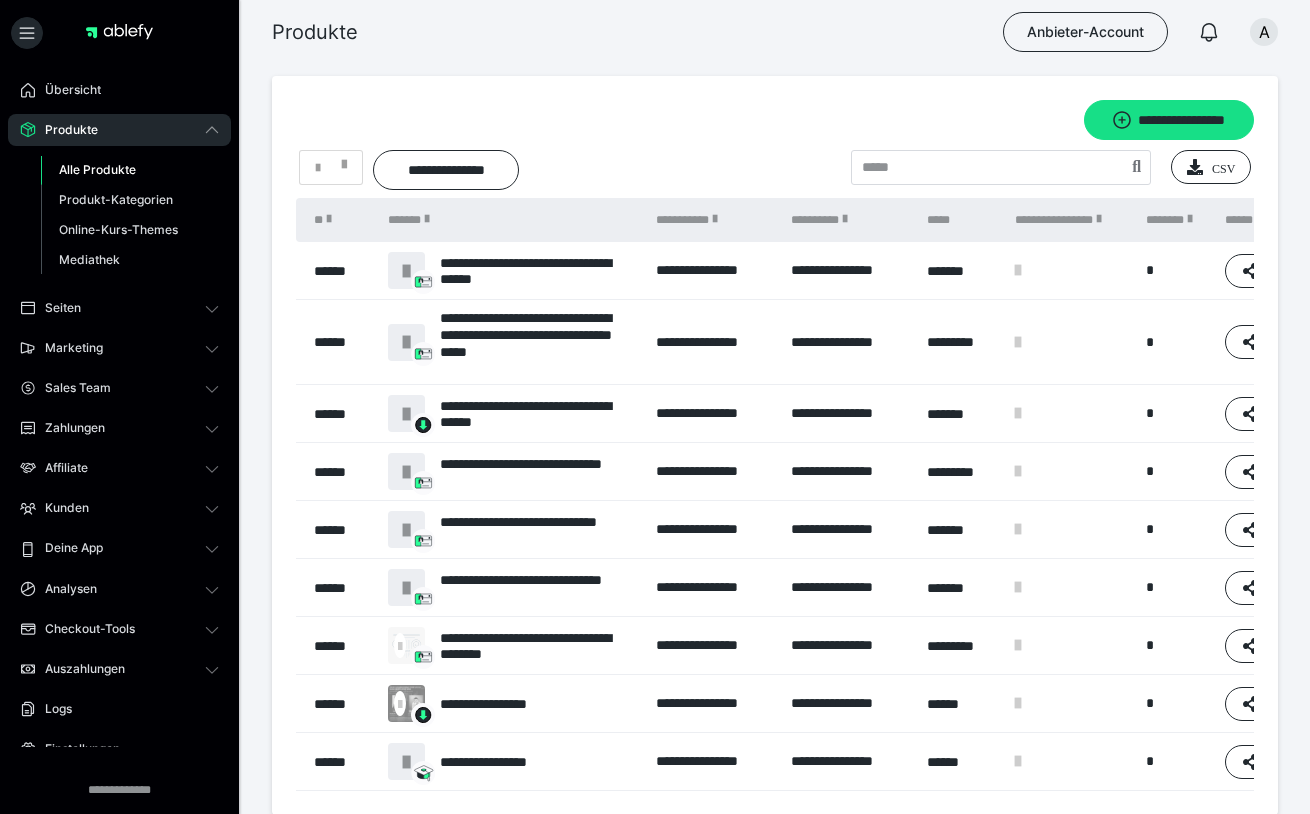 scroll, scrollTop: 67, scrollLeft: 0, axis: vertical 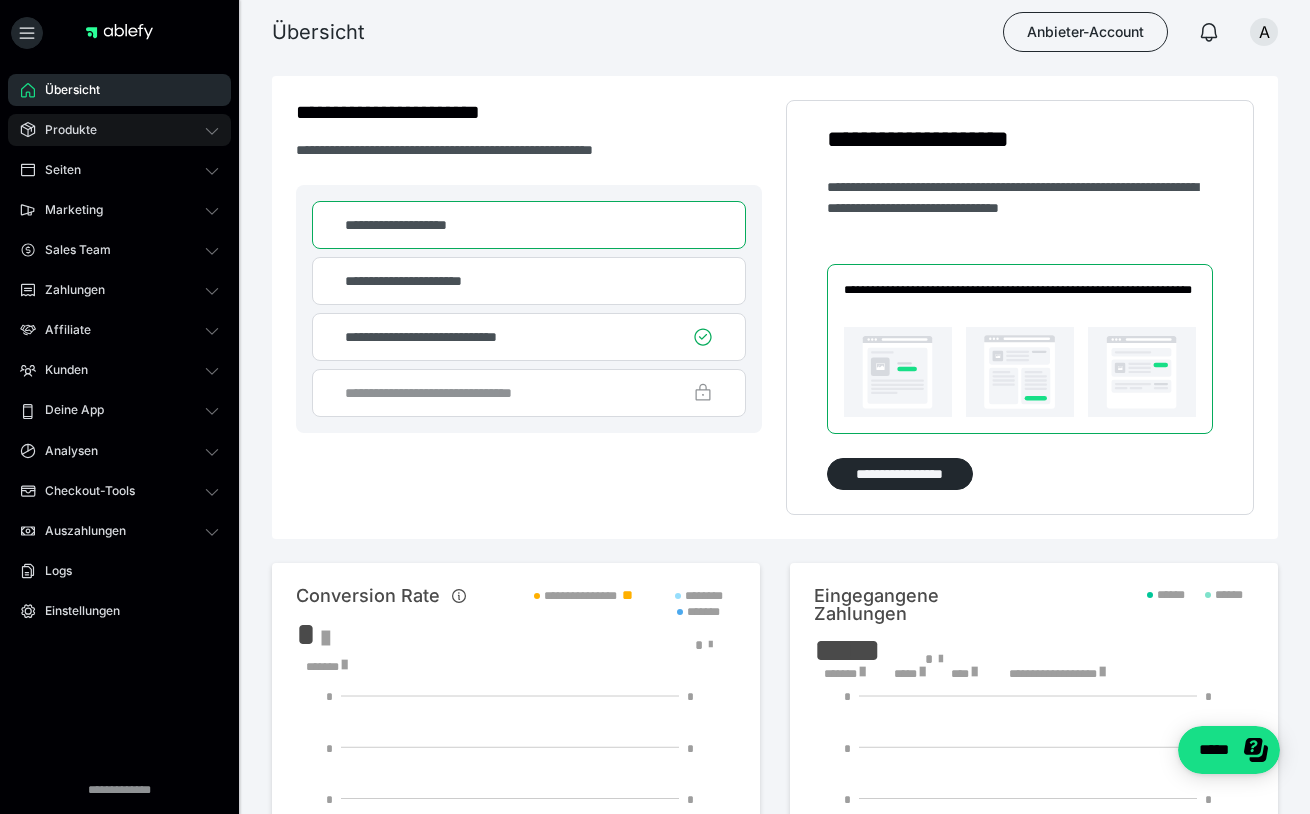 click on "Produkte" at bounding box center (119, 130) 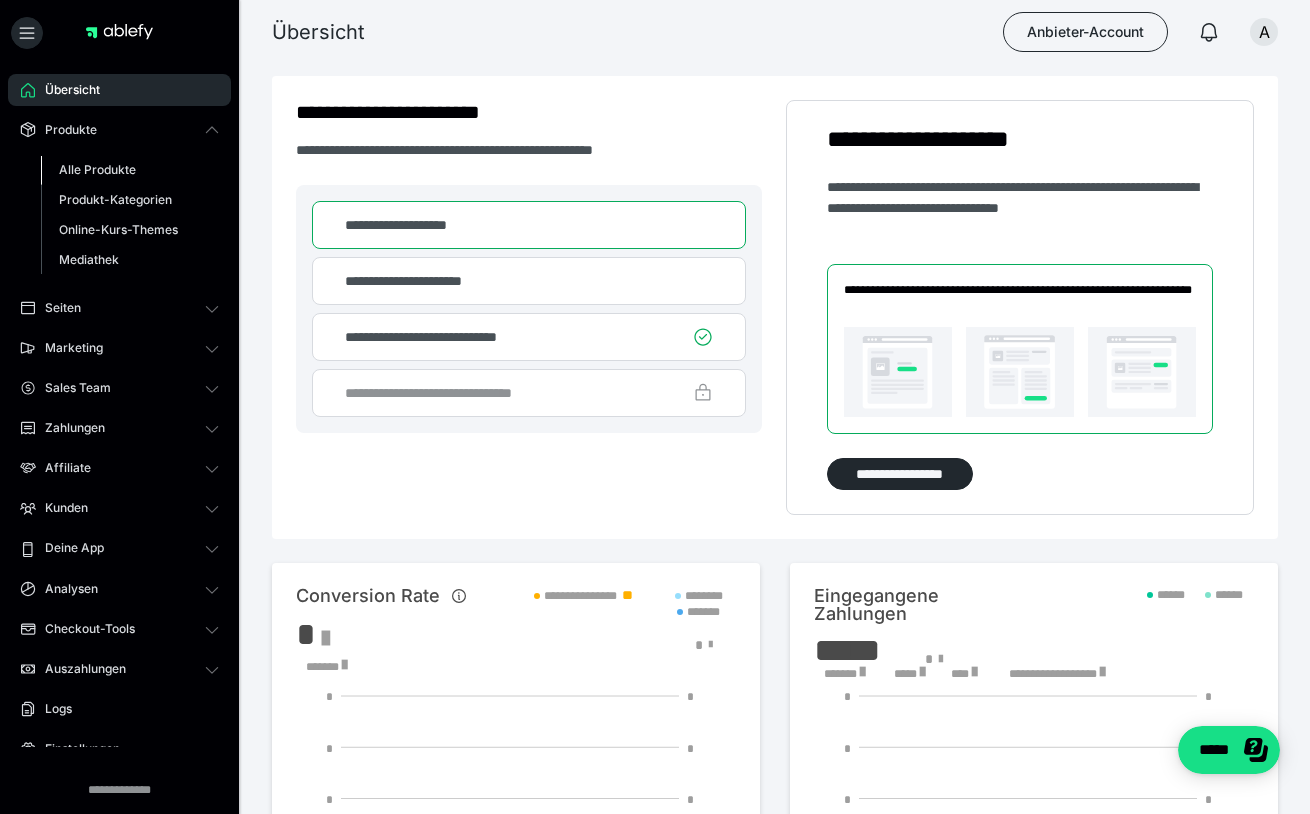 click on "Alle Produkte" at bounding box center (97, 169) 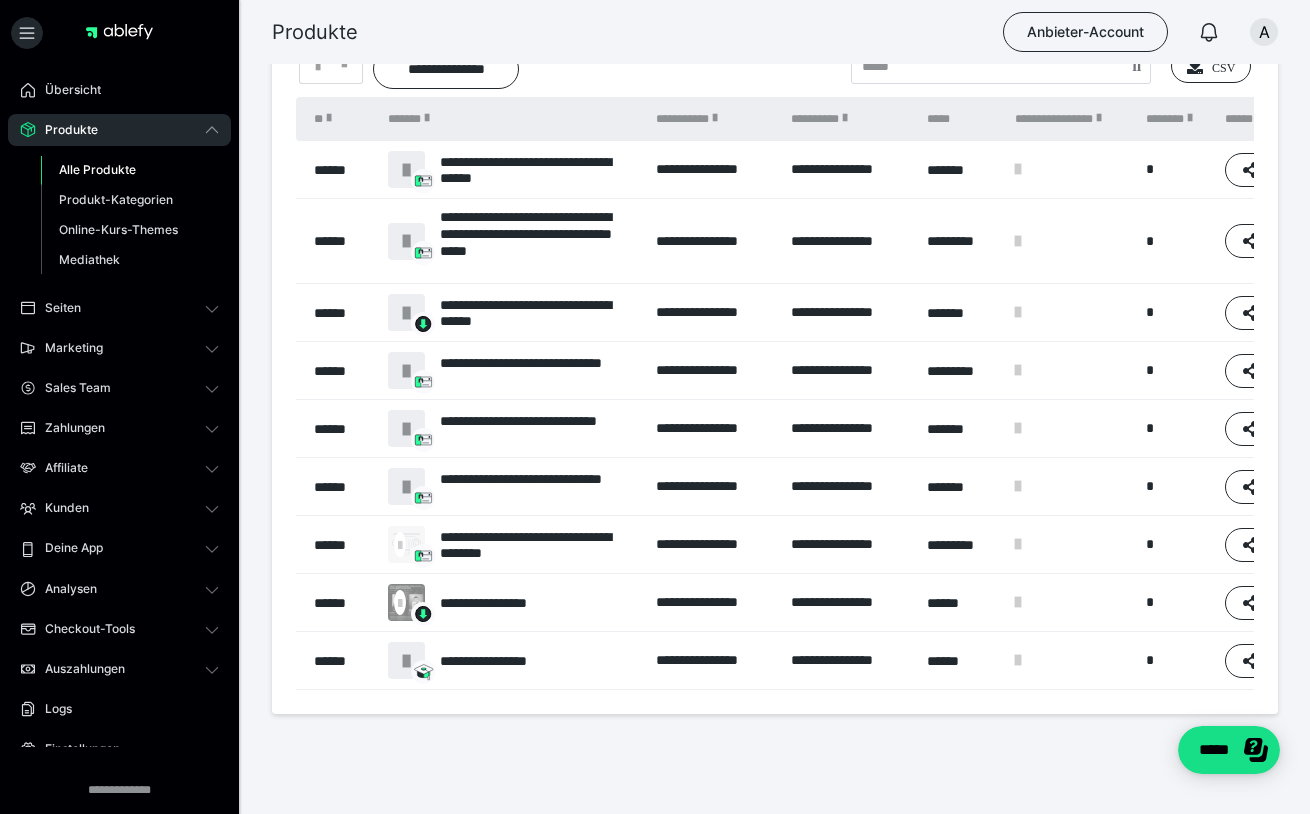 scroll, scrollTop: 101, scrollLeft: 0, axis: vertical 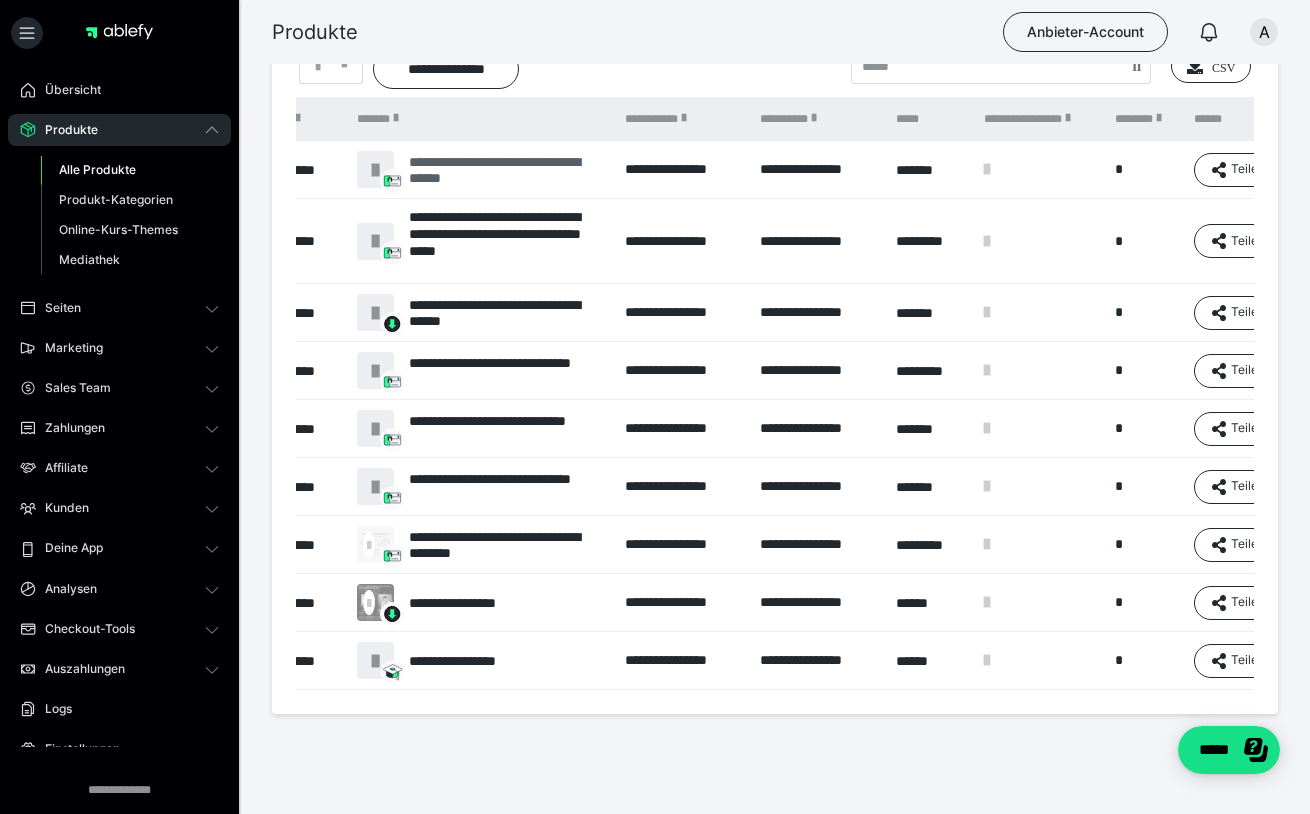 click at bounding box center [375, 170] 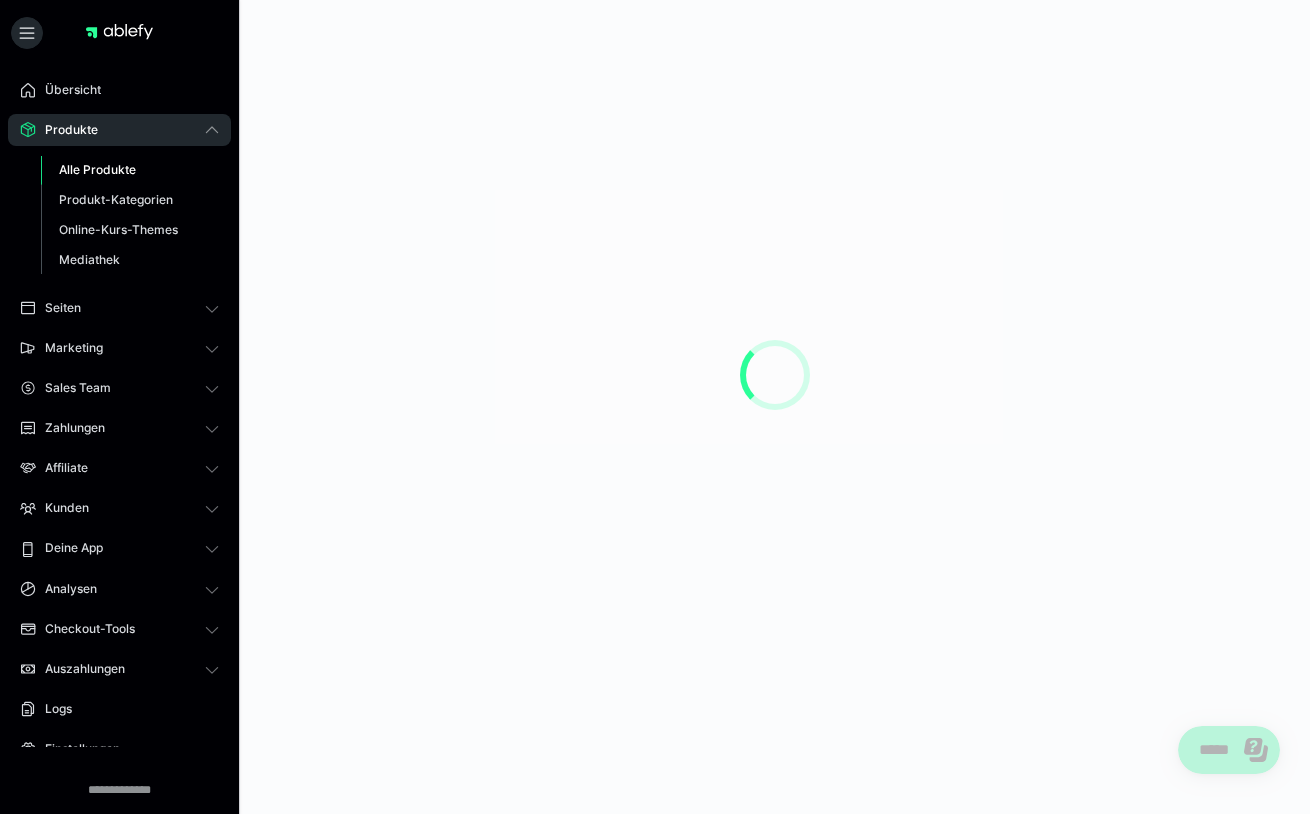 scroll, scrollTop: 0, scrollLeft: 0, axis: both 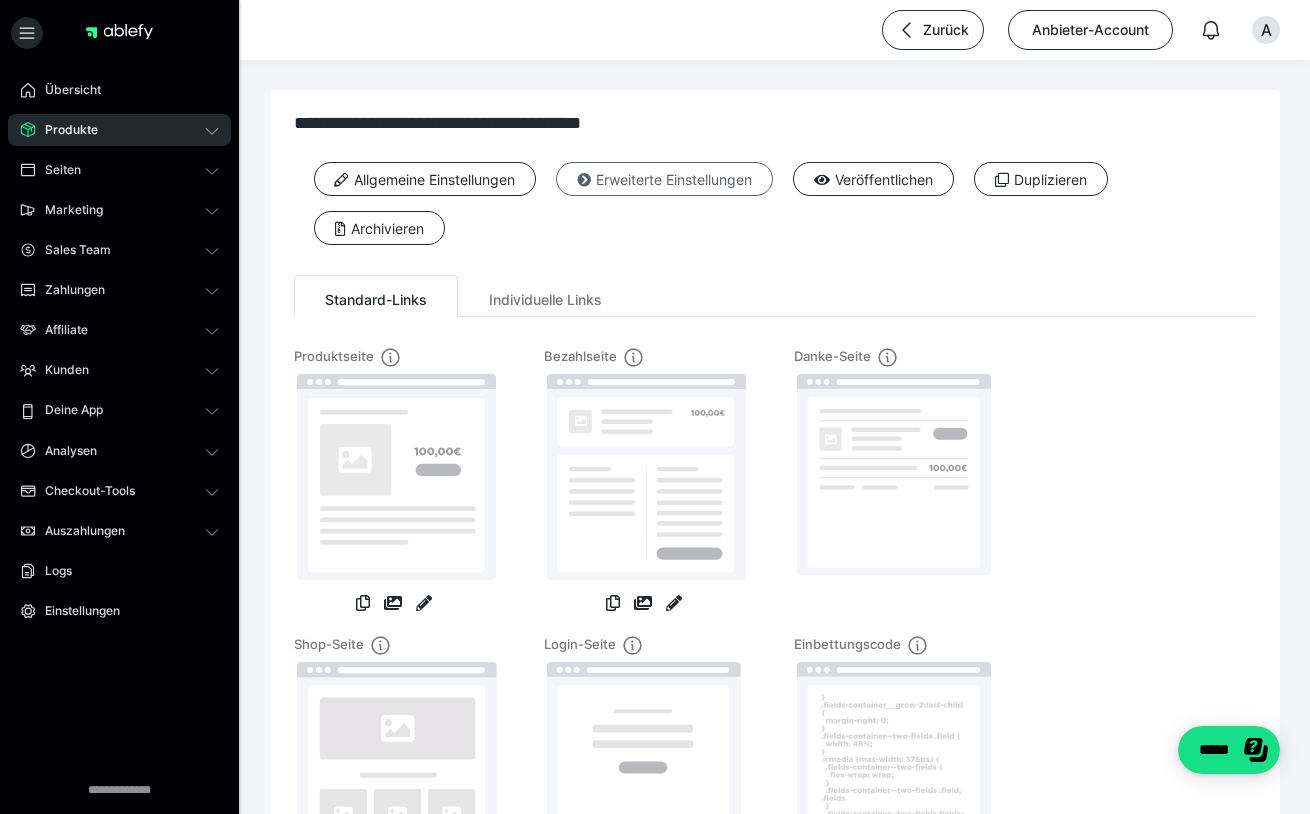 click at bounding box center [584, 180] 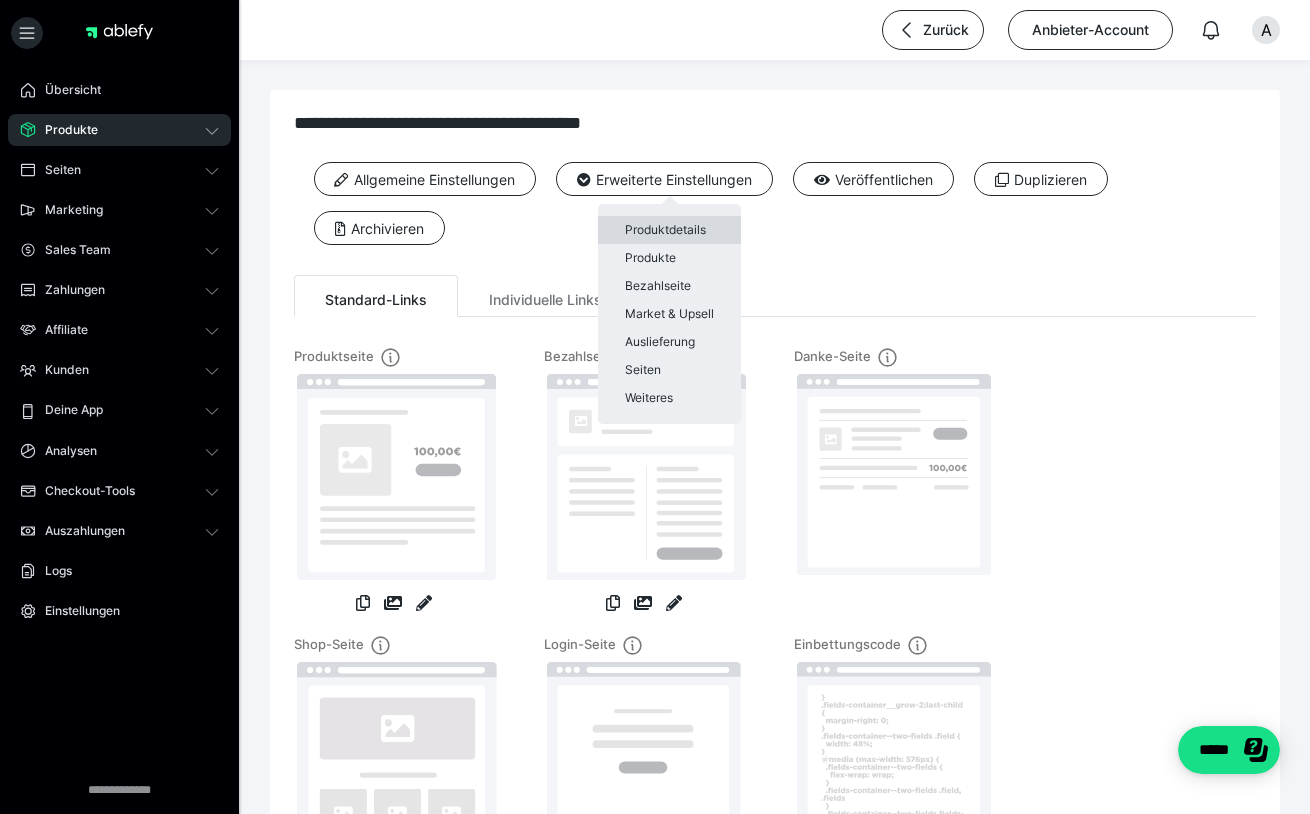 click on "Produktdetails" at bounding box center (669, 230) 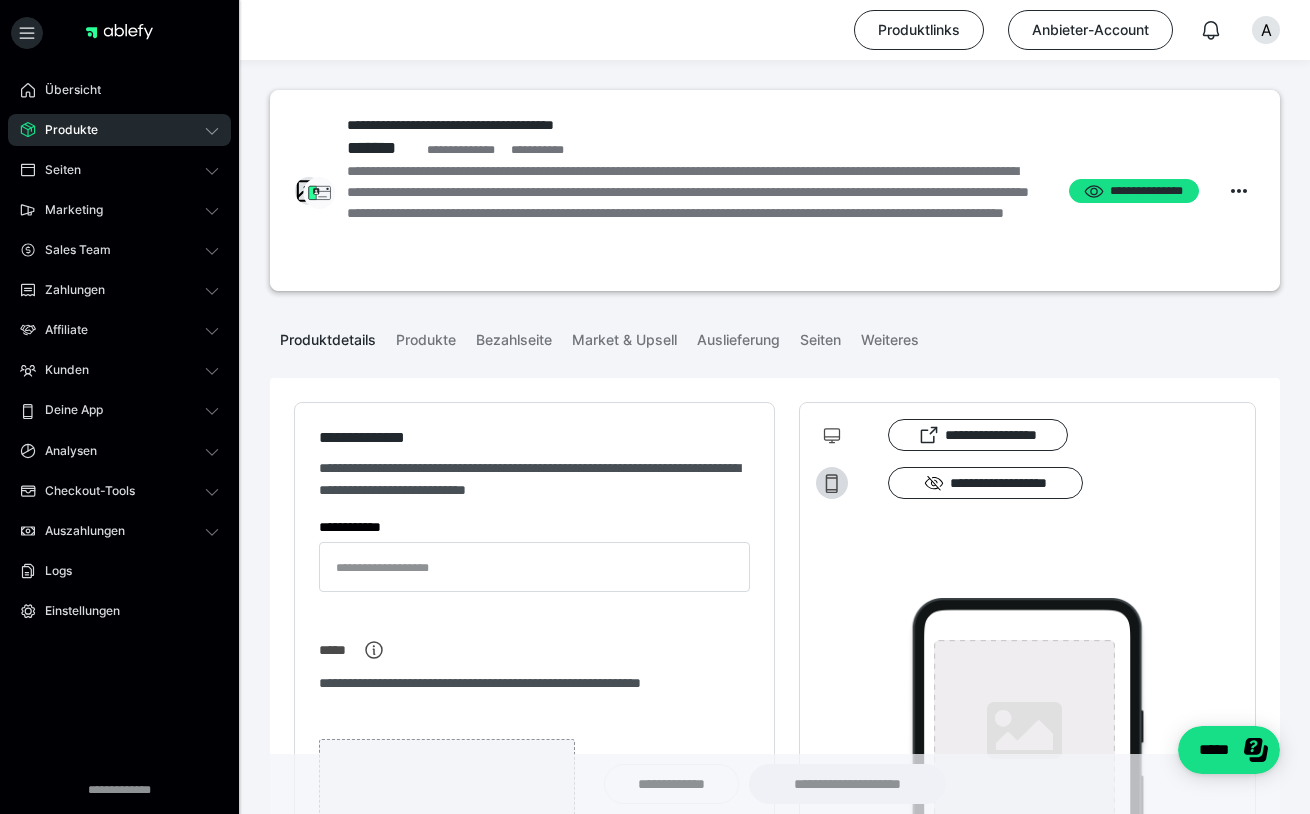 type on "**********" 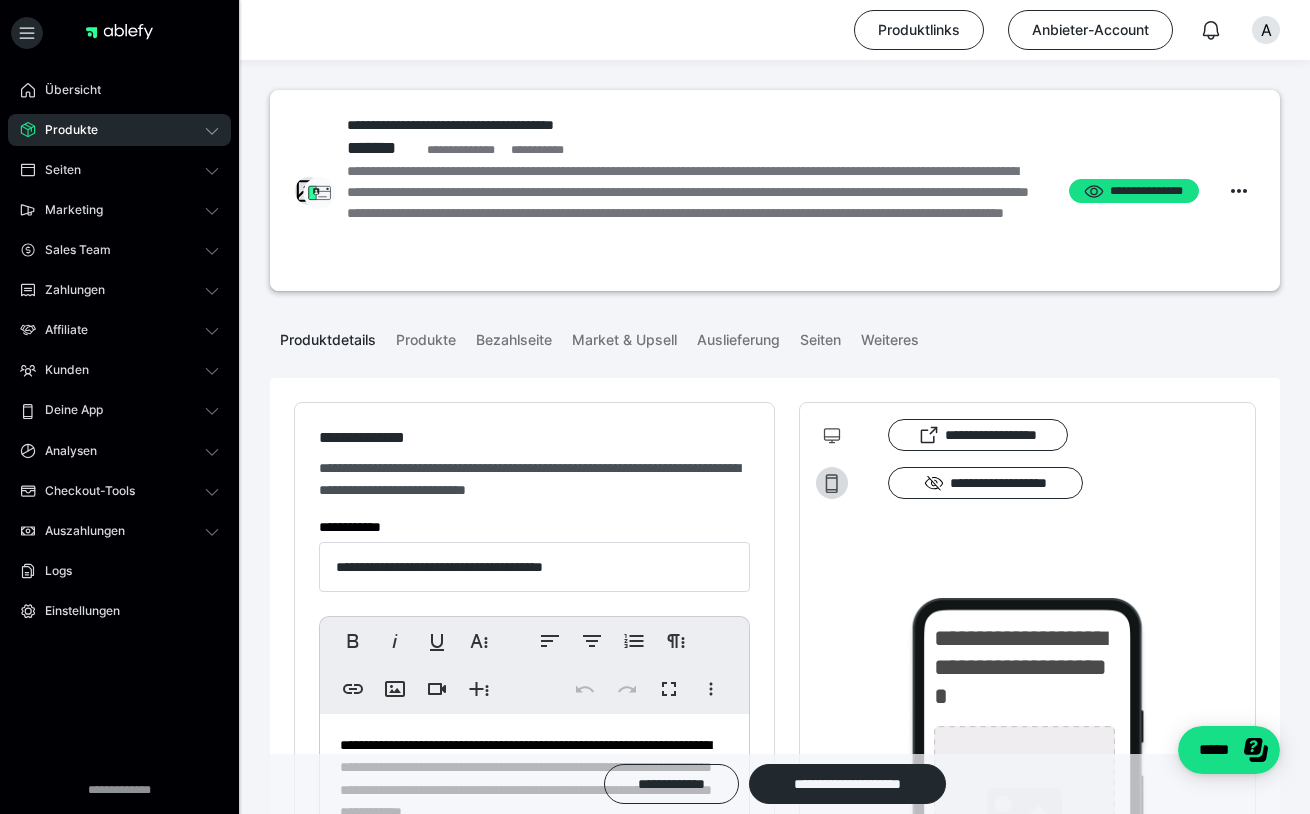 type on "**********" 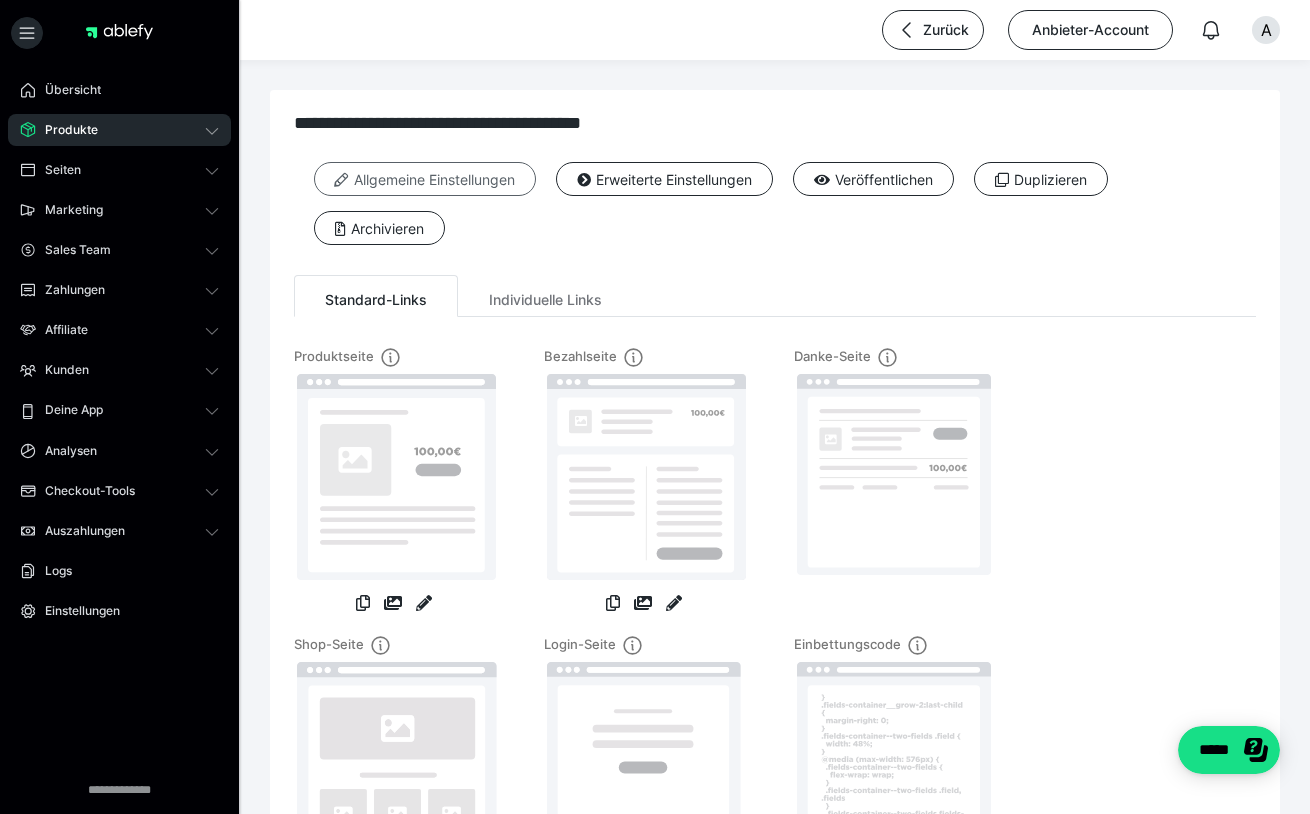 click on "Allgemeine Einstellungen" at bounding box center [425, 179] 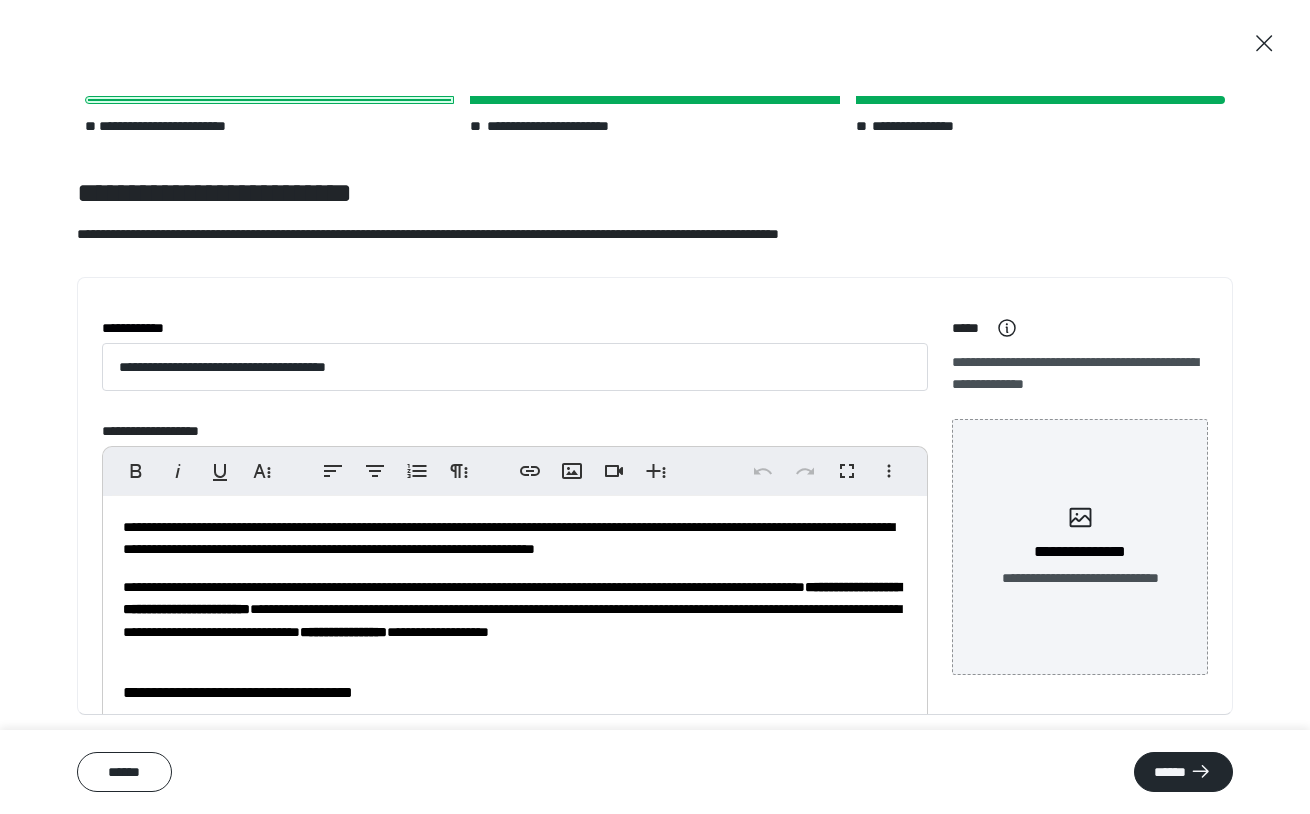 scroll, scrollTop: 0, scrollLeft: 0, axis: both 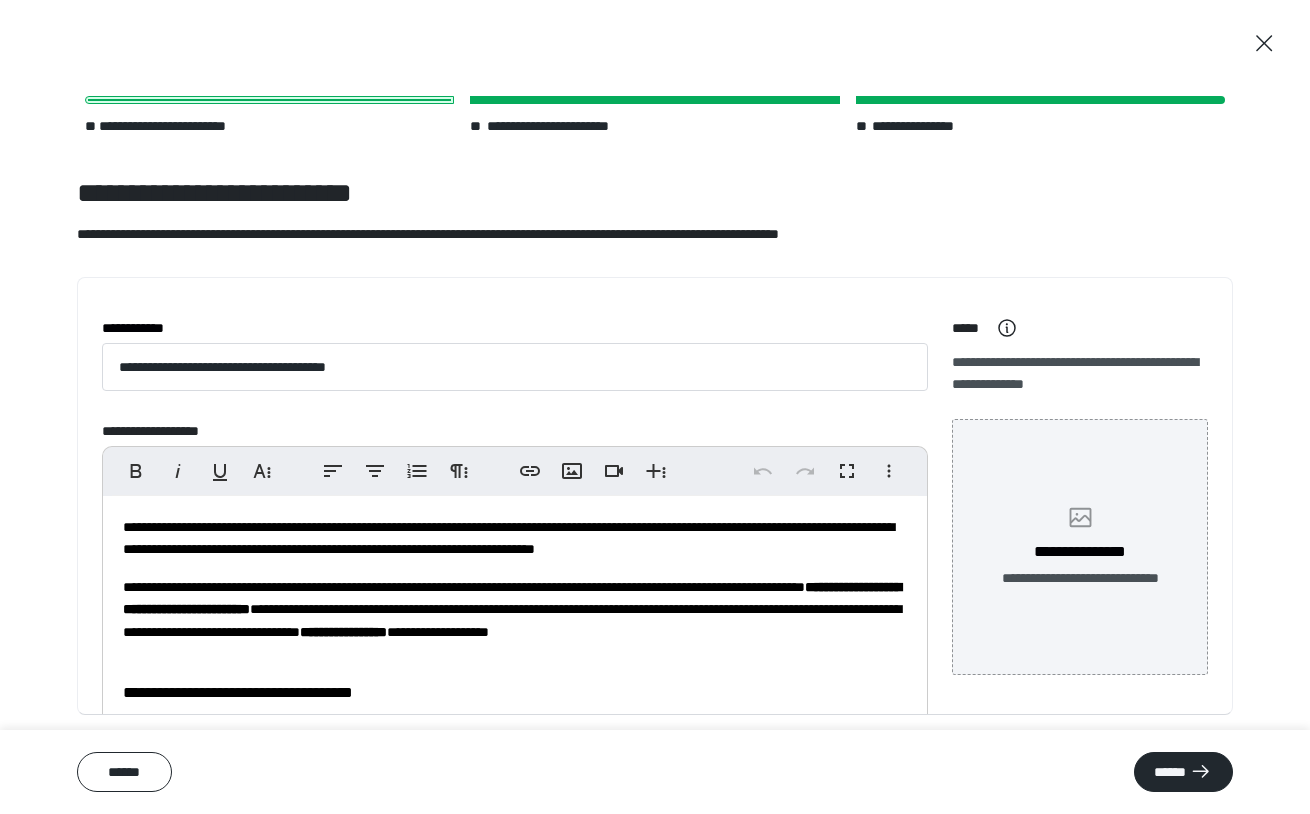 click 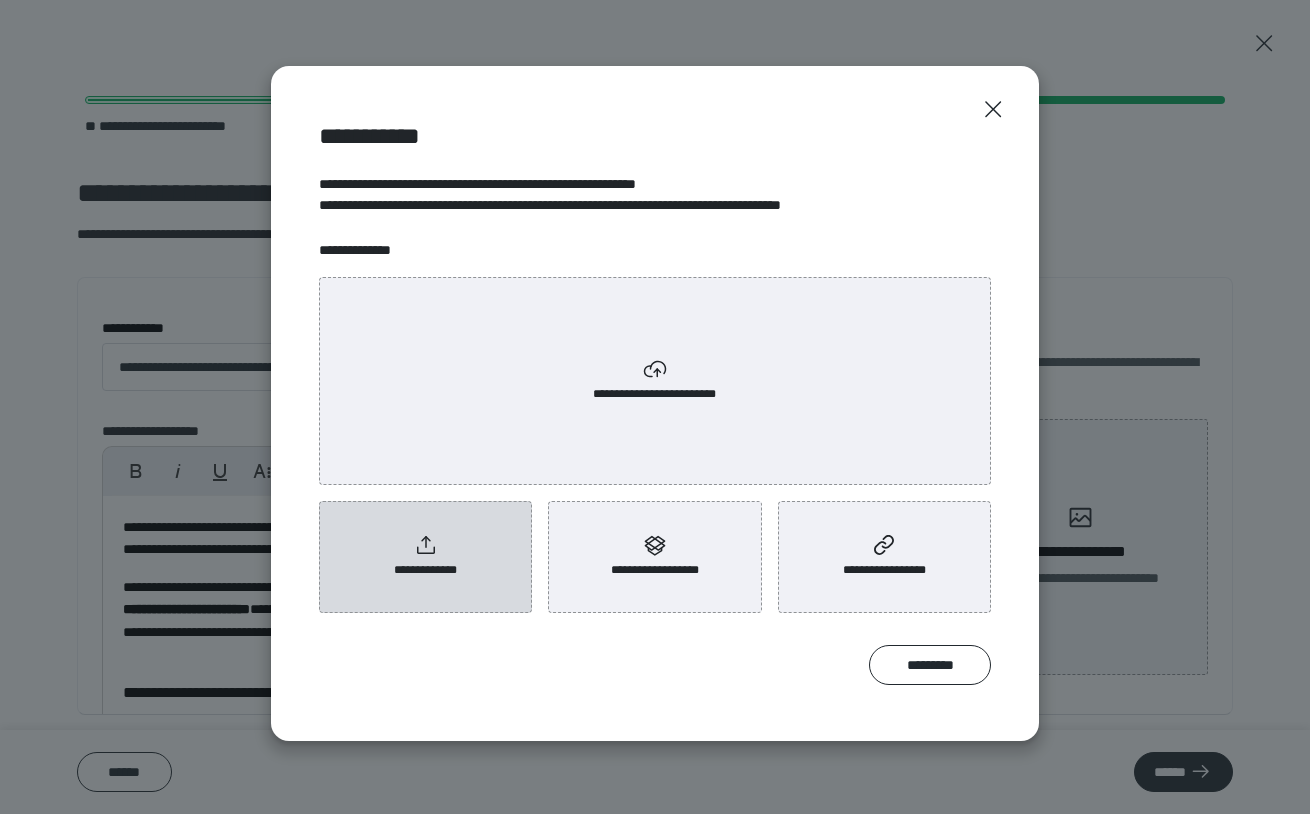 click 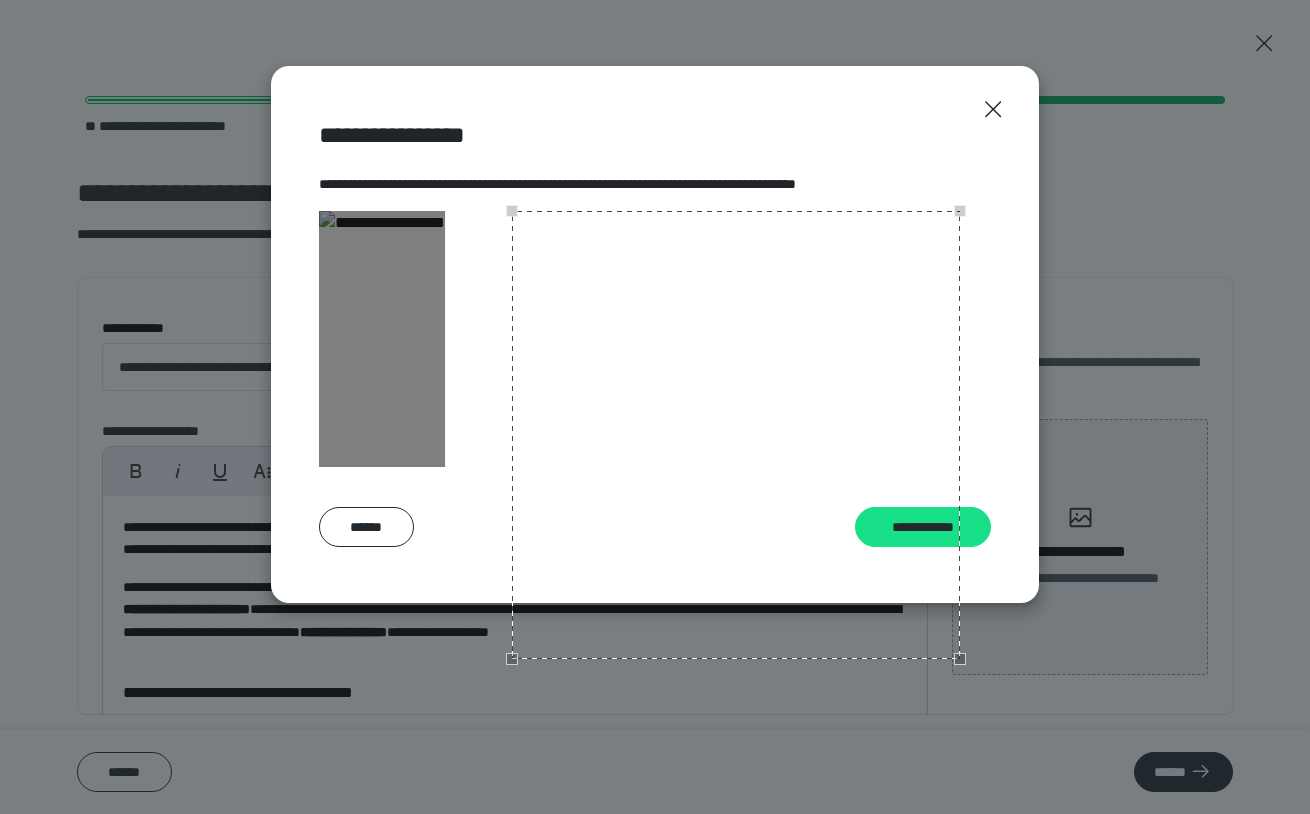 click at bounding box center (736, 435) 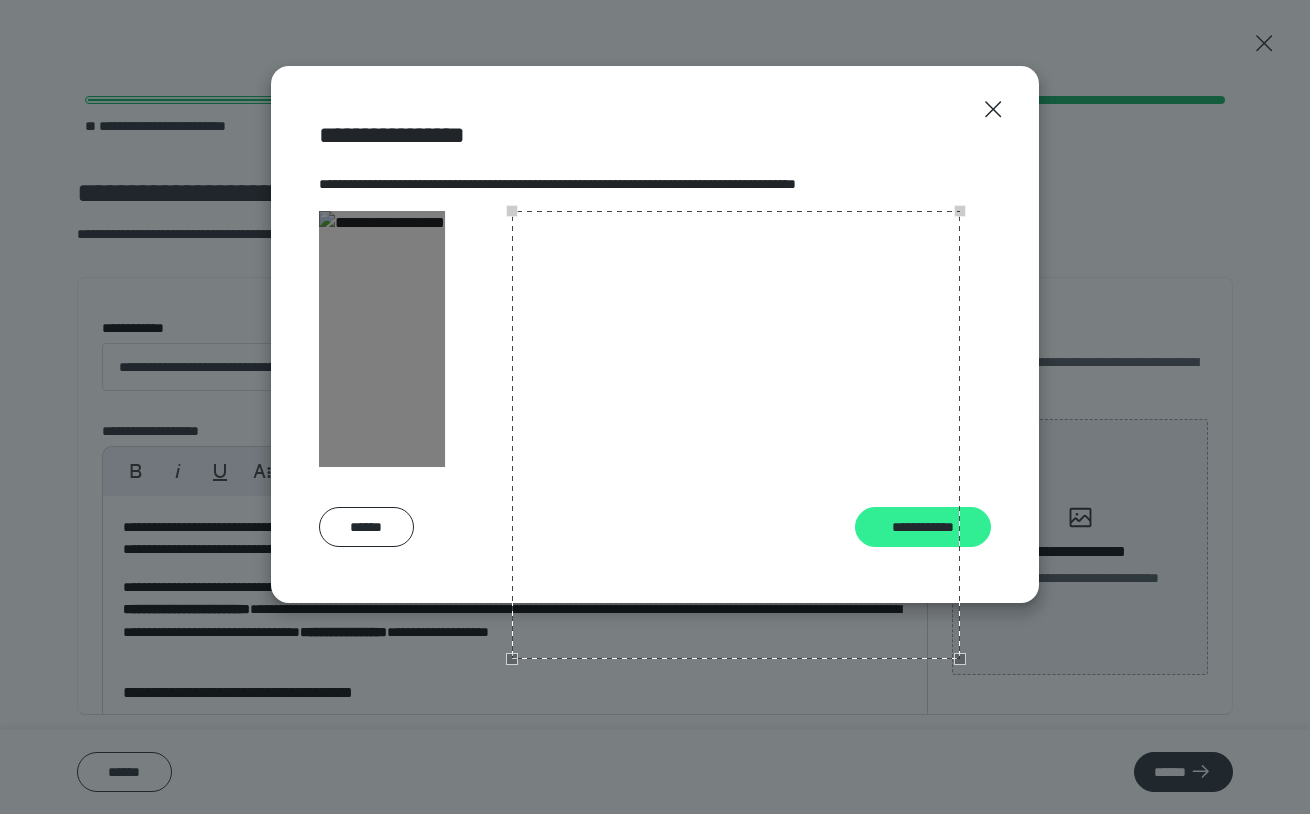 click on "**********" at bounding box center [923, 527] 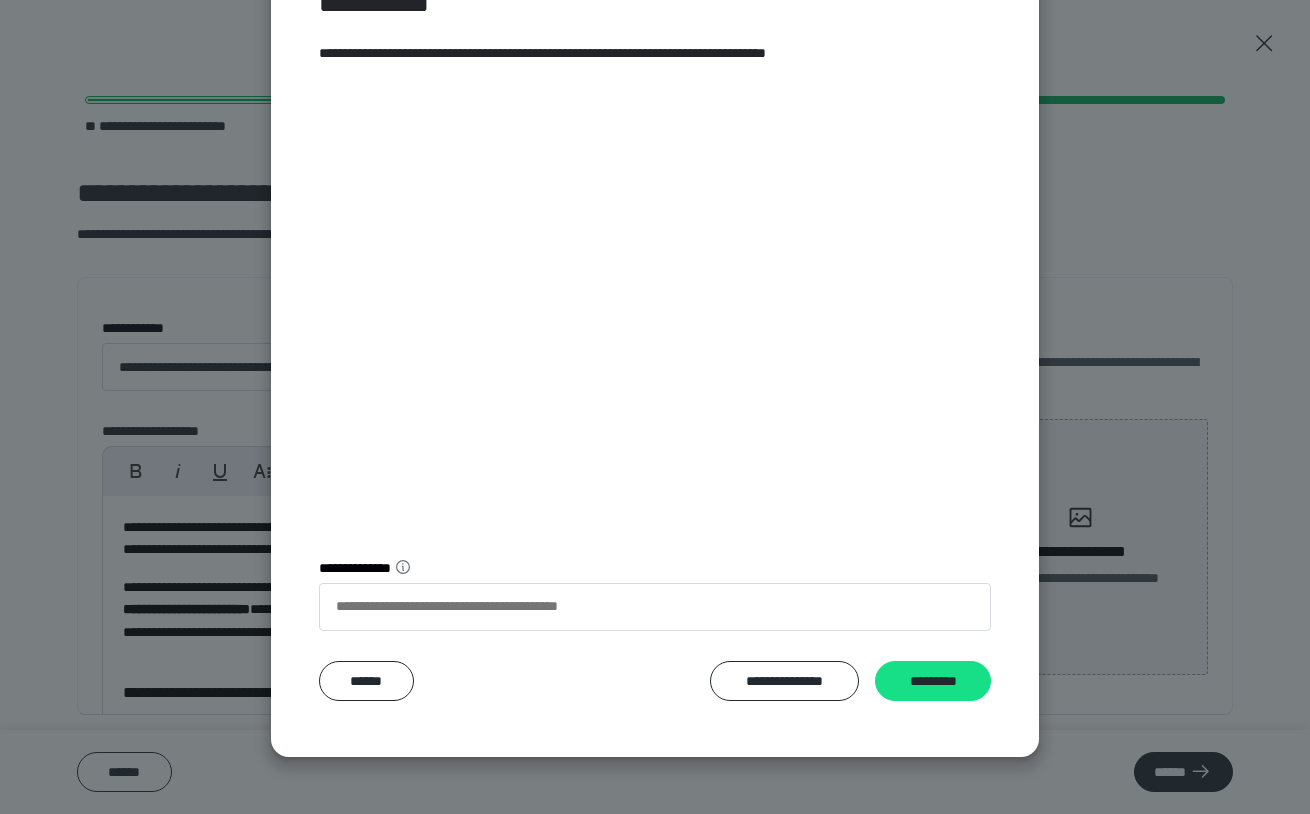 scroll, scrollTop: 131, scrollLeft: 0, axis: vertical 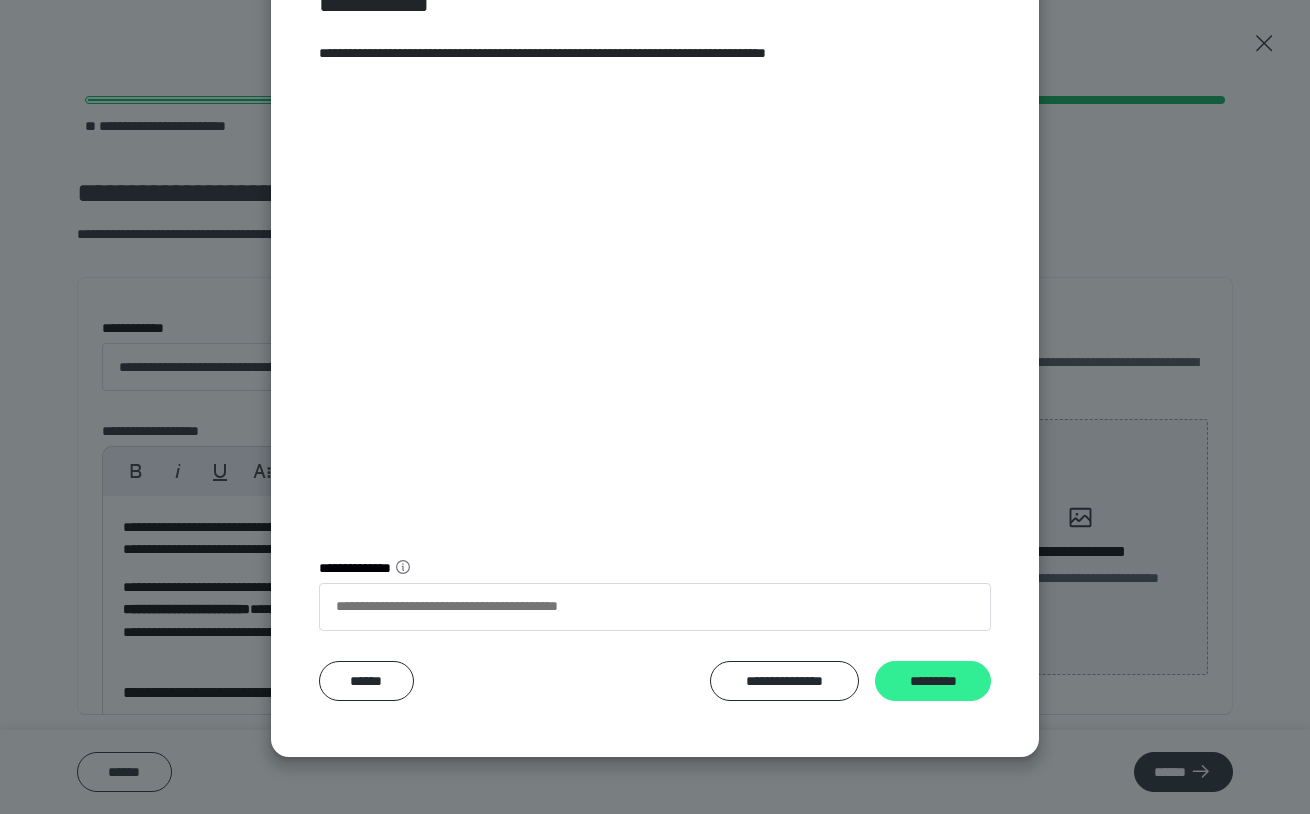click on "*********" at bounding box center (933, 681) 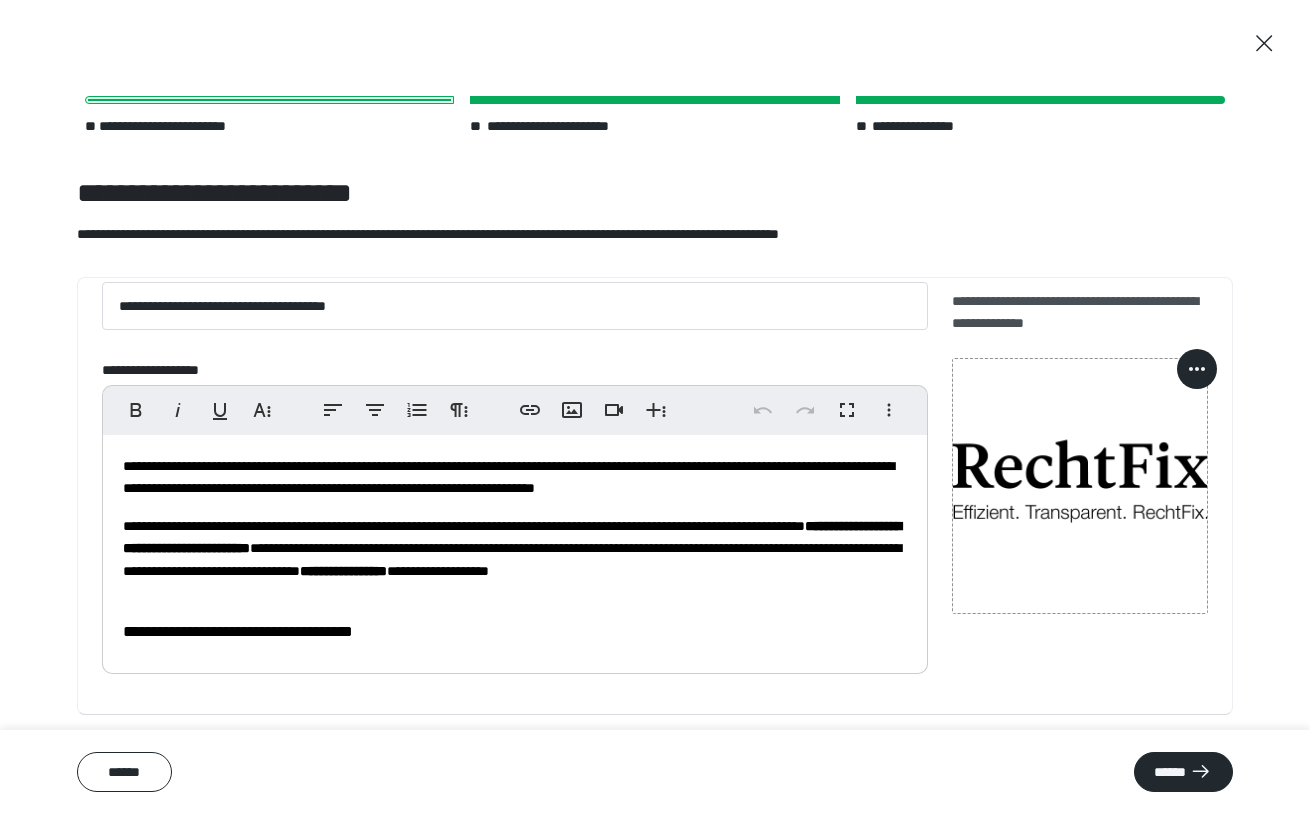 scroll, scrollTop: 61, scrollLeft: 0, axis: vertical 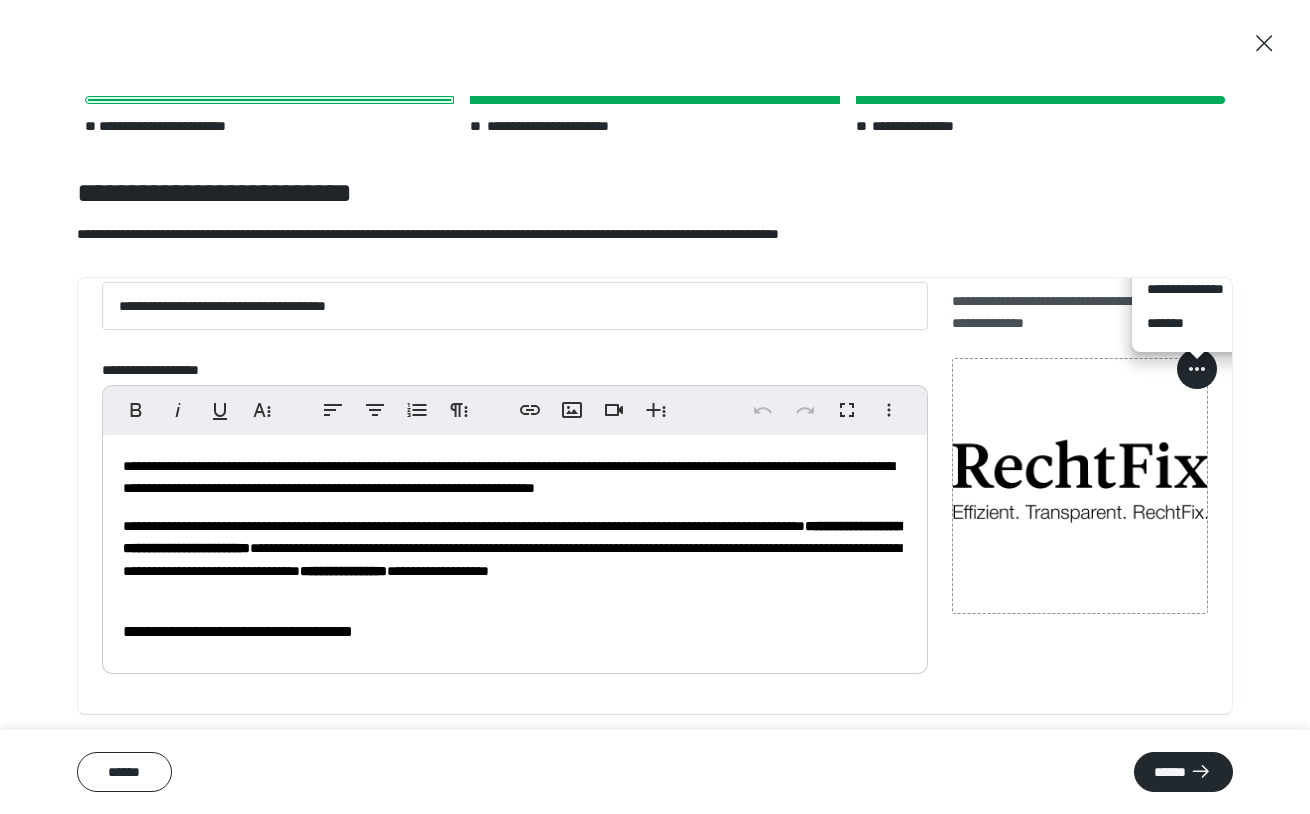 click on "**********" at bounding box center (1197, 289) 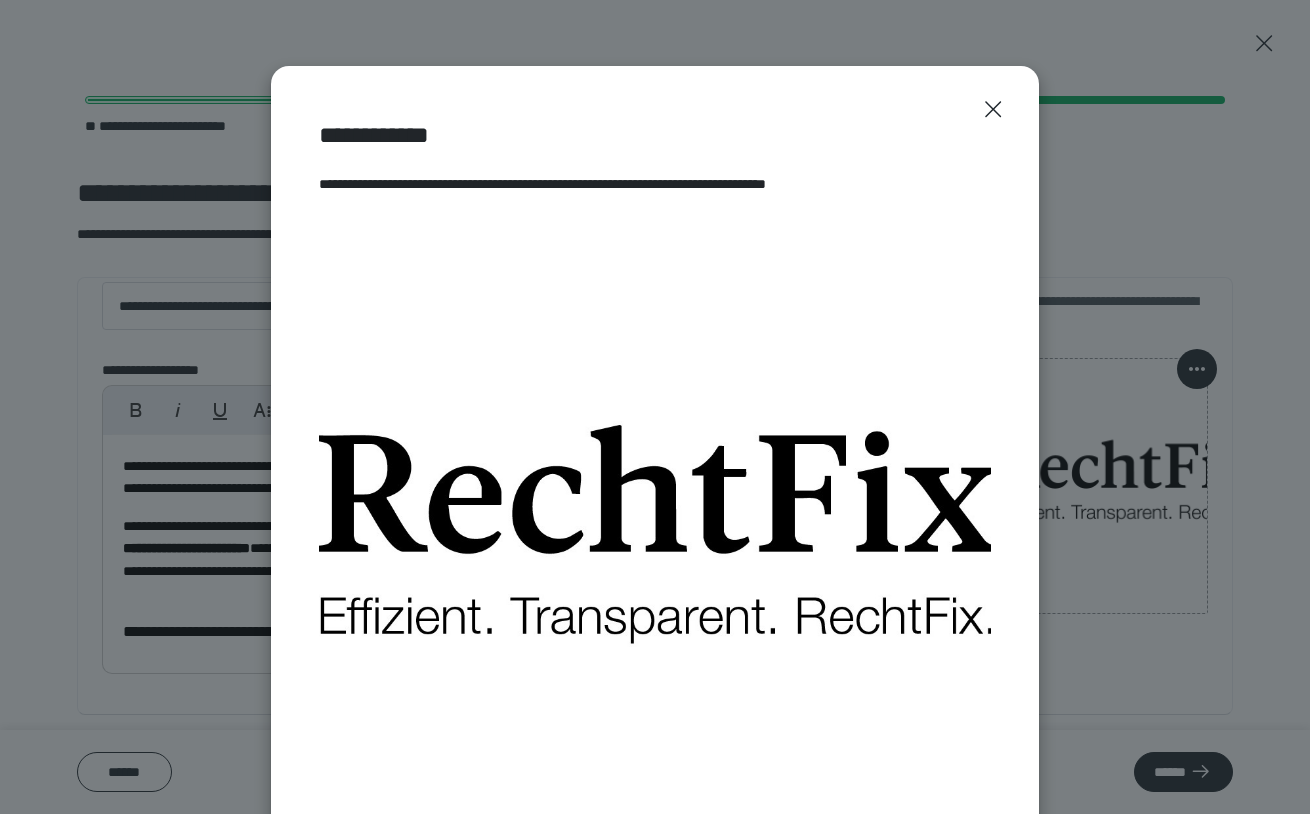 scroll, scrollTop: 1, scrollLeft: 0, axis: vertical 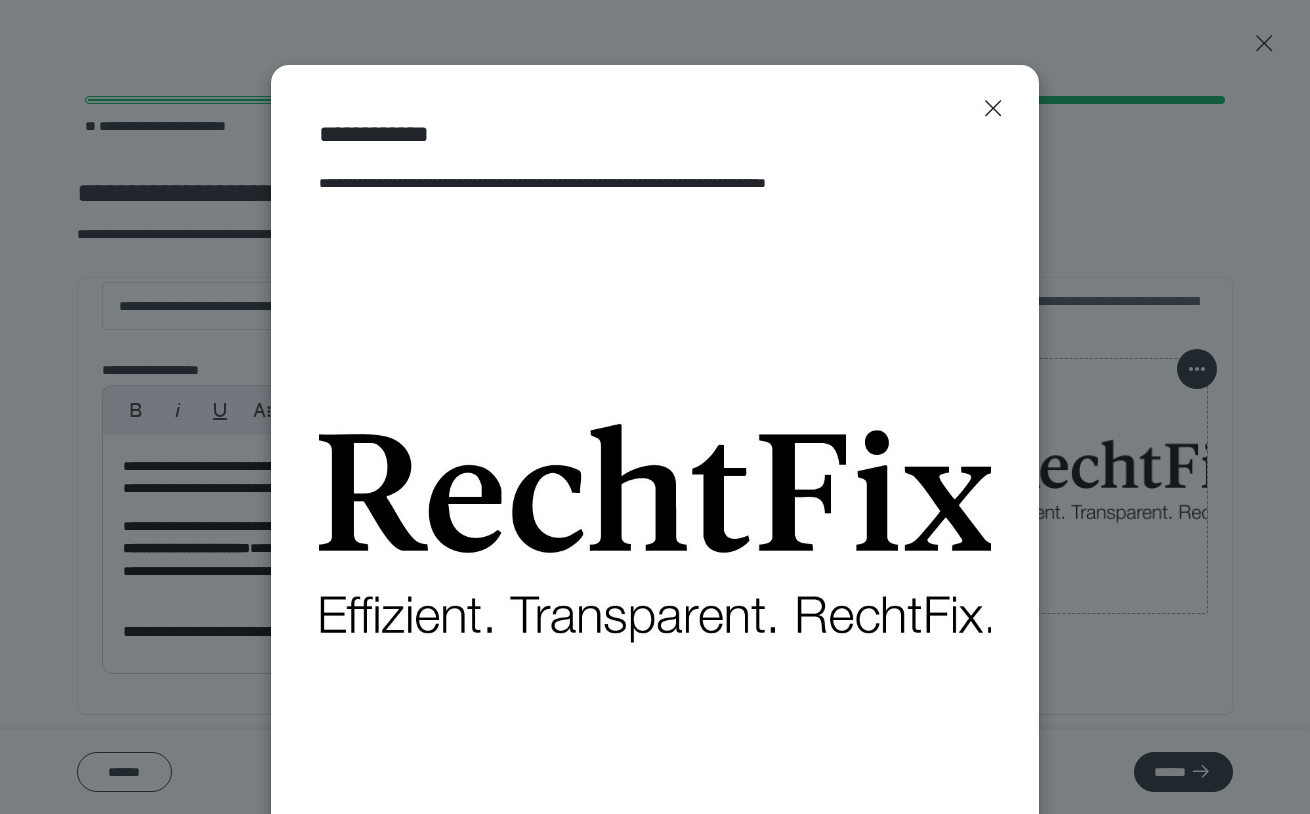 click at bounding box center (655, 546) 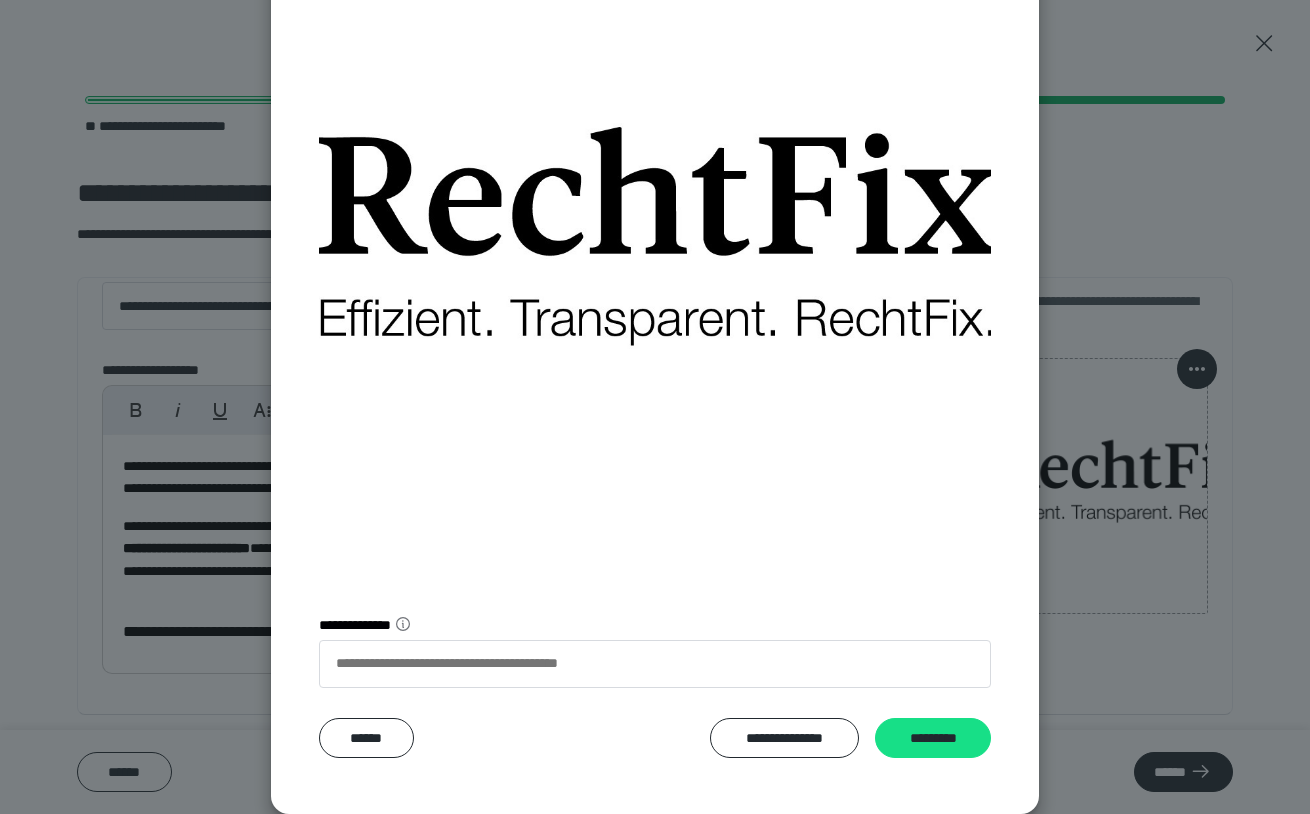 scroll, scrollTop: 298, scrollLeft: 0, axis: vertical 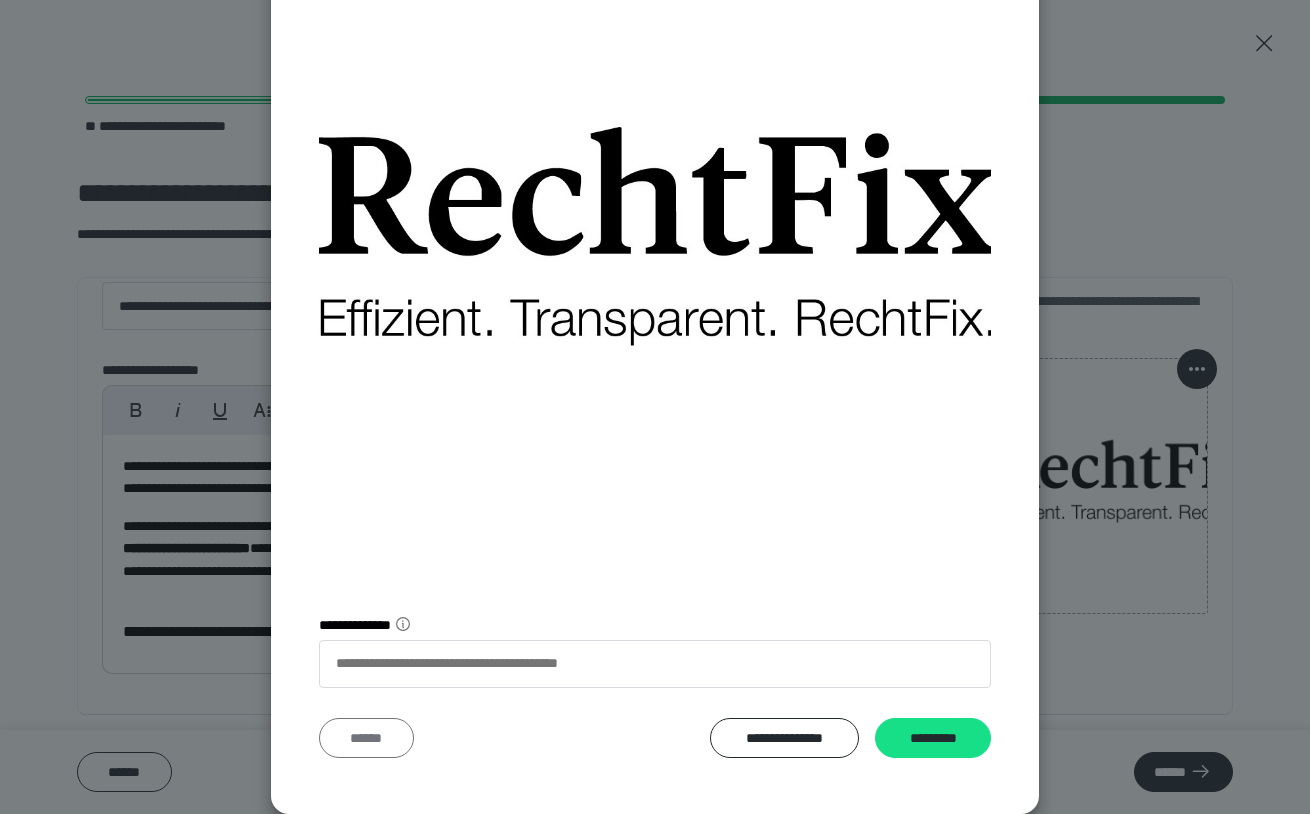 click on "******" at bounding box center (366, 738) 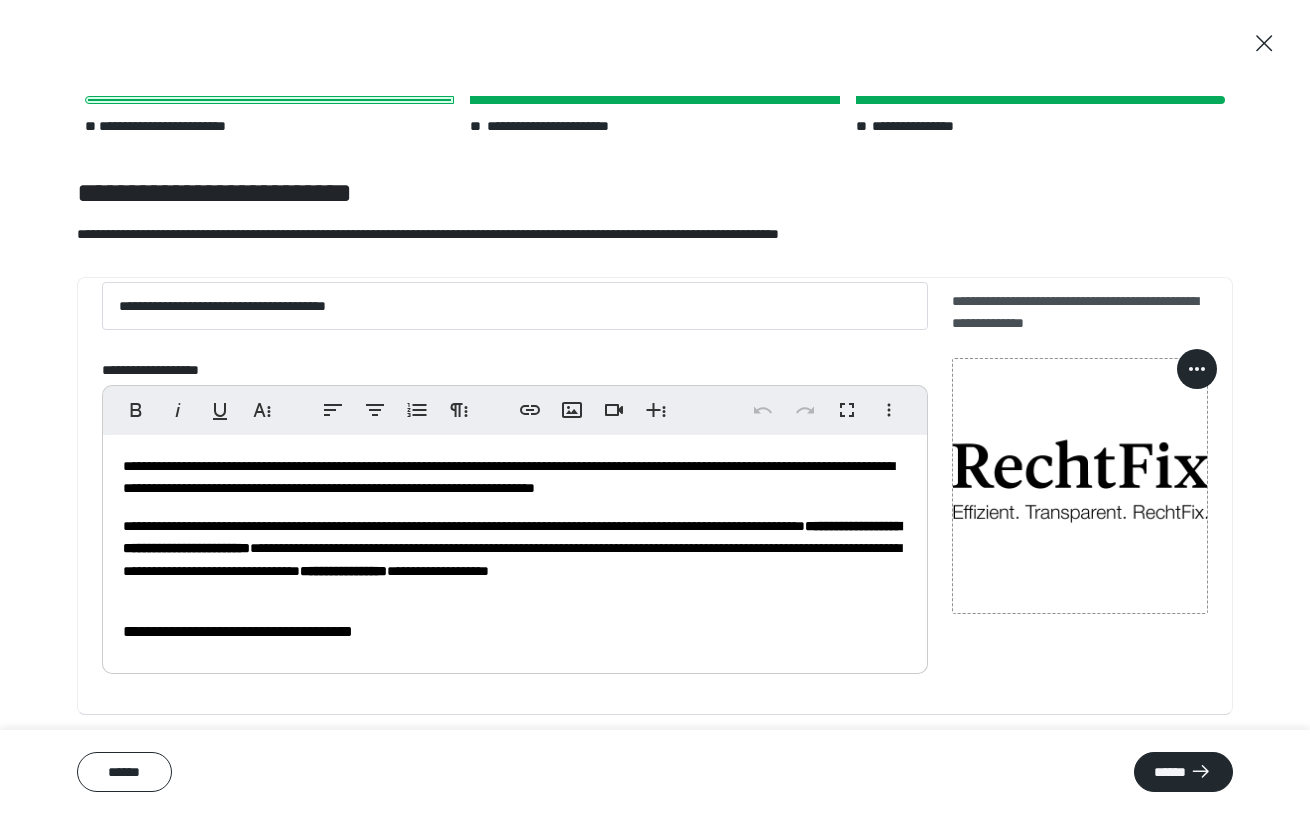 click at bounding box center [1197, 369] 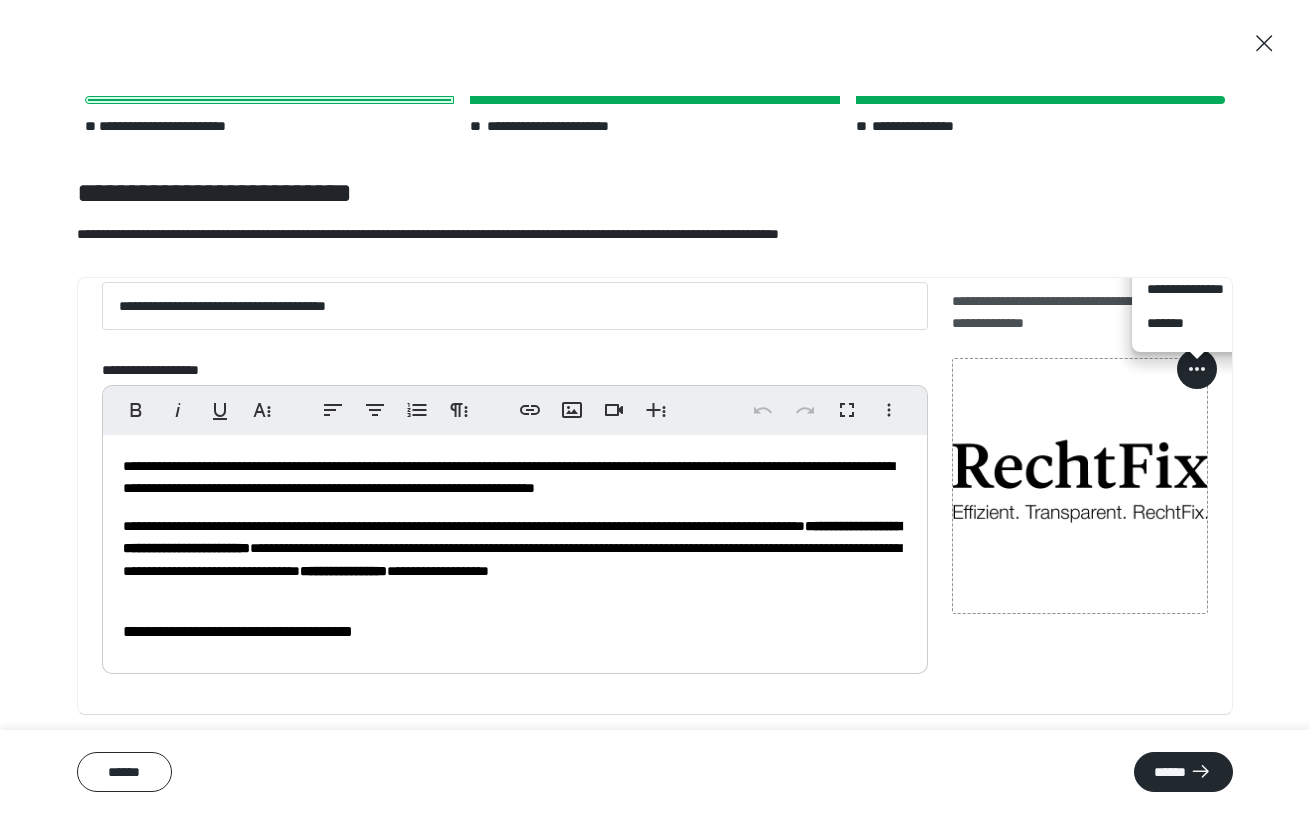 click on "*******" at bounding box center [1197, 323] 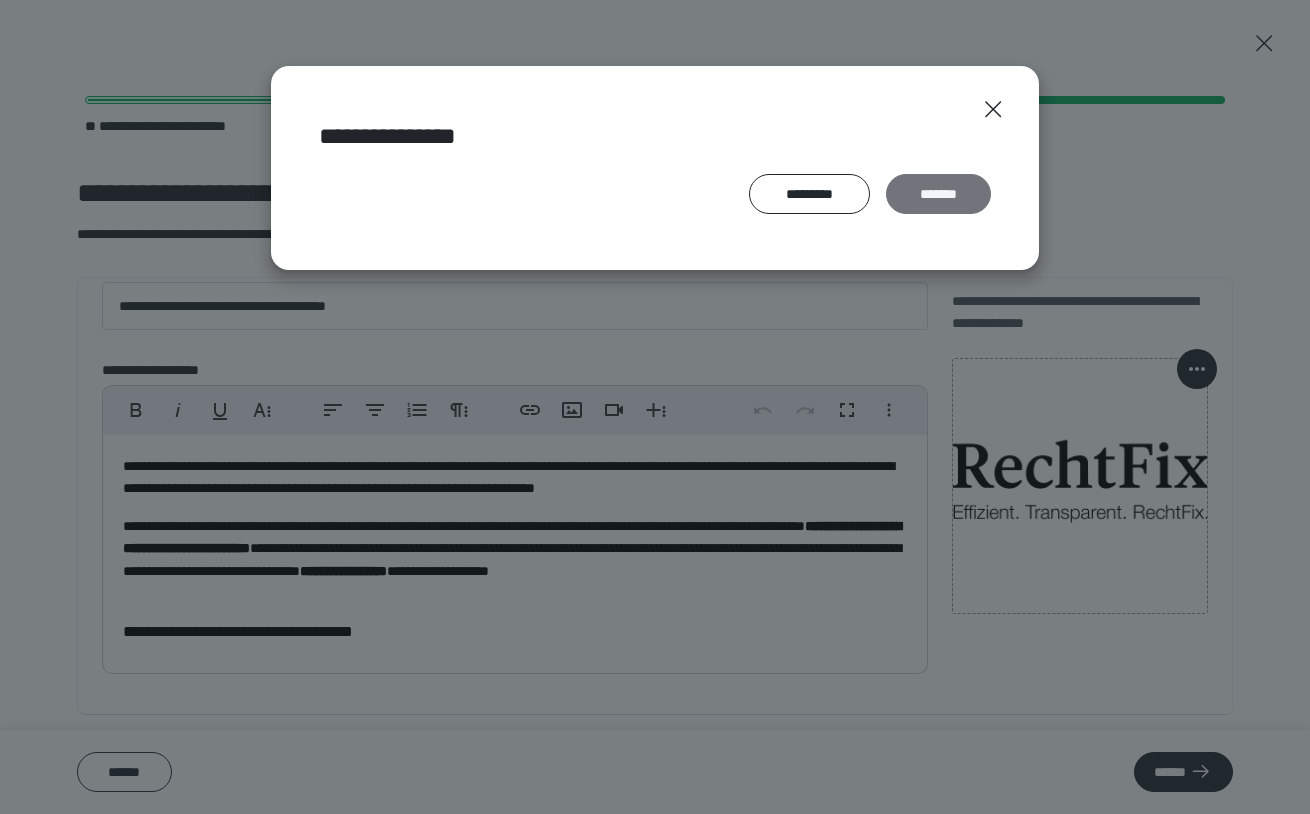click on "*******" at bounding box center (938, 194) 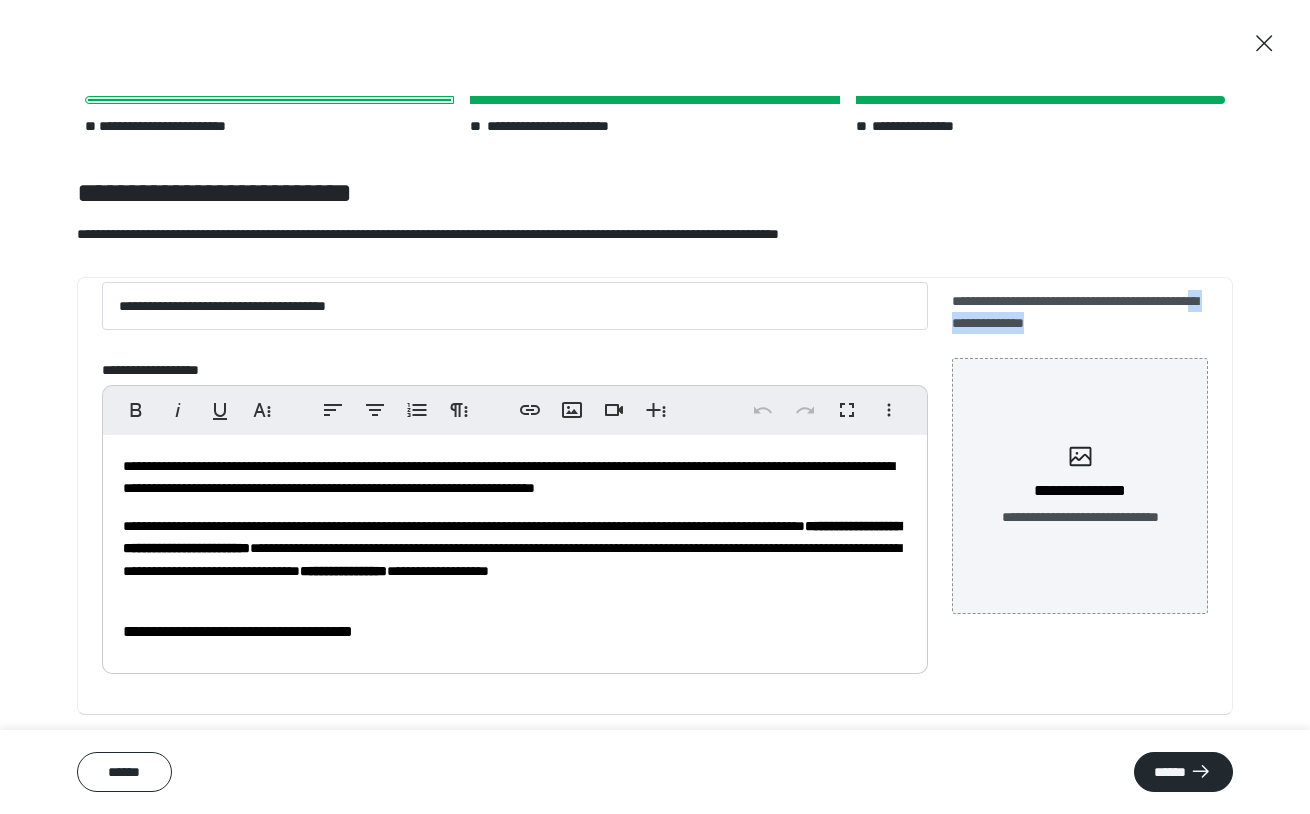 drag, startPoint x: 1033, startPoint y: 320, endPoint x: 1150, endPoint y: 326, distance: 117.15375 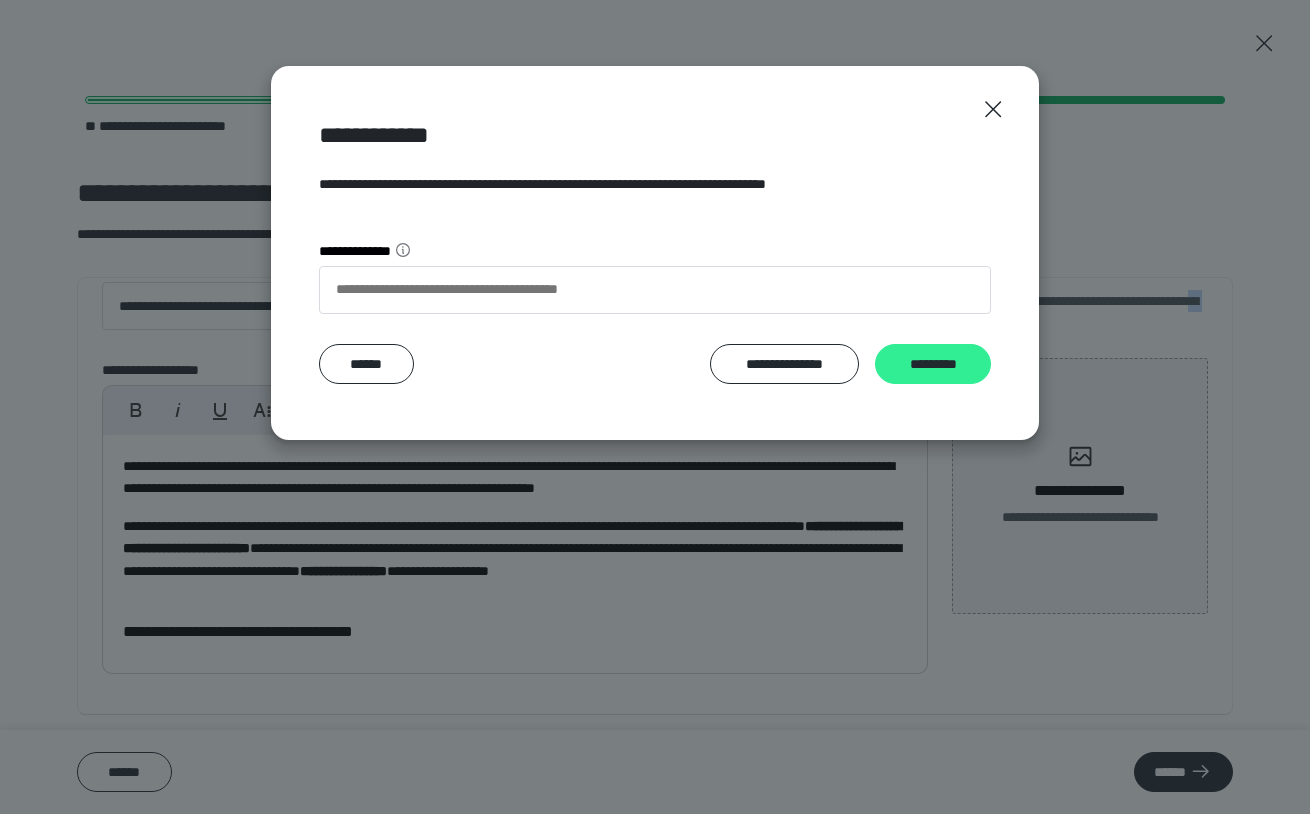 click on "*********" at bounding box center [933, 364] 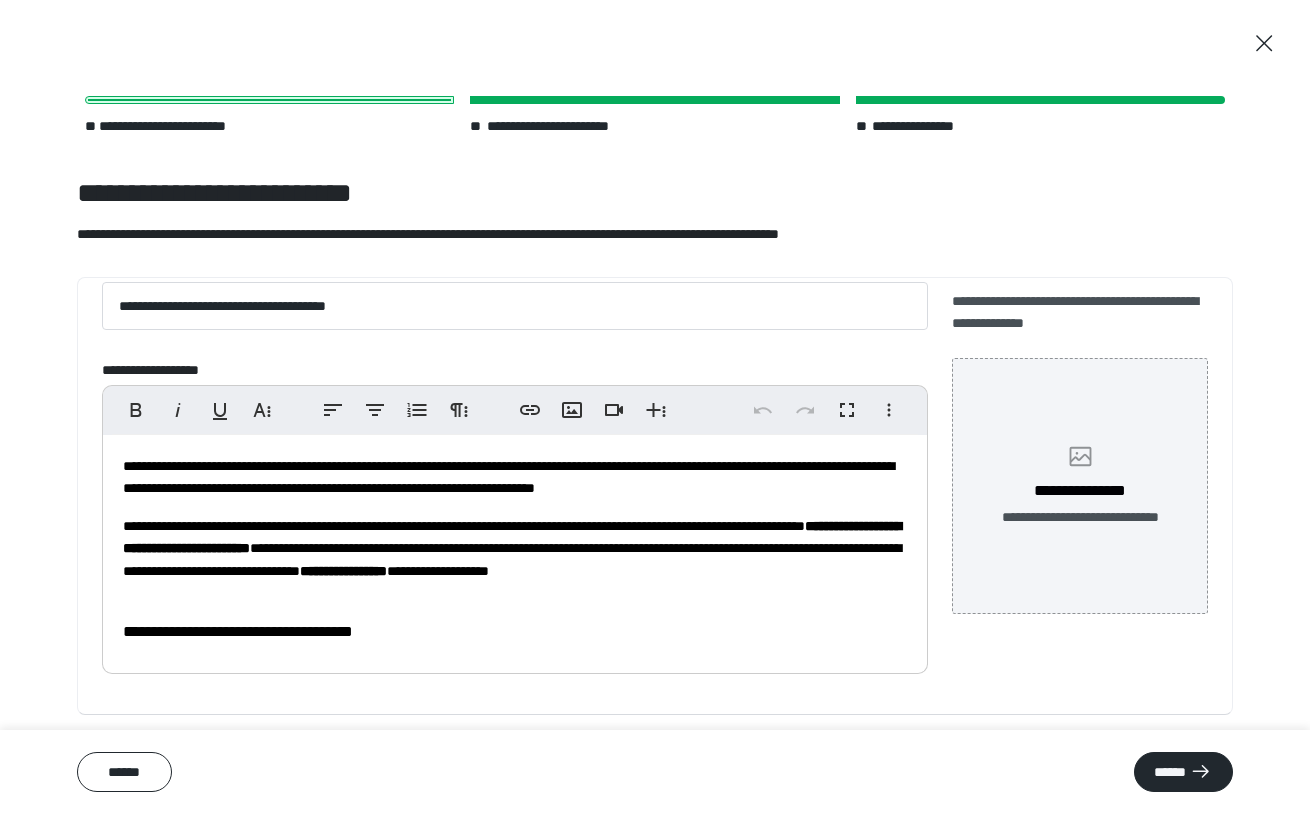 click on "**********" at bounding box center [1080, 491] 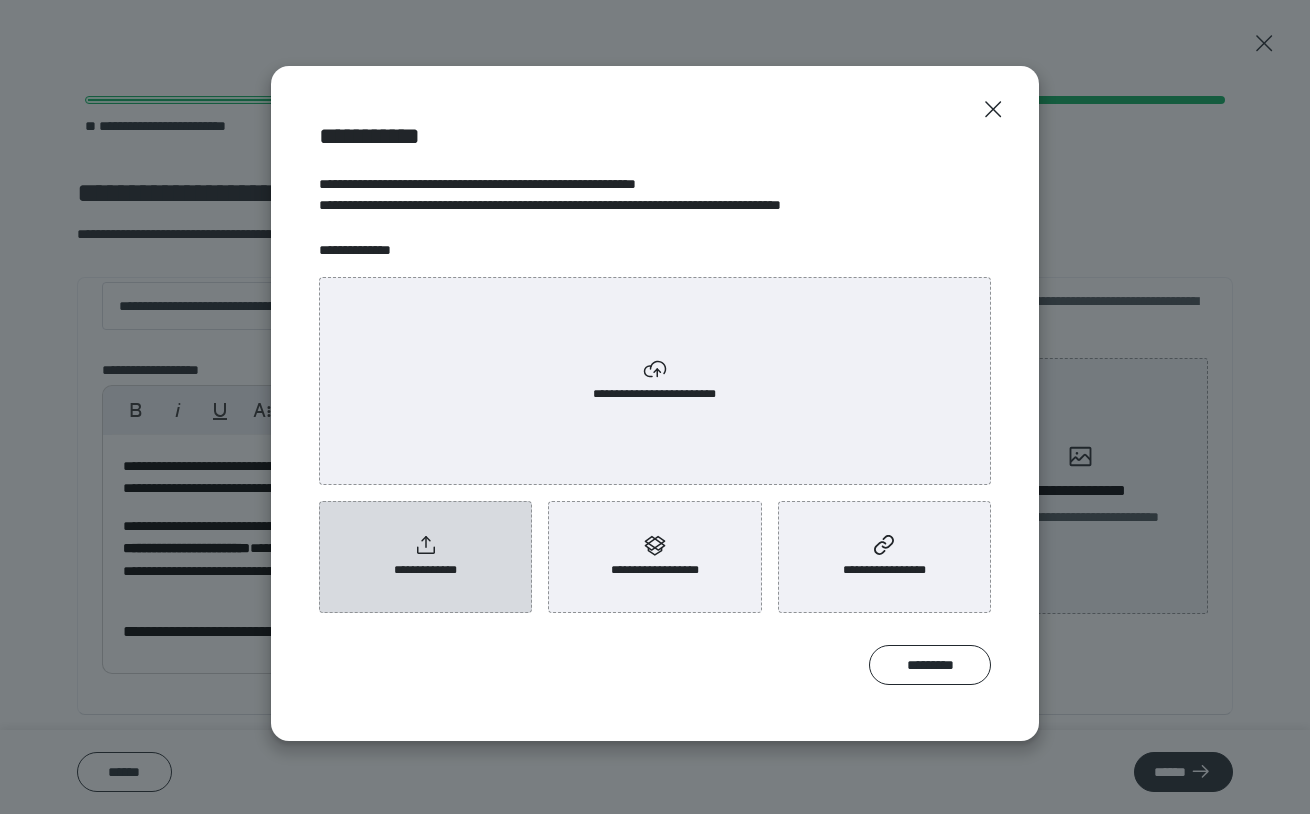 click 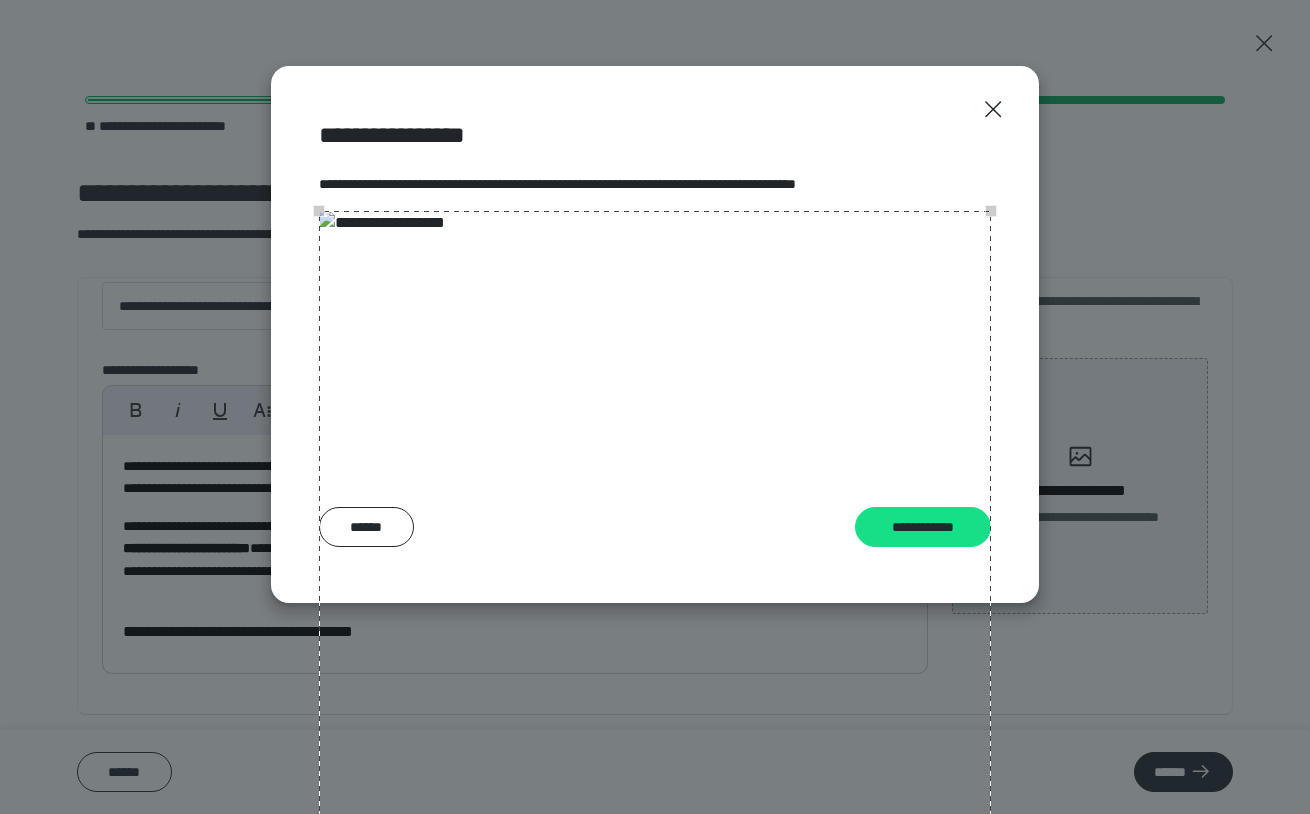scroll, scrollTop: 0, scrollLeft: 0, axis: both 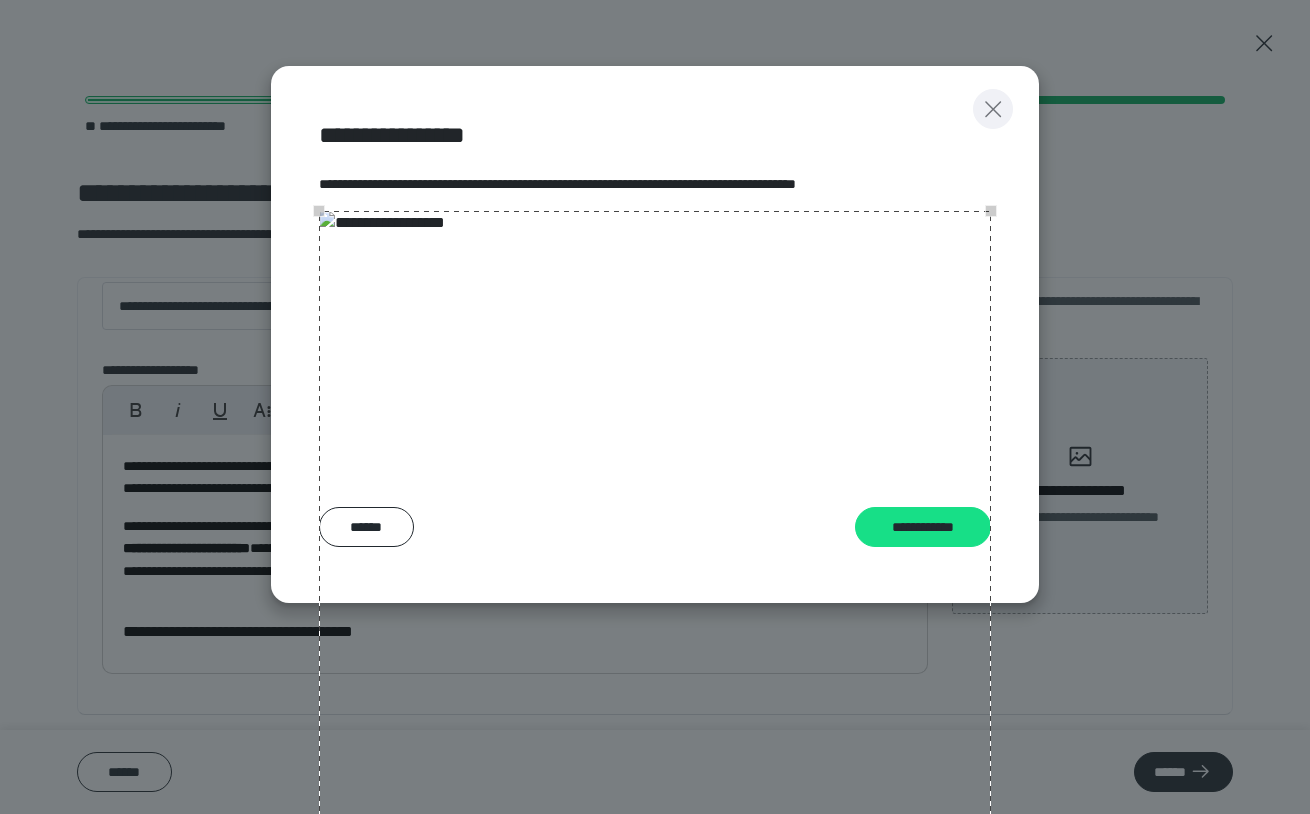click 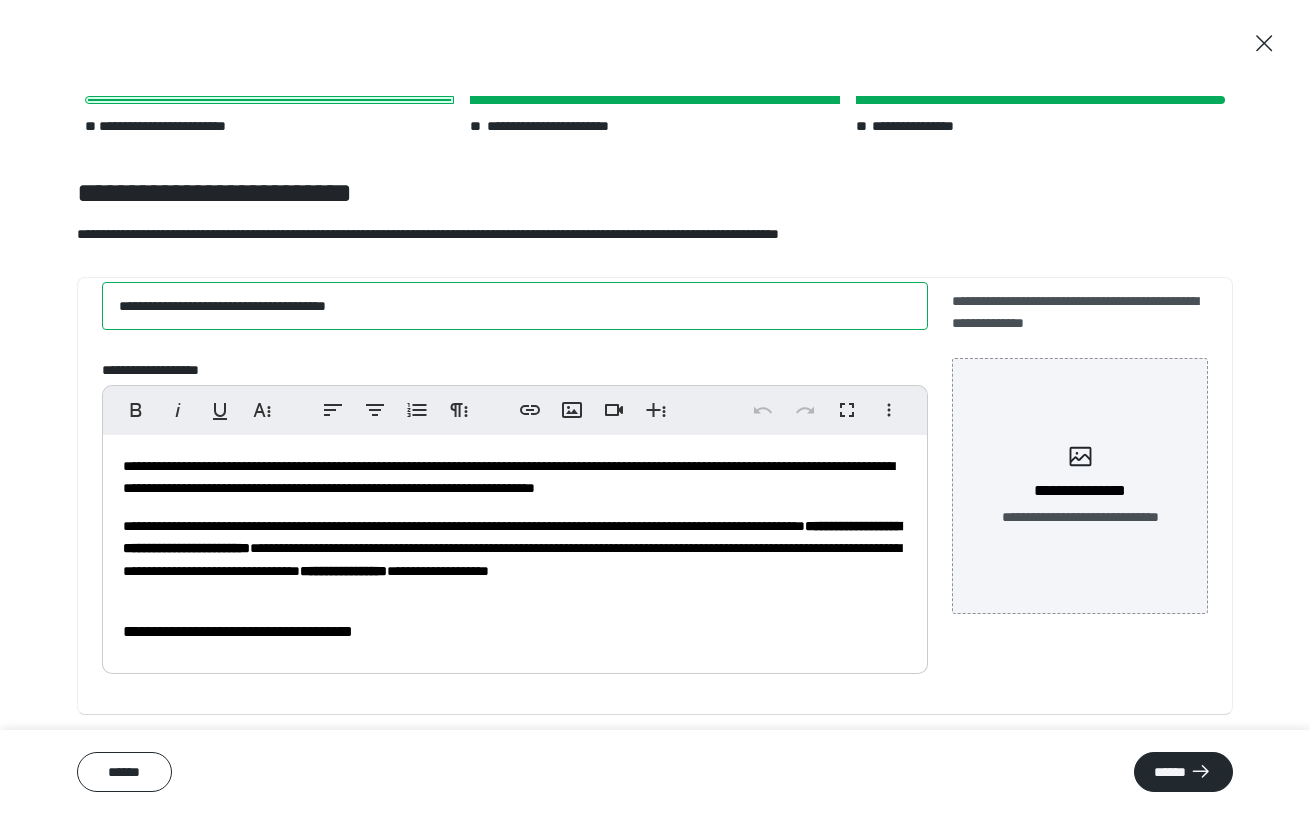 drag, startPoint x: 425, startPoint y: 305, endPoint x: 188, endPoint y: 299, distance: 237.07594 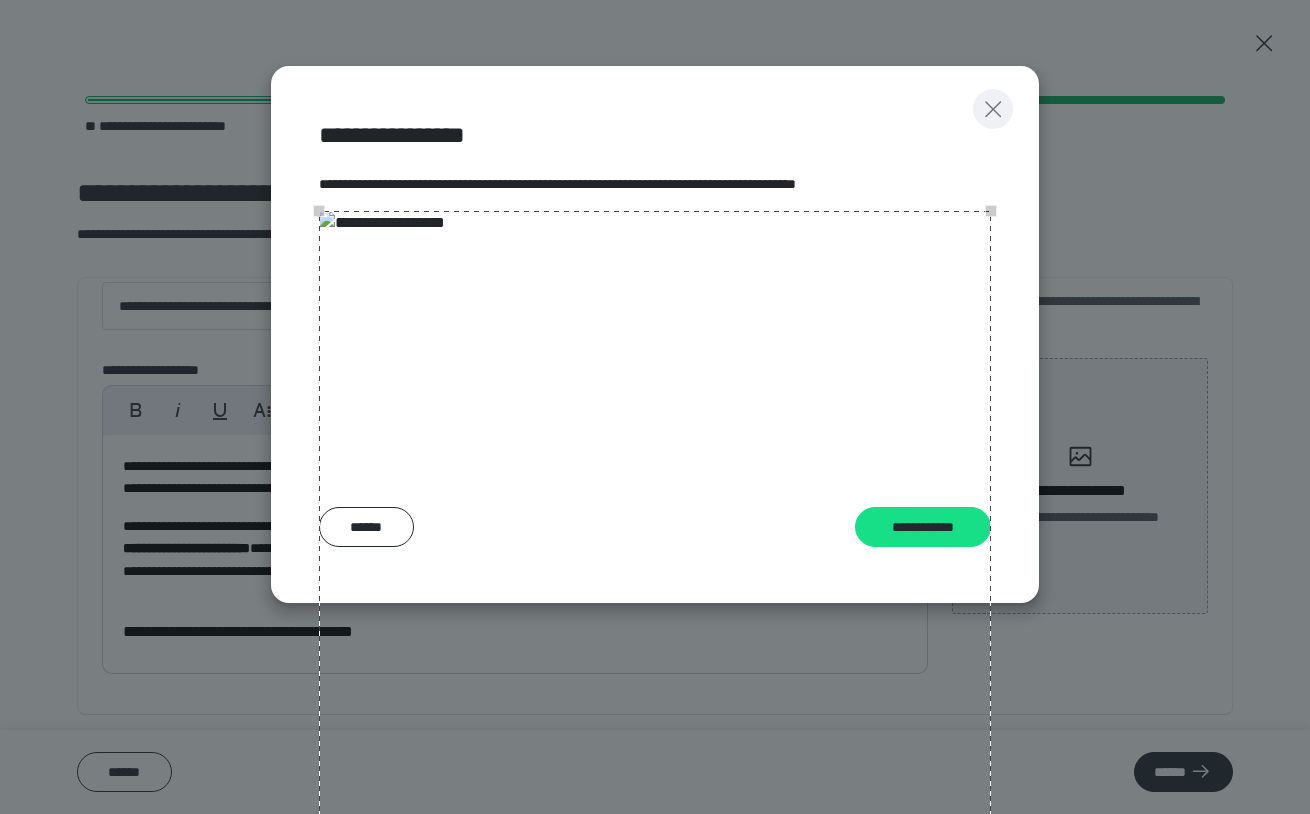 click 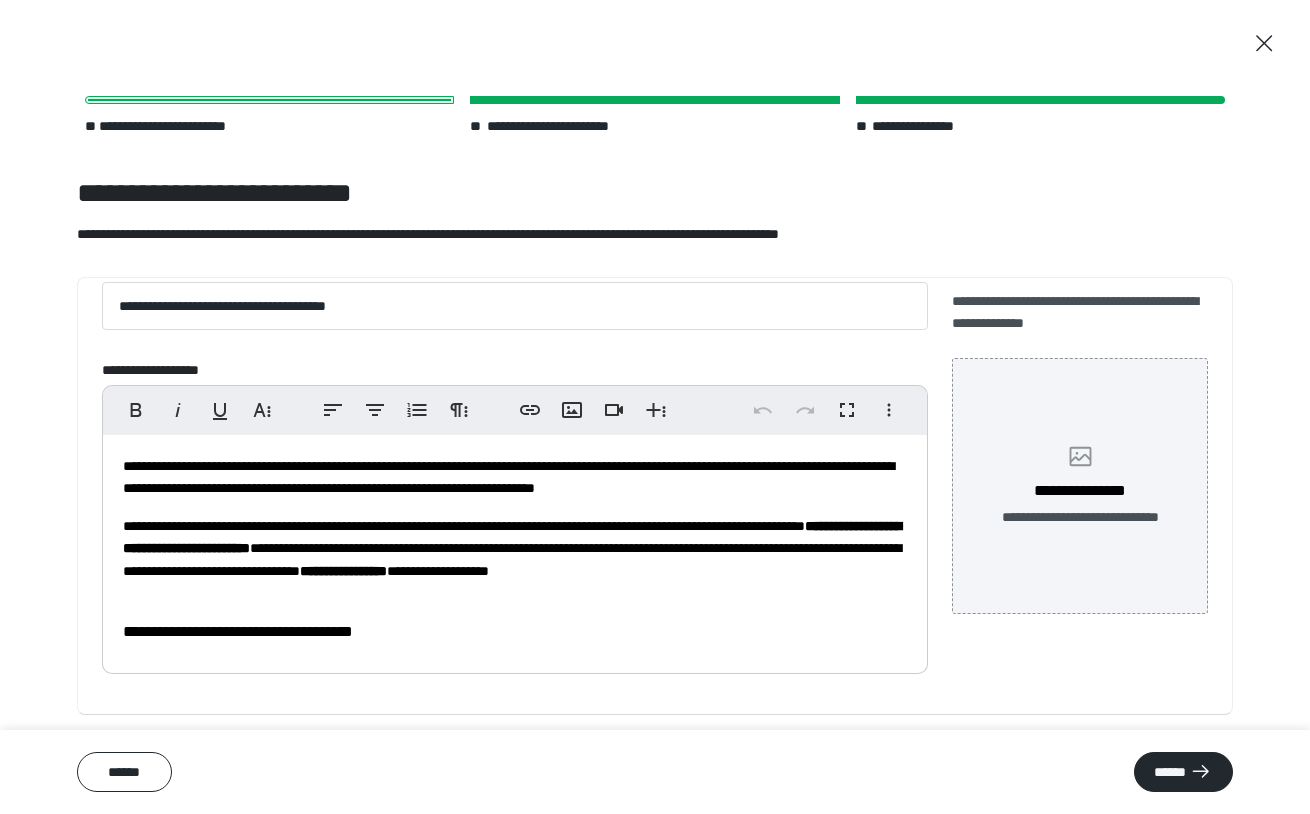 click 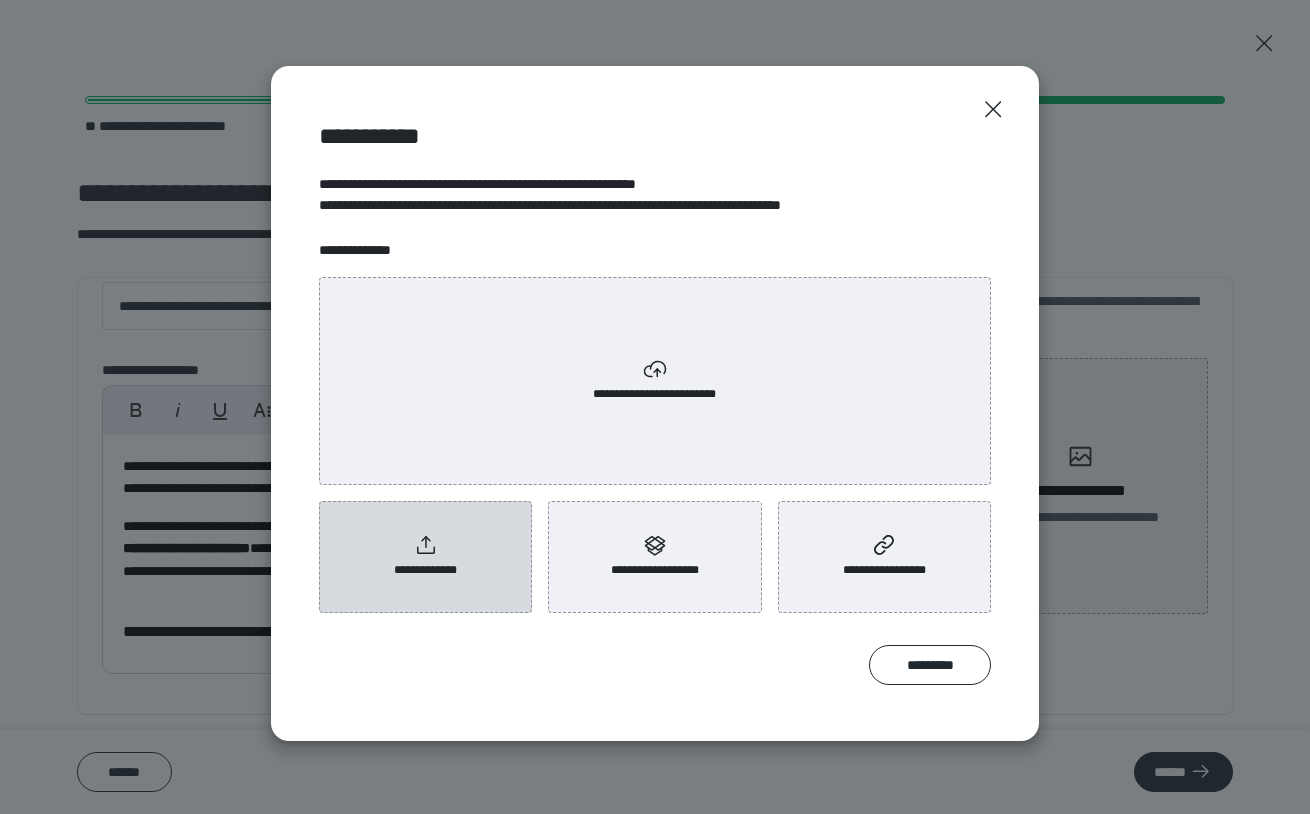 click on "**********" at bounding box center (426, 570) 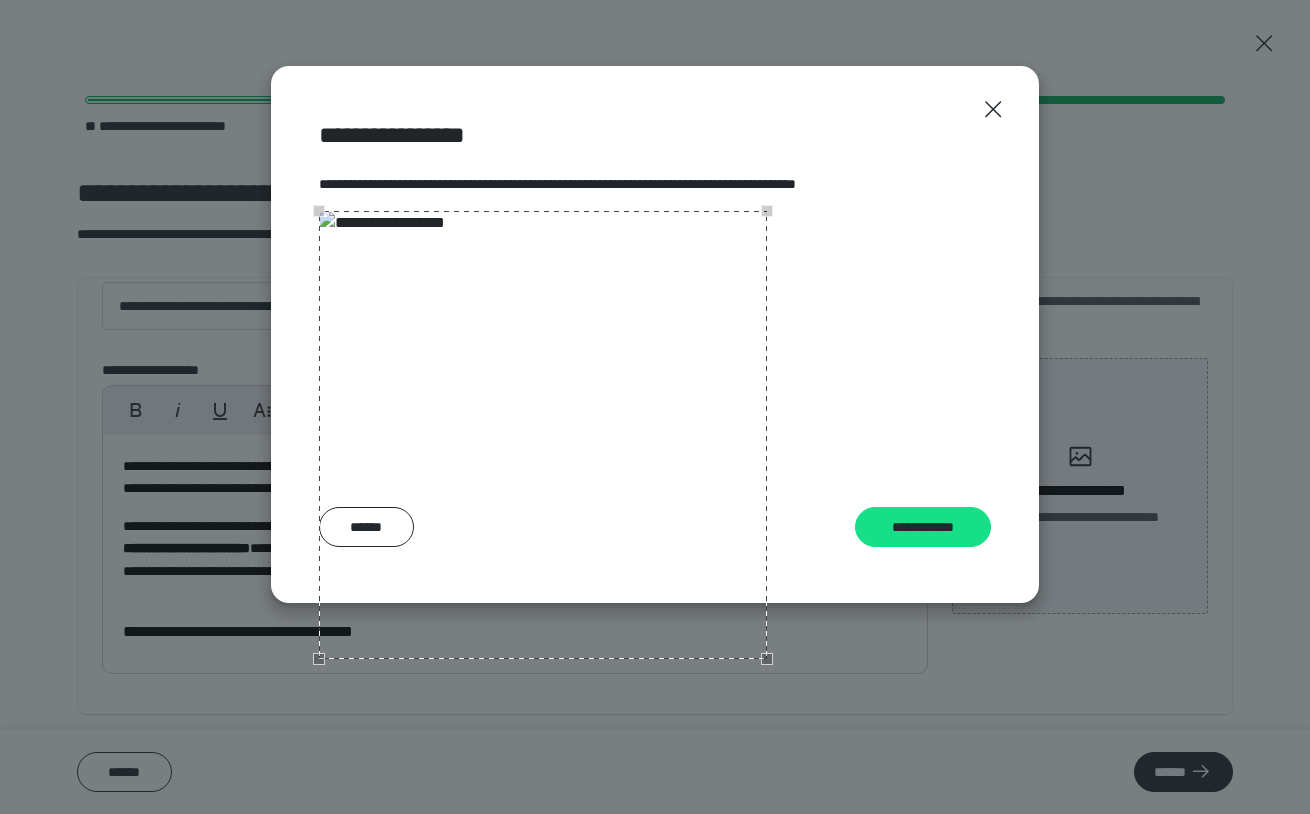 click at bounding box center [543, 435] 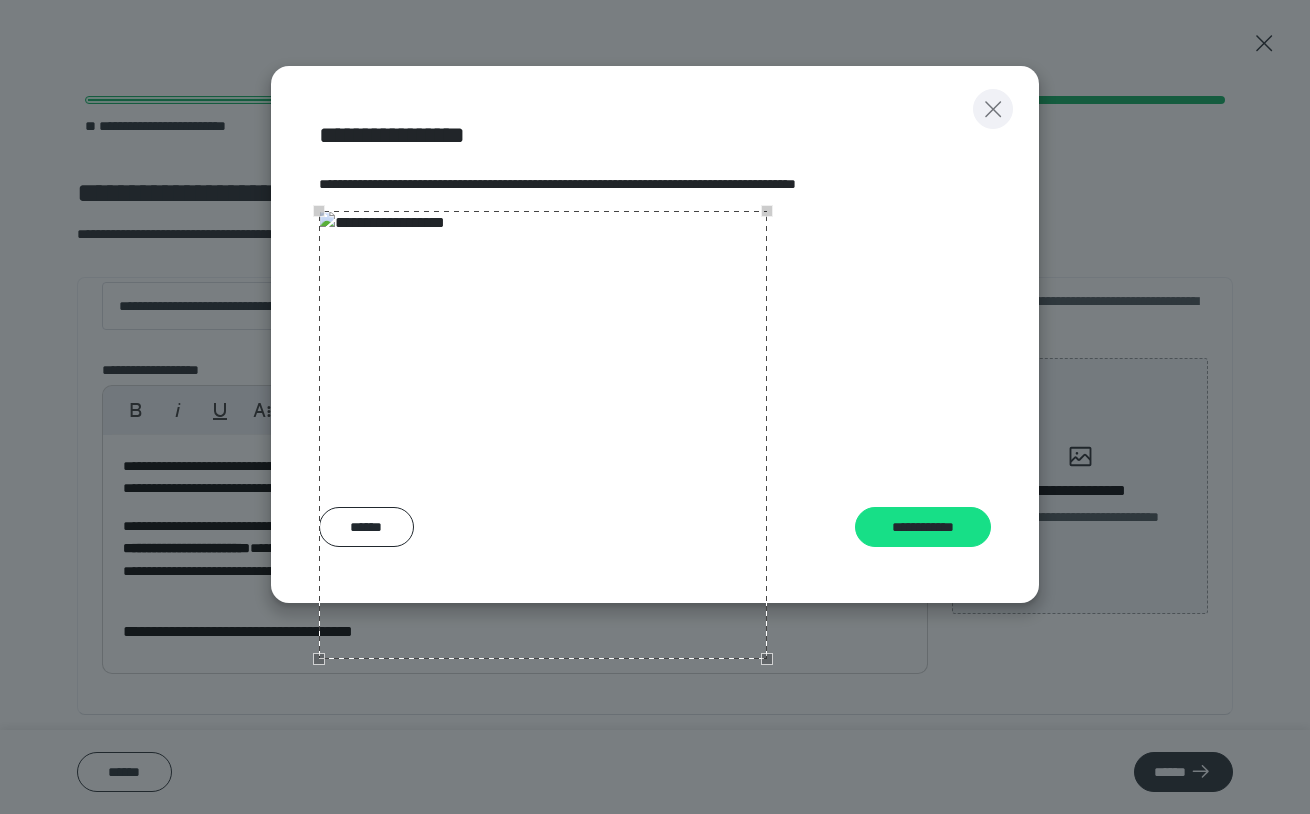 click 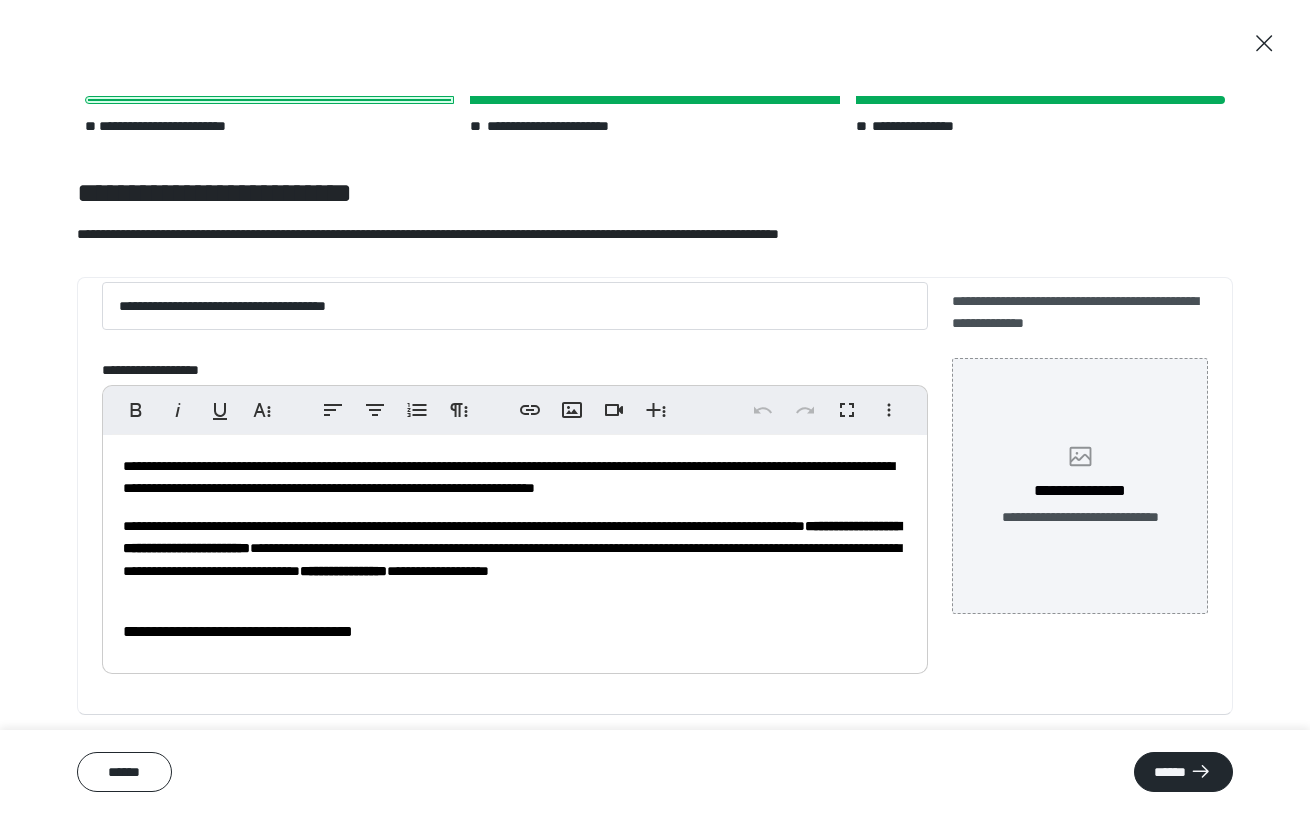 click on "**********" at bounding box center [1080, 486] 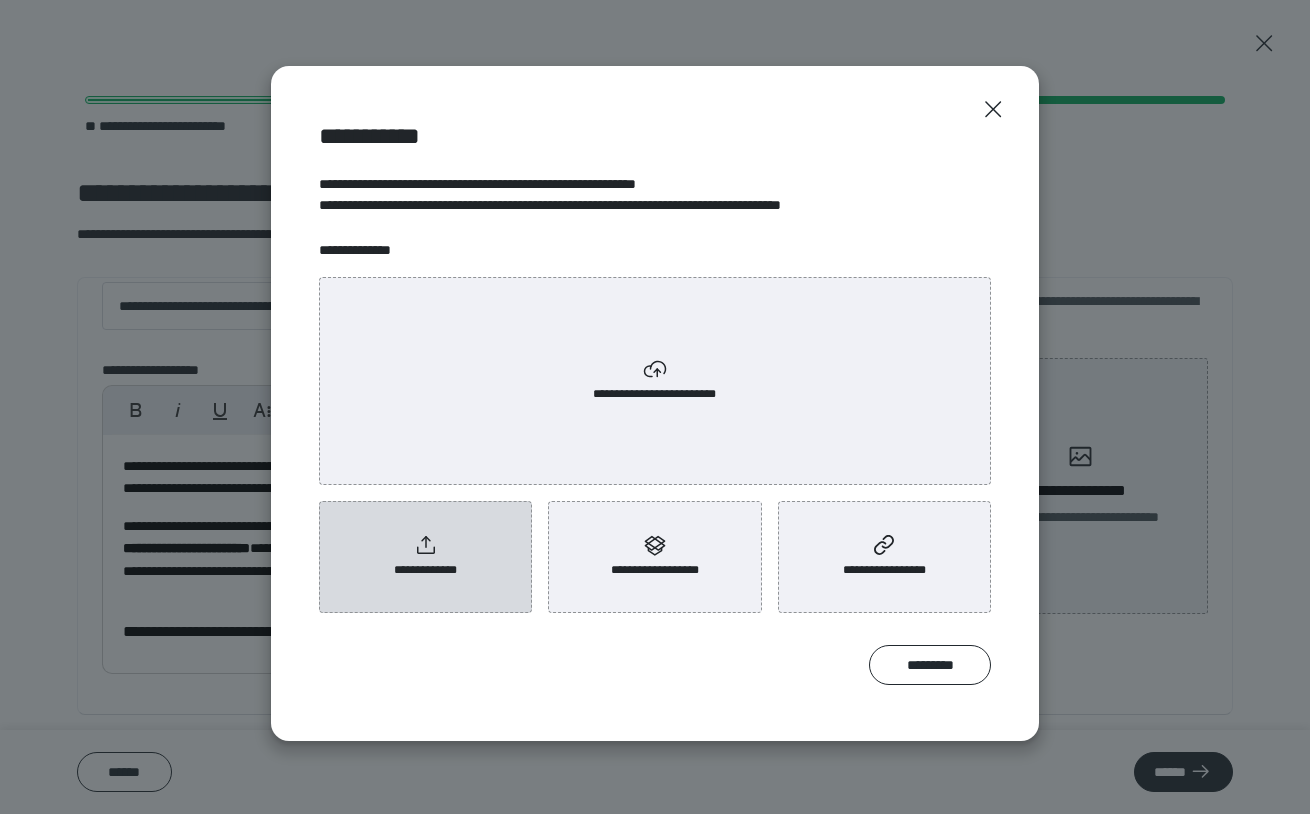 click on "**********" at bounding box center (426, 570) 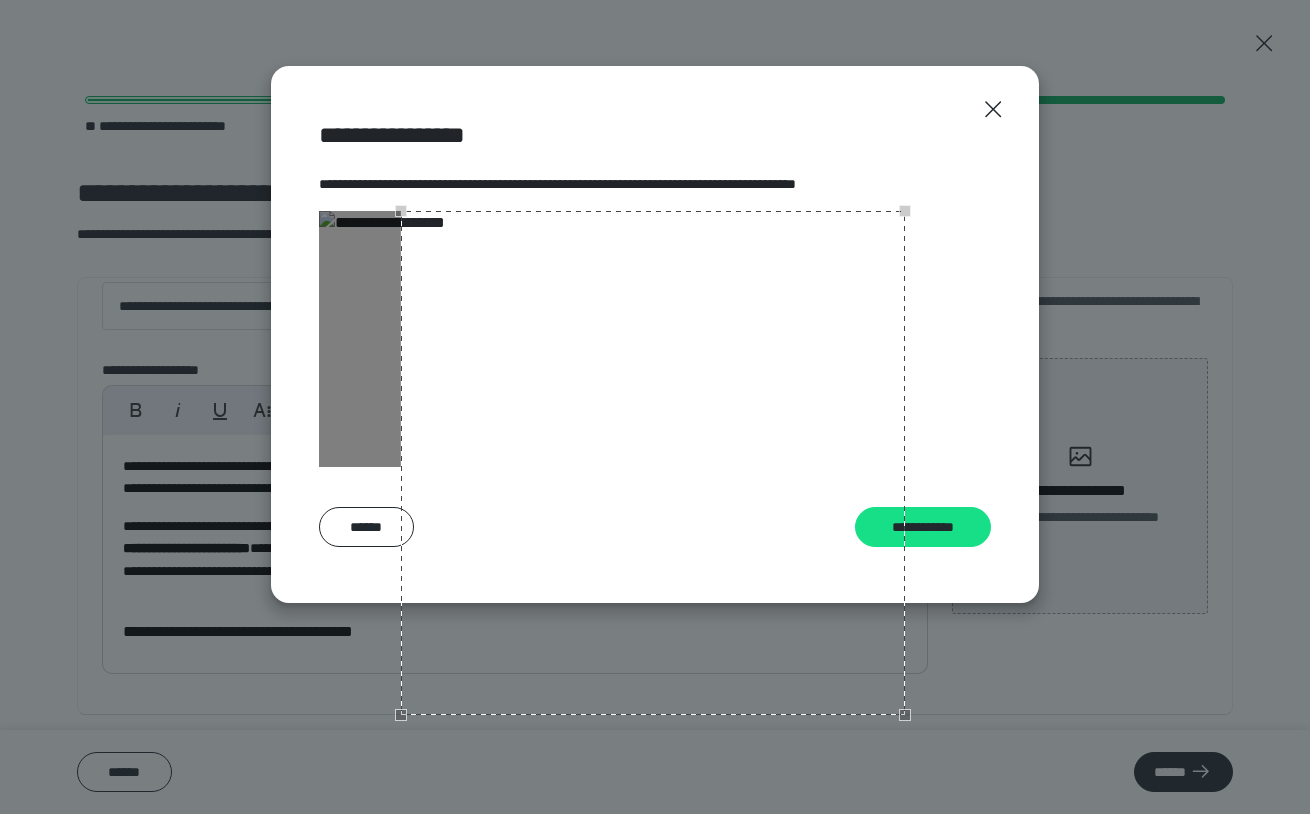 click at bounding box center (653, 463) 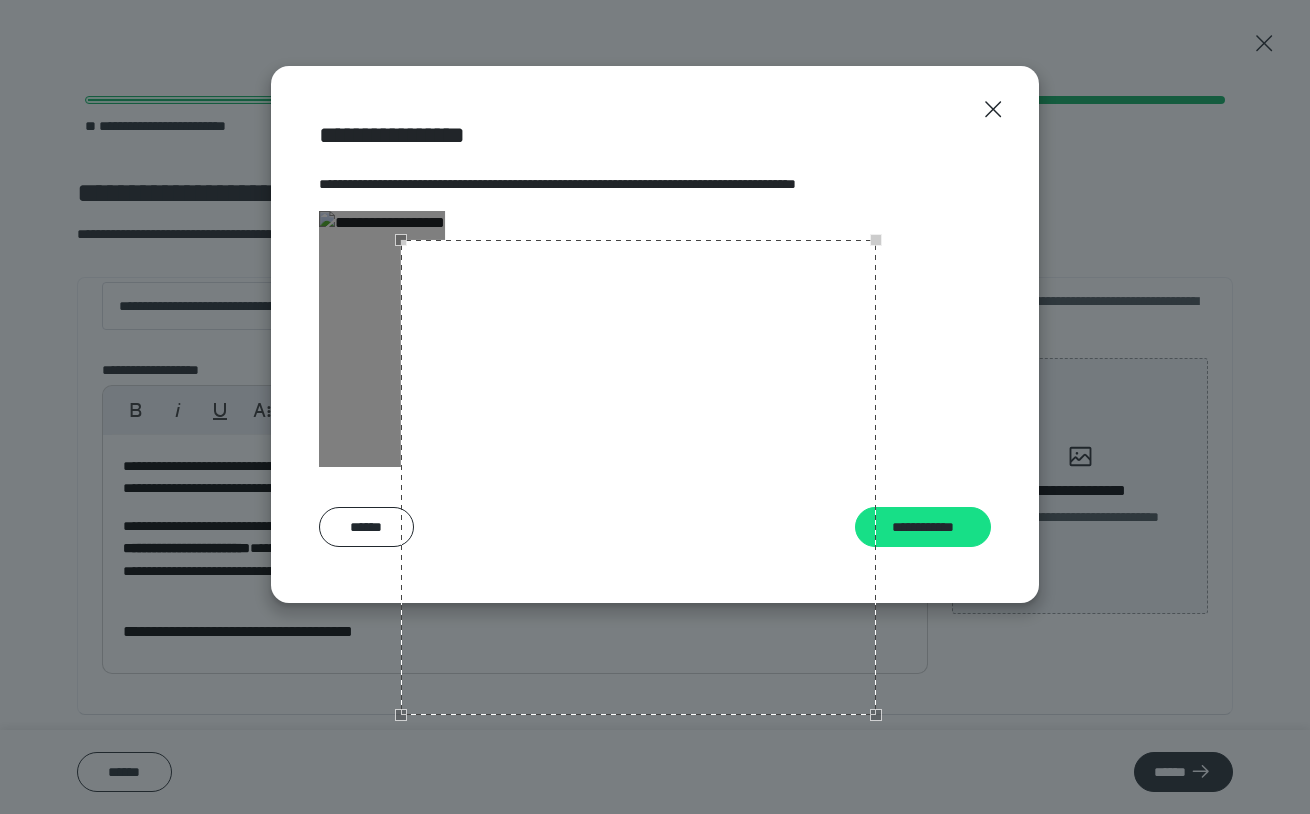 click at bounding box center [382, 339] 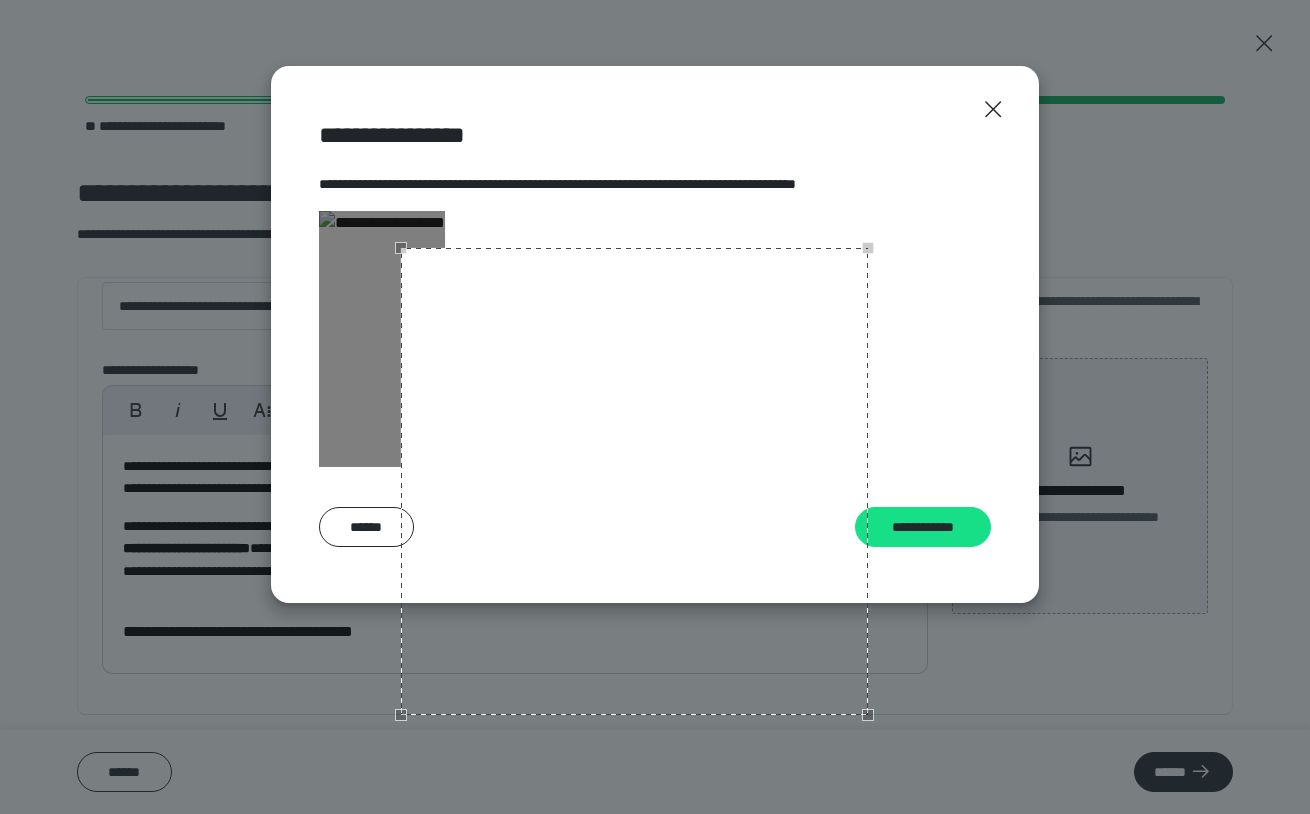 click at bounding box center [634, 481] 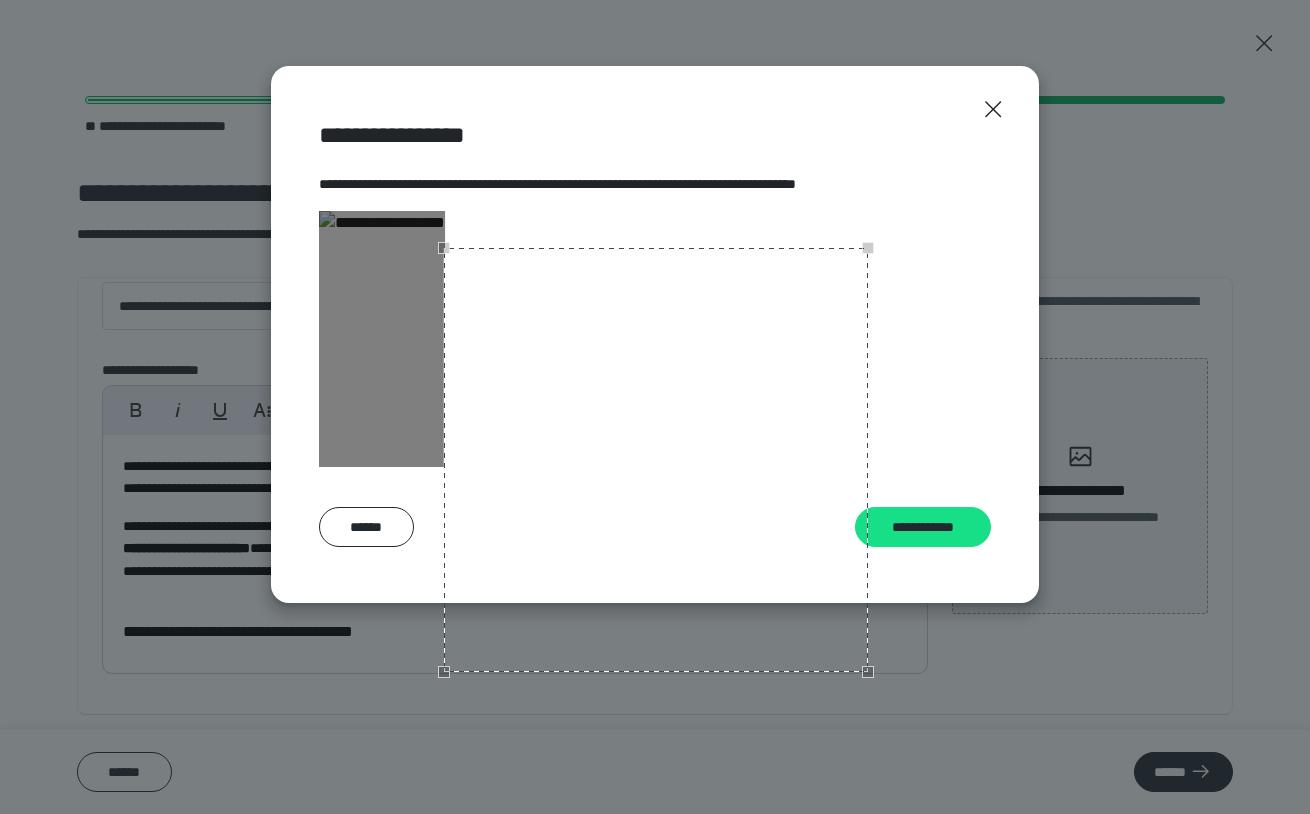 click at bounding box center [382, 339] 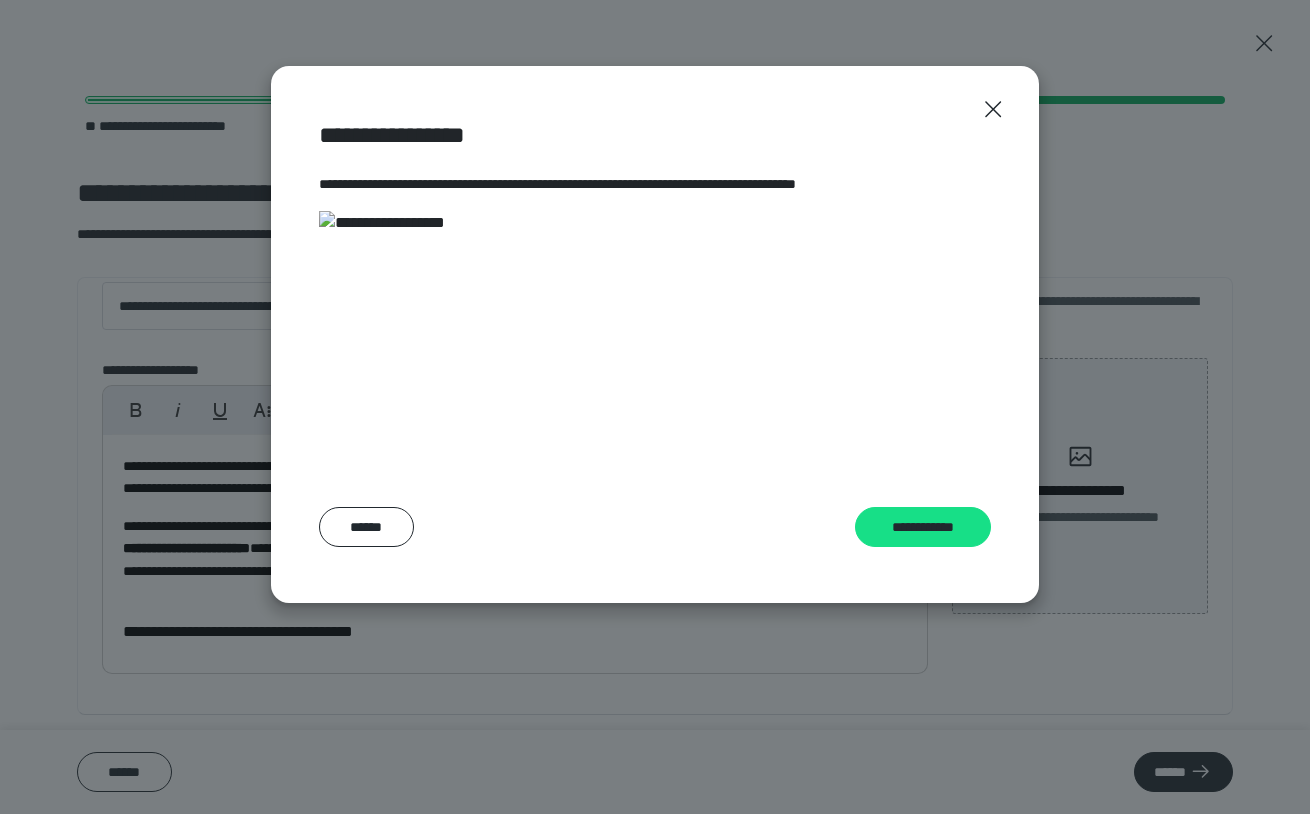 click at bounding box center (382, 339) 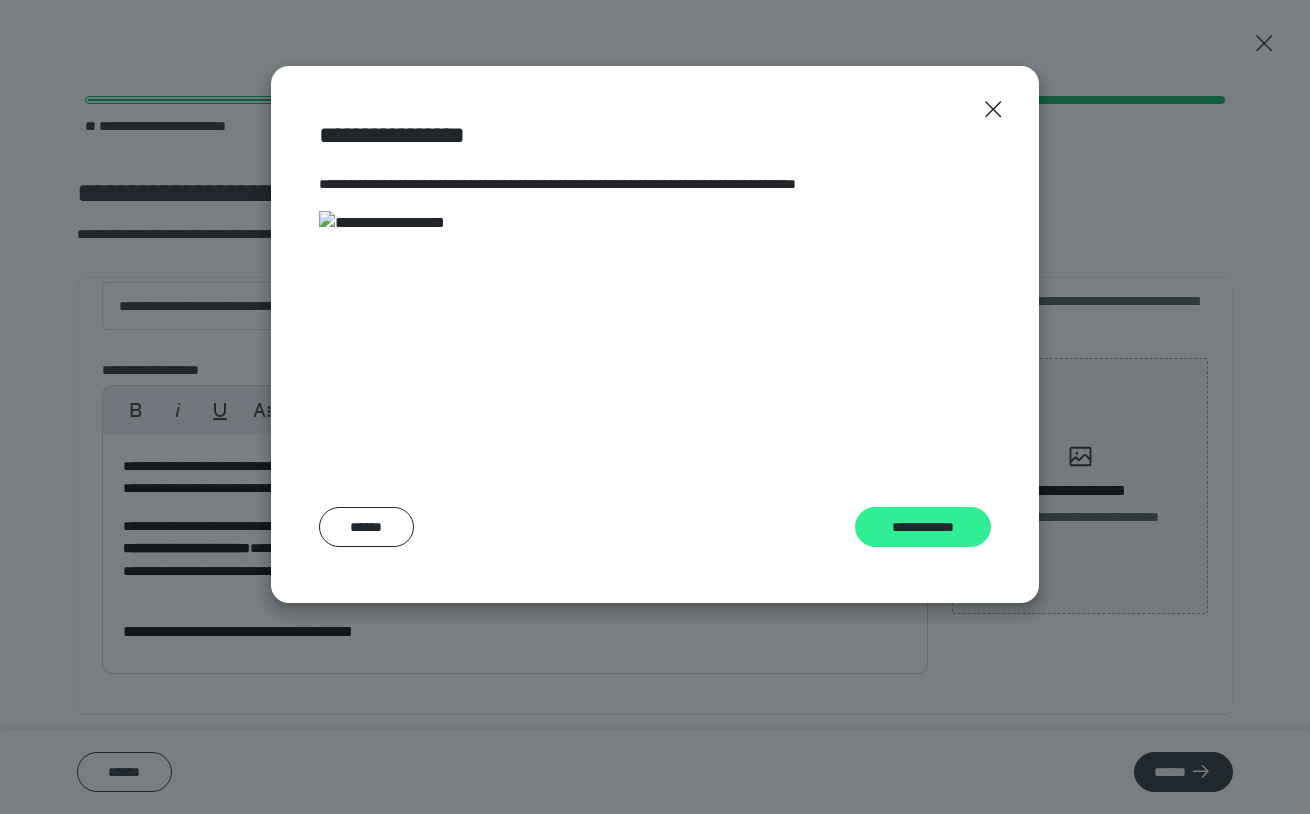 click on "**********" at bounding box center (923, 527) 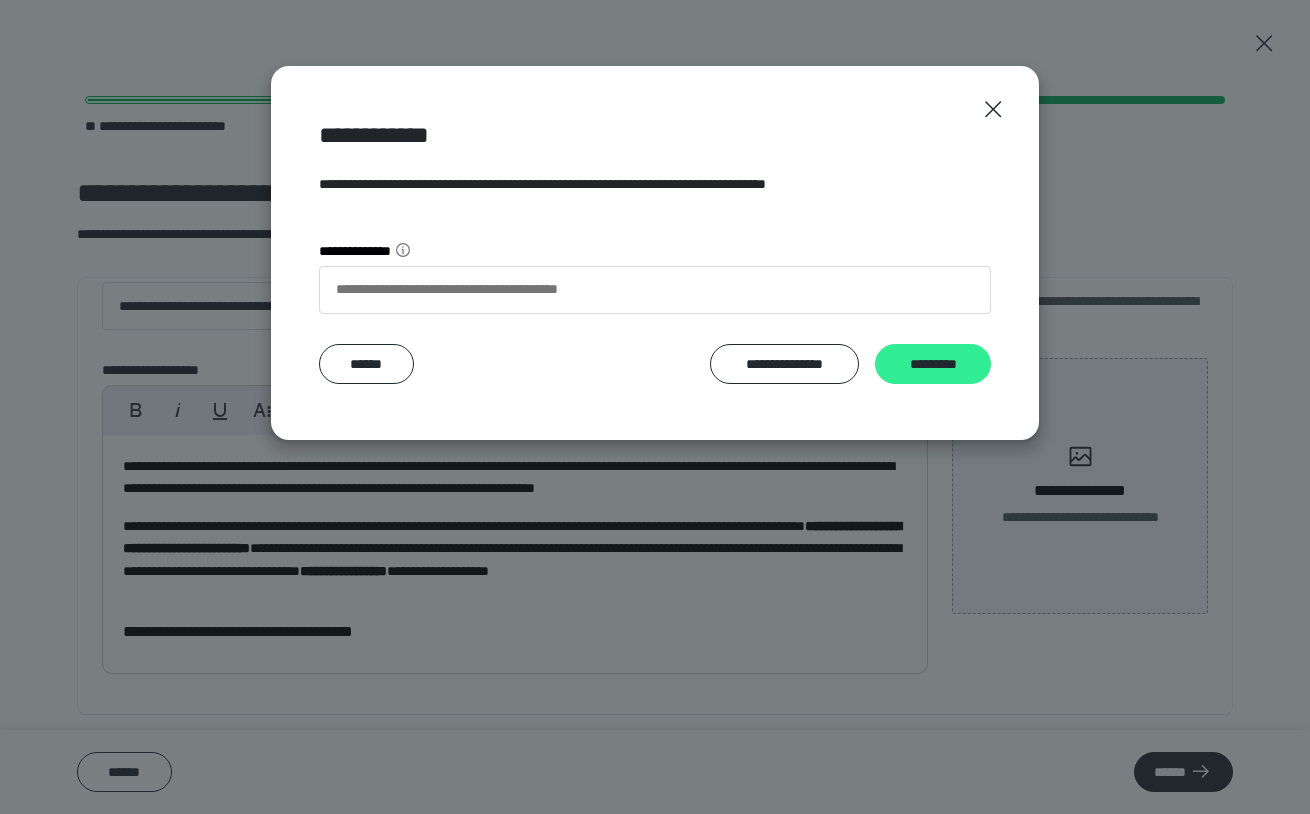 click on "*********" at bounding box center (933, 364) 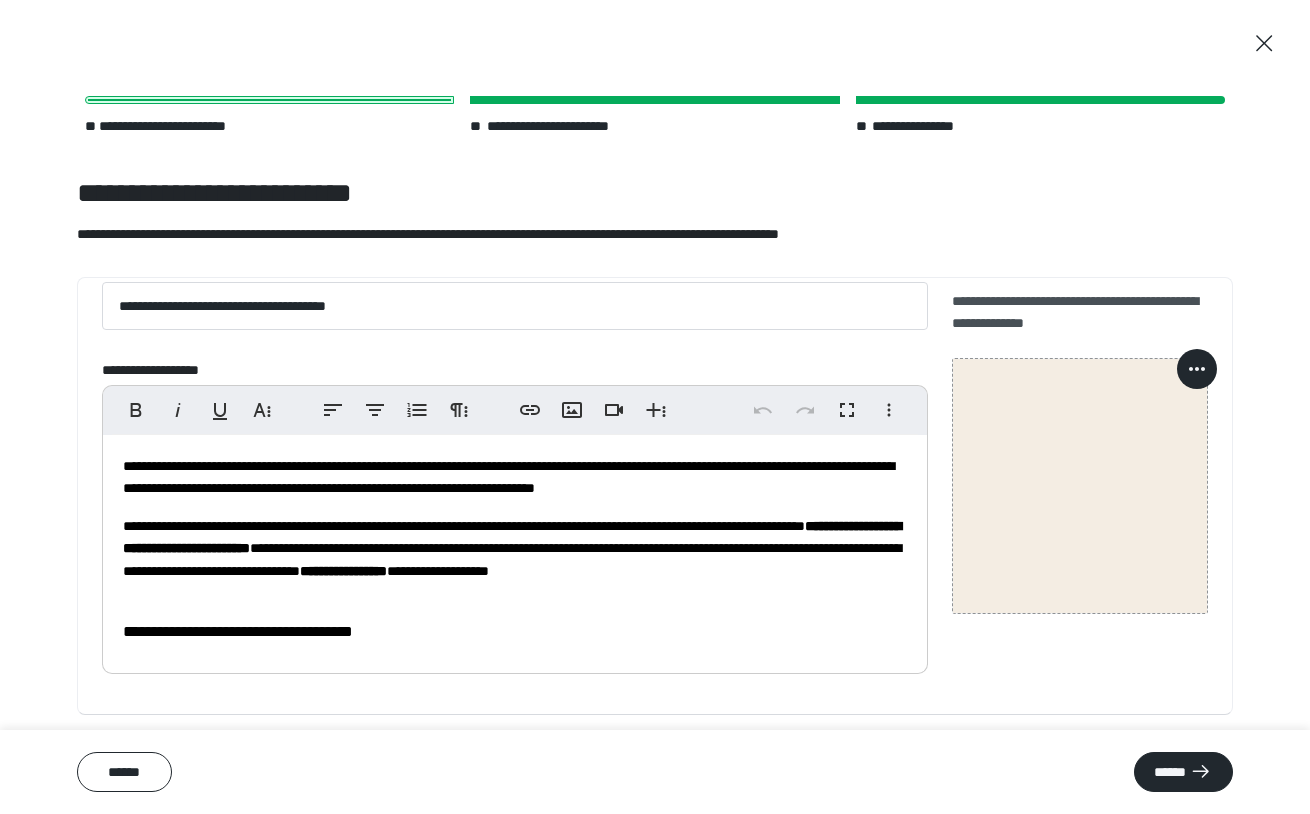 click at bounding box center (1080, 486) 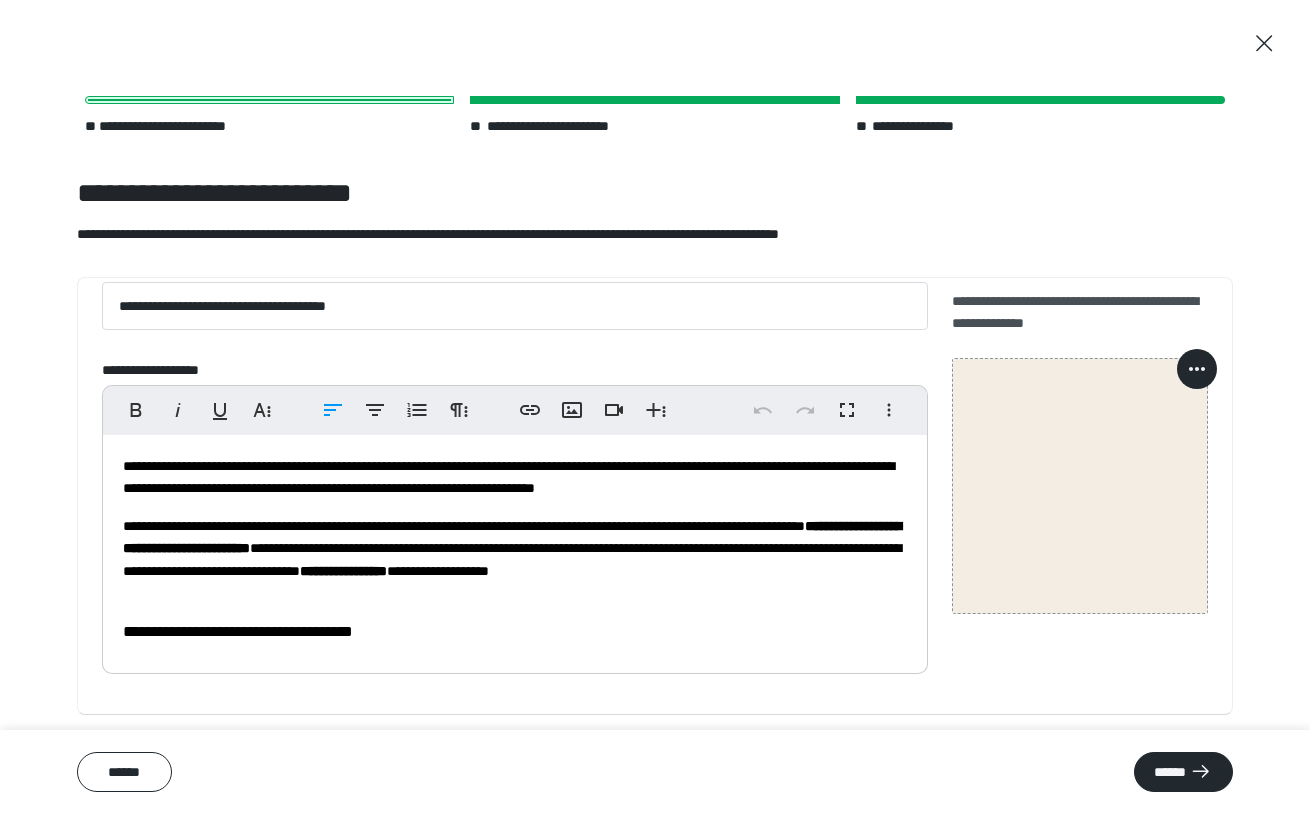 click 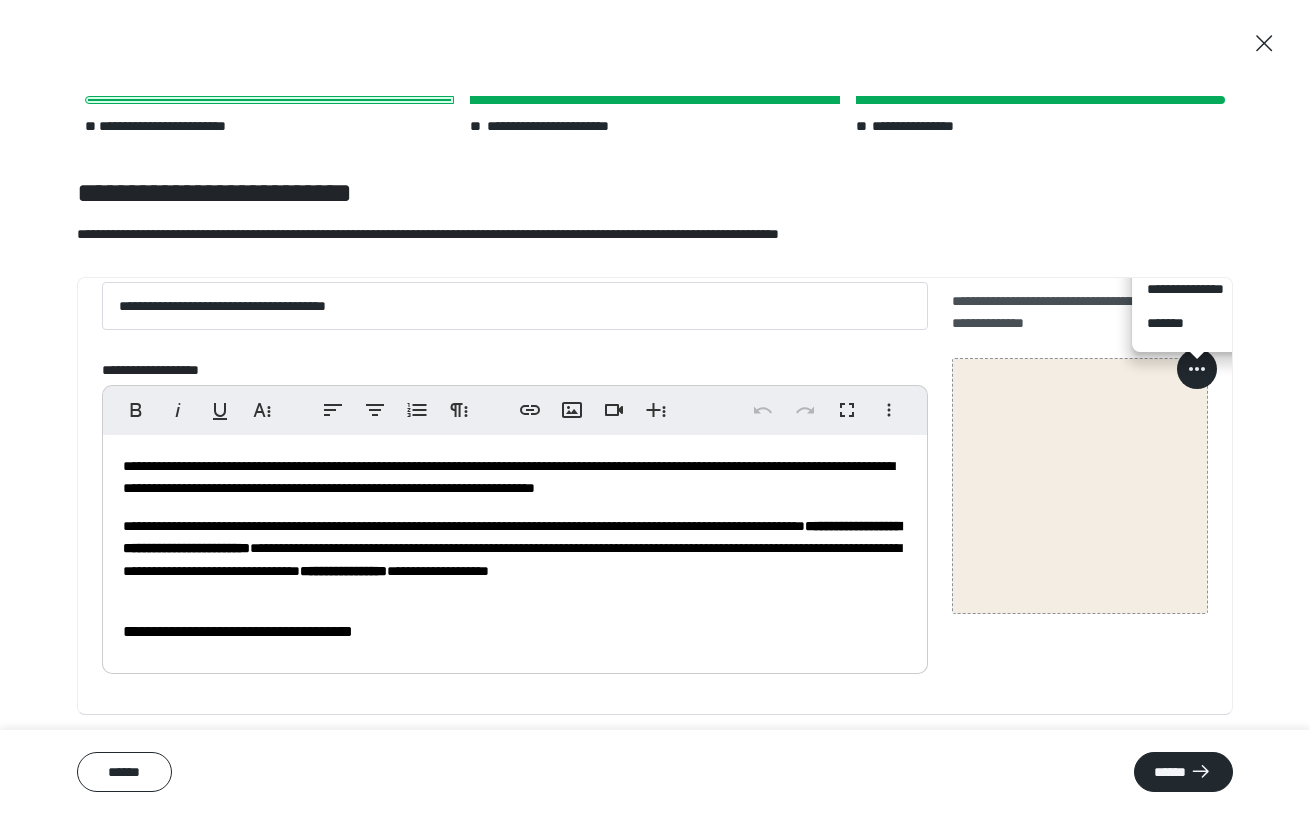 click on "**********" at bounding box center [1197, 289] 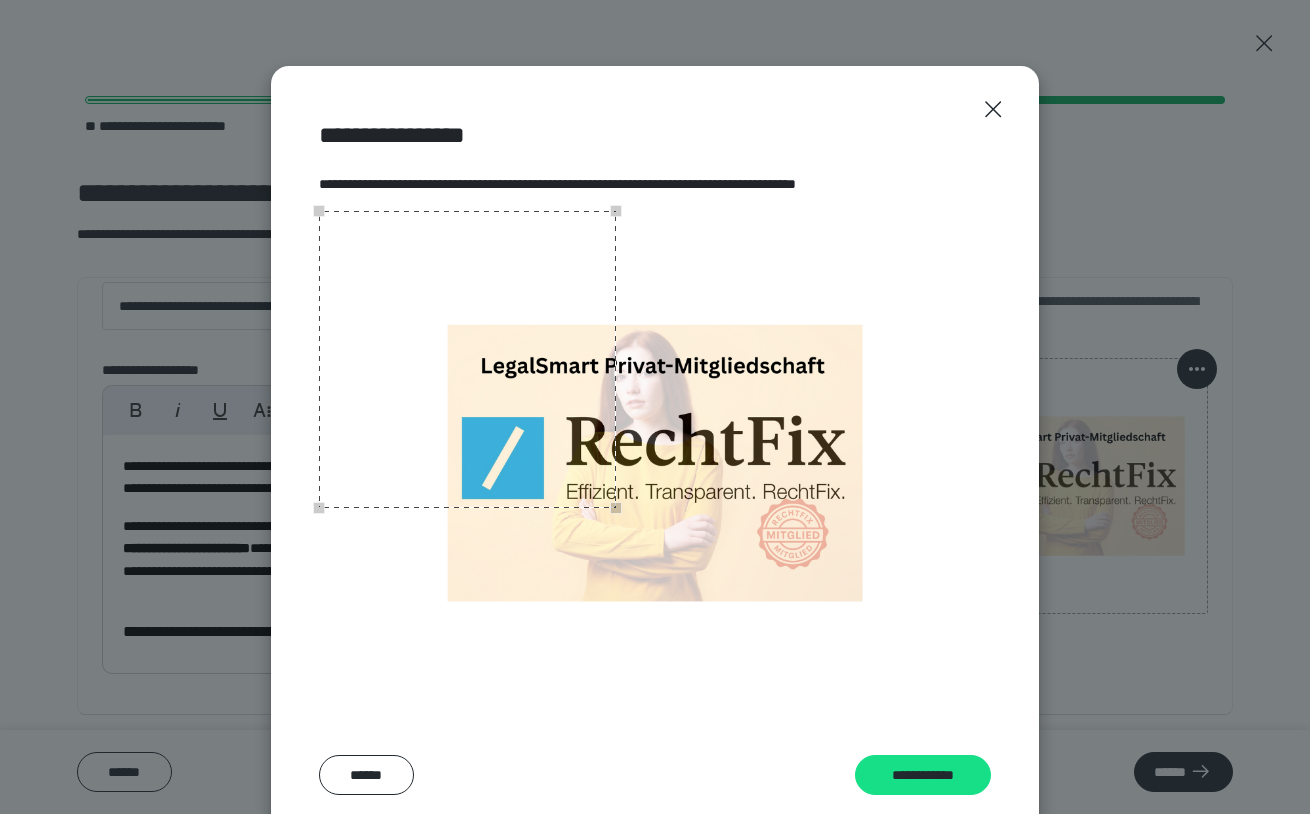 click at bounding box center [467, 359] 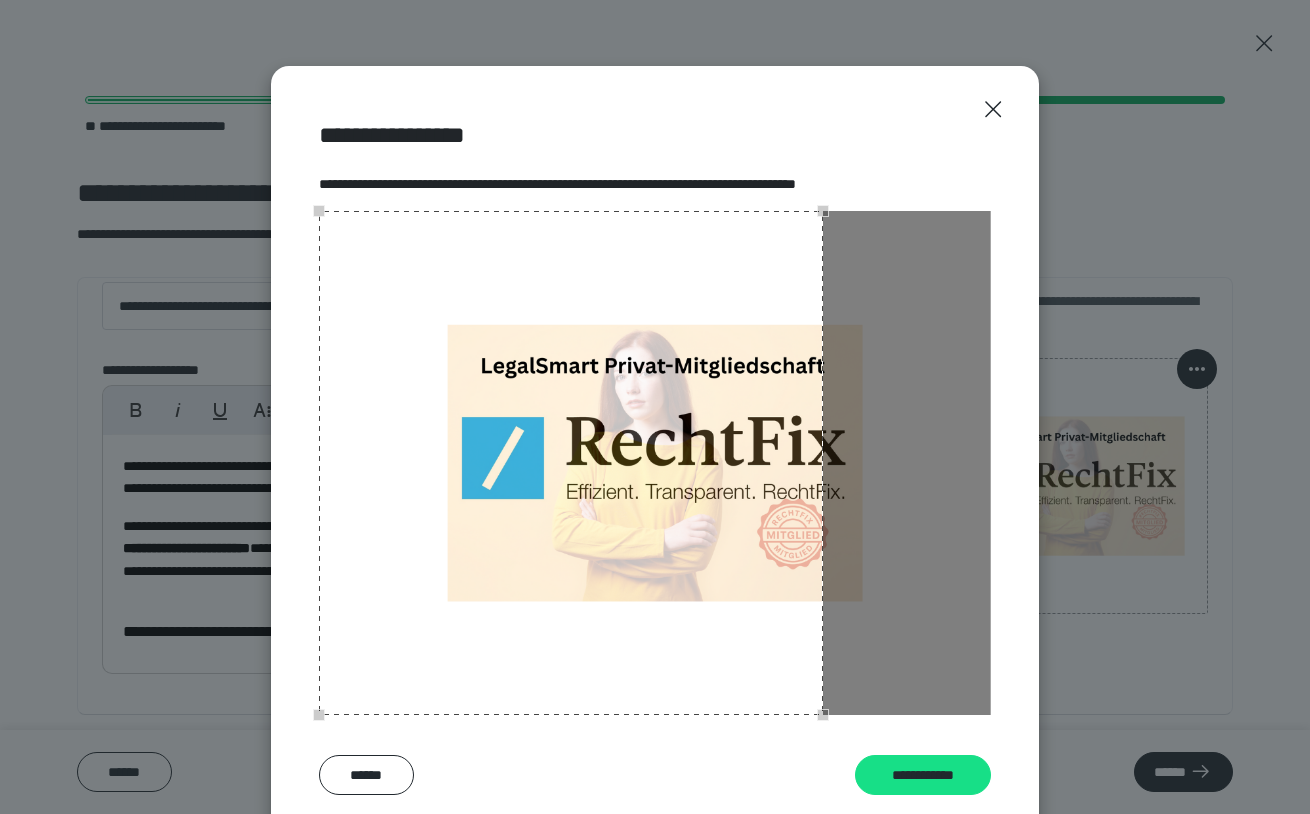 click at bounding box center (655, 463) 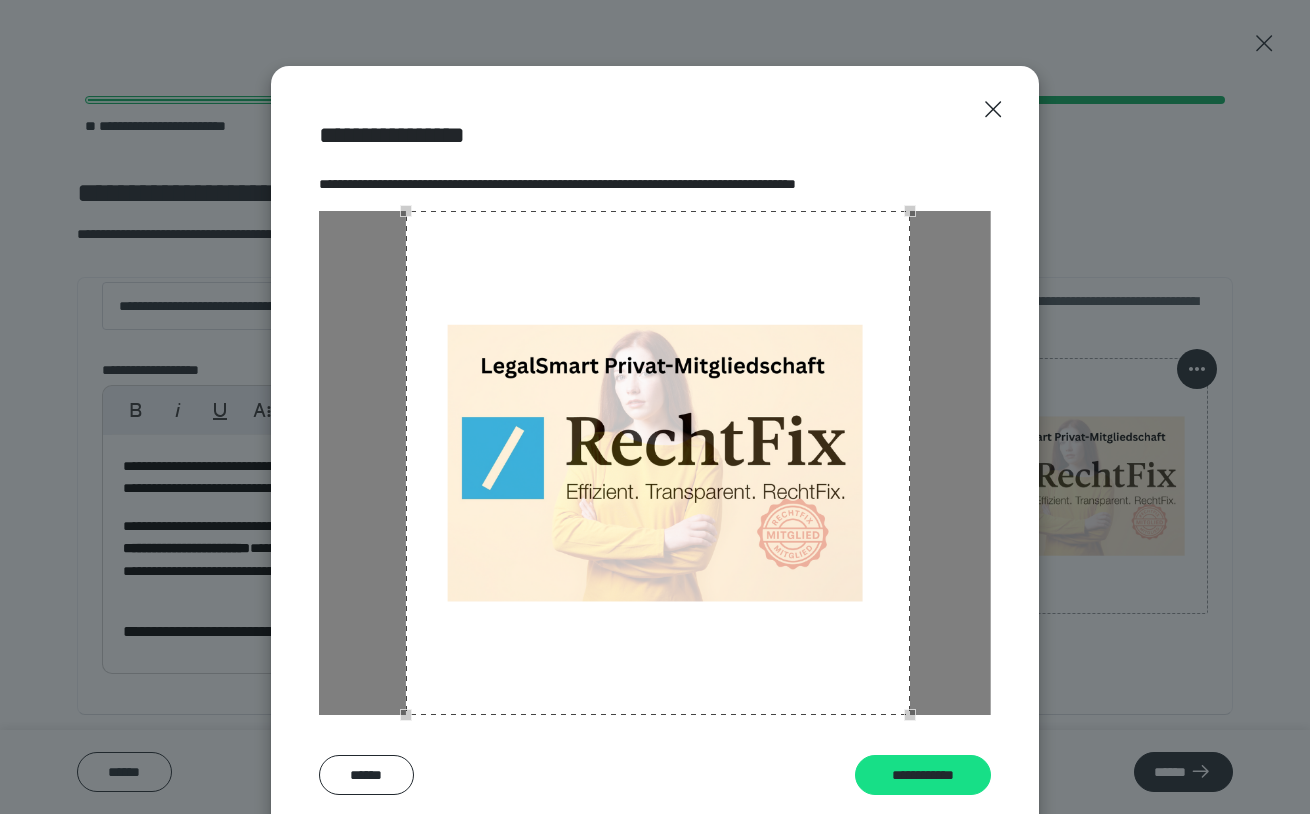 click at bounding box center (658, 463) 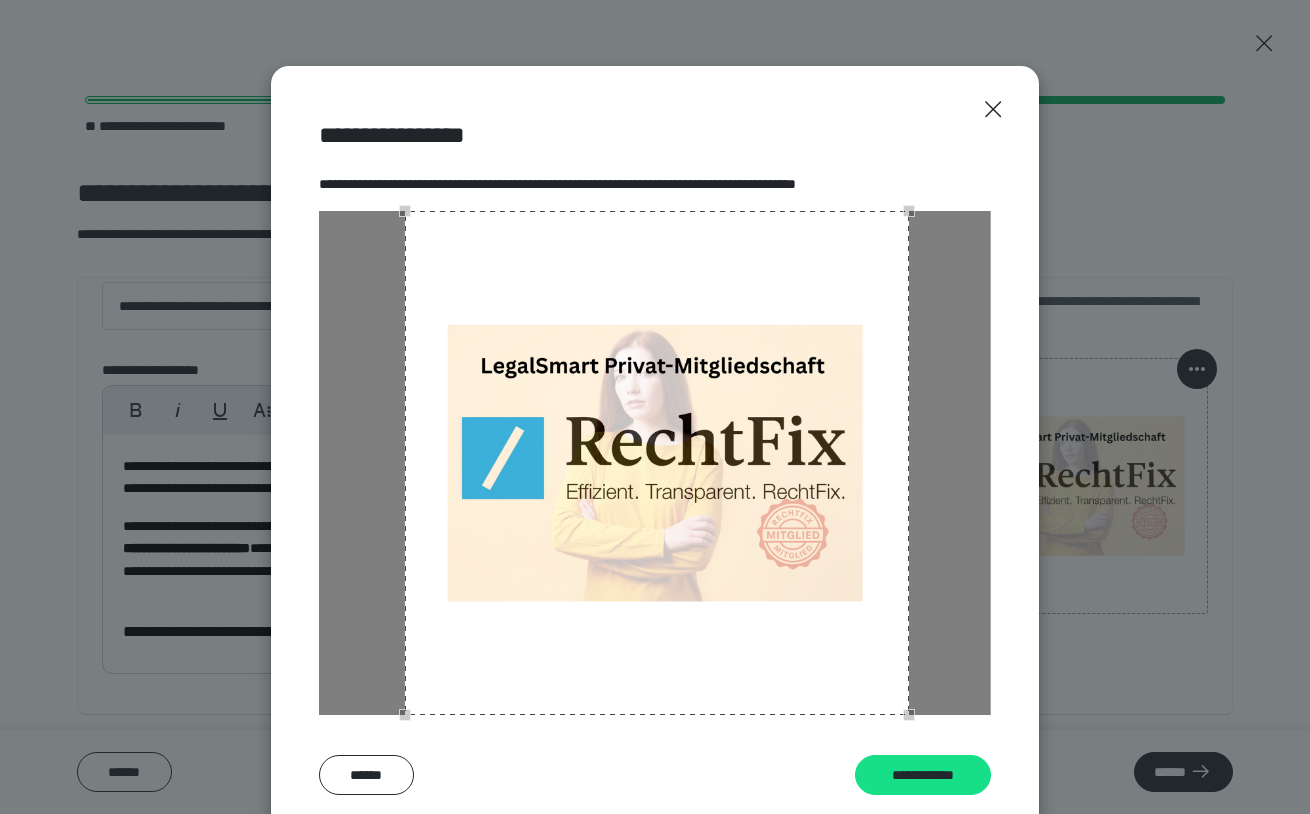 click at bounding box center (657, 463) 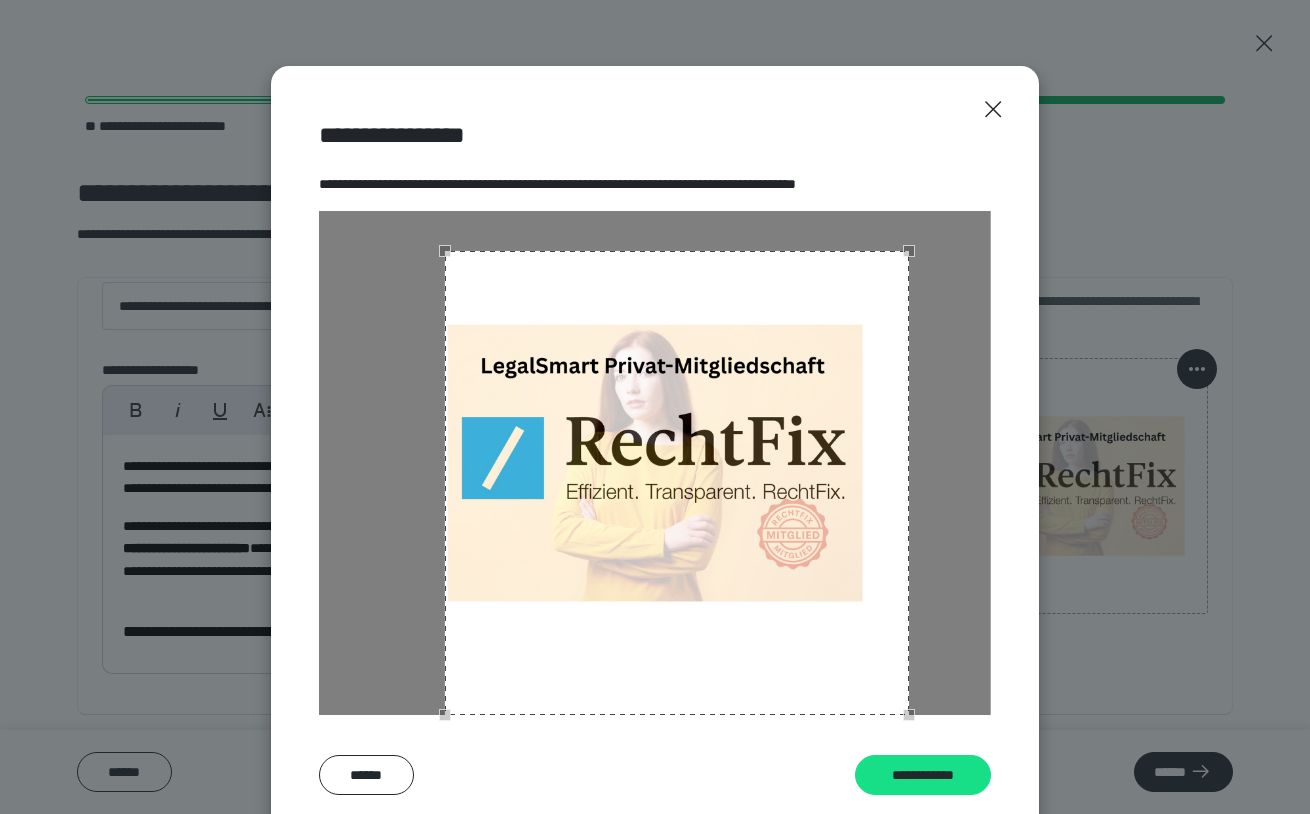 click at bounding box center [677, 483] 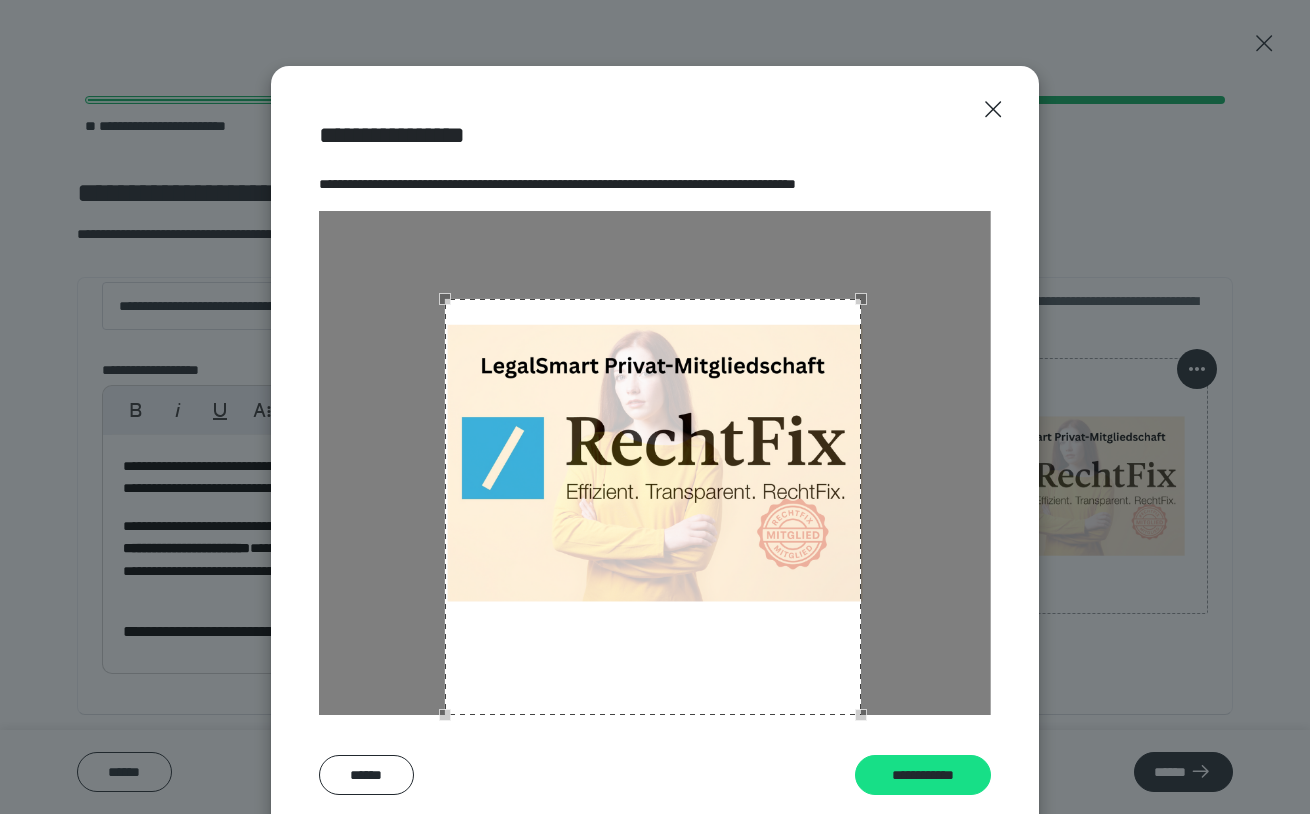 click at bounding box center (861, 299) 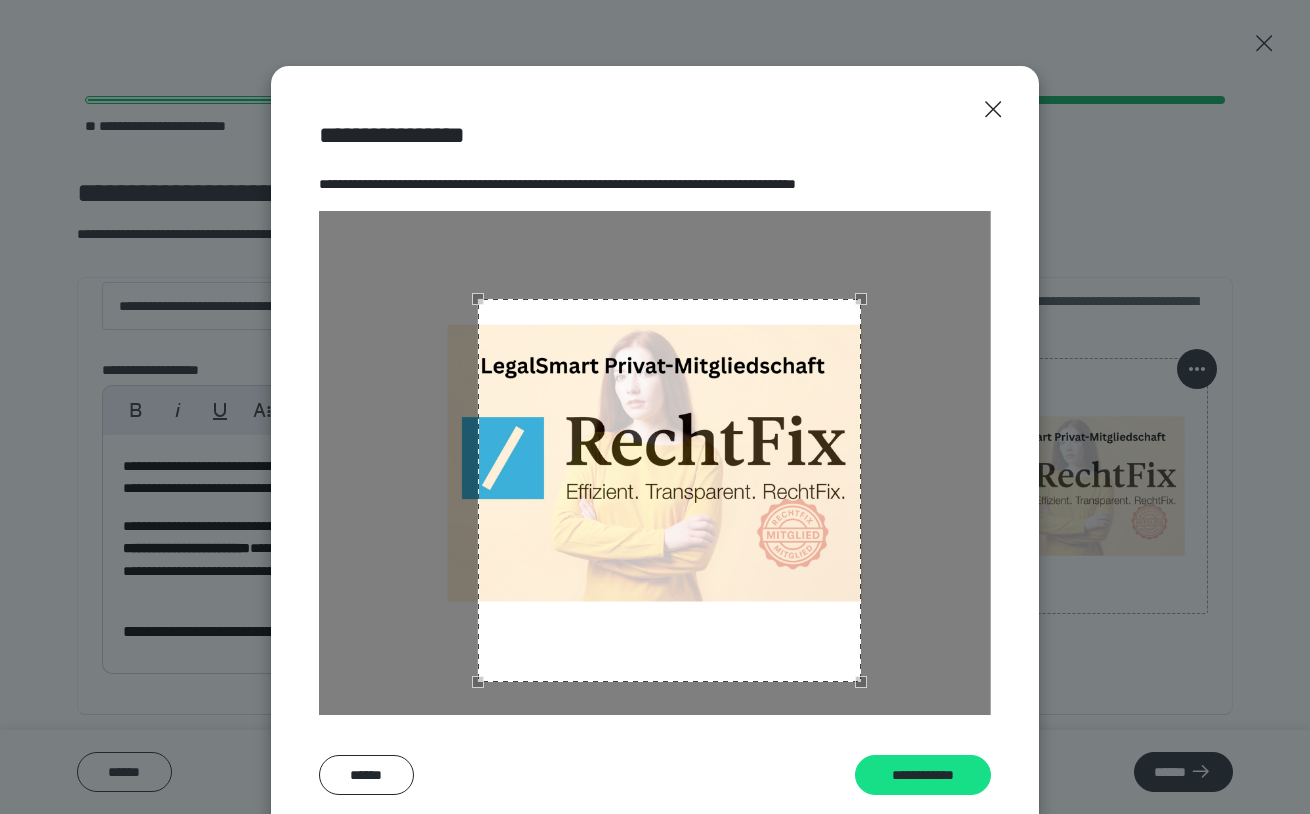 click at bounding box center [655, 463] 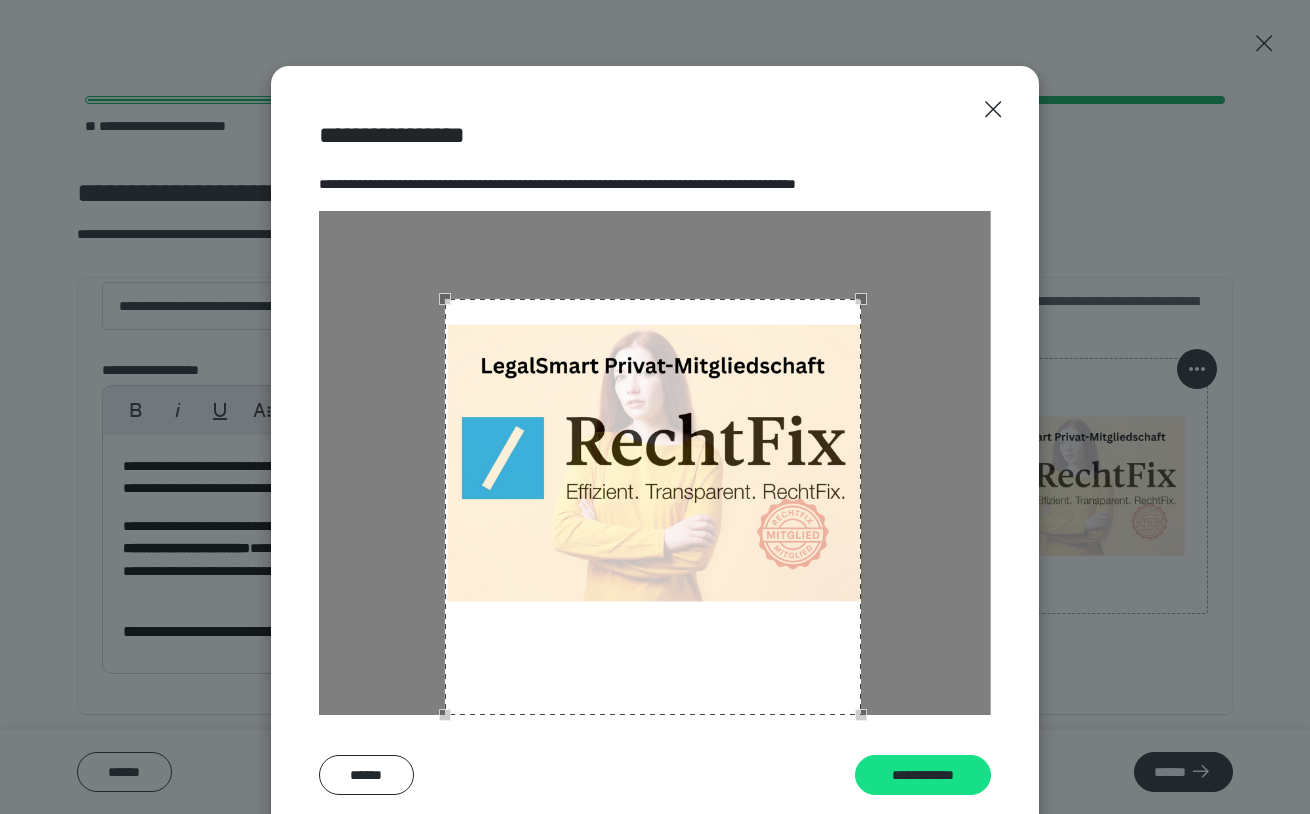 click at bounding box center (655, 463) 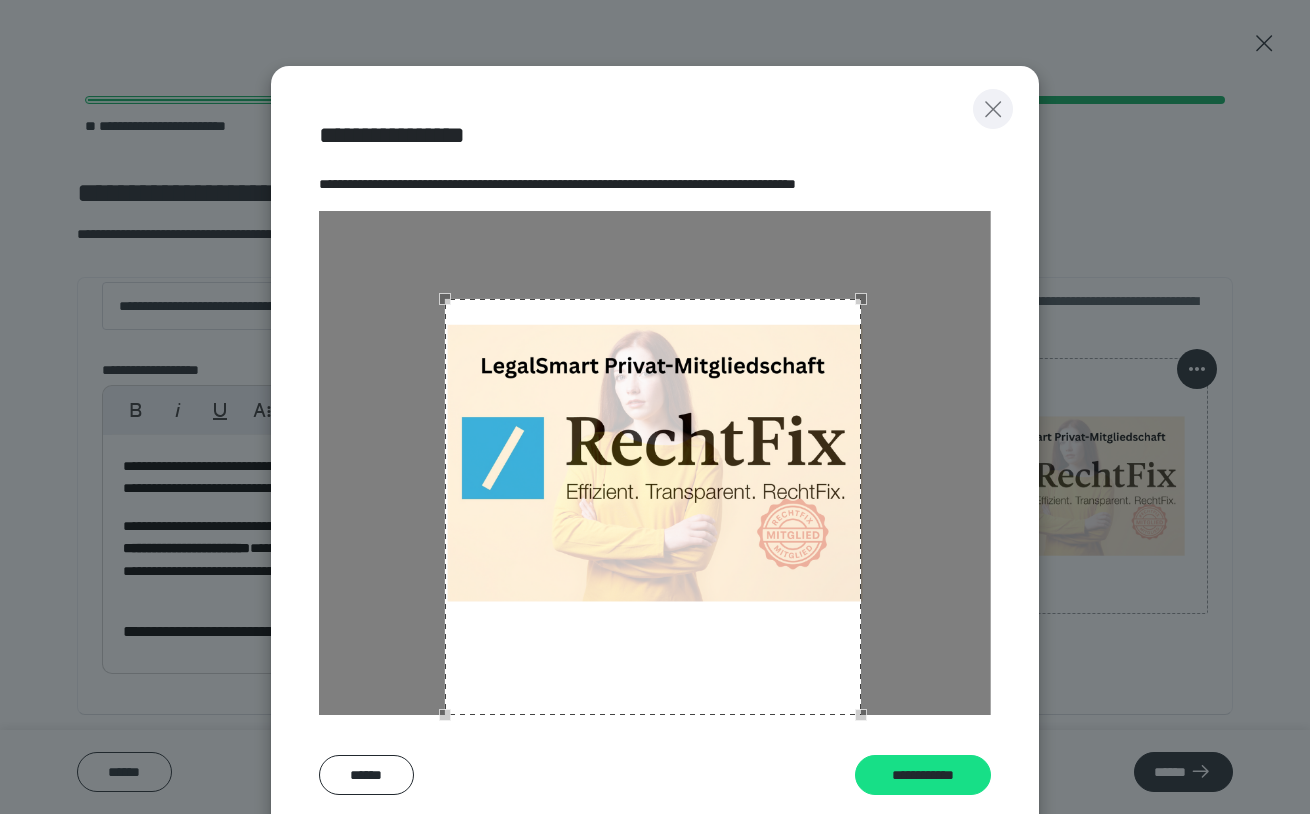 click 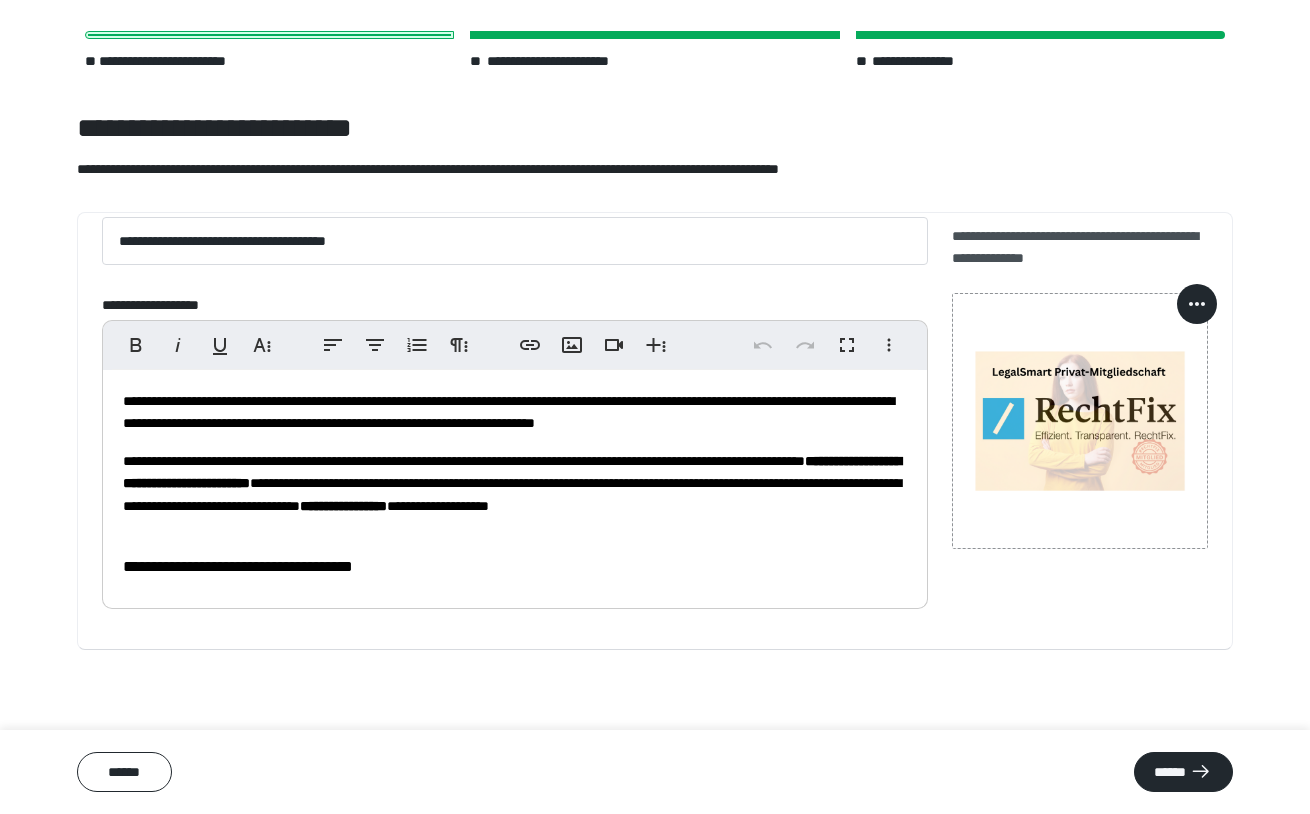 scroll, scrollTop: 65, scrollLeft: 0, axis: vertical 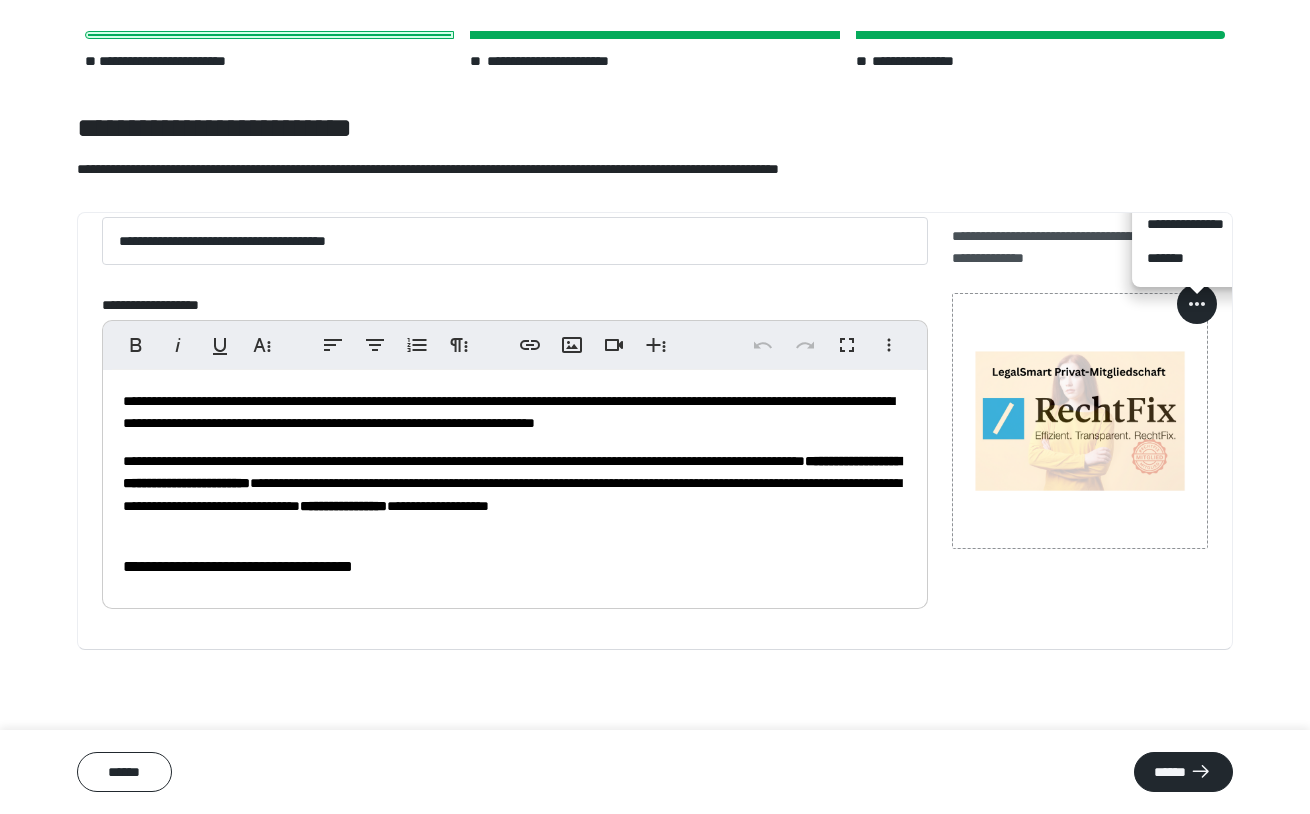 click on "*******" at bounding box center (1197, 258) 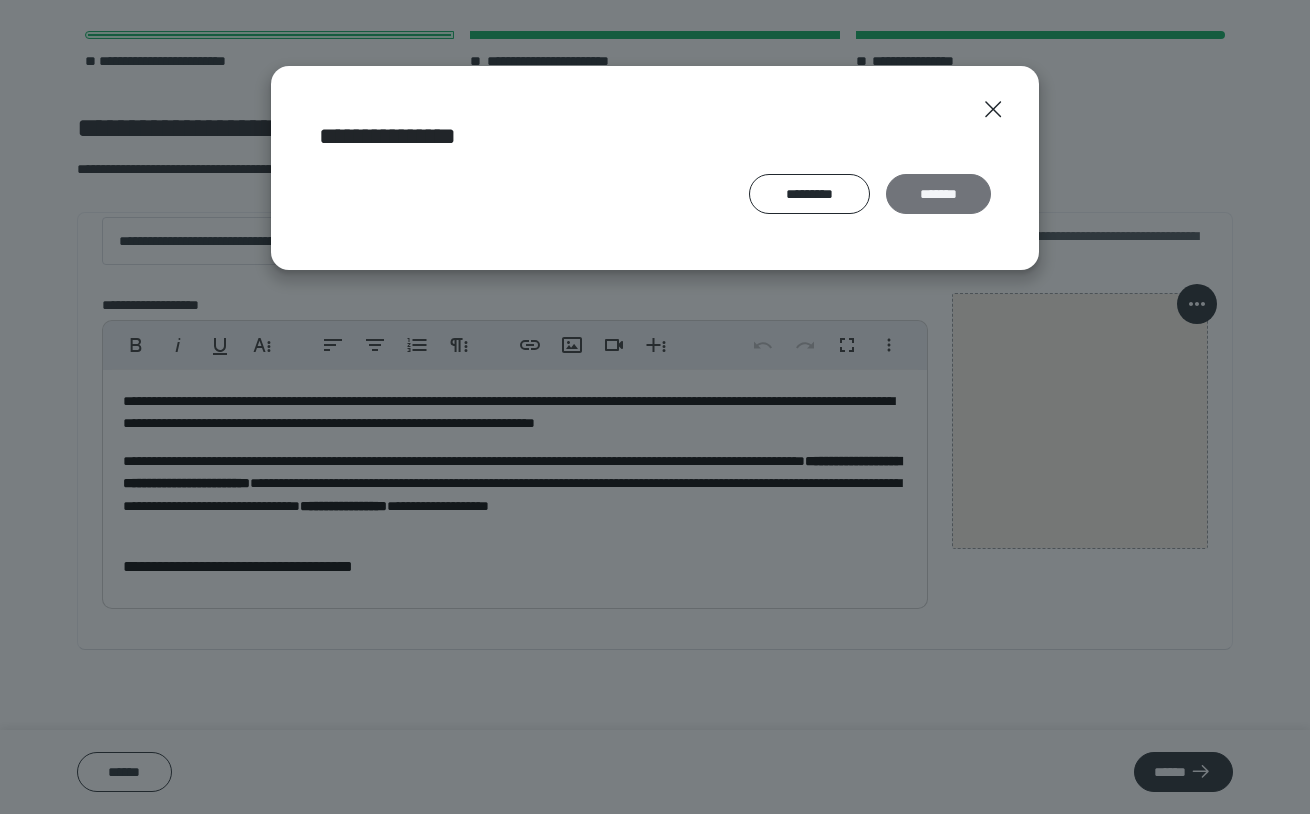 click on "*******" at bounding box center (938, 194) 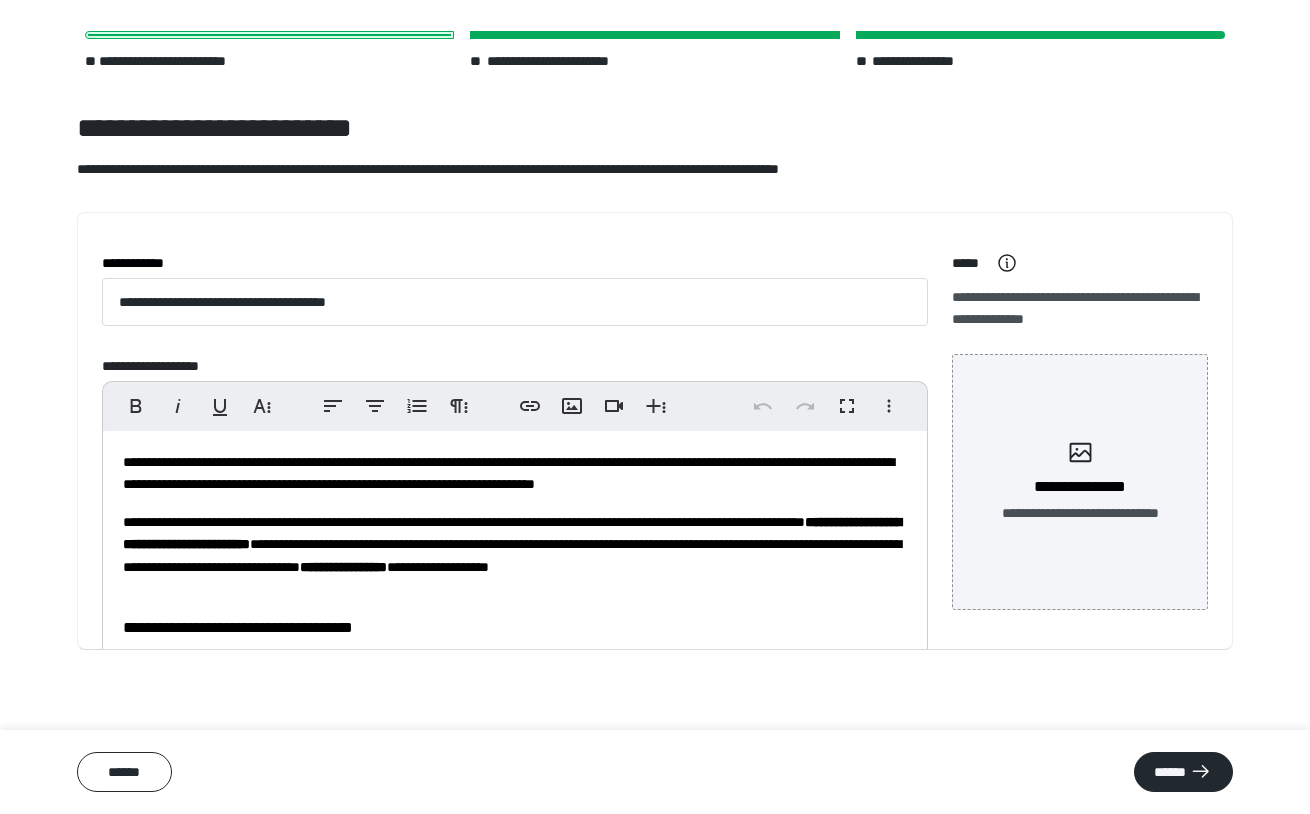 scroll, scrollTop: 0, scrollLeft: 0, axis: both 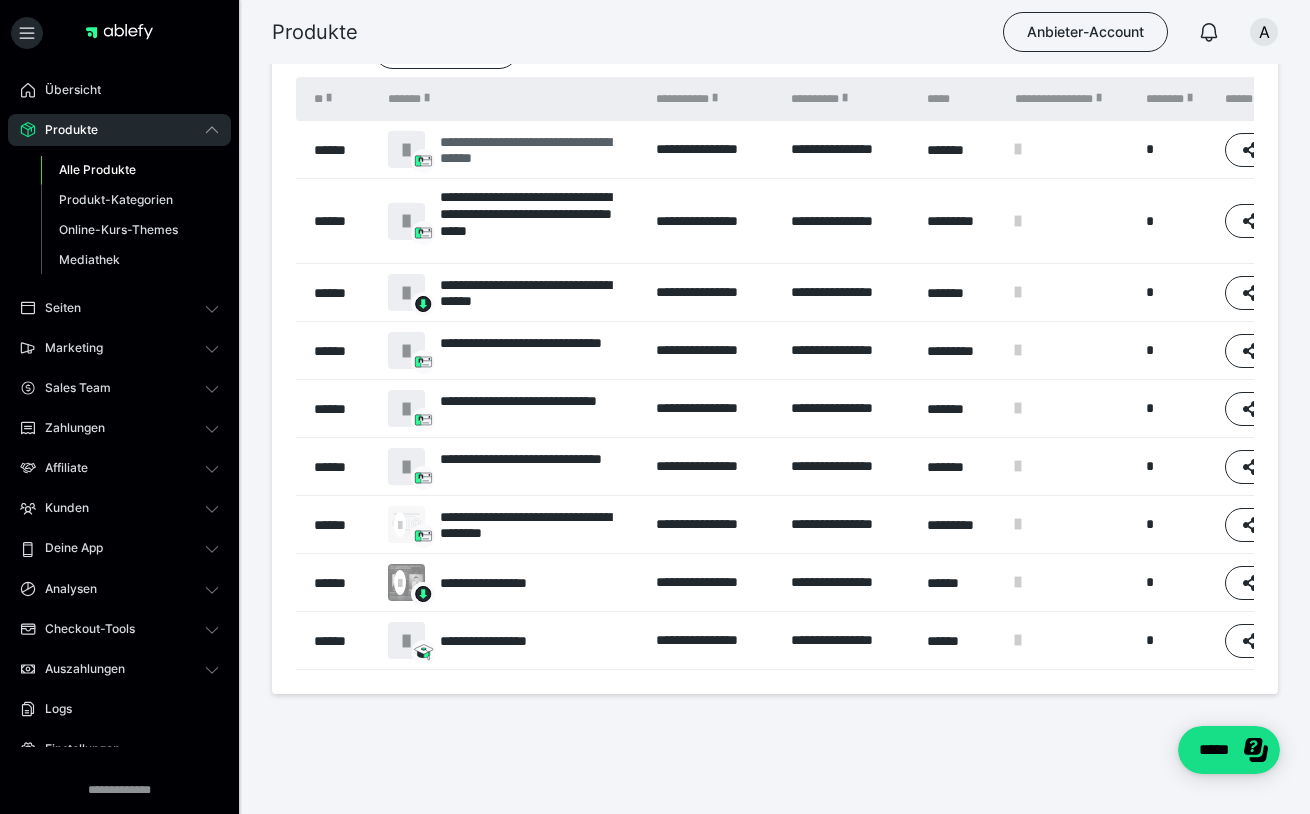 click on "**********" at bounding box center [512, 149] 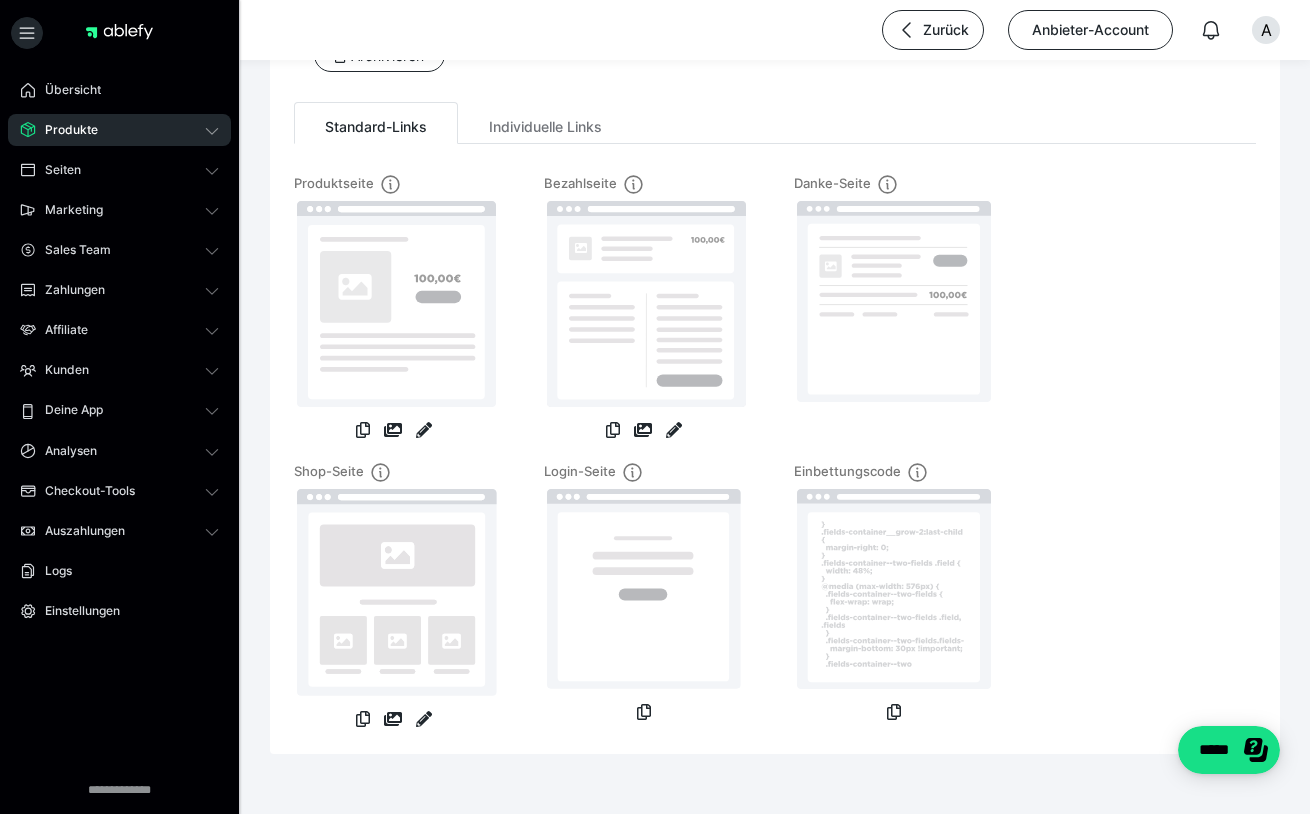 scroll, scrollTop: 53, scrollLeft: 0, axis: vertical 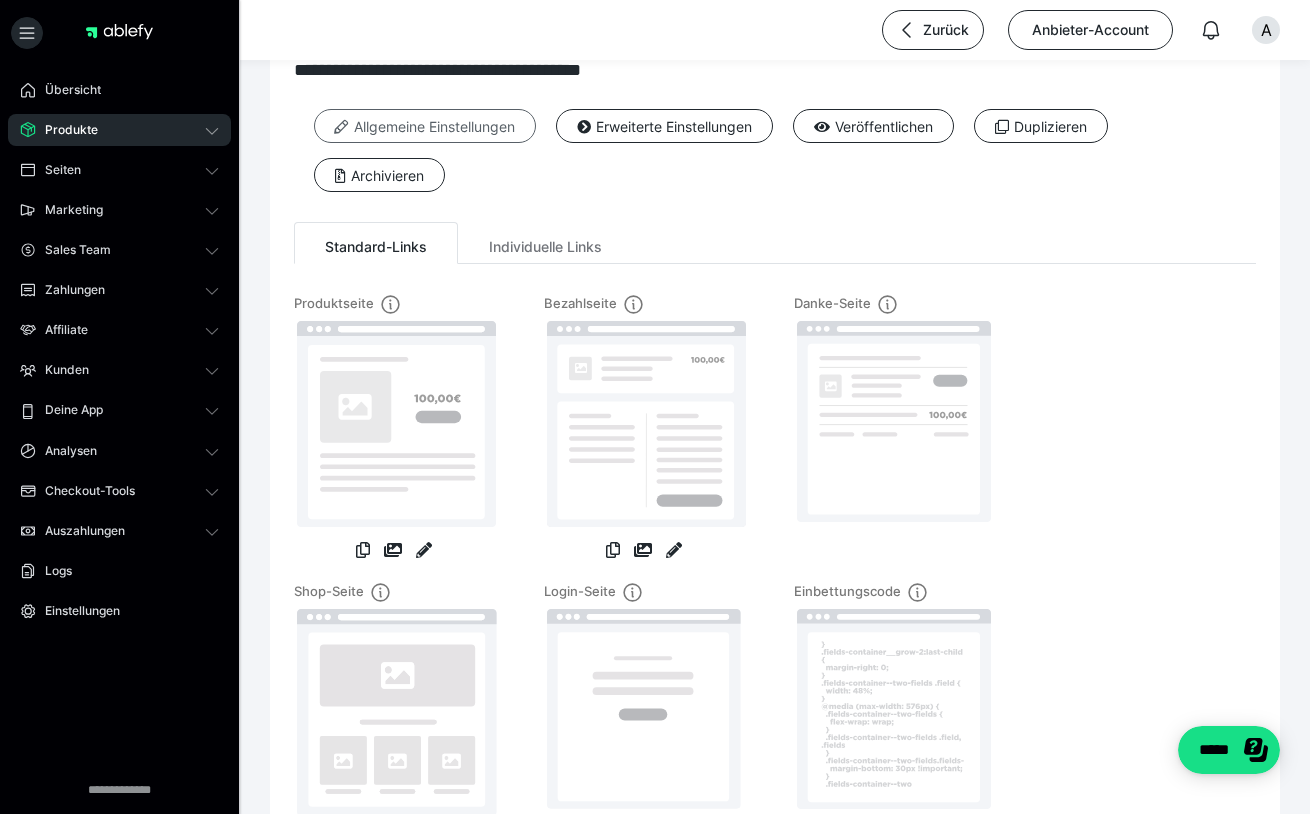 click on "Allgemeine Einstellungen" at bounding box center (425, 126) 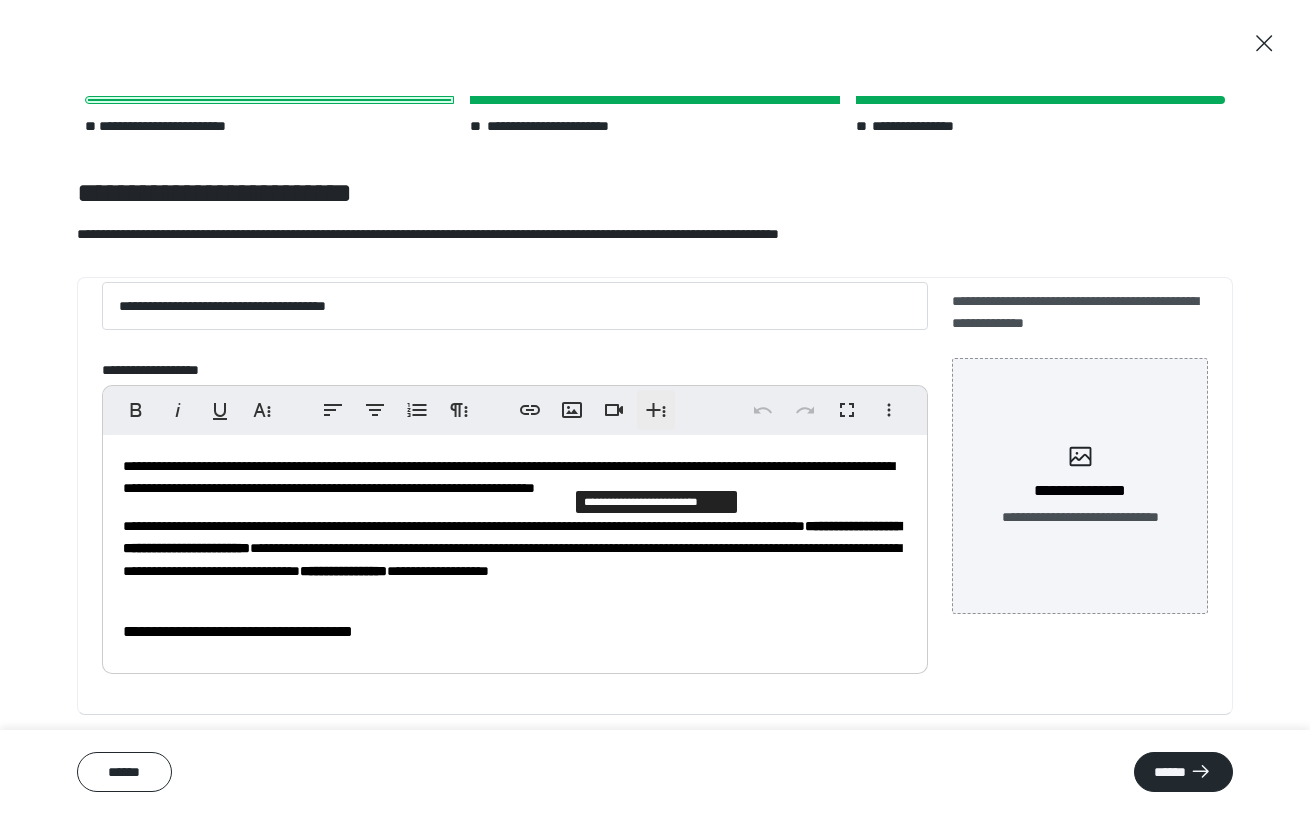 scroll, scrollTop: 61, scrollLeft: 0, axis: vertical 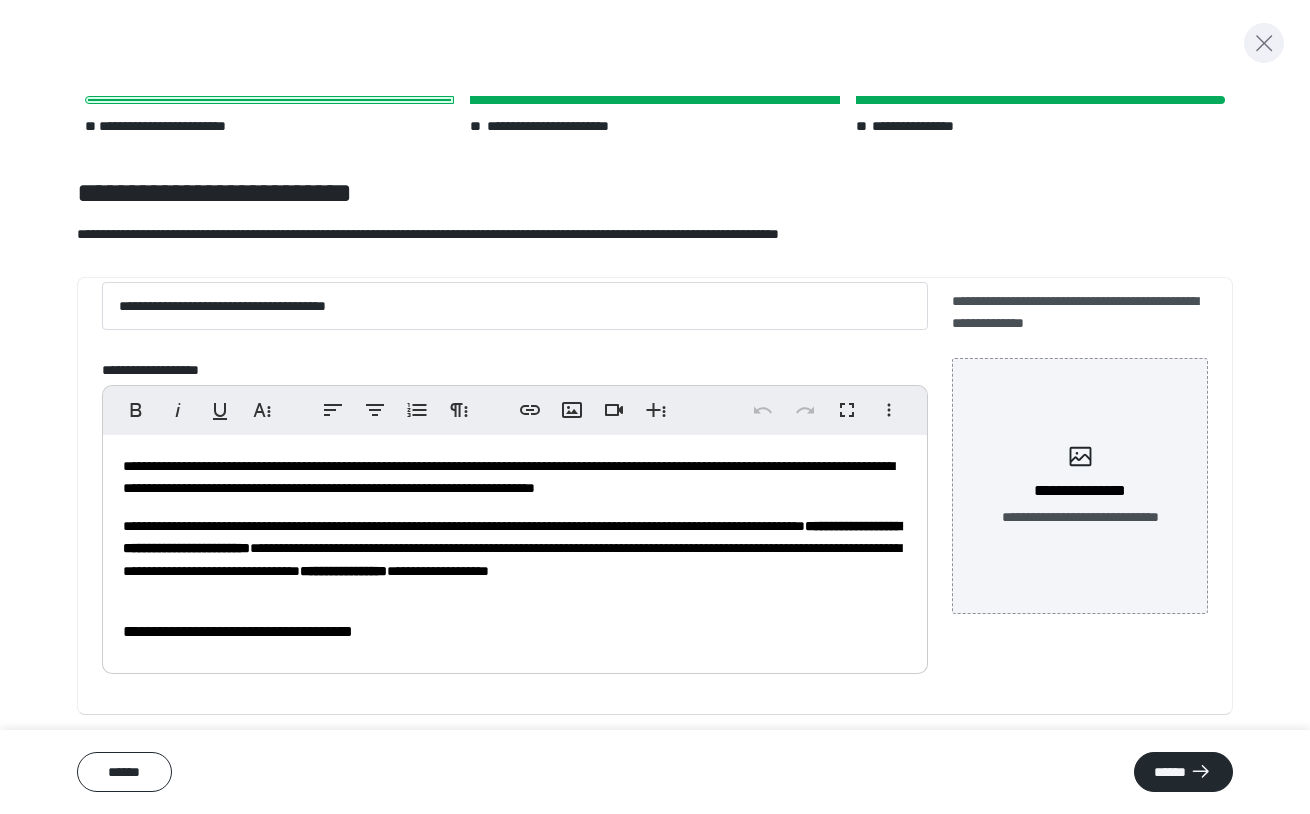 click 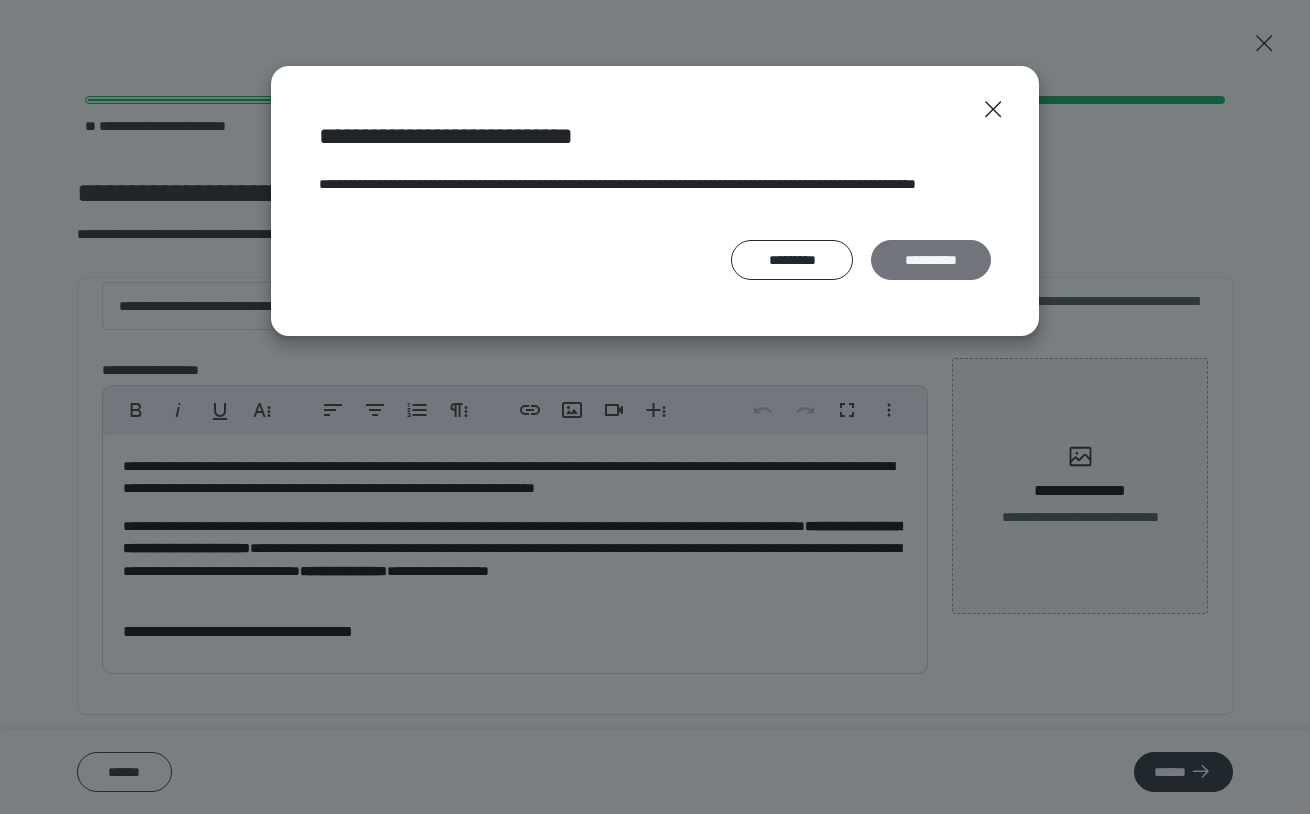 click on "**********" at bounding box center (931, 260) 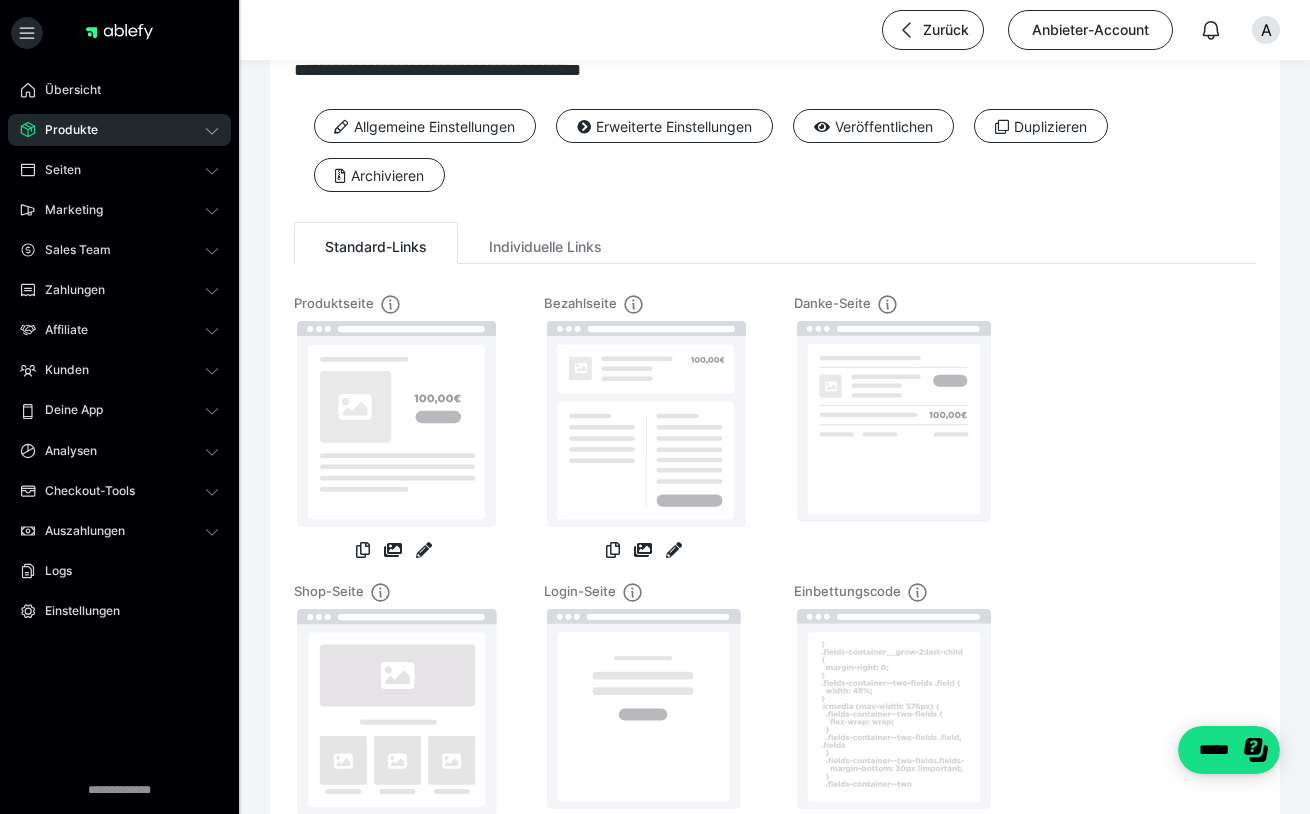 click on "Produkte" at bounding box center [119, 130] 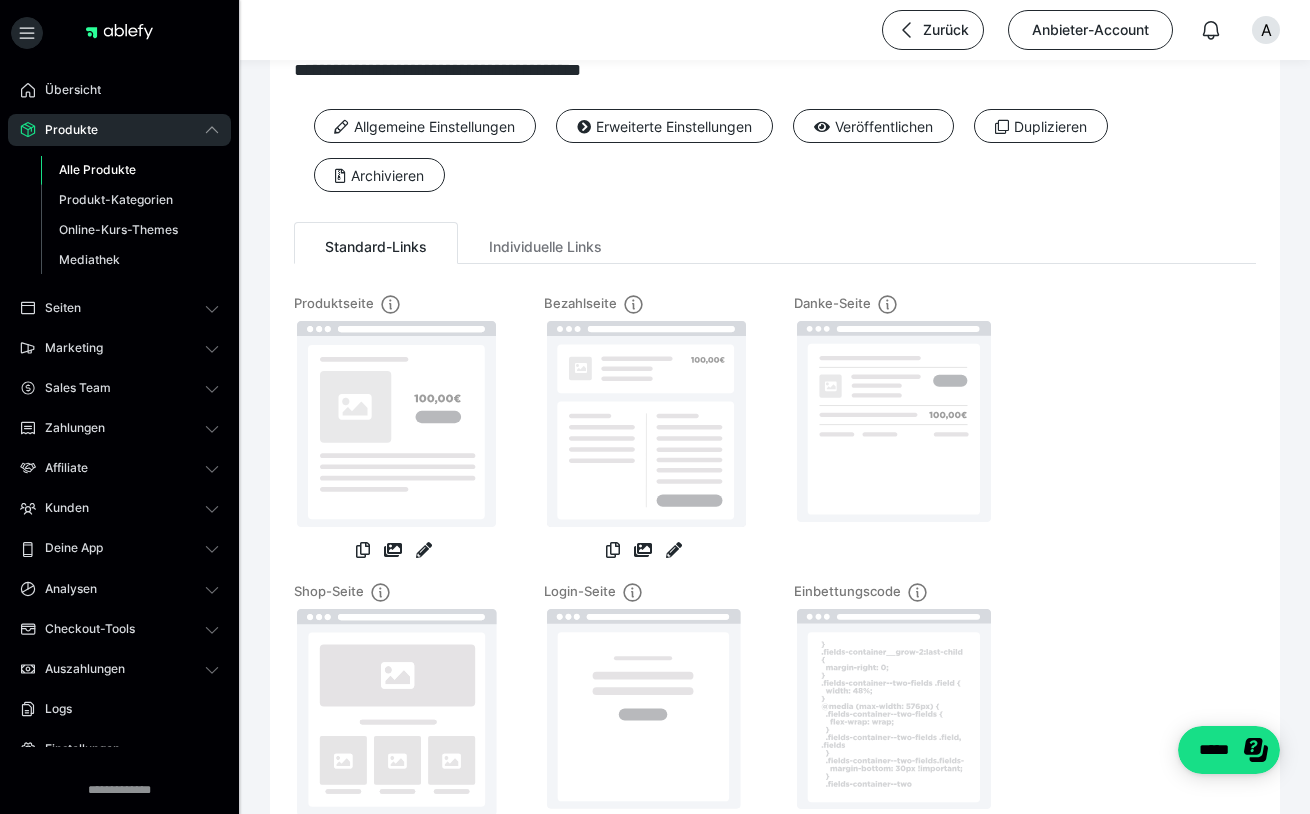 click on "Alle Produkte" at bounding box center [97, 169] 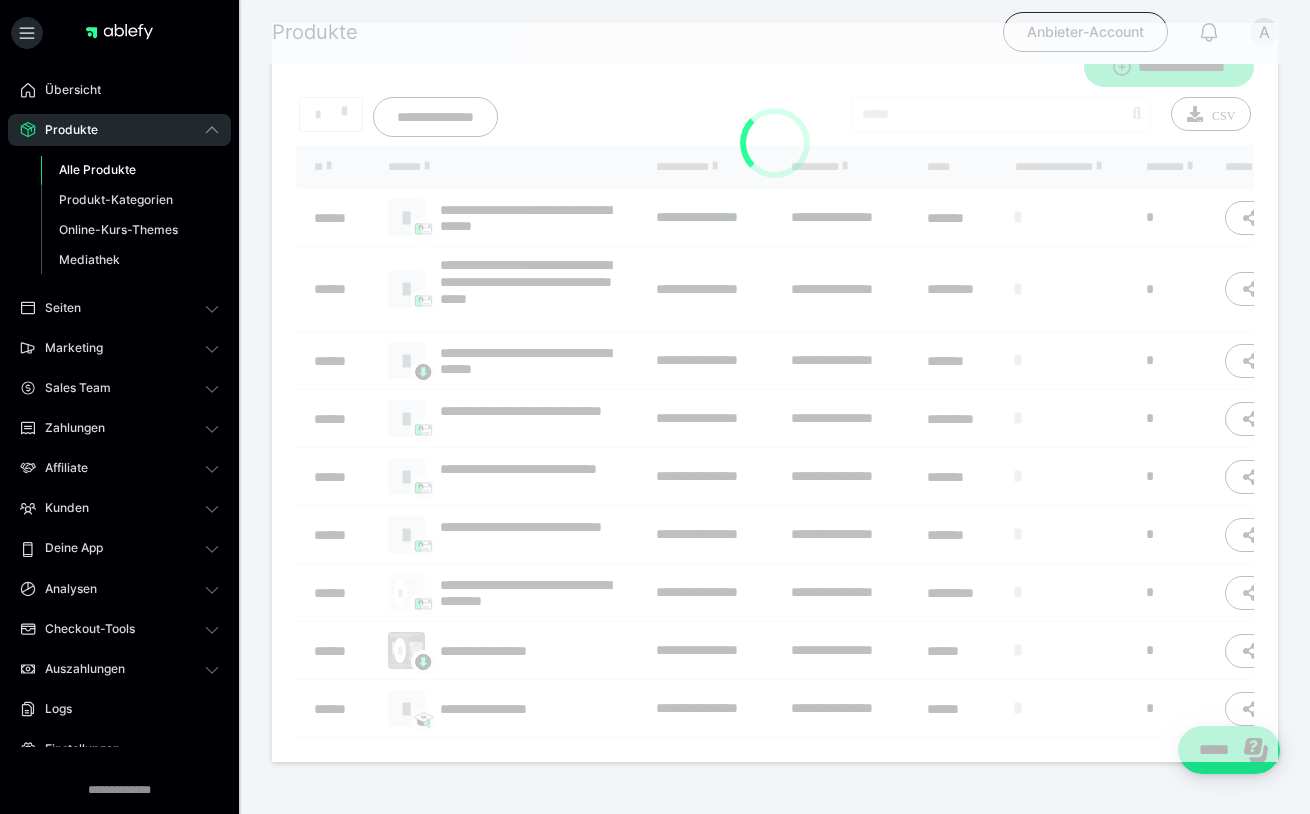 scroll, scrollTop: 0, scrollLeft: 0, axis: both 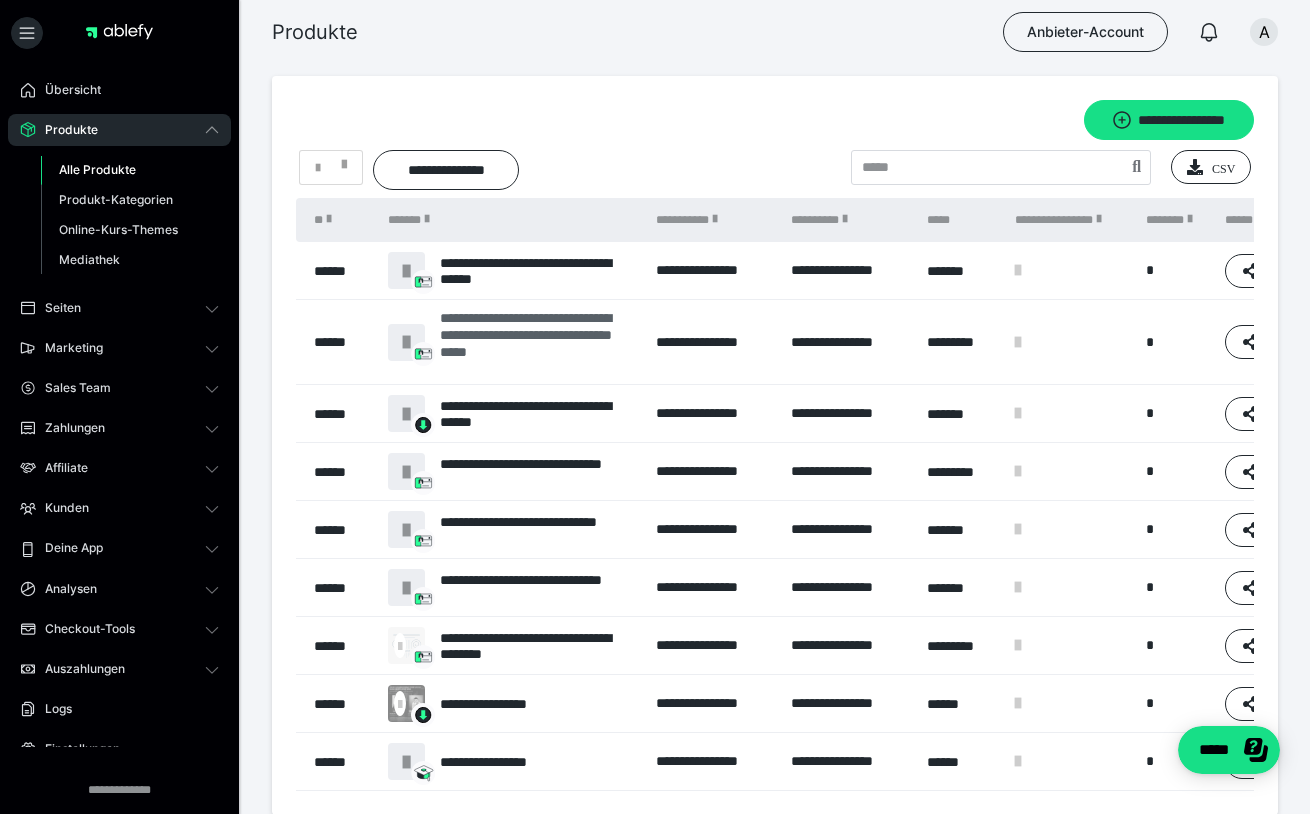 click on "**********" at bounding box center (538, 342) 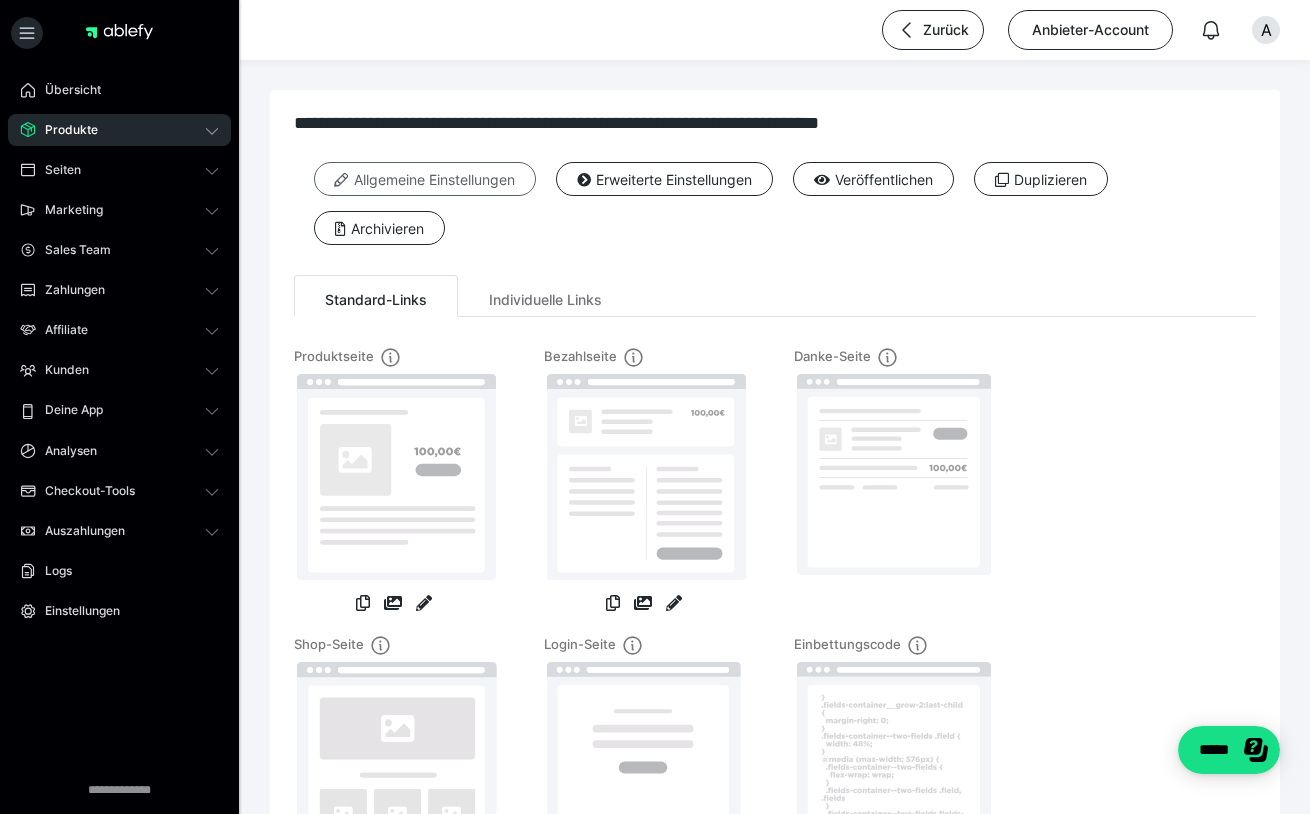 click on "Allgemeine Einstellungen" at bounding box center [425, 179] 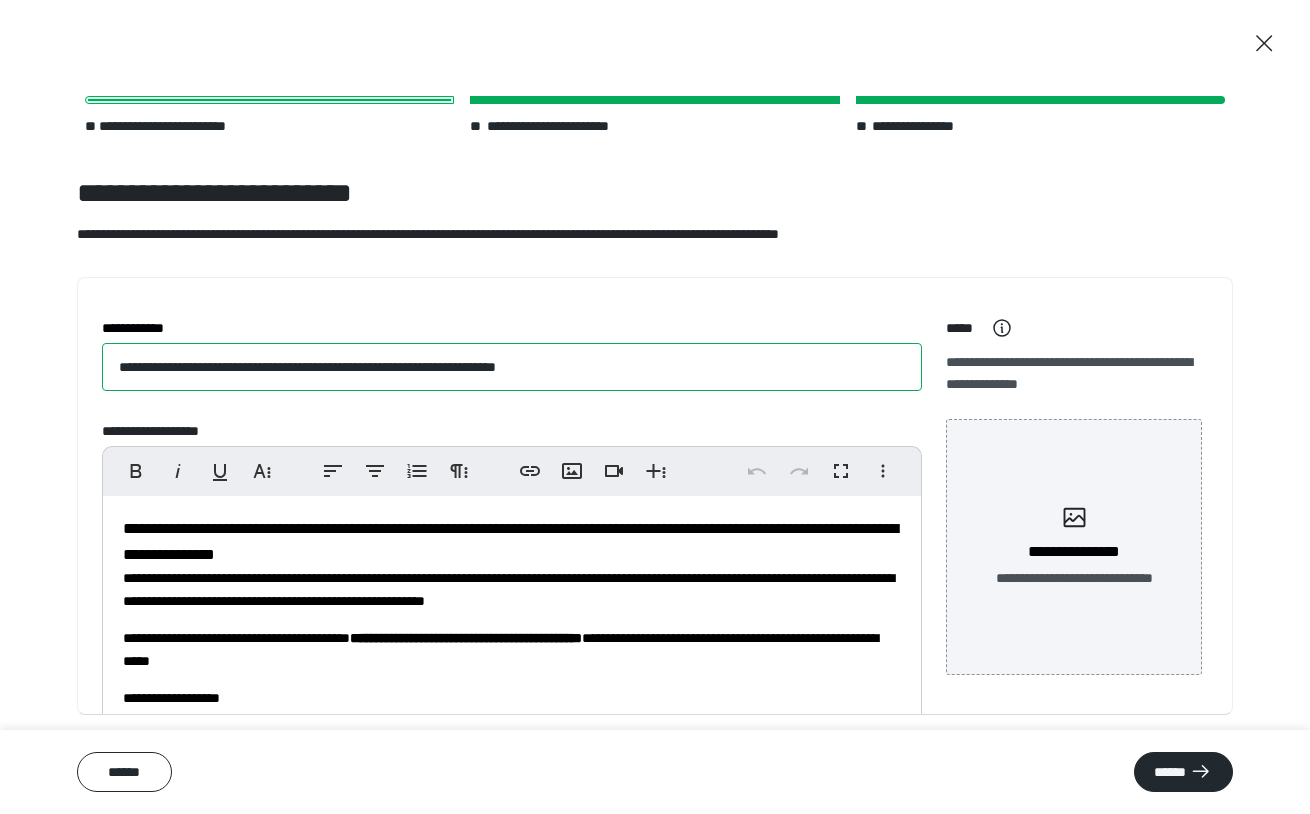 drag, startPoint x: 180, startPoint y: 365, endPoint x: 618, endPoint y: 375, distance: 438.11414 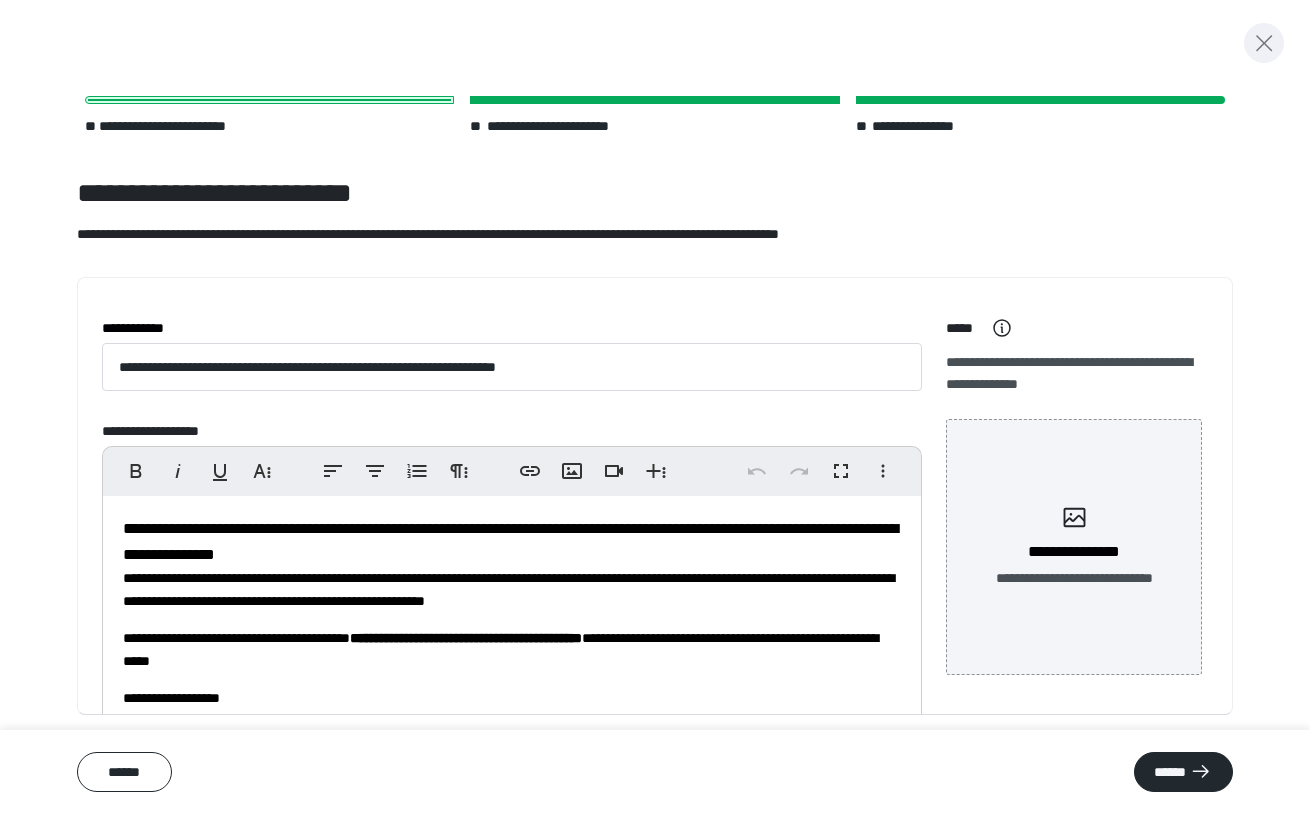 click 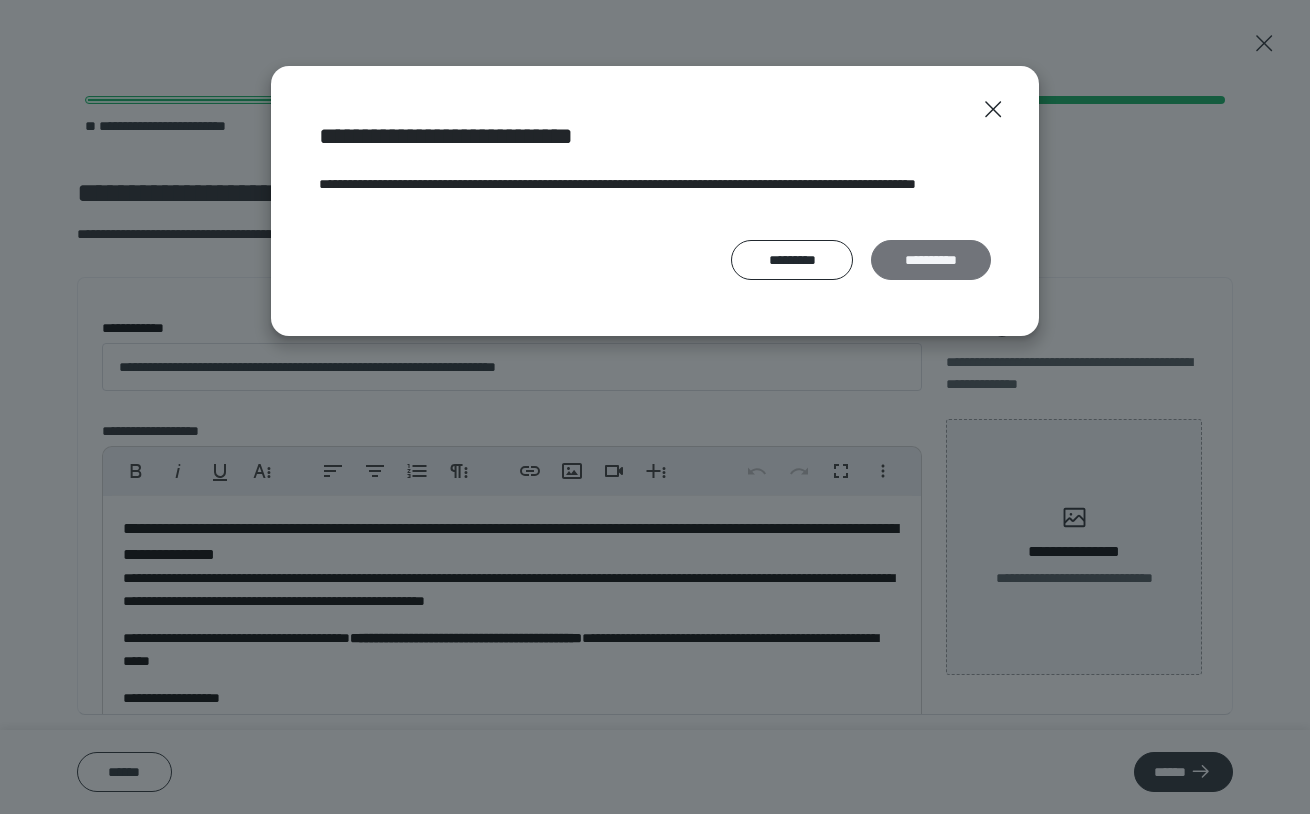 click on "**********" at bounding box center [931, 260] 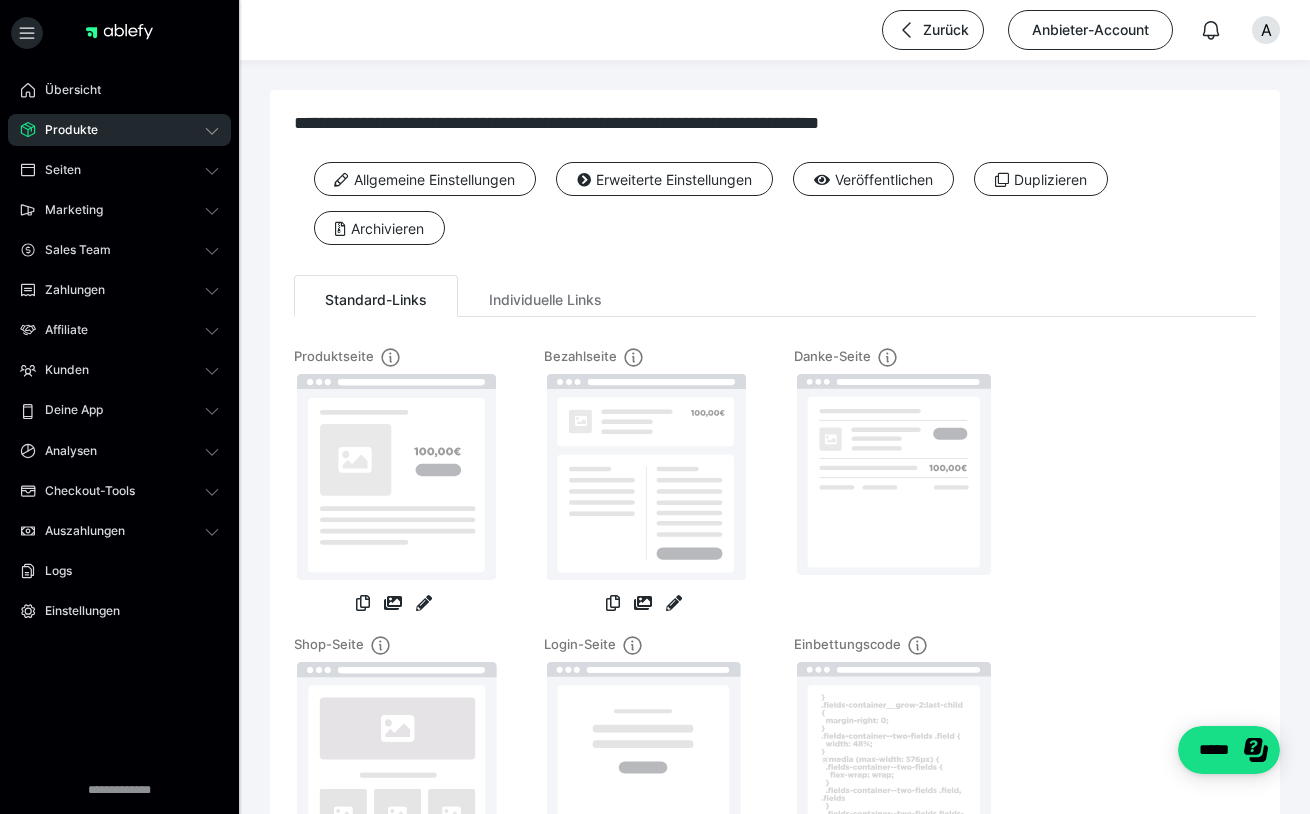 click on "Produkte" at bounding box center [119, 130] 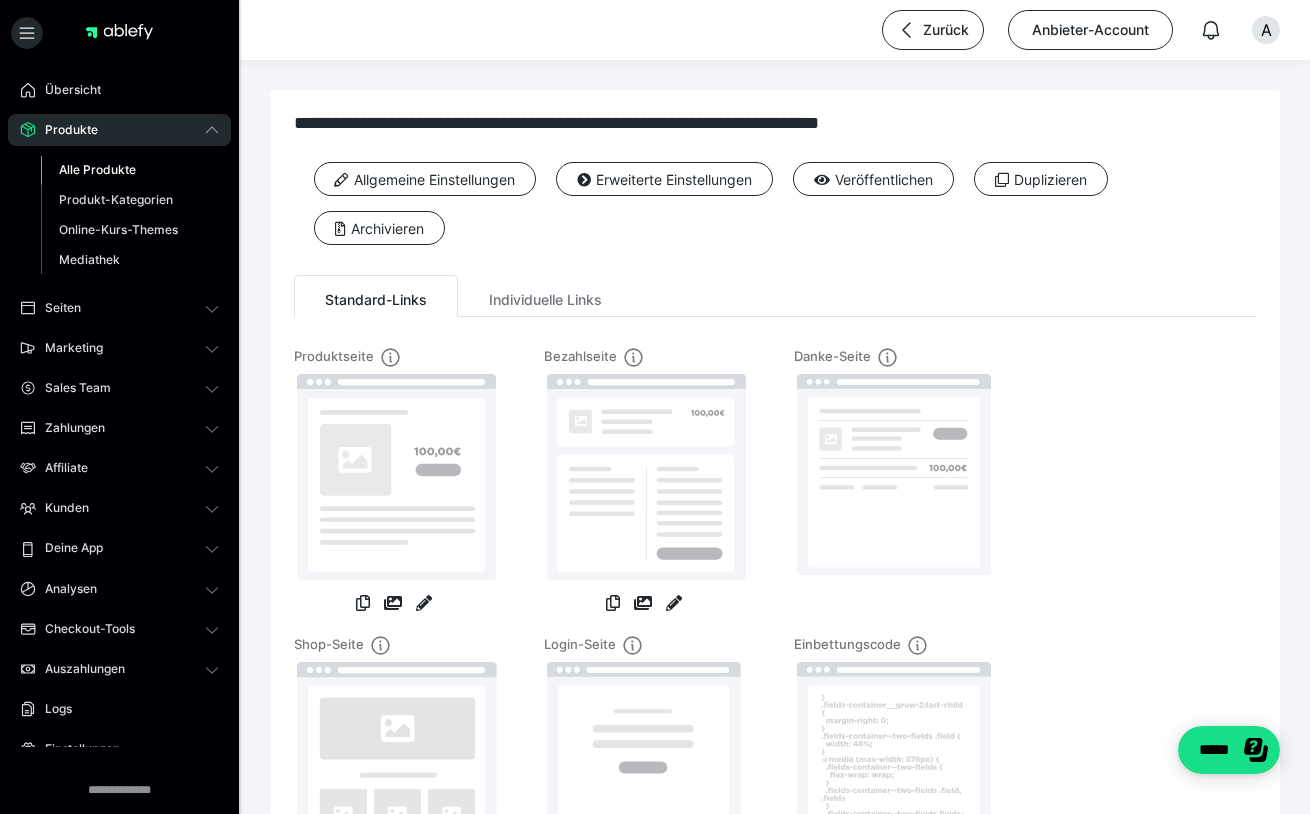 click on "Alle Produkte" at bounding box center [97, 169] 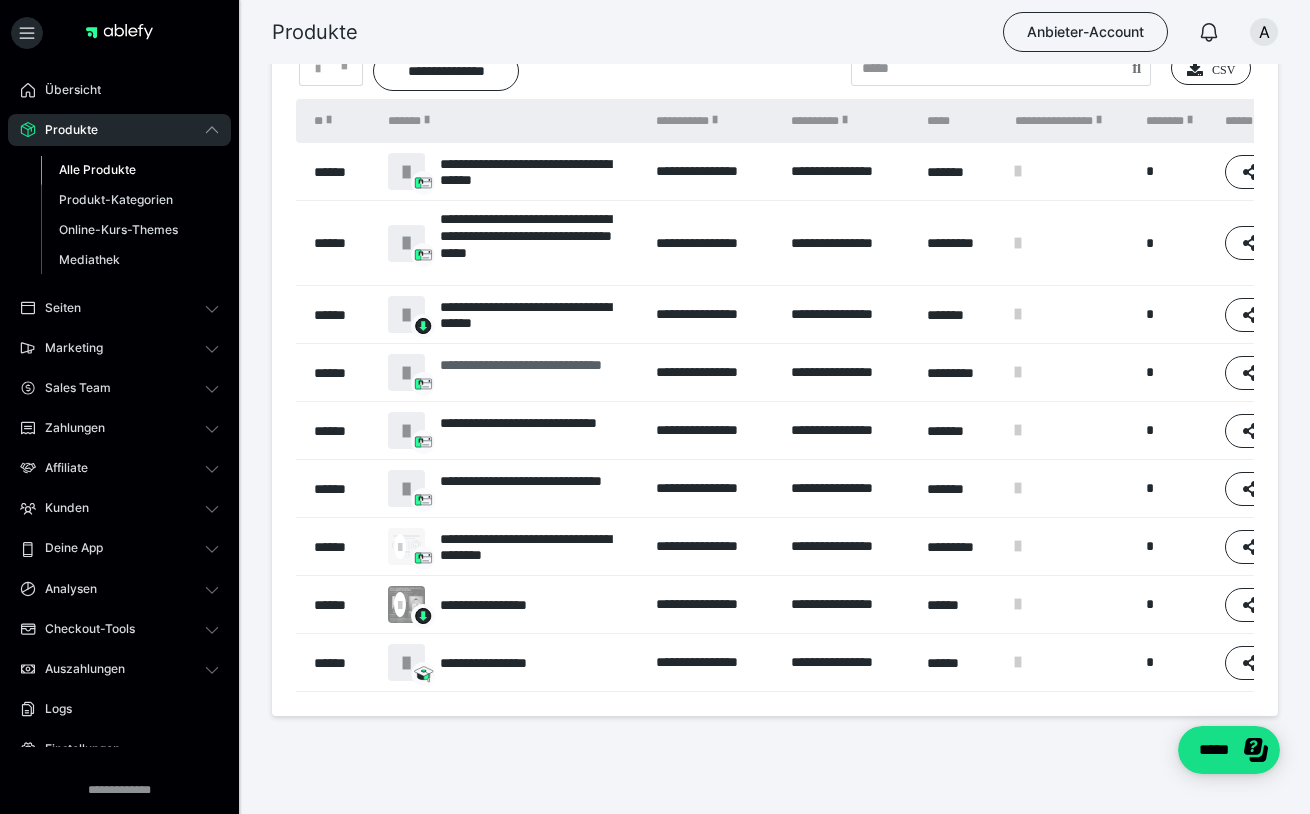 scroll, scrollTop: 102, scrollLeft: 0, axis: vertical 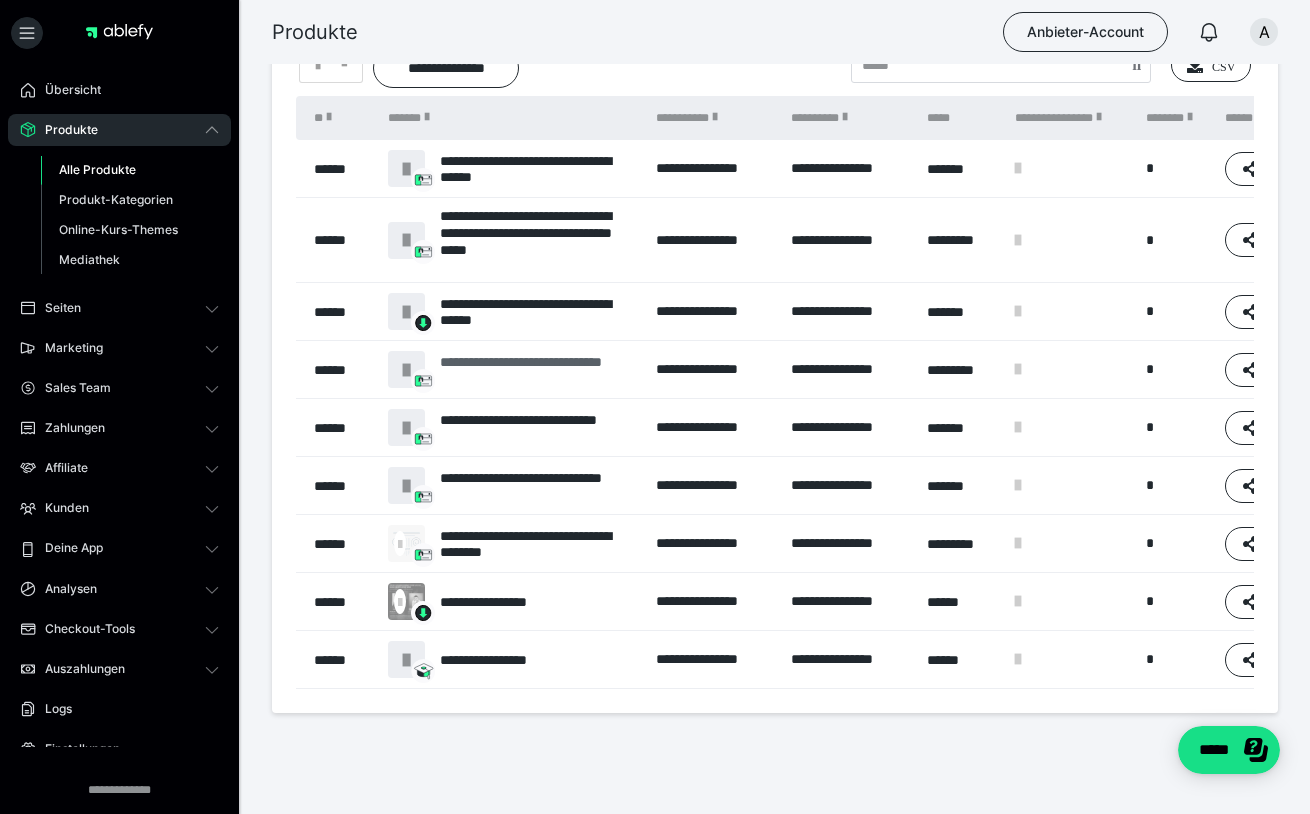 click on "**********" at bounding box center [538, 370] 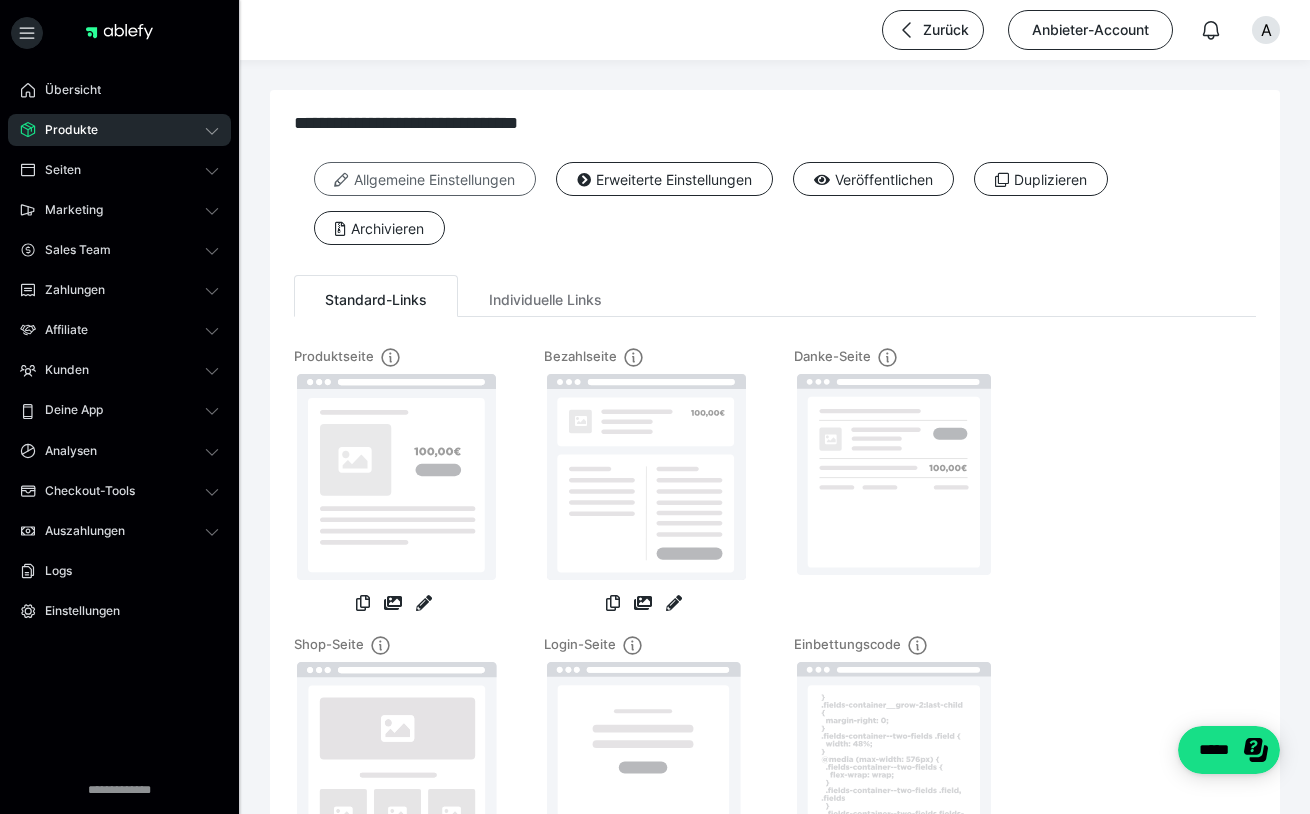 click on "Allgemeine Einstellungen" at bounding box center (425, 179) 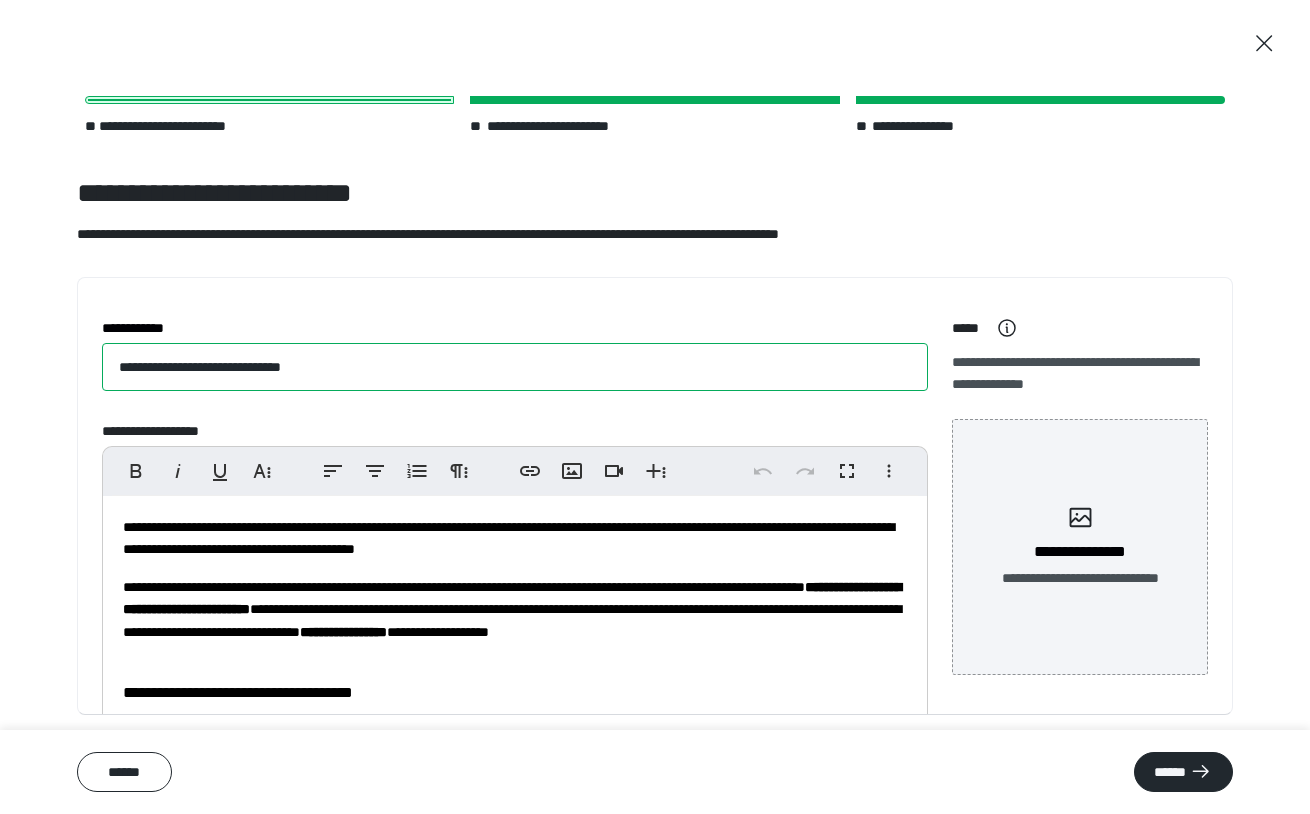 drag, startPoint x: 180, startPoint y: 364, endPoint x: 338, endPoint y: 366, distance: 158.01266 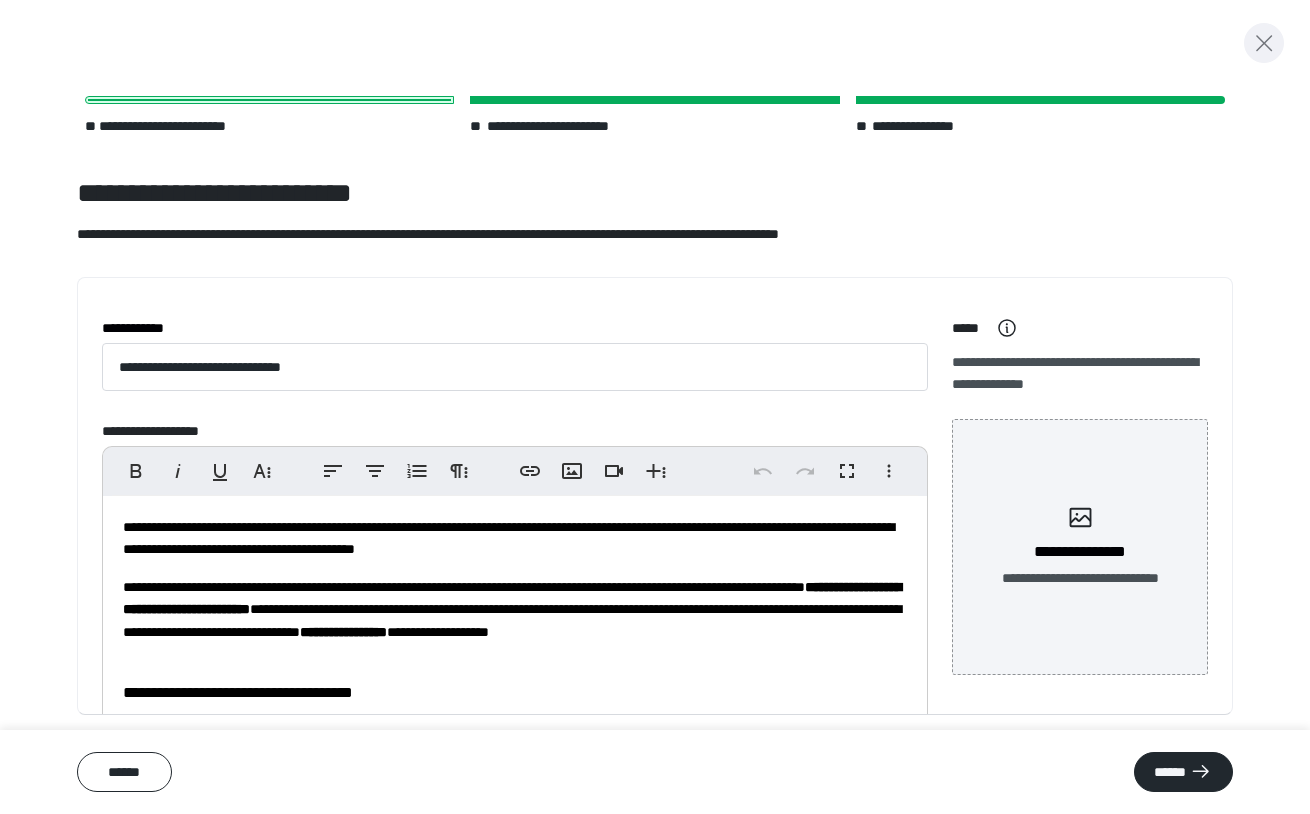 click 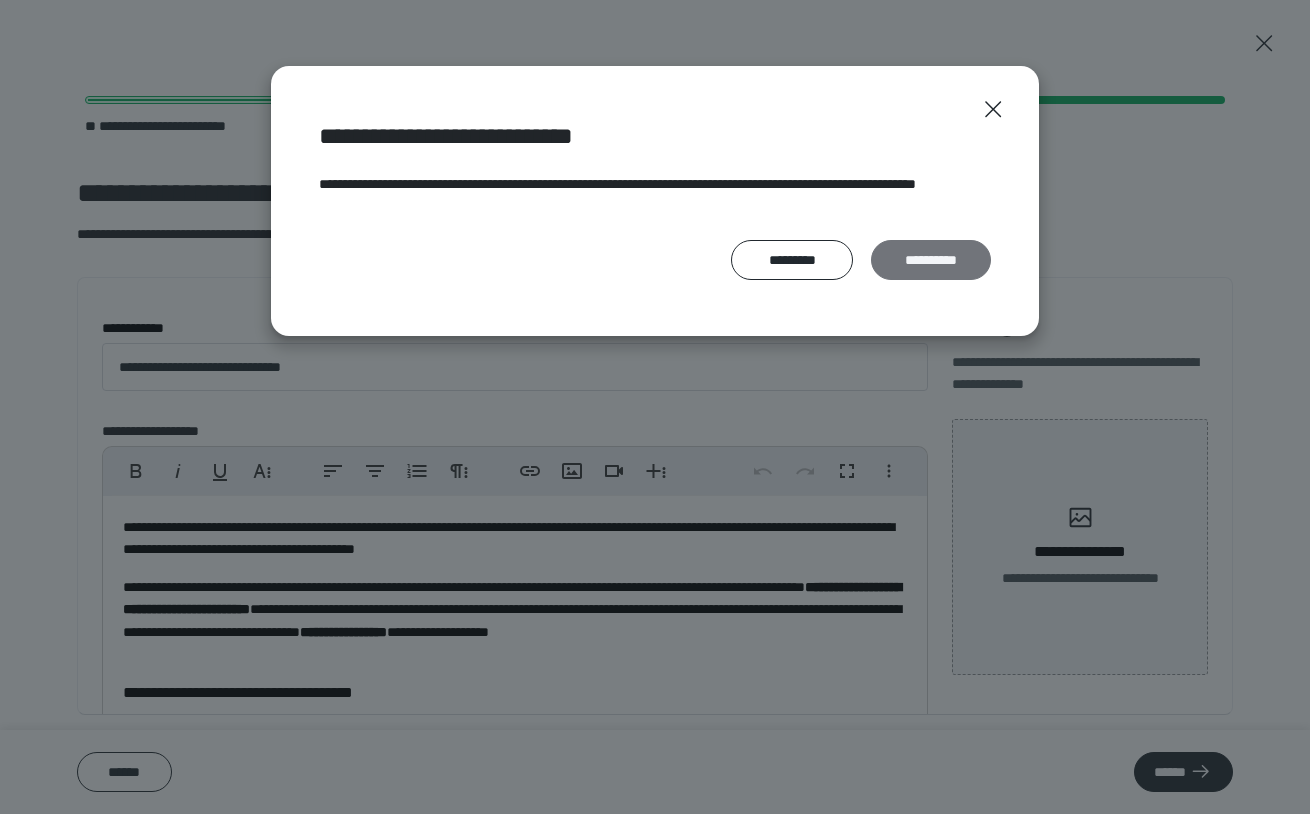 click on "**********" at bounding box center (931, 260) 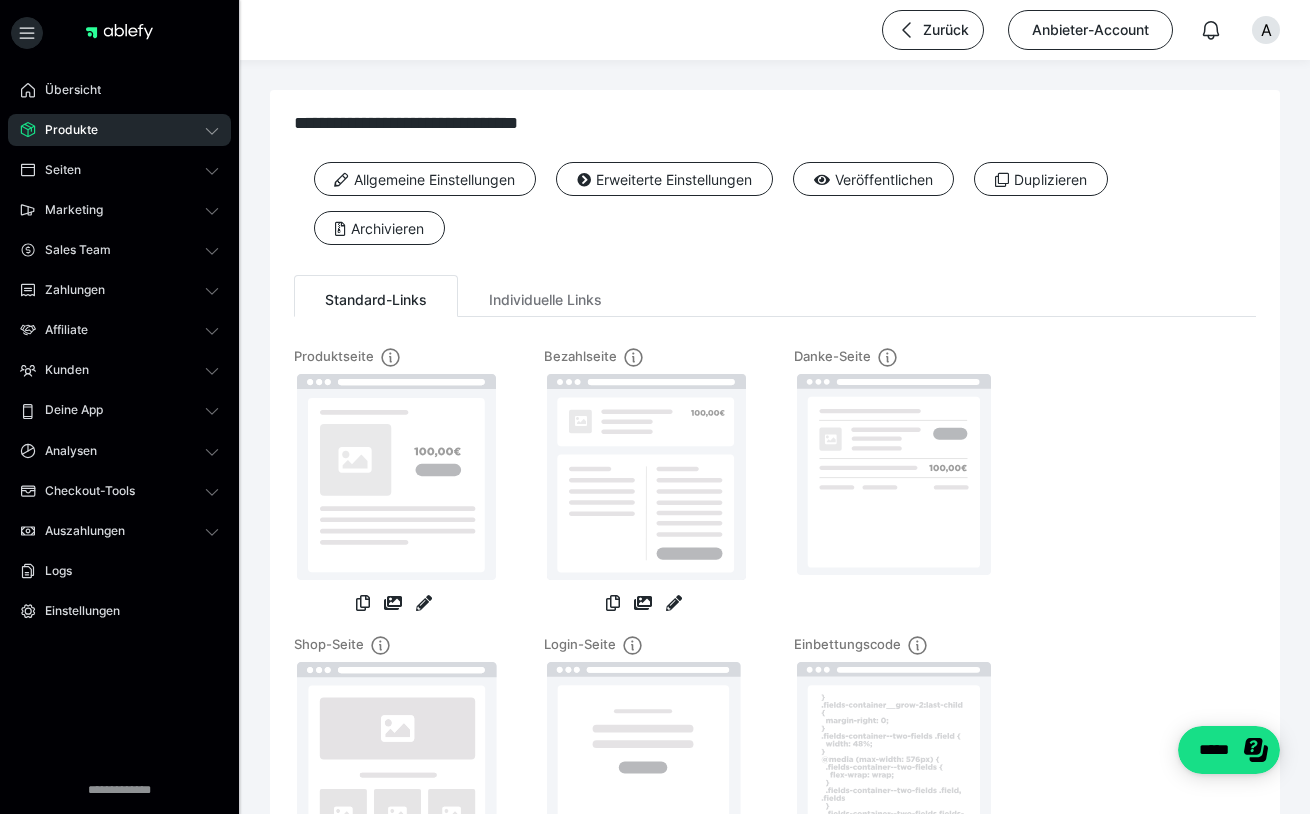 click on "Produkte" at bounding box center [119, 130] 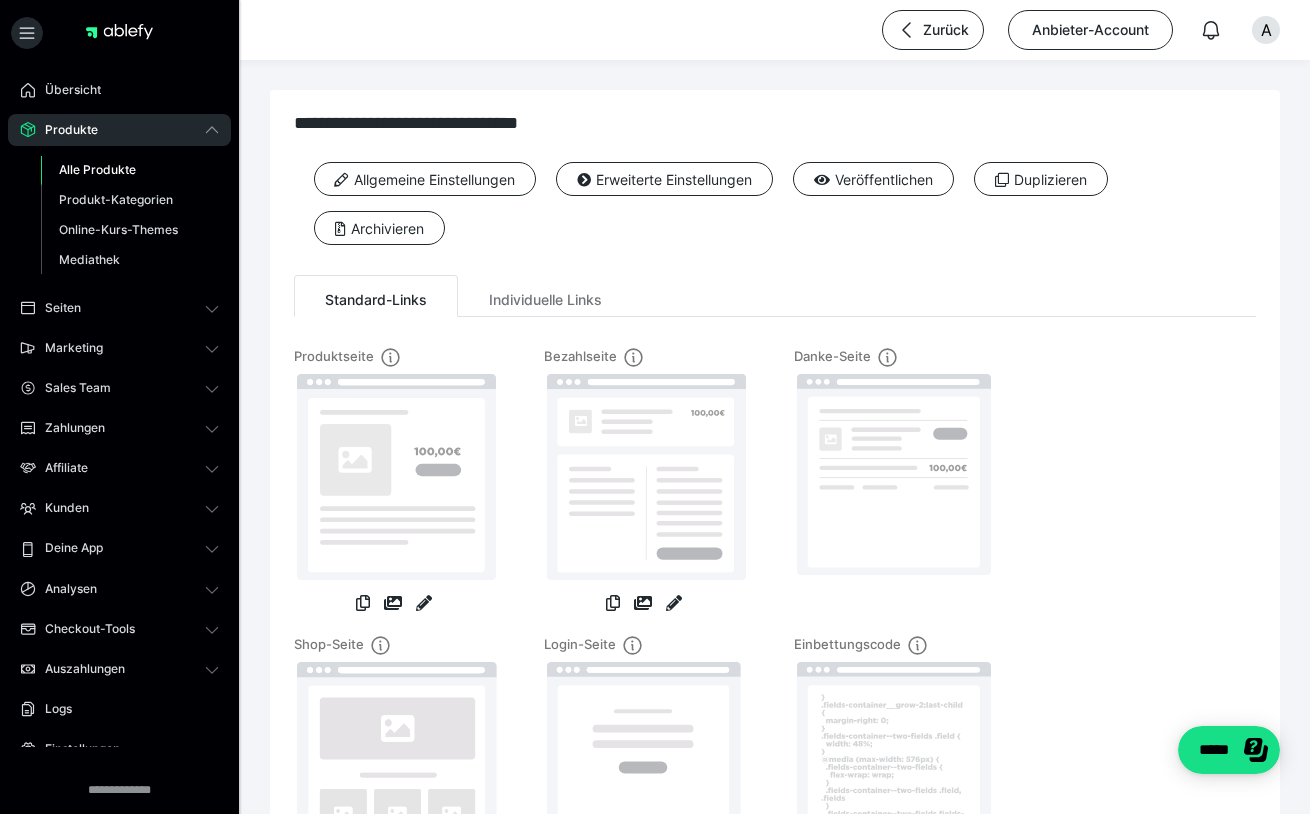 click on "Alle Produkte" at bounding box center [97, 169] 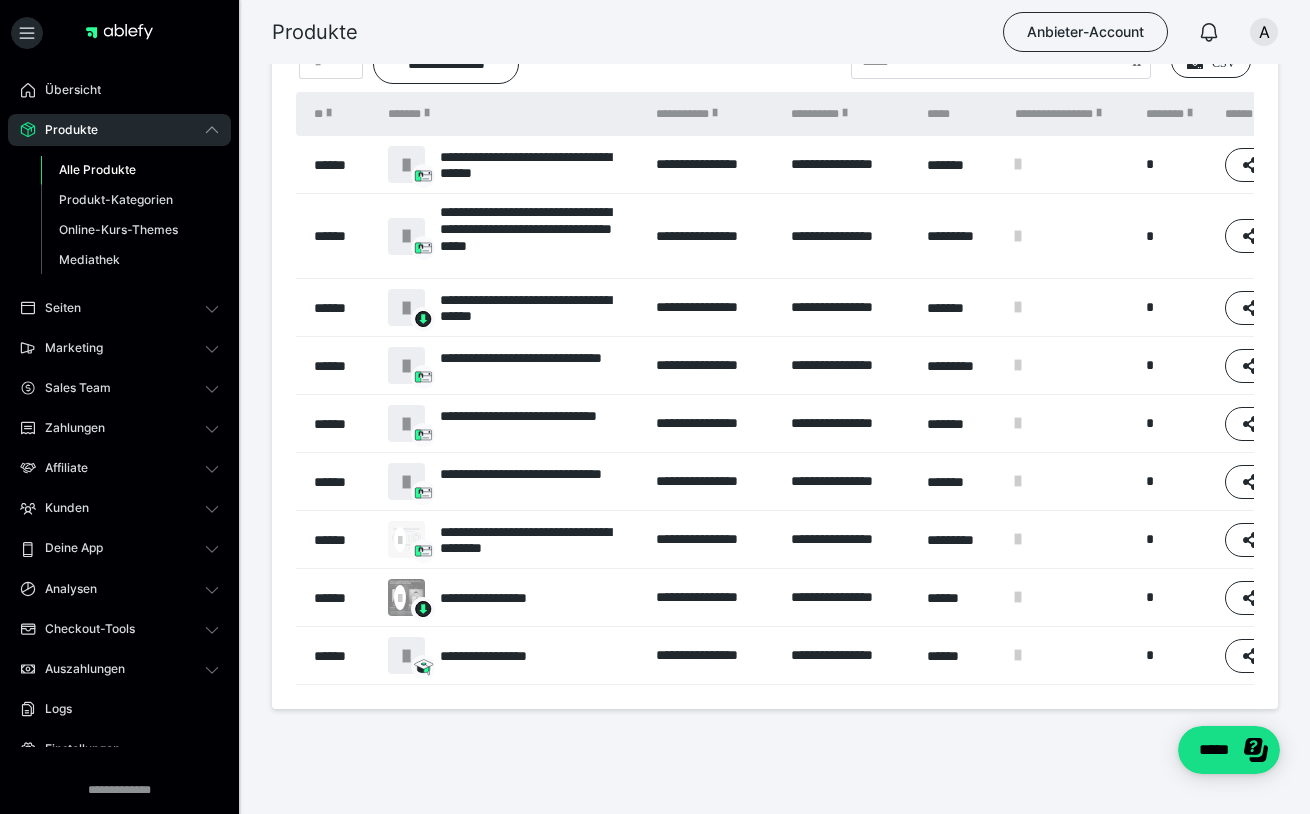 scroll, scrollTop: 106, scrollLeft: 0, axis: vertical 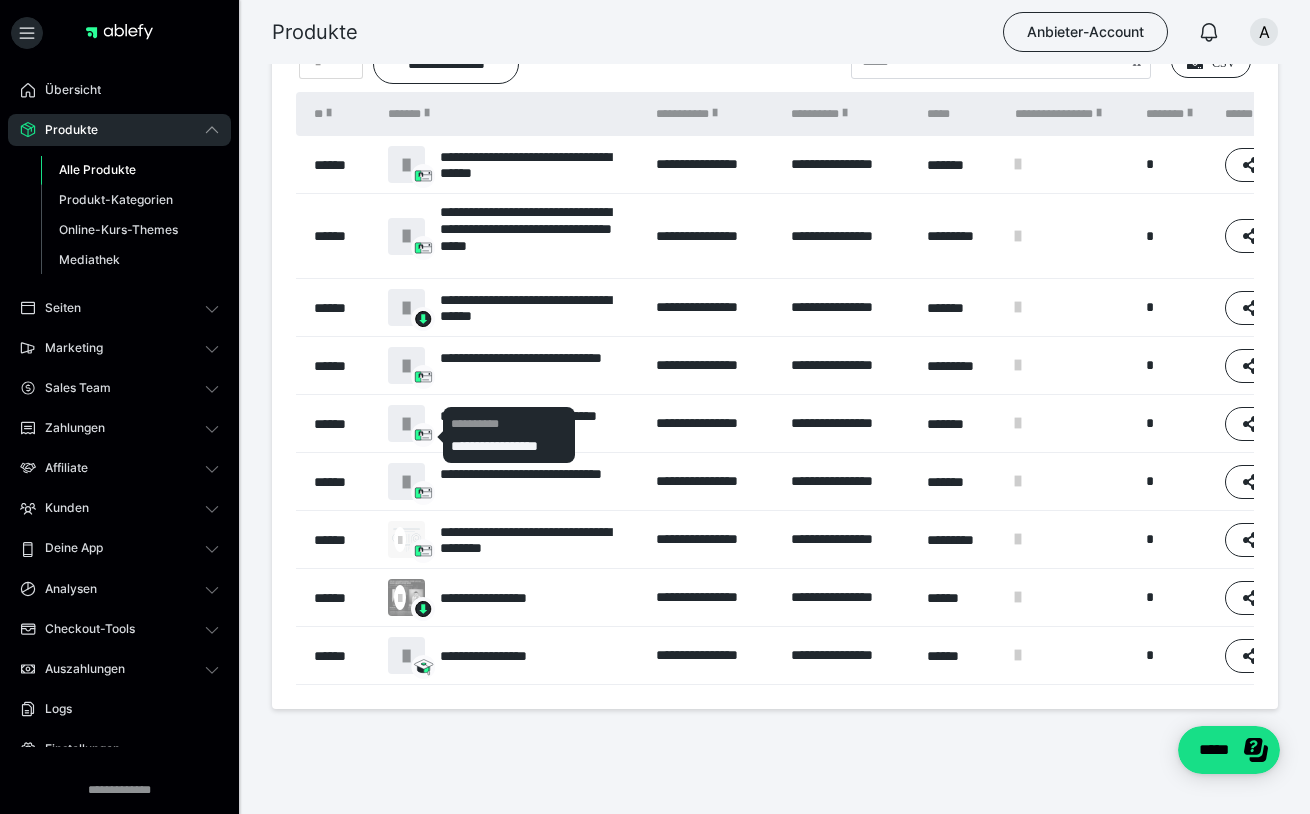 click on "**********" at bounding box center [509, 424] 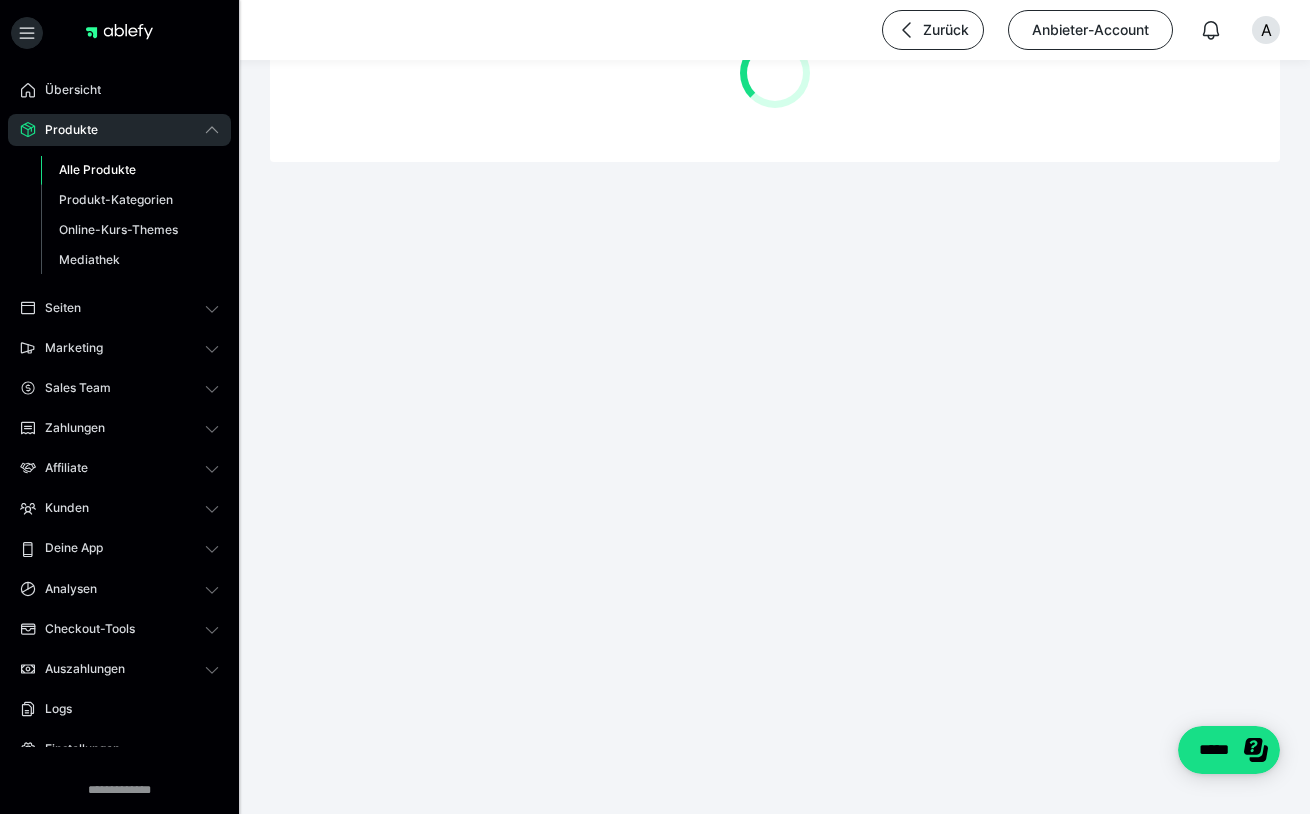 scroll, scrollTop: 0, scrollLeft: 0, axis: both 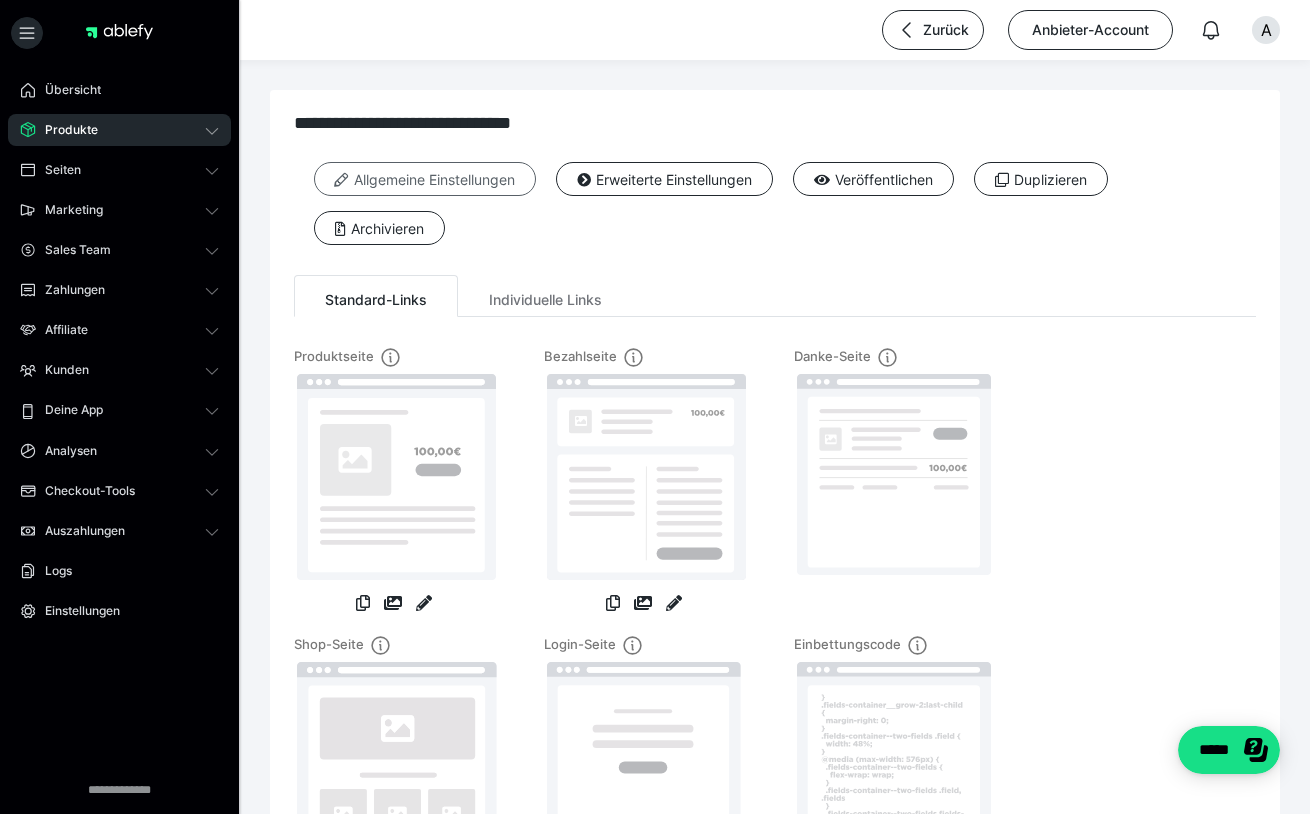 click on "Allgemeine Einstellungen" at bounding box center (425, 179) 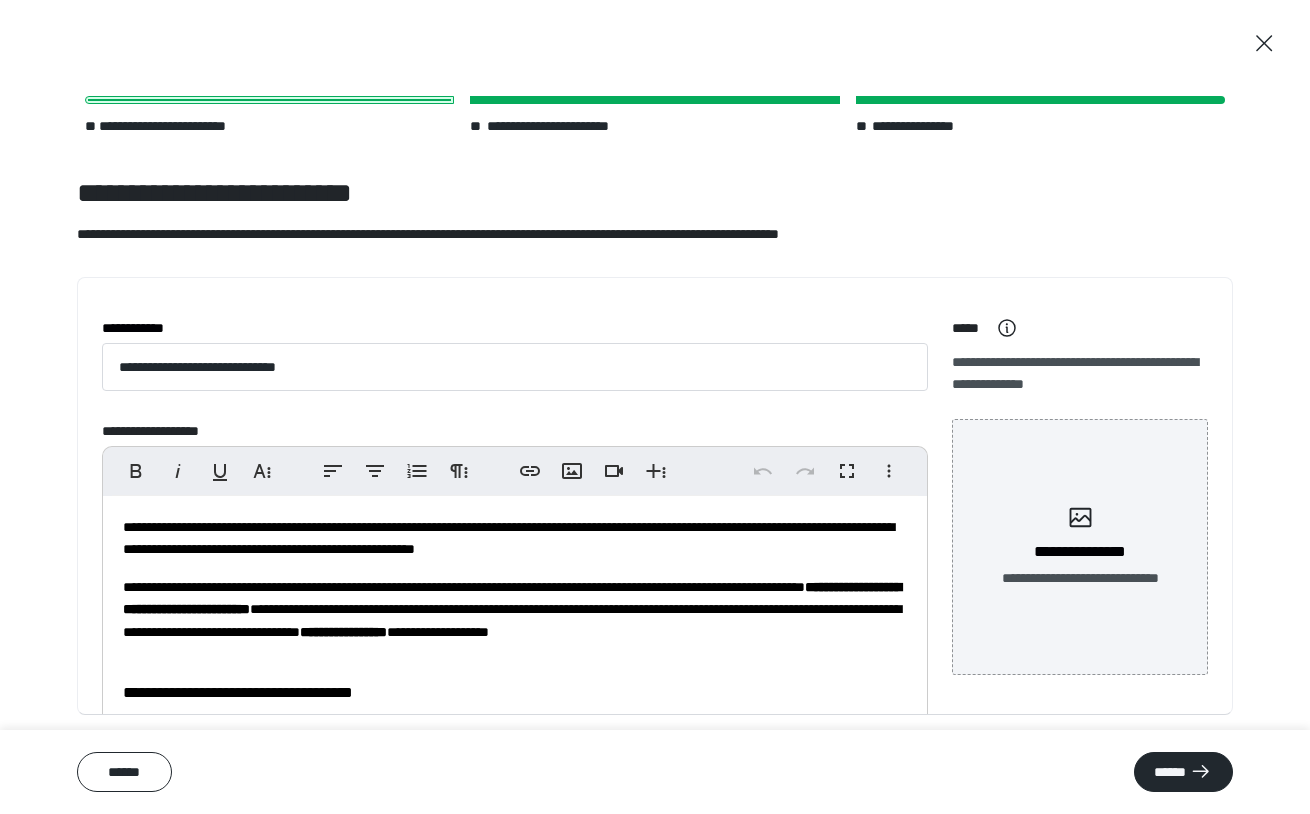 scroll, scrollTop: 0, scrollLeft: 0, axis: both 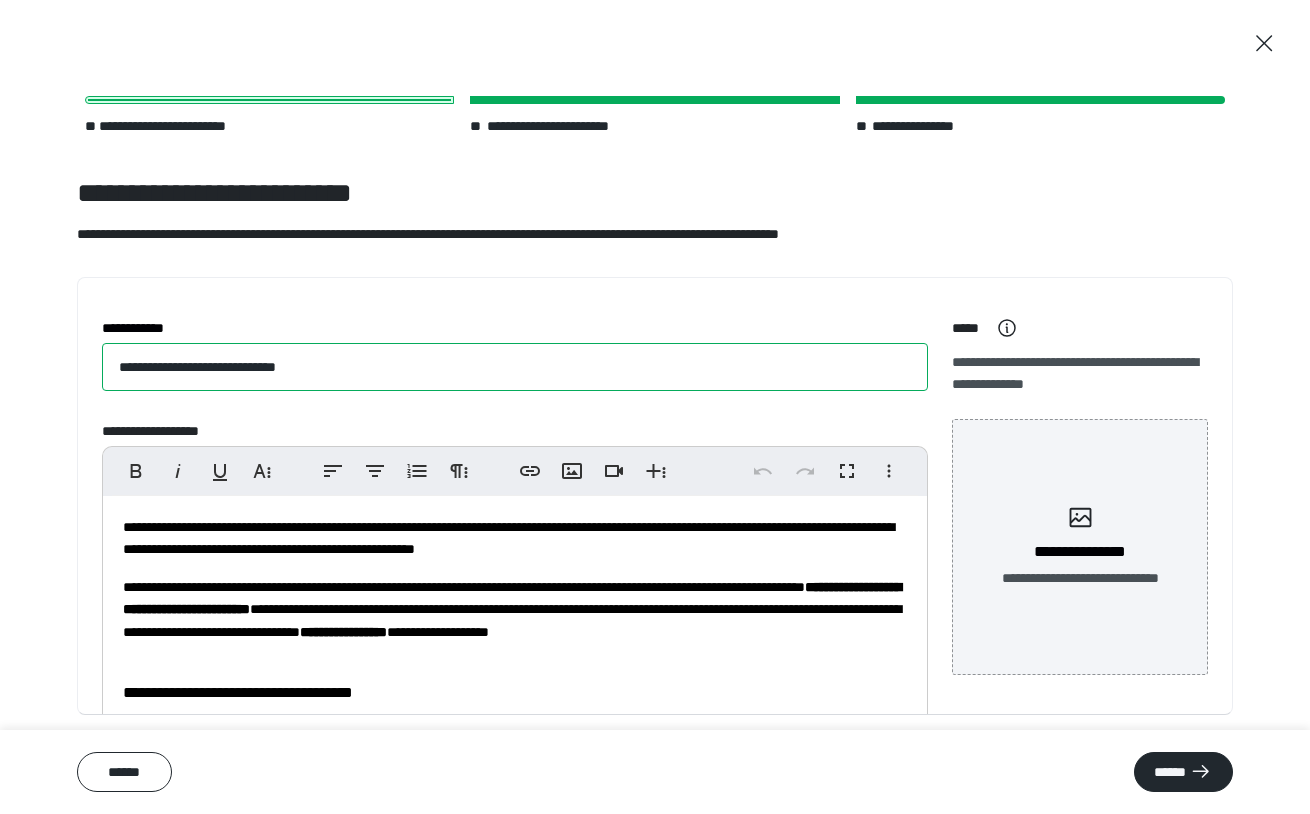 drag, startPoint x: 350, startPoint y: 365, endPoint x: 180, endPoint y: 363, distance: 170.01176 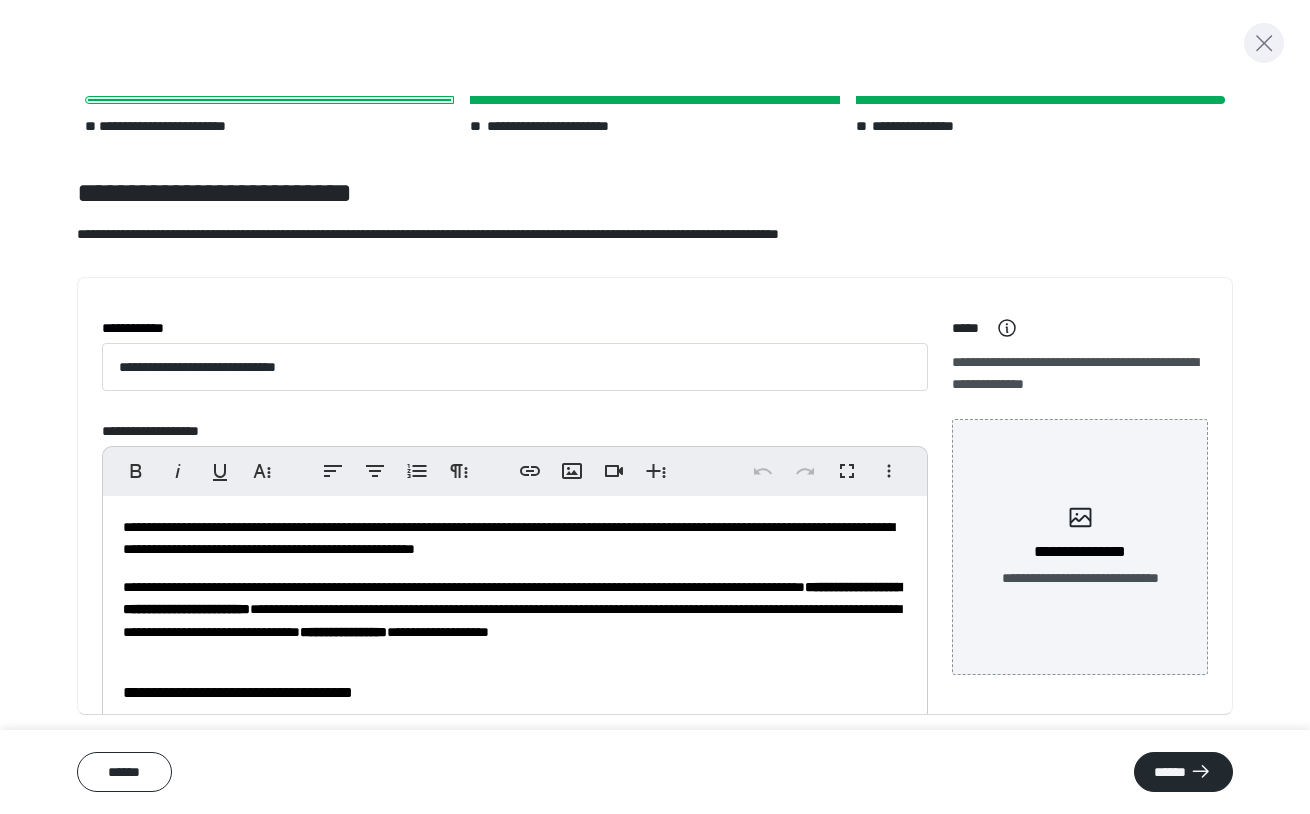 click 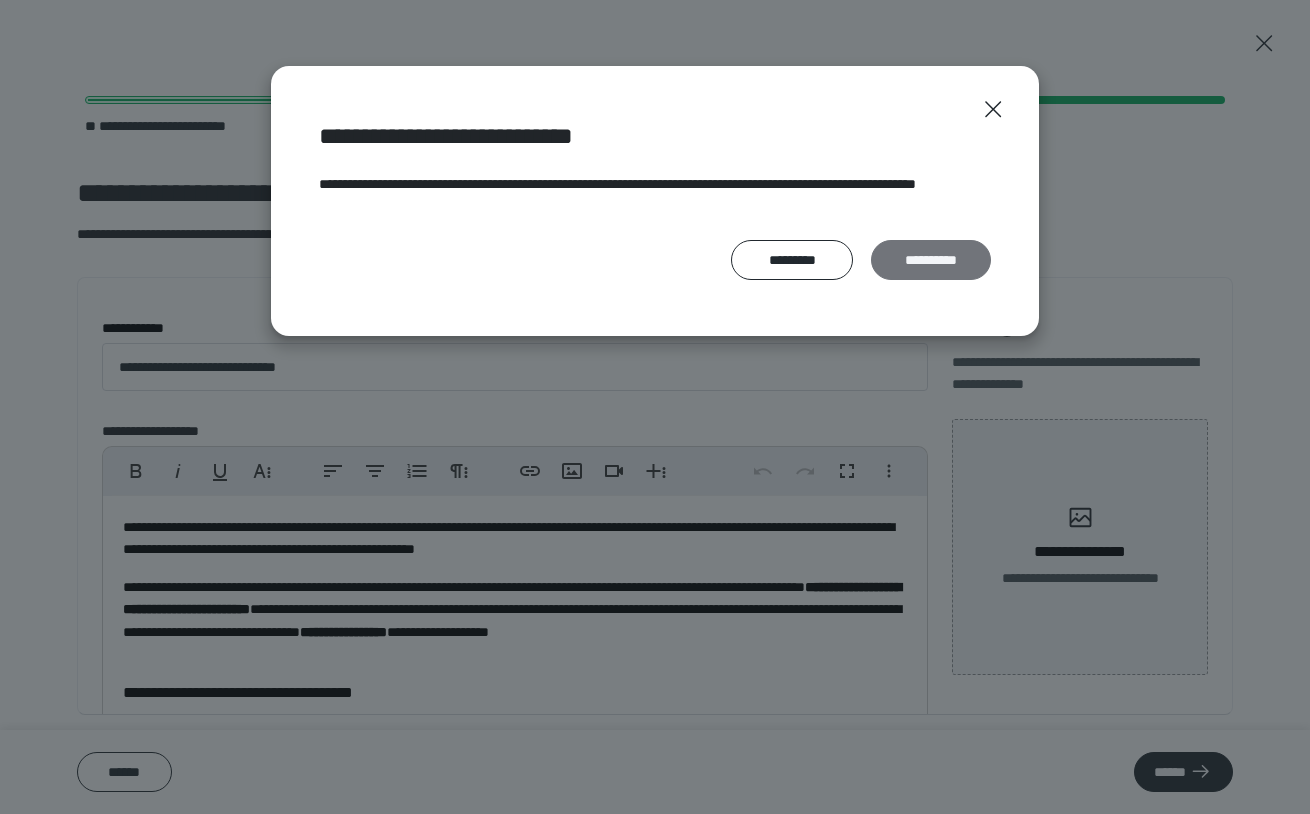 click on "**********" at bounding box center (931, 260) 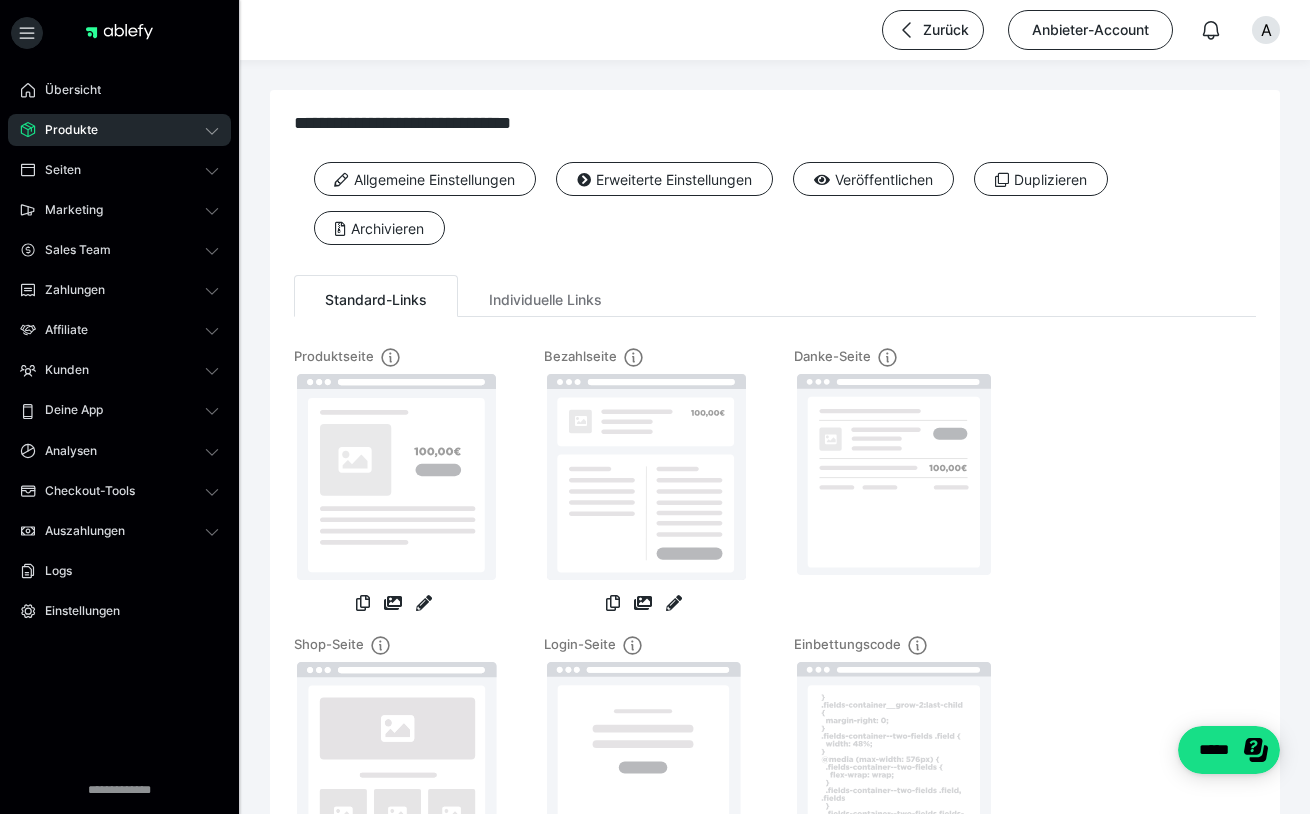 click on "Produkte" at bounding box center [119, 130] 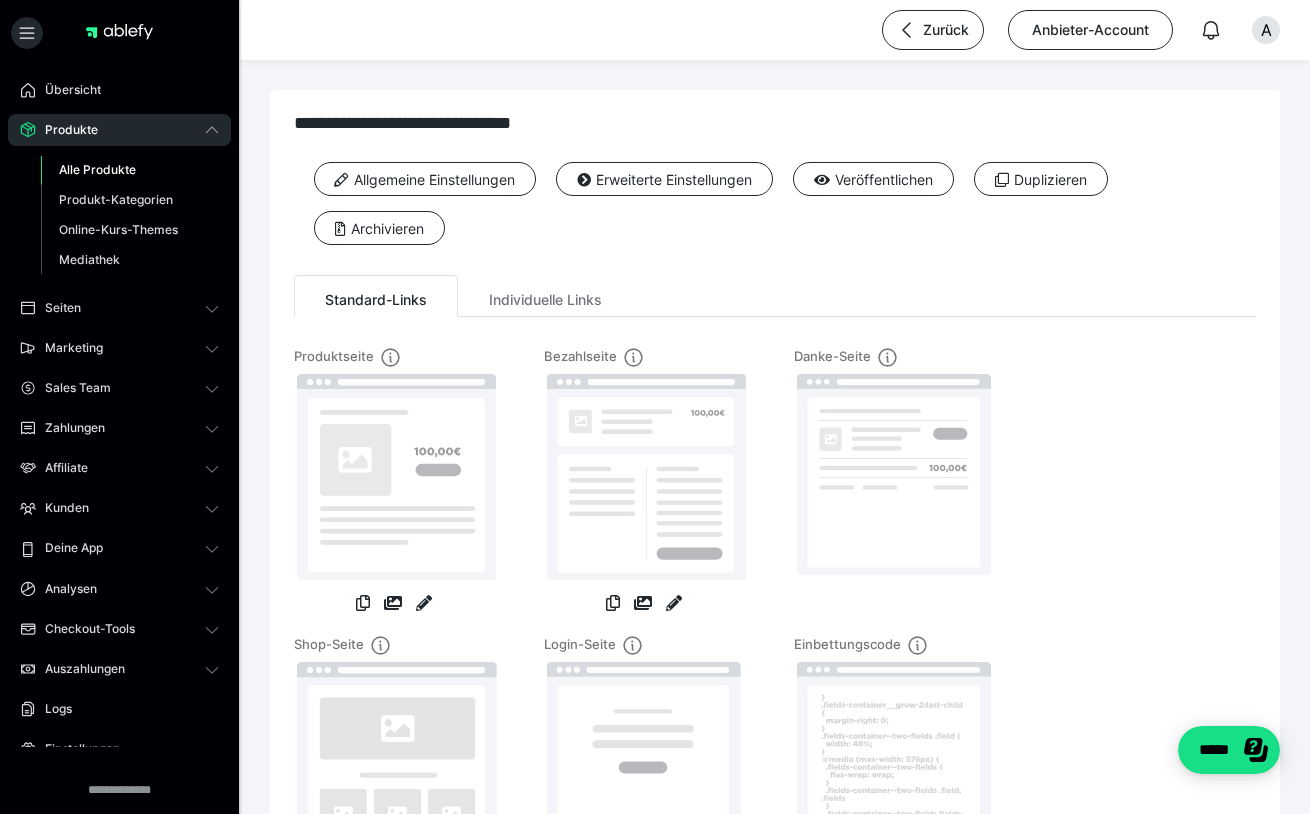 click on "Alle Produkte" at bounding box center (97, 169) 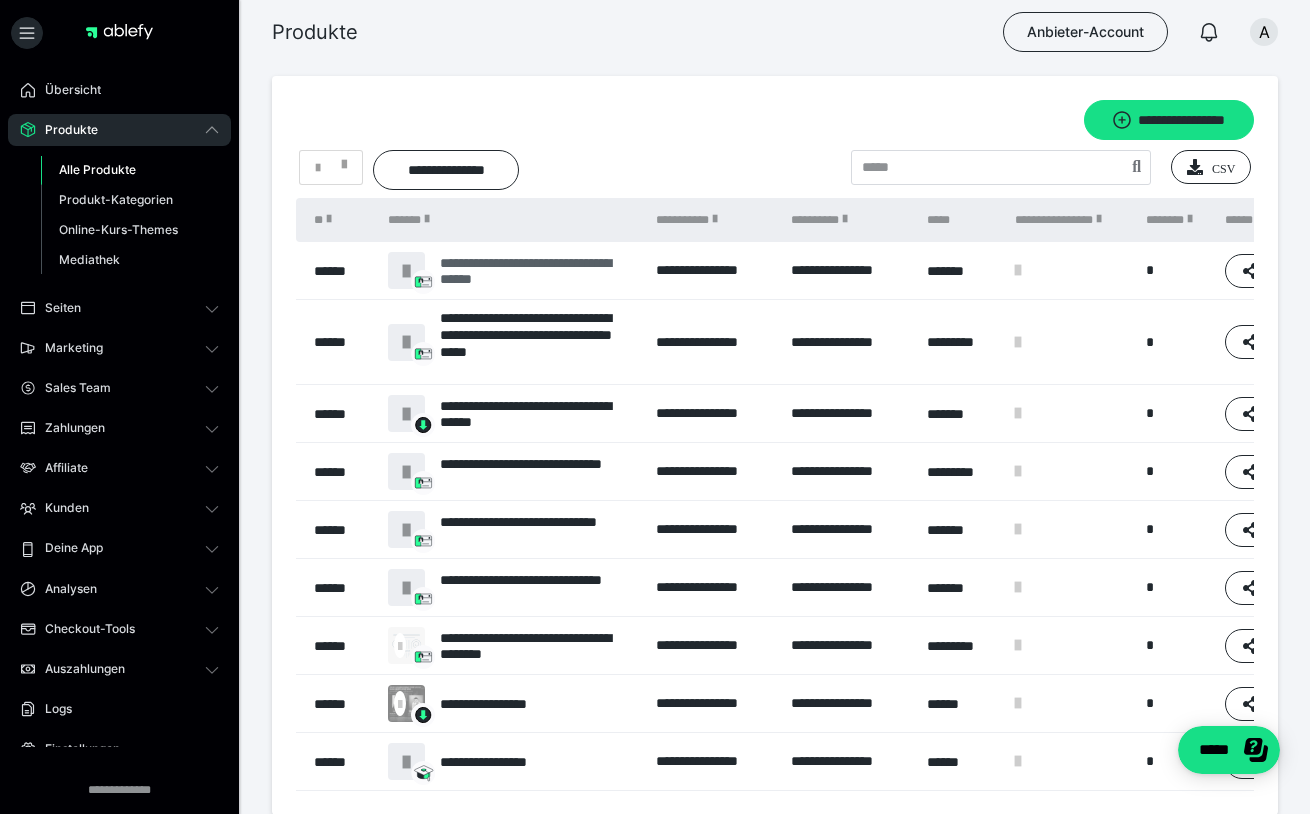 click on "**********" at bounding box center [538, 271] 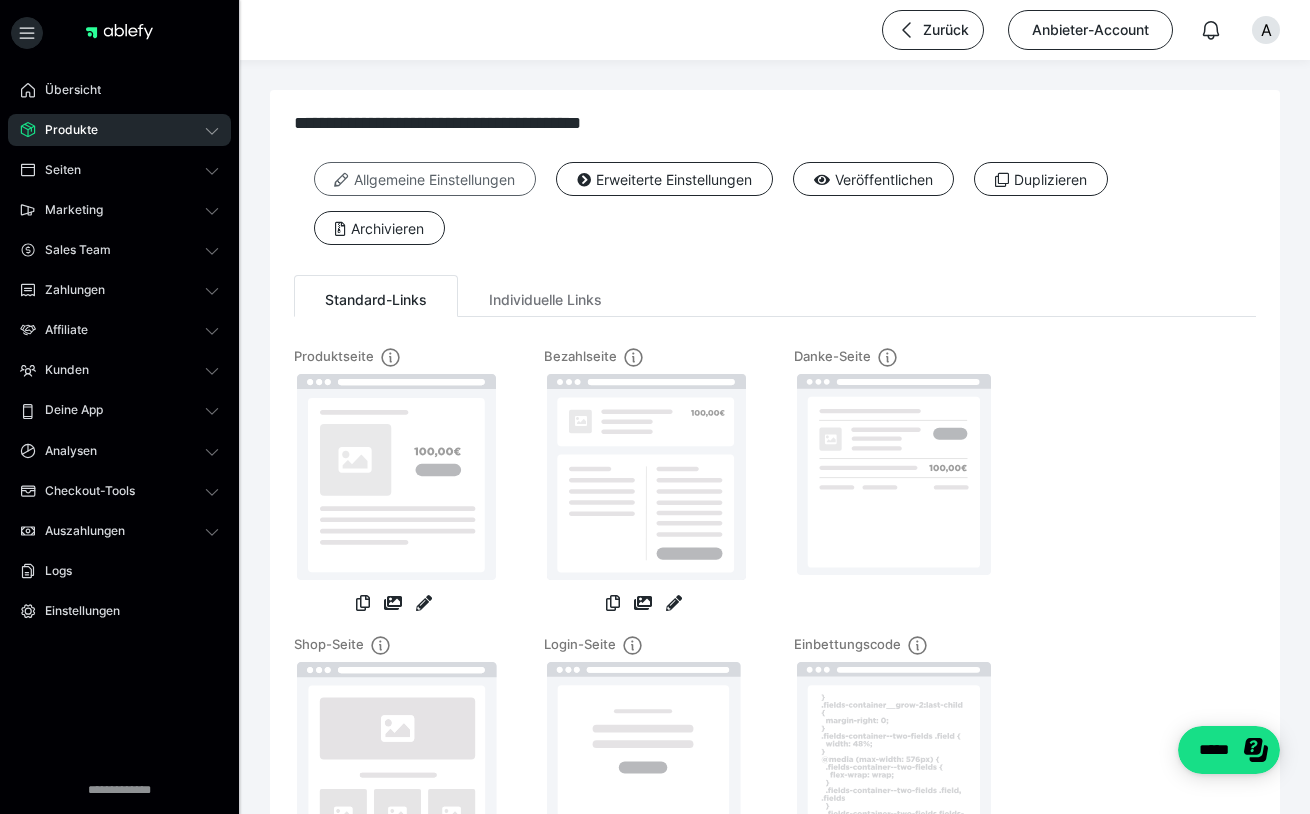 click on "Allgemeine Einstellungen" at bounding box center [425, 179] 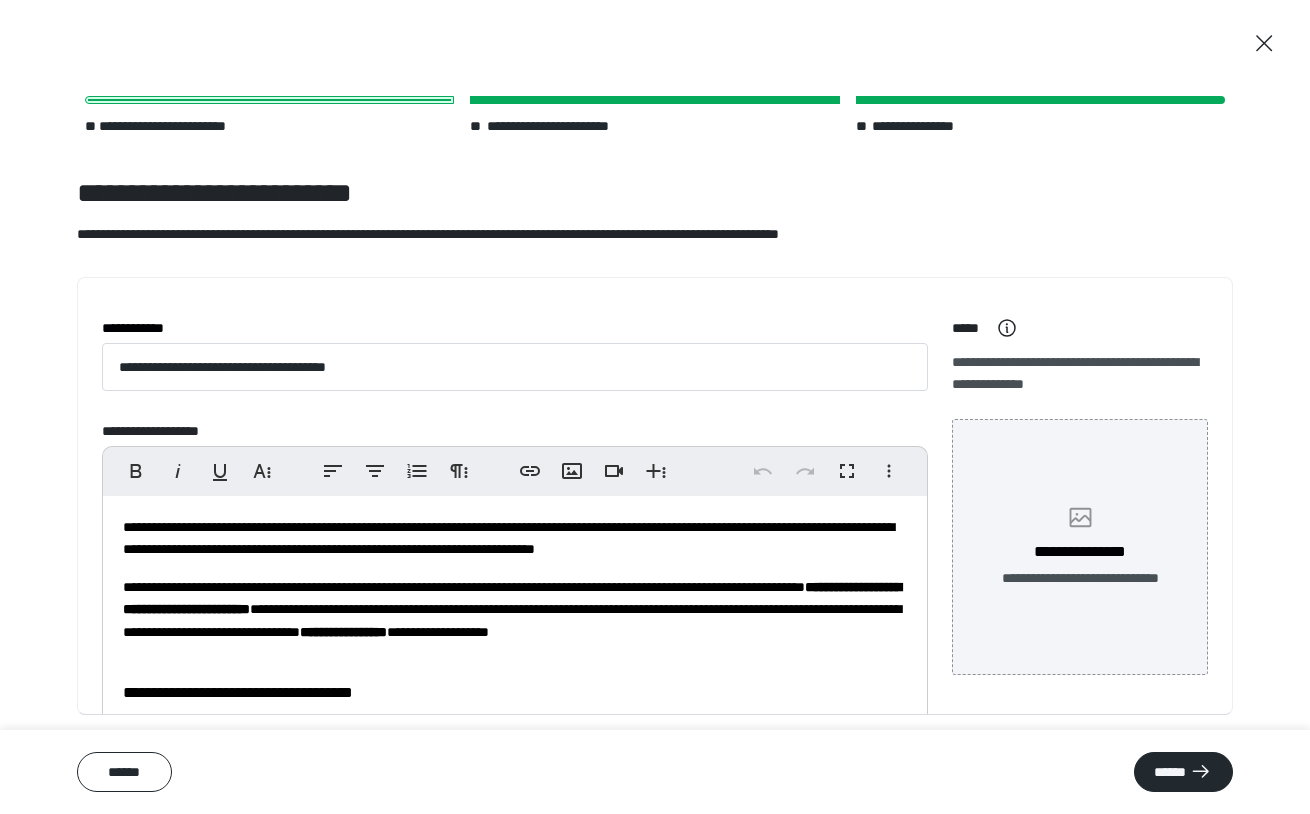 click on "**********" at bounding box center (1080, 547) 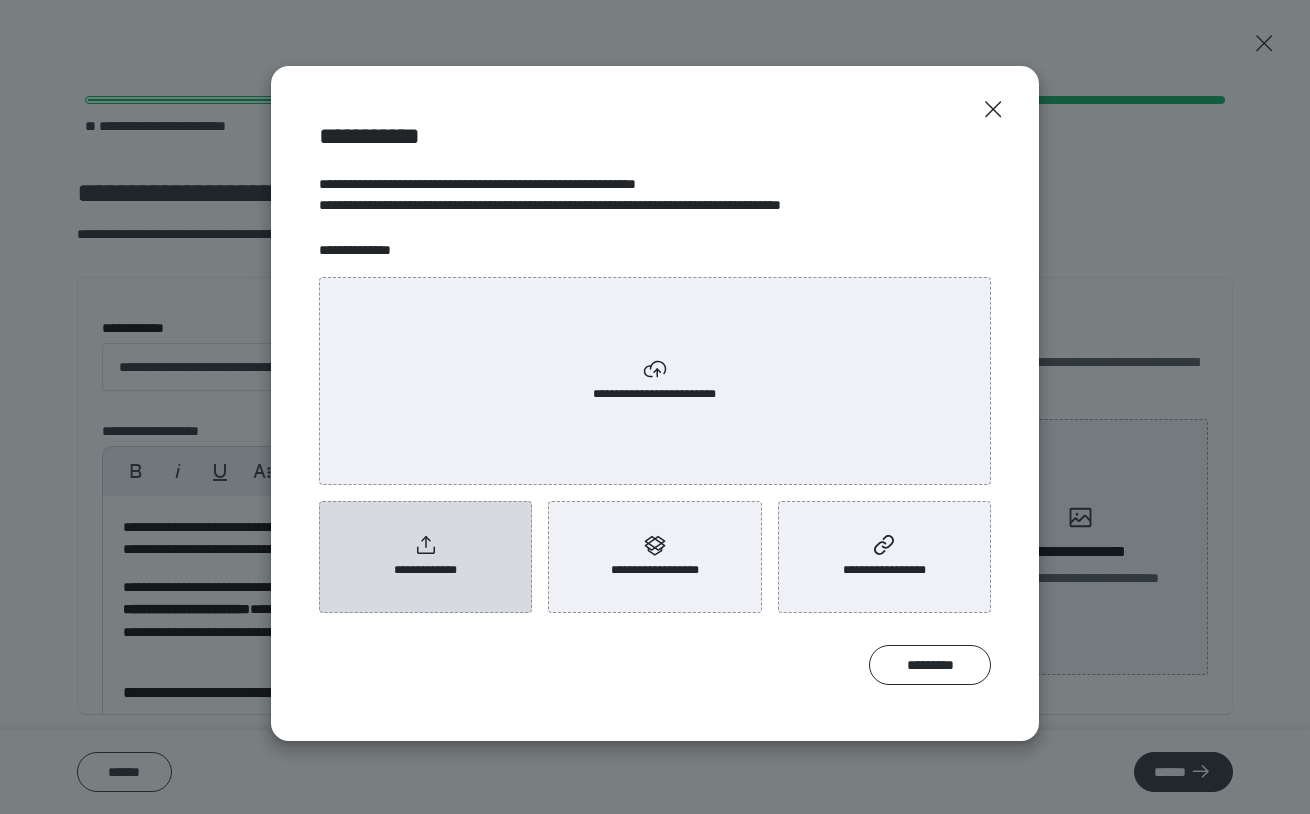 click on "**********" at bounding box center (425, 557) 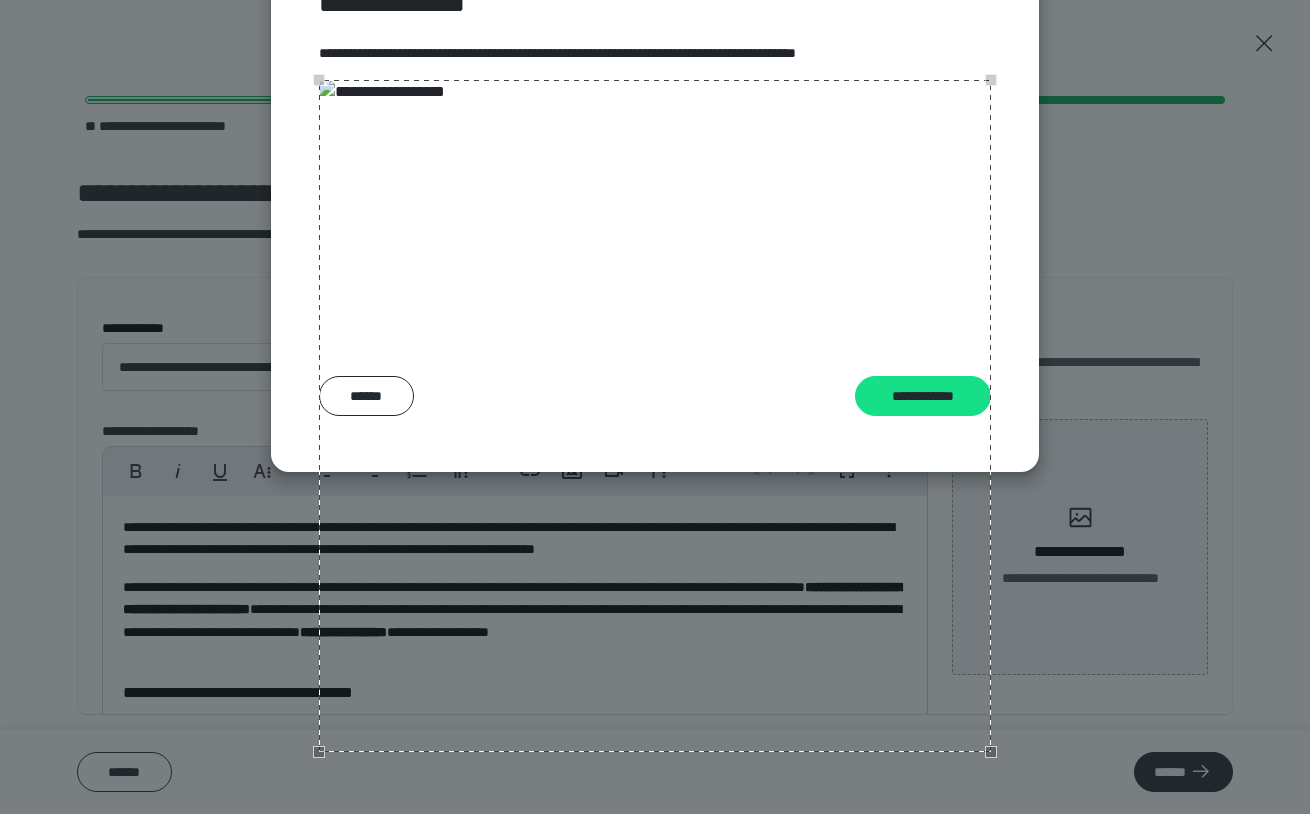 scroll, scrollTop: 203, scrollLeft: 0, axis: vertical 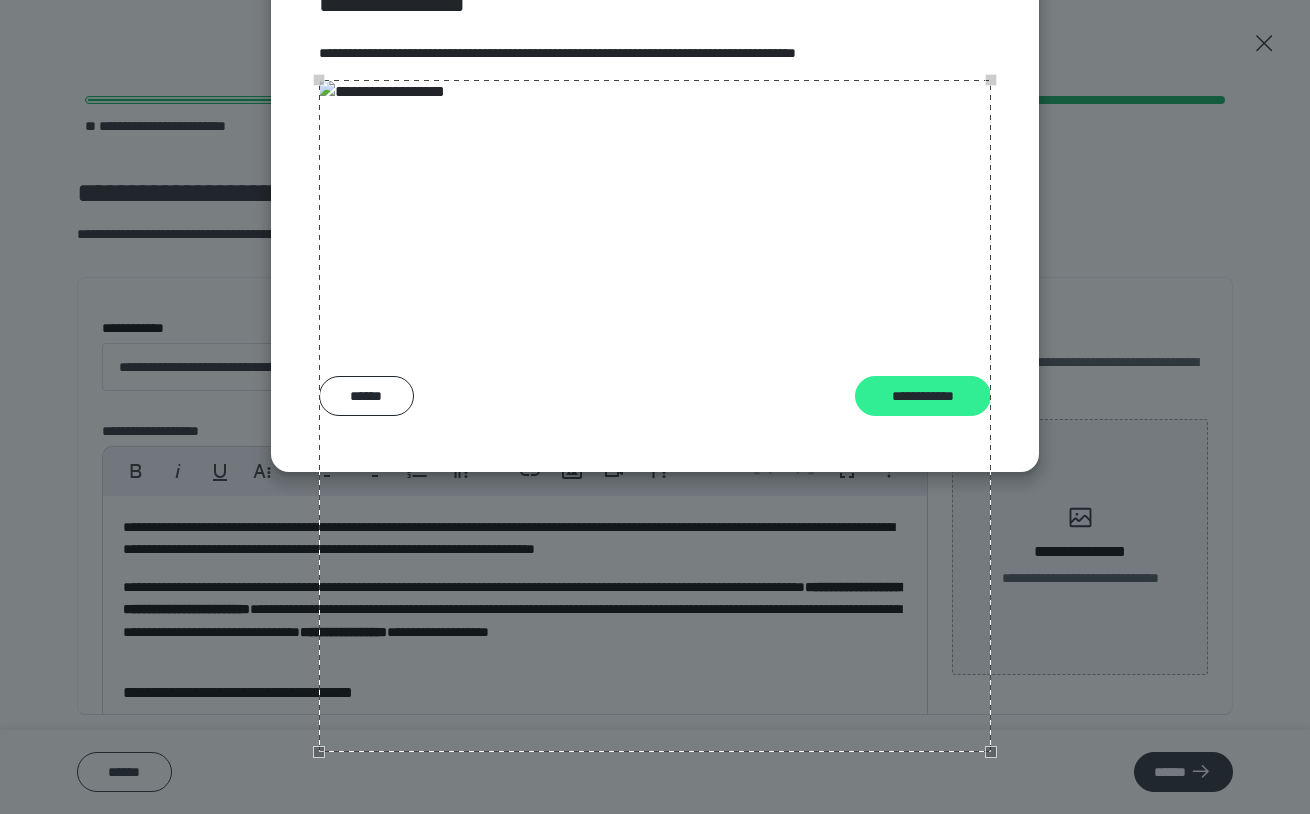 click on "**********" at bounding box center (923, 396) 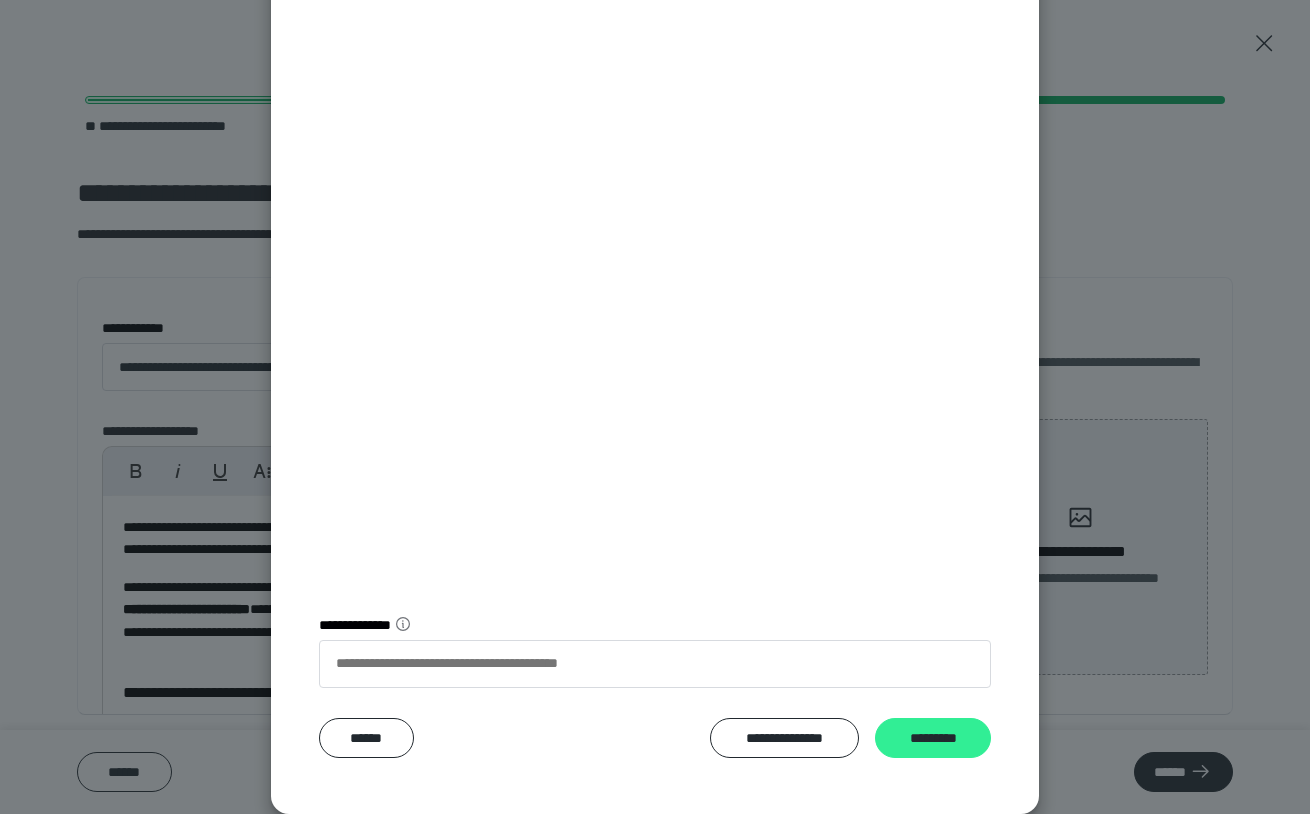 scroll, scrollTop: 298, scrollLeft: 0, axis: vertical 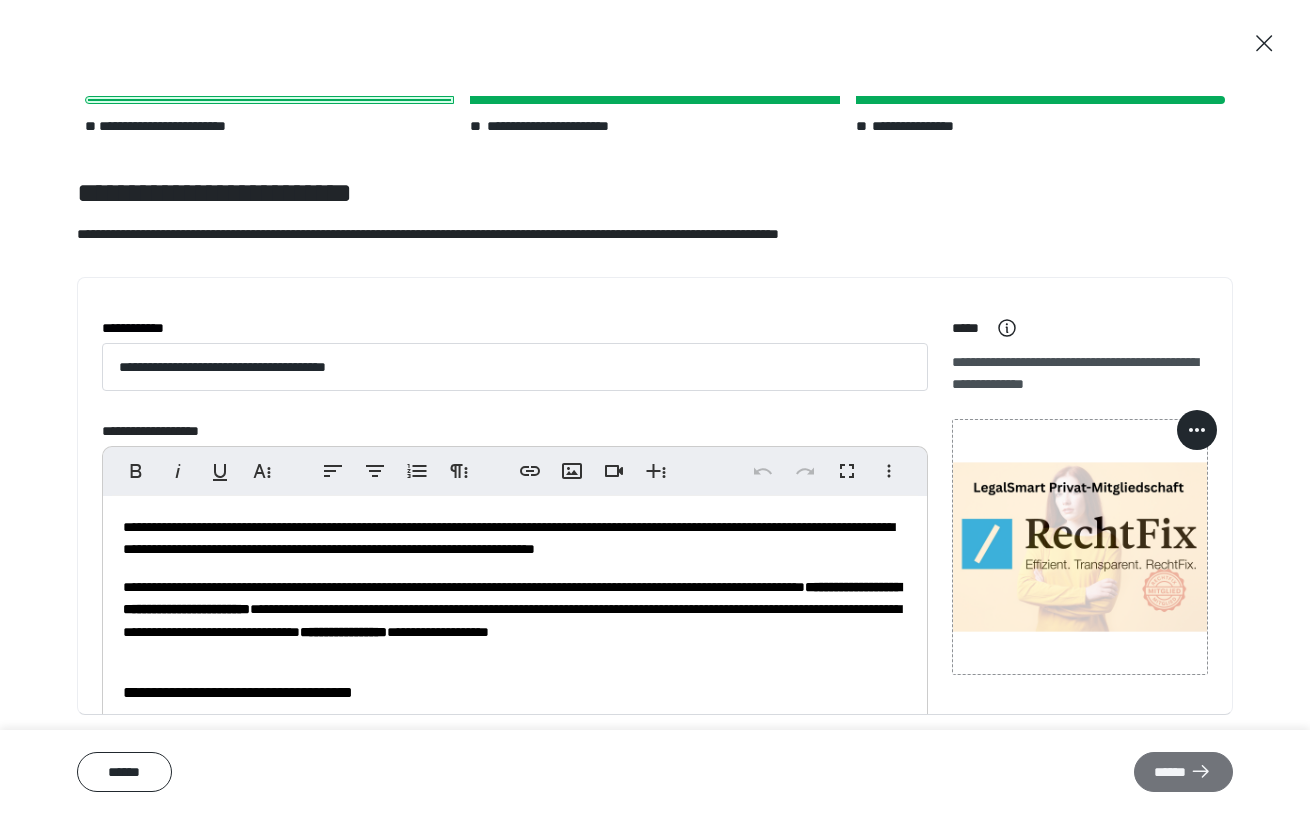 click on "******" at bounding box center [1183, 772] 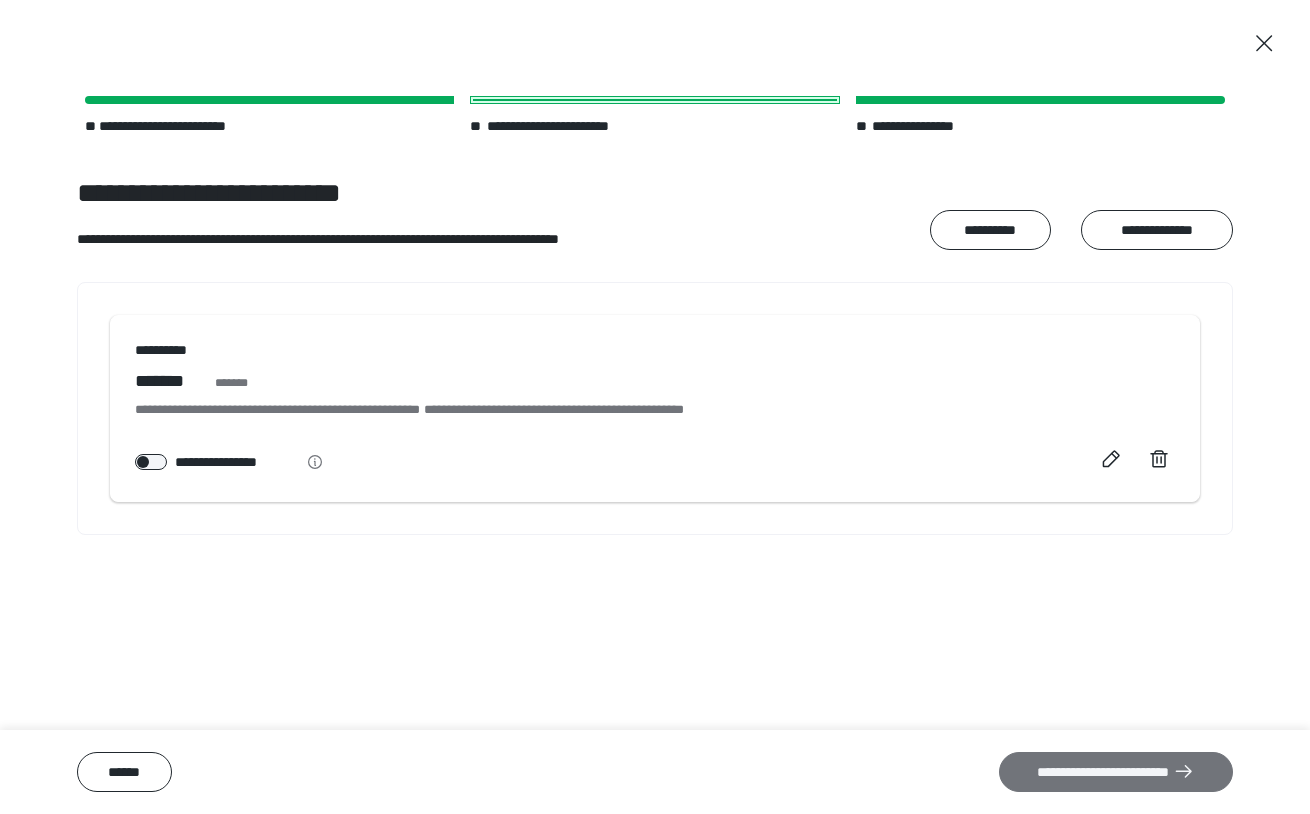 click on "**********" at bounding box center (1116, 772) 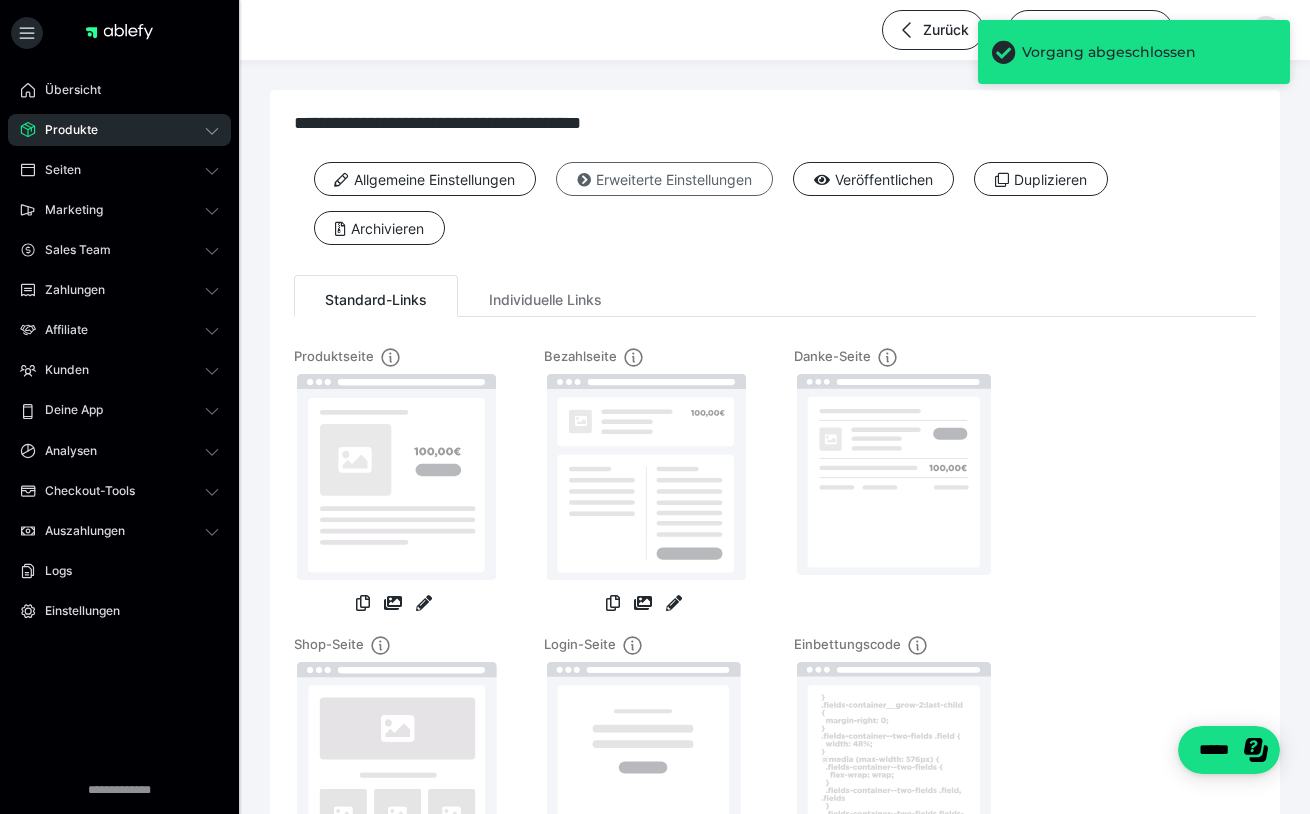 click at bounding box center (584, 180) 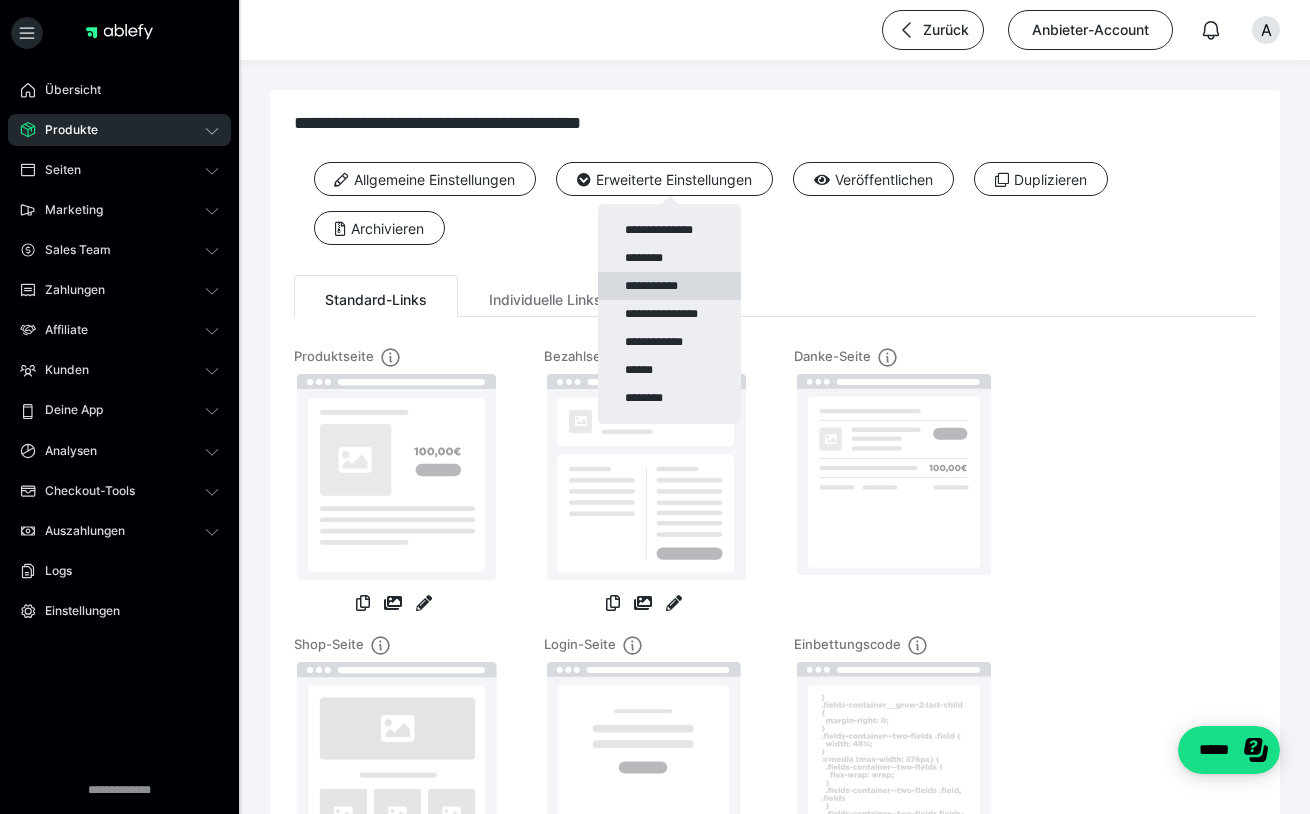 click on "**********" at bounding box center [669, 286] 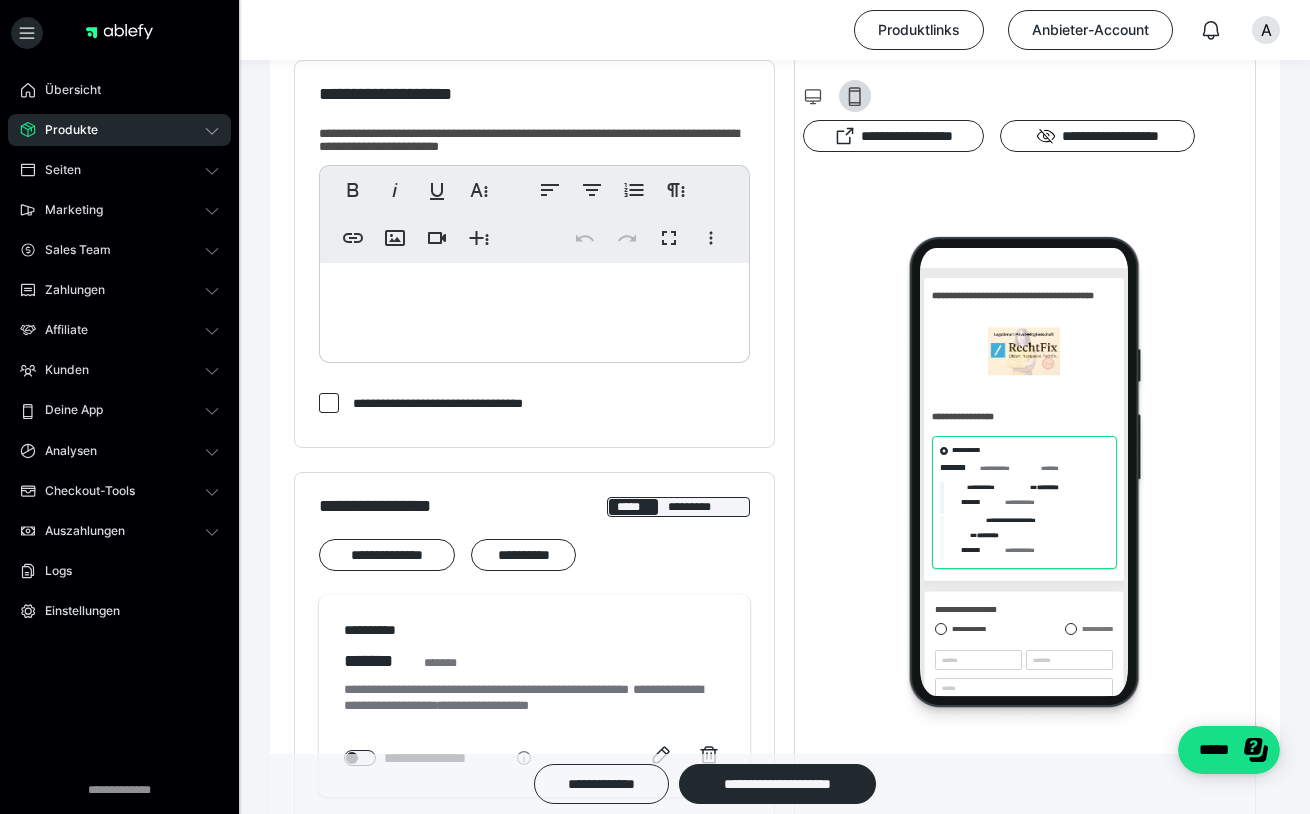scroll, scrollTop: 0, scrollLeft: 0, axis: both 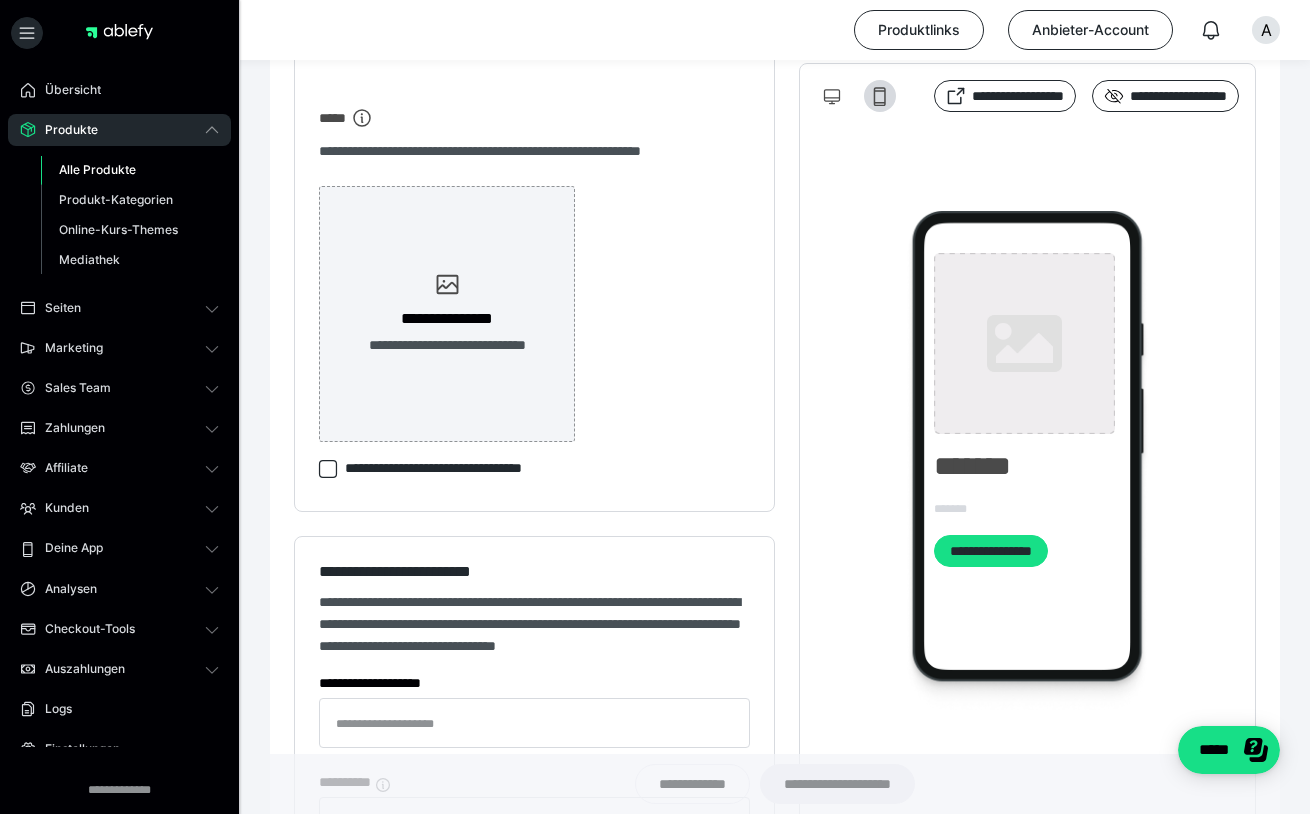 type on "**********" 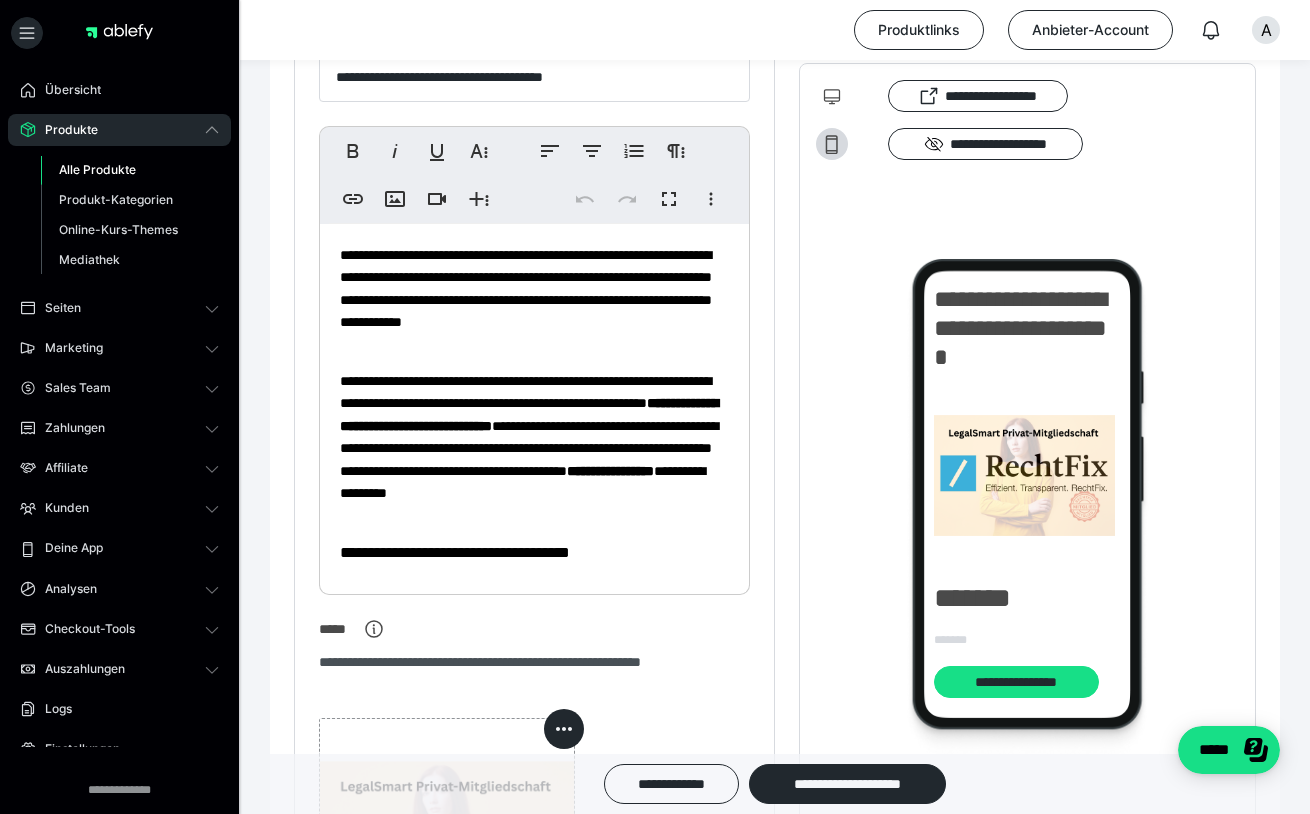 click on "Alle Produkte" at bounding box center [97, 169] 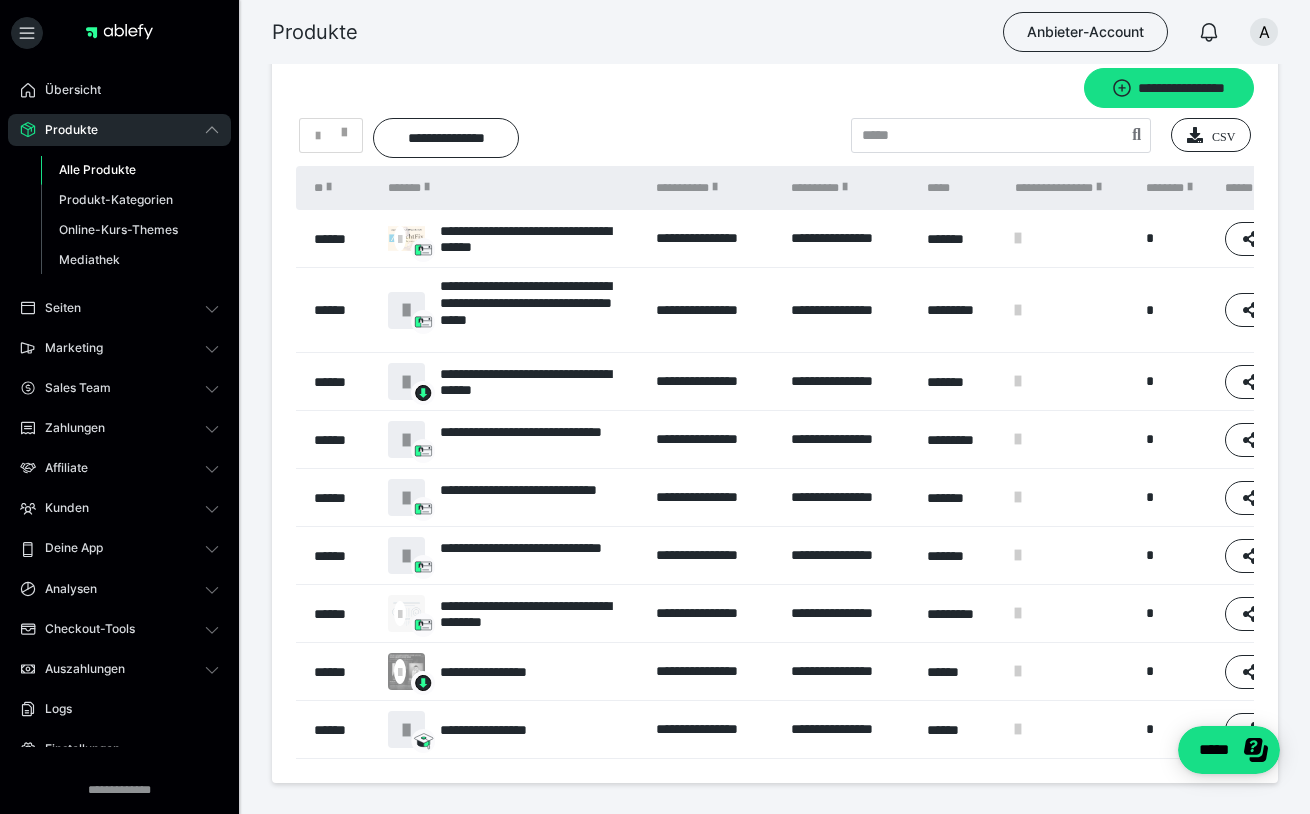 scroll, scrollTop: 32, scrollLeft: 0, axis: vertical 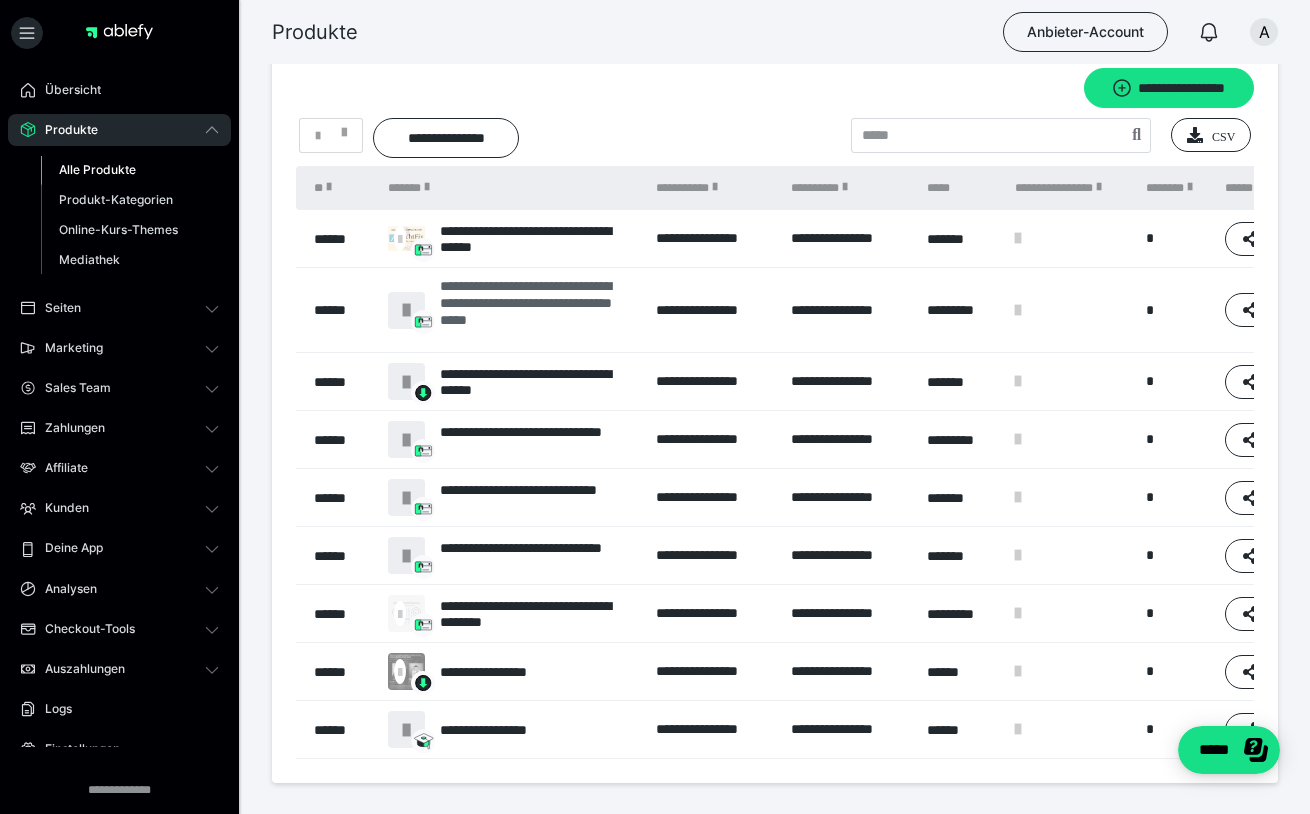 click on "**********" at bounding box center (538, 310) 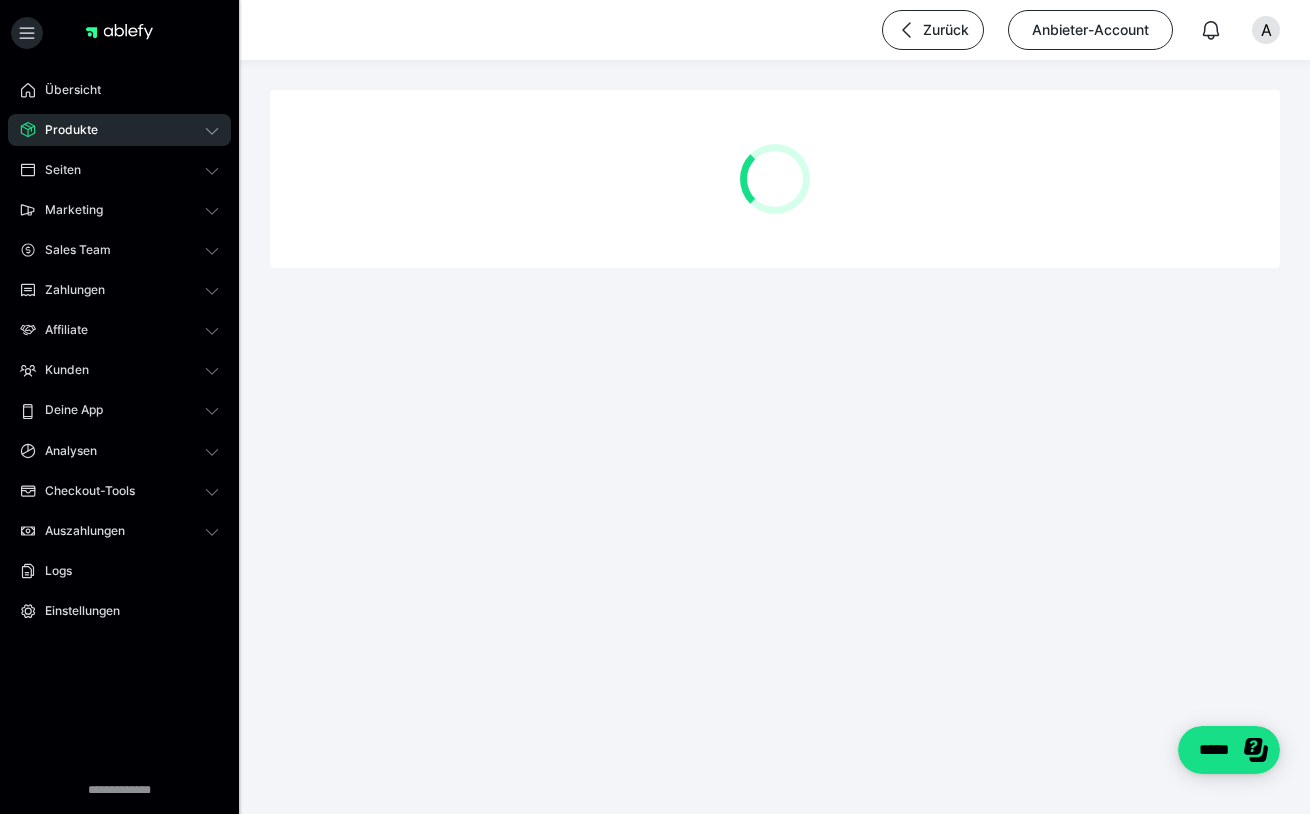 scroll, scrollTop: 0, scrollLeft: 0, axis: both 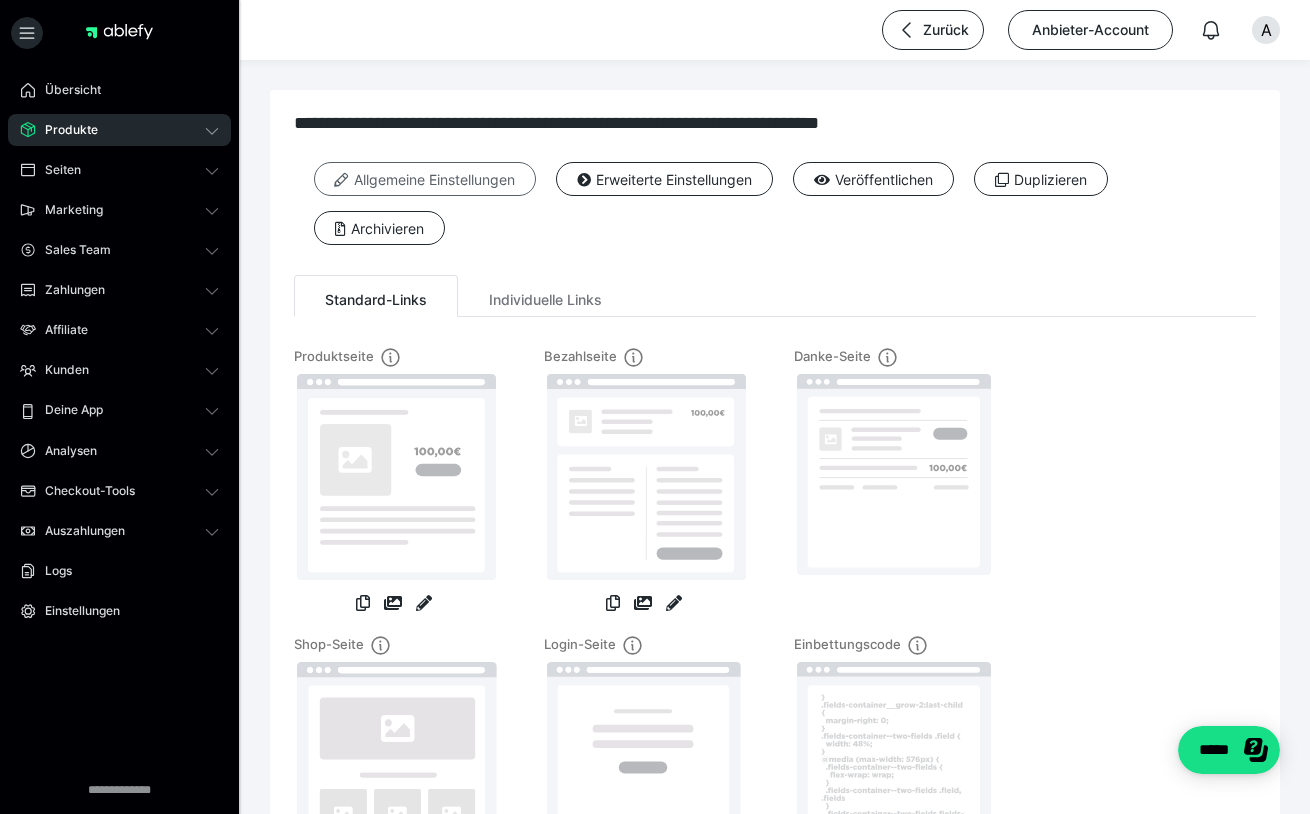 click on "Allgemeine Einstellungen" at bounding box center [425, 179] 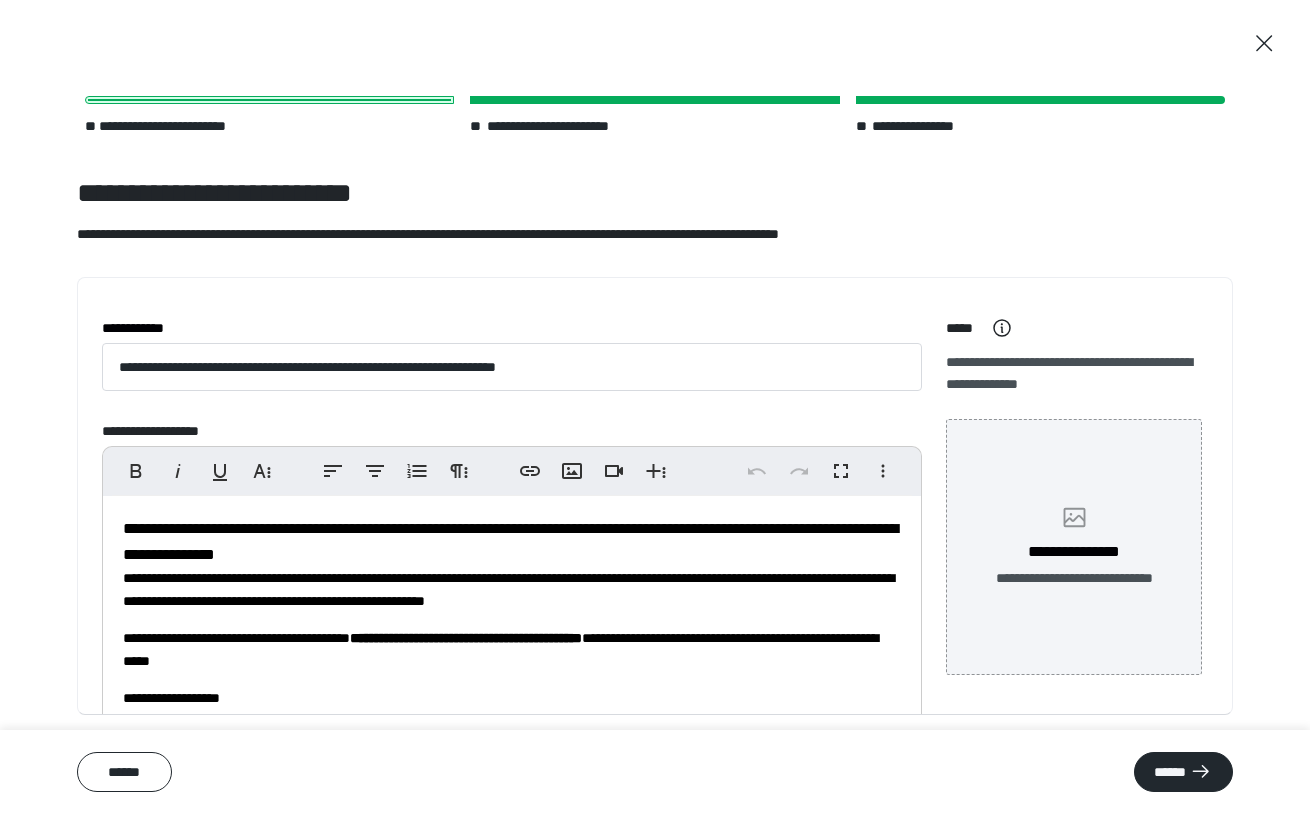 click on "**********" at bounding box center [1074, 552] 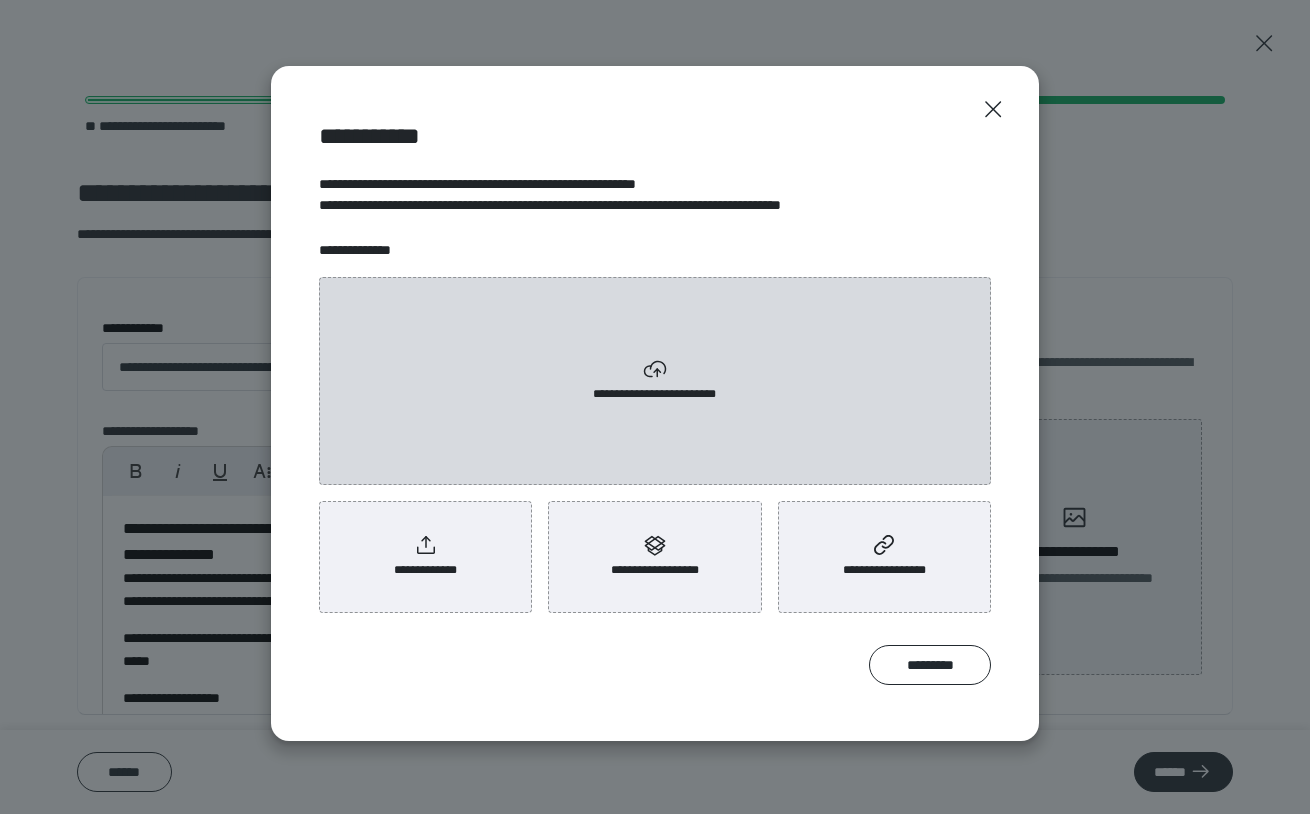 click on "**********" at bounding box center [655, 381] 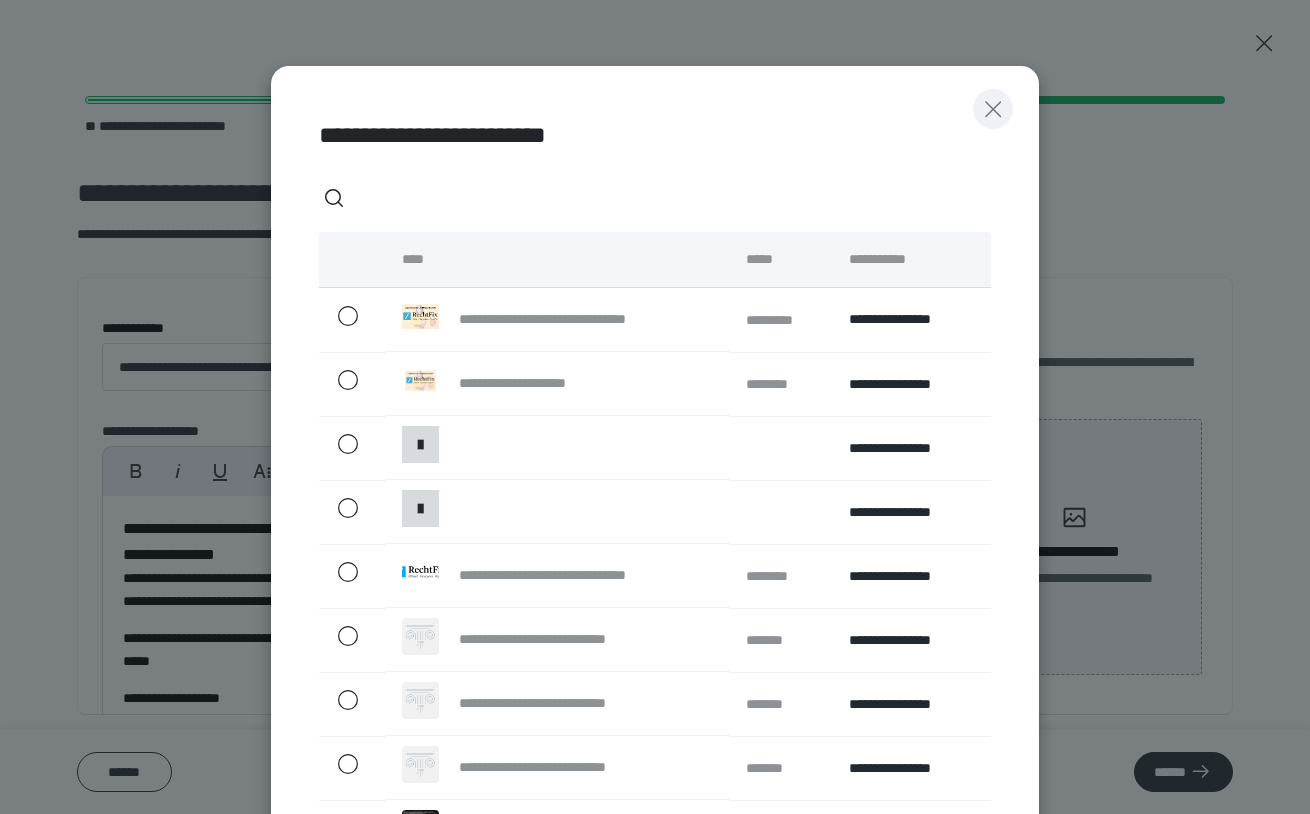 scroll, scrollTop: 0, scrollLeft: 0, axis: both 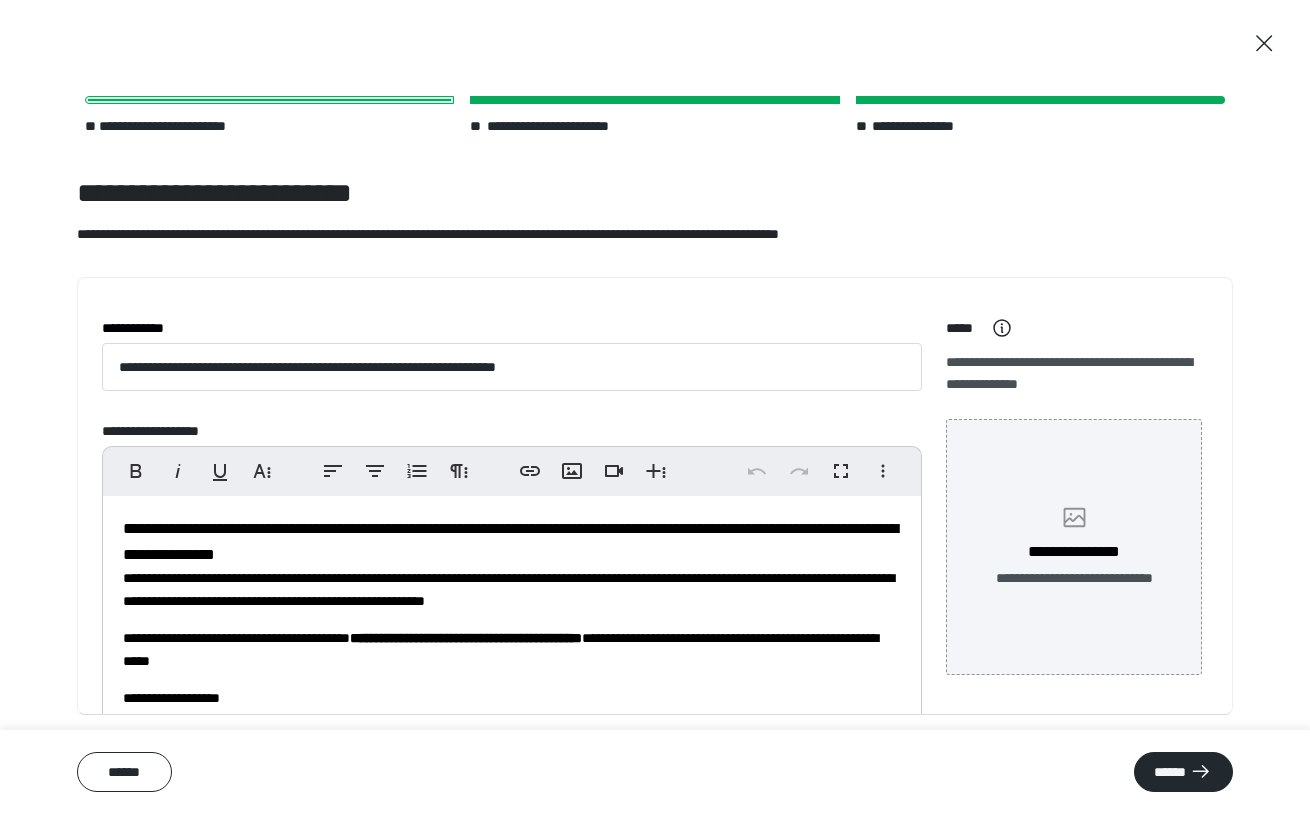 click on "**********" at bounding box center [1074, 552] 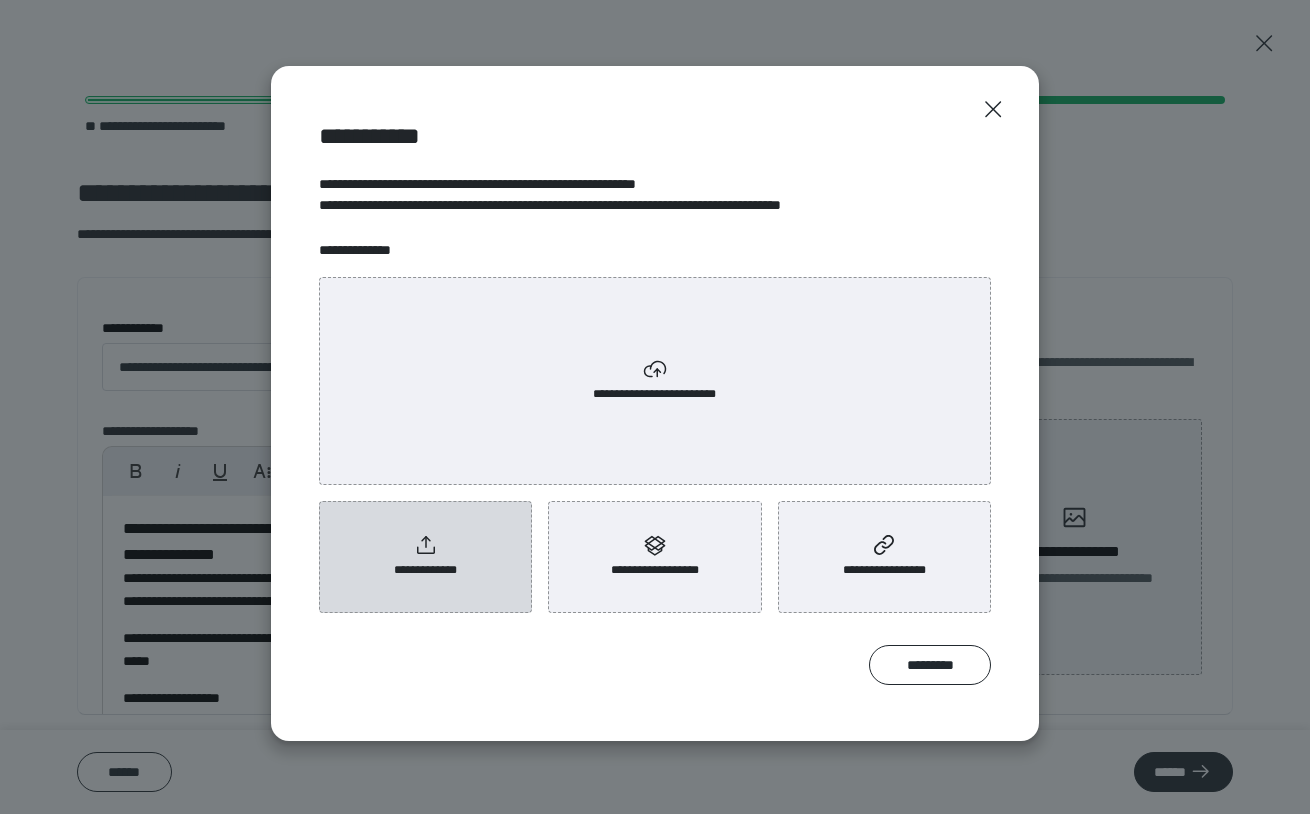 click on "**********" at bounding box center (426, 570) 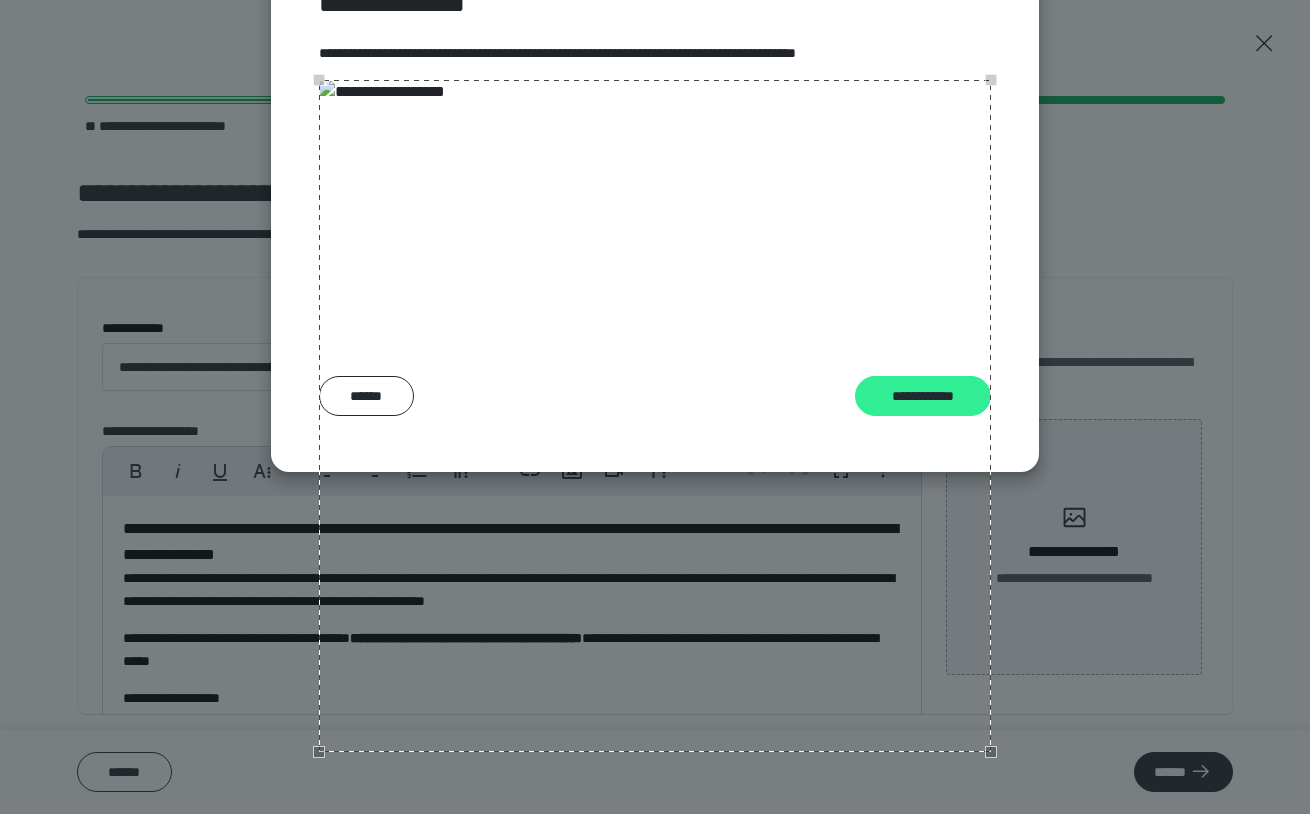 scroll, scrollTop: 203, scrollLeft: 0, axis: vertical 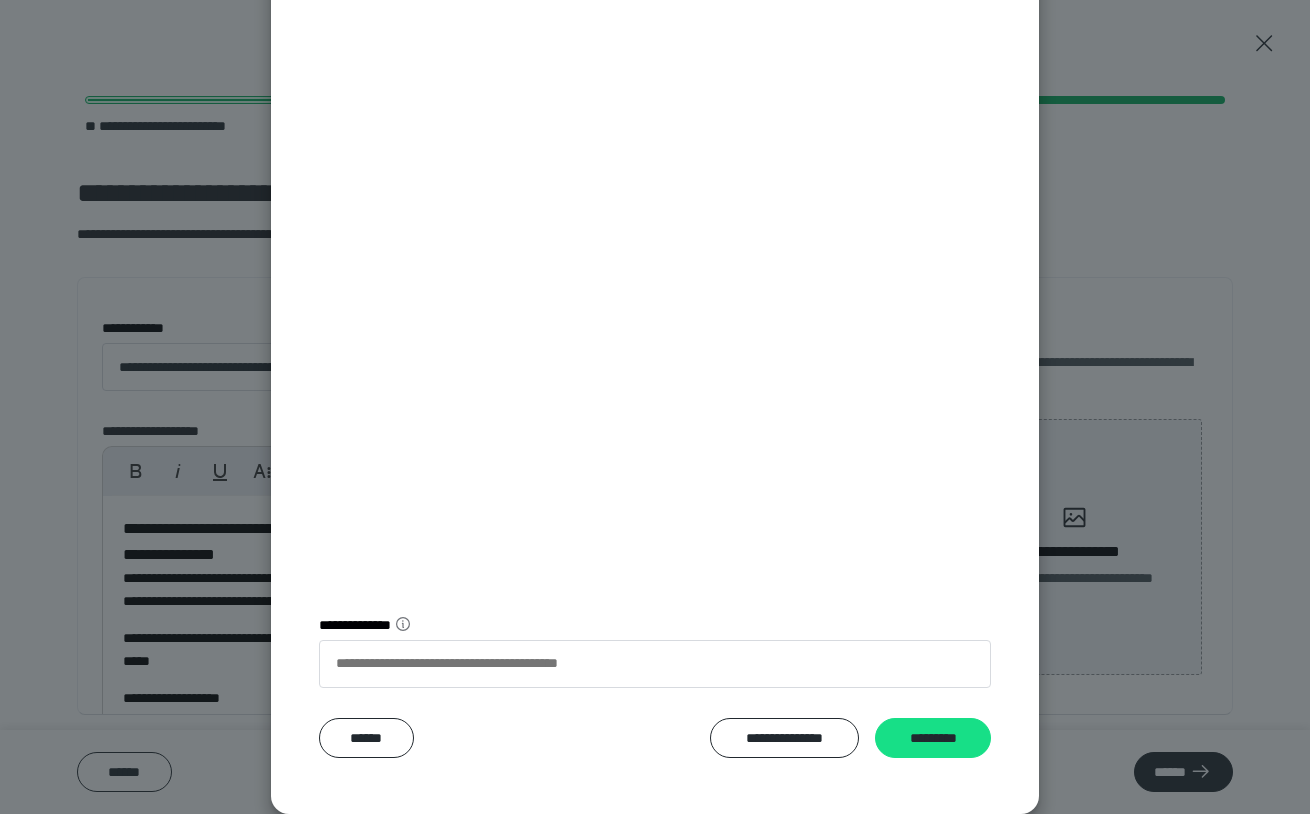 click on "*********" at bounding box center [933, 738] 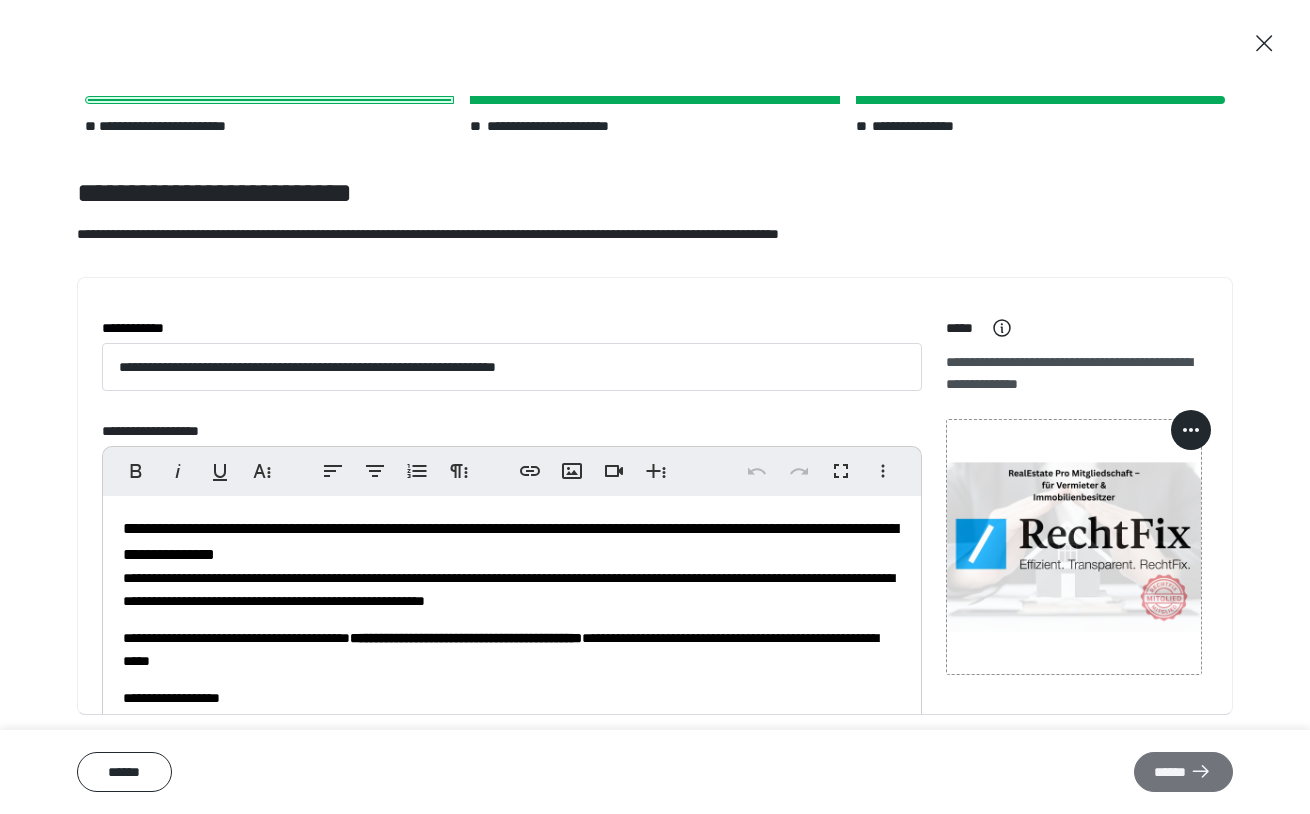 click on "******" at bounding box center [1183, 772] 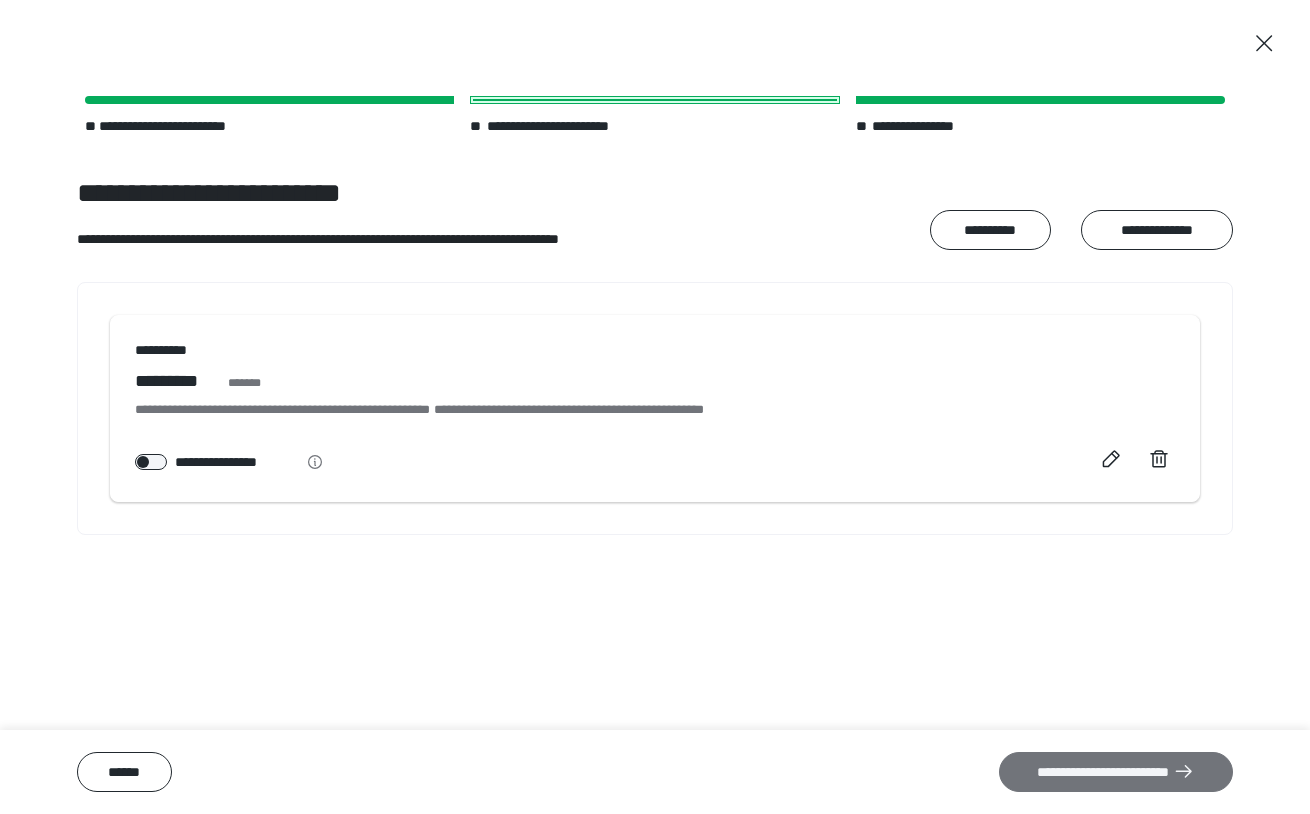 click on "**********" at bounding box center (1116, 772) 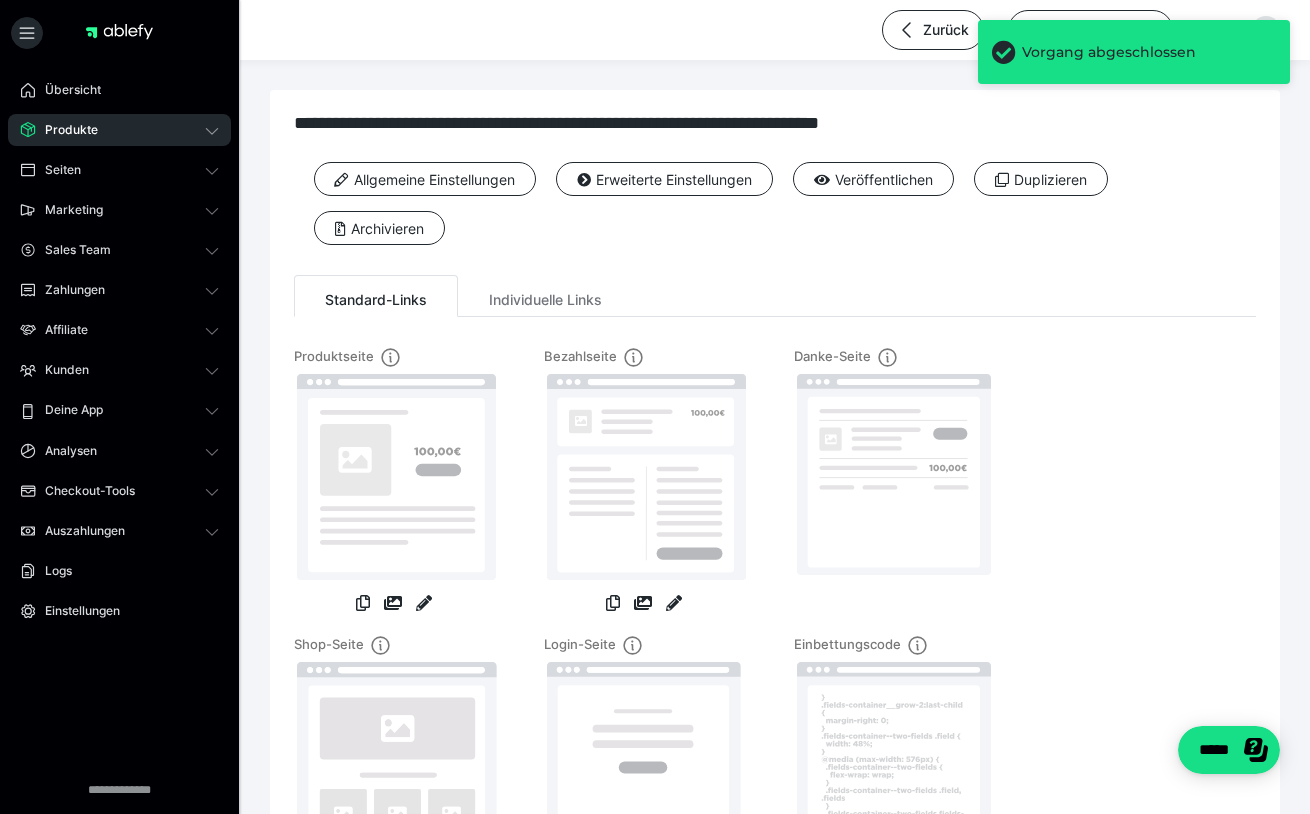 click on "Produkte" at bounding box center [119, 130] 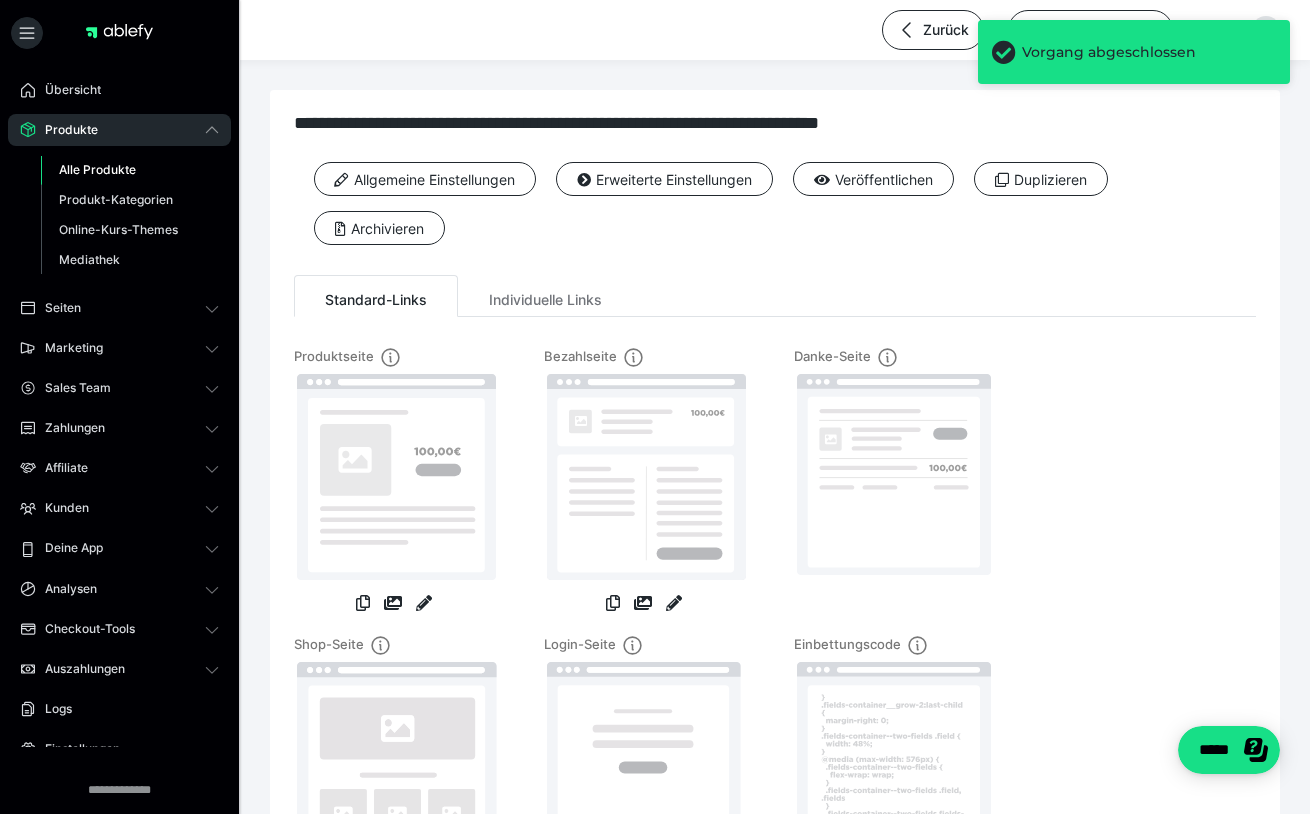 click on "Alle Produkte" at bounding box center (97, 169) 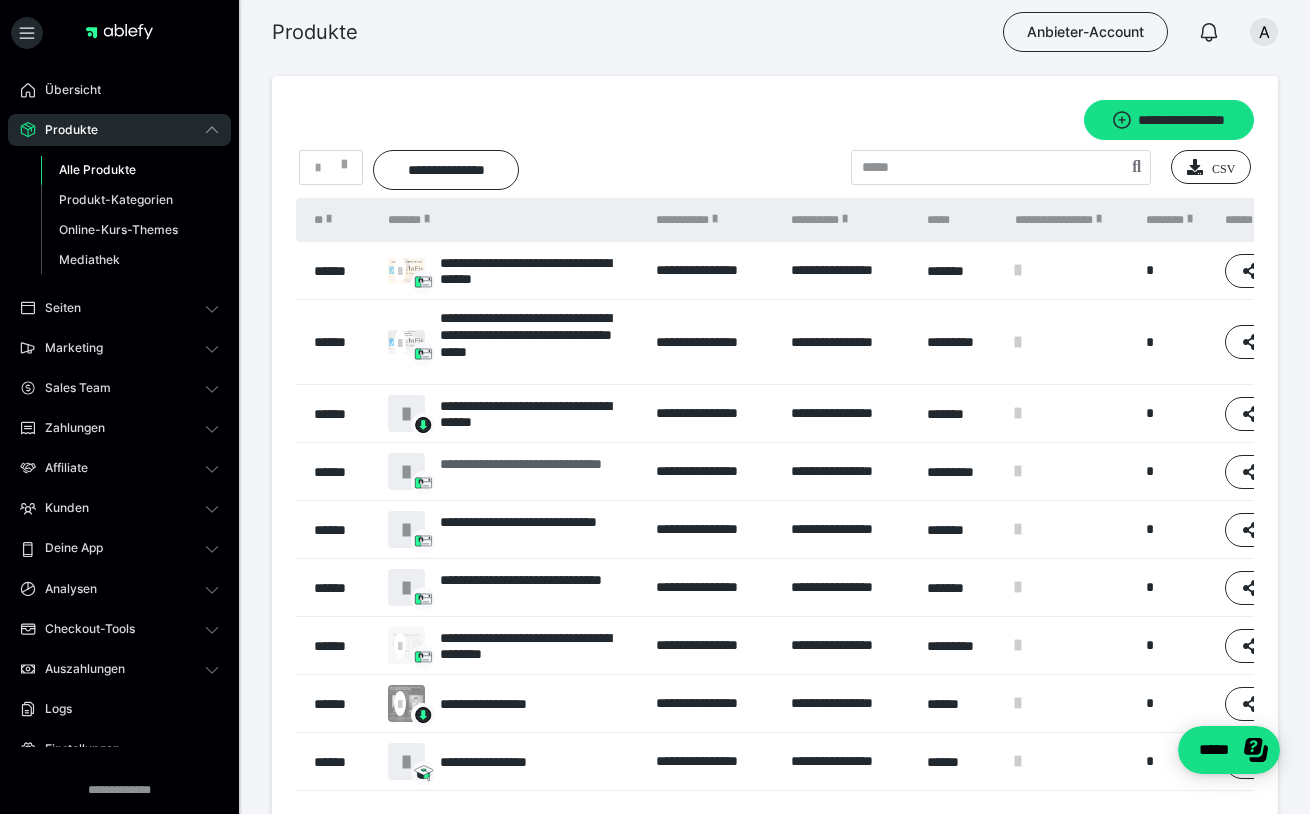 click on "**********" at bounding box center [538, 472] 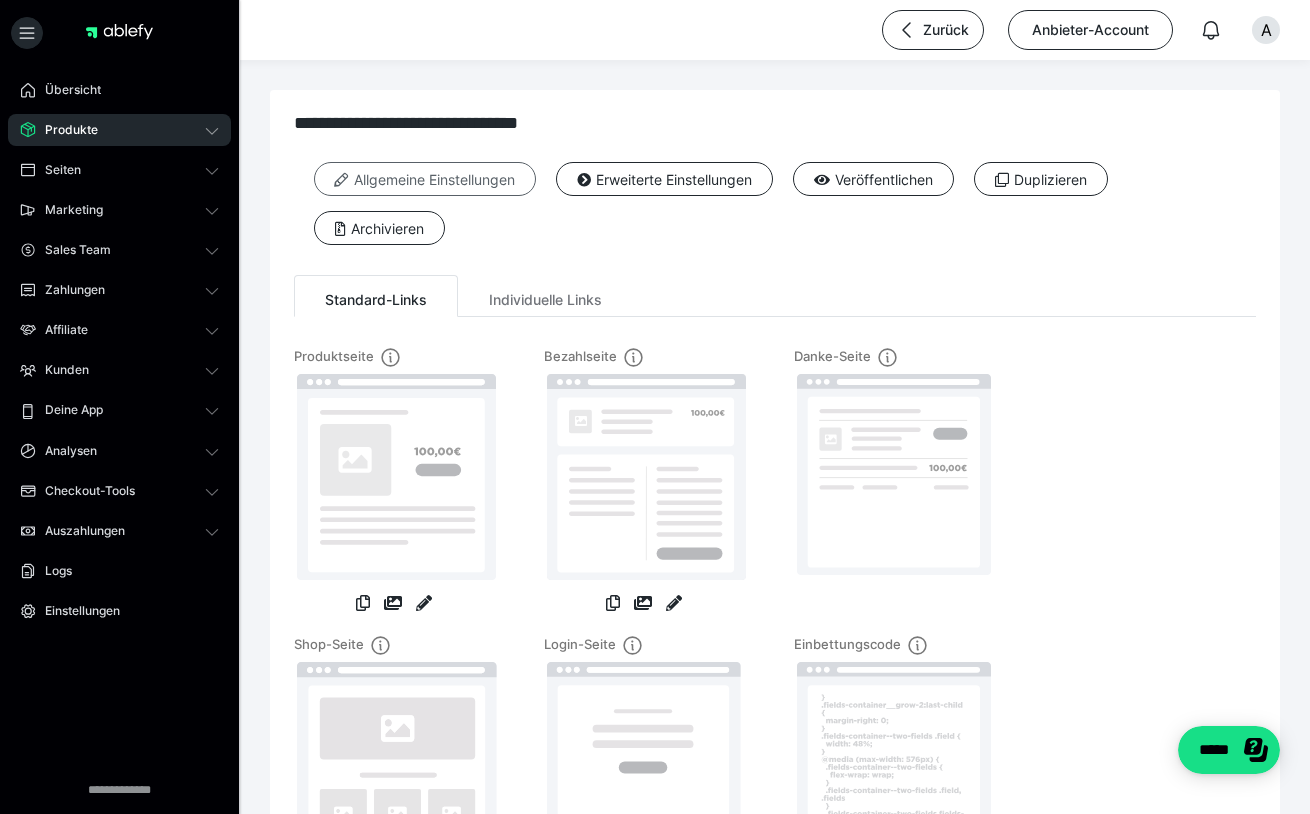 click on "Allgemeine Einstellungen" at bounding box center [425, 179] 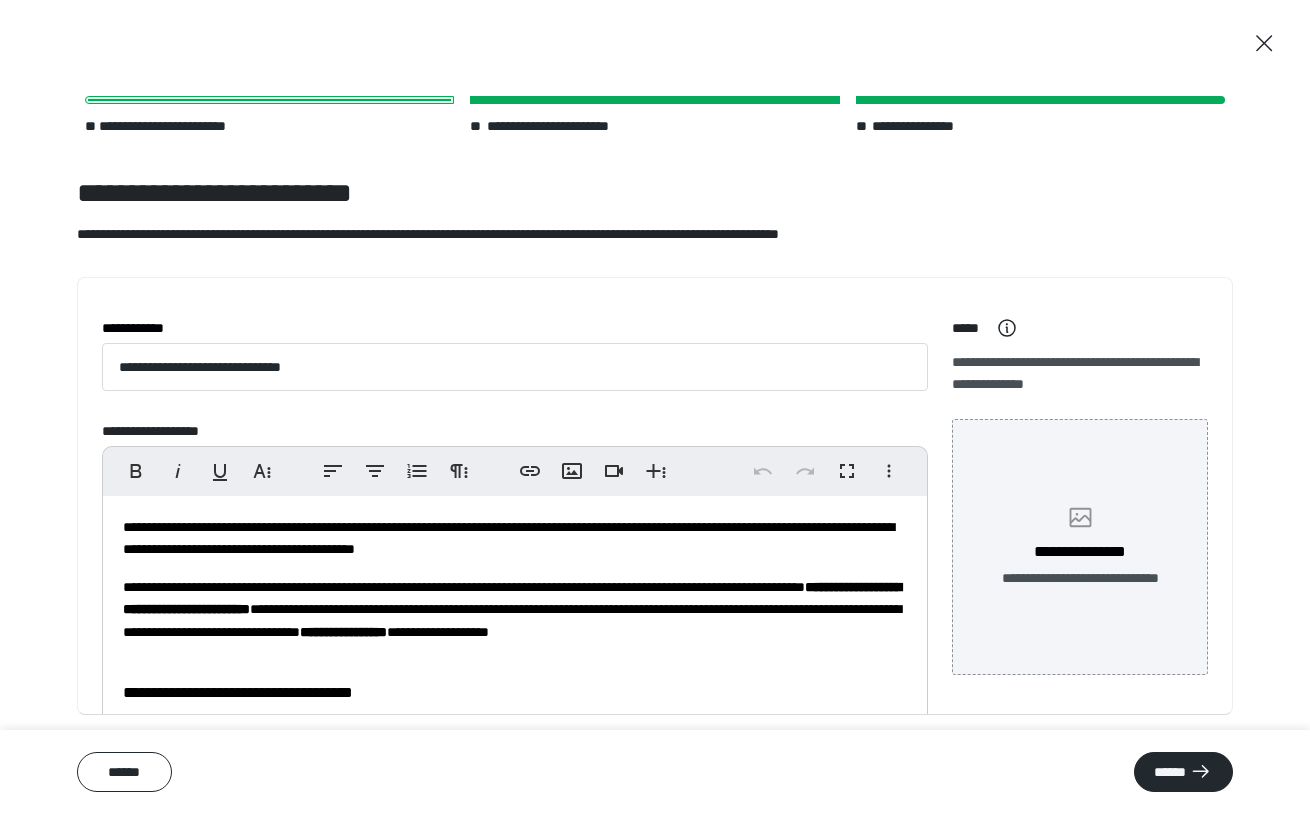 click 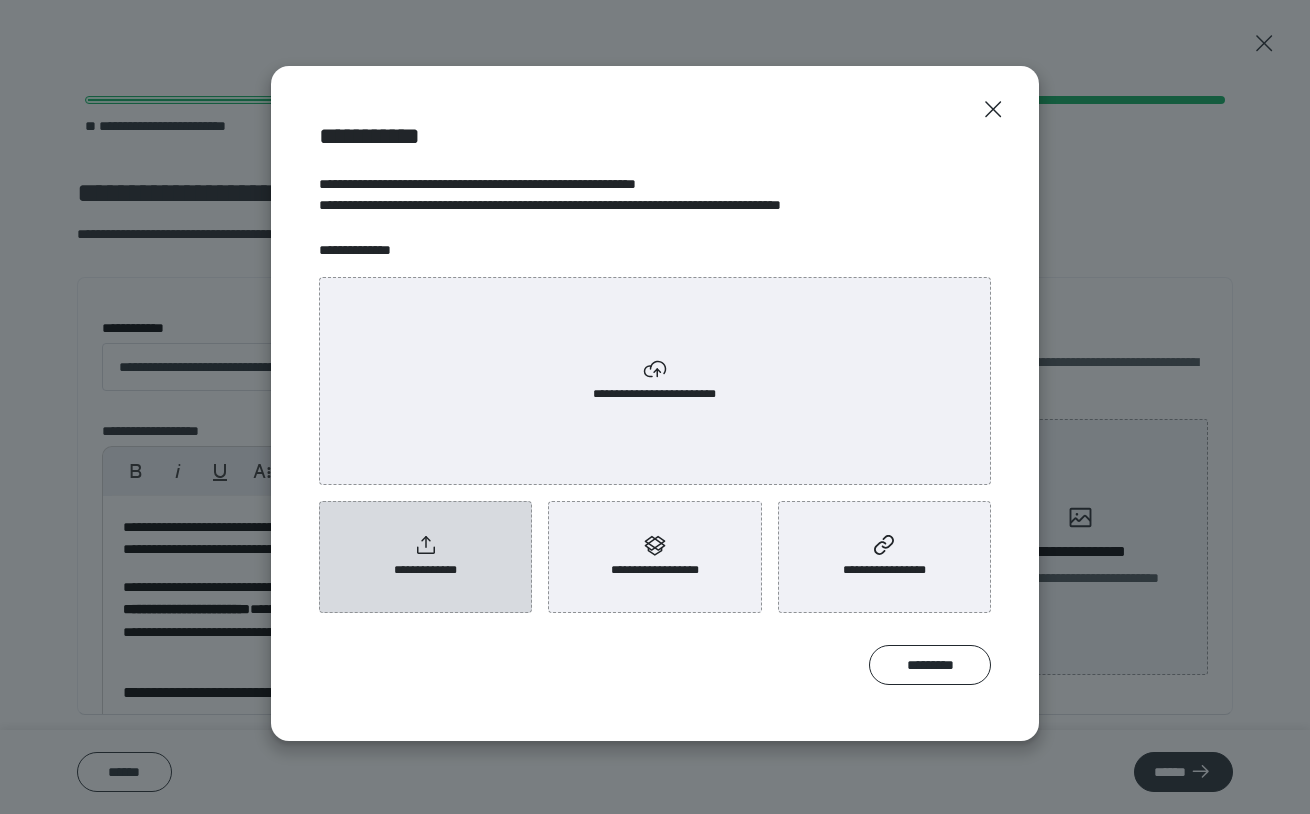 click on "**********" at bounding box center (425, 557) 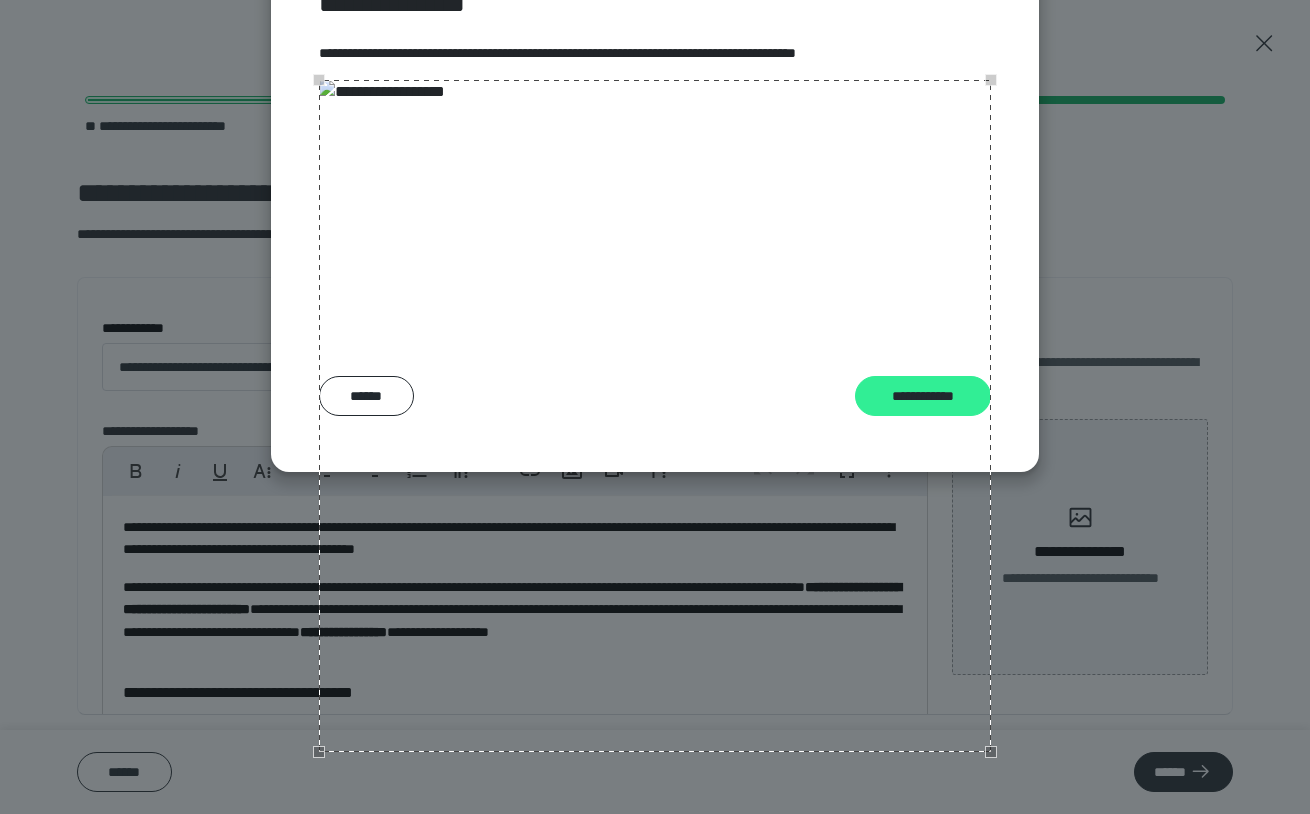 scroll, scrollTop: 203, scrollLeft: 0, axis: vertical 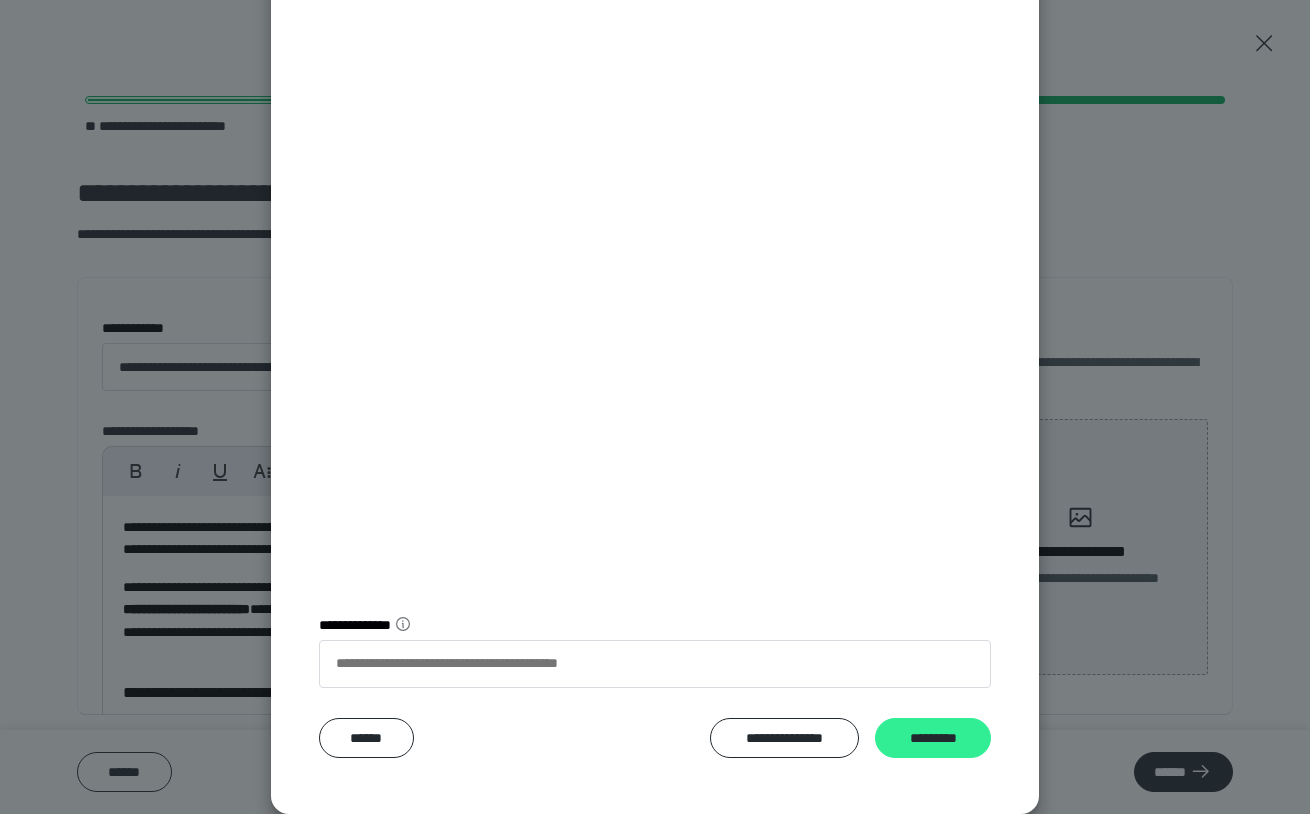 click on "*********" at bounding box center (933, 738) 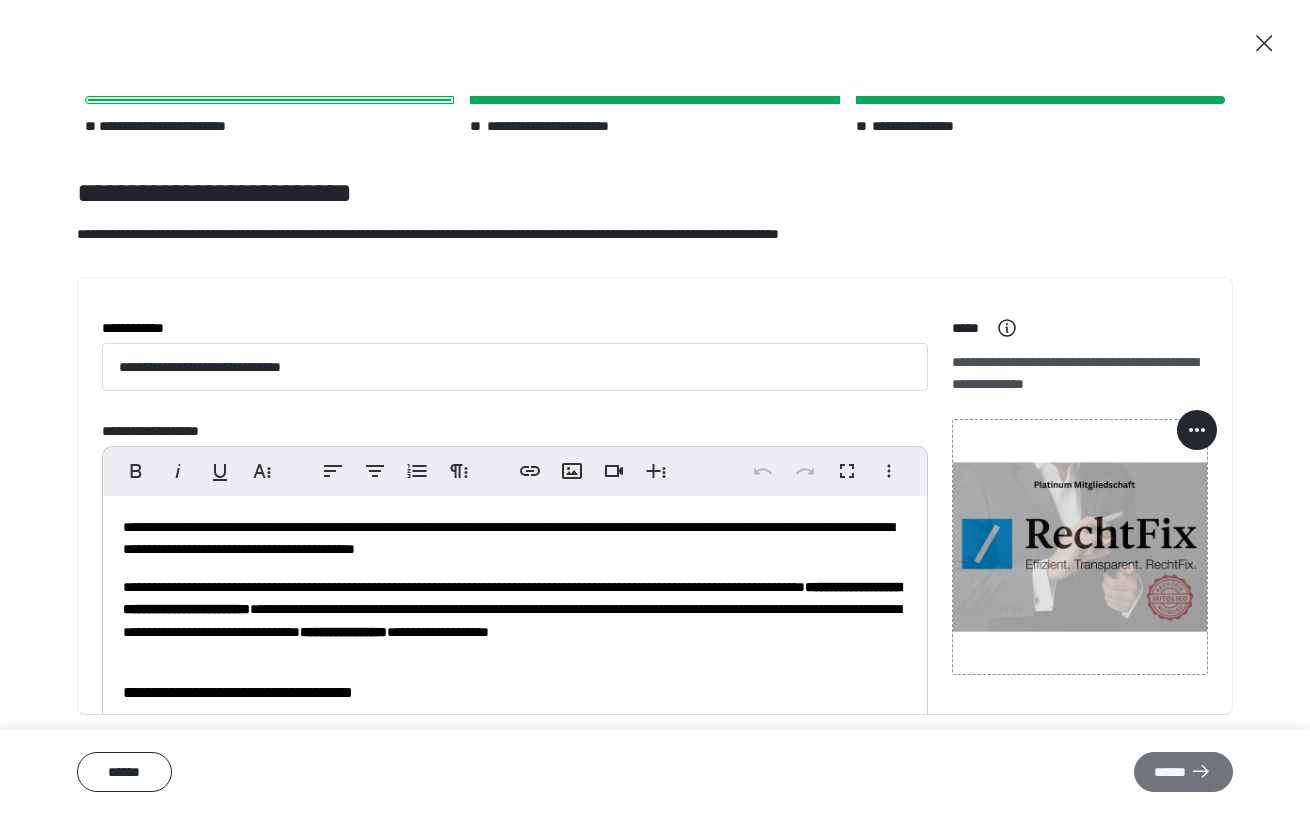 click on "******" at bounding box center (1183, 772) 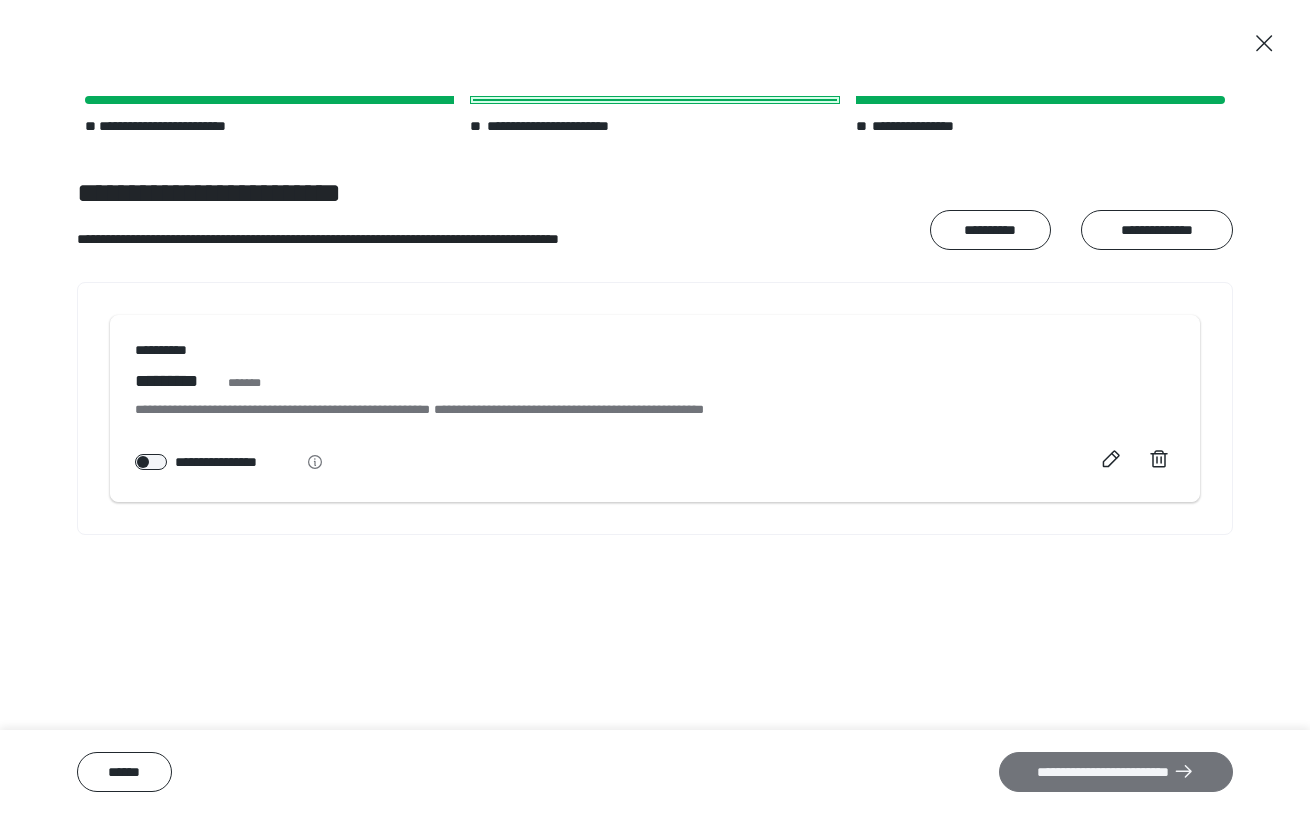 click on "**********" at bounding box center (1116, 772) 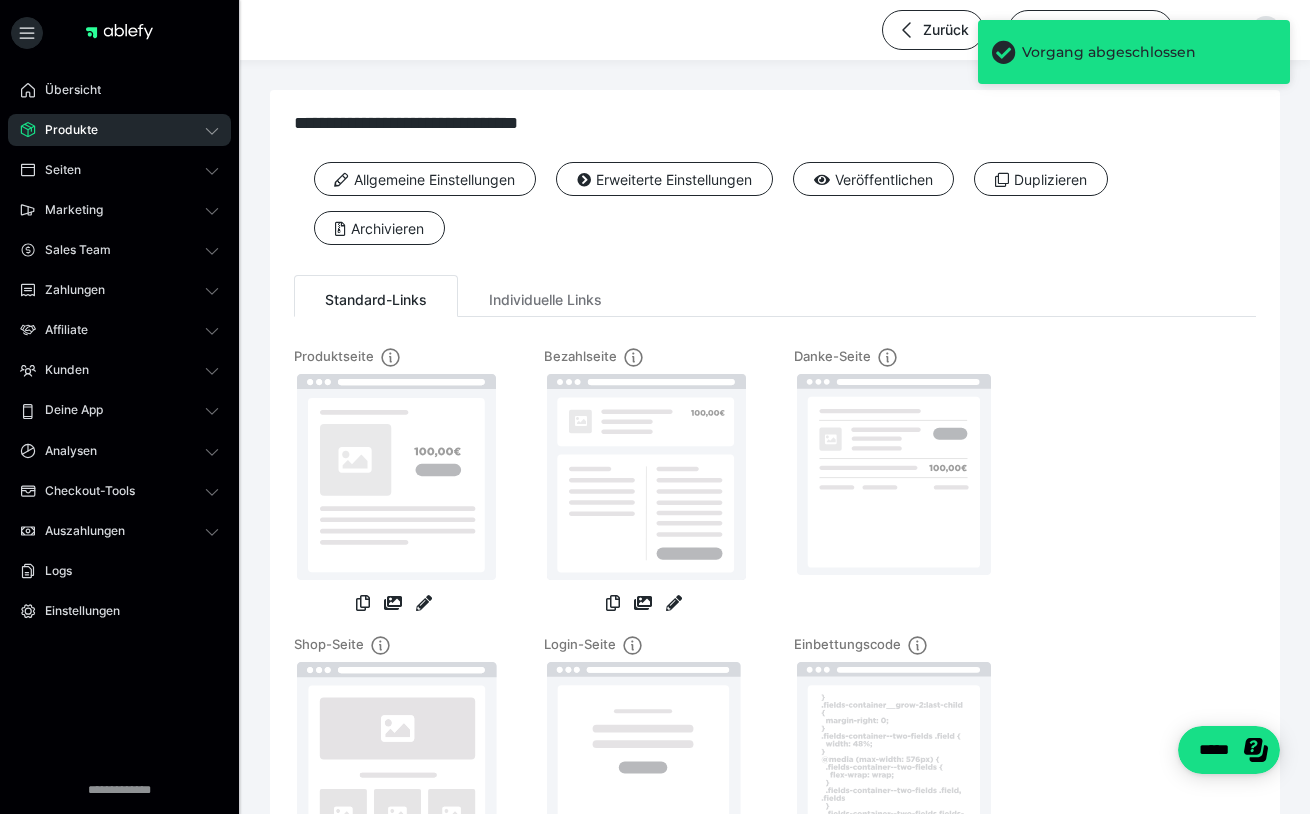 click on "Produkte" at bounding box center [119, 130] 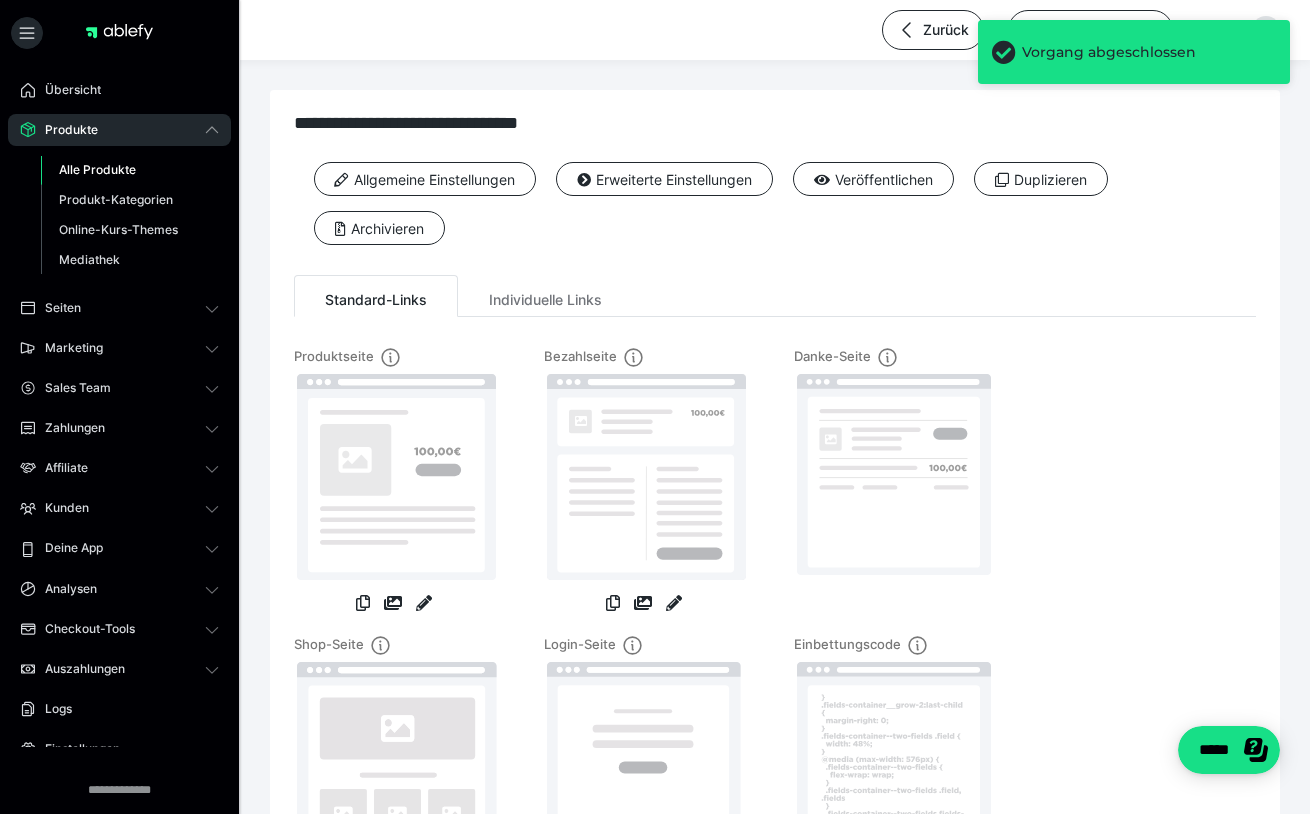 click on "Alle Produkte" at bounding box center [97, 169] 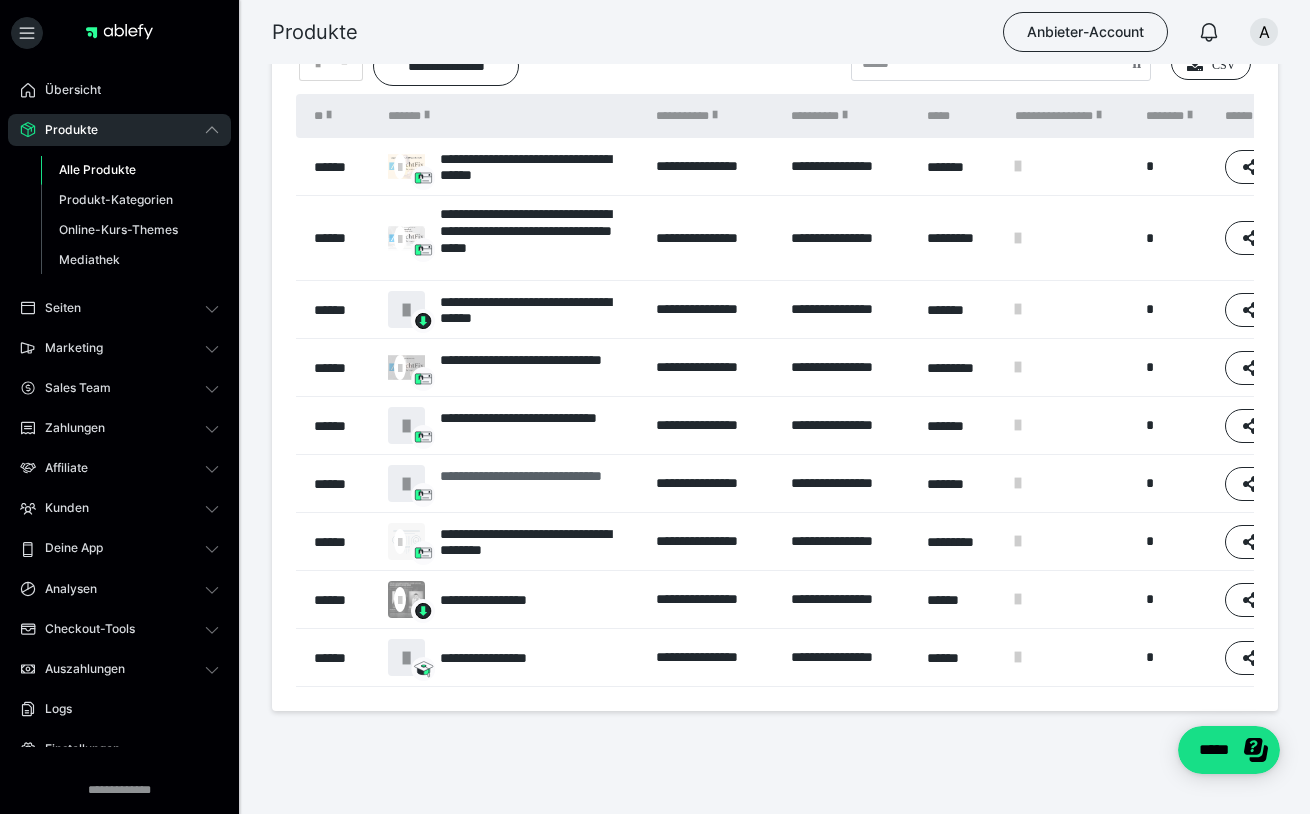 scroll, scrollTop: 104, scrollLeft: 0, axis: vertical 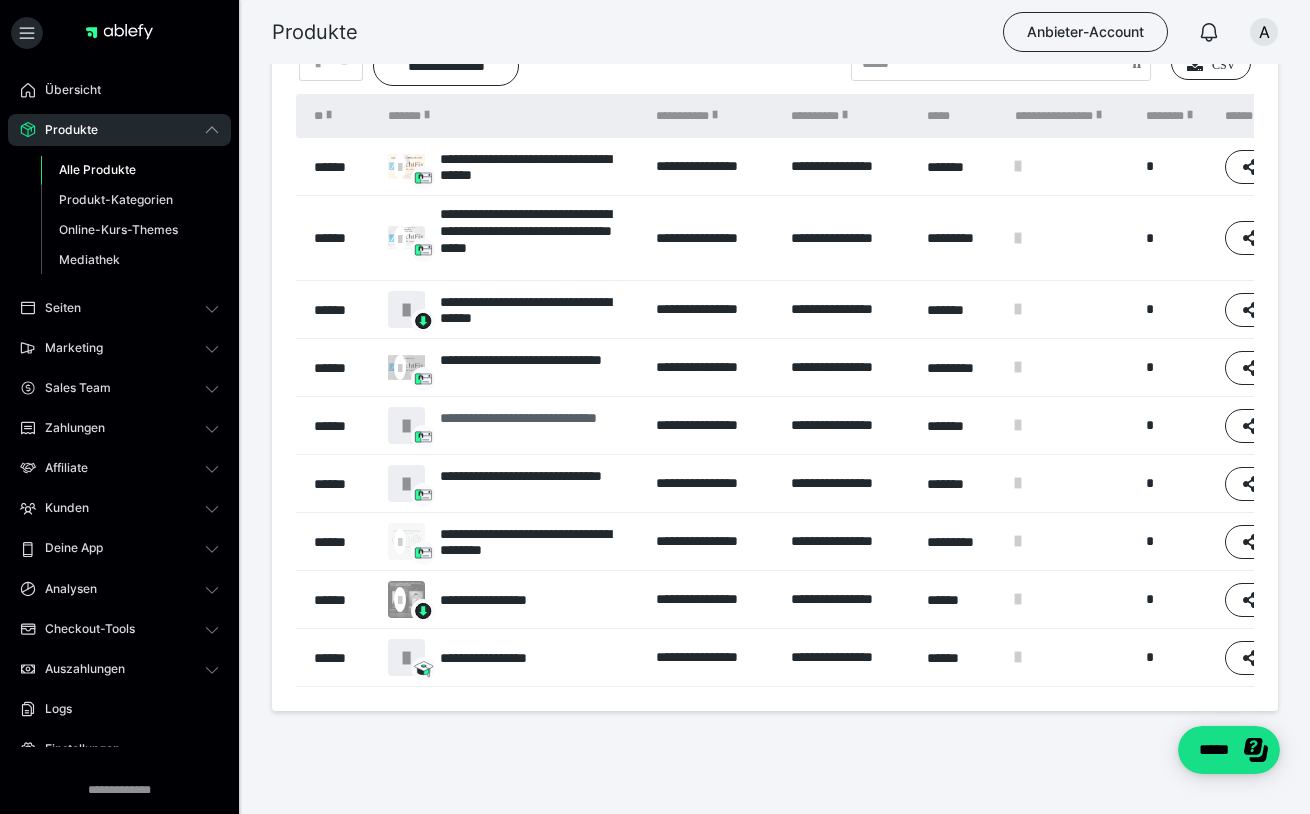 click on "**********" at bounding box center (538, 426) 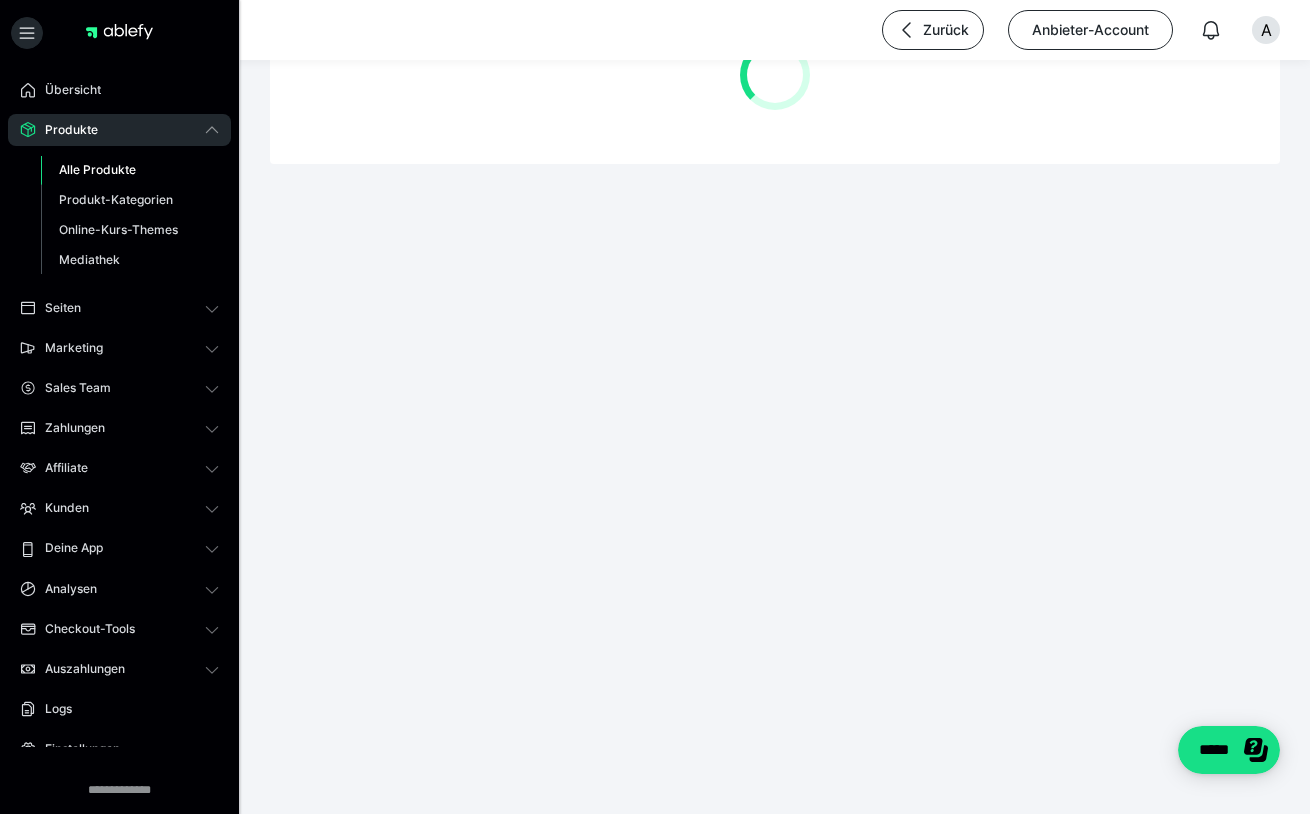 scroll, scrollTop: 0, scrollLeft: 0, axis: both 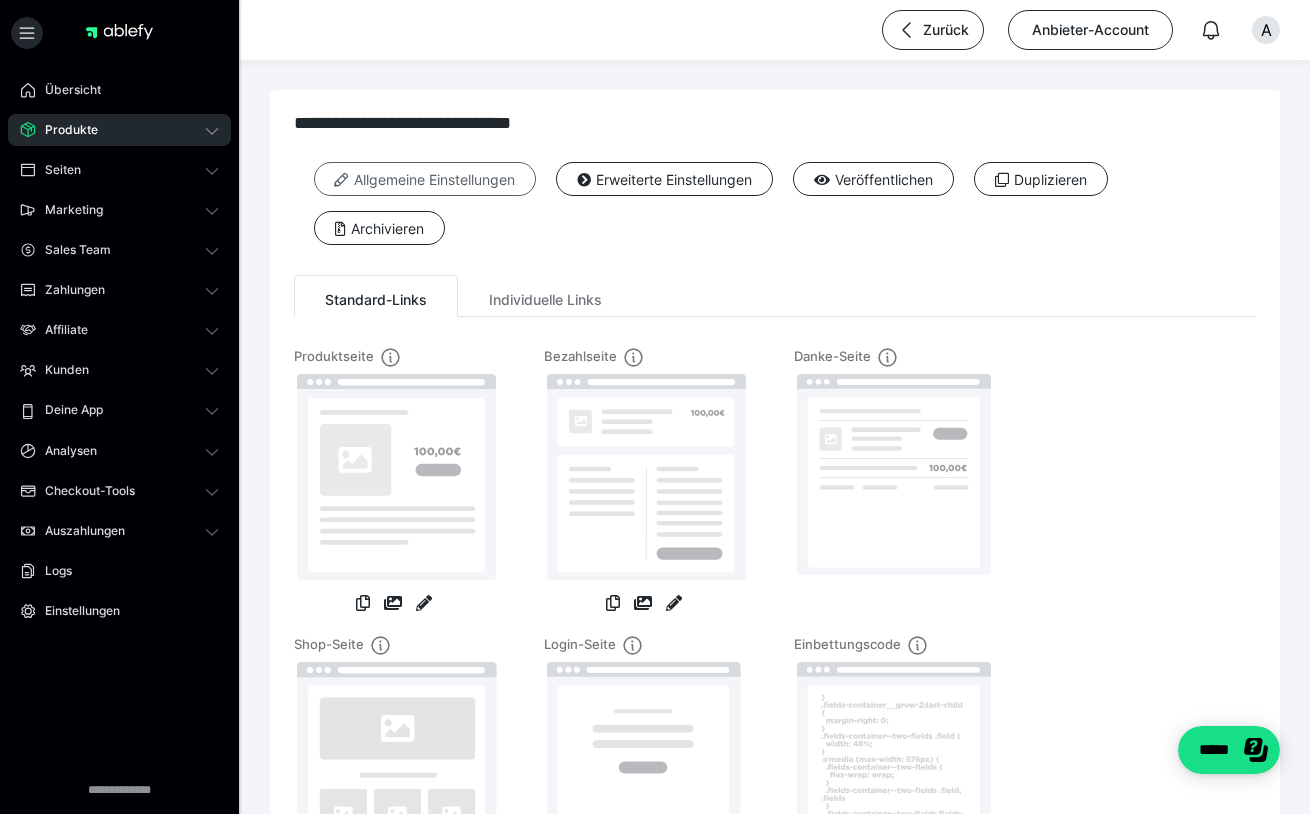 click on "Allgemeine Einstellungen" at bounding box center (425, 179) 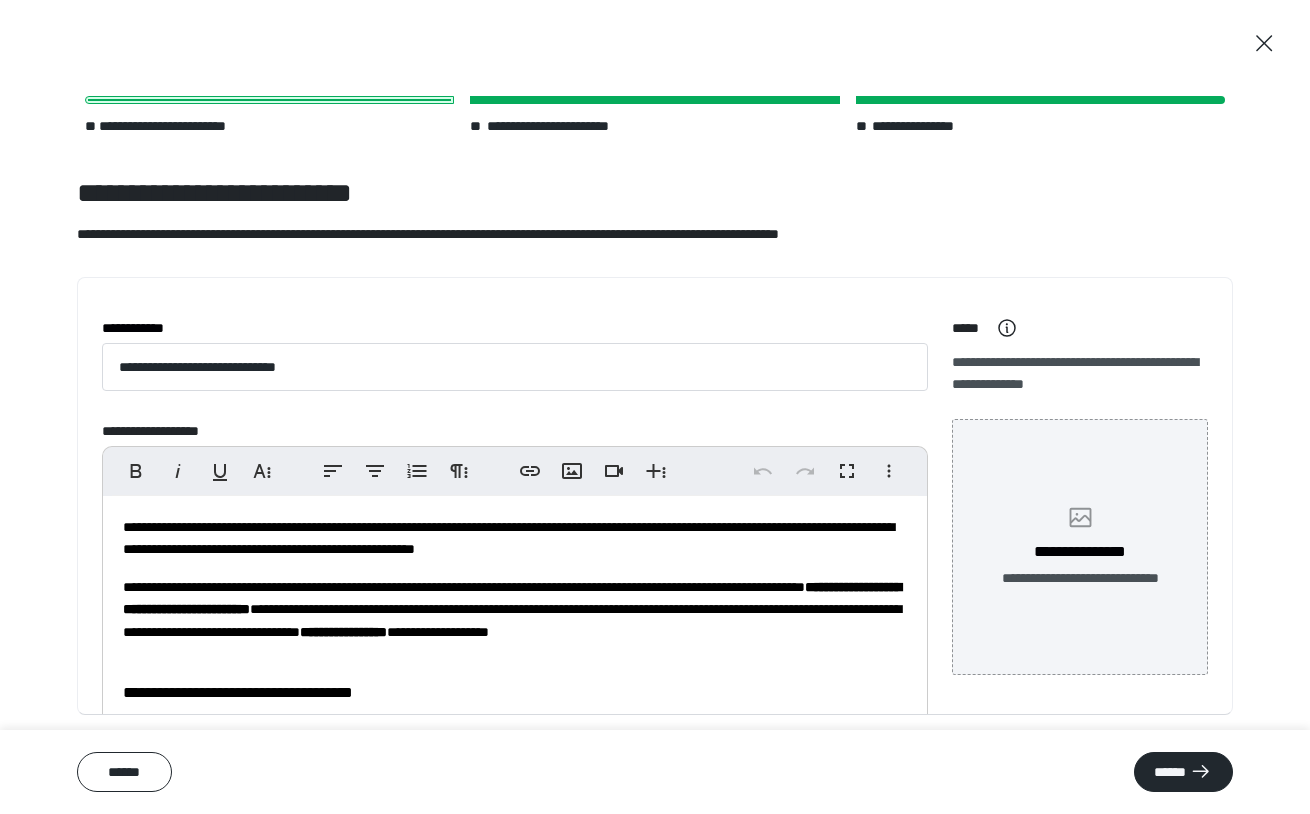 click 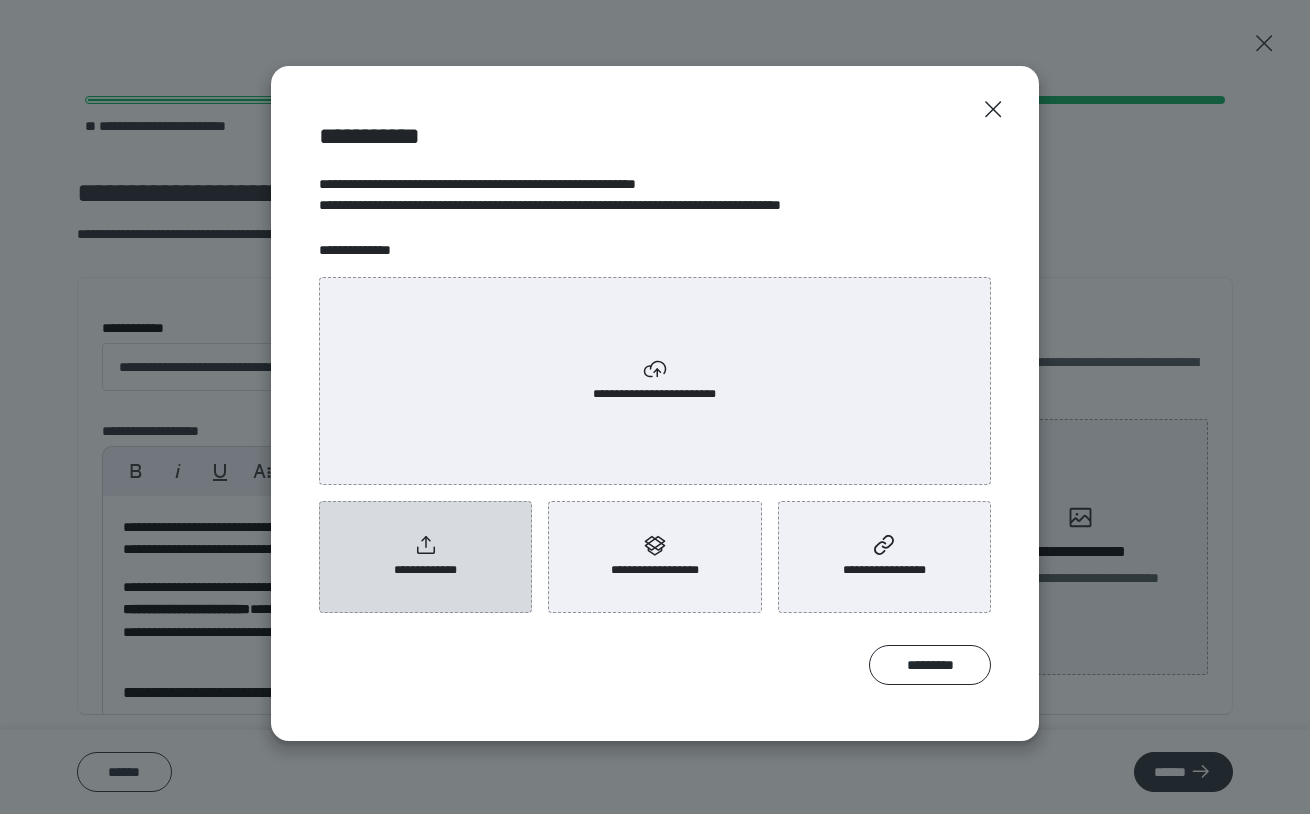 click on "**********" at bounding box center (426, 570) 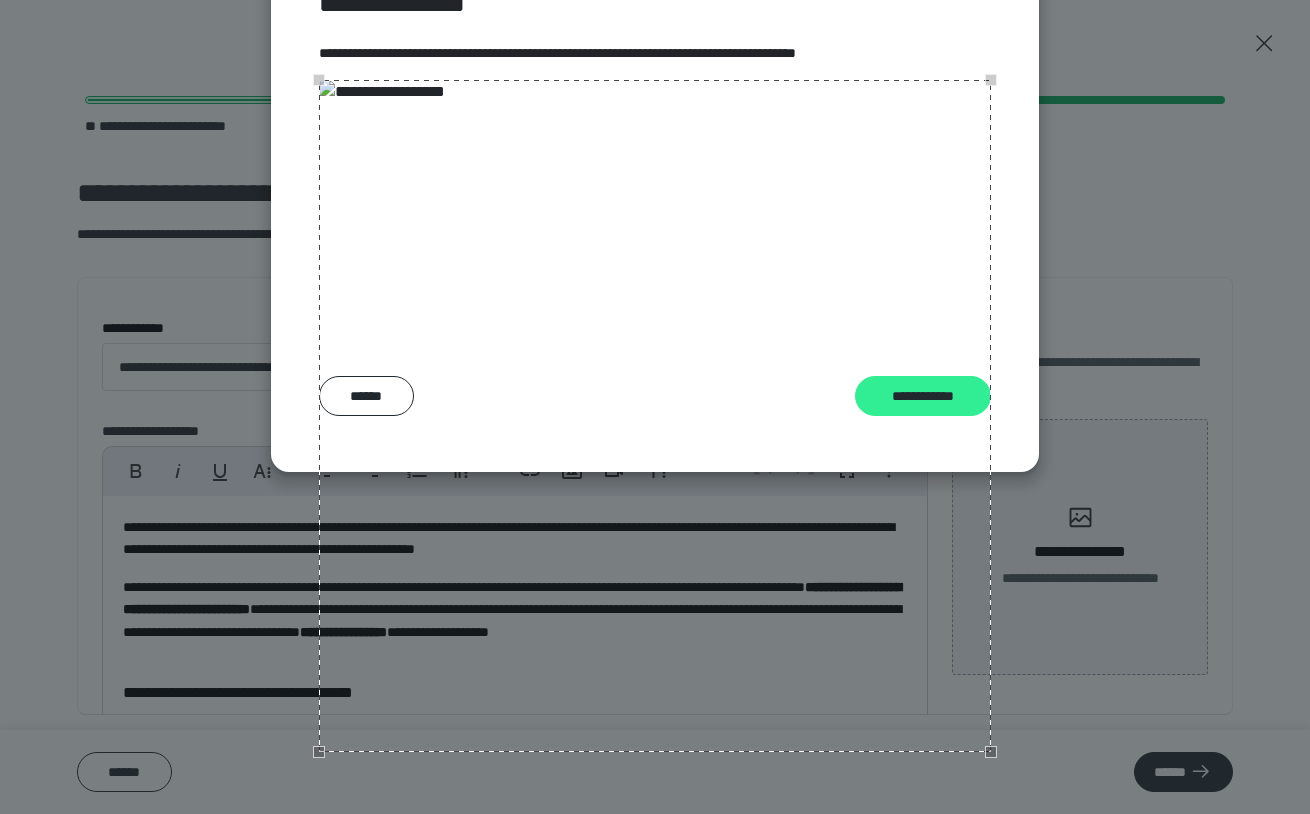 scroll, scrollTop: 203, scrollLeft: 0, axis: vertical 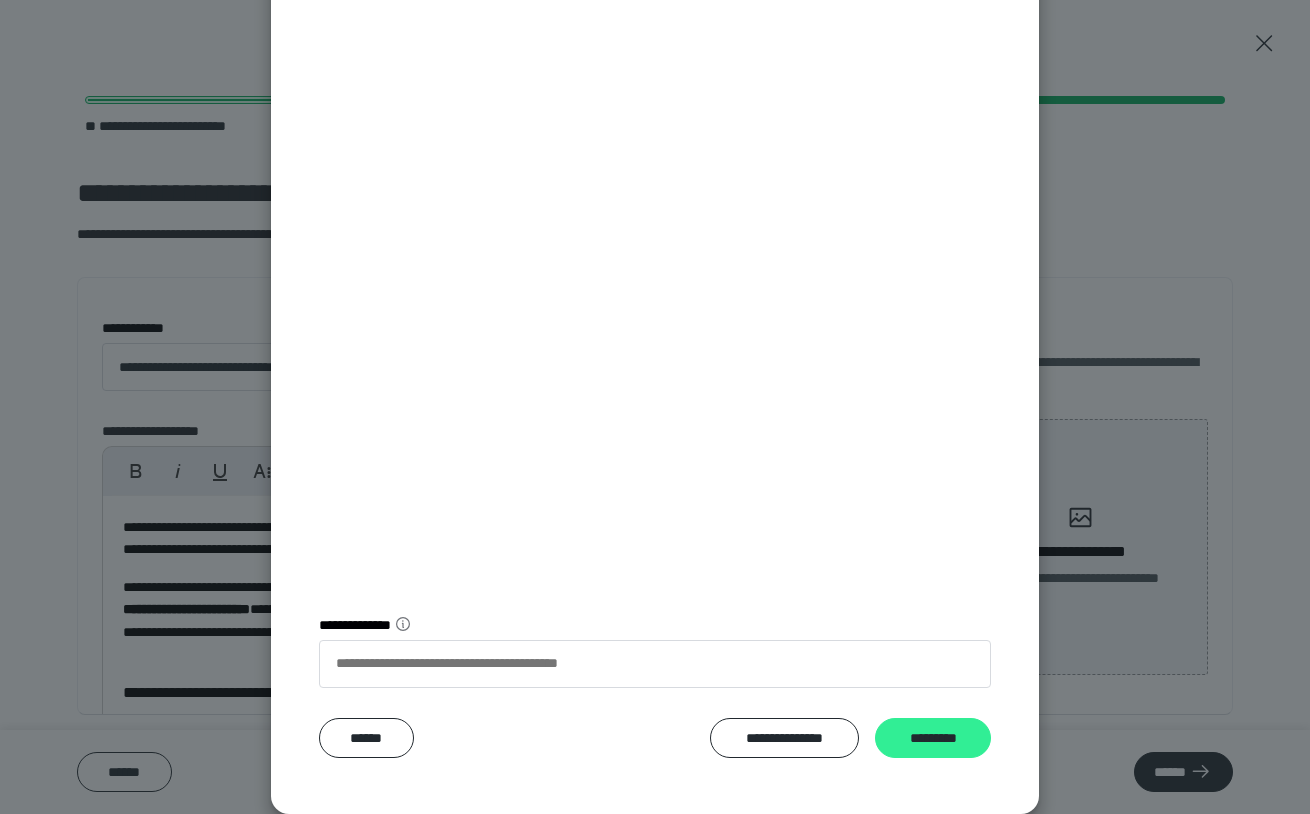 click on "*********" at bounding box center [933, 738] 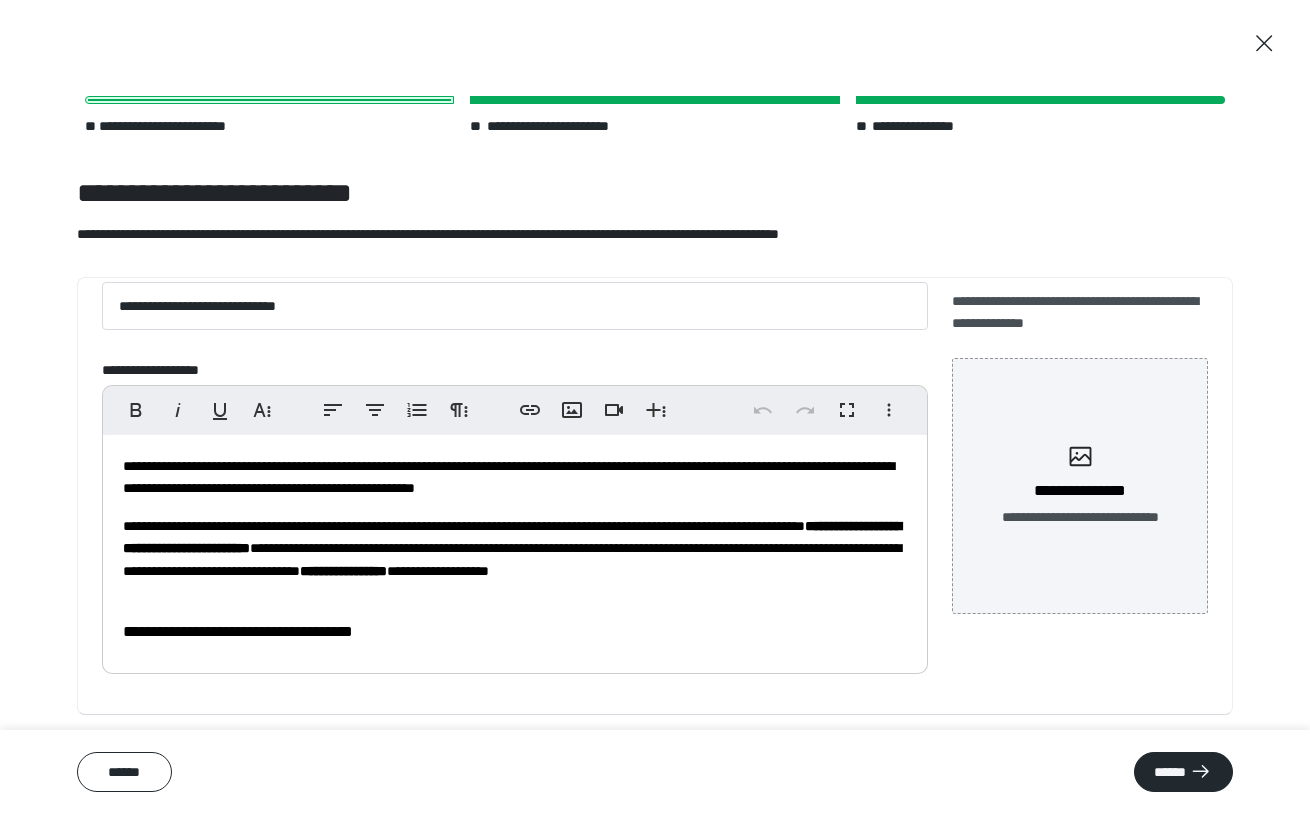 scroll, scrollTop: 61, scrollLeft: 0, axis: vertical 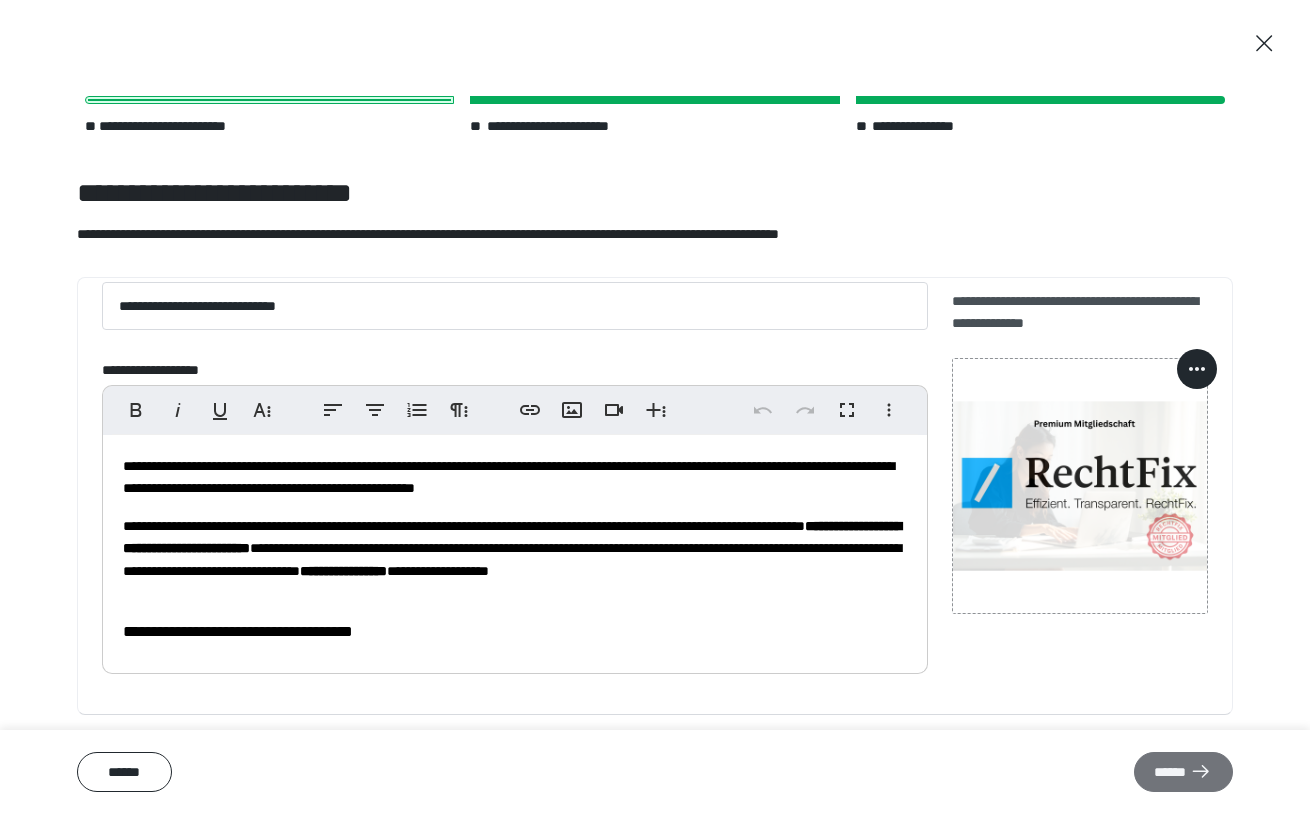 click on "******" at bounding box center [1183, 772] 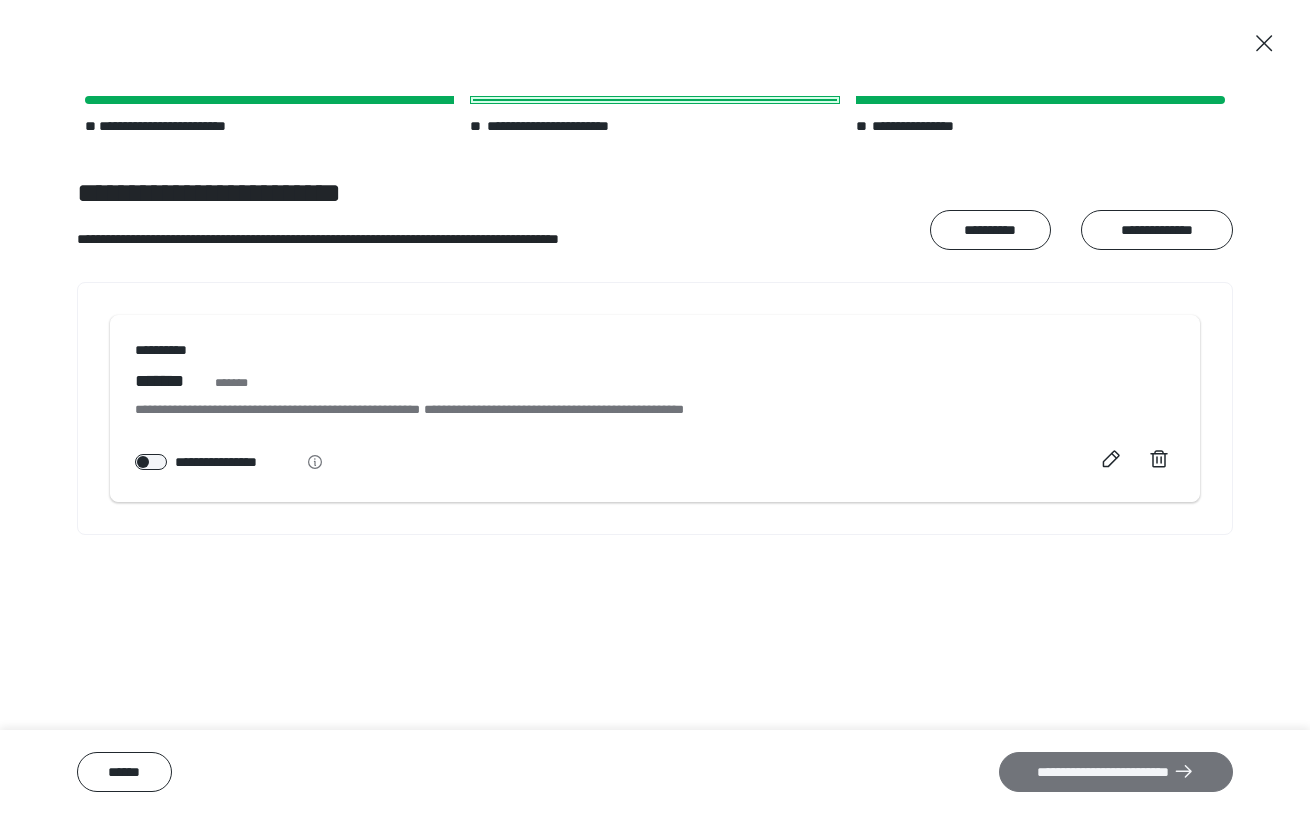 click on "**********" at bounding box center (1116, 772) 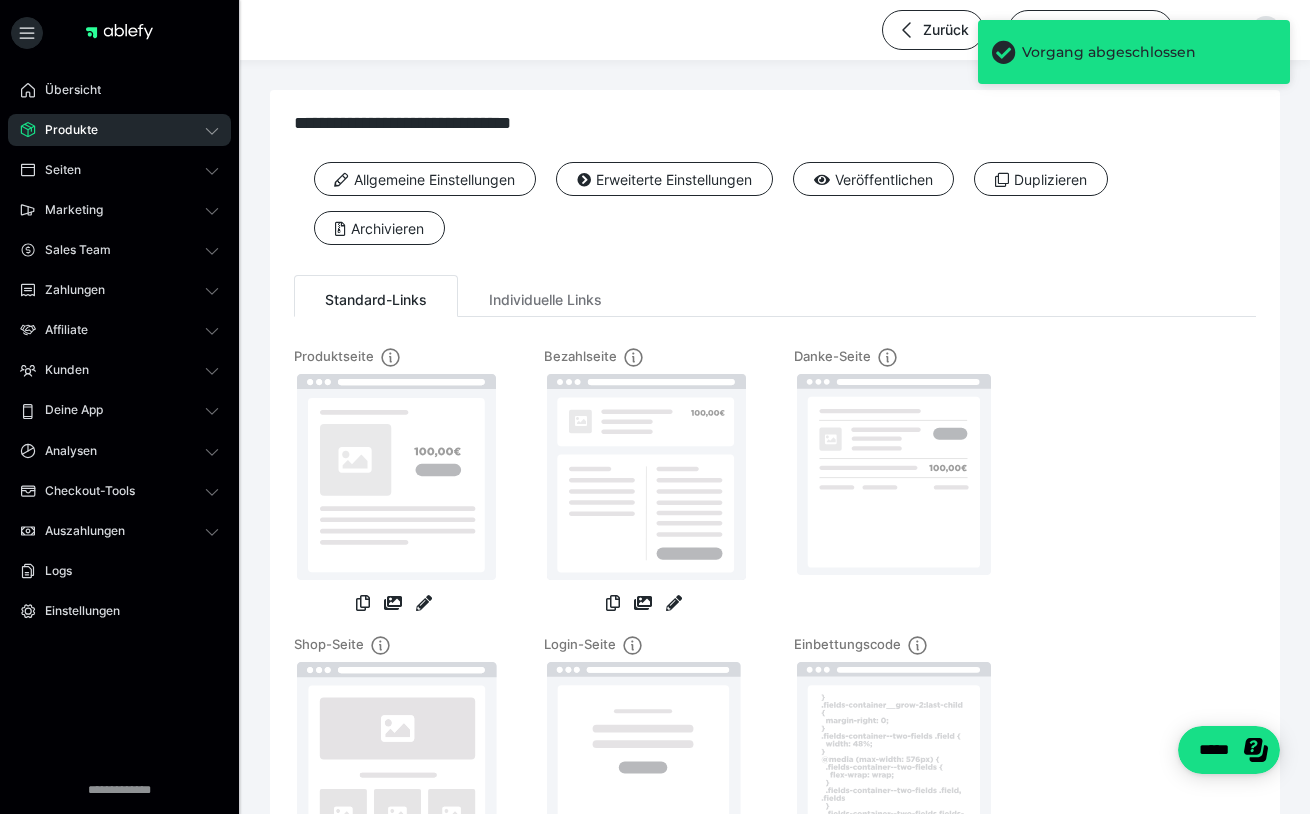 click on "Produkte" at bounding box center (119, 130) 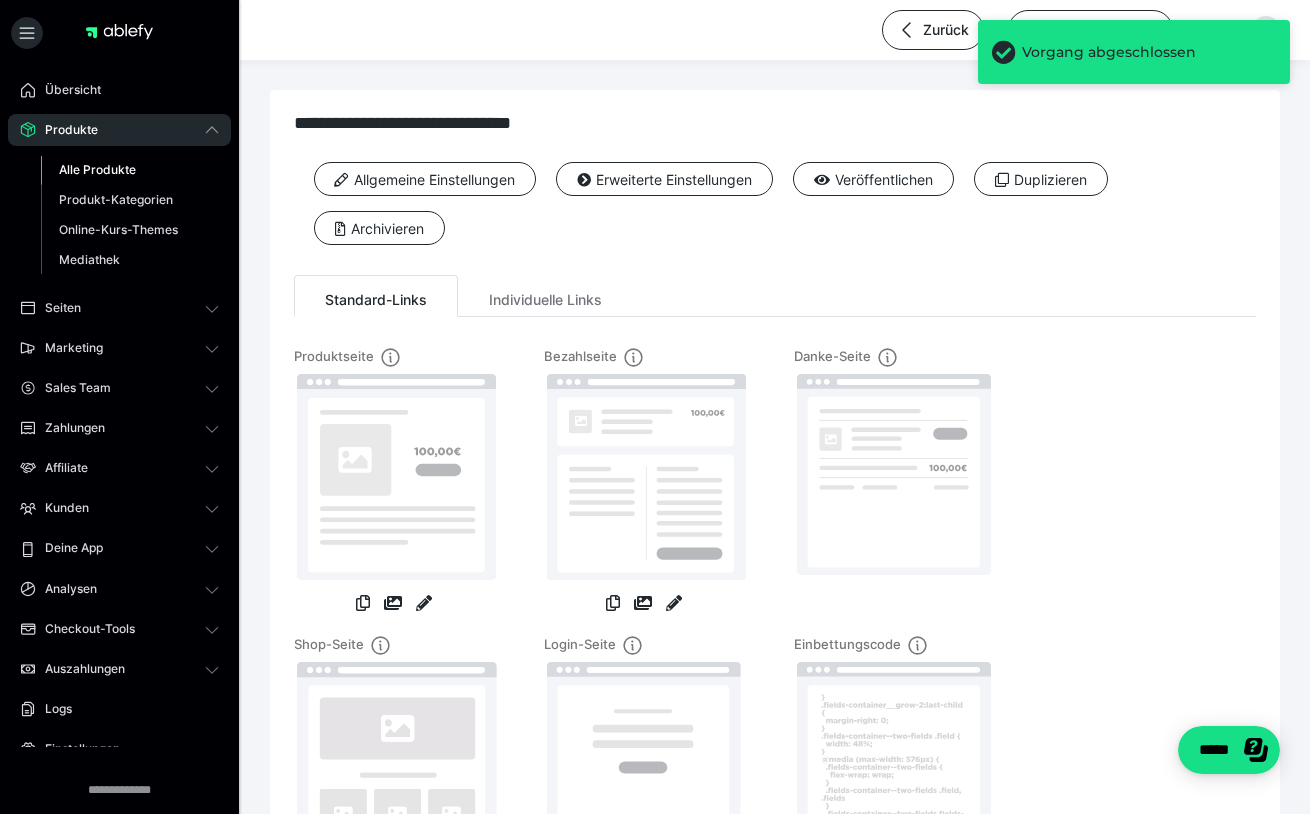 click on "Alle Produkte" at bounding box center [97, 169] 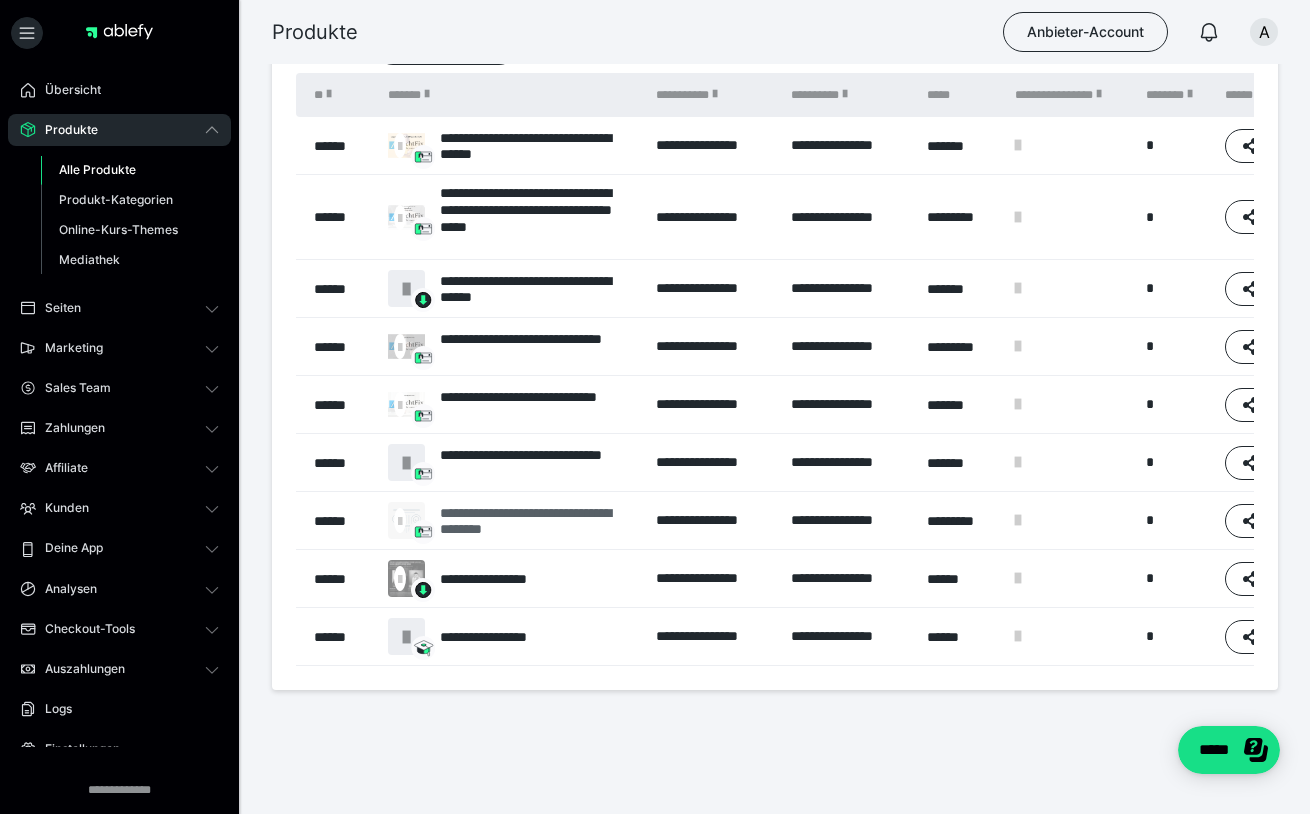 scroll, scrollTop: 125, scrollLeft: 0, axis: vertical 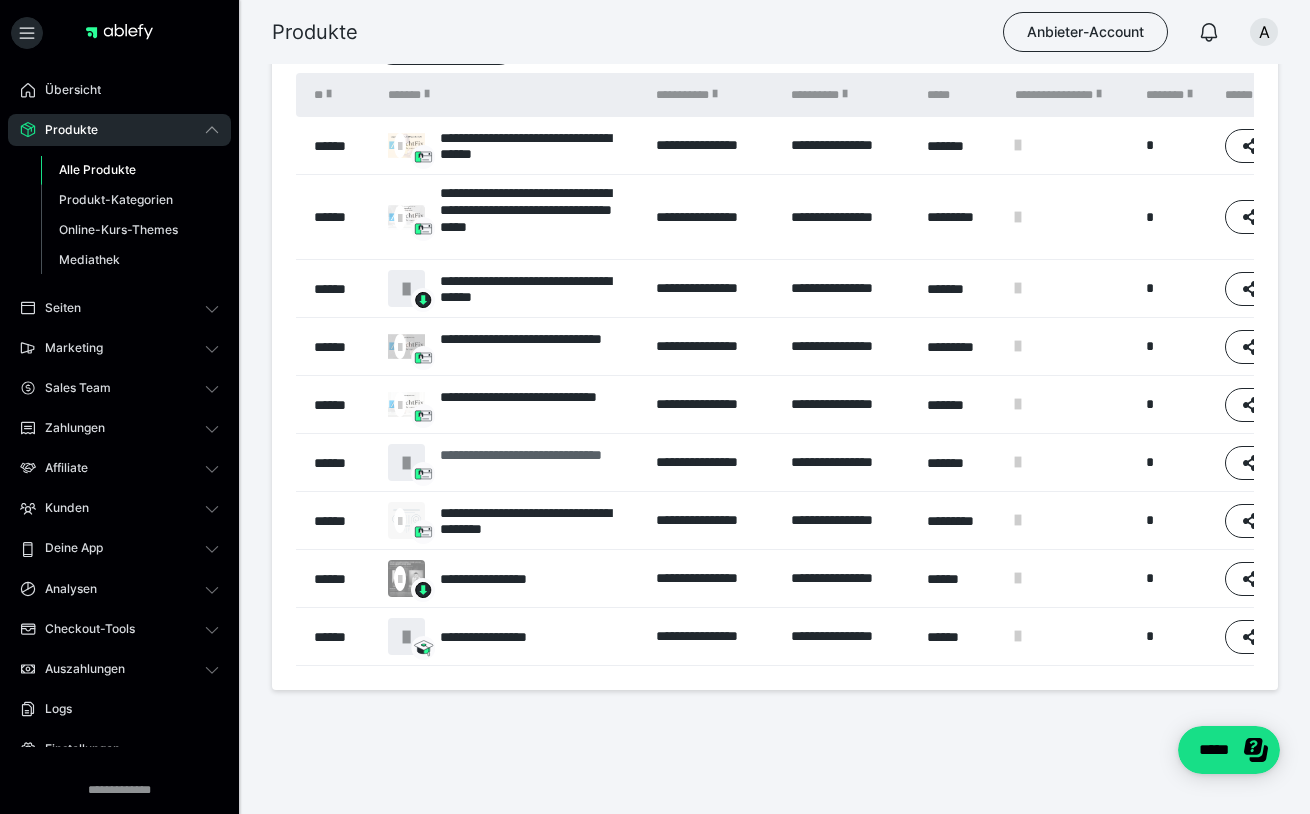 click on "**********" at bounding box center [538, 463] 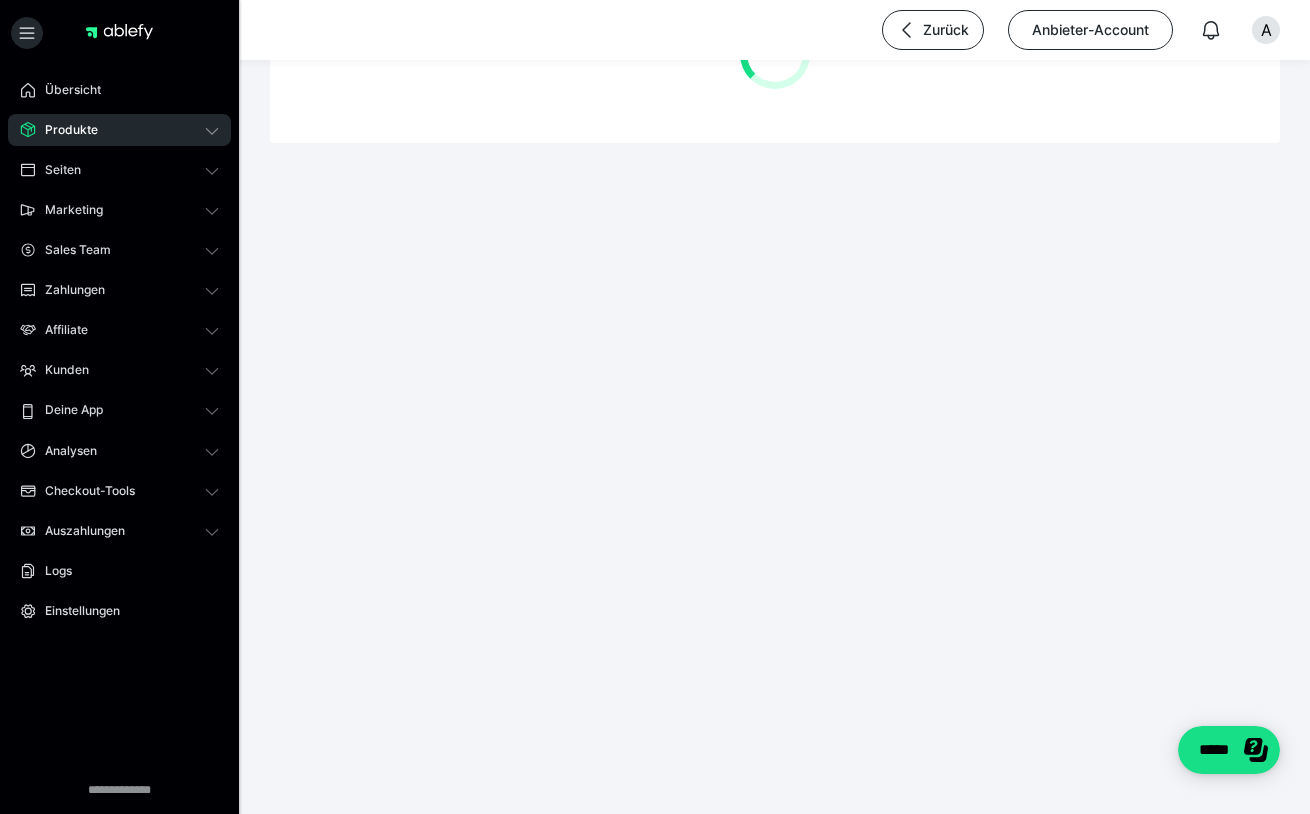 scroll, scrollTop: 0, scrollLeft: 0, axis: both 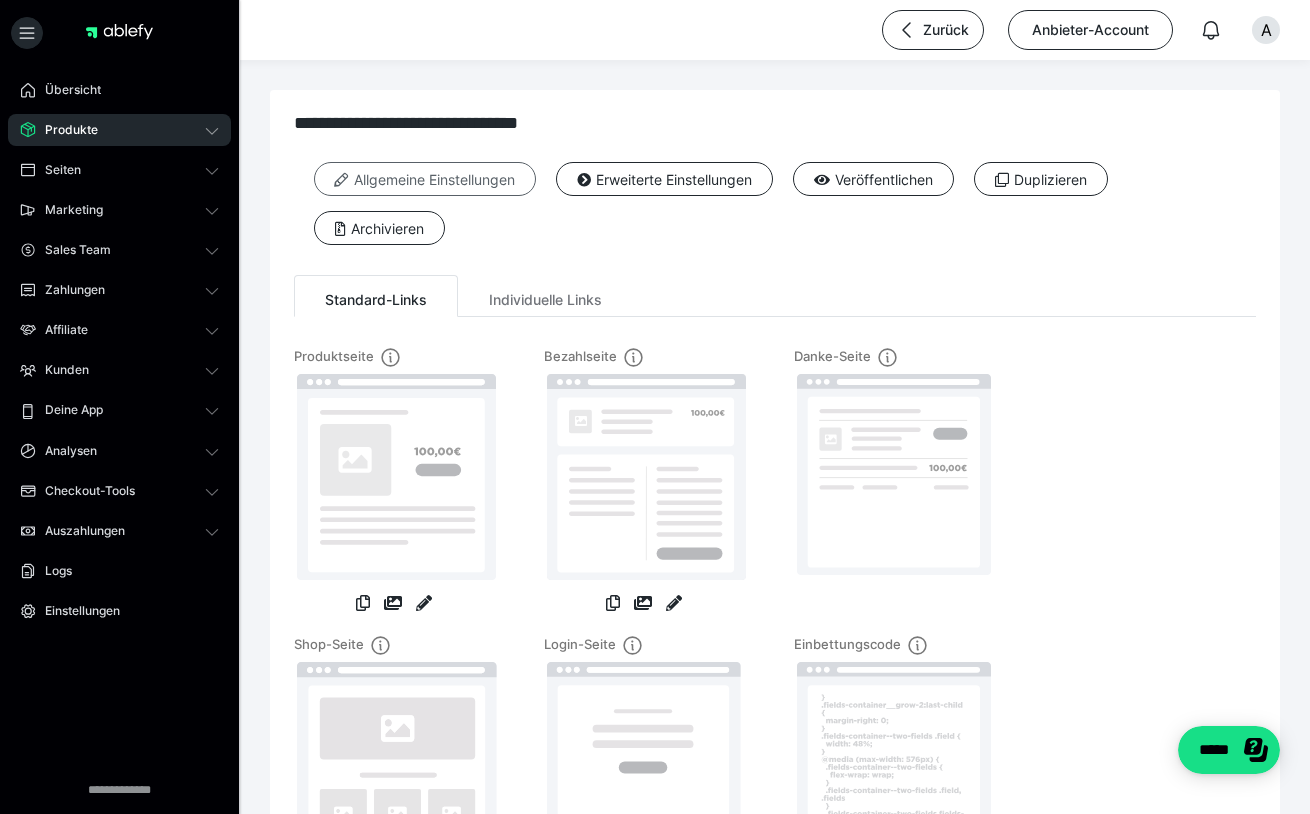 click on "Allgemeine Einstellungen" at bounding box center [425, 179] 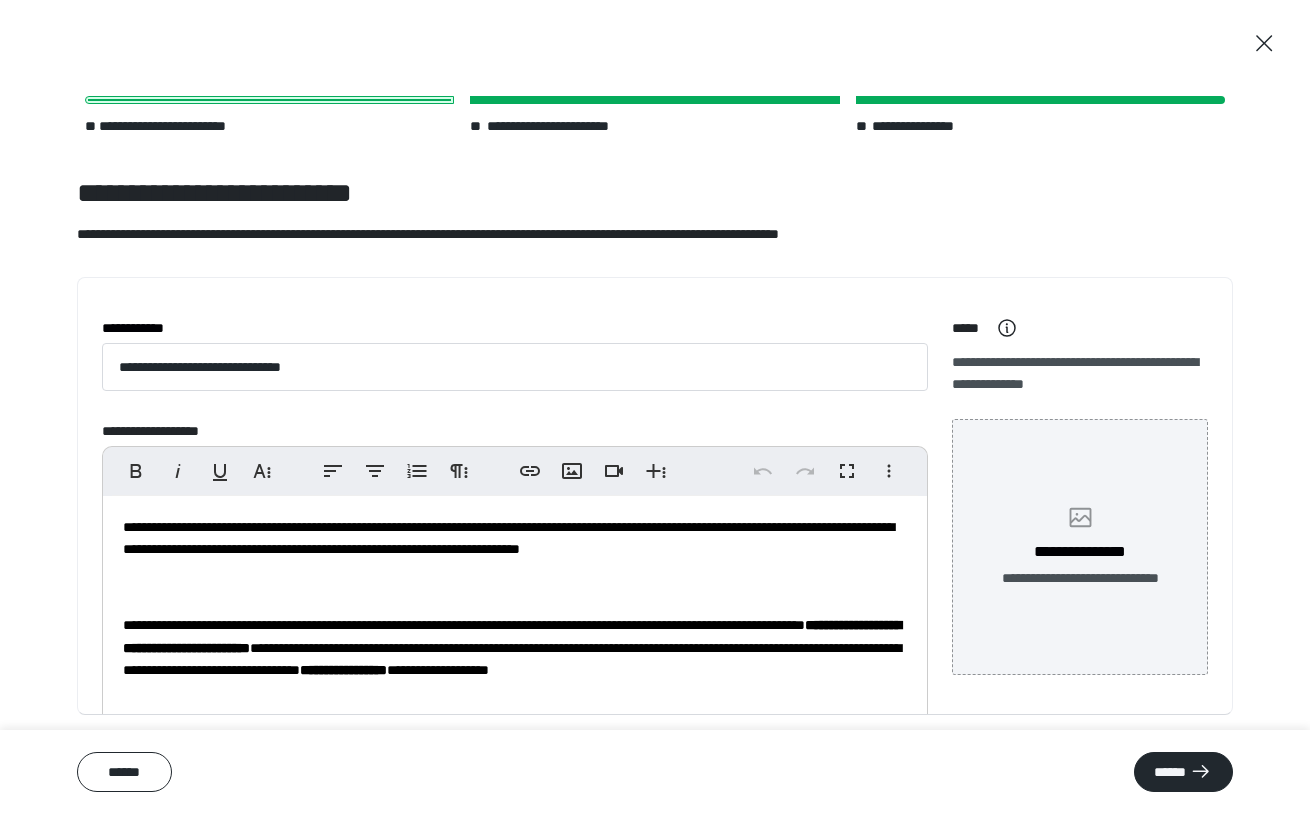 click 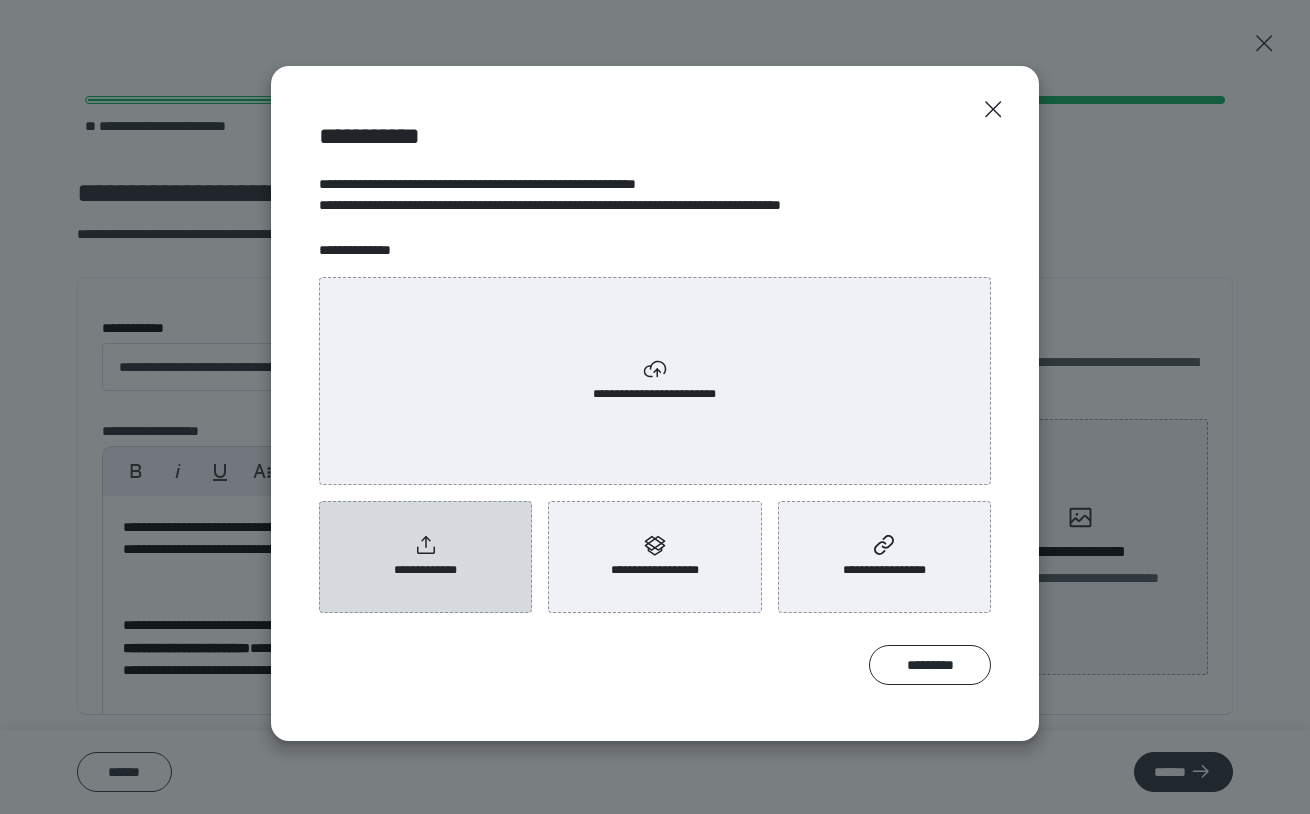 click on "**********" at bounding box center (425, 557) 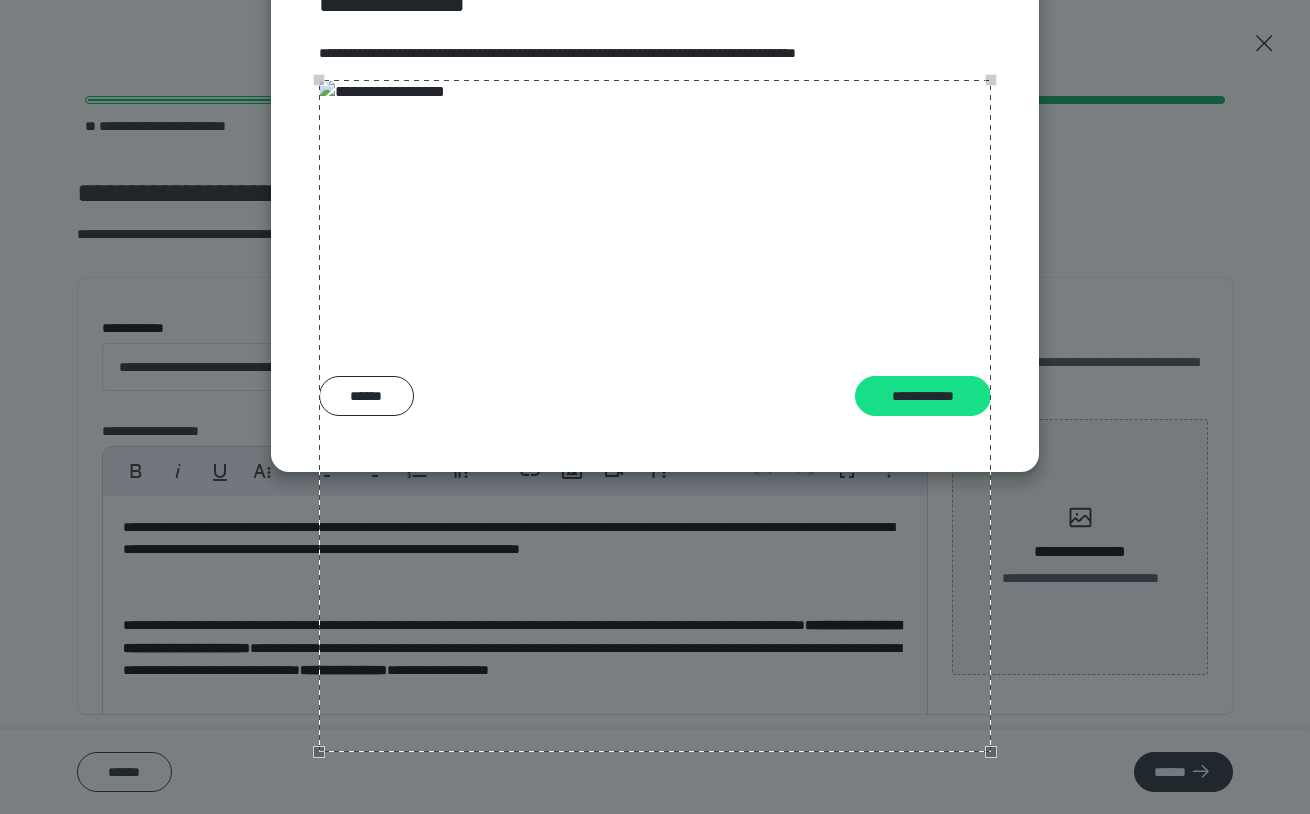 scroll, scrollTop: 203, scrollLeft: 0, axis: vertical 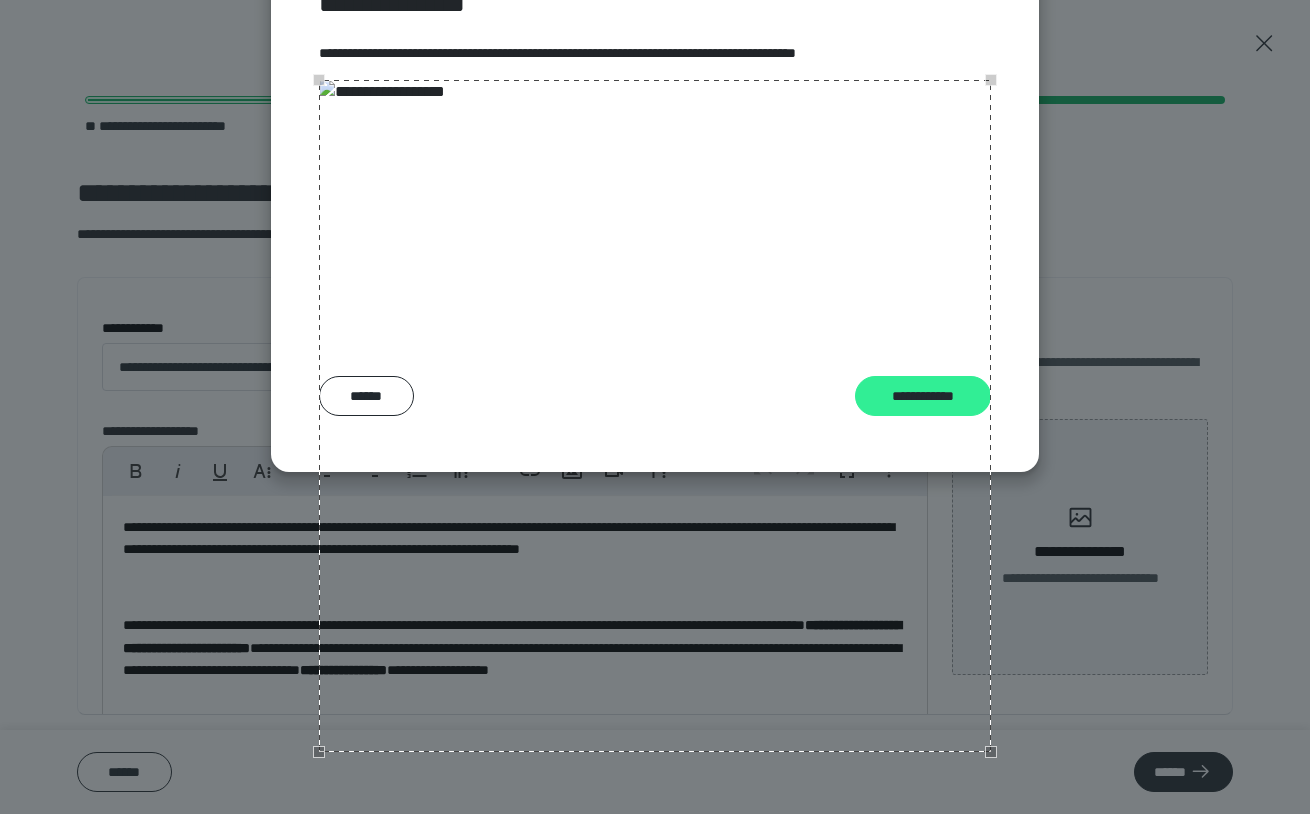 click on "**********" at bounding box center (923, 396) 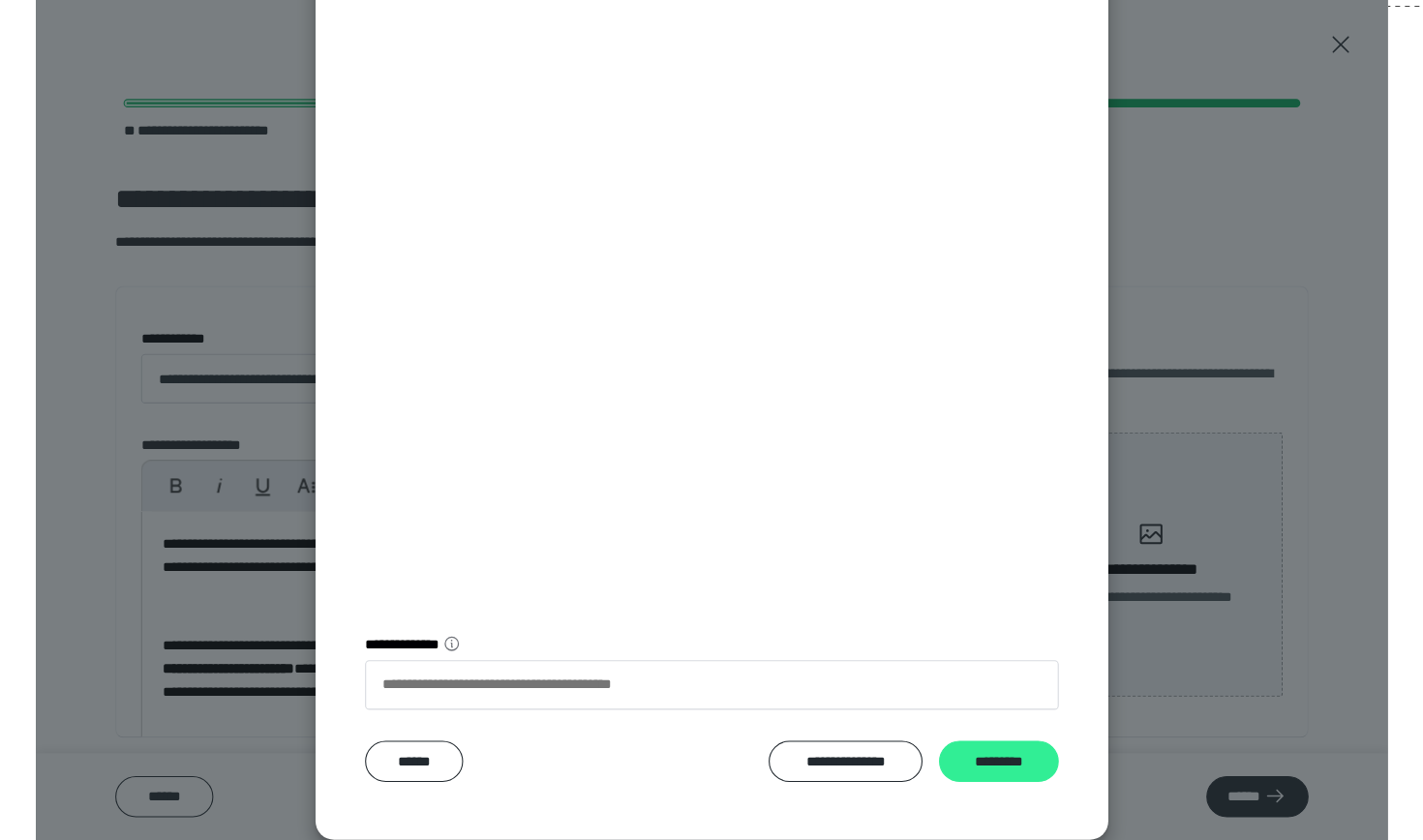 scroll, scrollTop: 288, scrollLeft: 0, axis: vertical 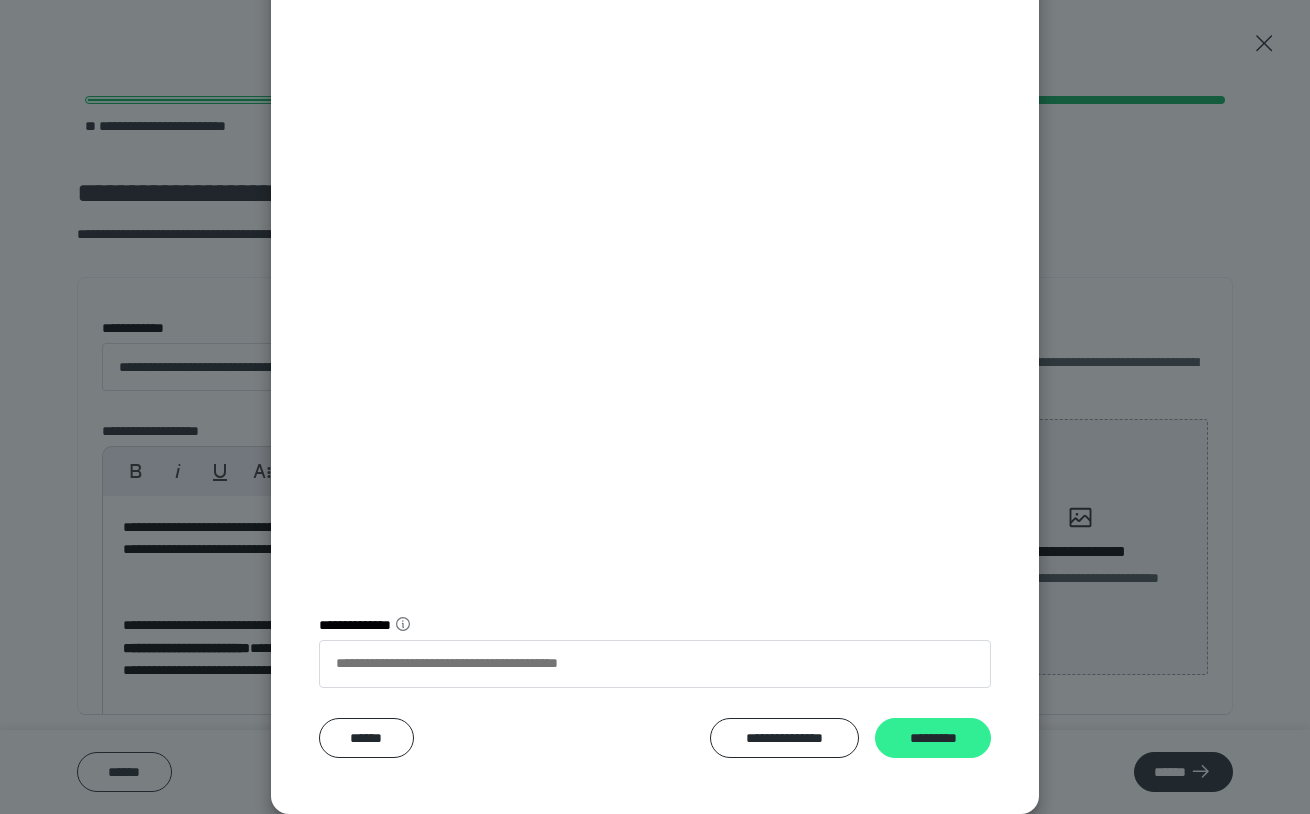 click on "*********" at bounding box center [933, 738] 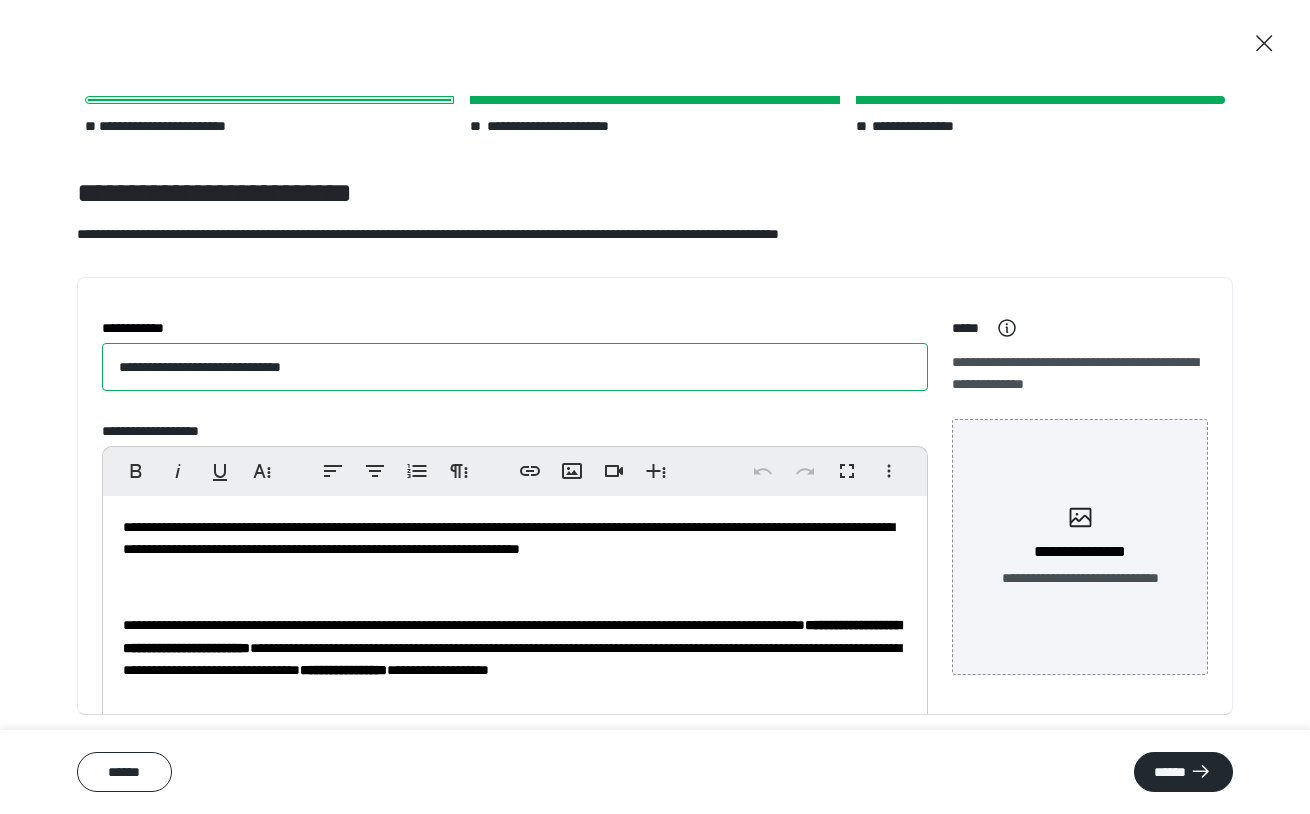 click on "**********" at bounding box center (515, 367) 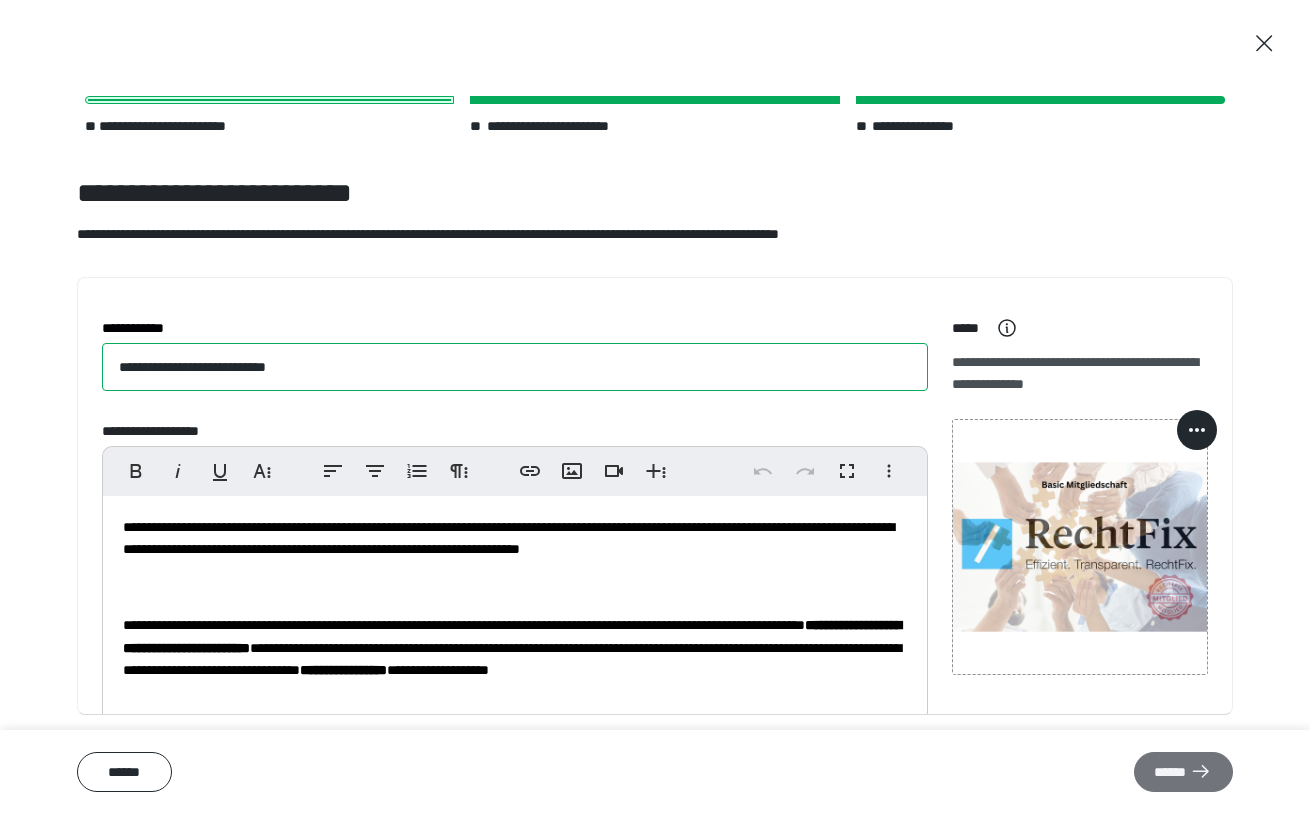 type on "**********" 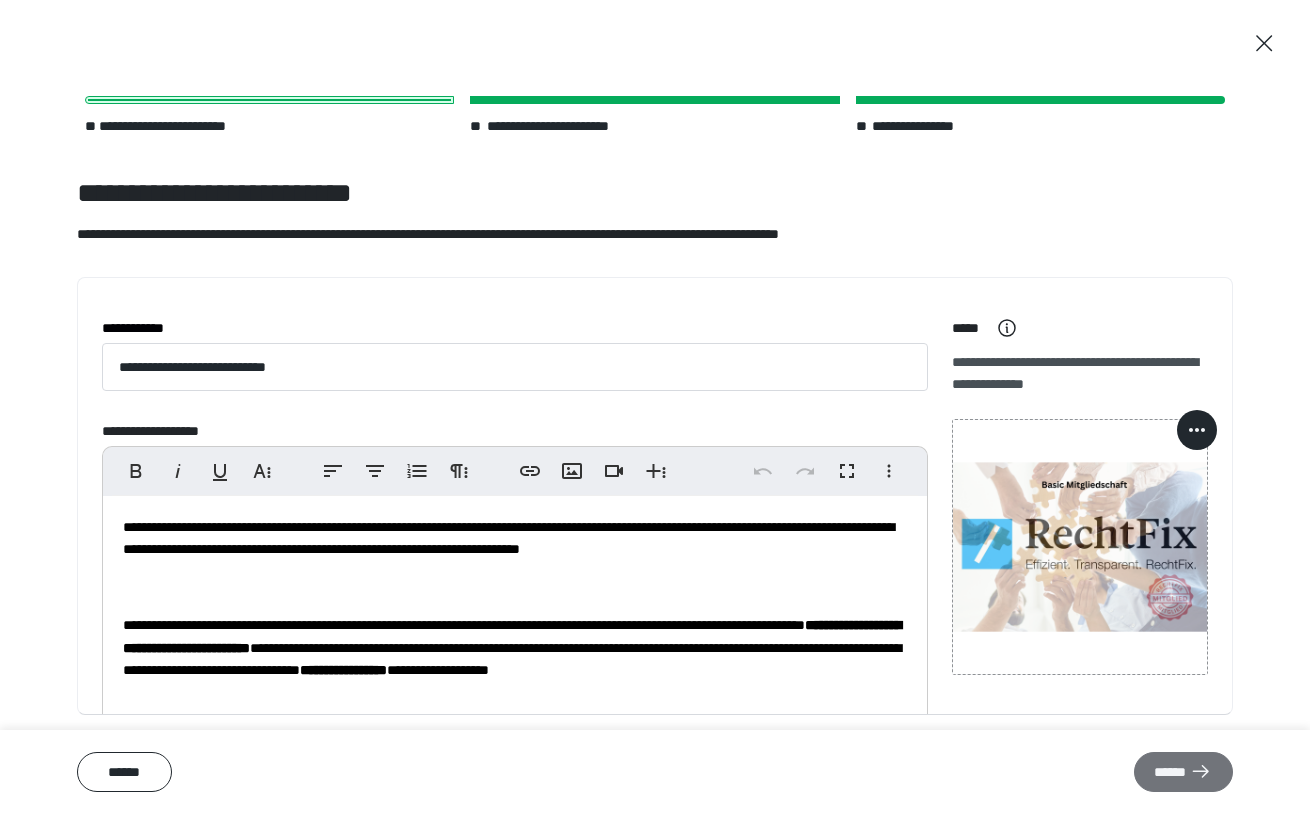click on "******" at bounding box center (1183, 772) 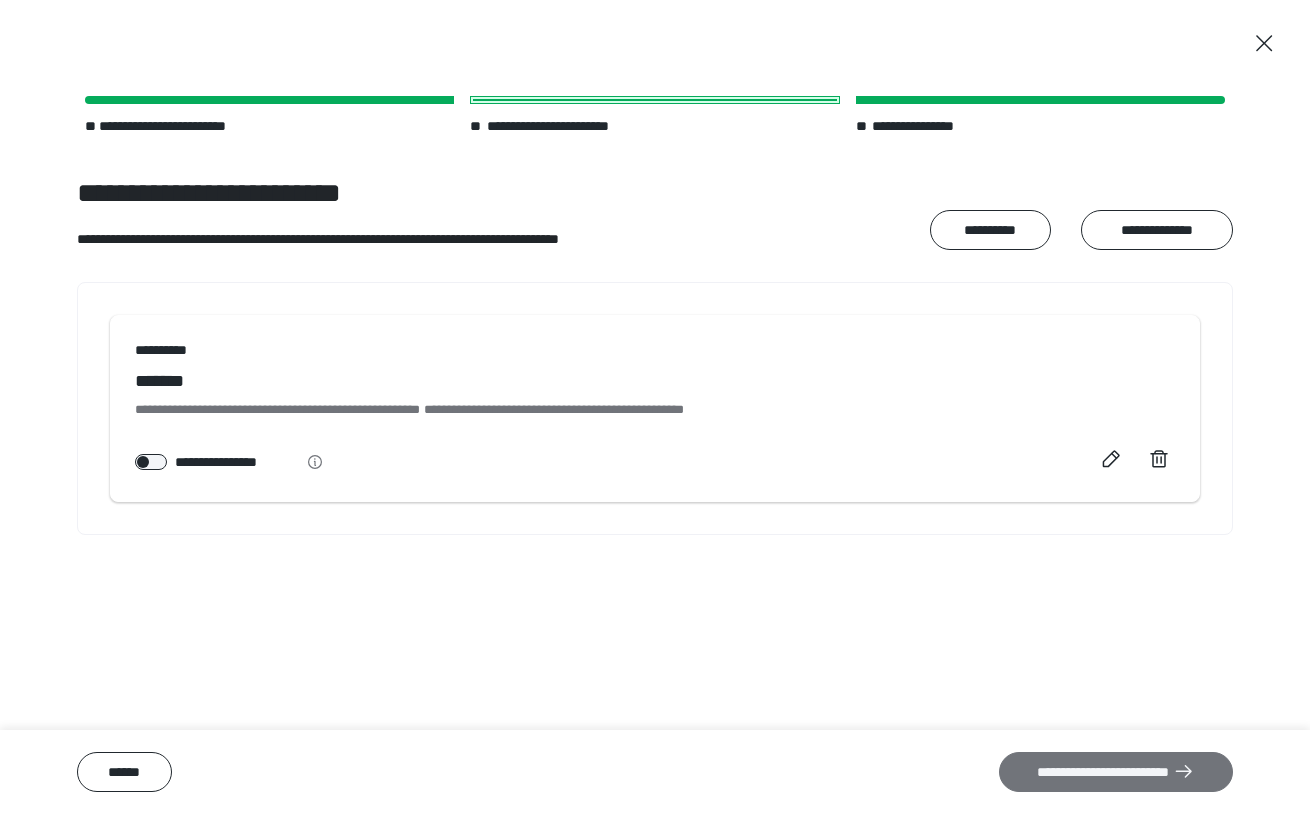 click on "**********" at bounding box center (1116, 772) 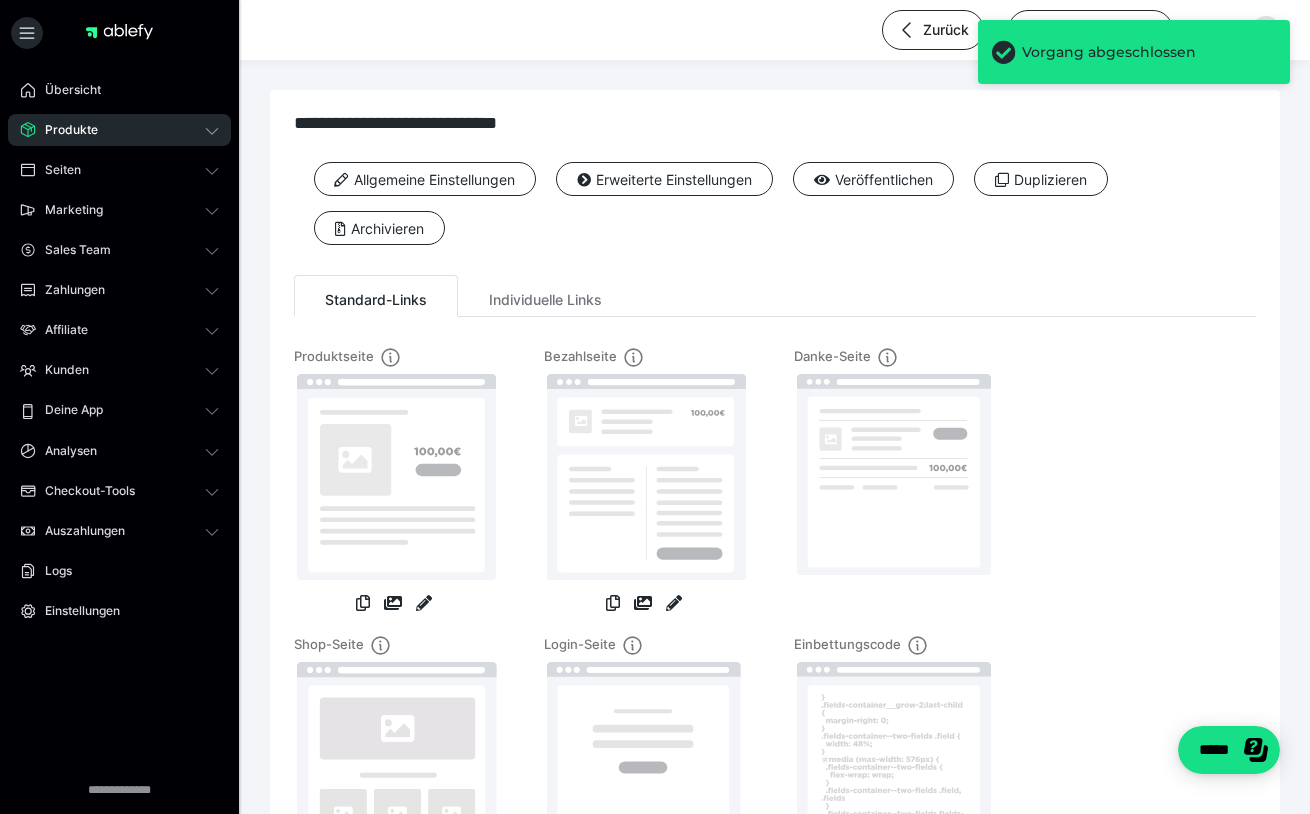 click on "Produkte" at bounding box center (119, 130) 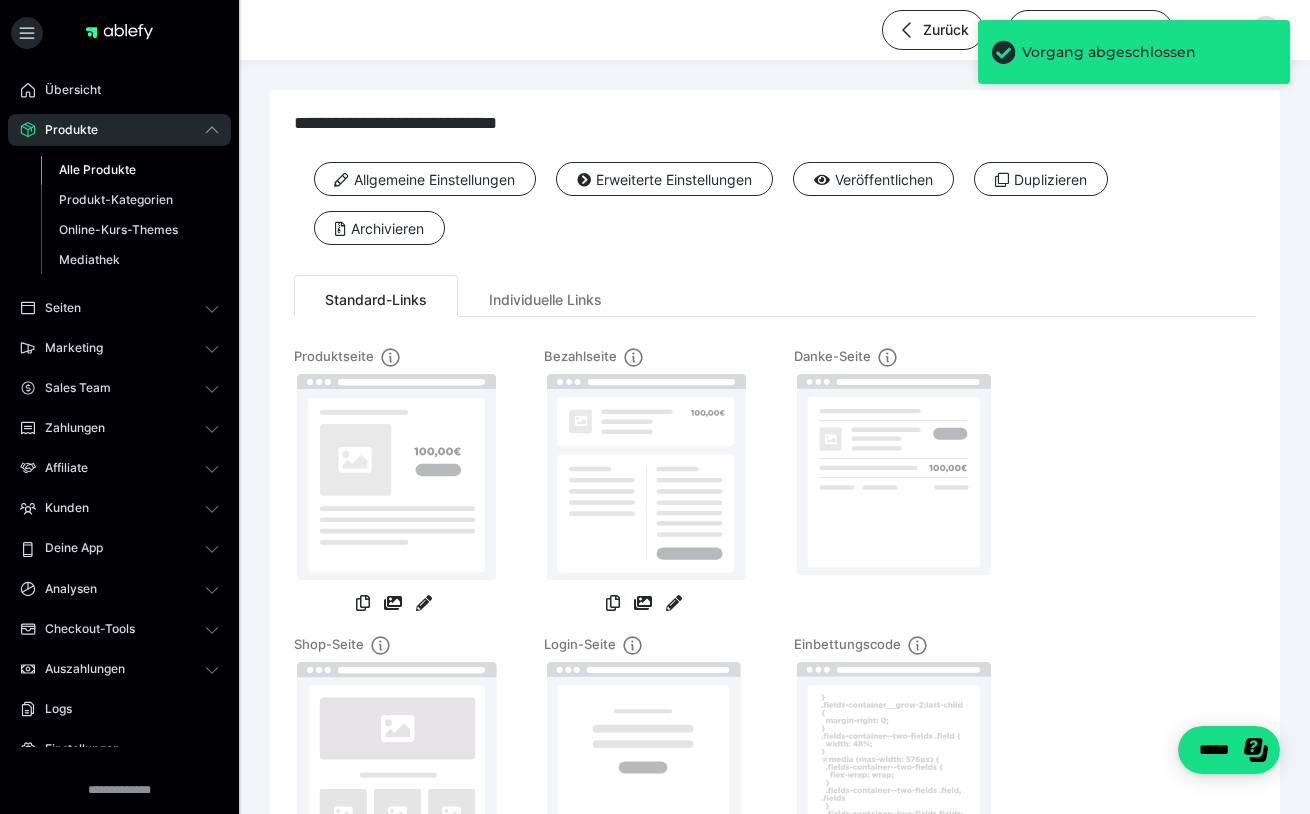 click on "Alle Produkte" at bounding box center [97, 169] 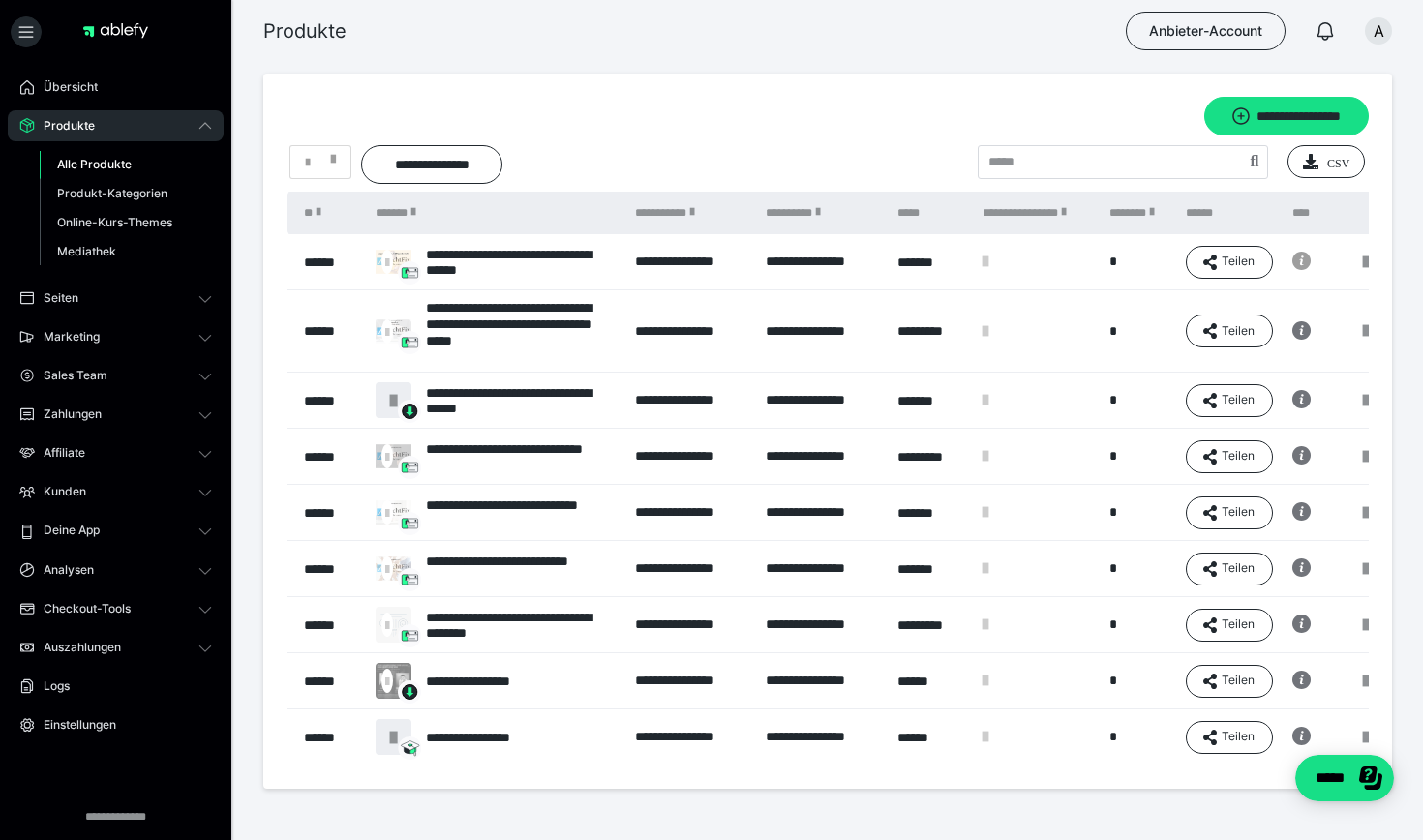 click 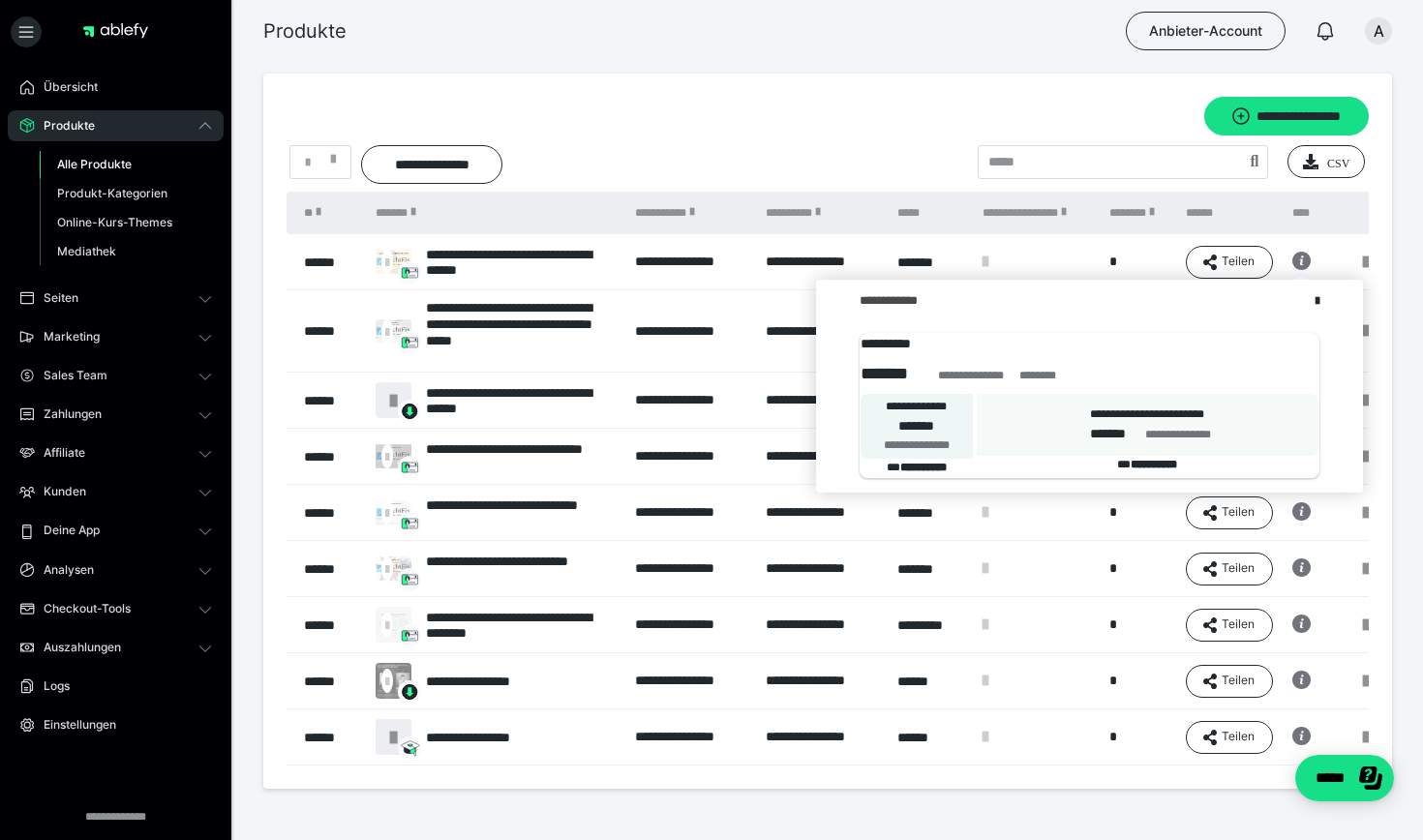 click on "**********" at bounding box center (828, 116) 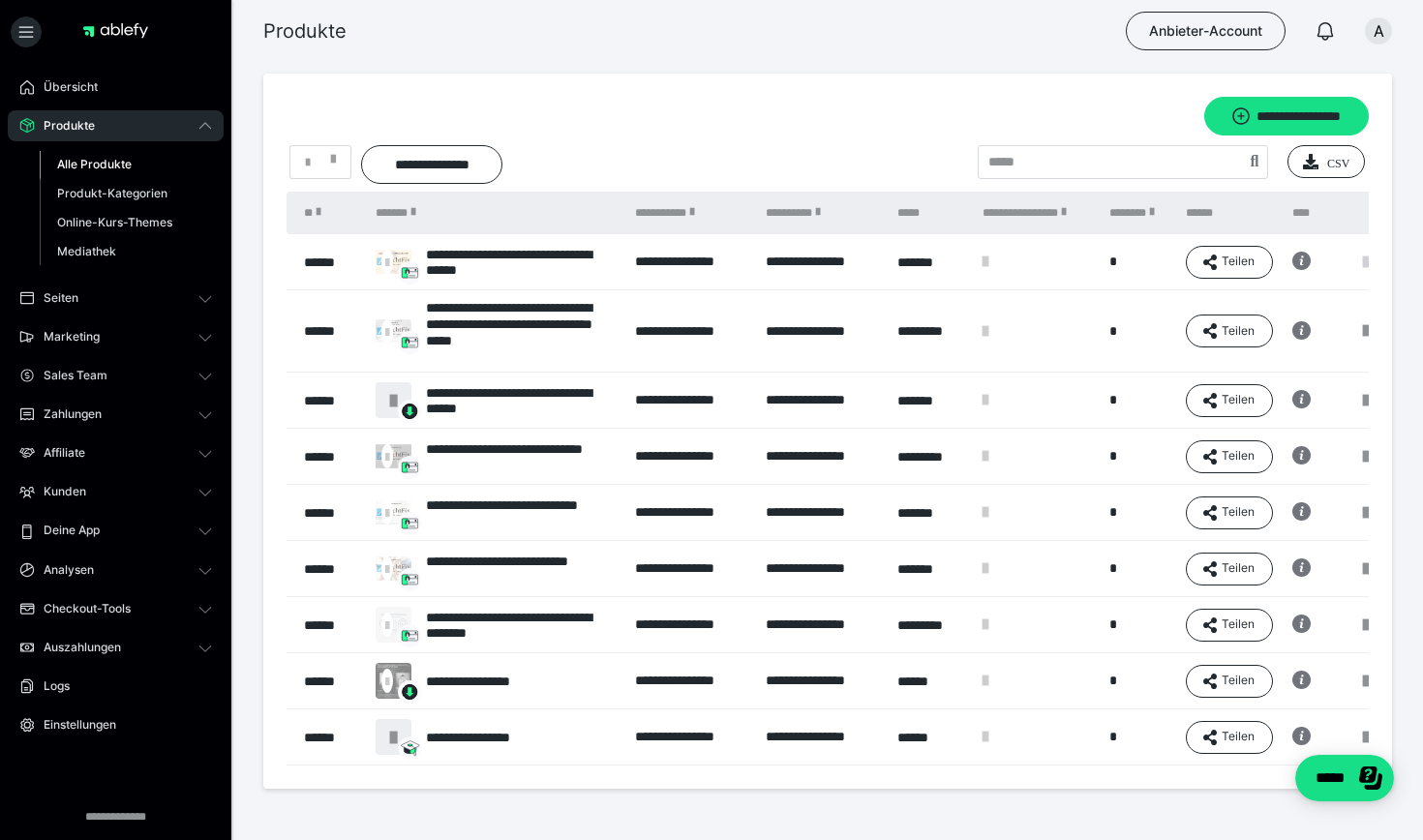 click at bounding box center (1366, 262) 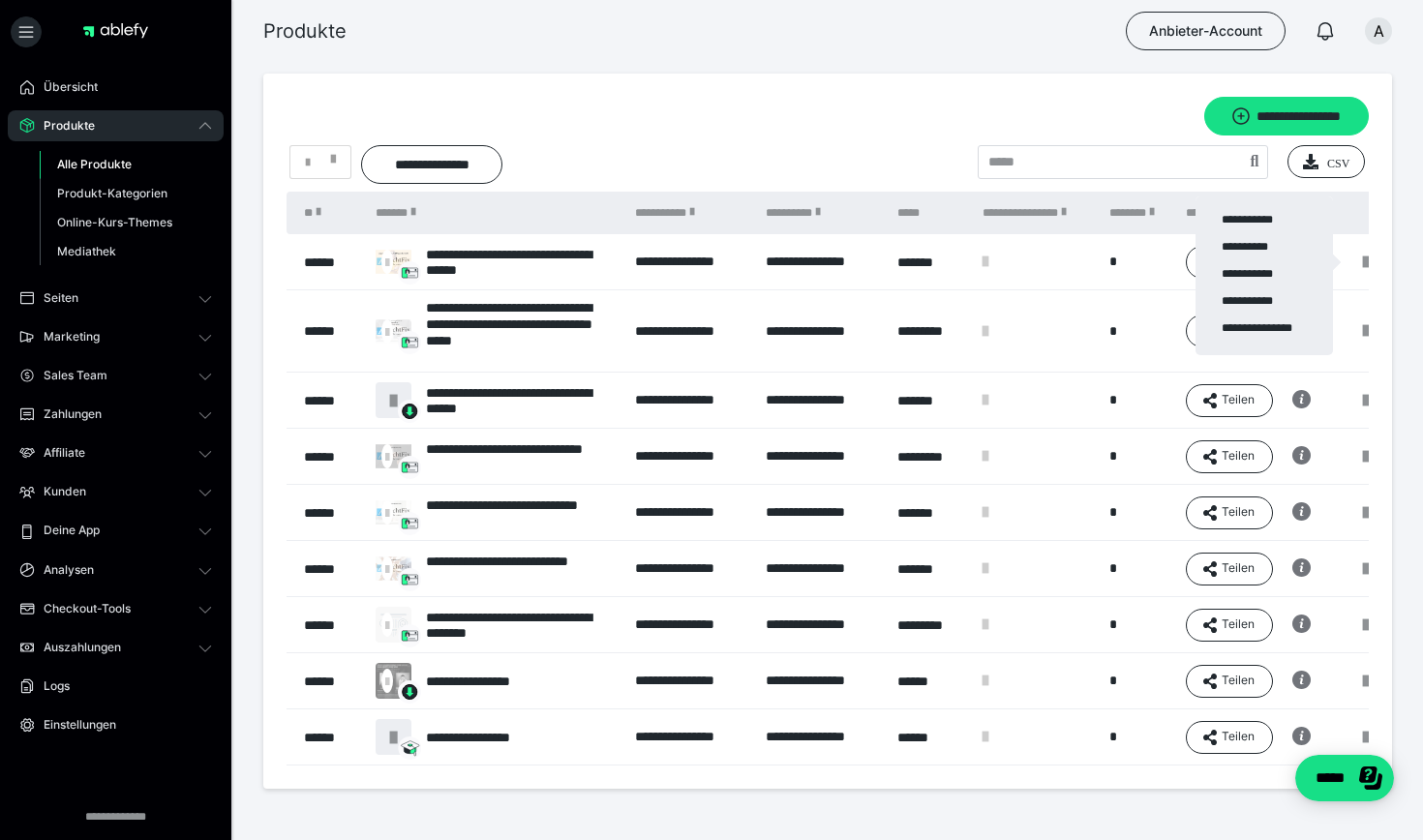 click at bounding box center (712, 420) 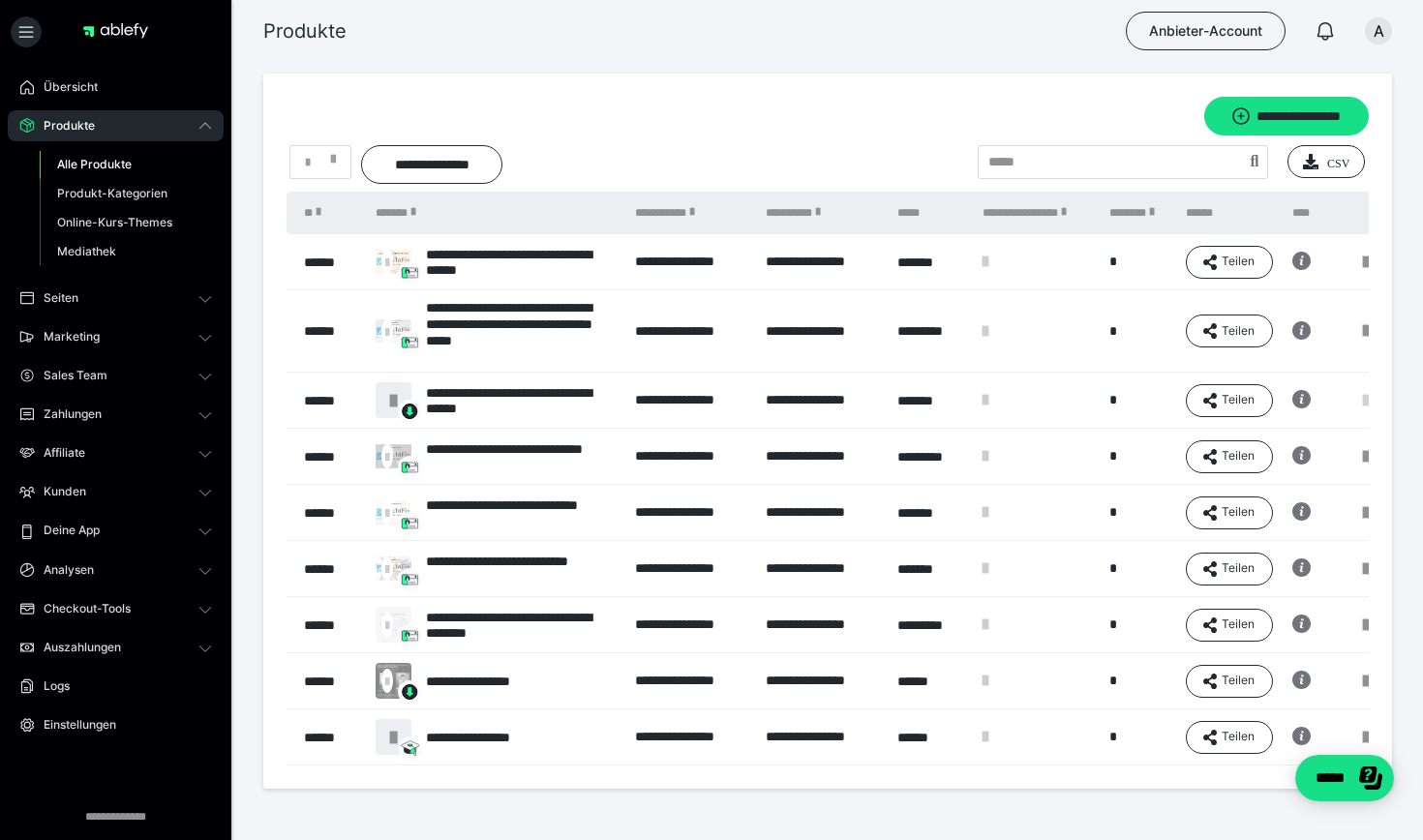 click at bounding box center (1366, 401) 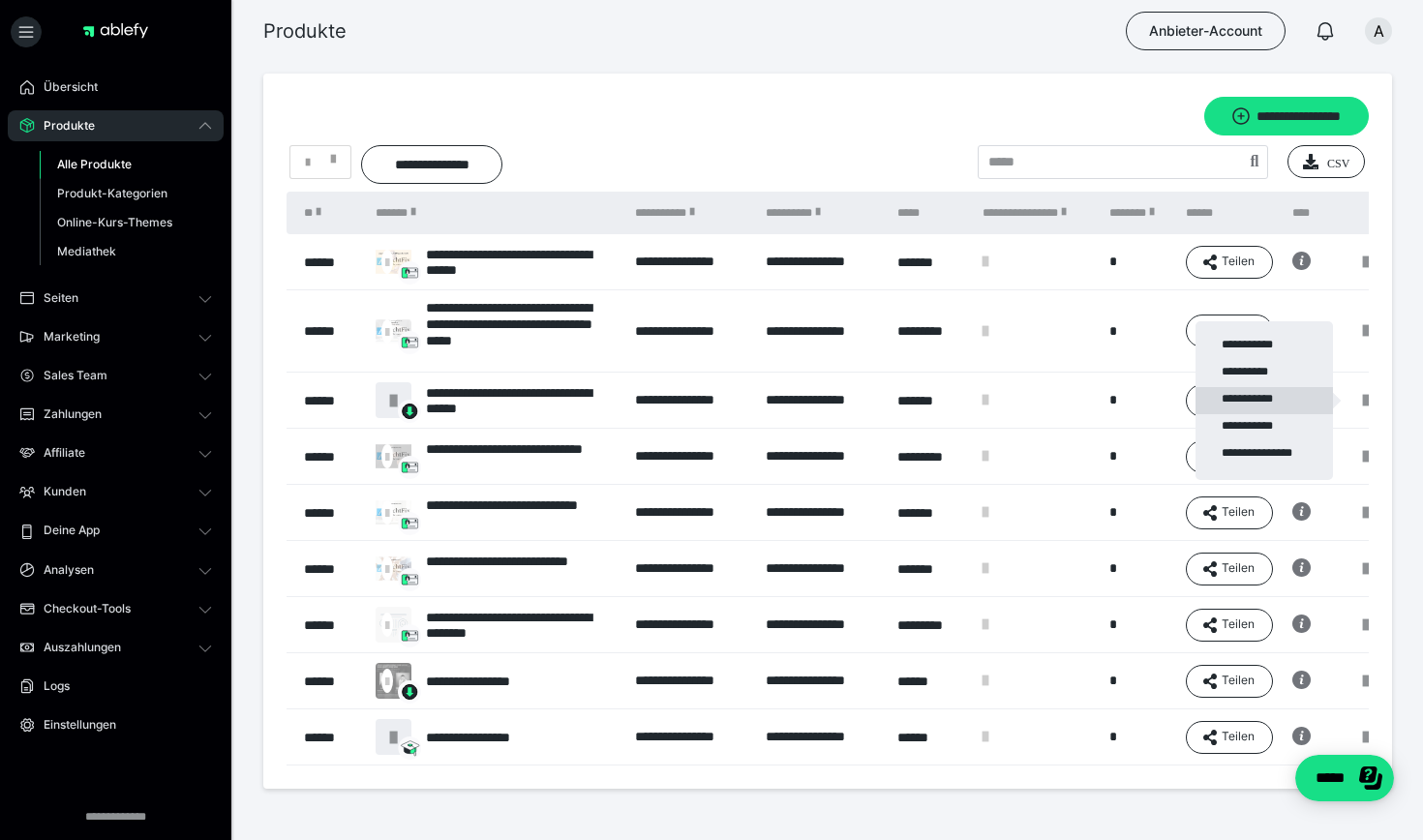 click on "**********" at bounding box center [1264, 401] 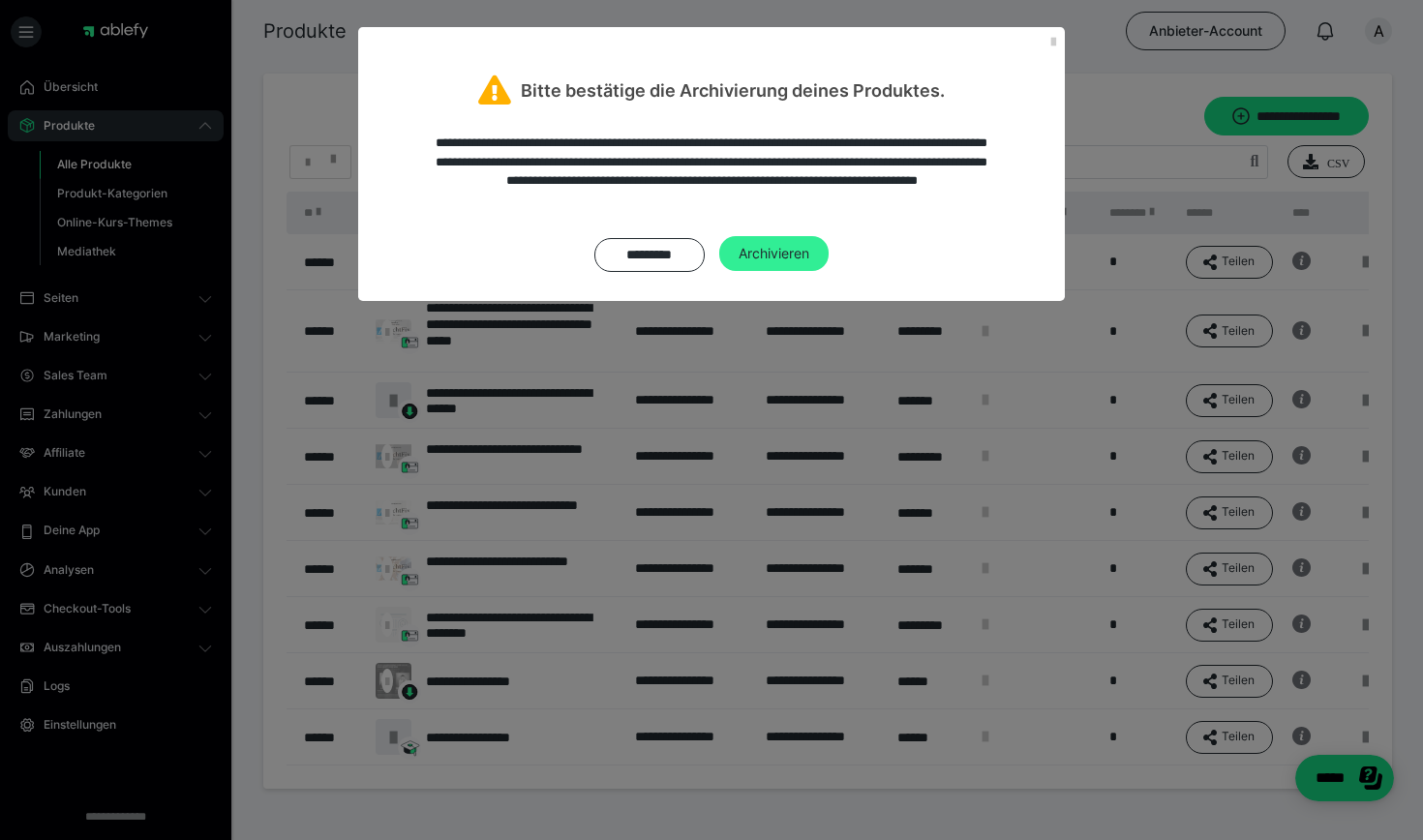 click on "Archivieren" at bounding box center (773, 254) 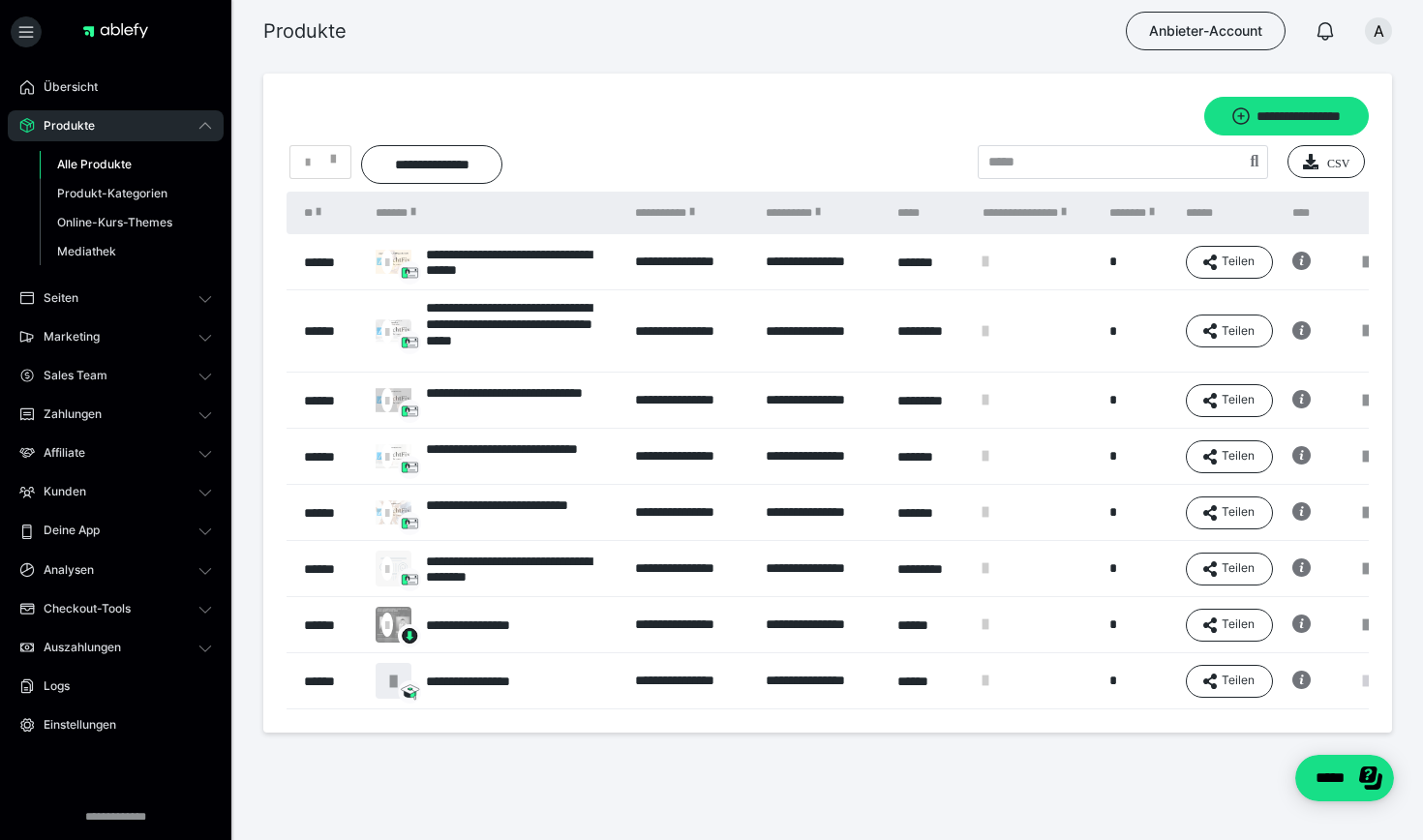 click at bounding box center (1366, 681) 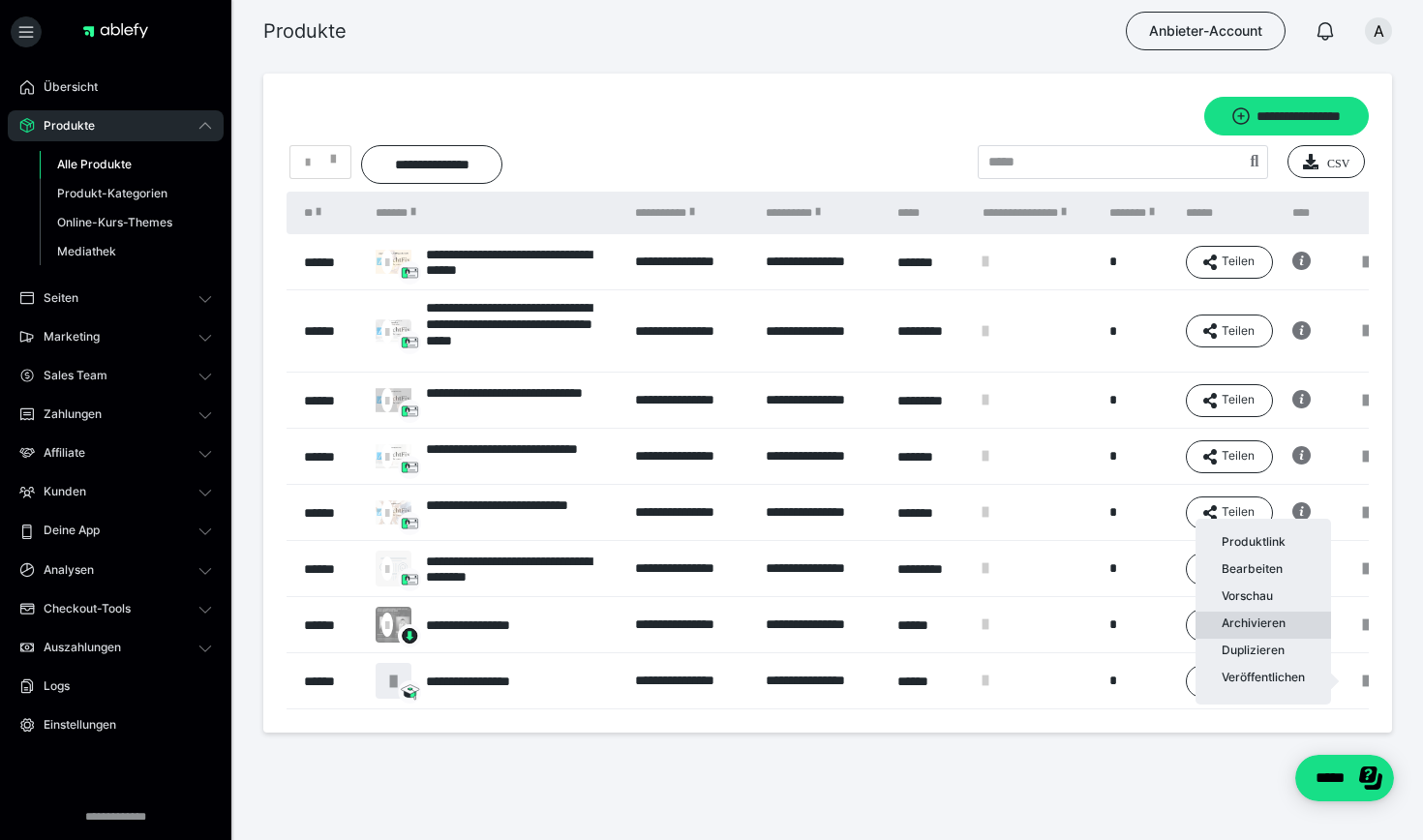 click on "Archivieren" at bounding box center [1263, 625] 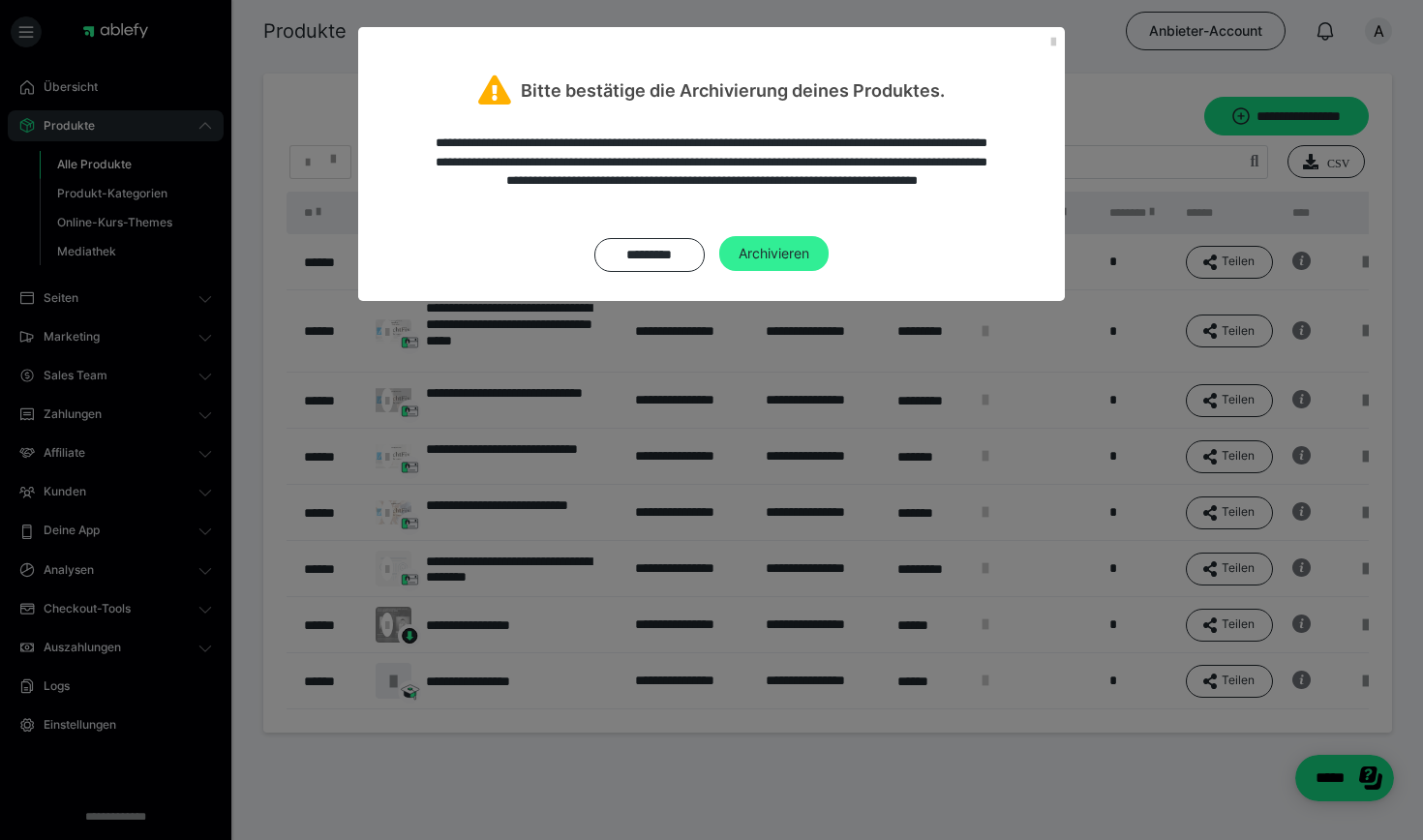 click on "Archivieren" at bounding box center (773, 254) 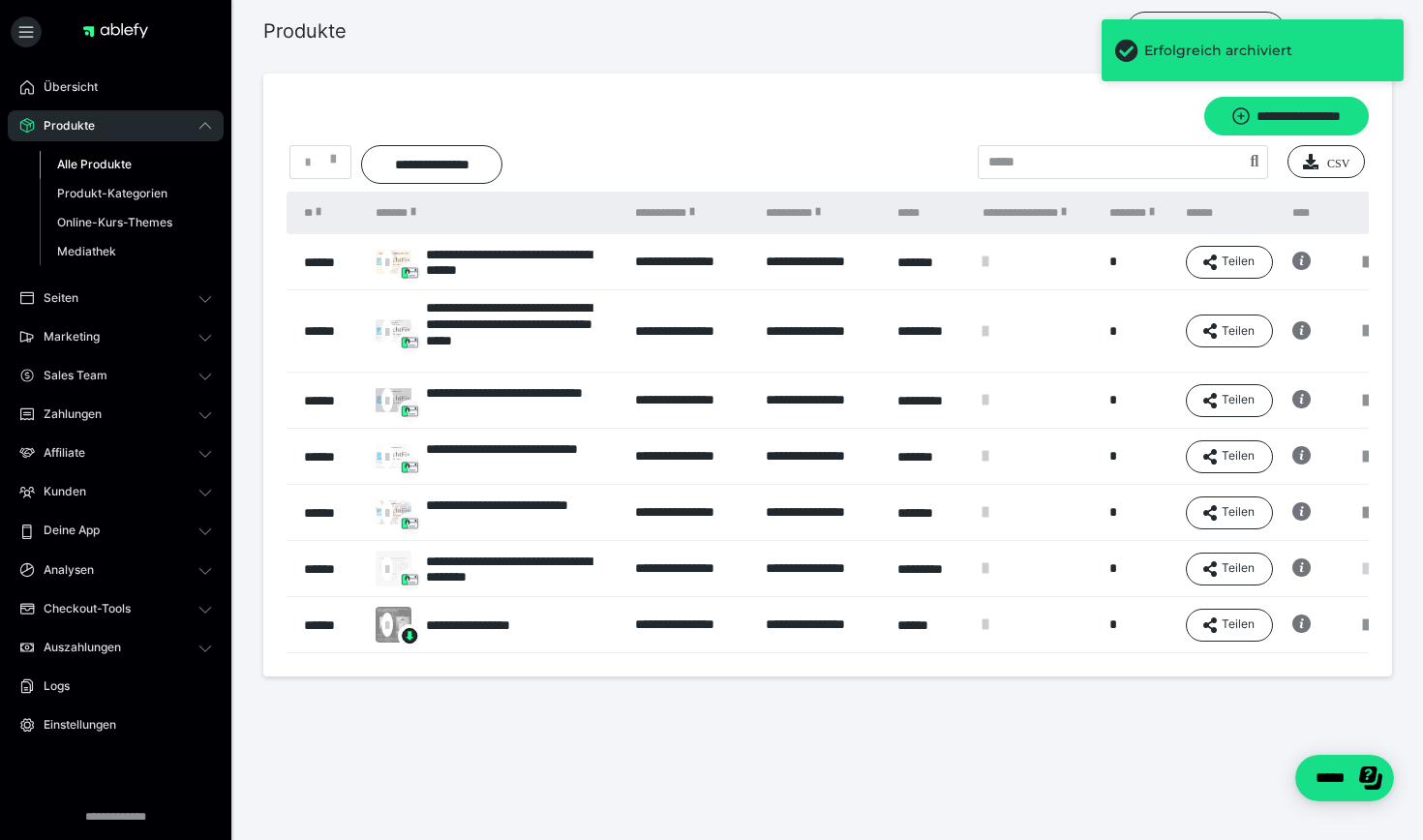 click at bounding box center [1366, 569] 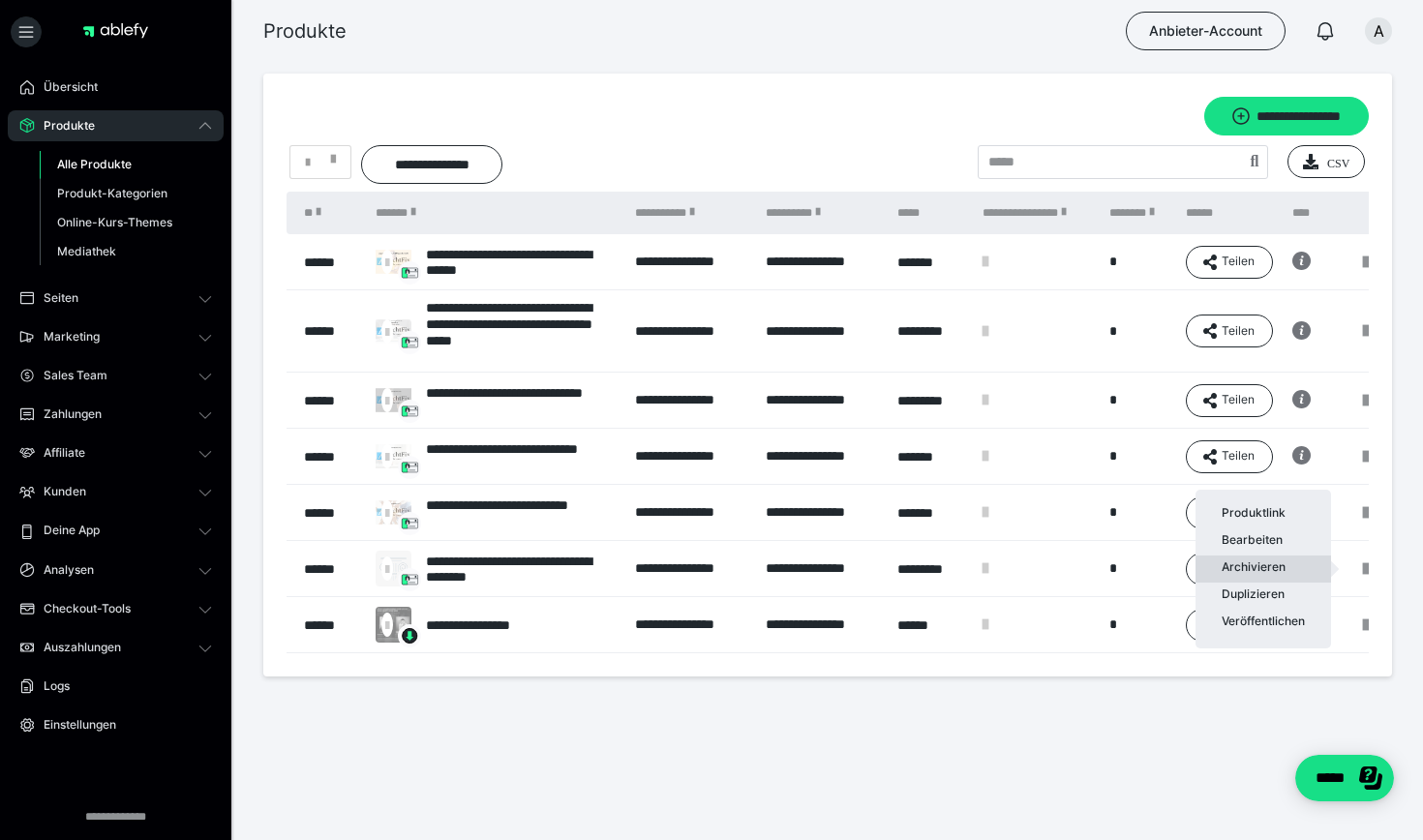click on "Archivieren" at bounding box center [1263, 569] 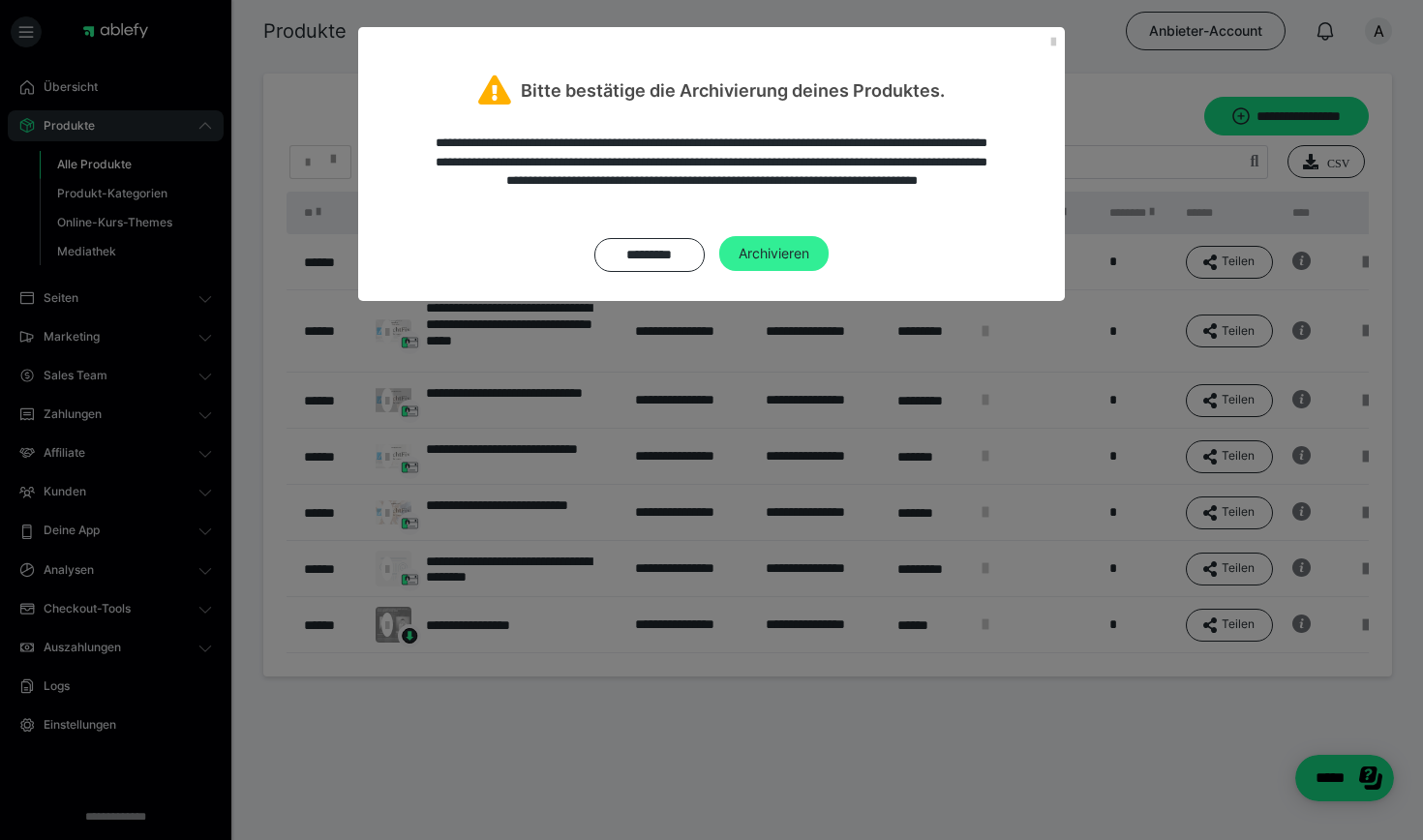click on "Archivieren" at bounding box center [773, 254] 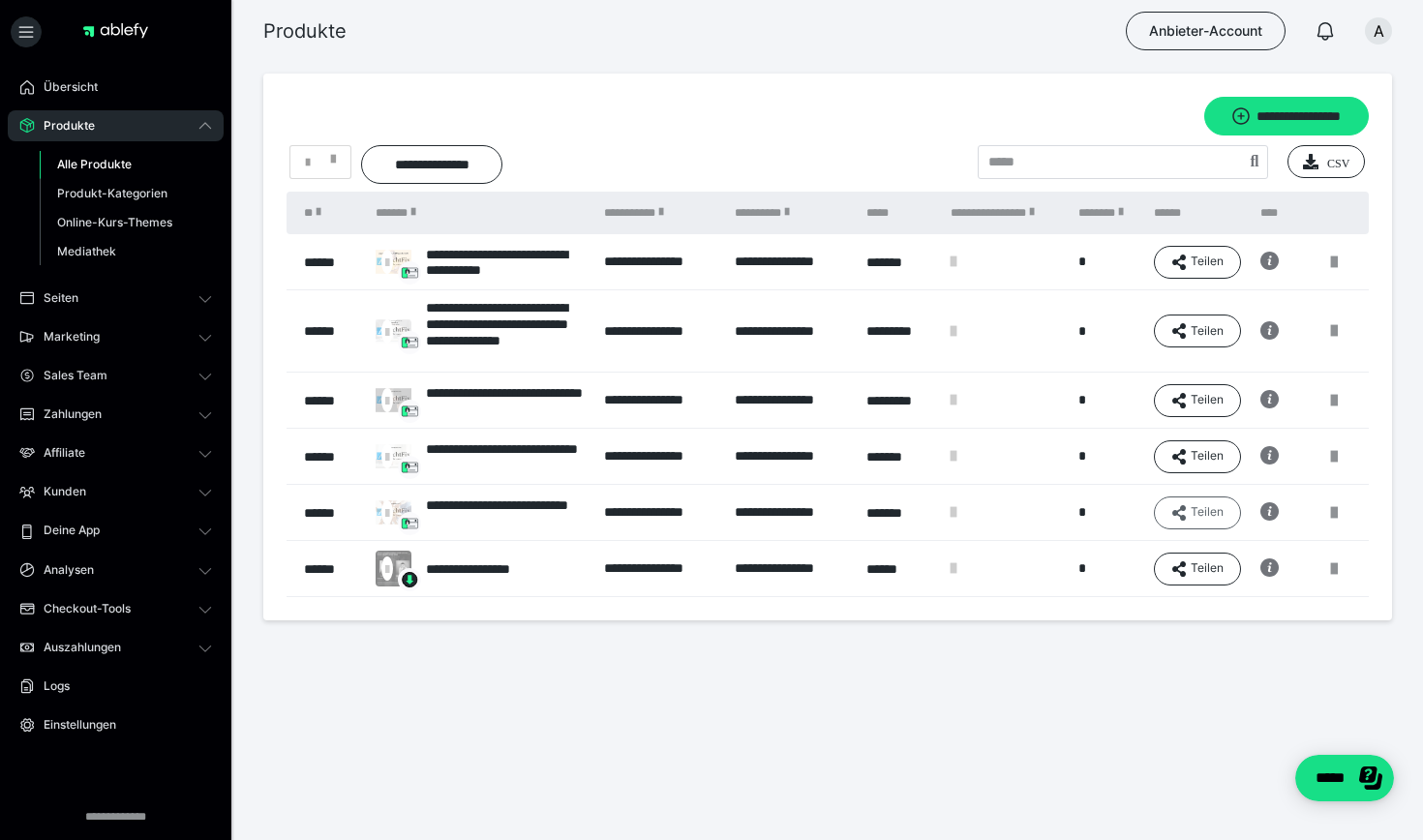 click on "Teilen" at bounding box center [1197, 262] 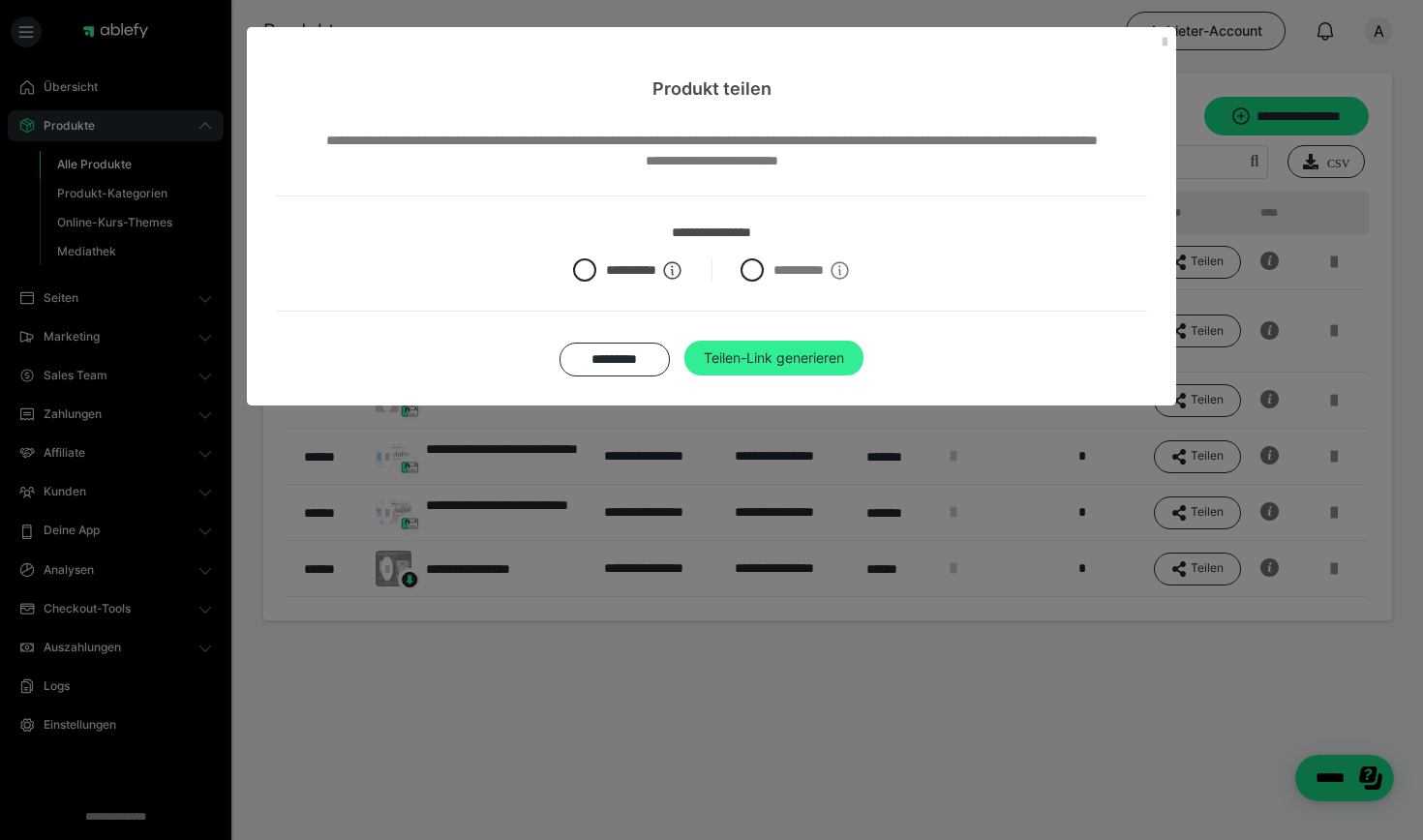 click on "Teilen-Link generieren" at bounding box center (773, 358) 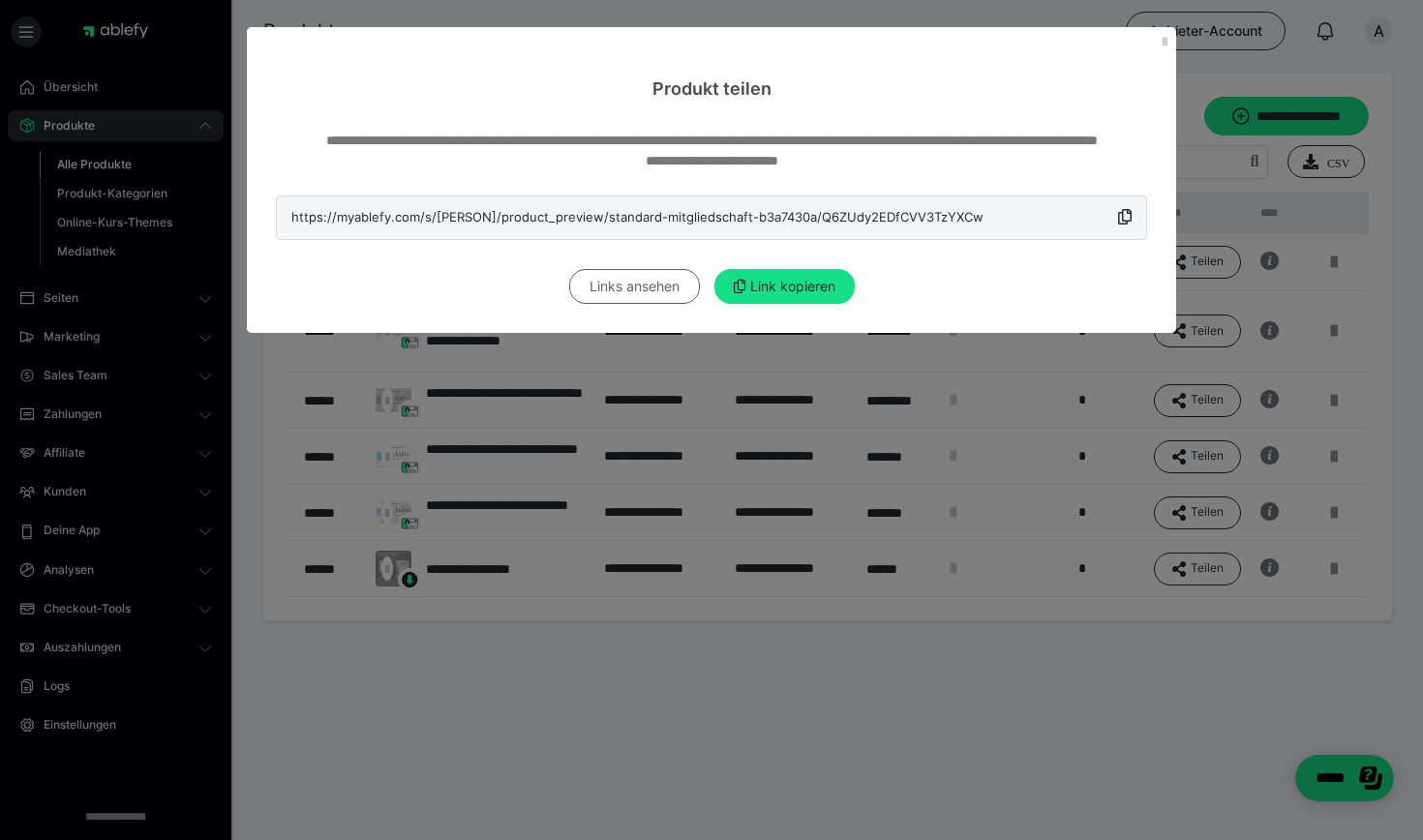 click on "Links ansehen" at bounding box center (634, 286) 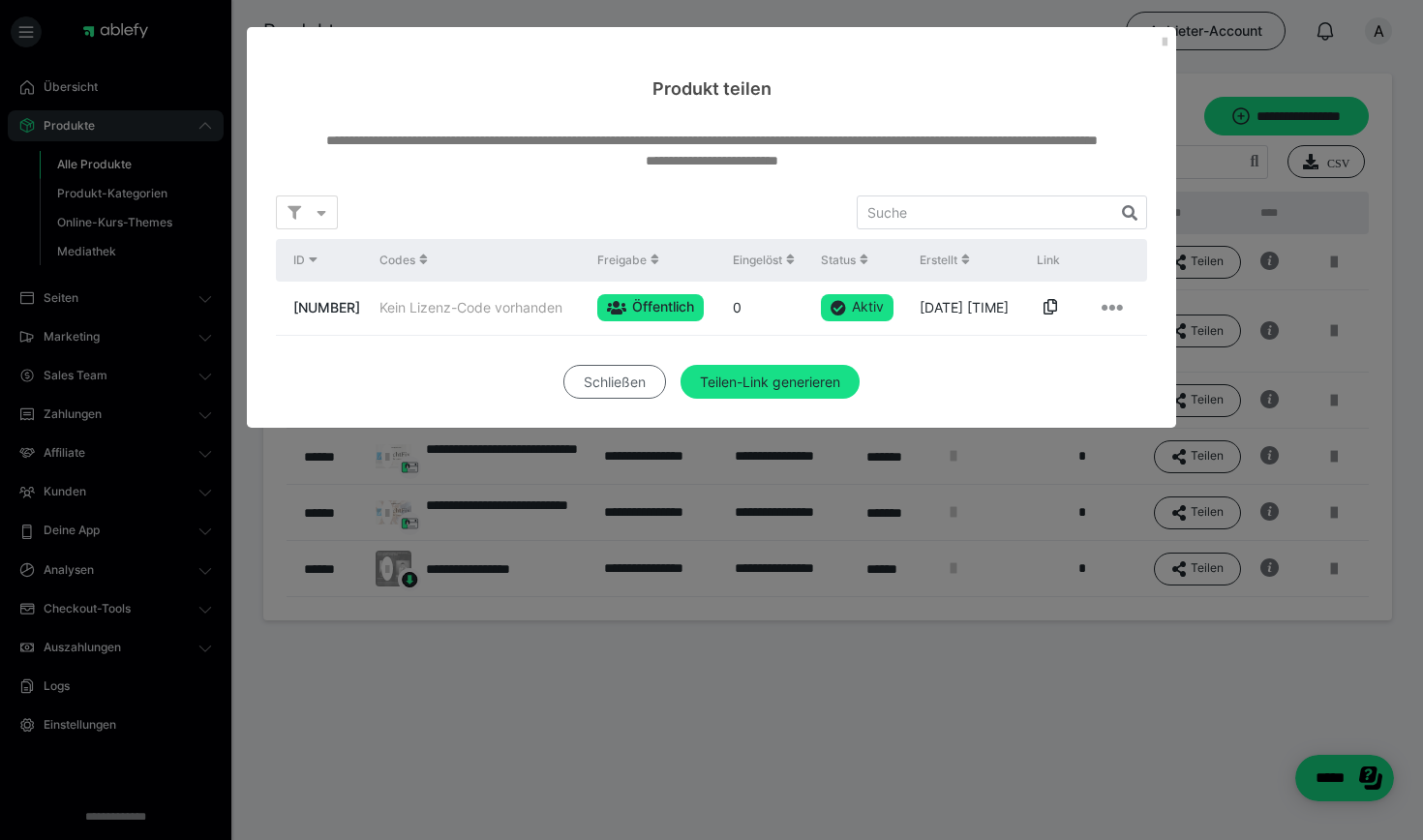 click on "Schließen" at bounding box center (615, 382) 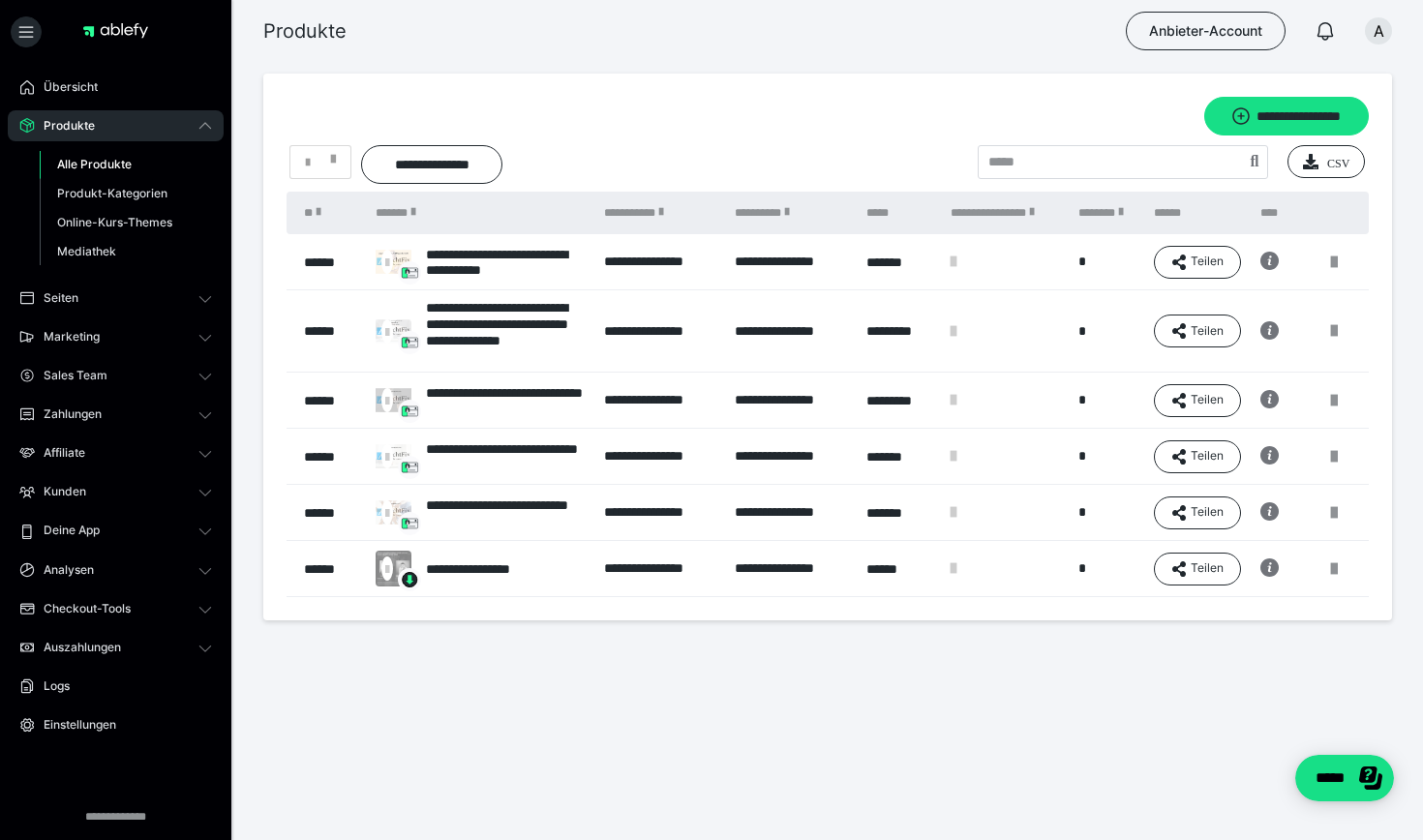 scroll, scrollTop: 0, scrollLeft: 0, axis: both 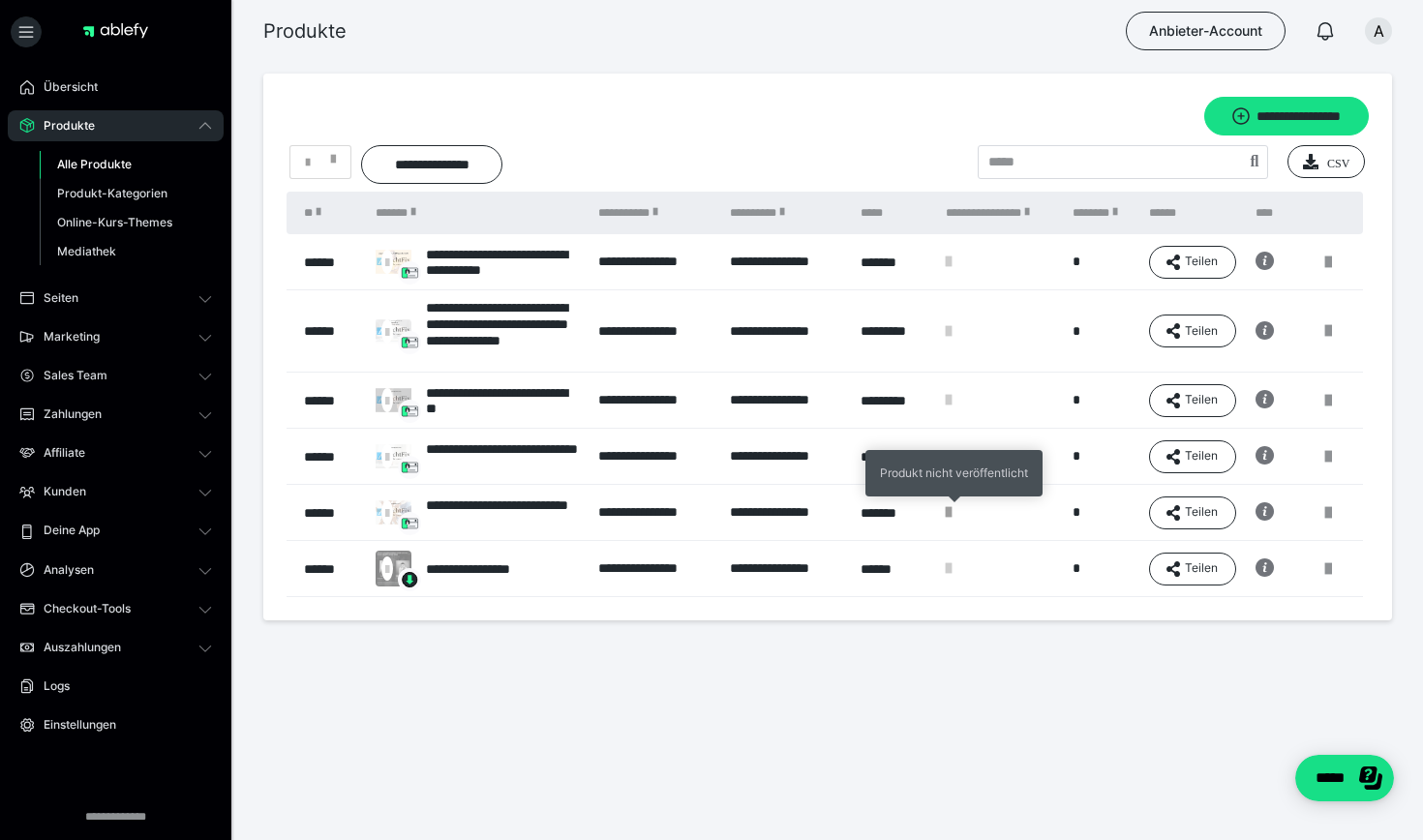 click at bounding box center [949, 512] 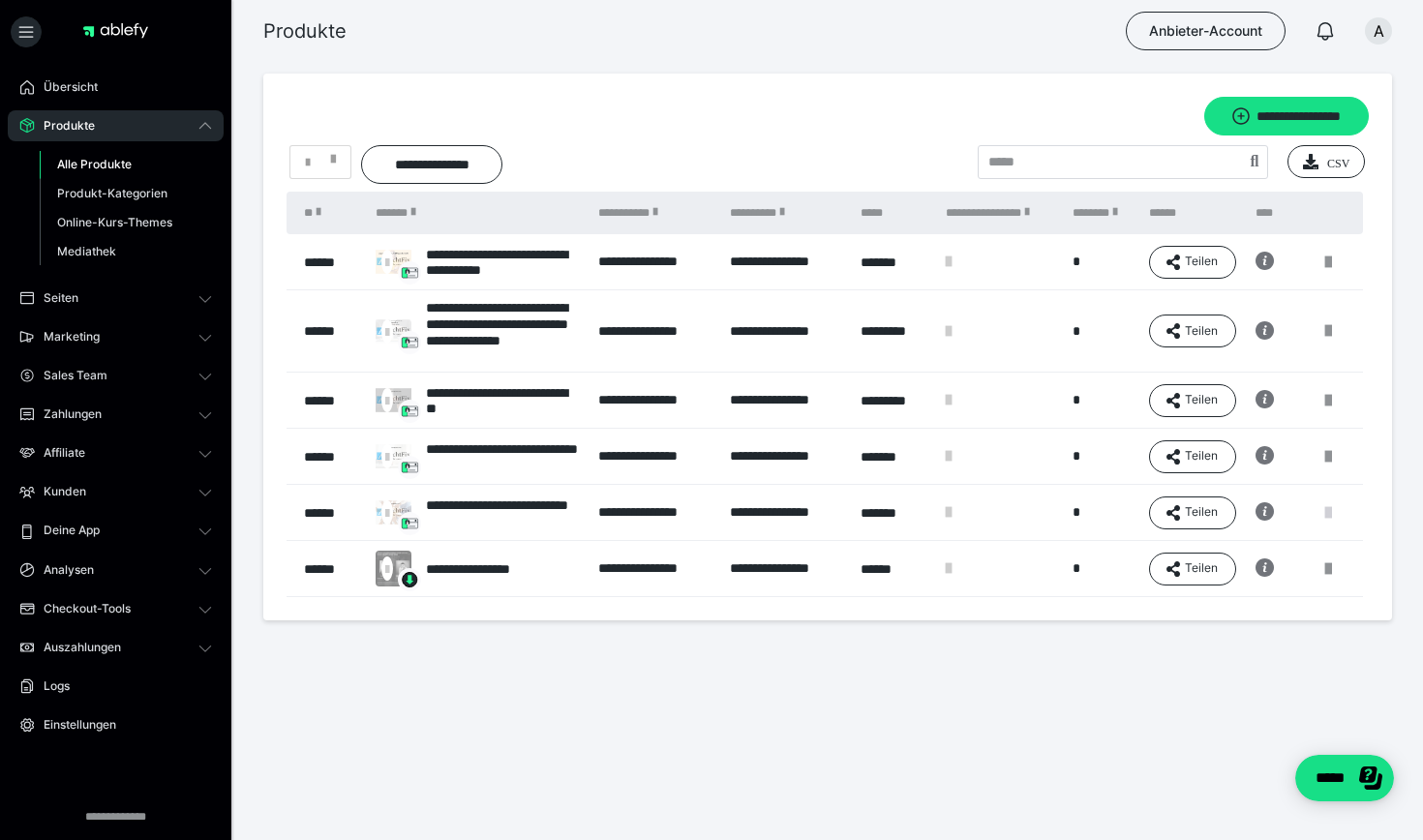 click at bounding box center (1328, 513) 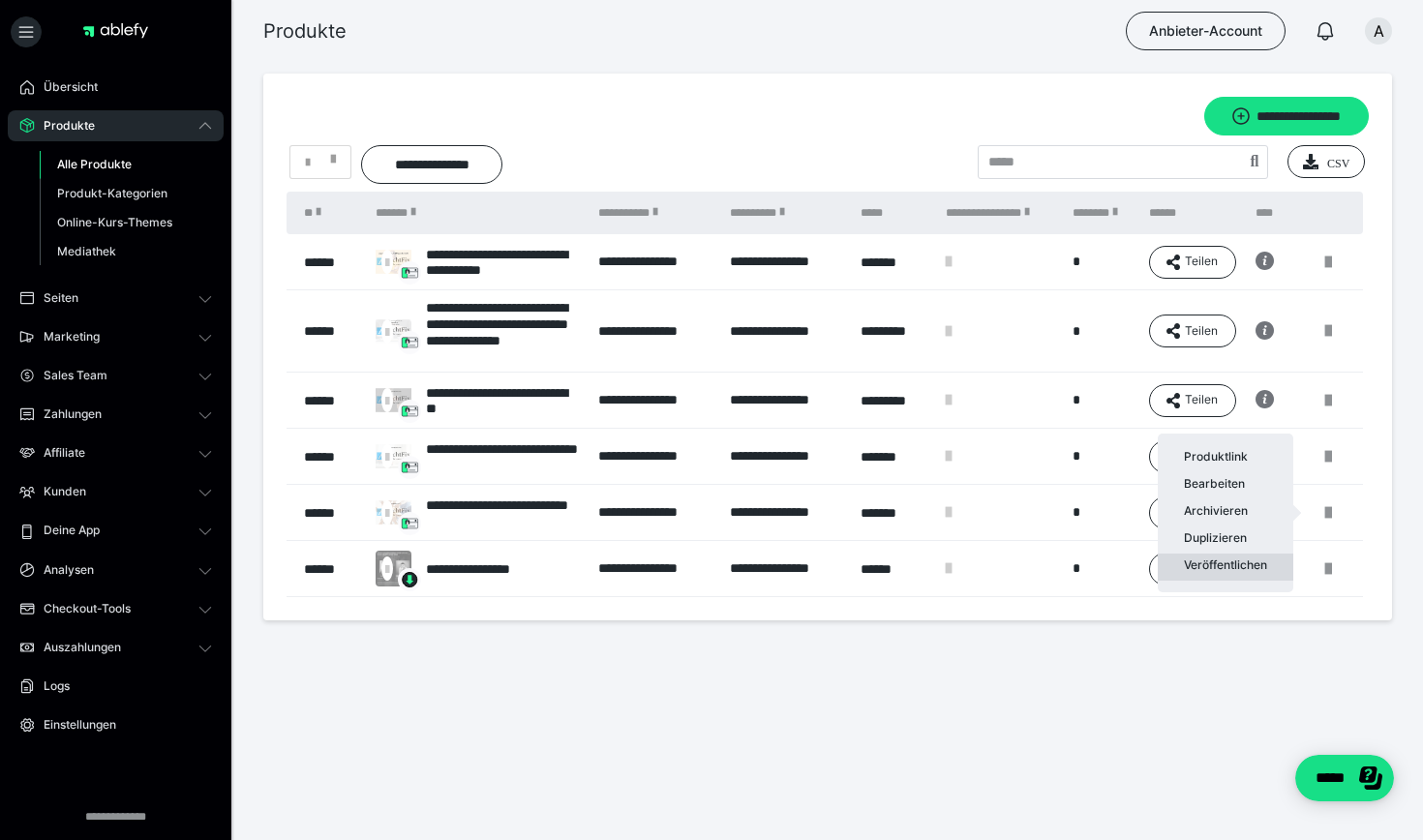 click on "Veröffentlichen" at bounding box center [1226, 567] 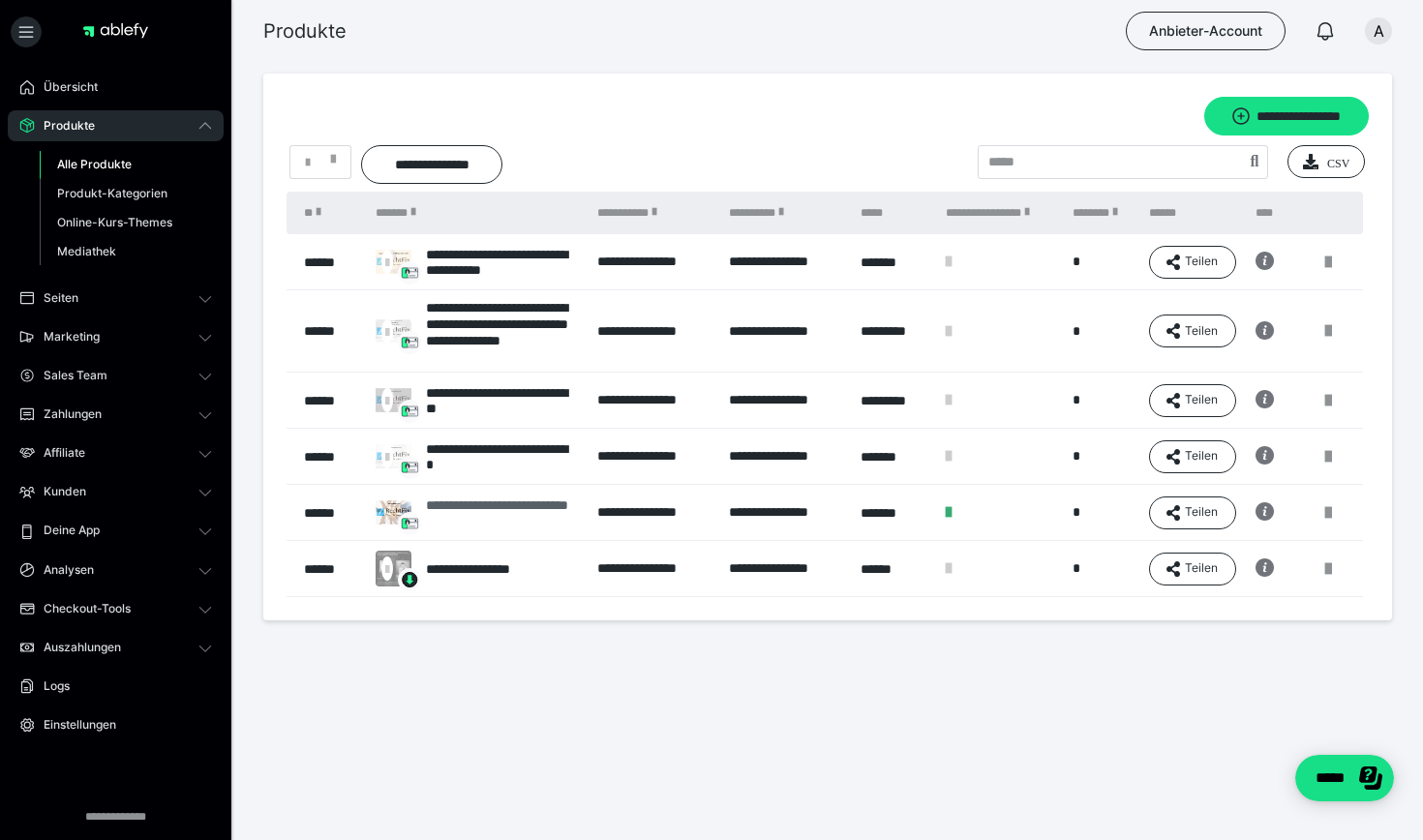 click on "**********" at bounding box center (501, 513) 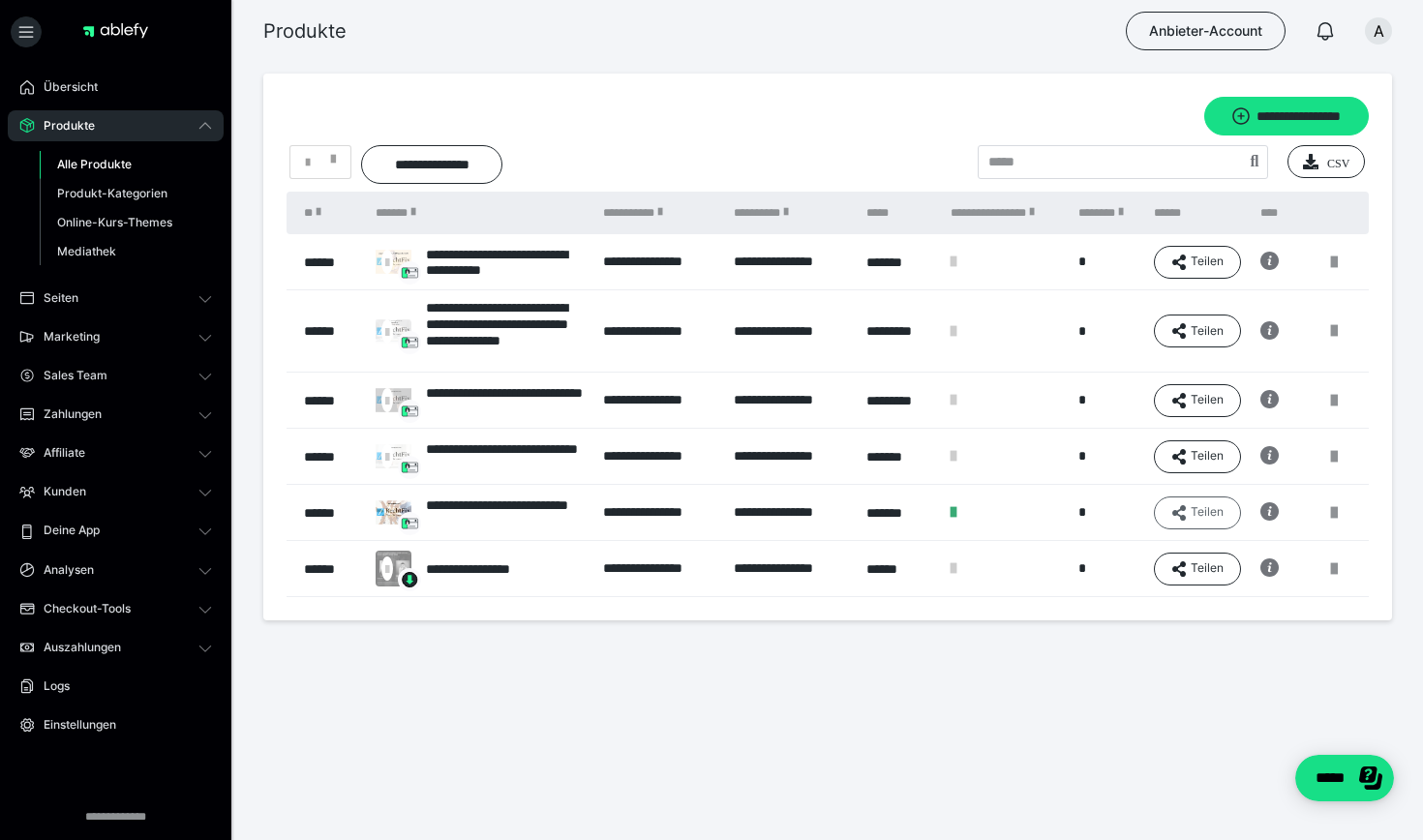 click on "Teilen" at bounding box center (1197, 262) 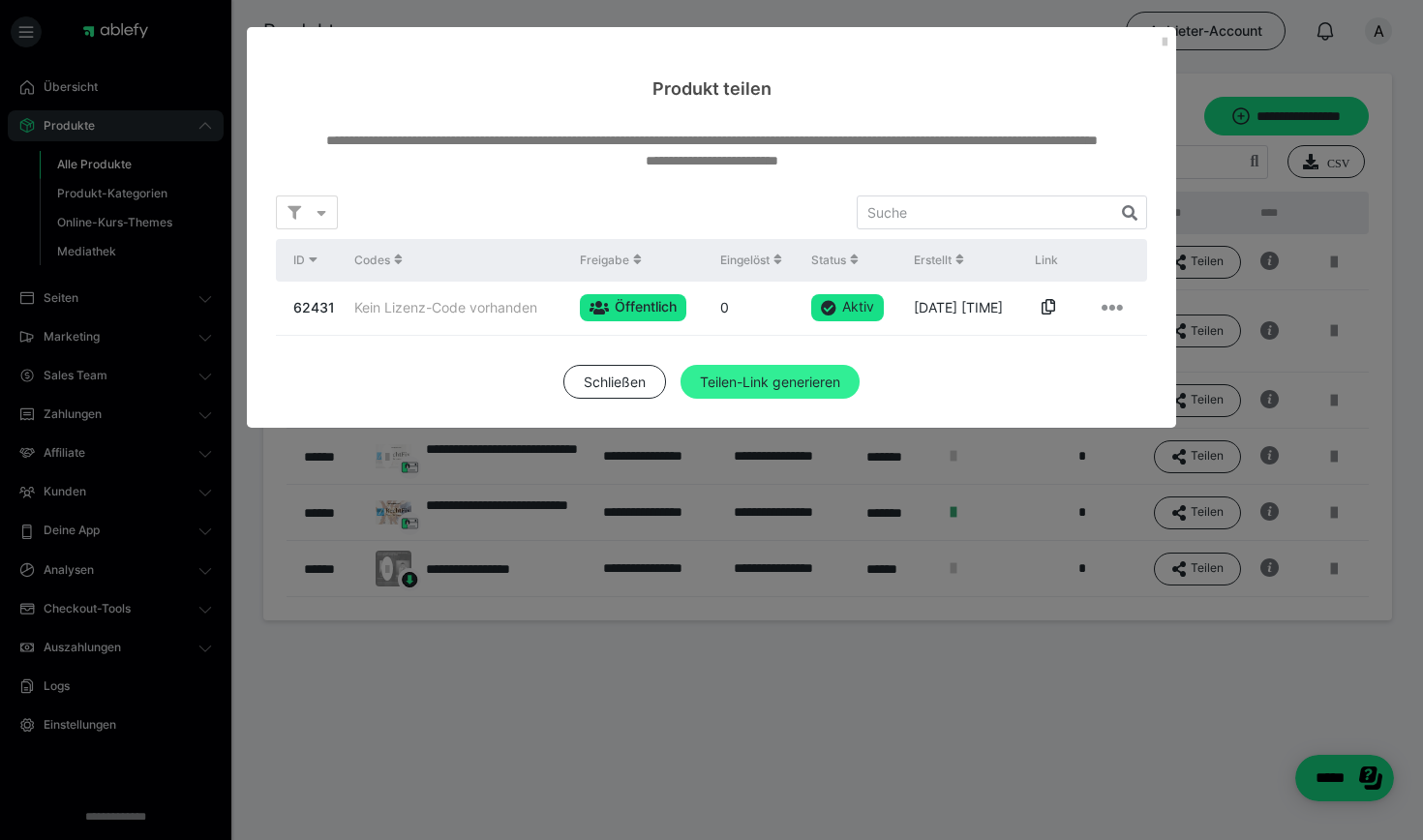 click on "Teilen-Link generieren" at bounding box center [770, 382] 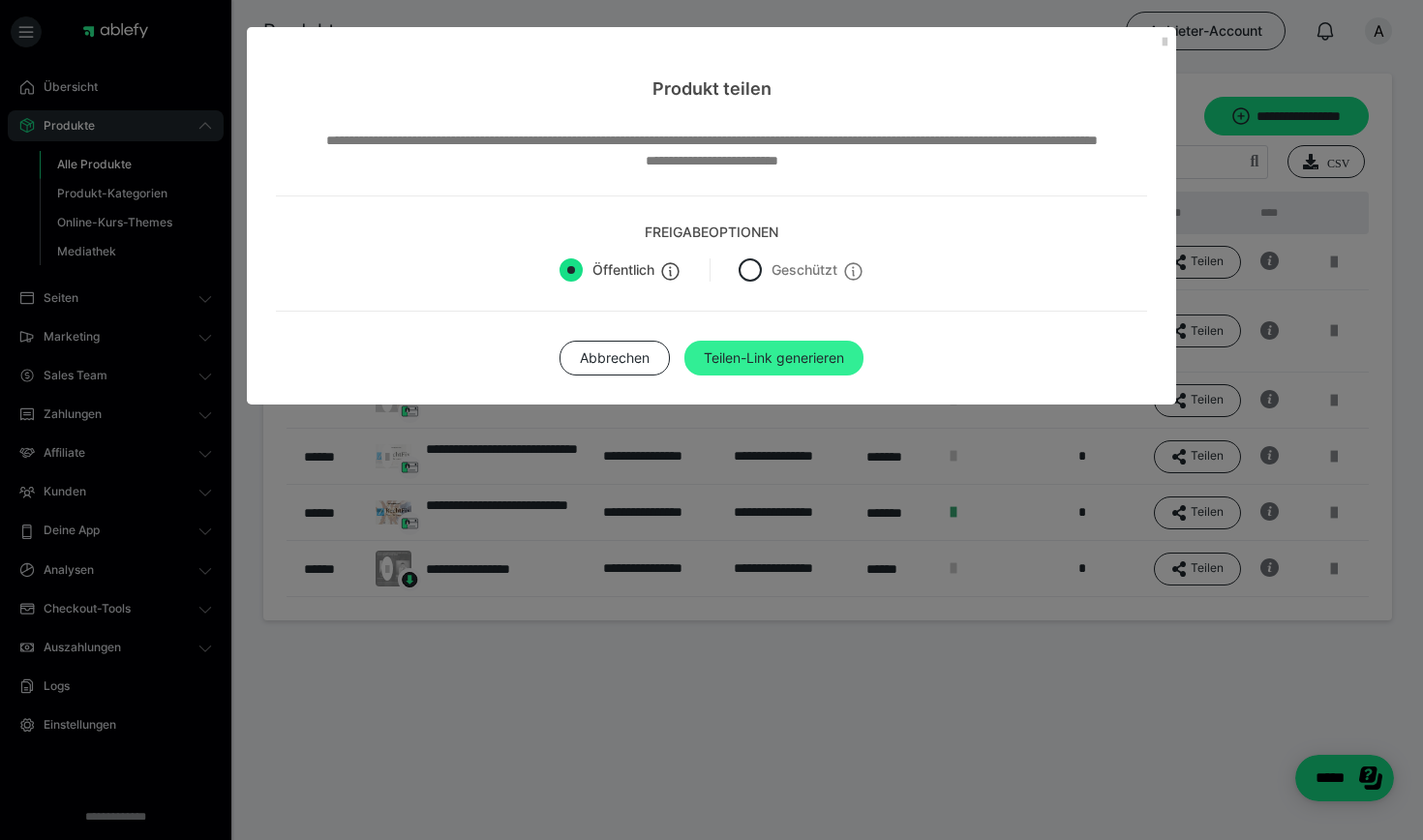 click on "Teilen-Link generieren" at bounding box center [773, 358] 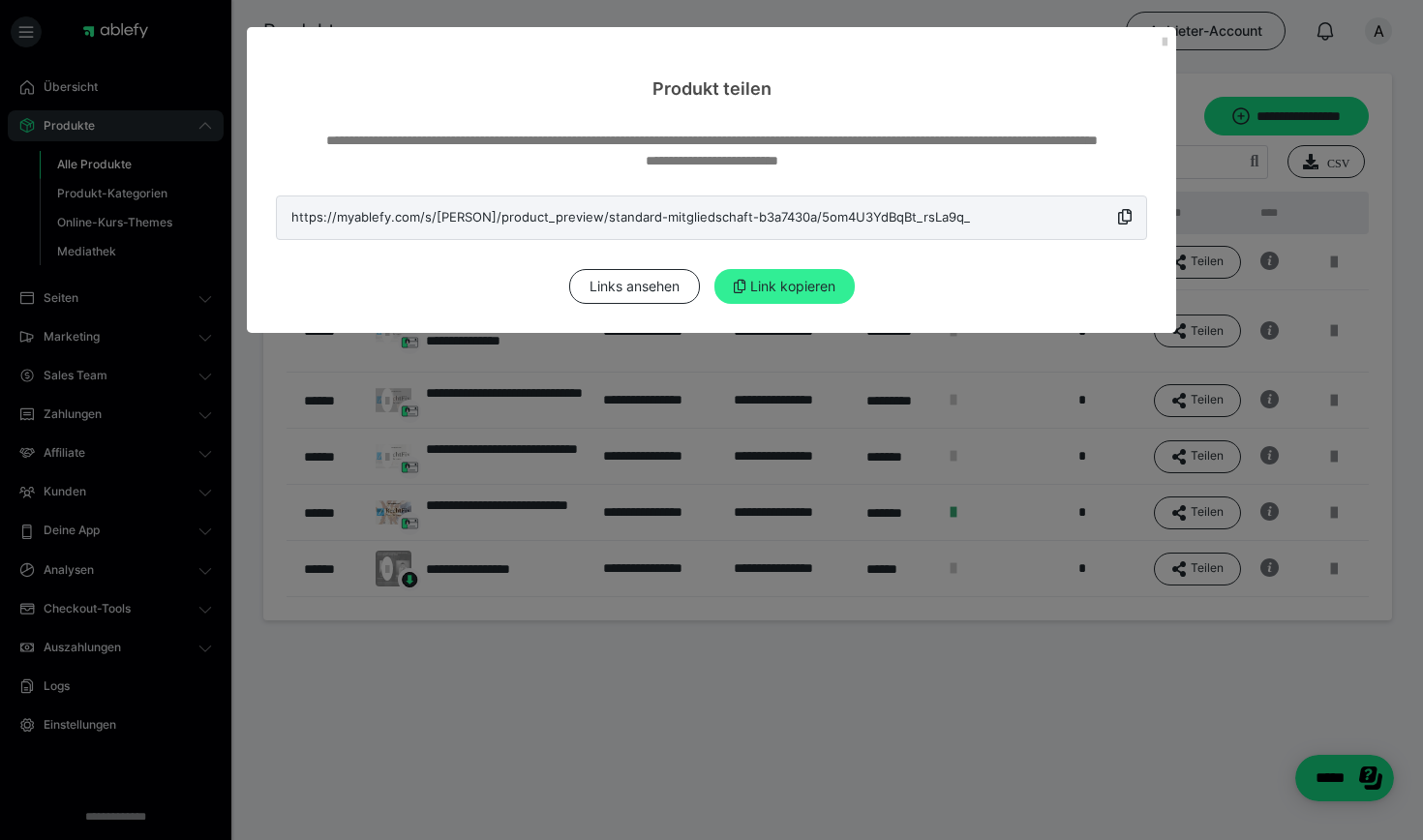 click on "Link kopieren" at bounding box center (784, 286) 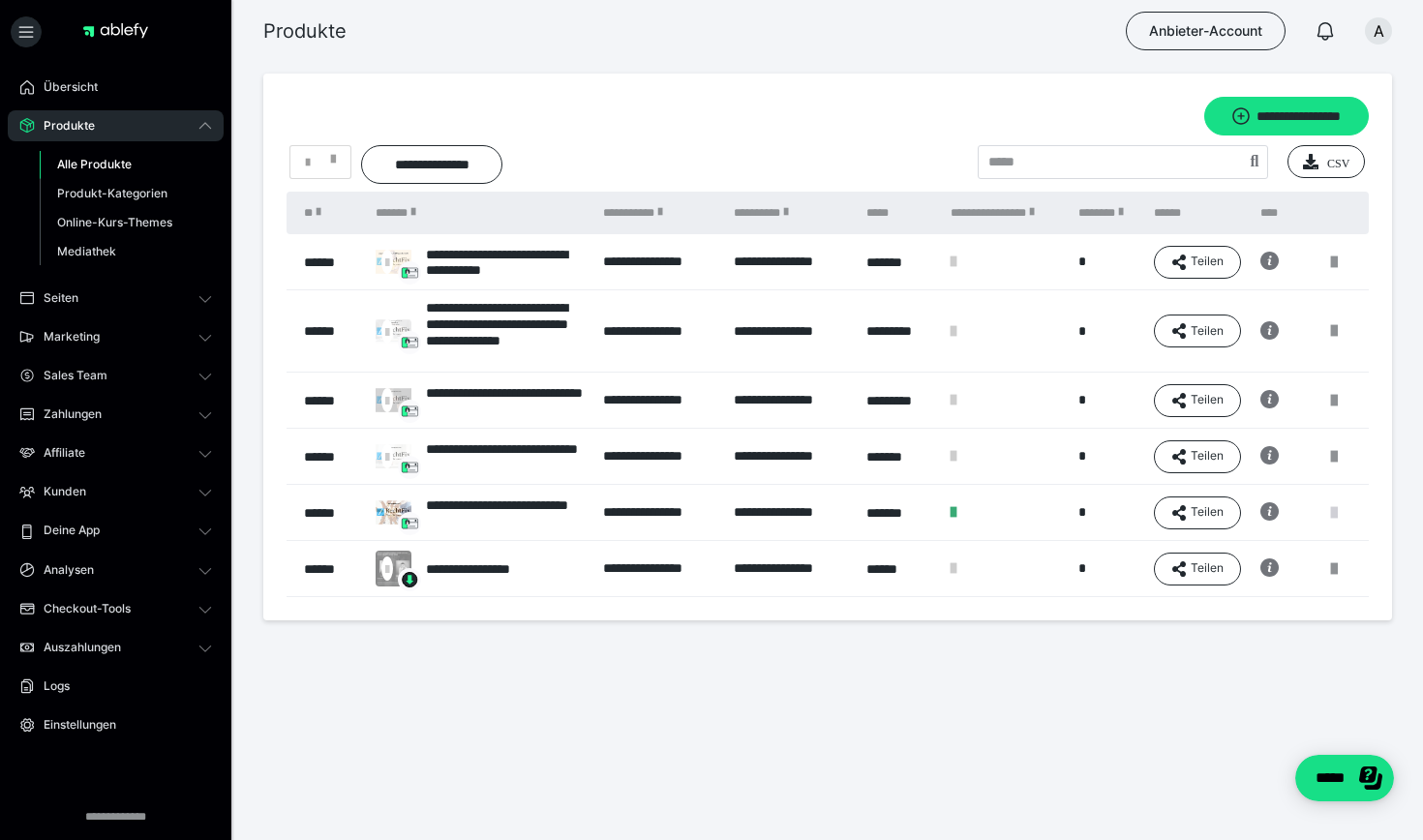 click at bounding box center [1334, 513] 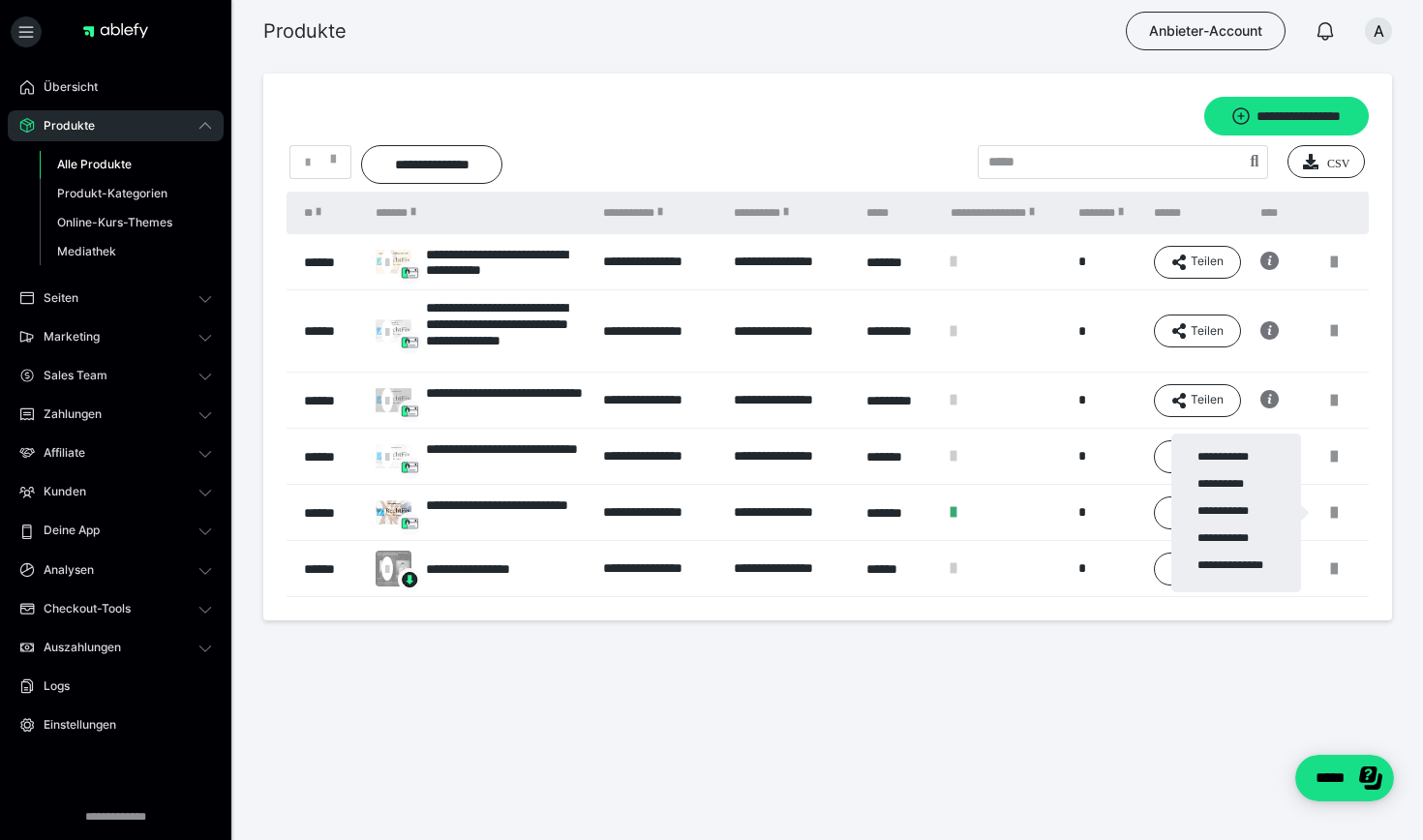 click at bounding box center (712, 420) 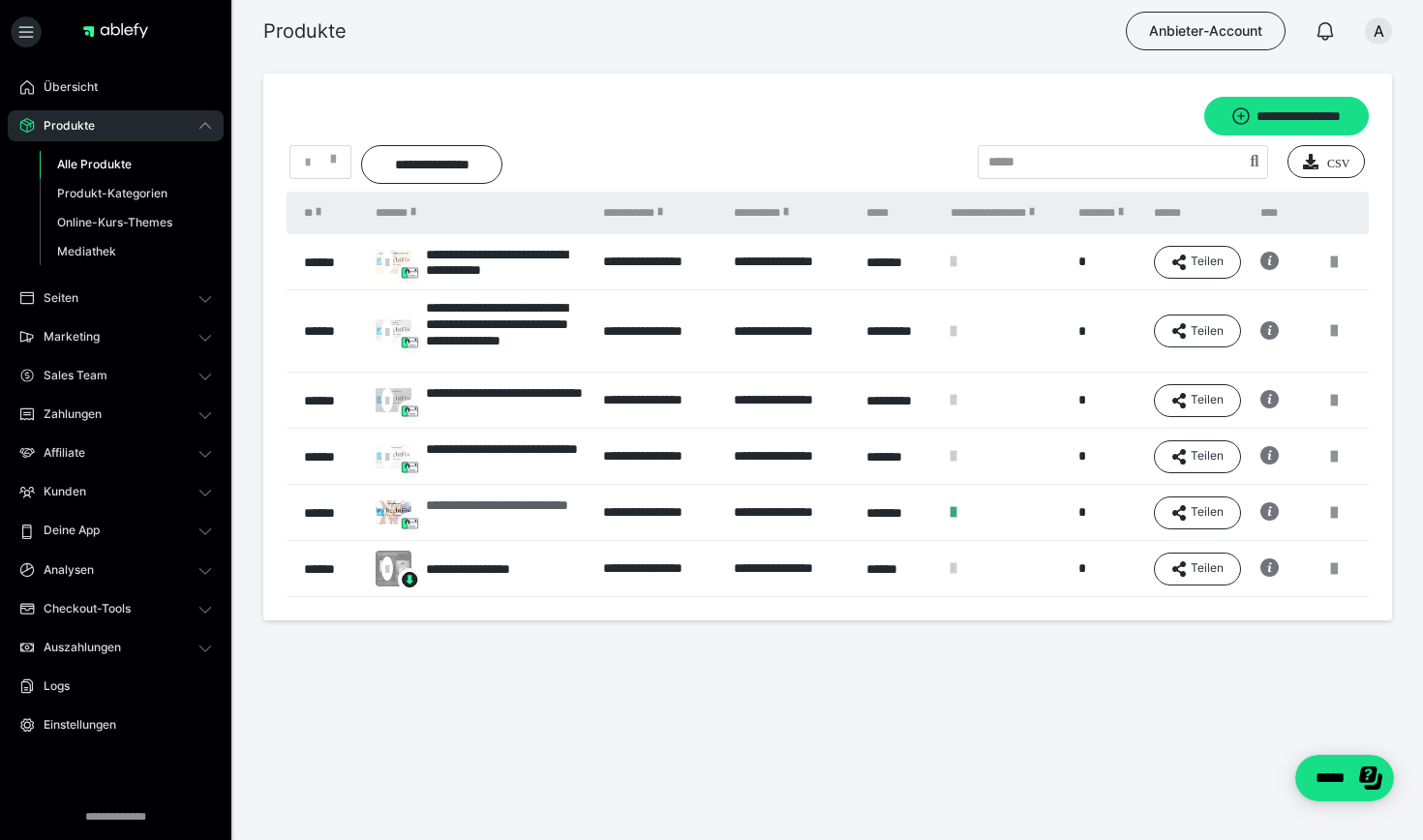 click on "**********" at bounding box center (504, 513) 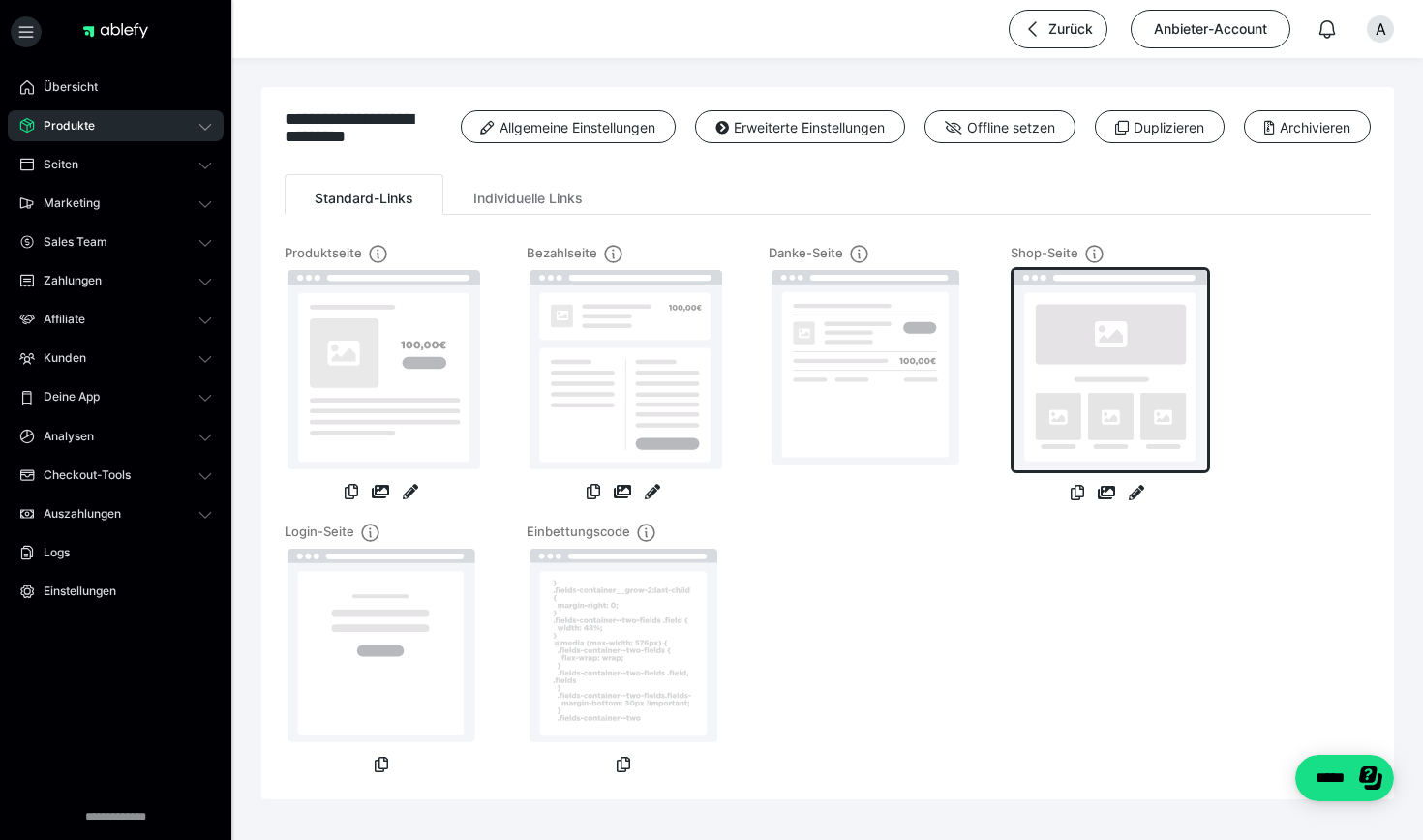 click at bounding box center (1110, 370) 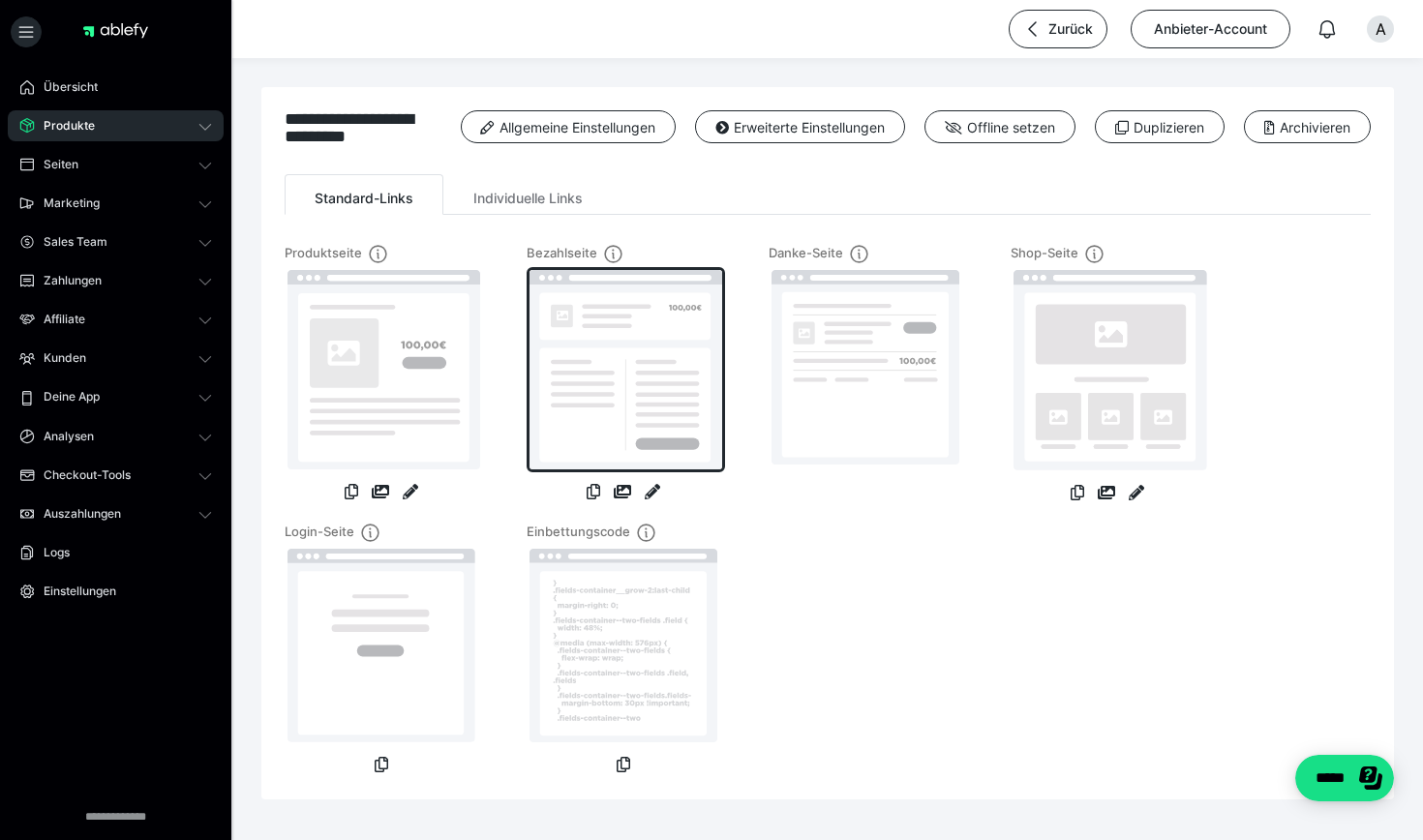 click at bounding box center [625, 370] 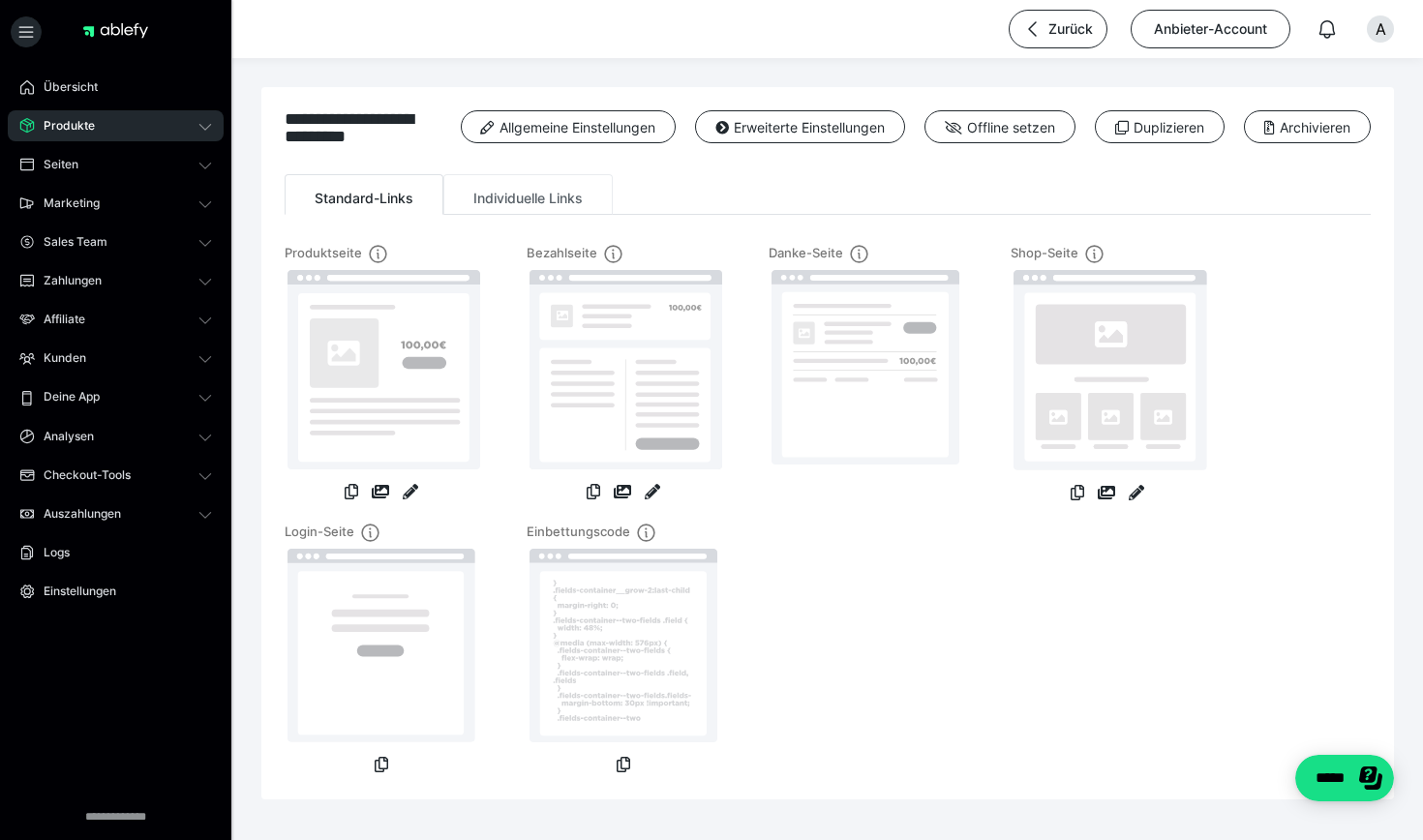 click on "Individuelle Links" at bounding box center (528, 195) 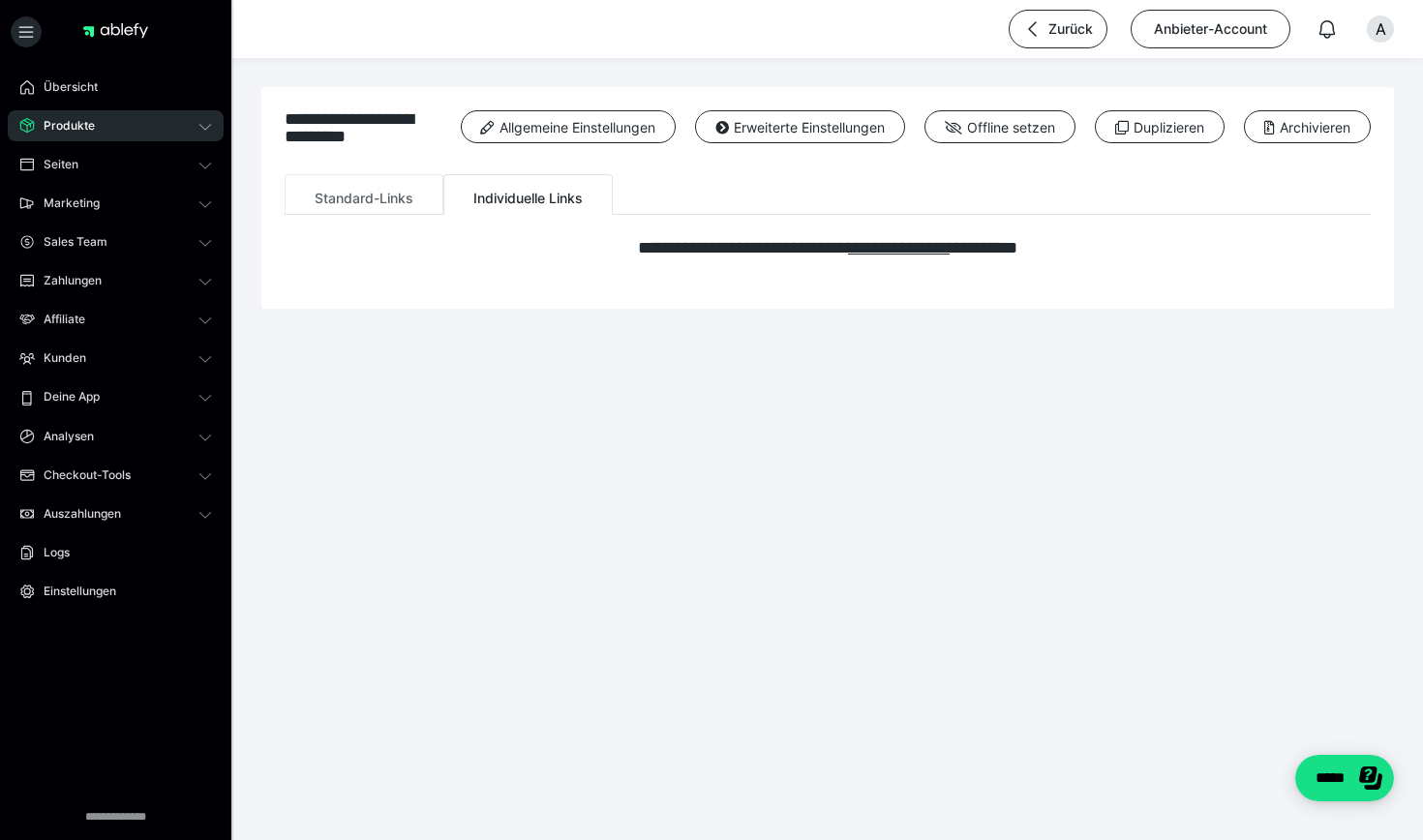 click on "Standard-Links" at bounding box center [364, 195] 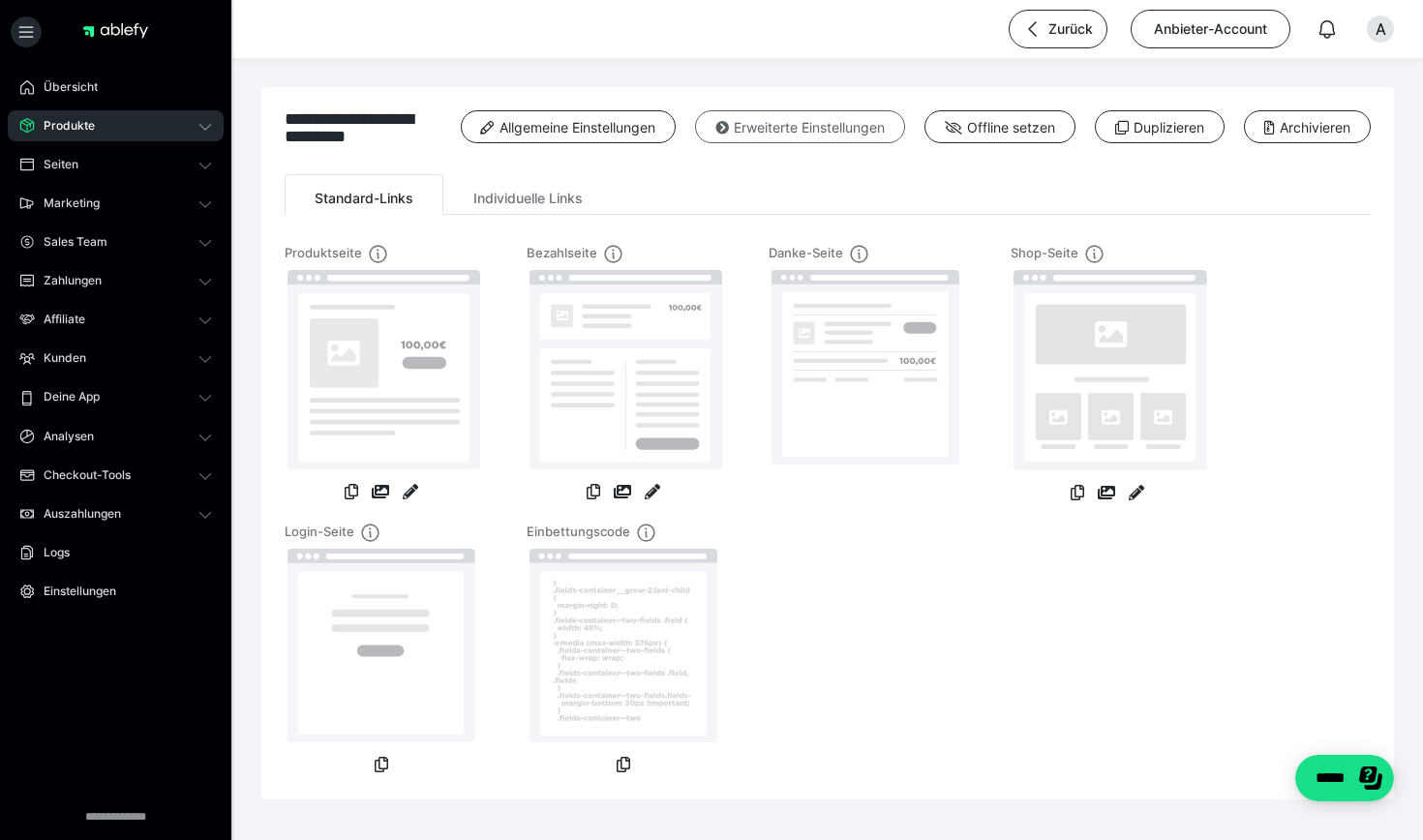 click on "Erweiterte Einstellungen" at bounding box center [800, 127] 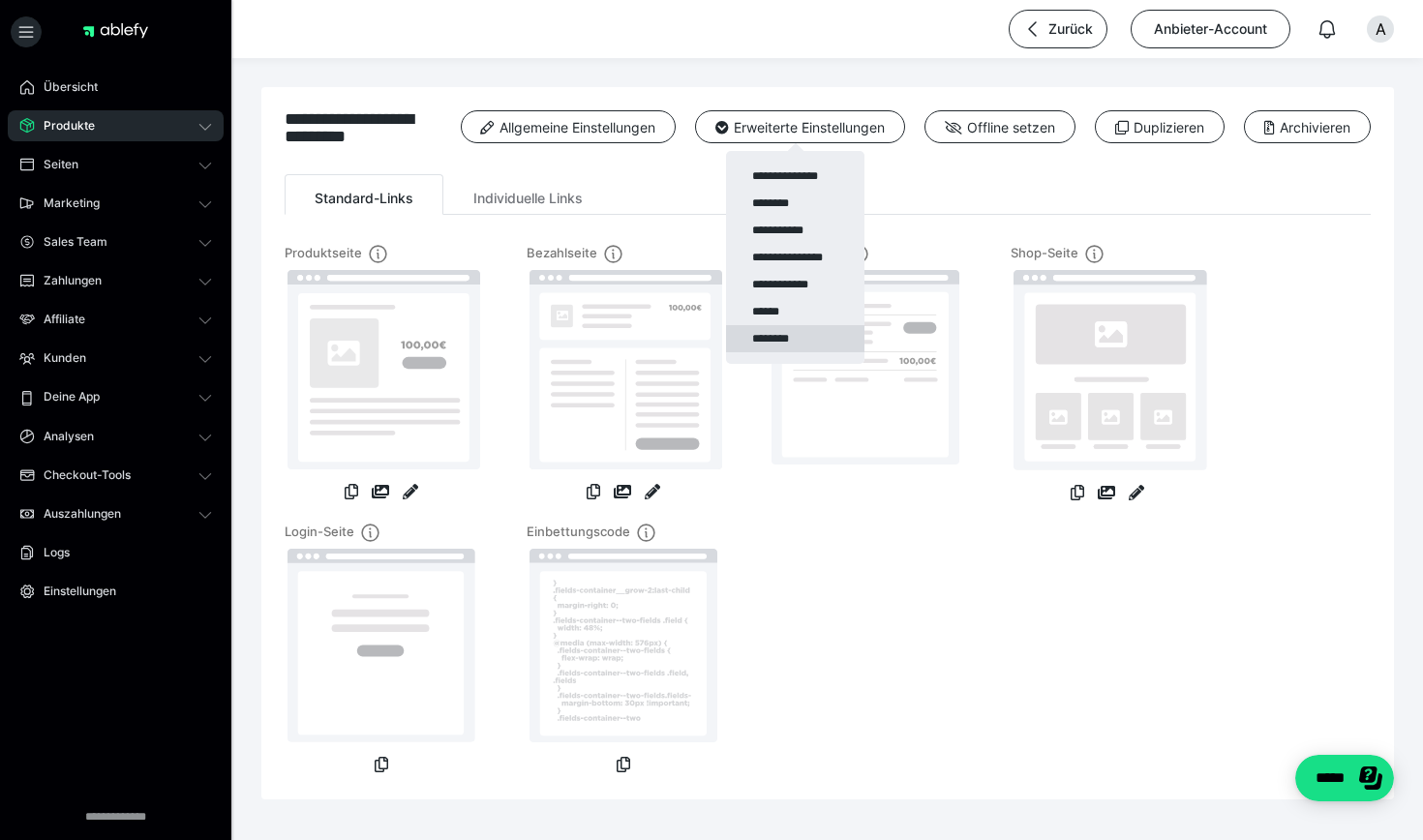 click on "********" at bounding box center (795, 339) 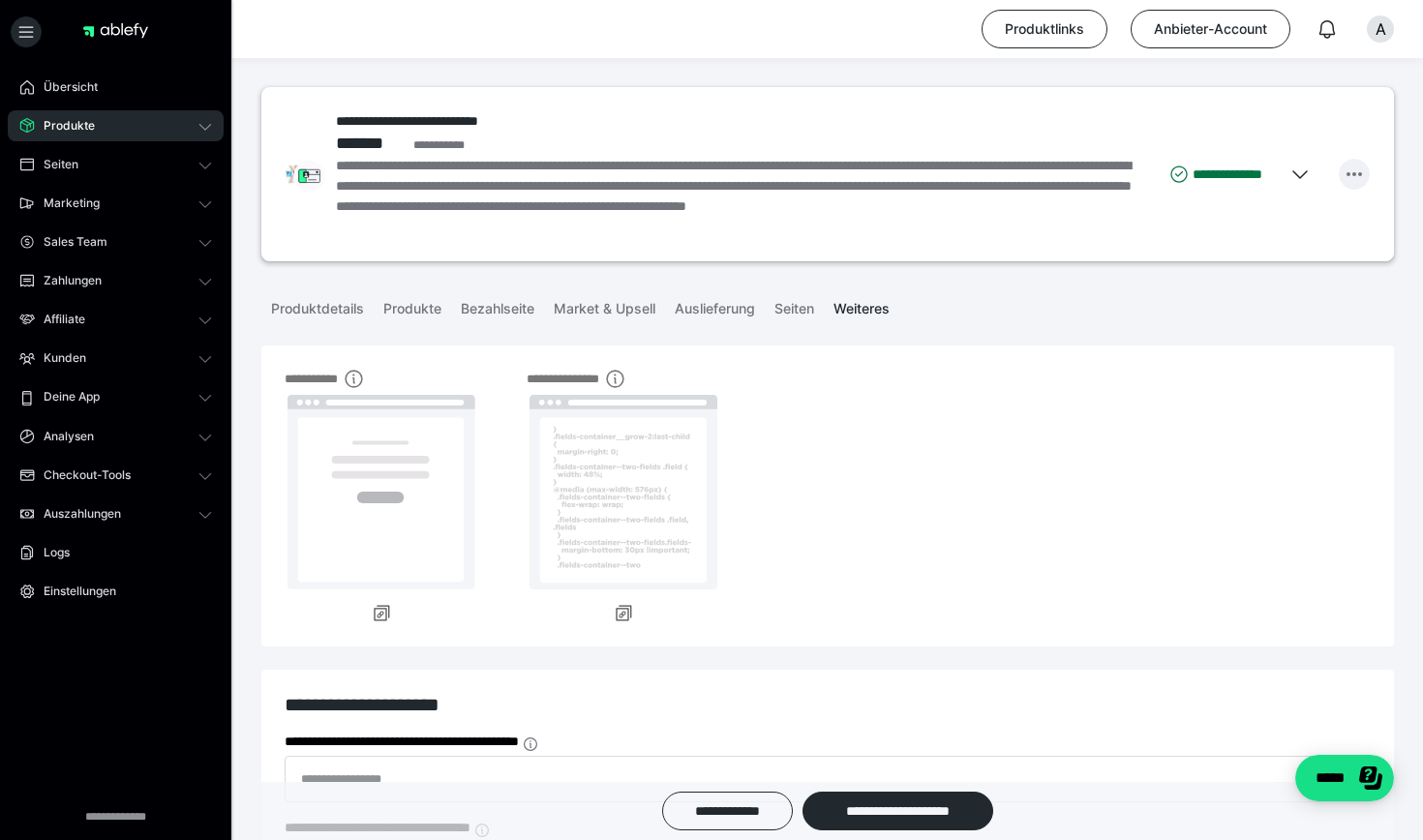 click 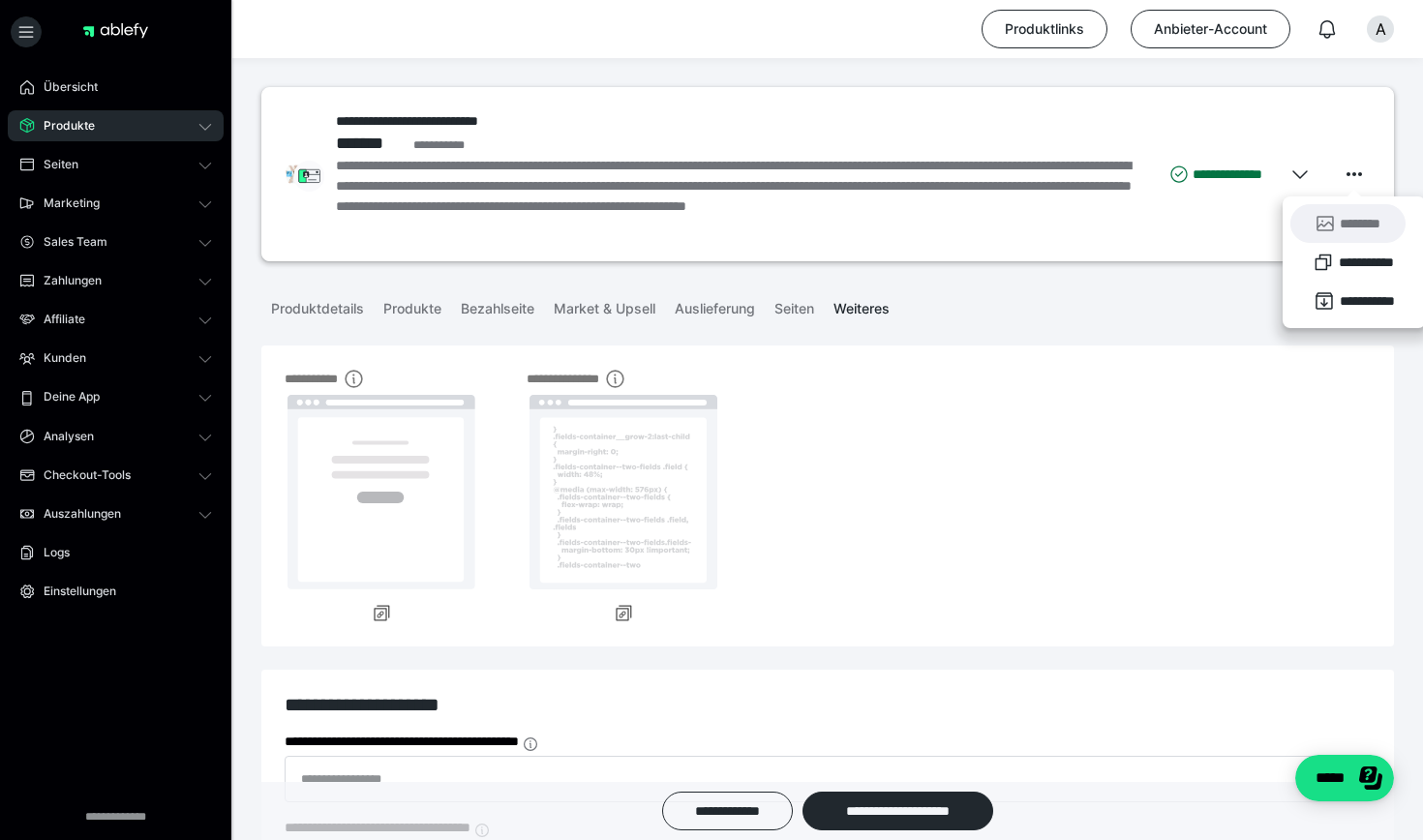 click on "********" at bounding box center [1347, 224] 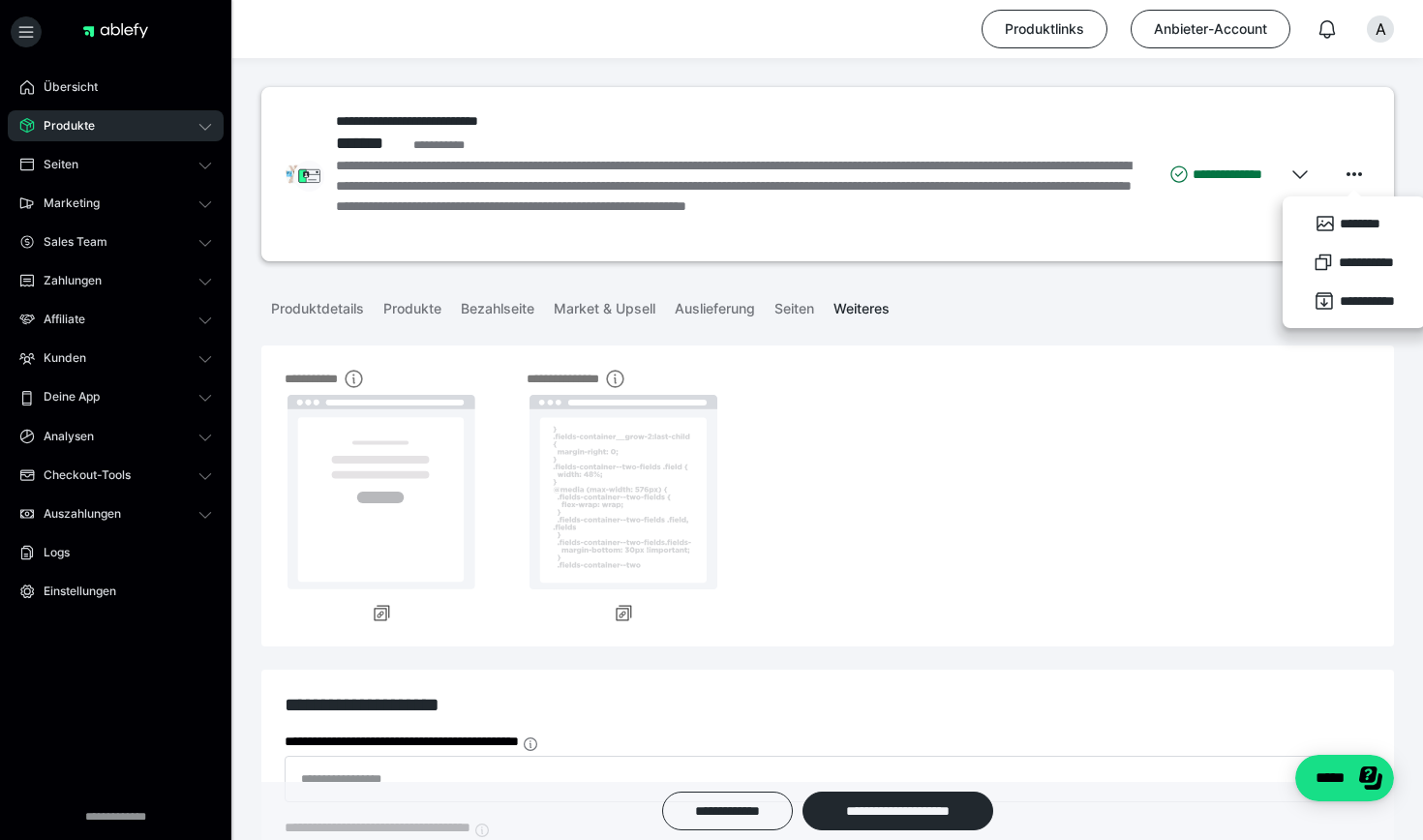 click on "Produkte" at bounding box center [115, 126] 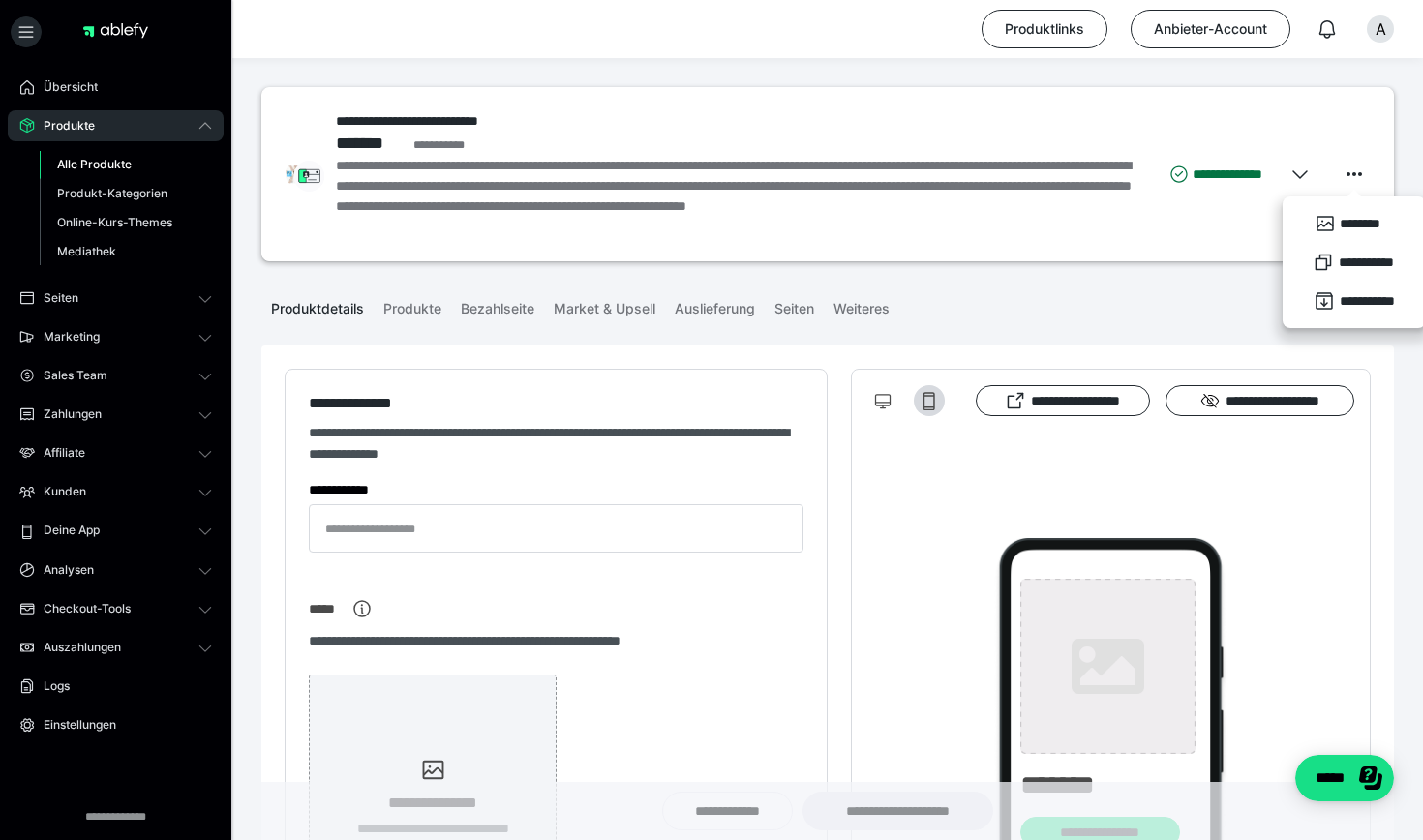 type on "**********" 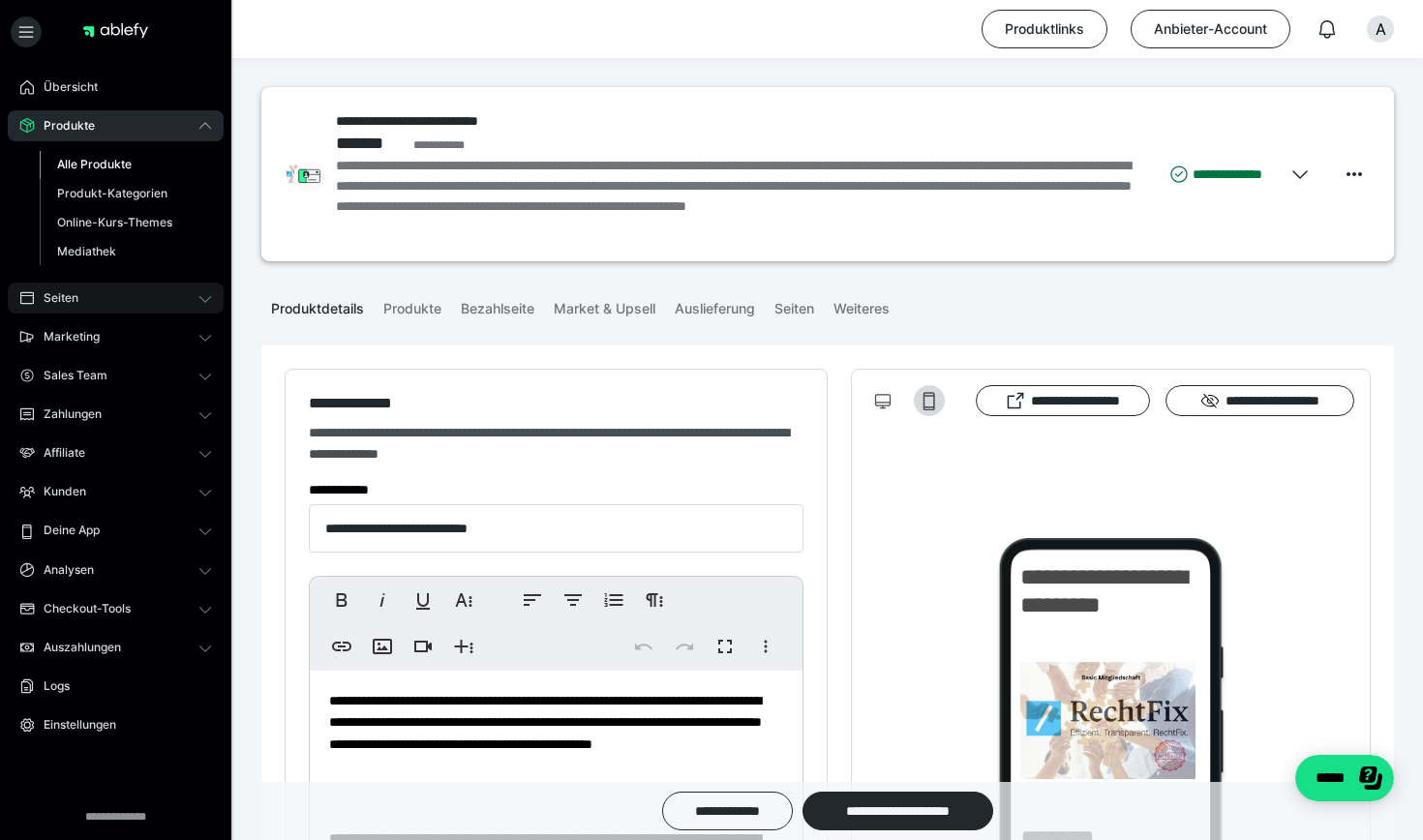 click on "Seiten" at bounding box center [115, 298] 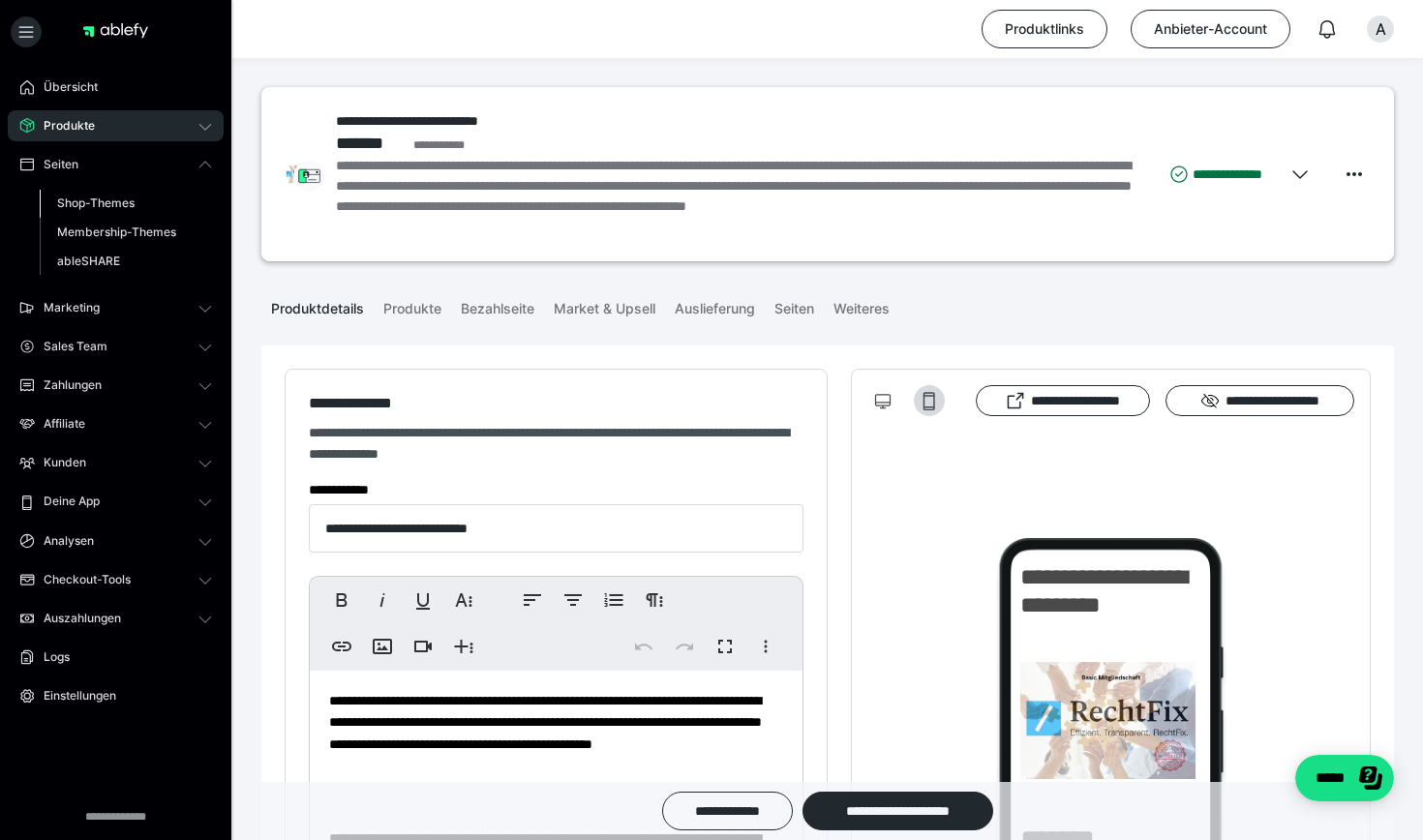 click on "Shop-Themes" at bounding box center [96, 202] 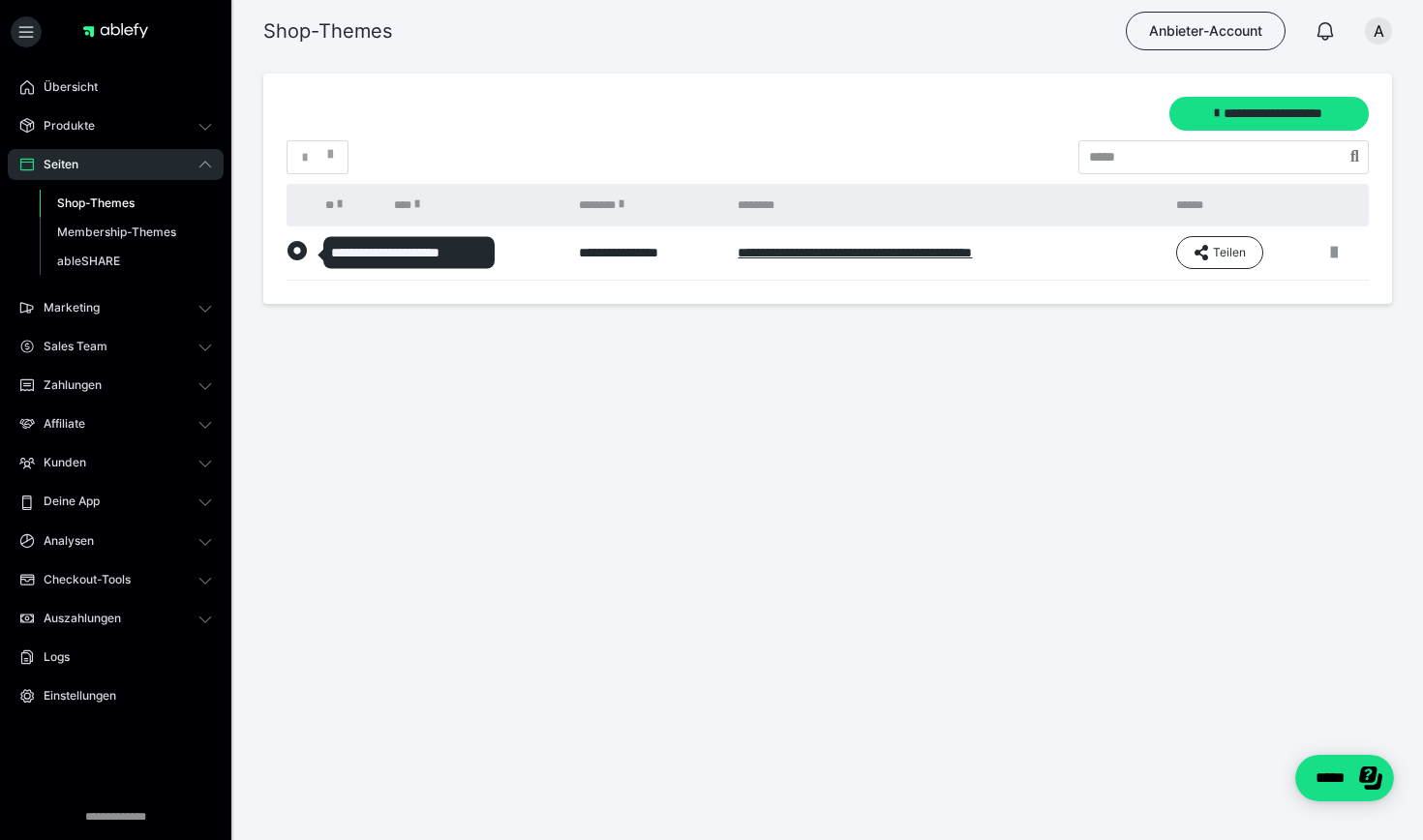 click at bounding box center (297, 251) 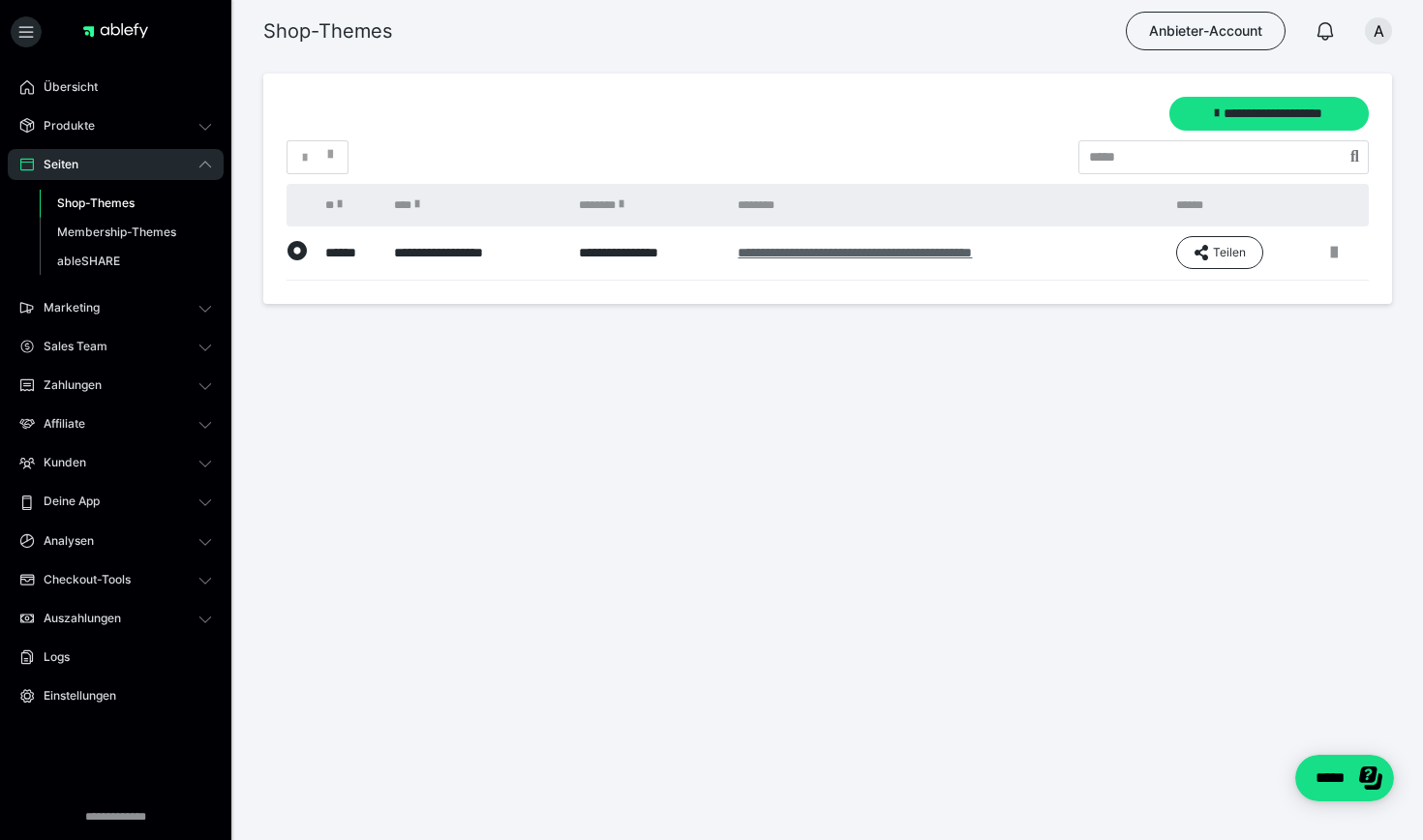 click on "**********" at bounding box center (855, 253) 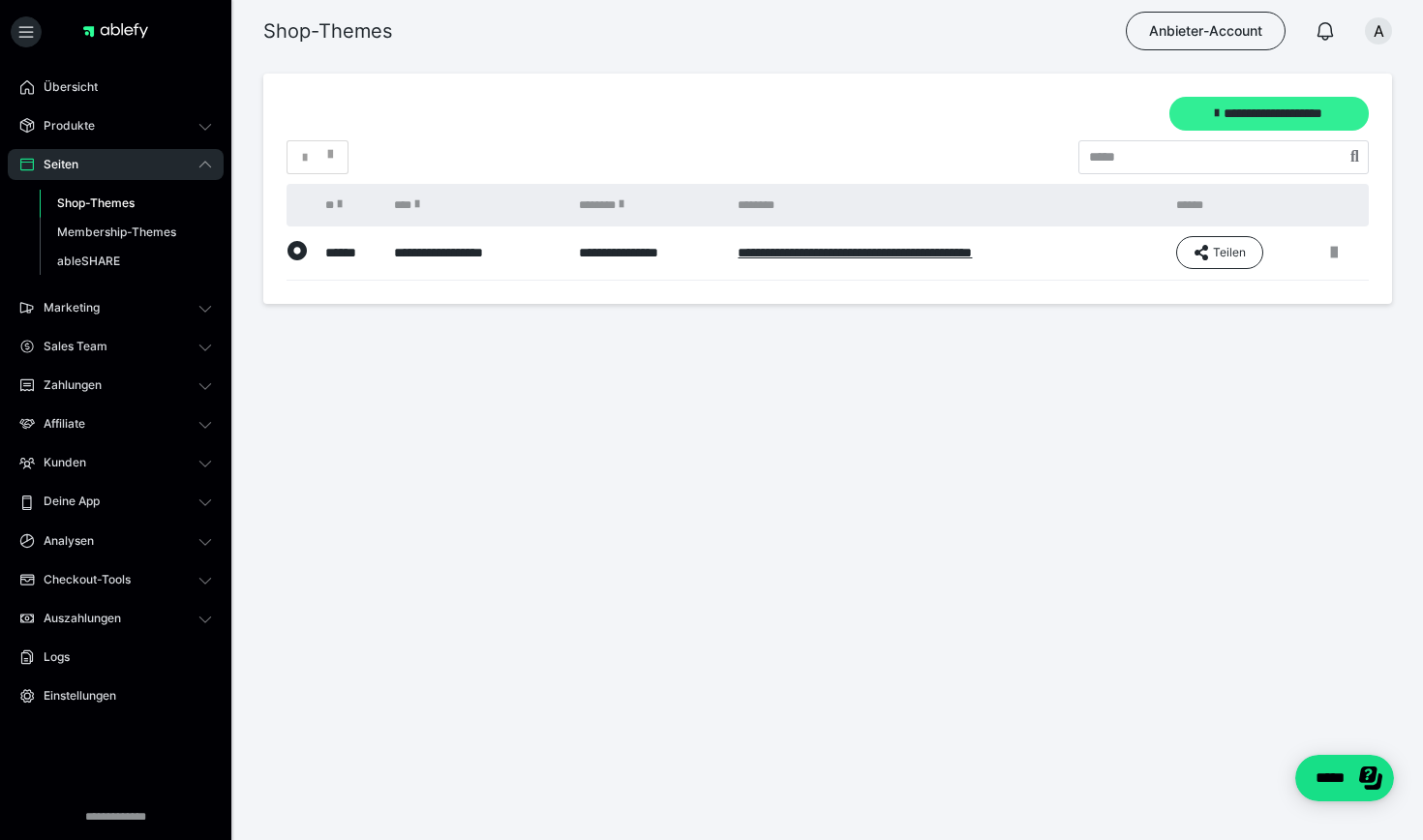 click on "**********" at bounding box center (1269, 113) 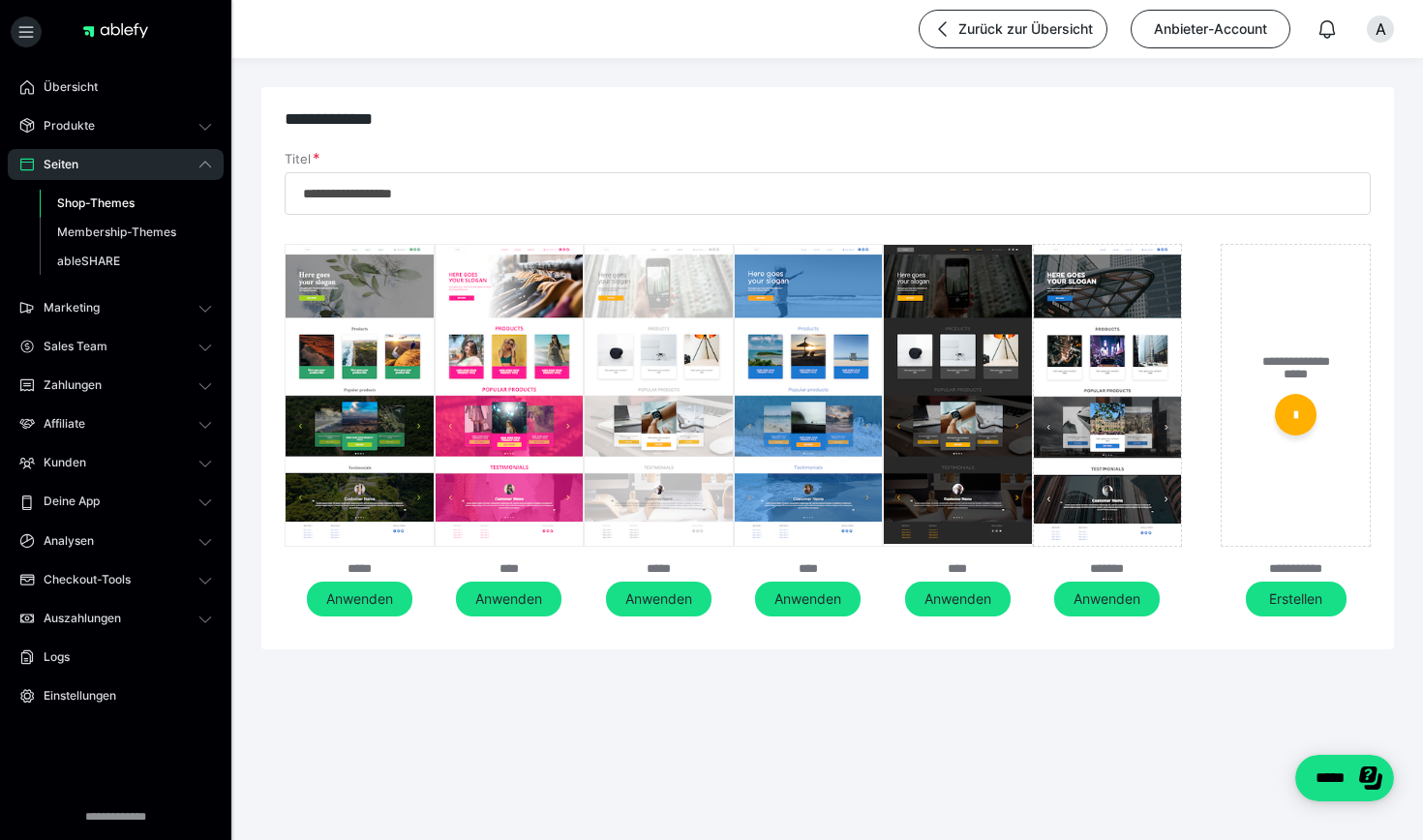 click at bounding box center [359, 394] 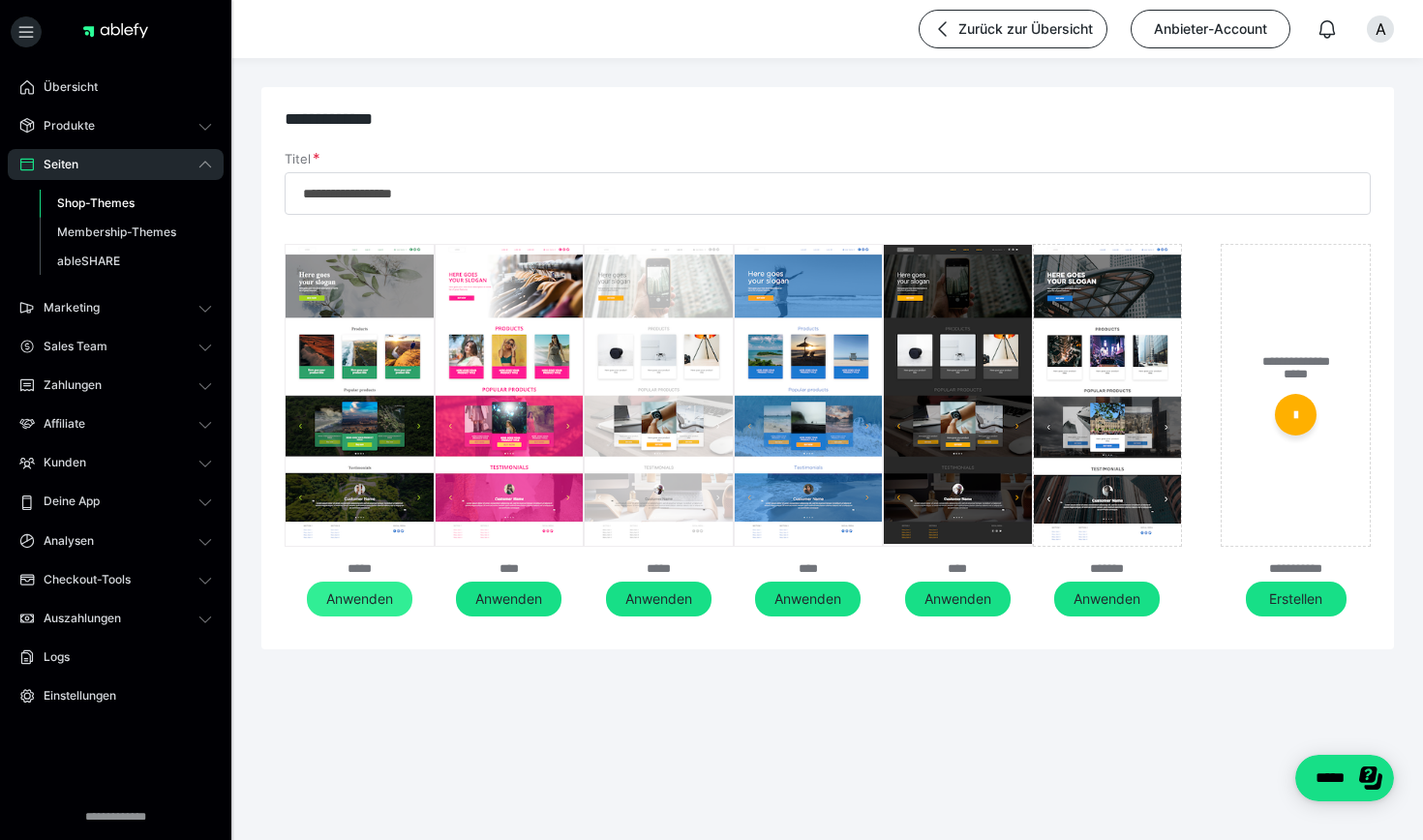 click on "Anwenden" at bounding box center [359, 599] 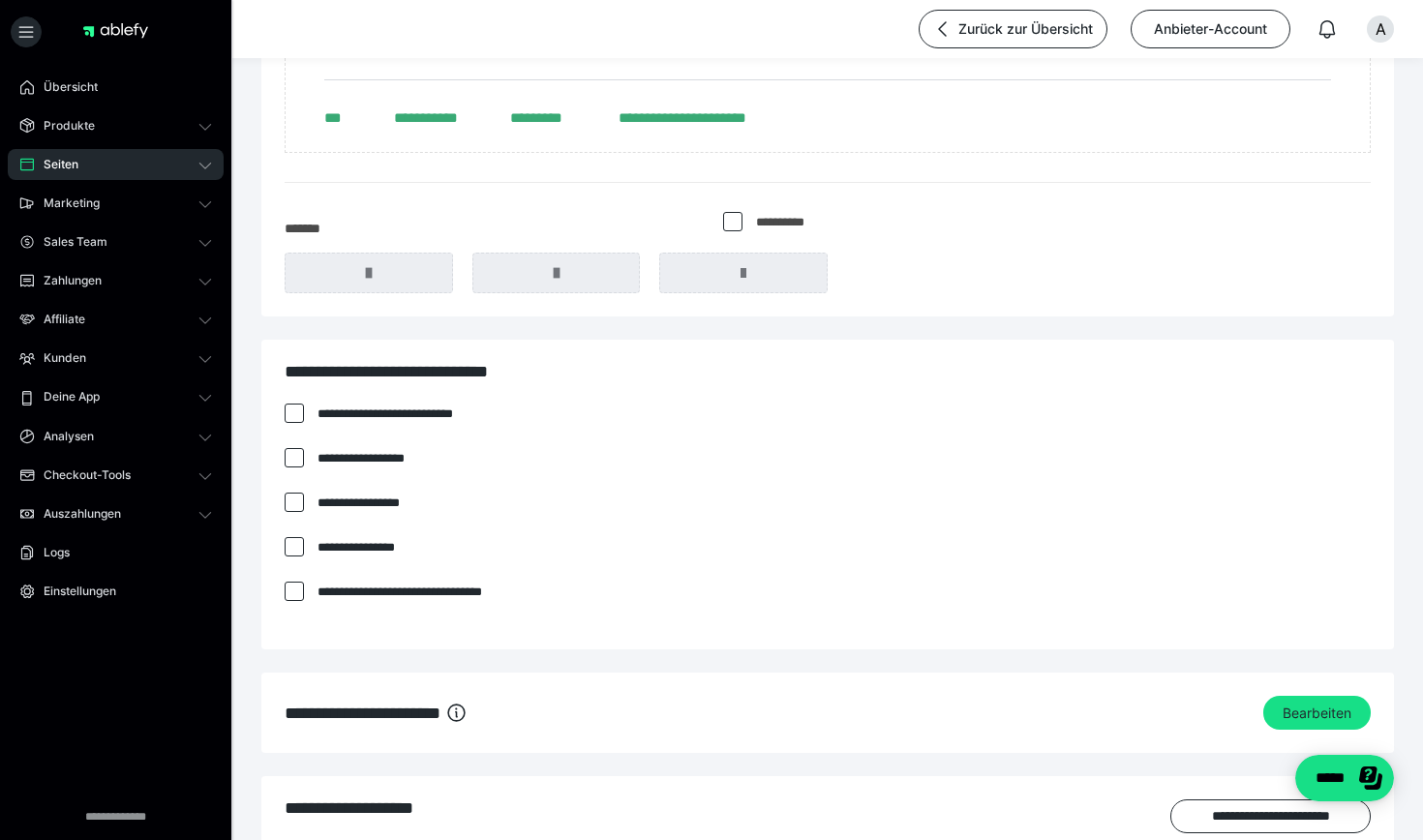 scroll, scrollTop: 962, scrollLeft: 0, axis: vertical 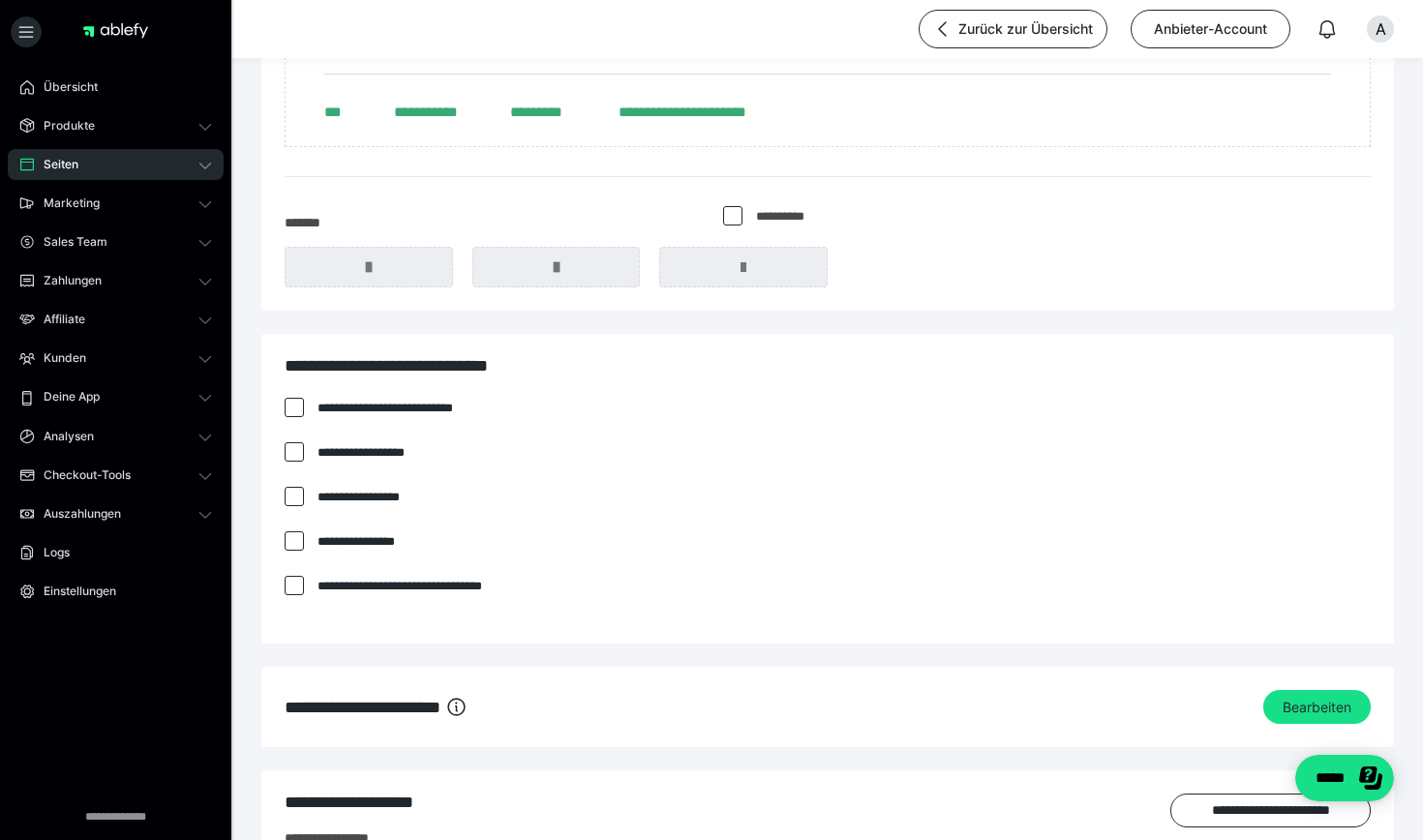 click at bounding box center [294, 452] 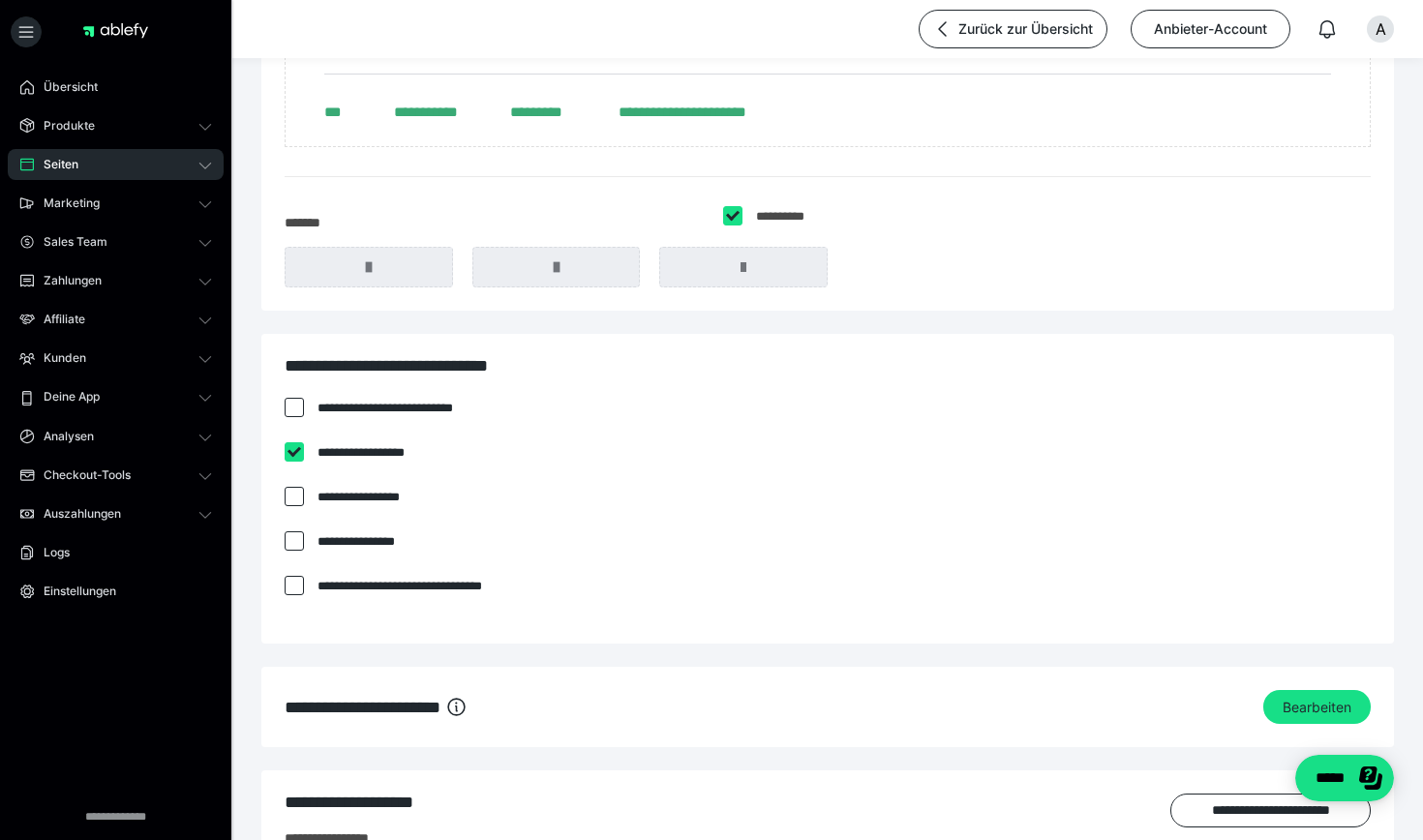 checkbox on "****" 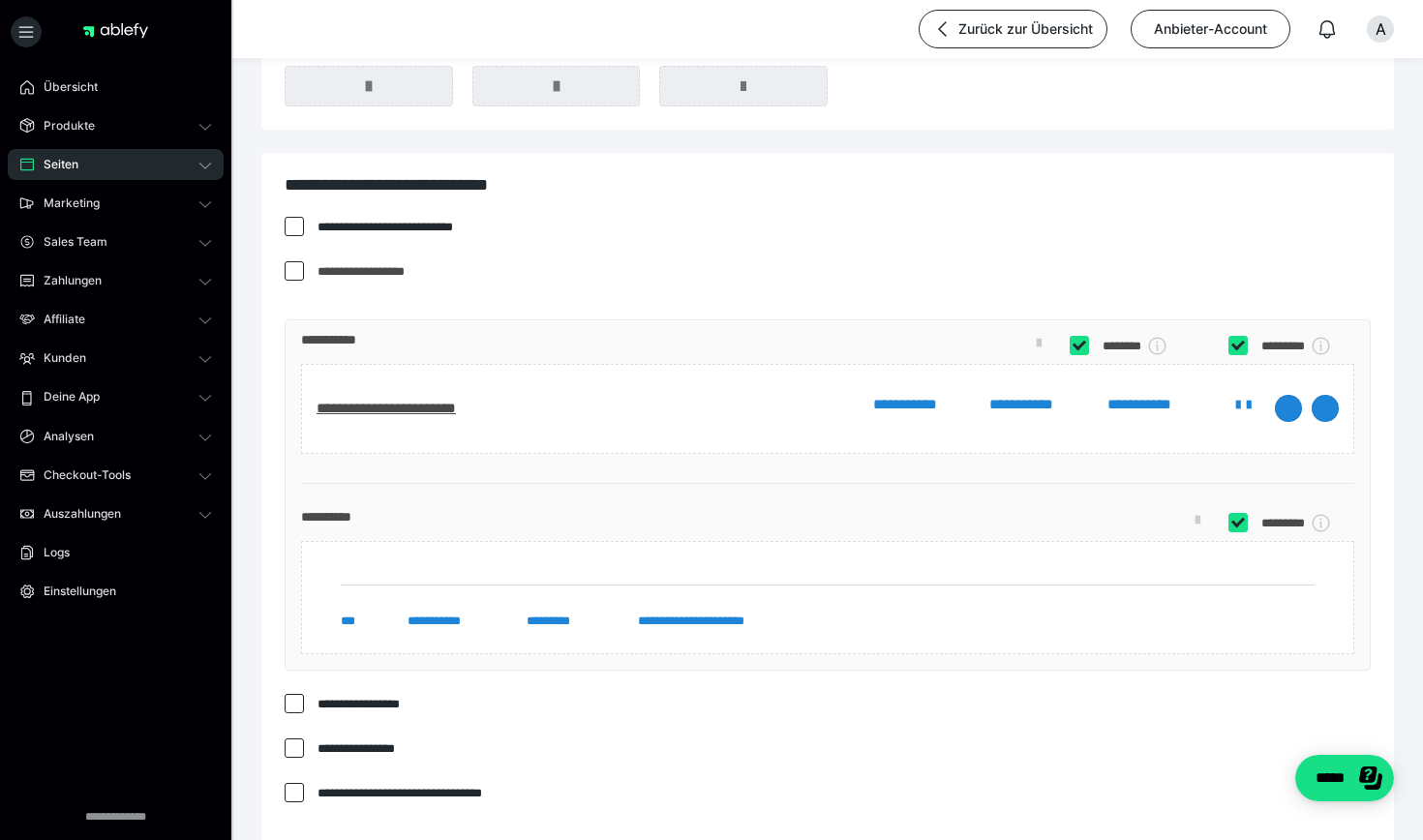 scroll, scrollTop: 1153, scrollLeft: 0, axis: vertical 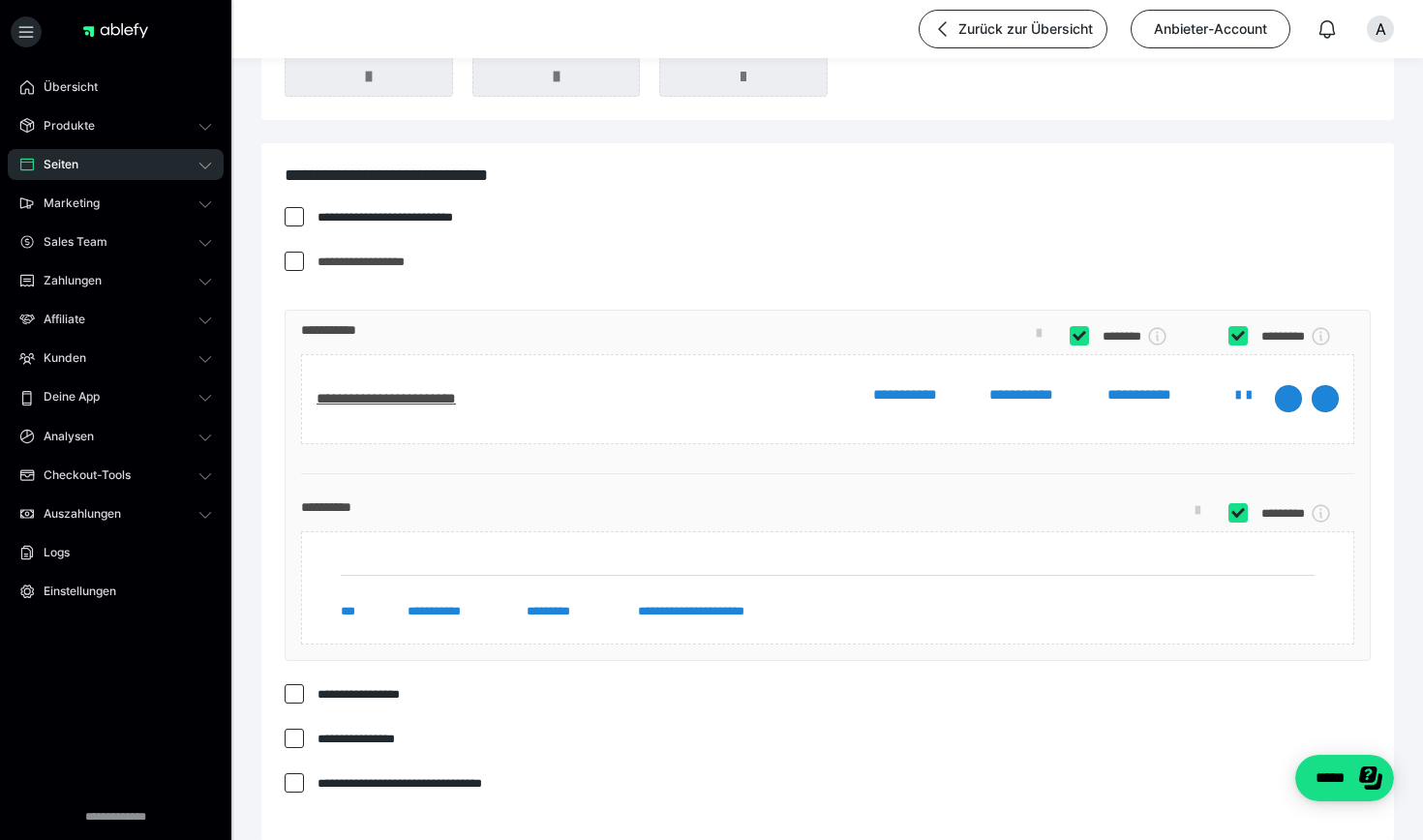 click at bounding box center (1079, 336) 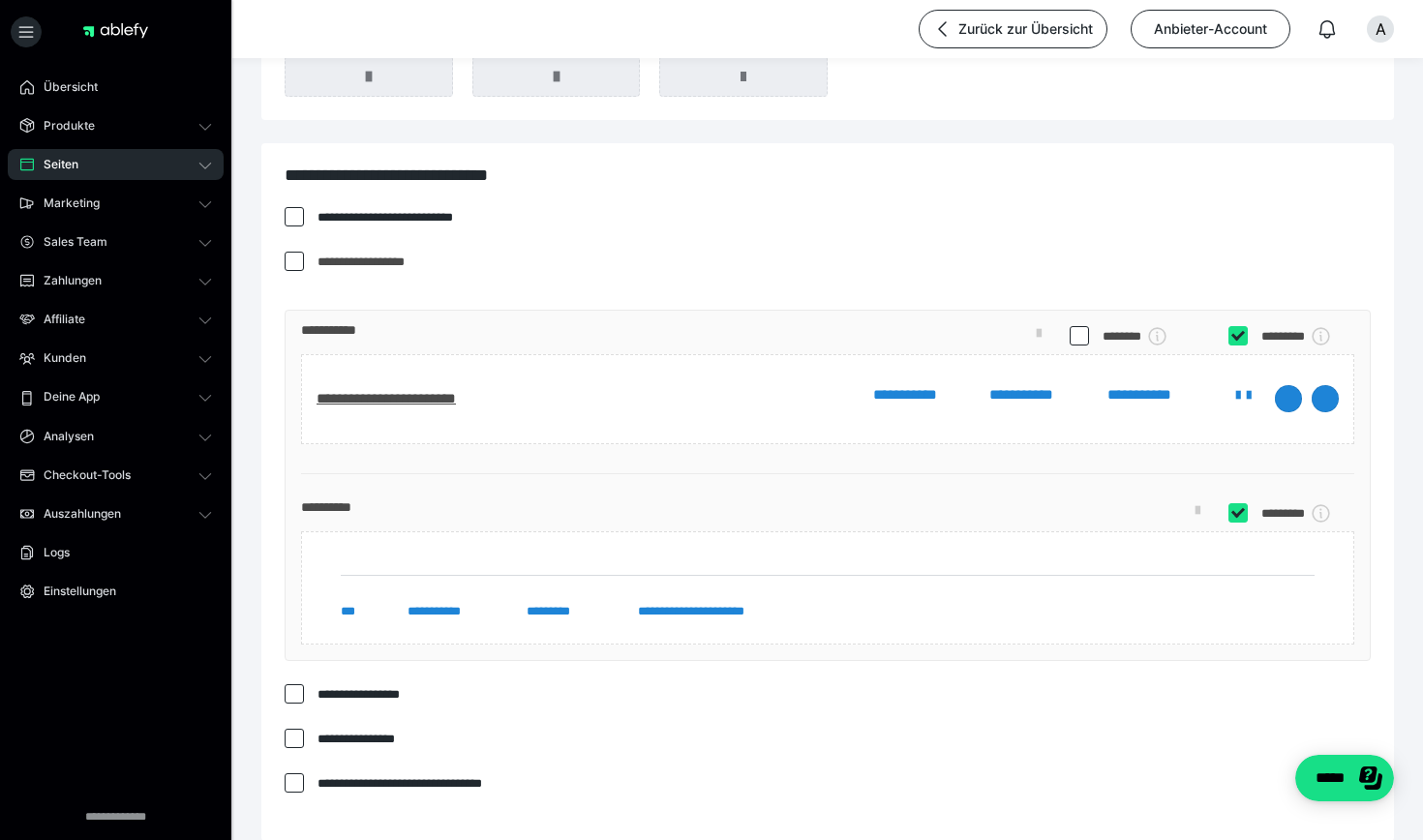 checkbox on "*****" 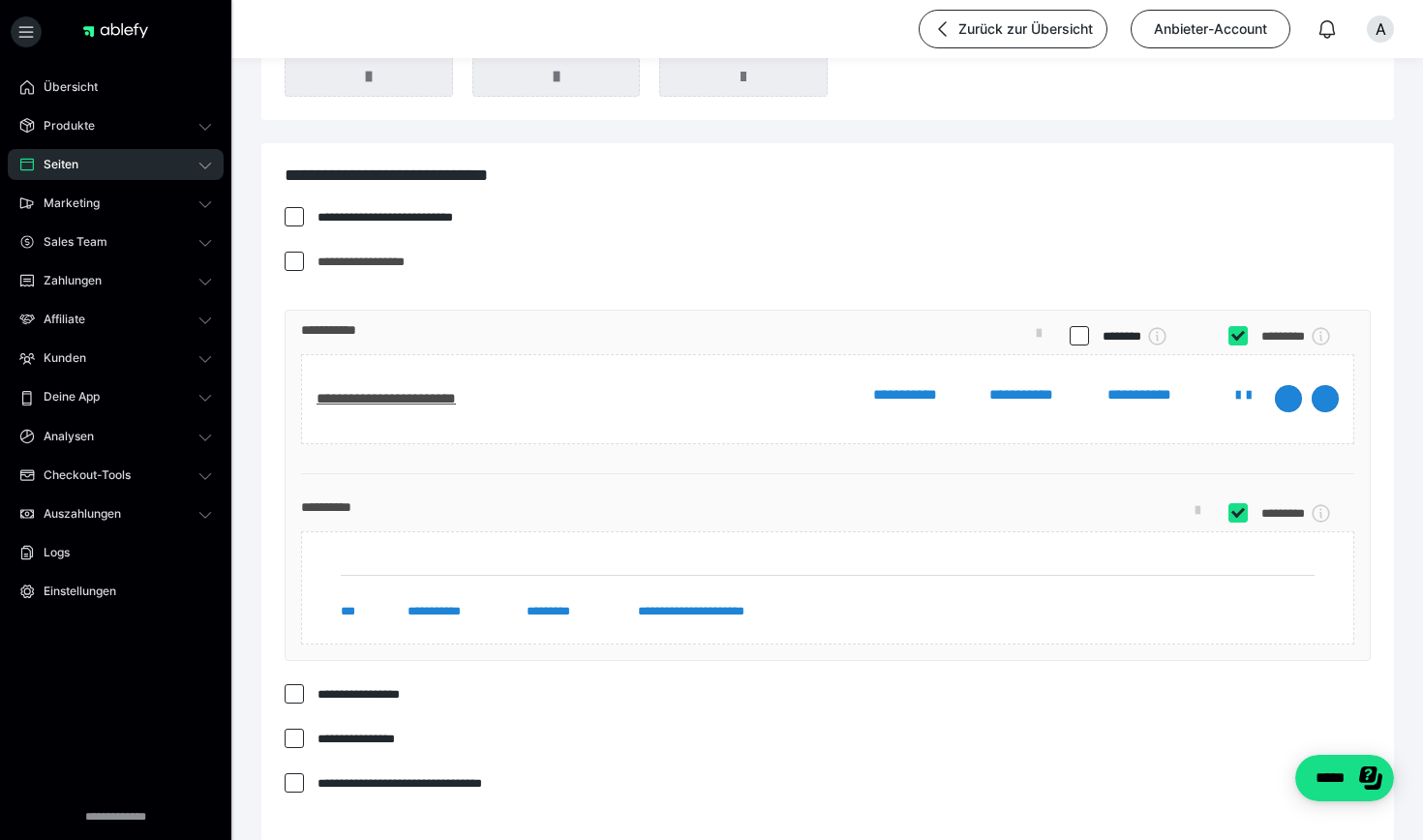 click at bounding box center [1238, 336] 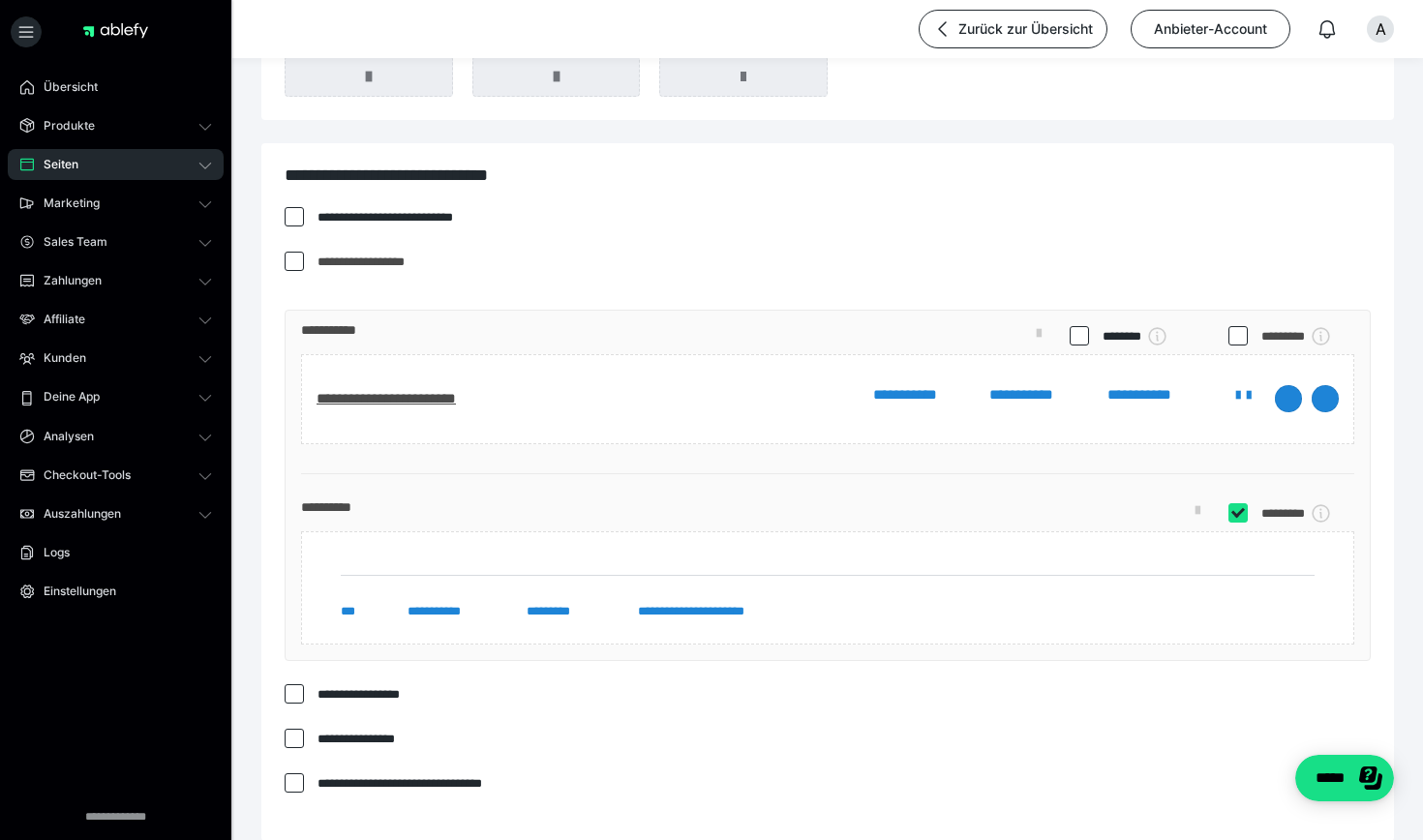 checkbox on "*****" 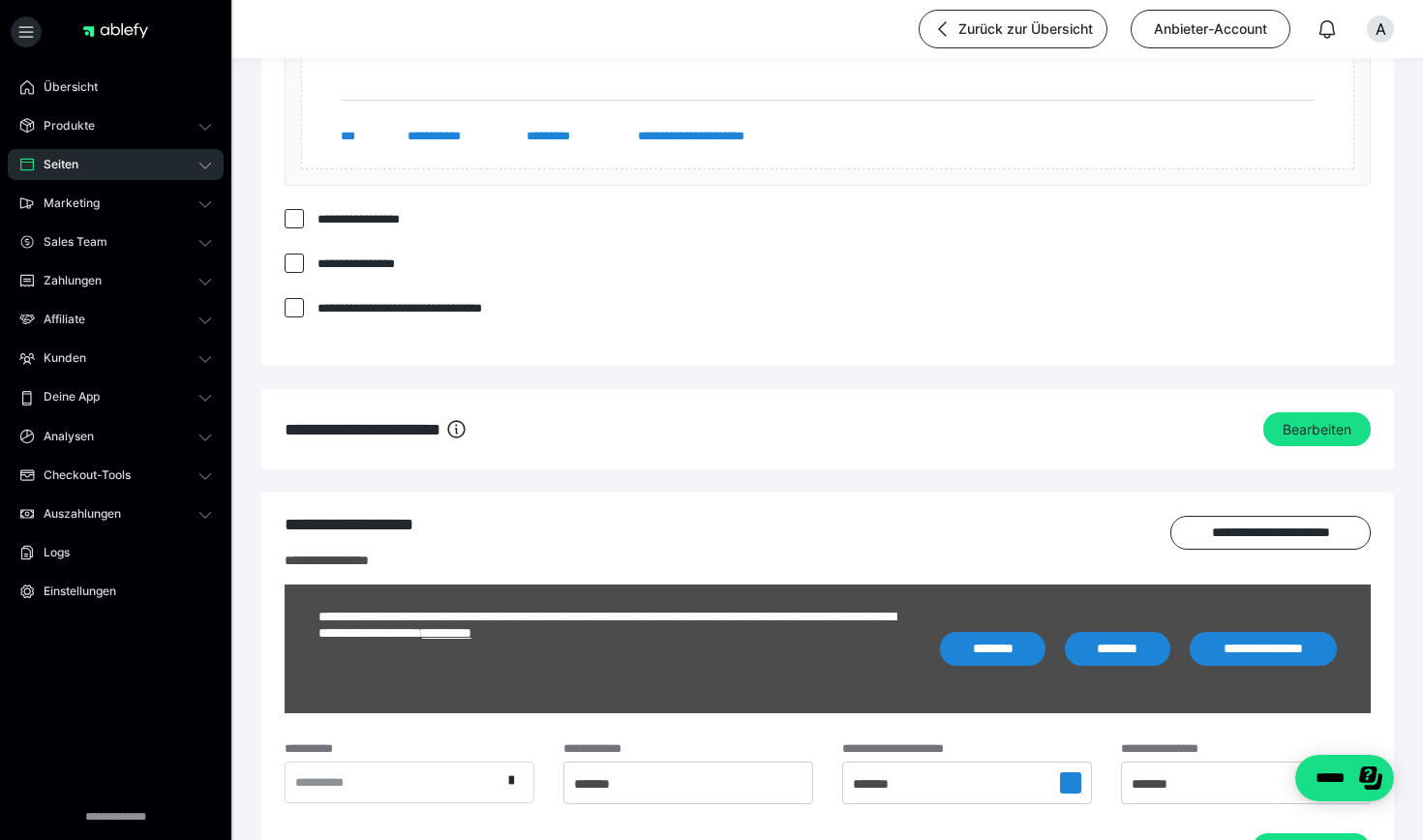 scroll, scrollTop: 1631, scrollLeft: 0, axis: vertical 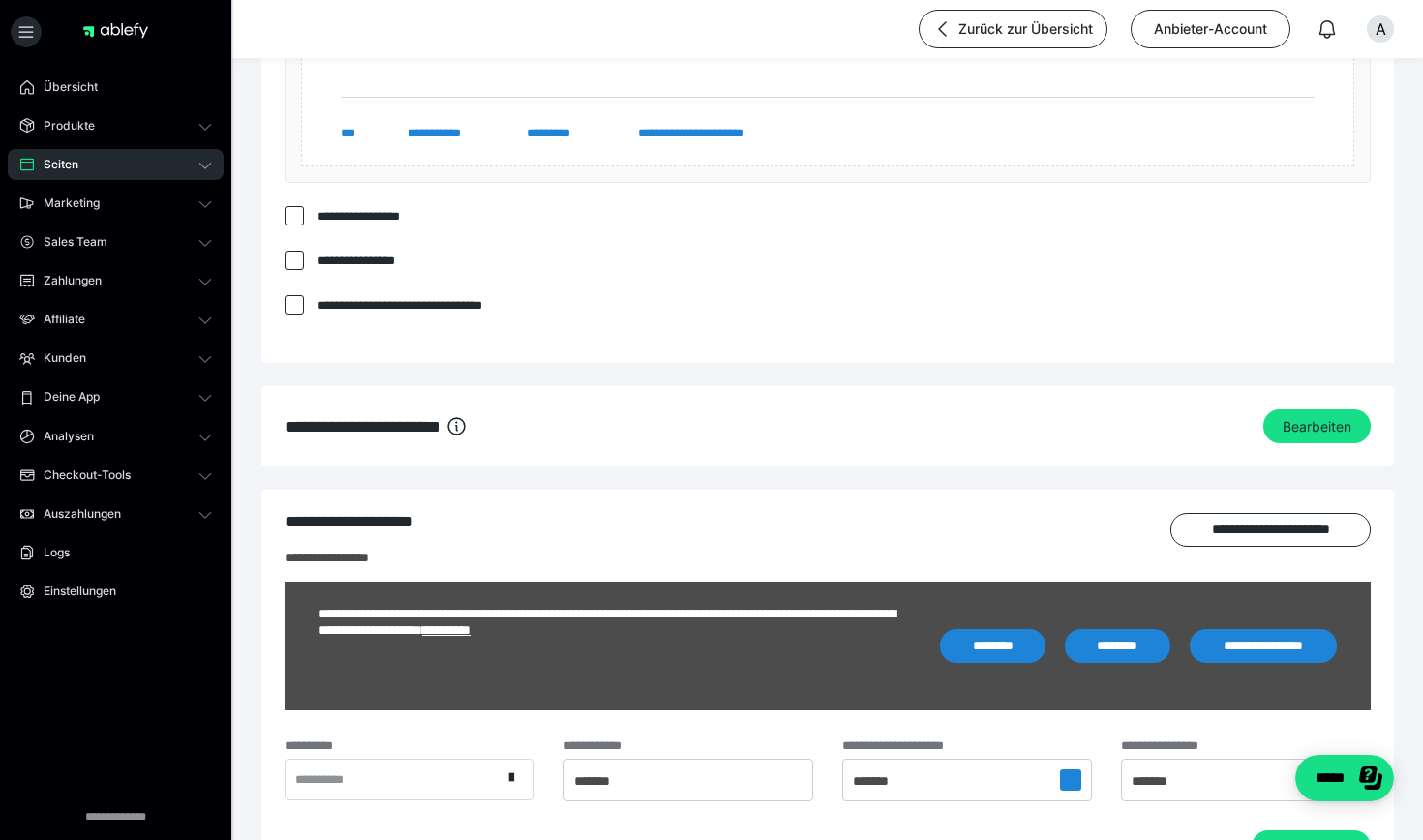 click at bounding box center [294, 305] 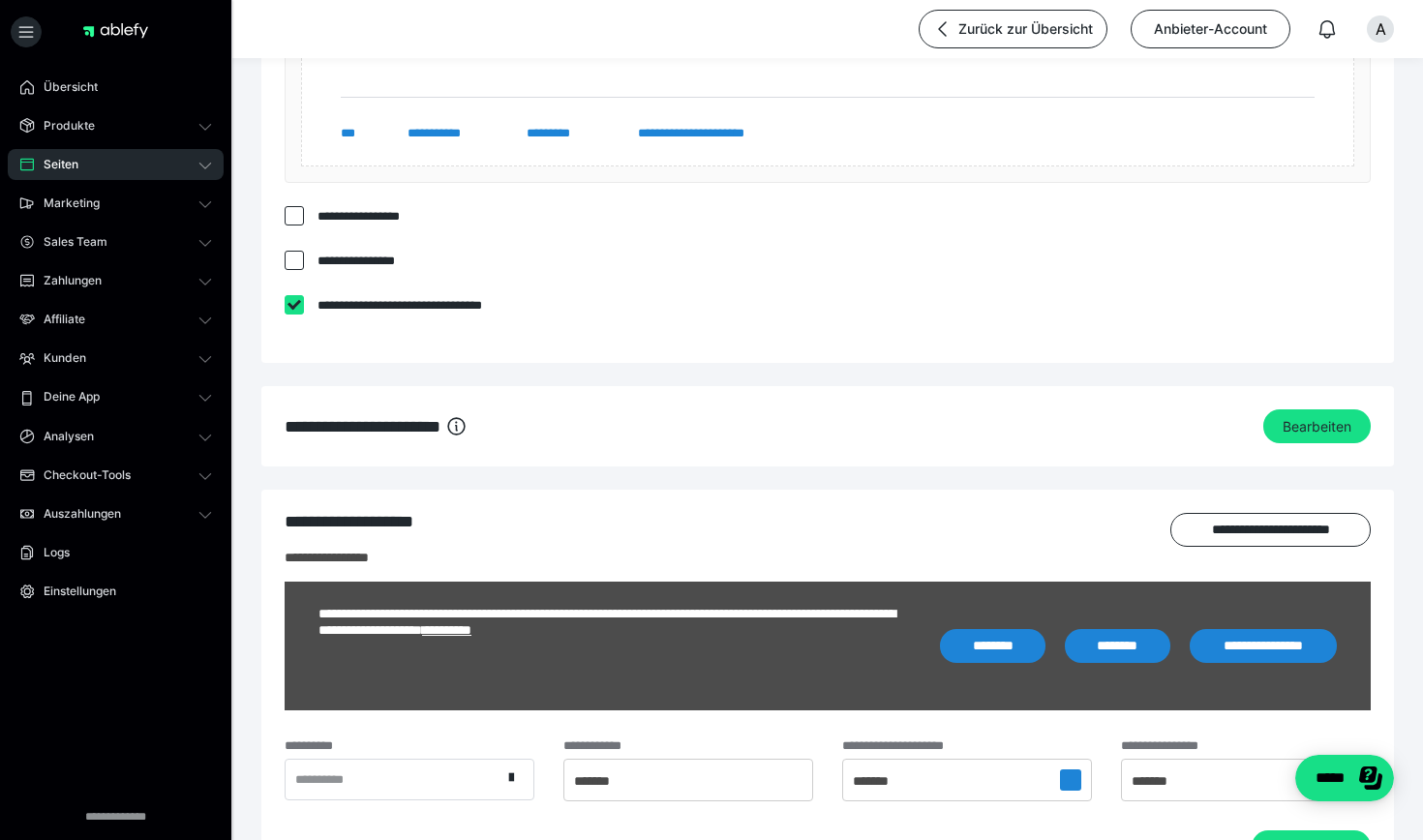 checkbox on "****" 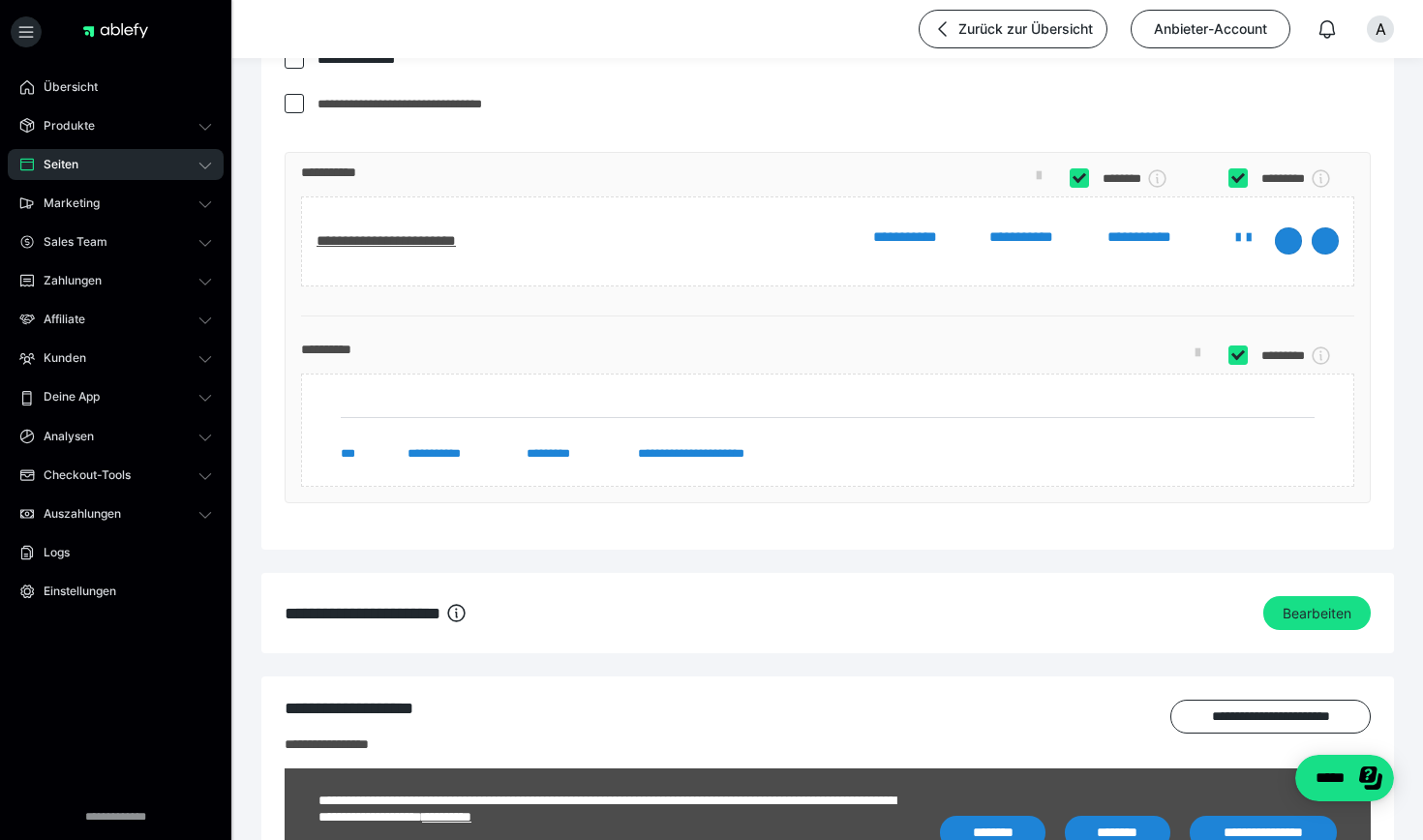 scroll, scrollTop: 1833, scrollLeft: 0, axis: vertical 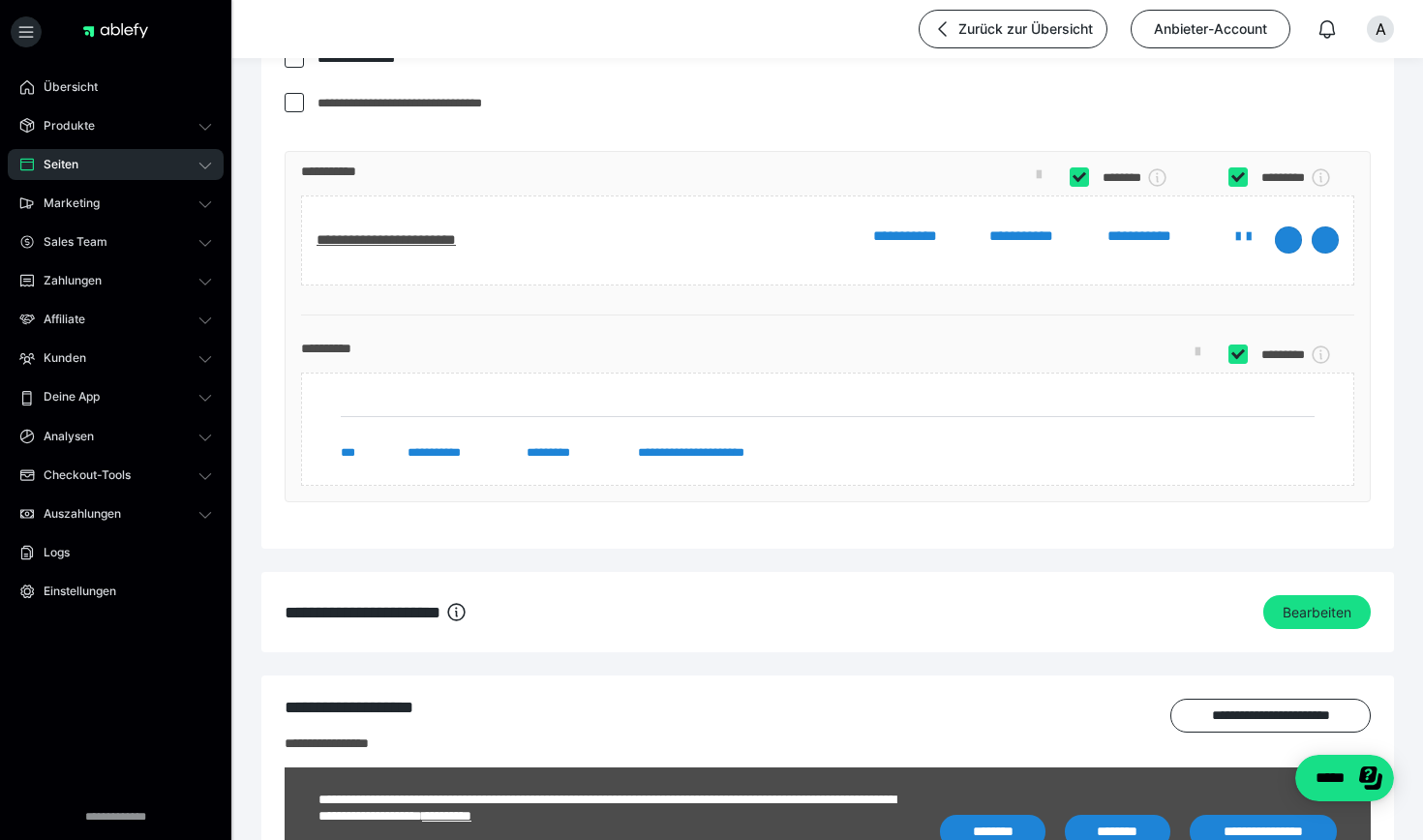 click at bounding box center [1079, 177] 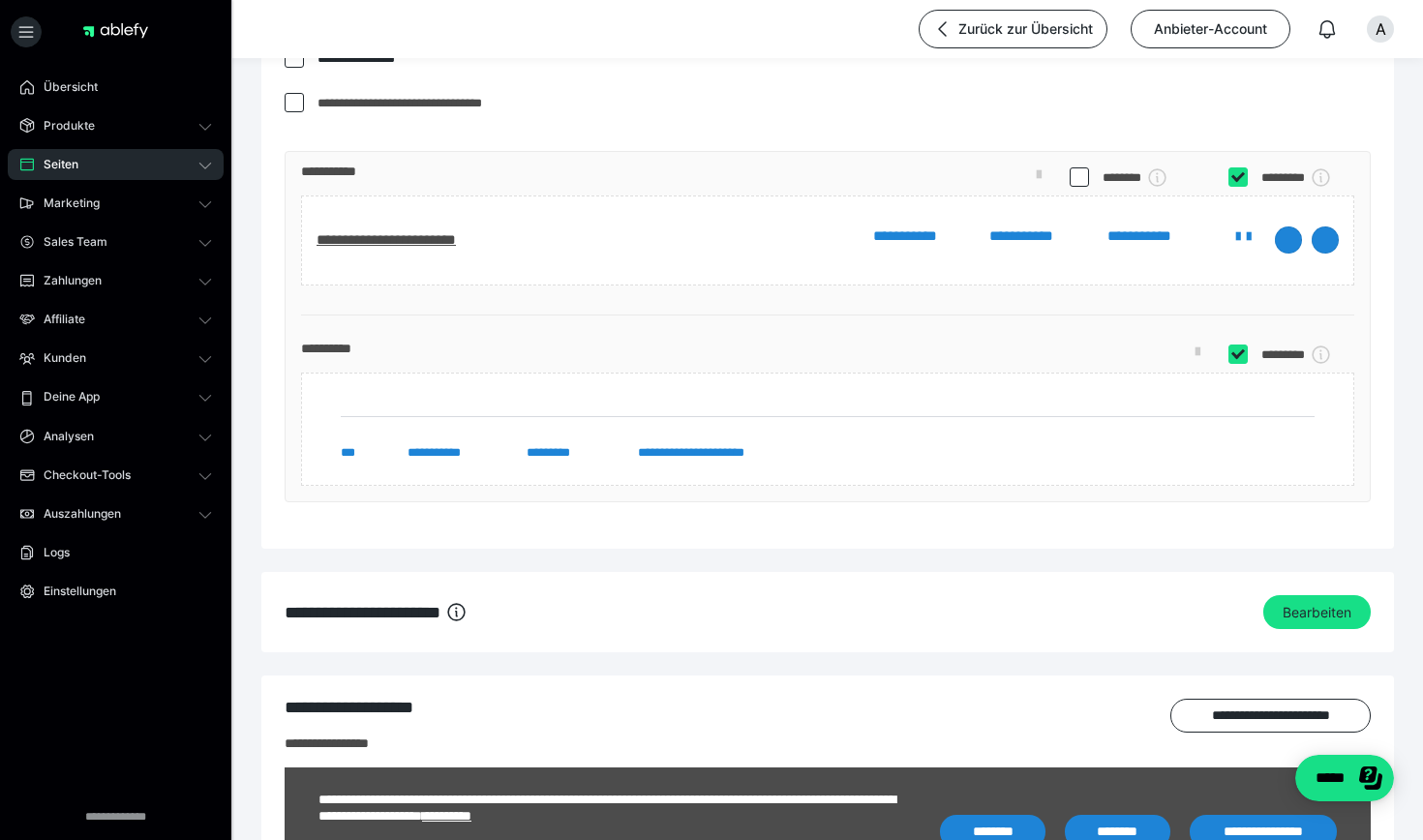 checkbox on "*****" 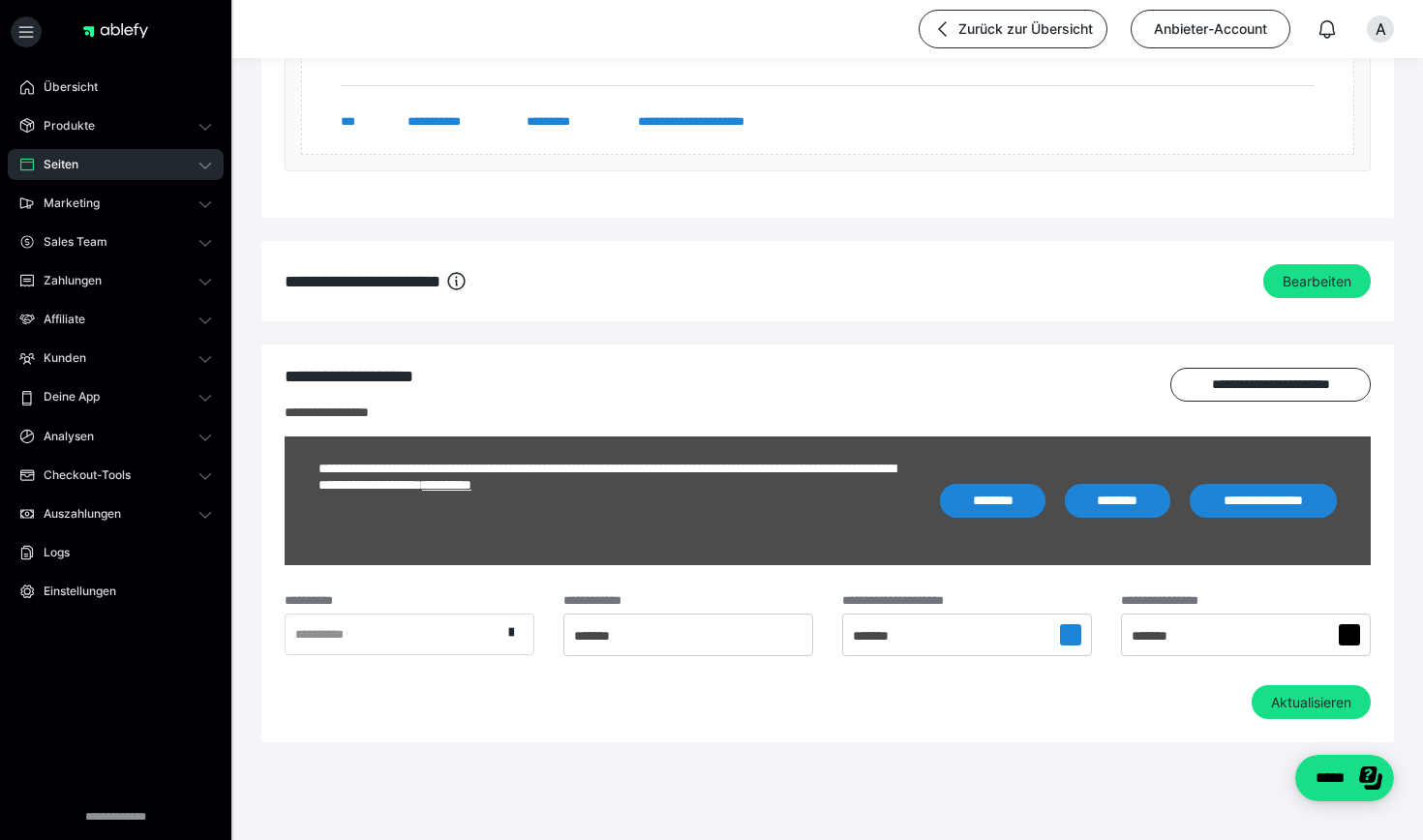 scroll, scrollTop: 2162, scrollLeft: 0, axis: vertical 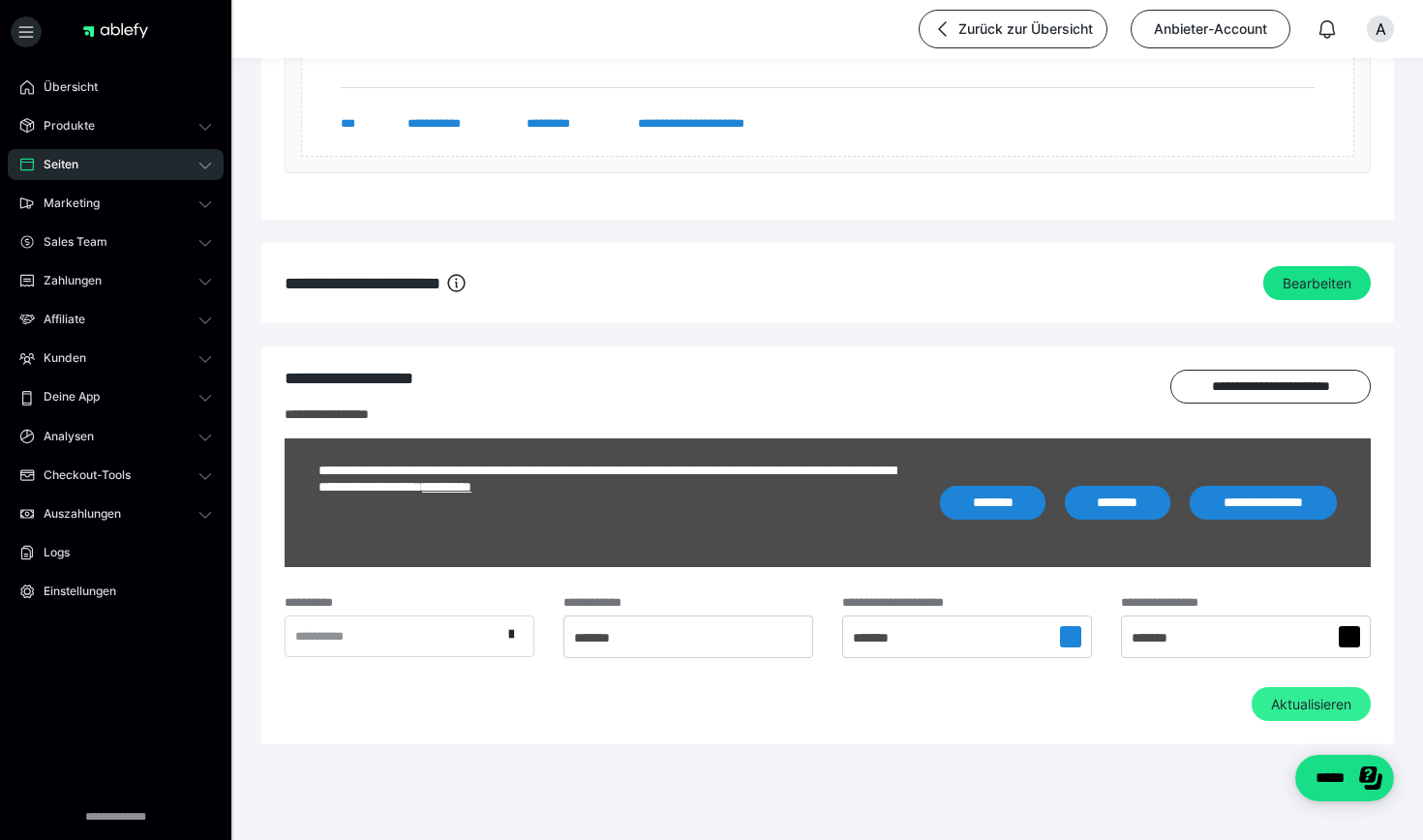 click on "Aktualisieren" at bounding box center (1311, 705) 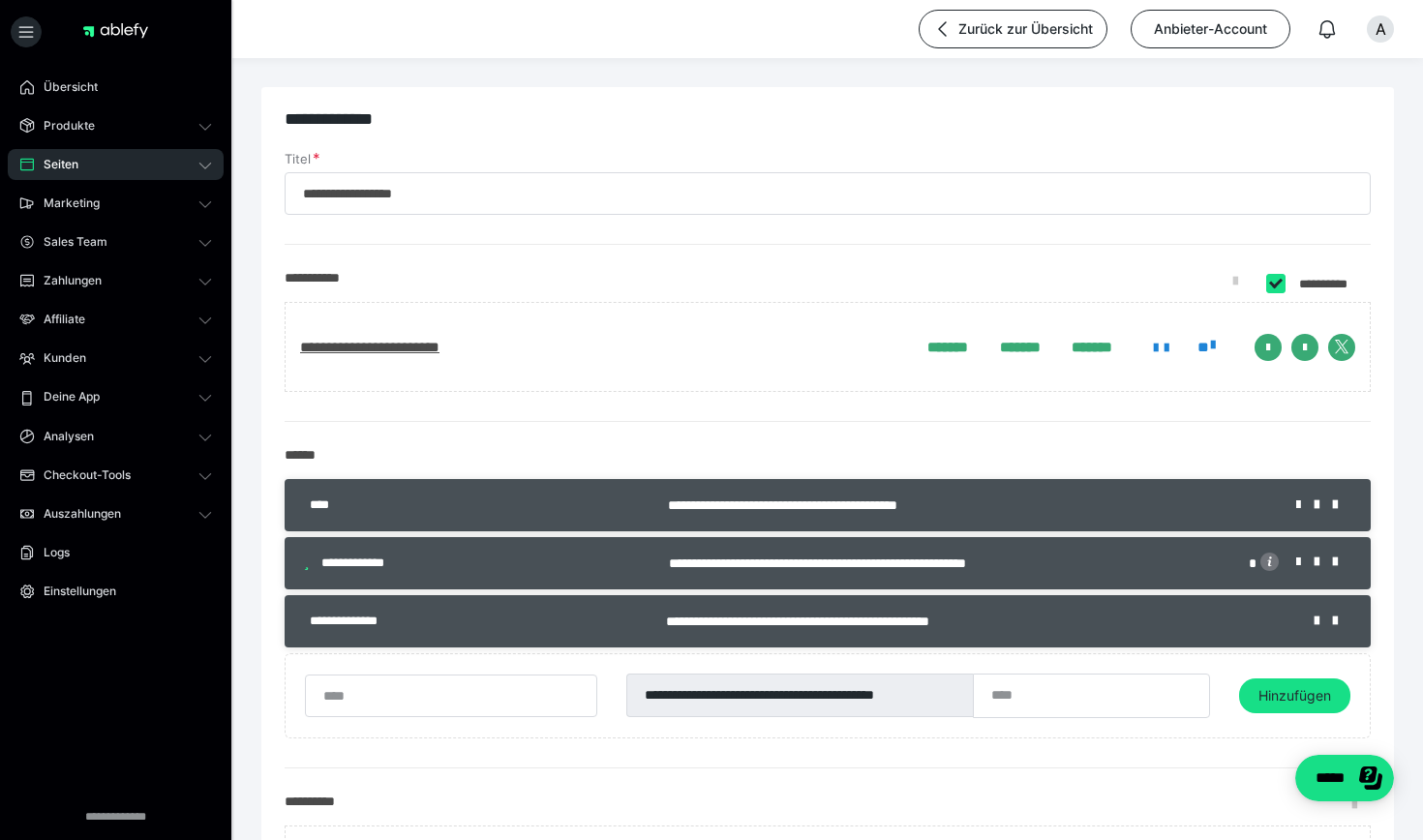 scroll, scrollTop: 0, scrollLeft: 0, axis: both 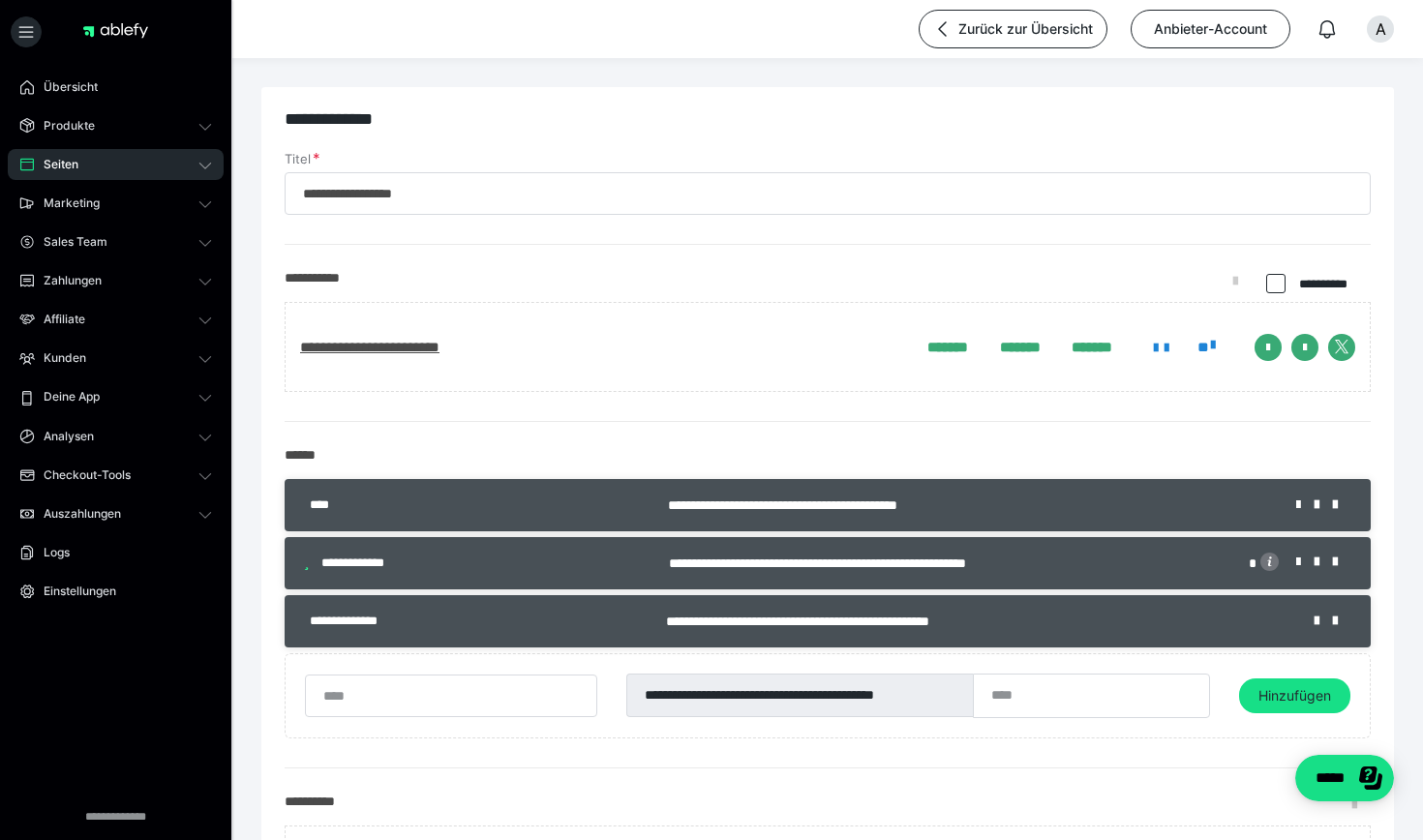 click at bounding box center (1274, 285) 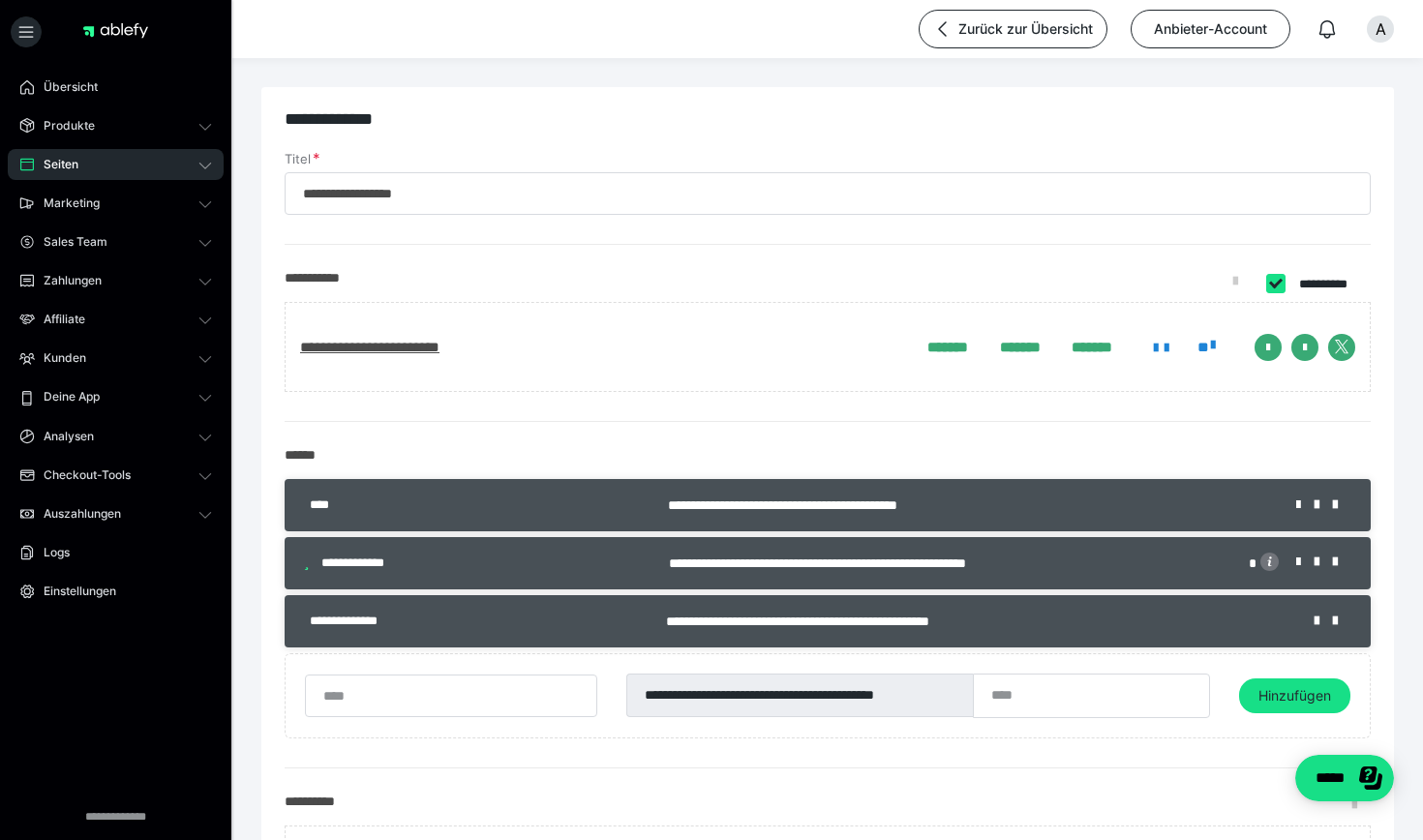 checkbox on "****" 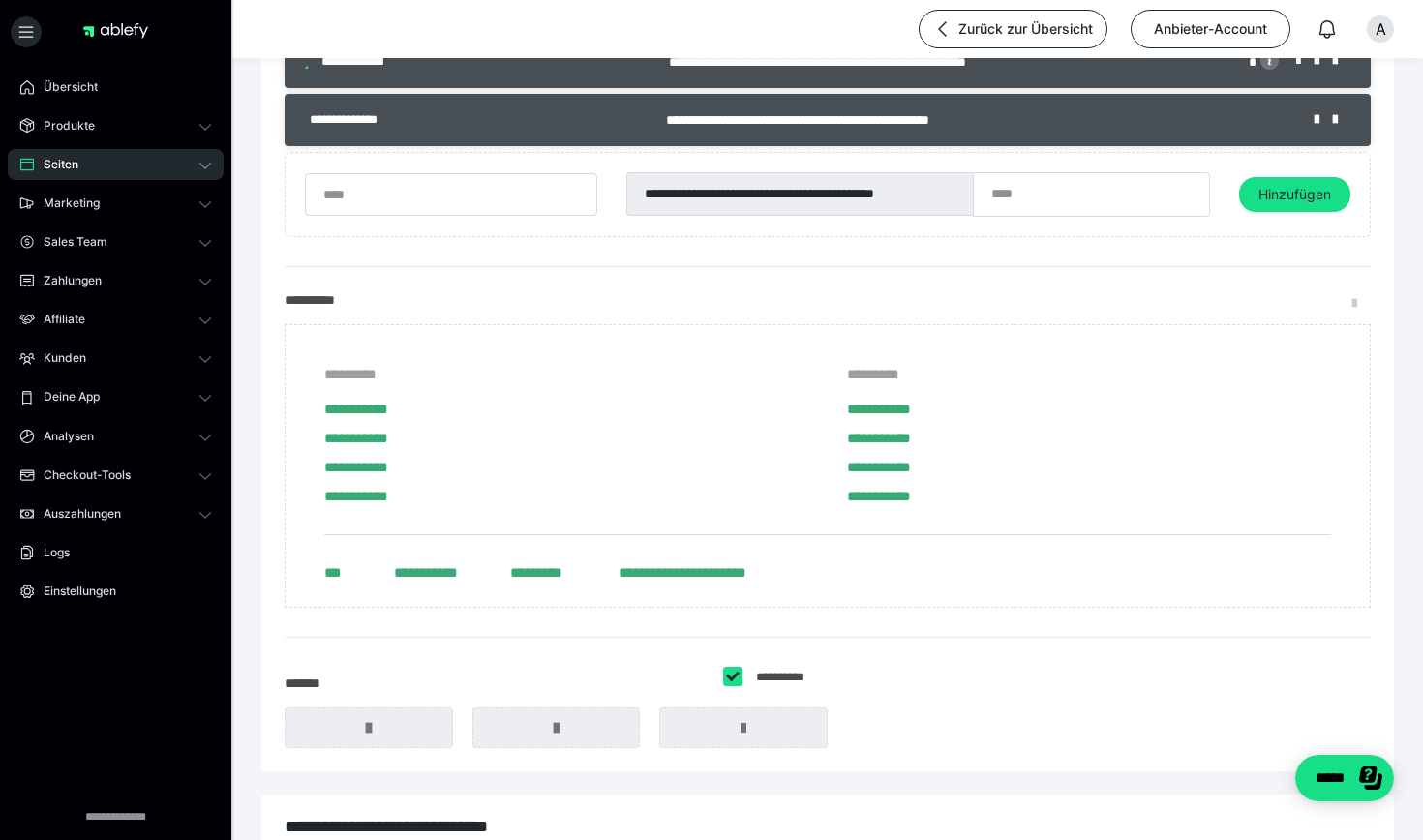 scroll, scrollTop: 386, scrollLeft: 0, axis: vertical 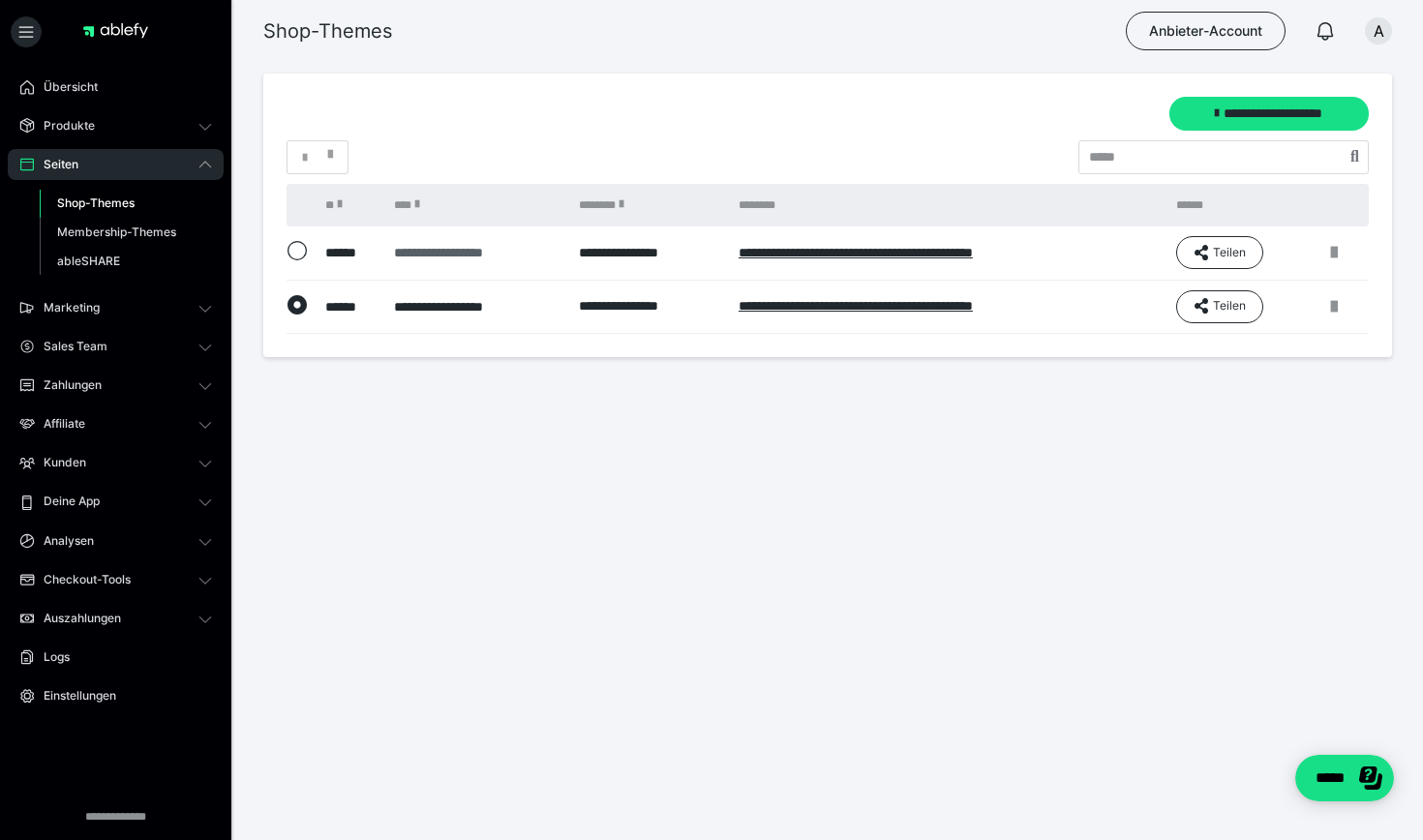 click on "**********" at bounding box center [475, 253] 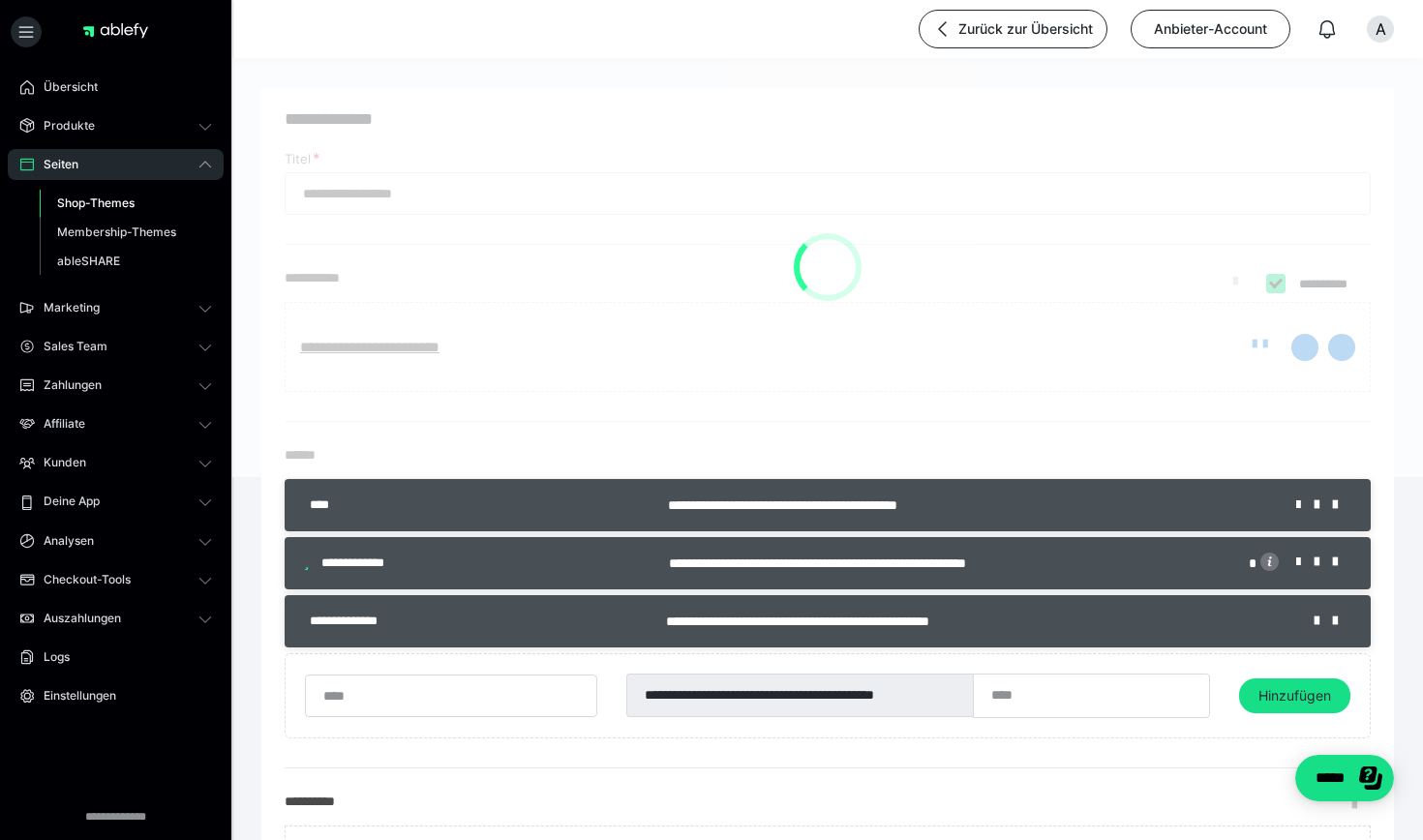 checkbox on "****" 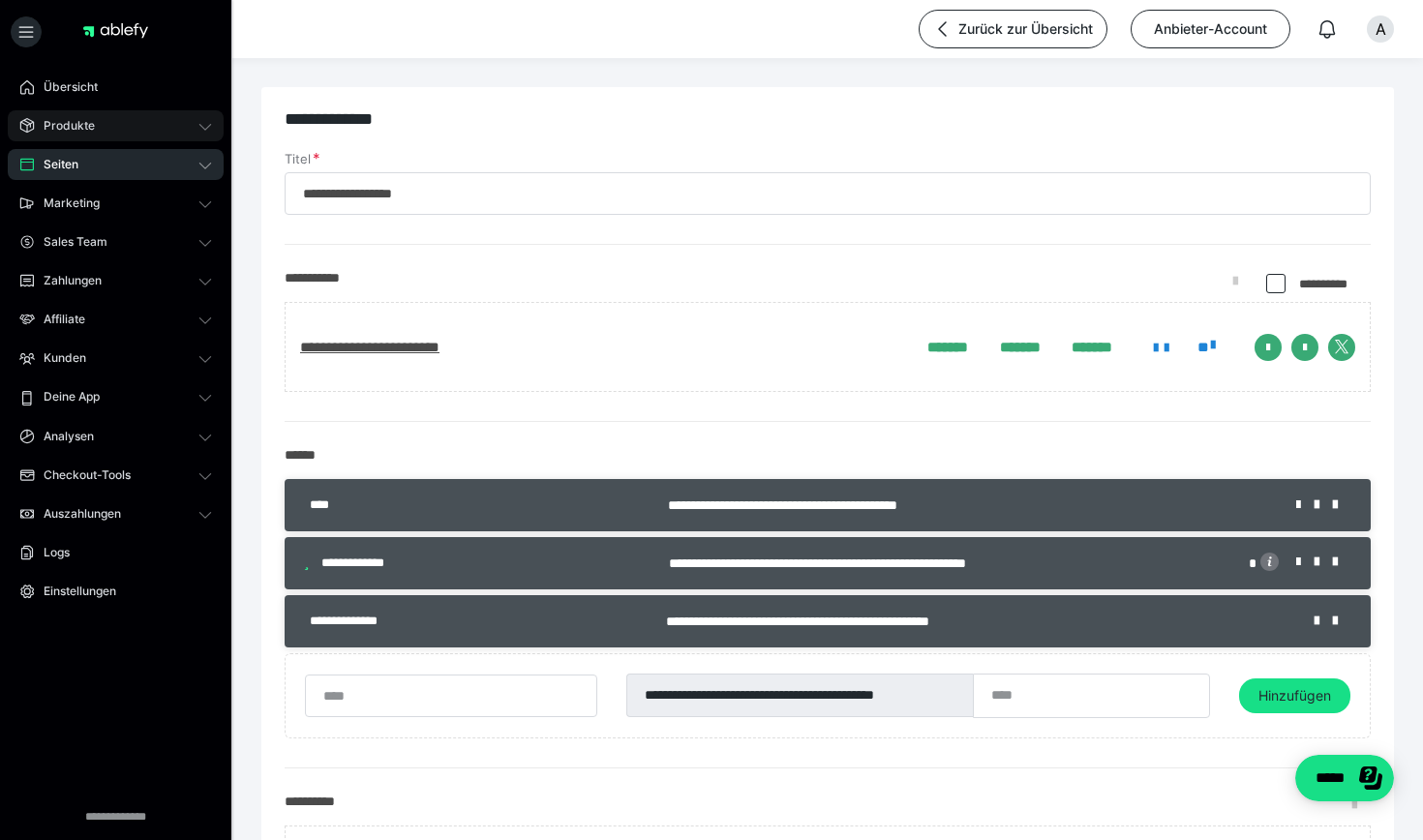 click on "Produkte" at bounding box center (62, 126) 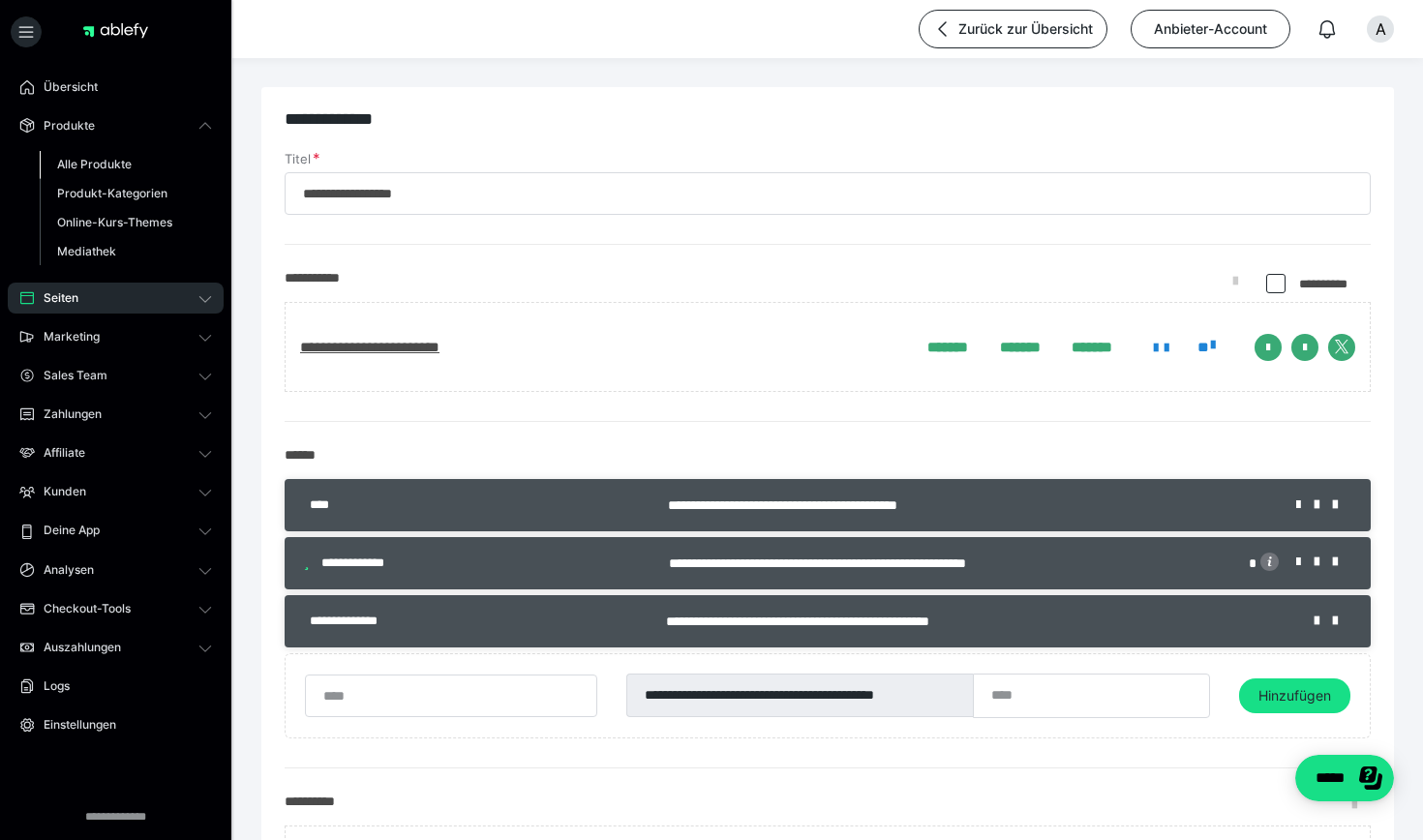 click on "Alle Produkte" at bounding box center [94, 164] 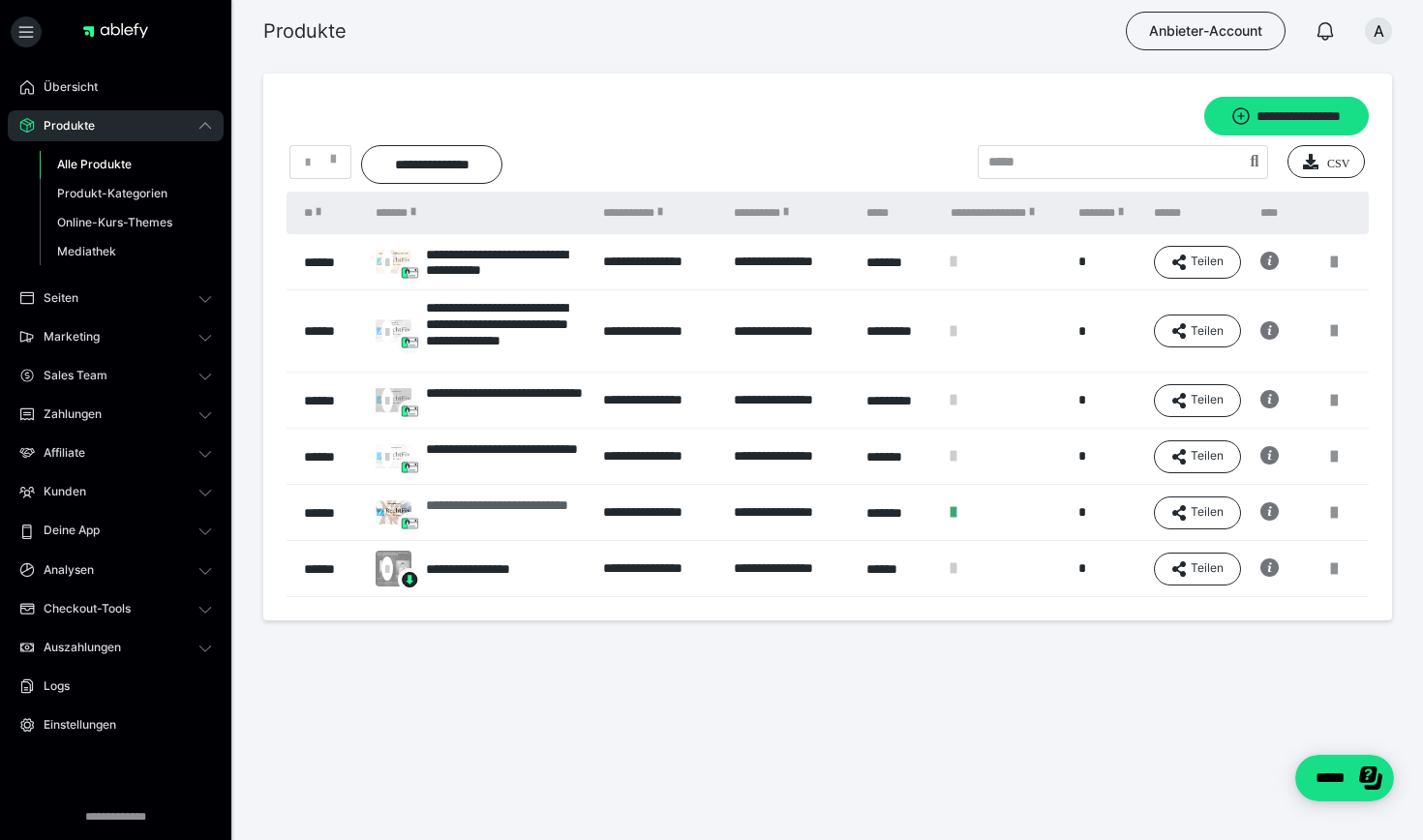 click on "**********" at bounding box center [504, 513] 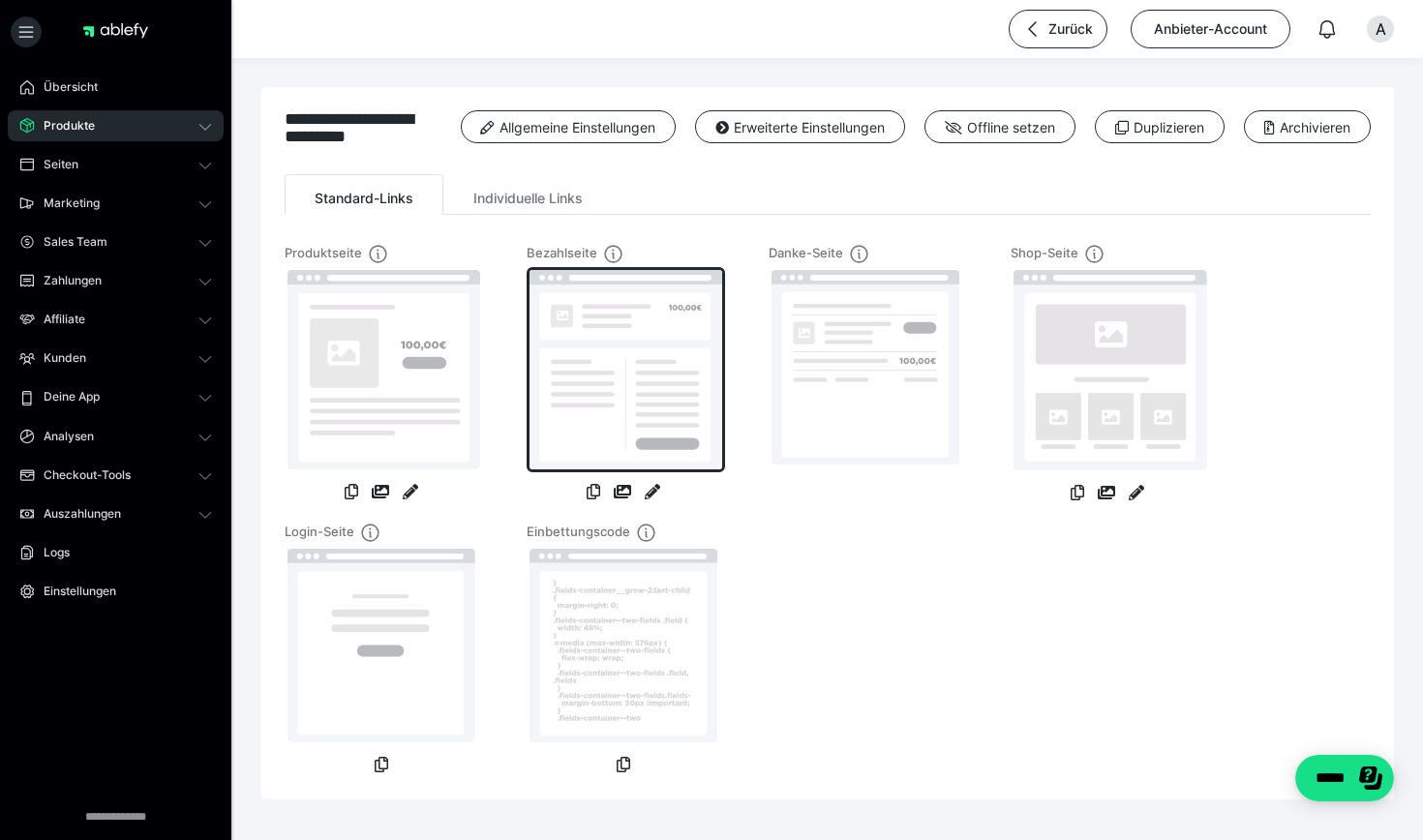 click at bounding box center [625, 370] 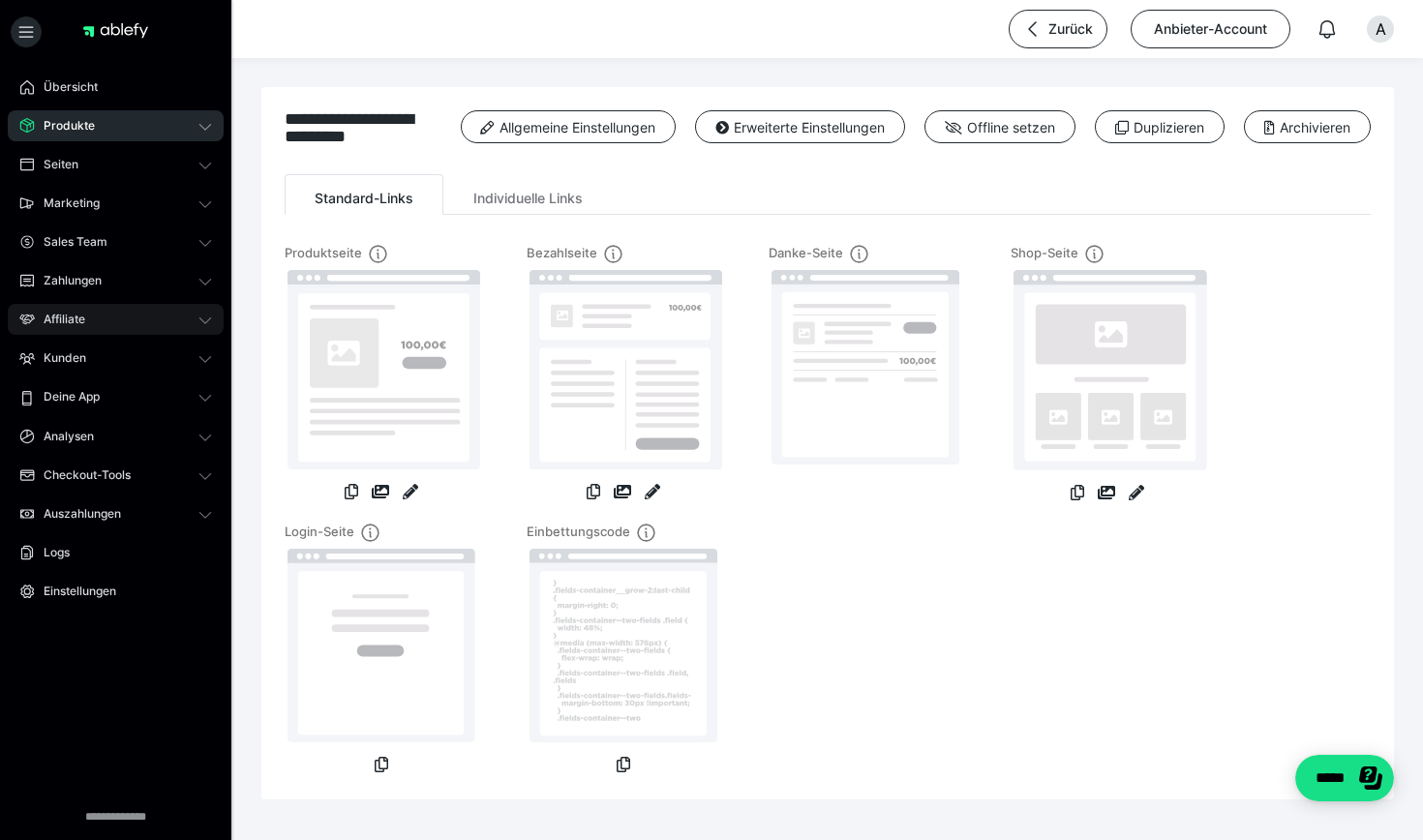 click on "Affiliate" at bounding box center [115, 319] 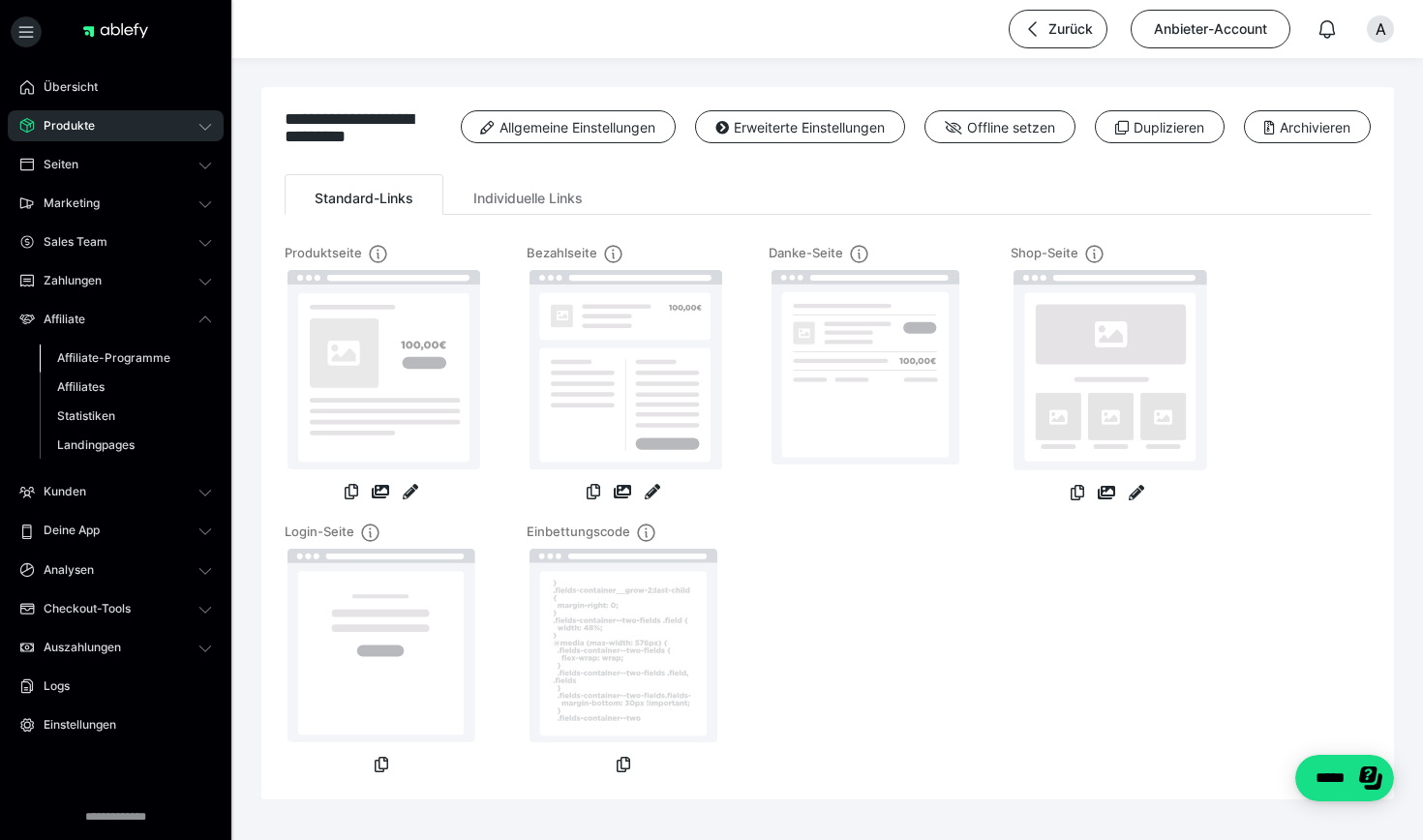click on "Affiliate-Programme" at bounding box center [113, 357] 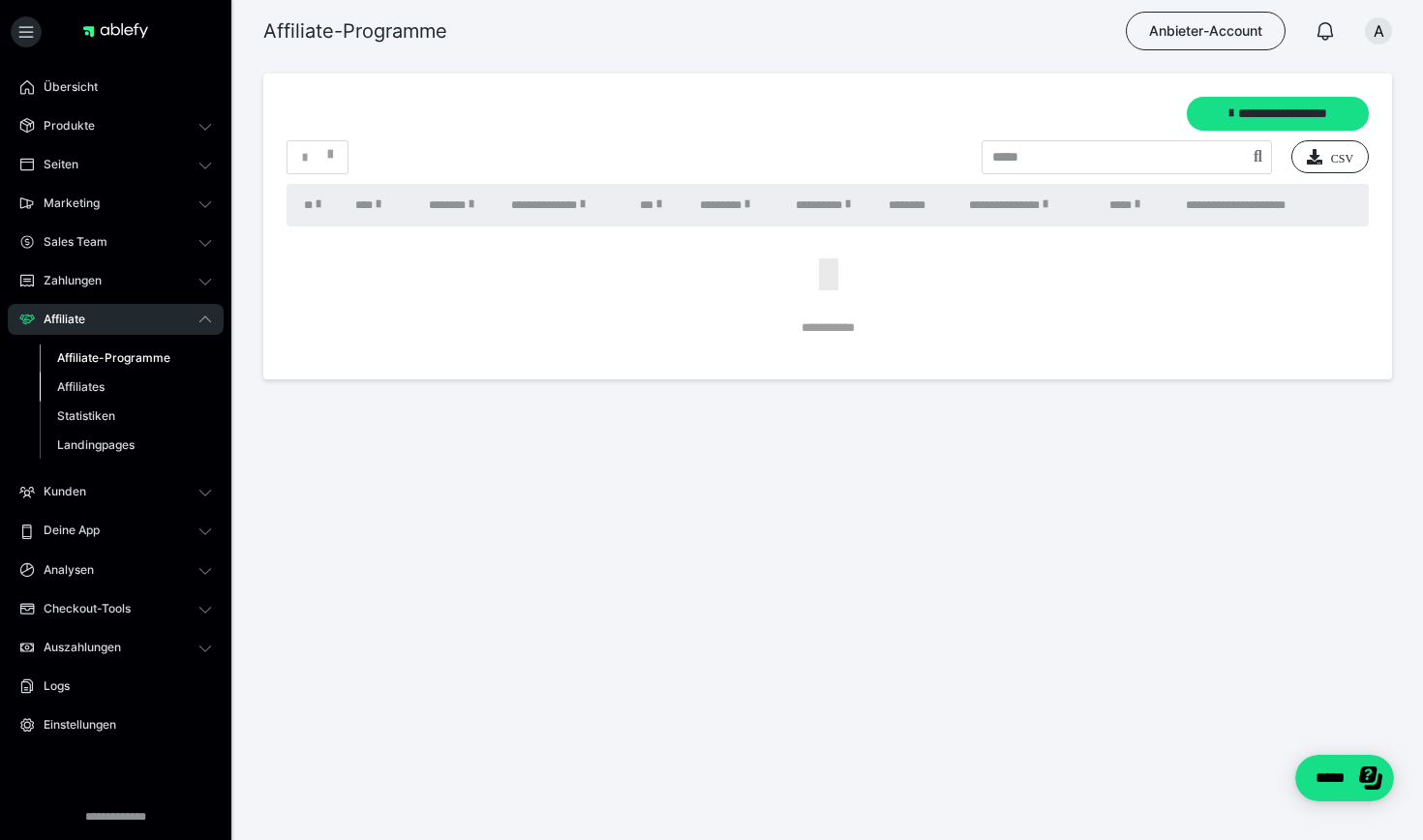click on "Affiliates" at bounding box center (80, 386) 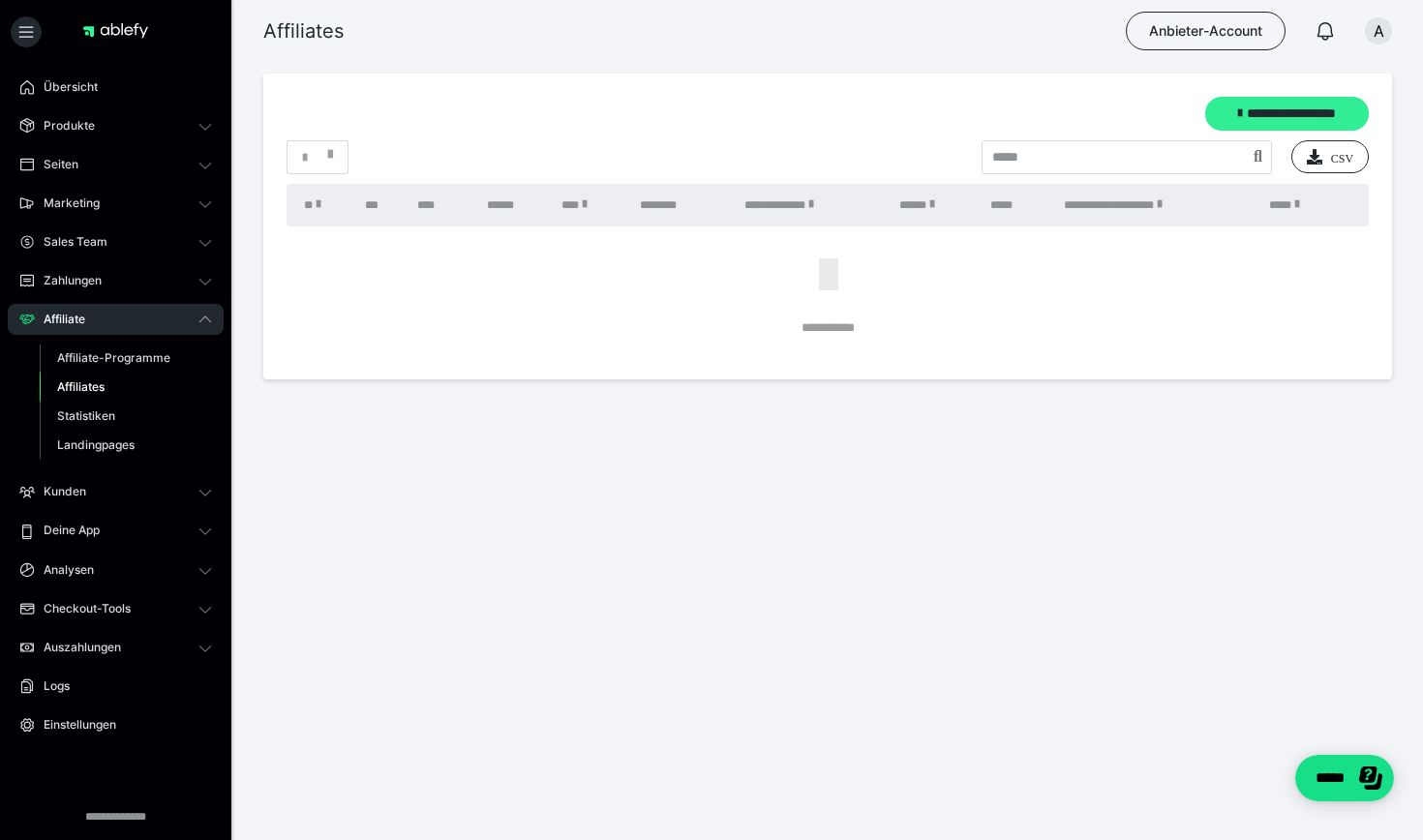 click on "**********" at bounding box center (1287, 113) 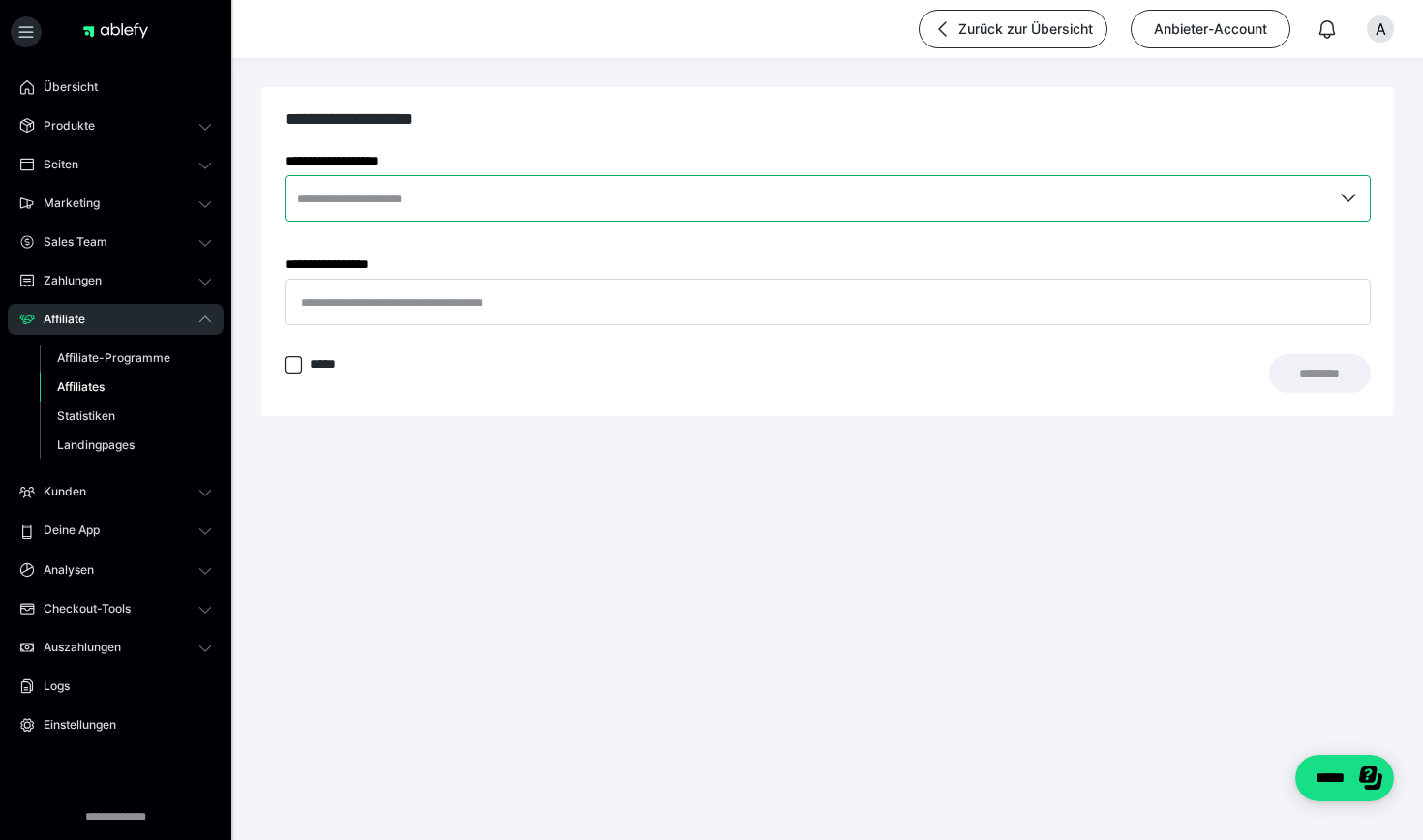 click at bounding box center (828, 198) 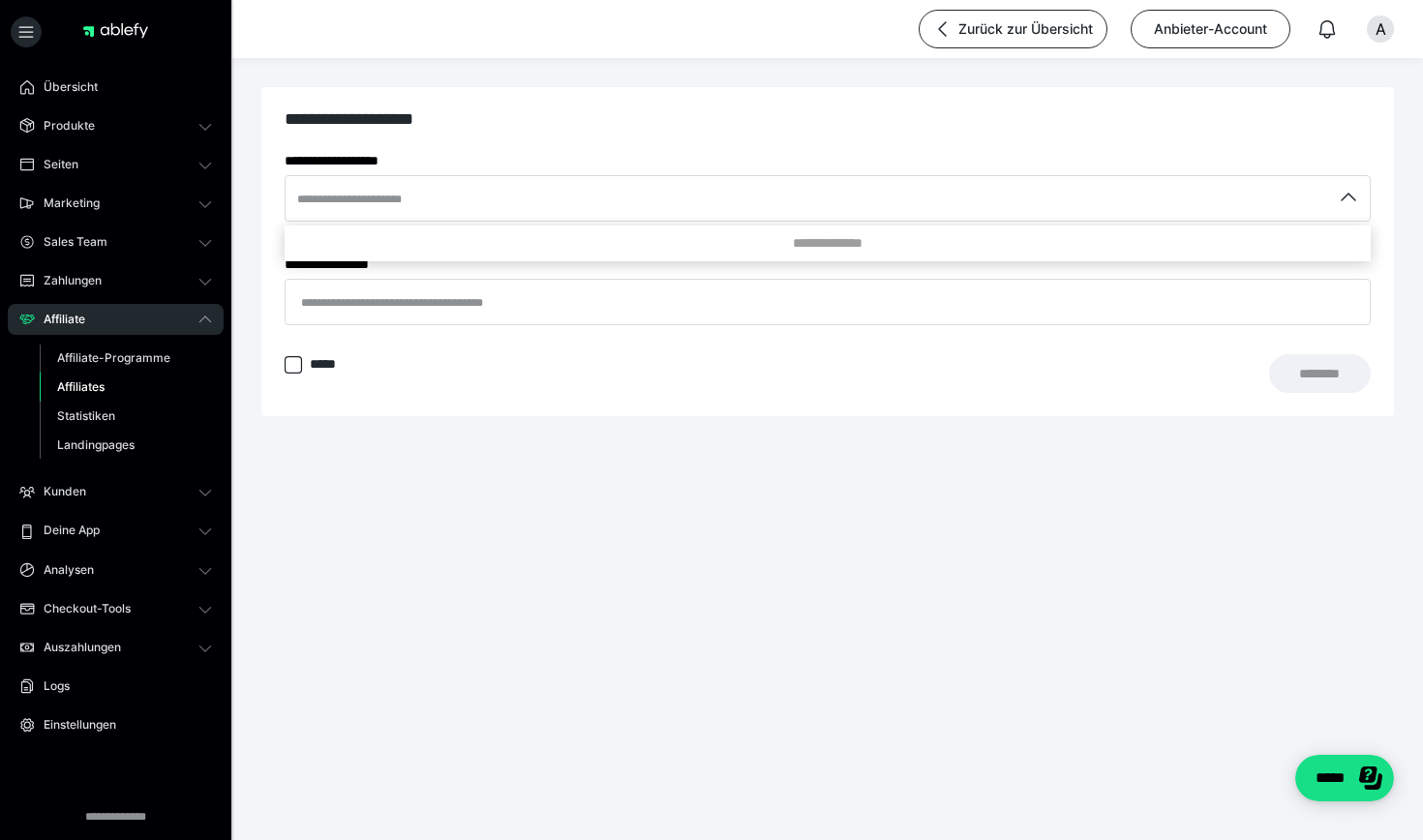 click on "**********" at bounding box center (828, 243) 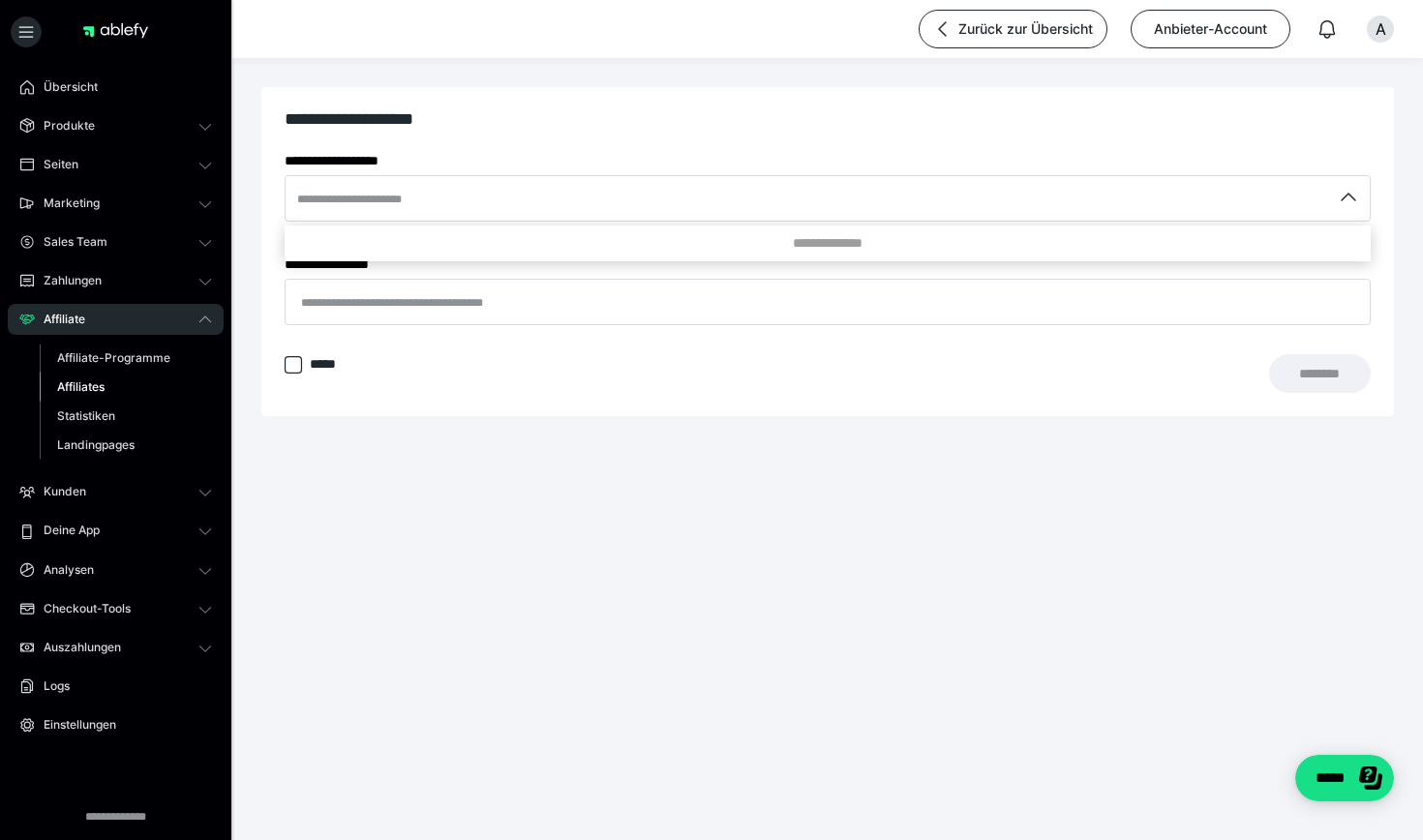 click at bounding box center (712, 420) 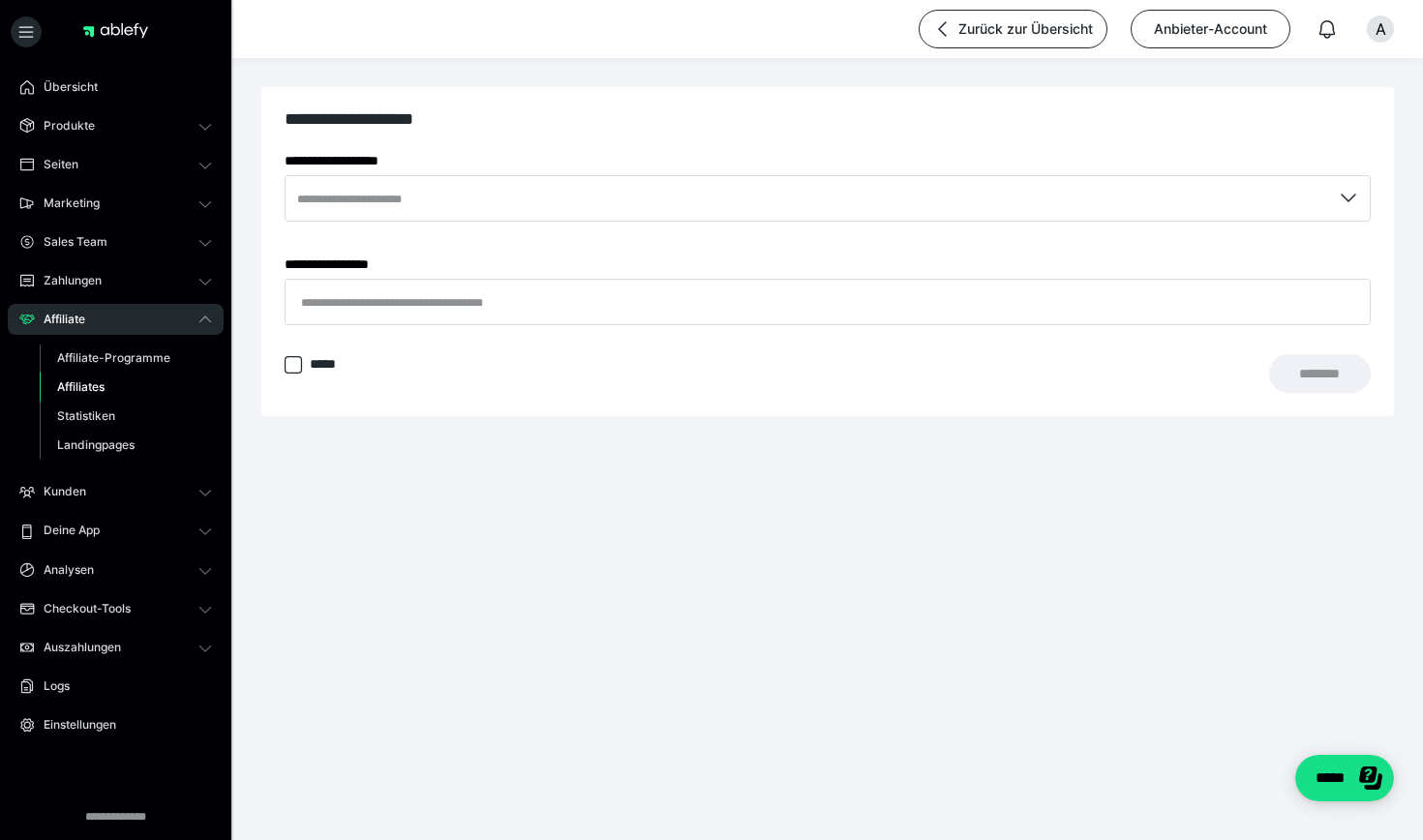 click 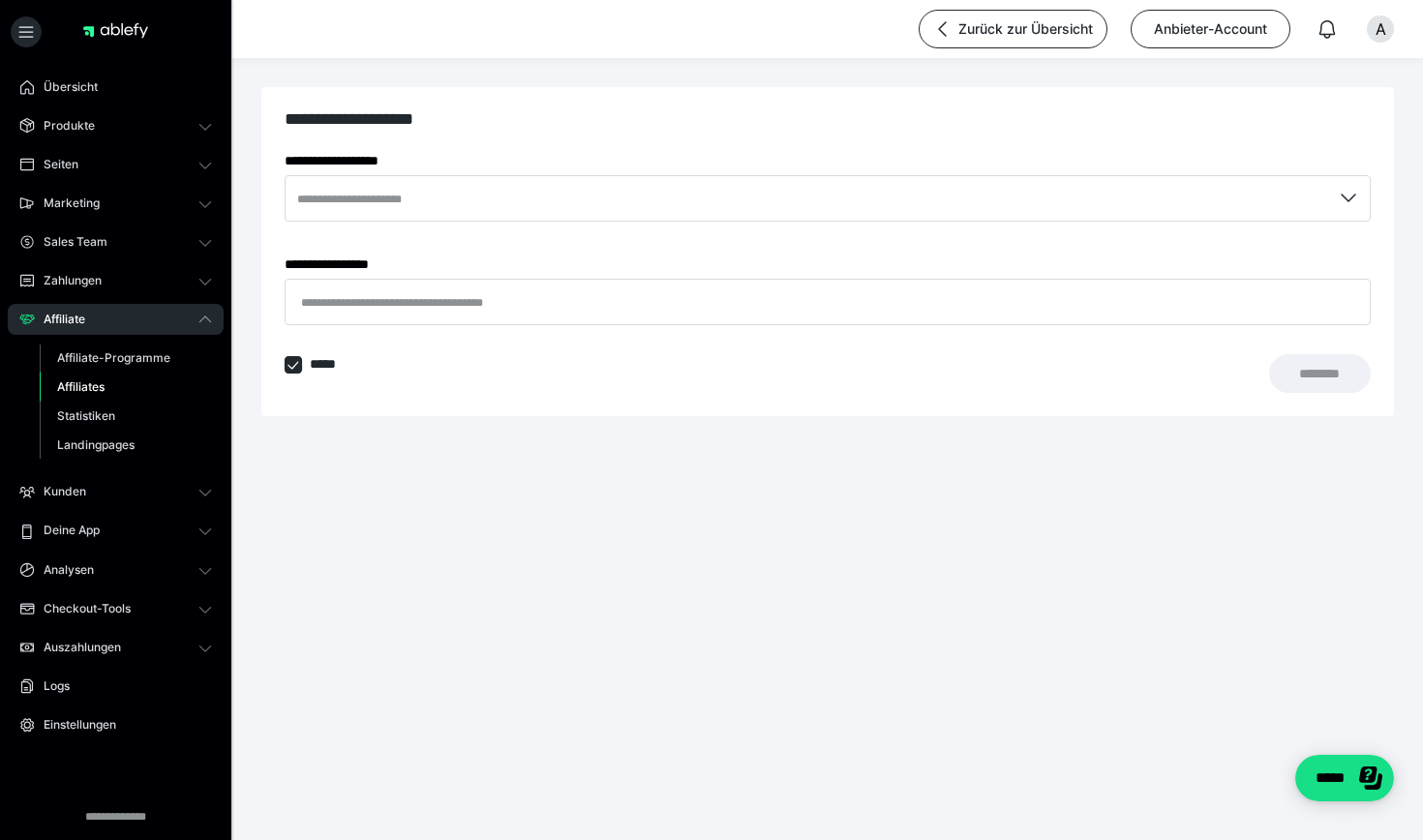 click at bounding box center (293, 365) 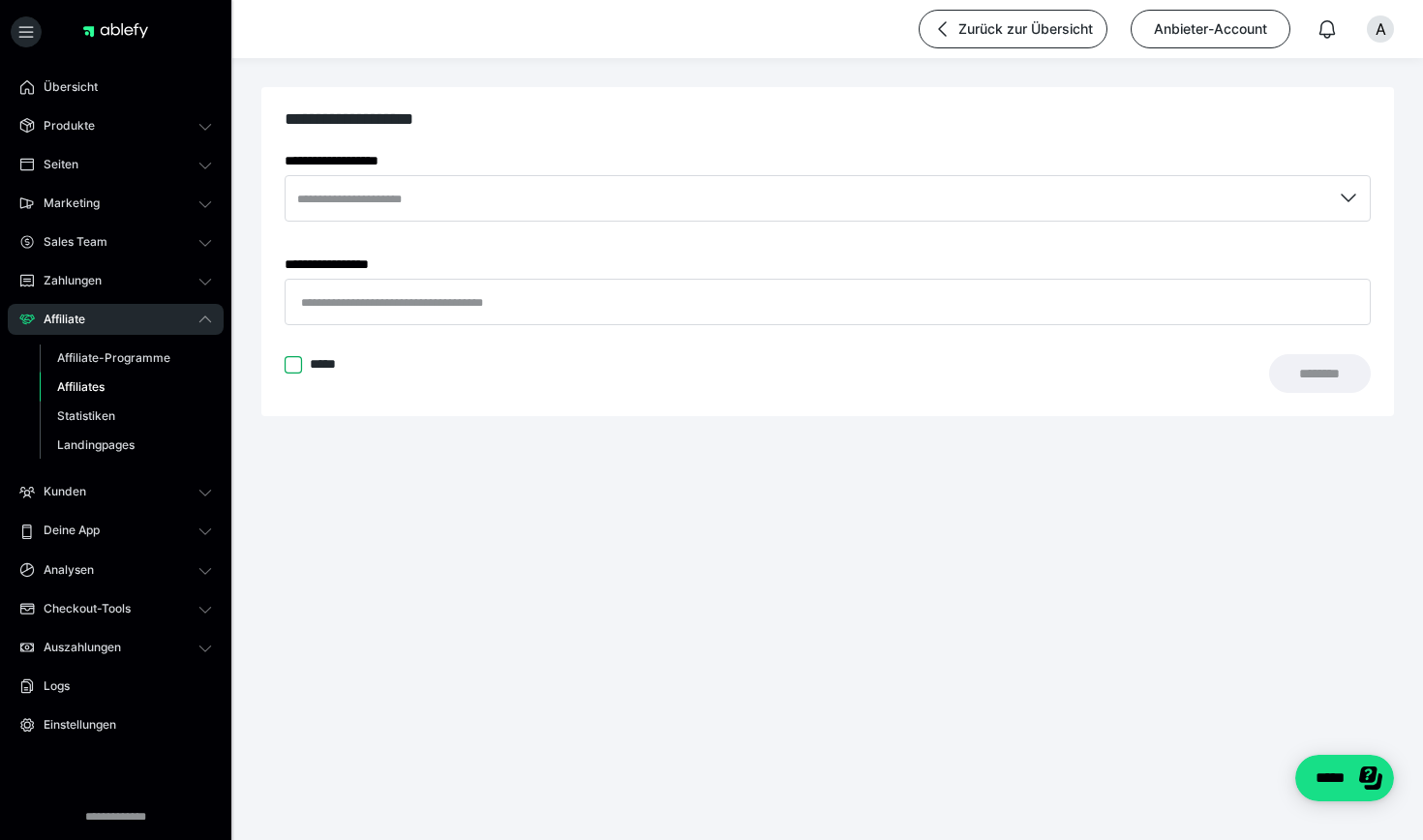 scroll, scrollTop: 0, scrollLeft: 0, axis: both 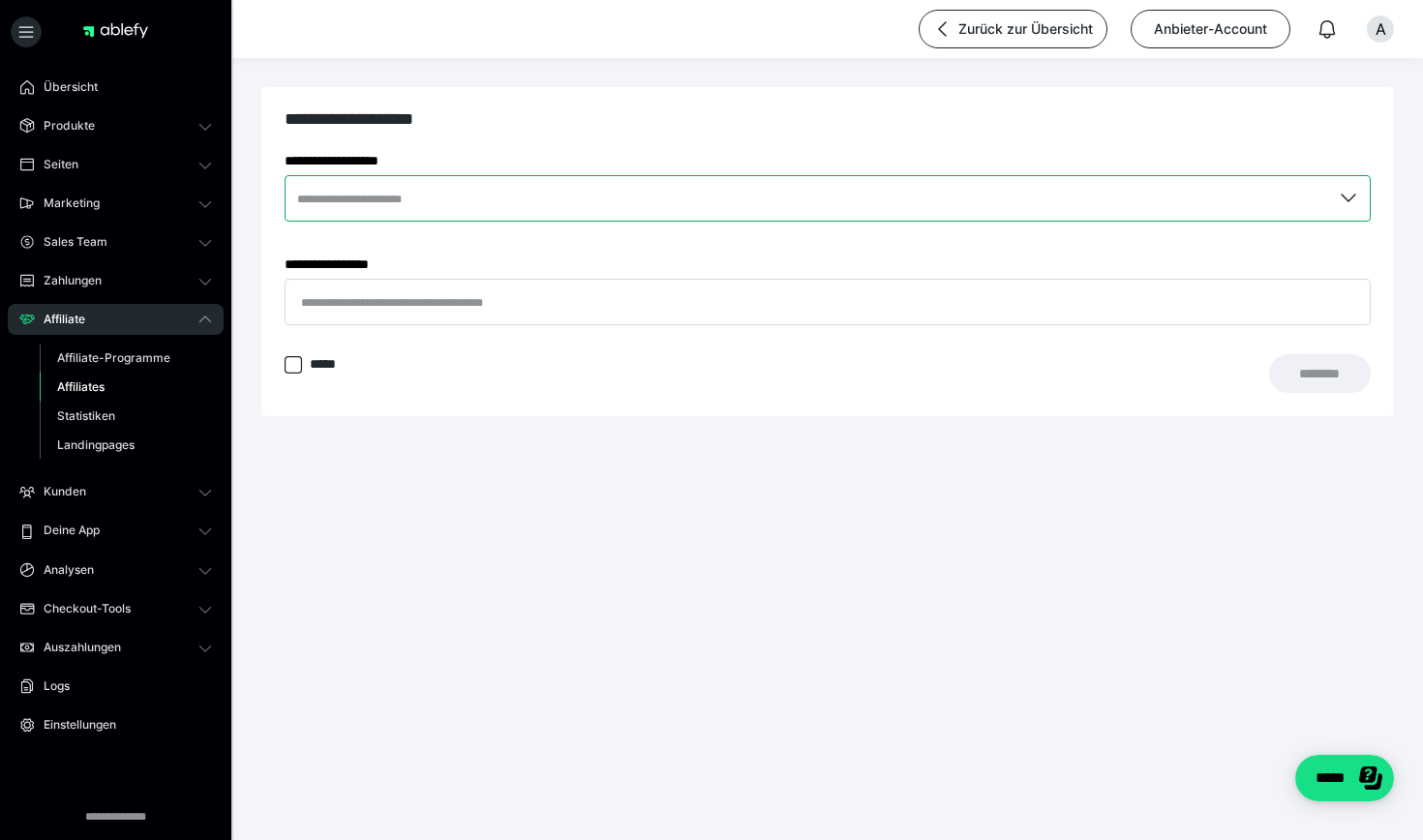 click at bounding box center [828, 198] 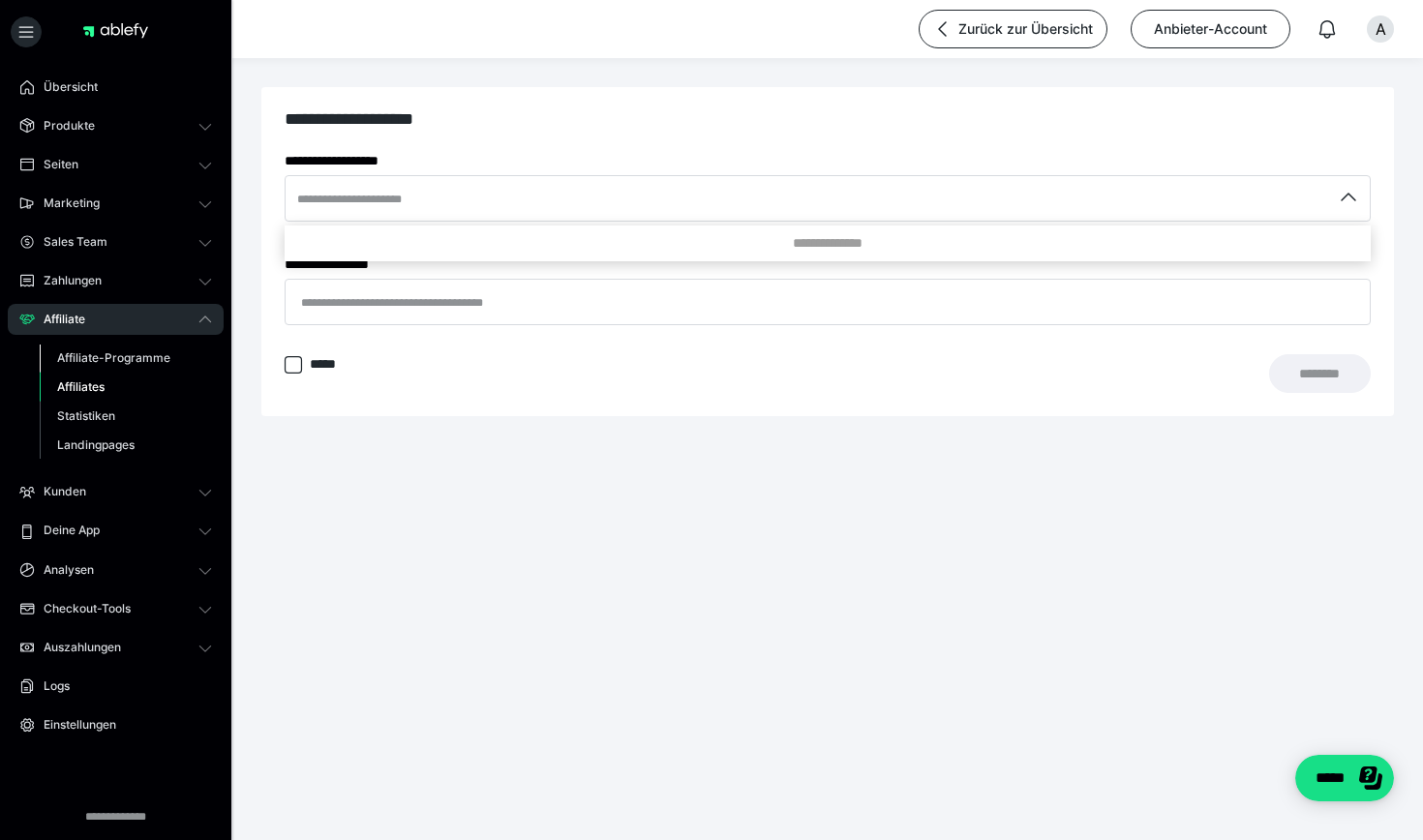 click on "Affiliate-Programme" at bounding box center (113, 357) 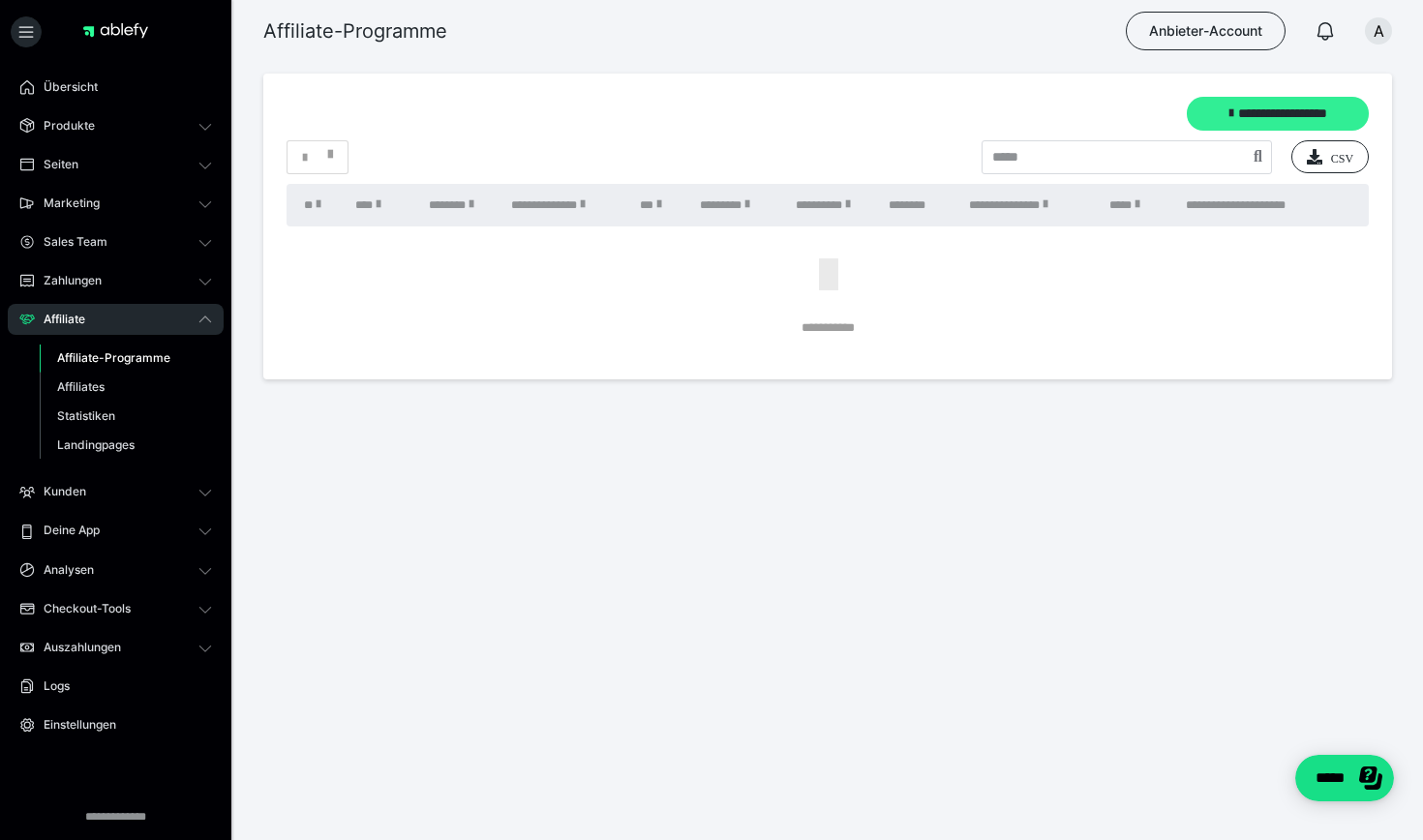 click on "**********" at bounding box center (1278, 113) 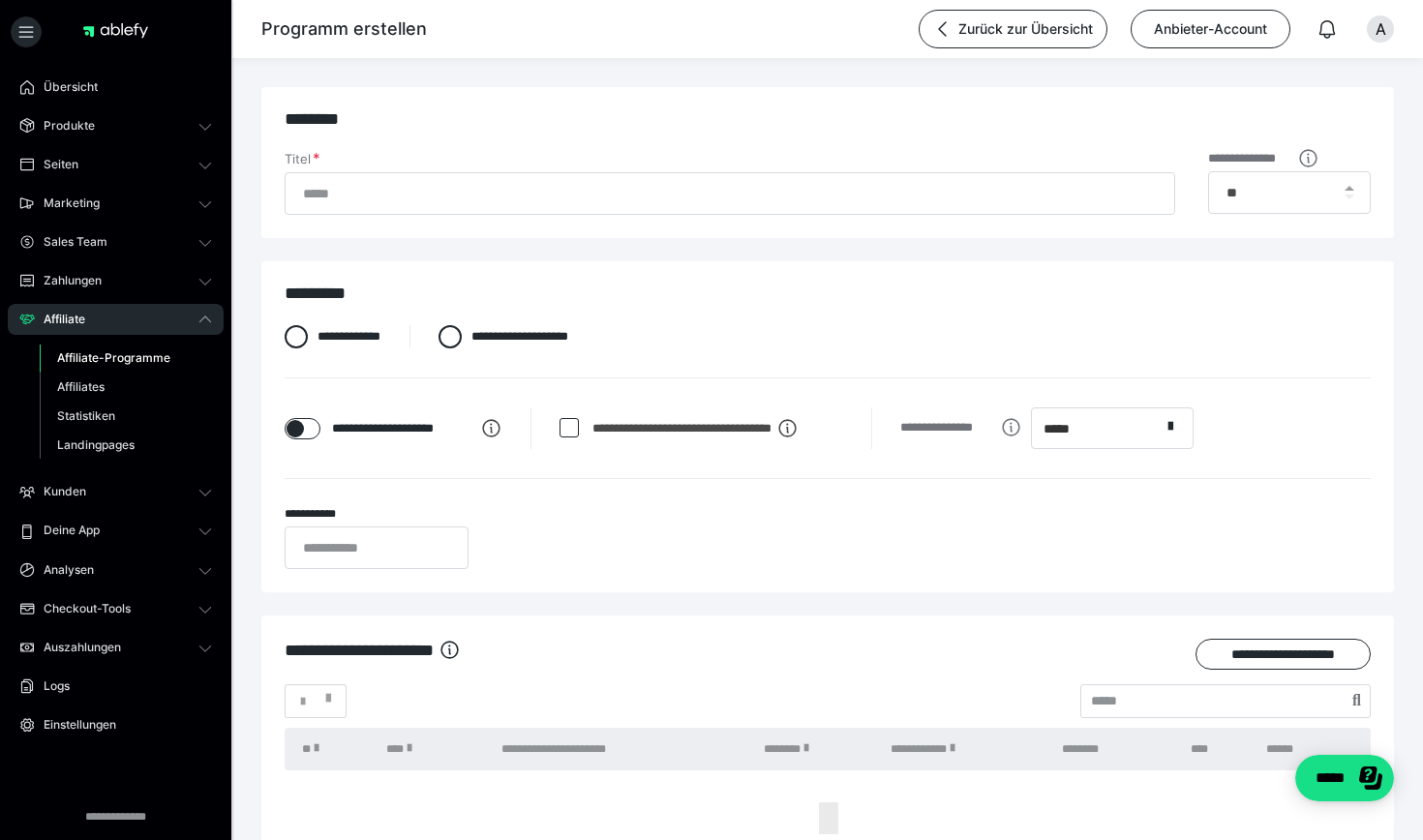 scroll, scrollTop: 0, scrollLeft: 0, axis: both 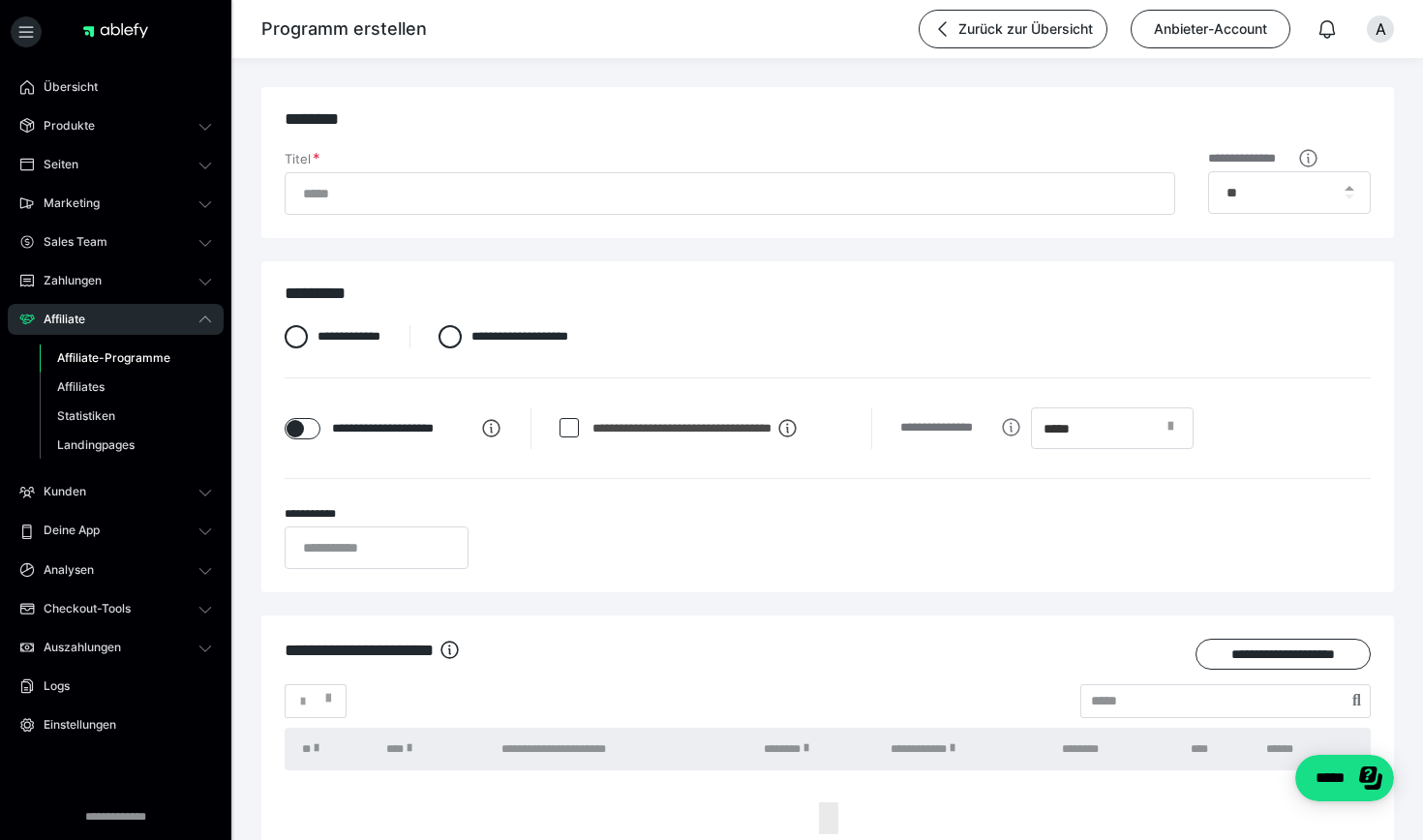 click at bounding box center (1170, 427) 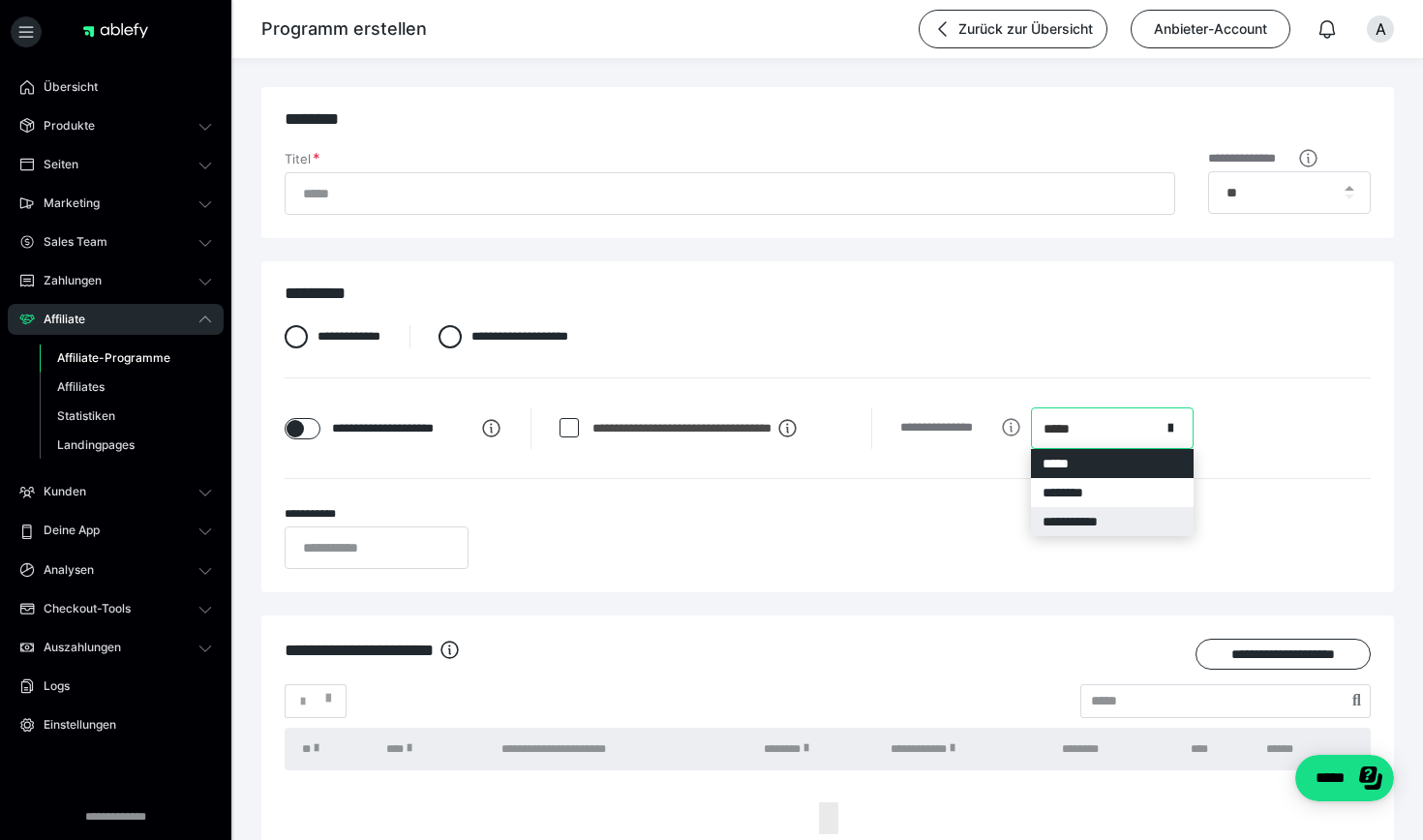 click on "**********" at bounding box center [1112, 522] 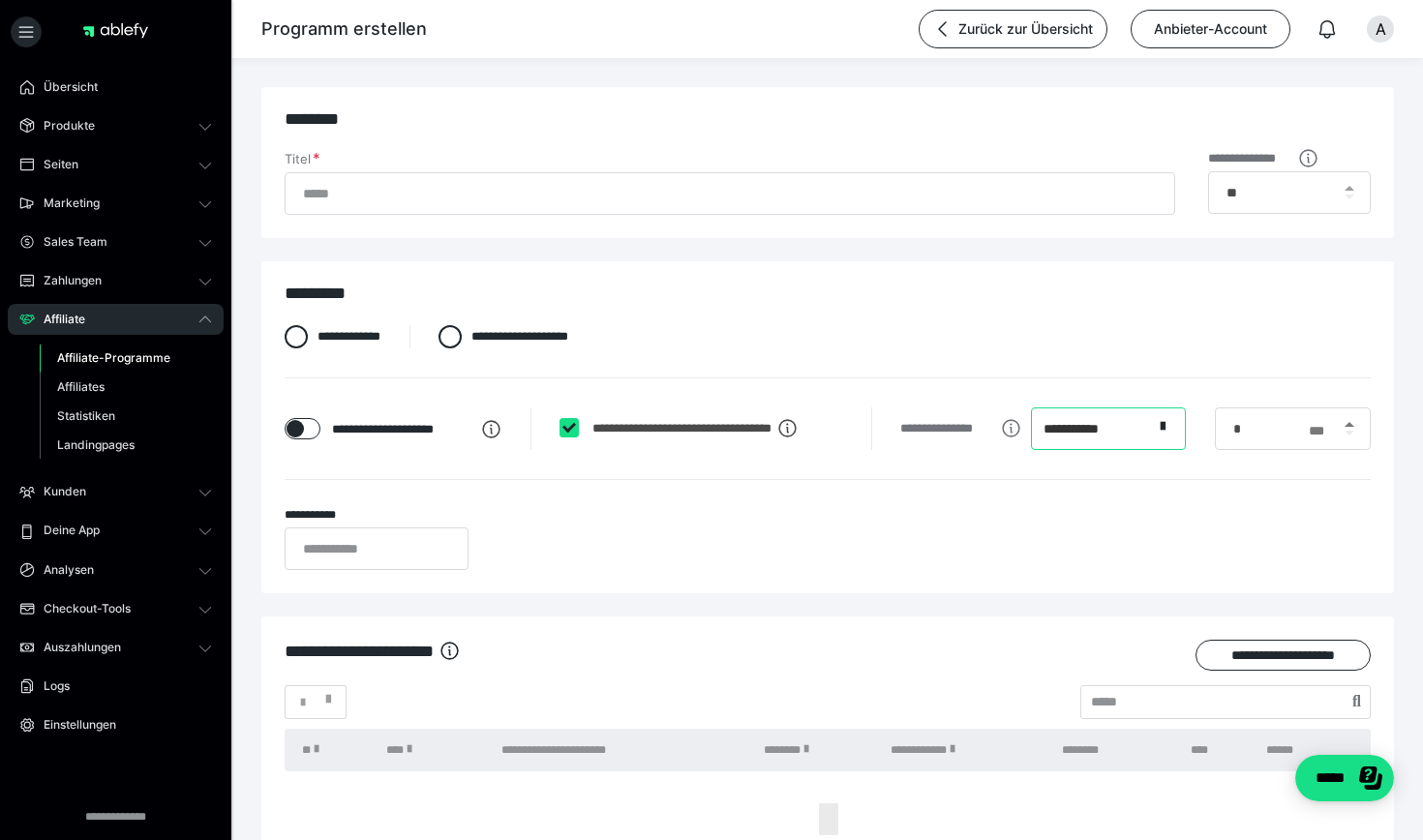 click at bounding box center [1349, 424] 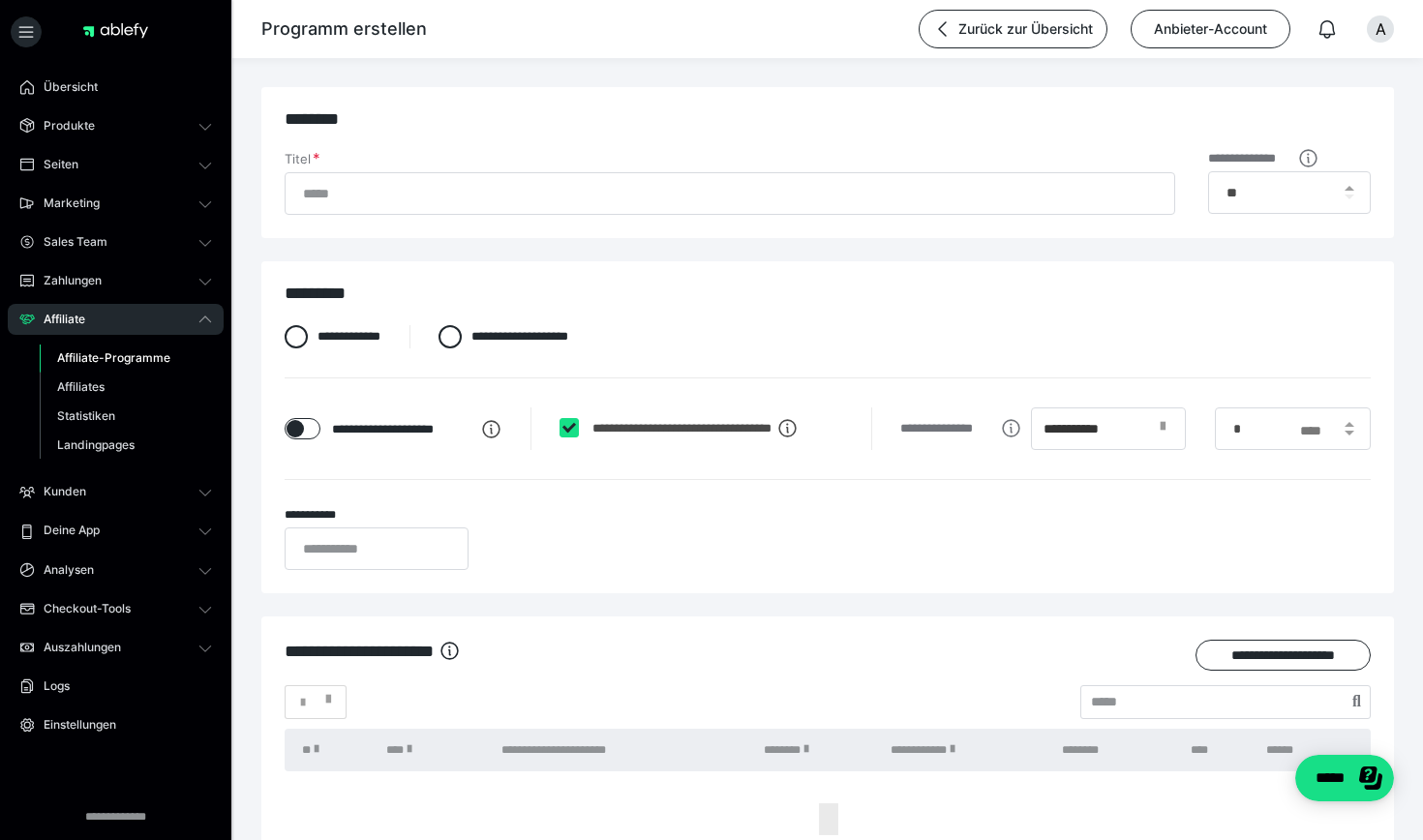 click at bounding box center [1168, 429] 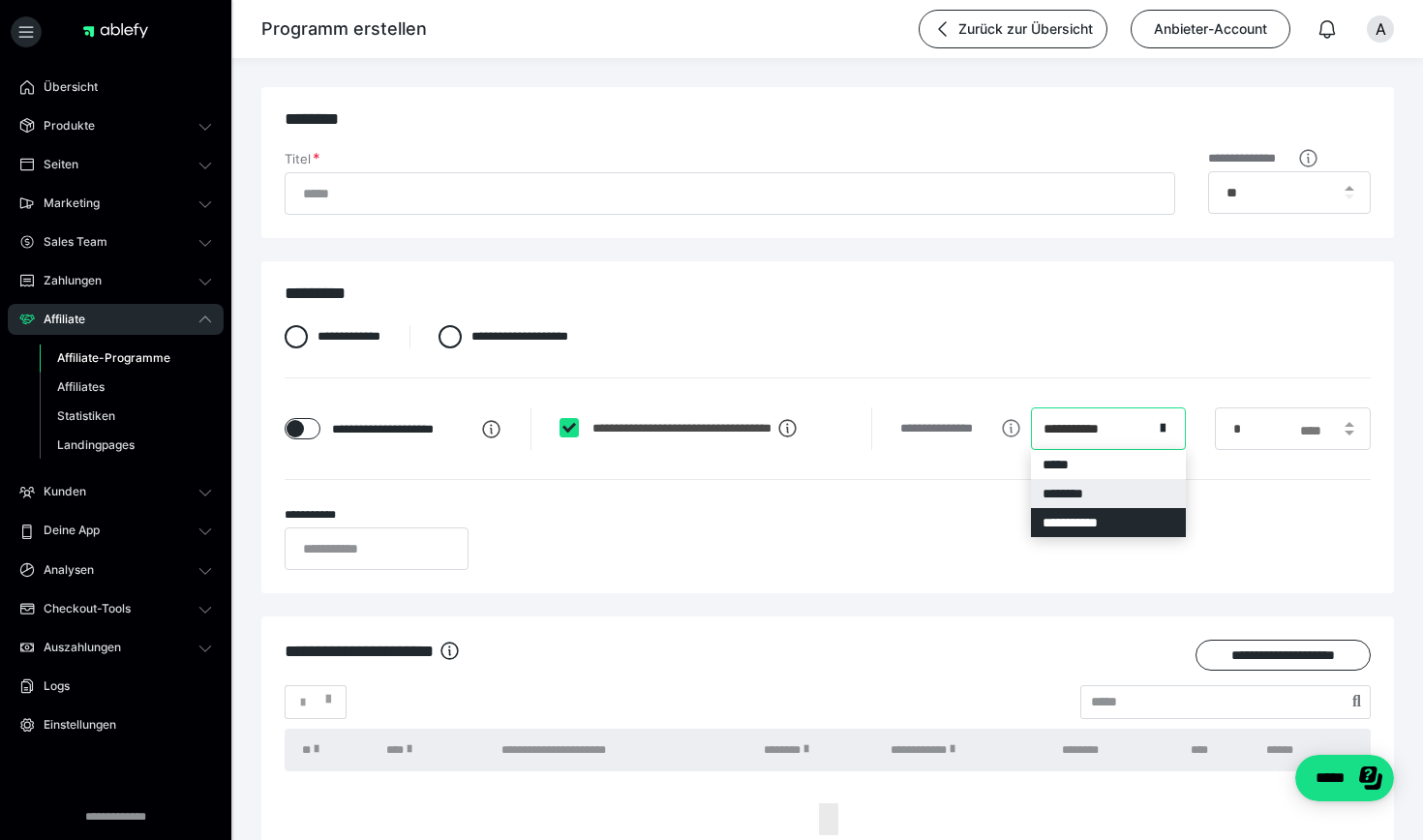 click on "********" at bounding box center (1108, 494) 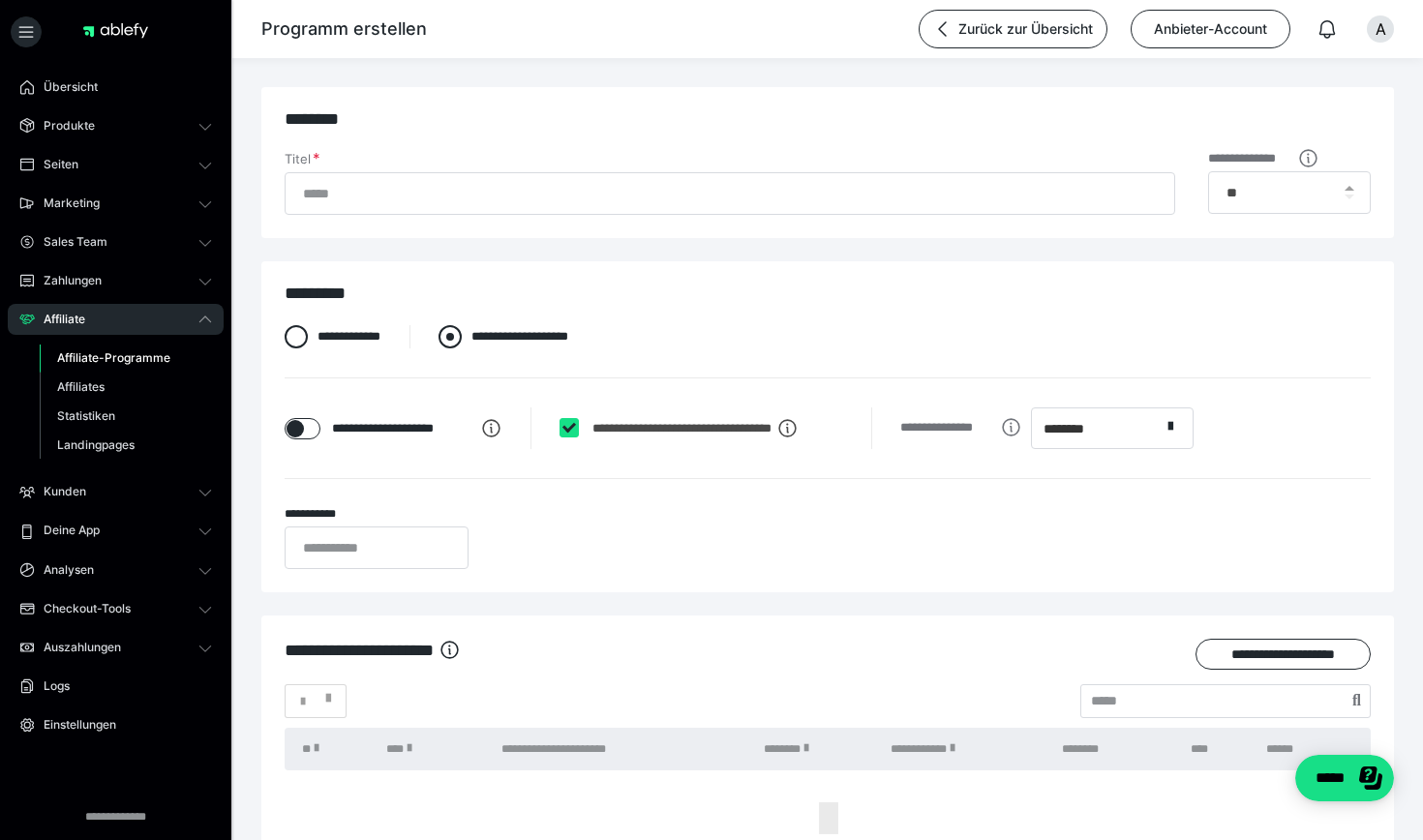 click at bounding box center (450, 337) 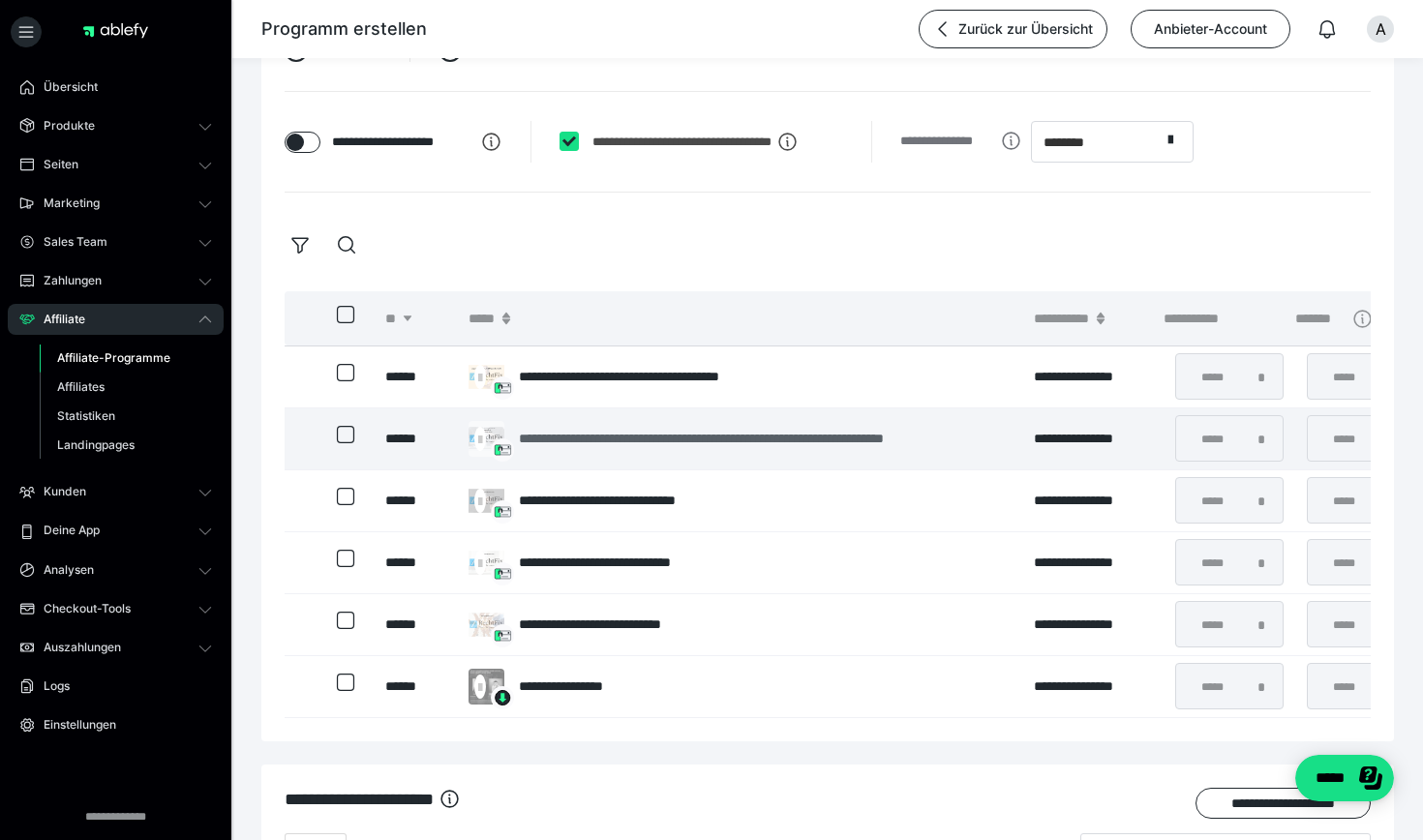 scroll, scrollTop: 297, scrollLeft: 0, axis: vertical 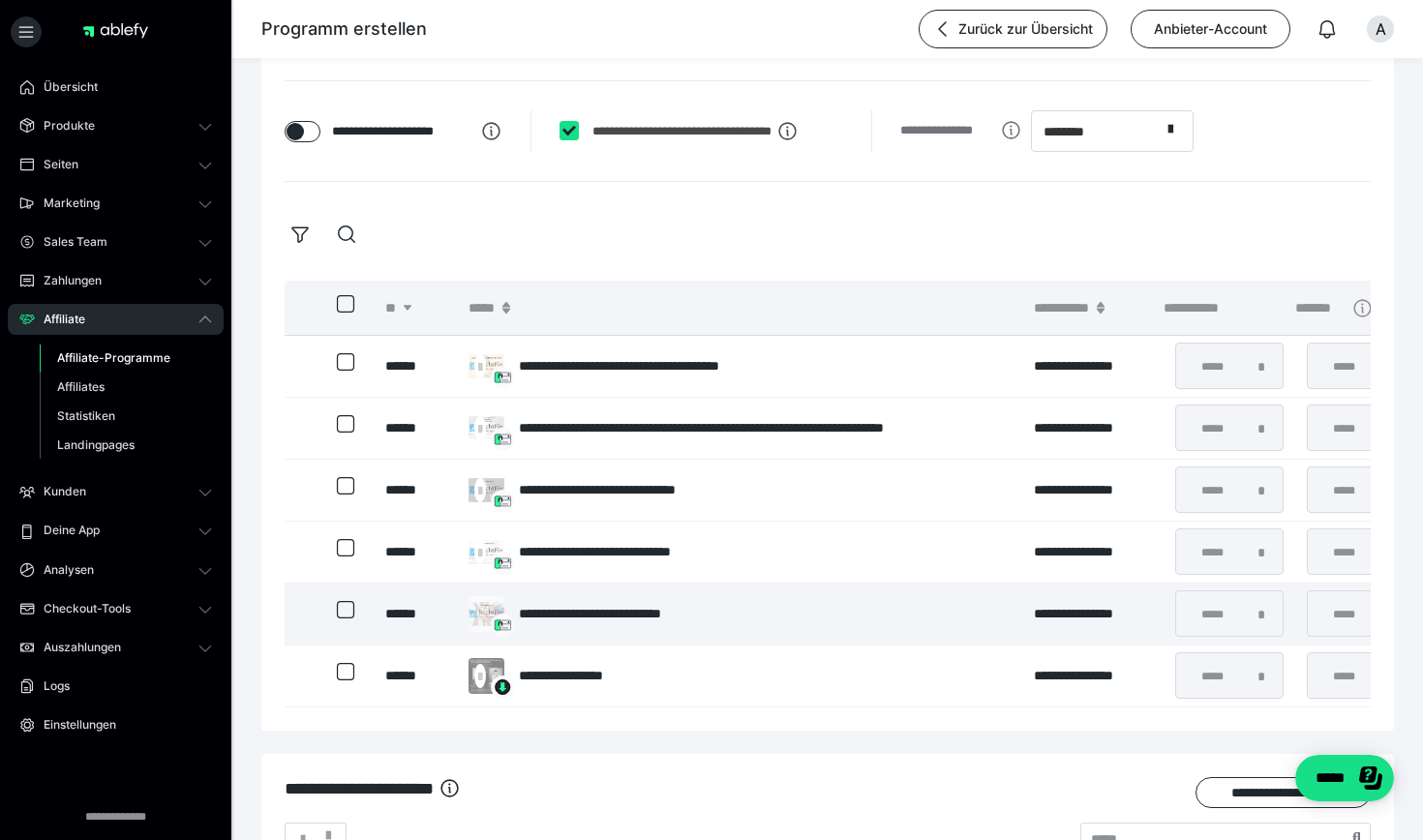 click 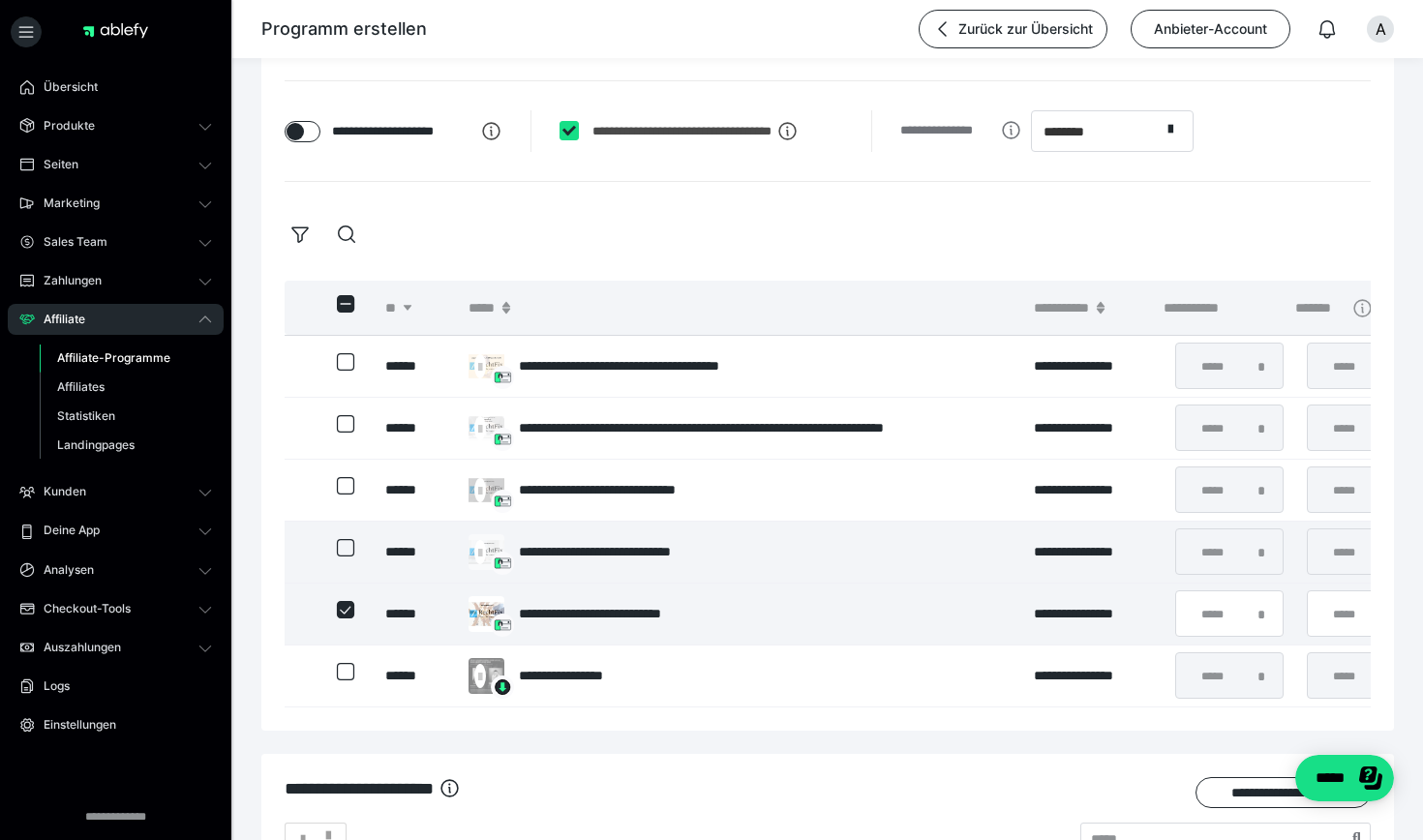 click 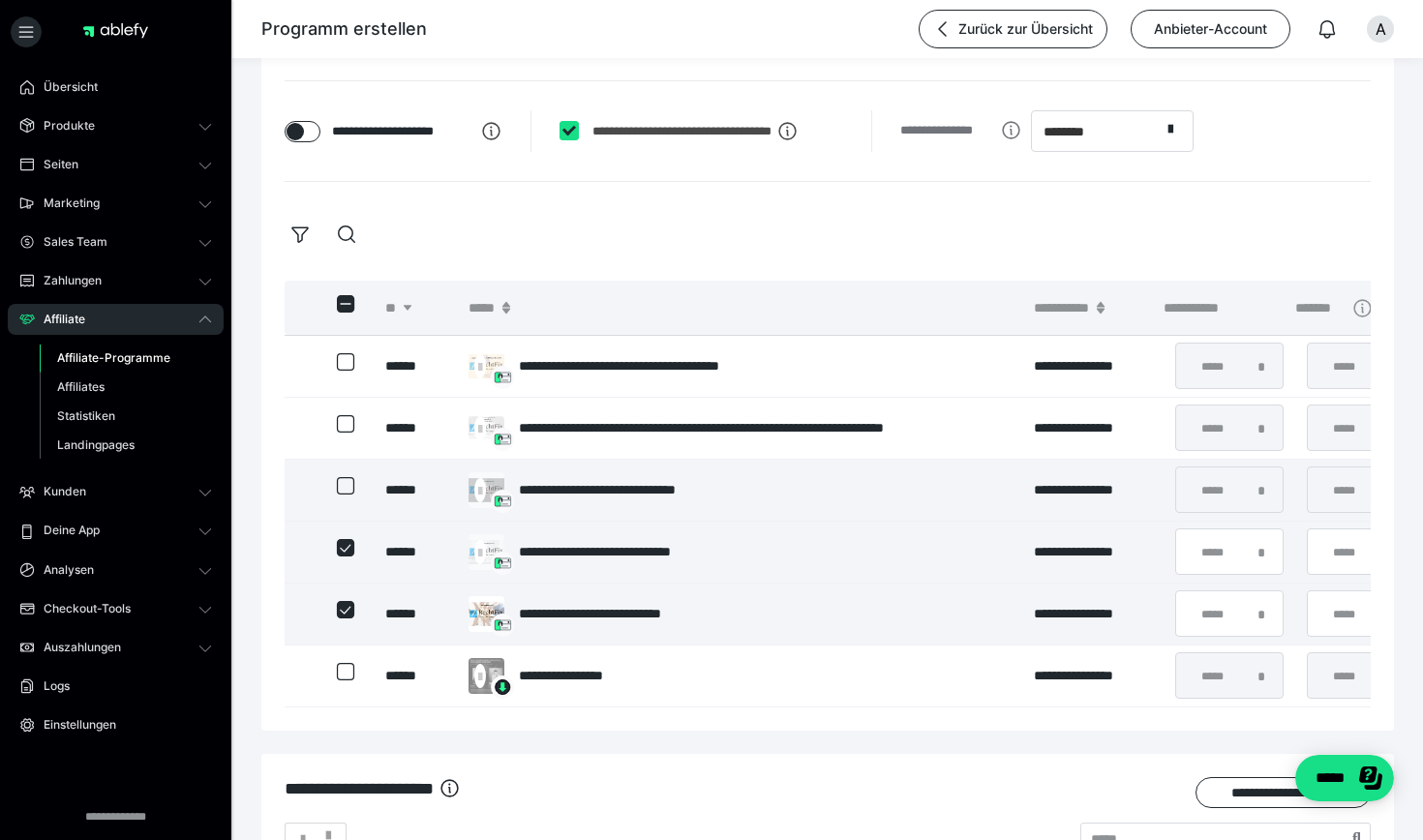 click 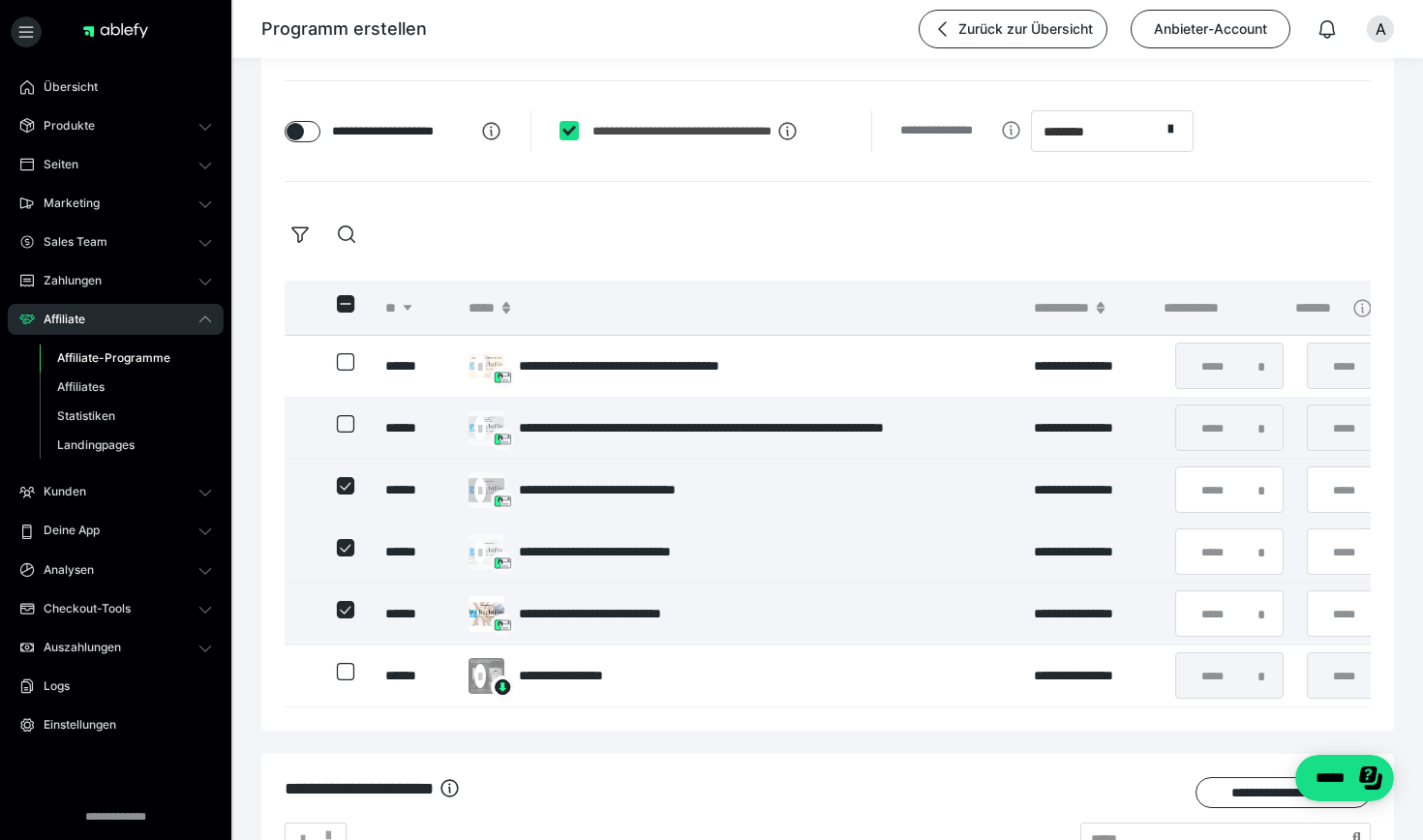 click 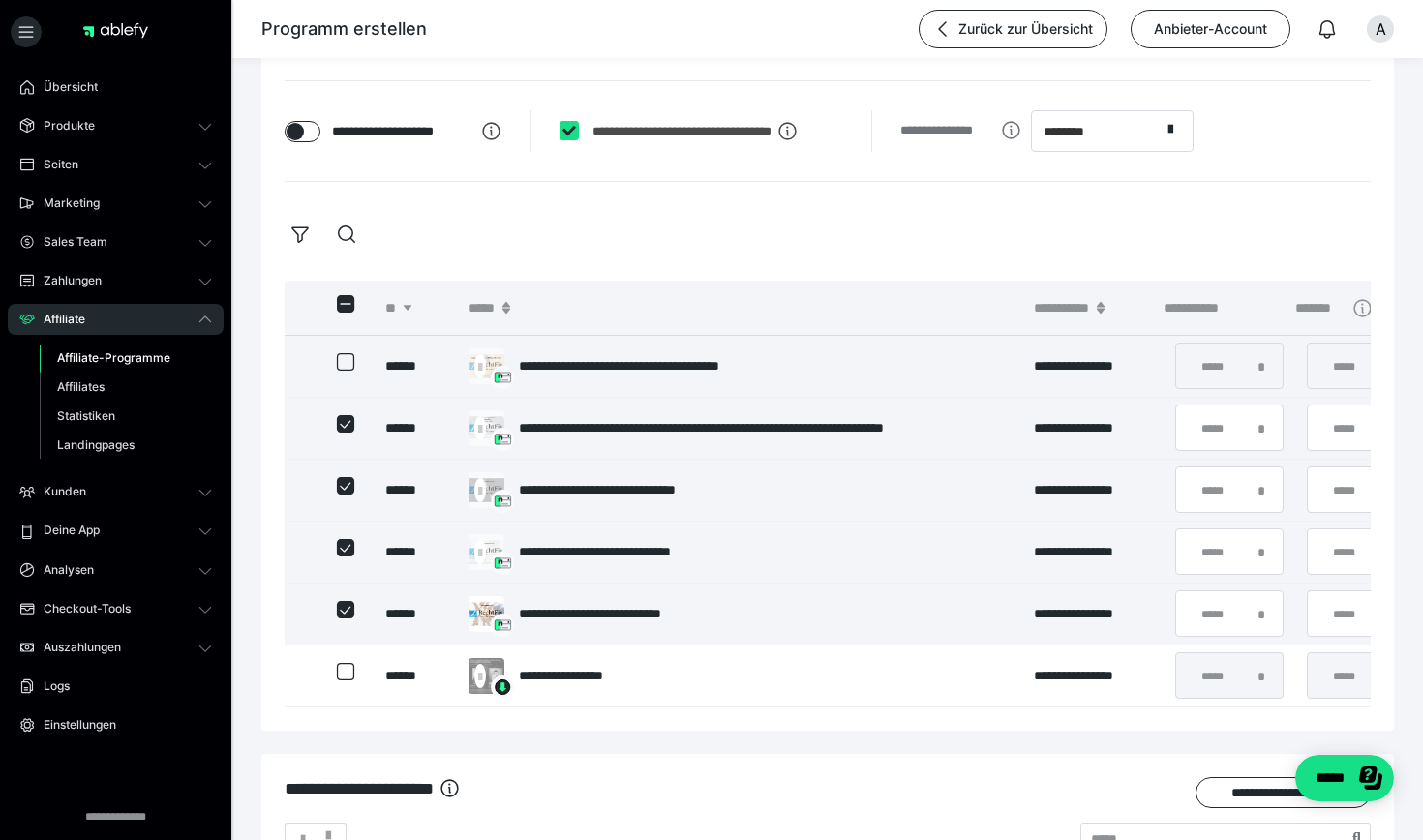 click 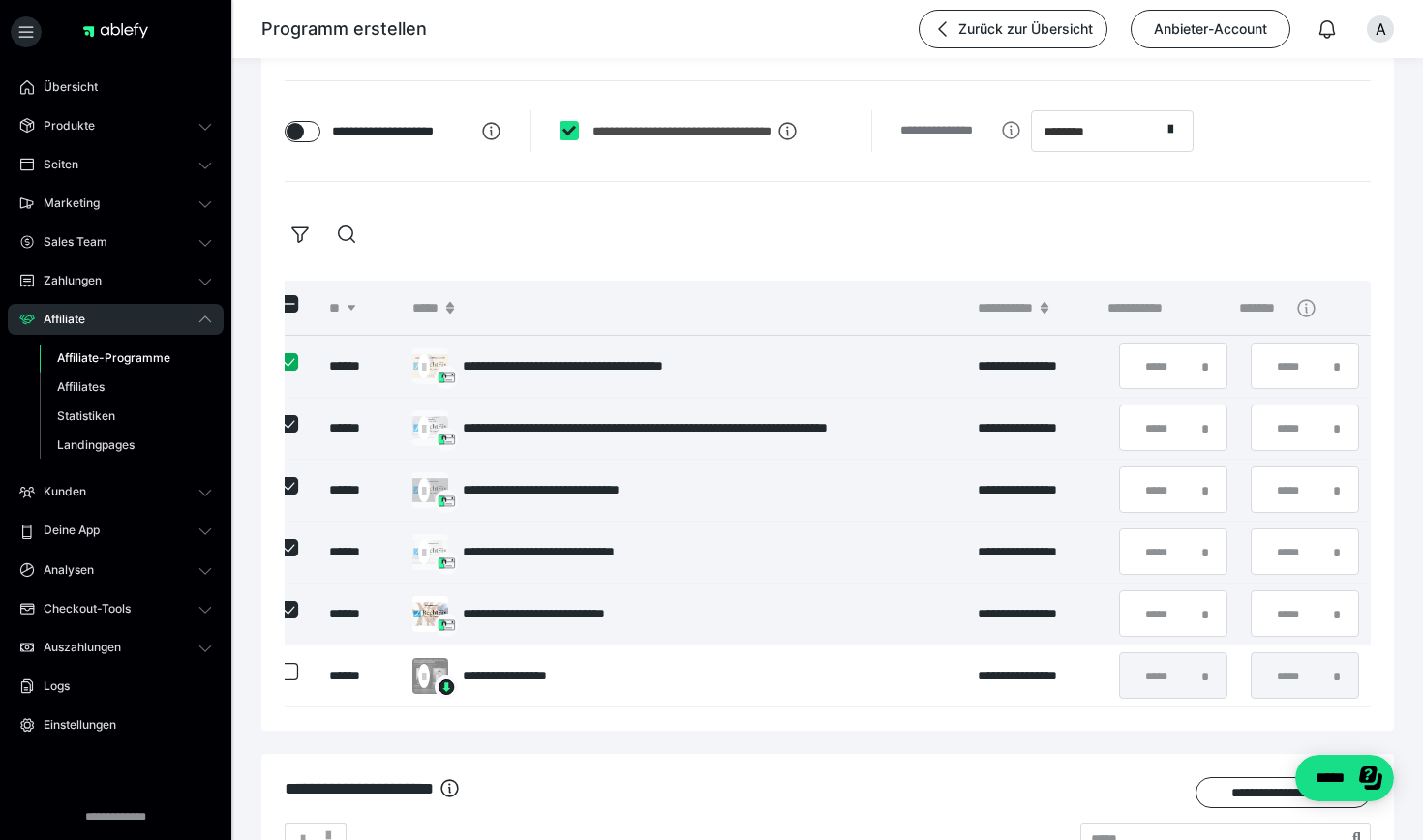 scroll, scrollTop: 0, scrollLeft: 56, axis: horizontal 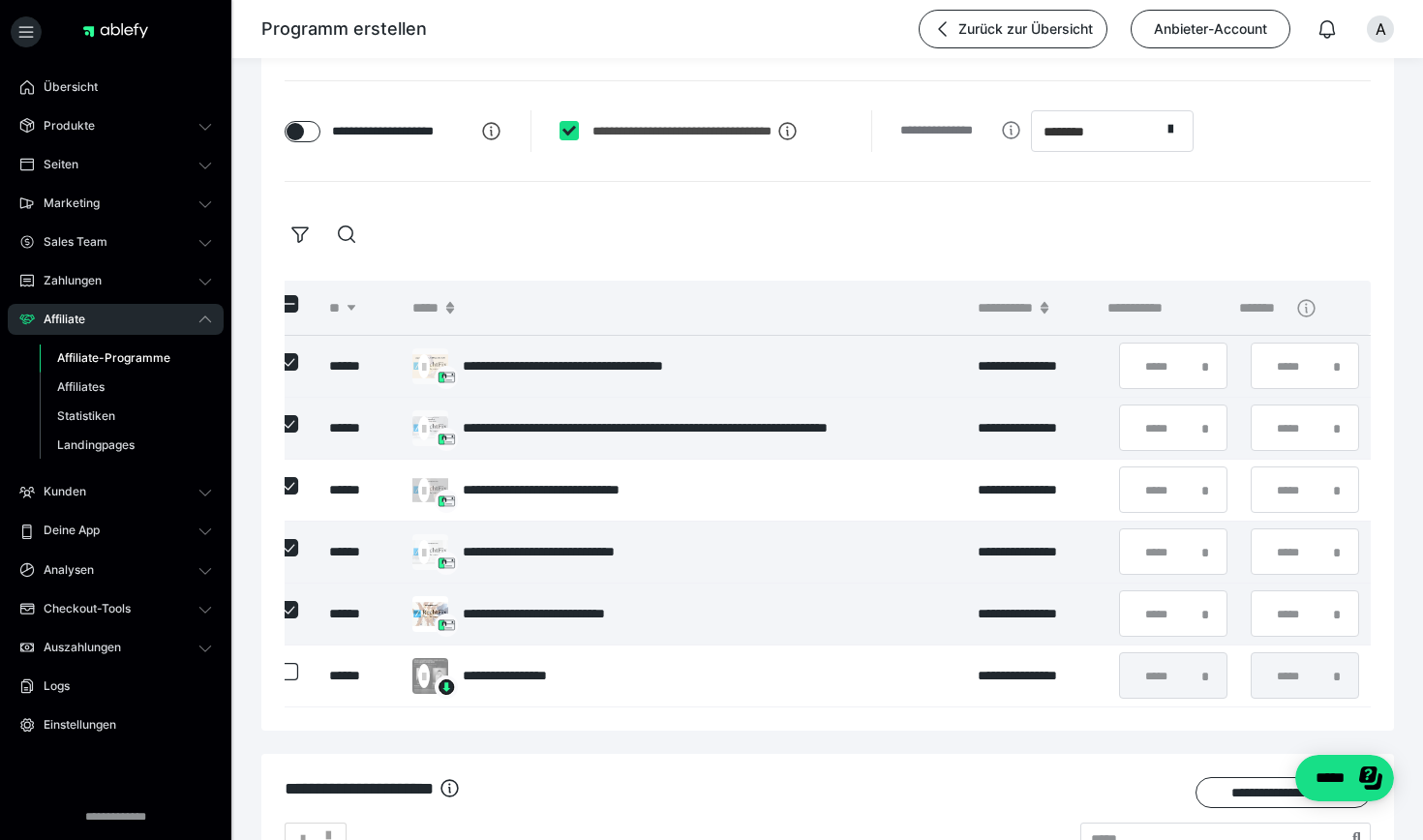 click on "**********" at bounding box center [712, 608] 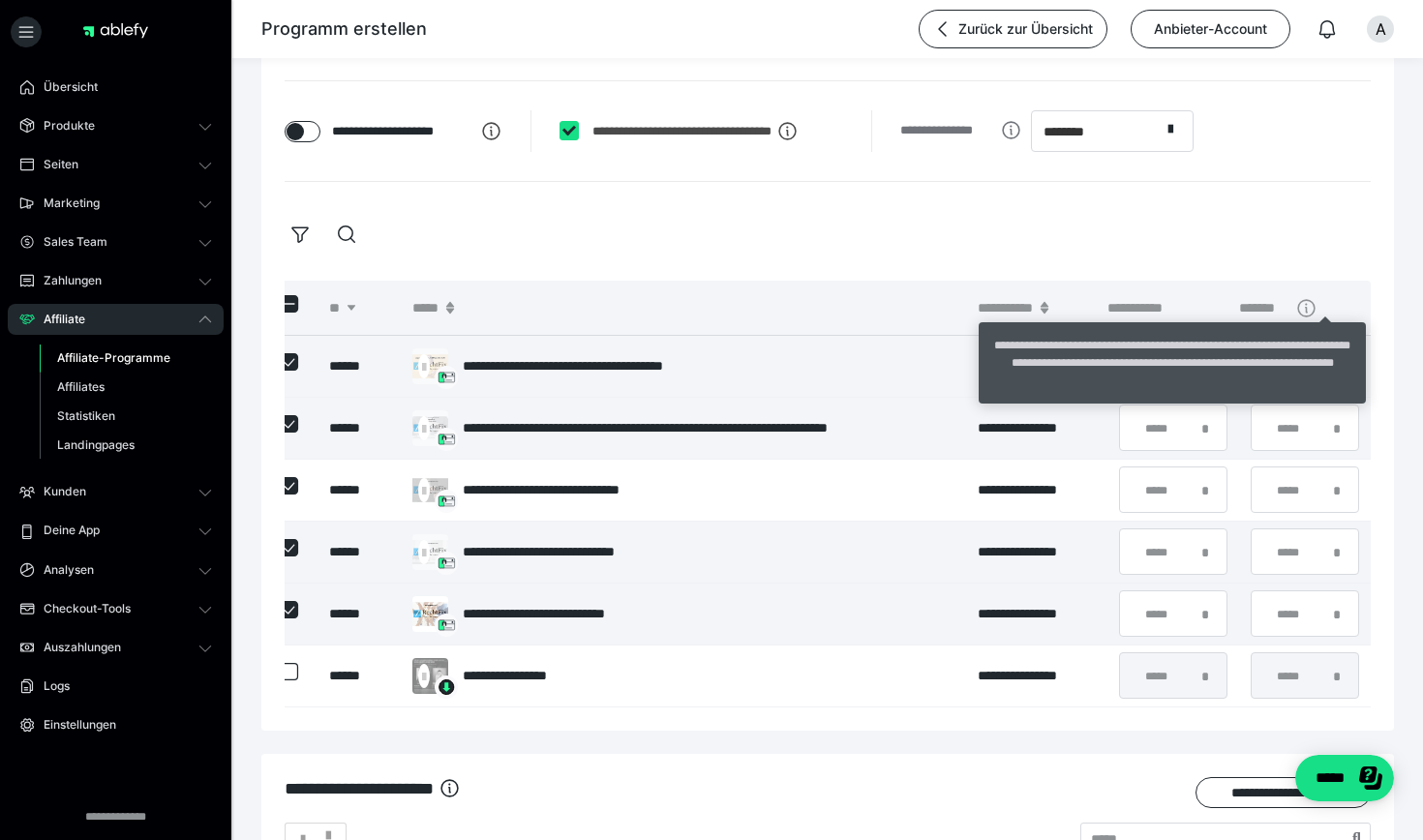 click 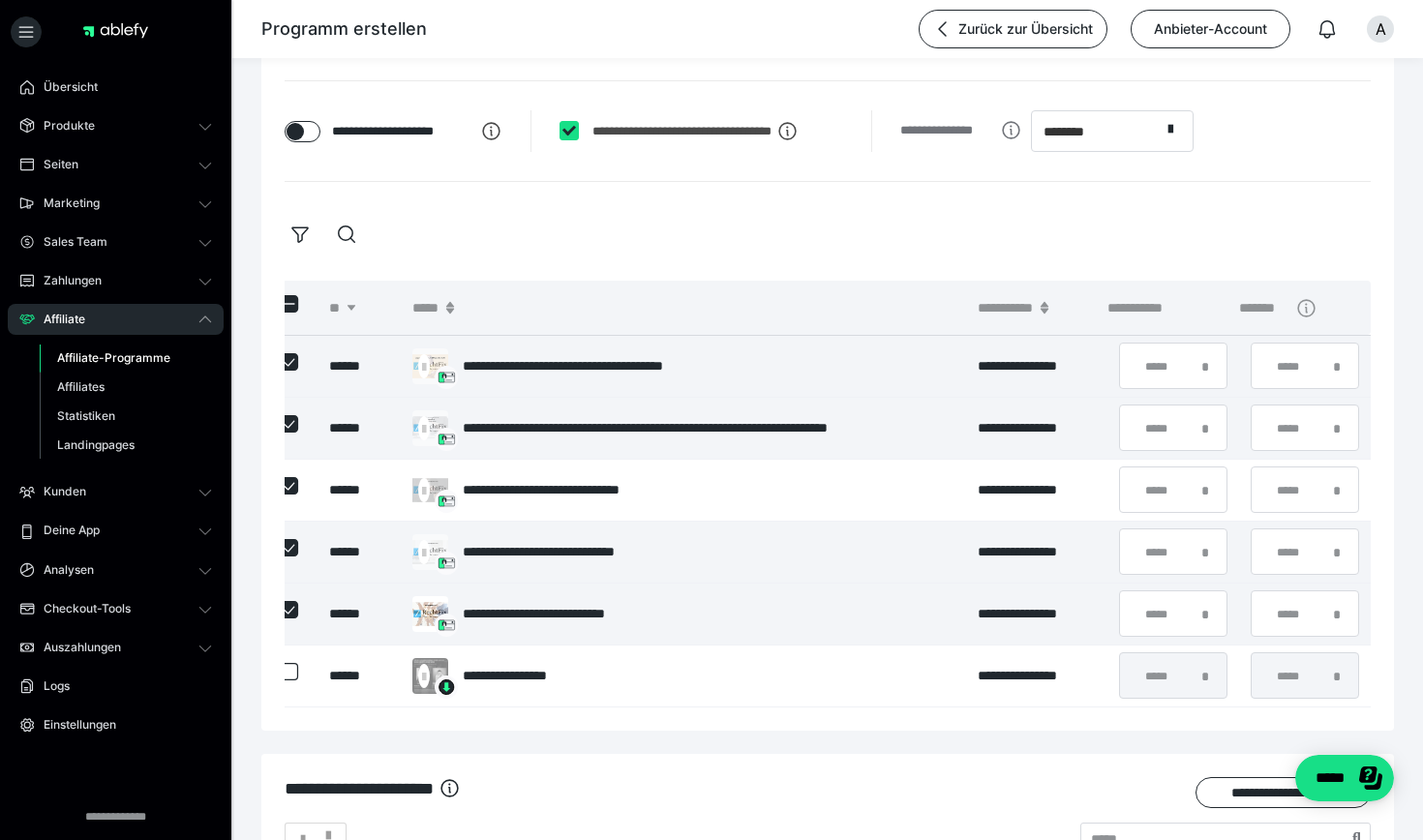 click at bounding box center (828, 234) 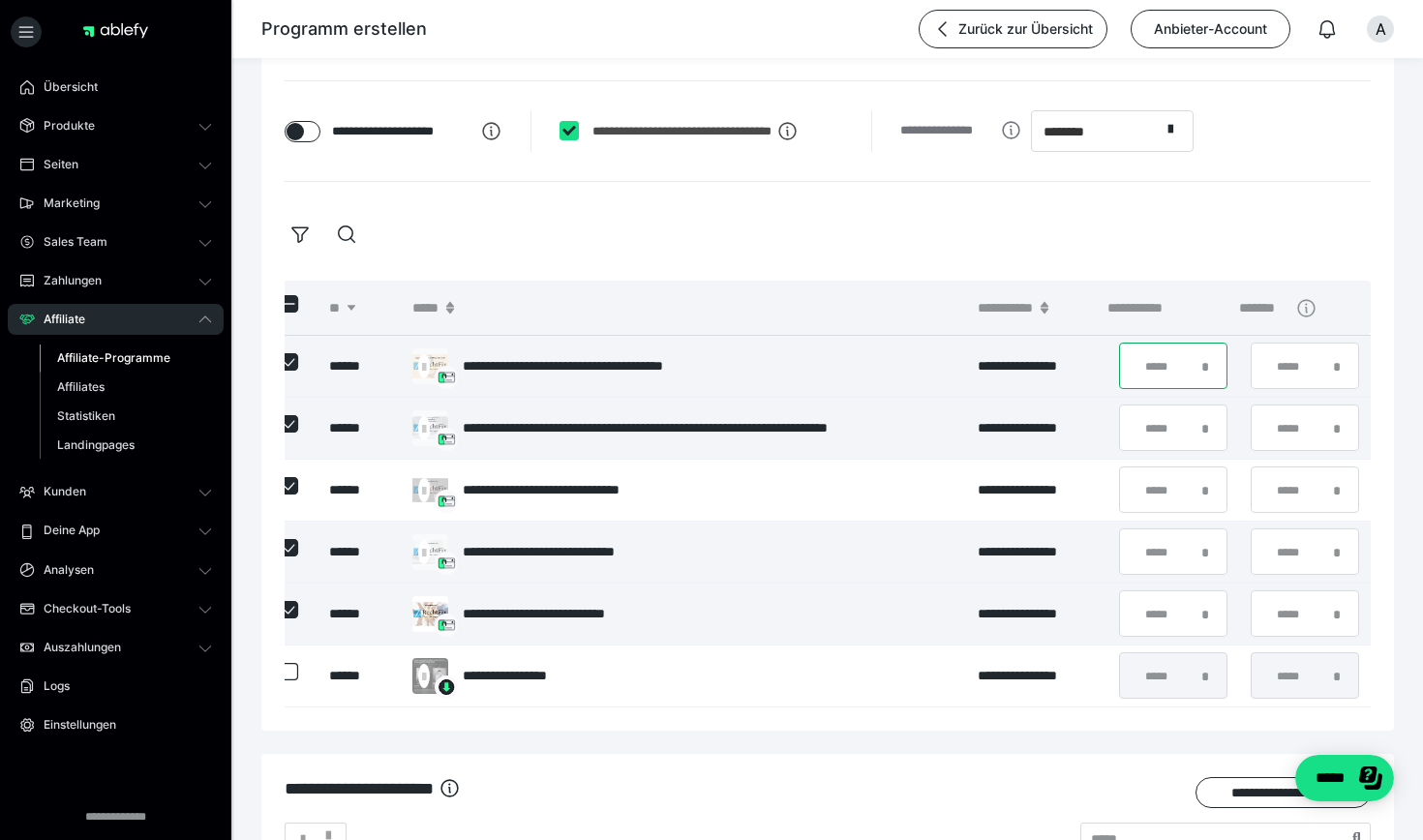 click on "*" at bounding box center (1173, 366) 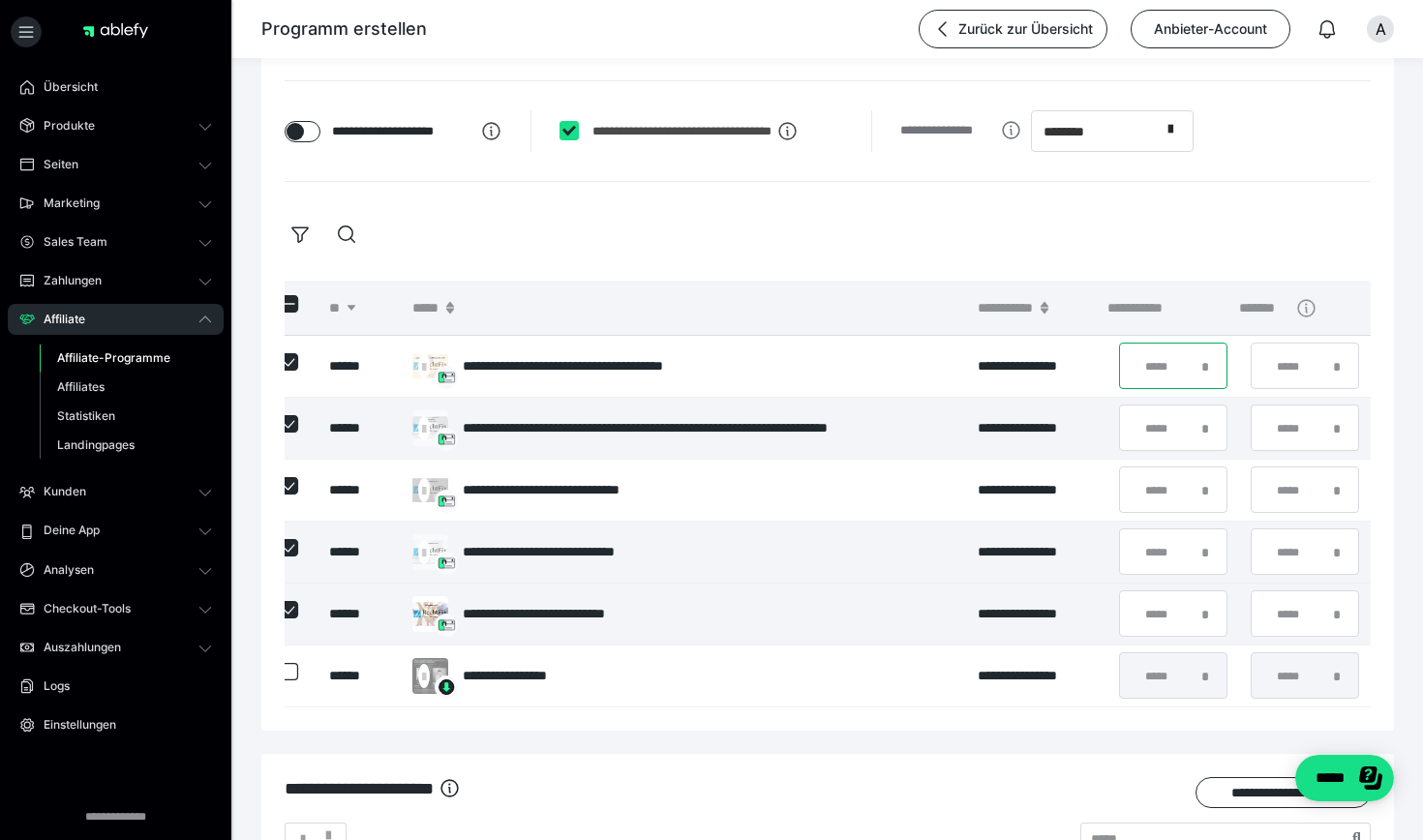 type on "**" 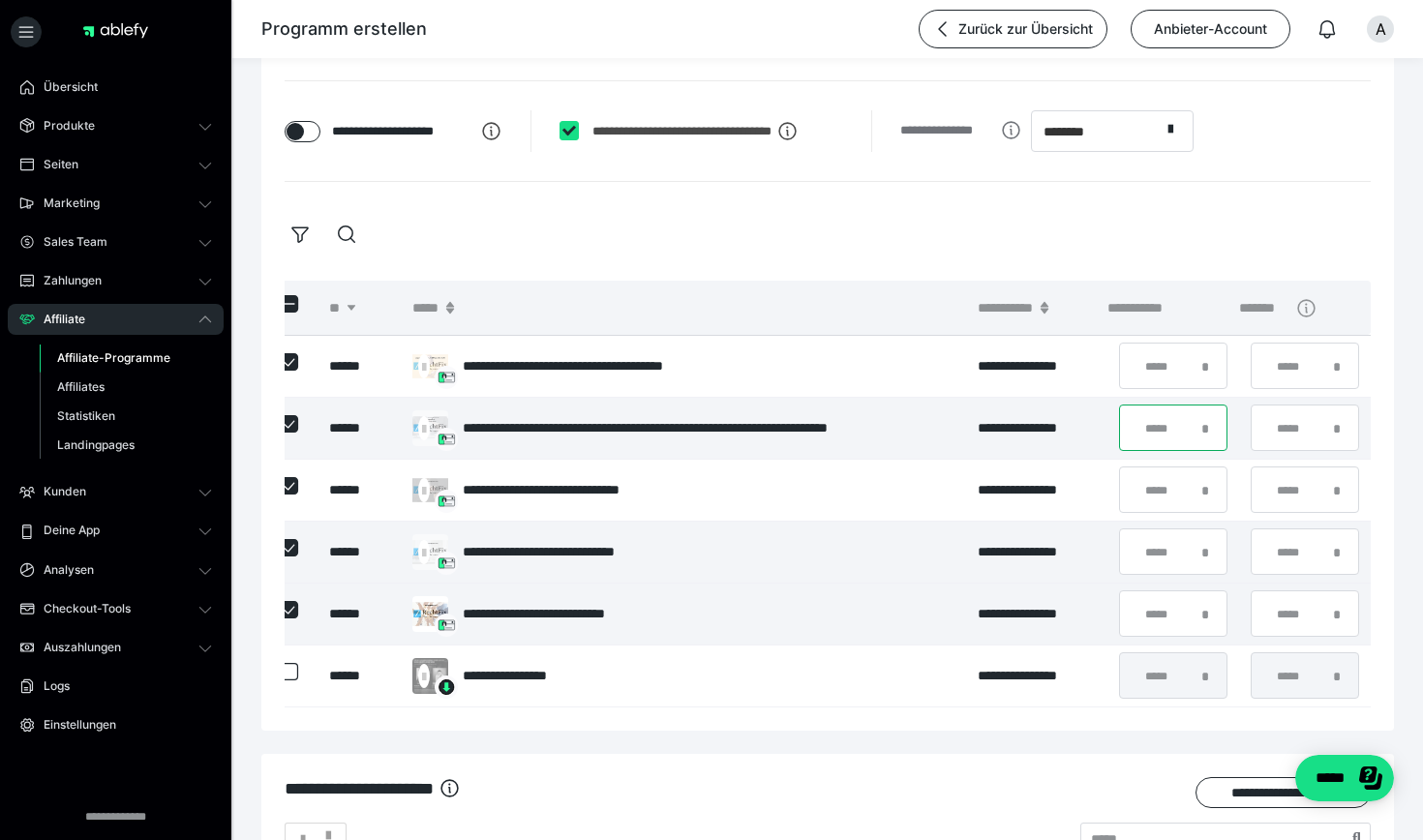 click on "*" at bounding box center [1173, 428] 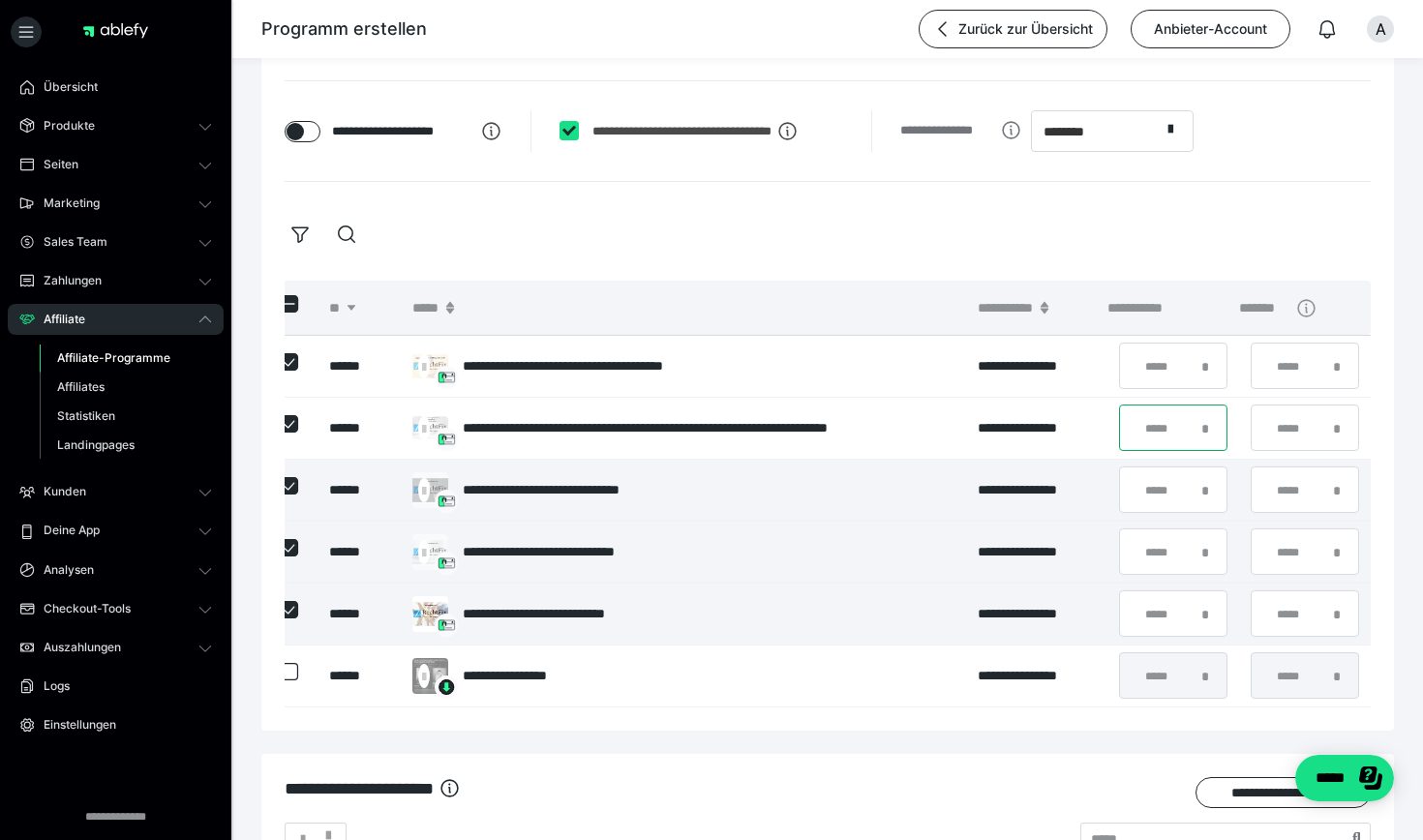 type on "**" 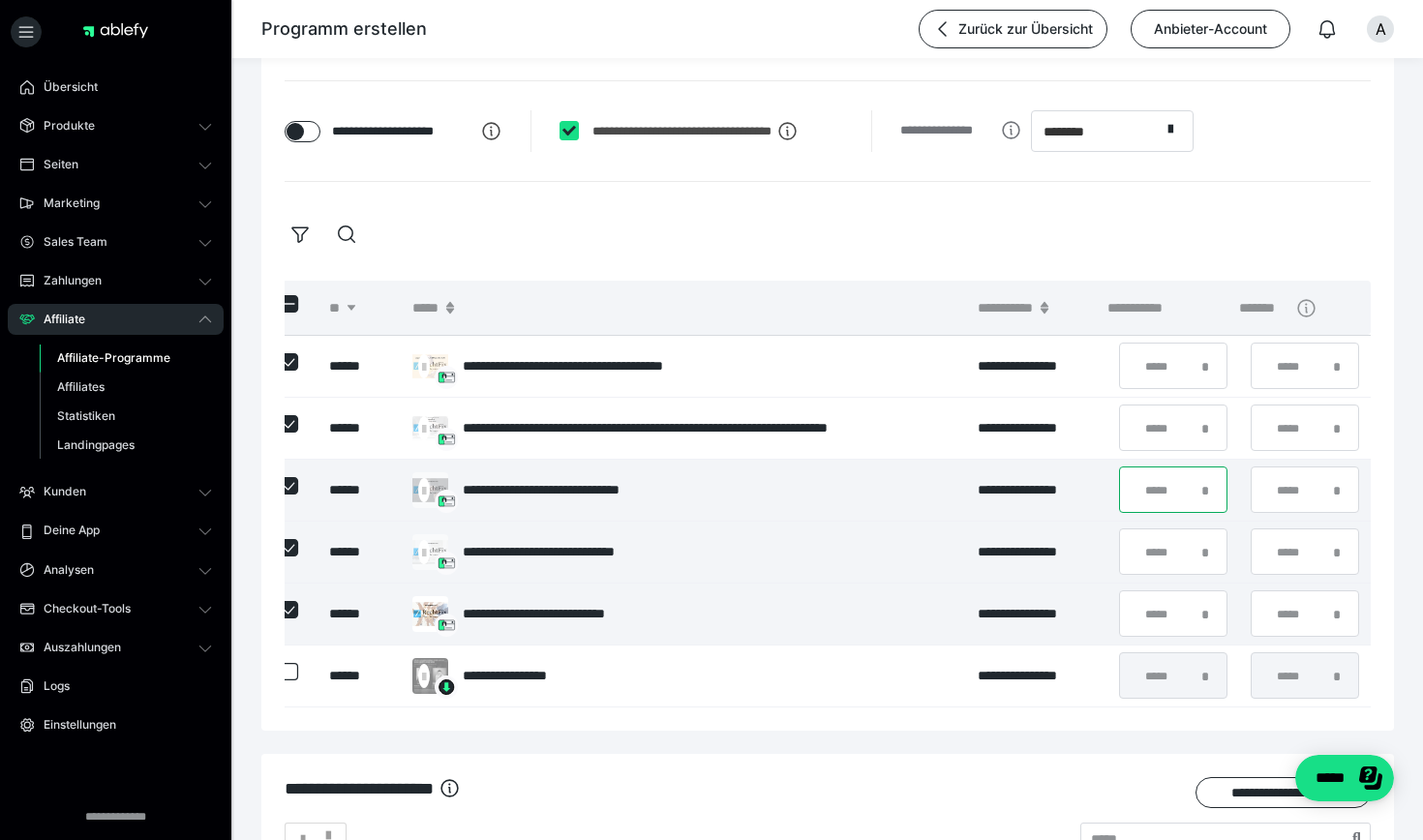 click on "*" at bounding box center (1173, 490) 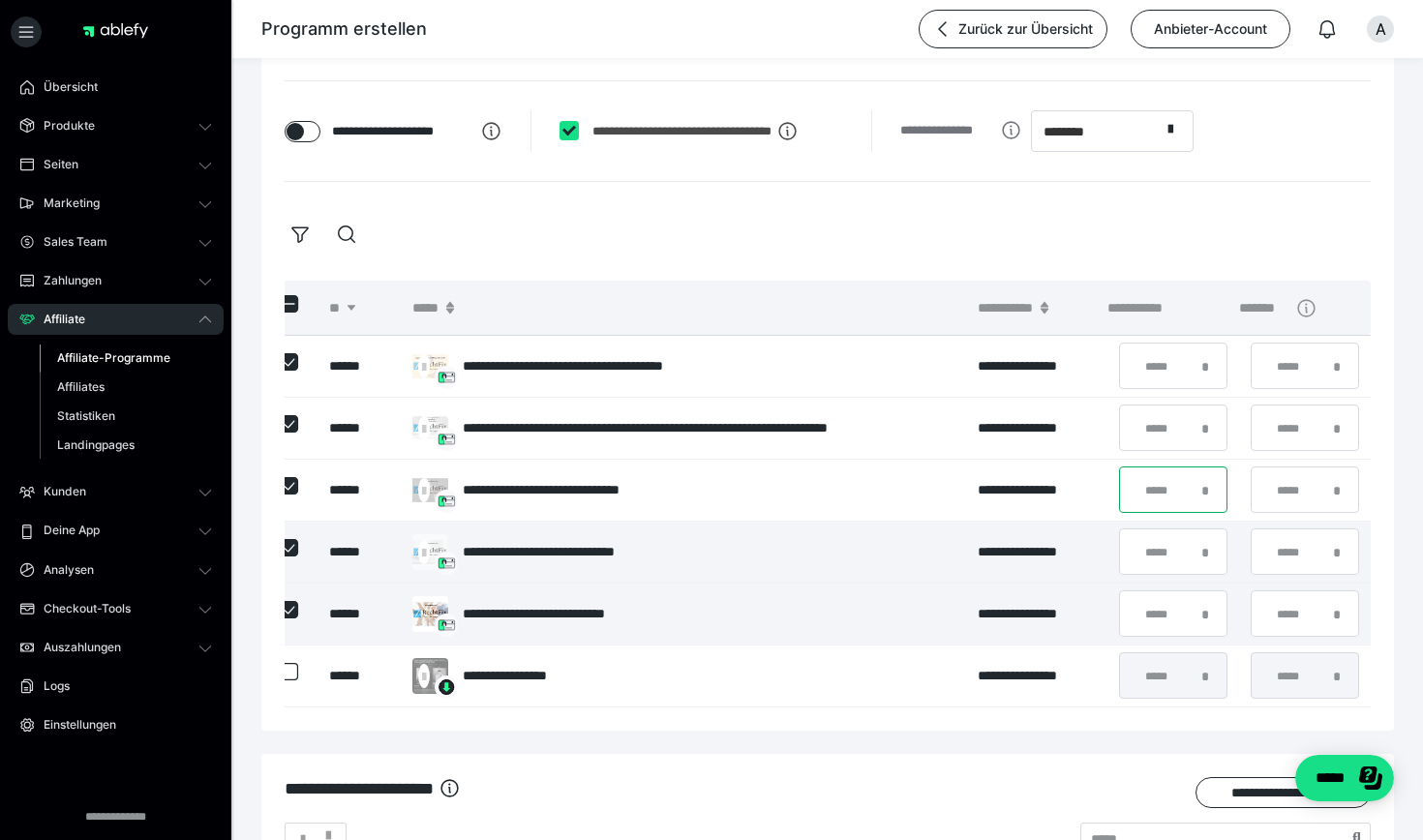 type on "**" 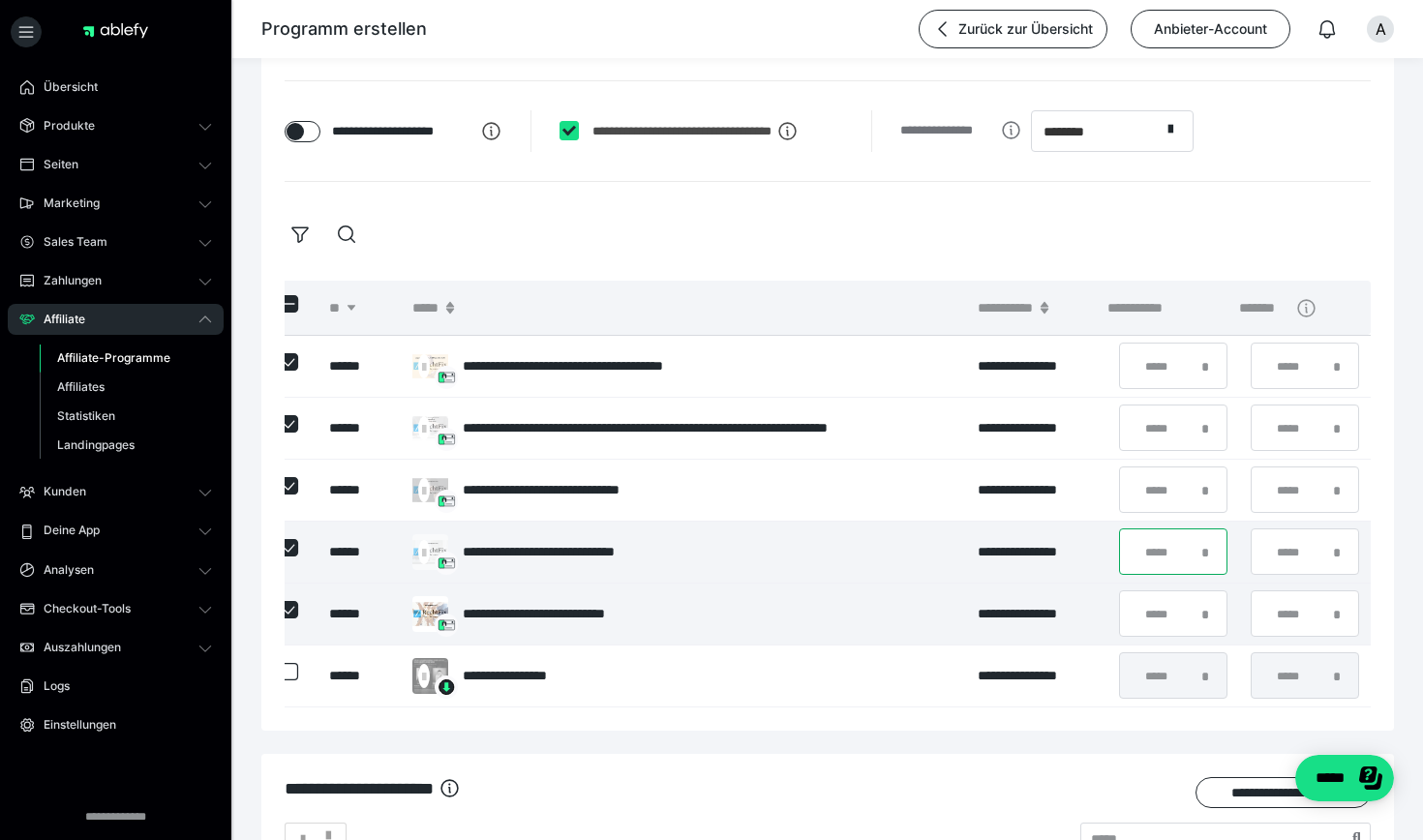 click on "*" at bounding box center [1173, 552] 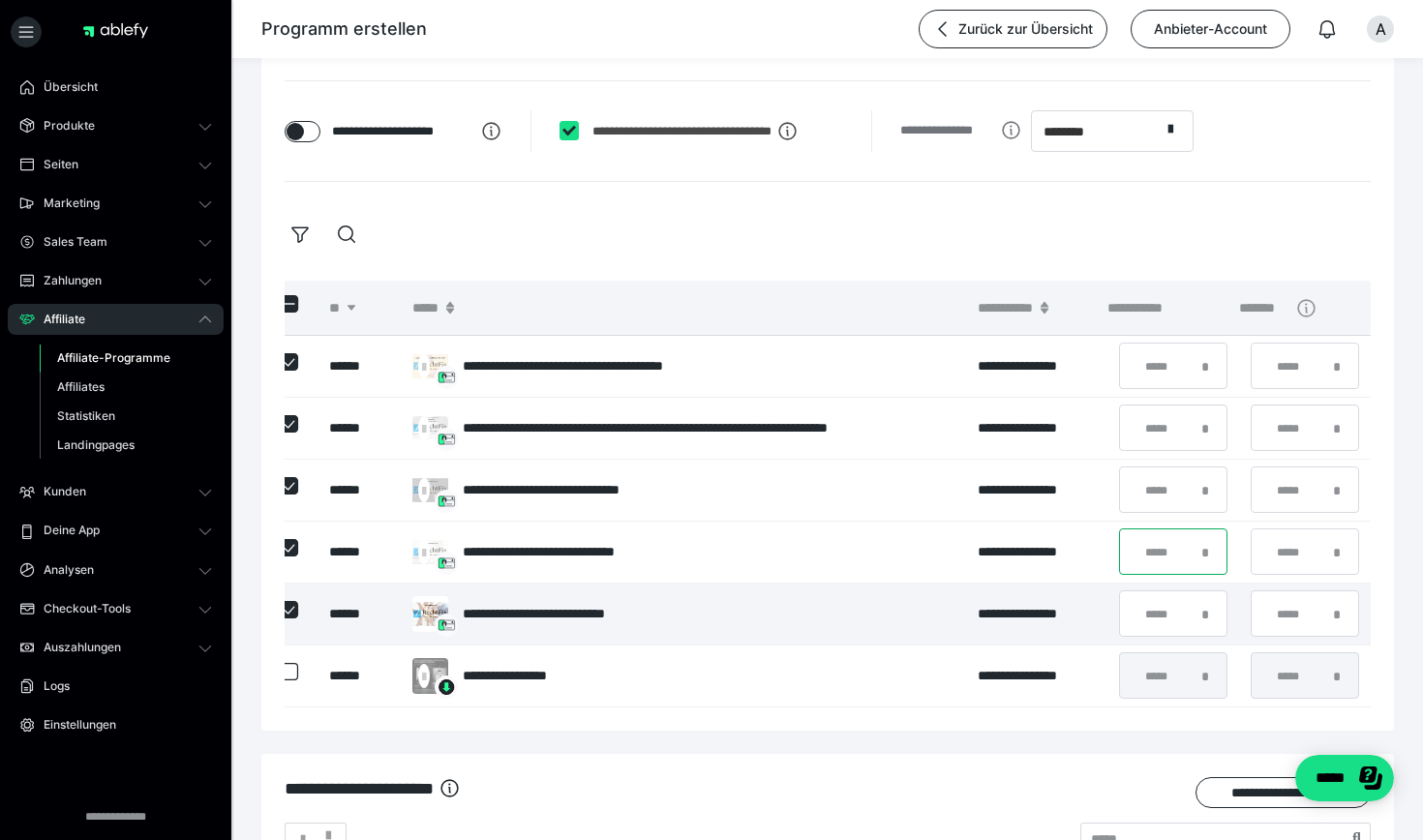 type on "**" 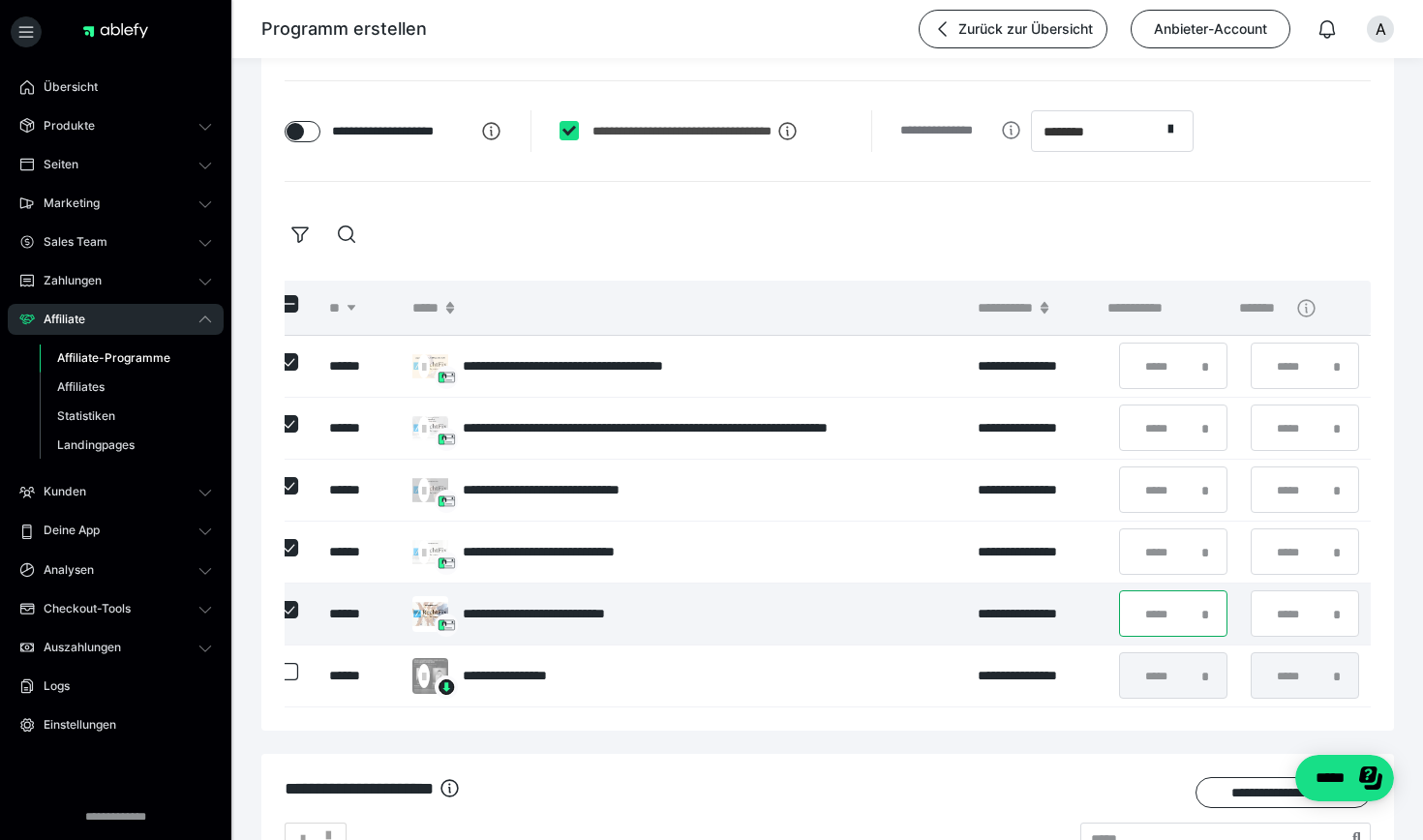 click on "*" at bounding box center (1173, 614) 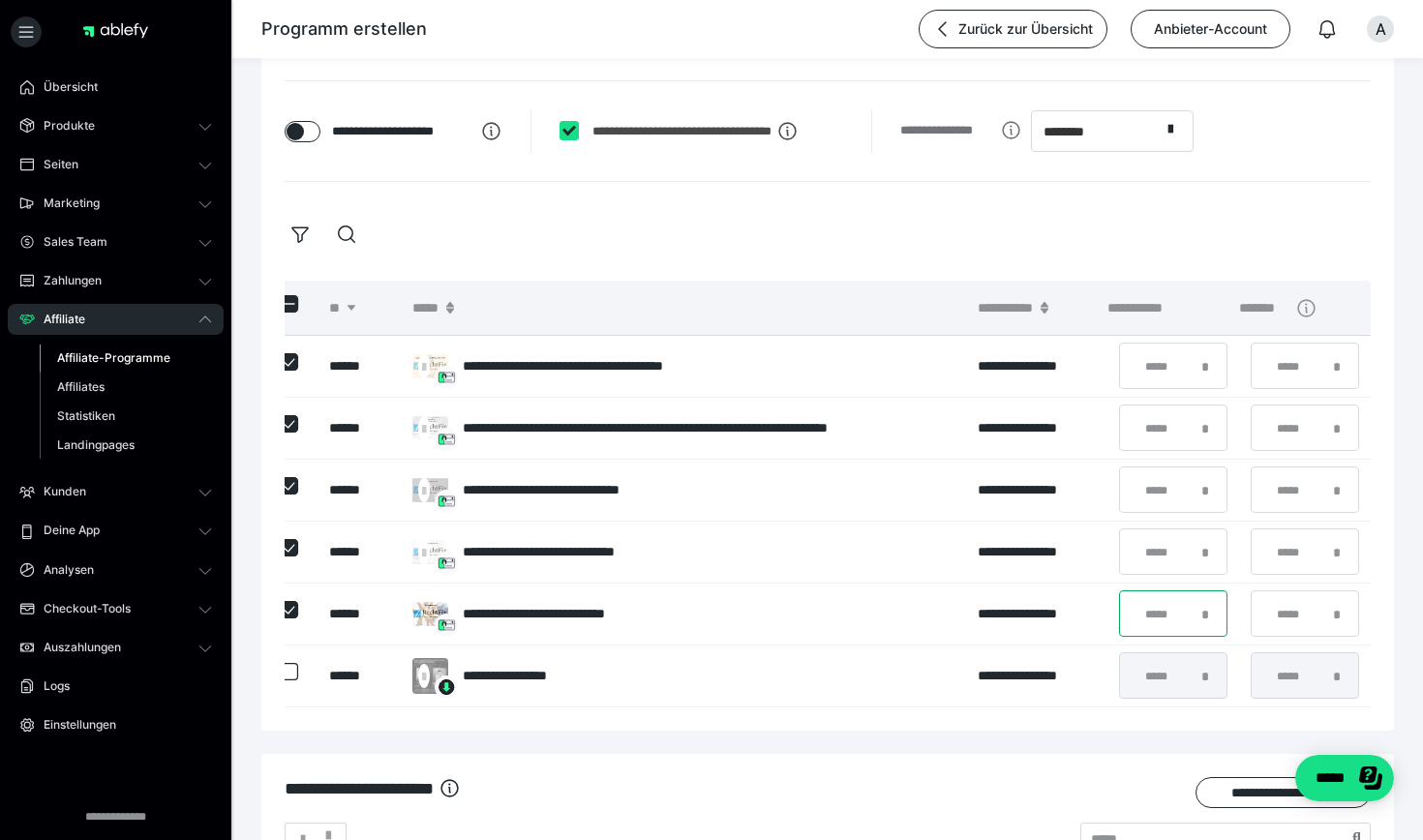 type on "**" 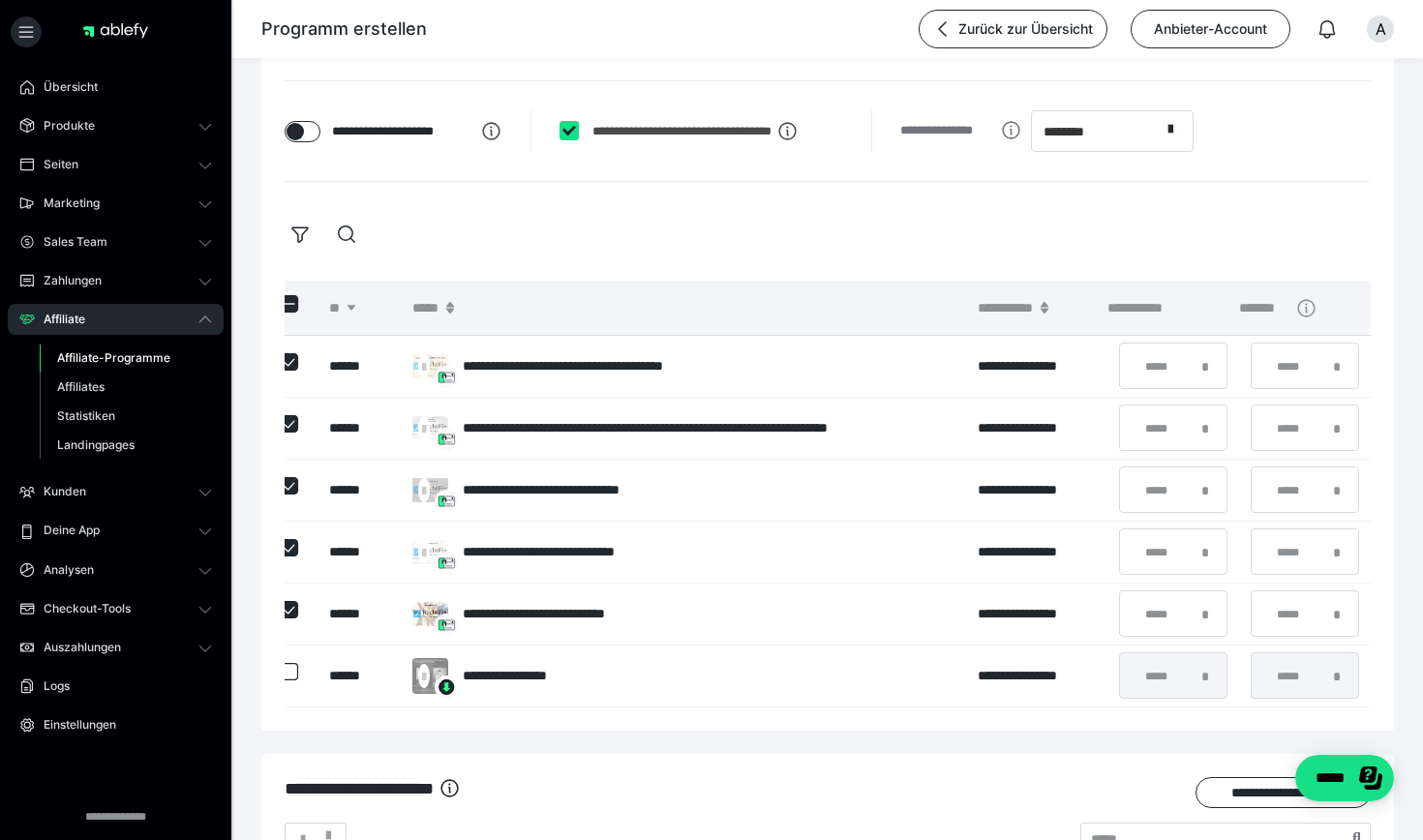 click at bounding box center [828, 234] 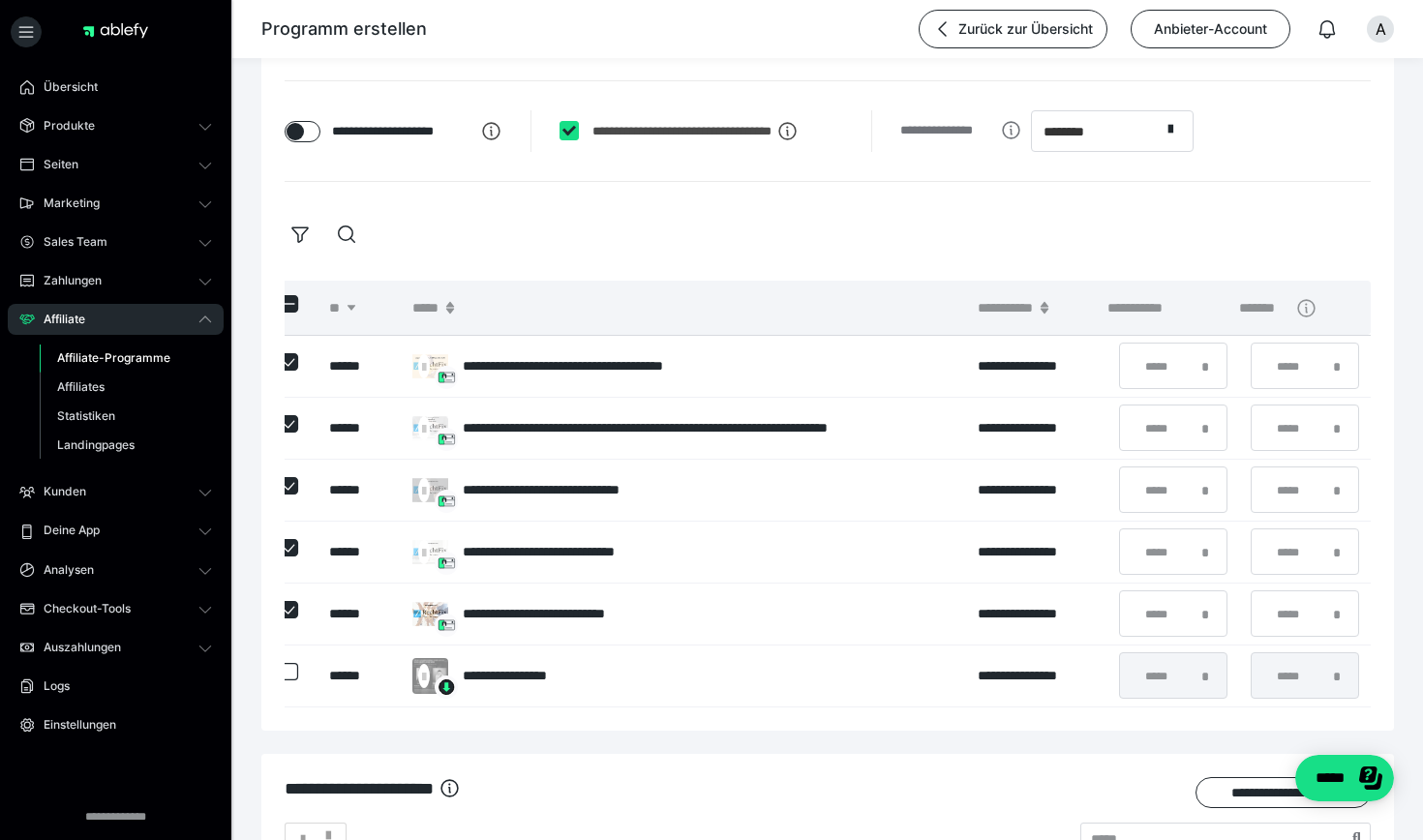click at bounding box center (295, 132) 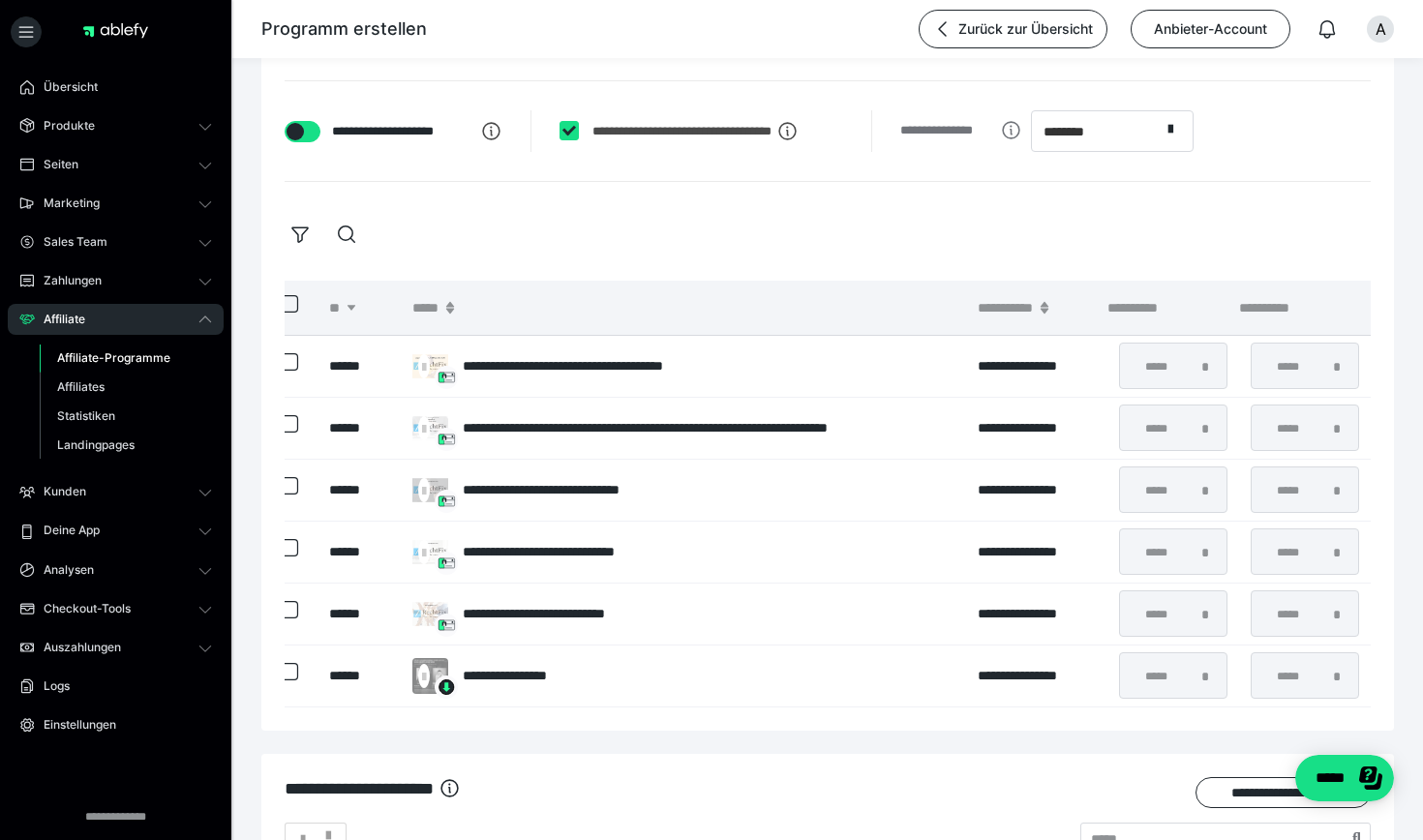 click at bounding box center [295, 132] 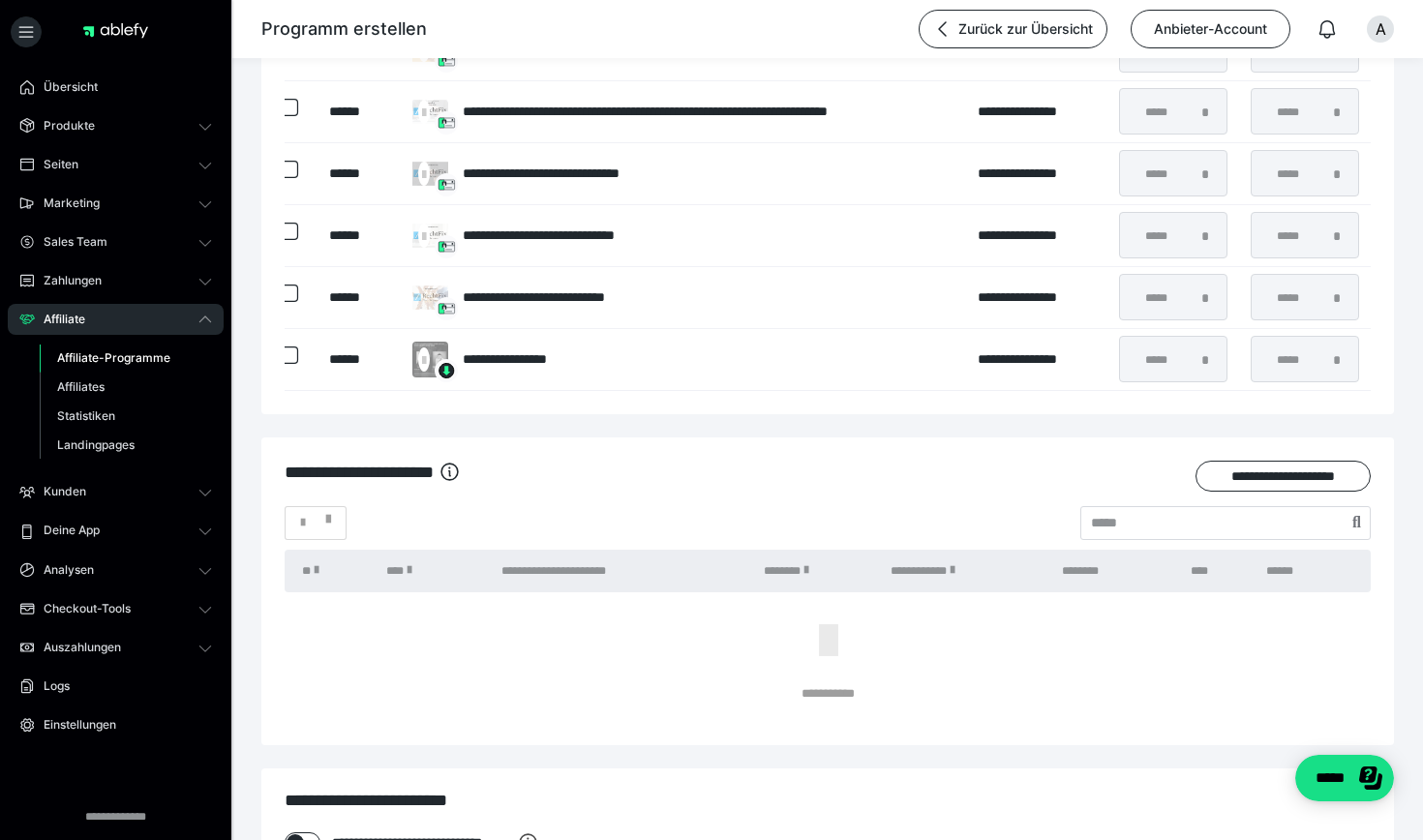 scroll, scrollTop: 467, scrollLeft: 0, axis: vertical 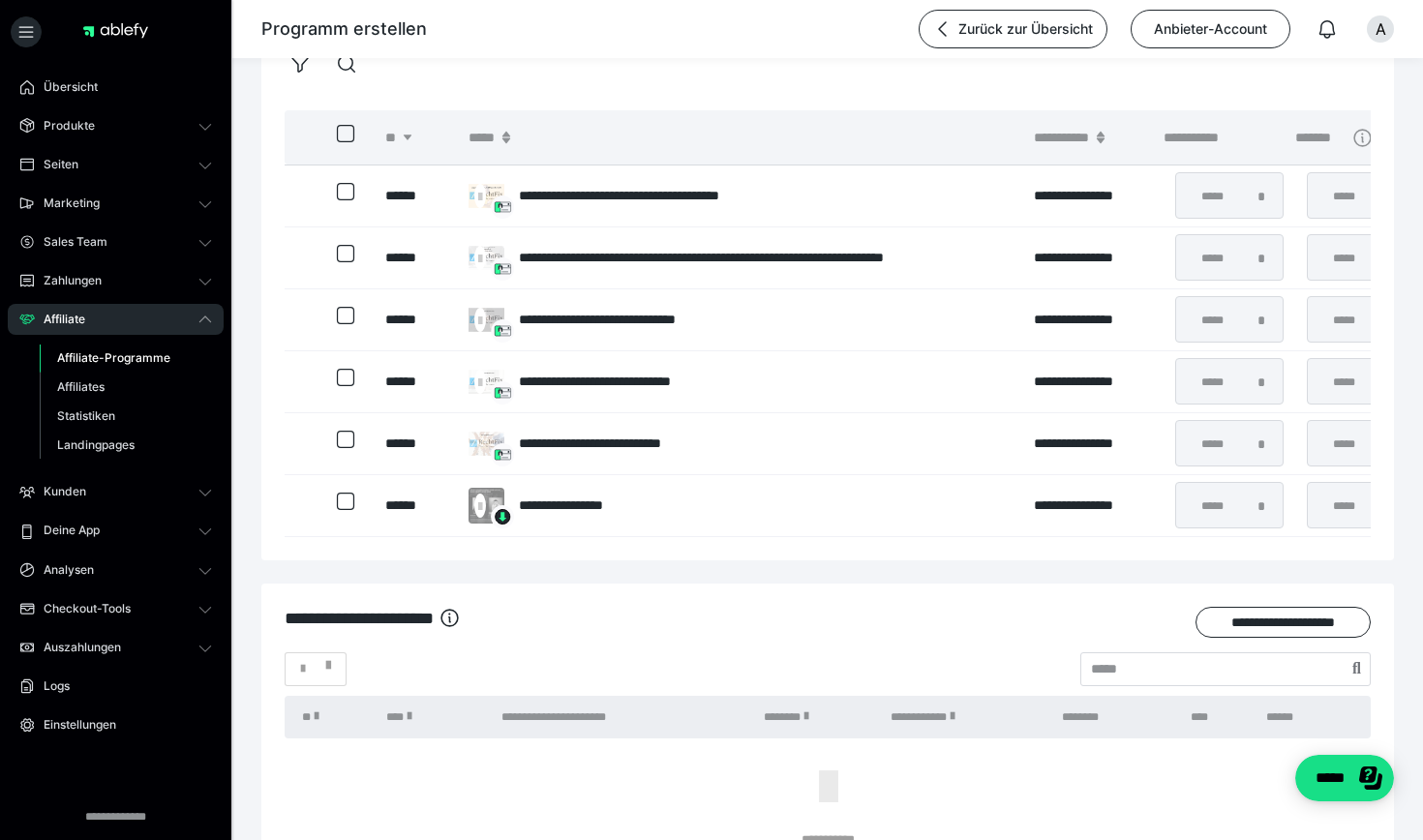 click 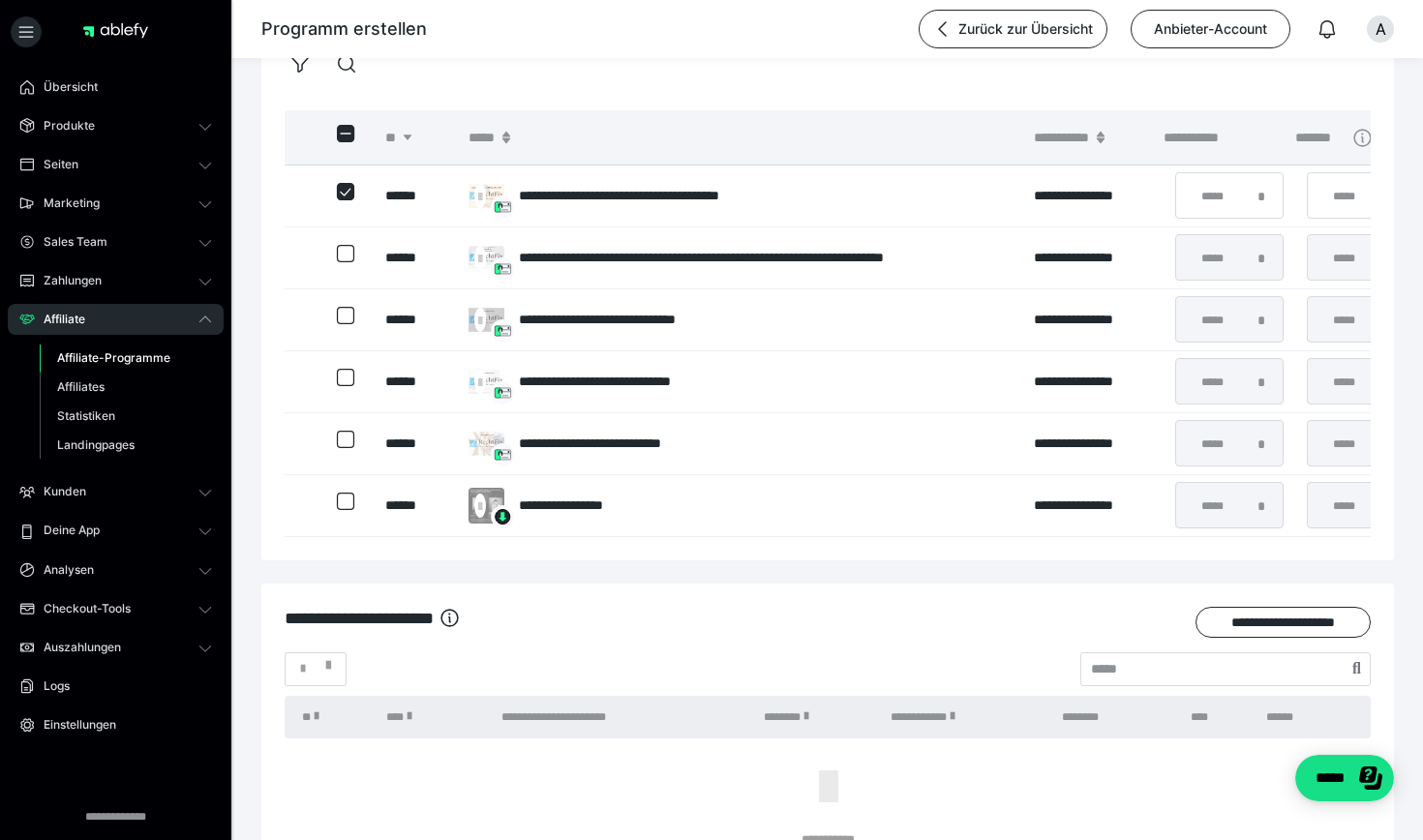 click 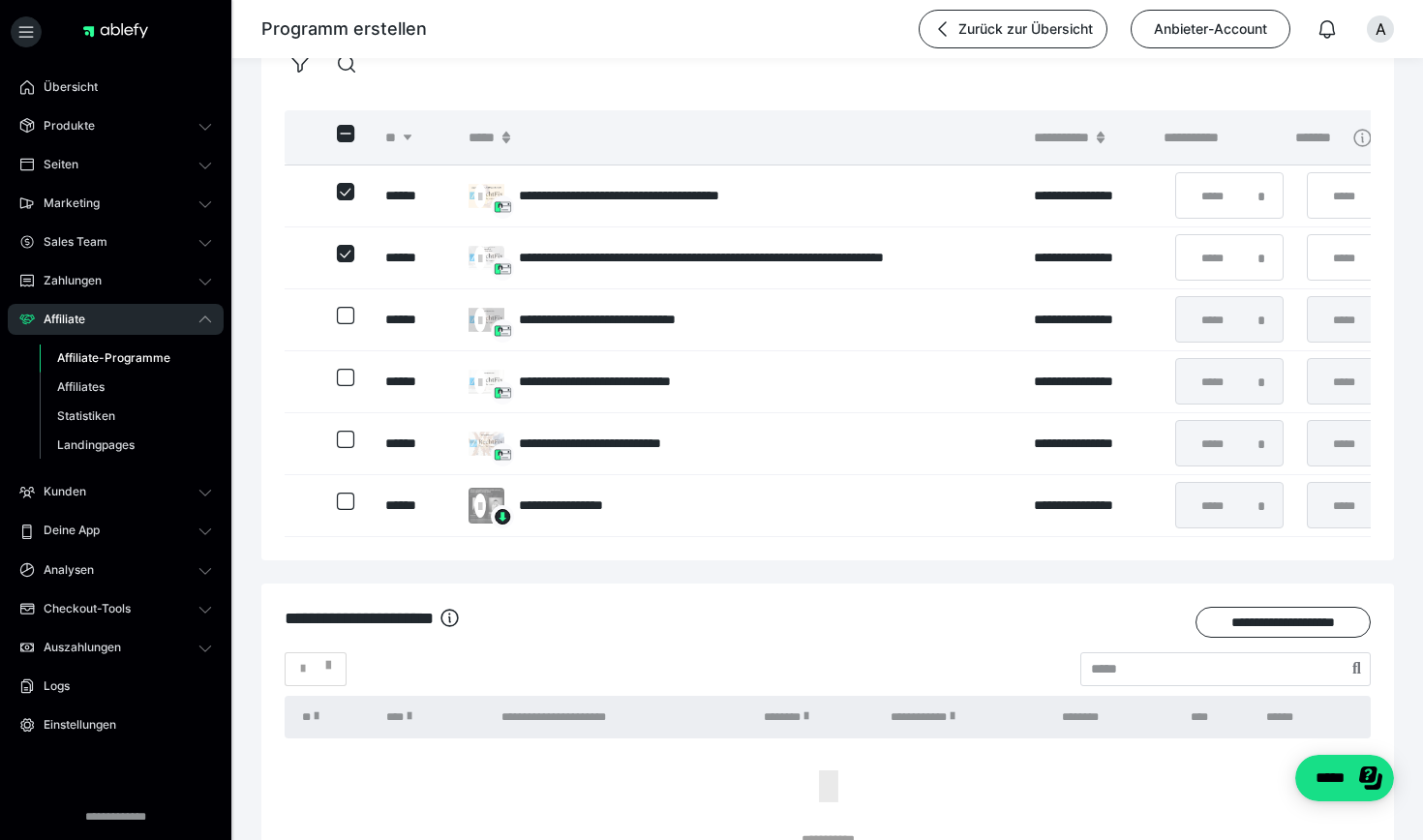click 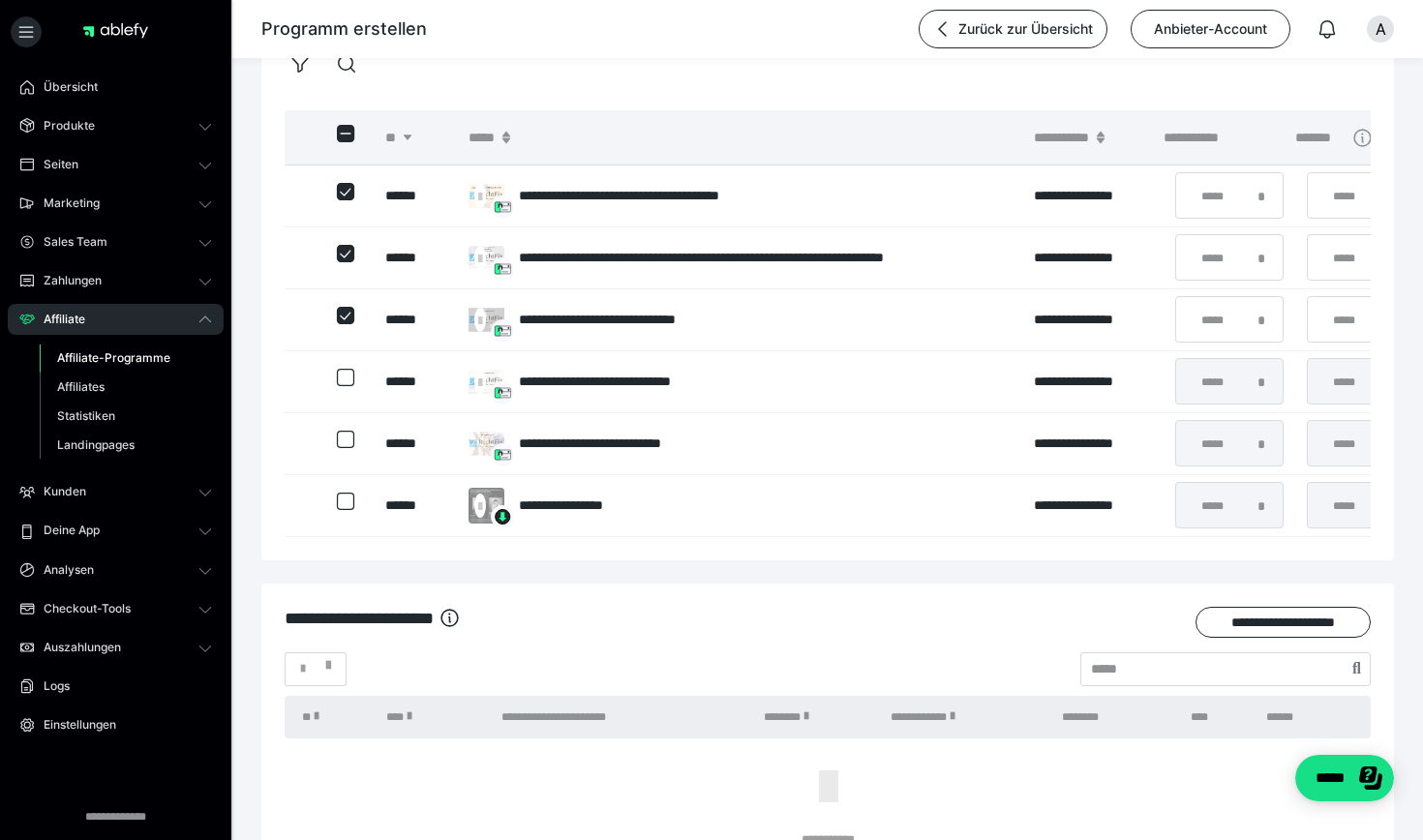 click at bounding box center [346, 381] 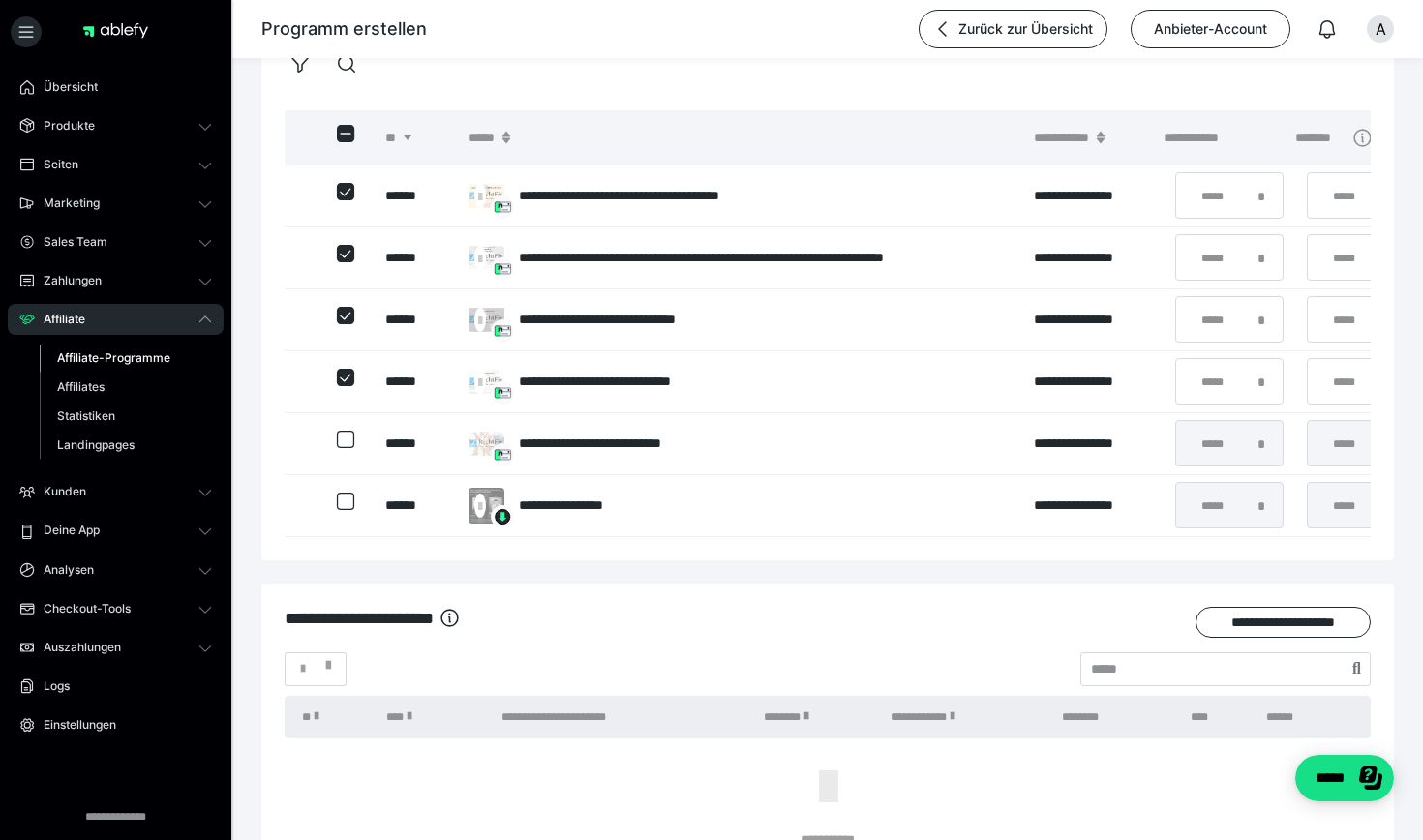 click 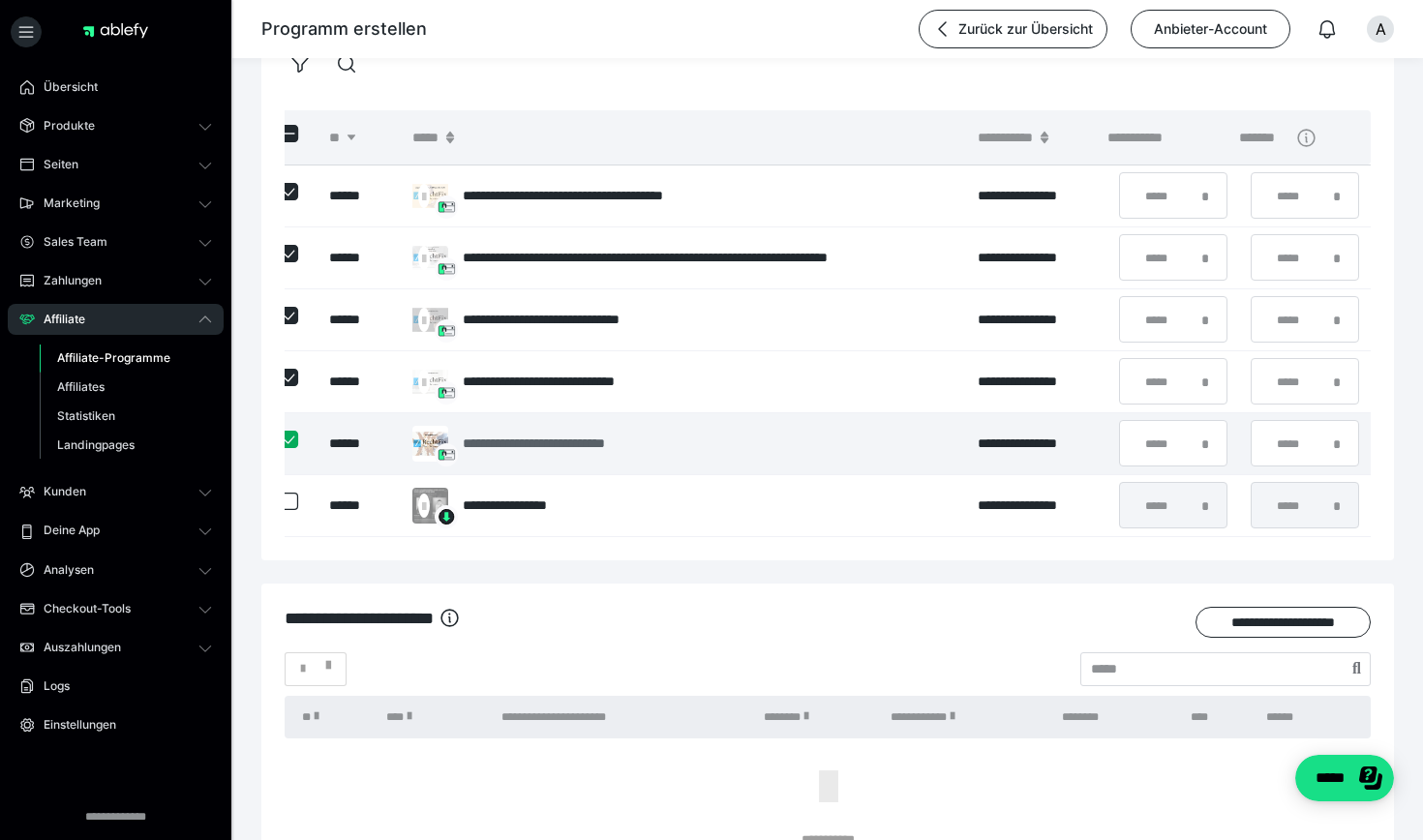 scroll, scrollTop: 0, scrollLeft: 56, axis: horizontal 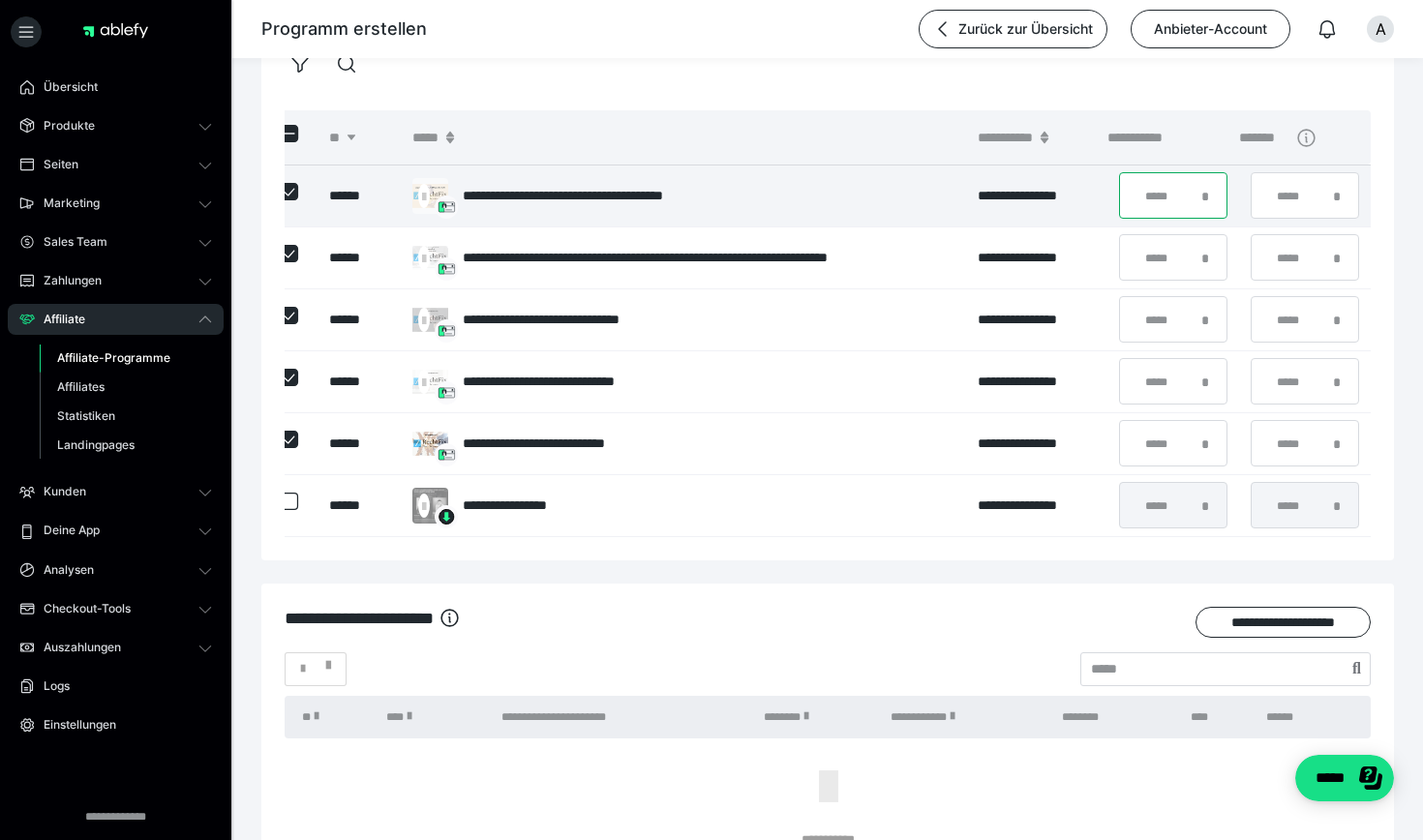 click on "*" at bounding box center [1173, 195] 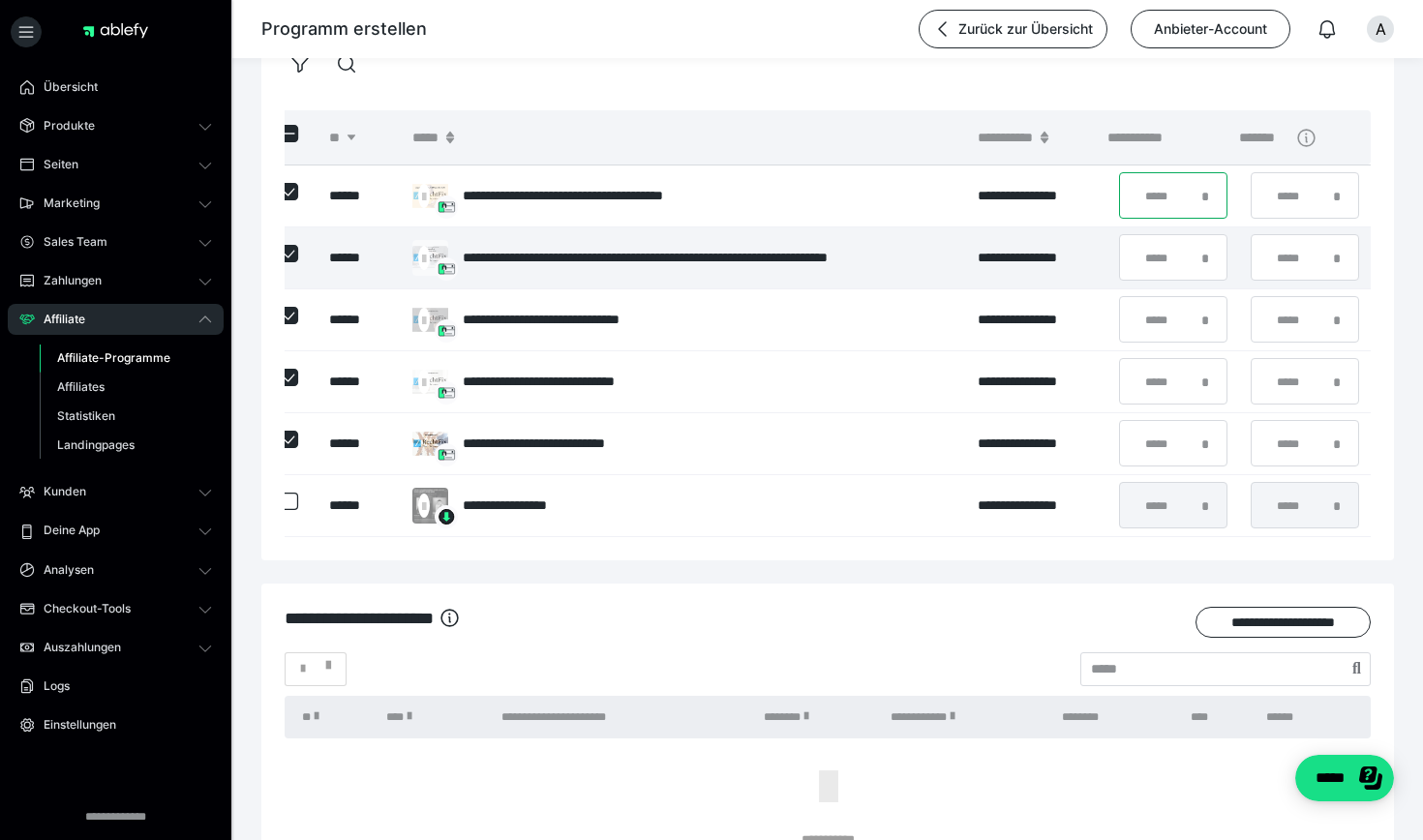 type on "**" 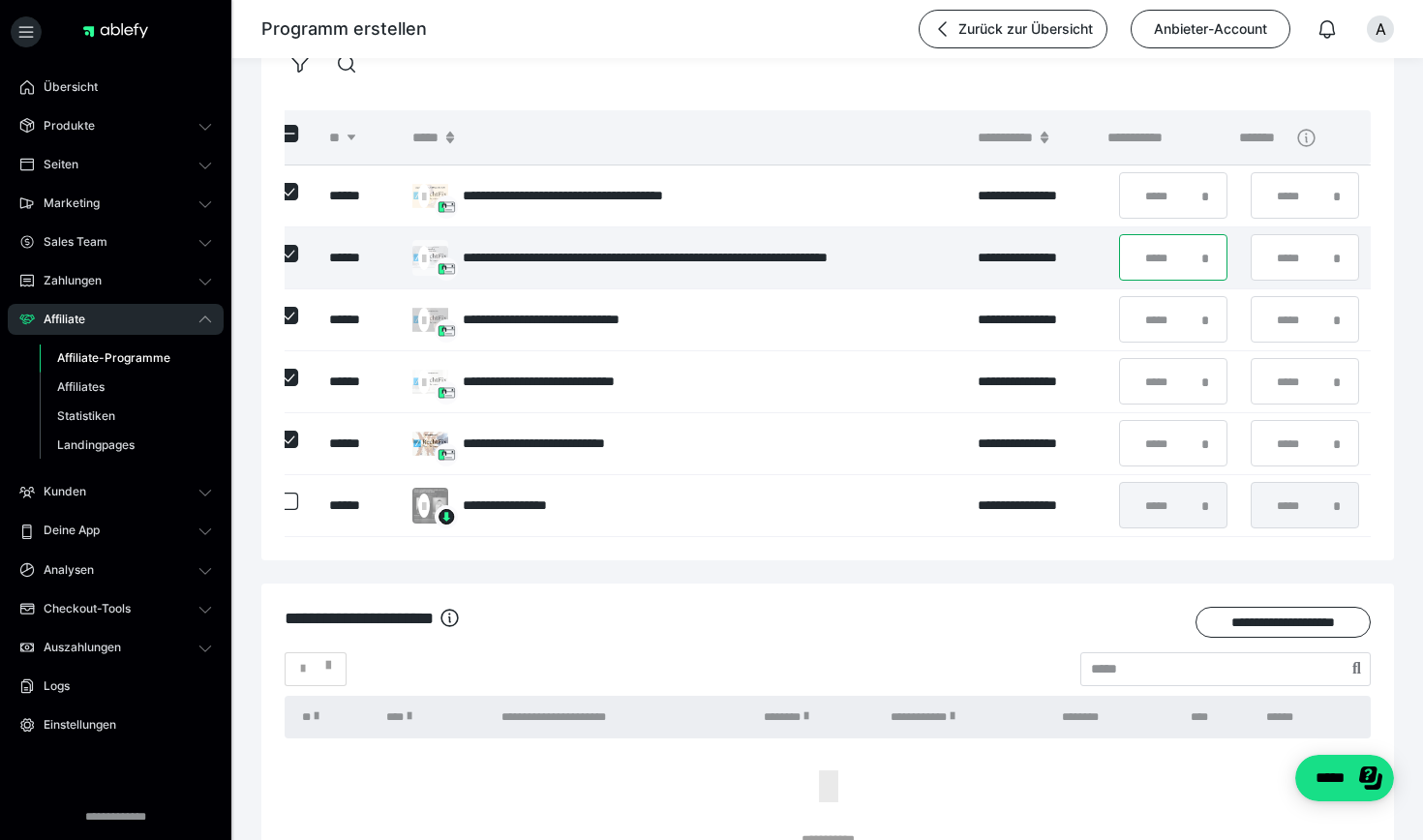 click on "*" at bounding box center (1173, 257) 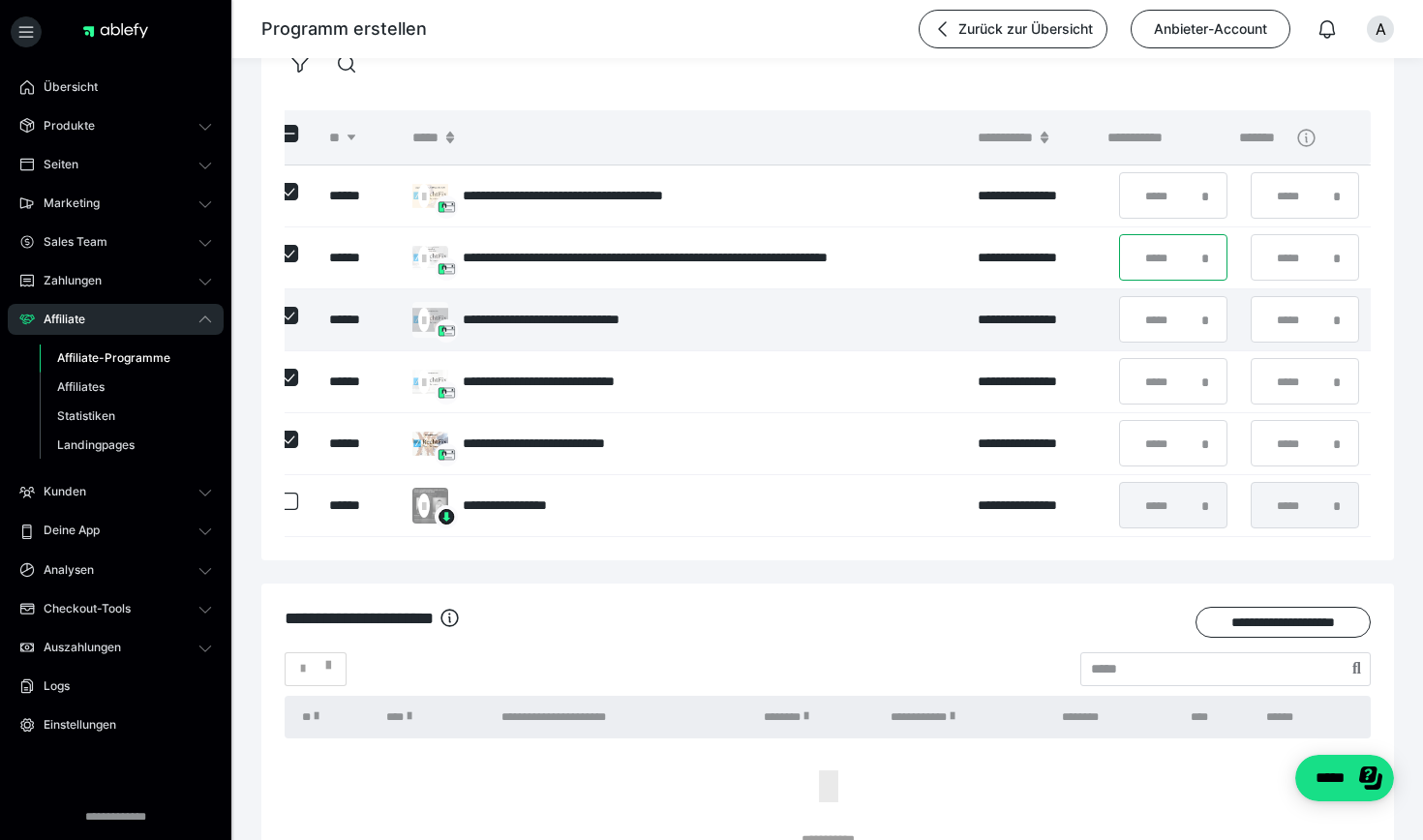 type on "**" 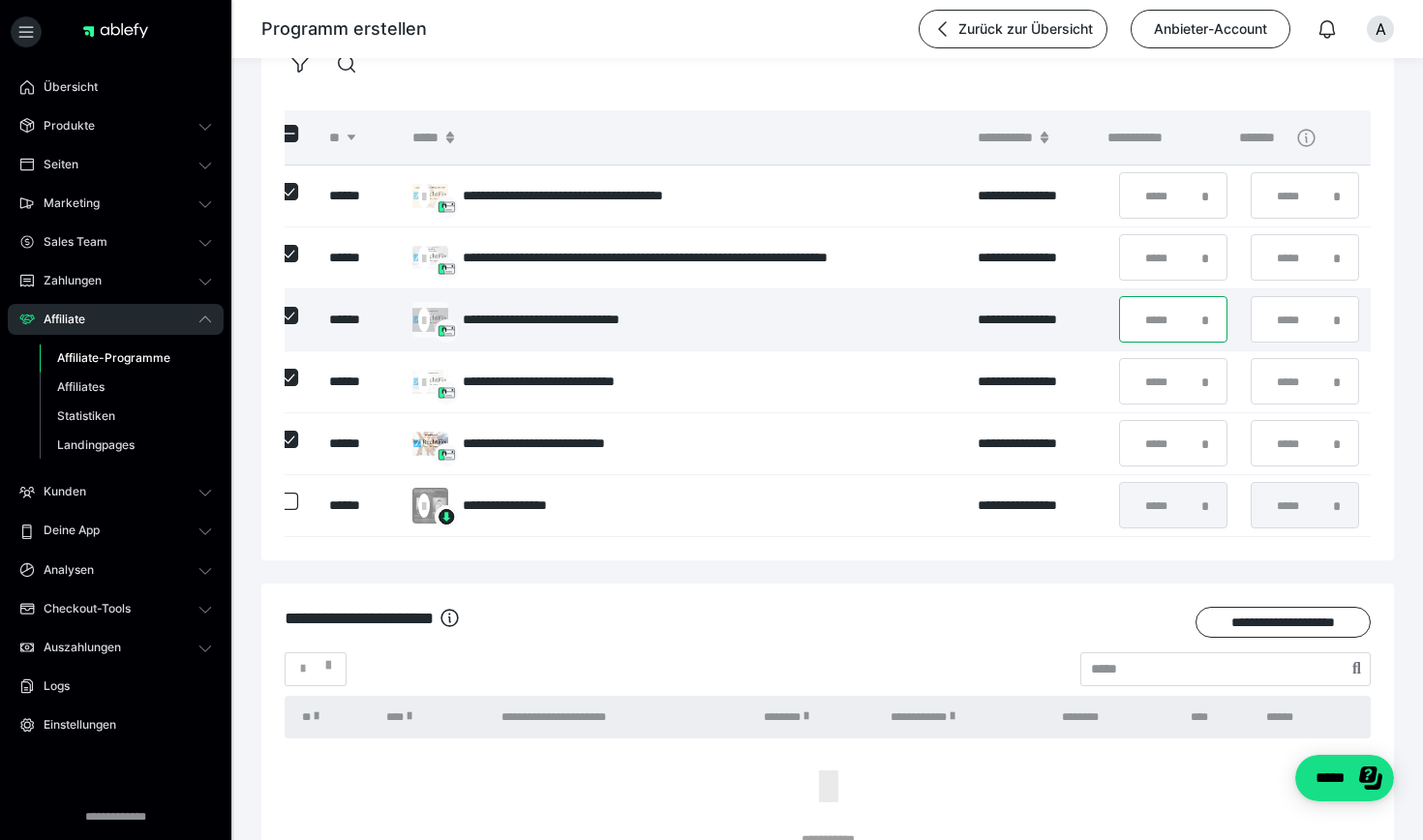 click on "*" at bounding box center [1173, 319] 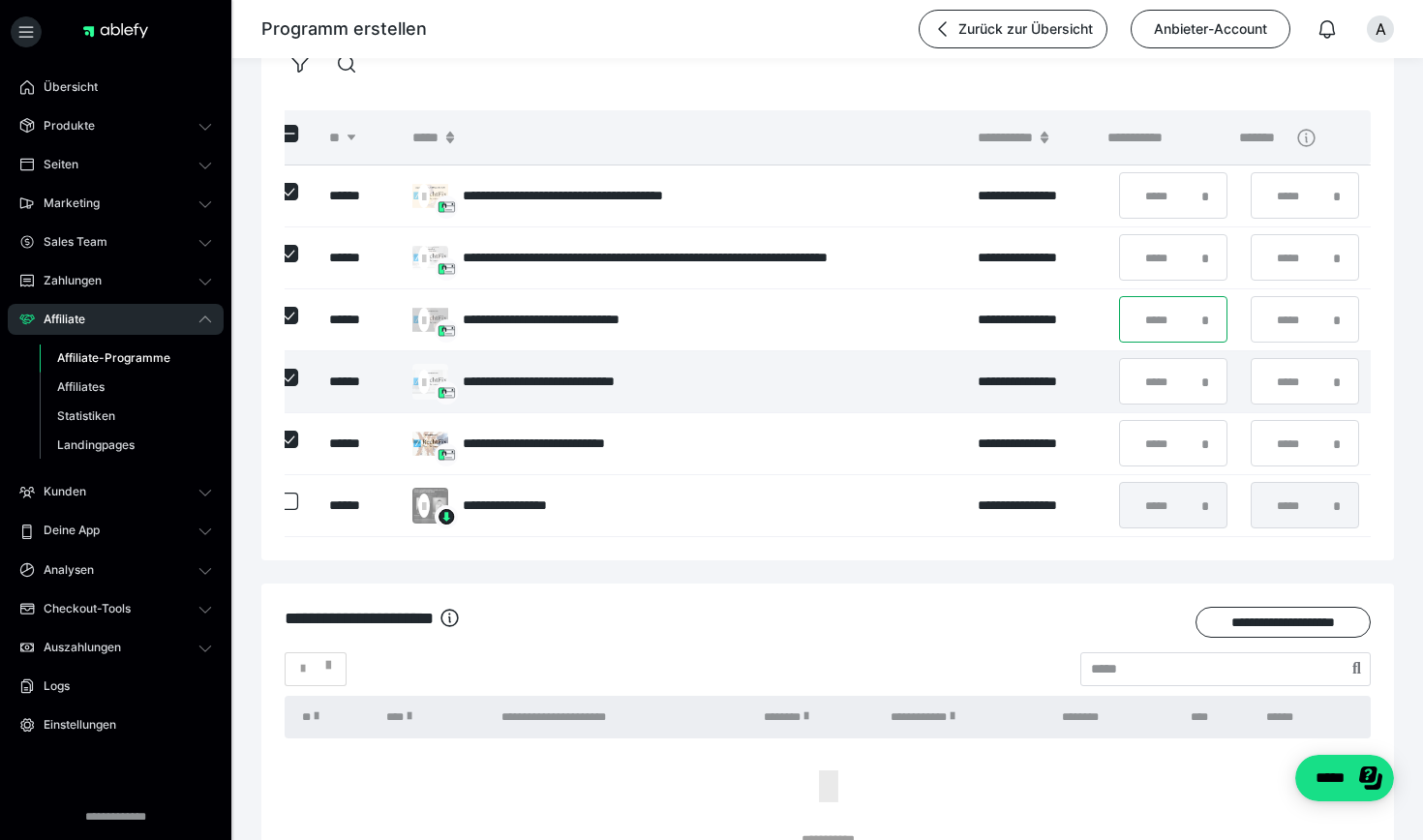type on "**" 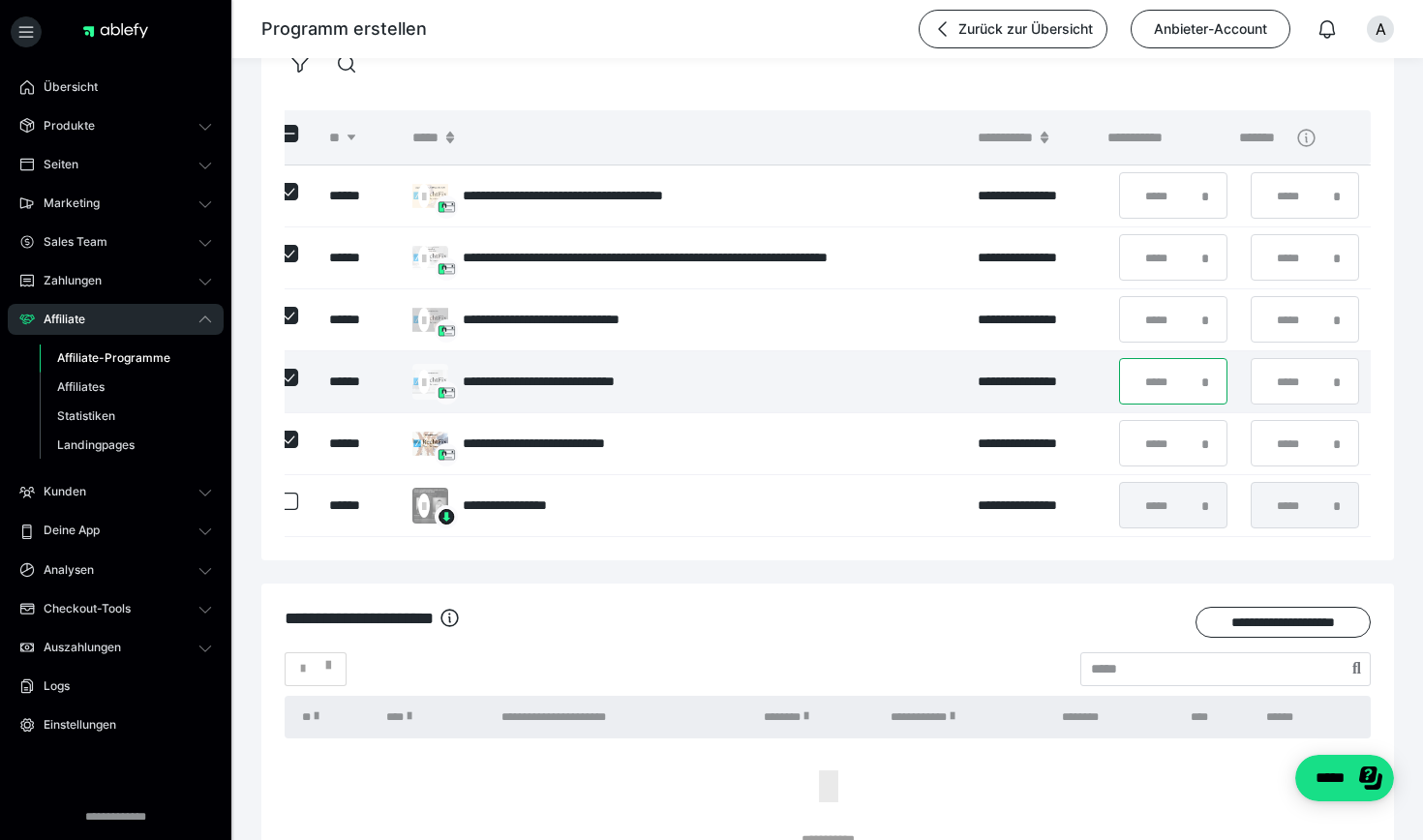 click on "*" at bounding box center [1173, 381] 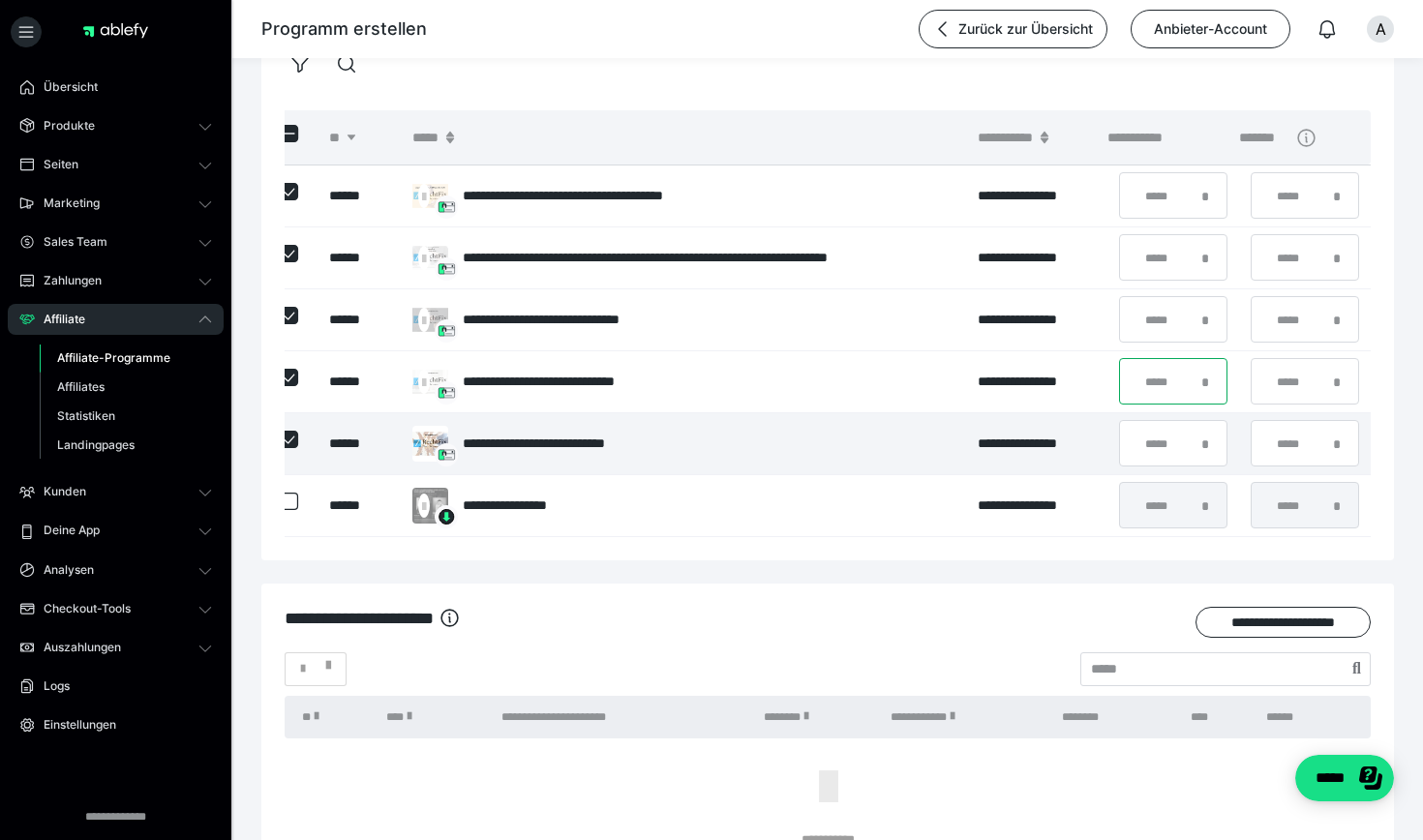type on "**" 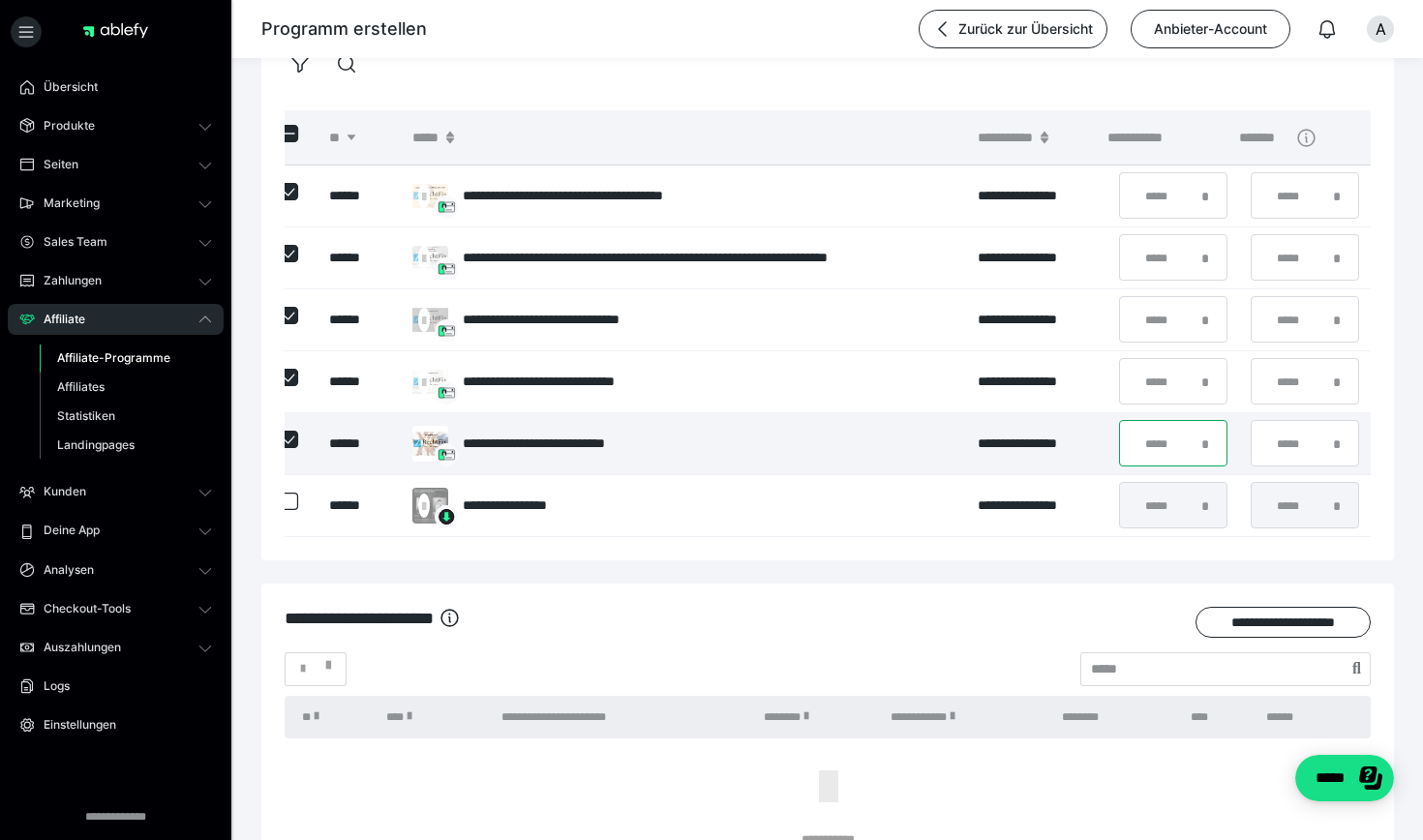 click on "*" at bounding box center (1173, 443) 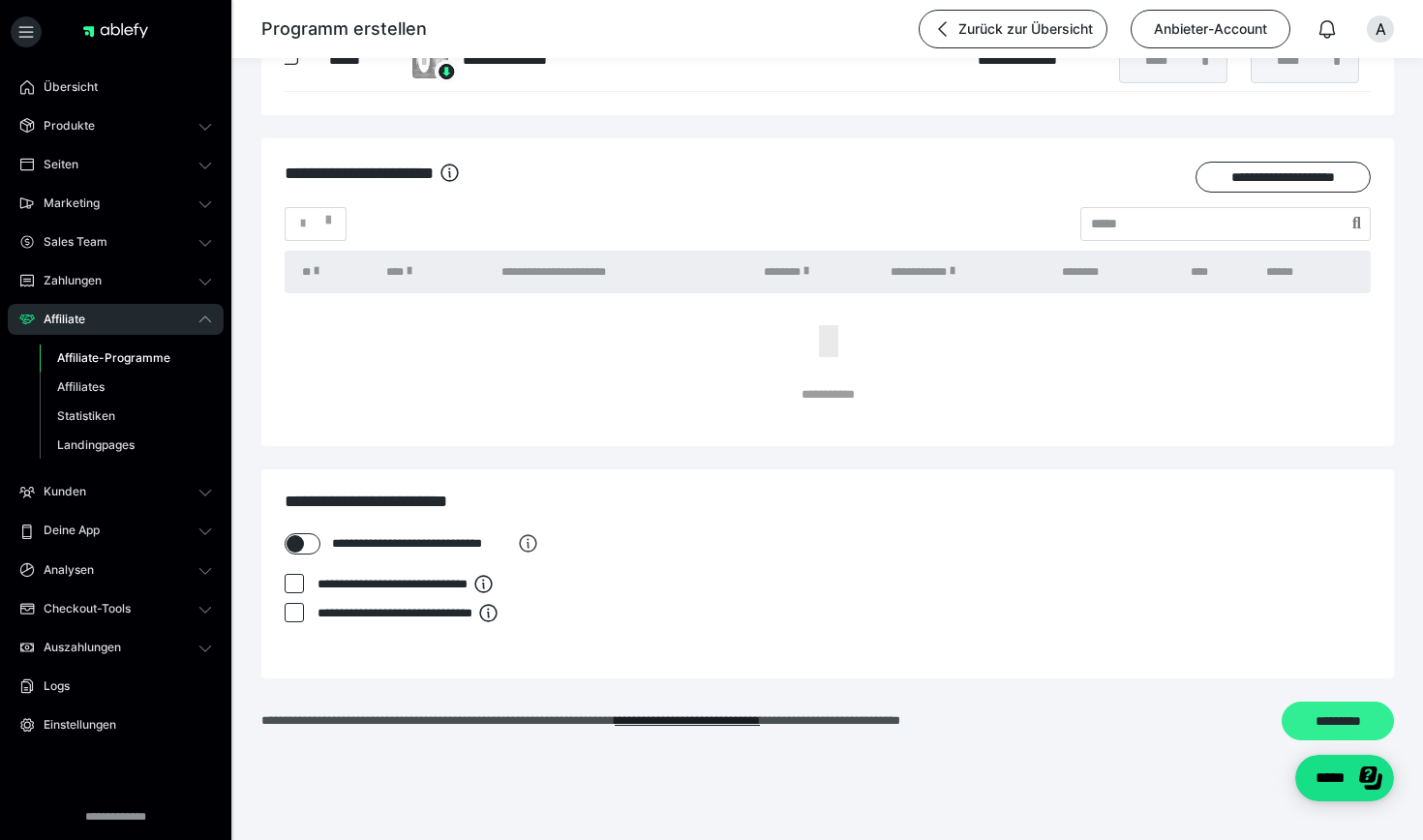 scroll, scrollTop: 913, scrollLeft: 0, axis: vertical 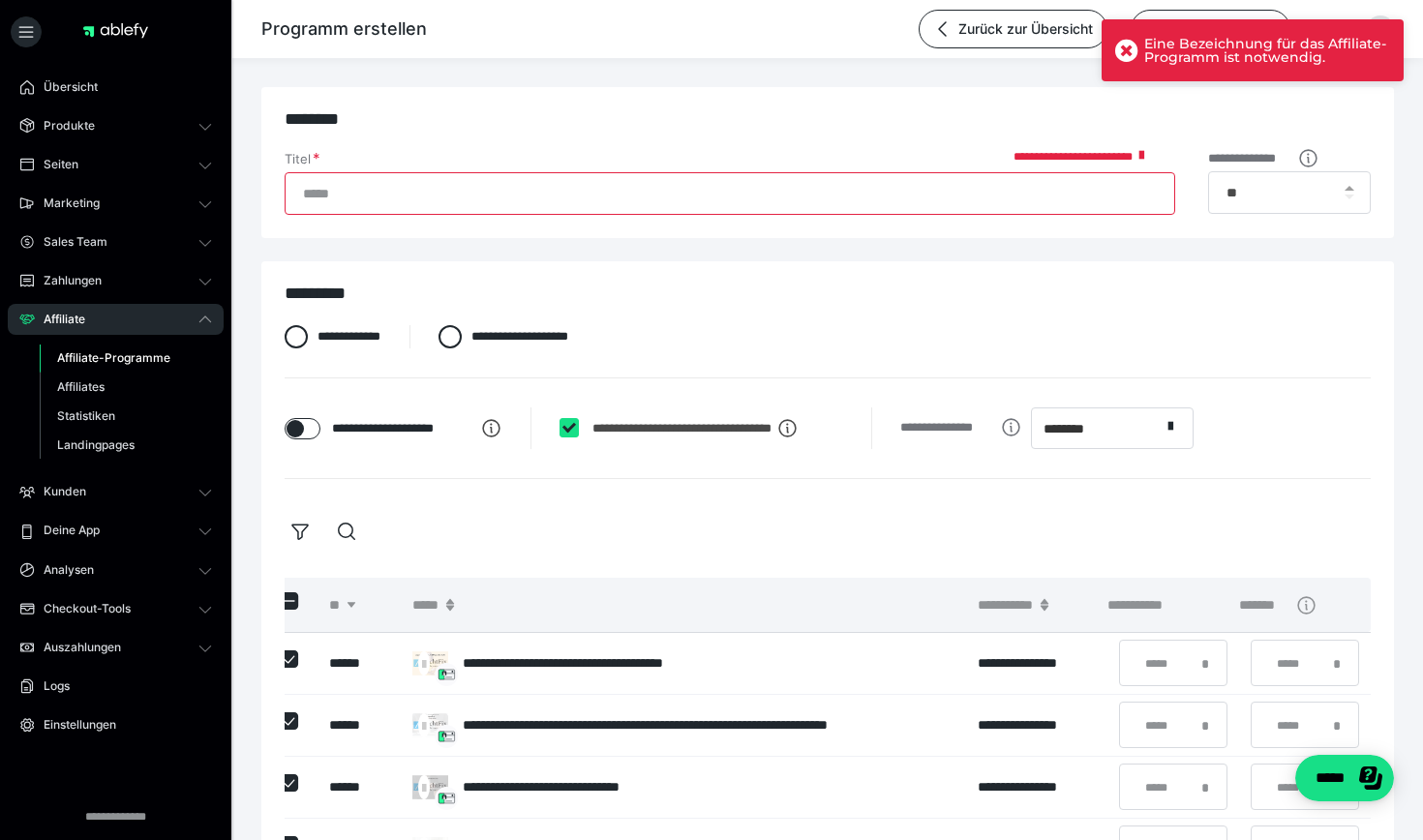 click on "Titel" at bounding box center (730, 194) 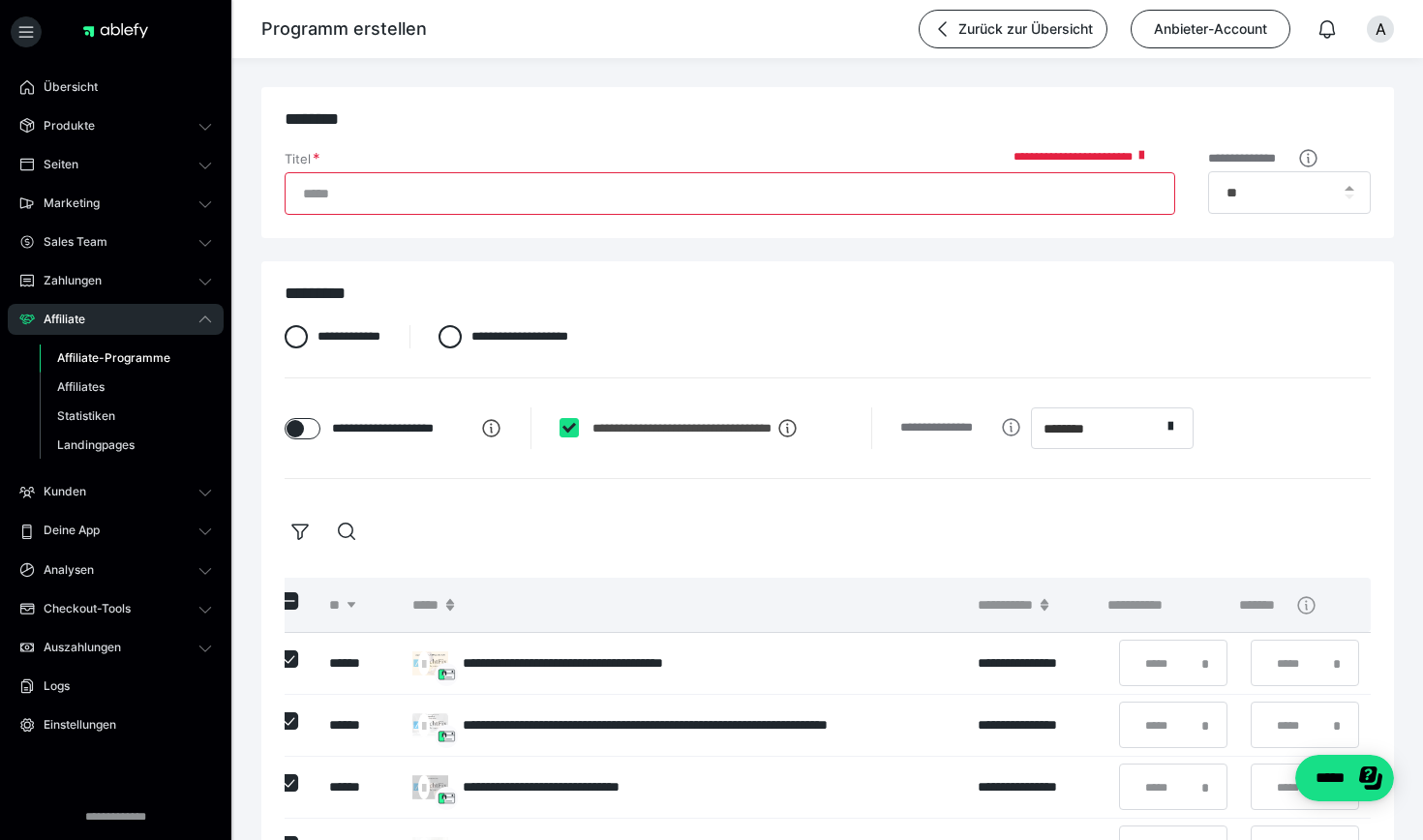 click on "Titel" at bounding box center (730, 194) 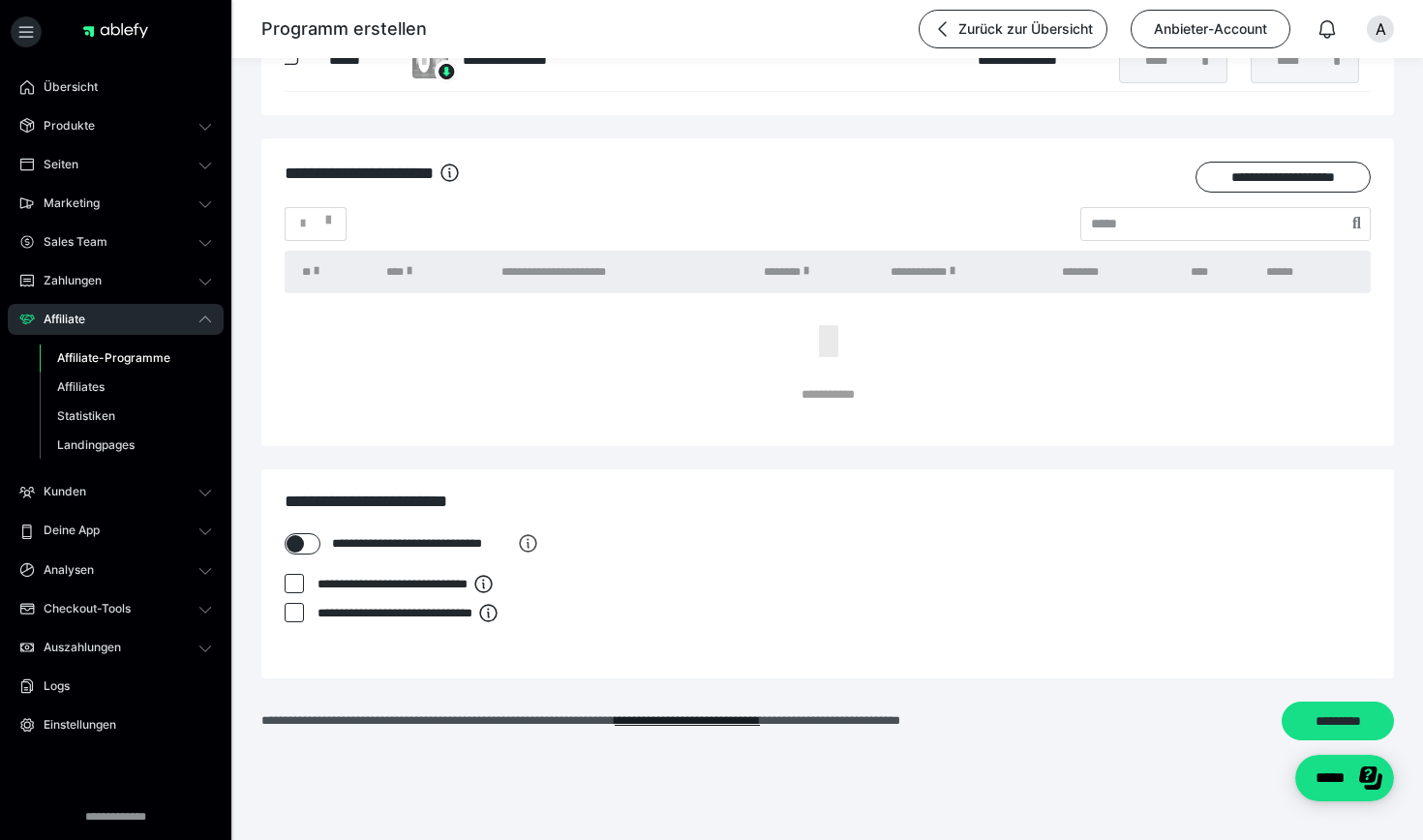 scroll, scrollTop: 913, scrollLeft: 0, axis: vertical 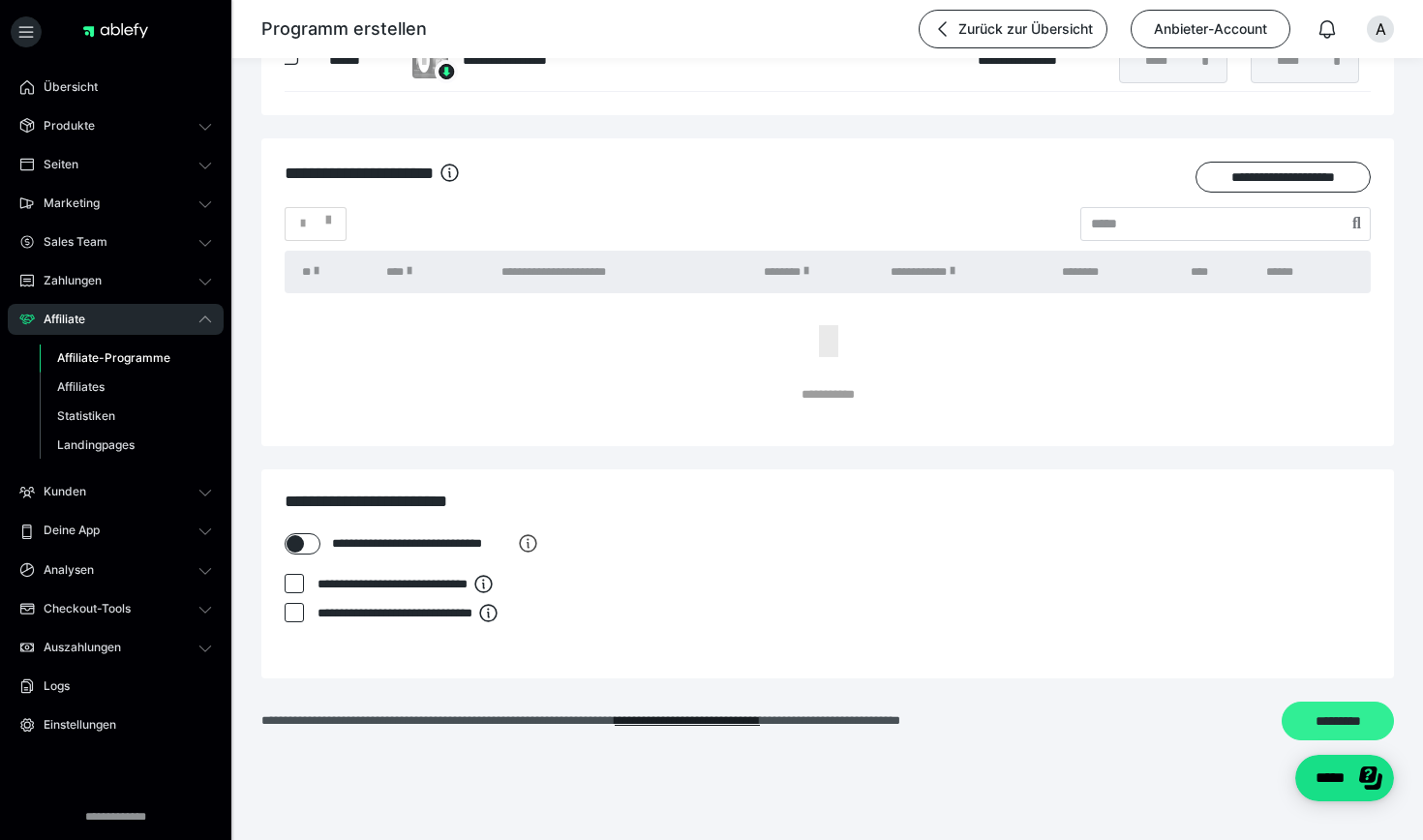 type on "**********" 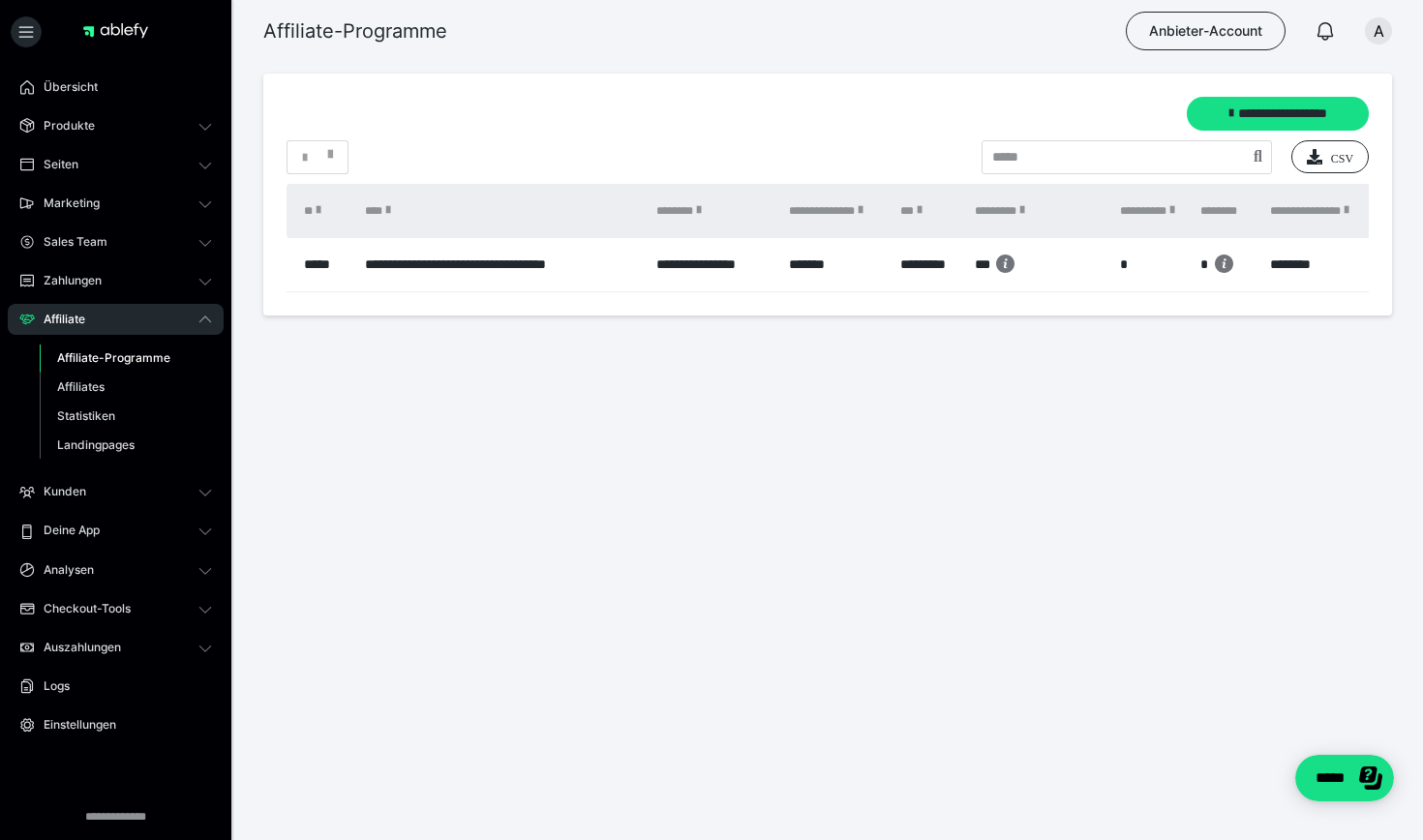 click at bounding box center (920, 210) 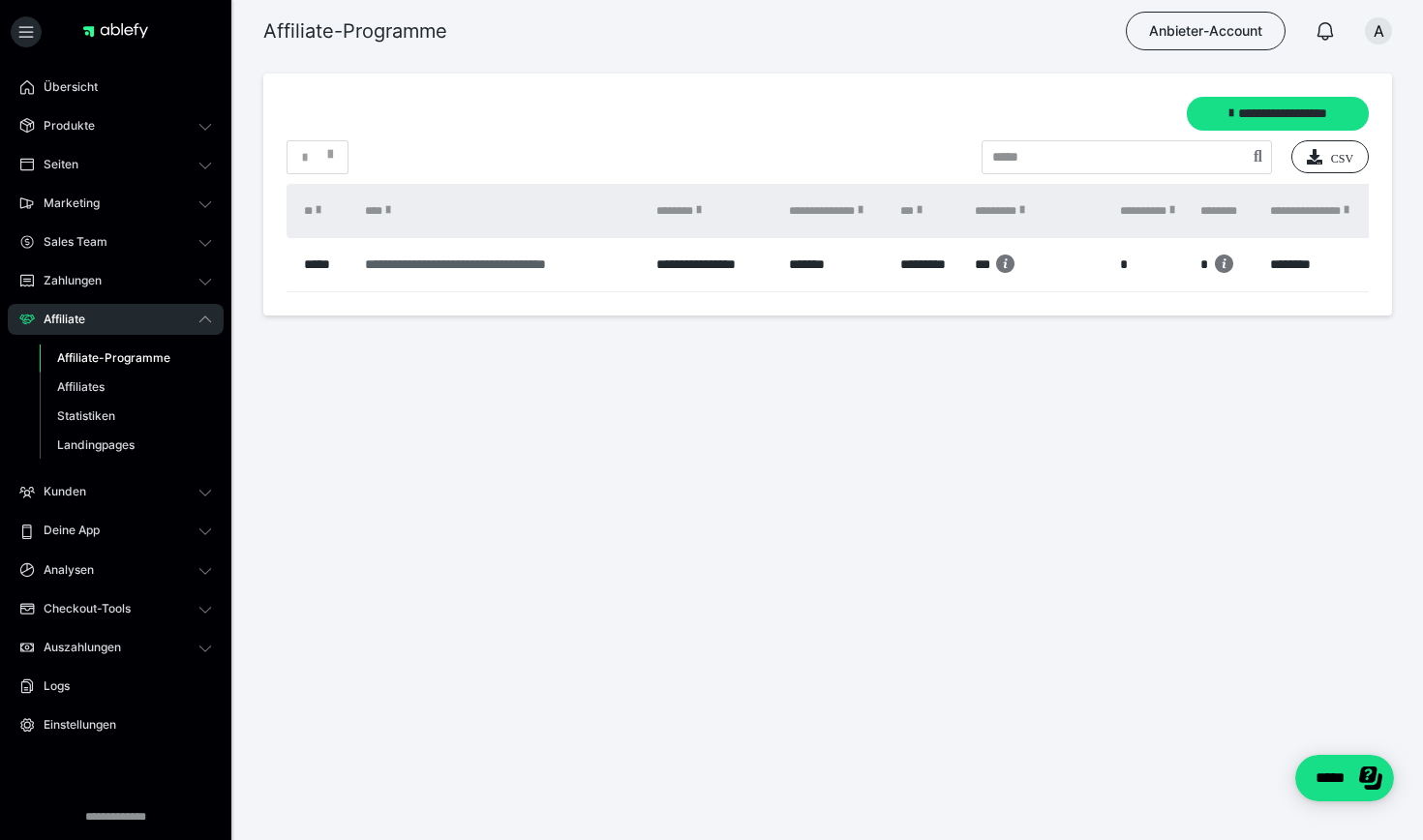 click on "**********" at bounding box center [501, 264] 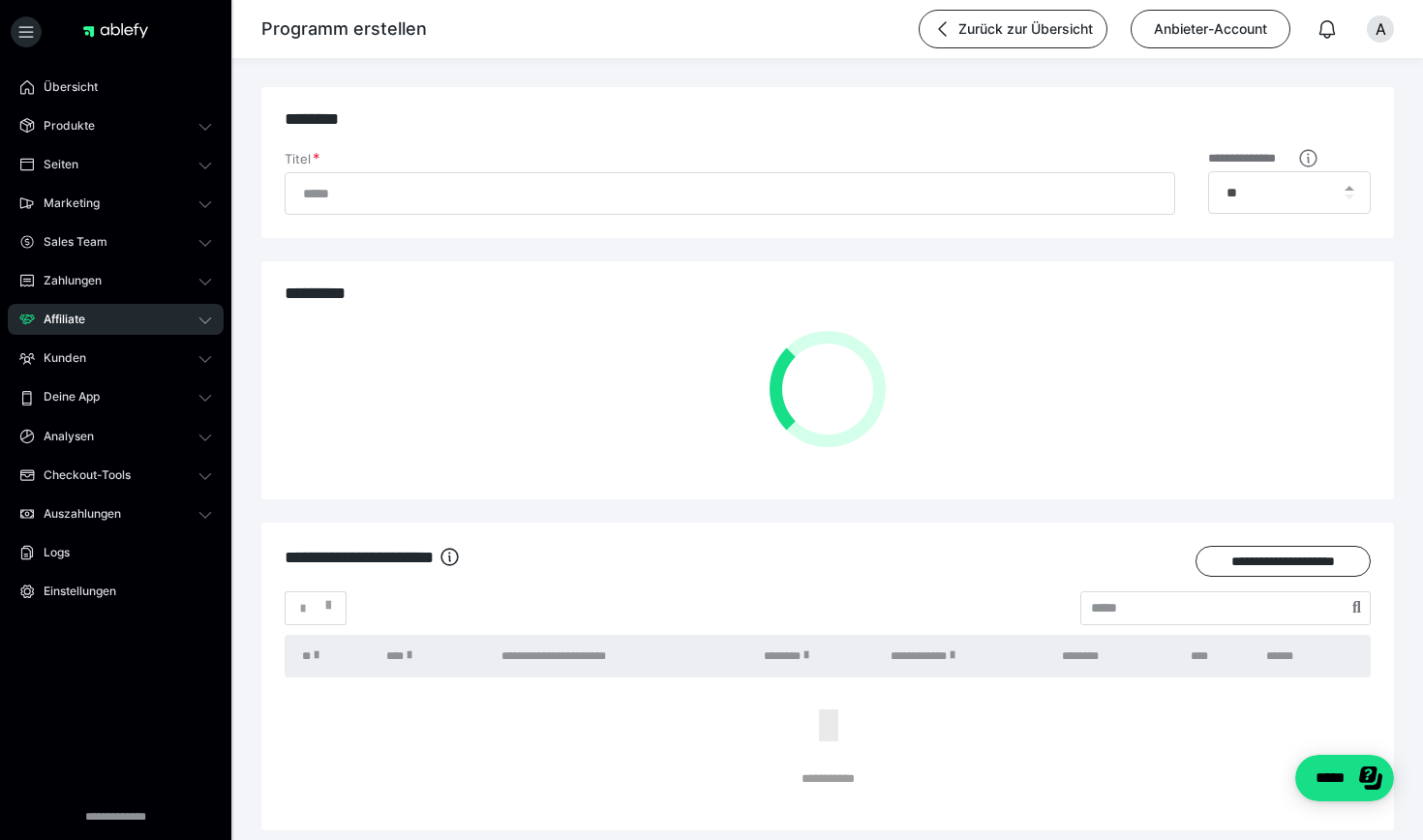 type on "**********" 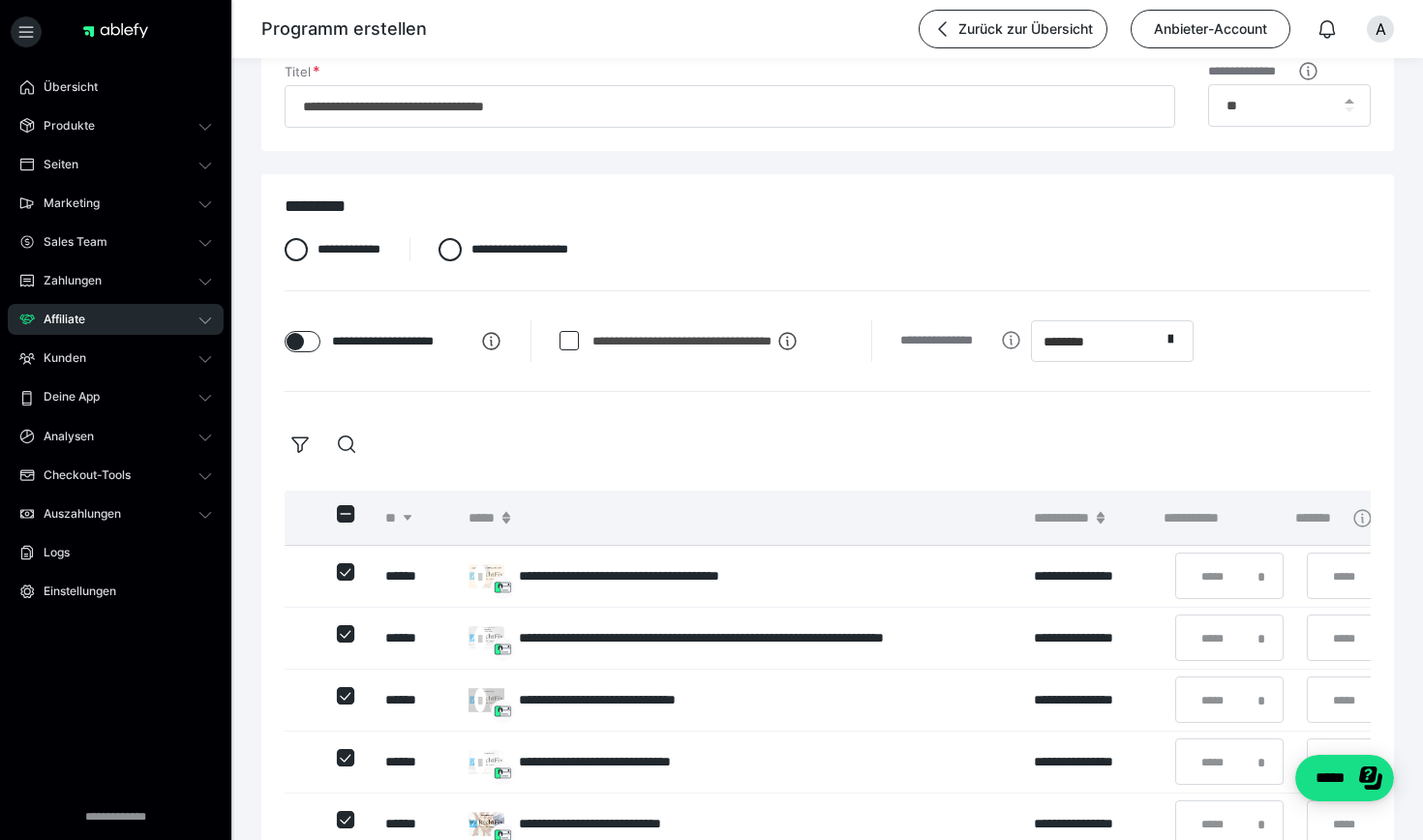 scroll, scrollTop: 84, scrollLeft: 0, axis: vertical 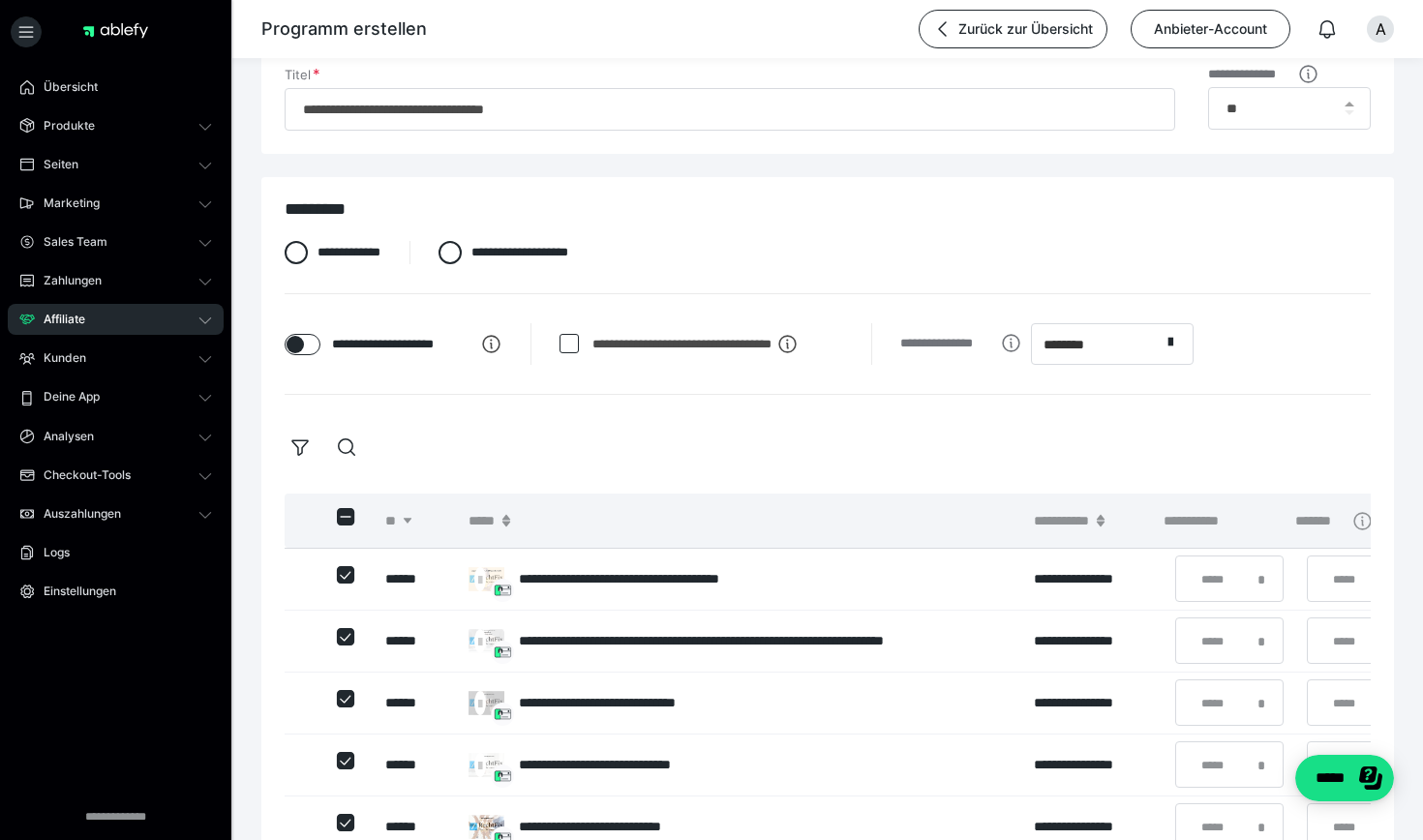 click 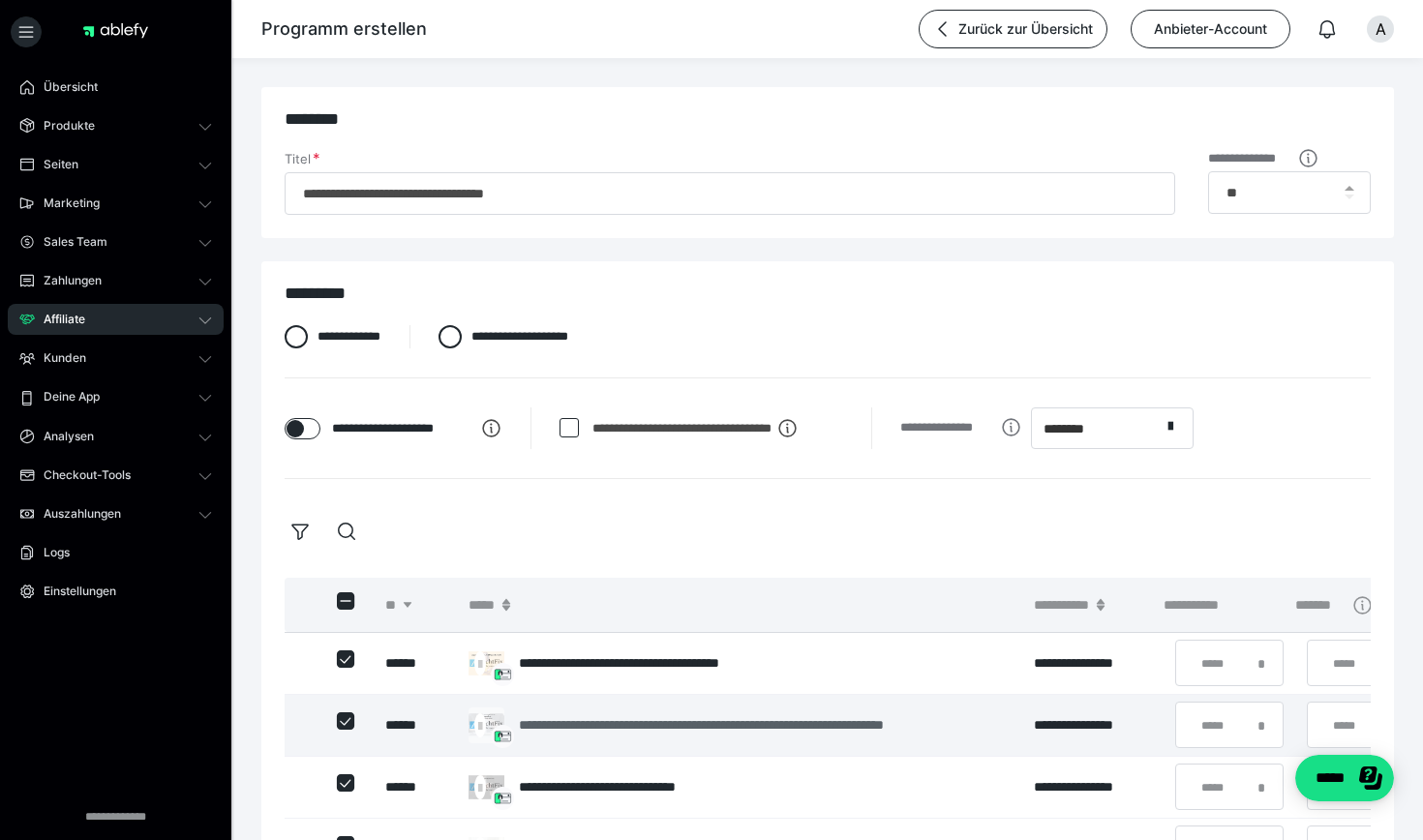 scroll, scrollTop: 0, scrollLeft: 0, axis: both 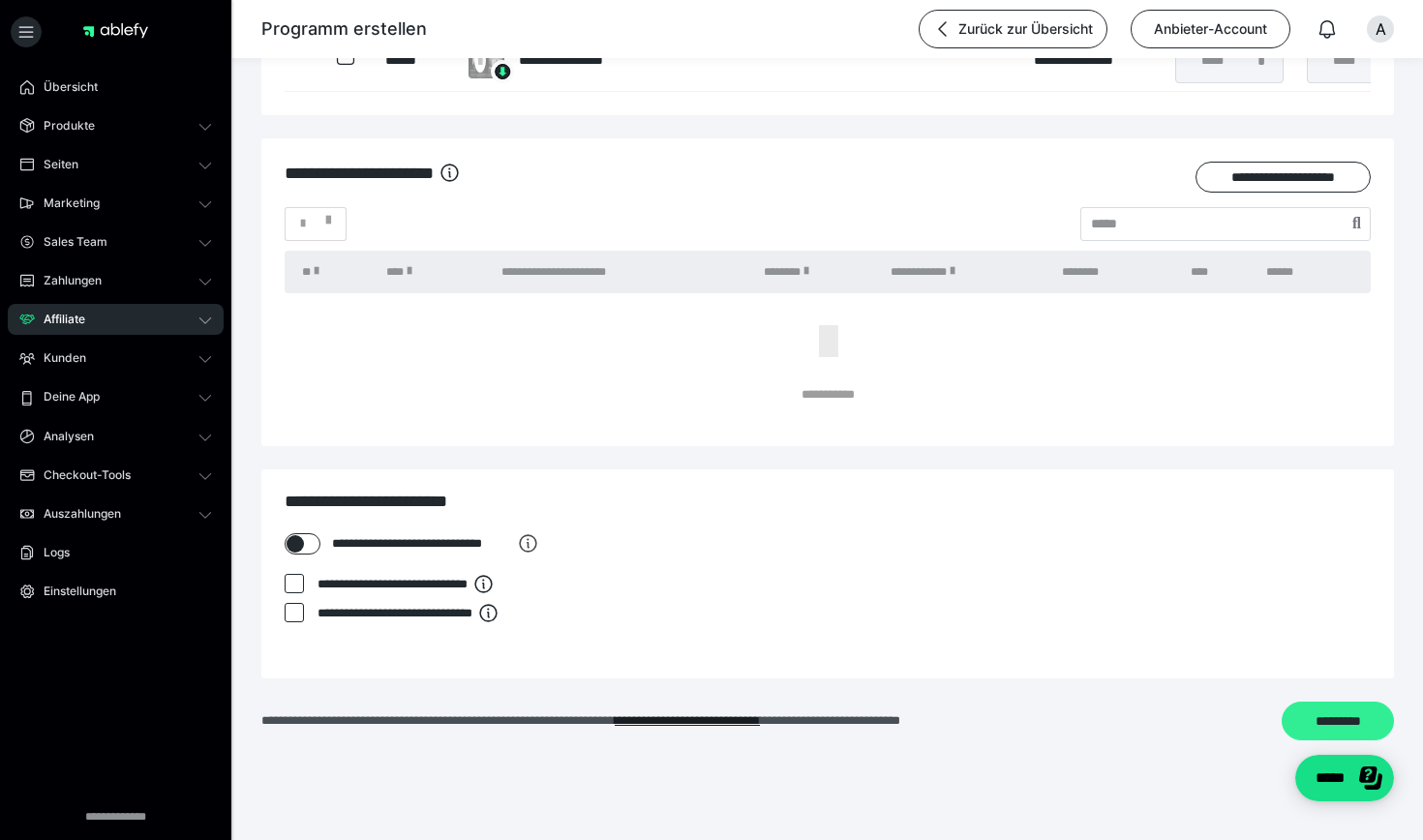 click on "*********" at bounding box center [1338, 721] 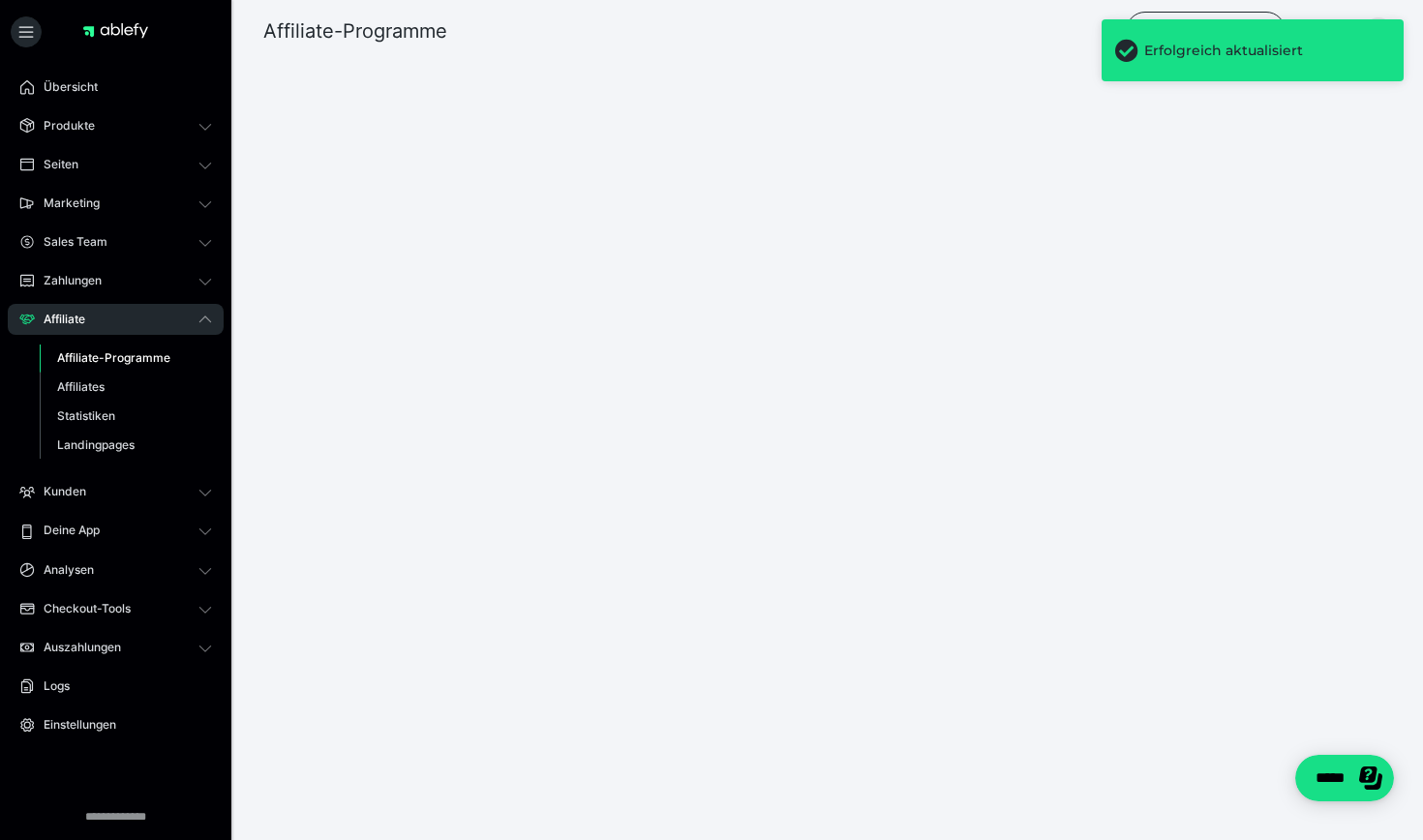 scroll, scrollTop: 0, scrollLeft: 0, axis: both 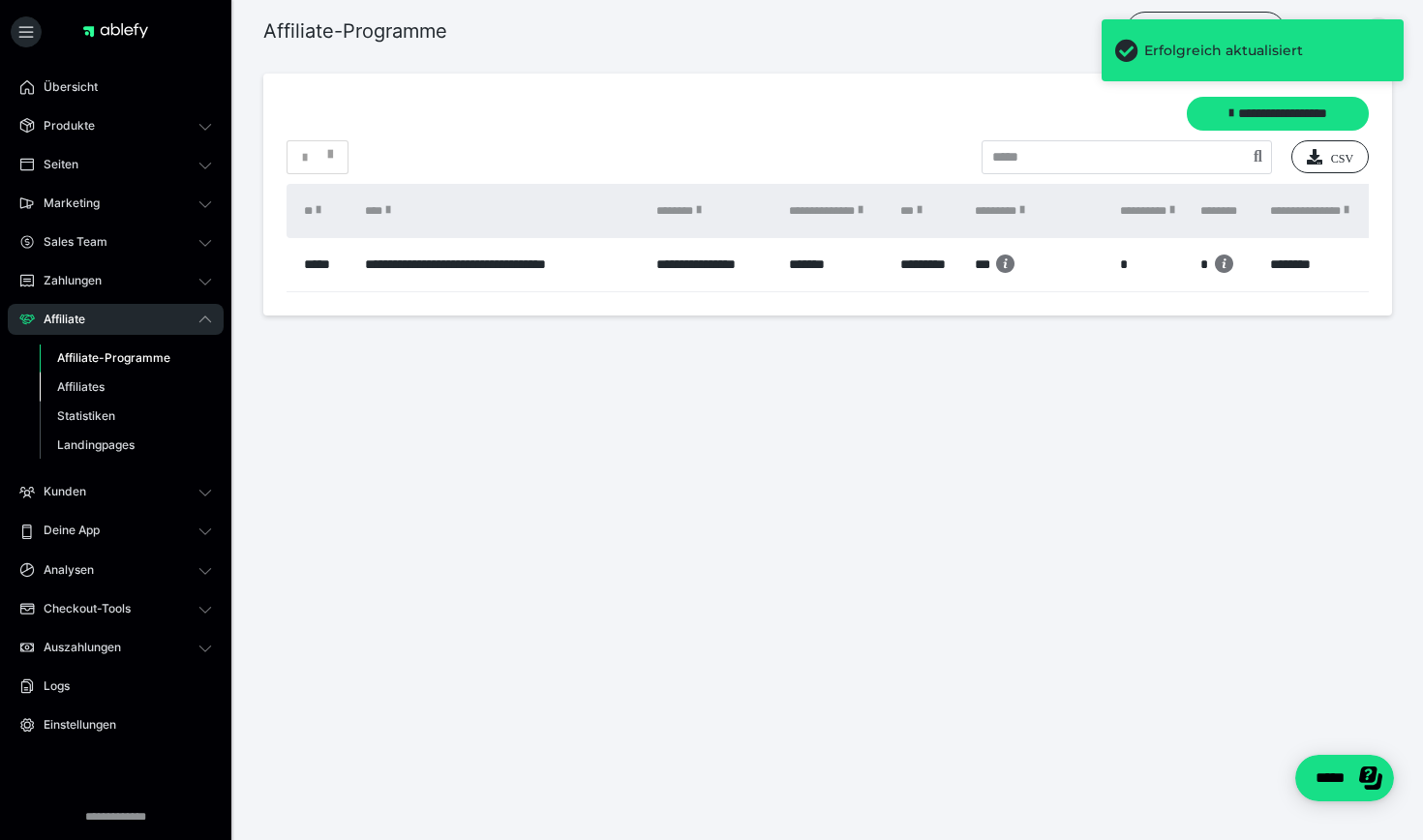 click on "Affiliates" at bounding box center [80, 386] 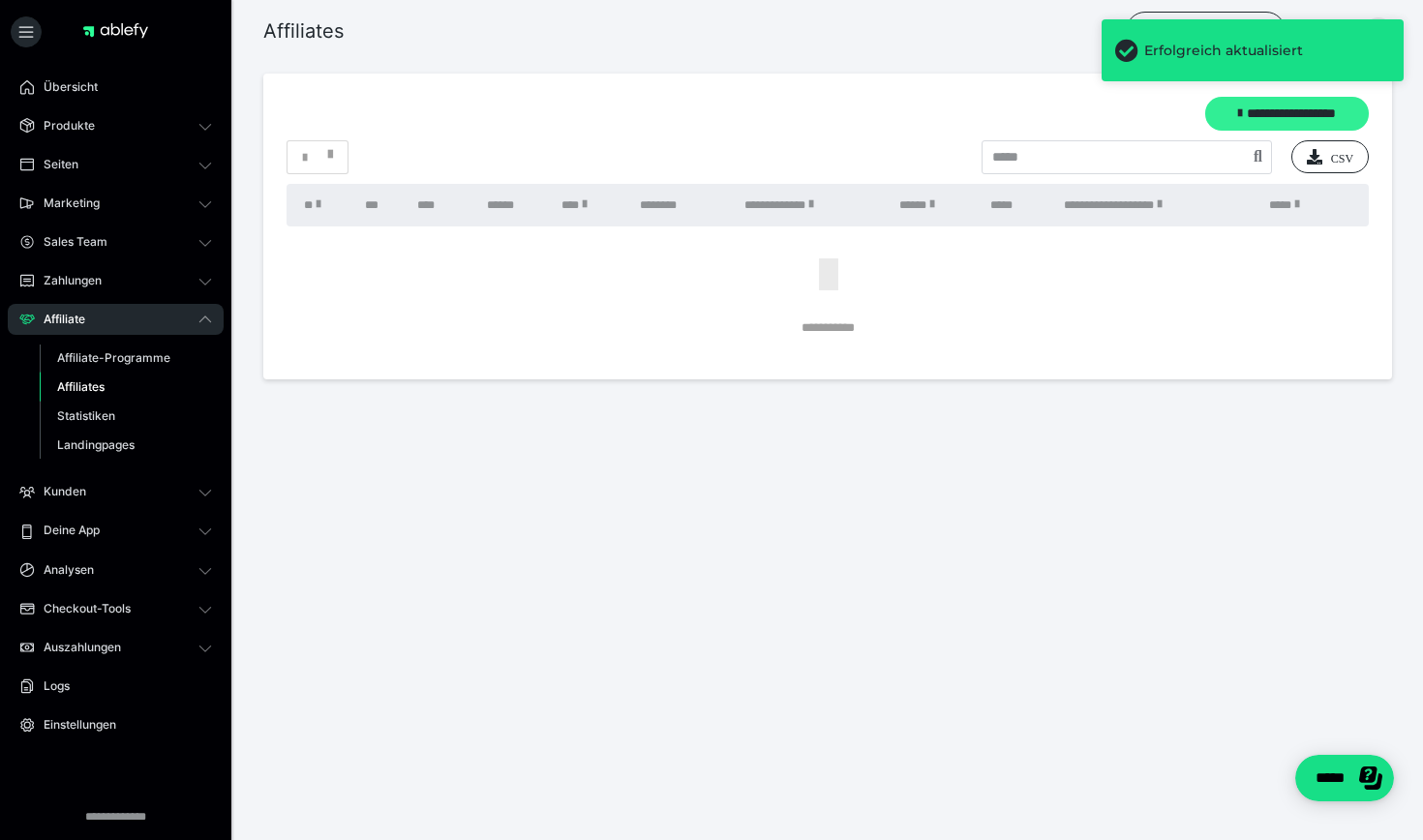 click on "**********" at bounding box center [1287, 113] 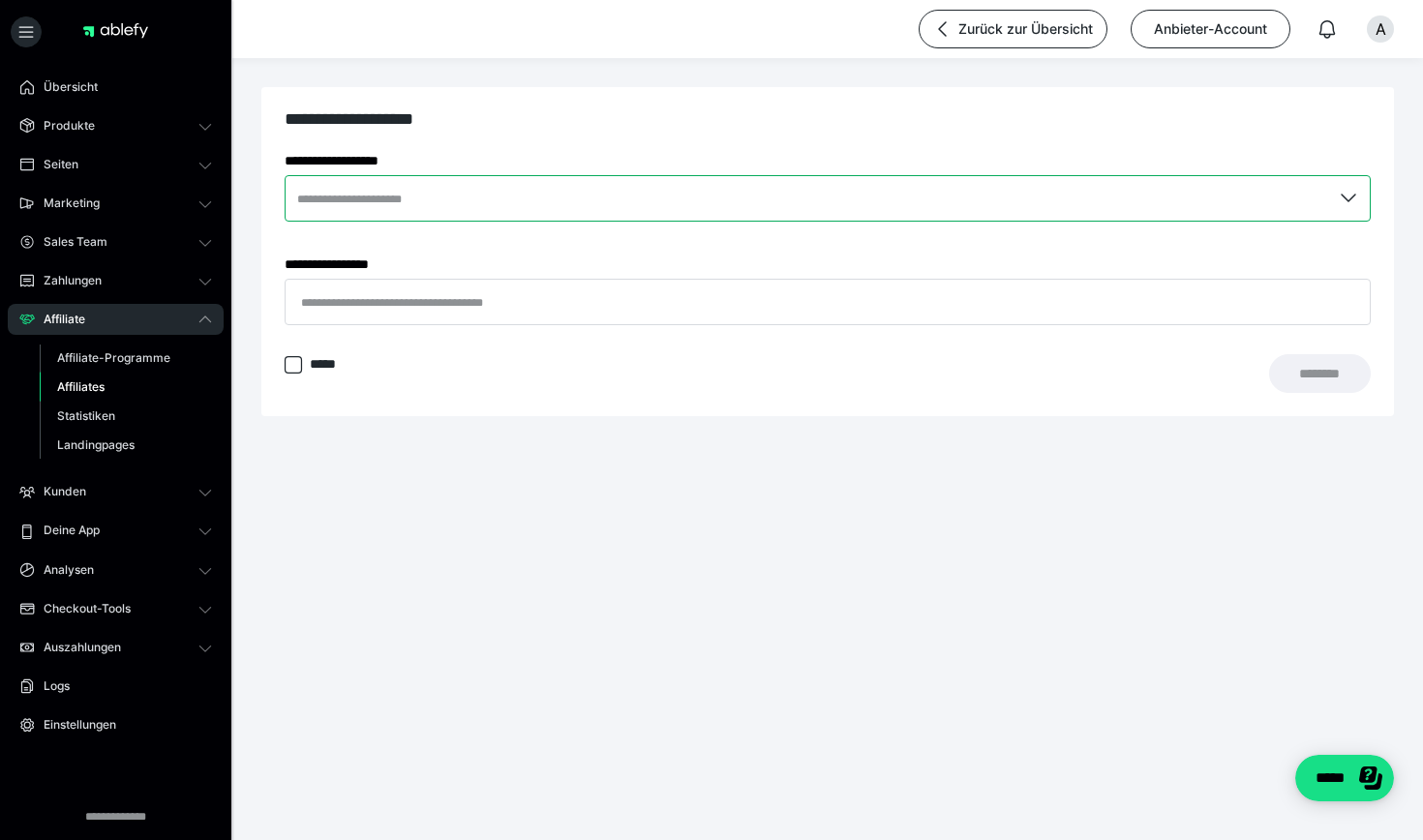 click at bounding box center (828, 198) 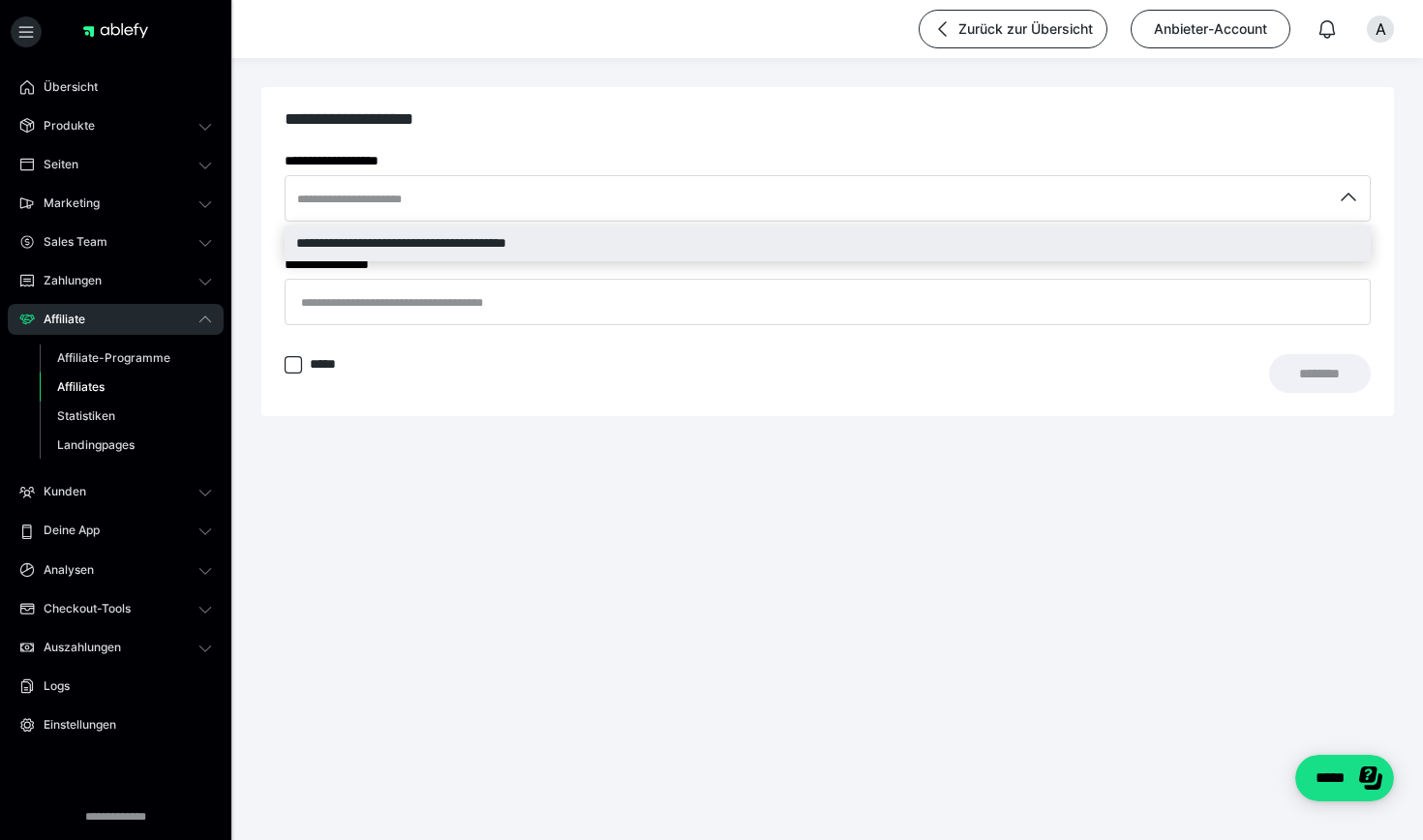 click on "**********" at bounding box center [828, 243] 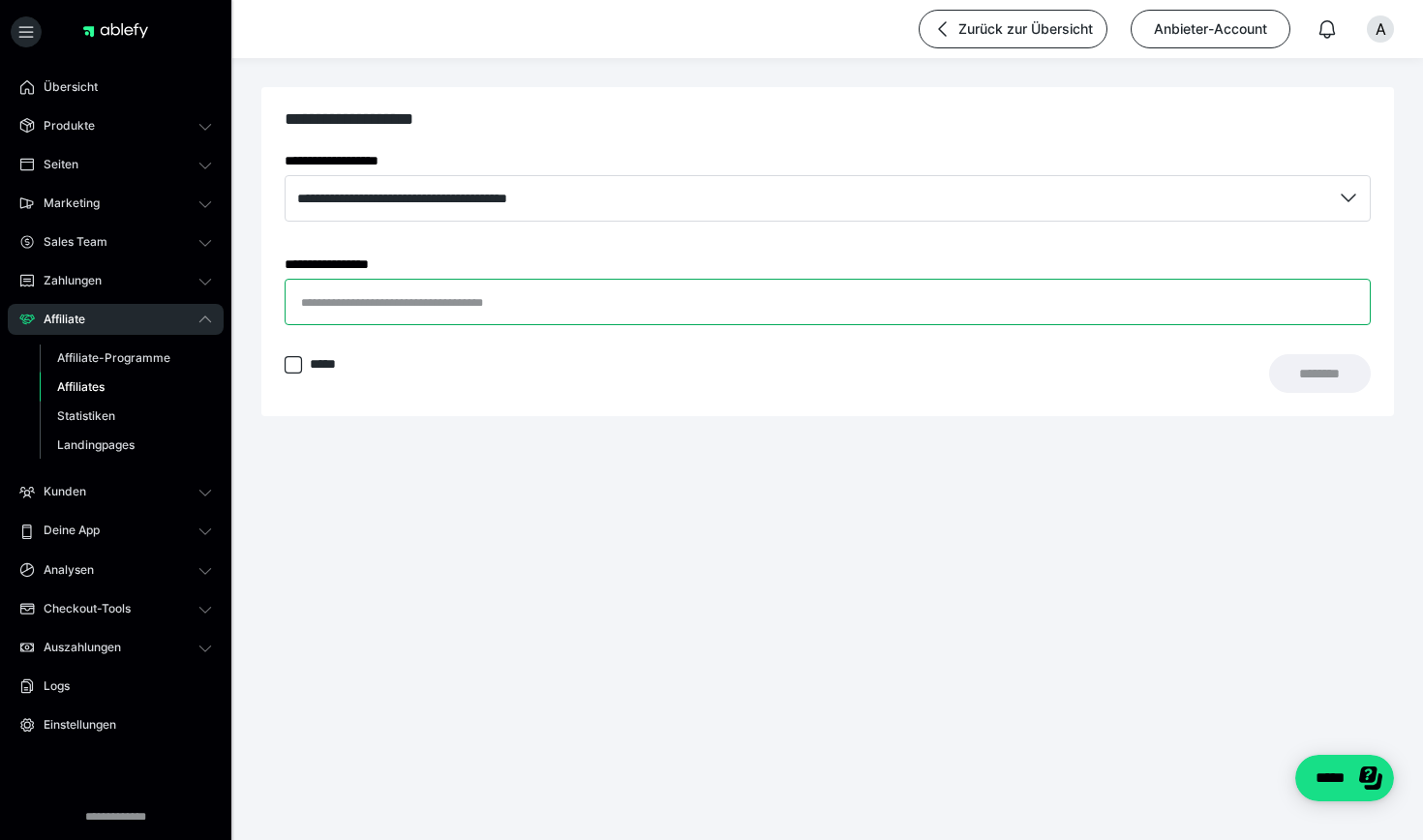 click on "**********" at bounding box center [828, 302] 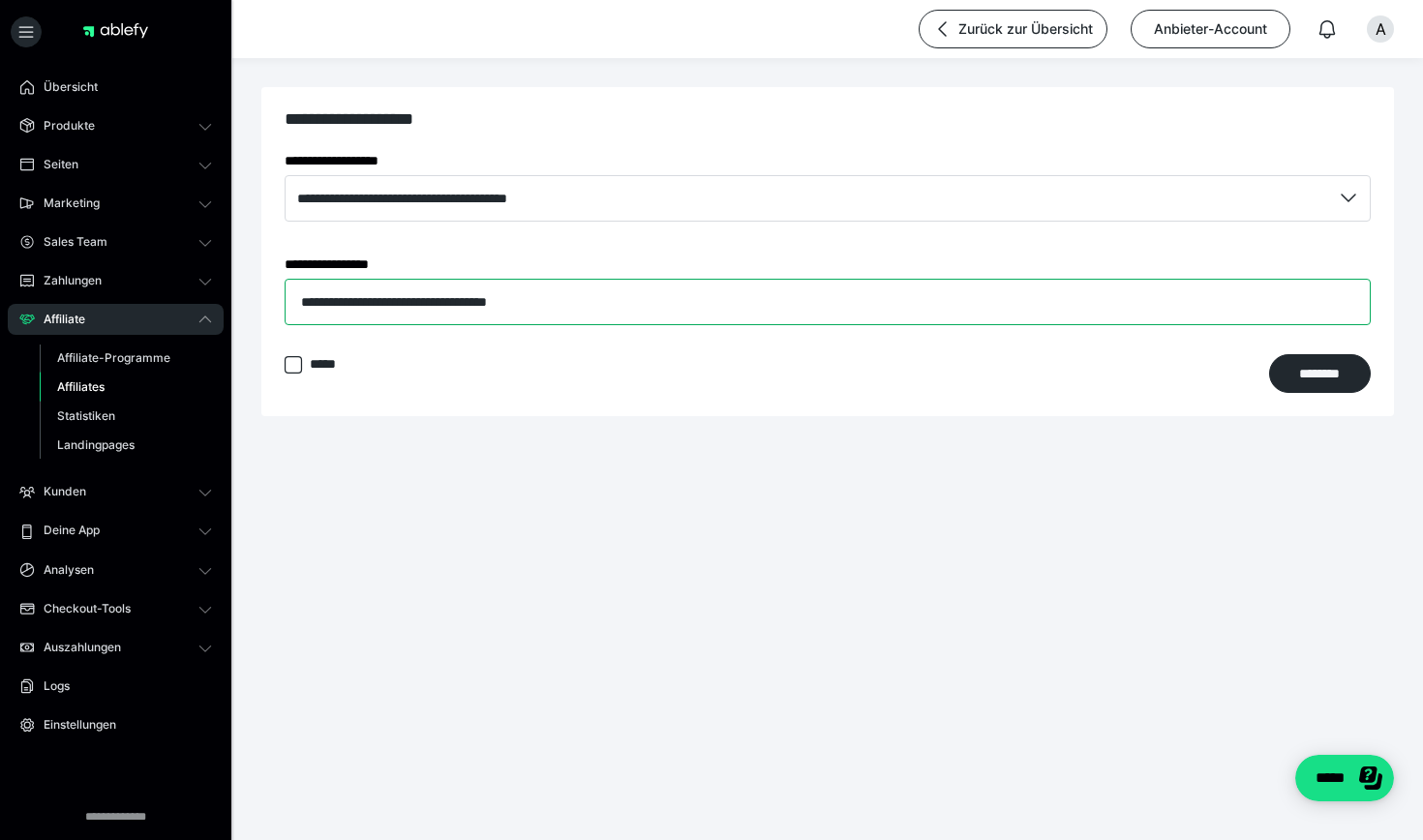 type on "**********" 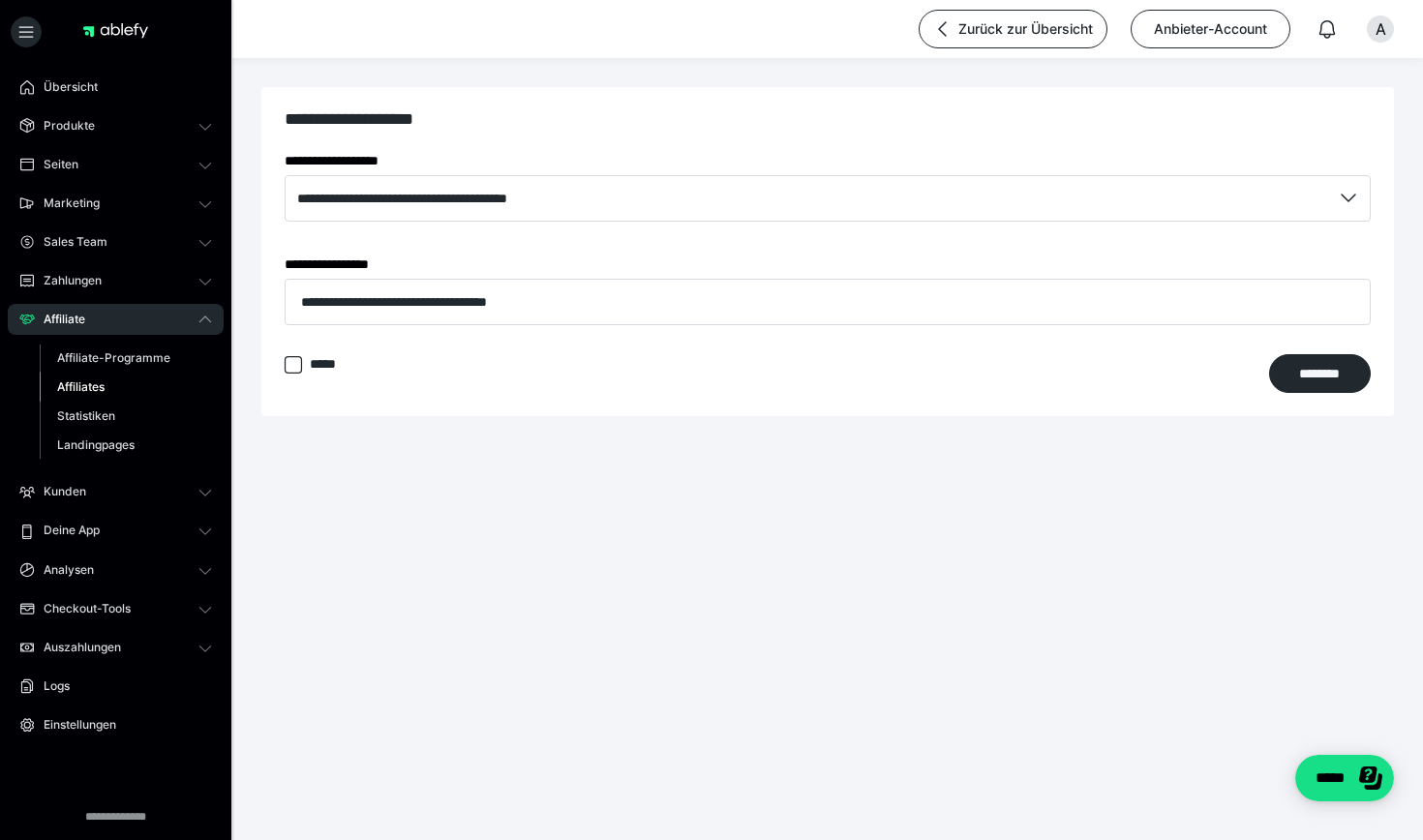 click 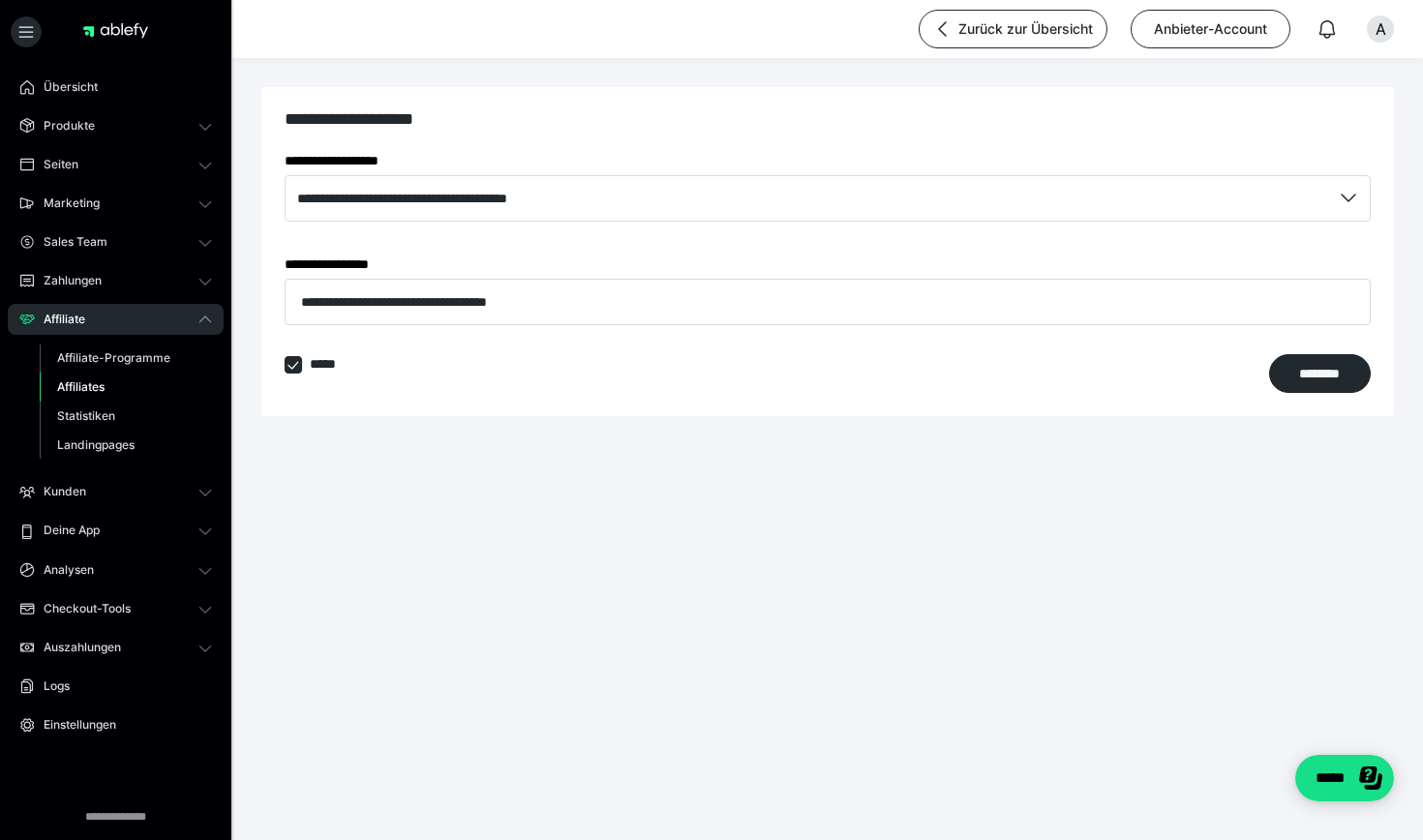 click at bounding box center [293, 365] 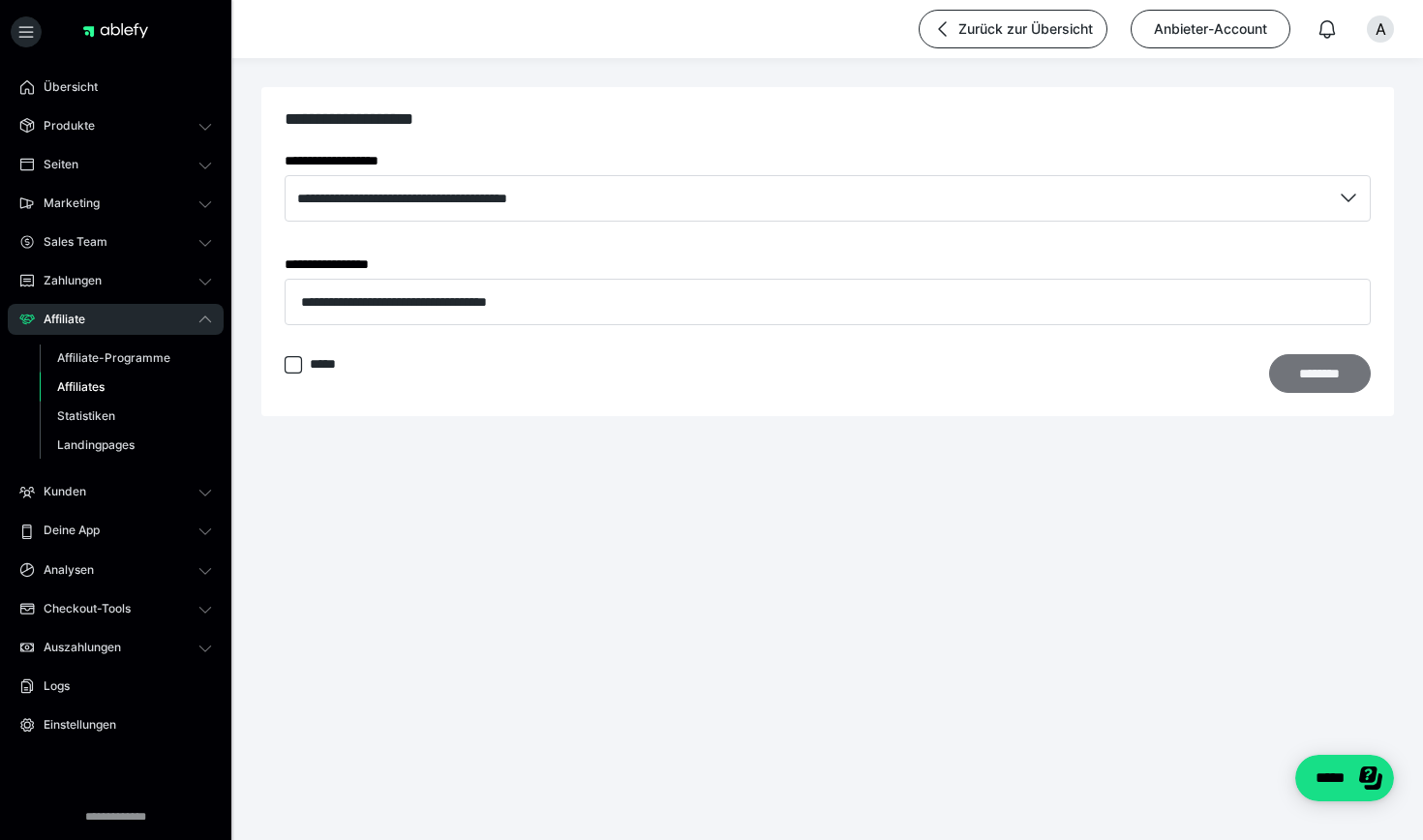 click on "********" at bounding box center (1319, 374) 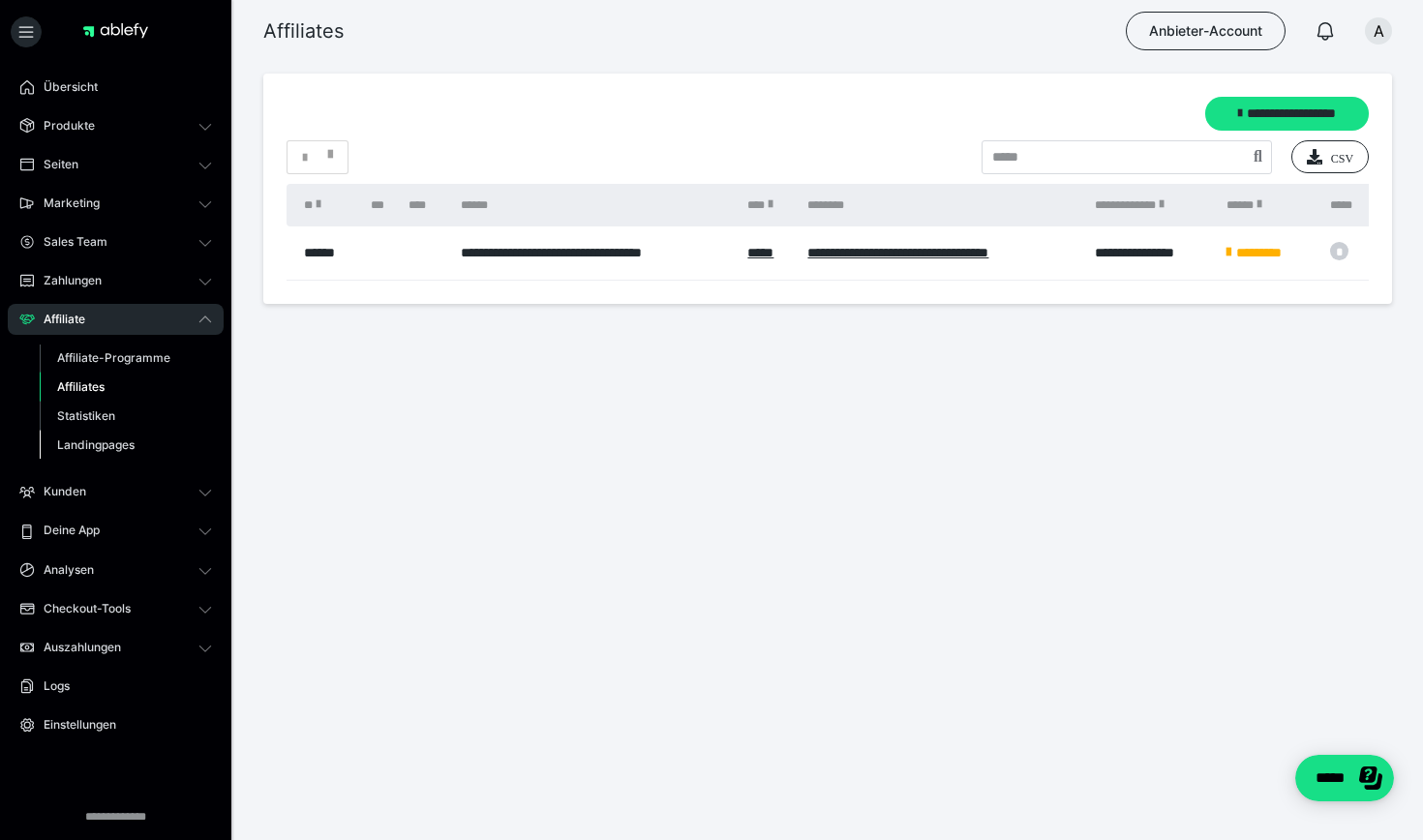click on "Landingpages" at bounding box center (96, 444) 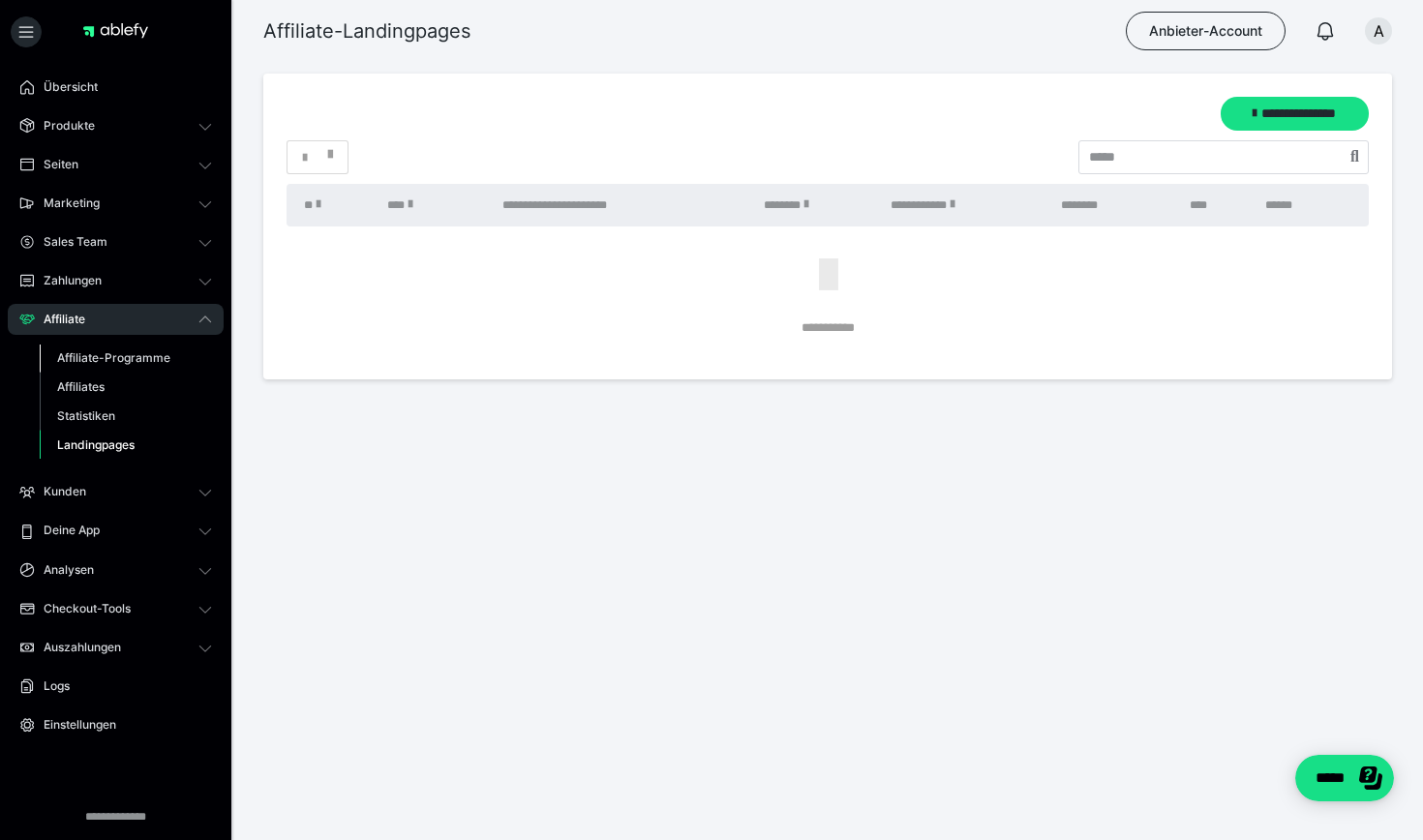 click on "Affiliate-Programme" at bounding box center (113, 357) 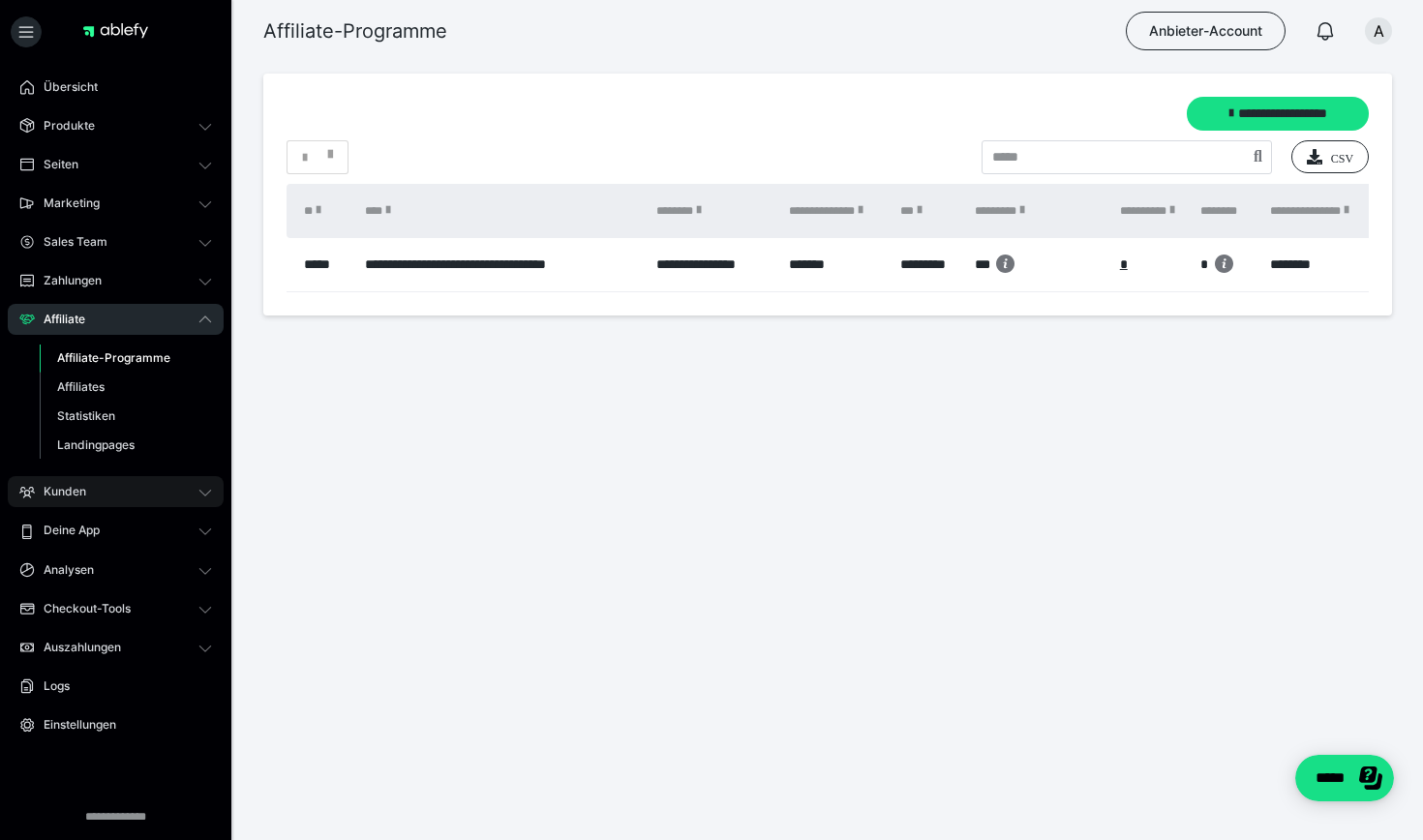 click on "Kunden" at bounding box center [115, 492] 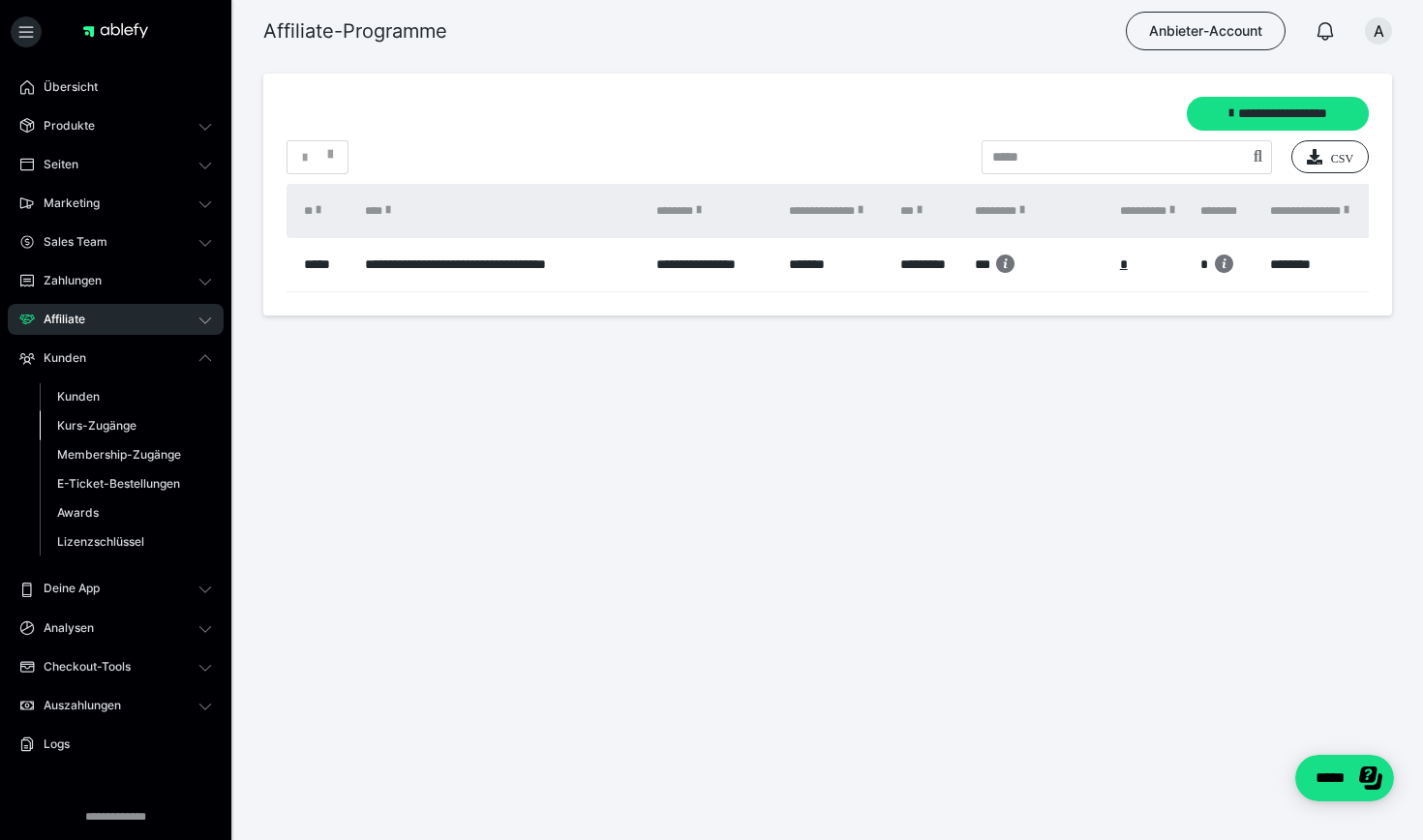 click on "Kurs-Zugänge" at bounding box center (97, 425) 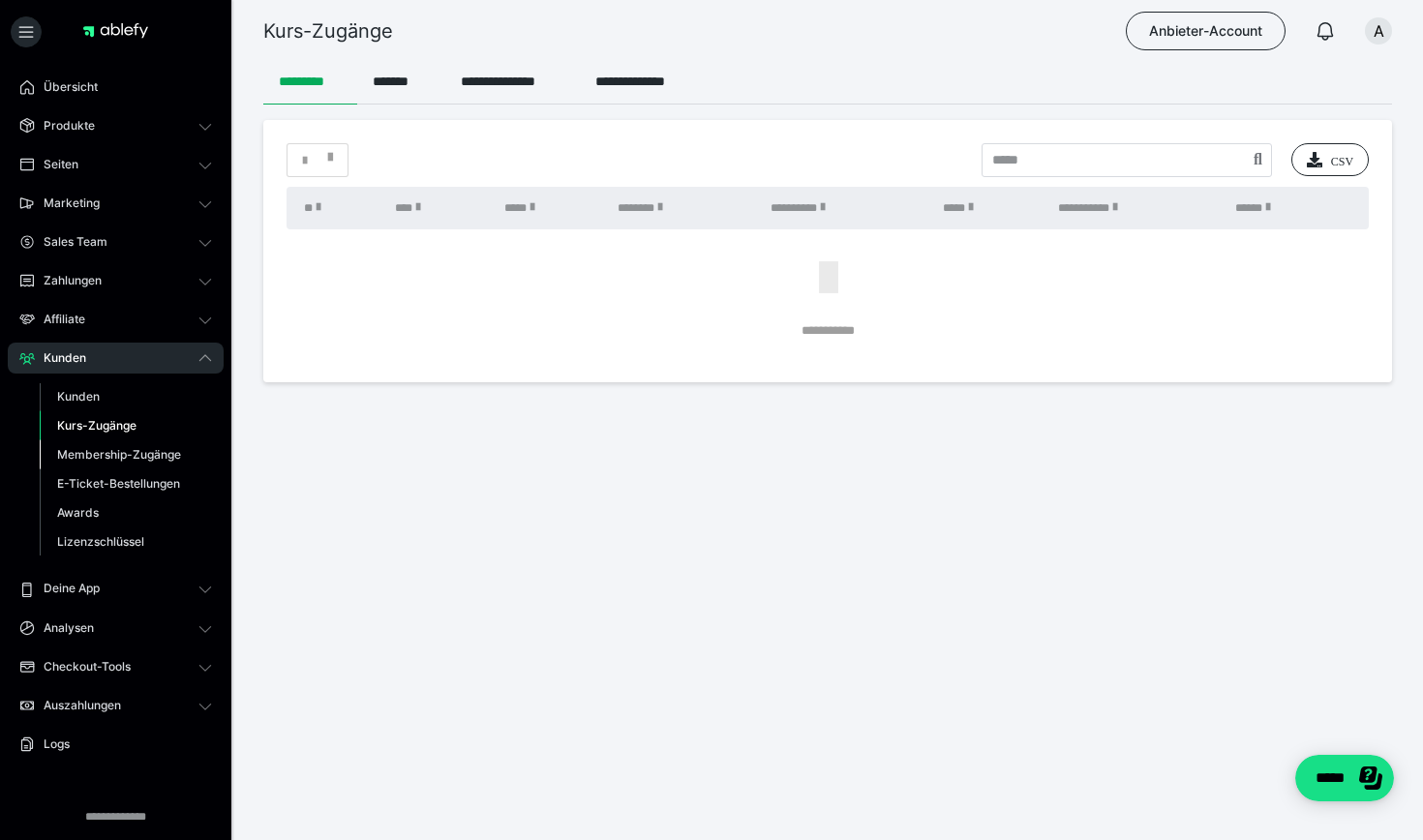click on "Membership-Zugänge" at bounding box center [119, 454] 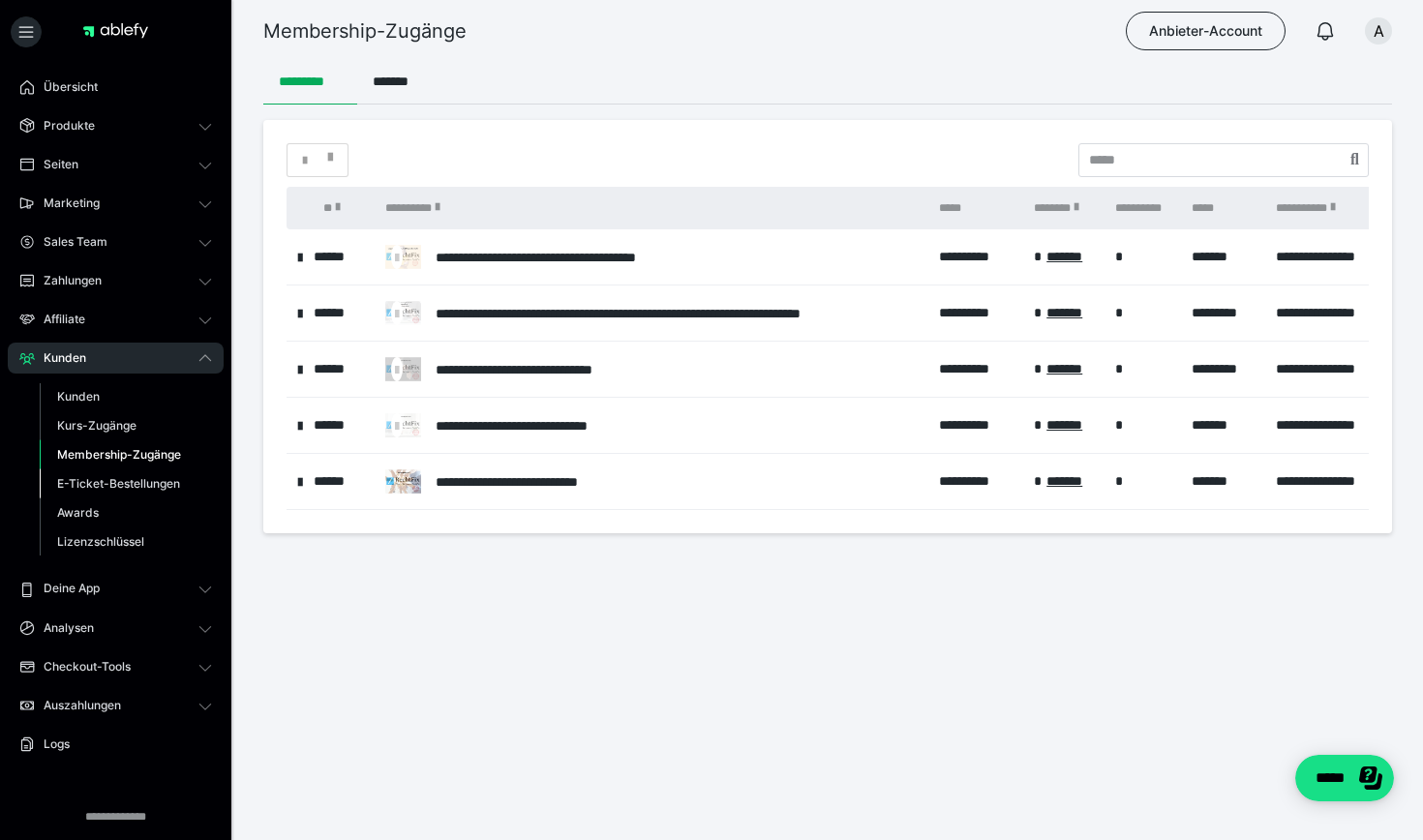 click on "E-Ticket-Bestellungen" at bounding box center (118, 483) 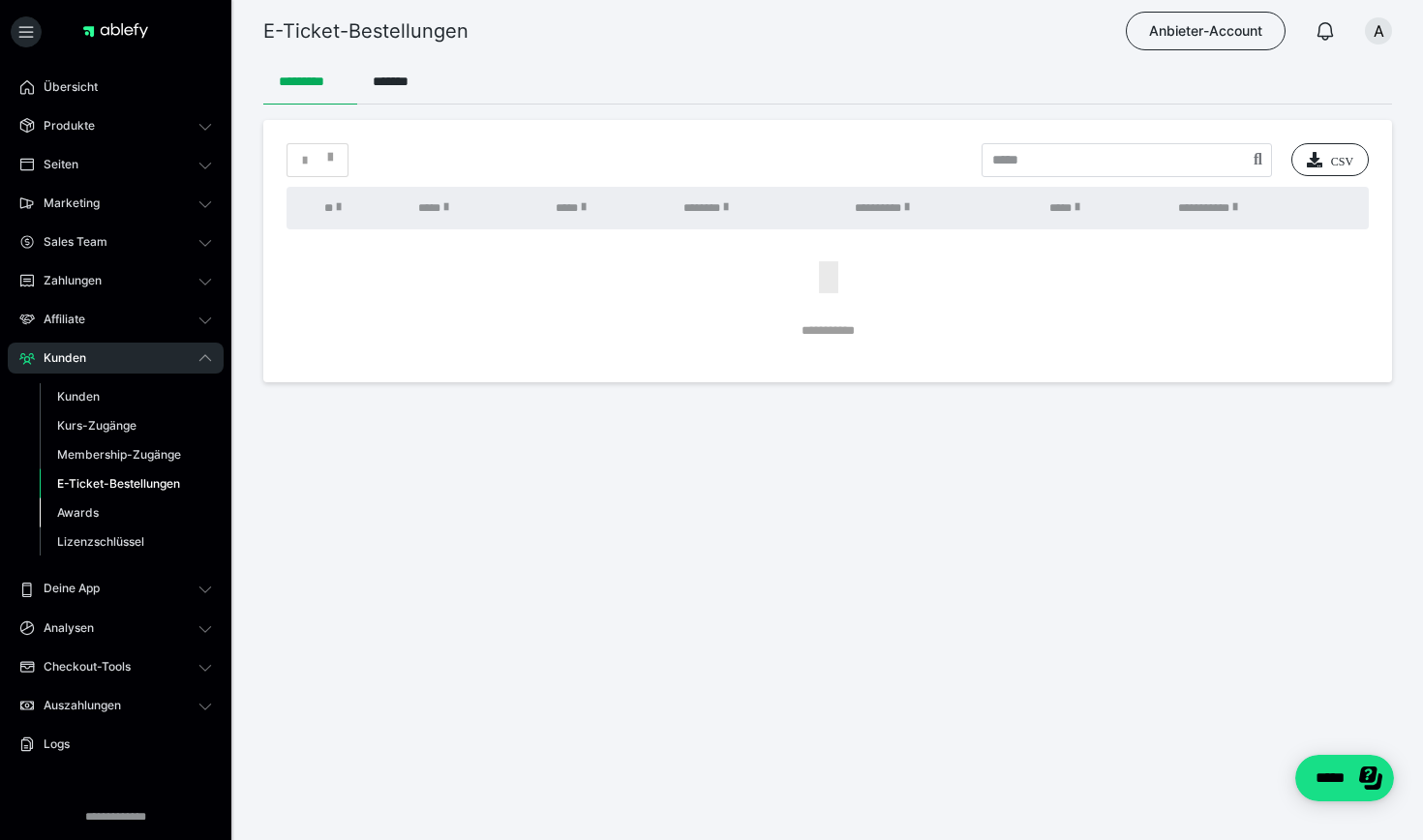 click on "Awards" at bounding box center [77, 512] 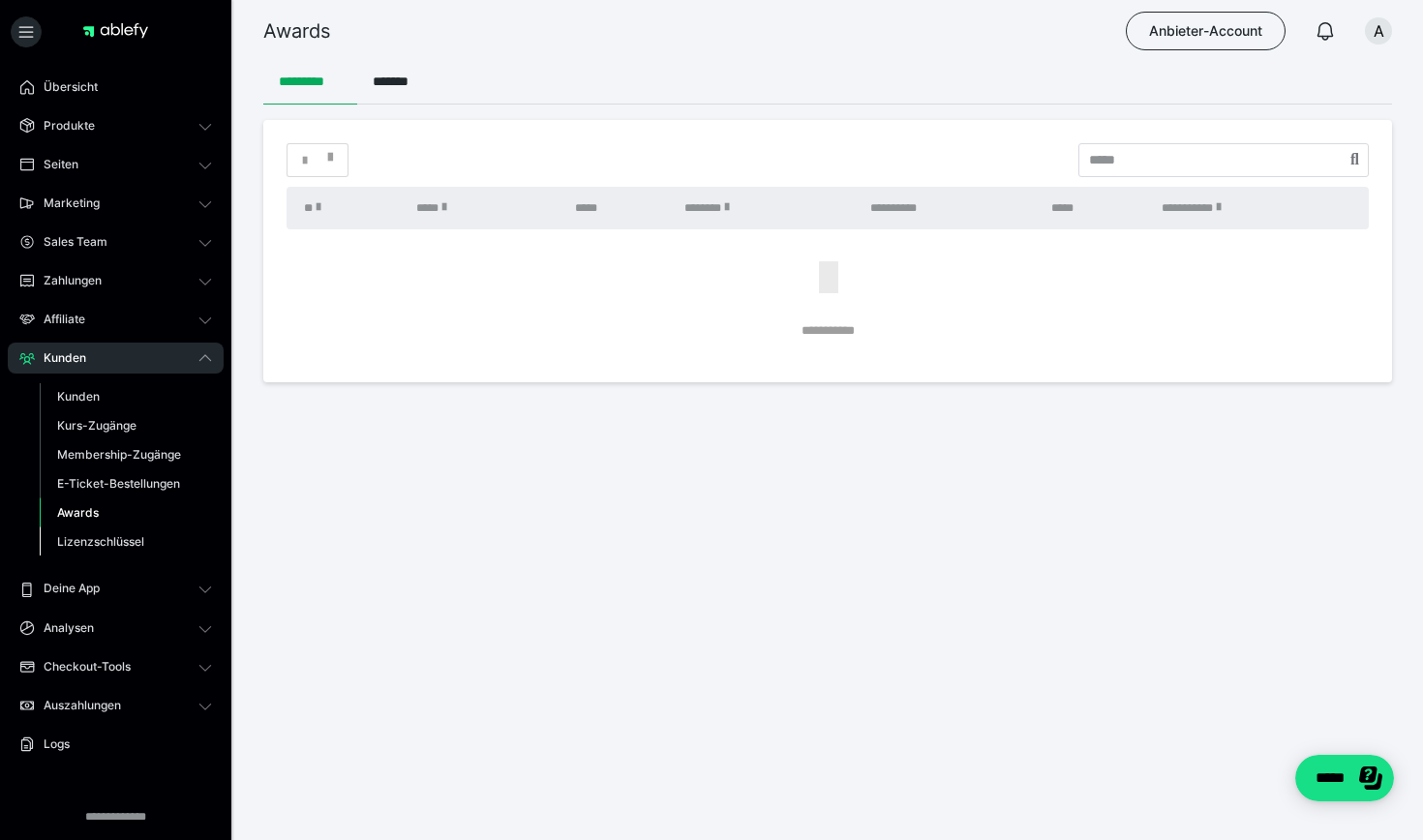 click on "Lizenzschlüssel" at bounding box center (101, 541) 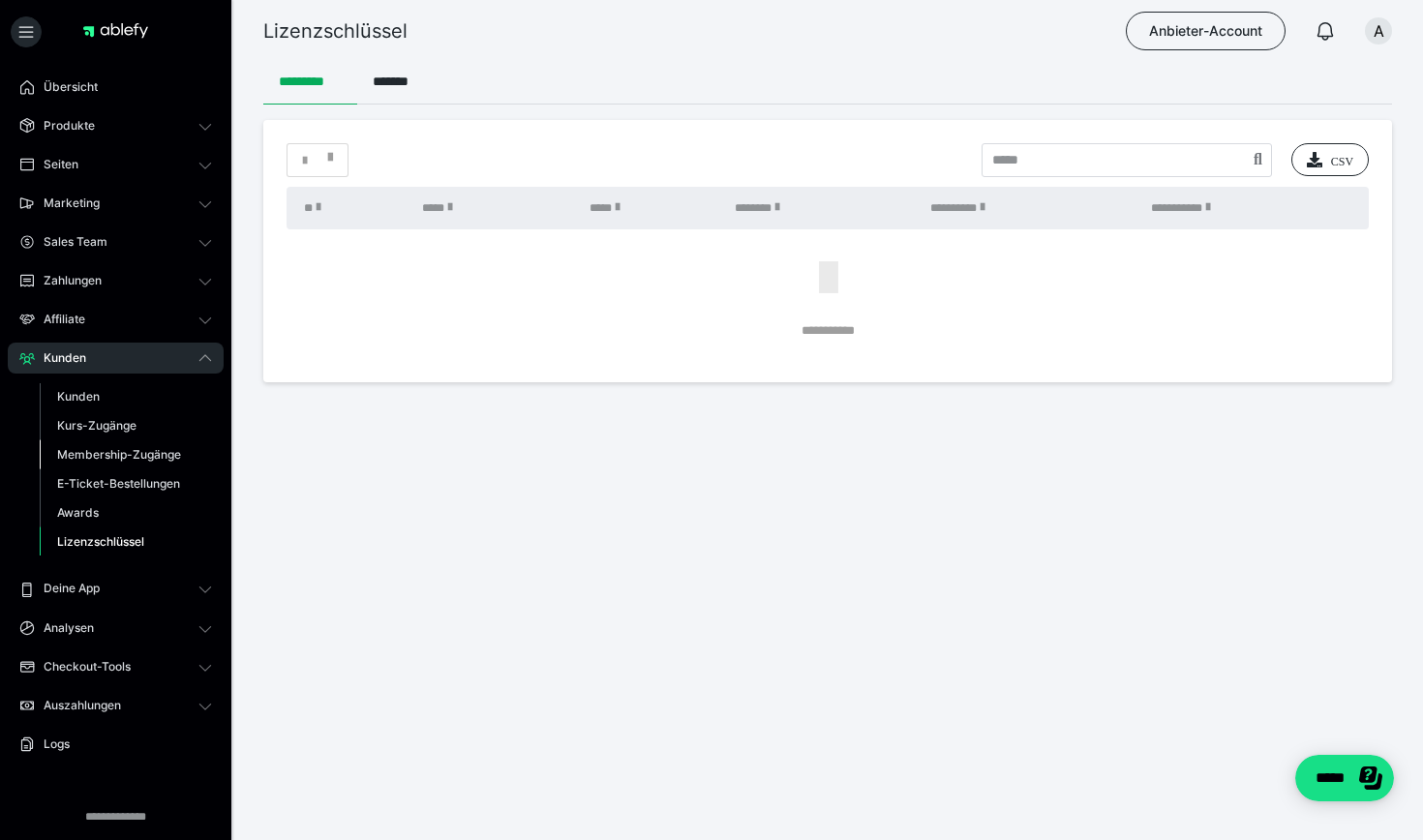 click on "Membership-Zugänge" at bounding box center (119, 454) 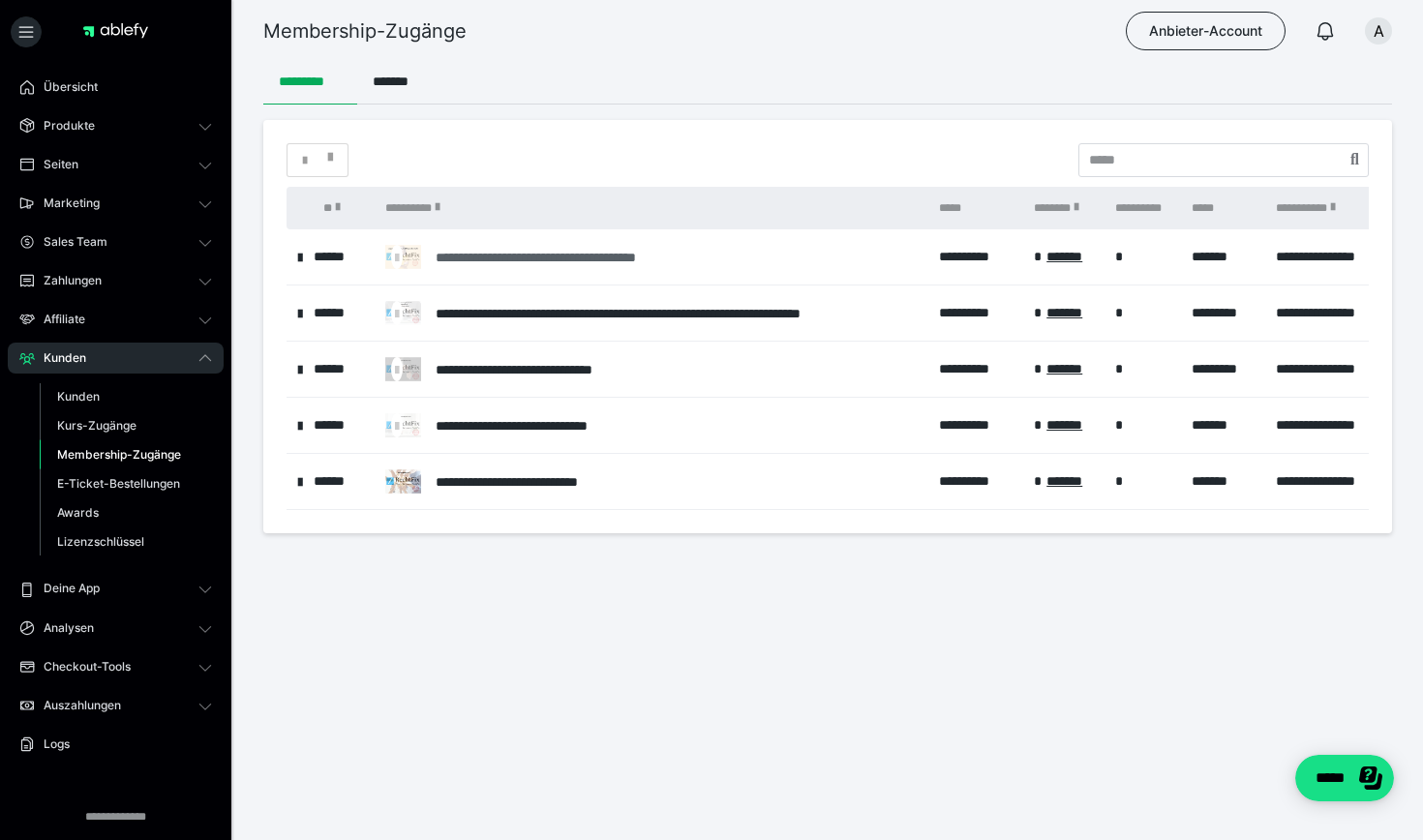 click on "**********" at bounding box center (572, 257) 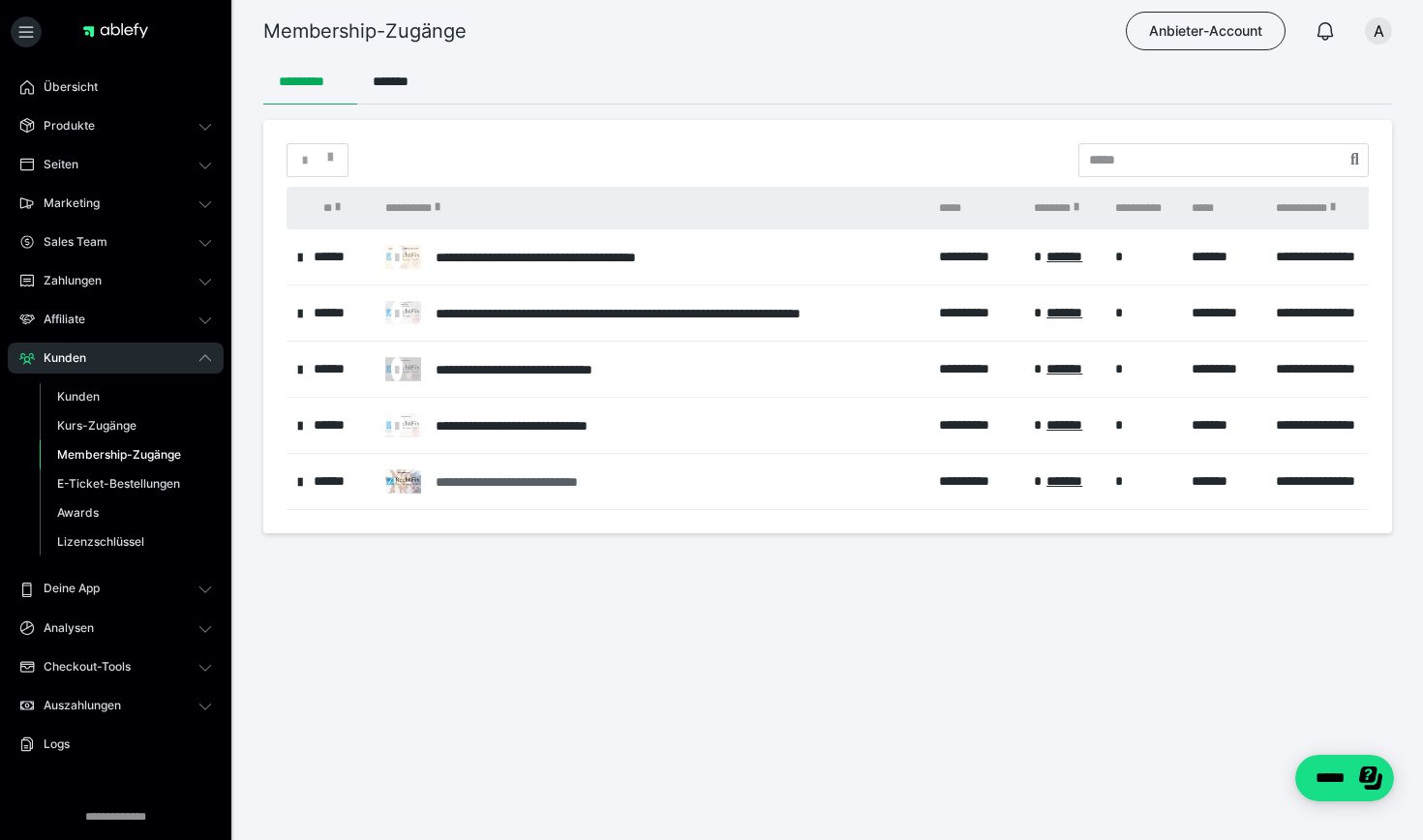 click on "**********" at bounding box center (531, 482) 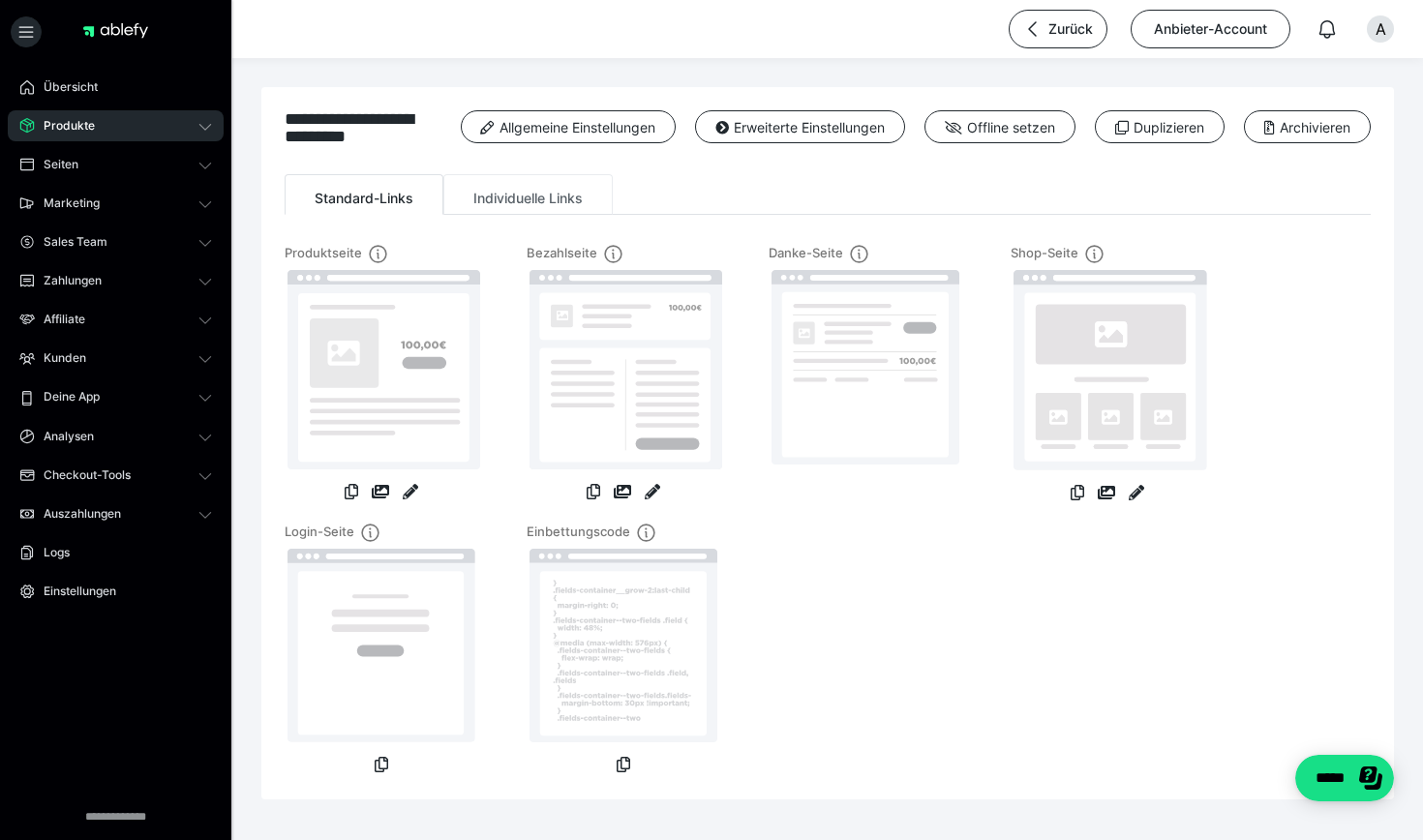 click on "Individuelle Links" at bounding box center [528, 195] 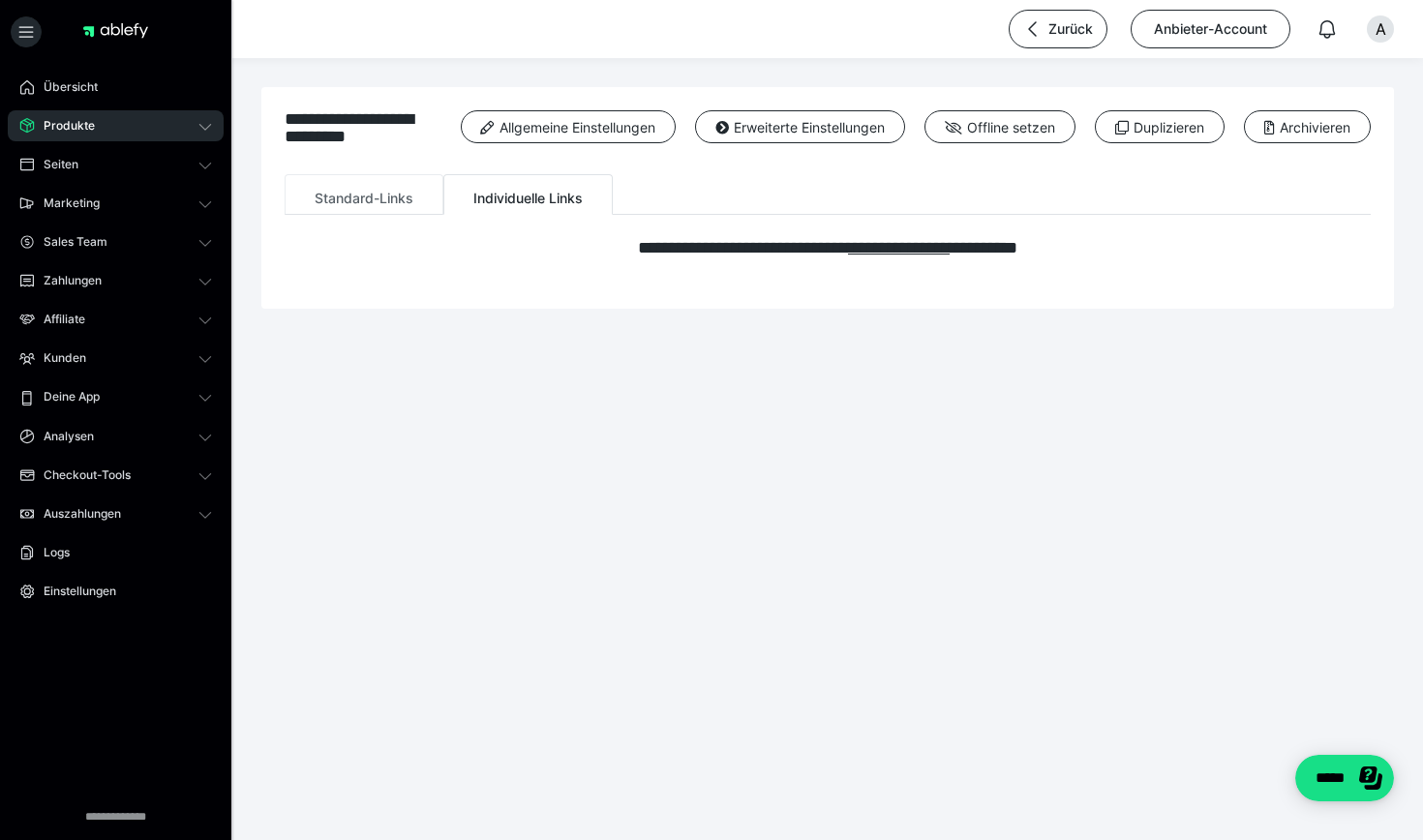 click on "Standard-Links" at bounding box center [364, 195] 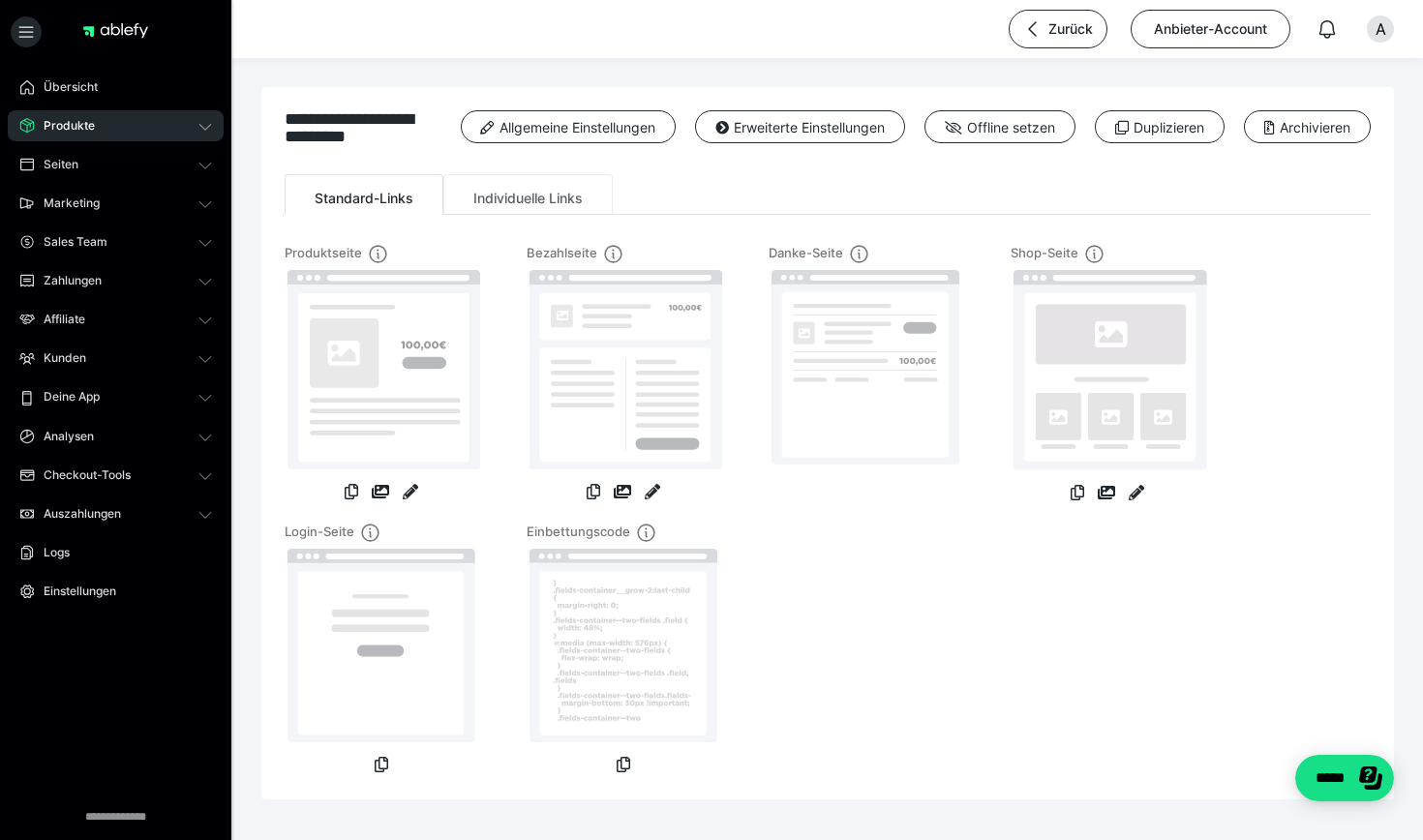 click on "Individuelle Links" at bounding box center (528, 195) 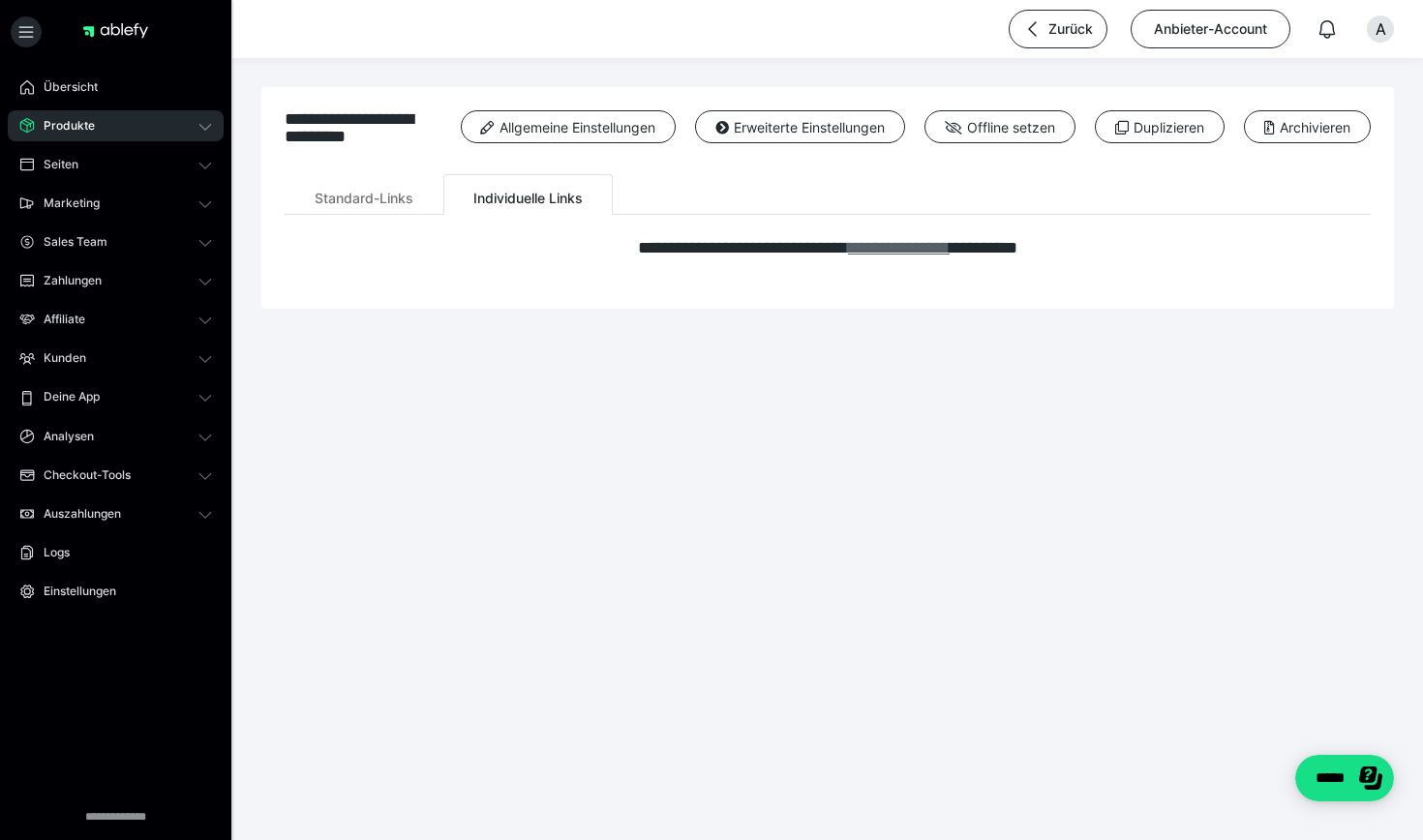 click on "**********" at bounding box center [898, 248] 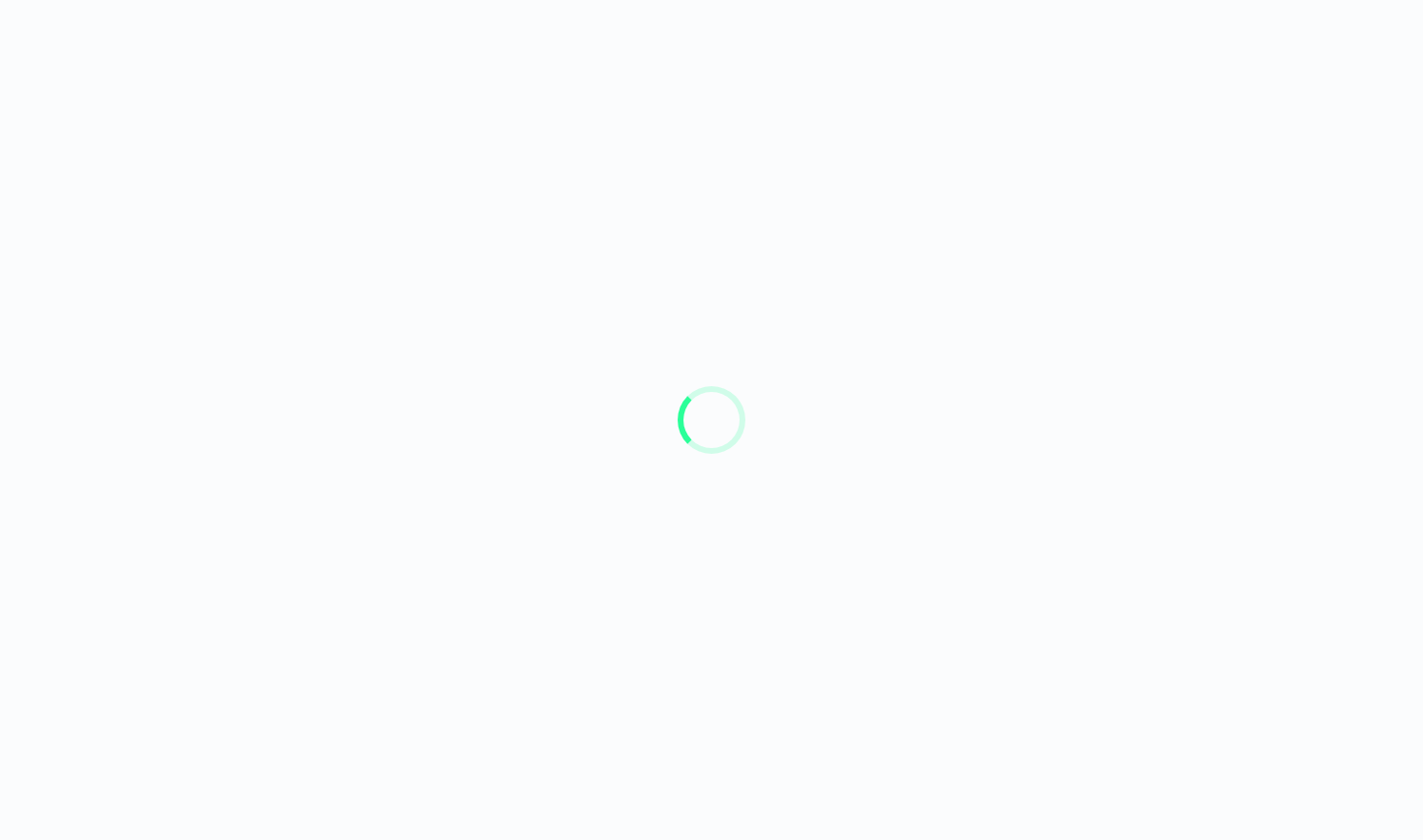 scroll, scrollTop: 0, scrollLeft: 0, axis: both 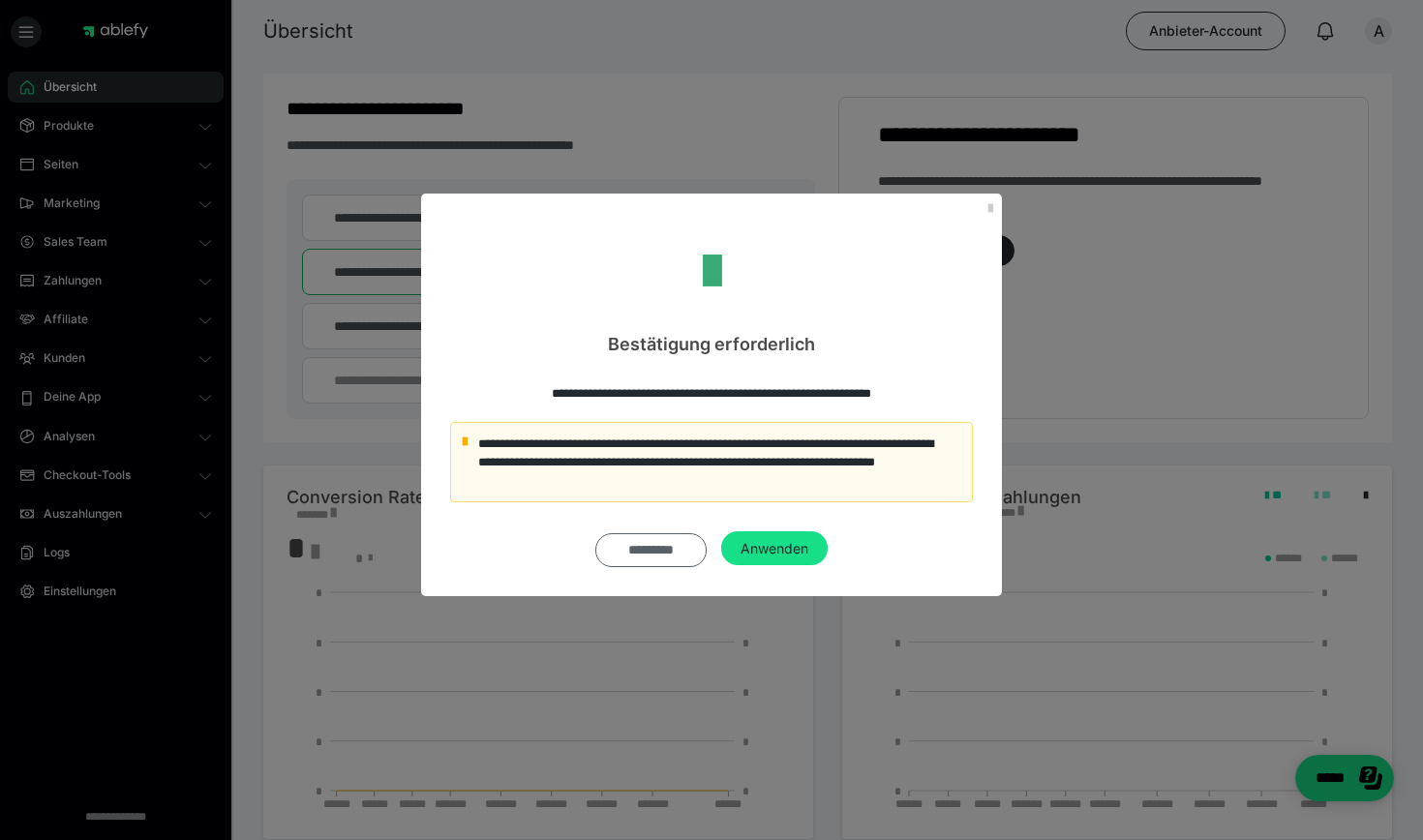 click on "*********" at bounding box center (651, 550) 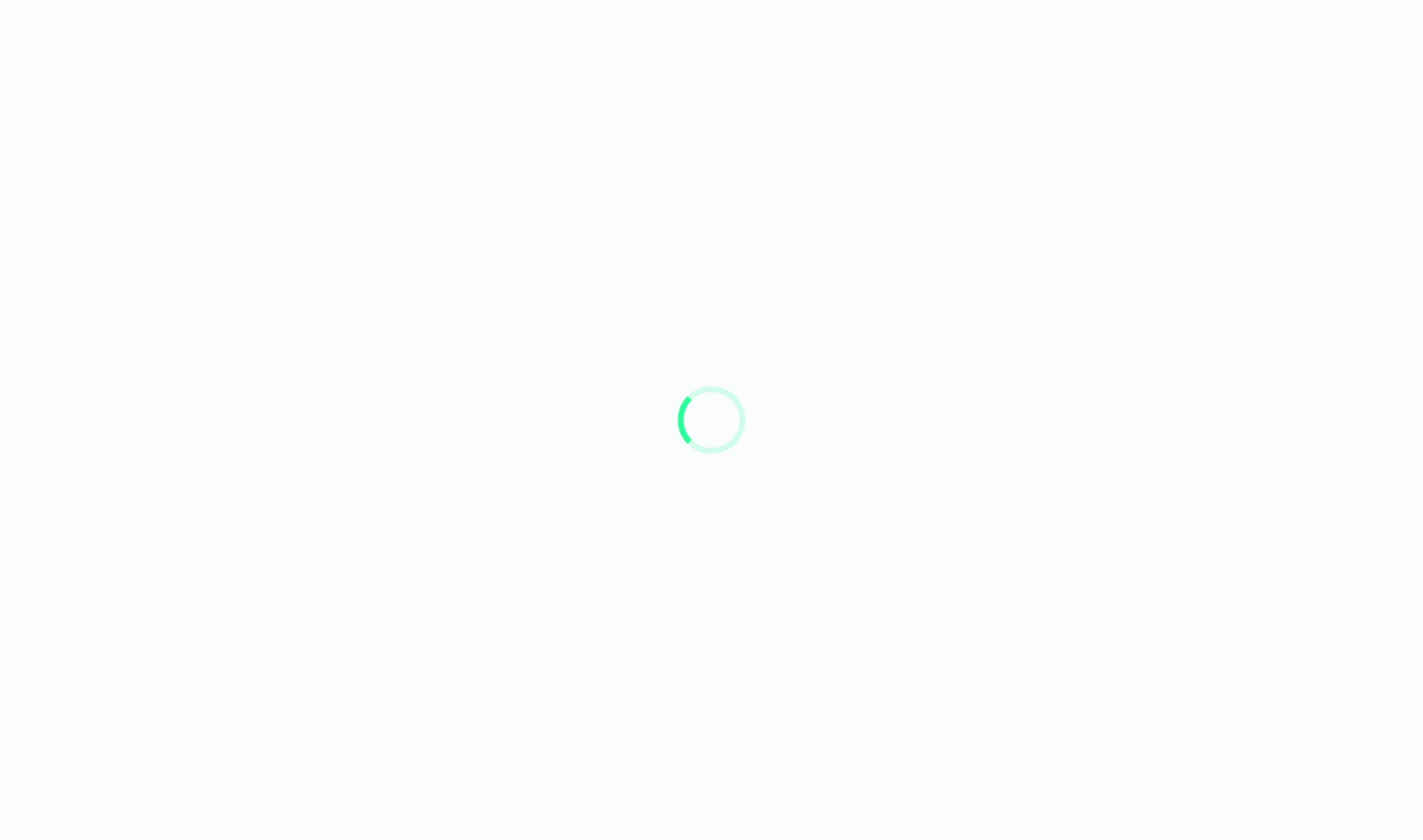 scroll, scrollTop: 0, scrollLeft: 0, axis: both 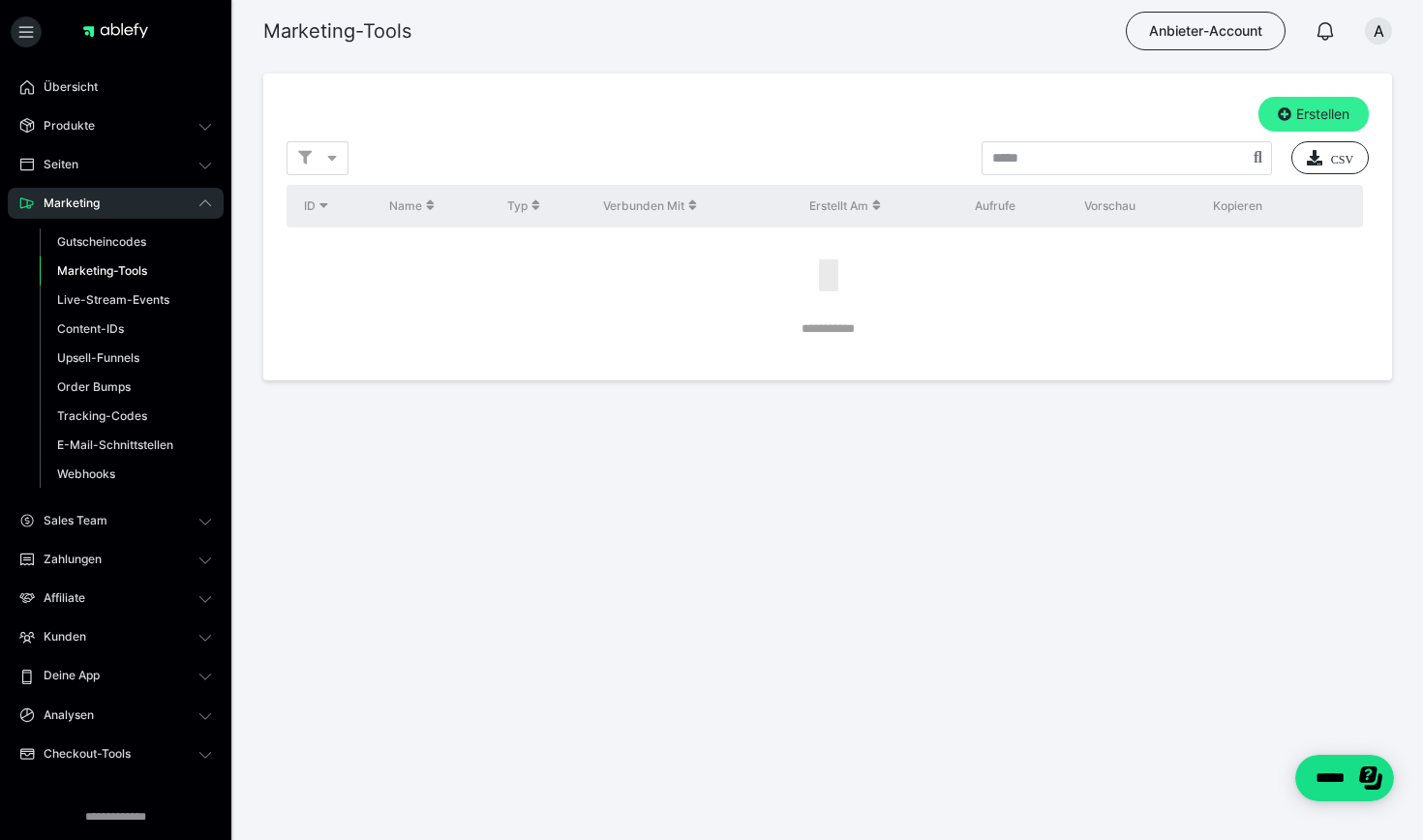 click on "Erstellen" at bounding box center (1314, 114) 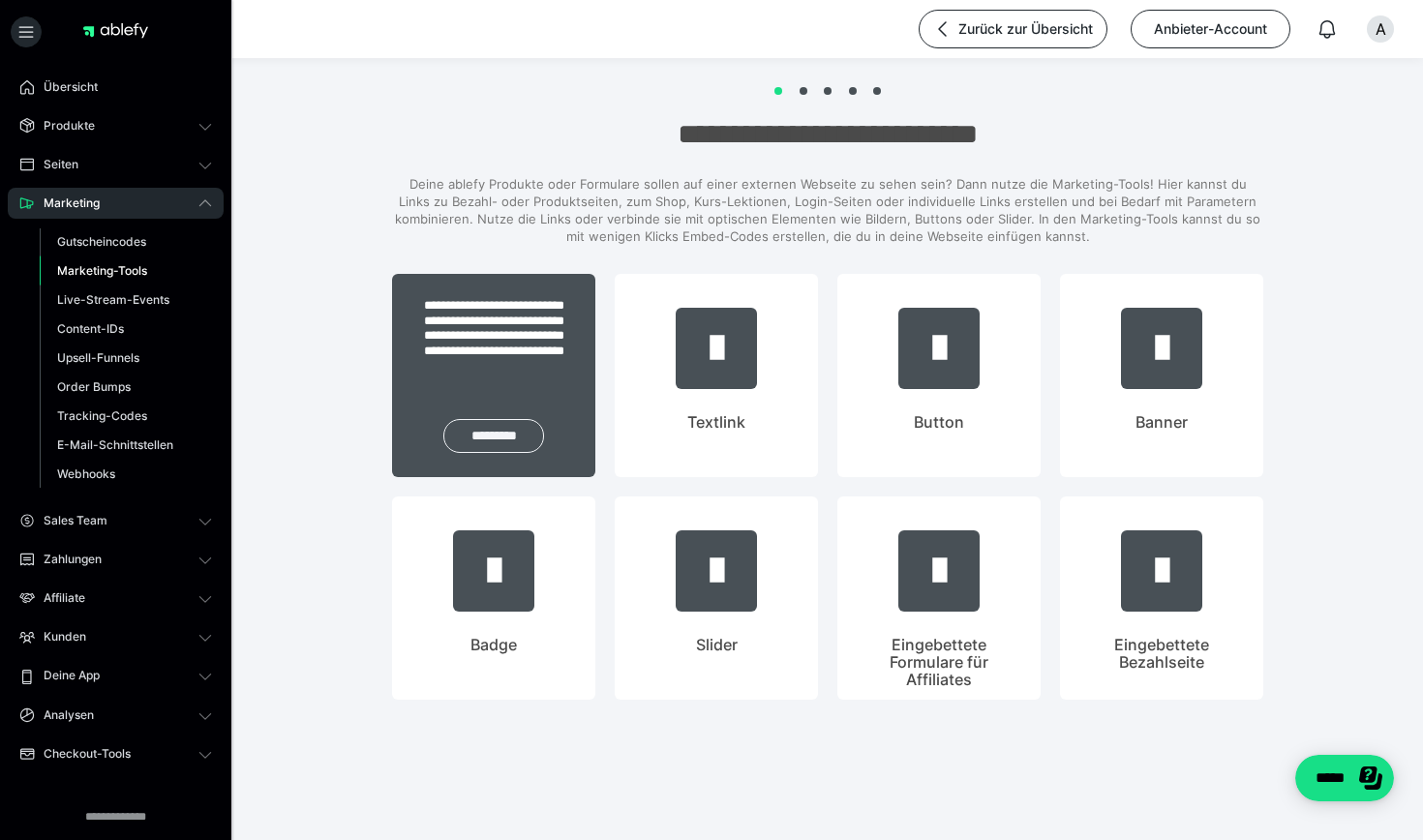 click on "*********" at bounding box center [494, 435] 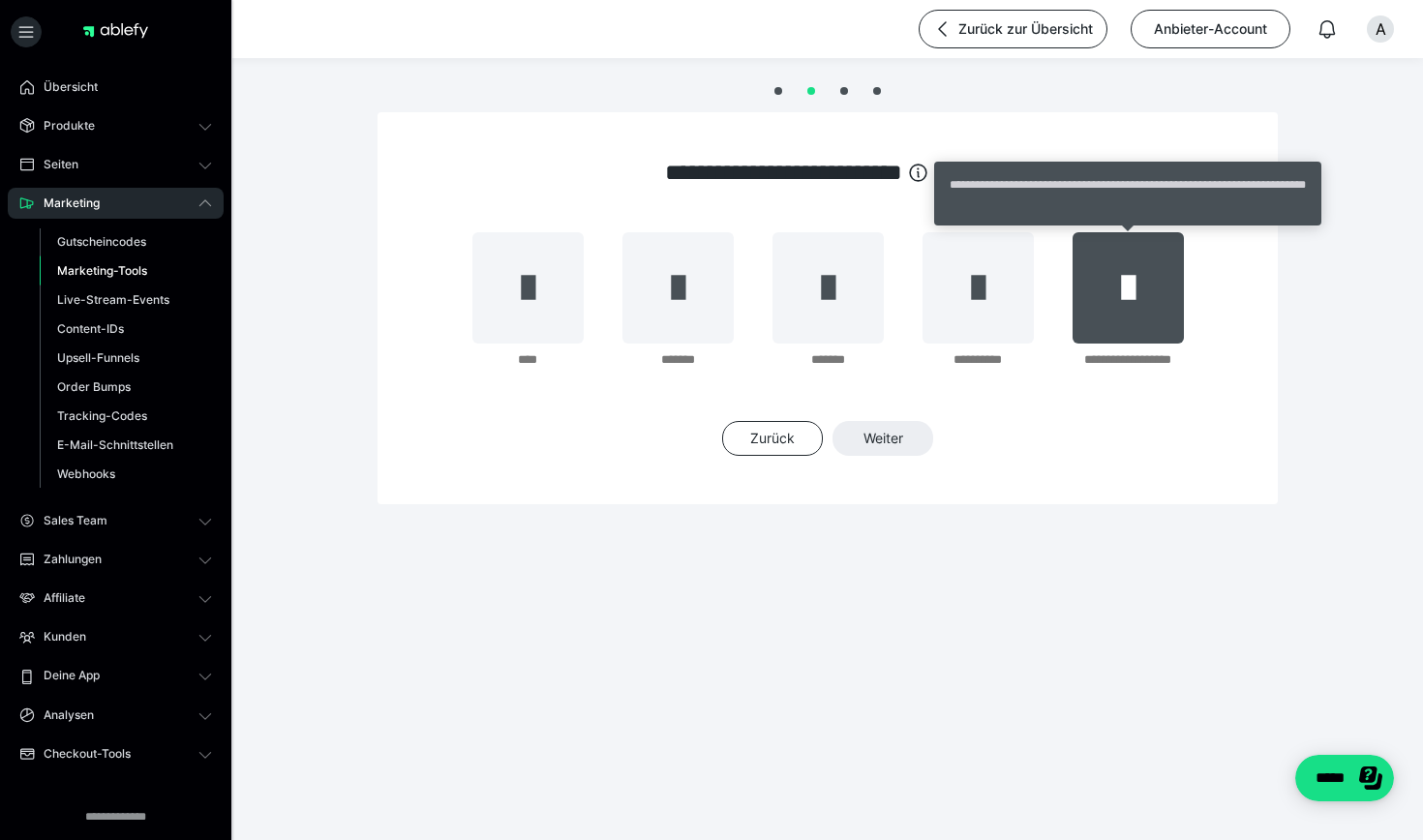 click at bounding box center [1128, 287] 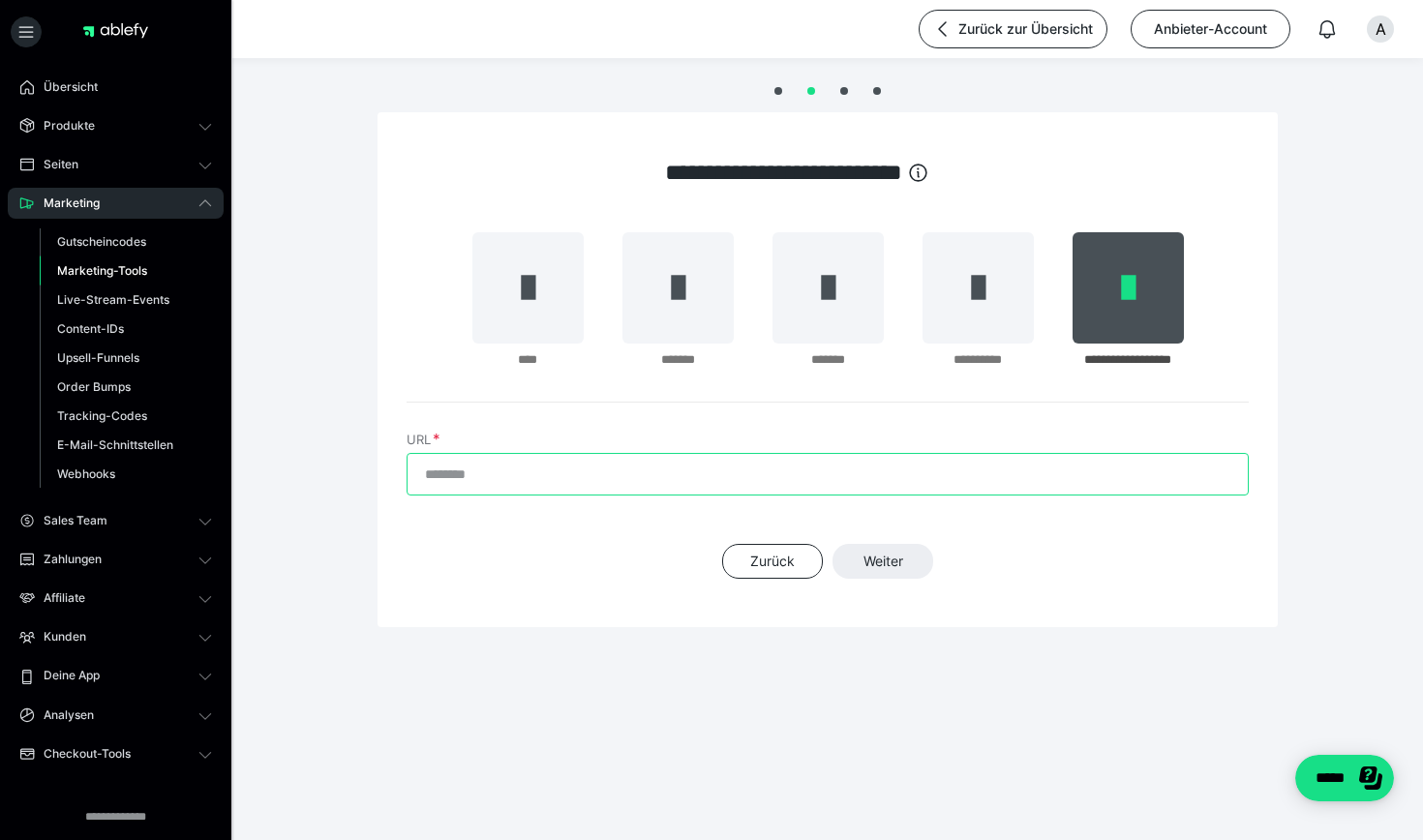 click on "URL" at bounding box center [828, 474] 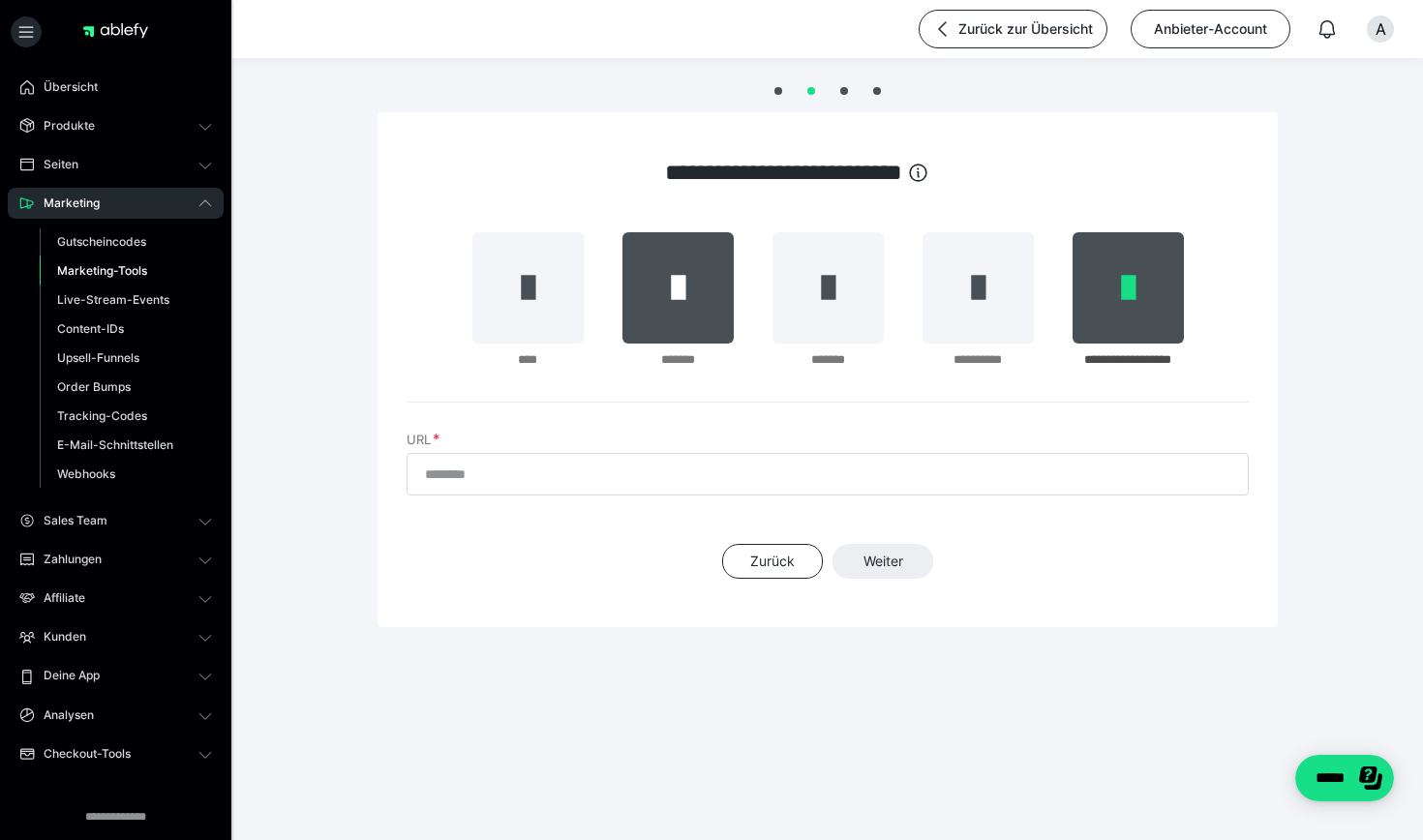 click at bounding box center (678, 287) 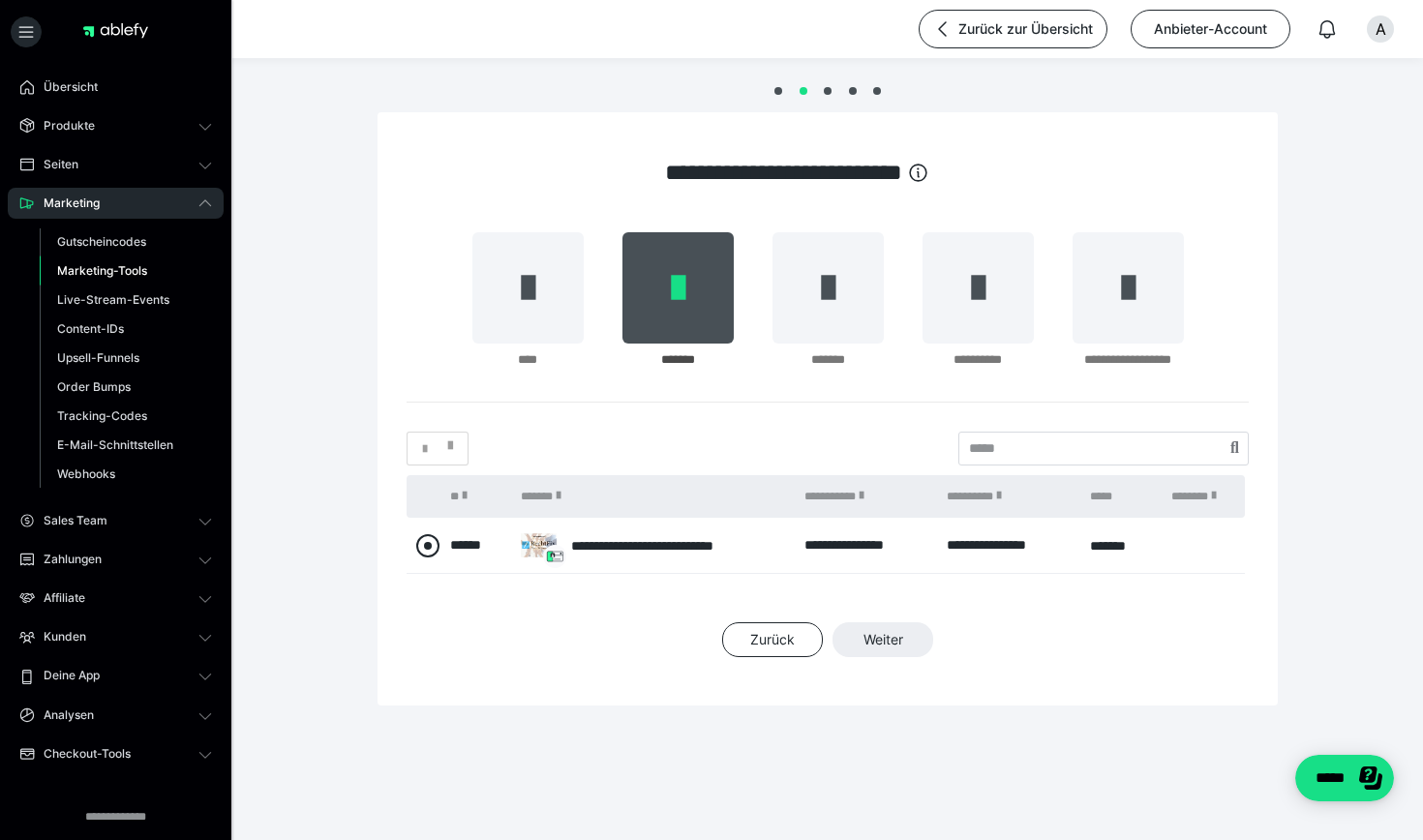 click at bounding box center (428, 546) 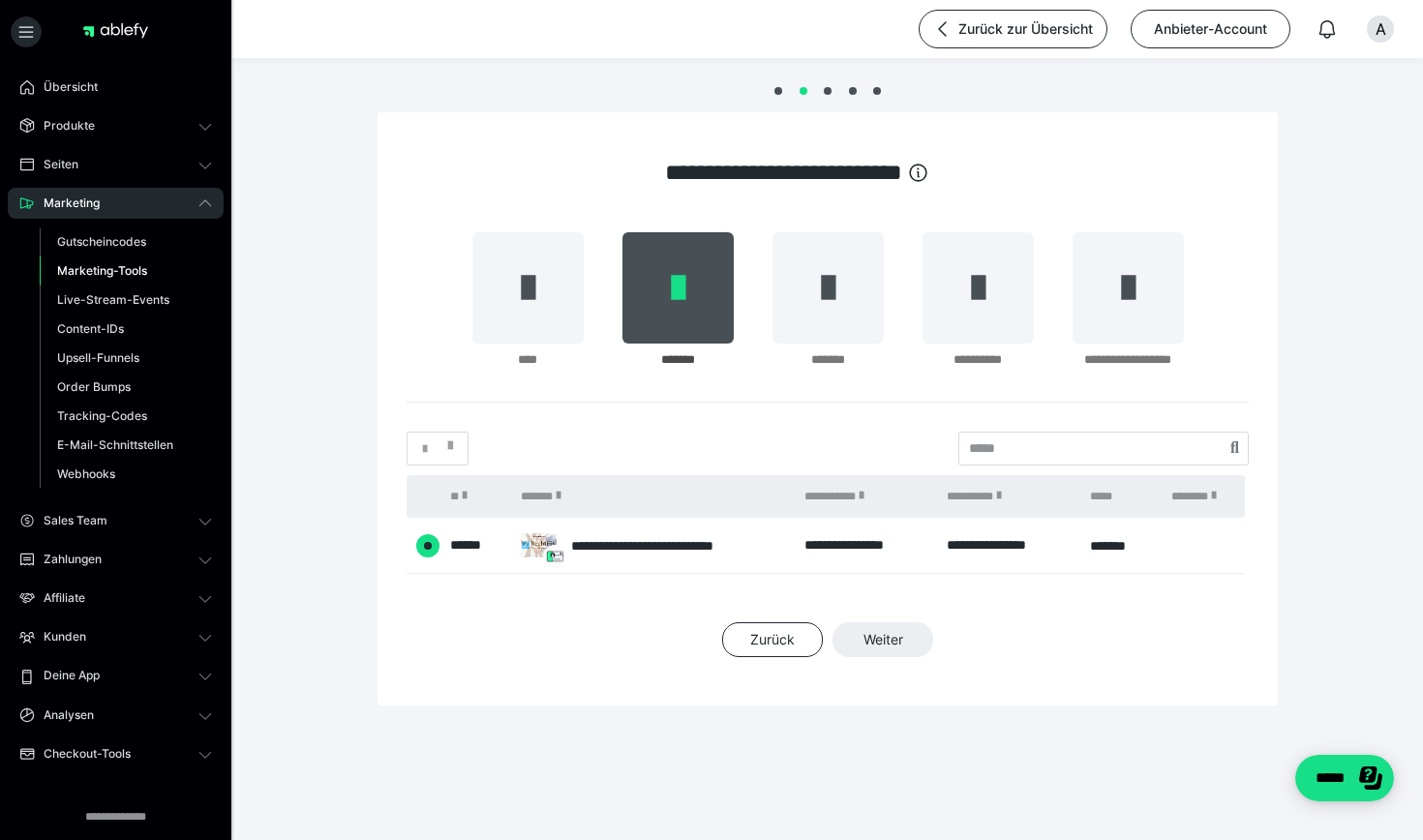radio on "****" 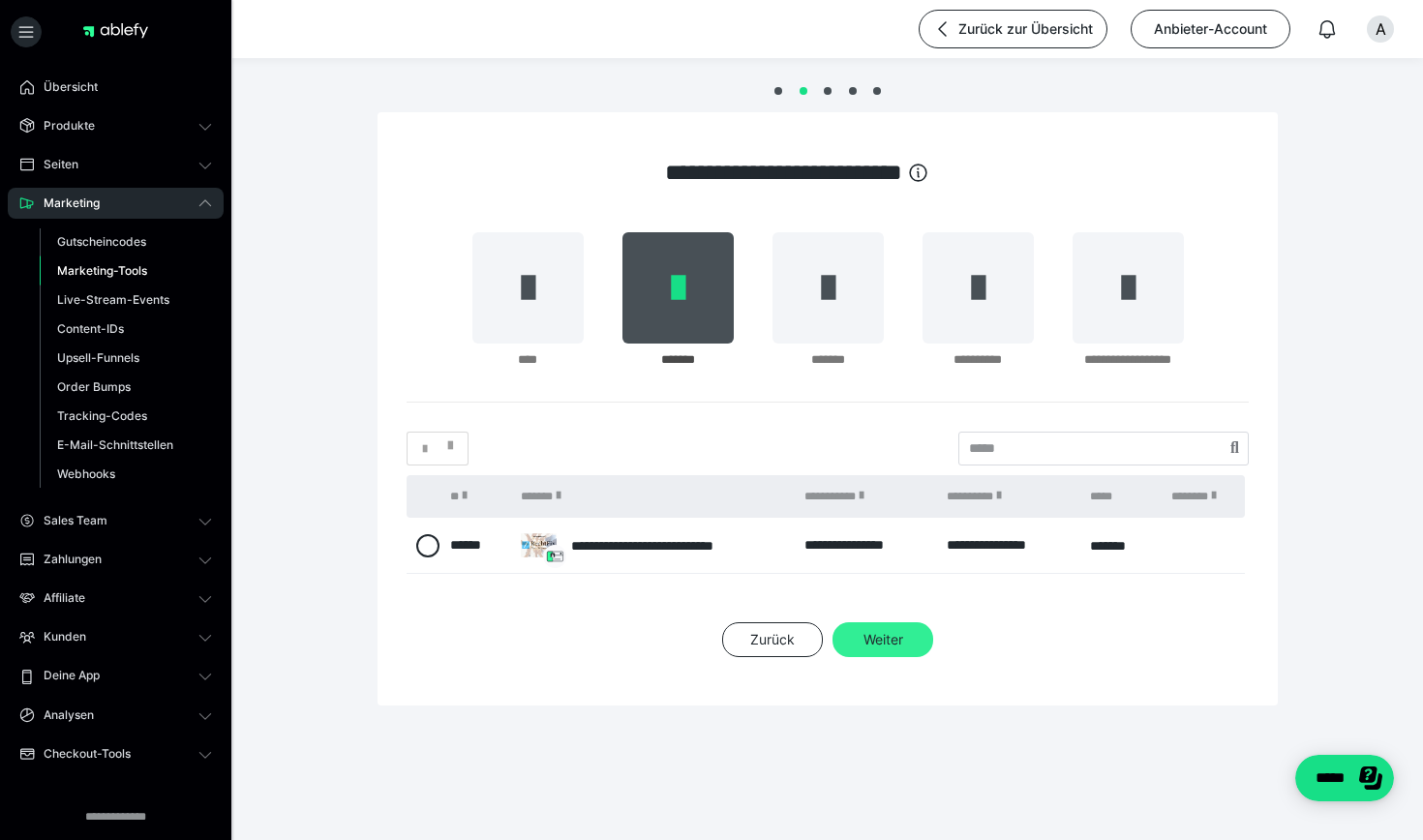 click on "Weiter" at bounding box center (883, 640) 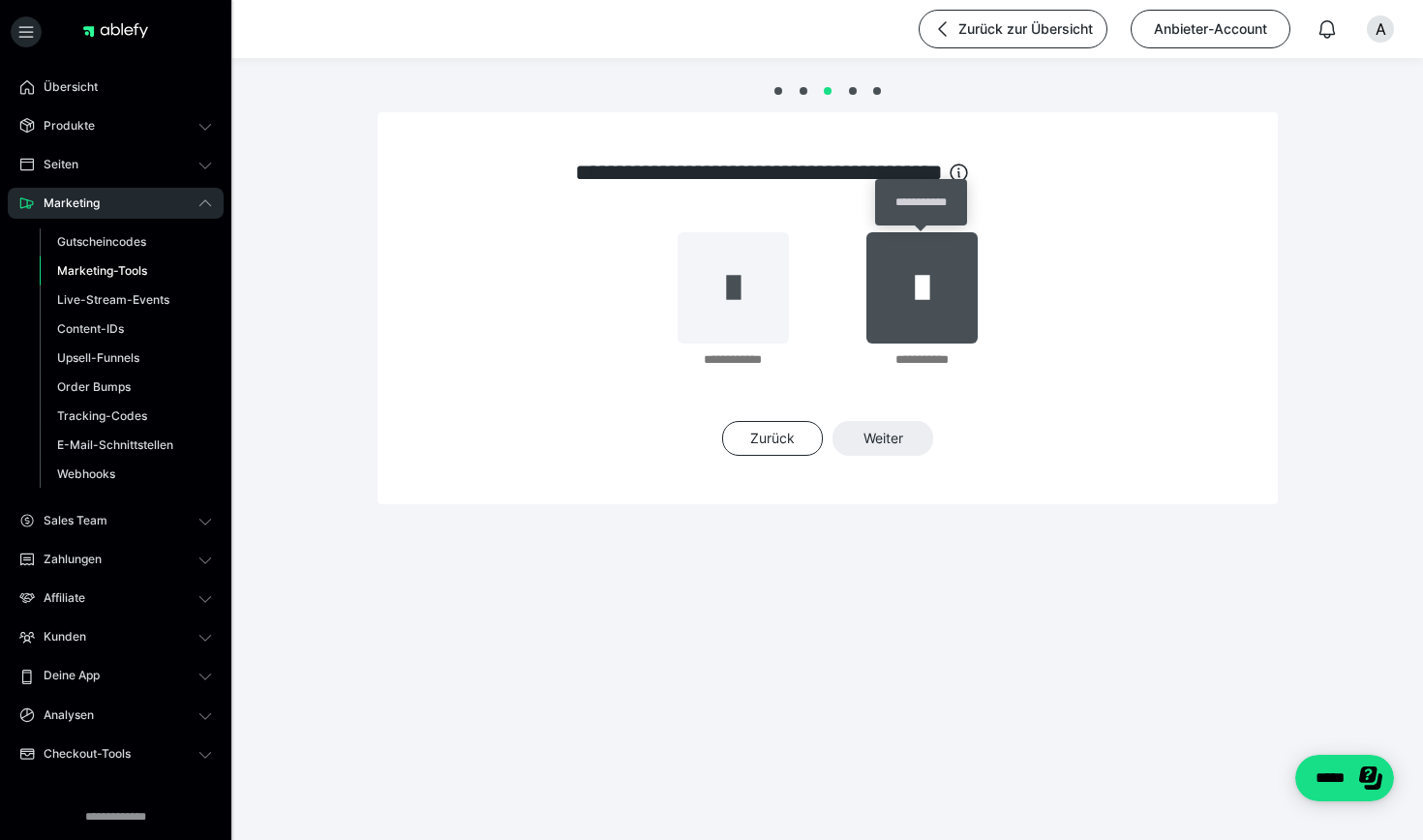 click at bounding box center [922, 287] 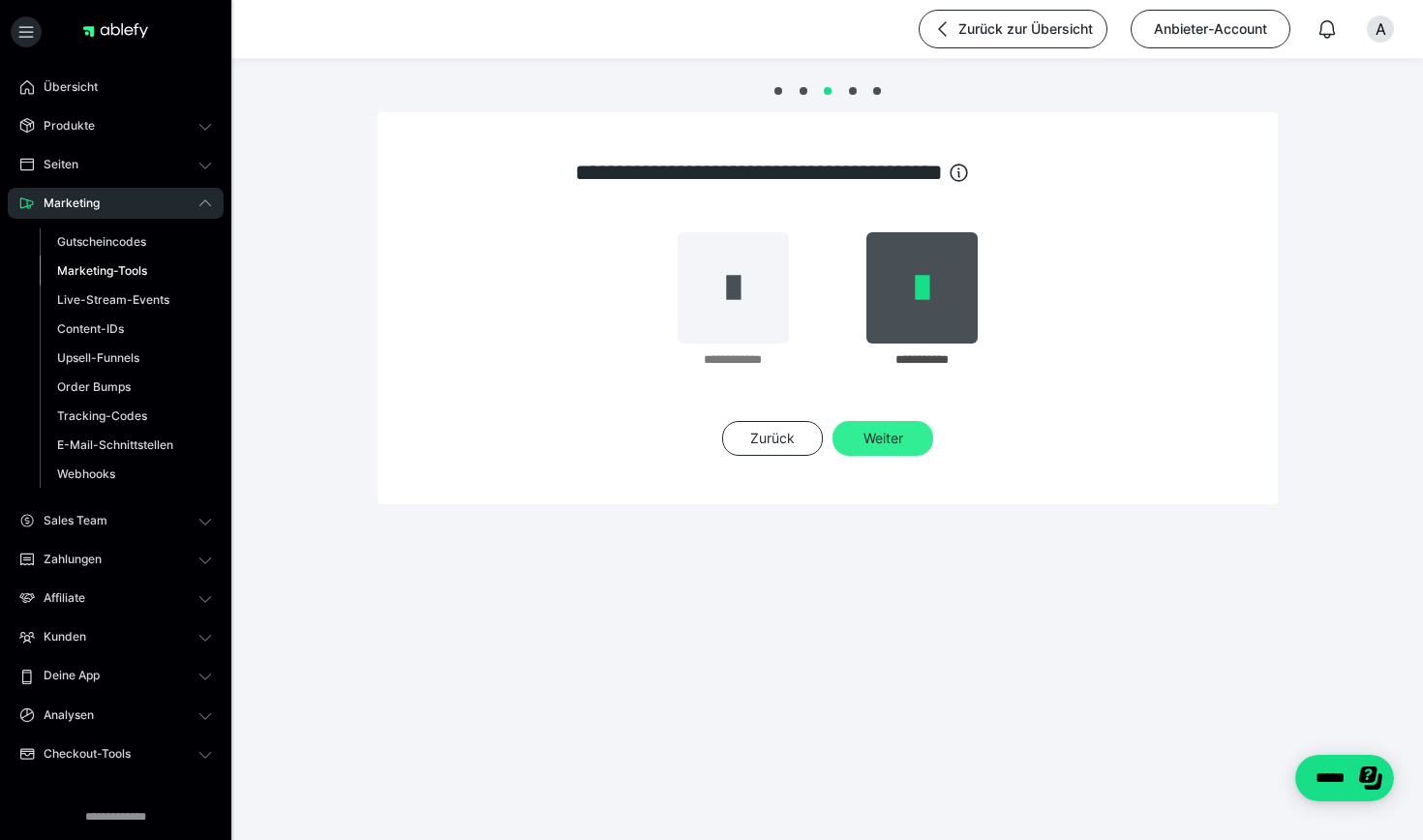 click on "Weiter" at bounding box center [883, 438] 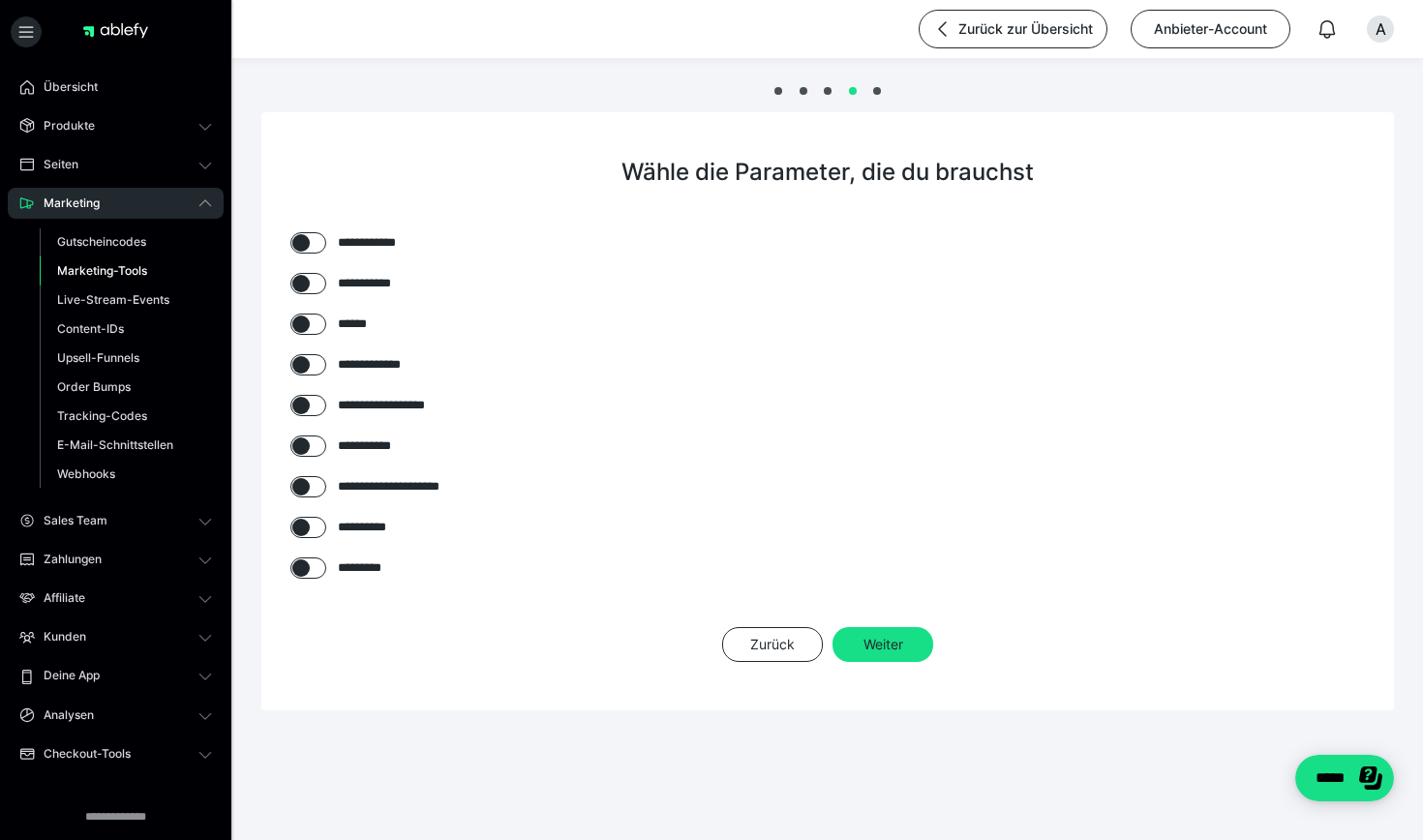 click at bounding box center [301, 243] 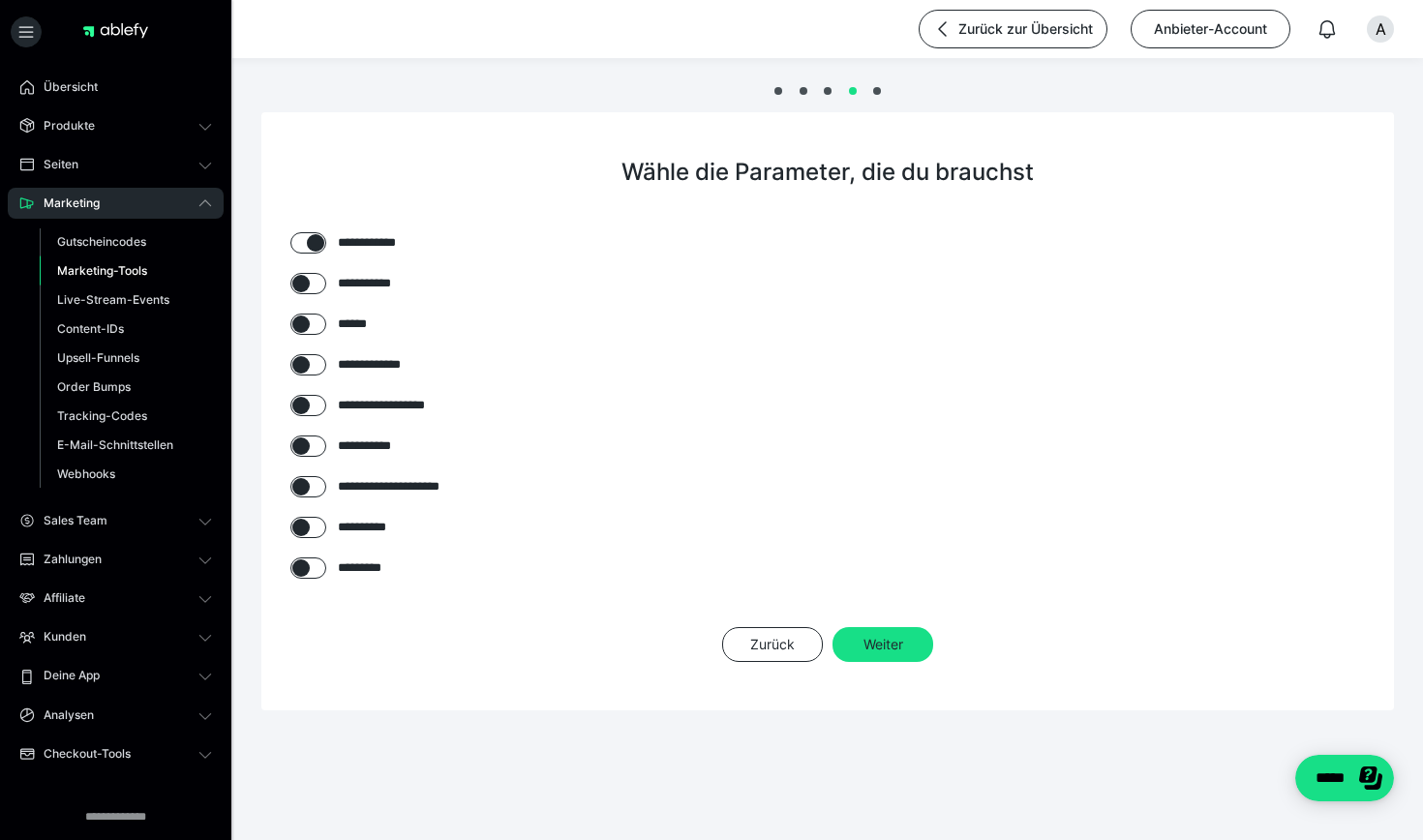 checkbox on "****" 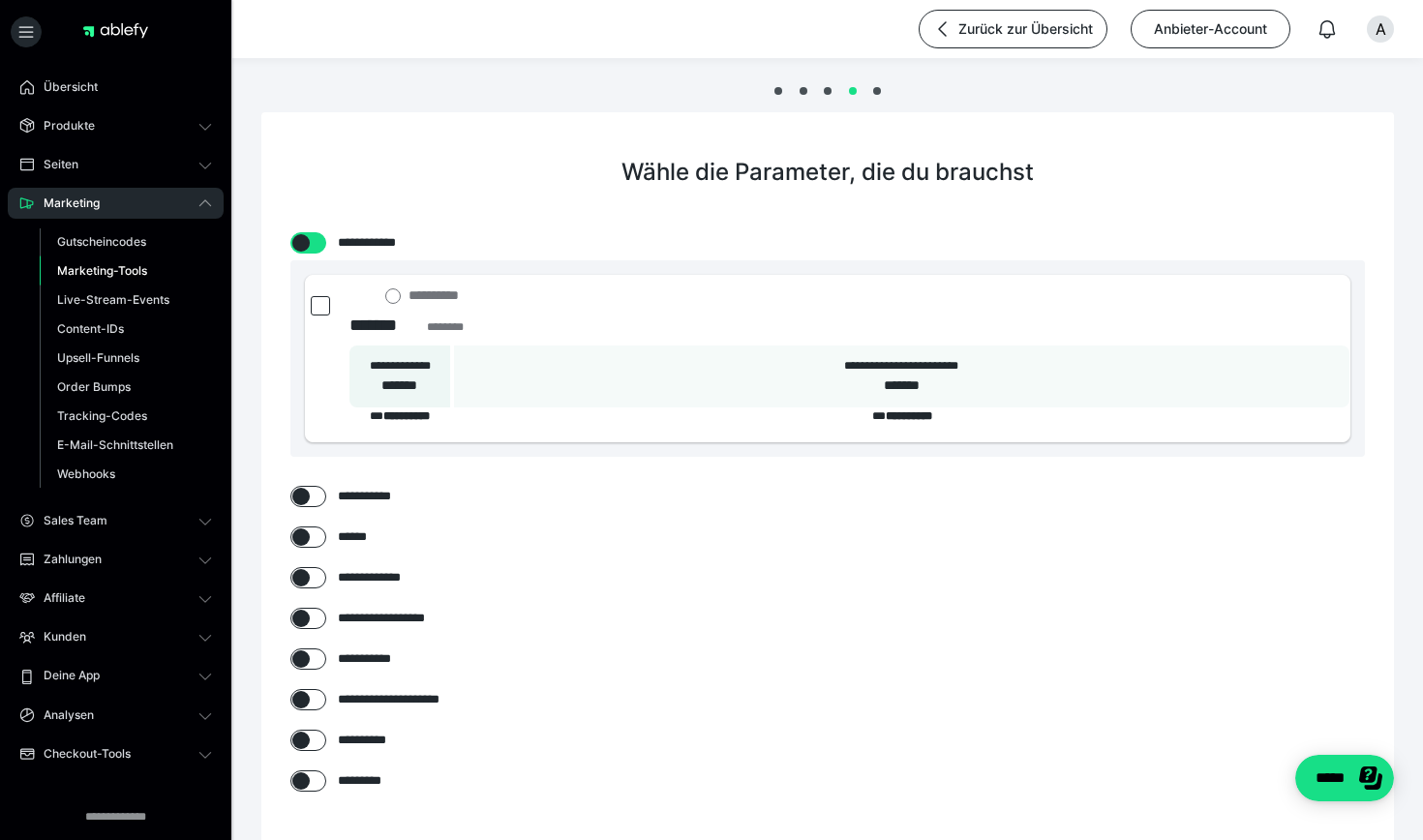 click at bounding box center [301, 496] 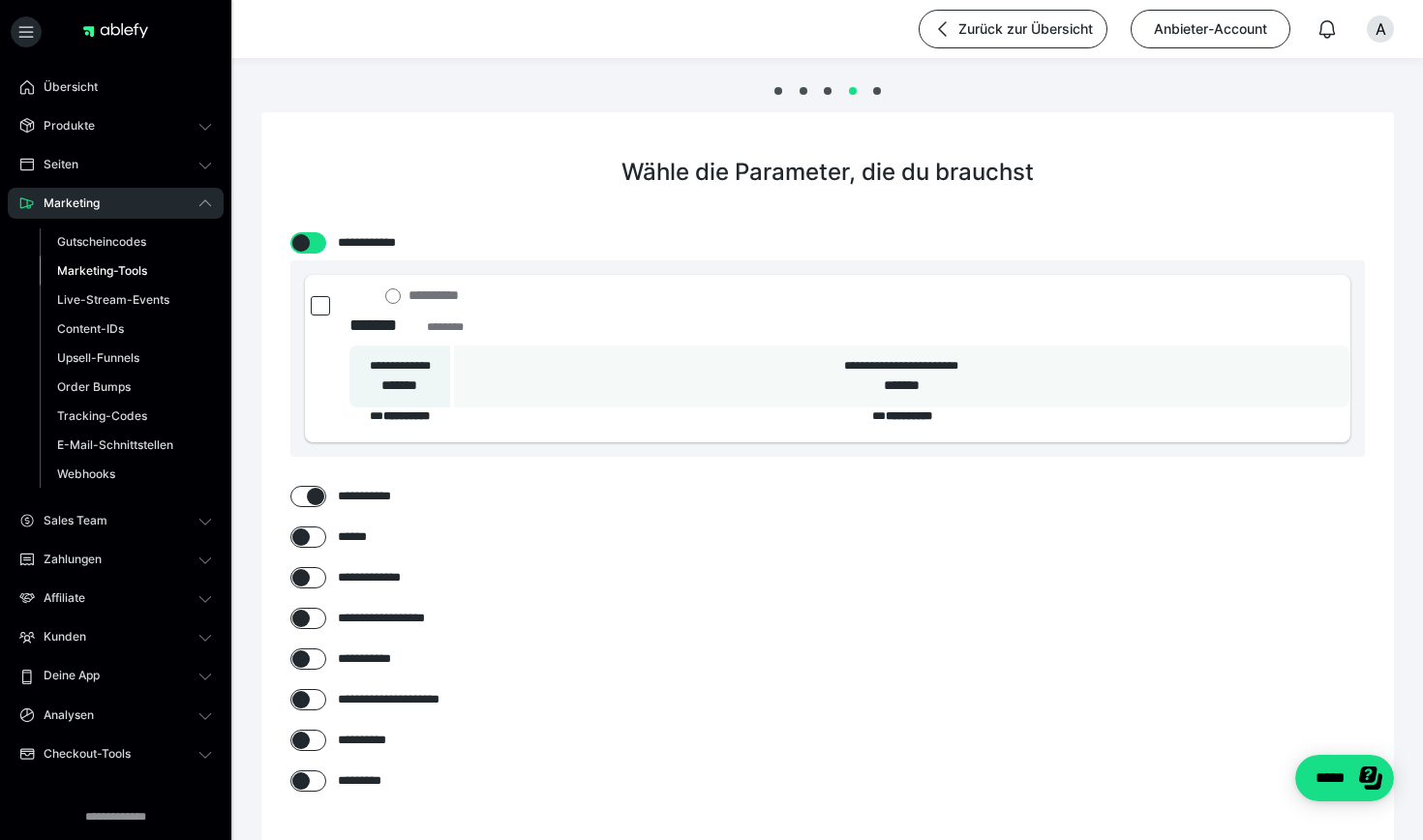 checkbox on "****" 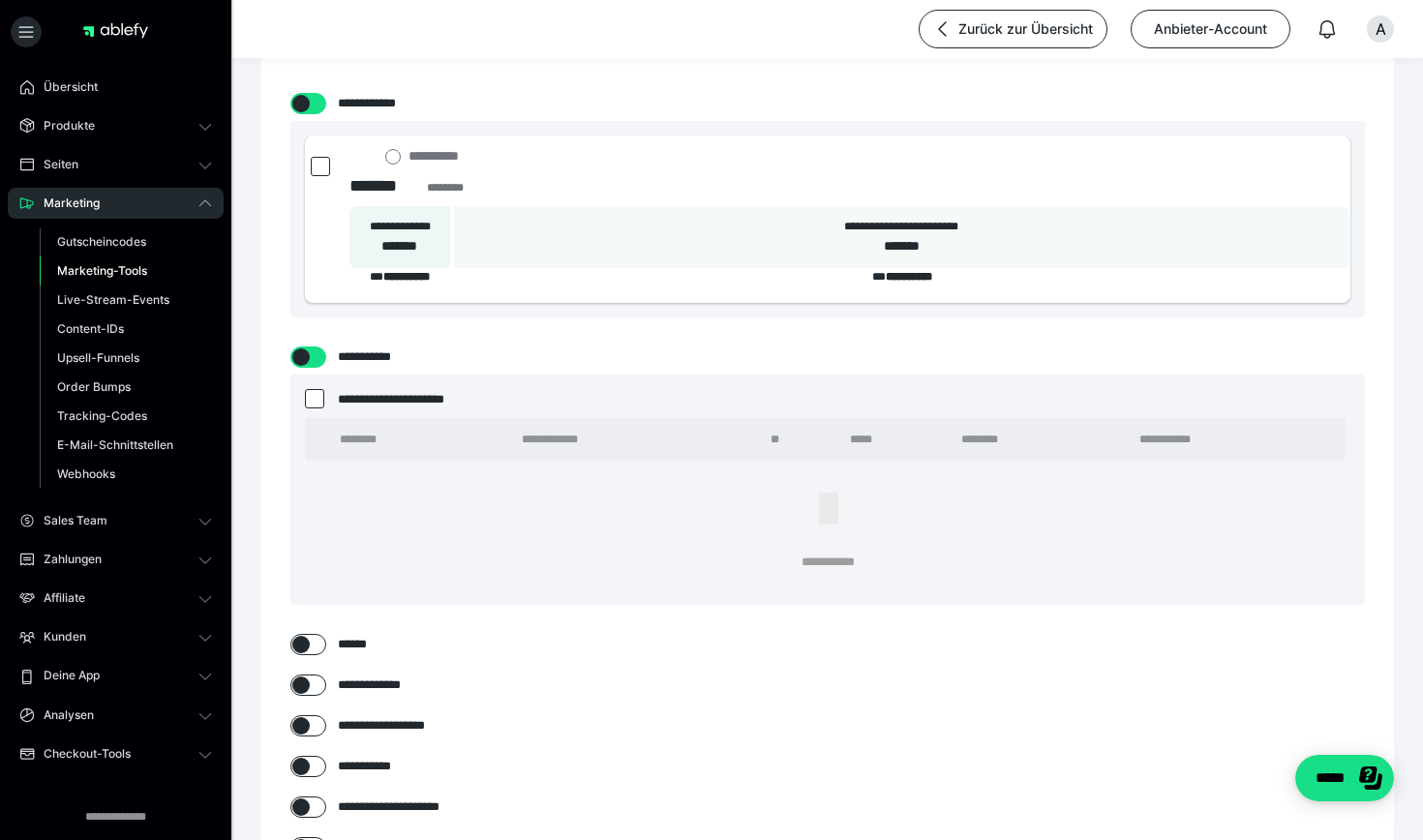 scroll, scrollTop: 152, scrollLeft: 0, axis: vertical 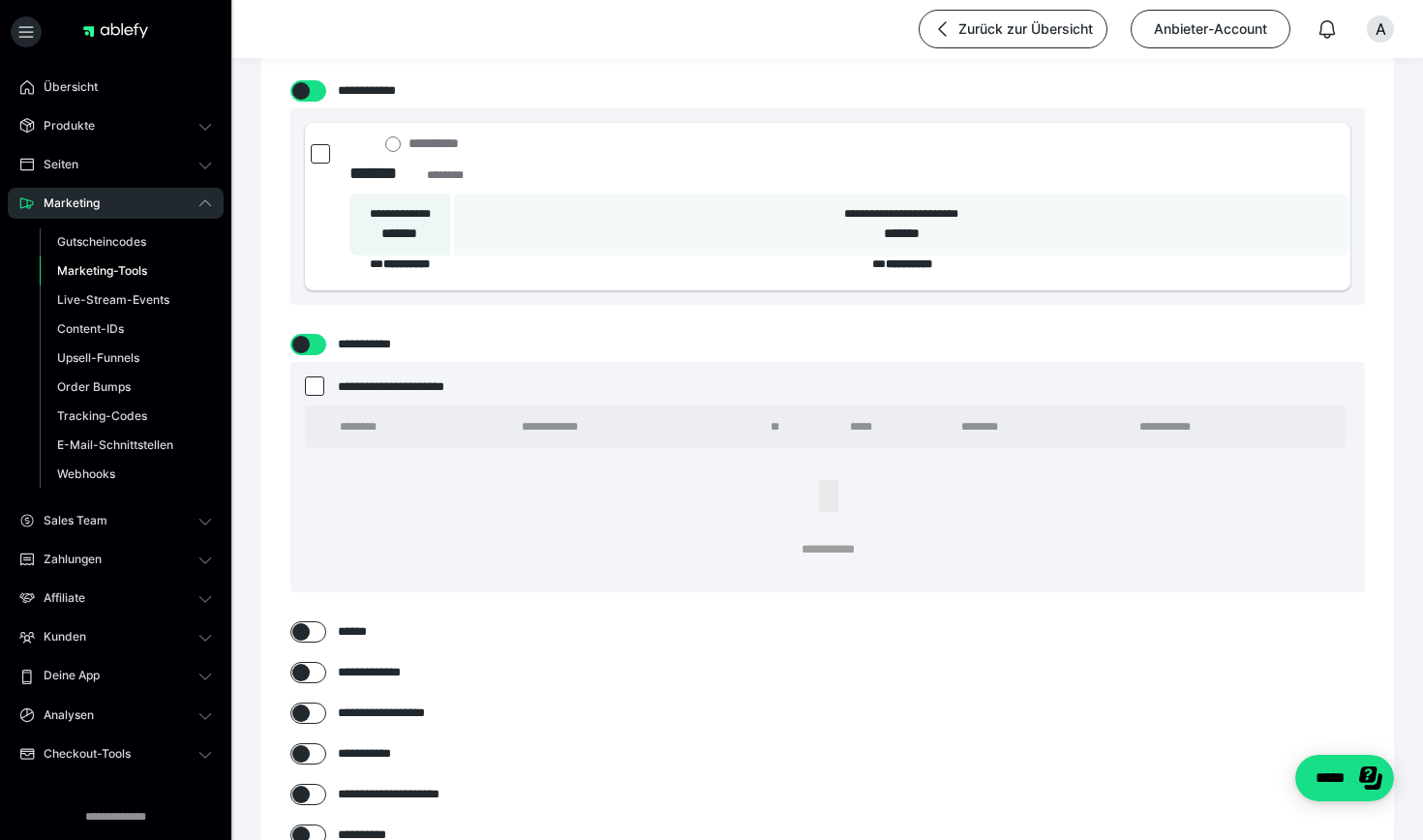 click at bounding box center [315, 386] 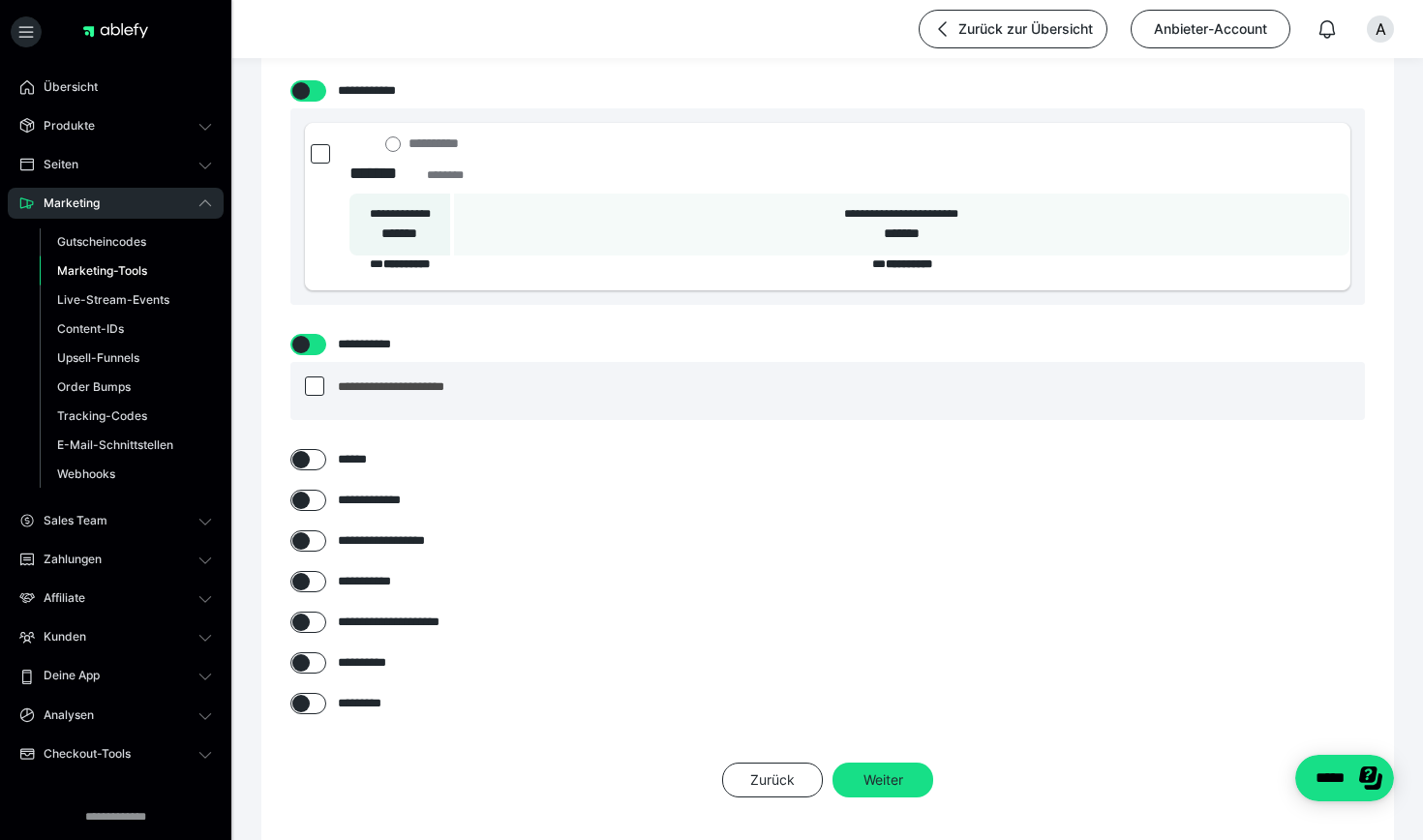 click at bounding box center [315, 386] 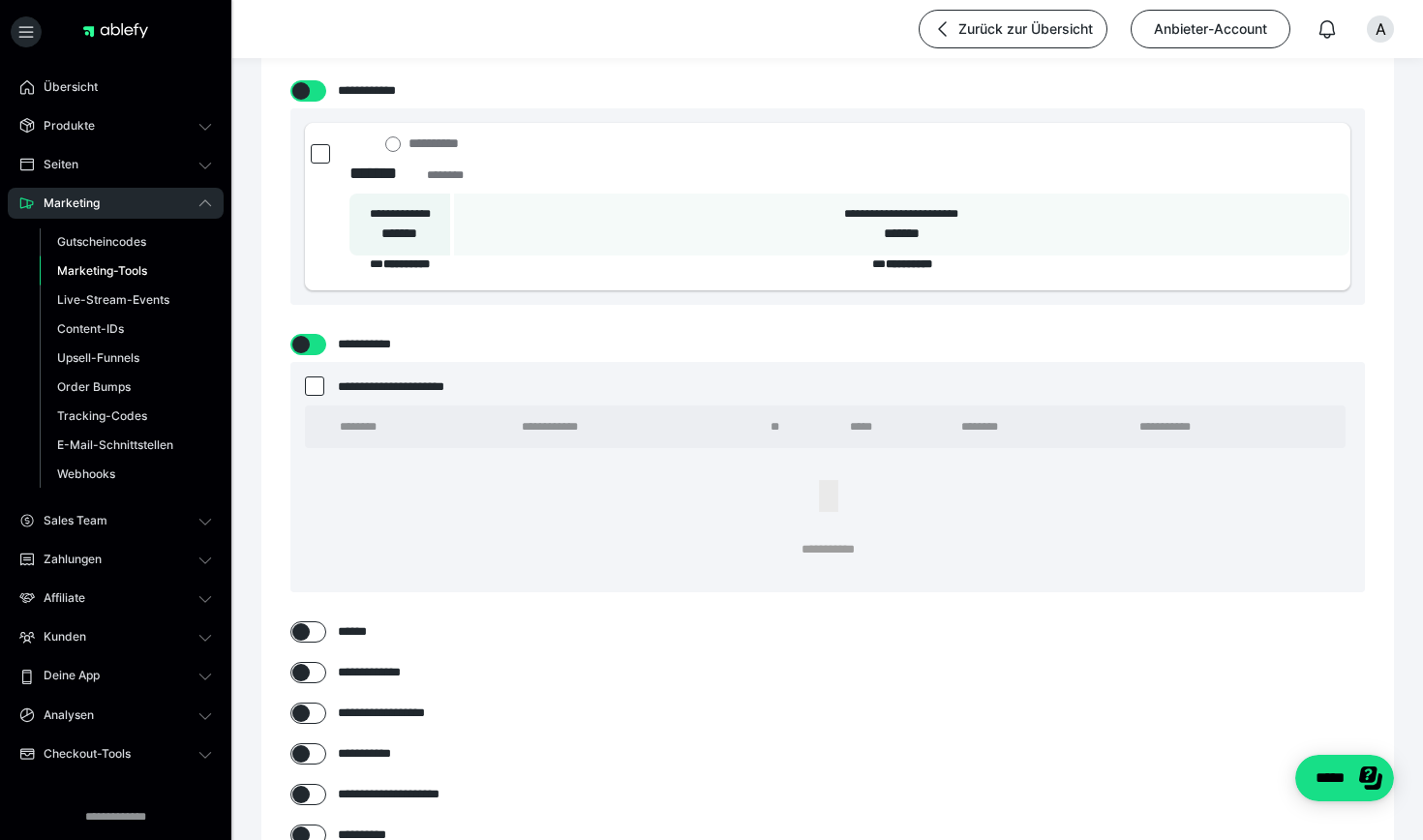 click at bounding box center [301, 345] 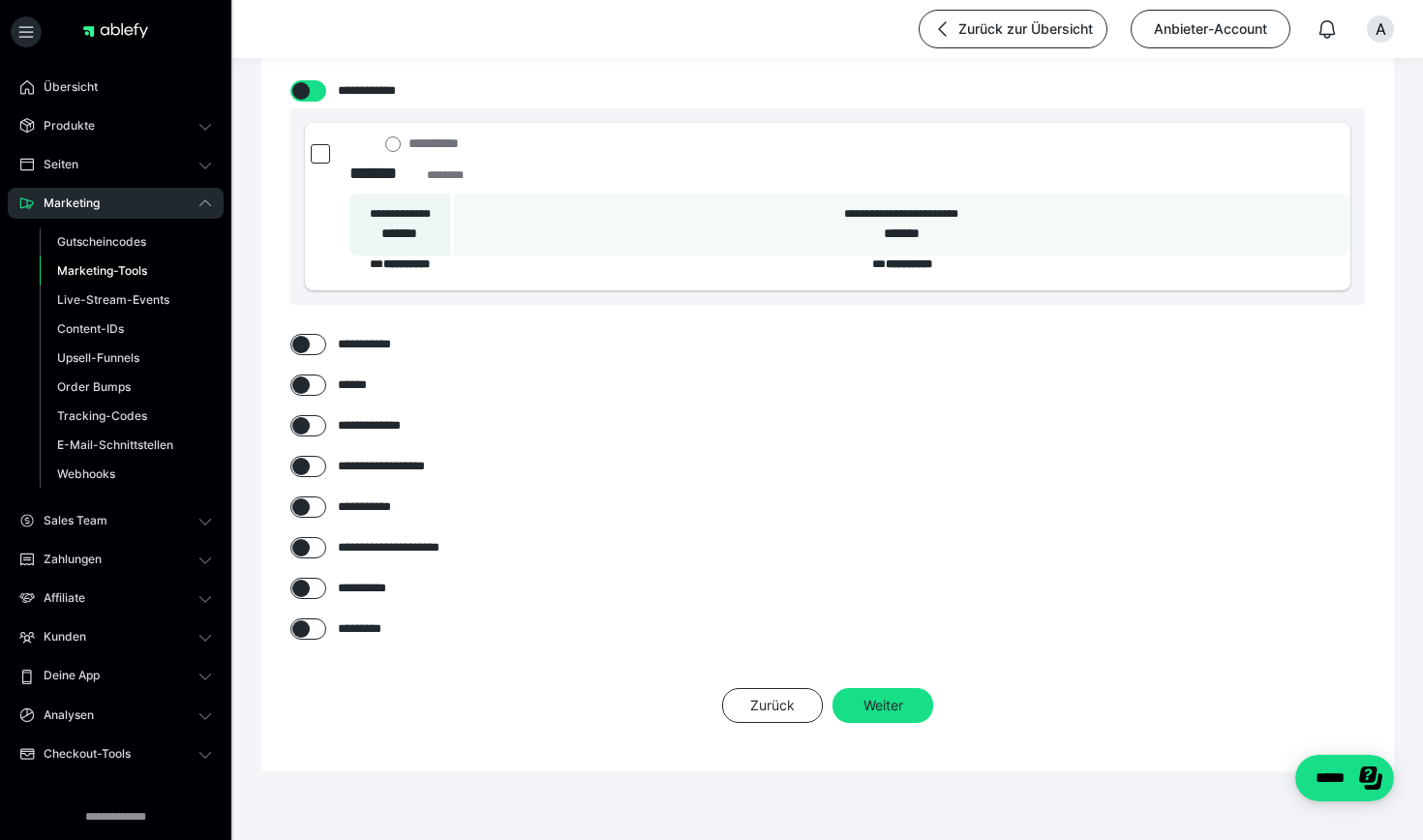 click at bounding box center (301, 385) 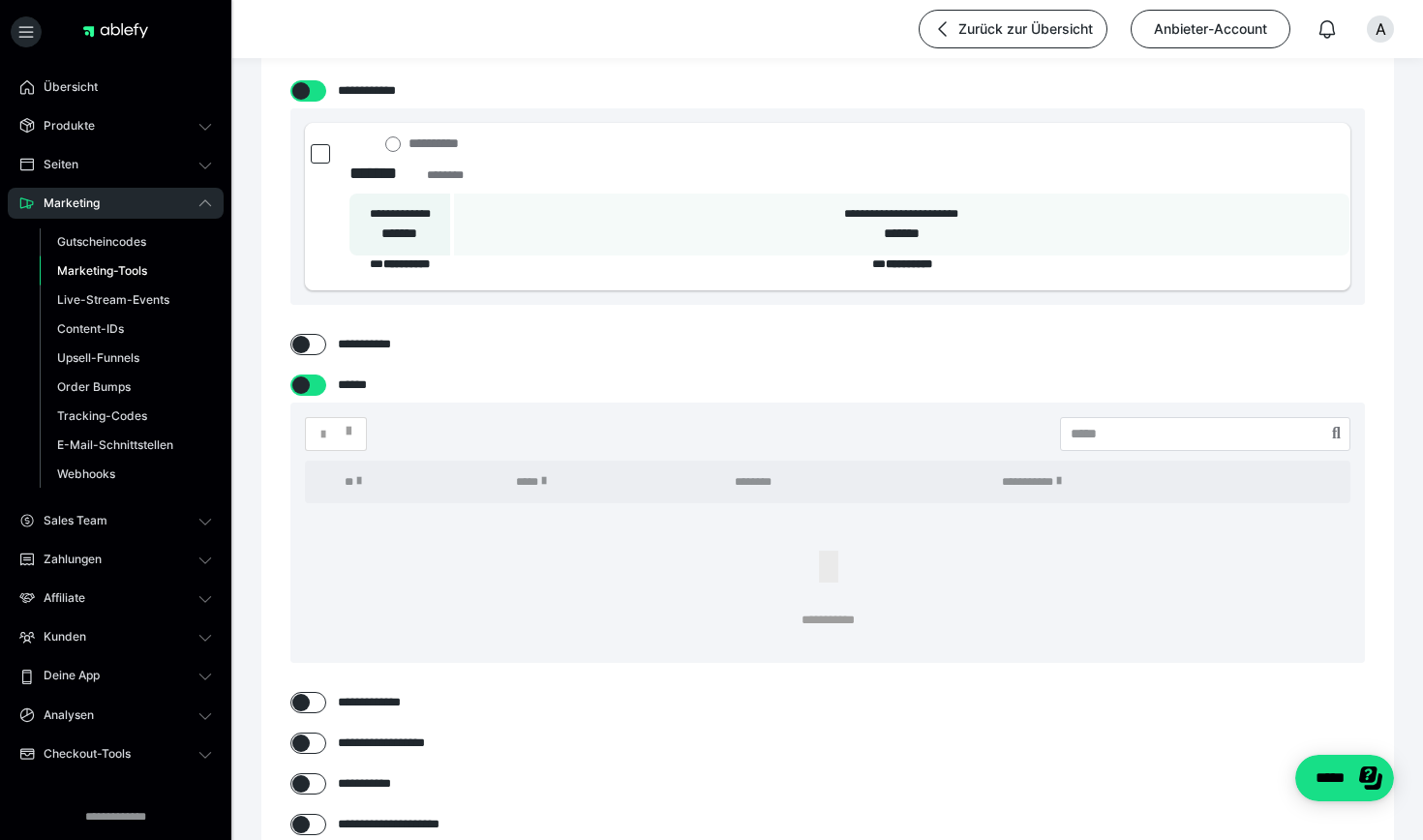 click at bounding box center (301, 385) 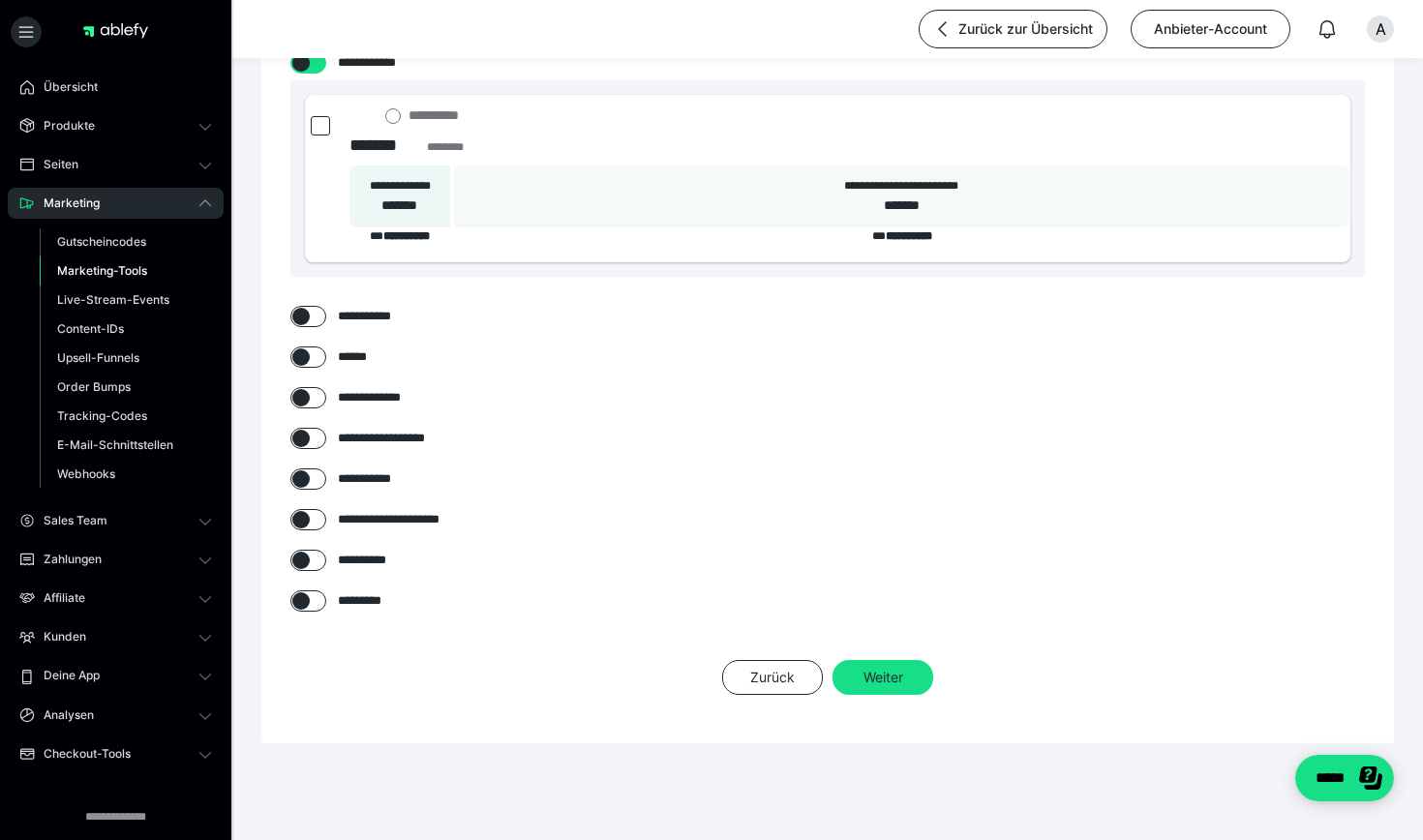 scroll, scrollTop: 179, scrollLeft: 0, axis: vertical 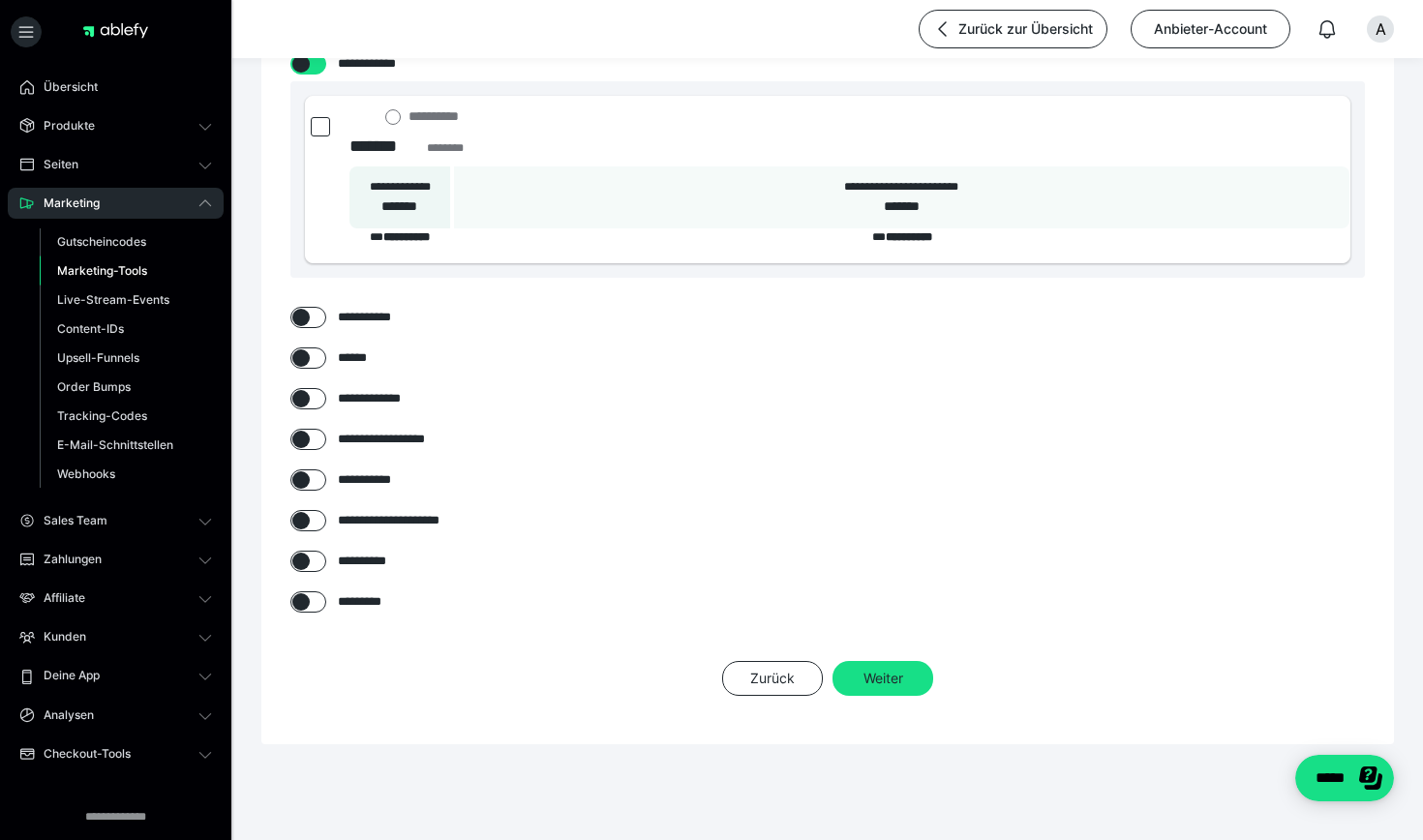 click at bounding box center (301, 399) 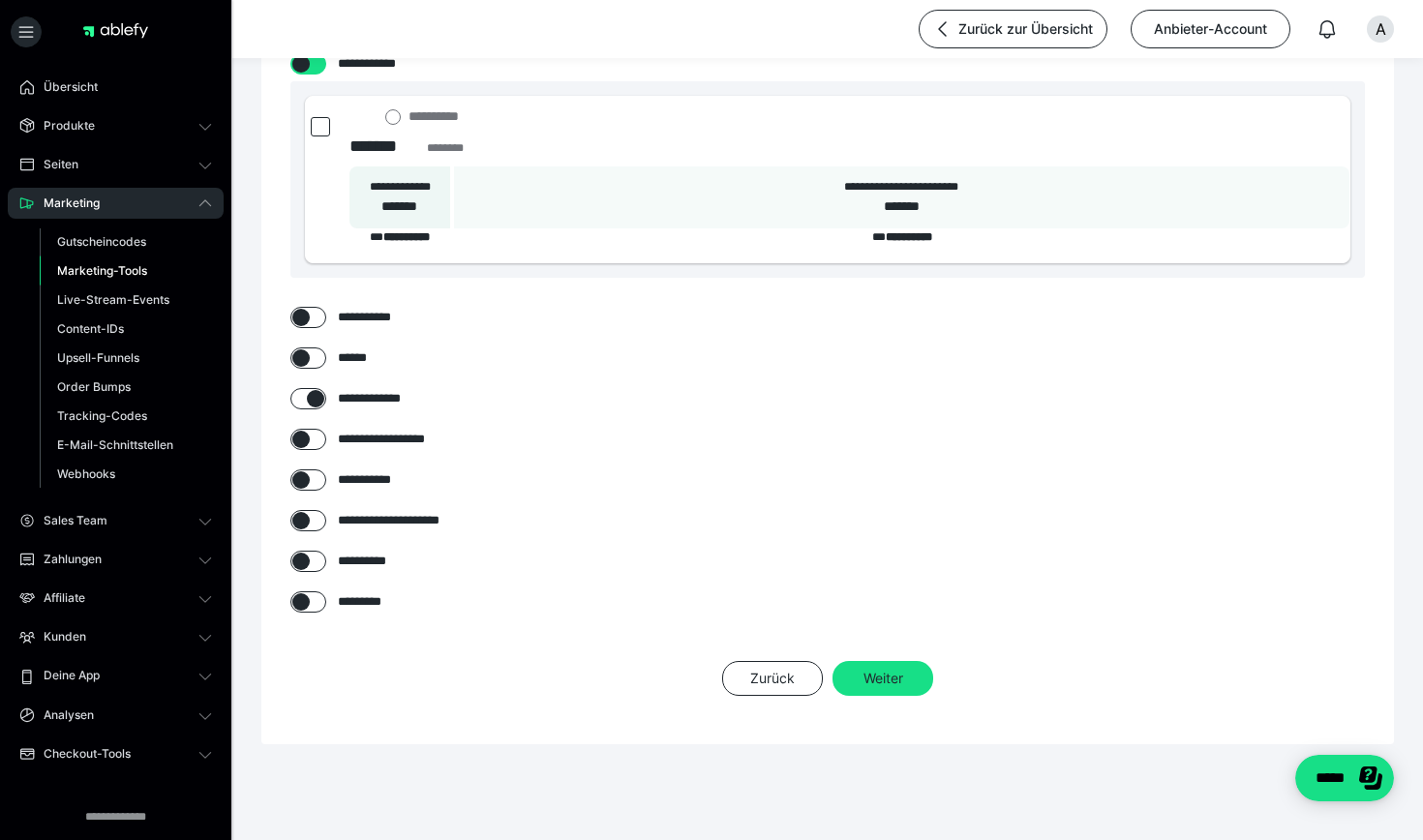 checkbox on "****" 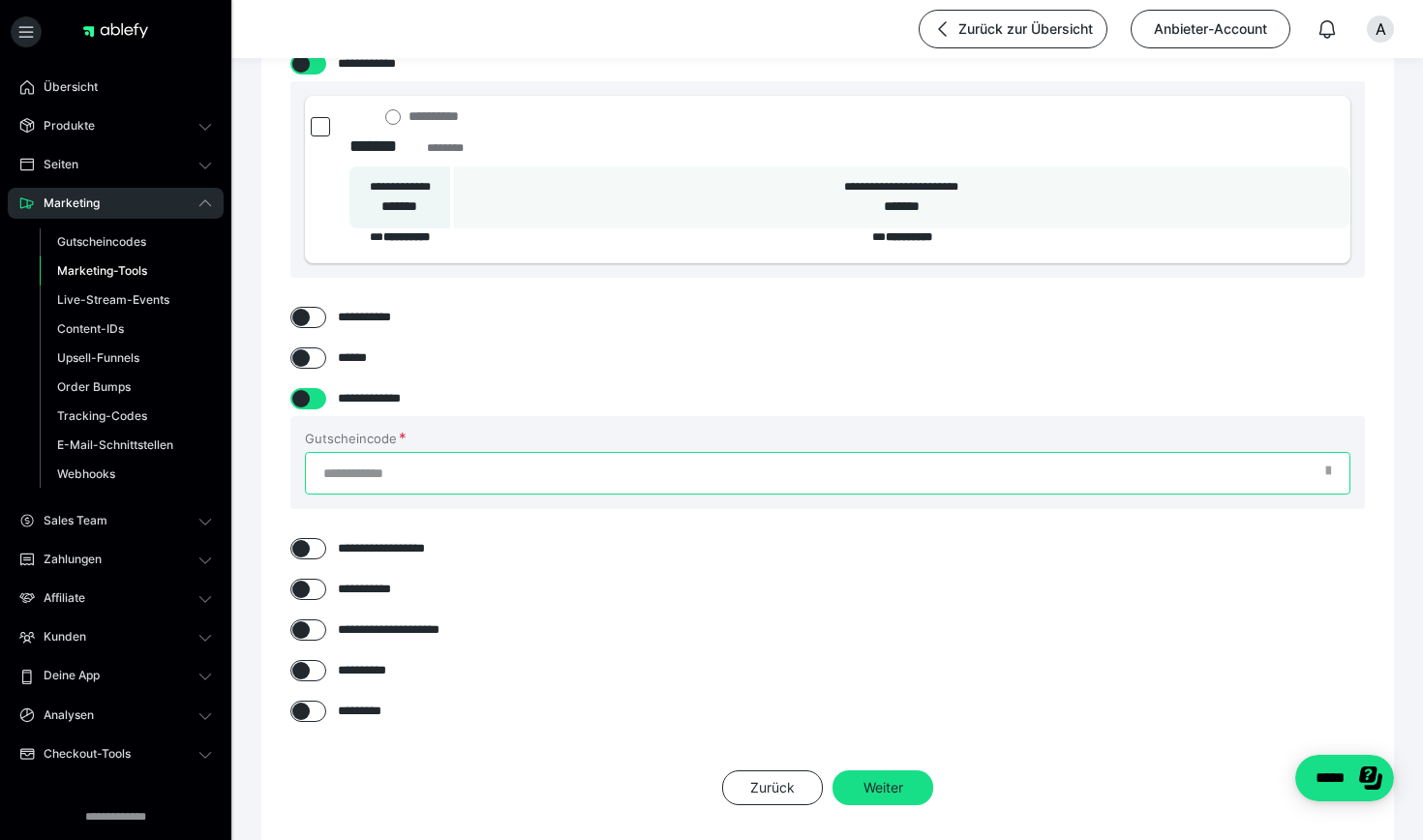 click on "Gutscheincode" at bounding box center [828, 473] 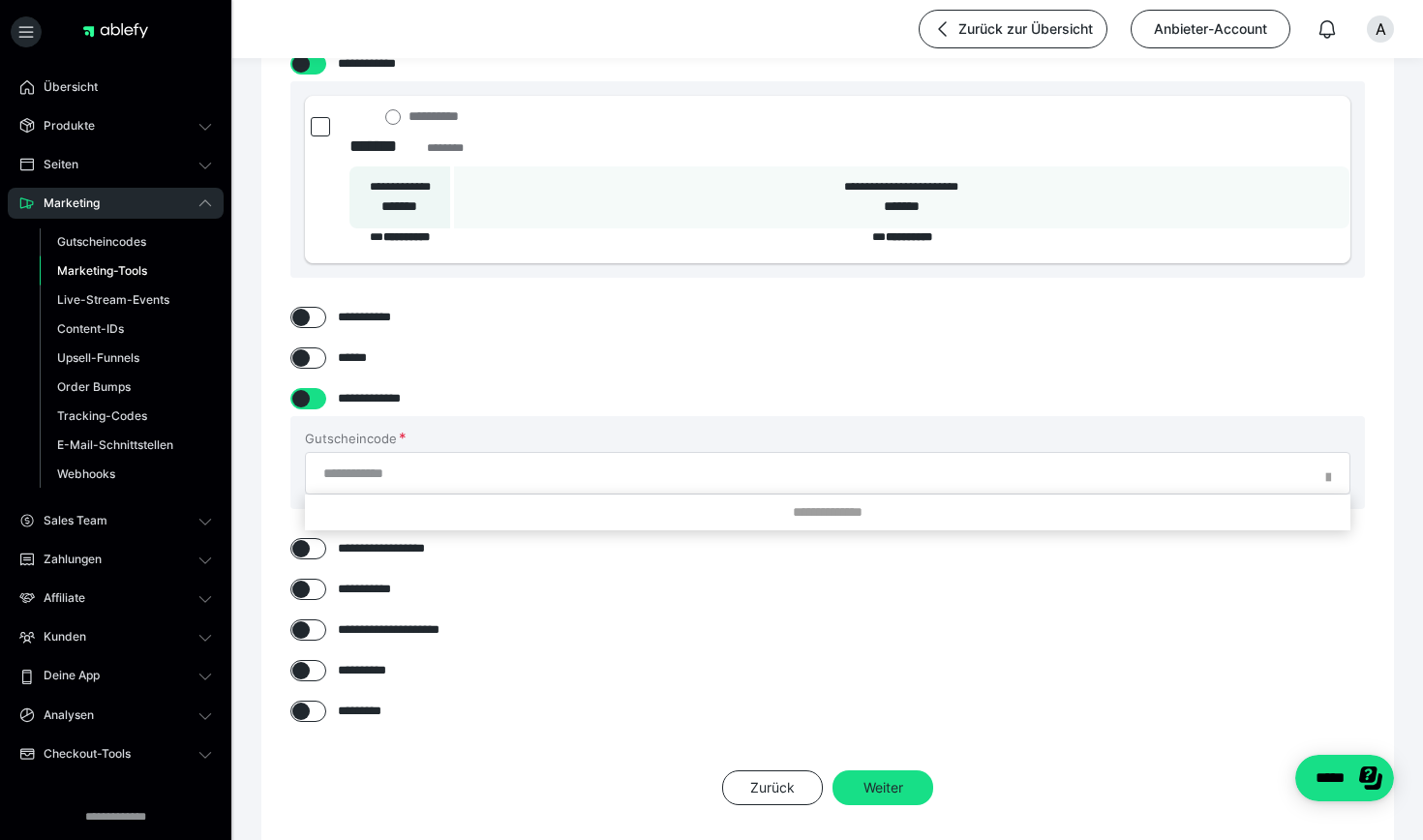 click at bounding box center [712, 420] 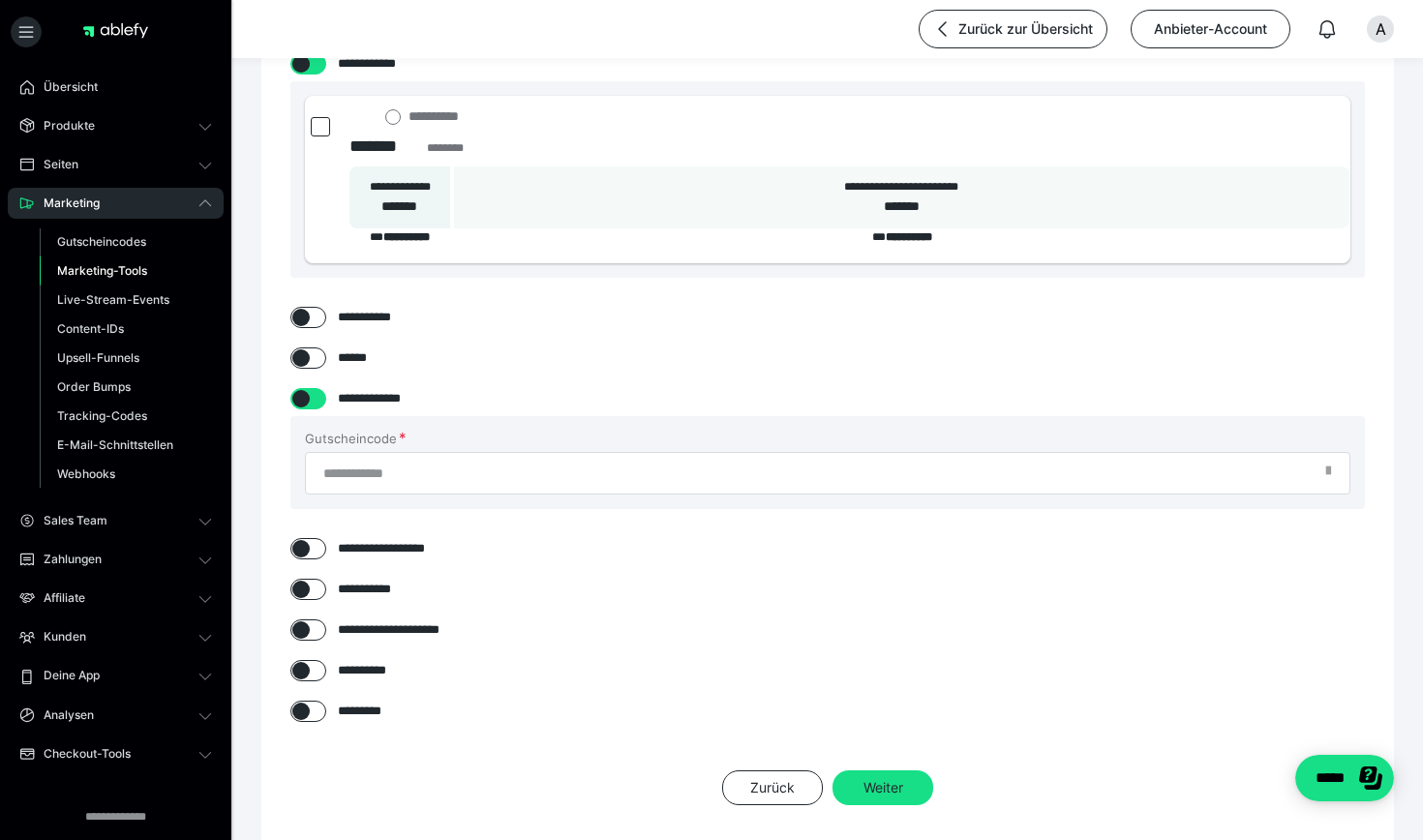 scroll, scrollTop: 249, scrollLeft: 0, axis: vertical 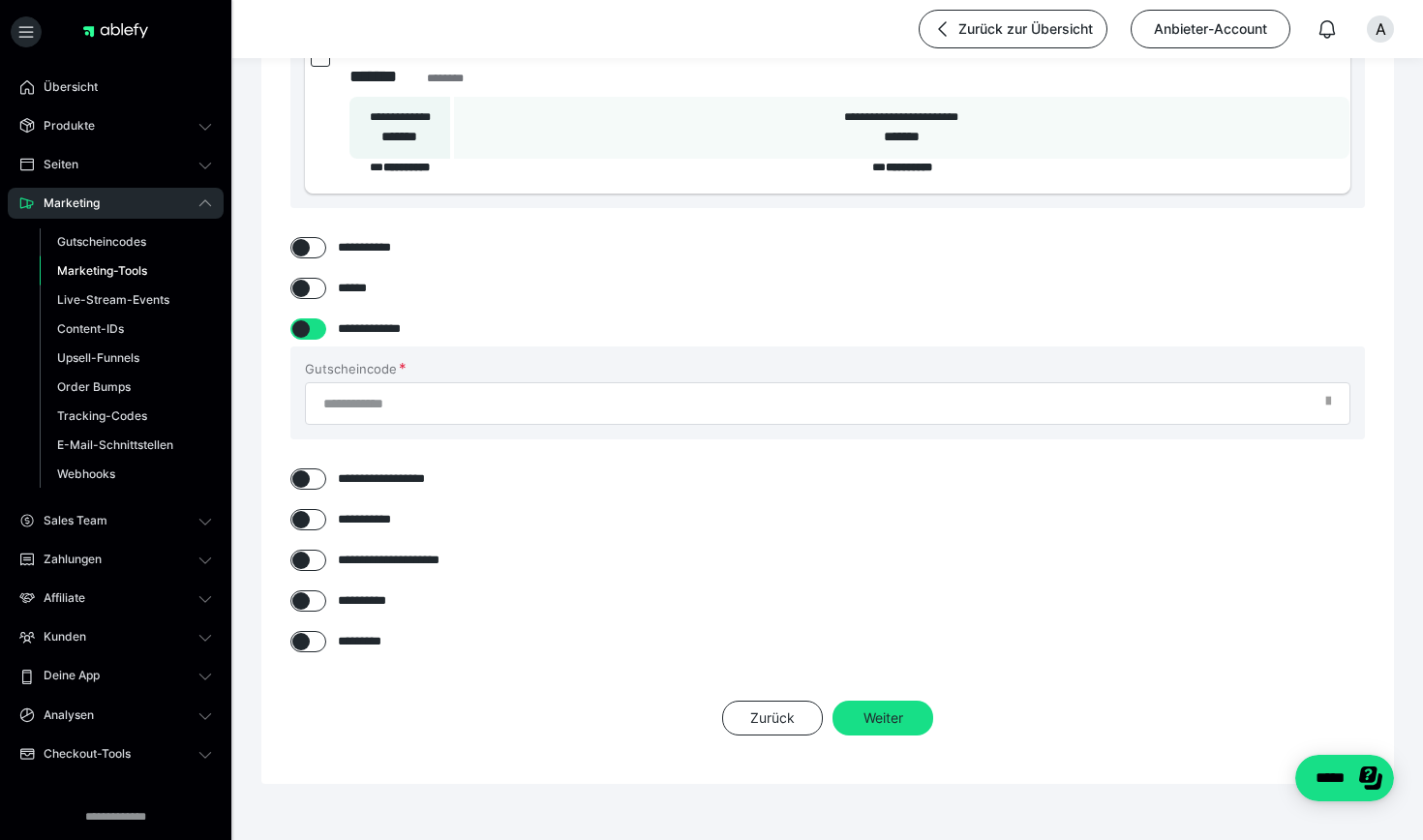 click at bounding box center [301, 479] 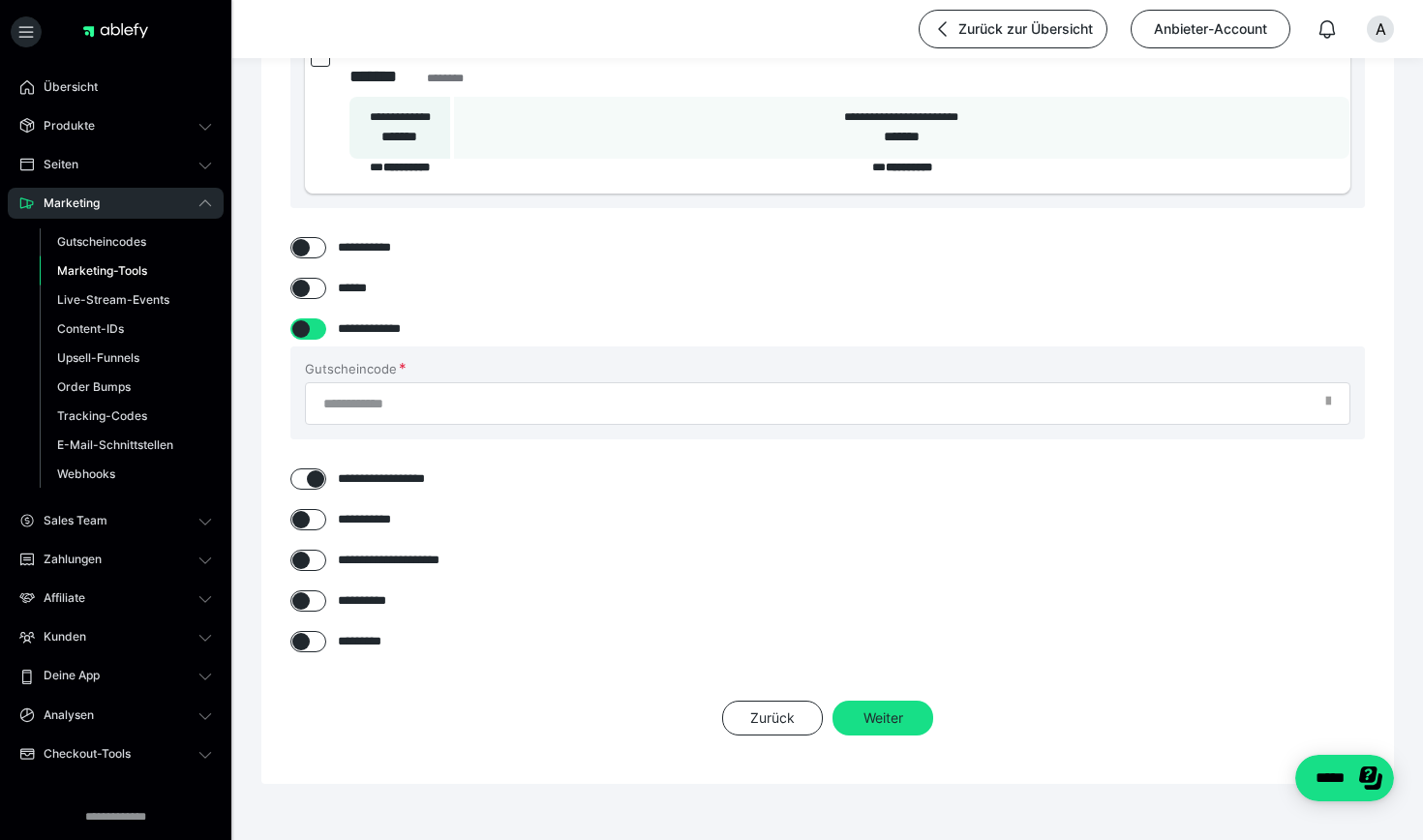 checkbox on "****" 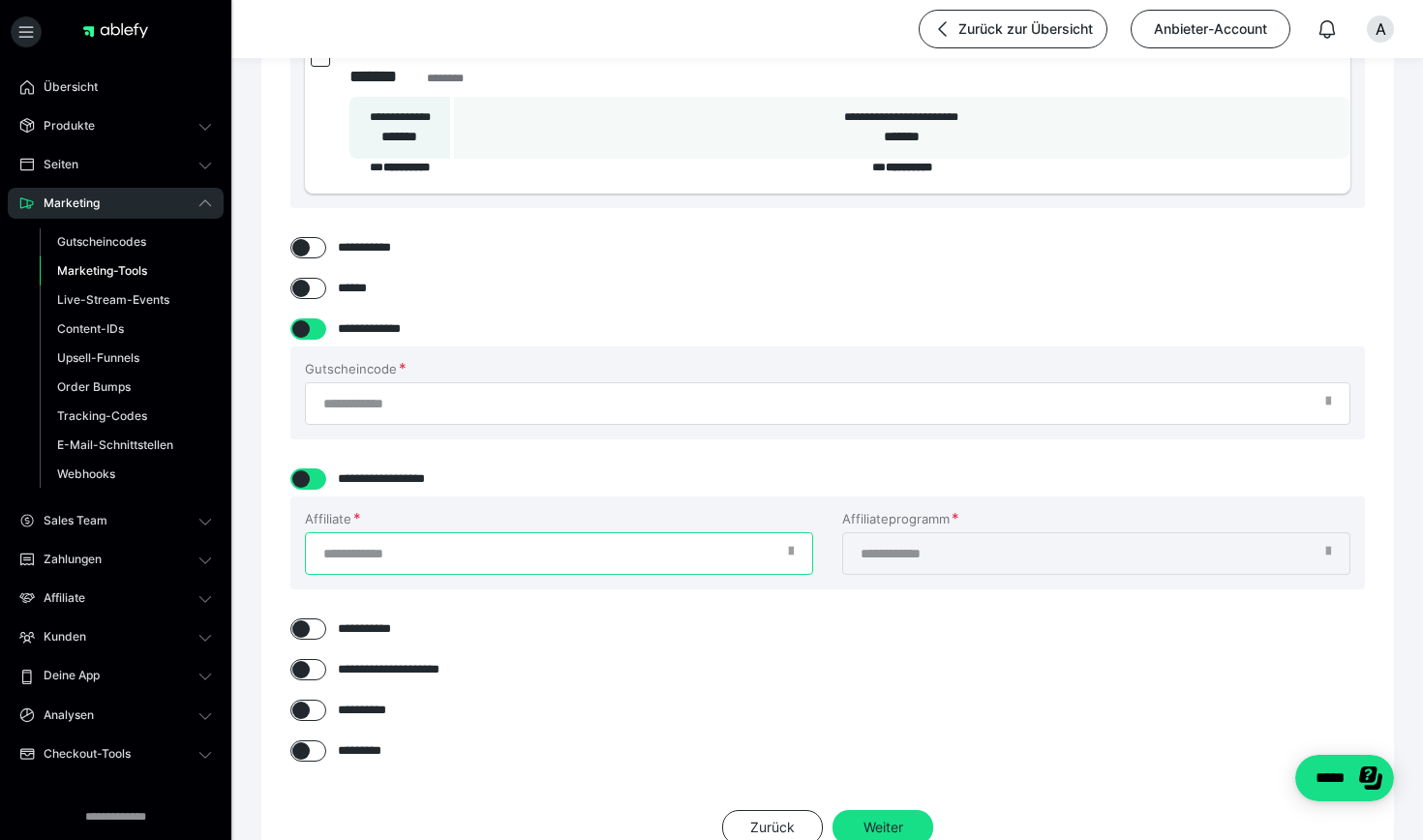 click on "Affiliate" at bounding box center (559, 554) 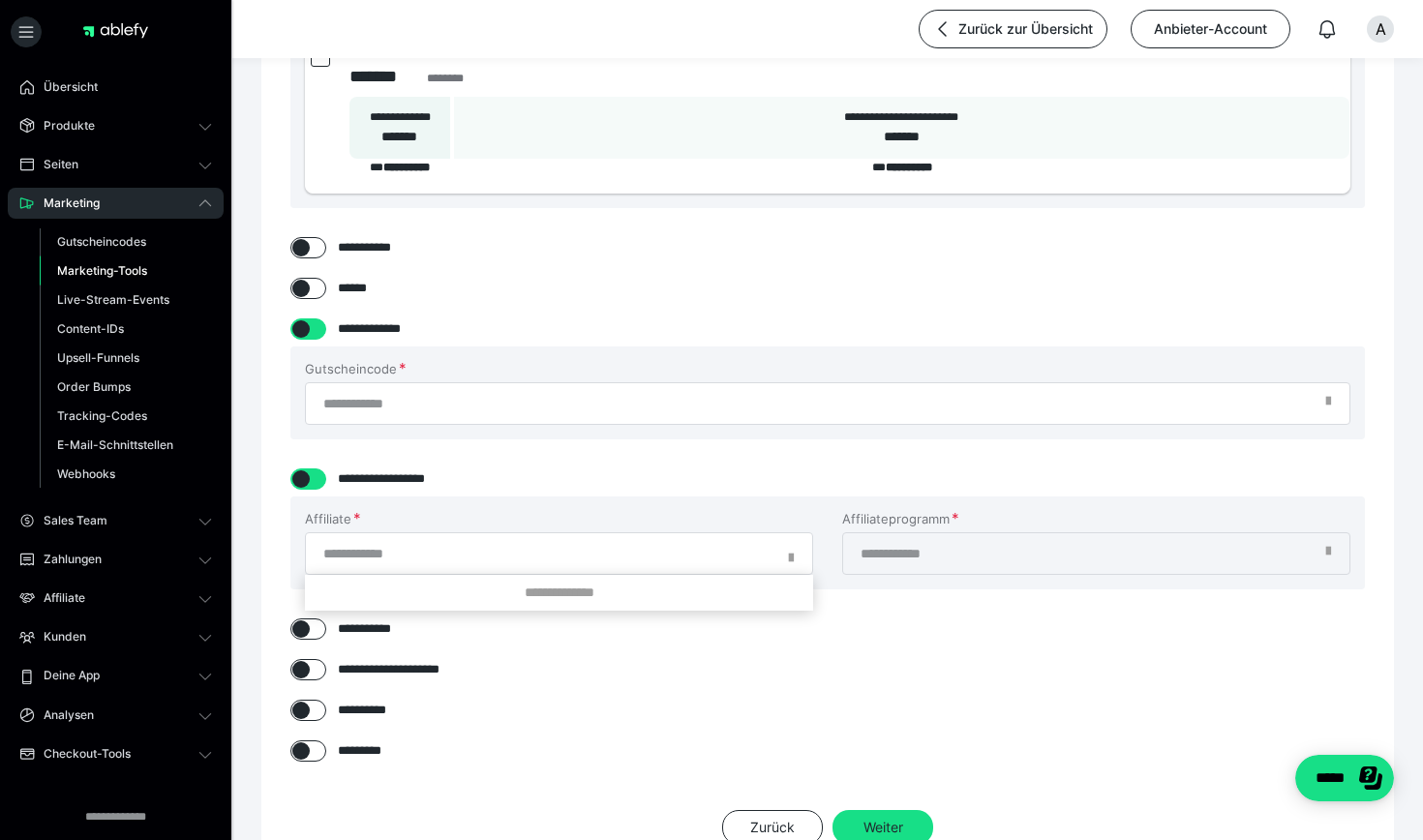 click at bounding box center [712, 420] 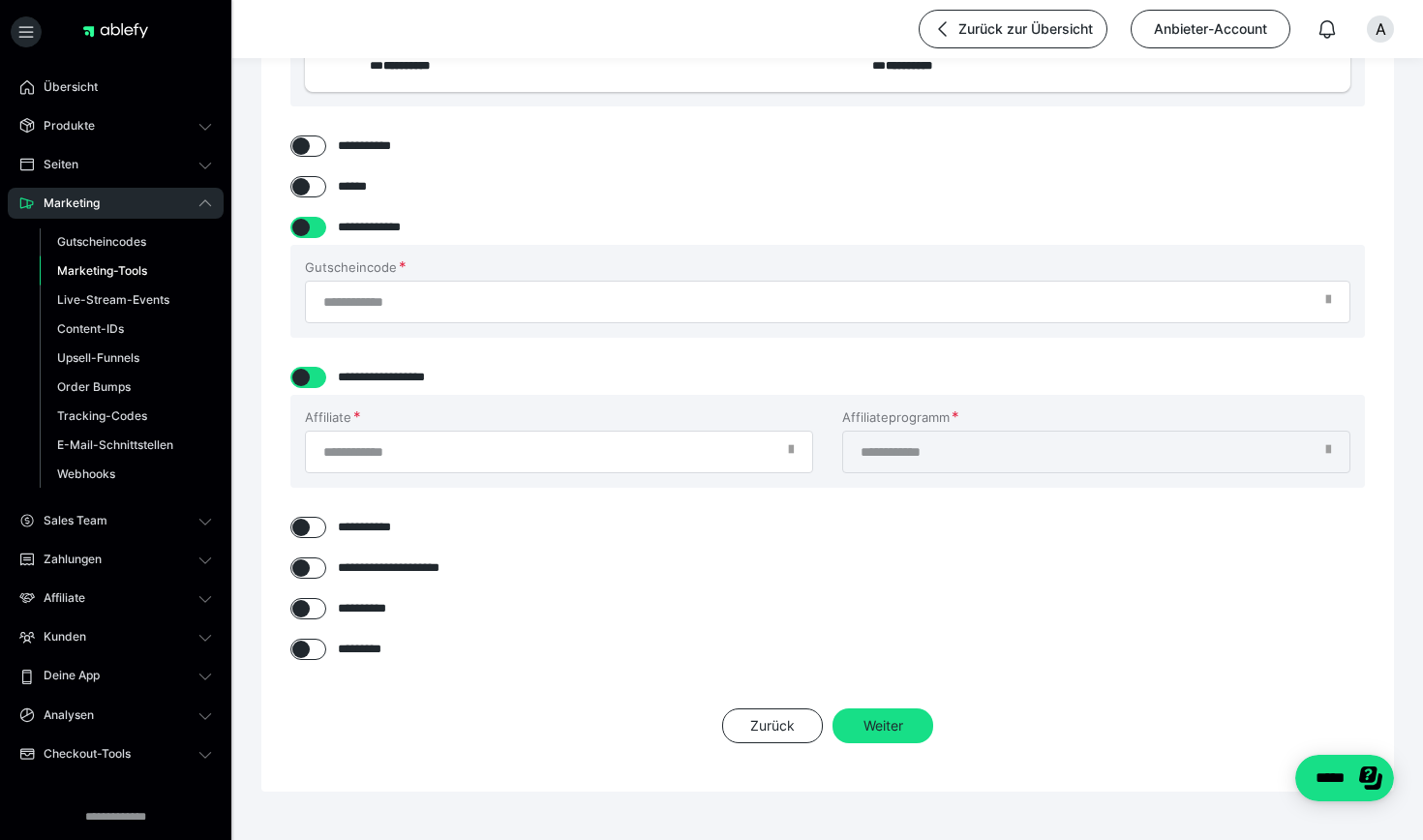 scroll, scrollTop: 351, scrollLeft: 0, axis: vertical 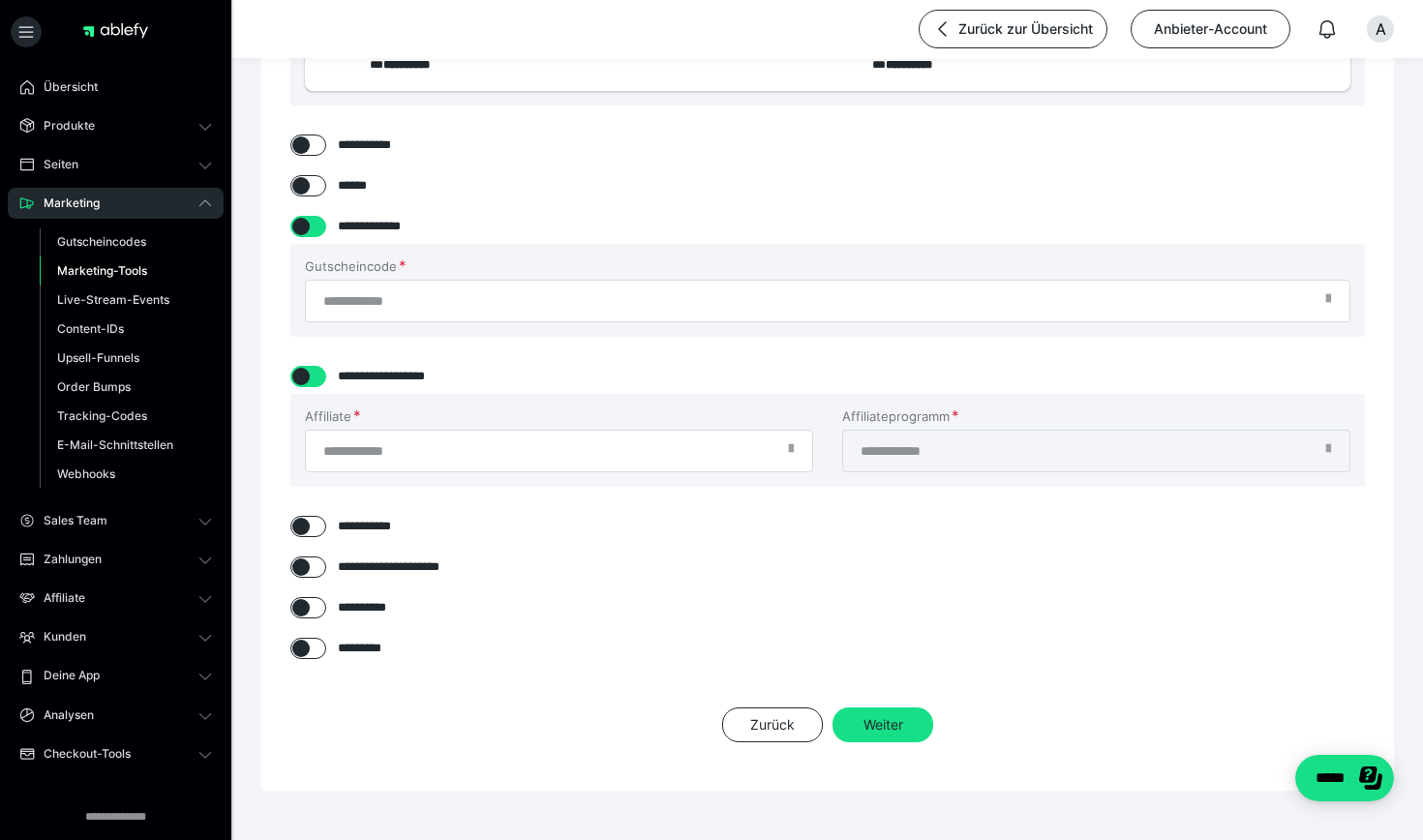 click at bounding box center (301, 567) 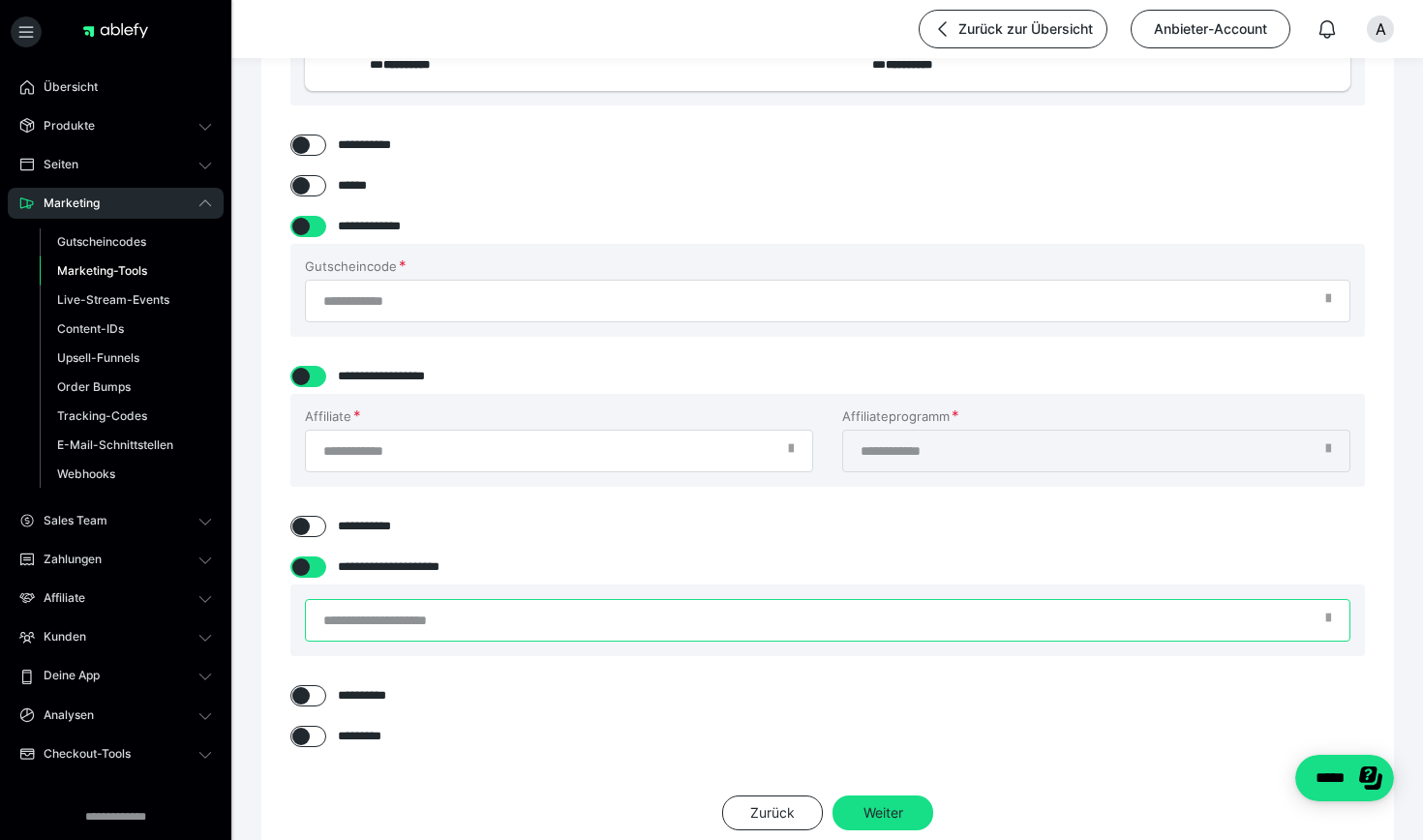 click at bounding box center [828, 620] 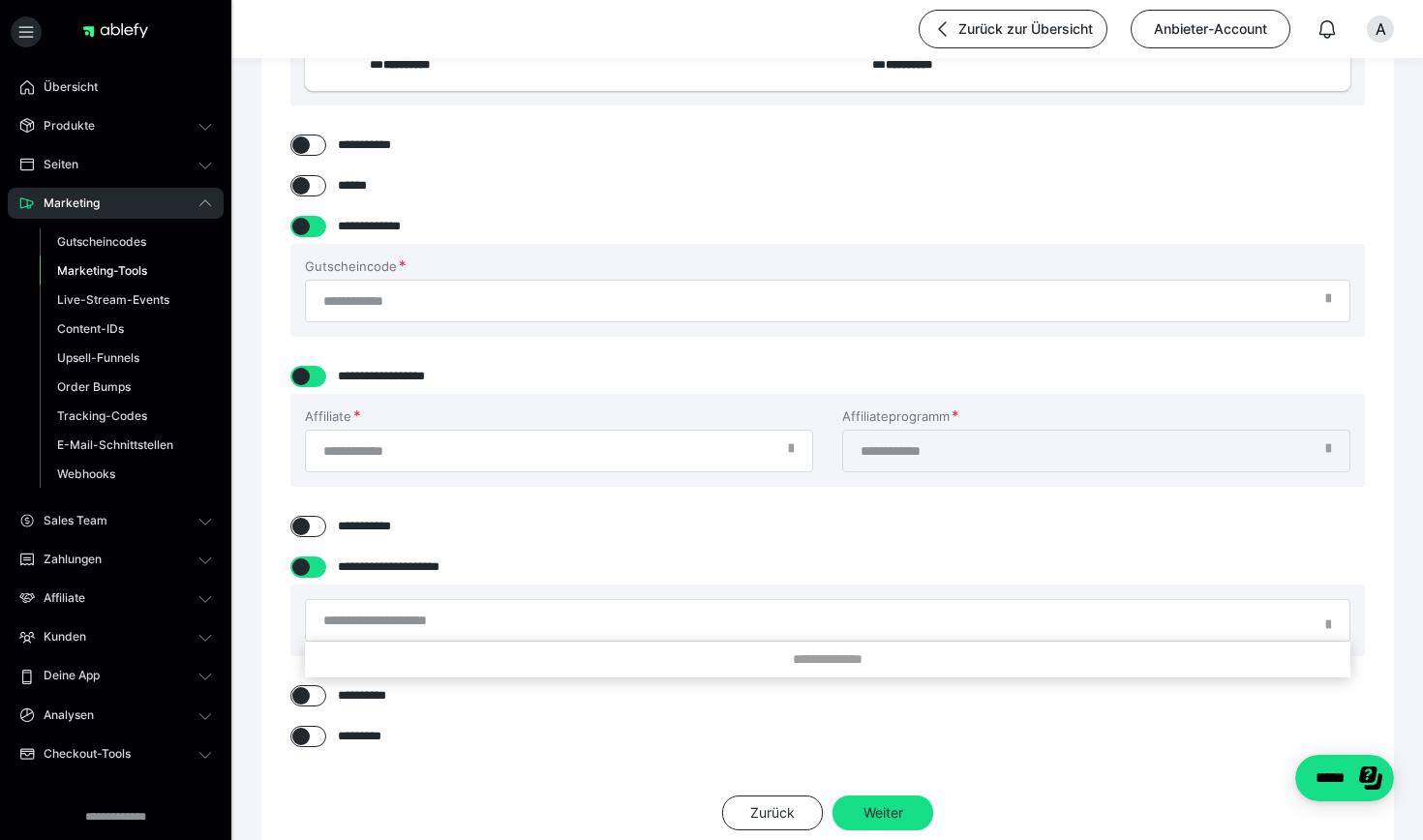 click at bounding box center [712, 420] 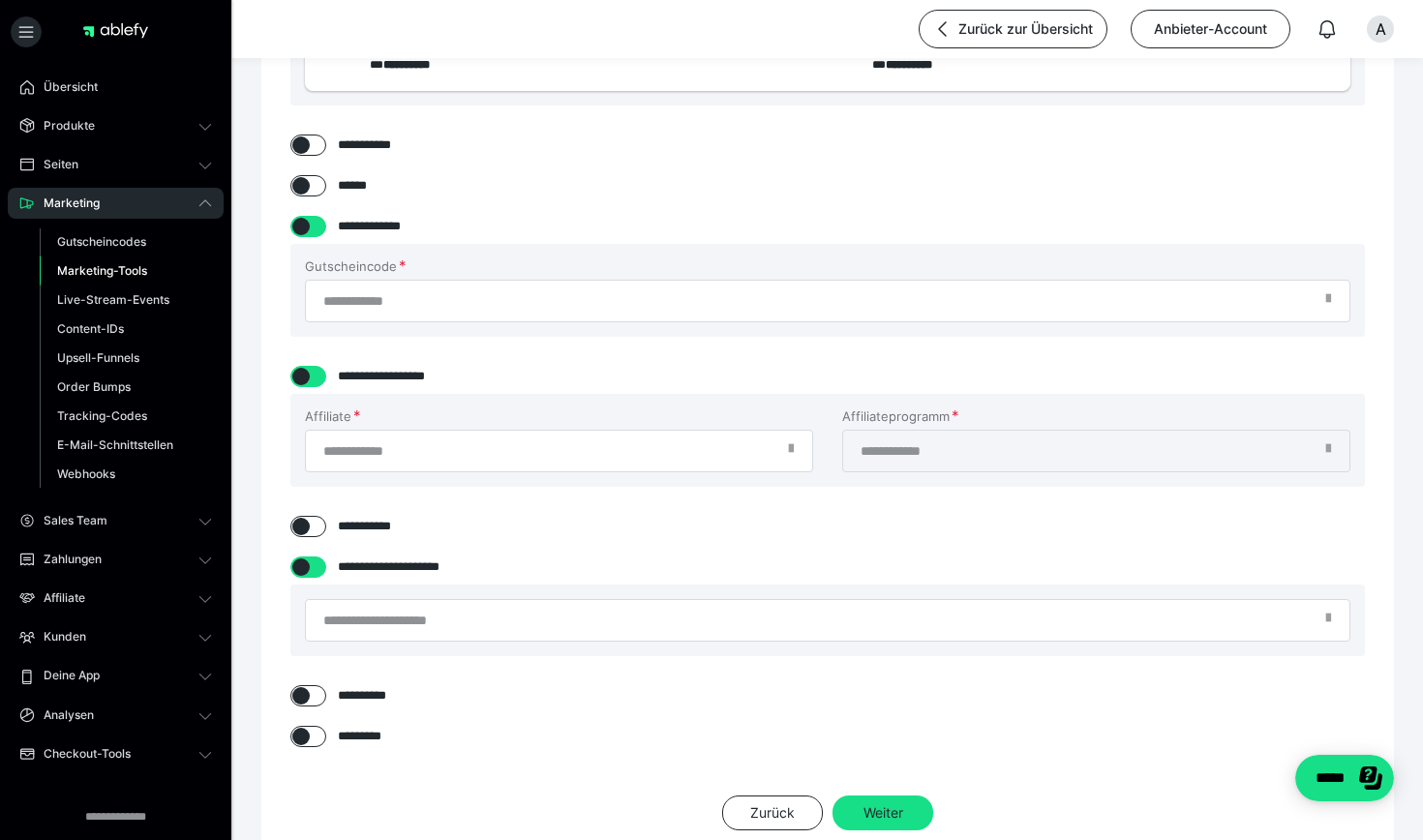 scroll, scrollTop: 269, scrollLeft: 0, axis: vertical 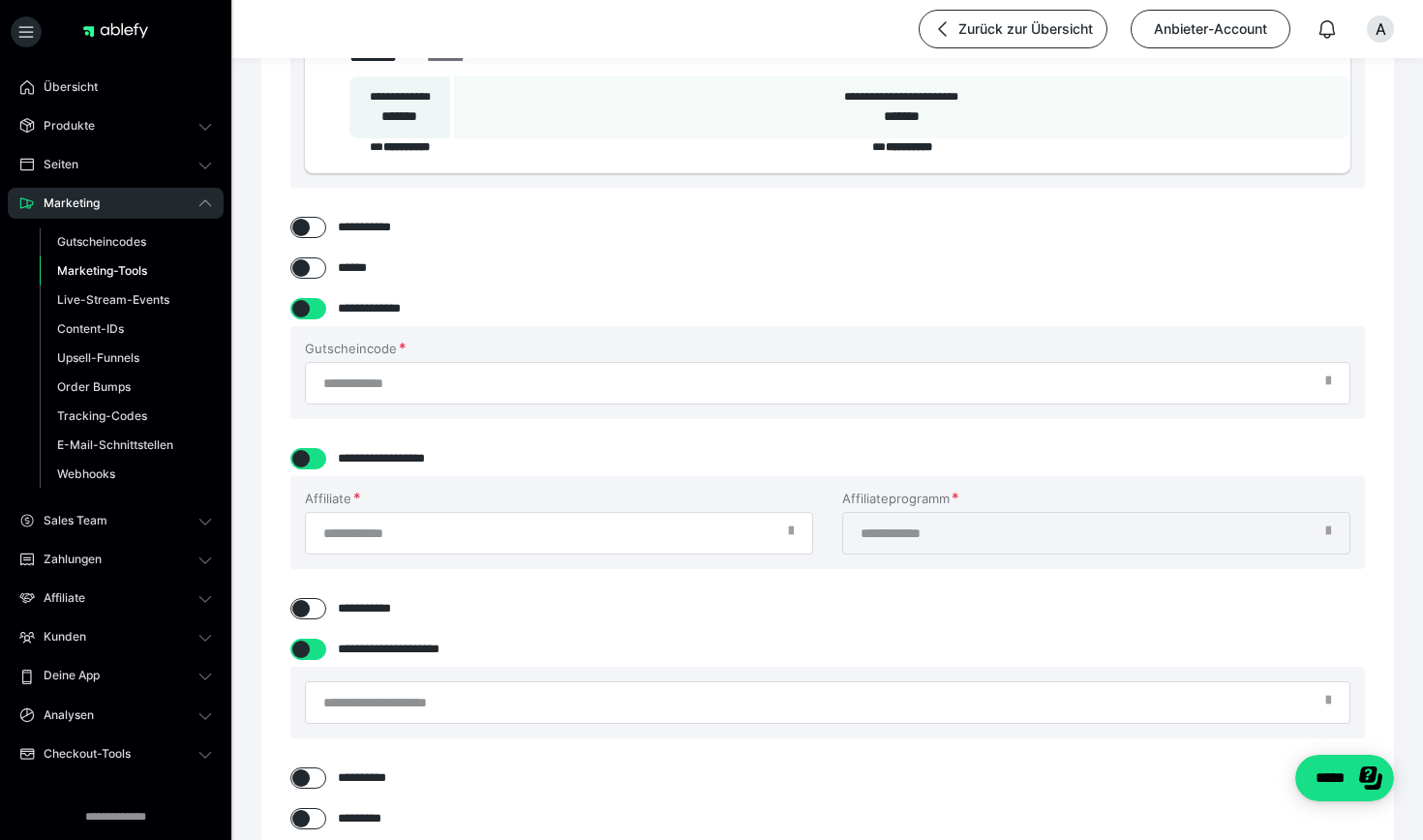 click at bounding box center (301, 459) 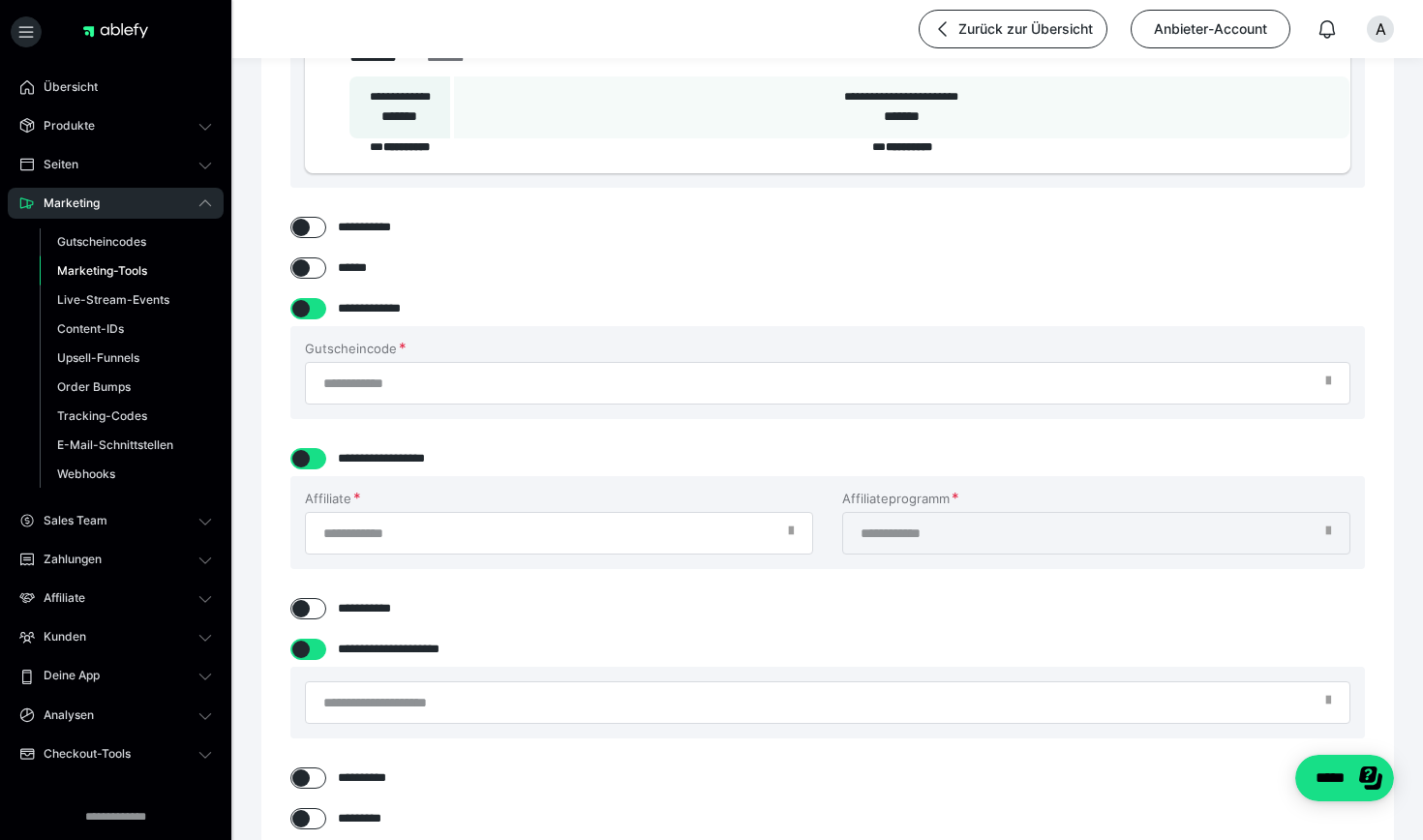 click on "**********" at bounding box center [297, 455] 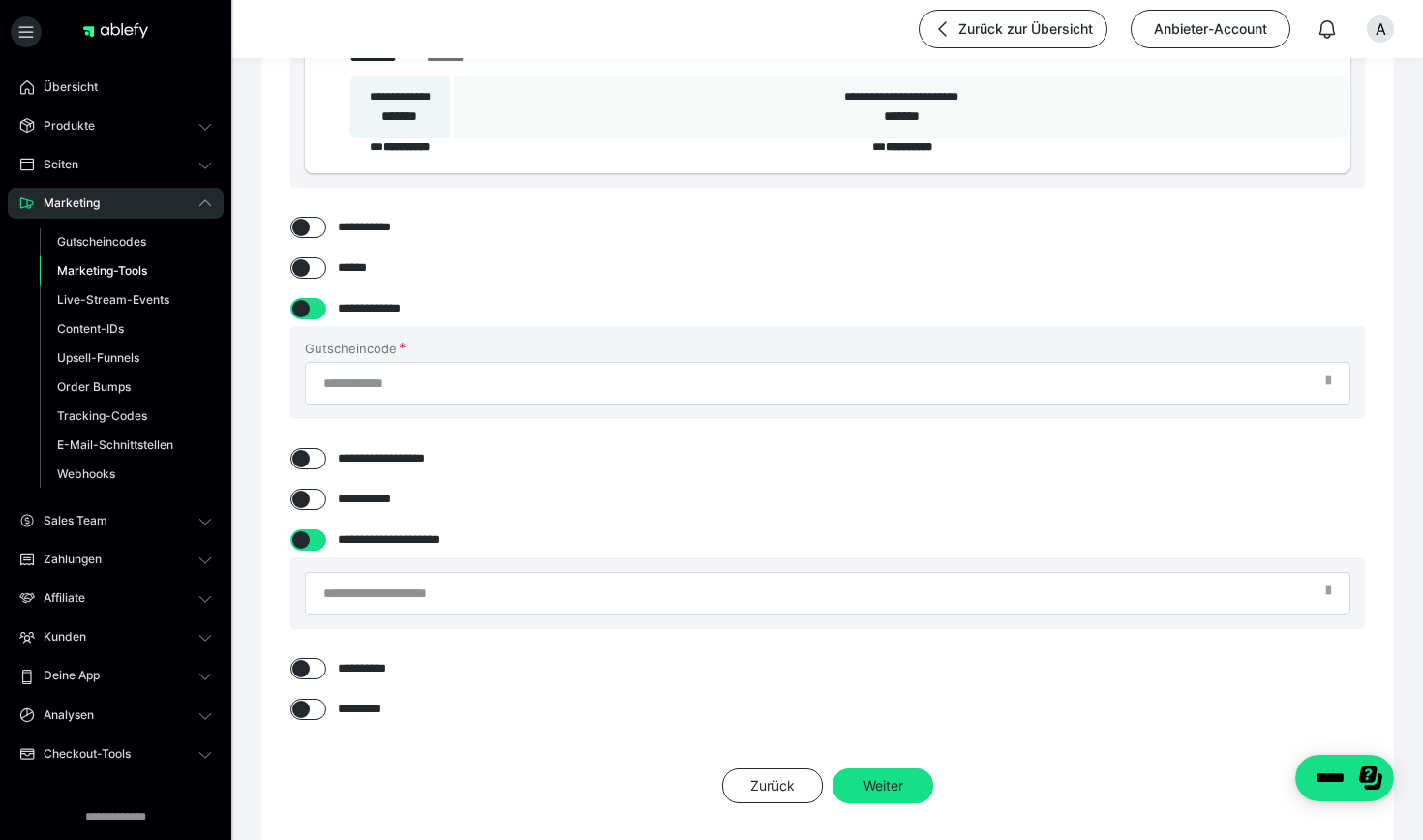 click at bounding box center [301, 540] 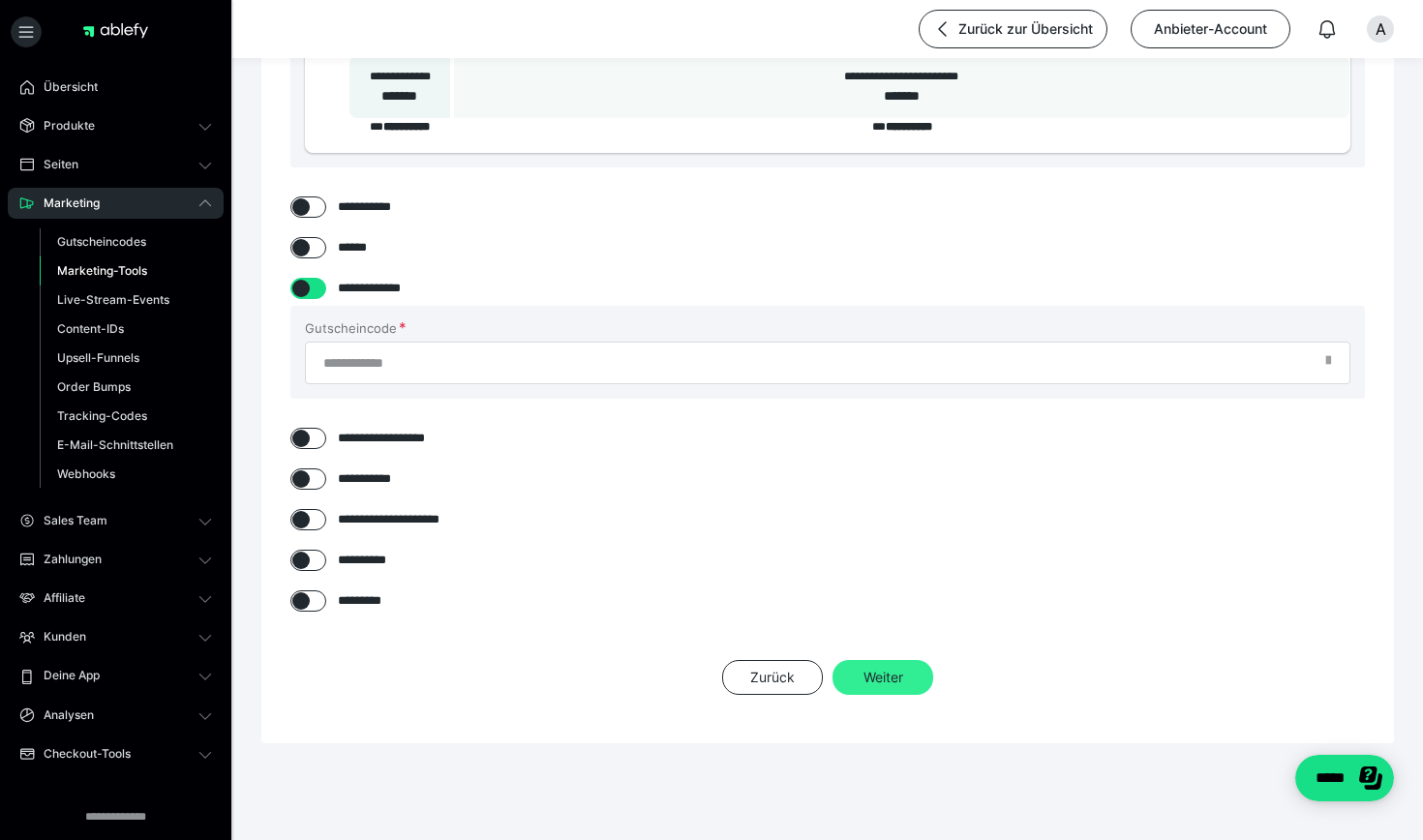scroll, scrollTop: 289, scrollLeft: 0, axis: vertical 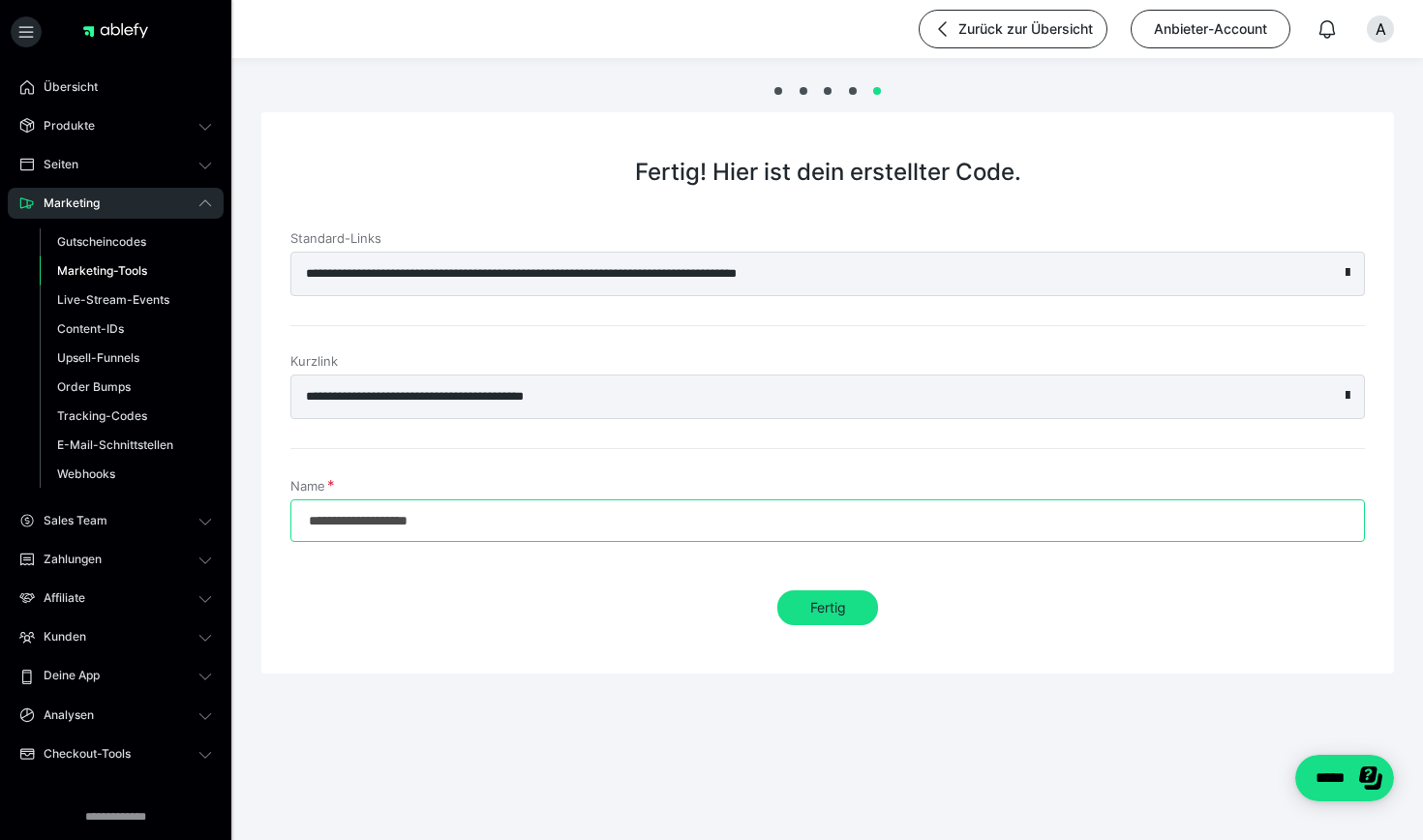 click on "**********" at bounding box center (828, 521) 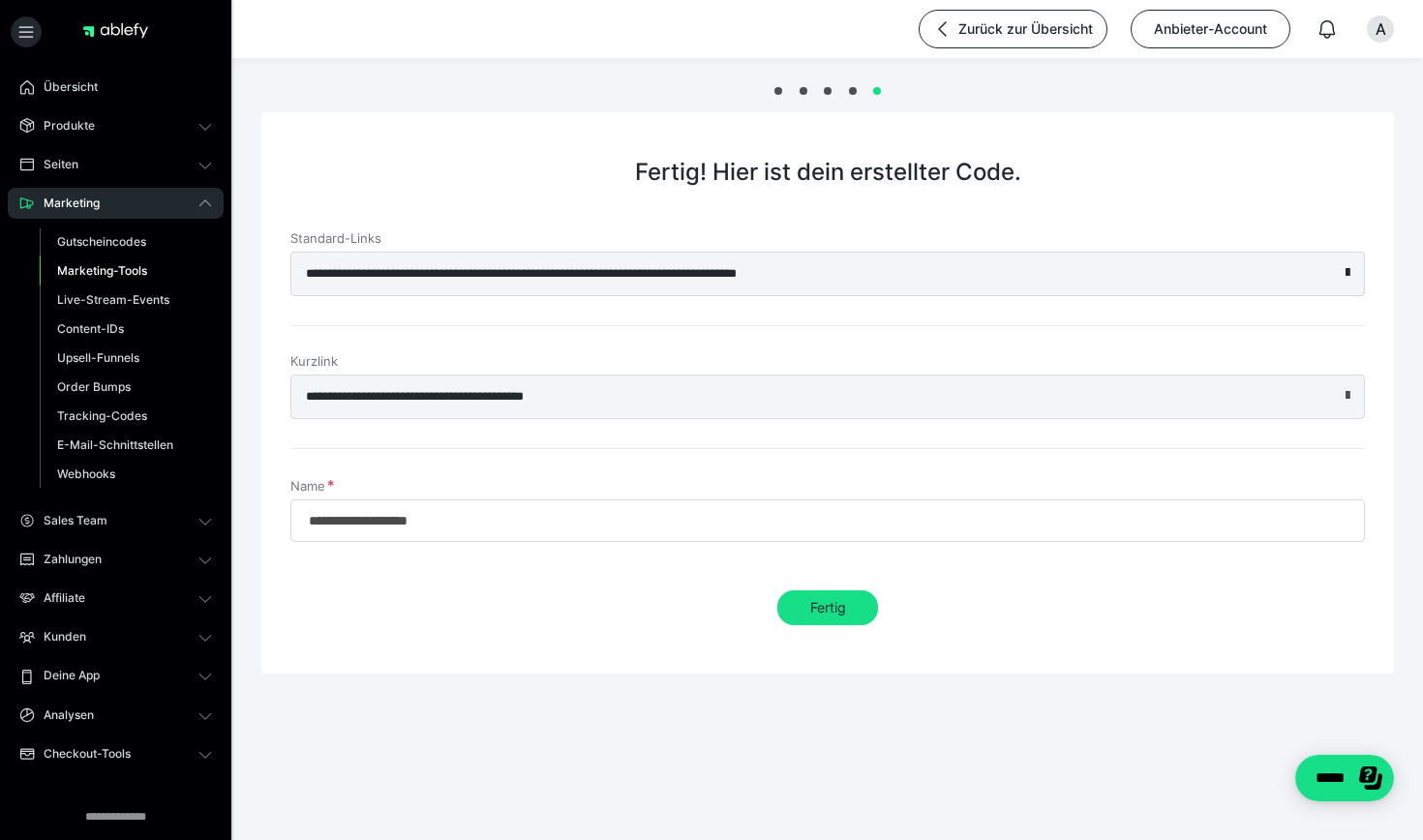 click at bounding box center (1347, 396) 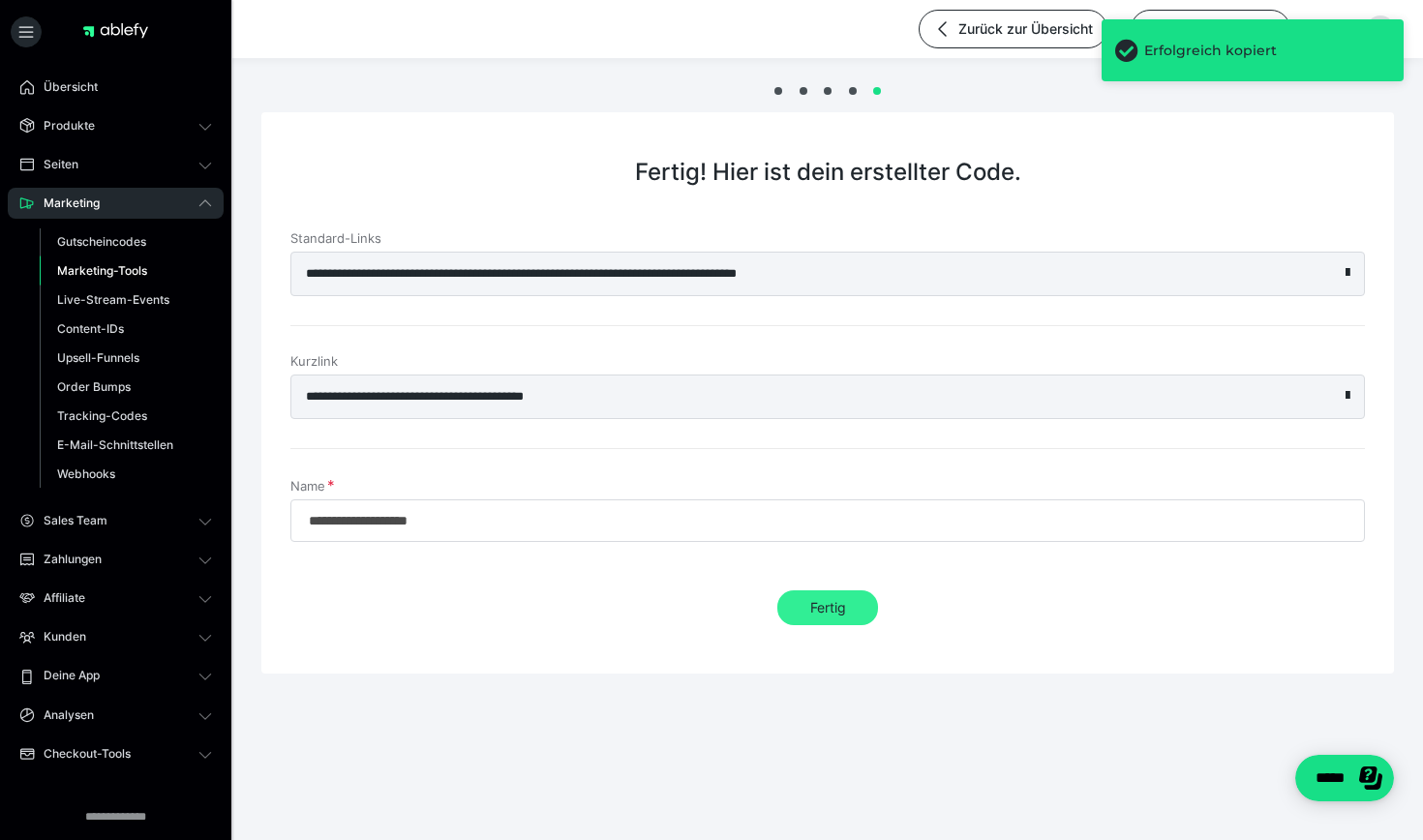 click on "Fertig" at bounding box center (828, 608) 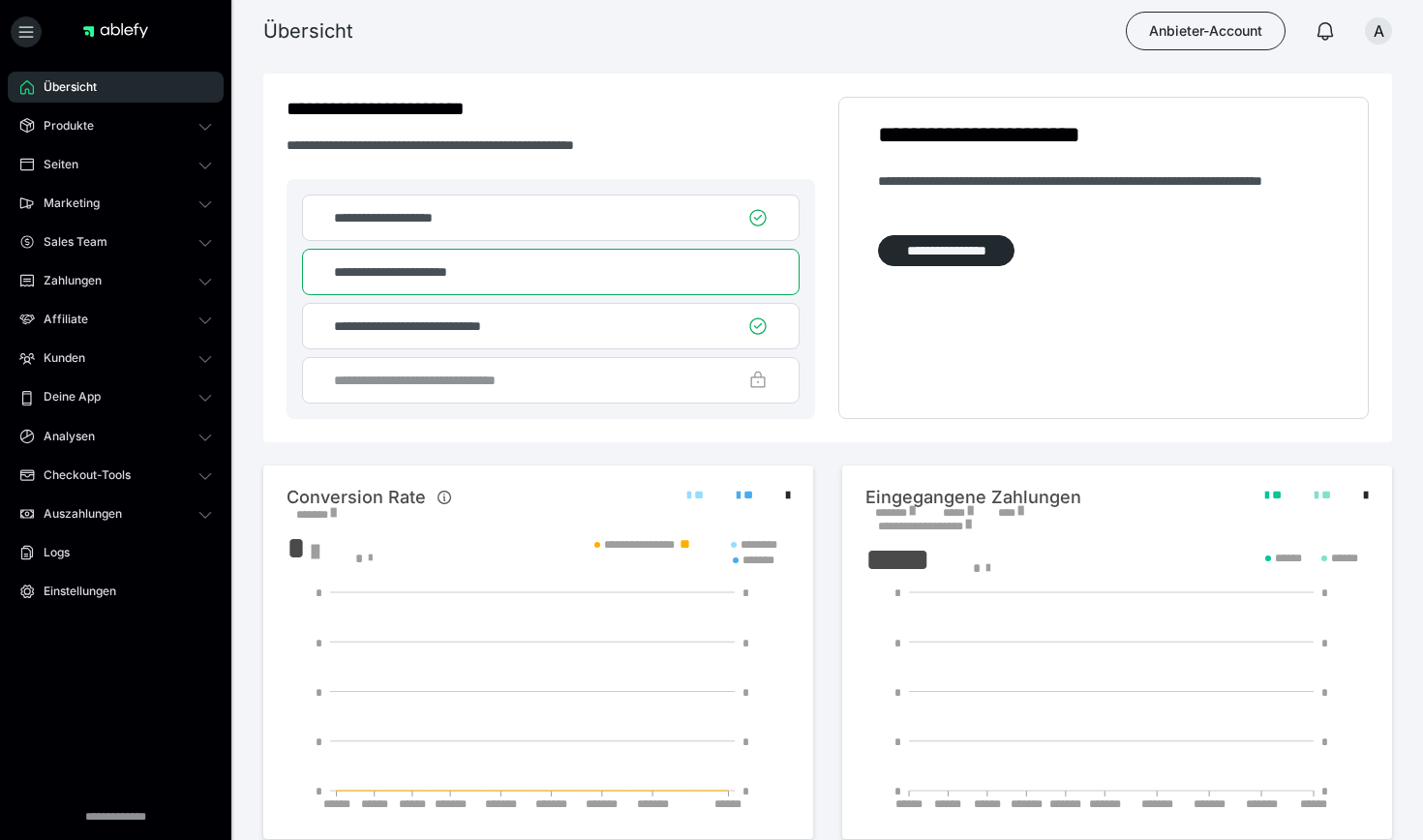 scroll, scrollTop: 0, scrollLeft: 0, axis: both 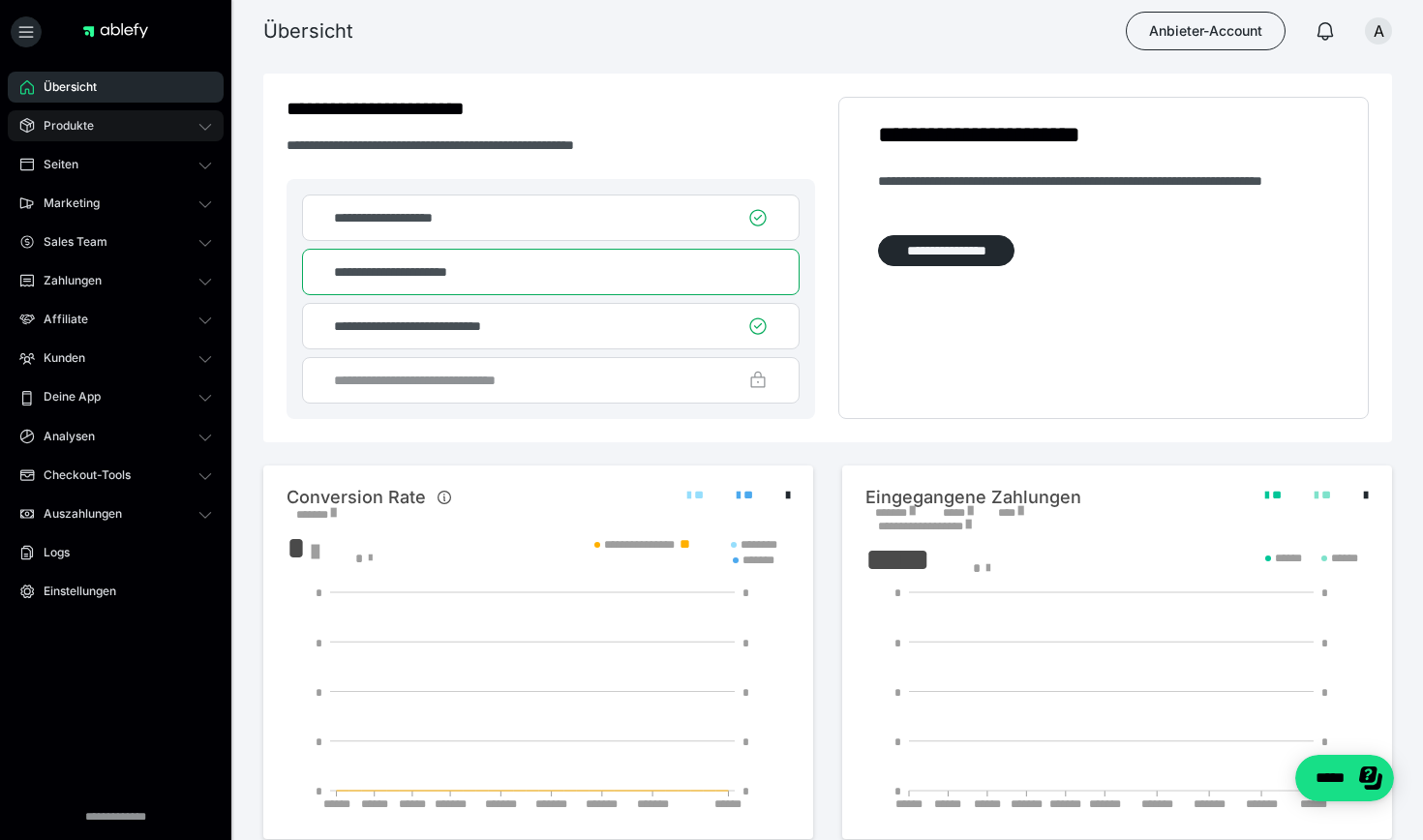 click 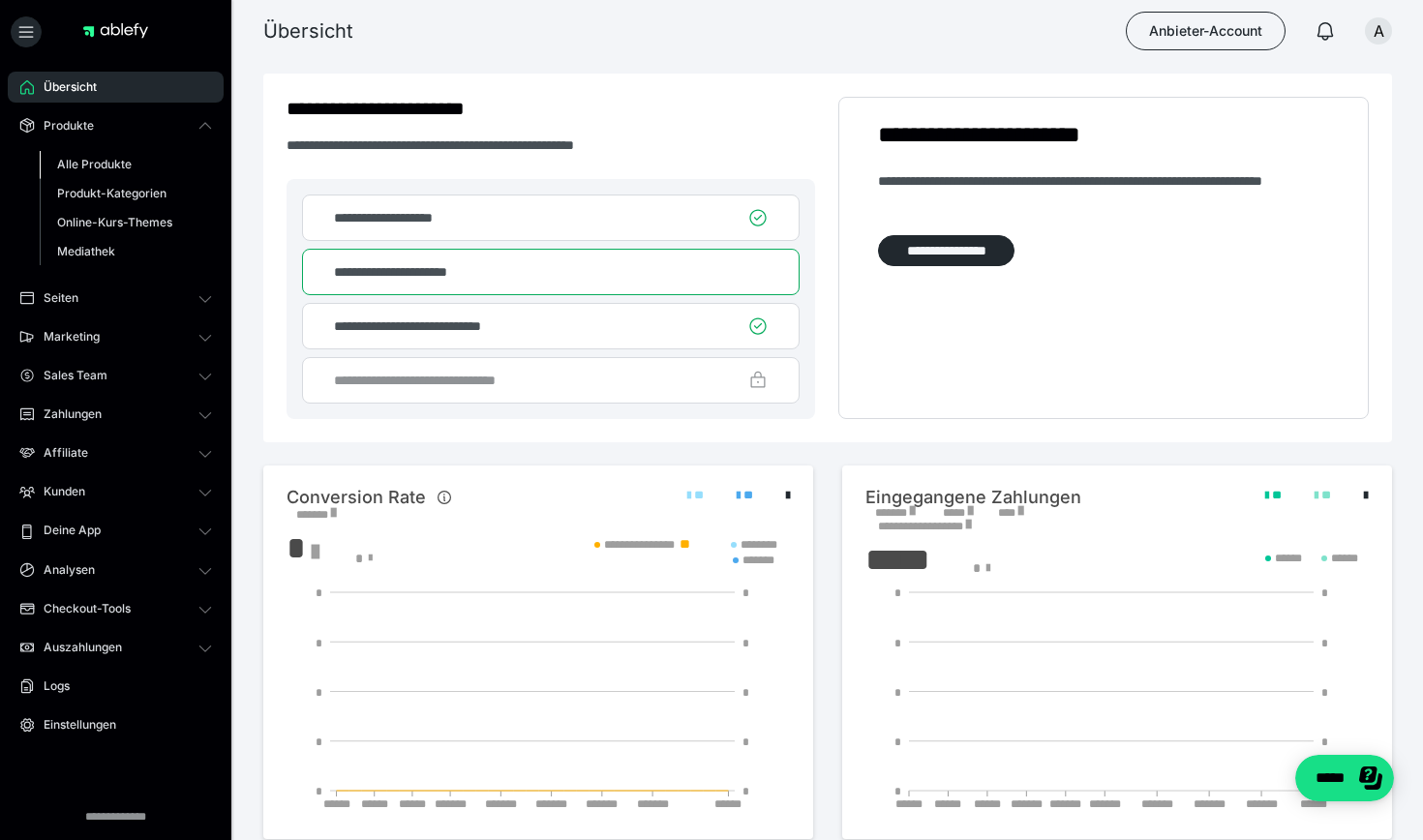 click on "Alle Produkte" at bounding box center [94, 164] 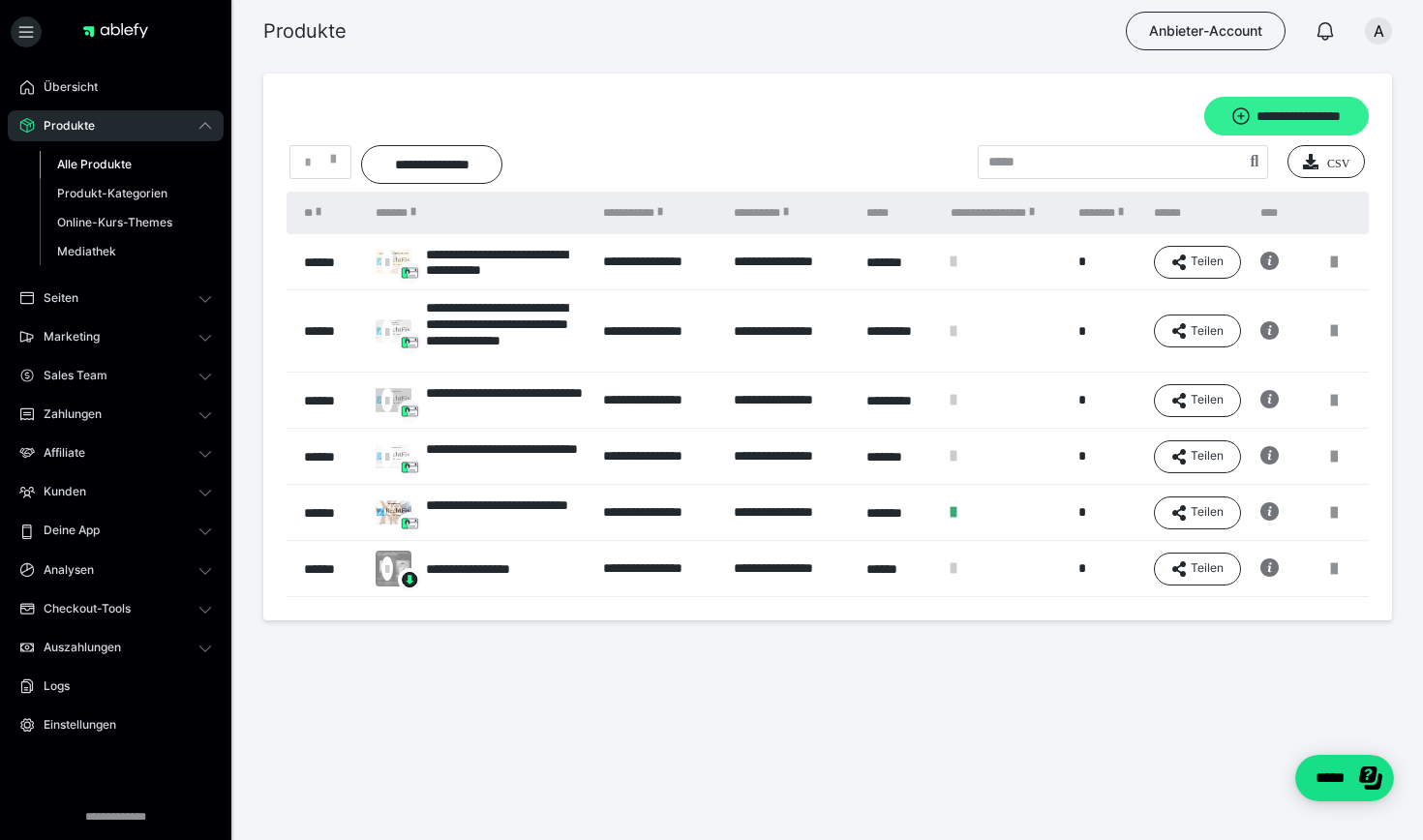 click on "**********" at bounding box center (1287, 116) 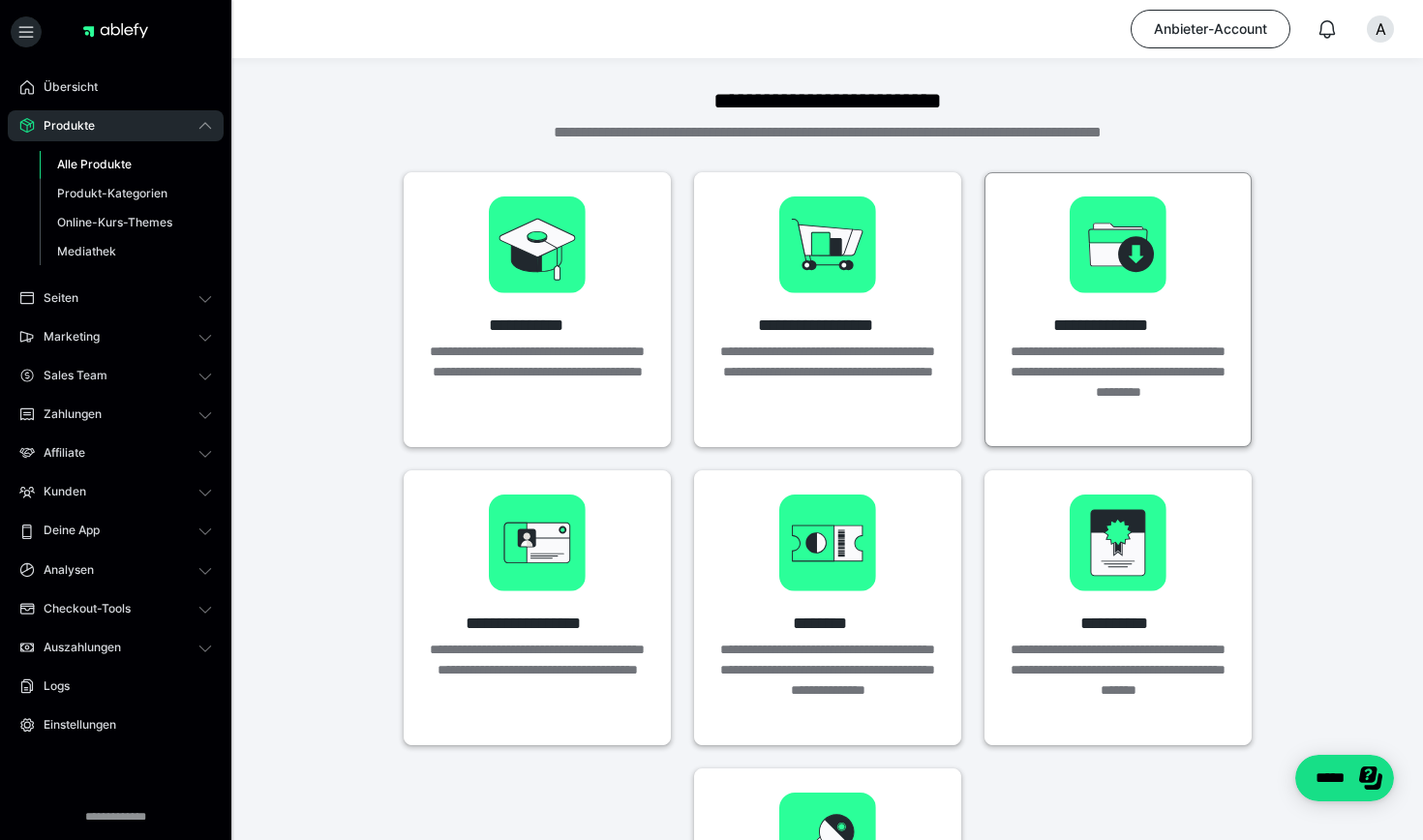 click on "[FIRST] [LAST]" at bounding box center [1118, 310] 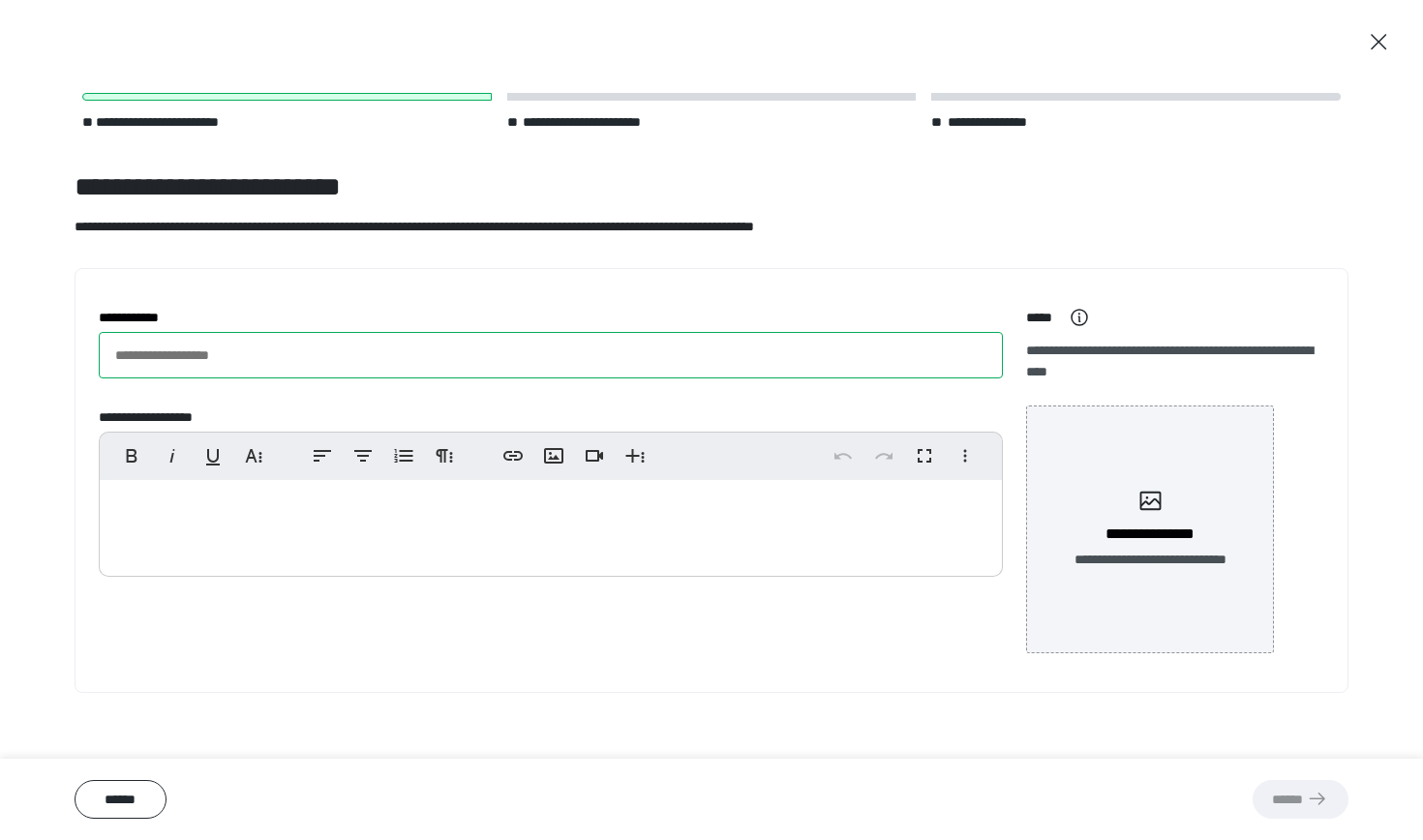 click on "**********" at bounding box center (551, 355) 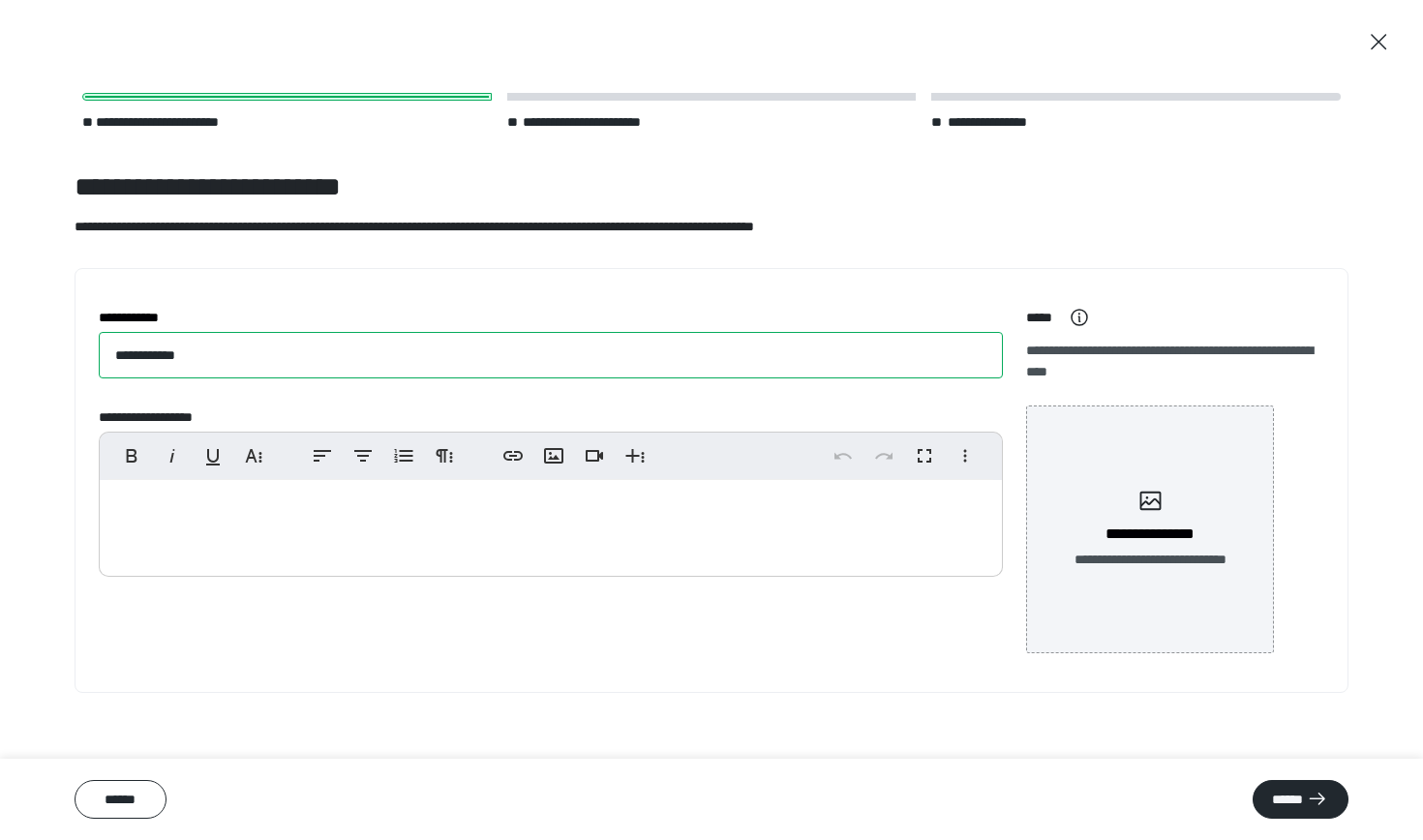 type on "**********" 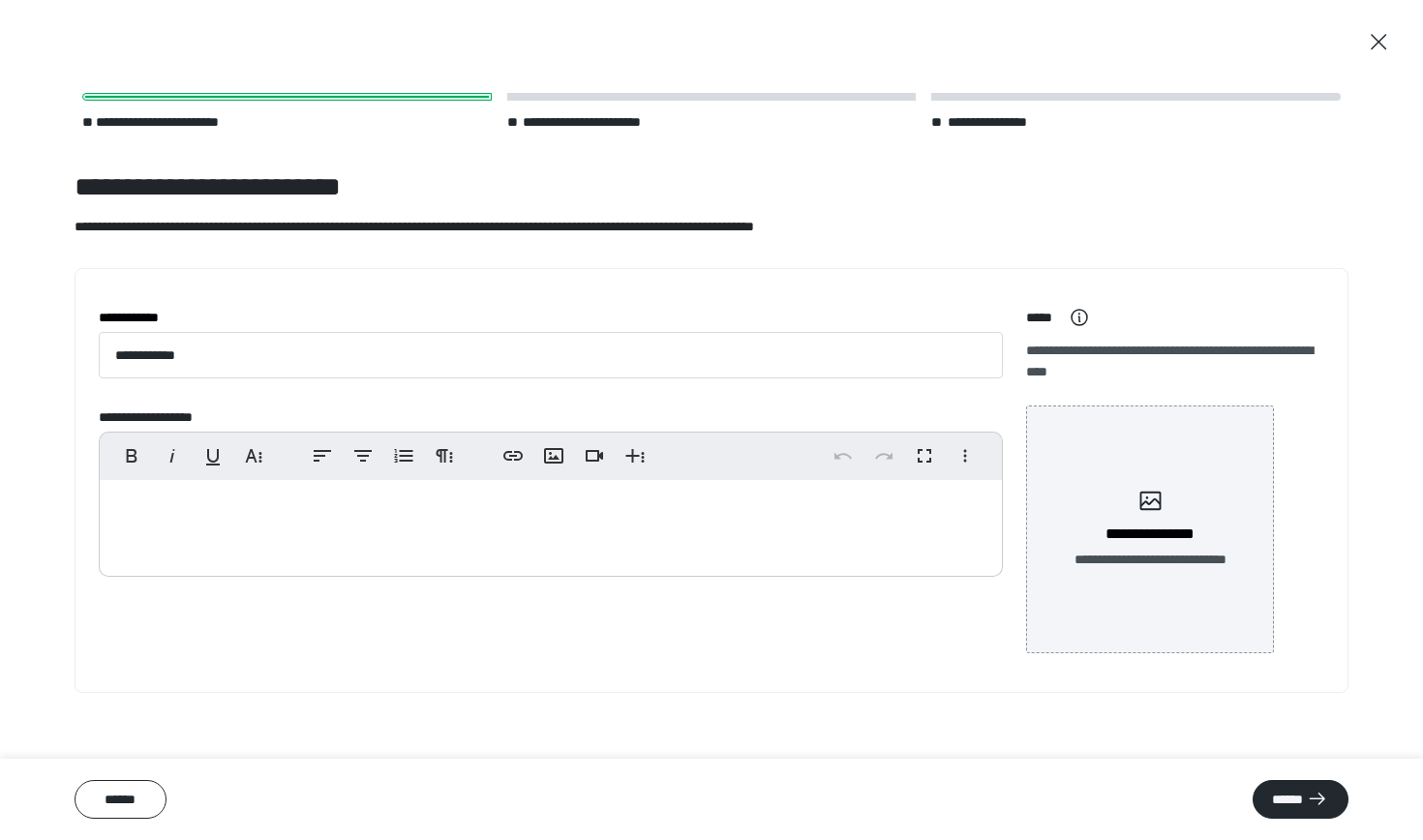 click at bounding box center [551, 524] 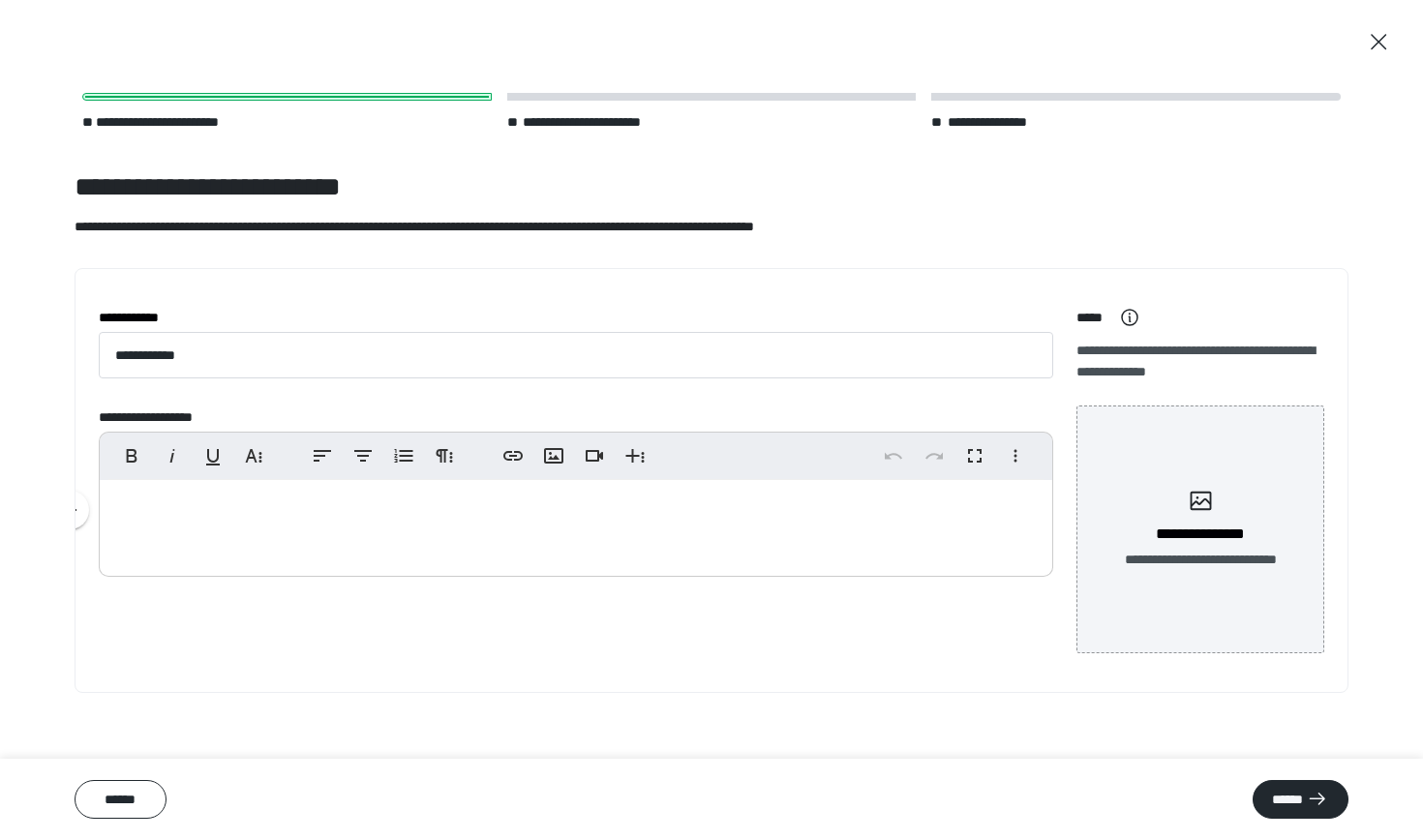 type 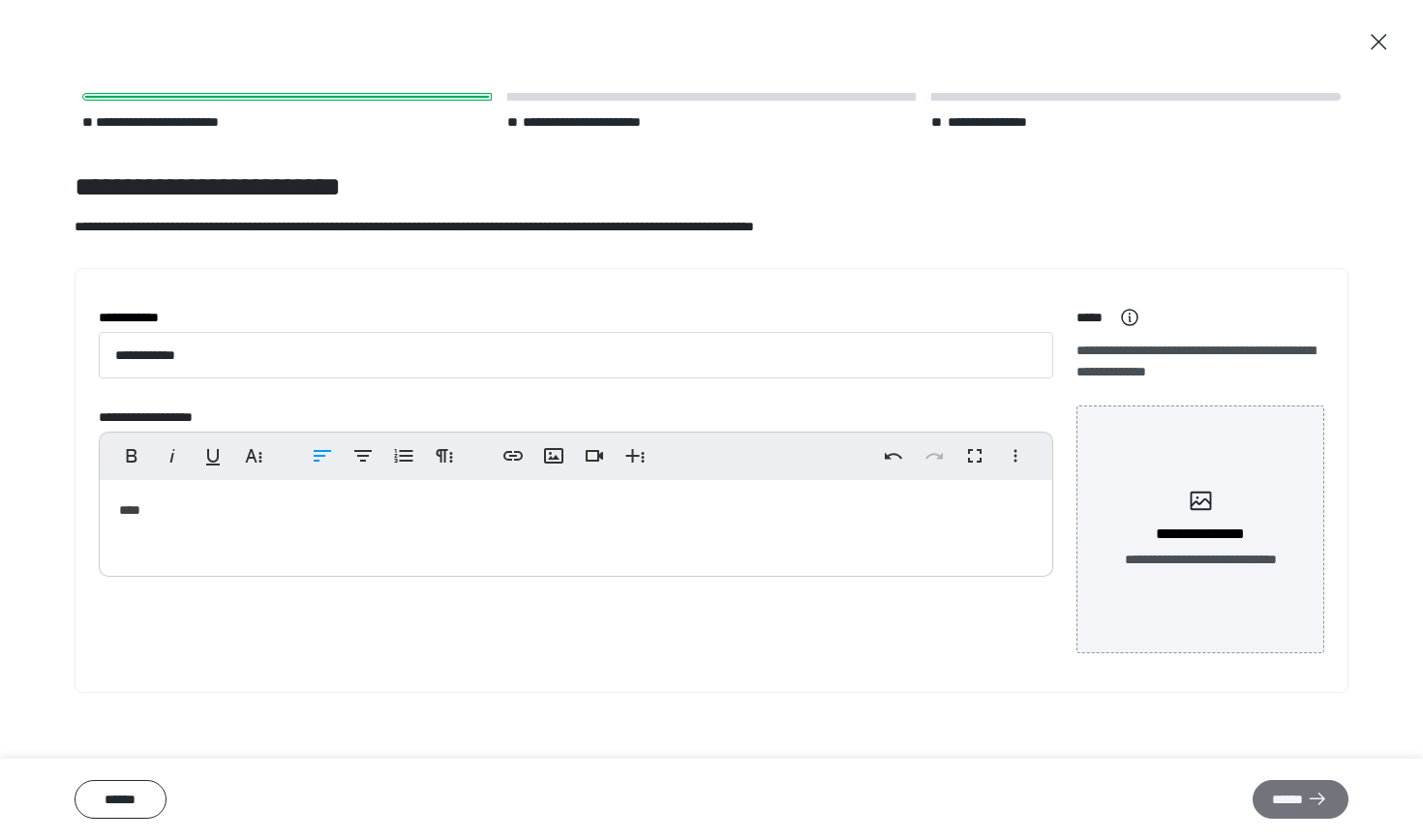 click 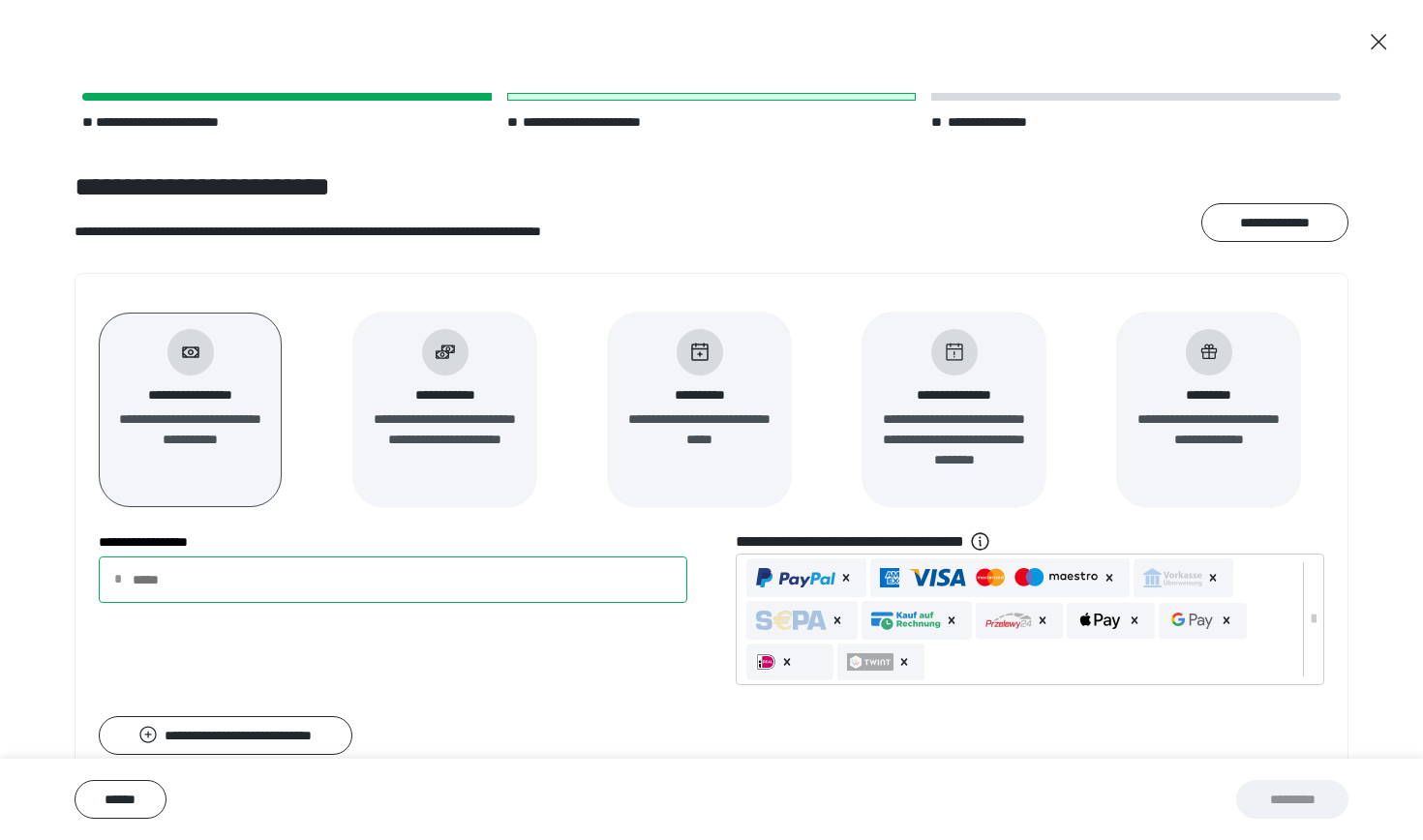 click on "**********" at bounding box center (393, 580) 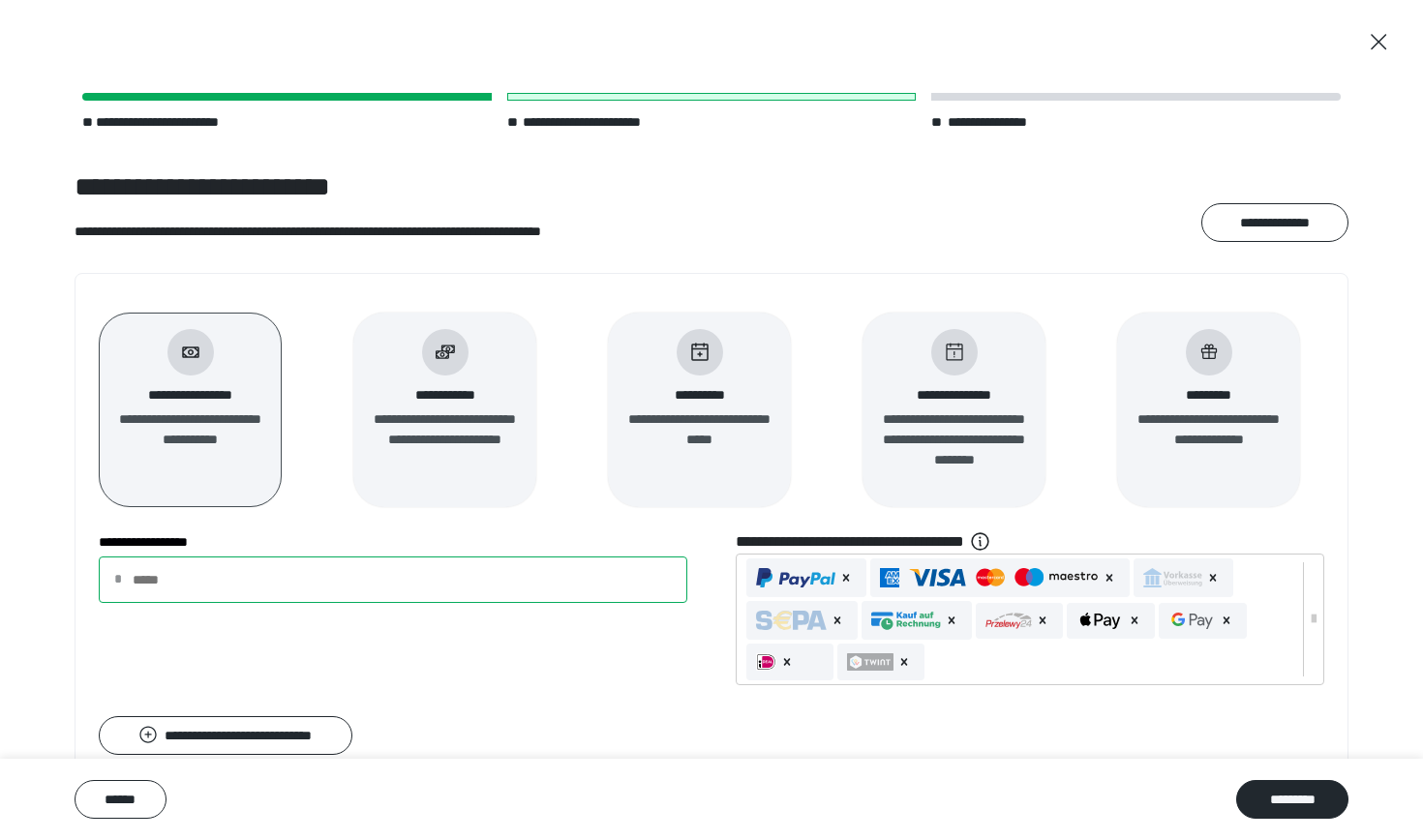 type on "*" 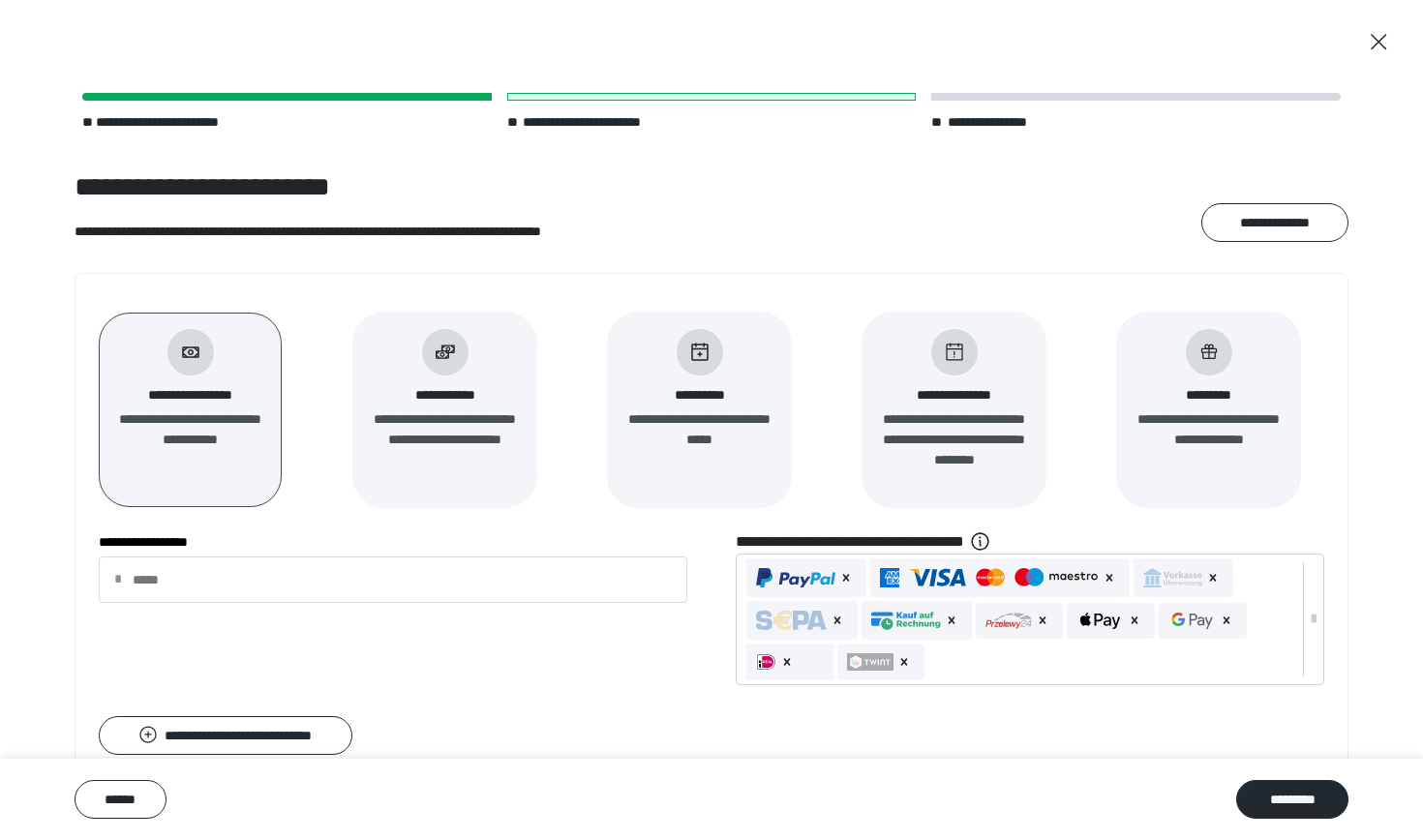 click on "[NUMBER] [STREET]" at bounding box center [712, 612] 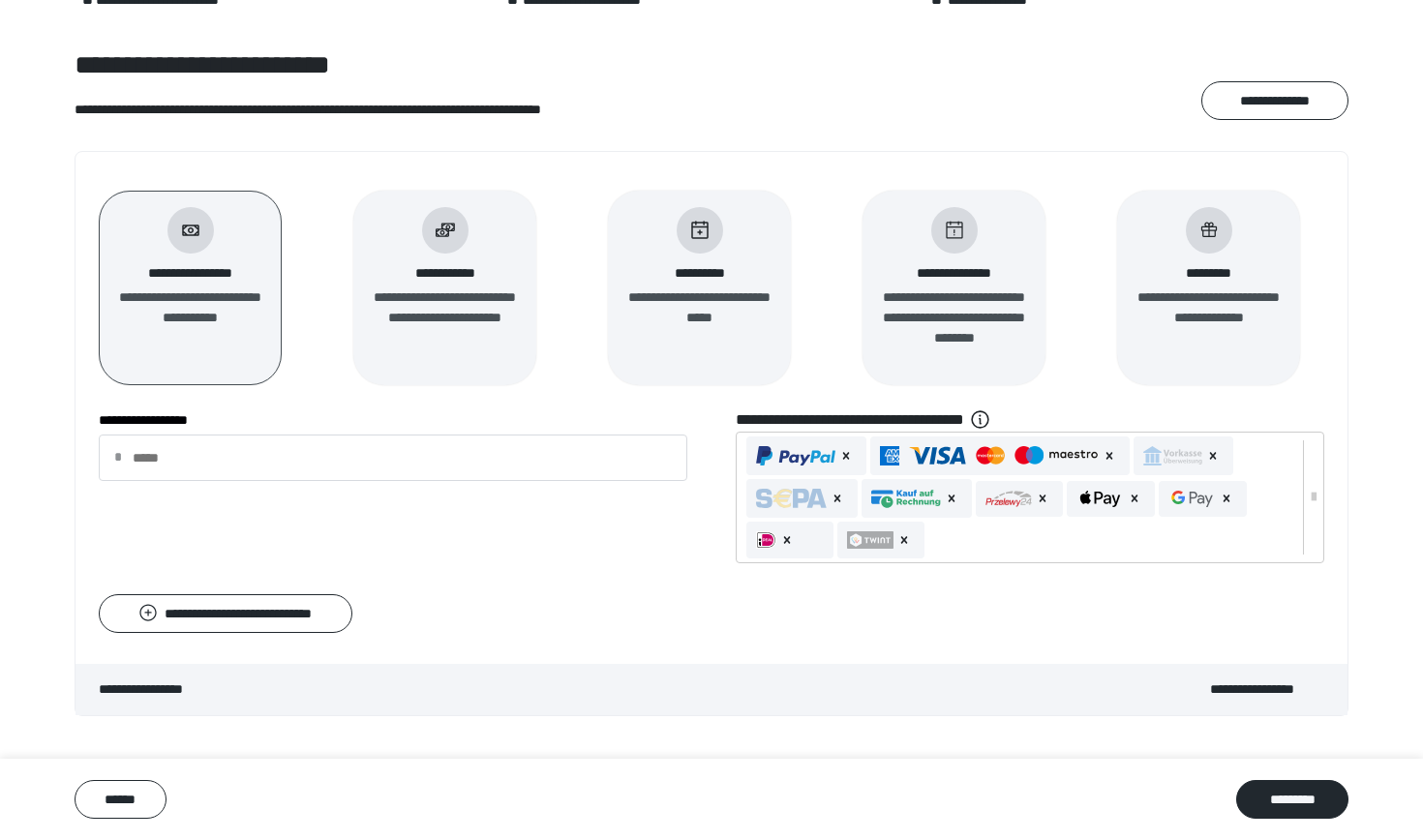scroll, scrollTop: 122, scrollLeft: 0, axis: vertical 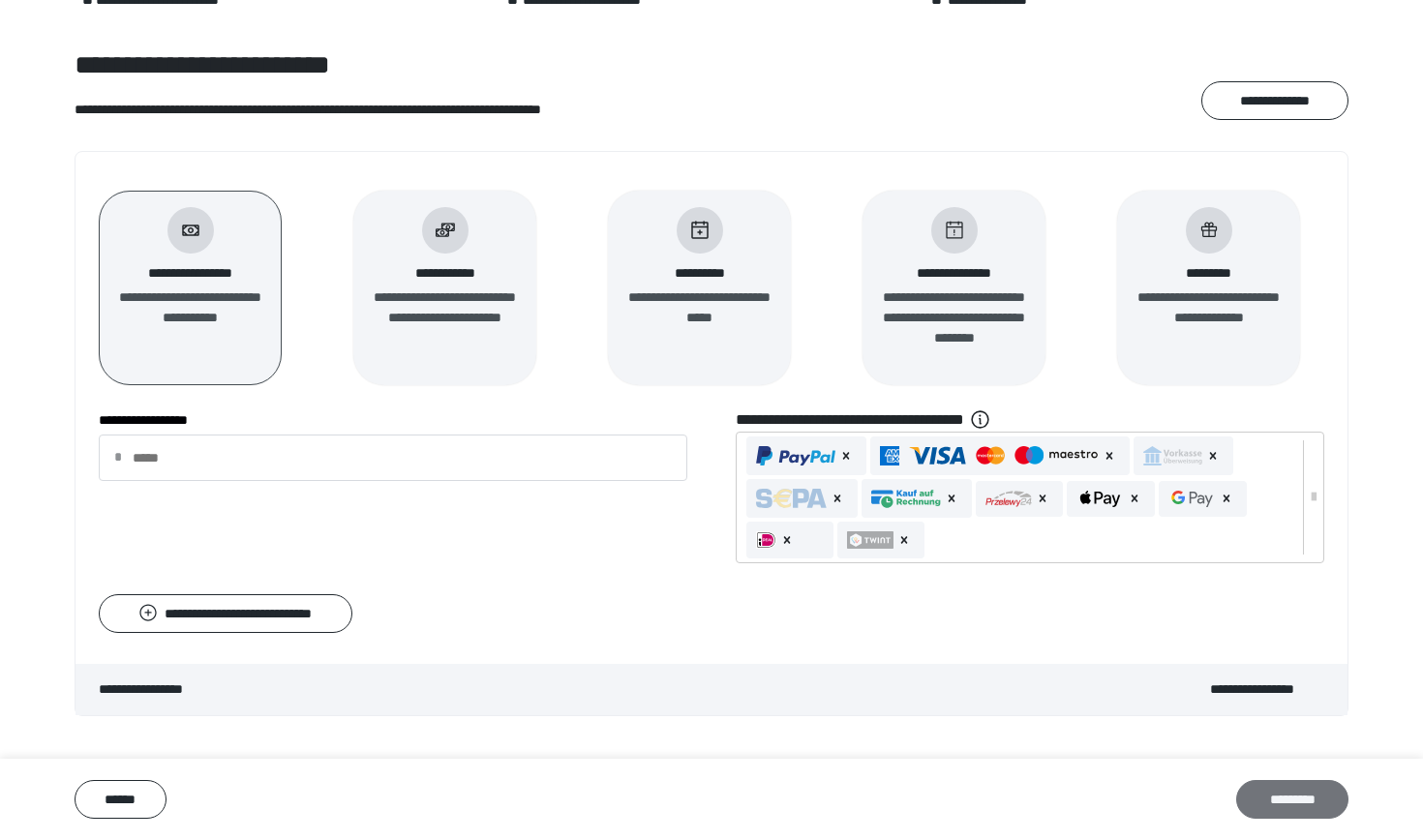 click on "*********" at bounding box center [1292, 799] 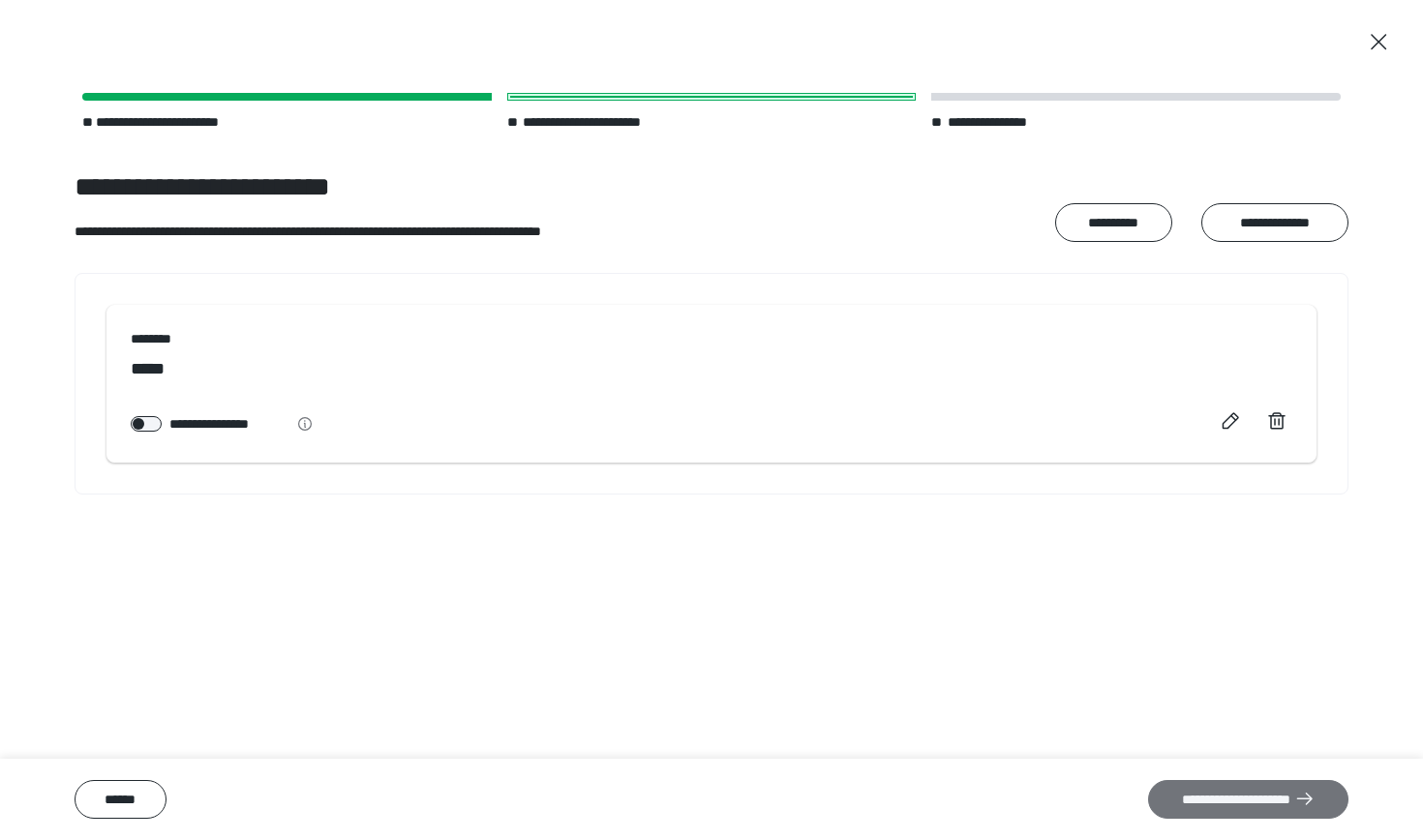 click on "**********" at bounding box center (1248, 799) 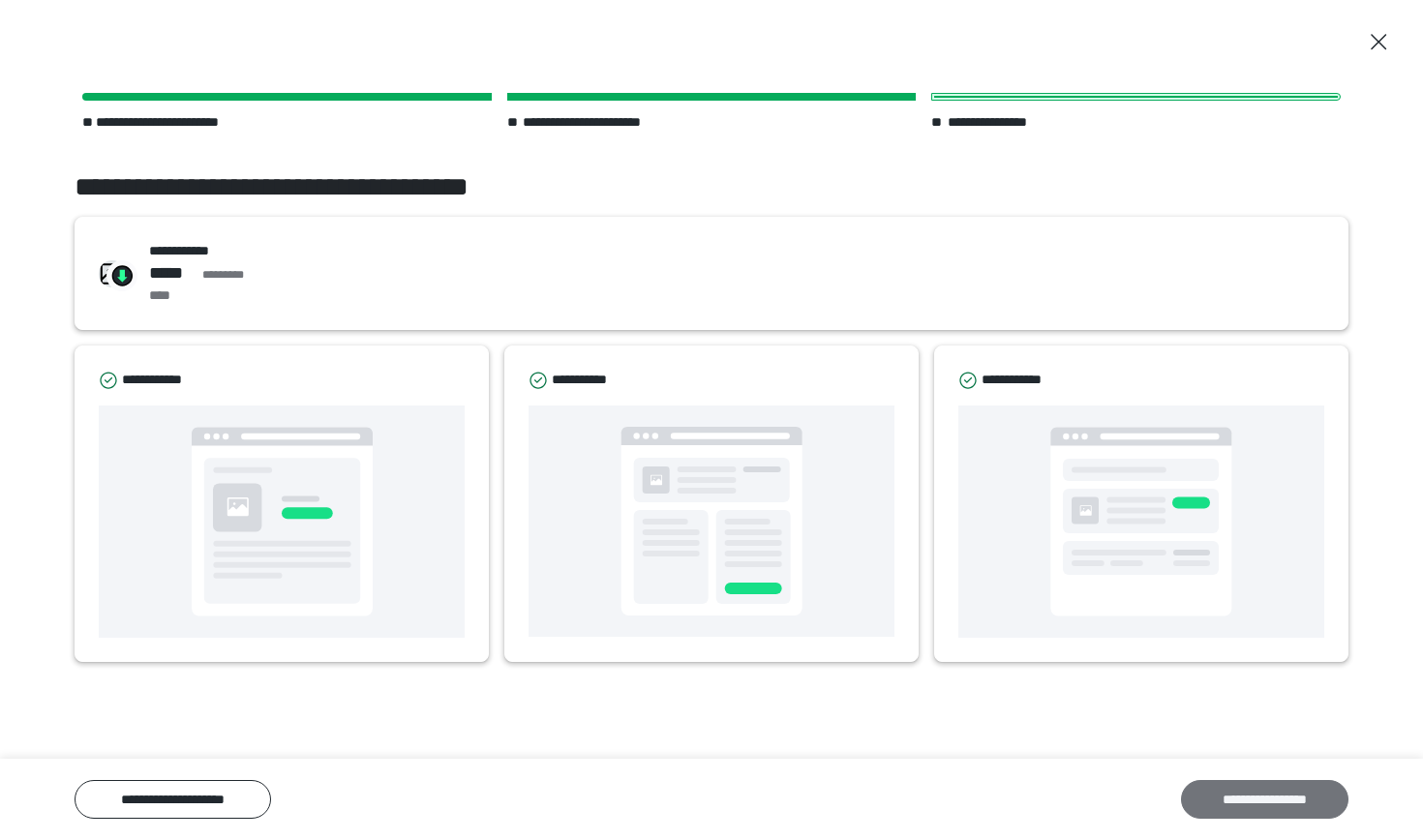click on "**********" at bounding box center [1264, 799] 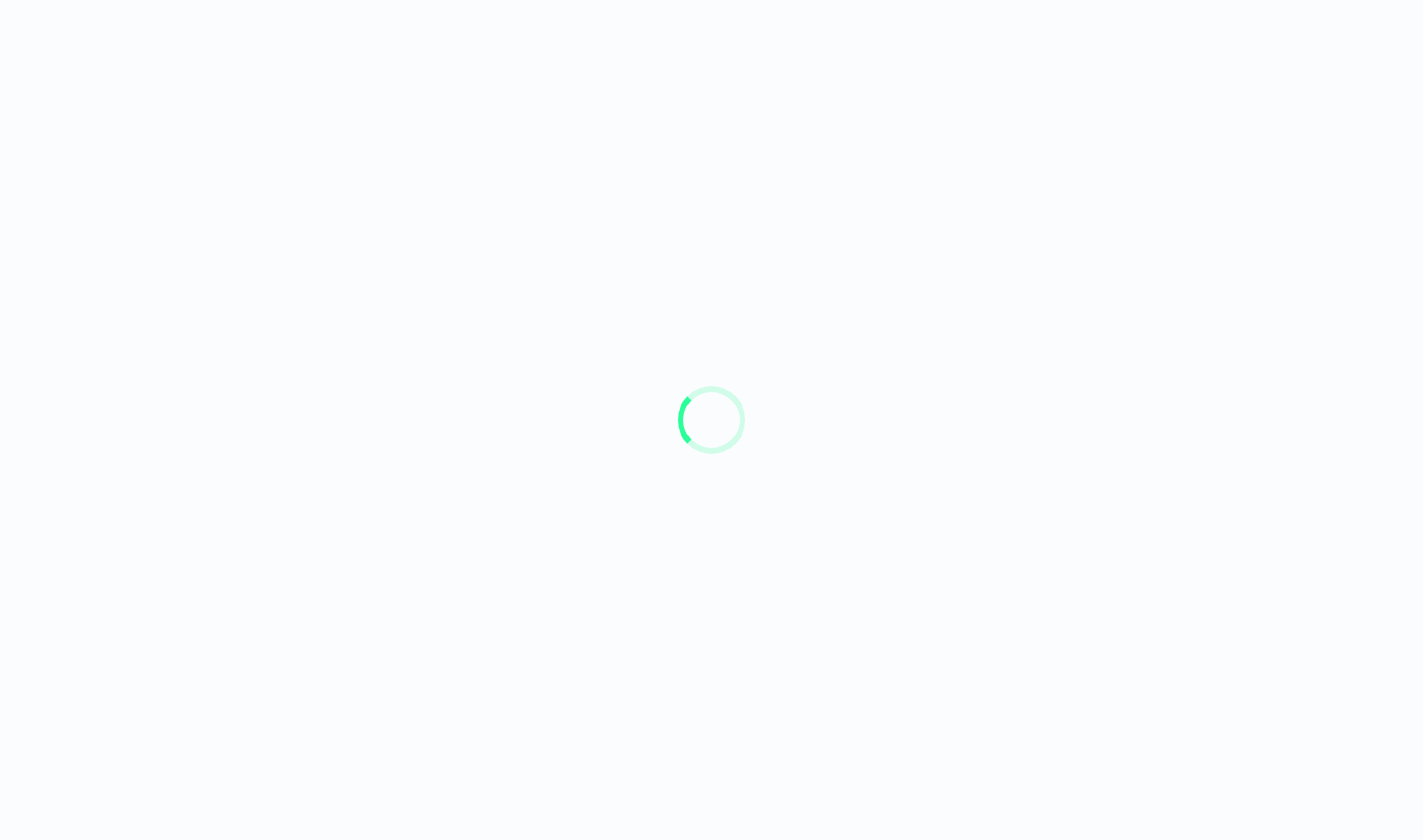 scroll, scrollTop: 0, scrollLeft: 0, axis: both 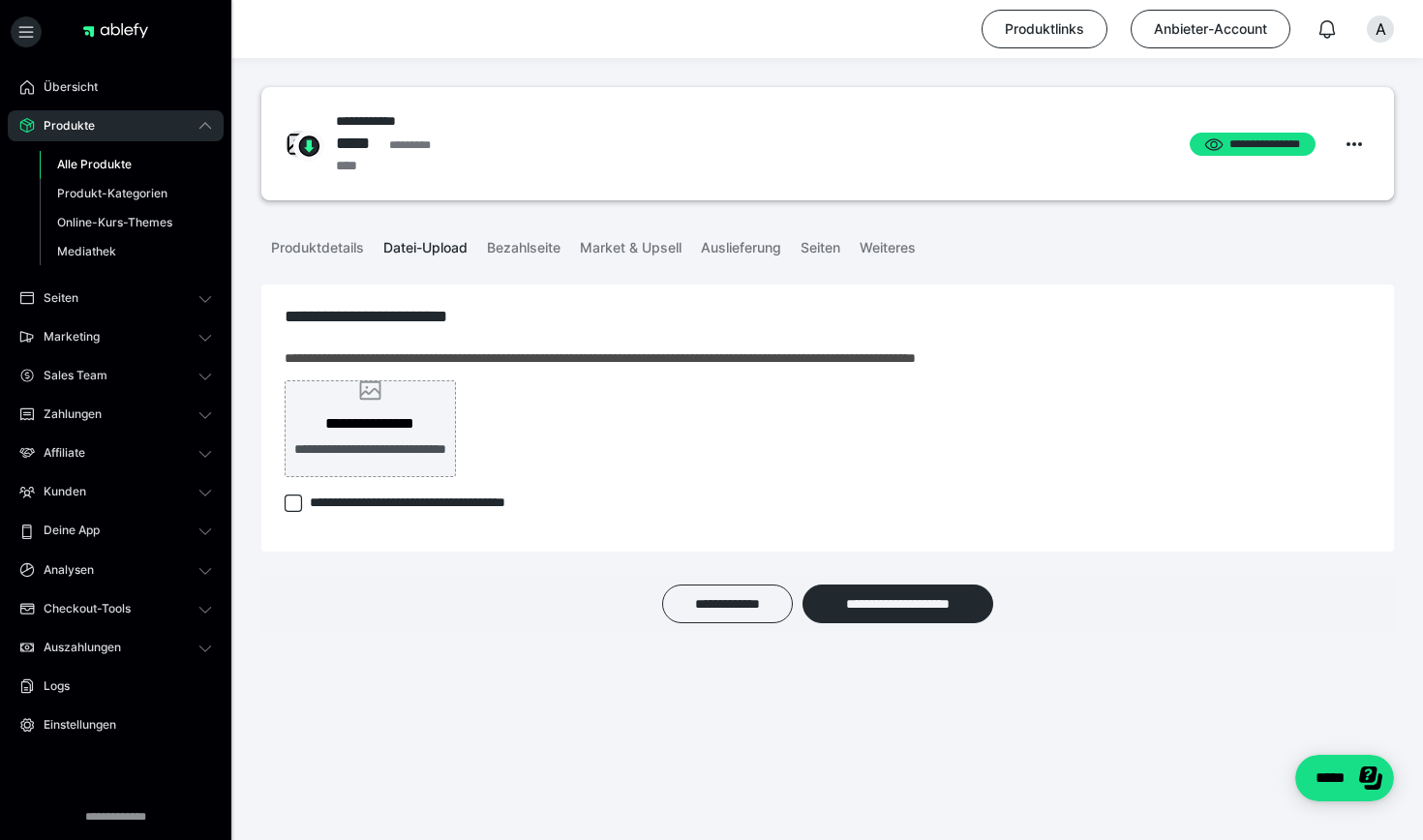 click on "**********" at bounding box center (370, 429) 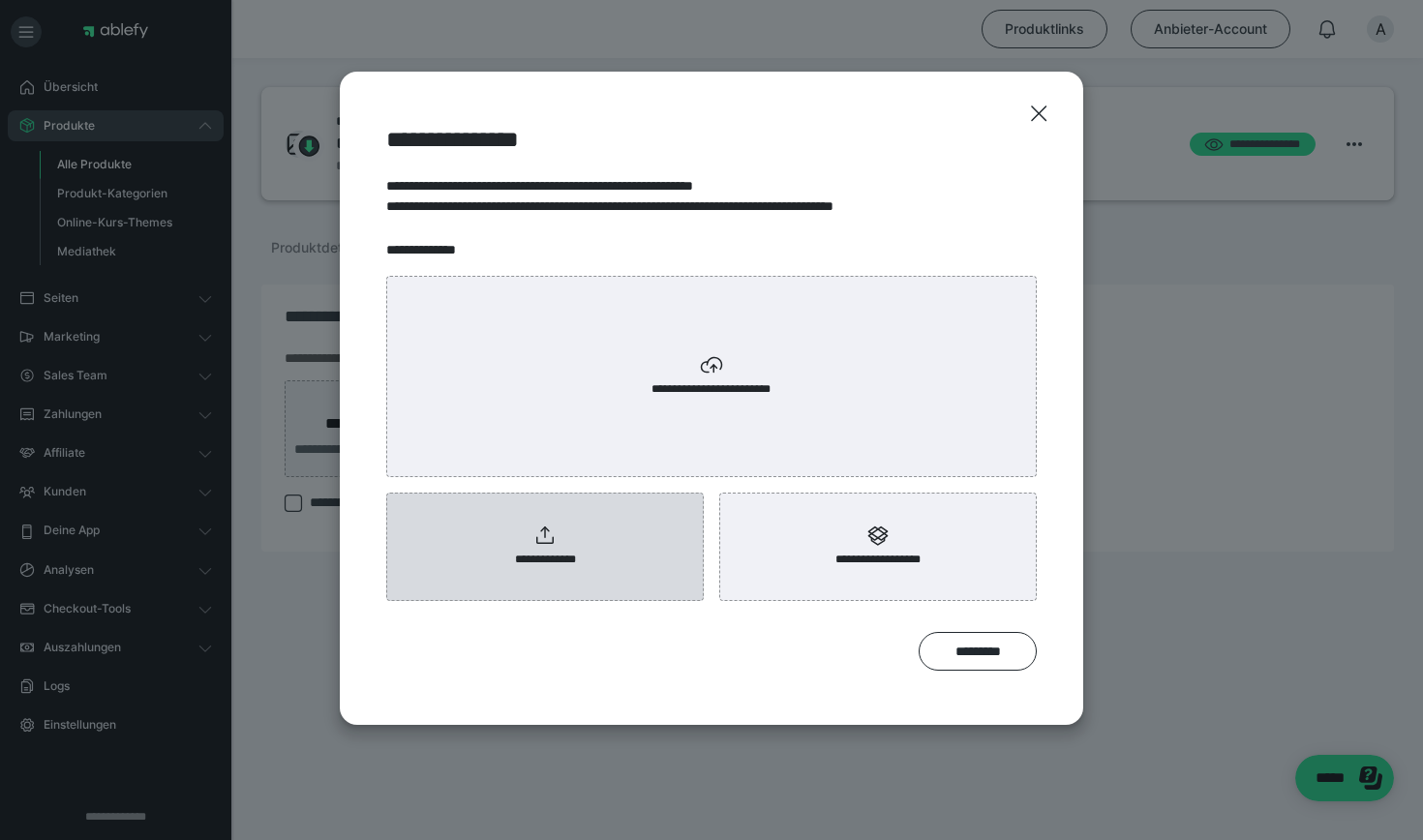 click on "**********" at bounding box center (545, 559) 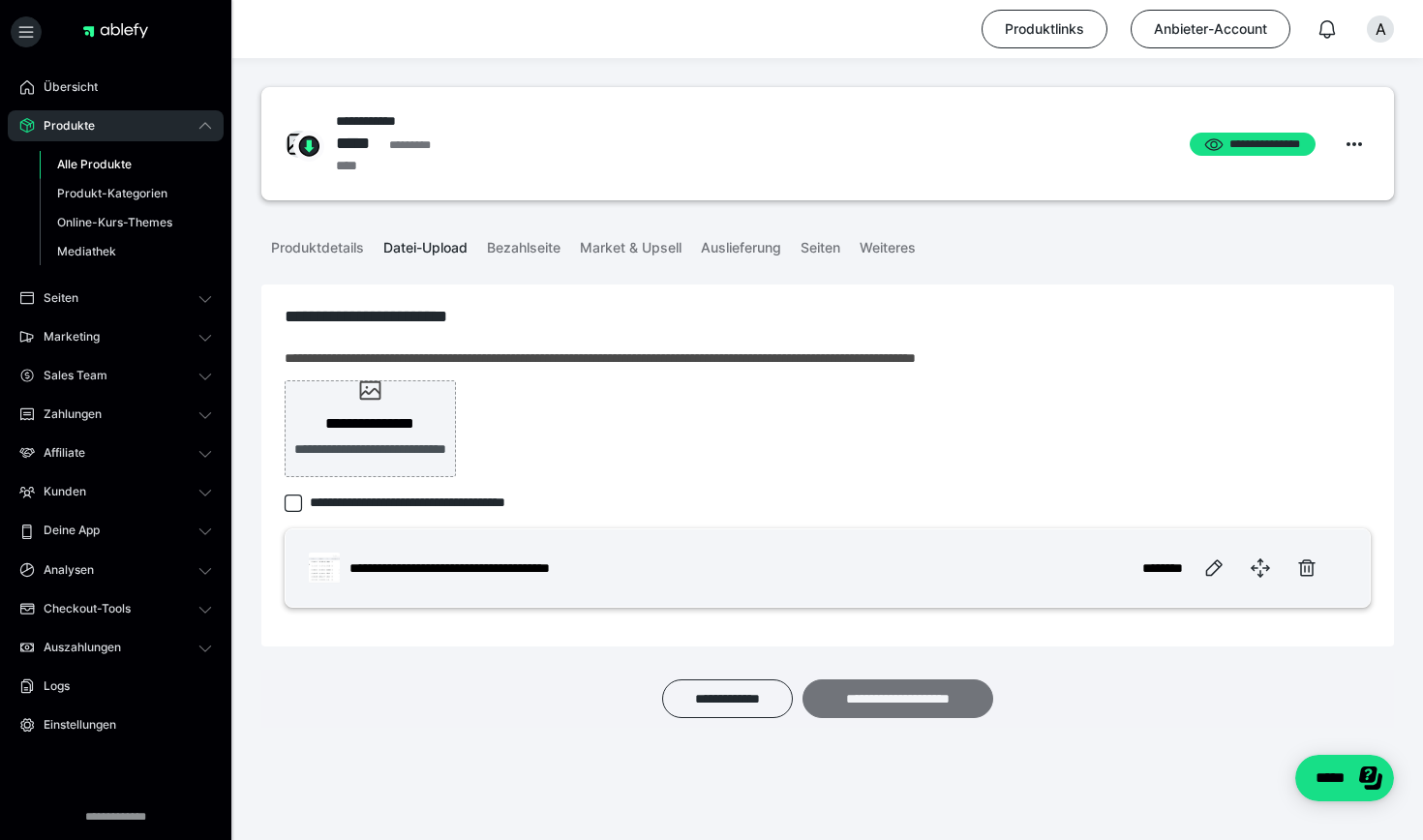 click on "**********" at bounding box center (897, 699) 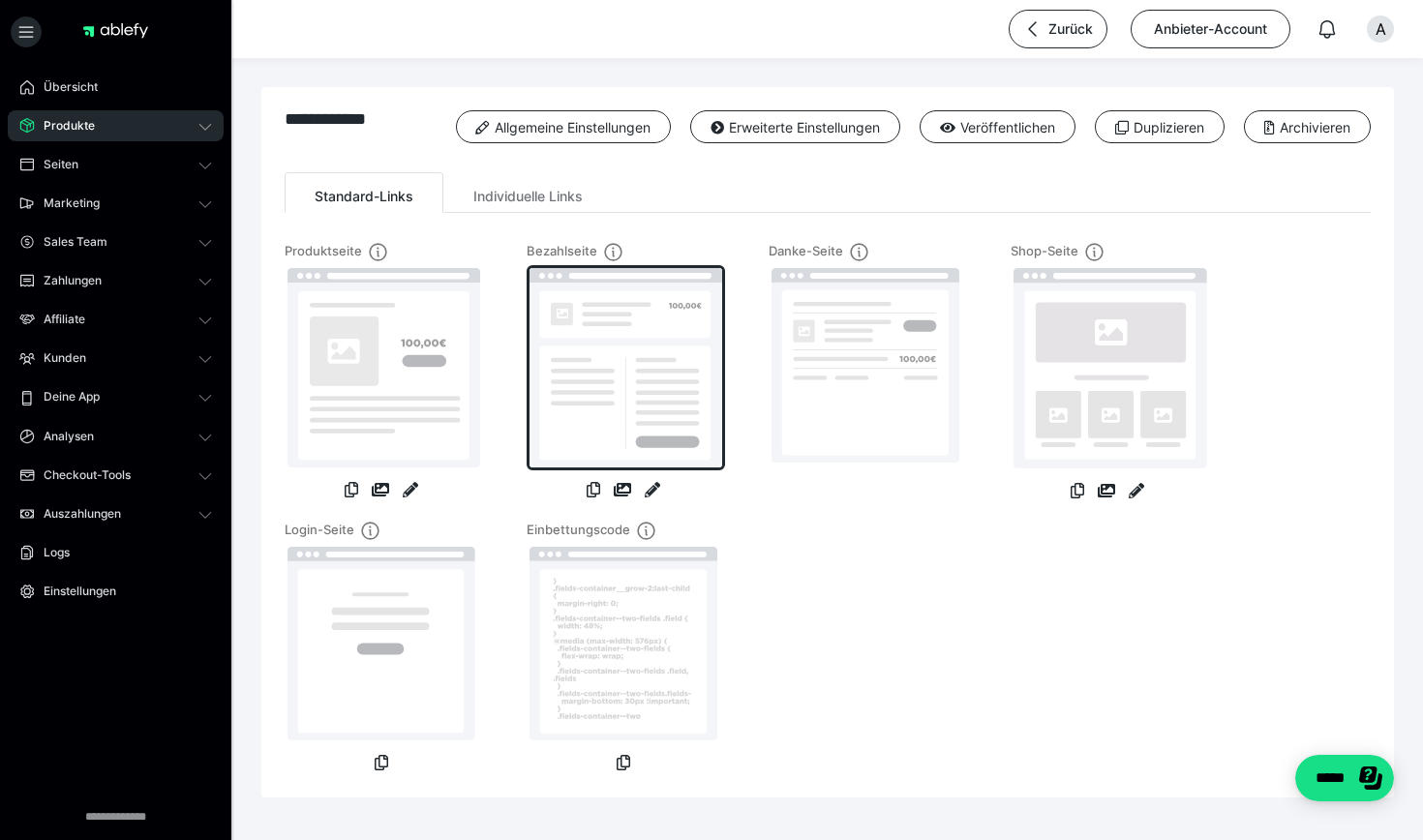 click at bounding box center [625, 368] 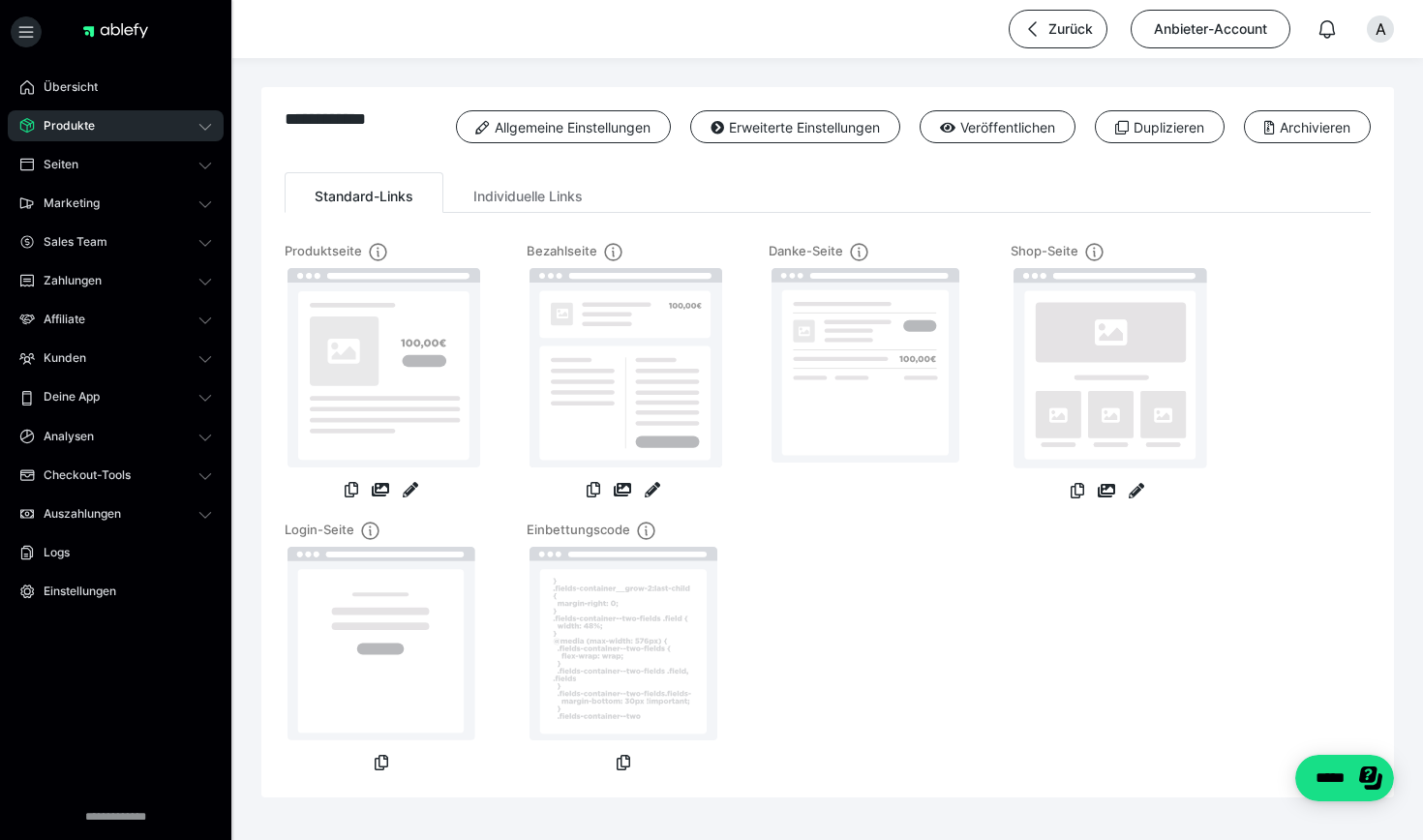 click on "Produkte" at bounding box center (115, 126) 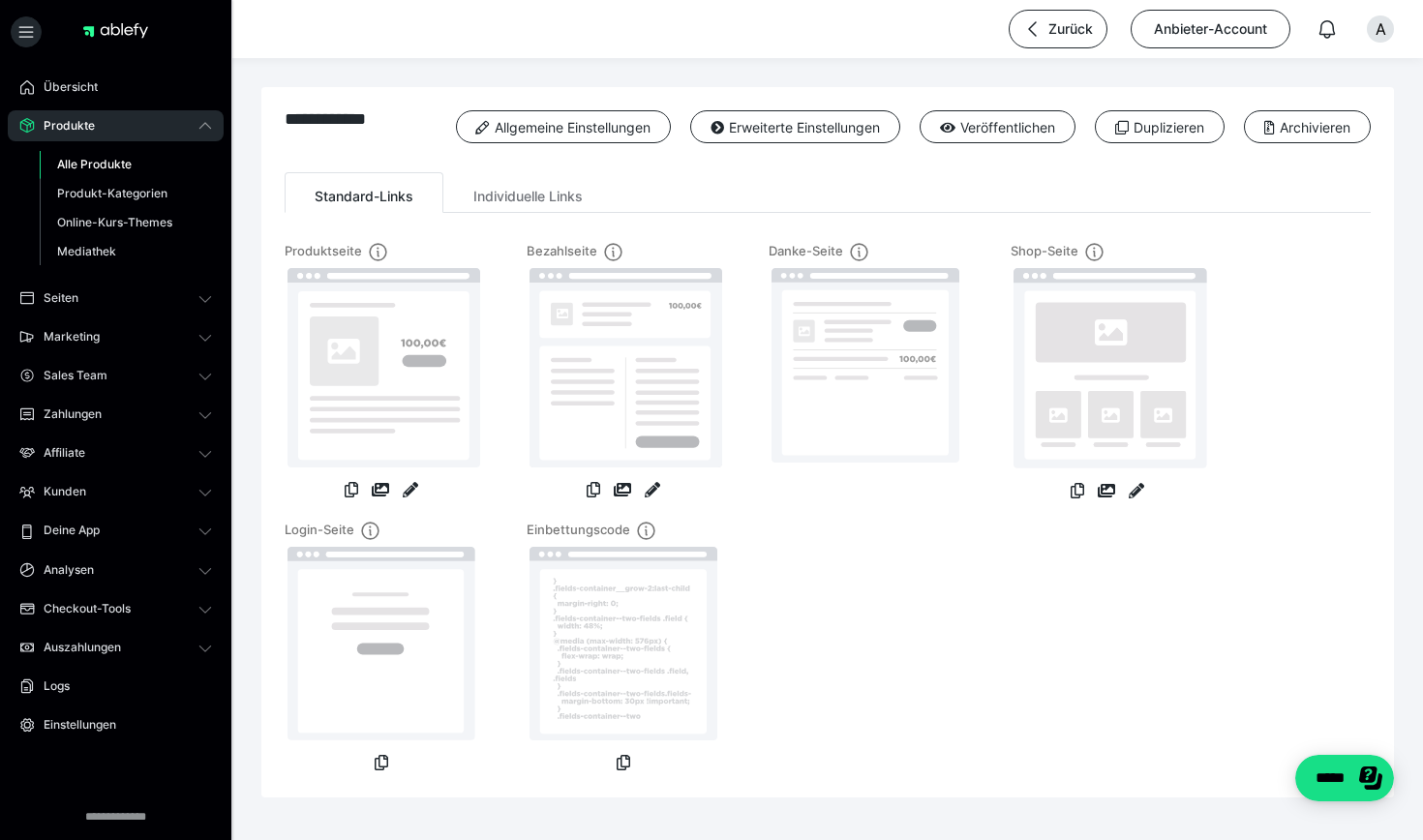 click on "Alle Produkte" at bounding box center (94, 164) 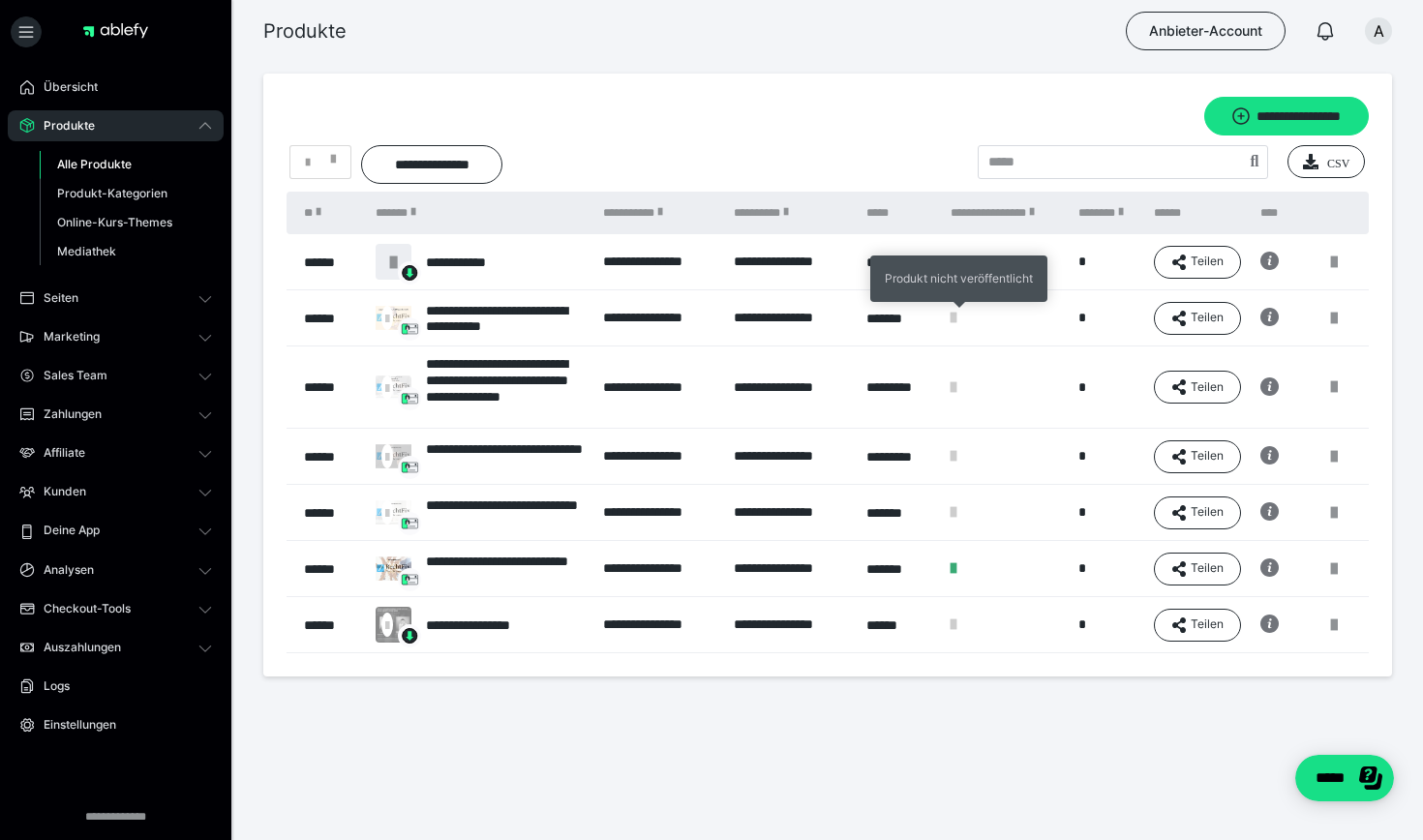 click on "Produkt nicht veröffentlicht" at bounding box center [958, 279] 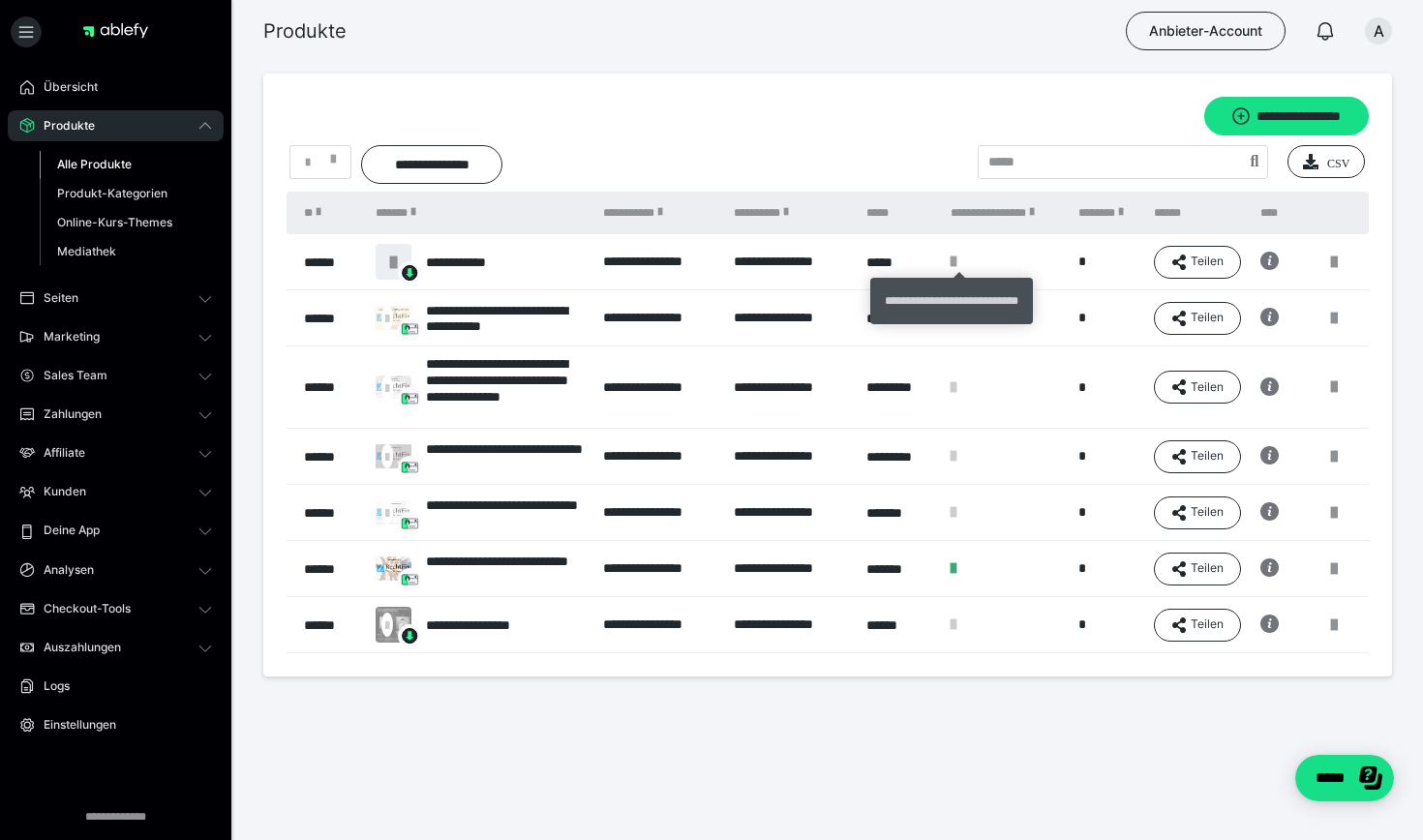 click at bounding box center [954, 261] 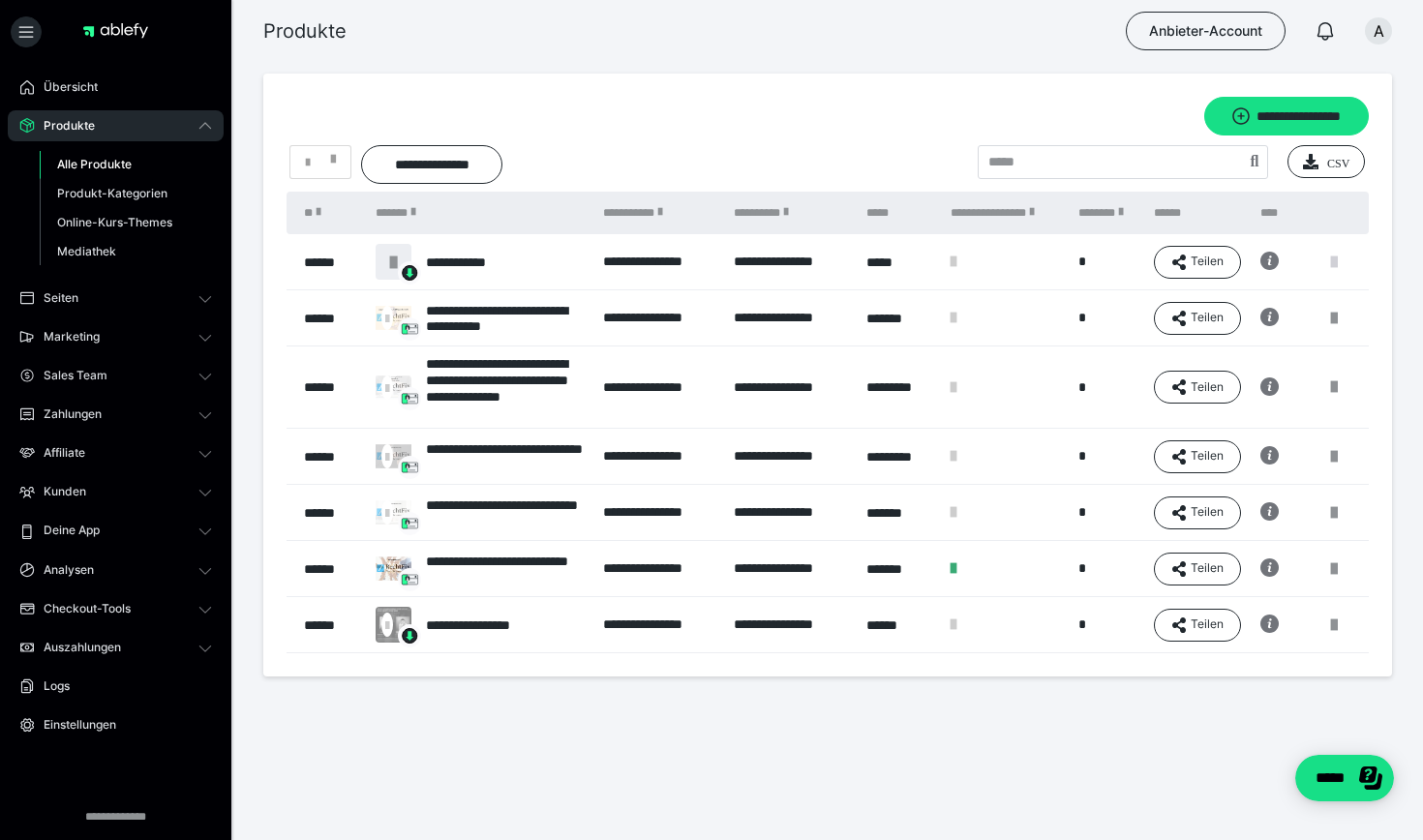 click at bounding box center [1334, 262] 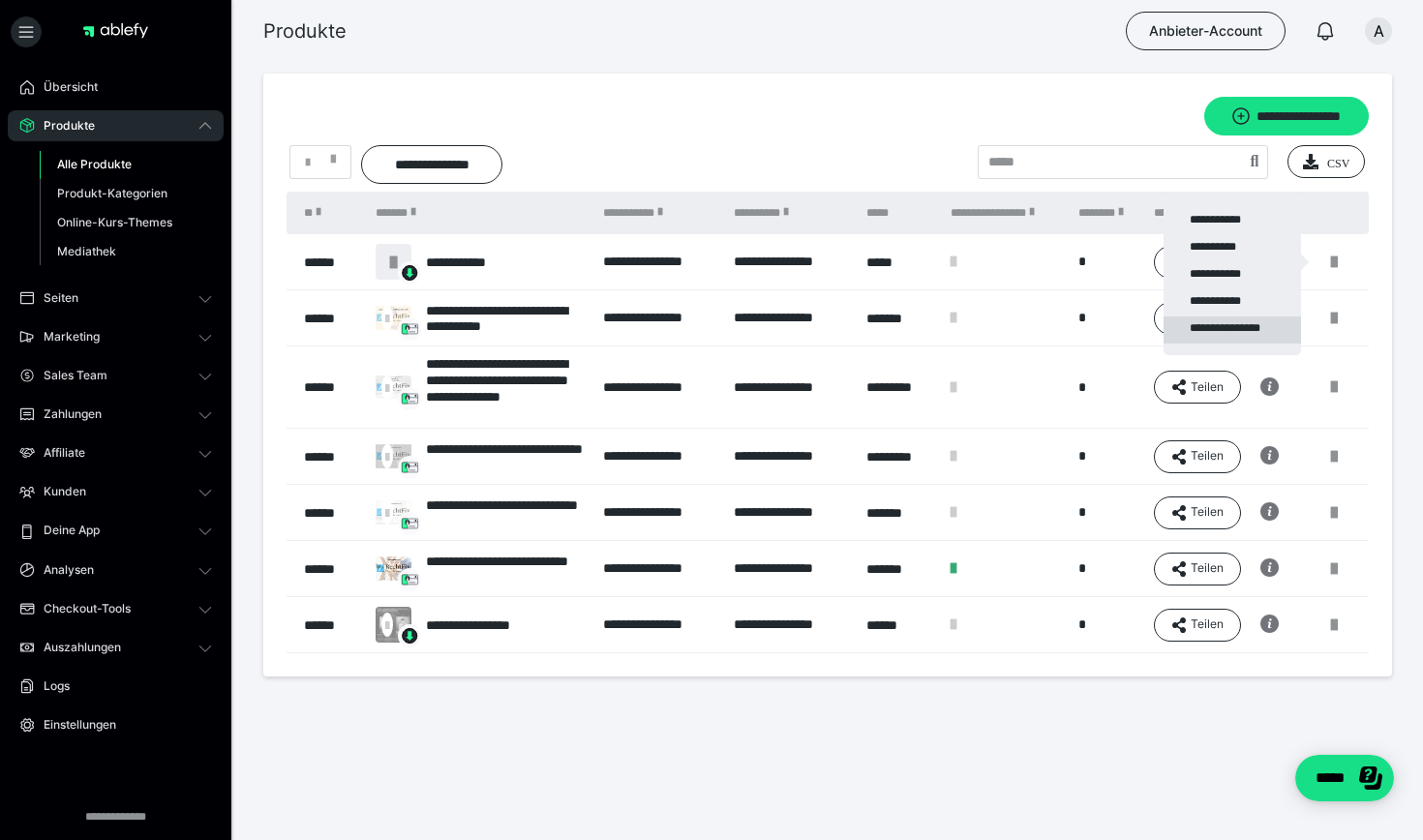 click on "**********" at bounding box center [1232, 330] 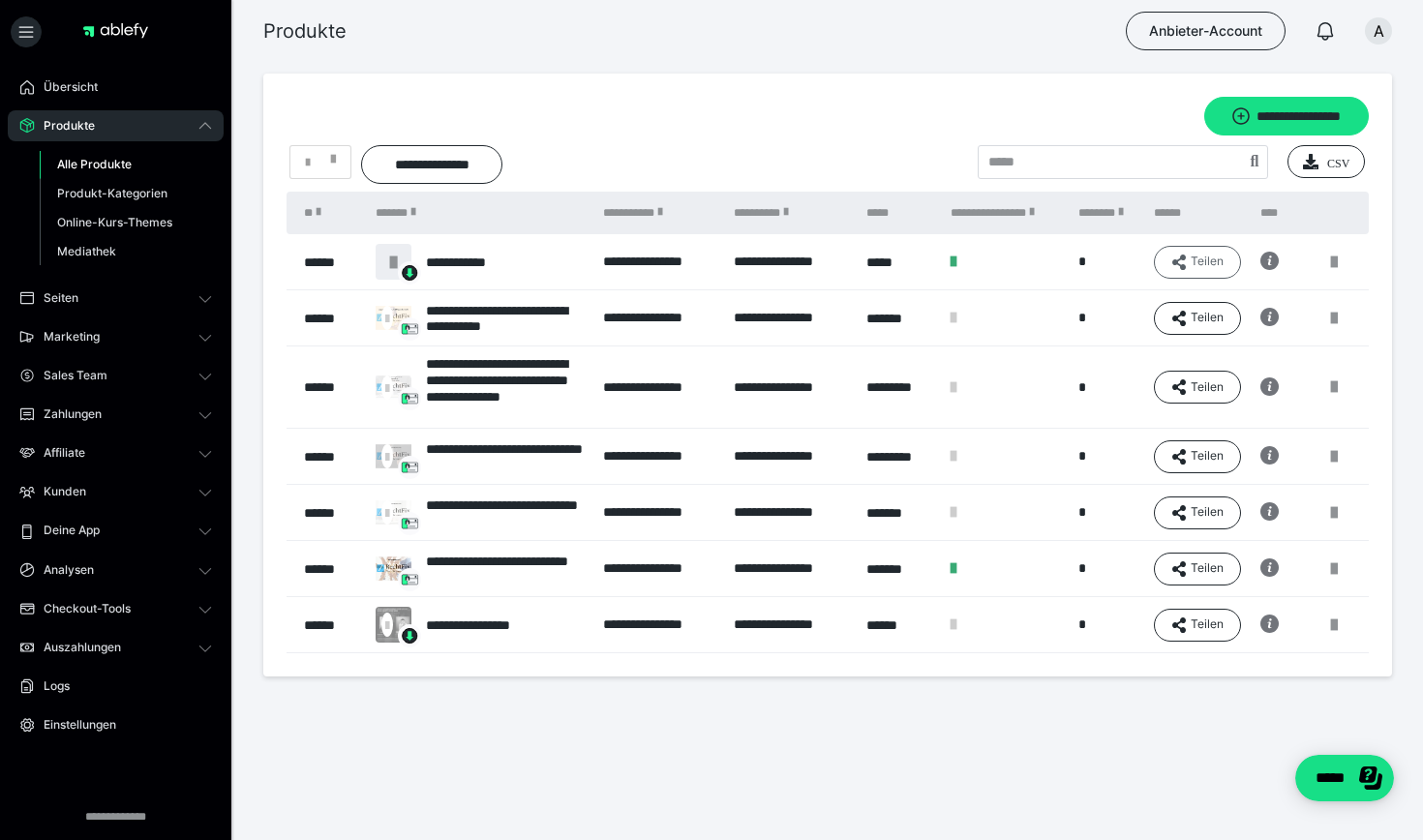 click on "Teilen" at bounding box center [1197, 262] 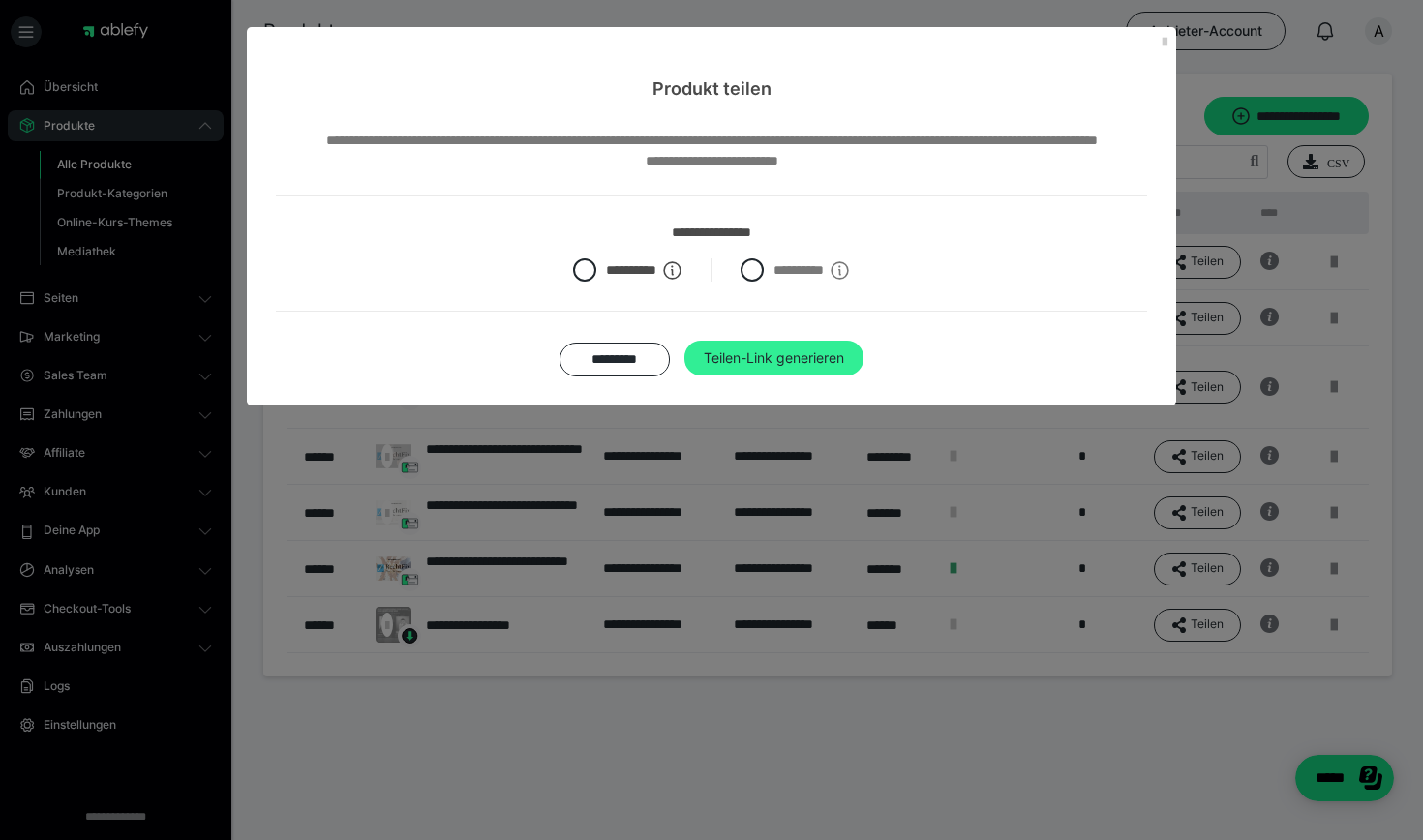 click on "Teilen-Link generieren" at bounding box center (773, 358) 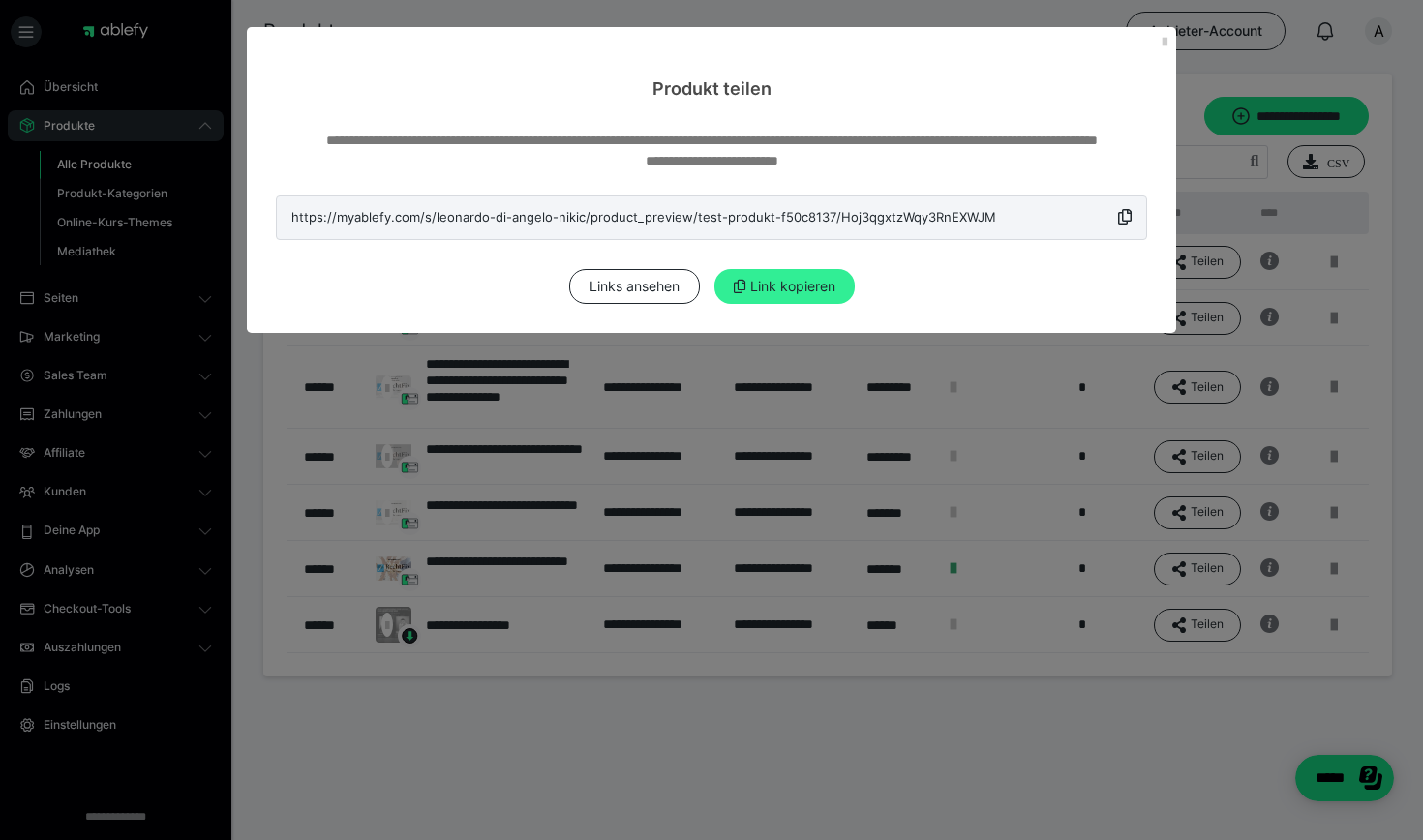 click on "Link kopieren" at bounding box center (784, 286) 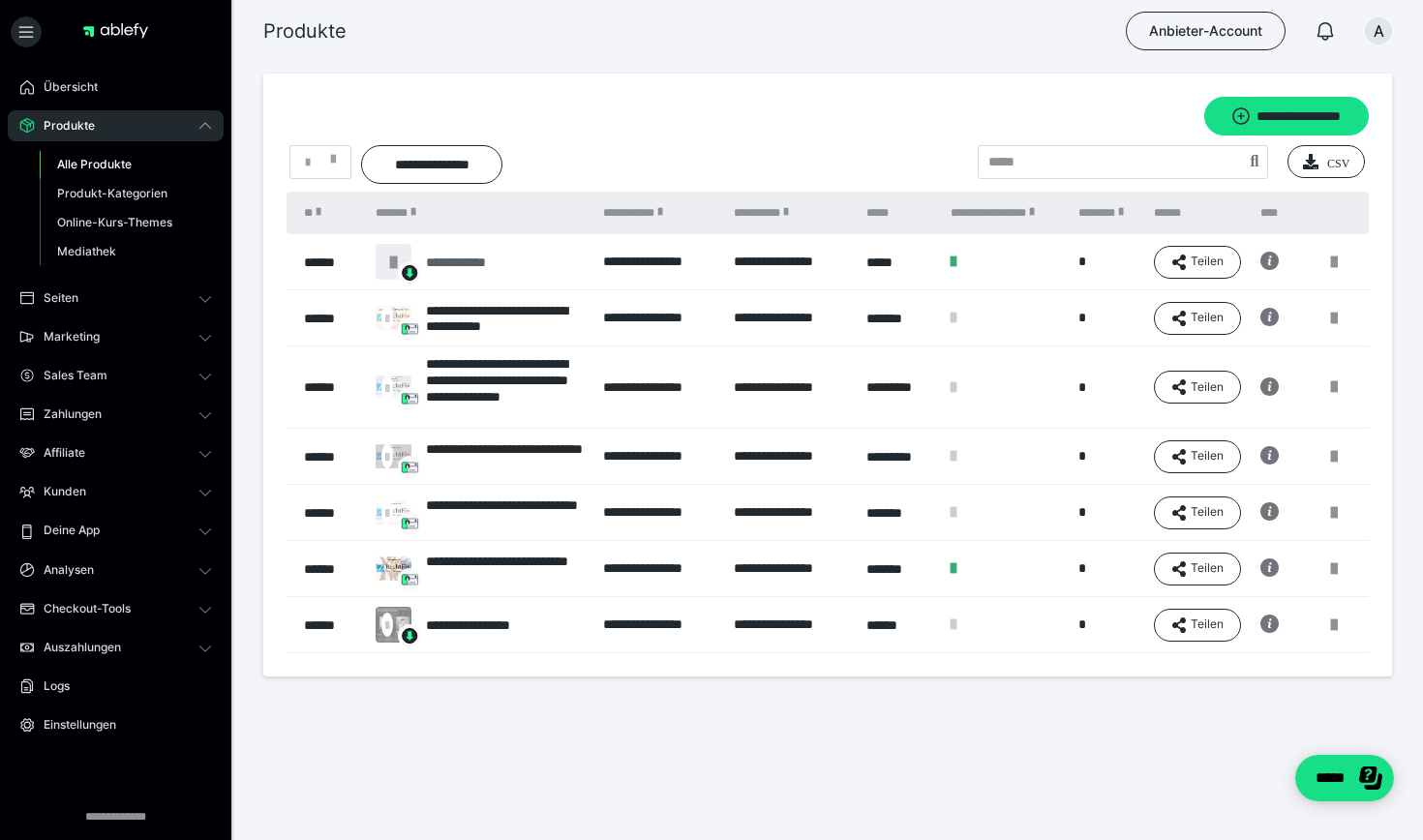 click on "**********" at bounding box center [467, 262] 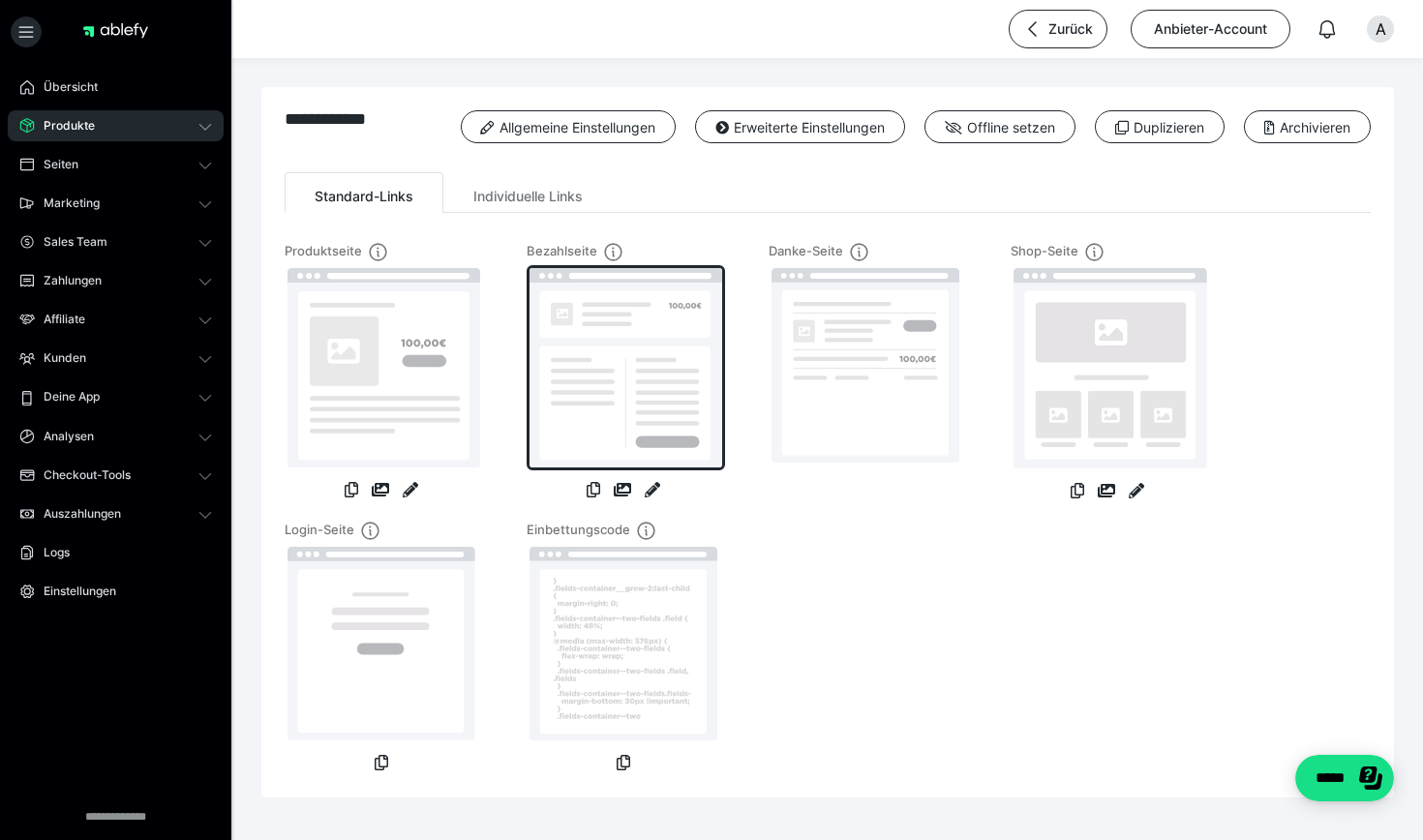 click at bounding box center (625, 368) 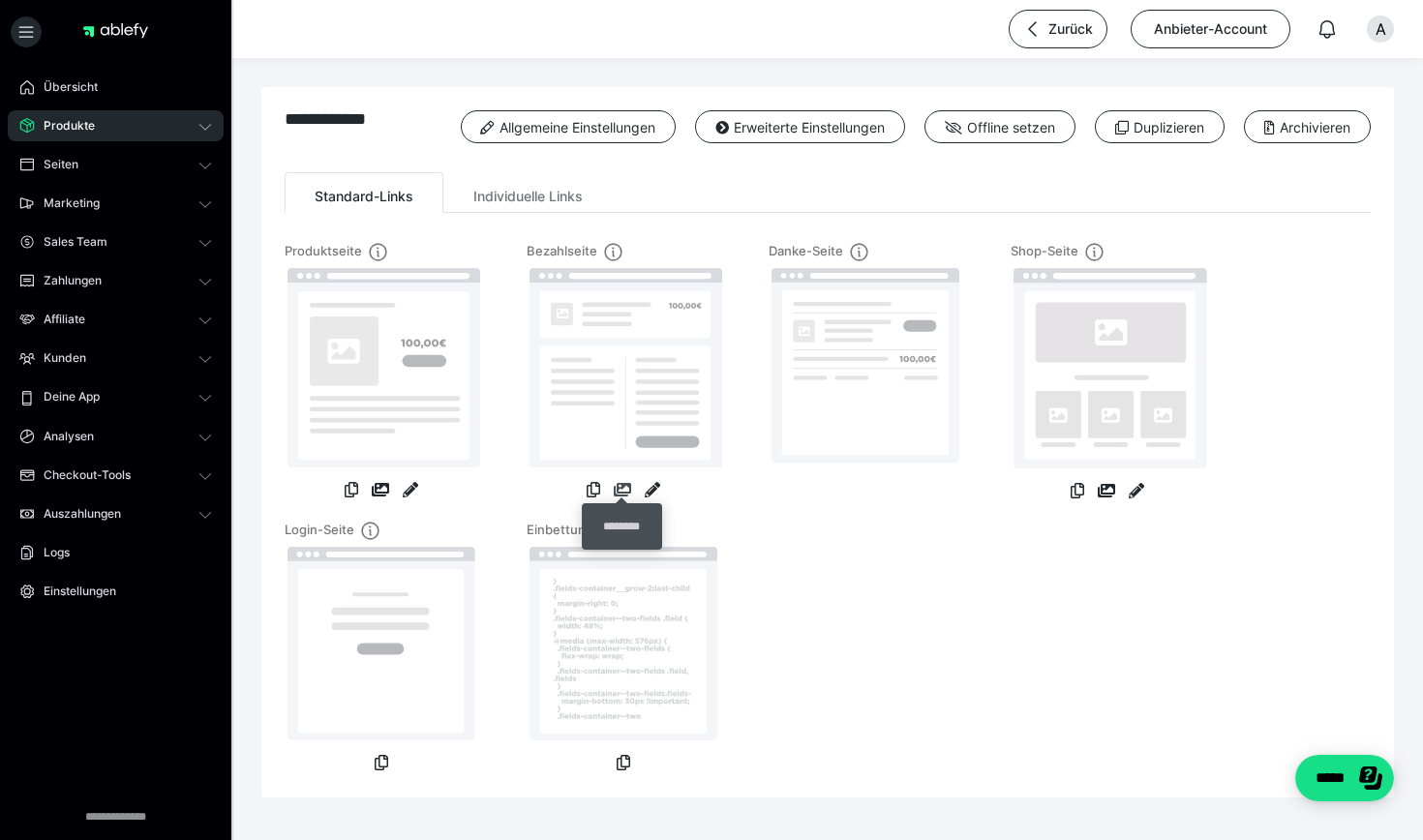click at bounding box center (622, 490) 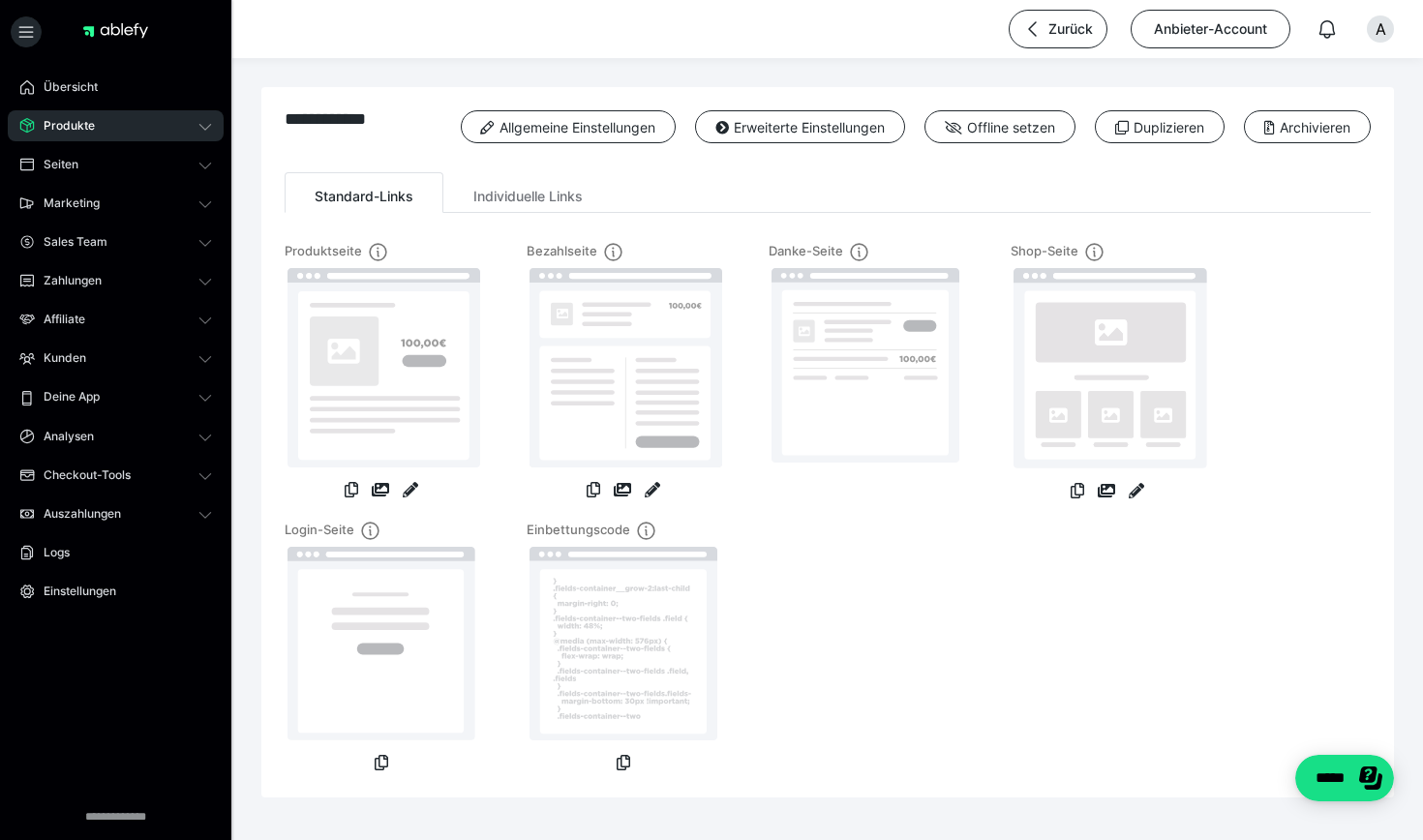 click on "Produktseite  Bezahlseite Danke-Seite Shop-Seite Login-Seite Einbettungscode" at bounding box center (828, 508) 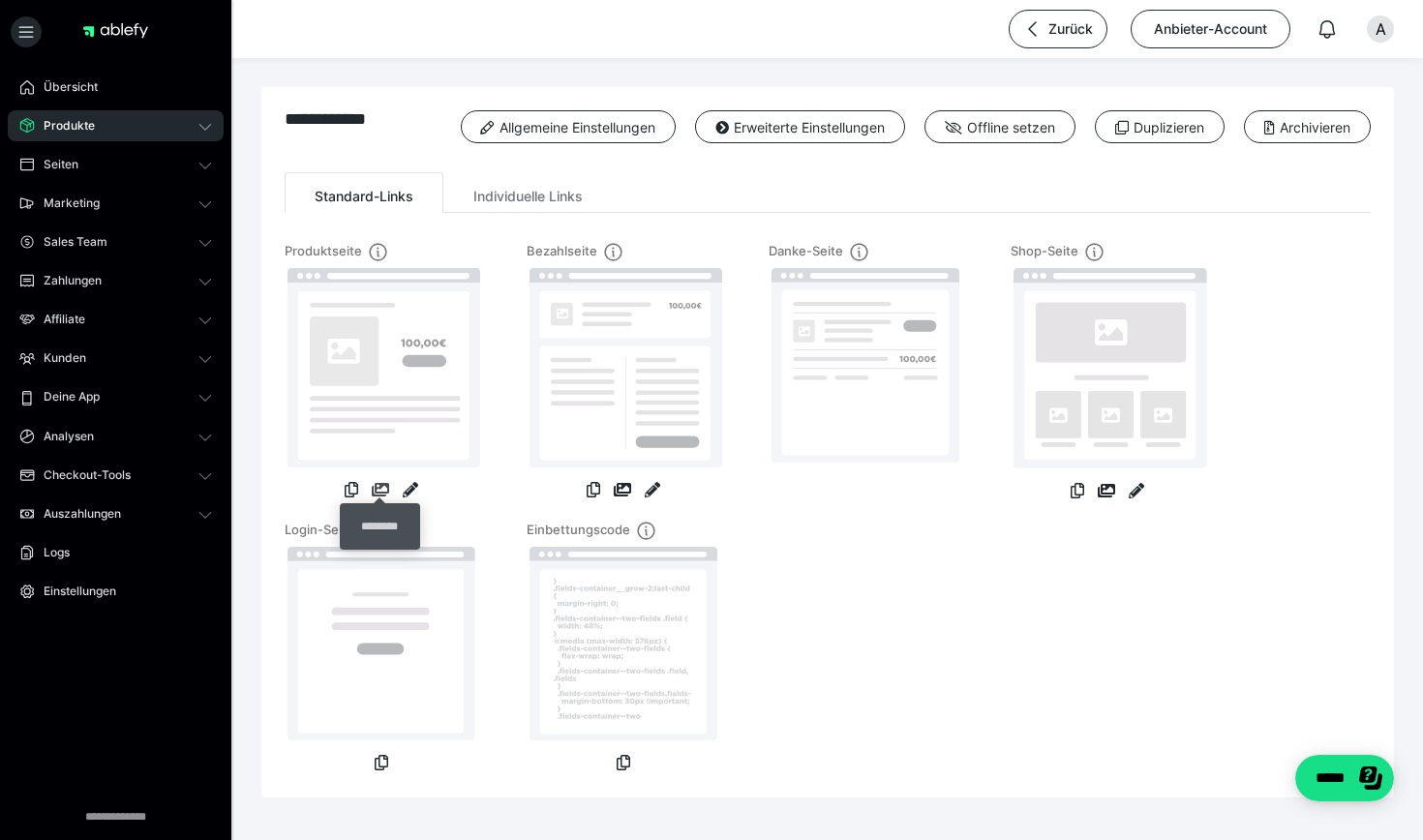 click at bounding box center (380, 490) 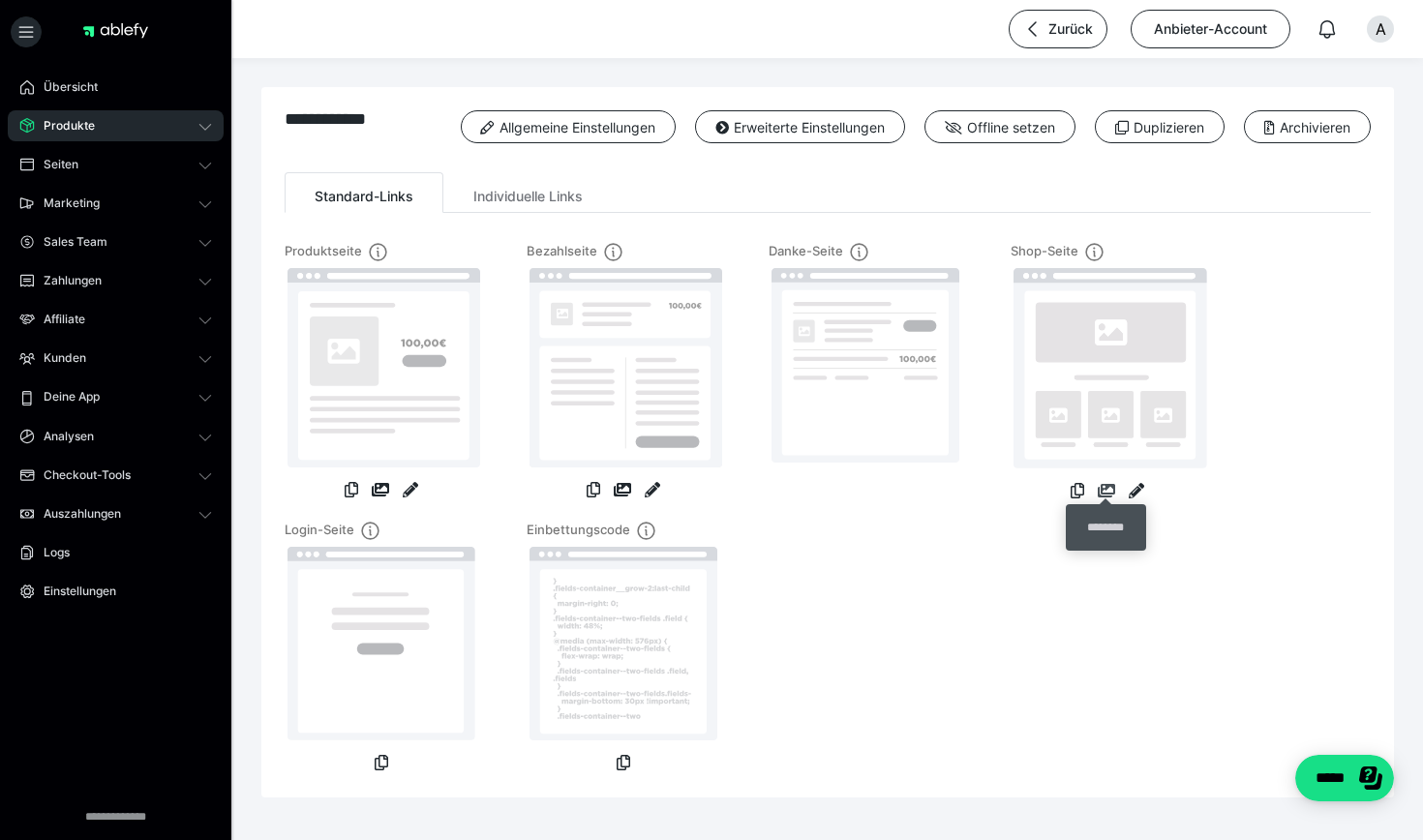 click at bounding box center [1106, 491] 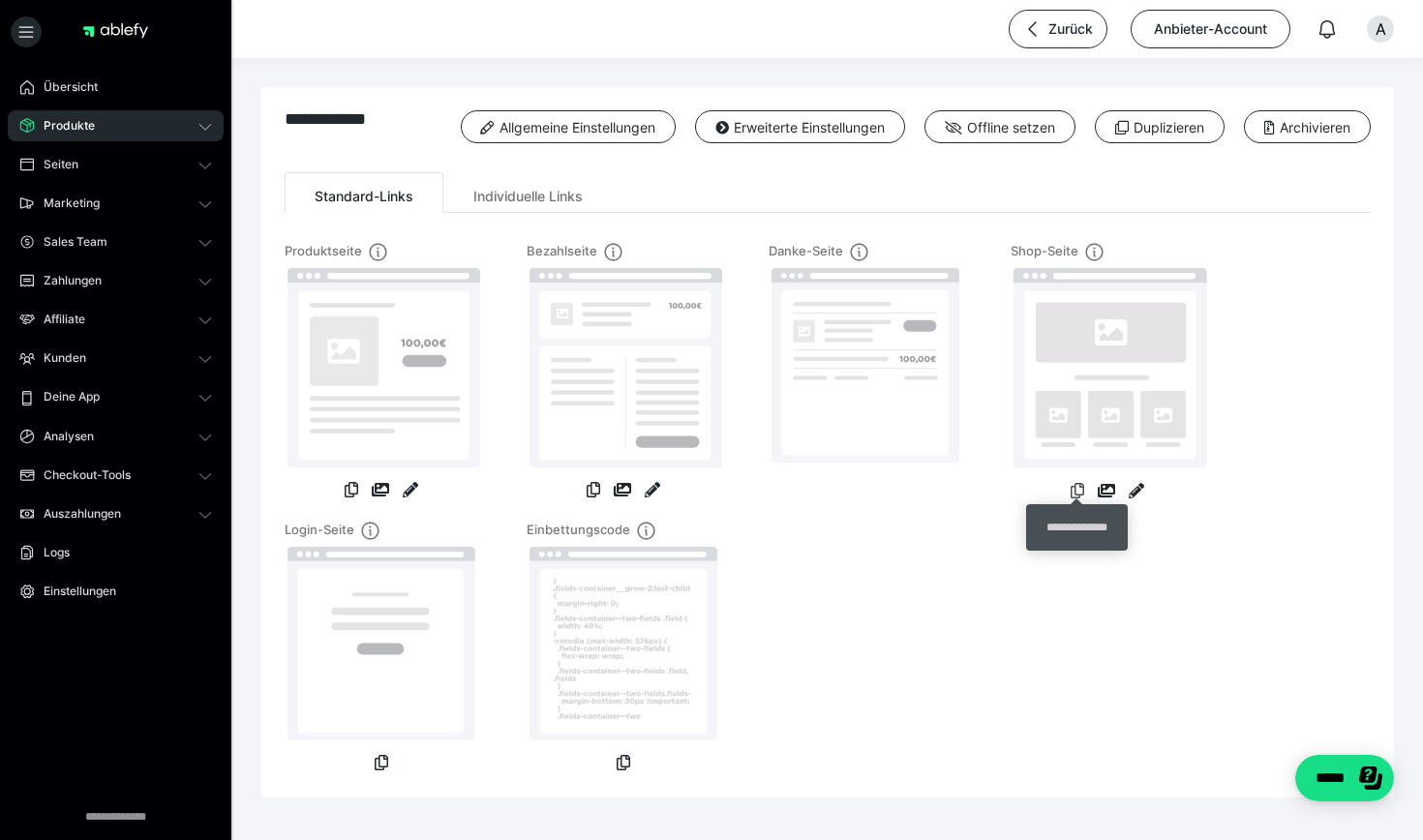 click at bounding box center (1077, 491) 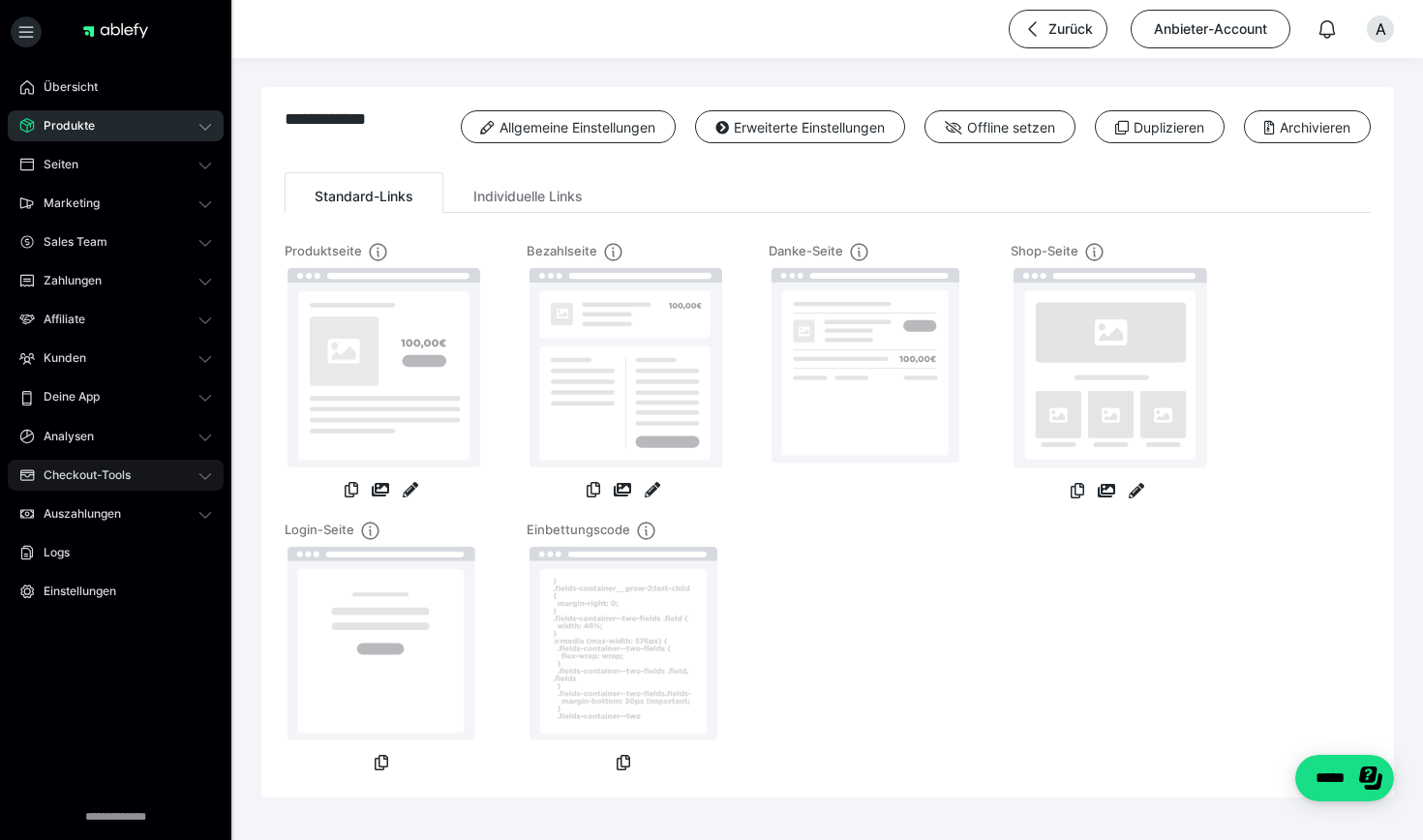 click 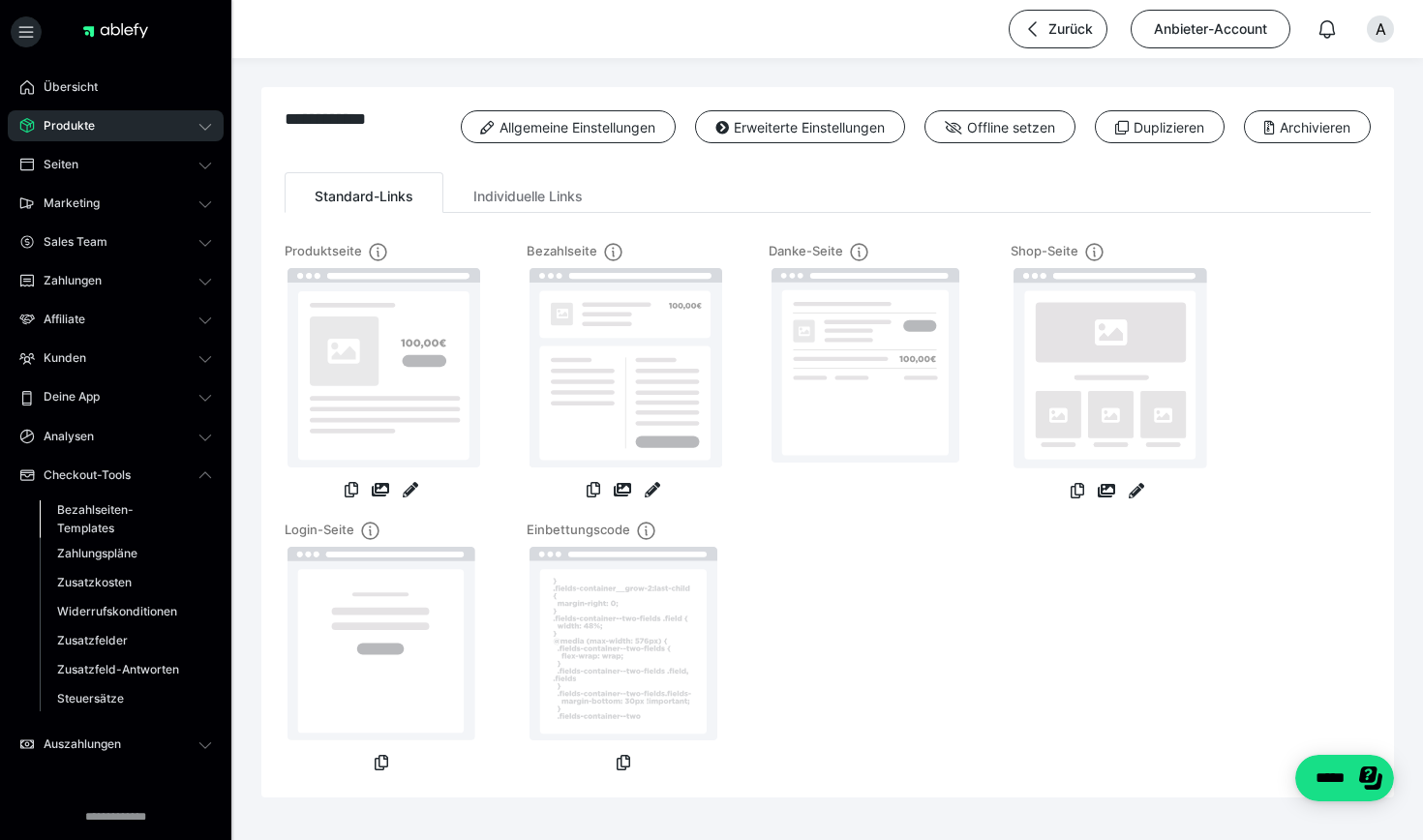 click on "Bezahlseiten-Templates" at bounding box center [122, 519] 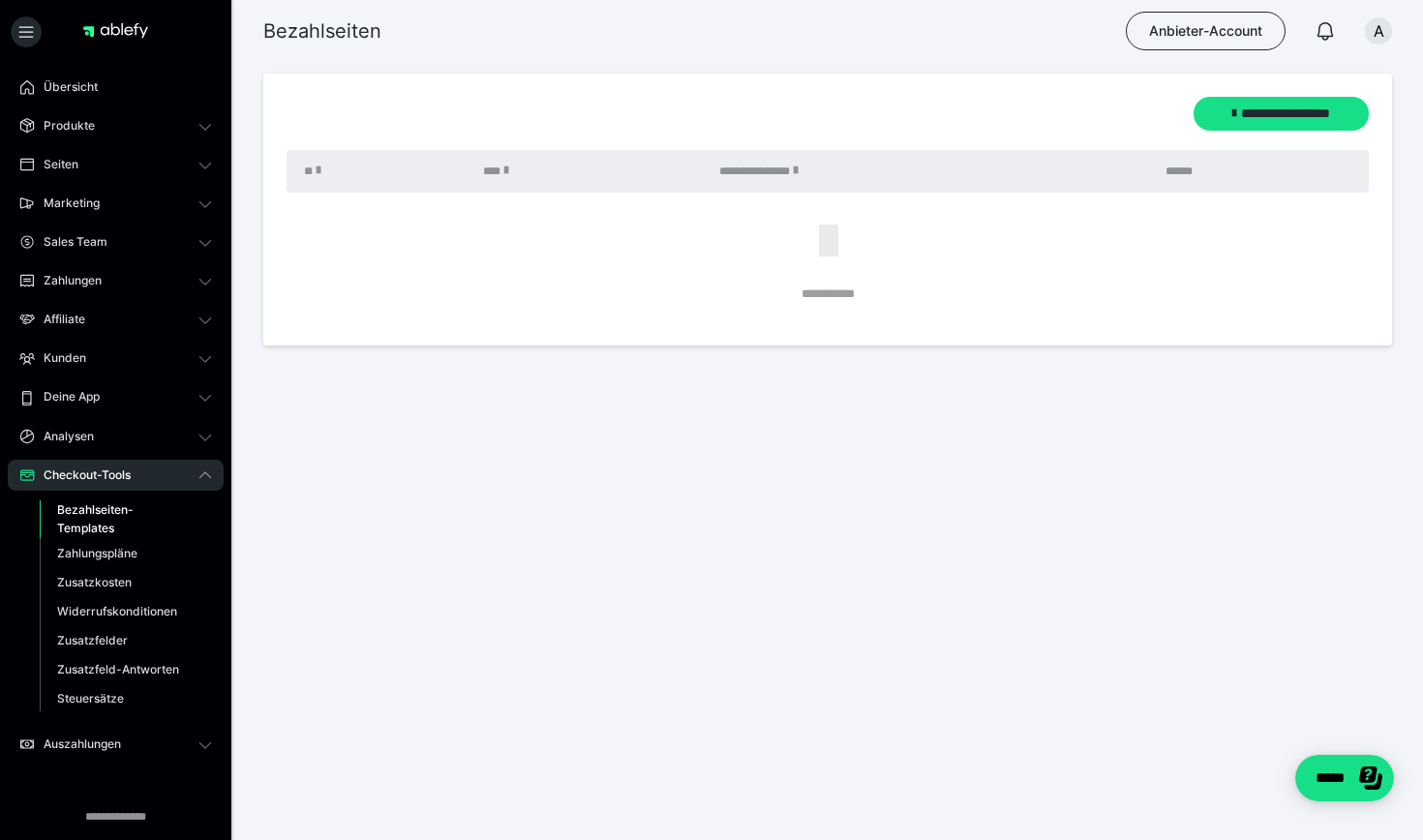 scroll, scrollTop: 0, scrollLeft: 0, axis: both 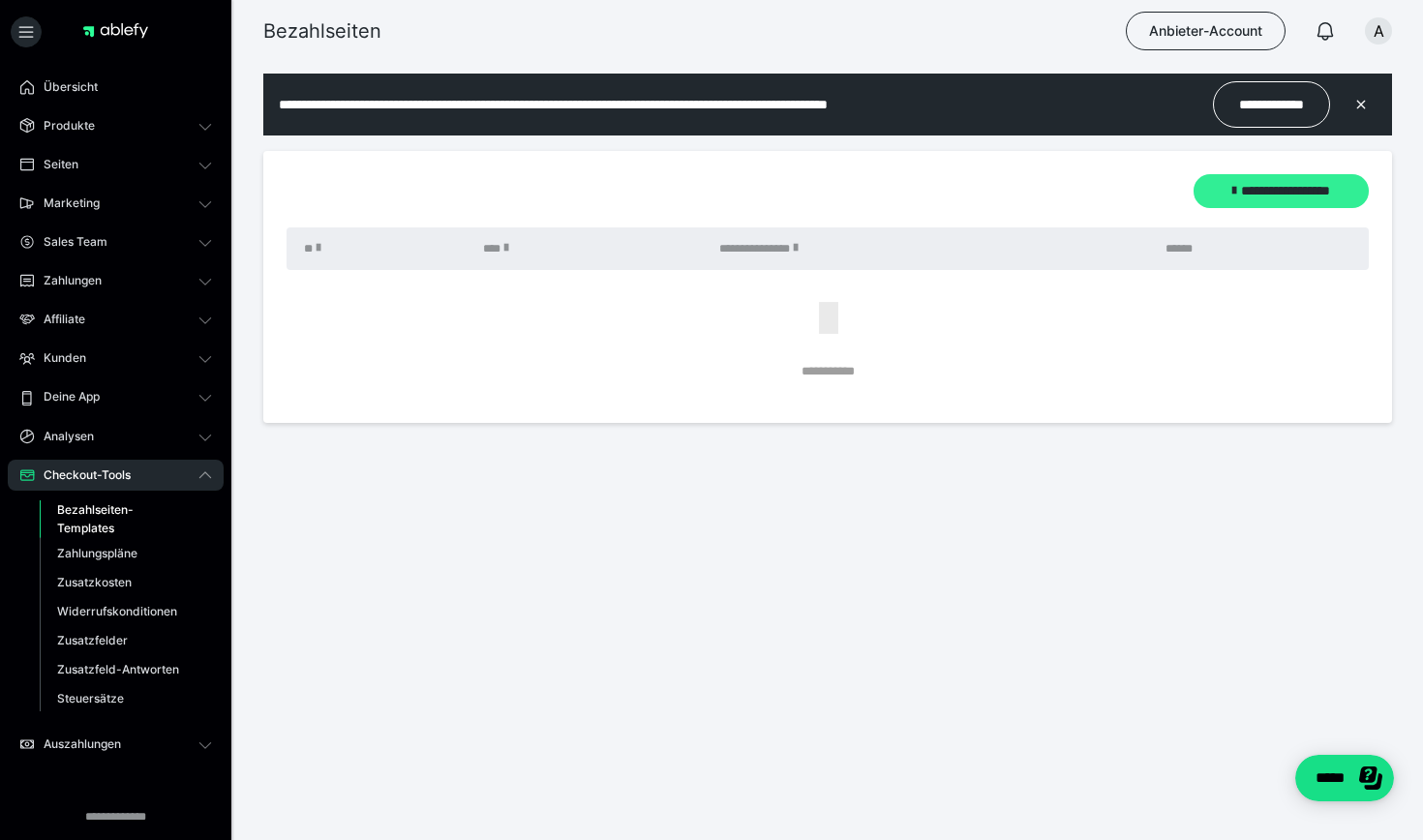 click on "**********" at bounding box center (1281, 191) 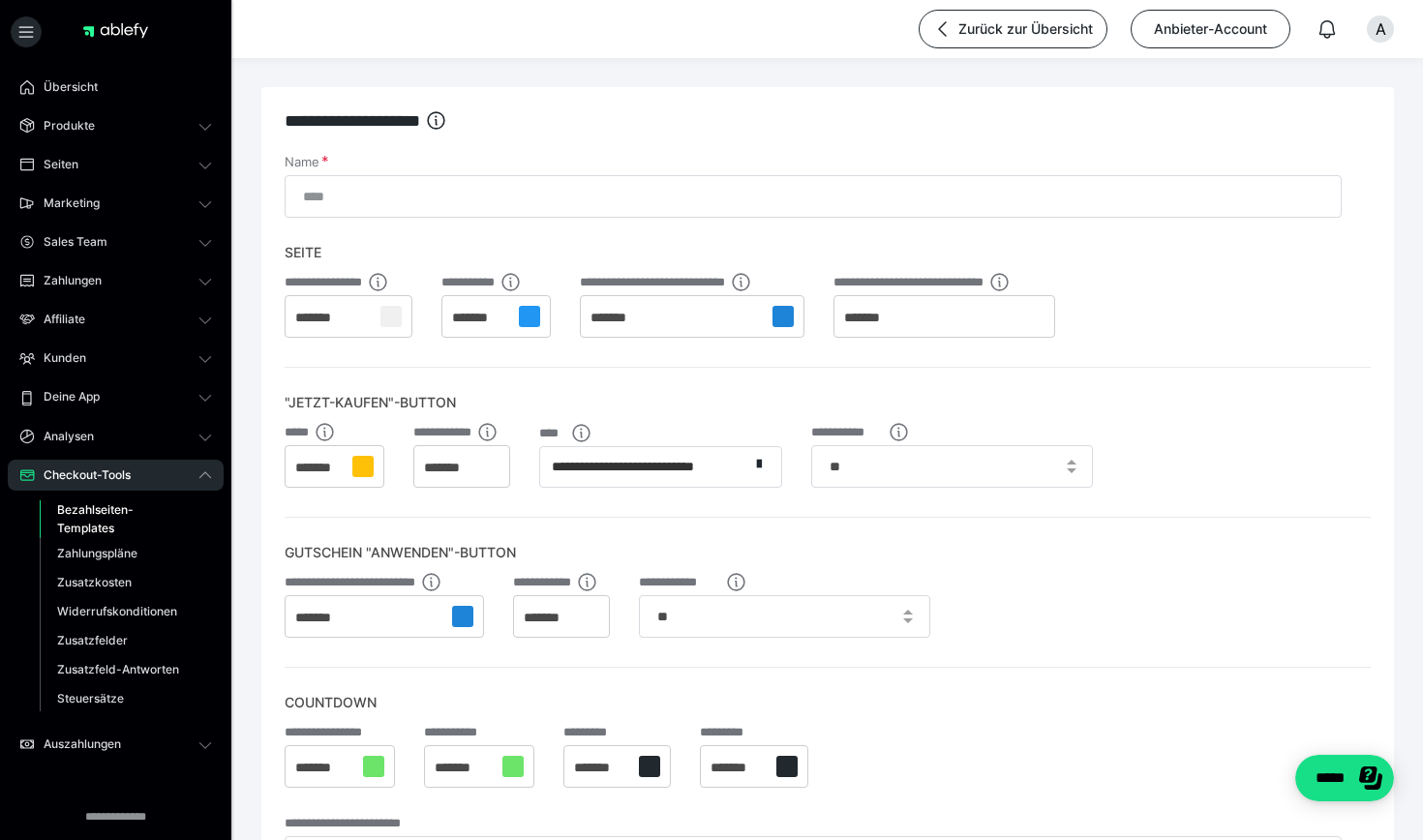scroll, scrollTop: 0, scrollLeft: 0, axis: both 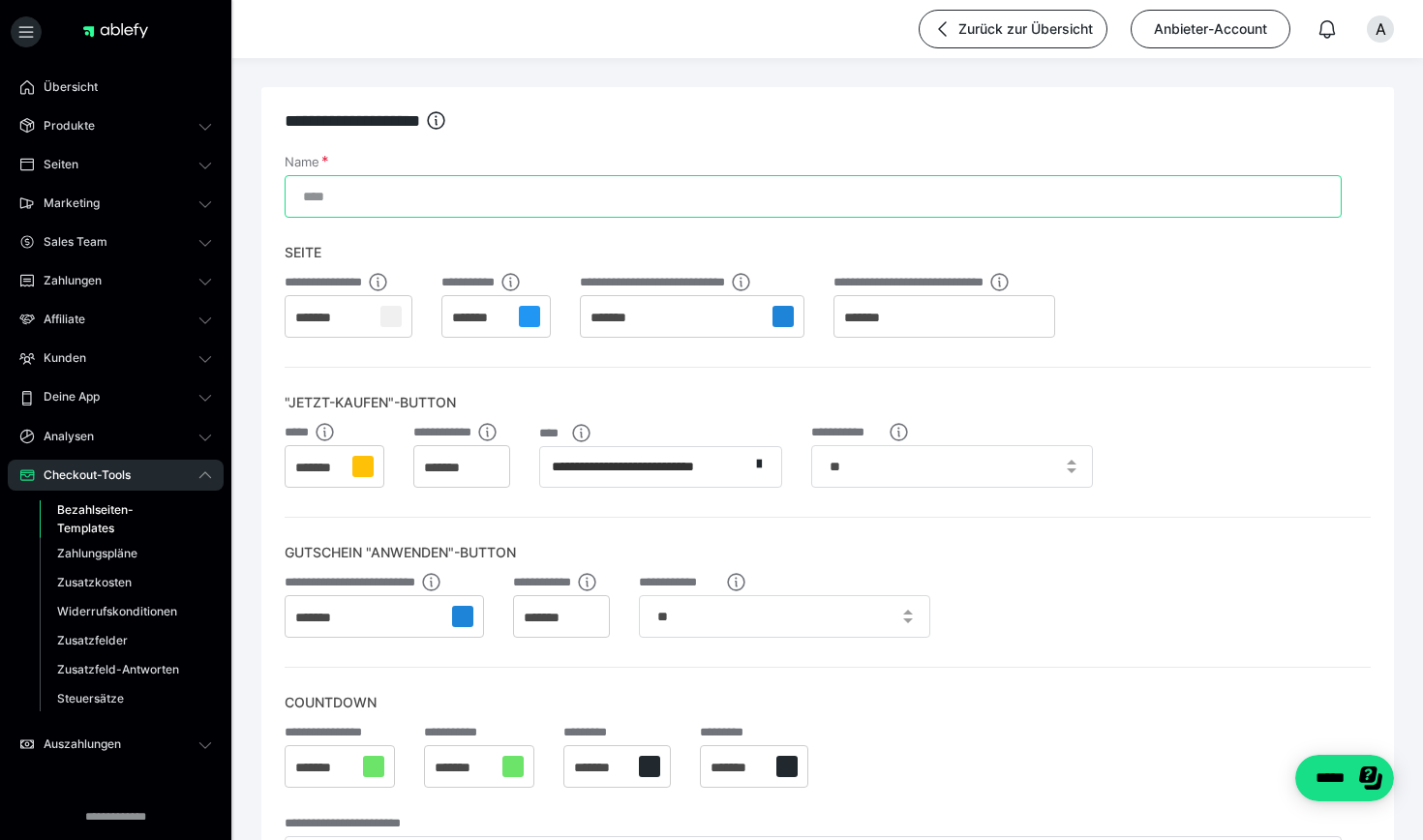 click on "Name" at bounding box center [813, 196] 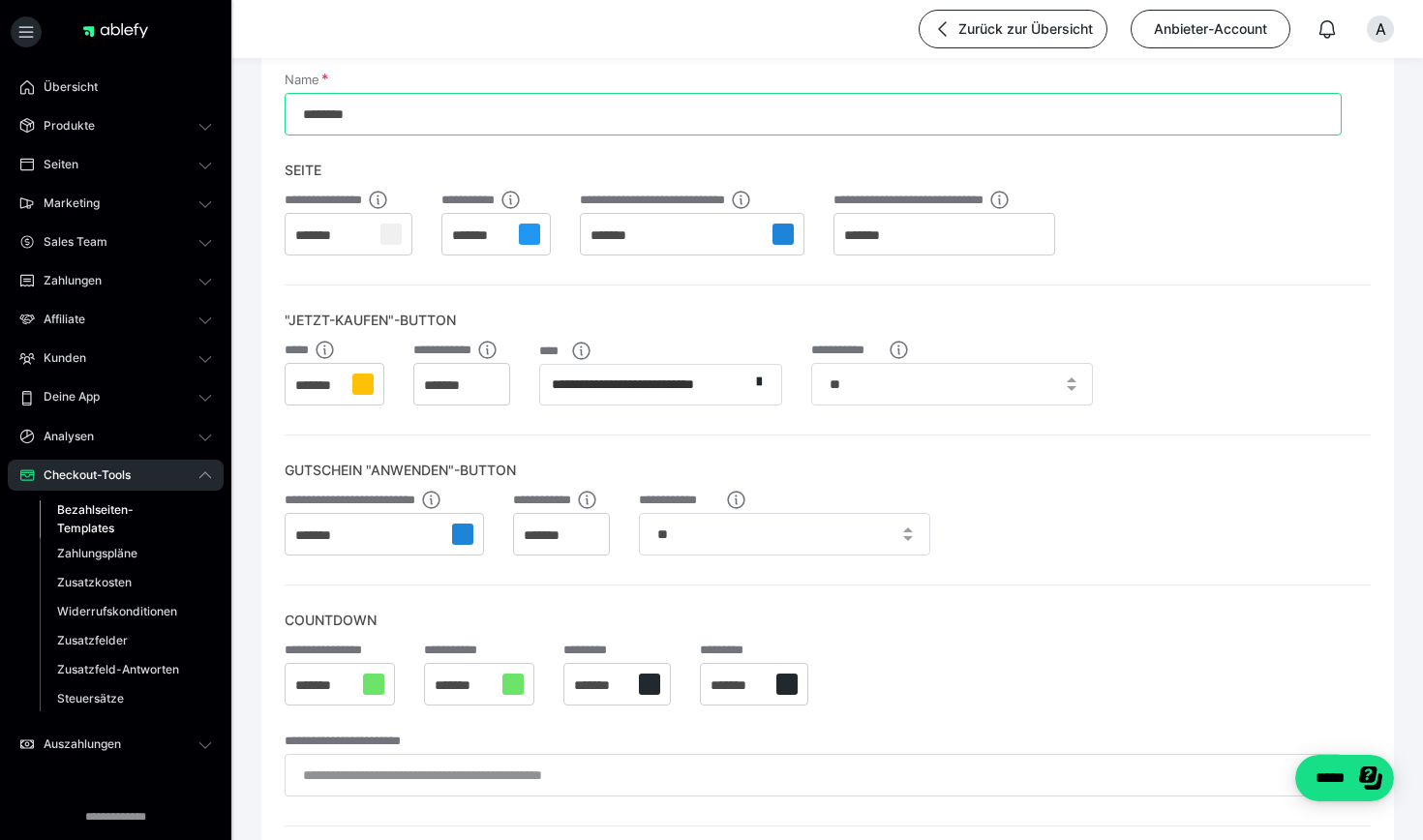 scroll, scrollTop: 100, scrollLeft: 0, axis: vertical 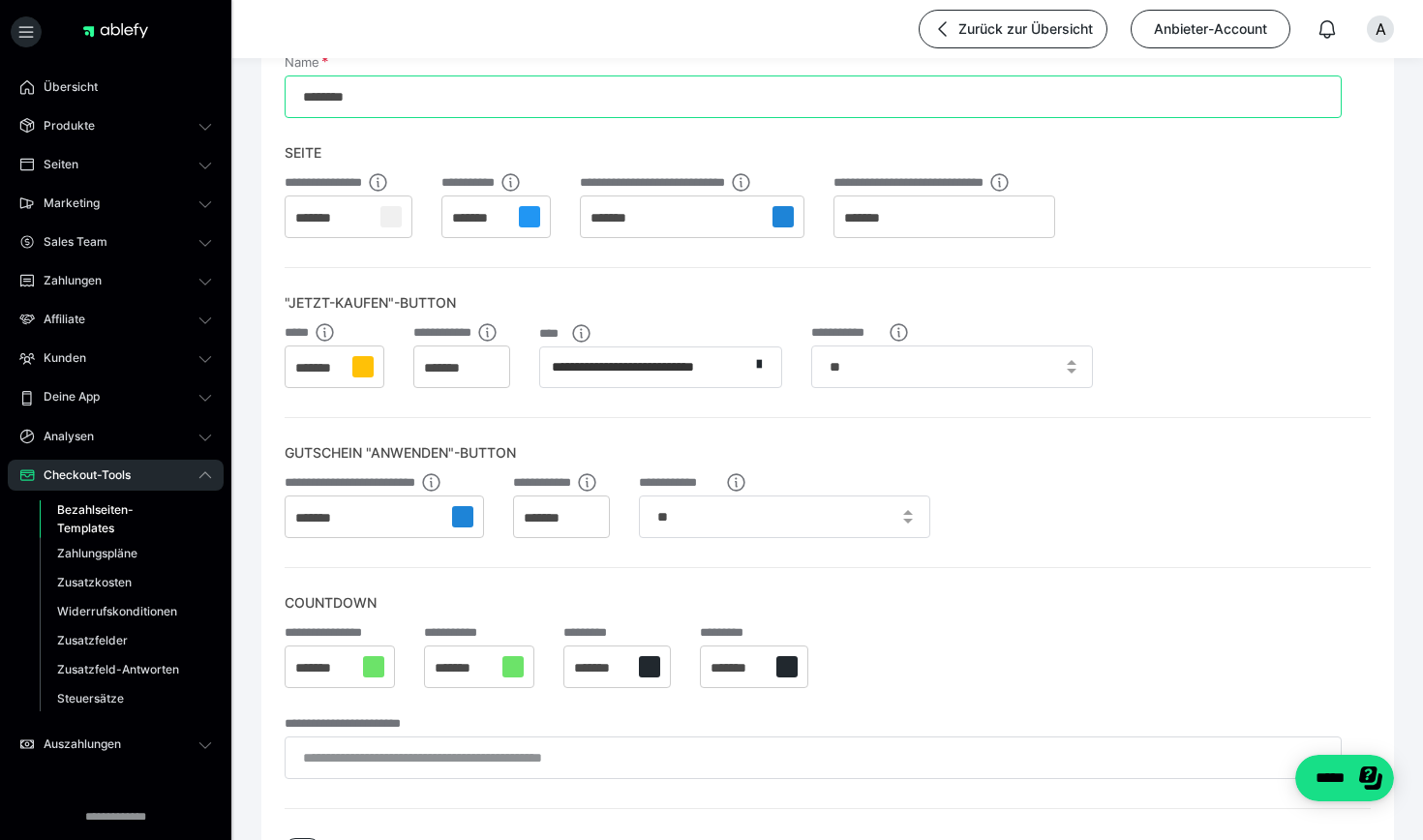 type on "********" 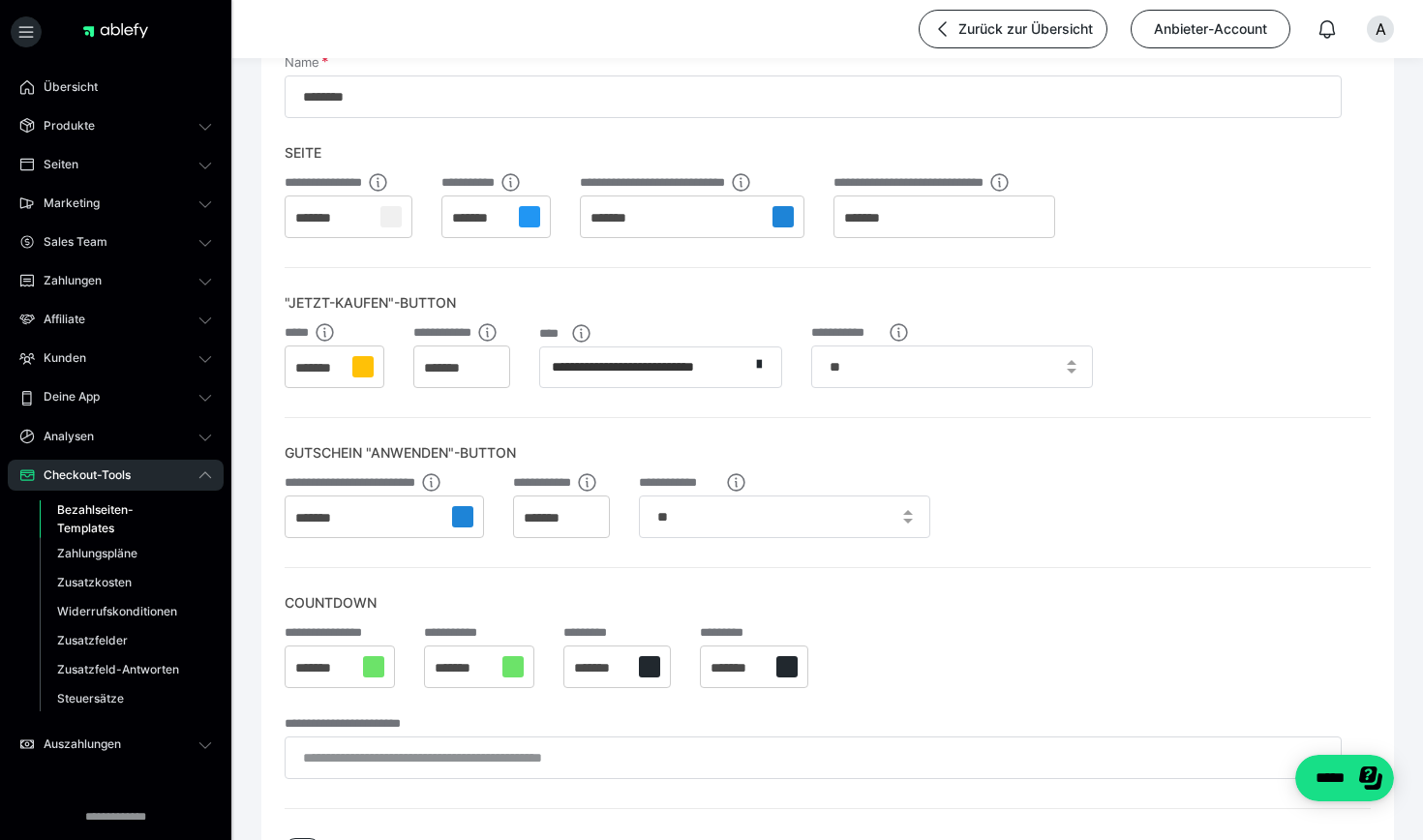 click at bounding box center (363, 367) 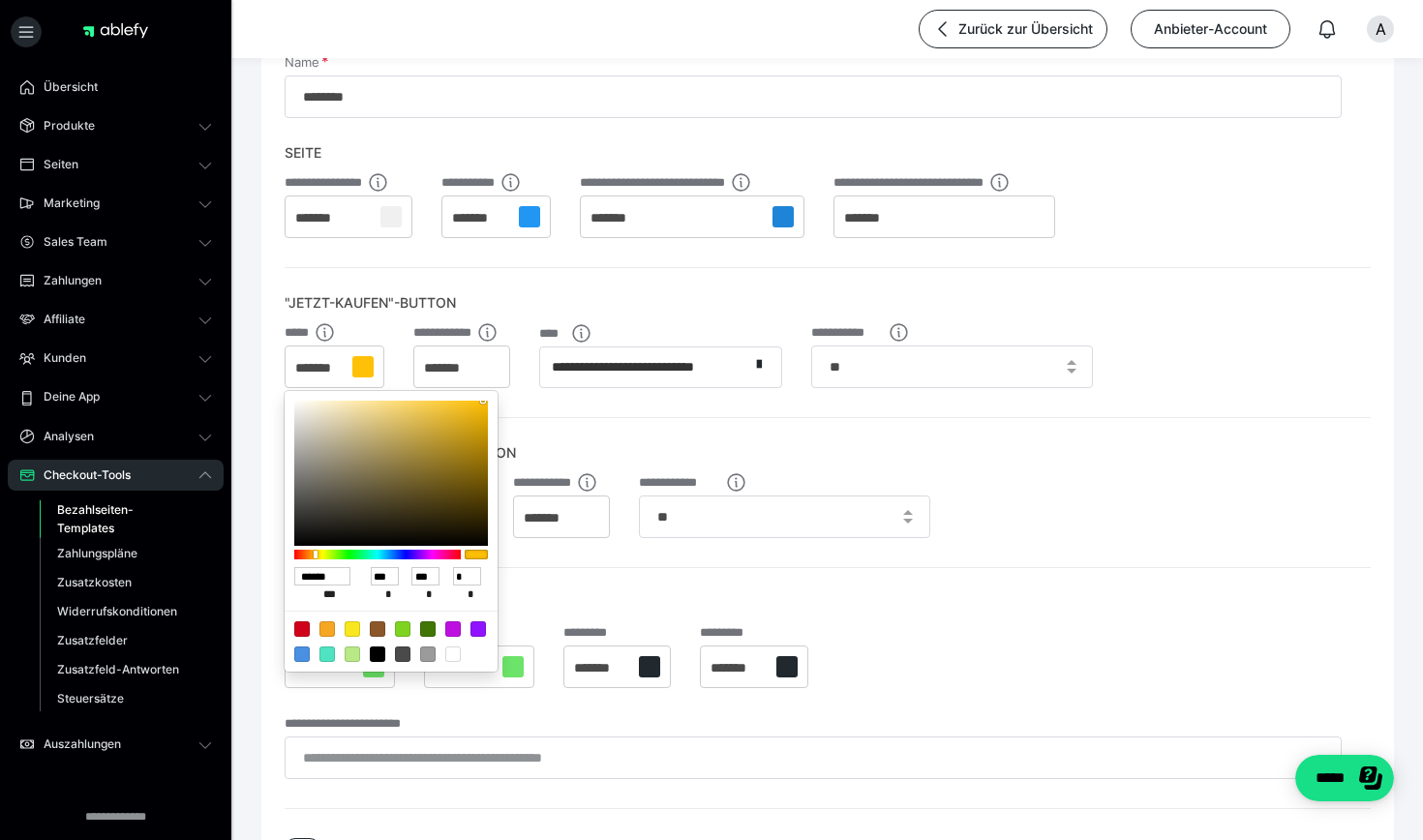 click at bounding box center (302, 654) 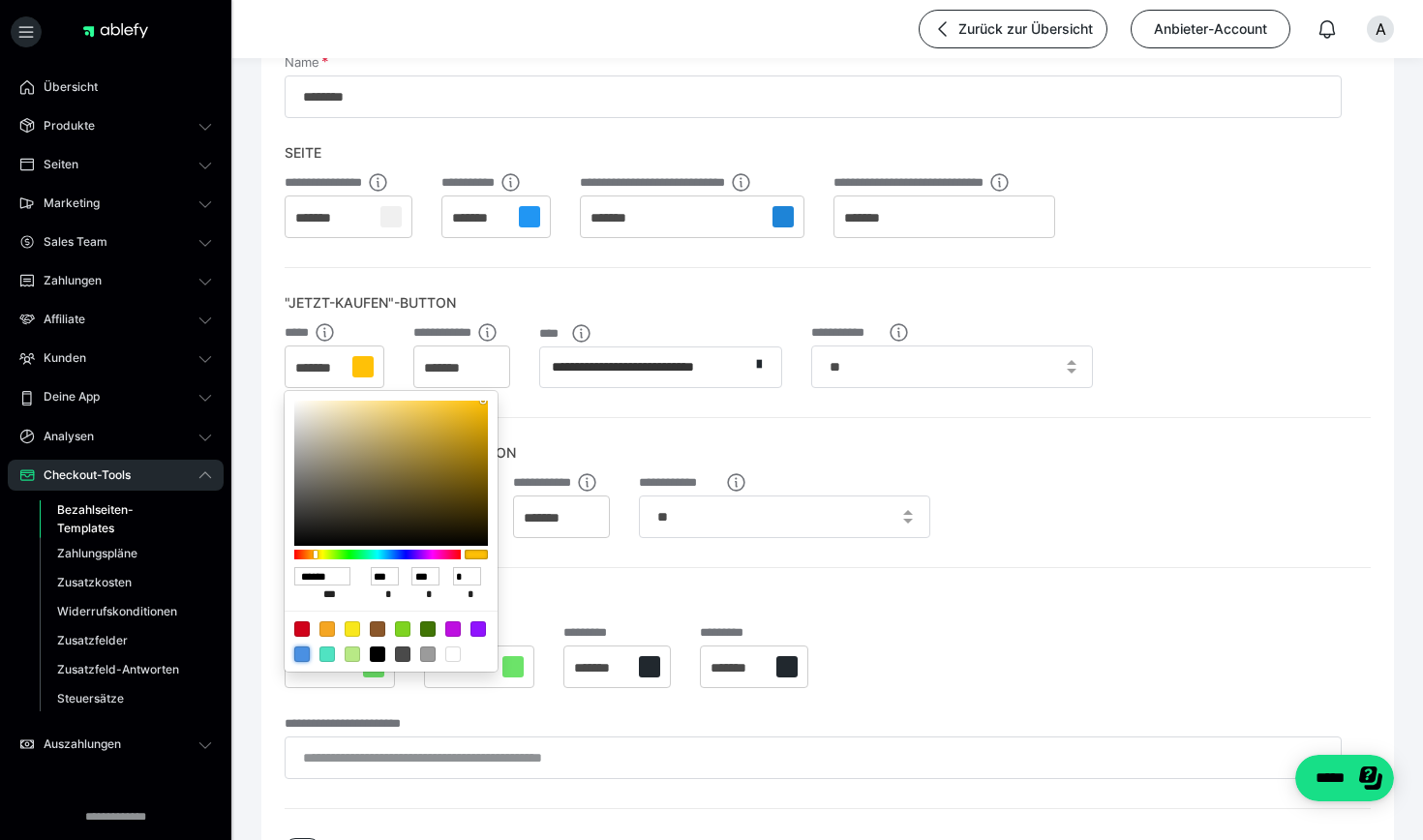 type on "******" 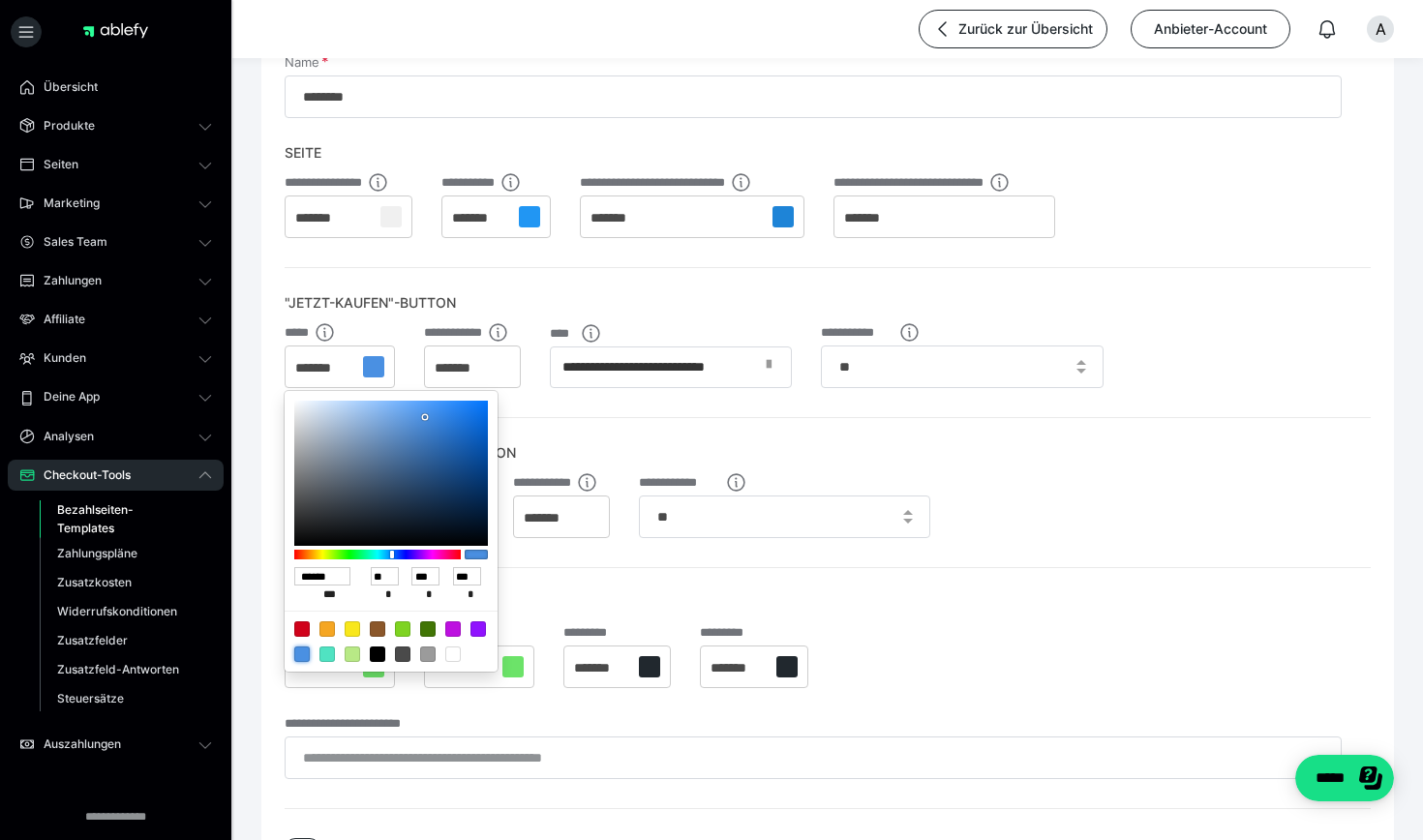 click at bounding box center (769, 365) 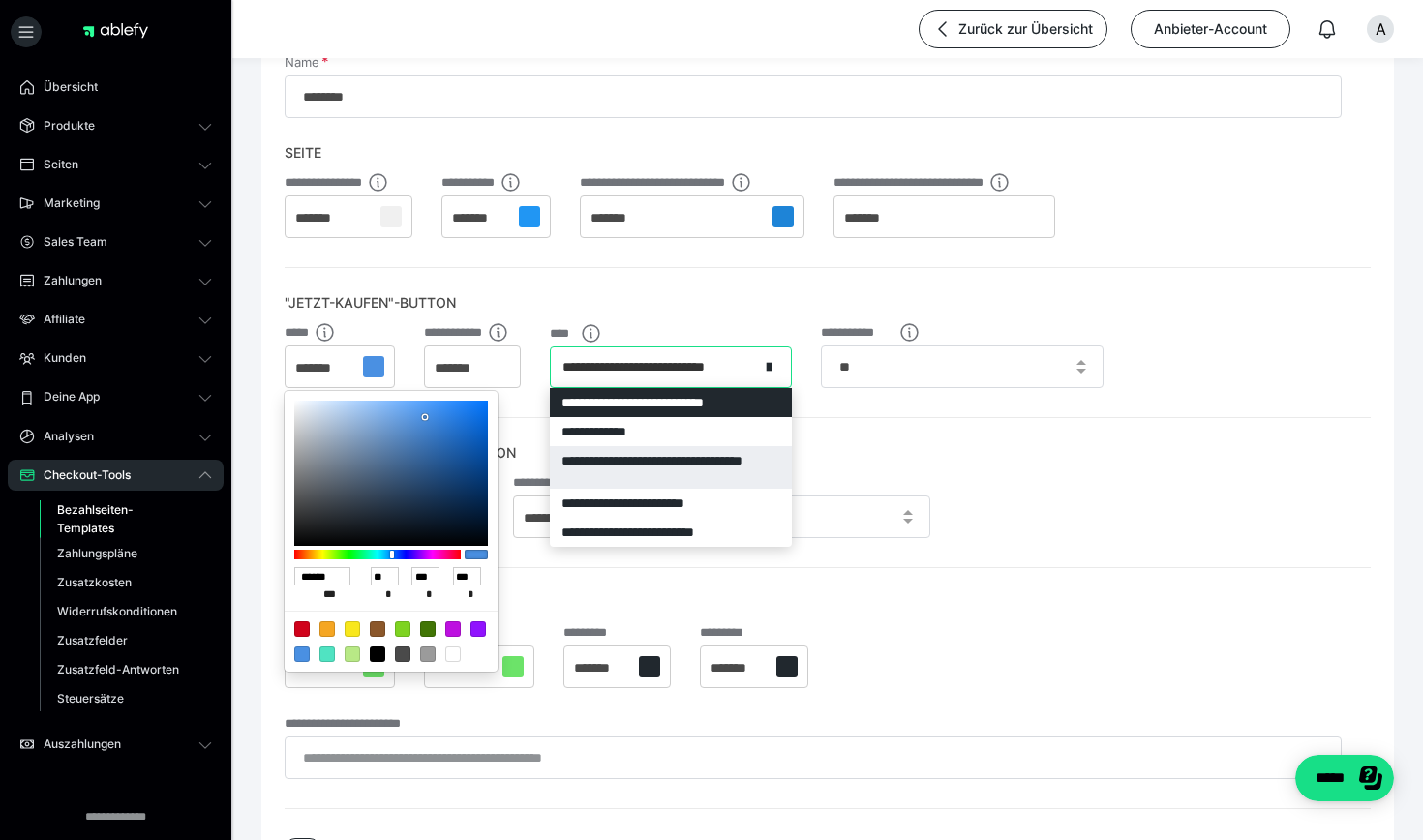 click on "**********" at bounding box center (671, 467) 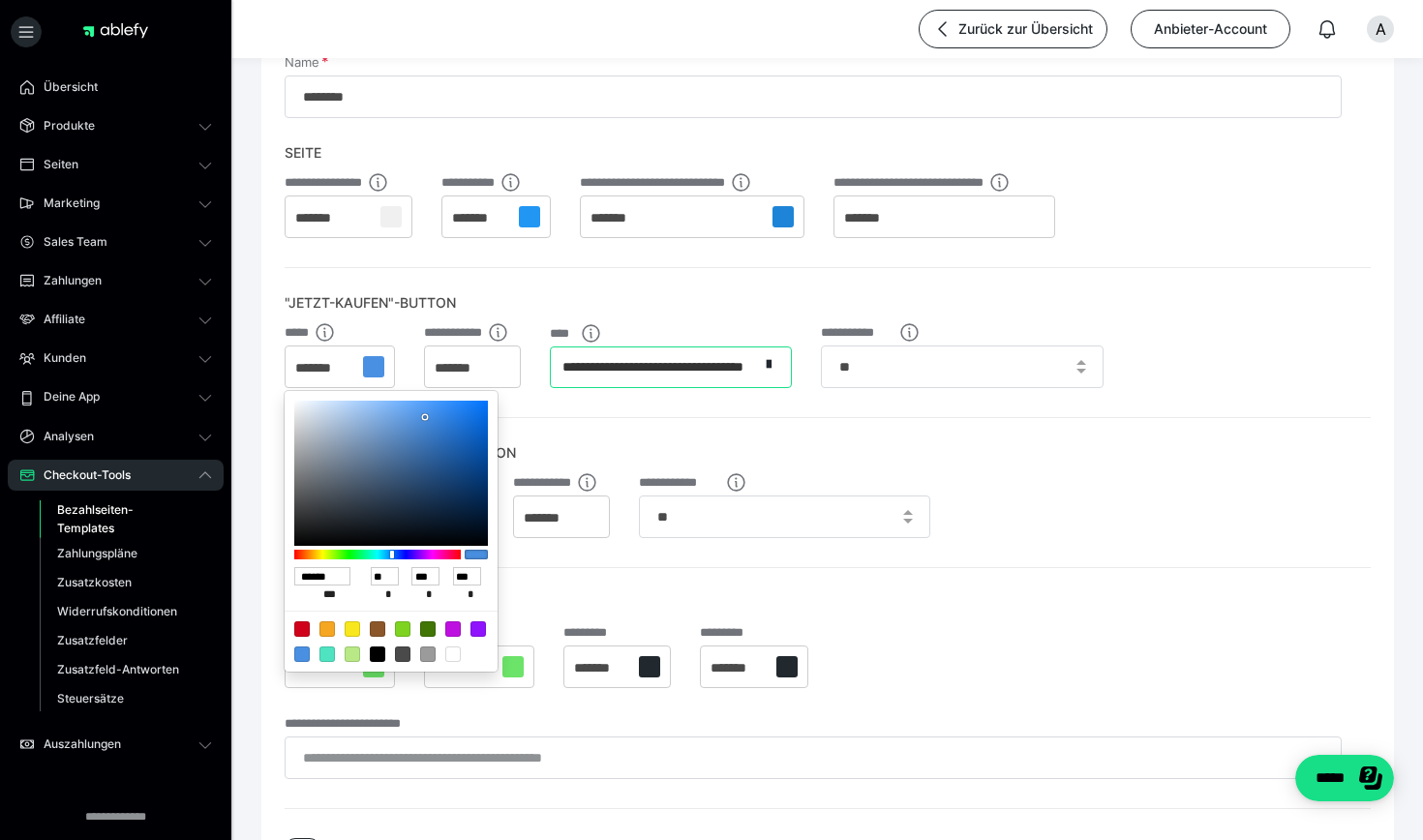 click on "Gutschein "Anwenden"-Button" at bounding box center (828, 437) 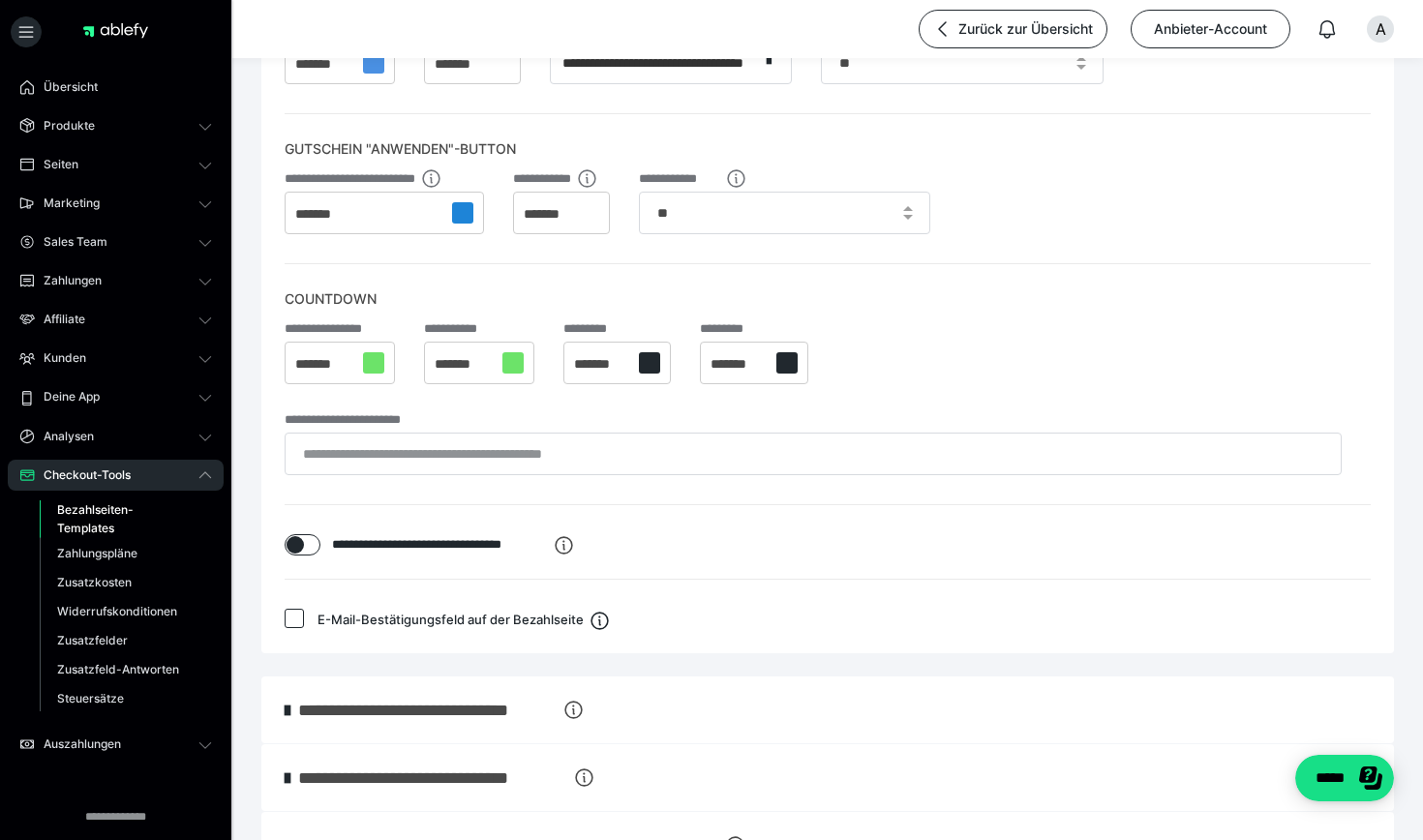 scroll, scrollTop: 409, scrollLeft: 0, axis: vertical 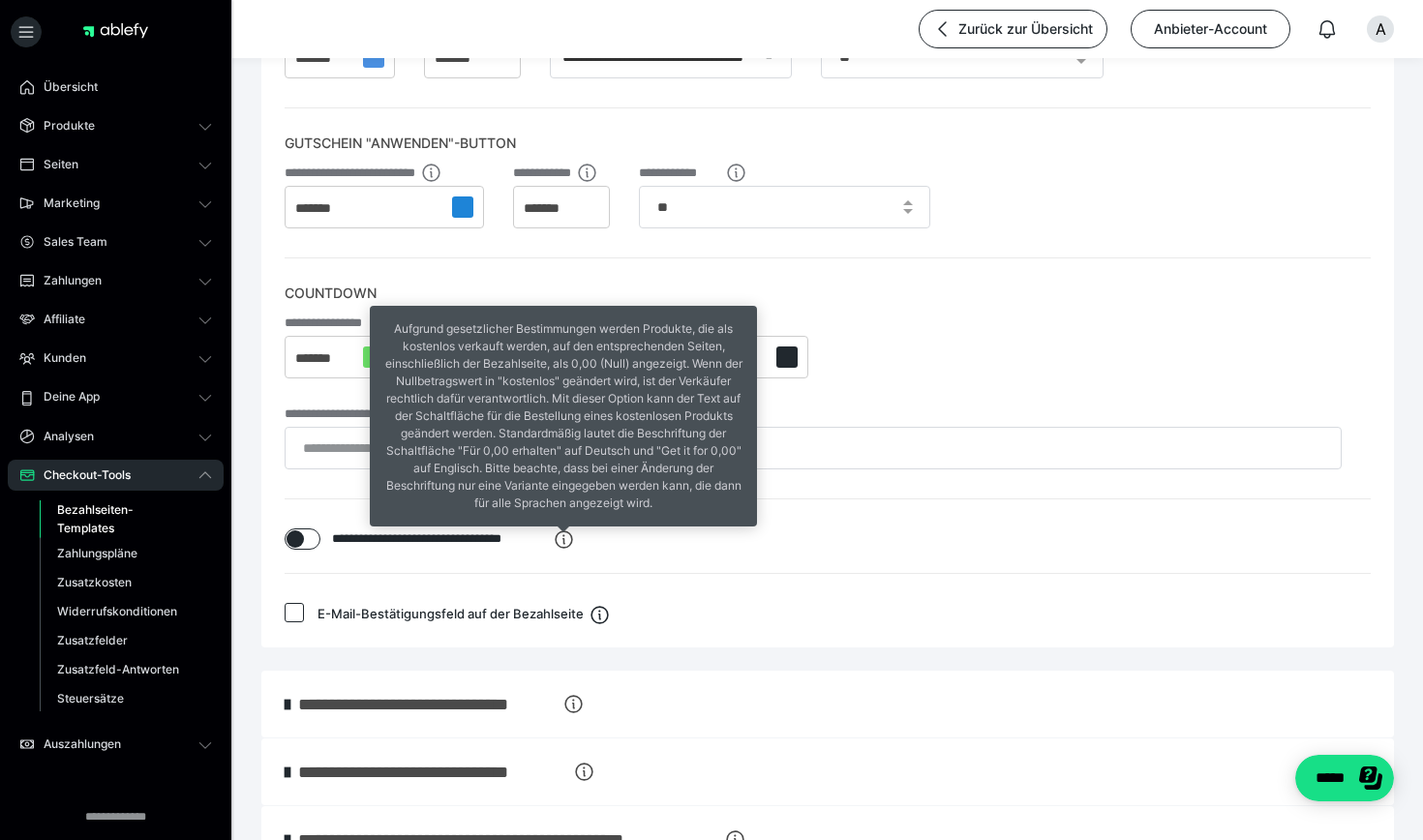 click 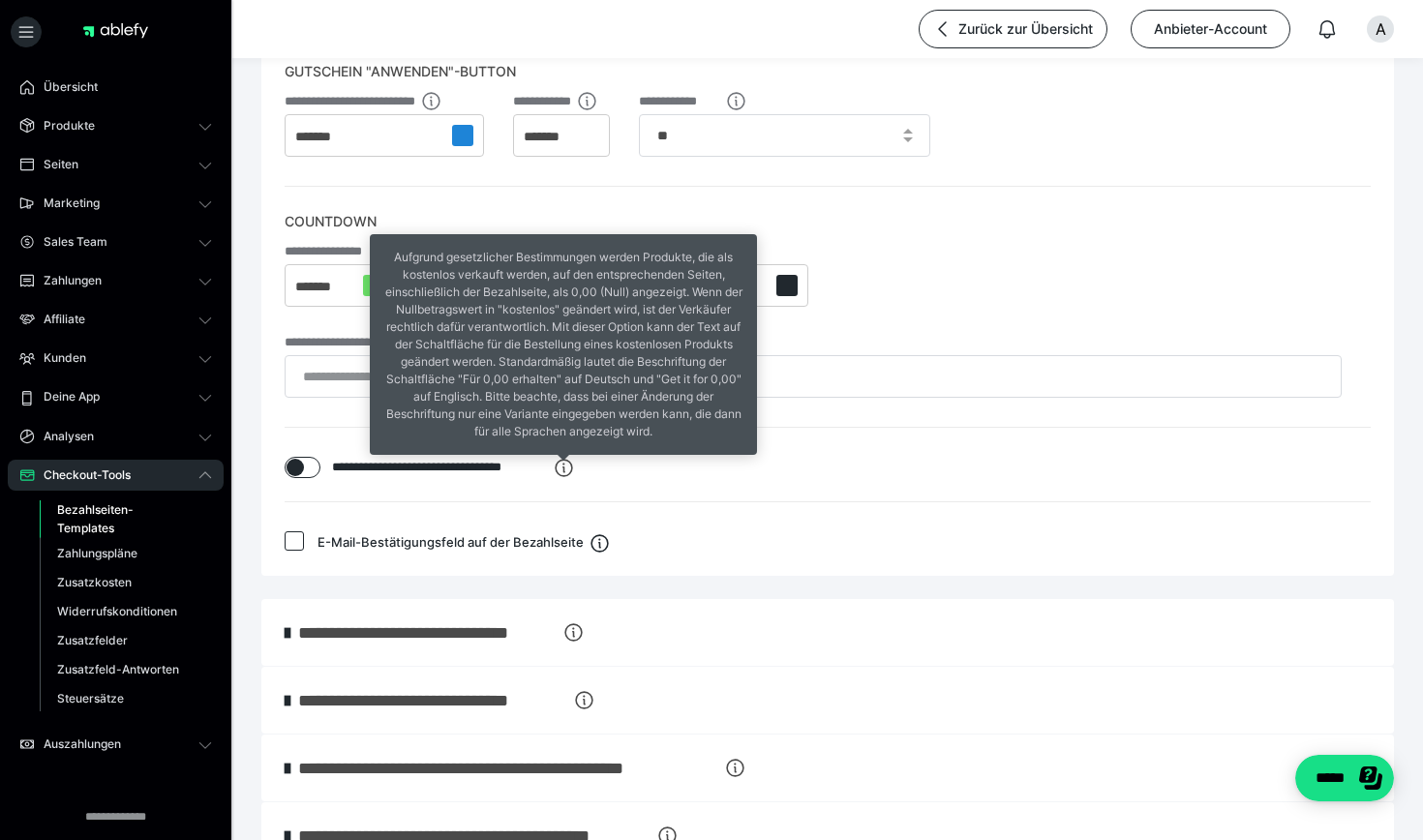 scroll, scrollTop: 485, scrollLeft: 0, axis: vertical 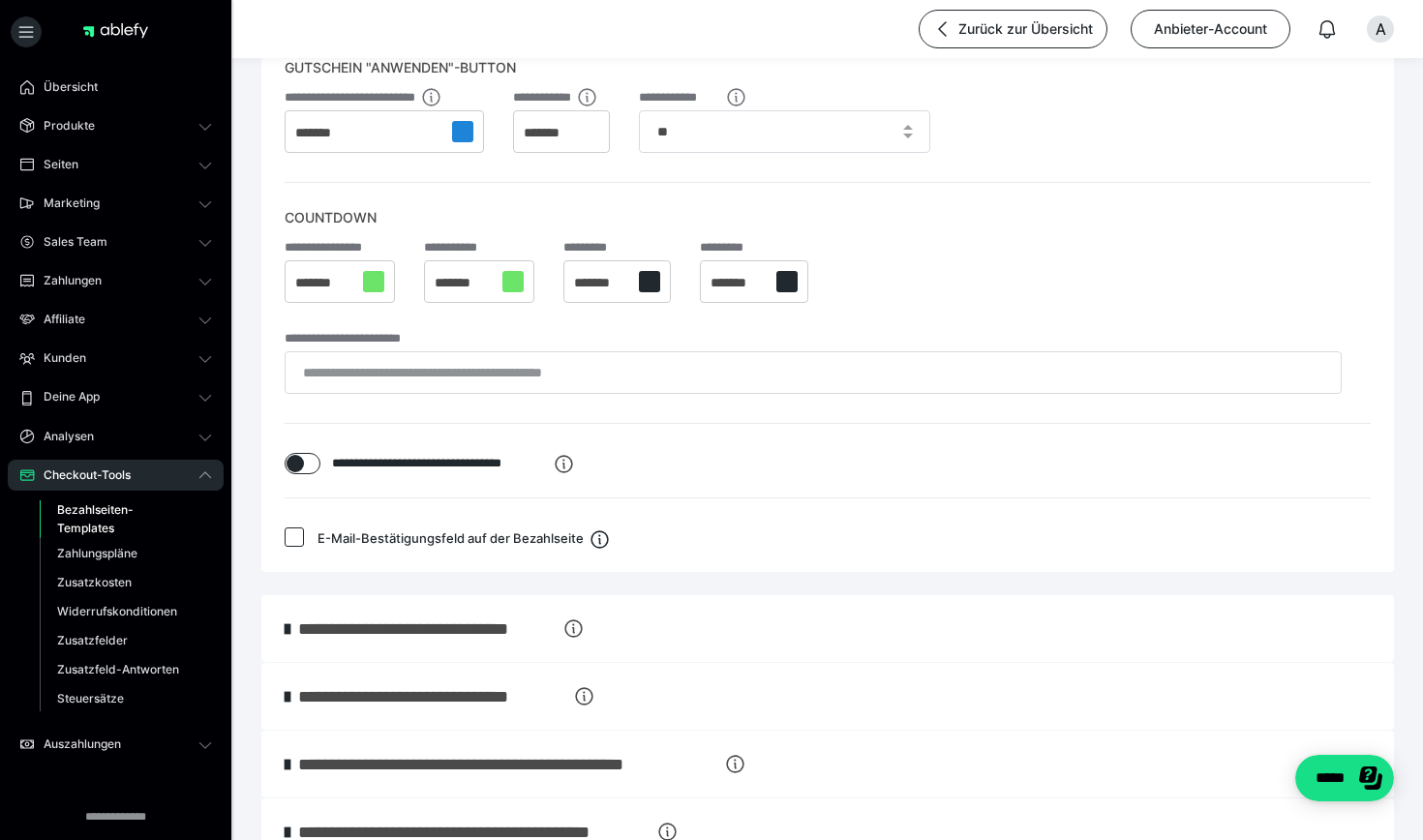 click at bounding box center [294, 537] 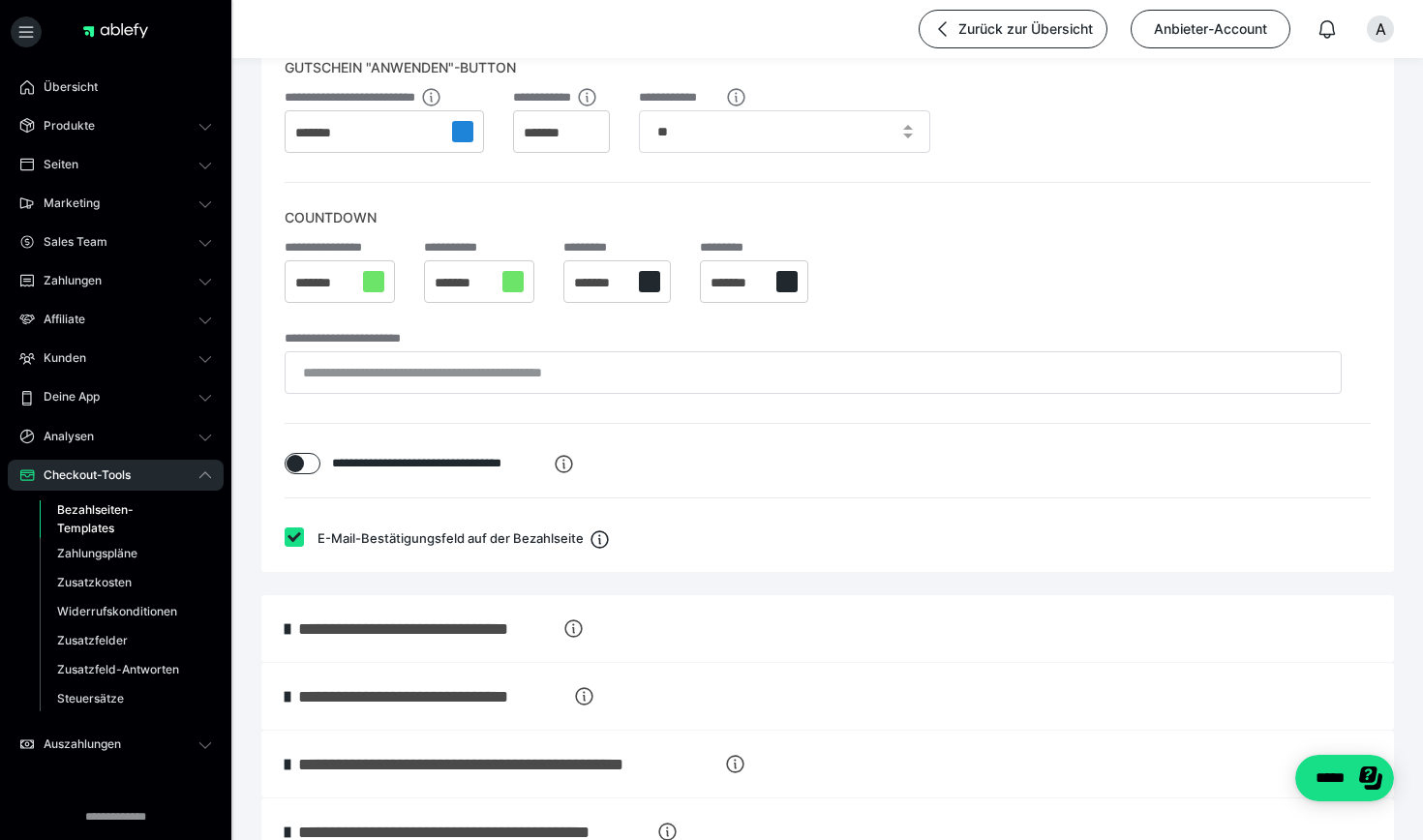 checkbox on "true" 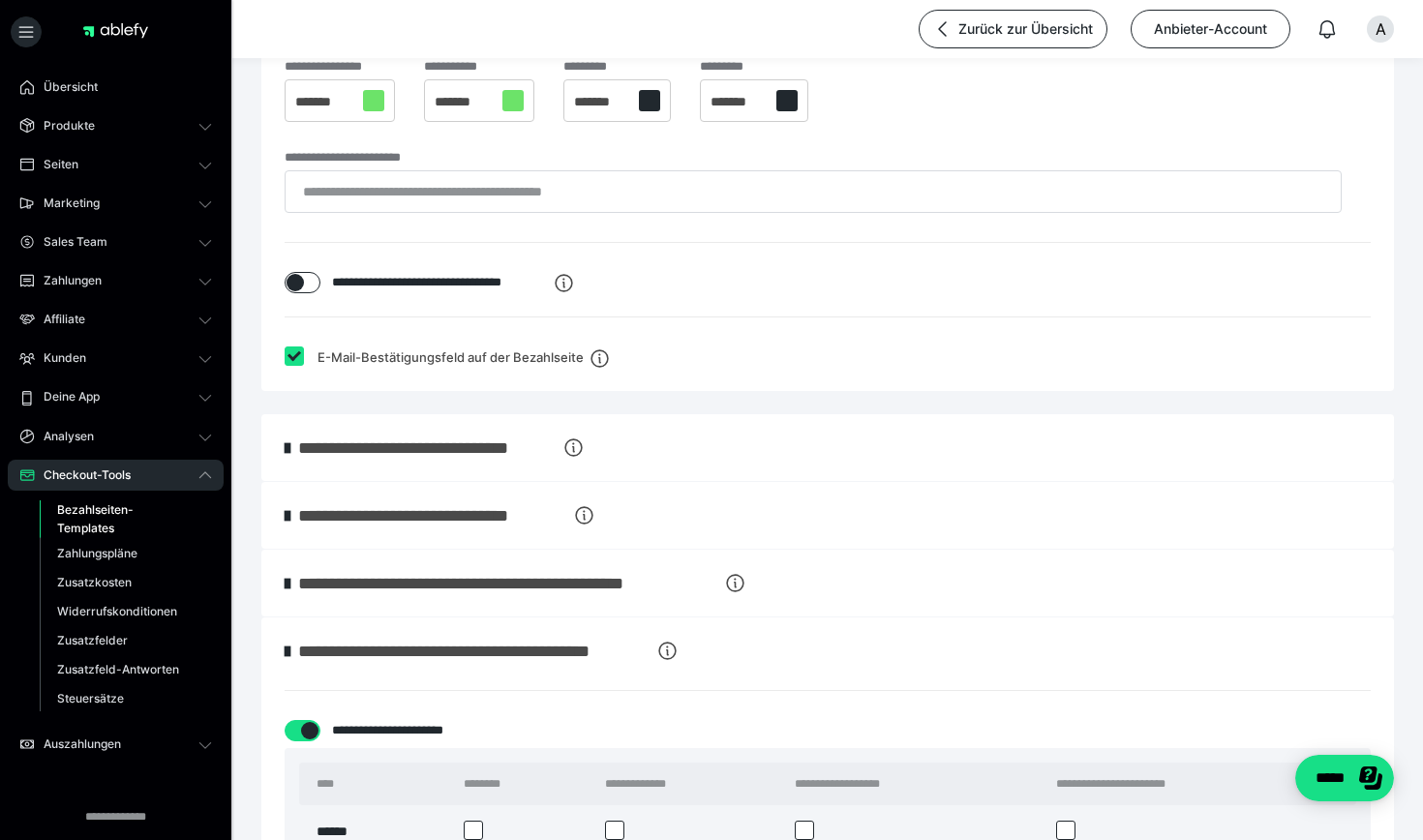 scroll, scrollTop: 667, scrollLeft: 0, axis: vertical 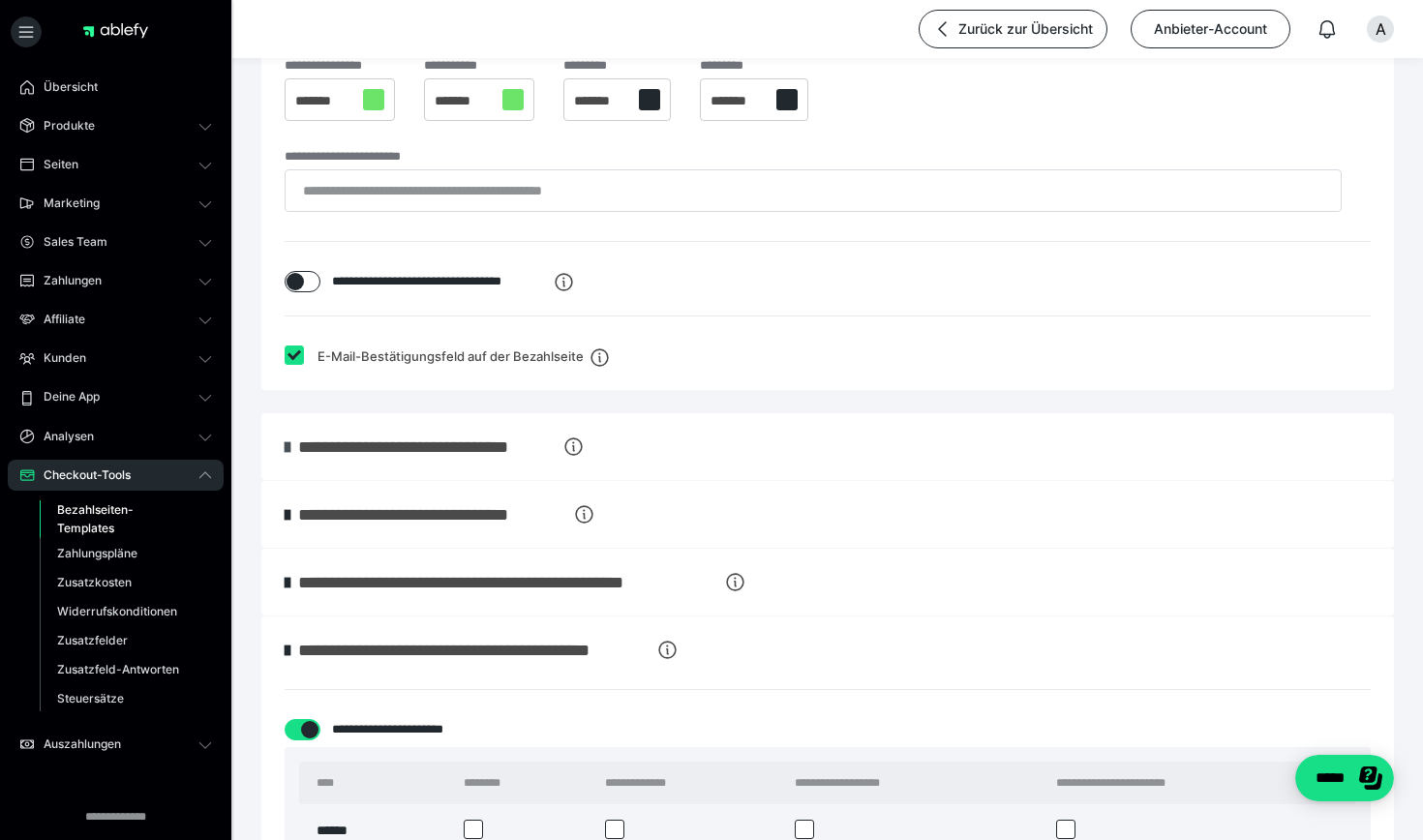 click at bounding box center [288, 447] 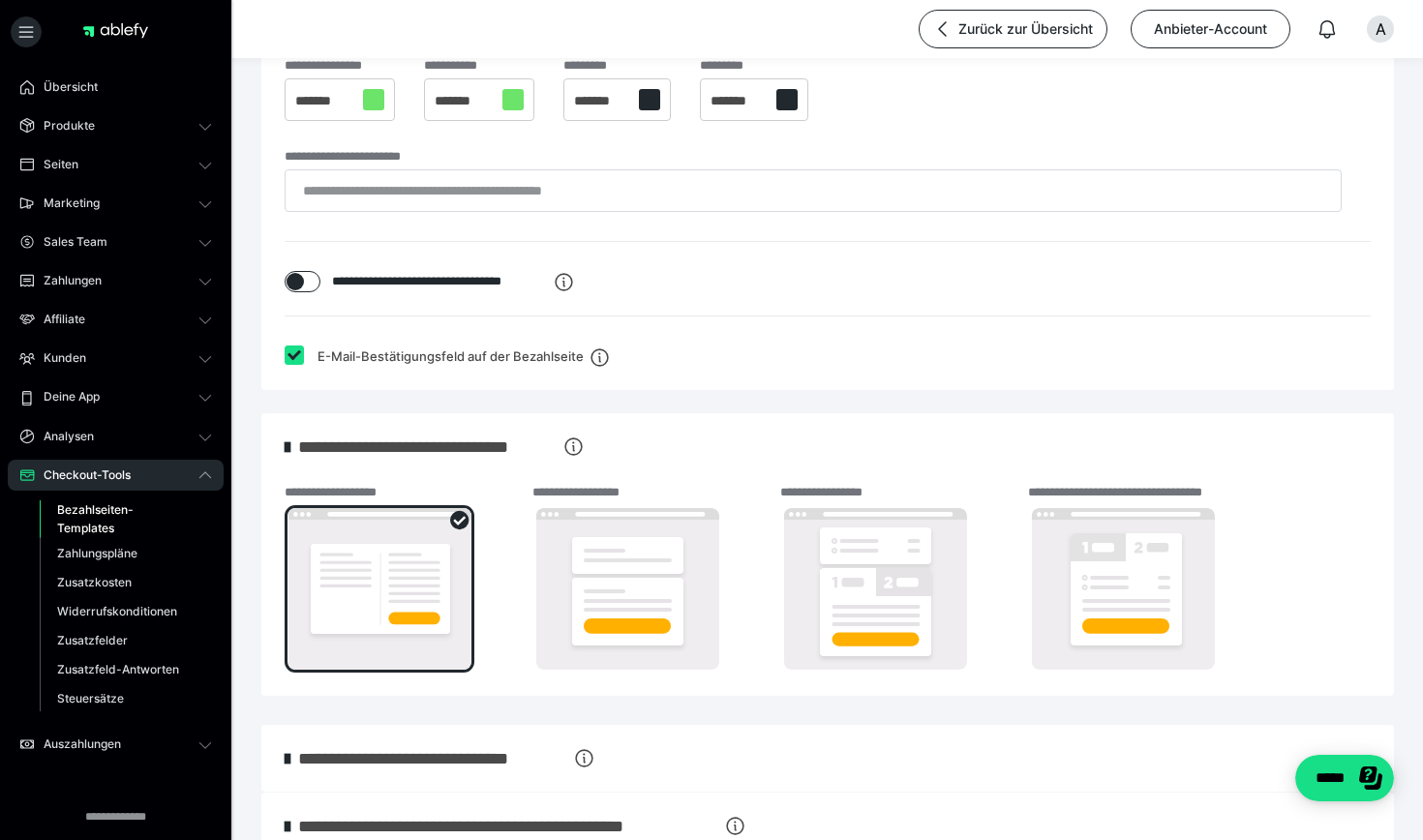 click 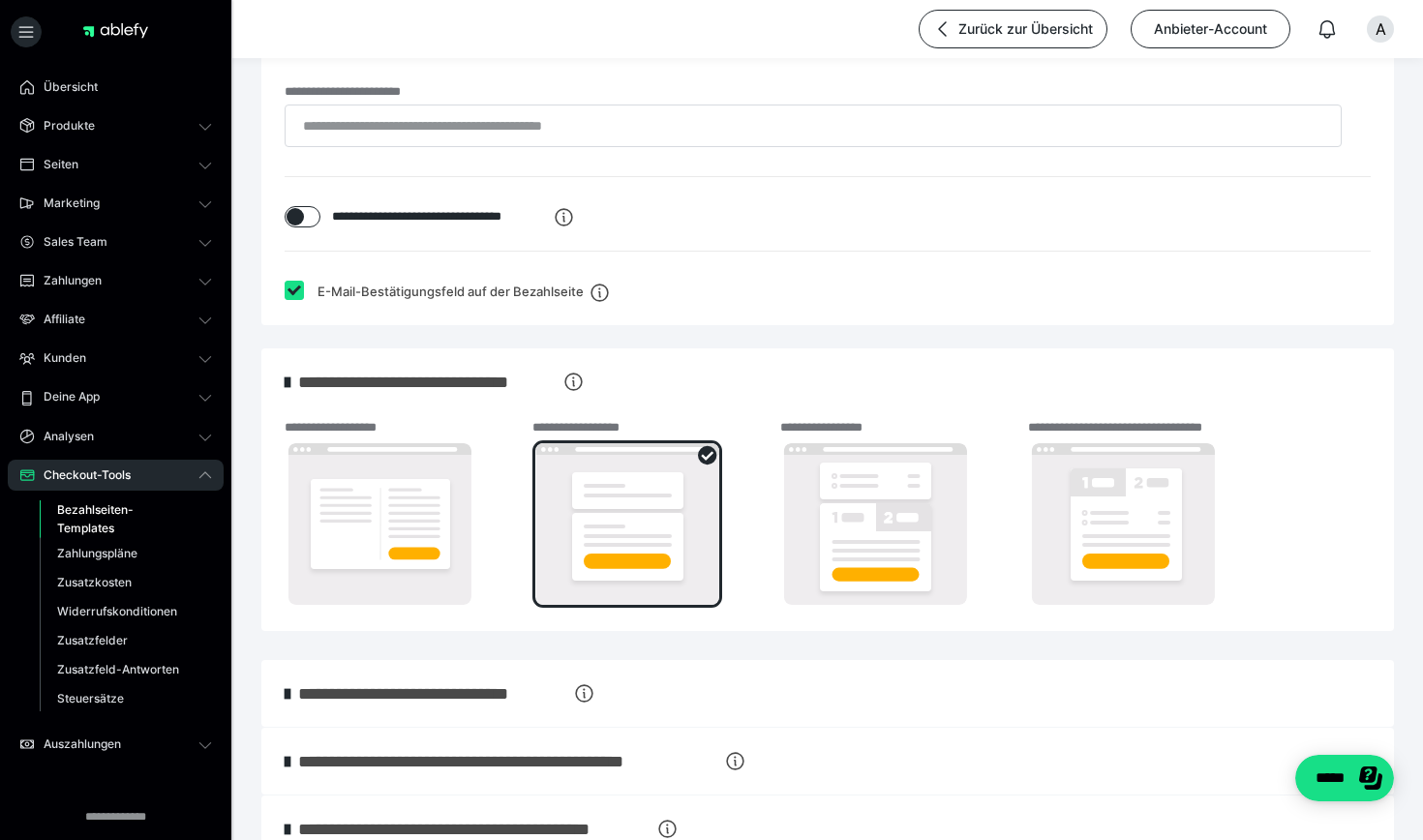 scroll, scrollTop: 735, scrollLeft: 0, axis: vertical 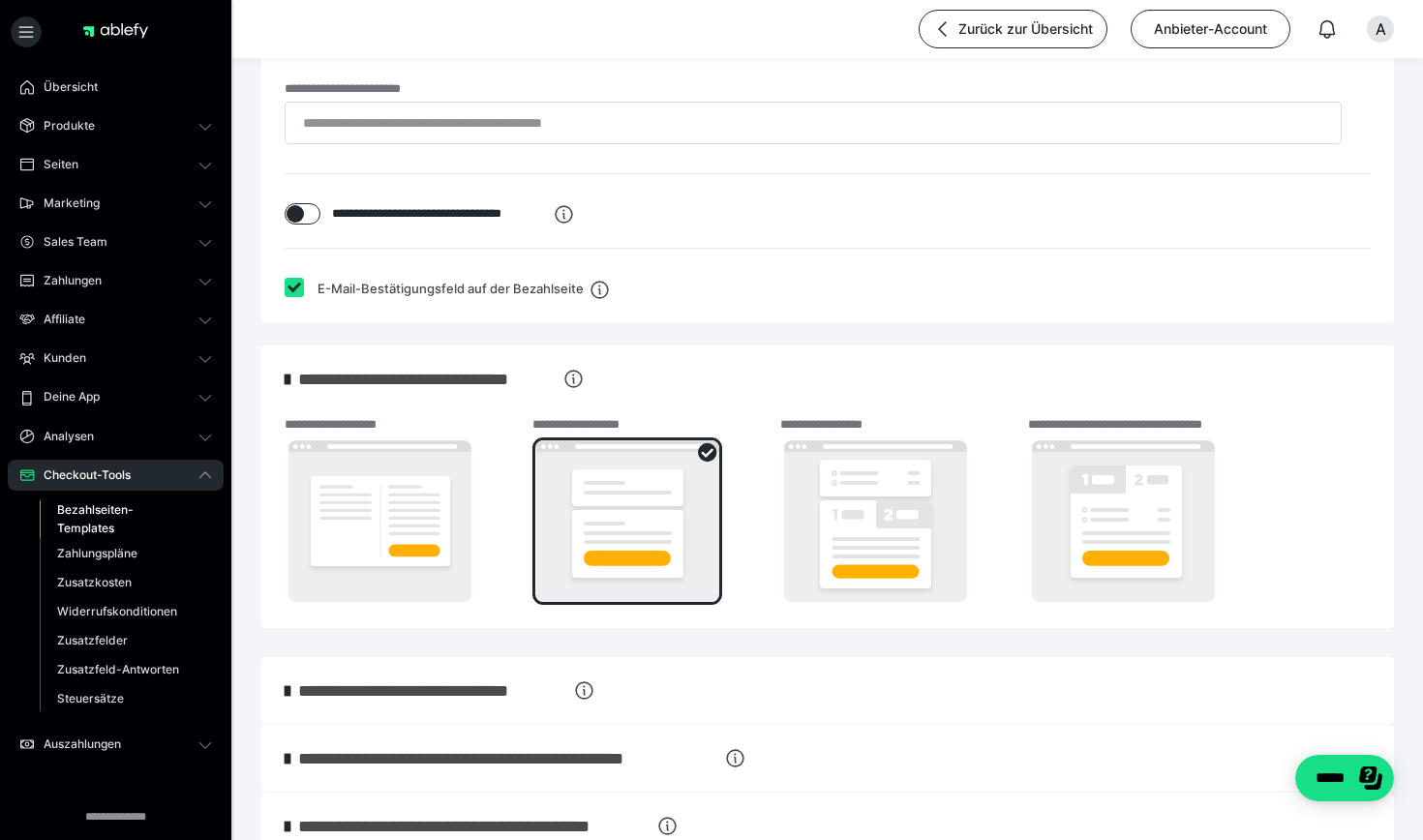 click 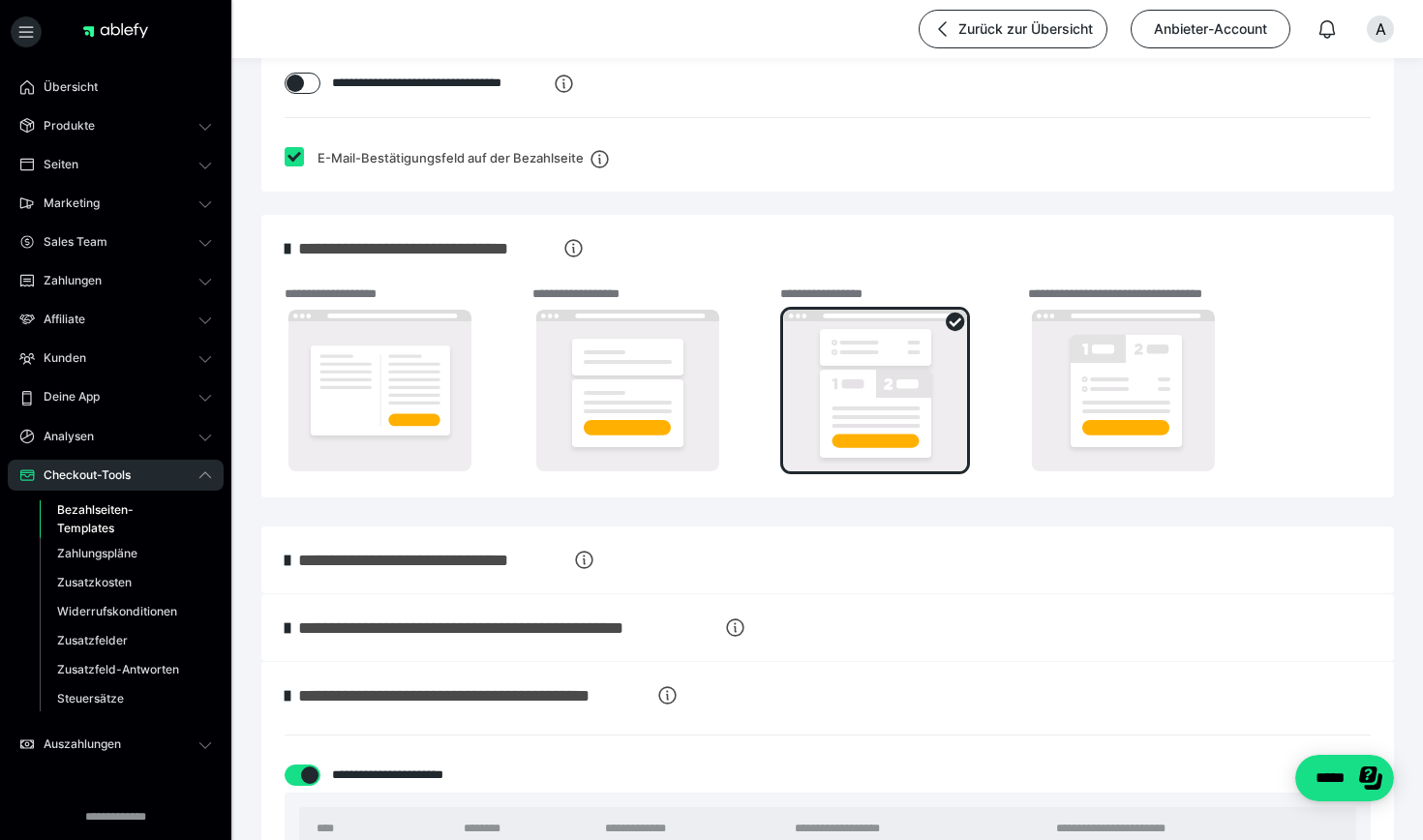 scroll, scrollTop: 922, scrollLeft: 0, axis: vertical 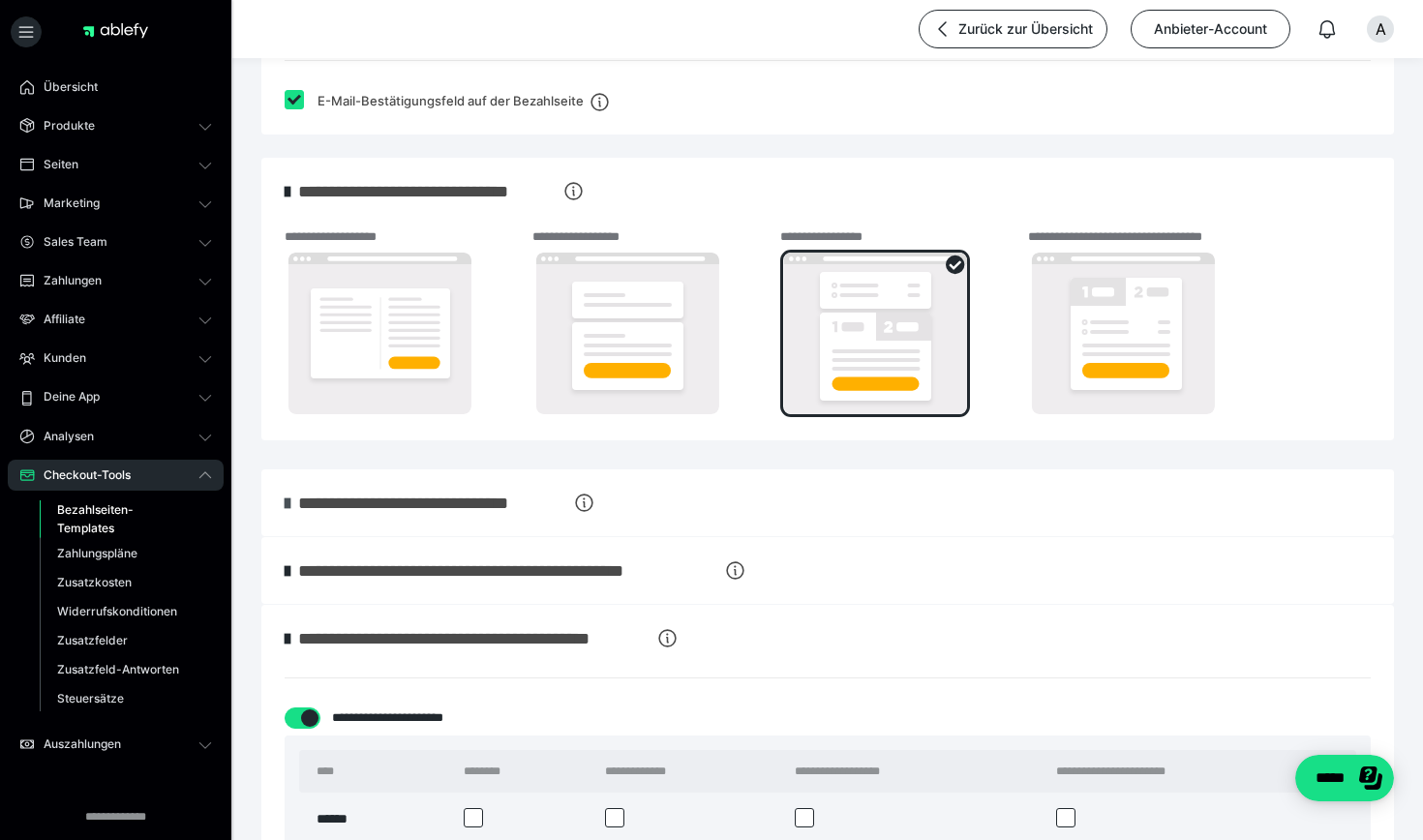 click at bounding box center (288, 503) 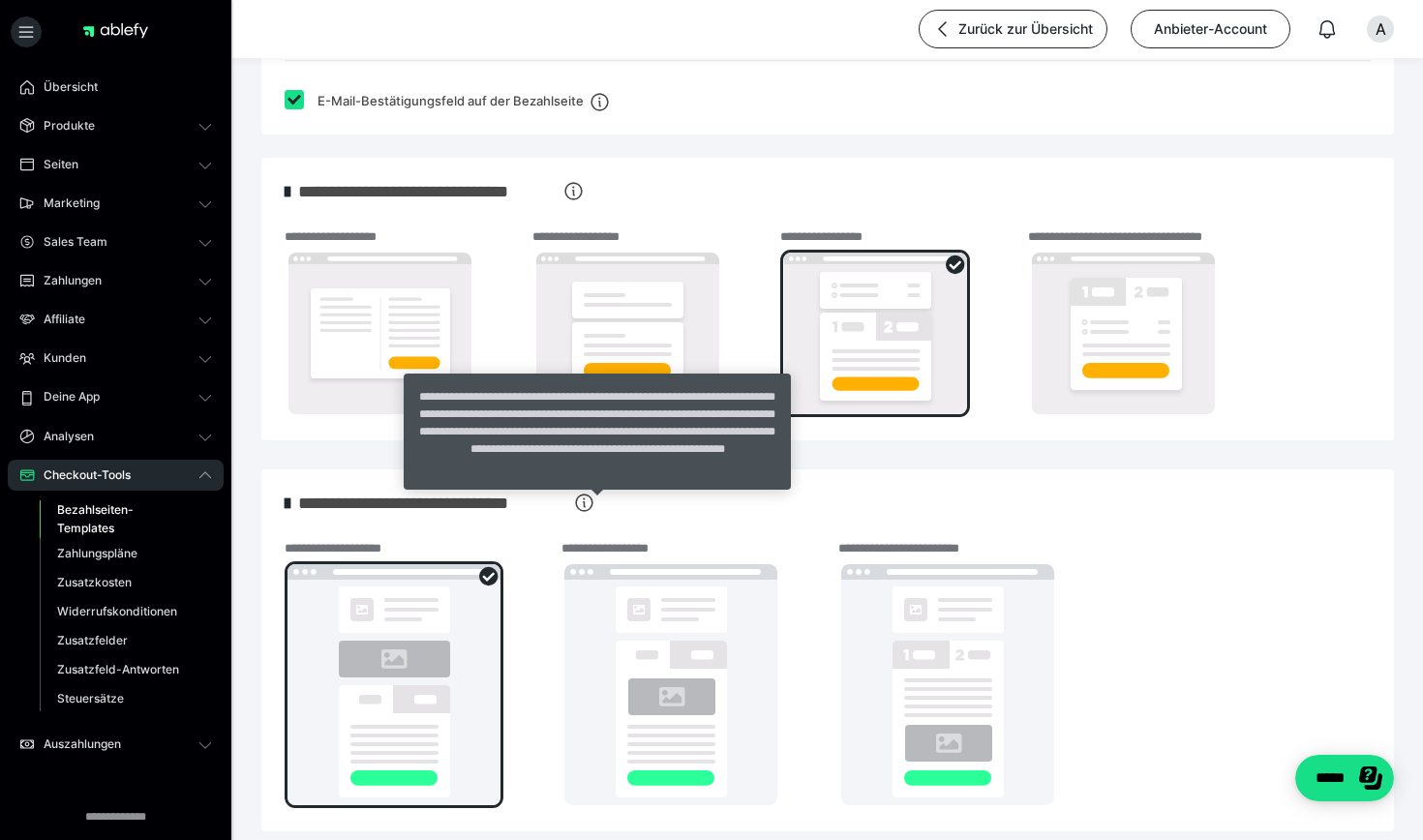 click 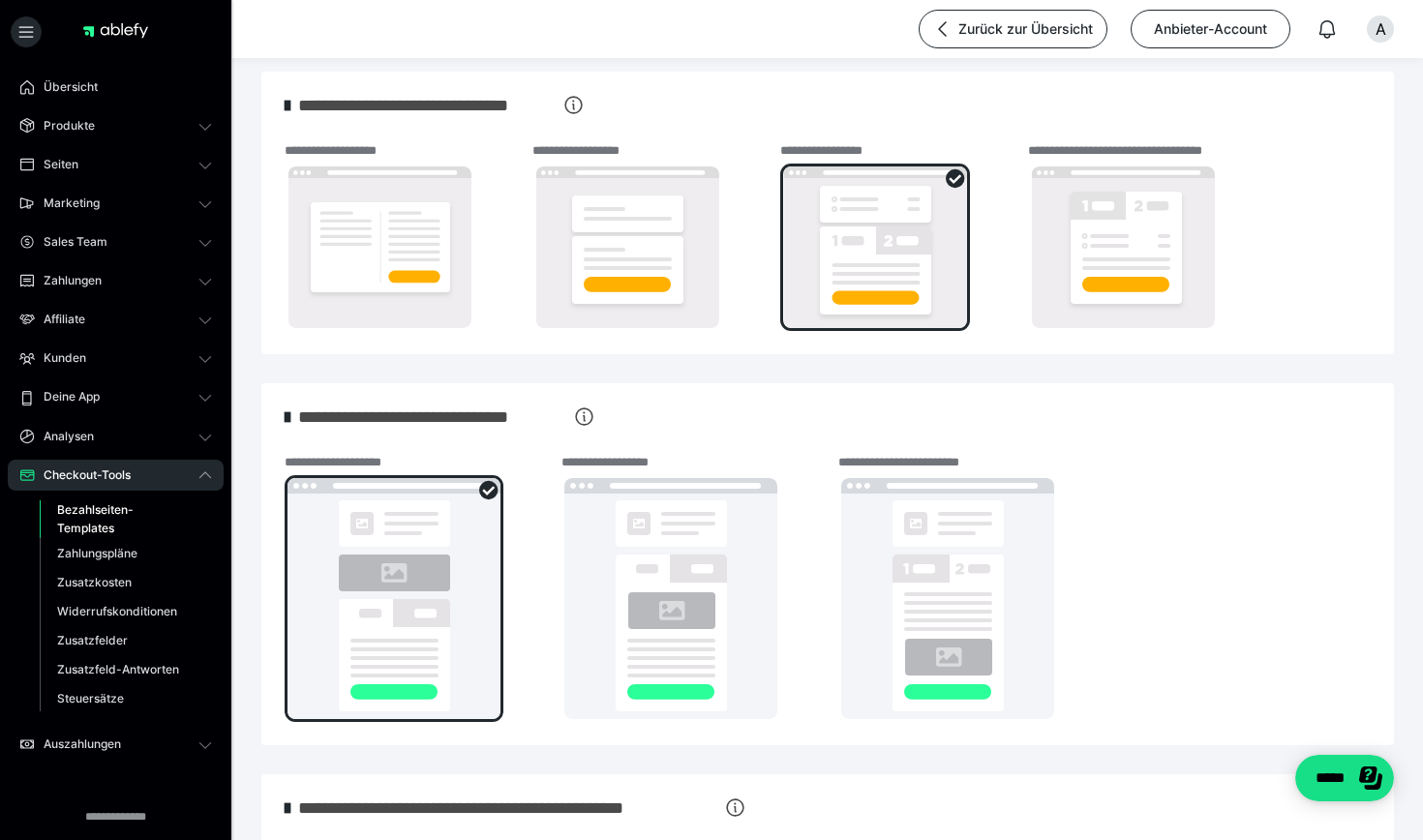 scroll, scrollTop: 1021, scrollLeft: 0, axis: vertical 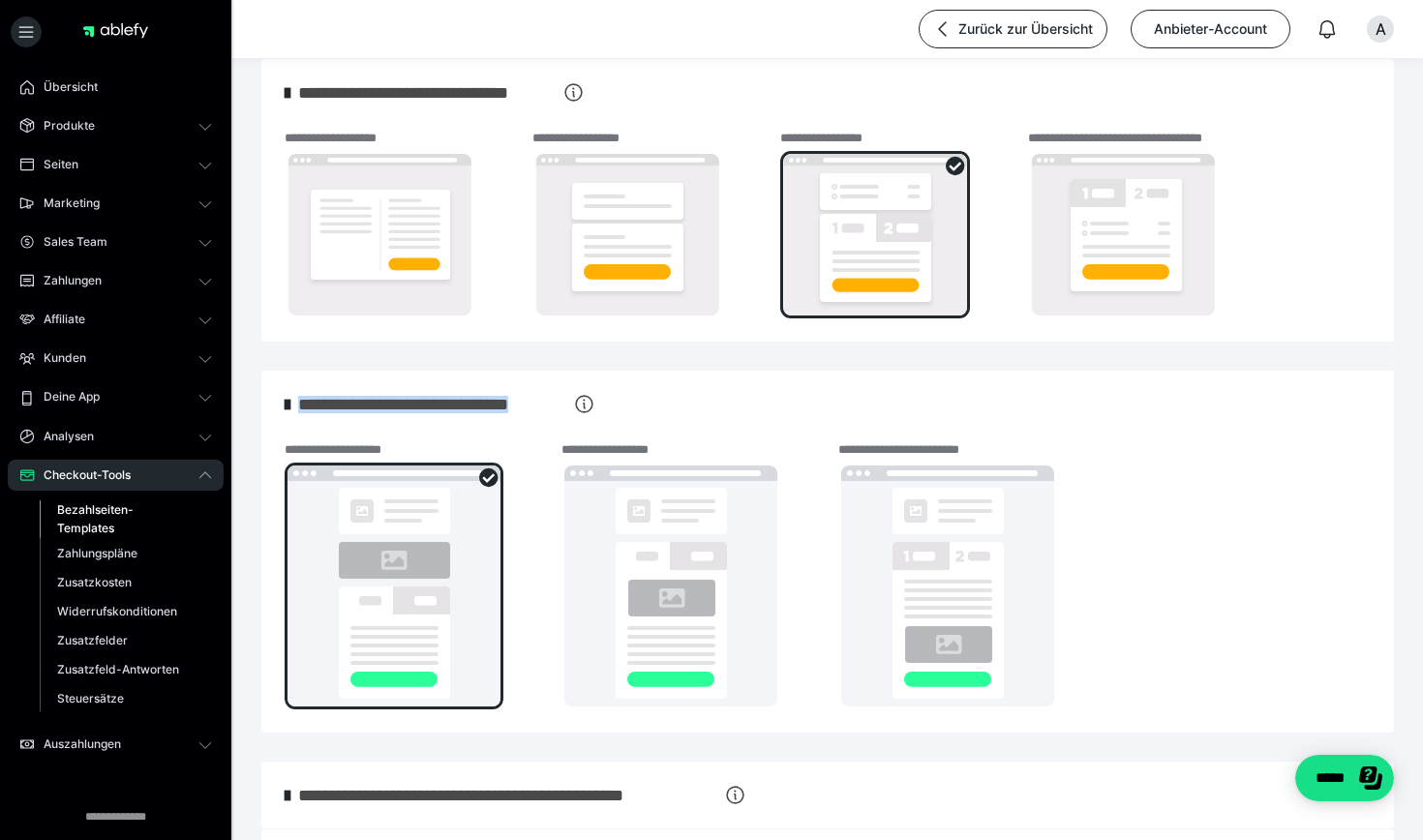 drag, startPoint x: 315, startPoint y: 400, endPoint x: 581, endPoint y: 397, distance: 266.01692 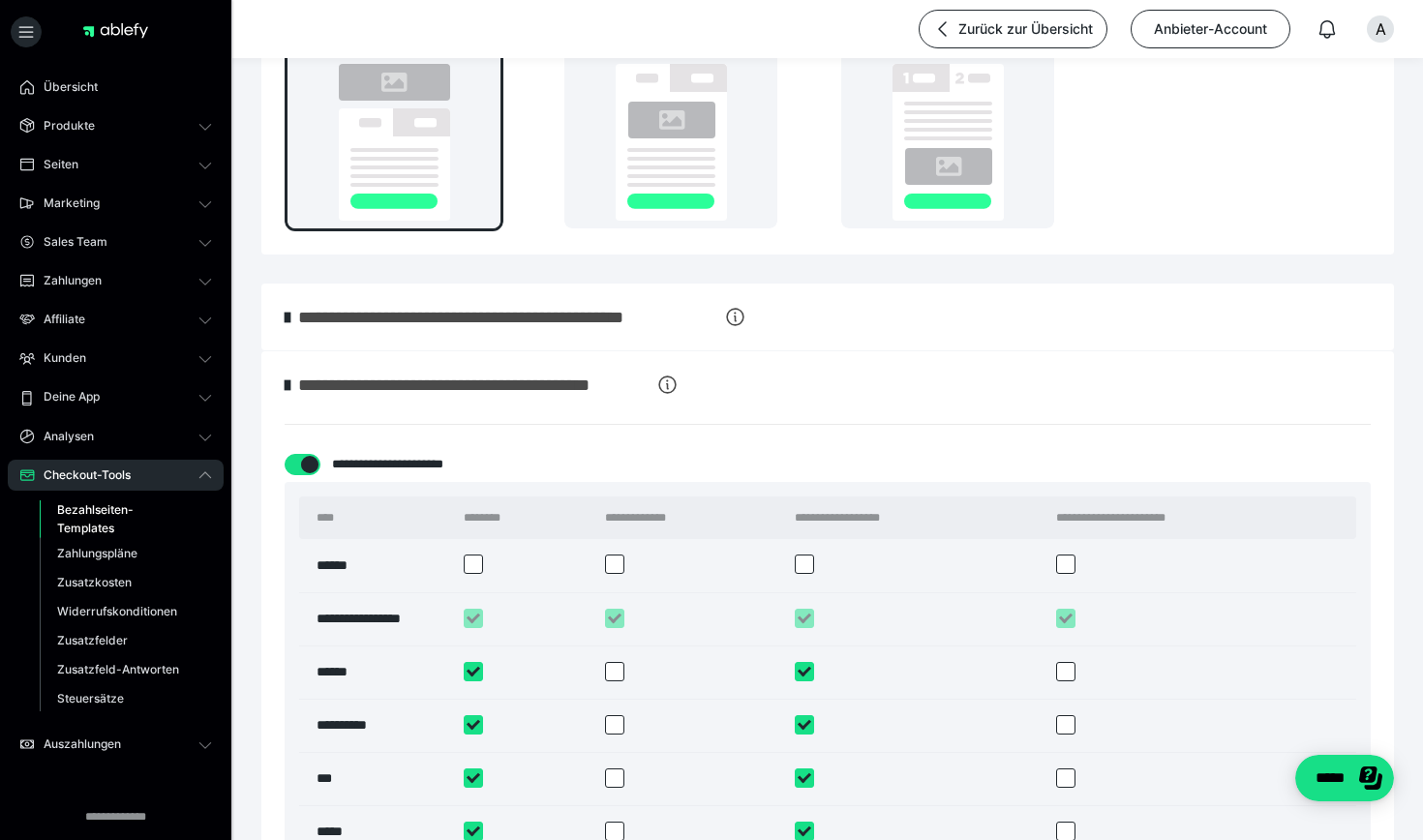 scroll, scrollTop: 1503, scrollLeft: 0, axis: vertical 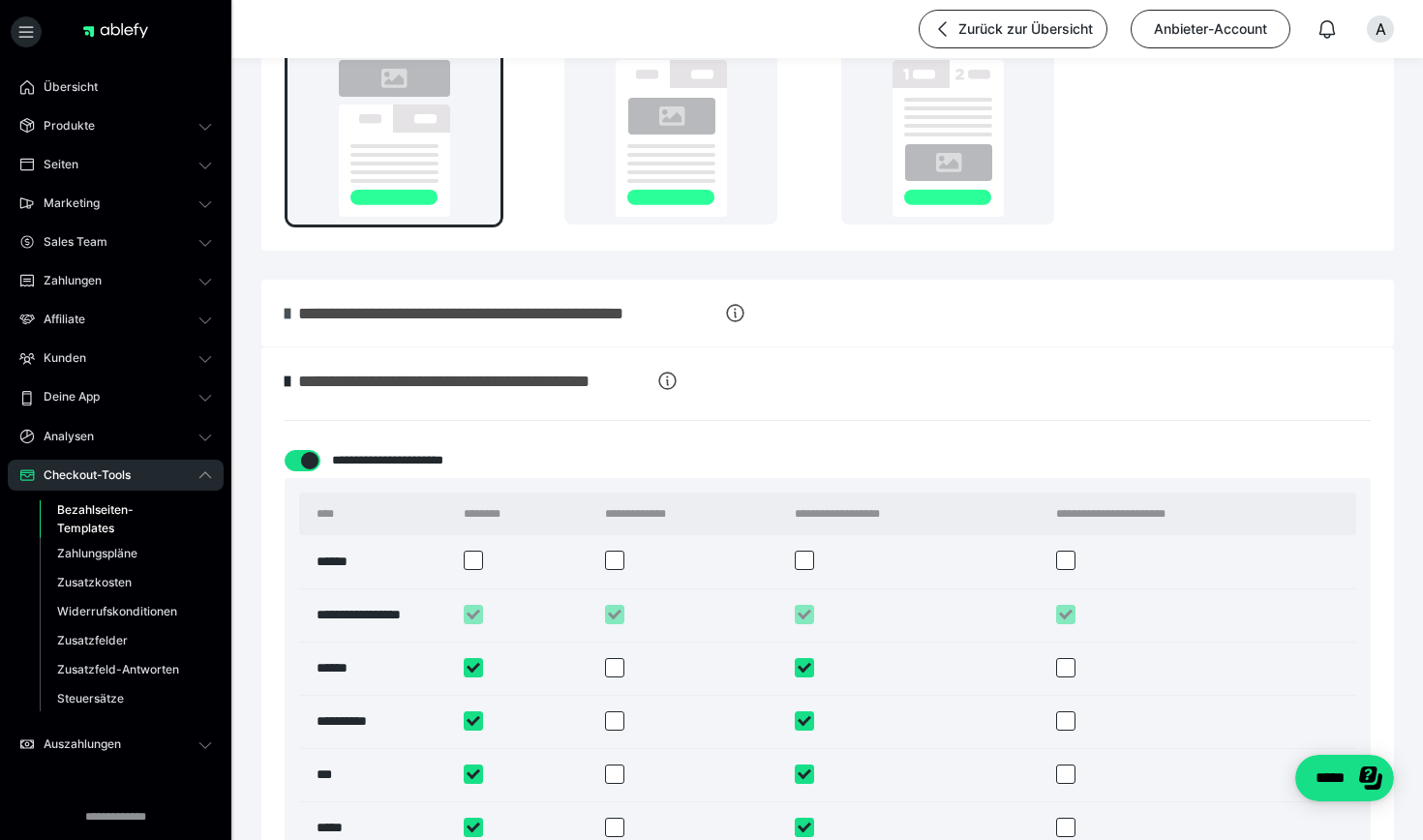 click at bounding box center [288, 314] 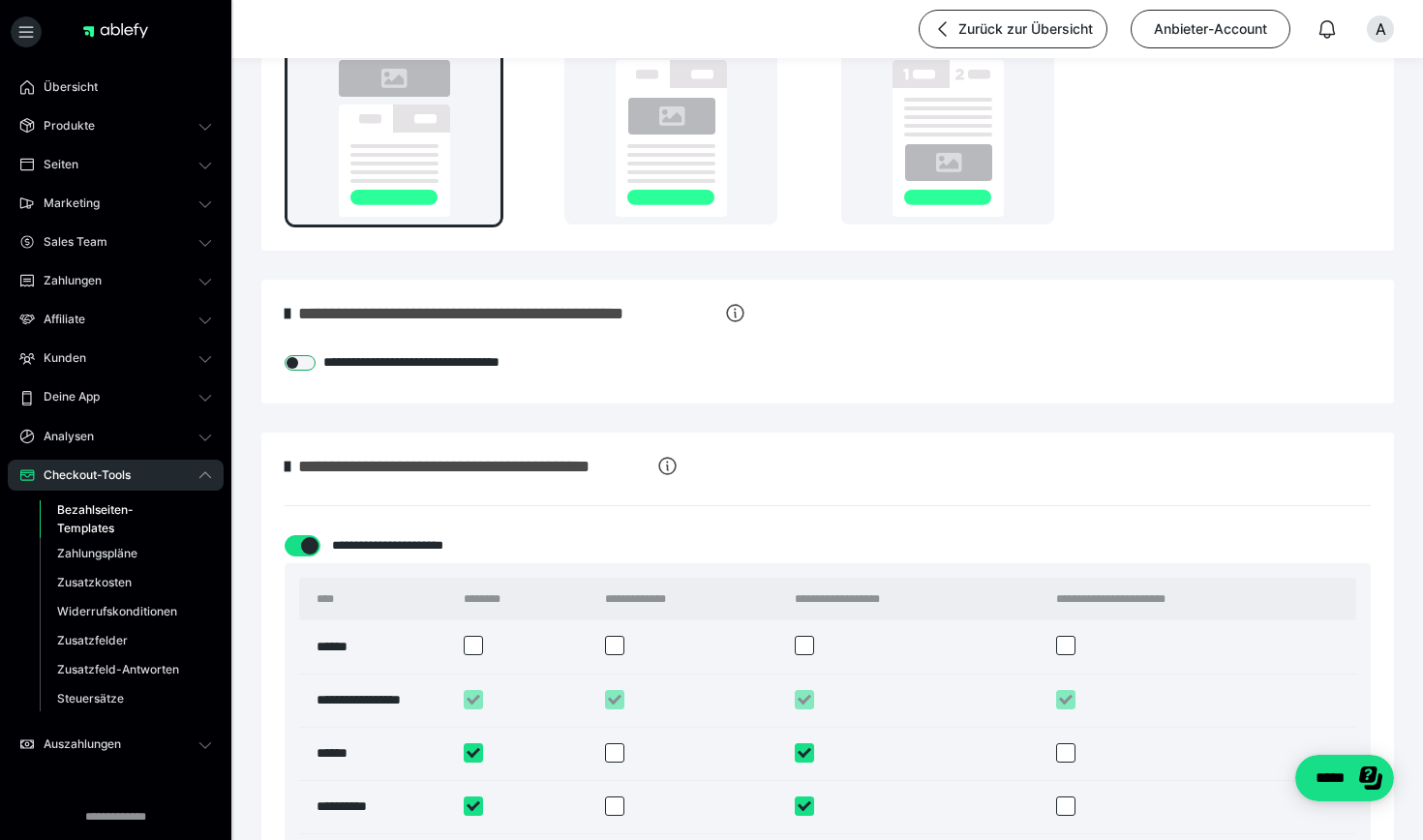 click at bounding box center (300, 363) 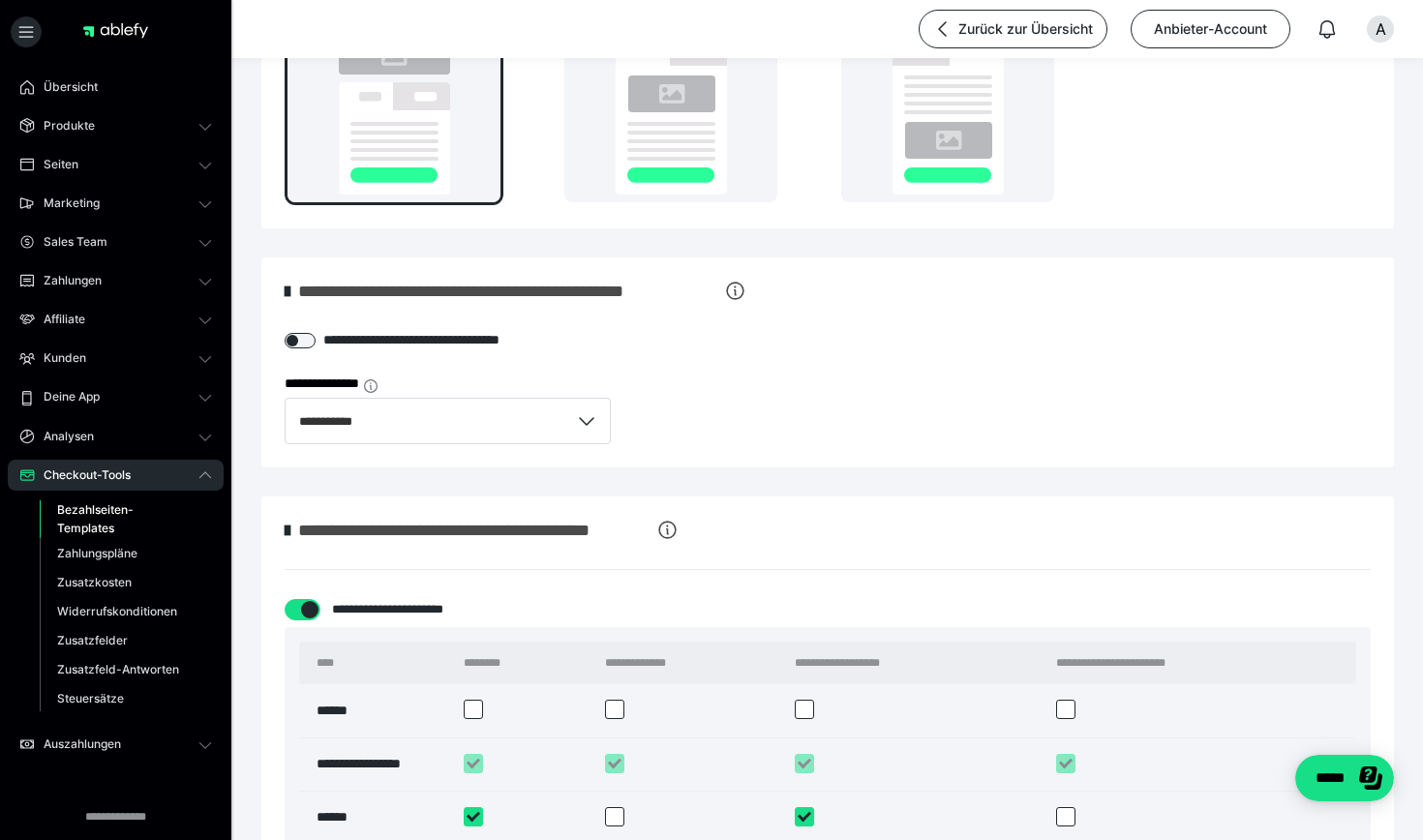 scroll, scrollTop: 1531, scrollLeft: 0, axis: vertical 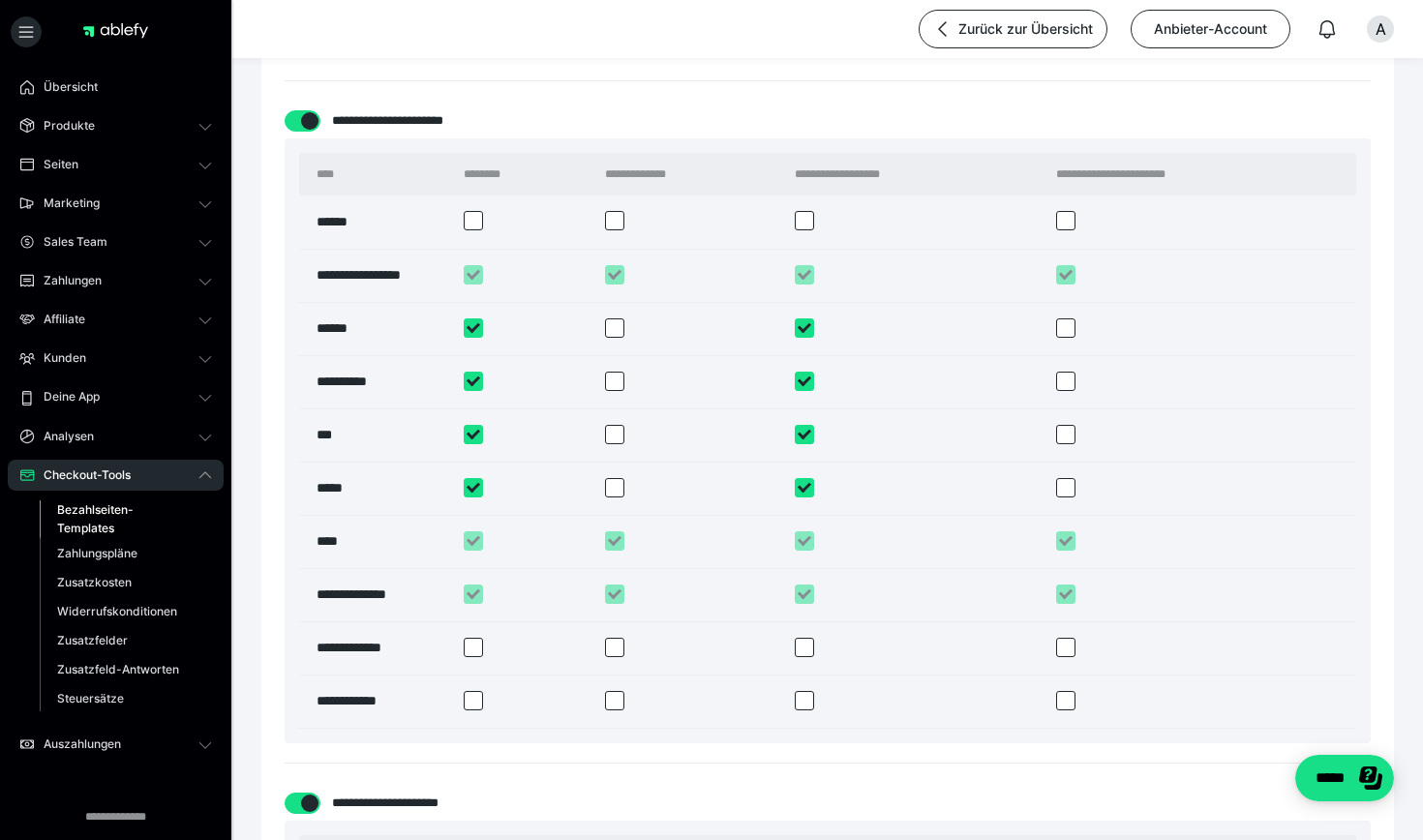 click at bounding box center [615, 328] 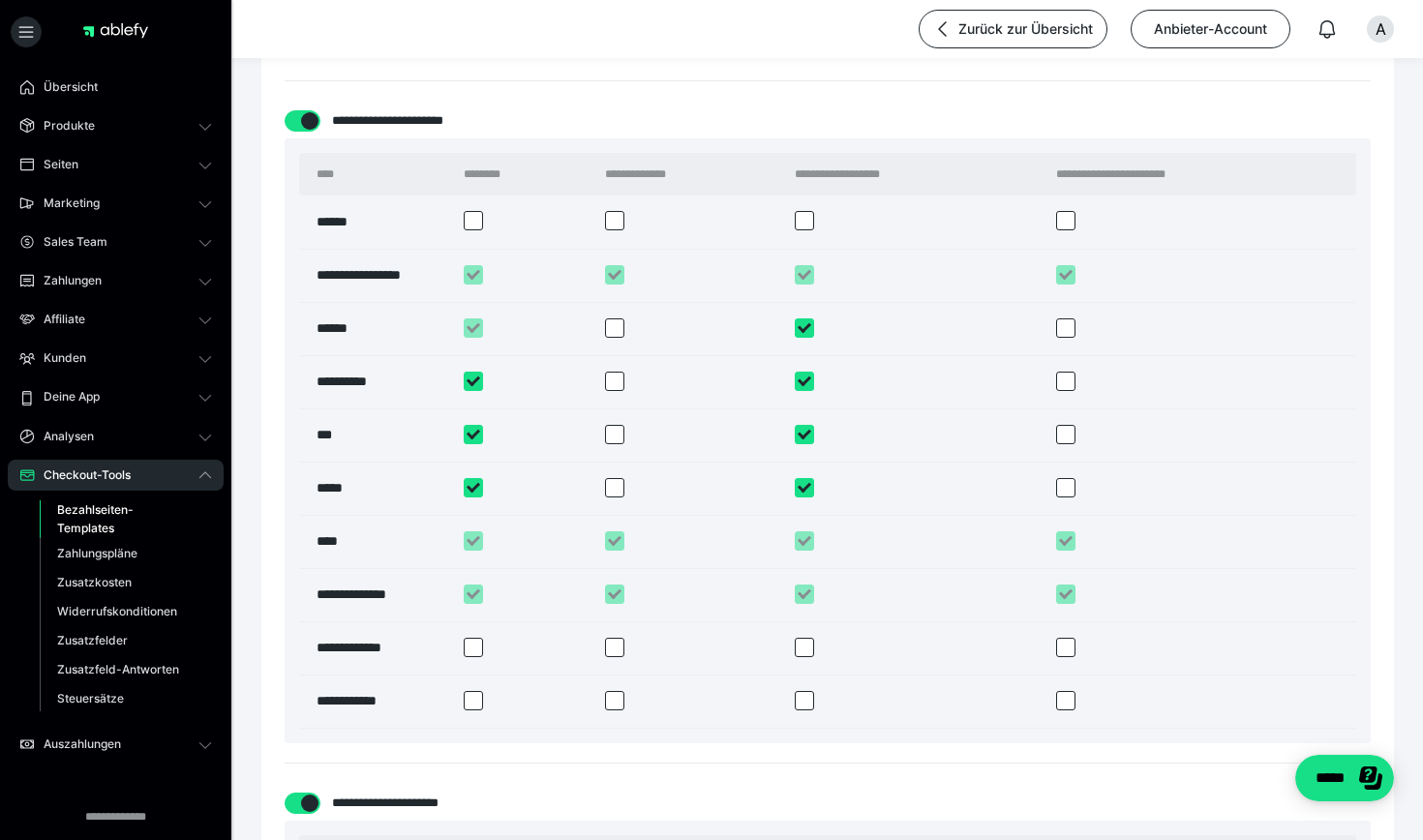 click at bounding box center (615, 328) 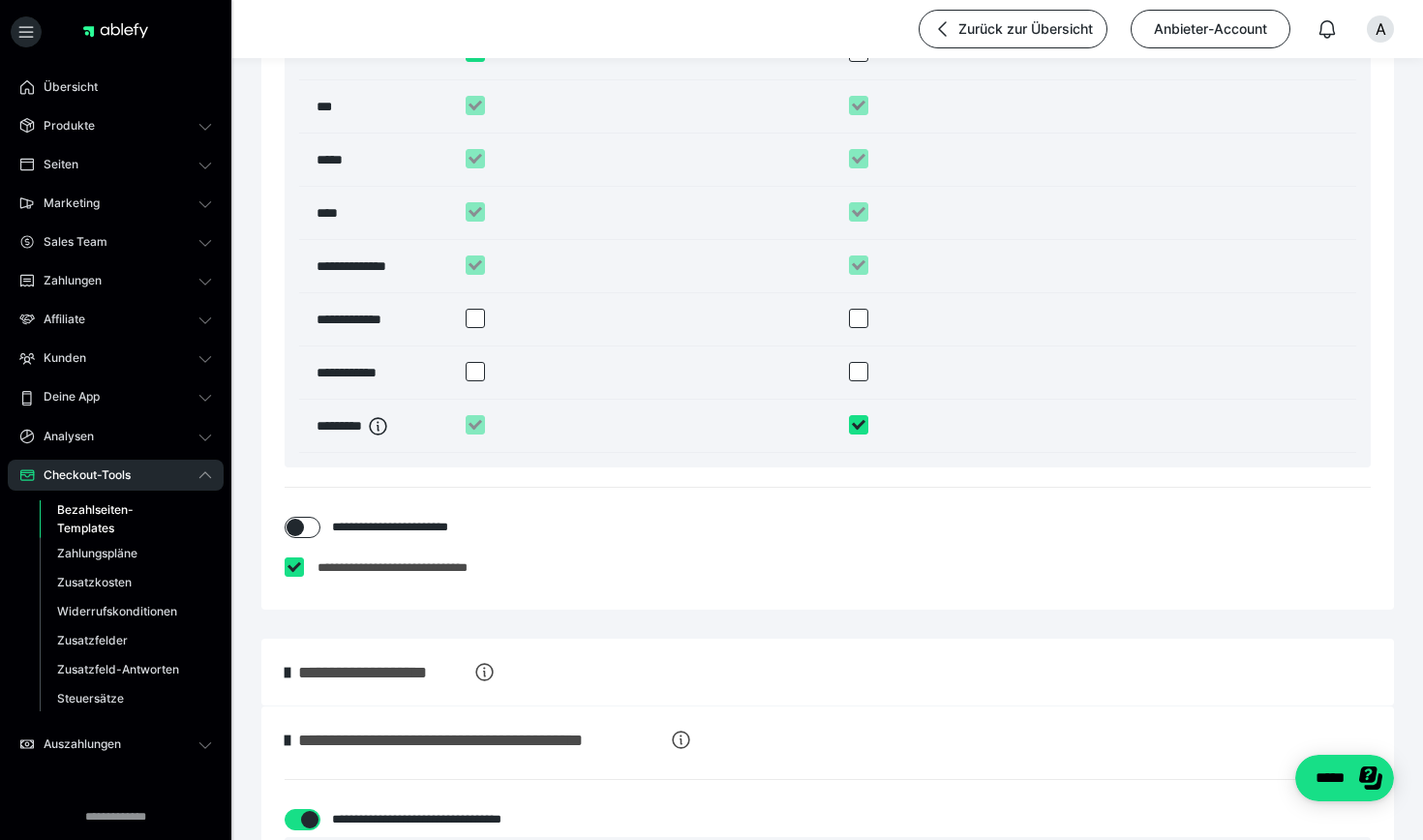 scroll, scrollTop: 3078, scrollLeft: 0, axis: vertical 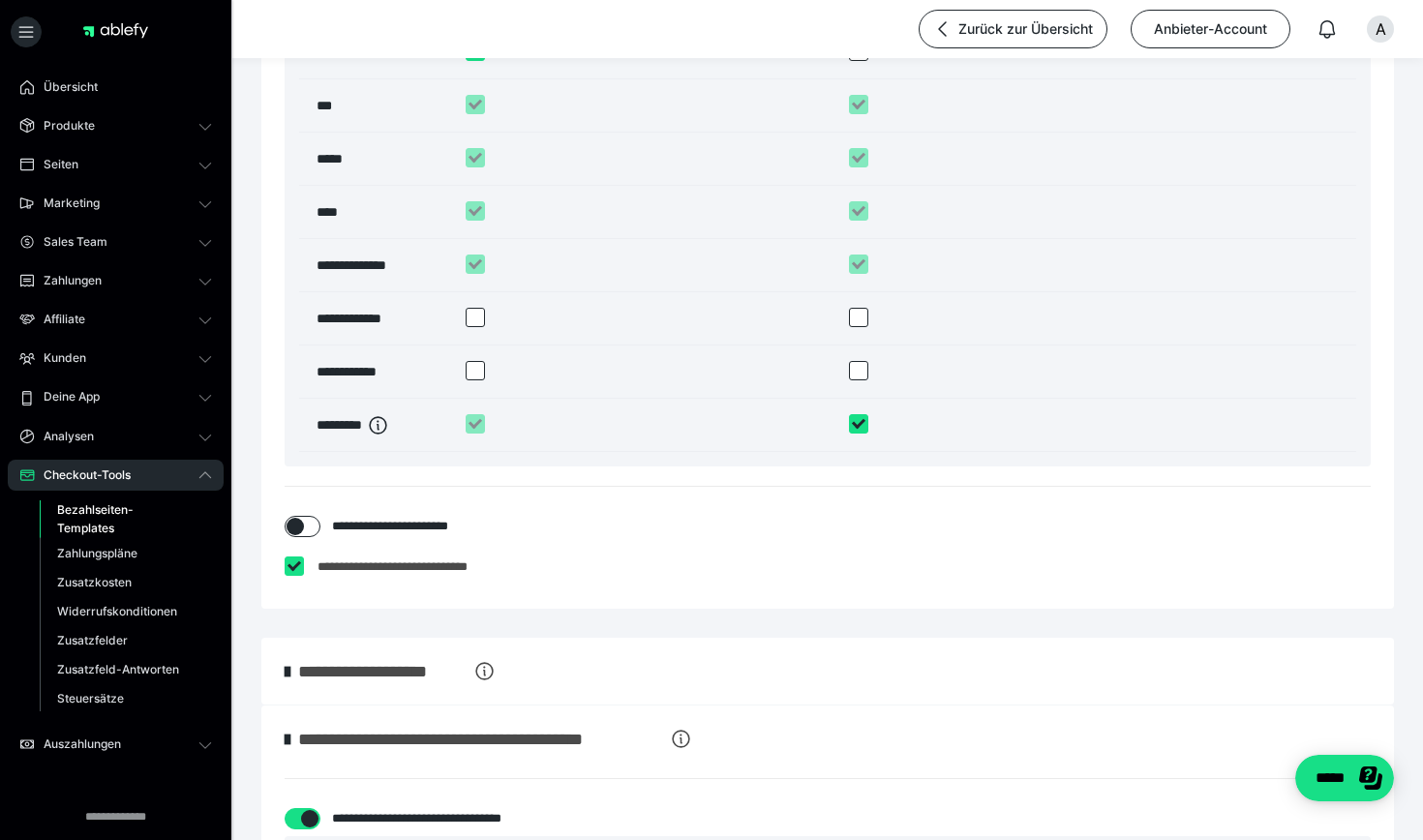 click at bounding box center [295, 526] 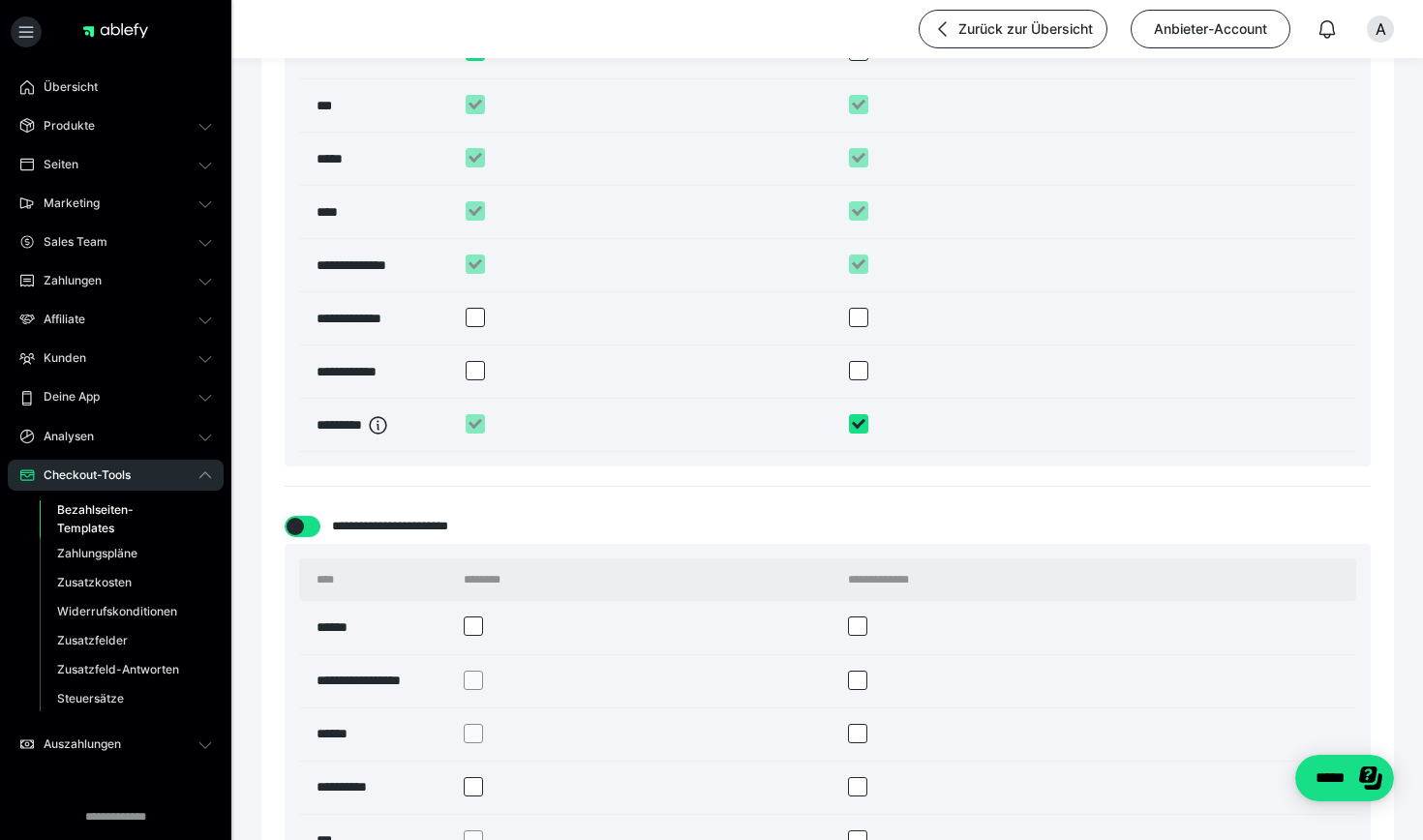 click at bounding box center [295, 526] 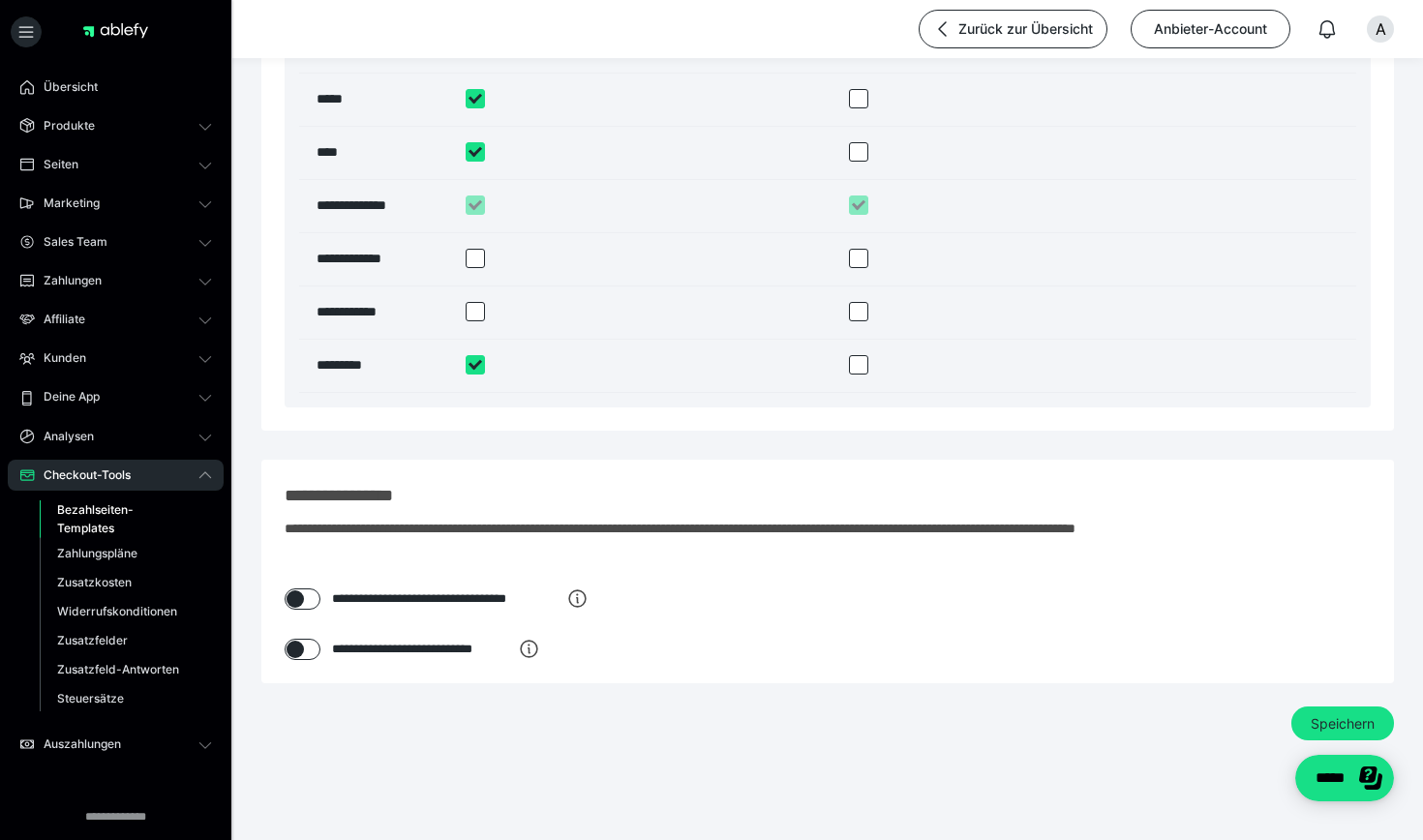 scroll, scrollTop: 4218, scrollLeft: 0, axis: vertical 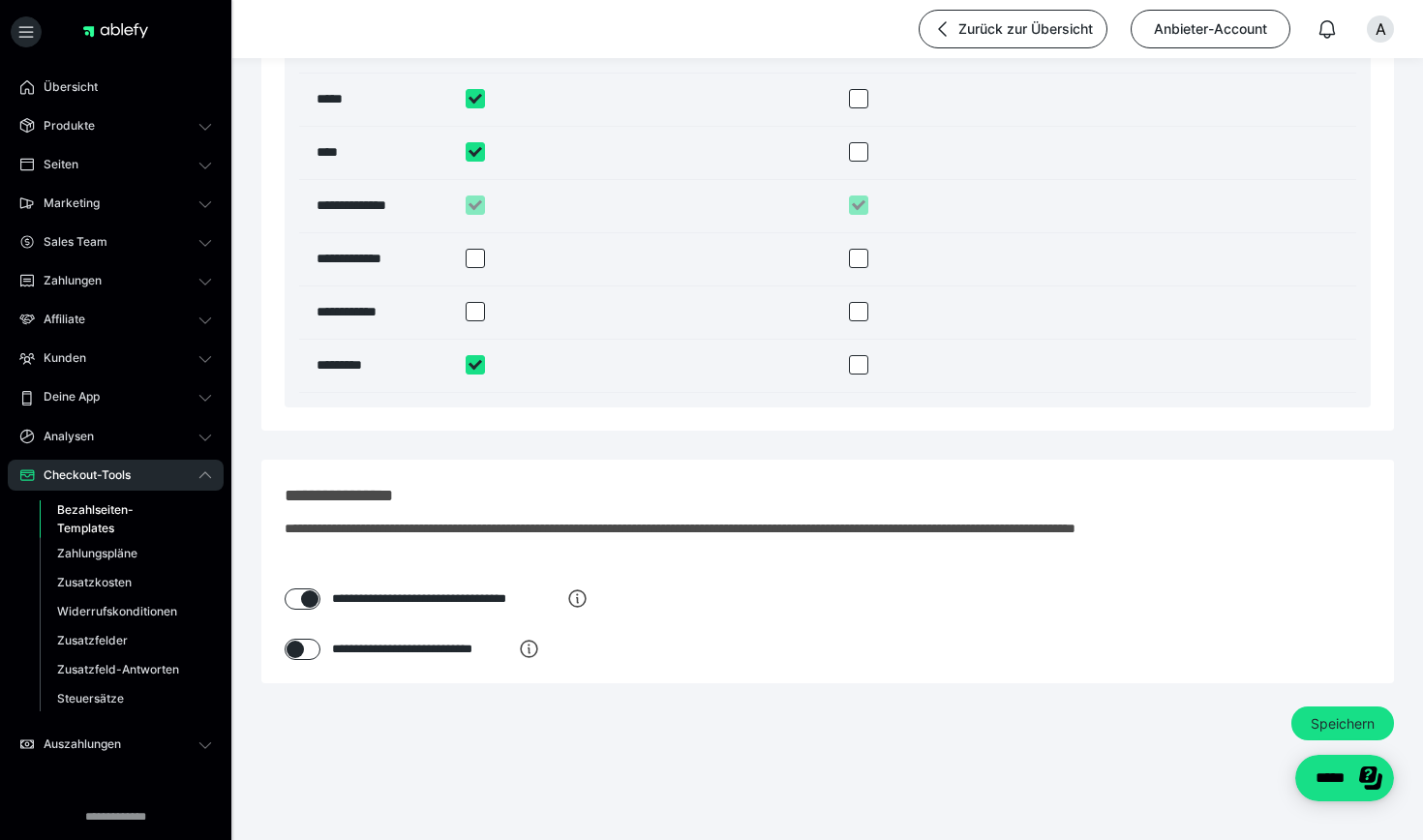 checkbox on "****" 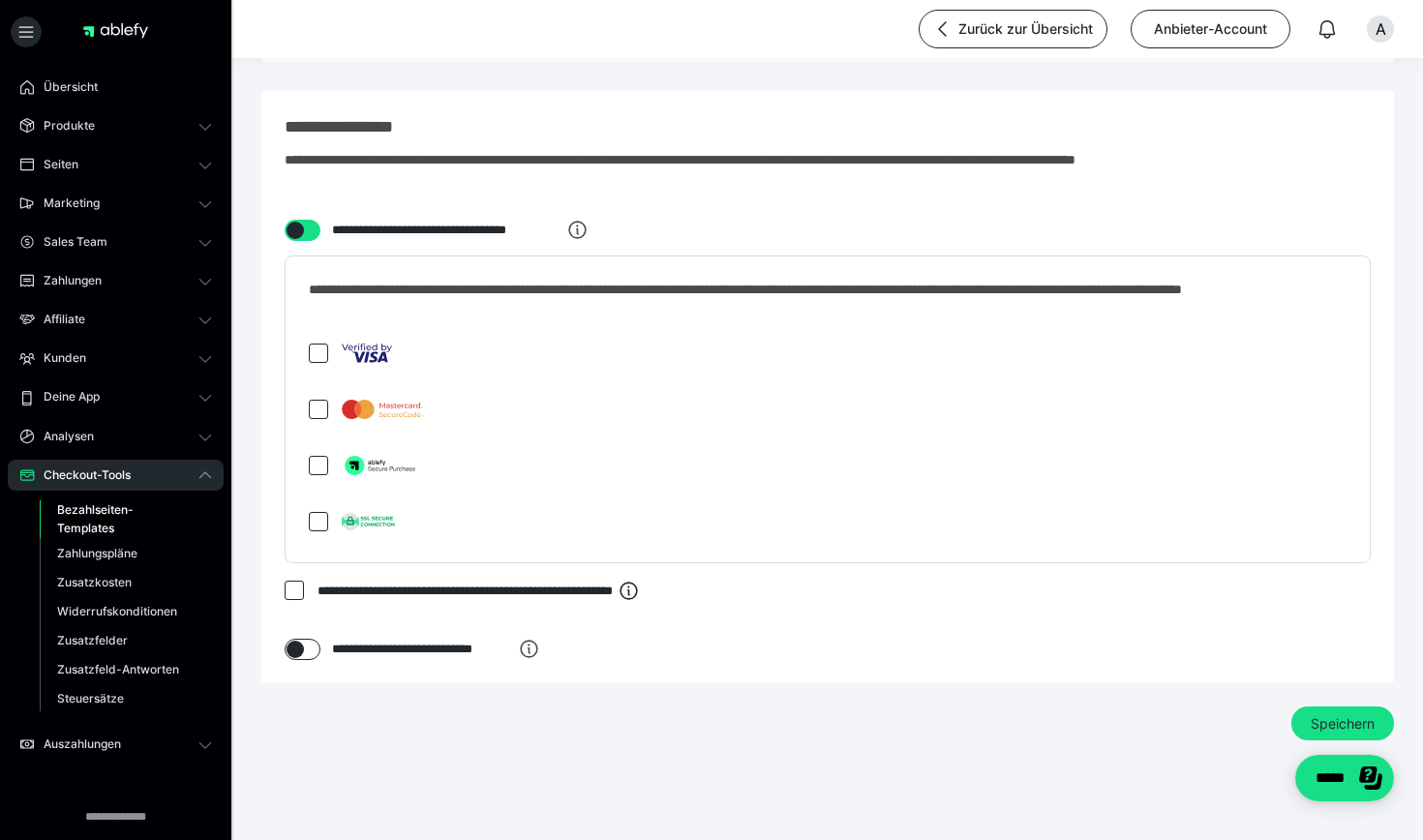 scroll, scrollTop: 4587, scrollLeft: 0, axis: vertical 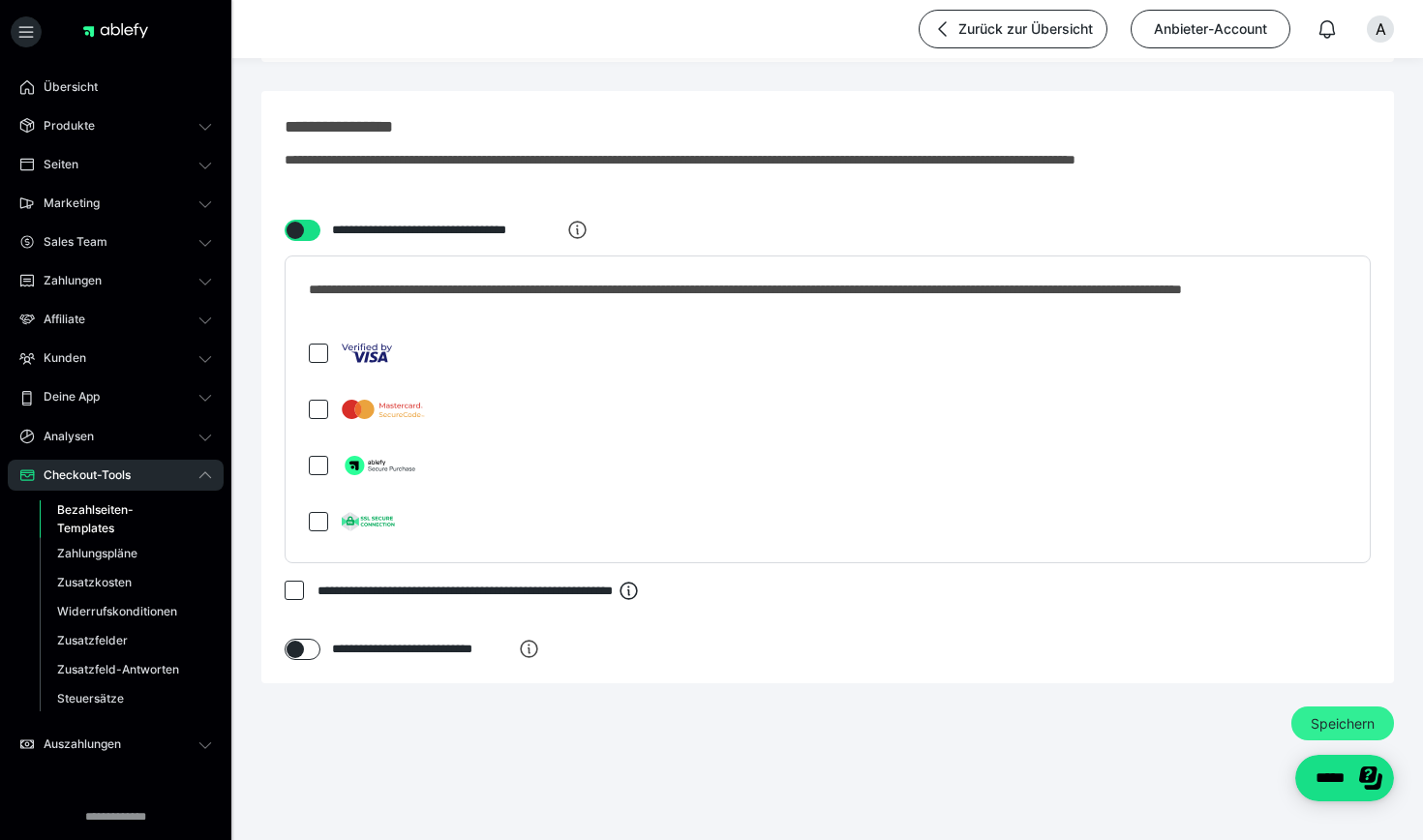 click on "Speichern" at bounding box center (1343, 724) 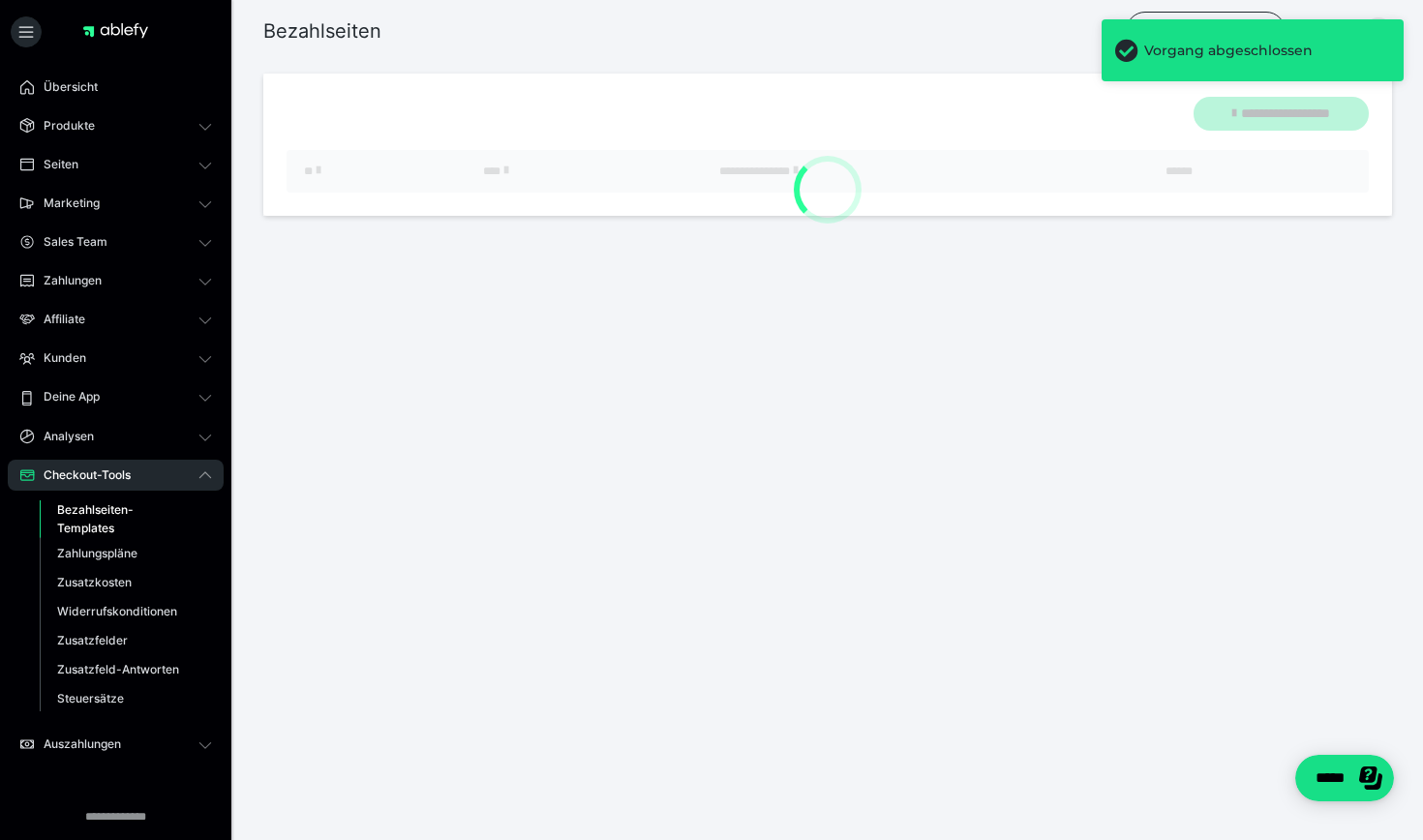 scroll, scrollTop: 0, scrollLeft: 0, axis: both 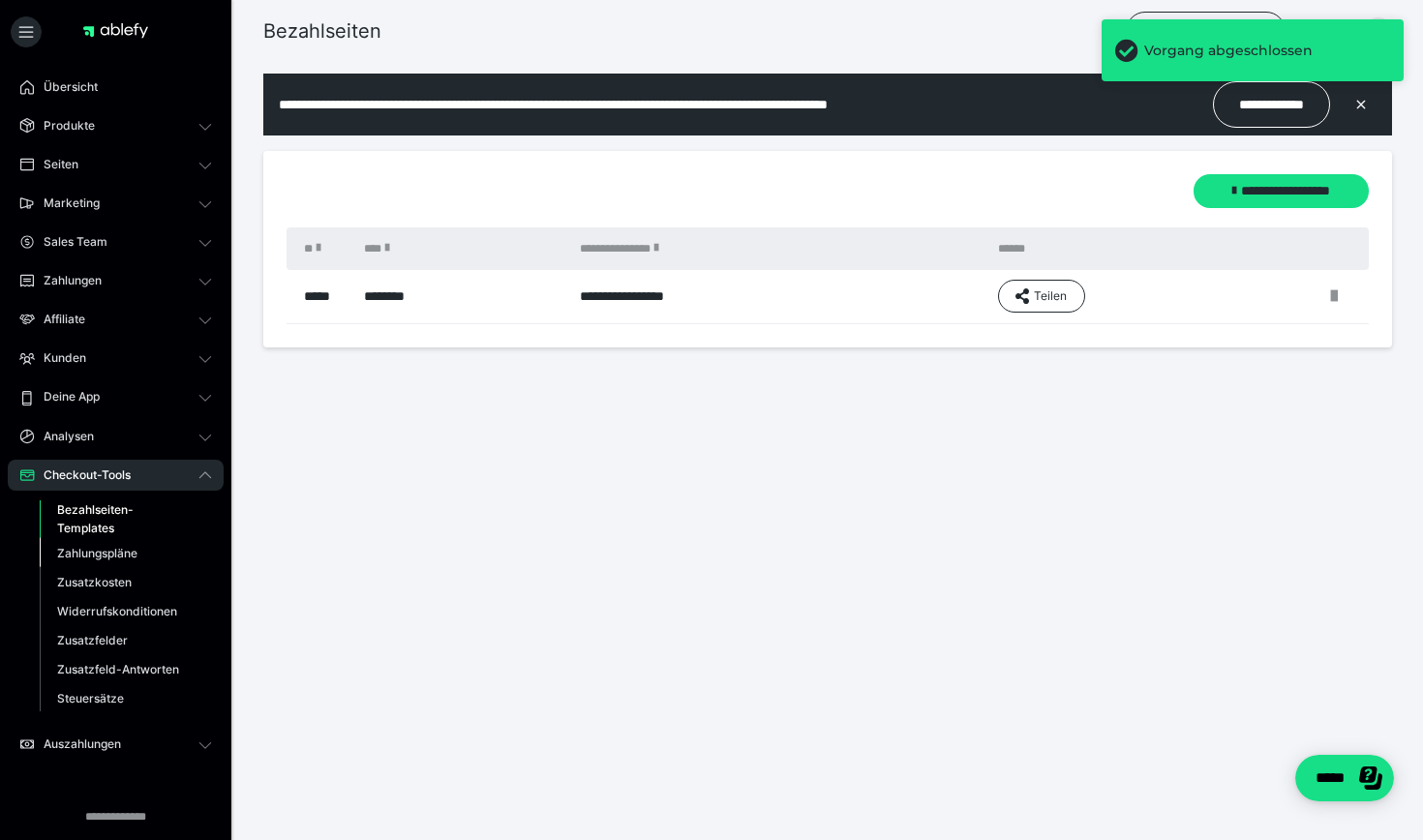 click on "Zahlungspläne" at bounding box center (97, 553) 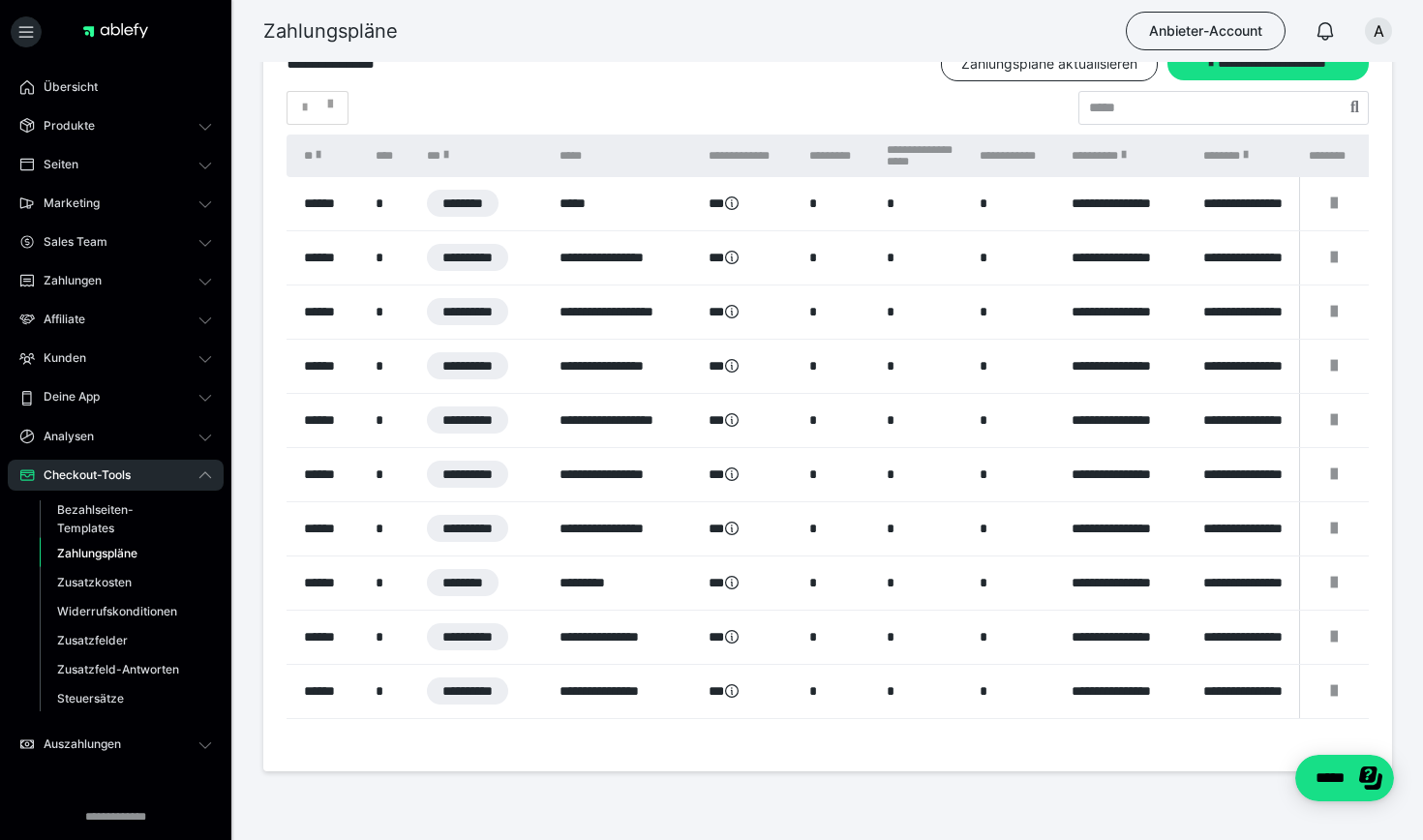 scroll, scrollTop: 45, scrollLeft: 0, axis: vertical 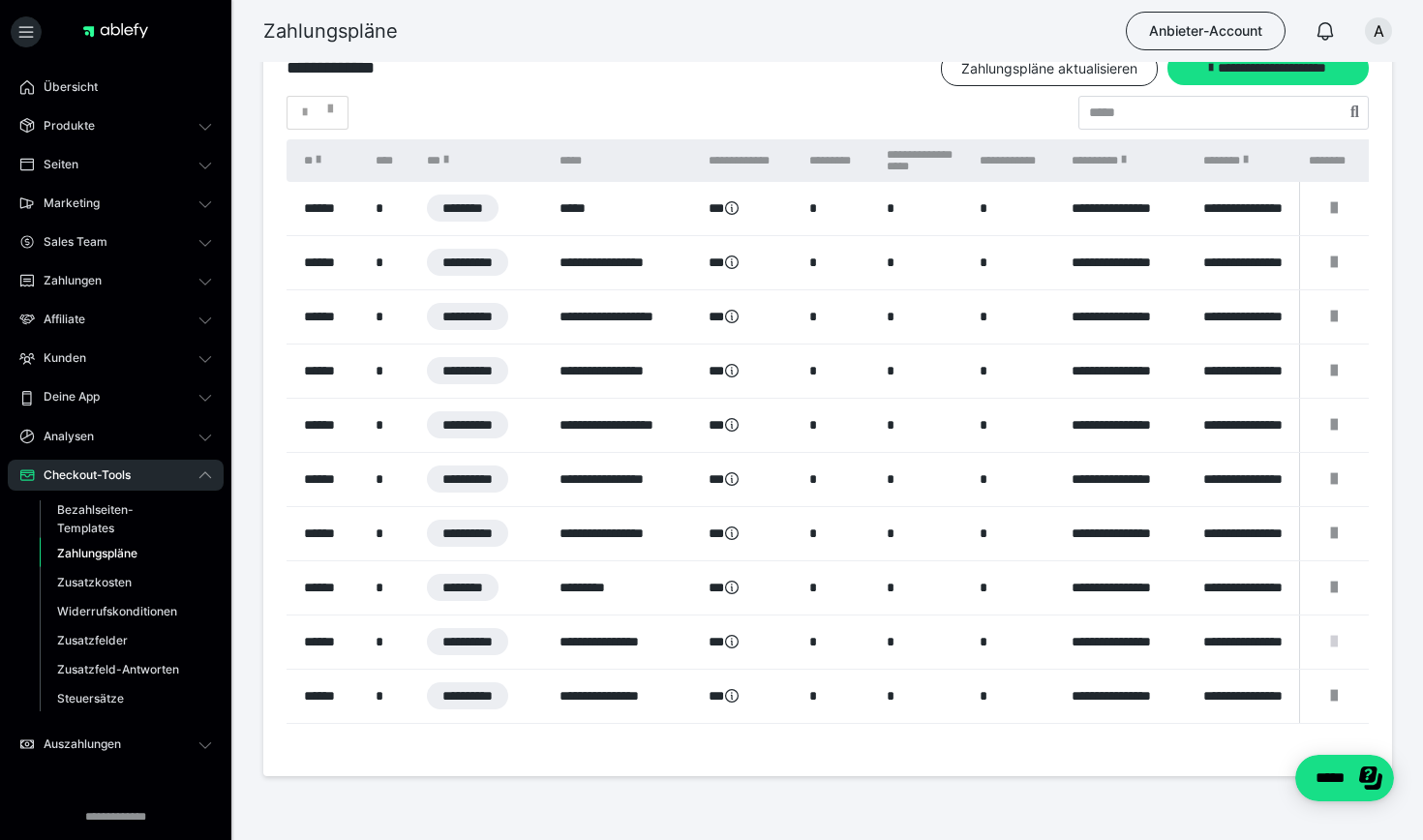 click at bounding box center (1334, 642) 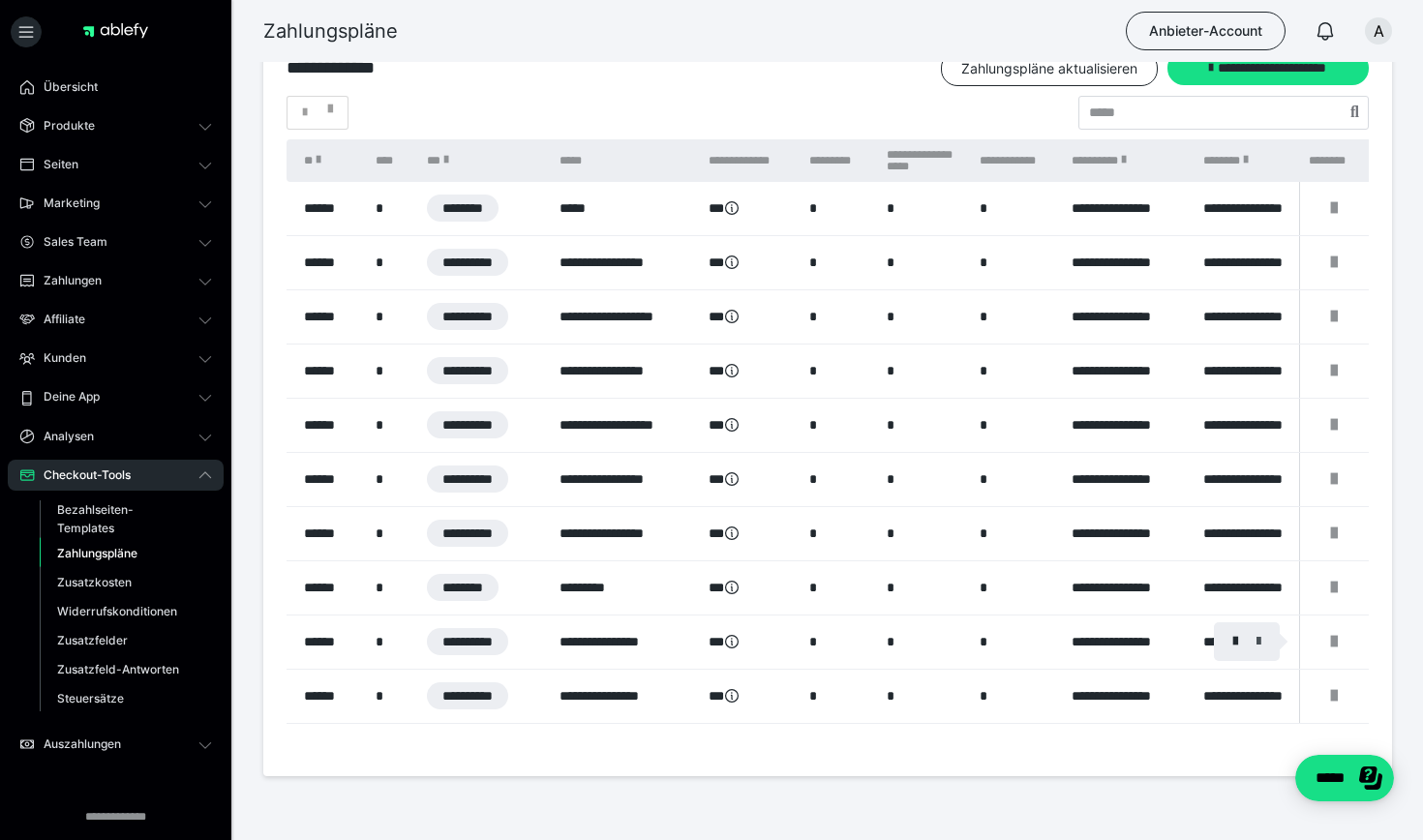 click at bounding box center [1258, 642] 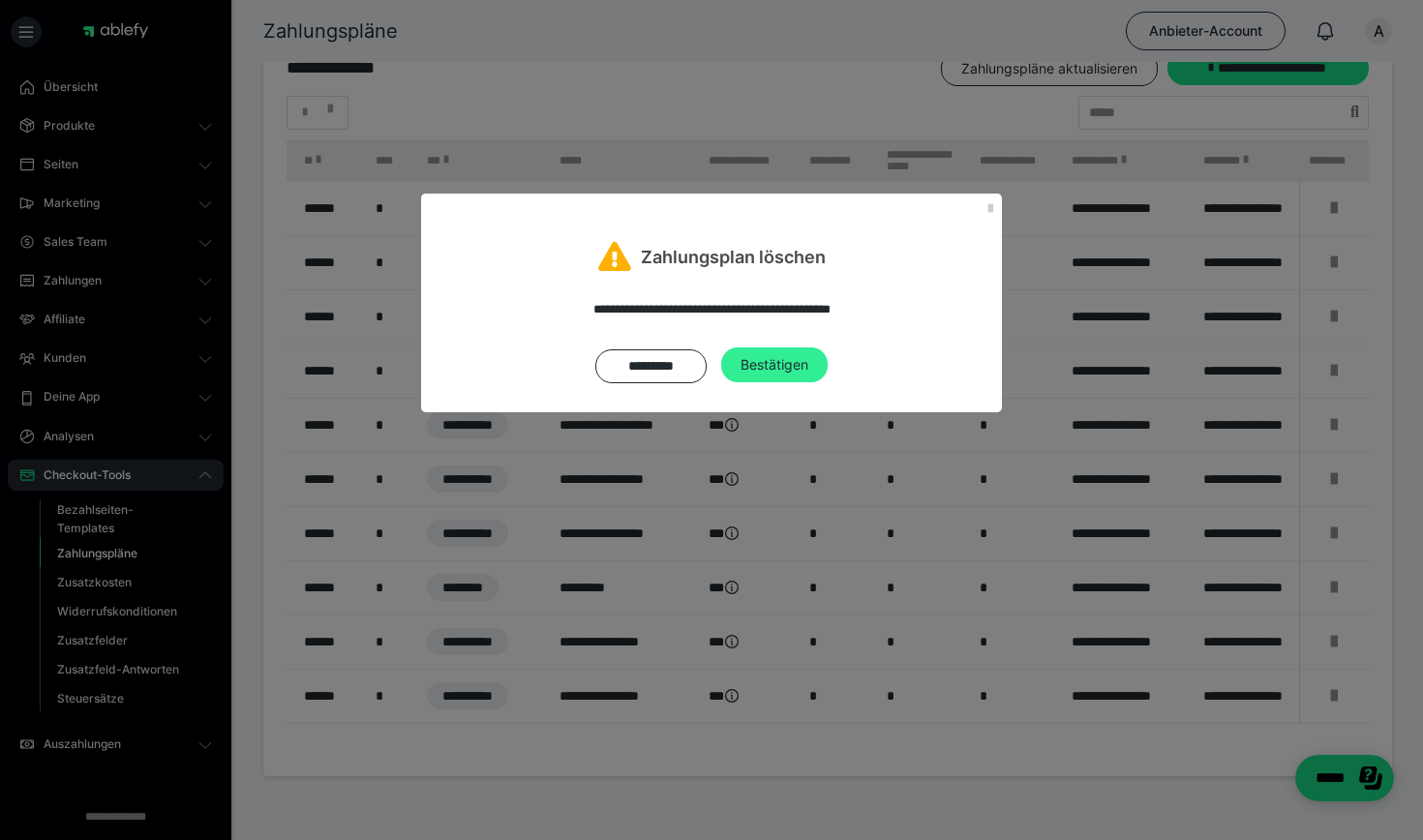 click on "Bestätigen" at bounding box center [774, 365] 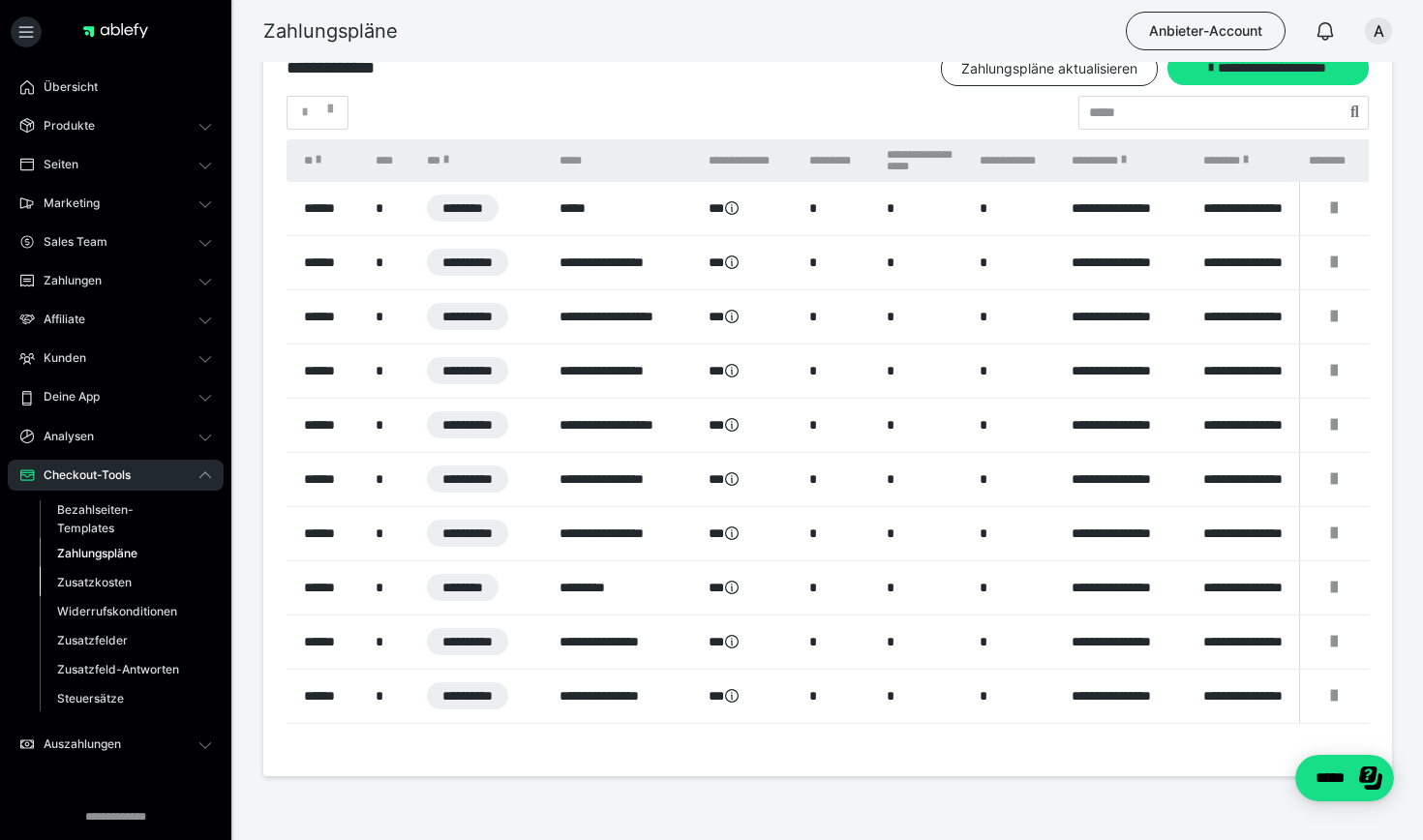 click on "Zusatzkosten" at bounding box center (94, 582) 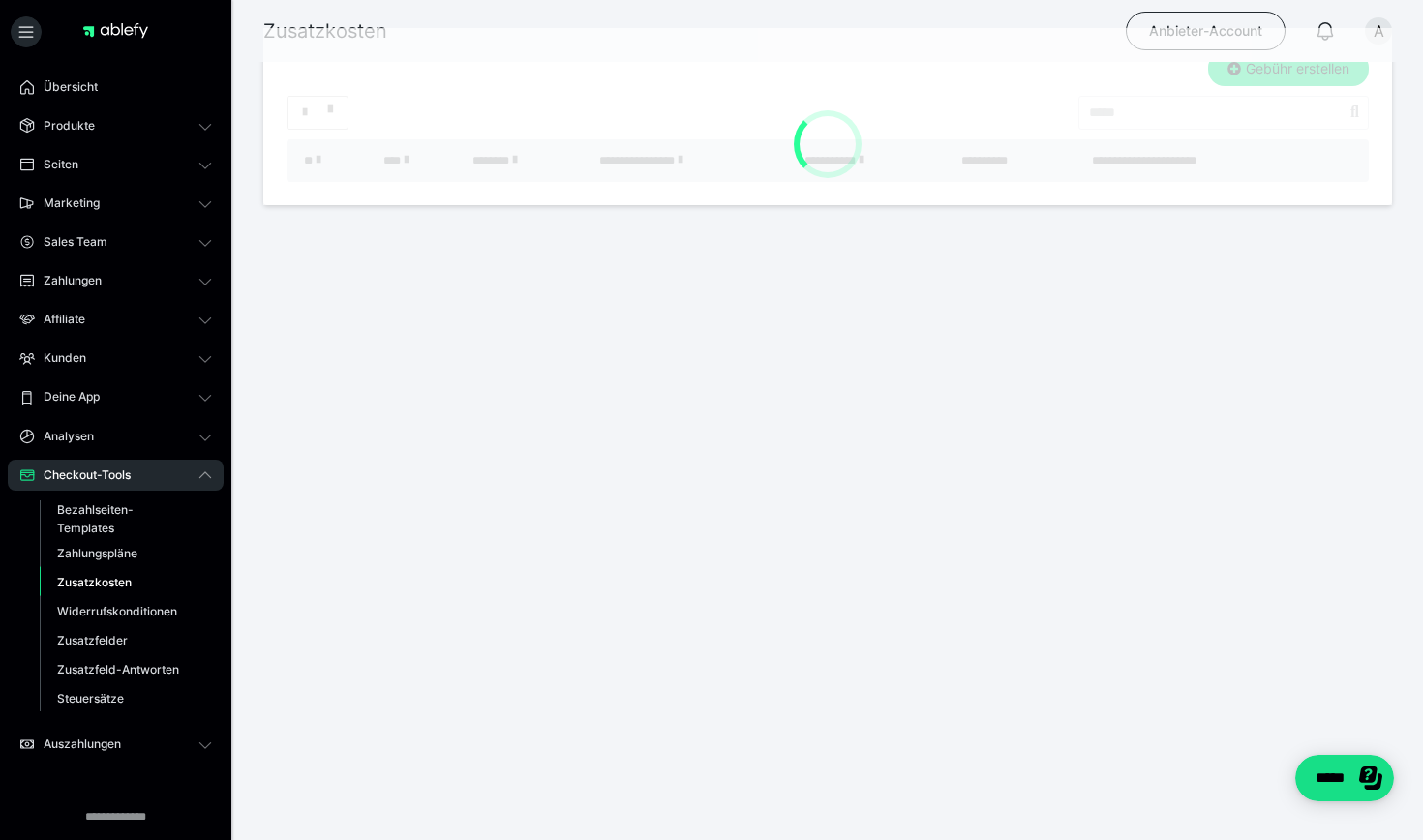 scroll, scrollTop: 0, scrollLeft: 0, axis: both 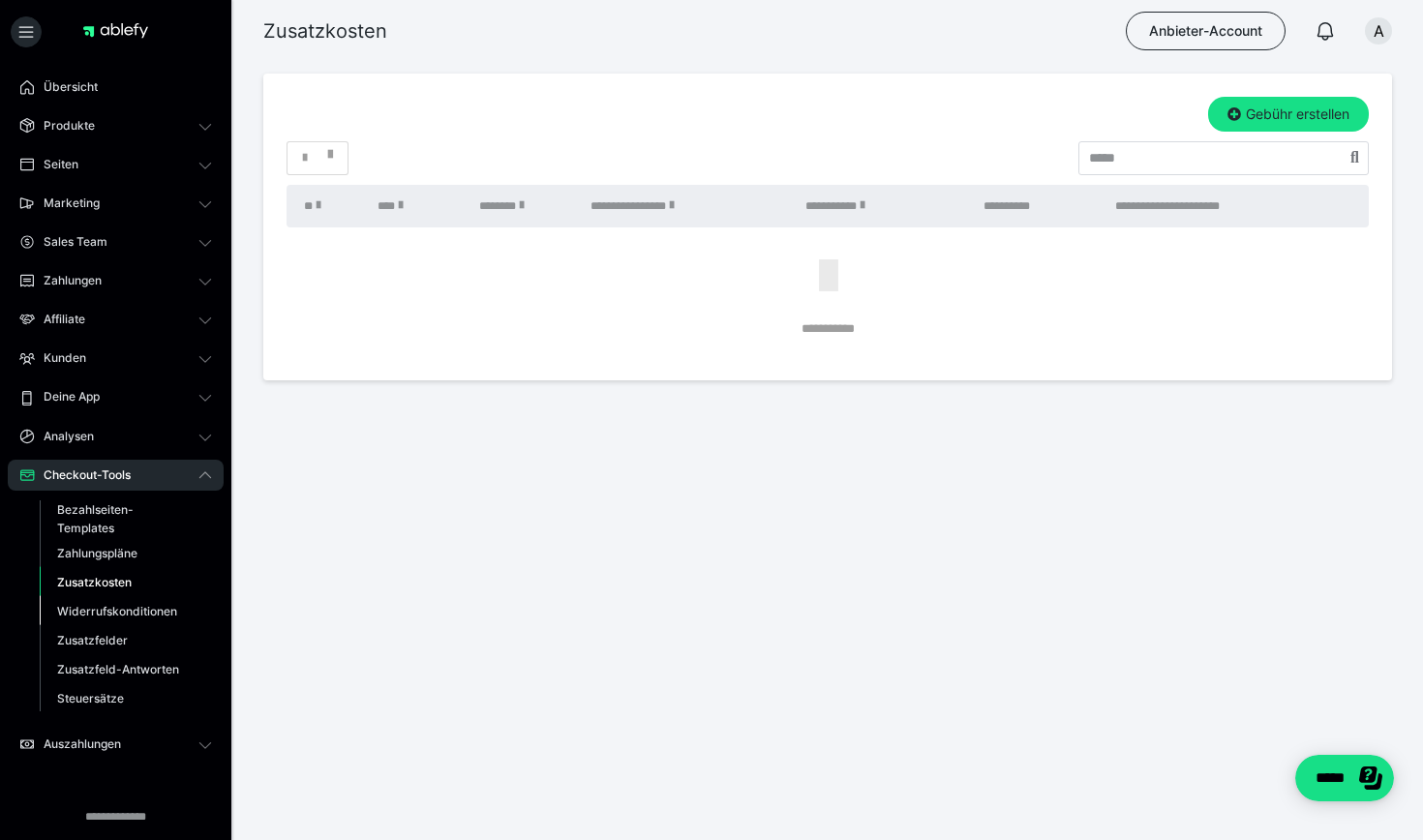 click on "Widerrufskonditionen" at bounding box center [117, 611] 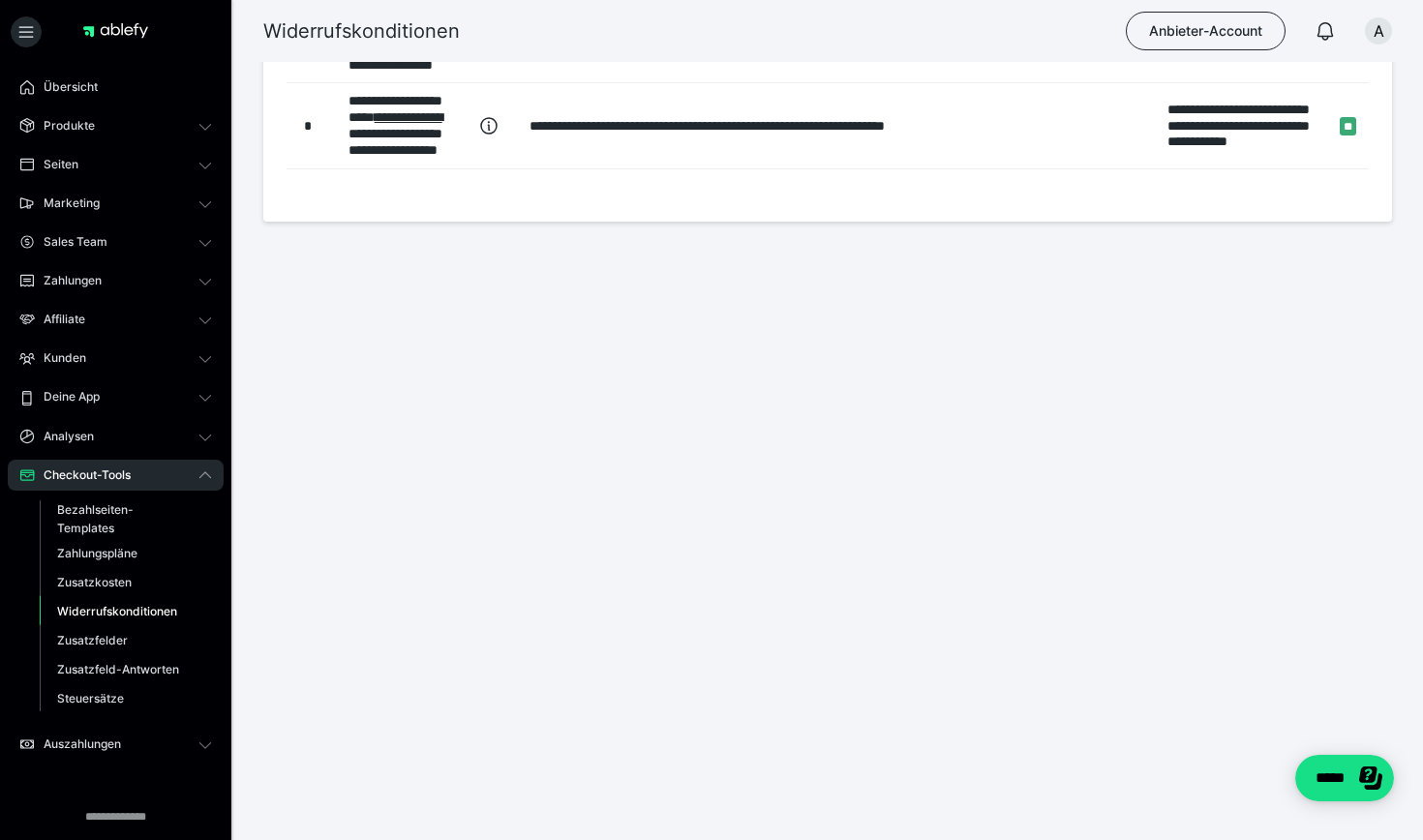 scroll, scrollTop: 1429, scrollLeft: 0, axis: vertical 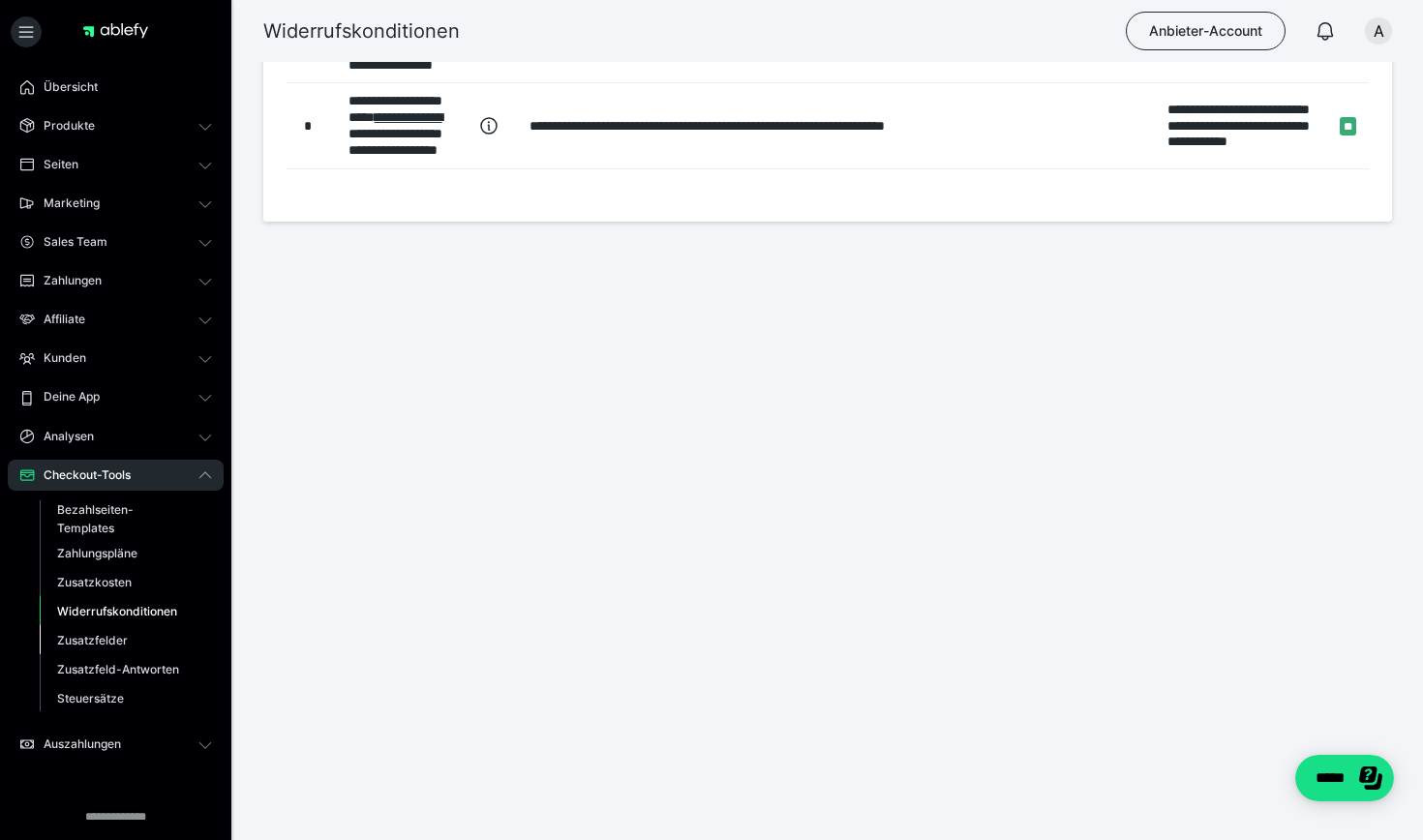 click on "Zusatzfelder" at bounding box center [92, 640] 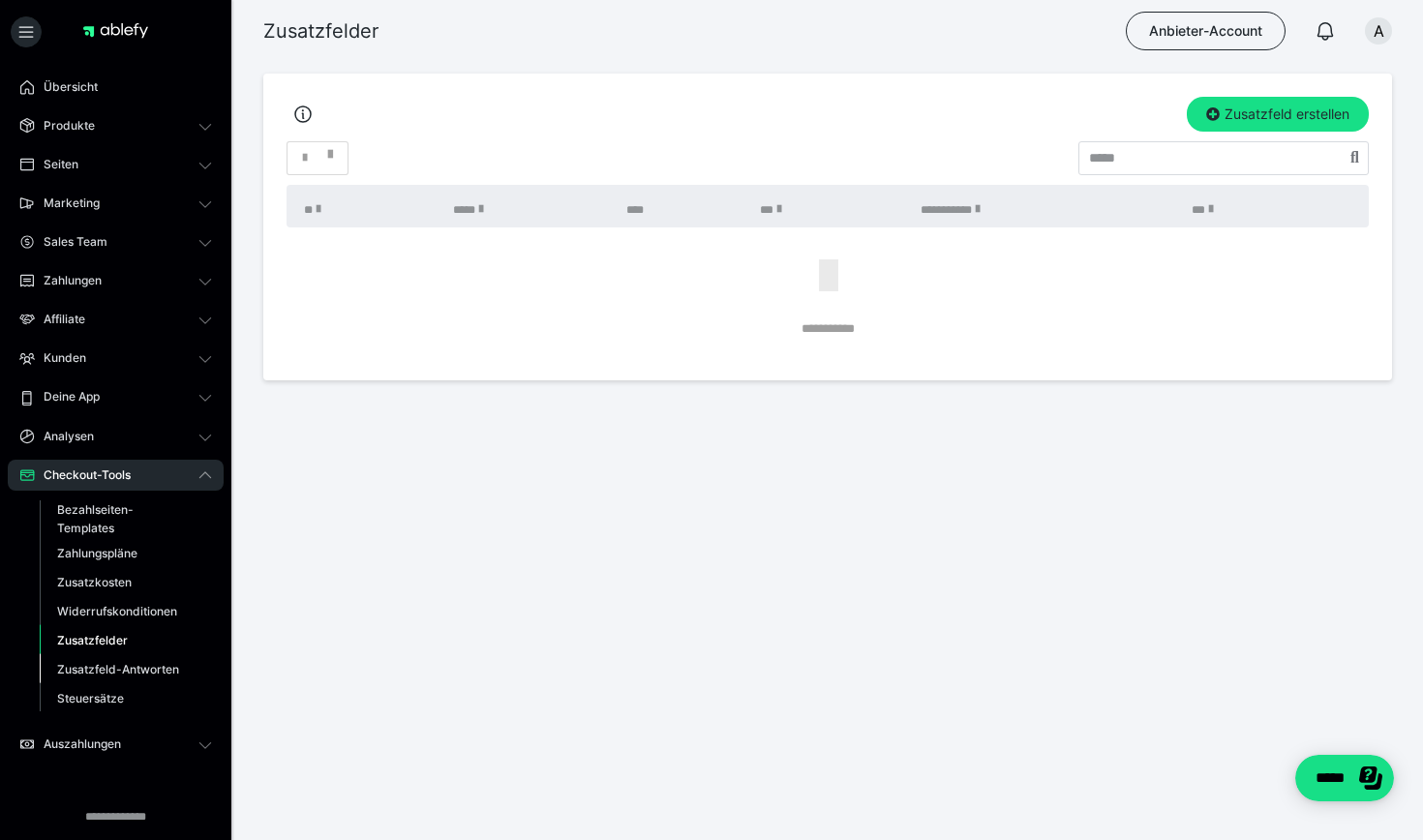 click on "Zusatzfeld-Antworten" at bounding box center (118, 669) 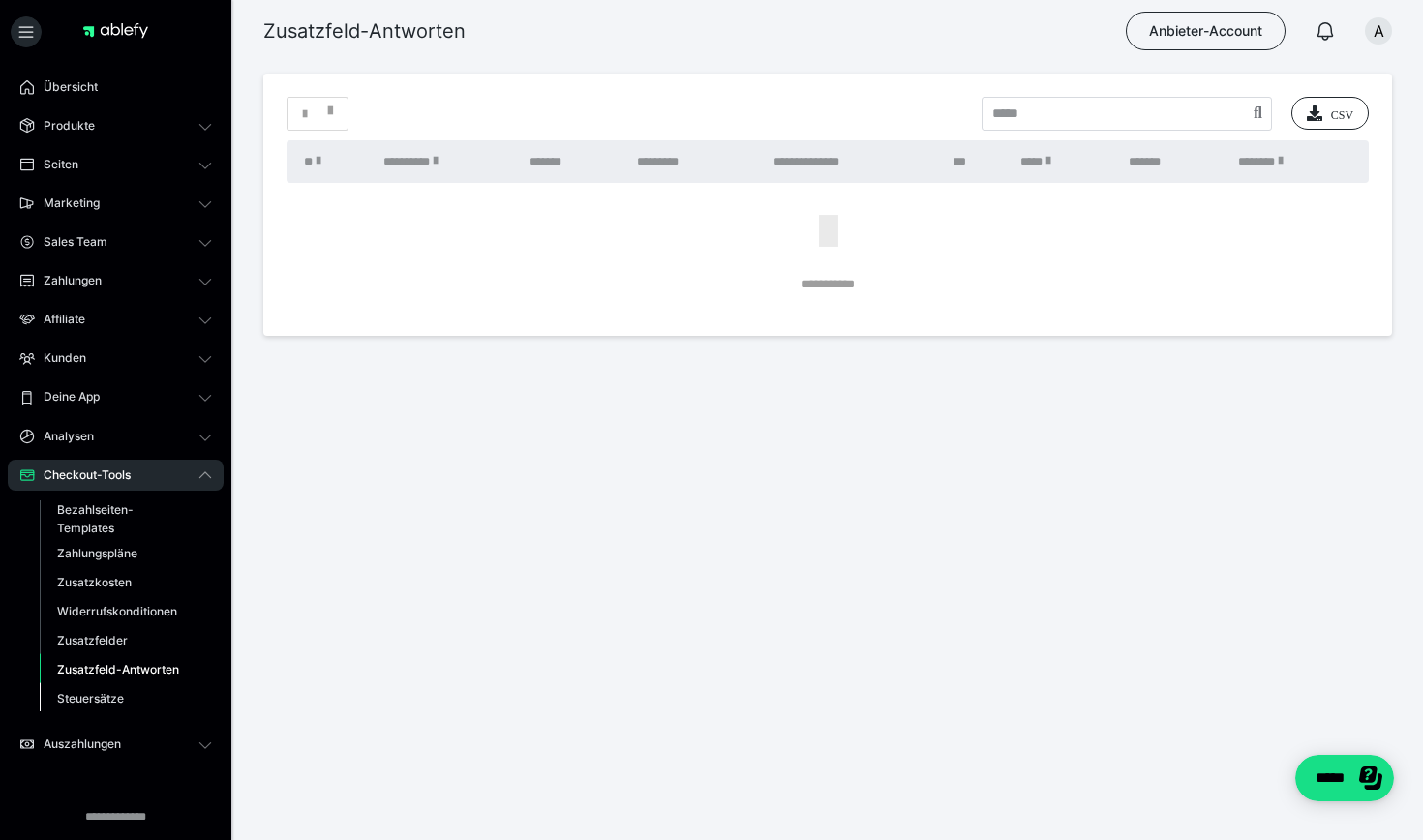 click on "Steuersätze" at bounding box center [90, 698] 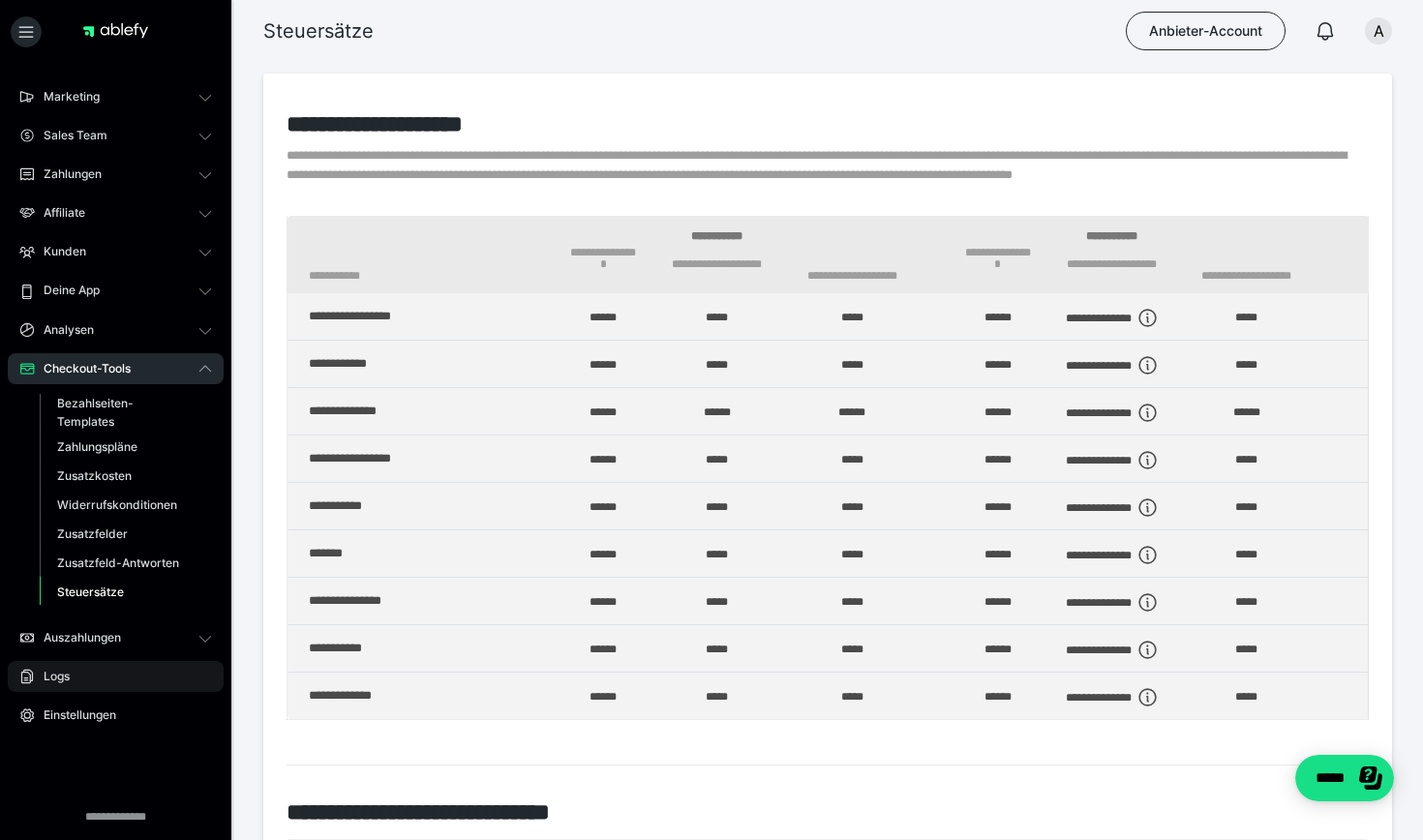 scroll, scrollTop: 106, scrollLeft: 0, axis: vertical 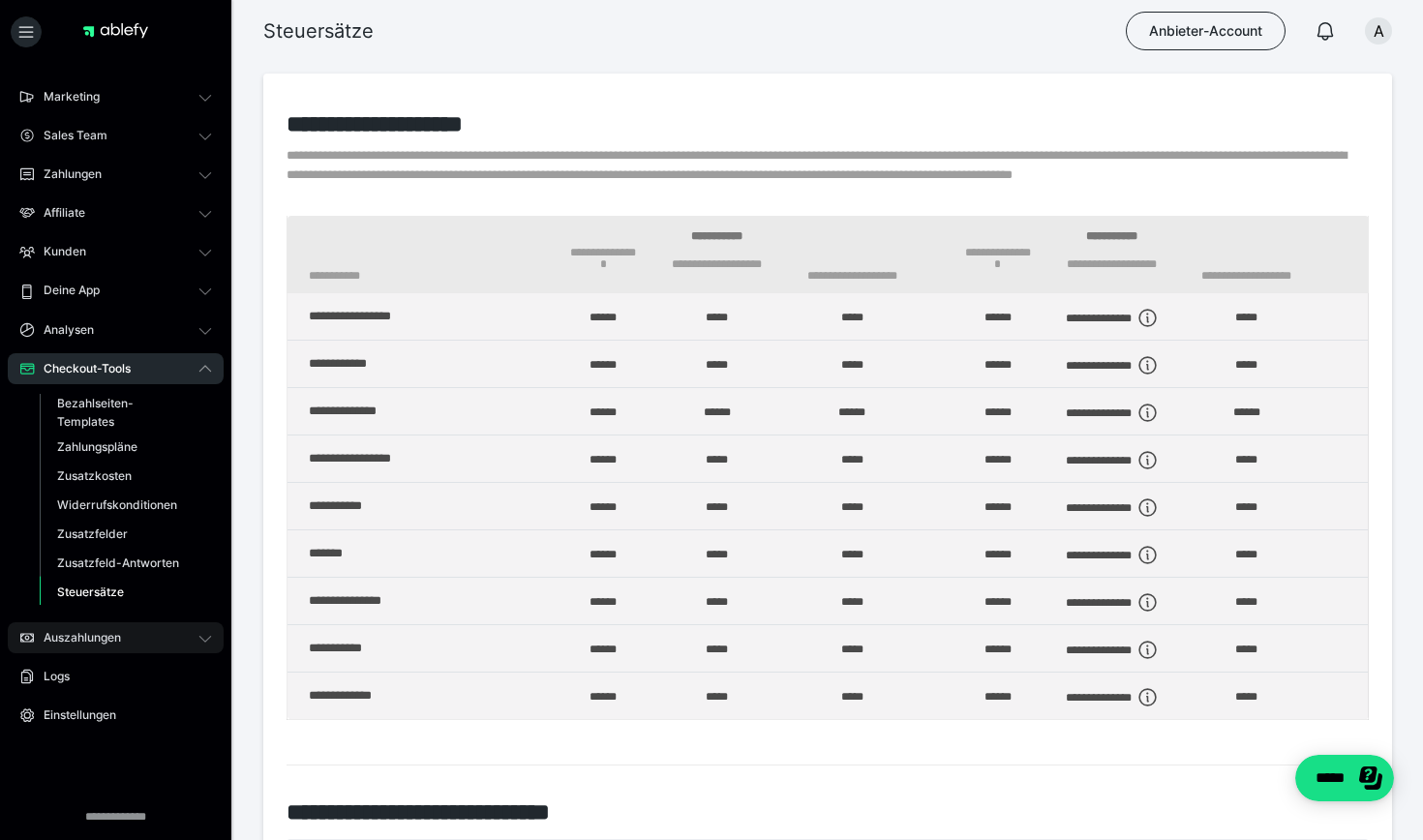 click 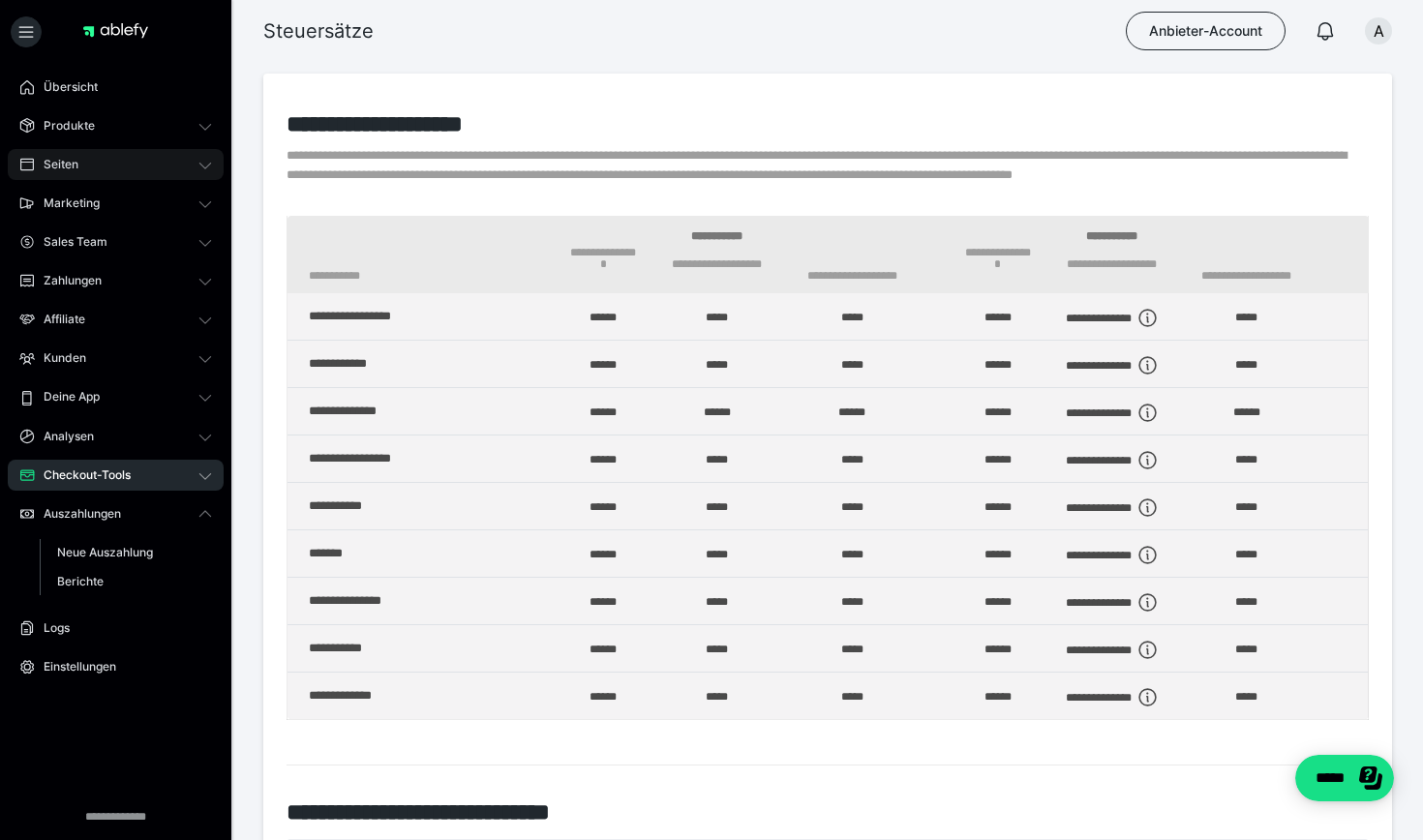 scroll, scrollTop: 0, scrollLeft: 0, axis: both 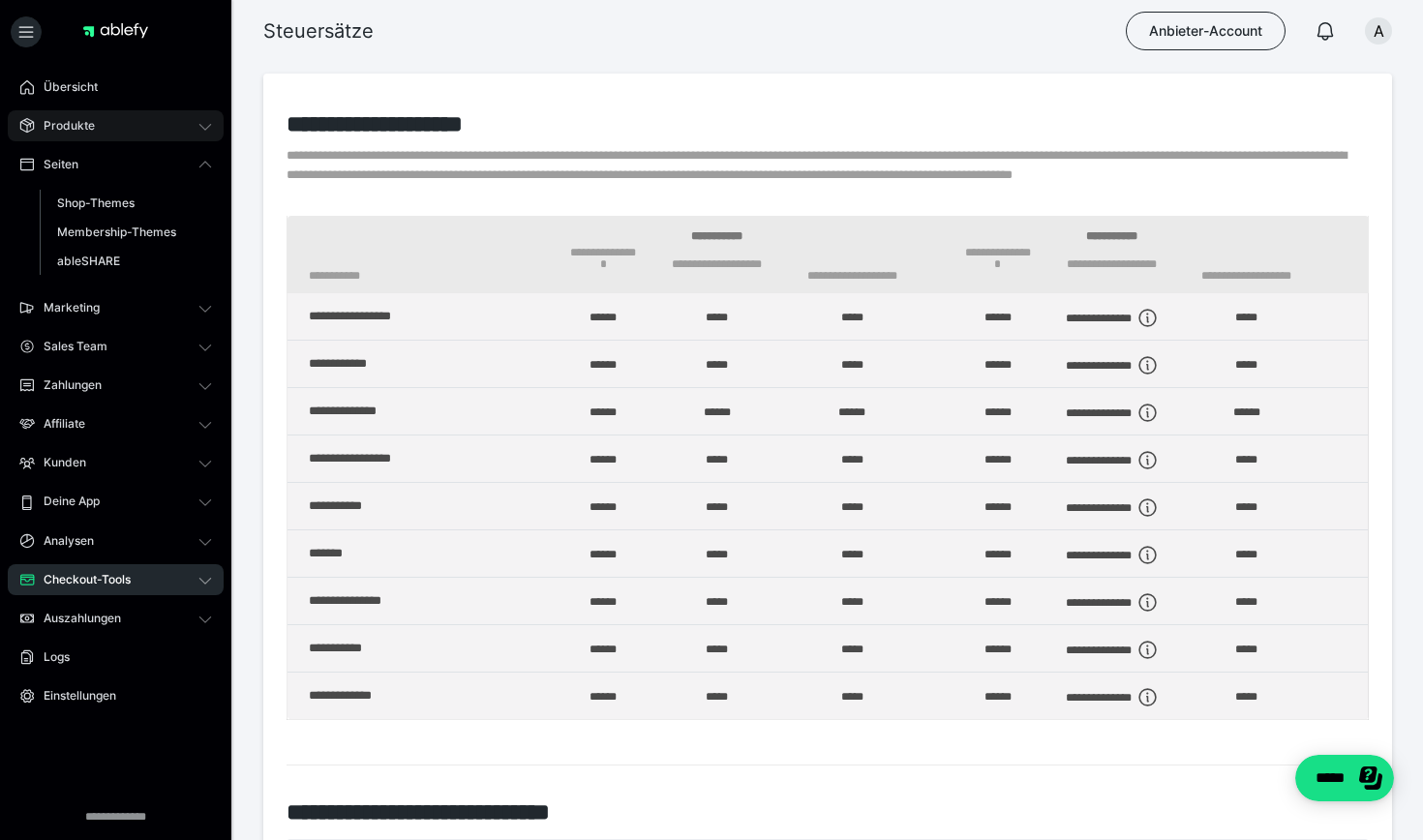click on "Produkte" at bounding box center [115, 126] 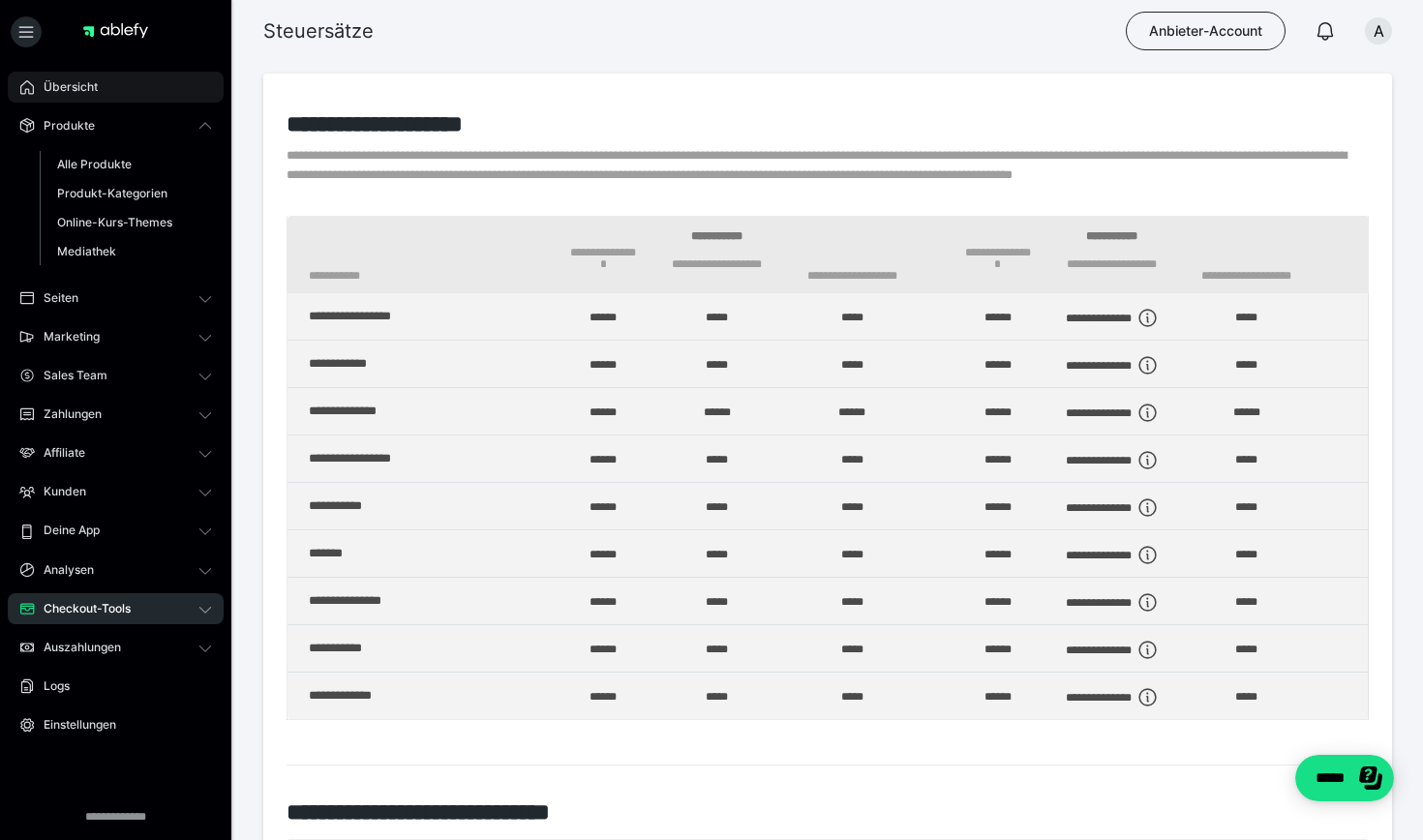 click on "Übersicht" at bounding box center [115, 87] 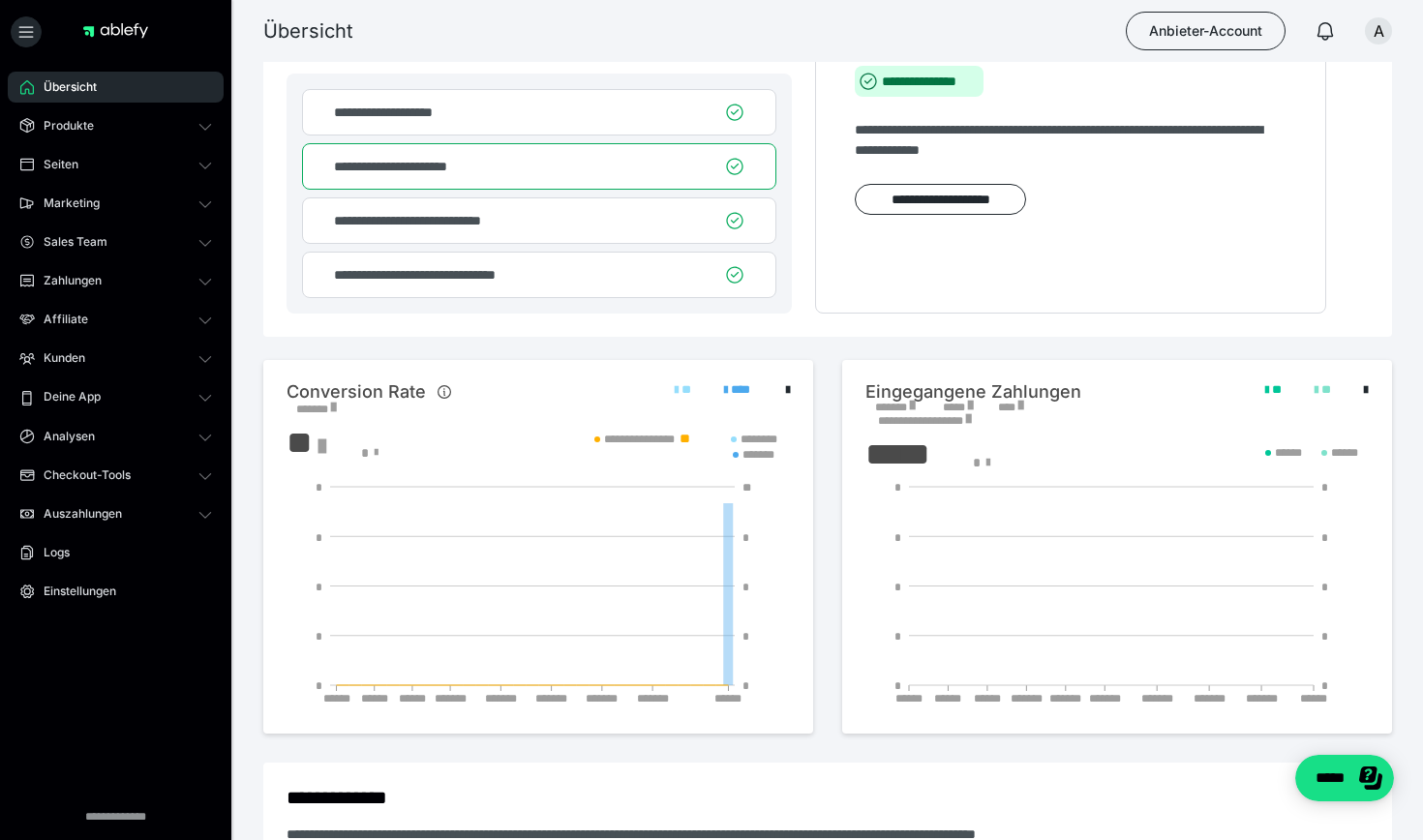 scroll, scrollTop: 114, scrollLeft: 0, axis: vertical 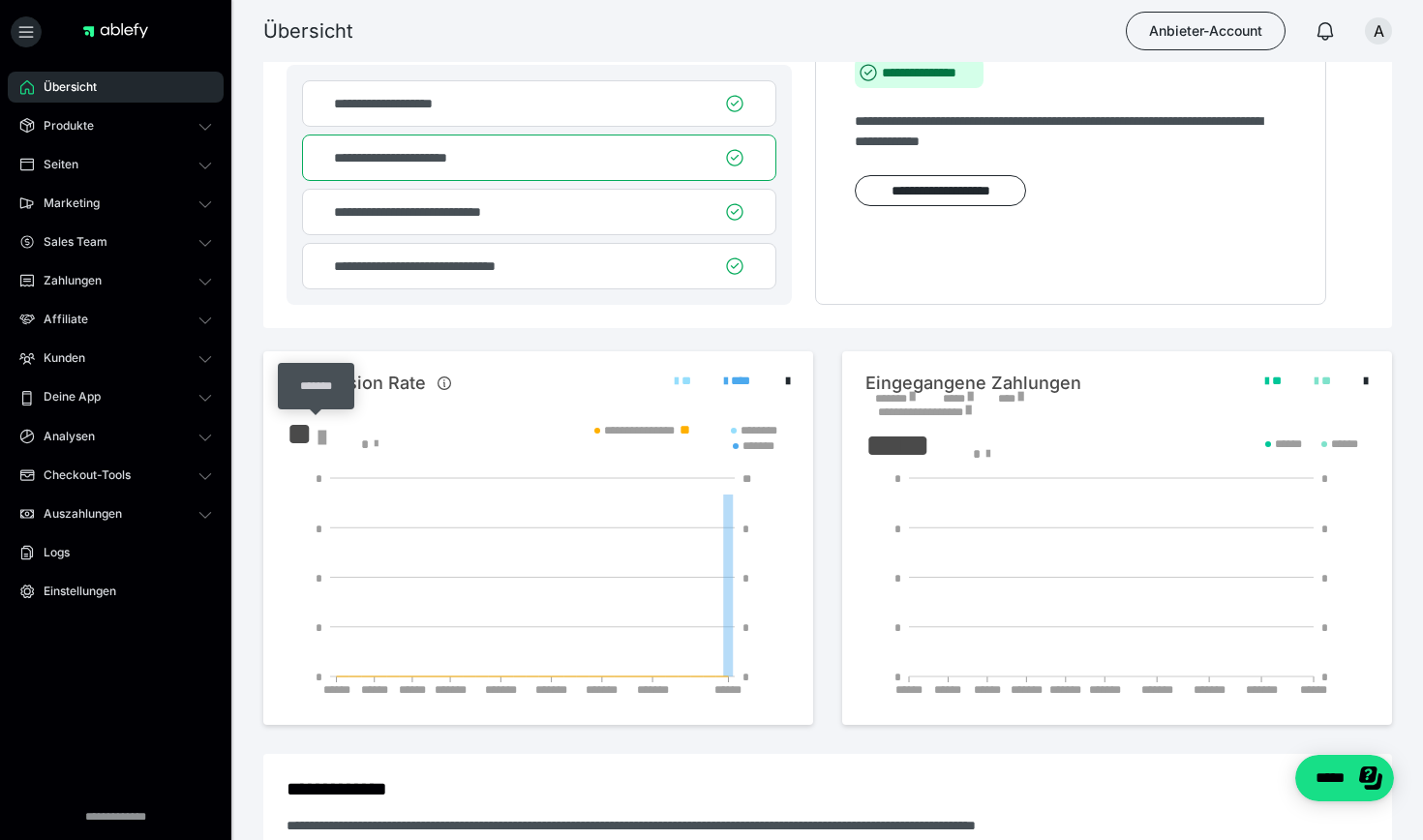 click on "**" at bounding box center (317, 435) 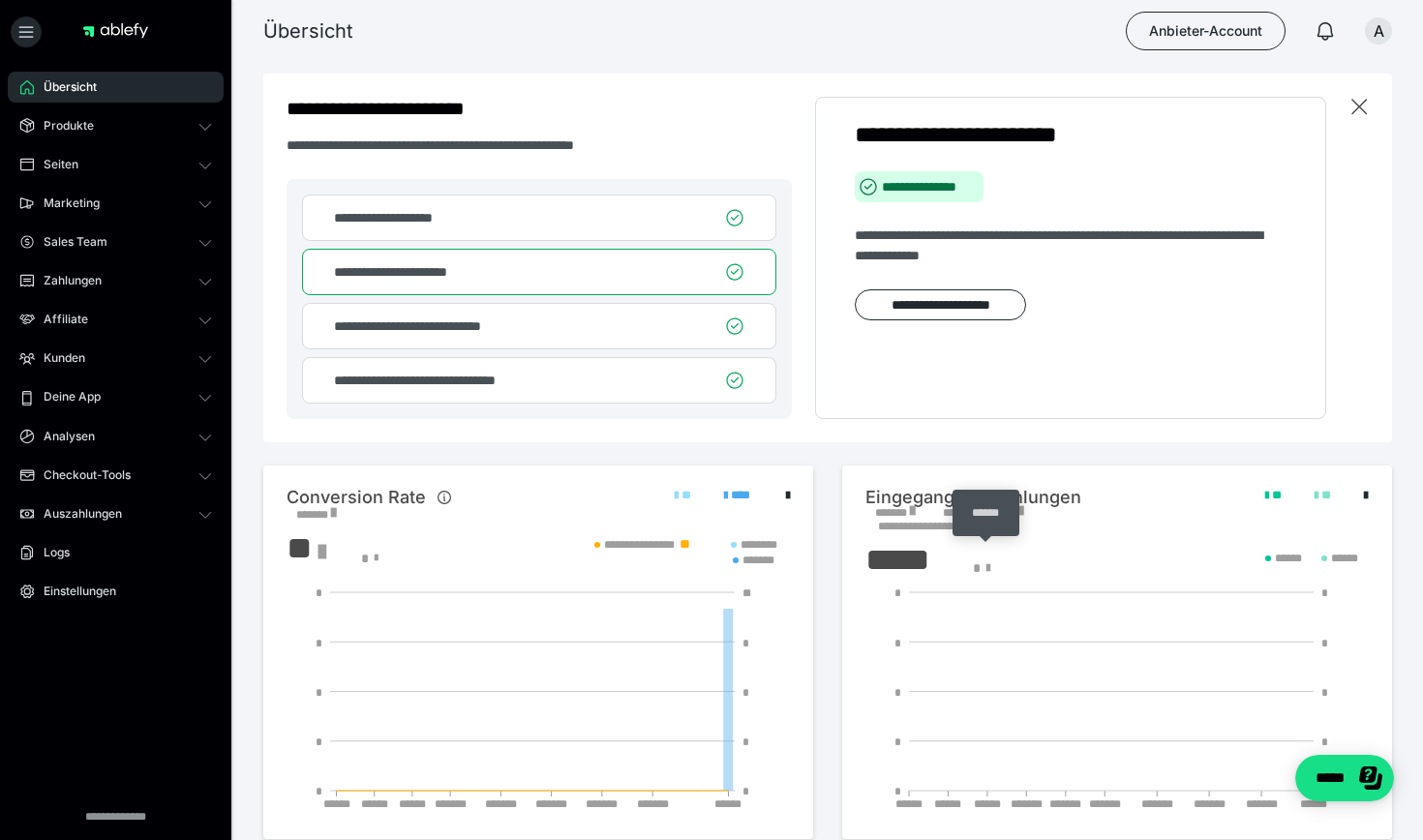 scroll, scrollTop: 0, scrollLeft: 0, axis: both 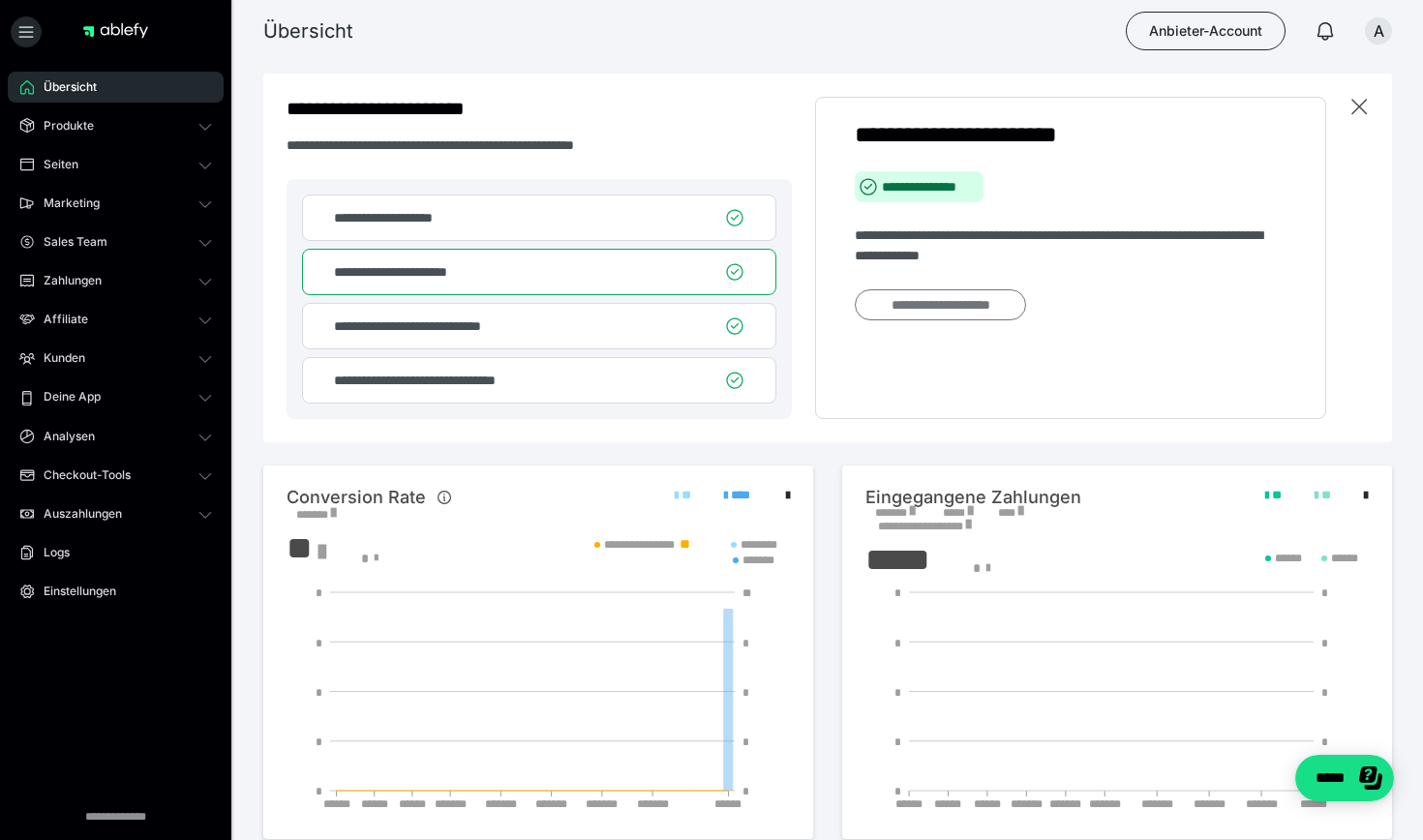 click on "**********" at bounding box center [940, 305] 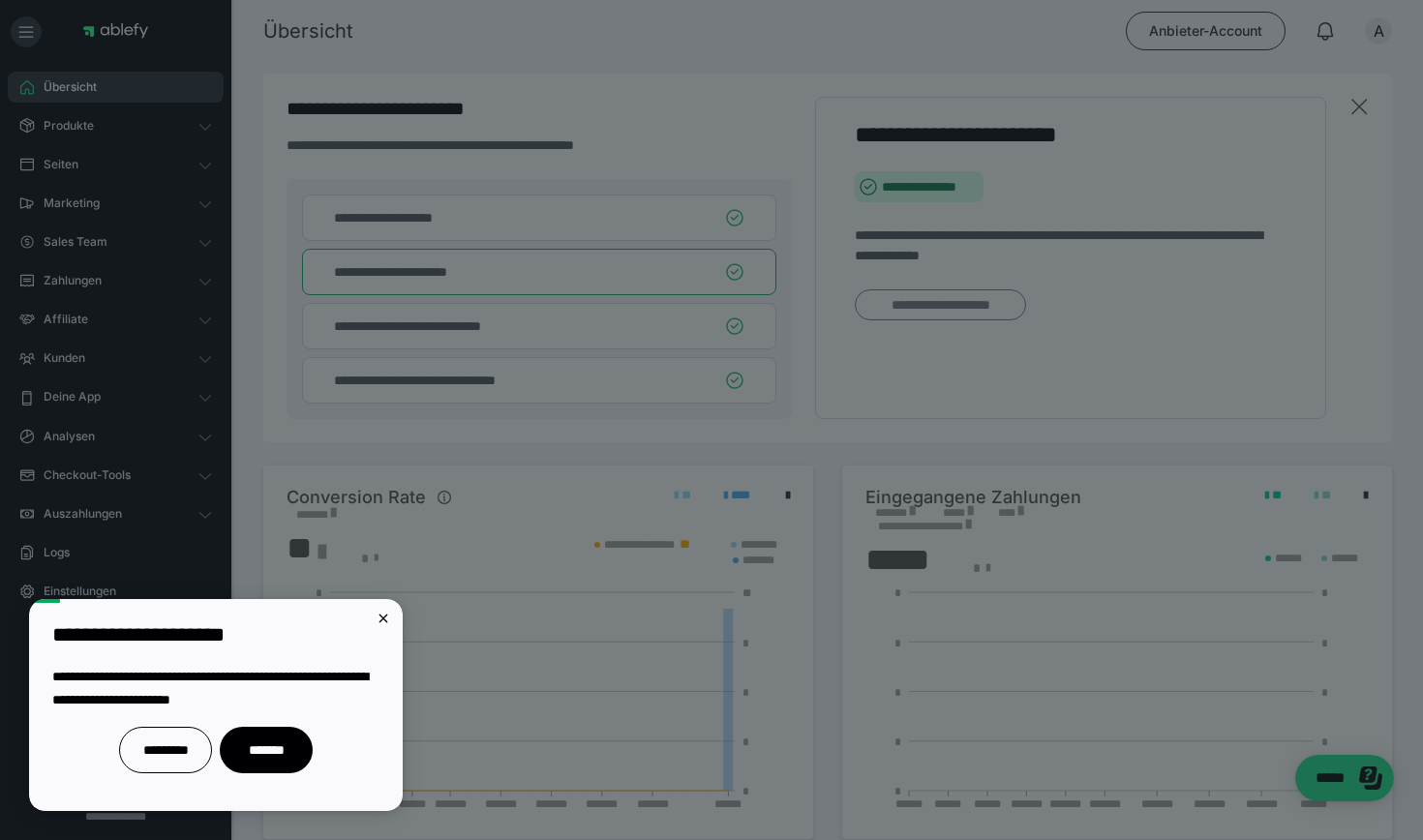 scroll, scrollTop: 0, scrollLeft: 0, axis: both 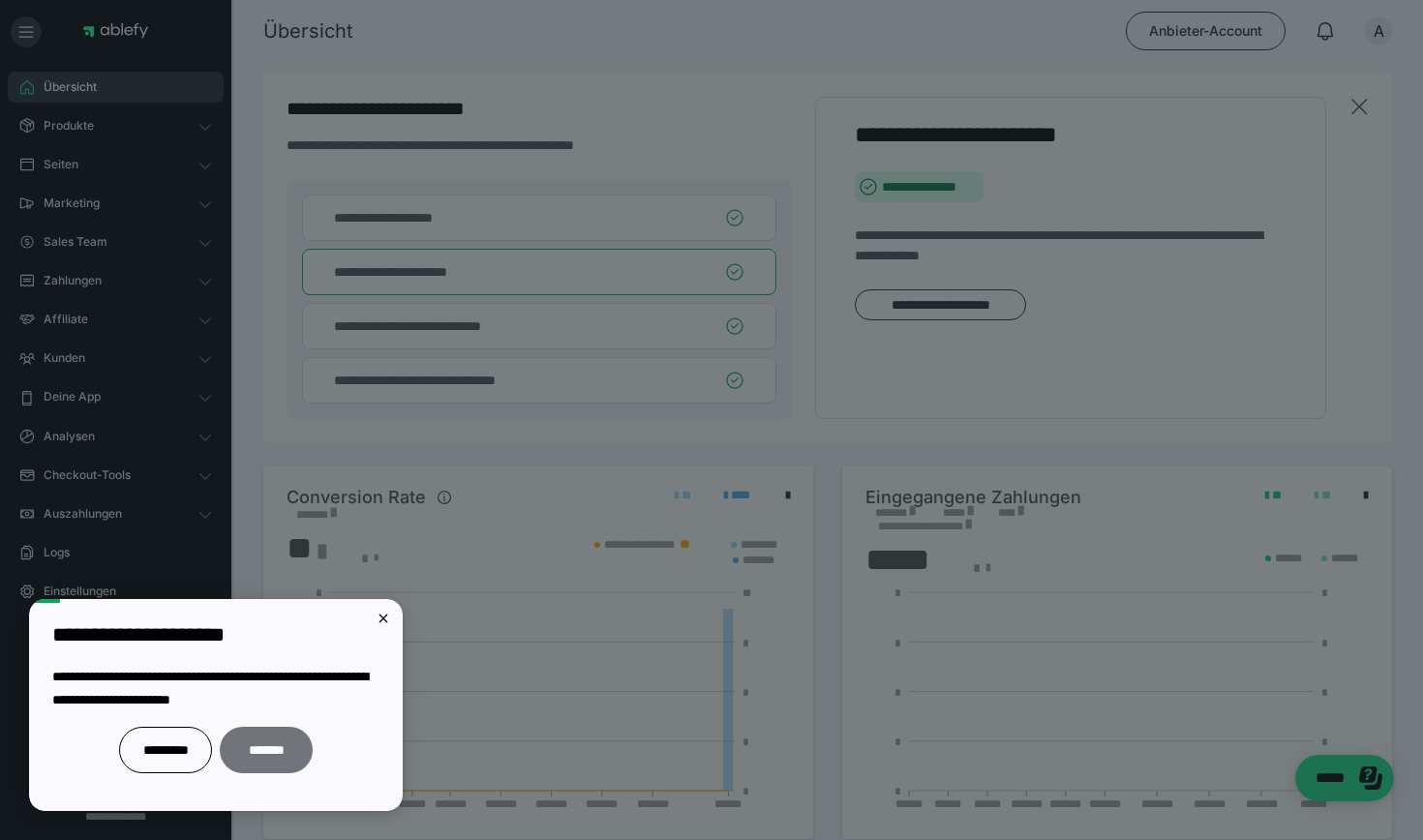 click on "*******" at bounding box center [266, 750] 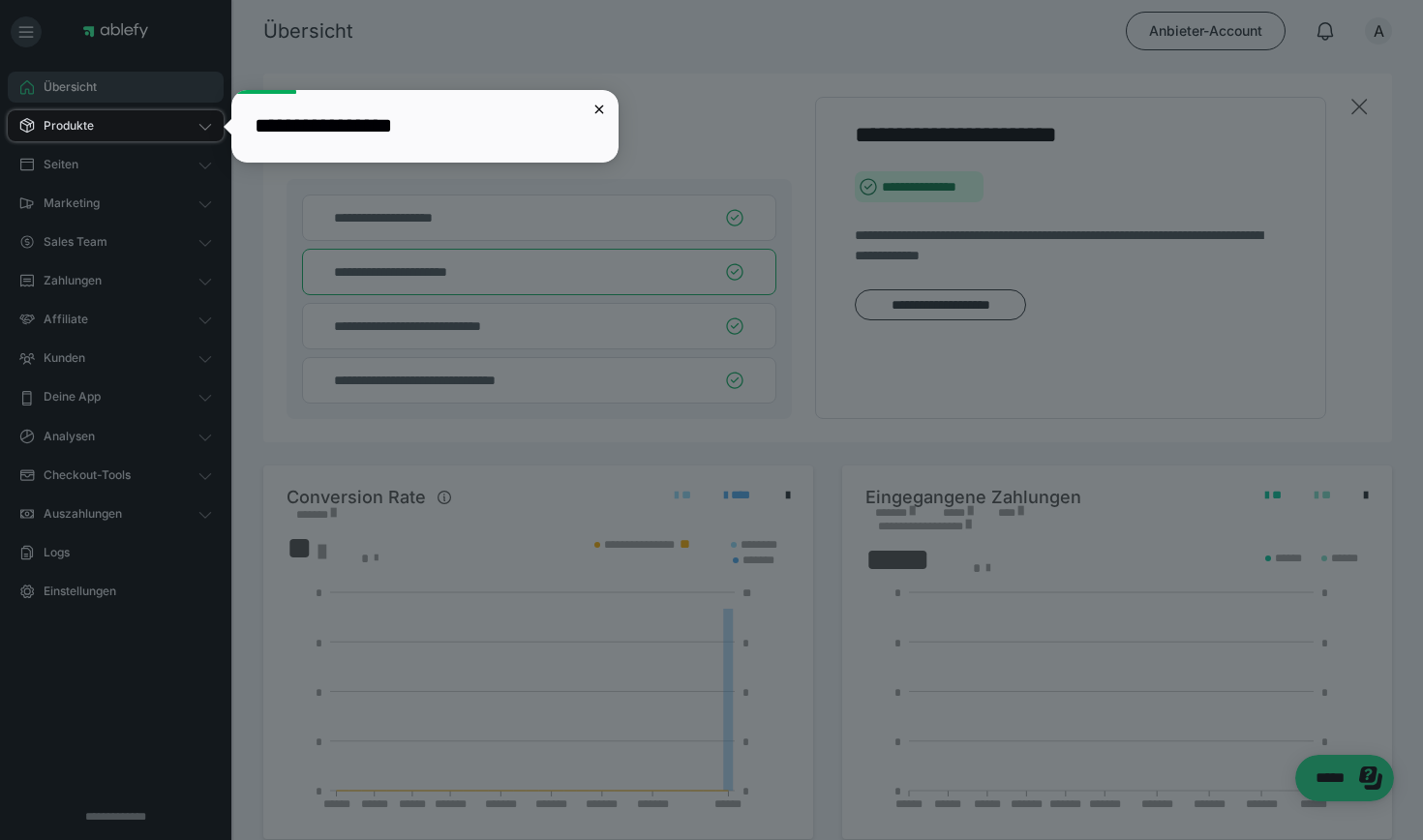 click 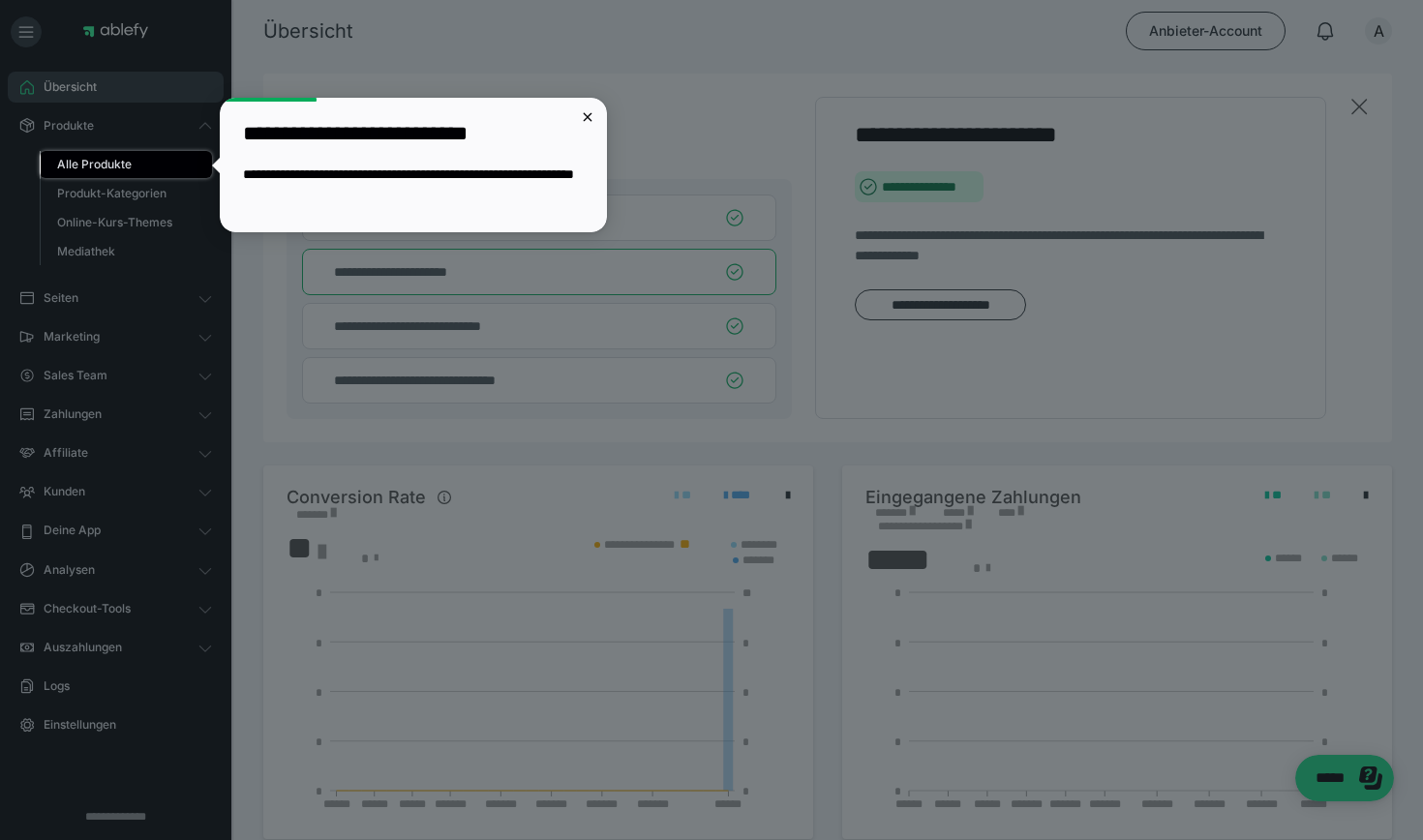 click on "Alle Produkte" at bounding box center (126, 165) 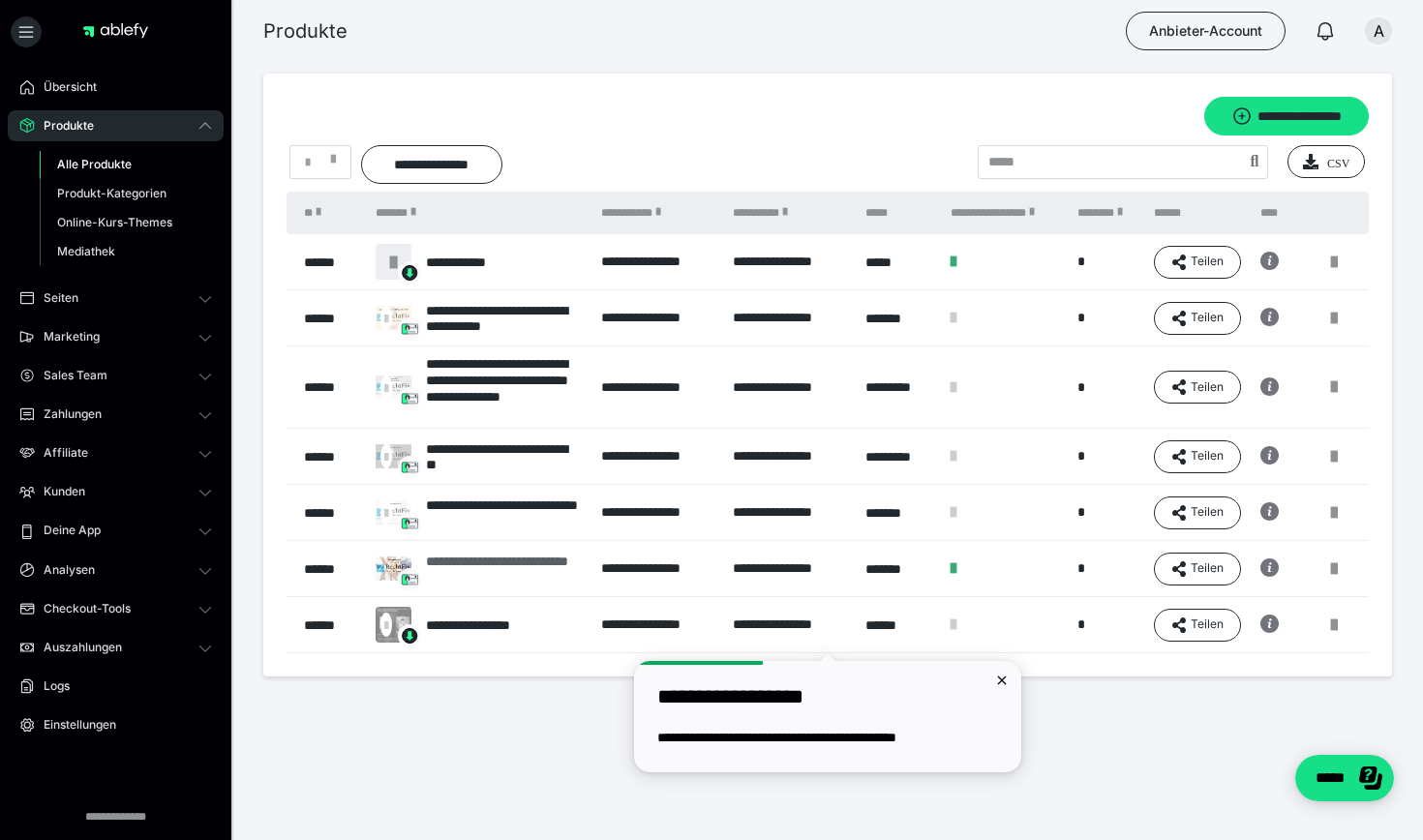 click on "**********" at bounding box center [503, 569] 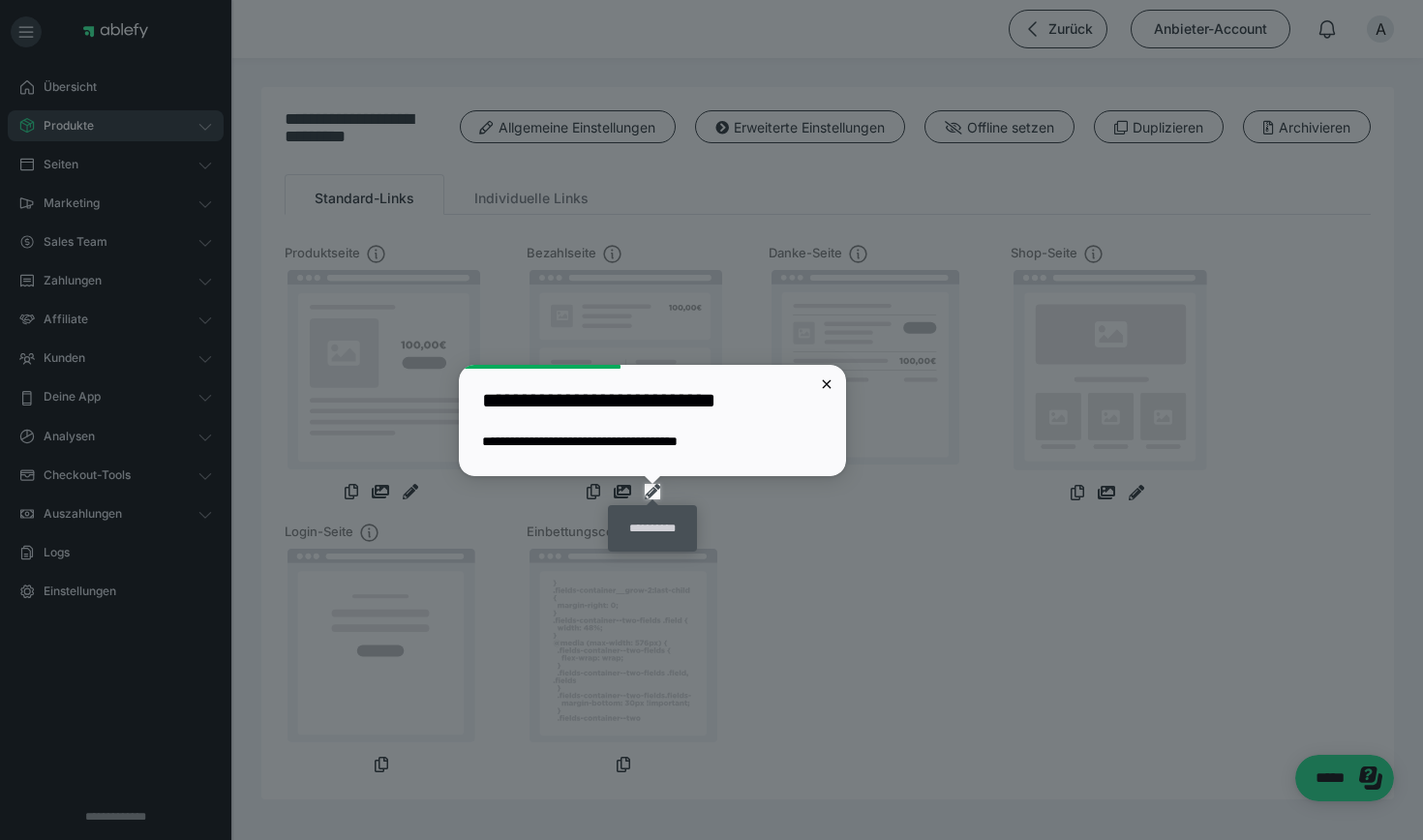 click at bounding box center (652, 492) 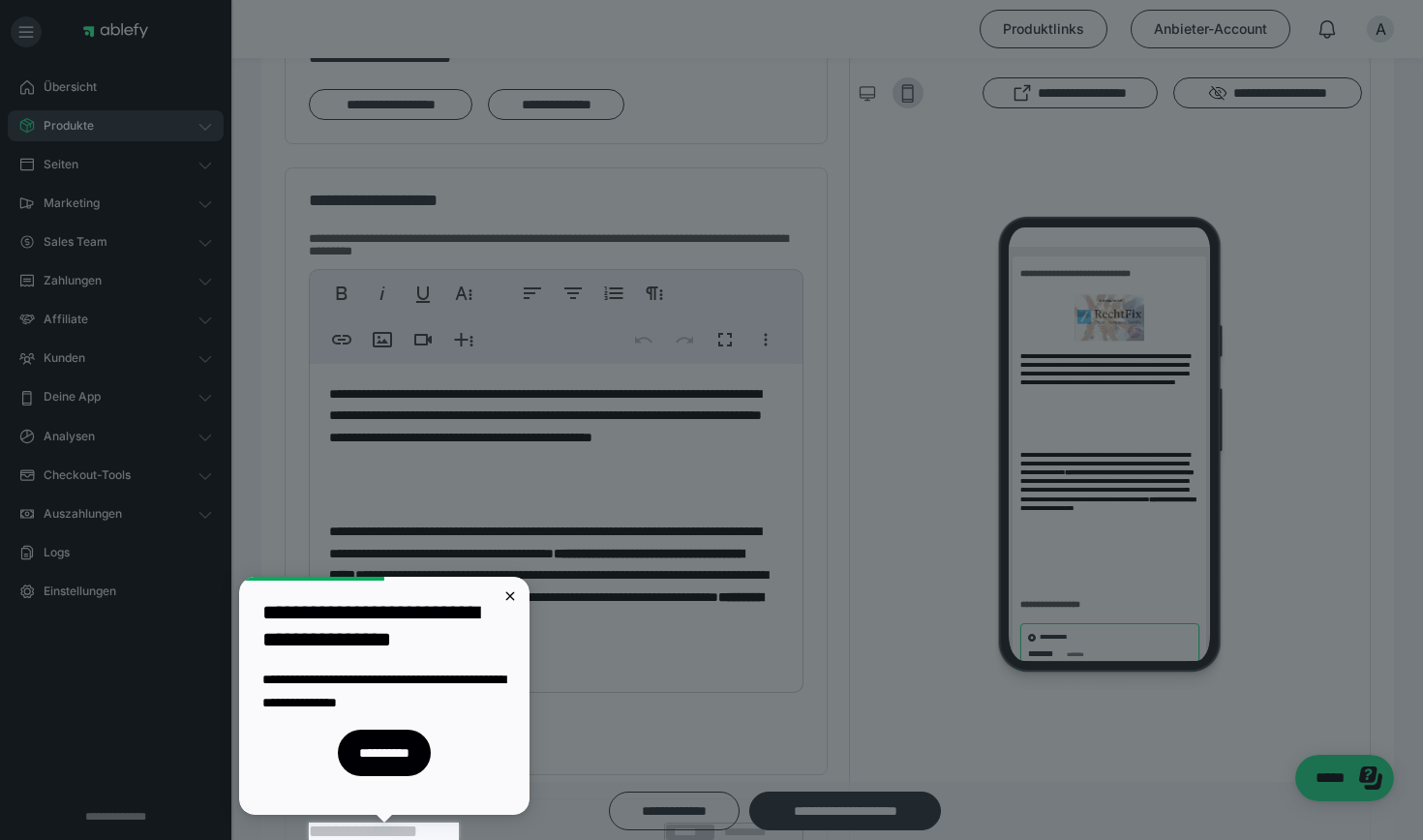 scroll, scrollTop: 0, scrollLeft: 0, axis: both 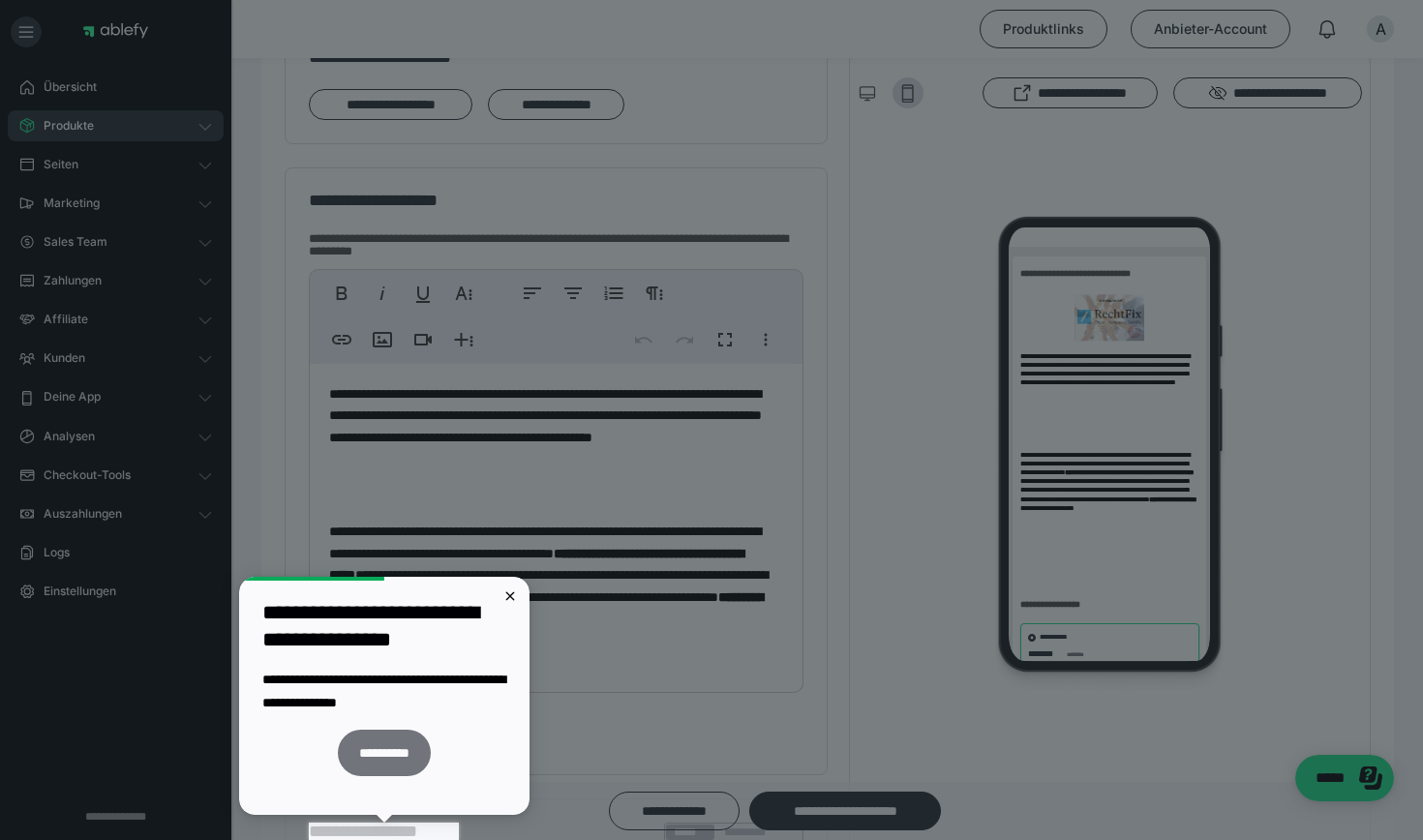 click on "**********" at bounding box center (384, 753) 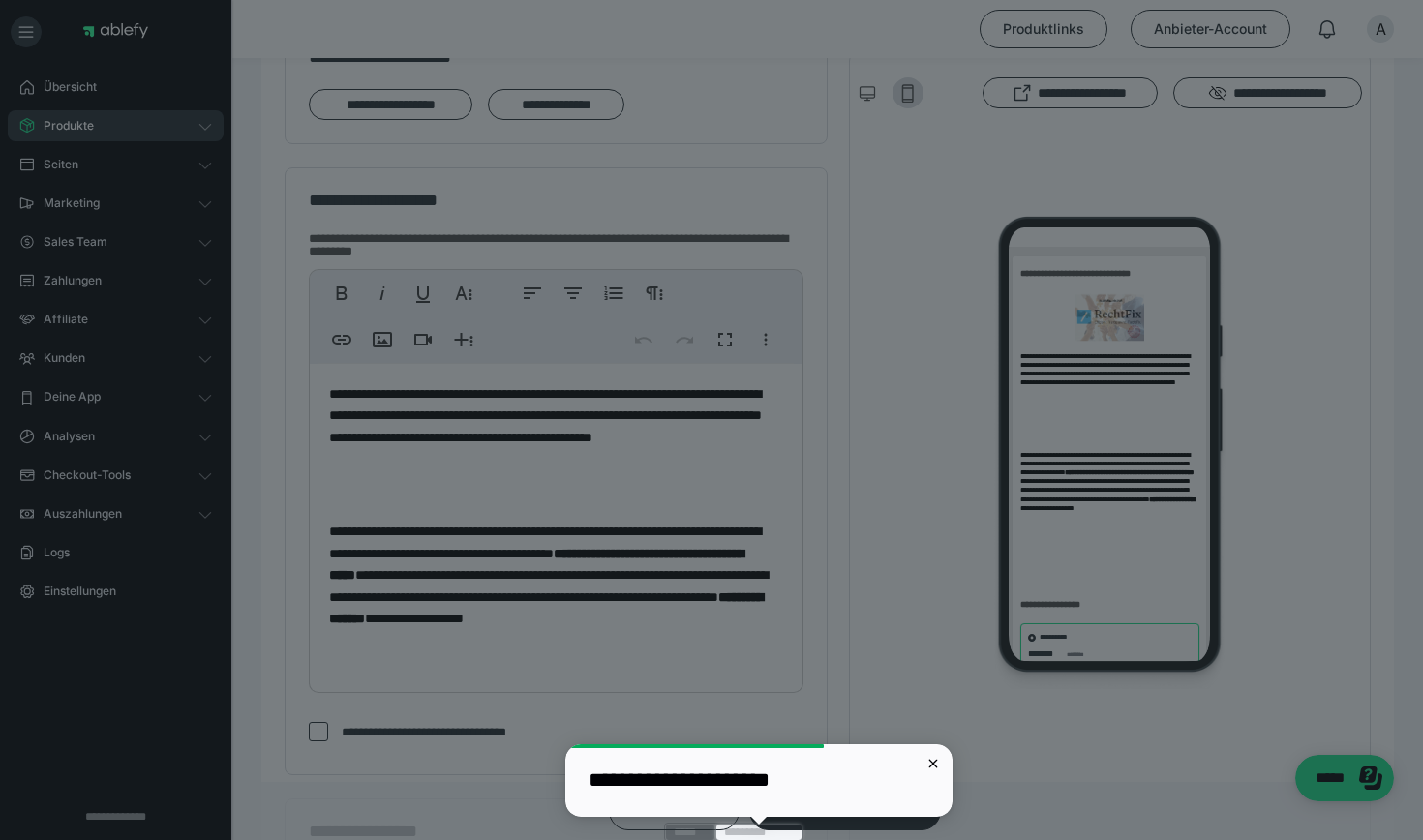 click on "**********" at bounding box center [759, 780] 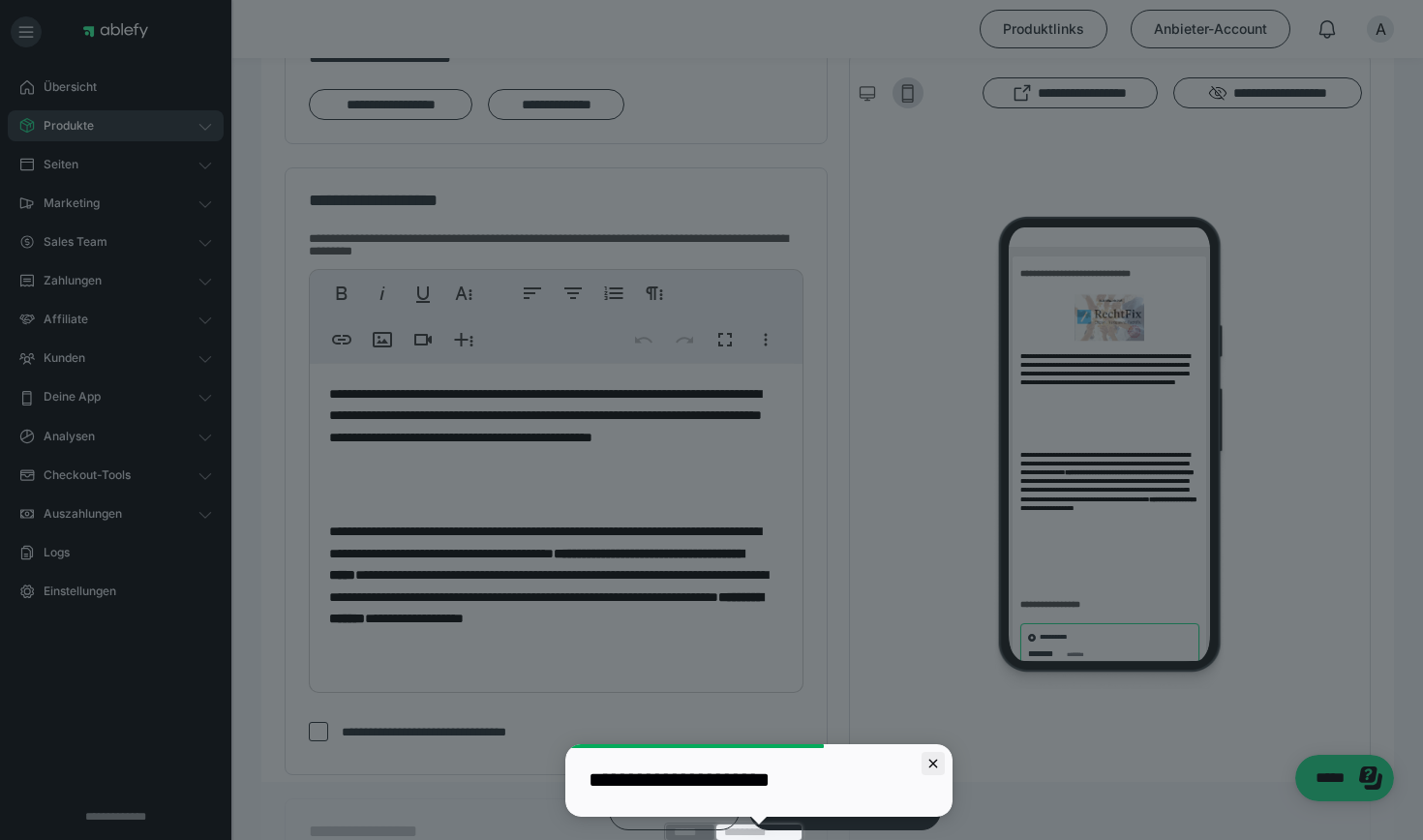 click 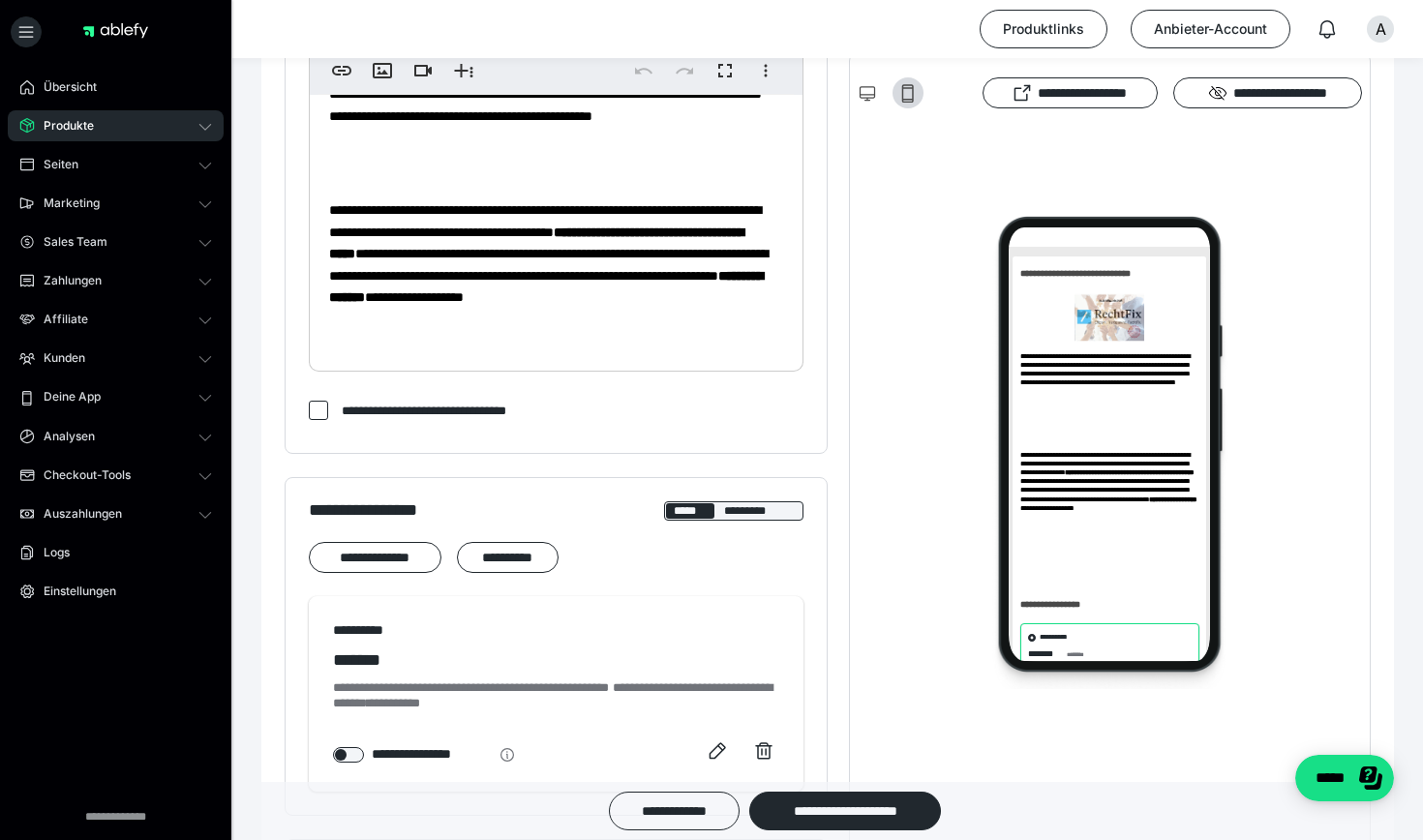 scroll, scrollTop: 682, scrollLeft: 0, axis: vertical 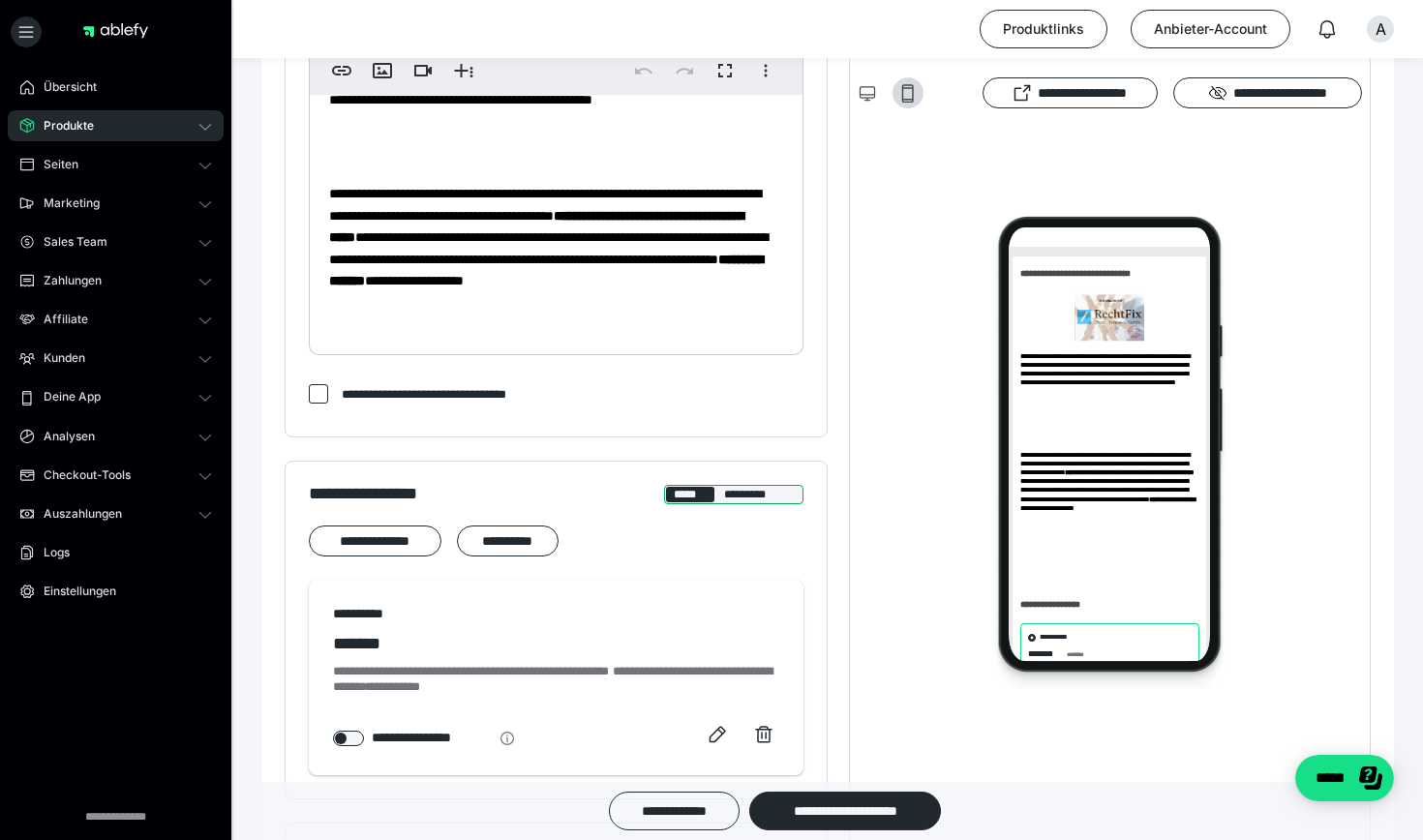 click on "*********" at bounding box center (759, 495) 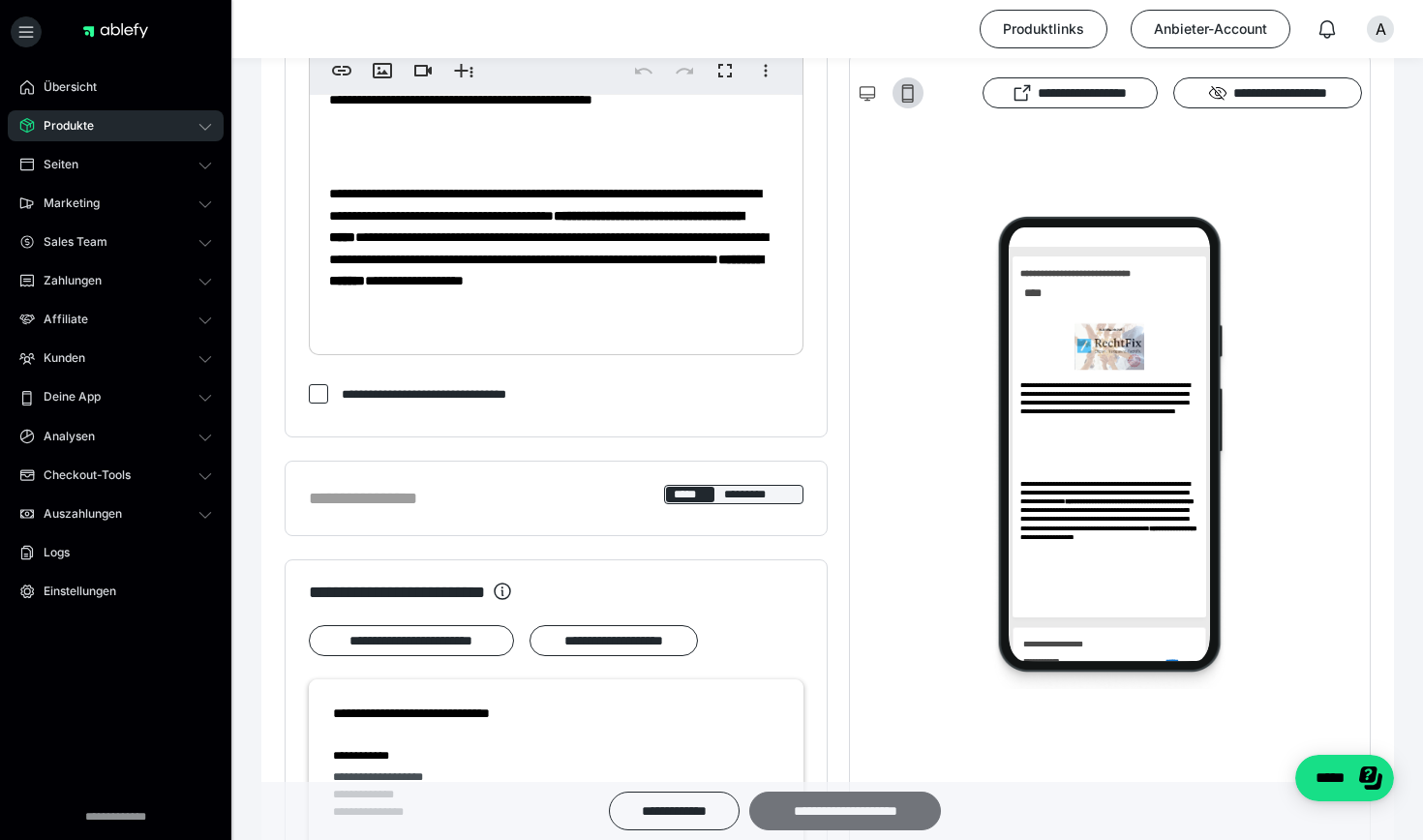 click on "**********" at bounding box center [845, 811] 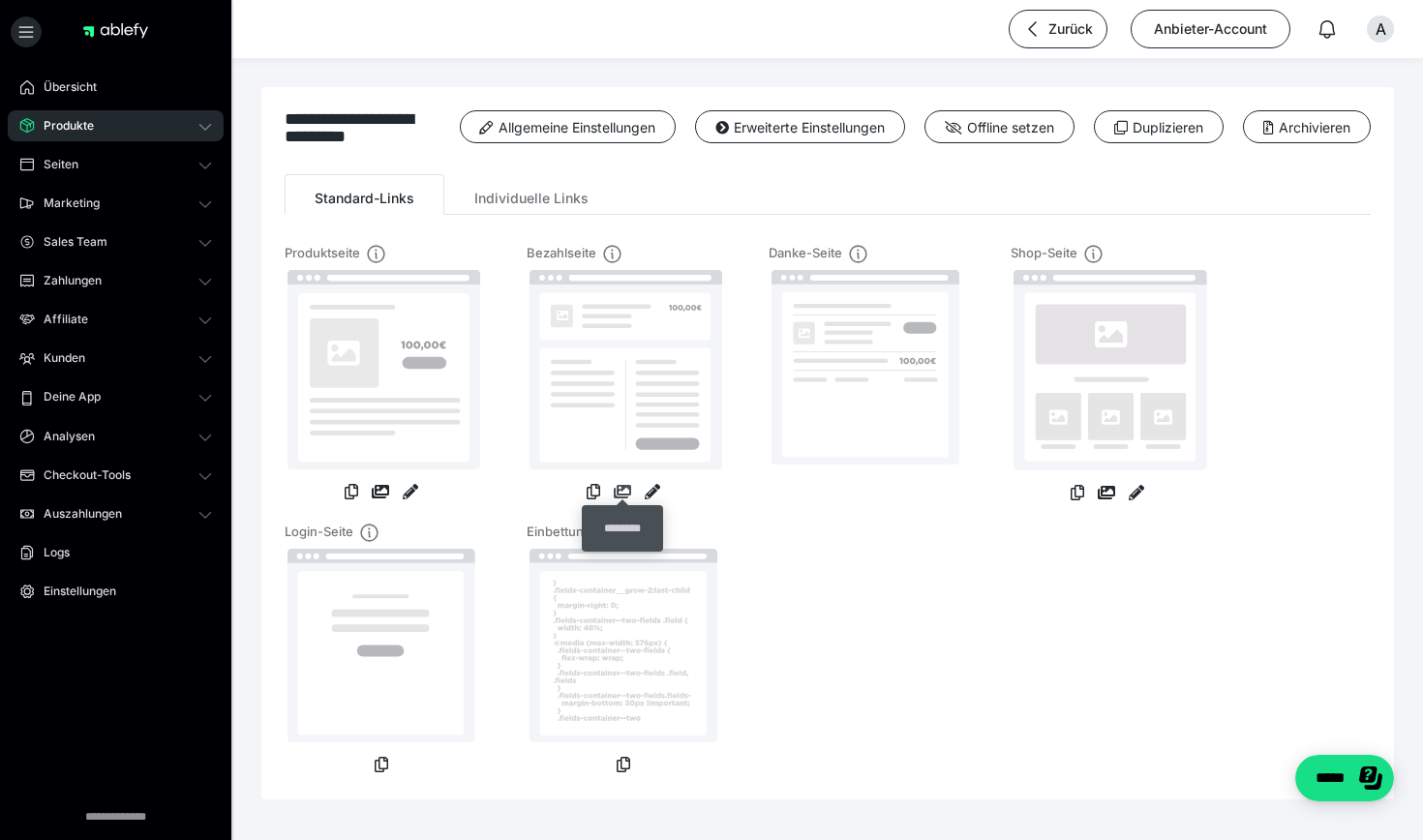 click at bounding box center [622, 492] 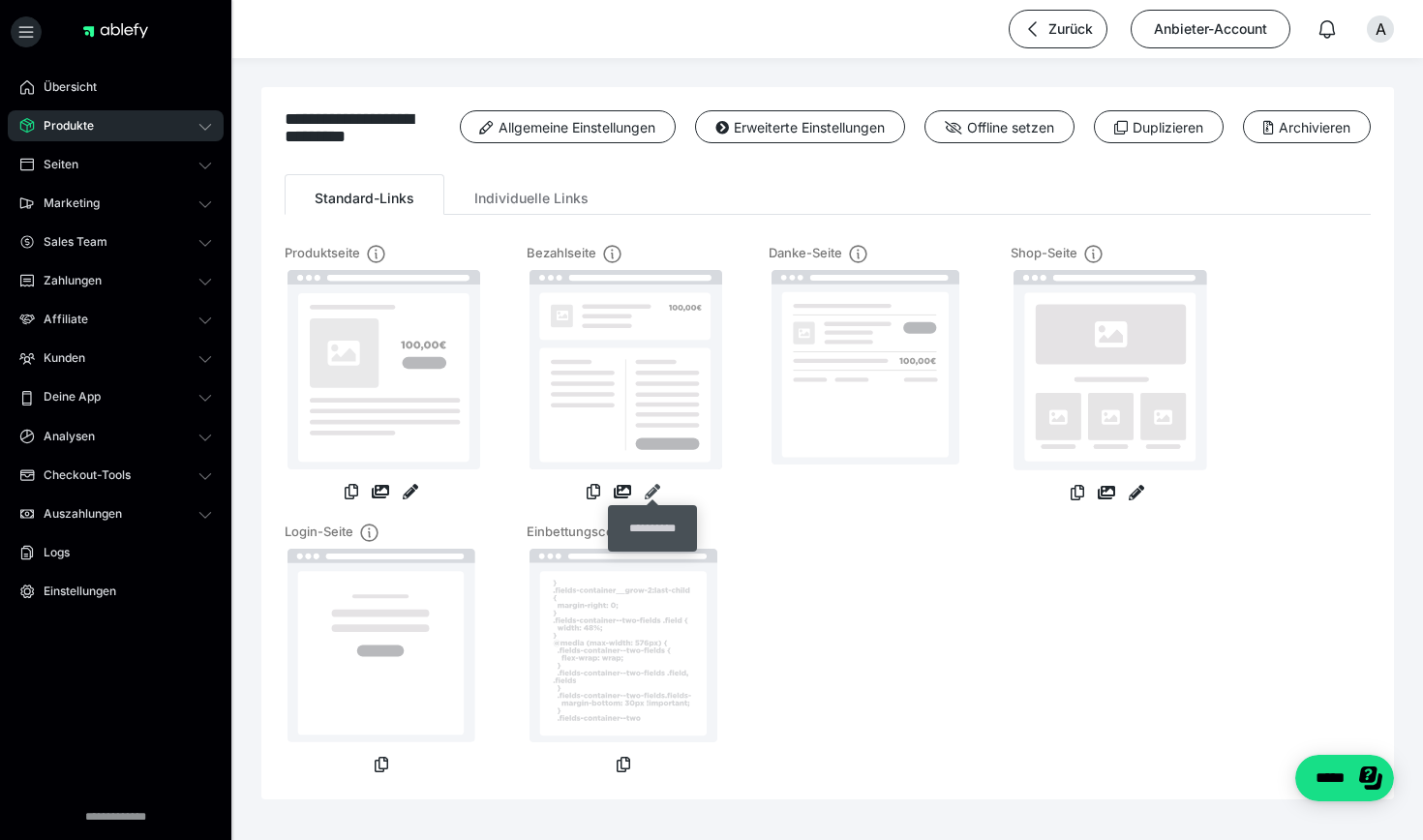 click at bounding box center [652, 492] 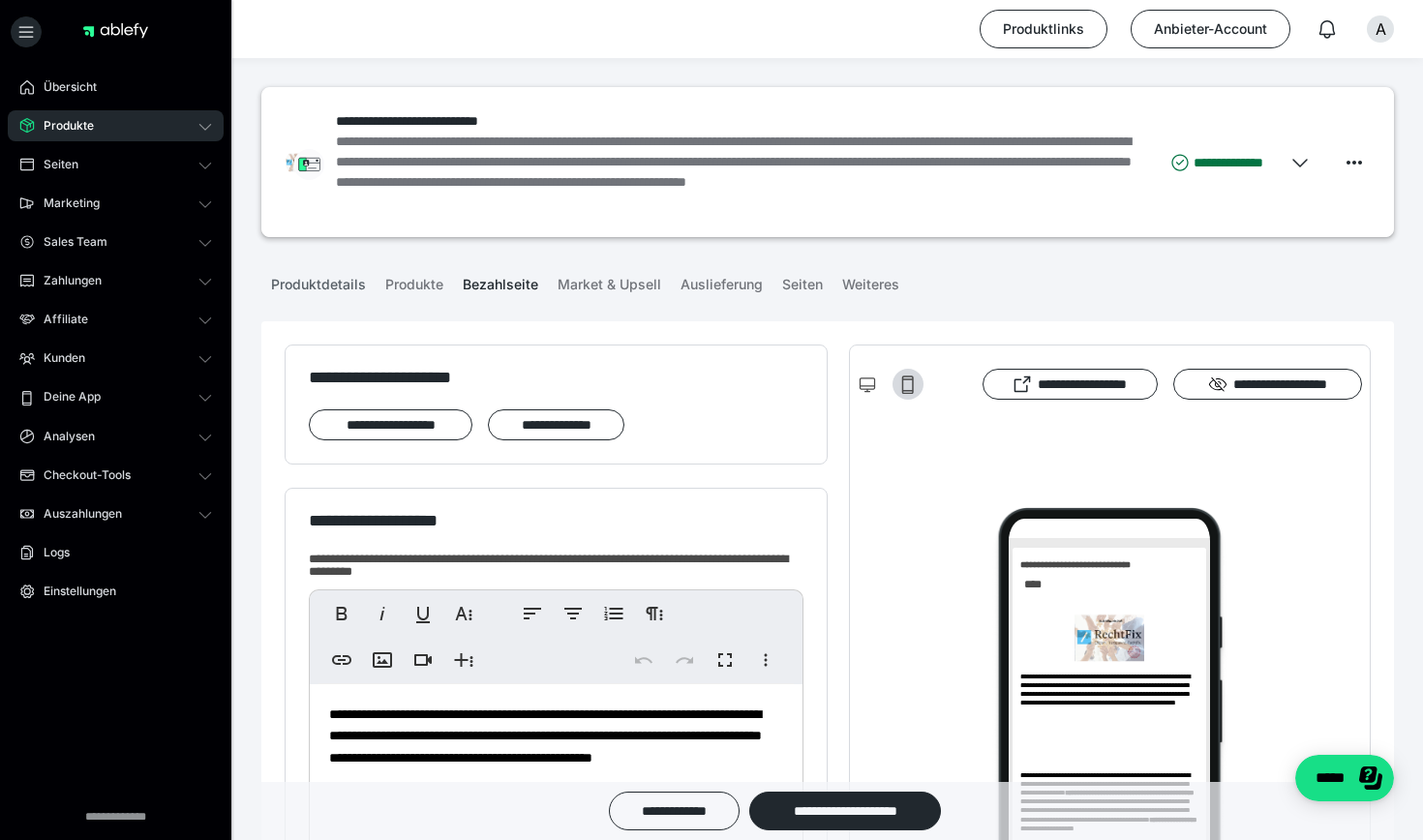 scroll, scrollTop: 0, scrollLeft: 0, axis: both 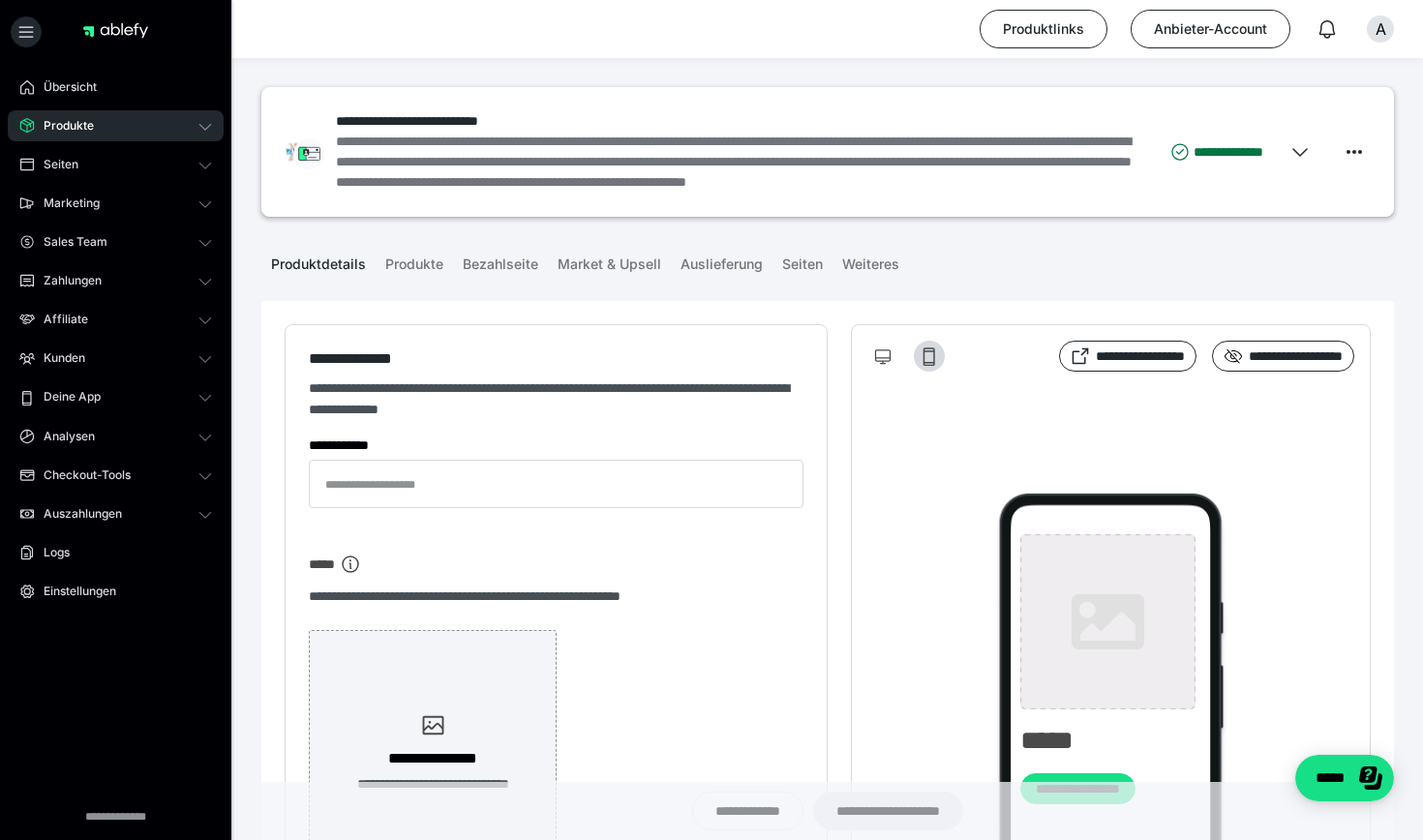 type on "**********" 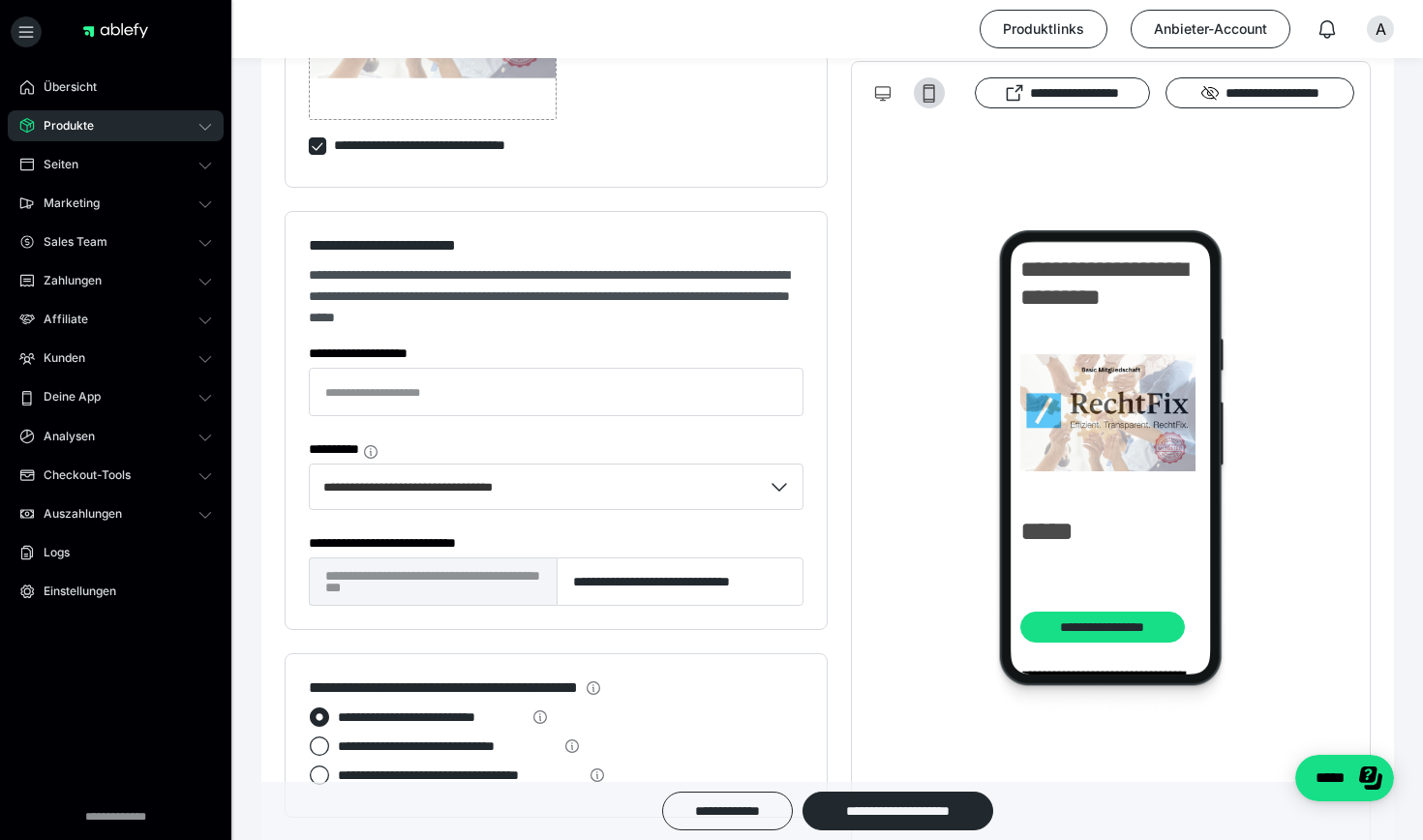 scroll, scrollTop: 1231, scrollLeft: 0, axis: vertical 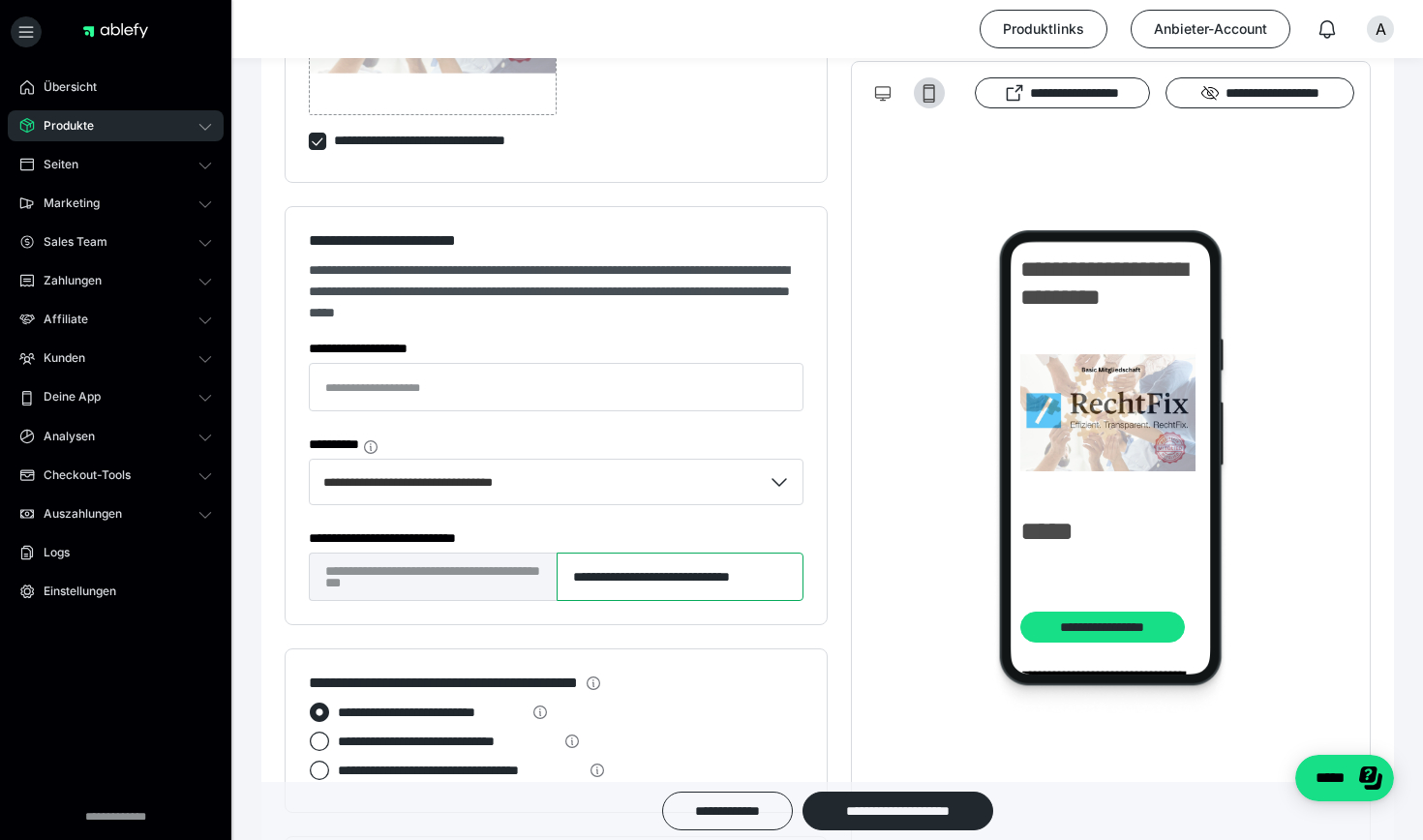 click on "**********" at bounding box center [681, 577] 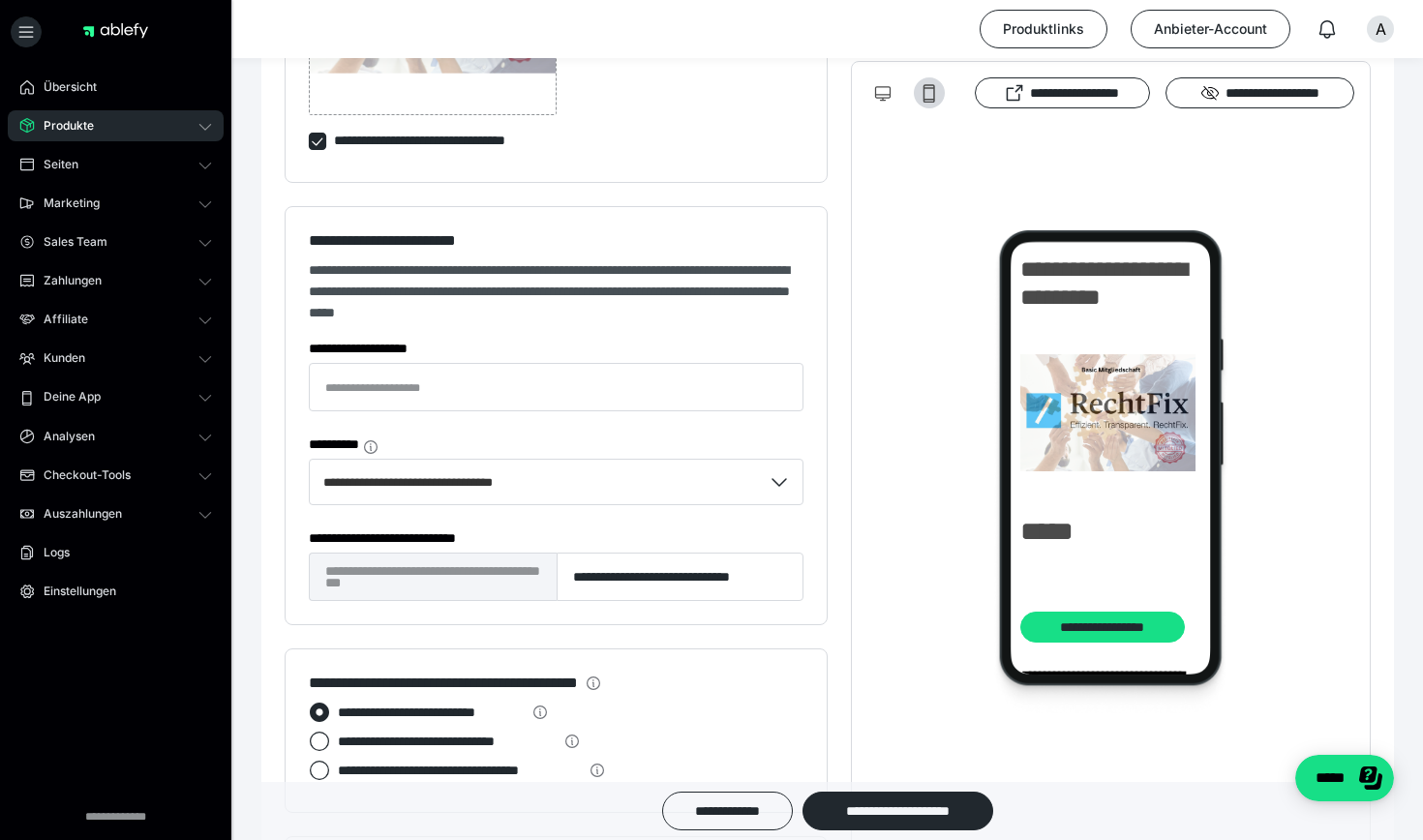 click on "**********" at bounding box center (556, 415) 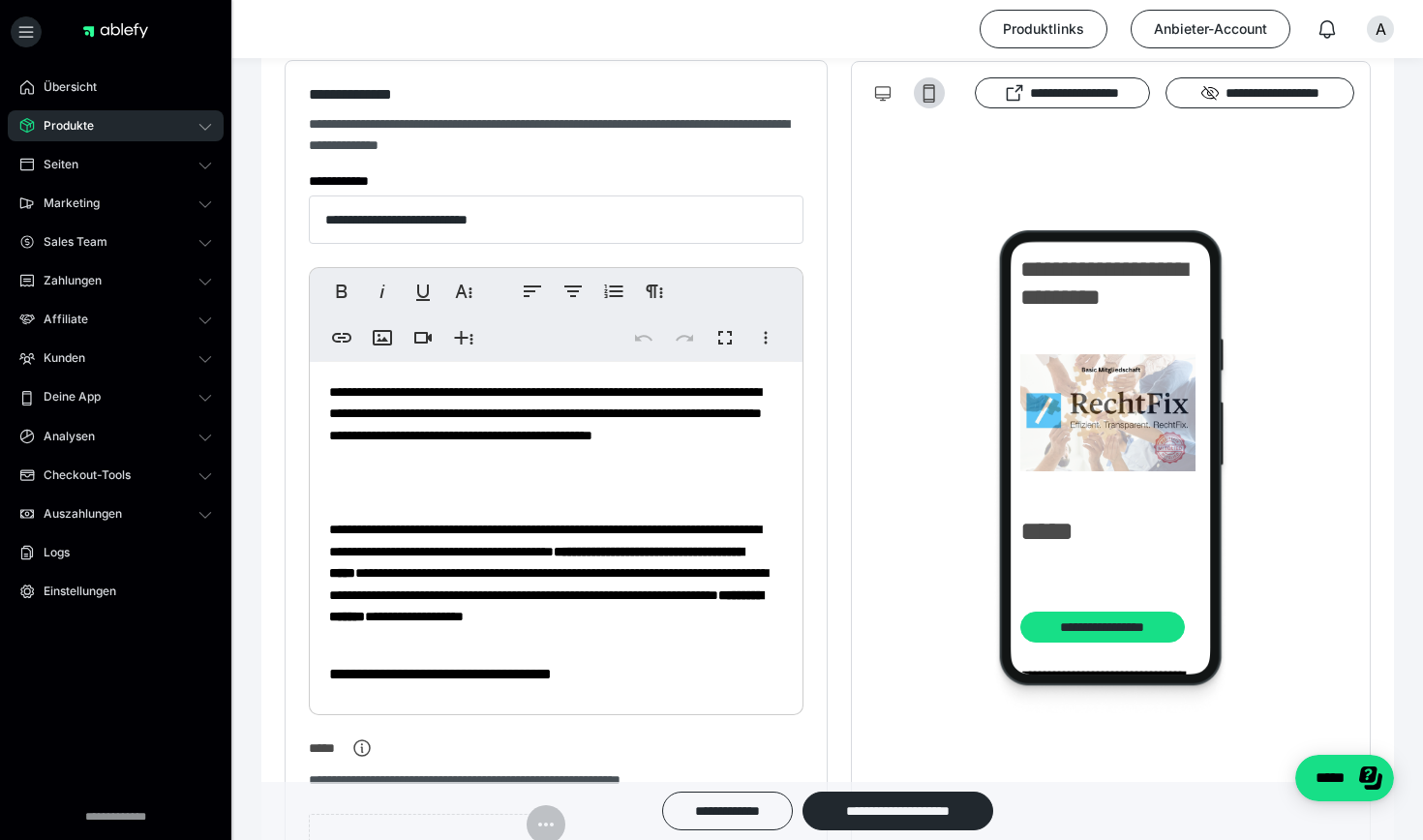 scroll, scrollTop: 27, scrollLeft: 0, axis: vertical 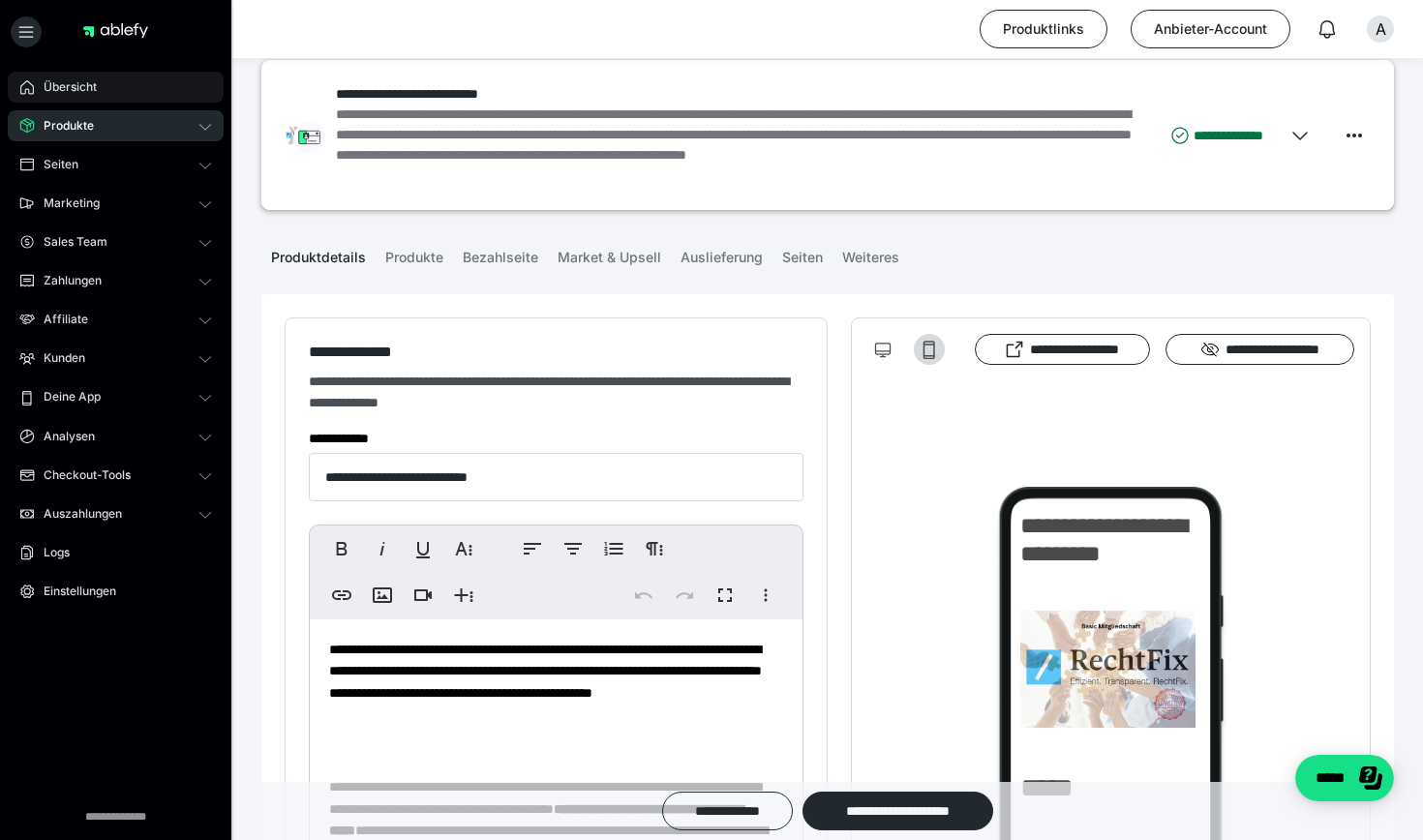 type on "**********" 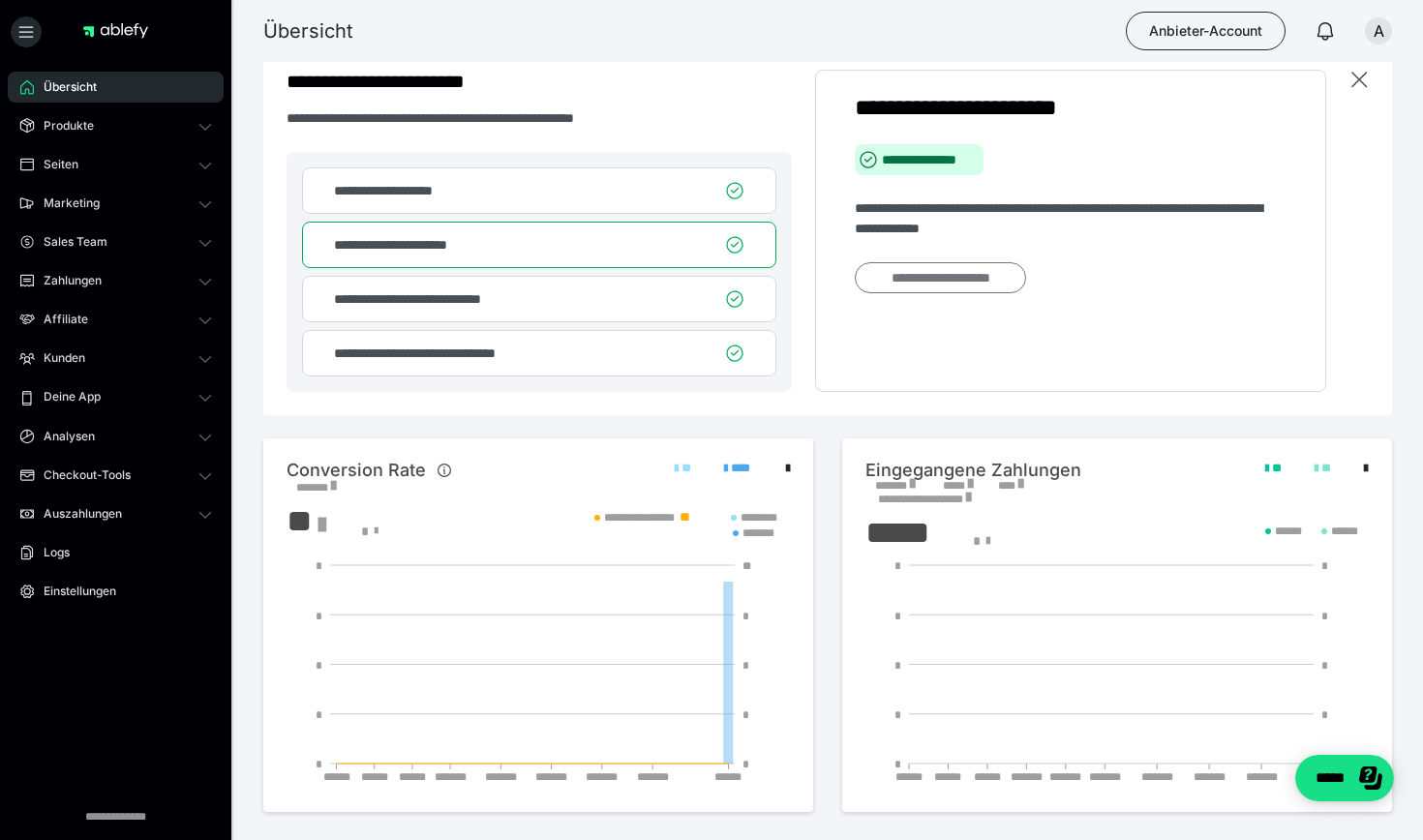 click on "**********" at bounding box center [940, 278] 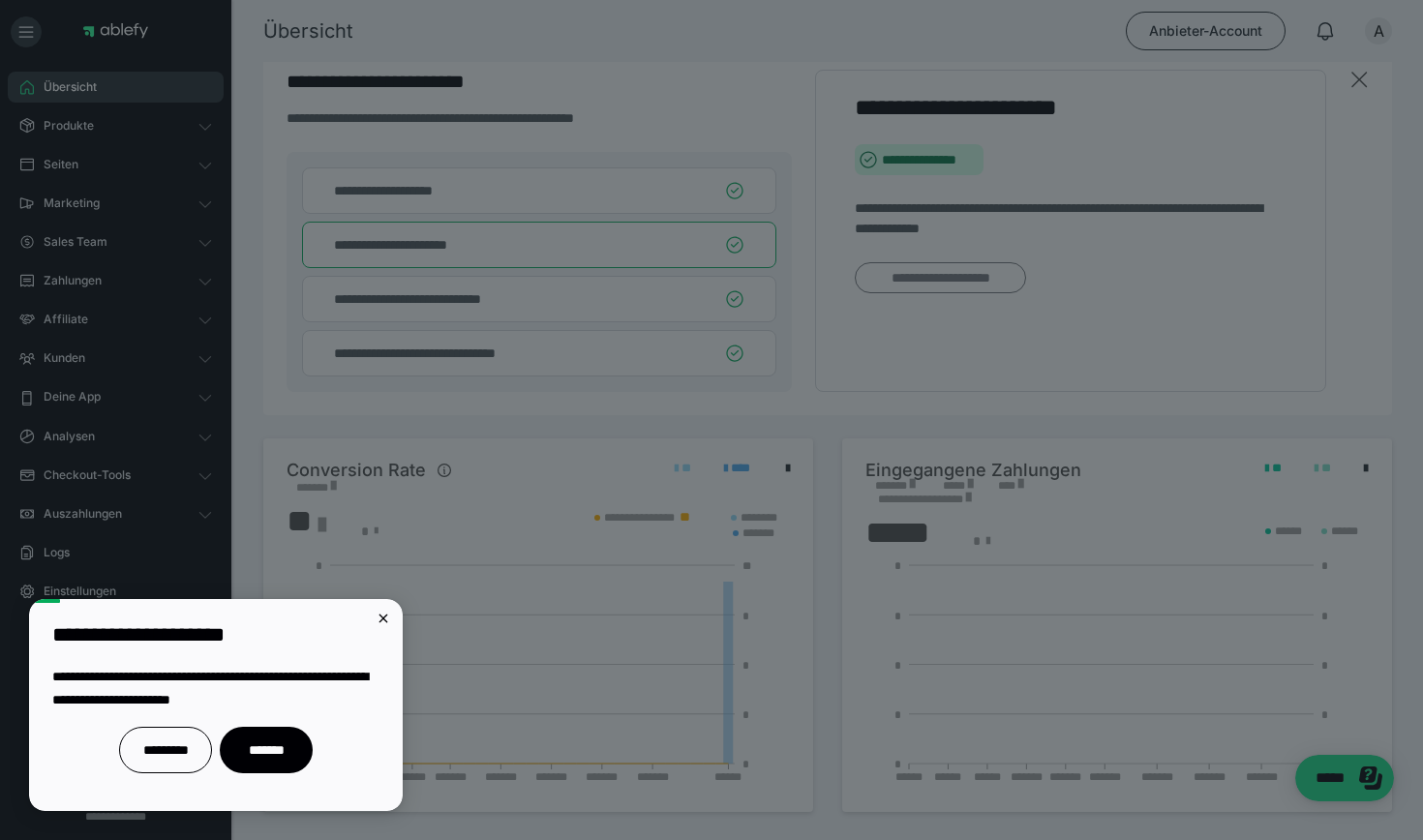 scroll, scrollTop: 0, scrollLeft: 0, axis: both 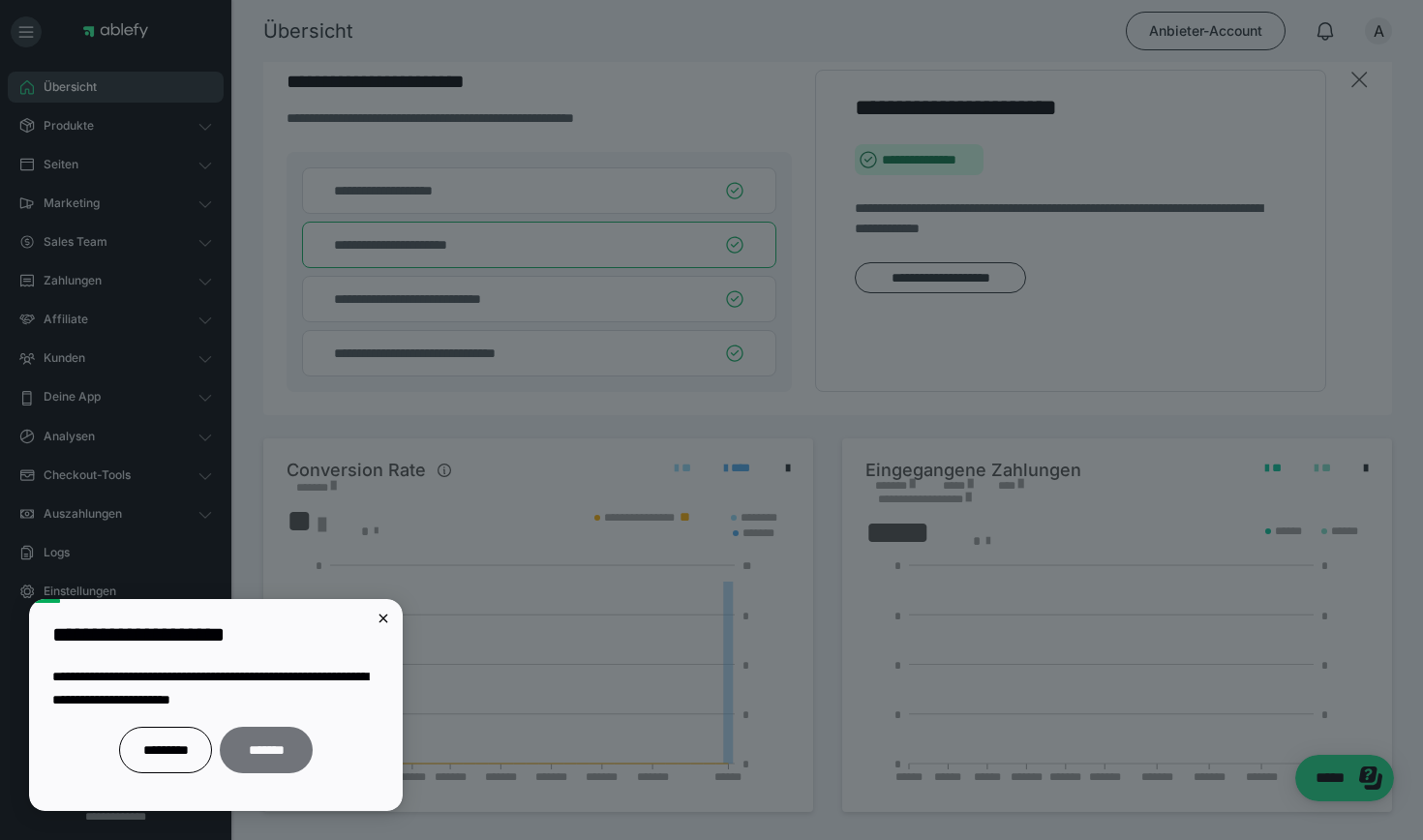 click on "*******" at bounding box center (266, 750) 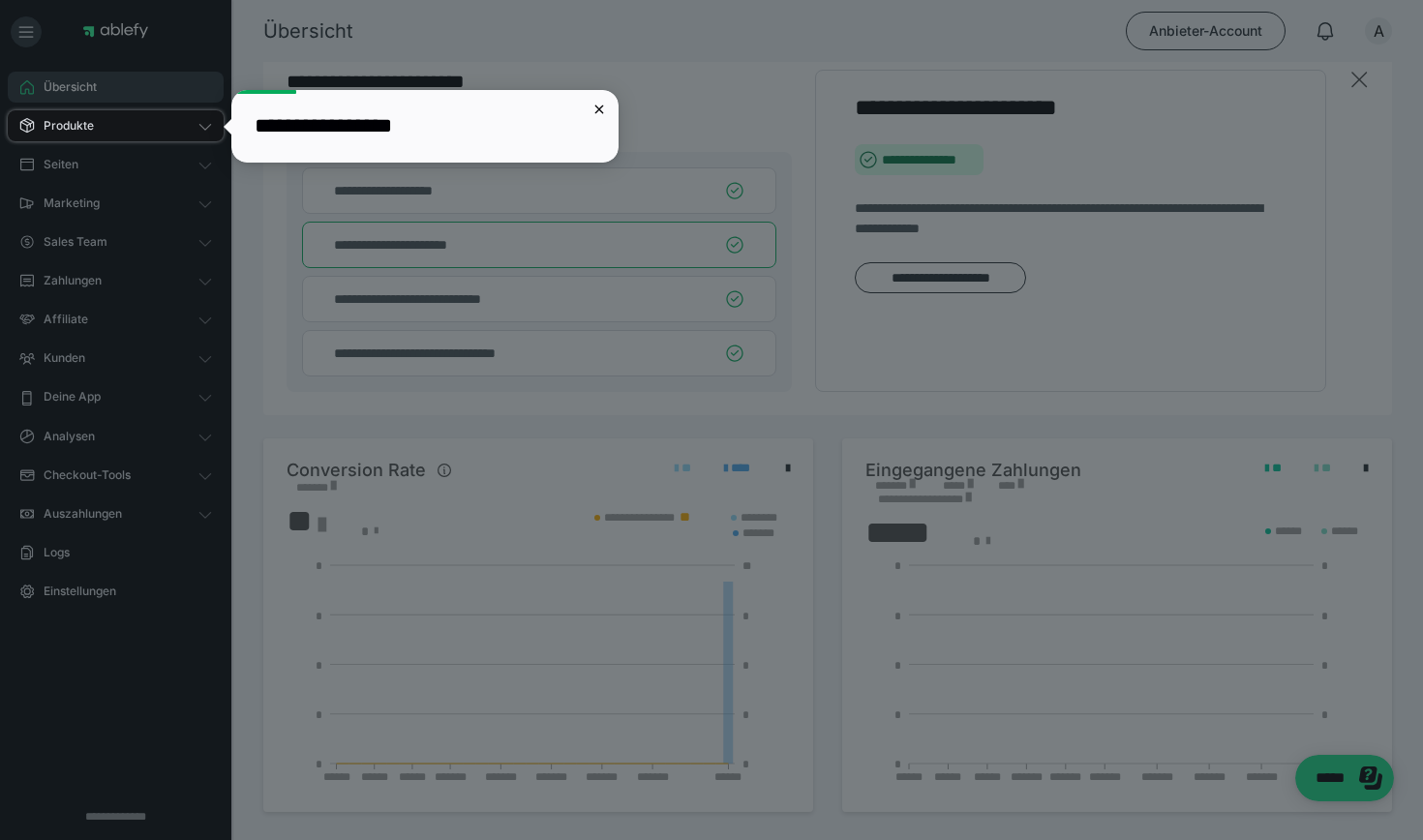 click 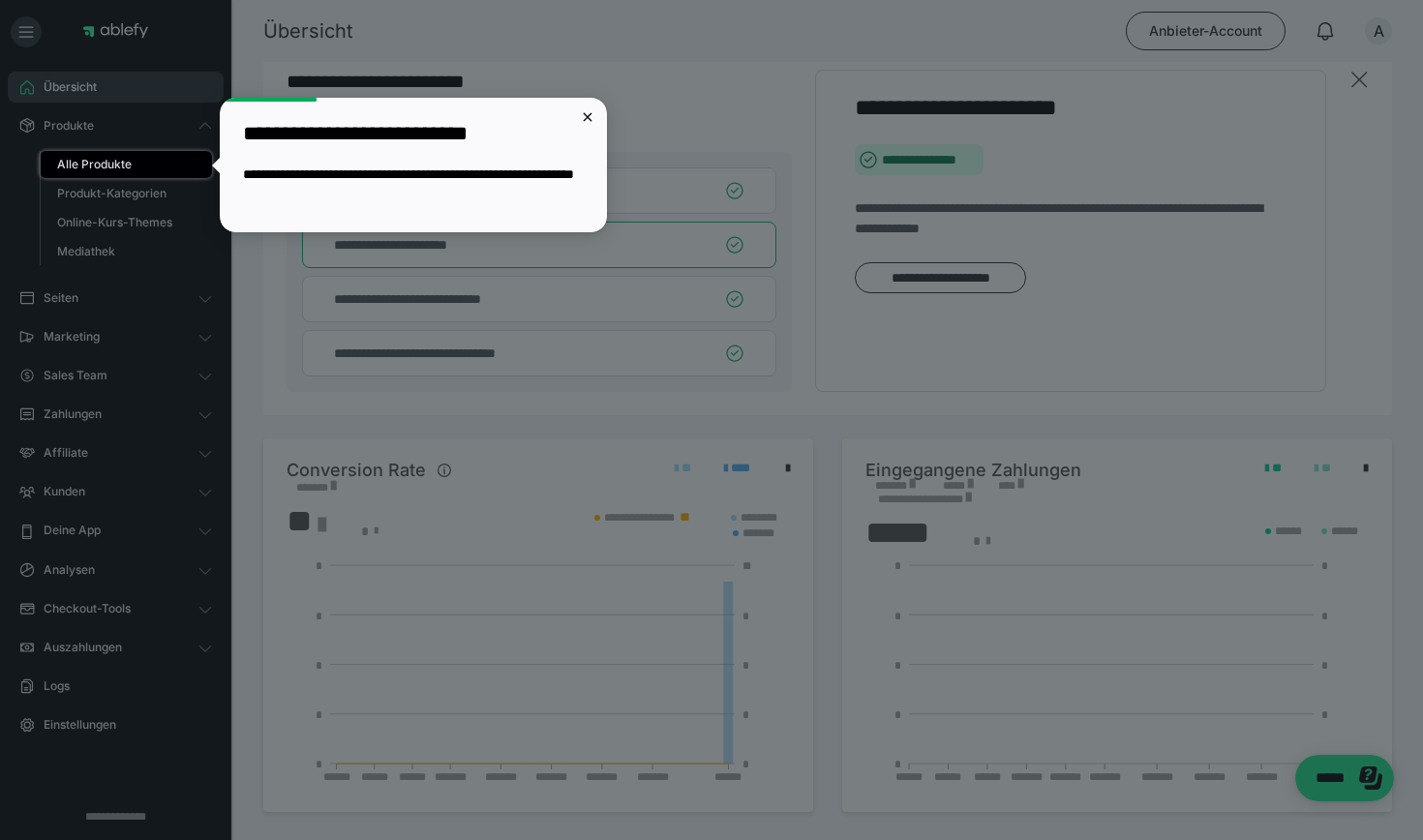 click on "**********" at bounding box center [413, 134] 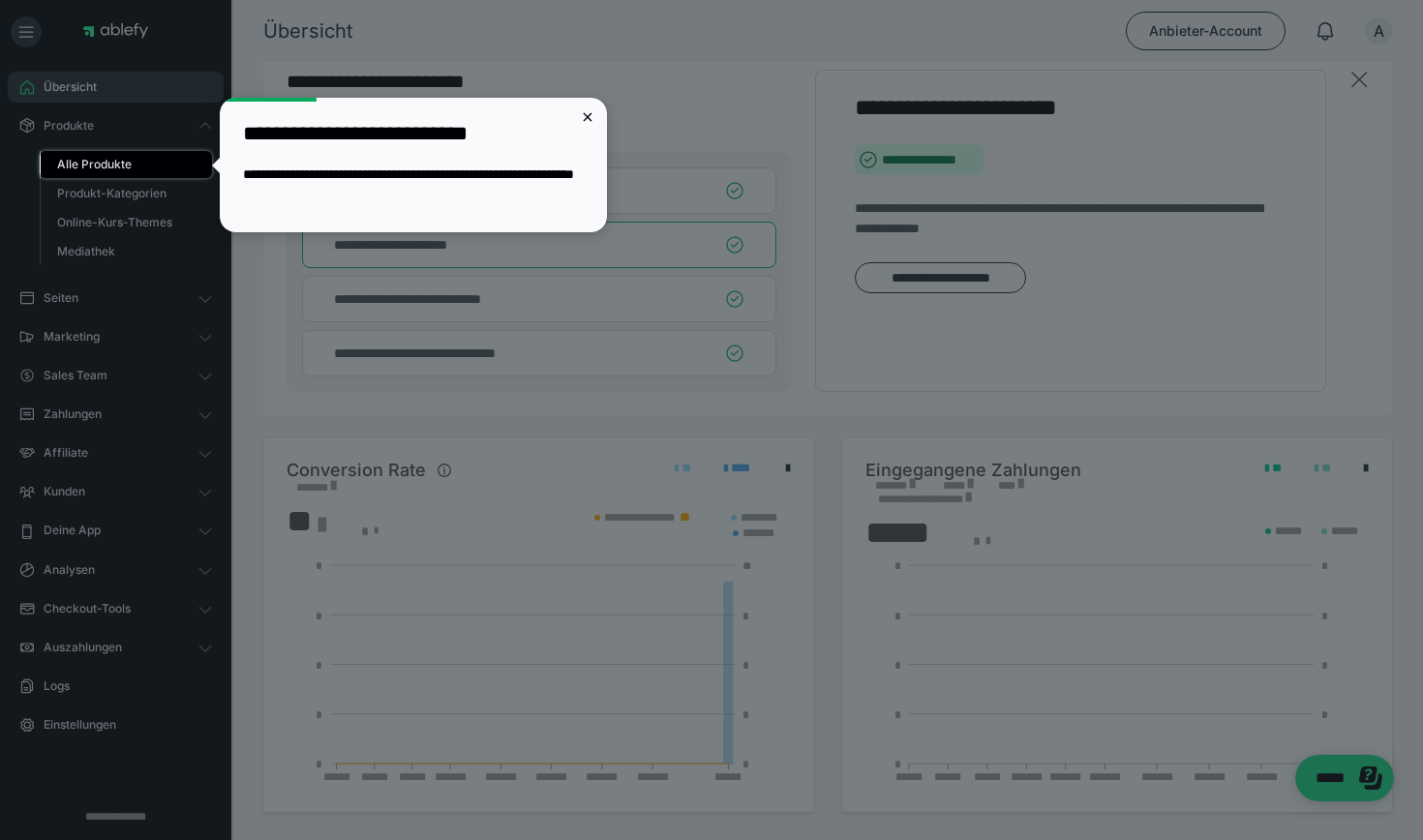 click on "Alle Produkte" at bounding box center [126, 165] 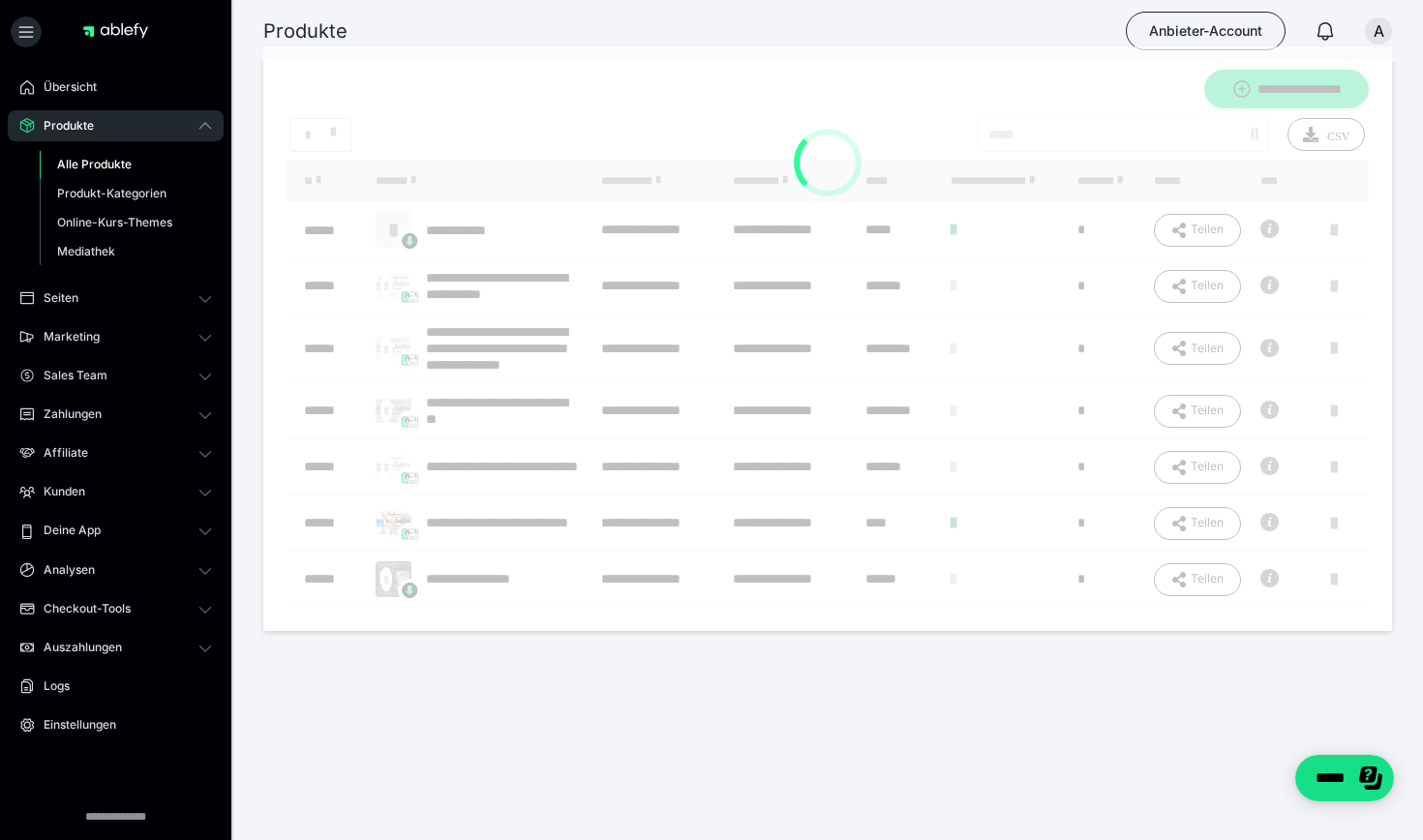 scroll, scrollTop: 0, scrollLeft: 0, axis: both 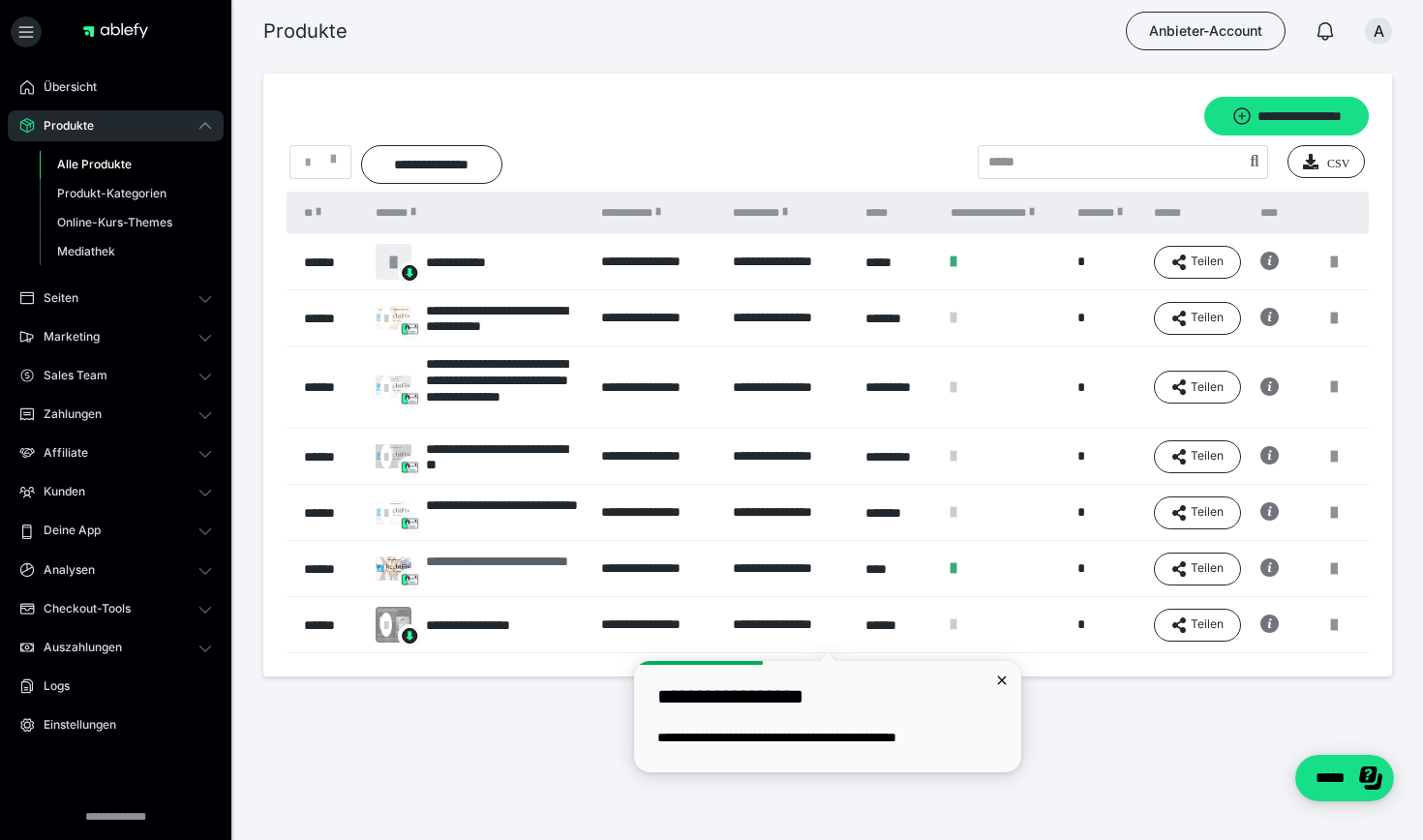 click on "**********" at bounding box center (503, 569) 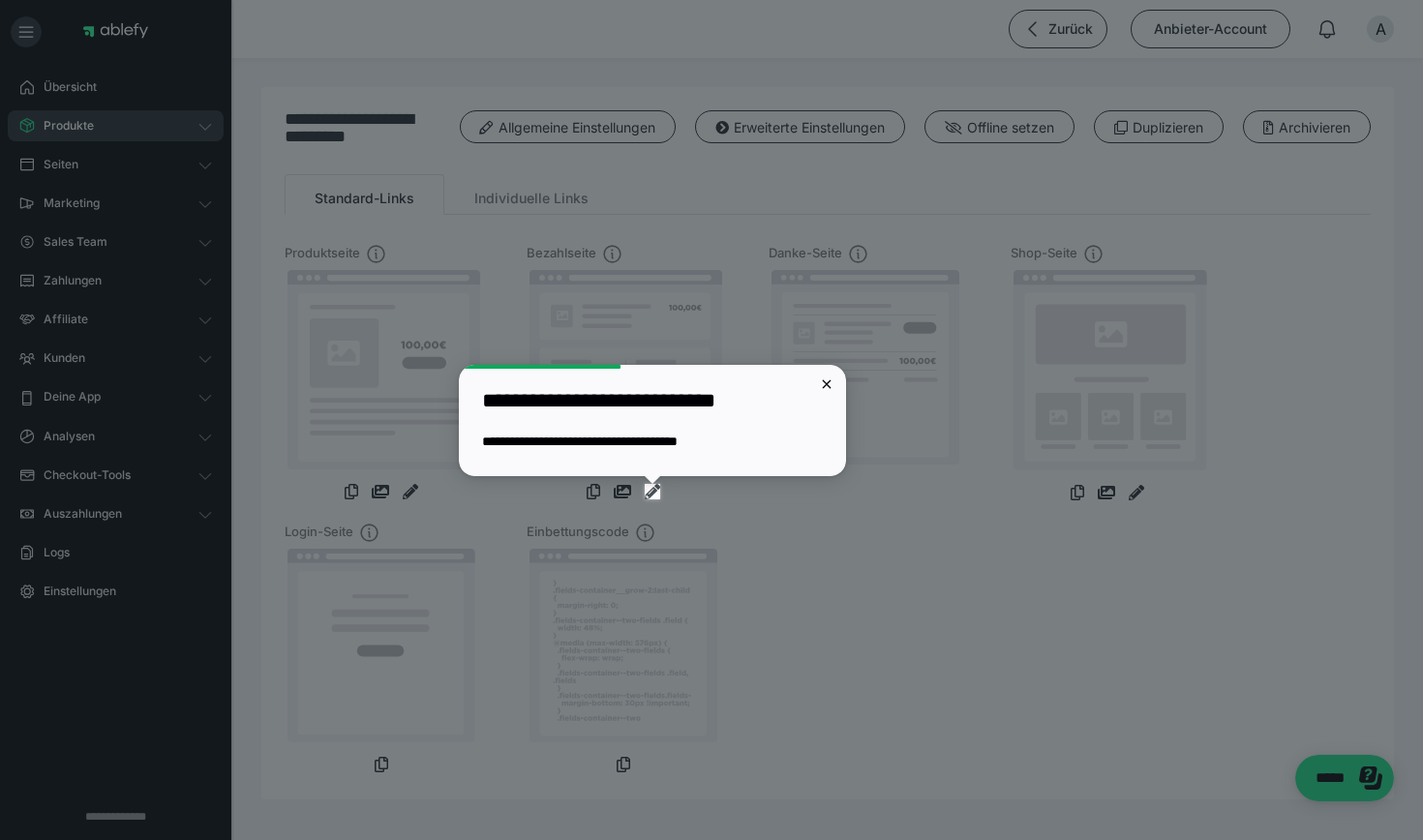 click at bounding box center (652, 492) 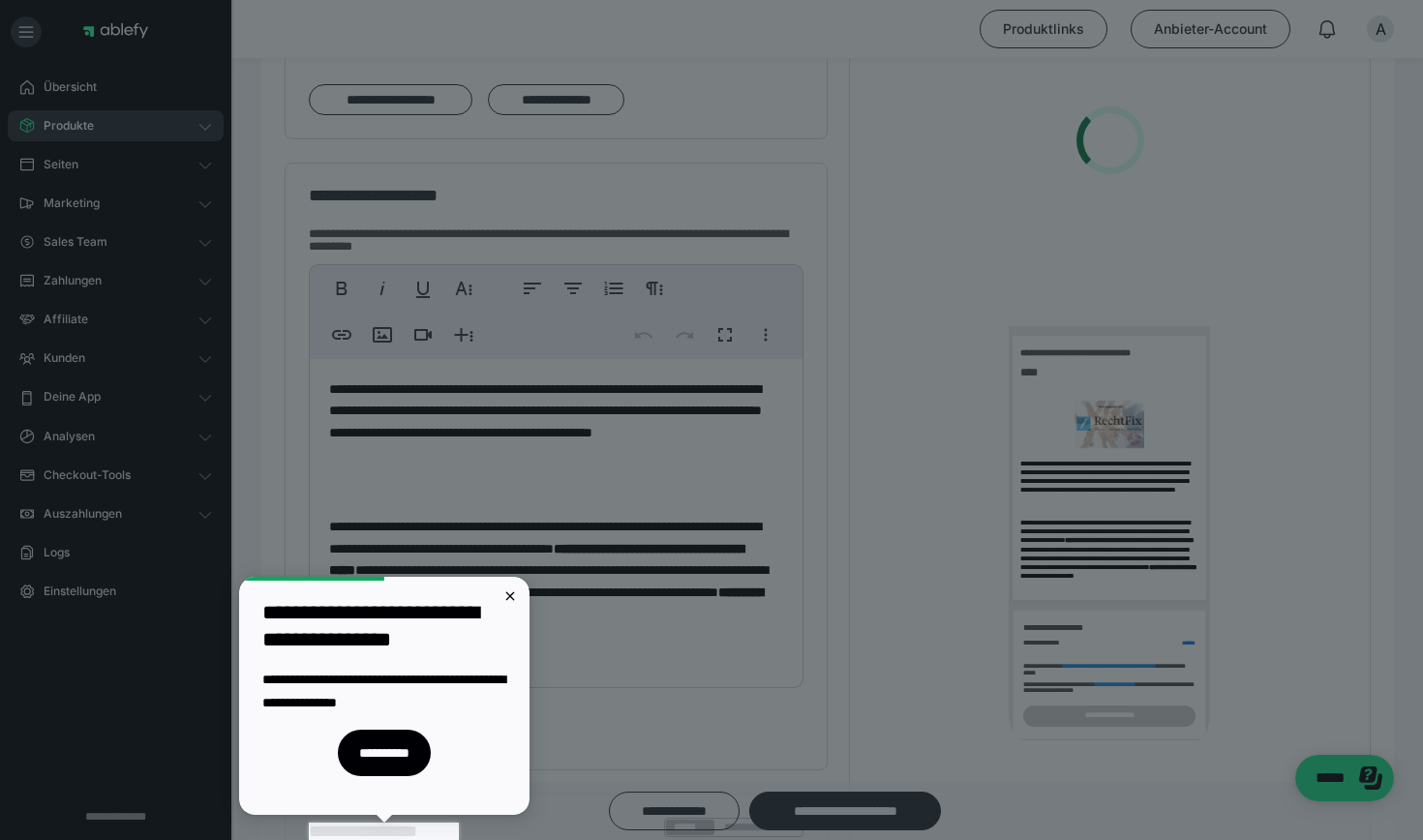 scroll, scrollTop: 0, scrollLeft: 0, axis: both 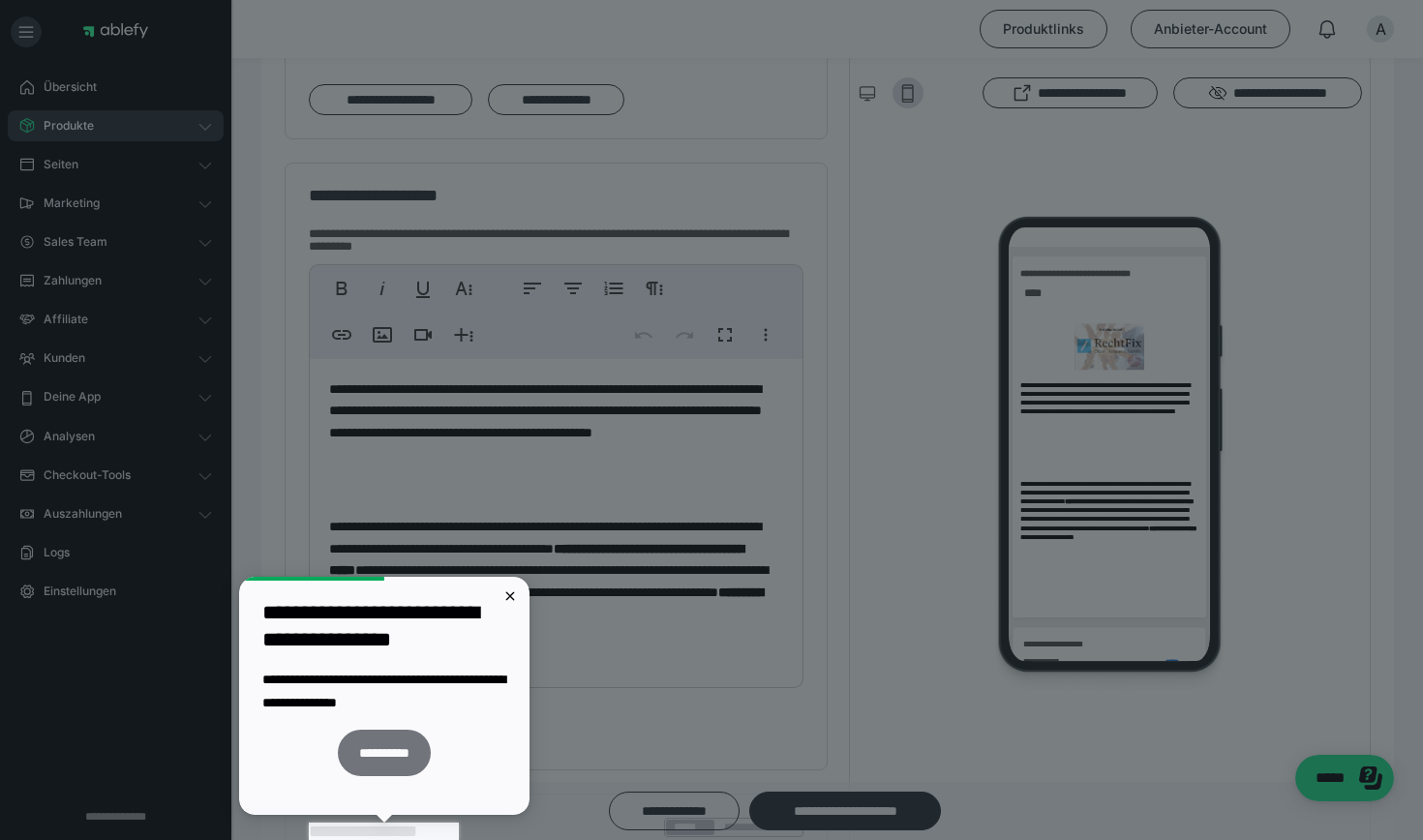 click on "**********" at bounding box center (384, 753) 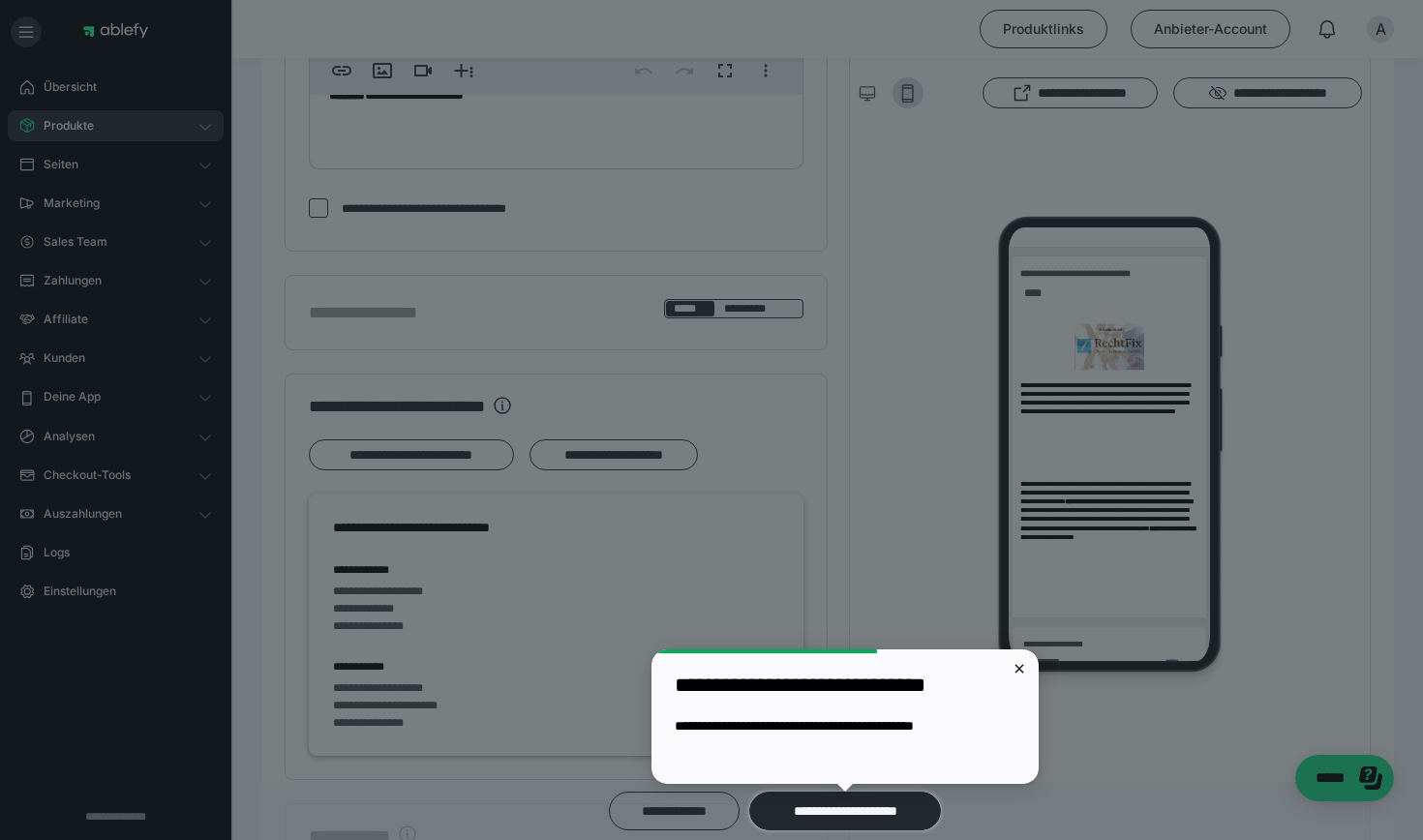scroll, scrollTop: 922, scrollLeft: 0, axis: vertical 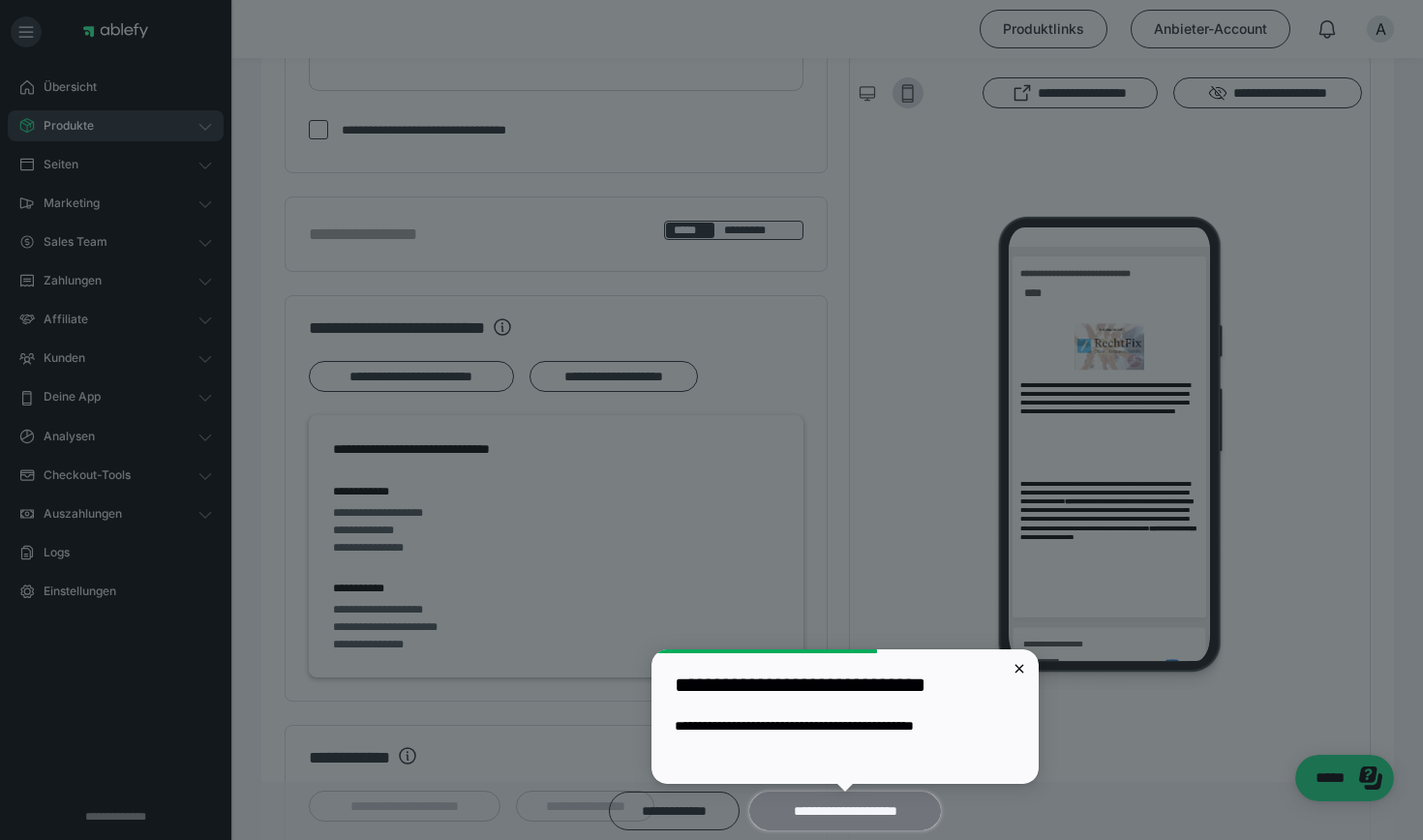 click on "**********" at bounding box center (845, 811) 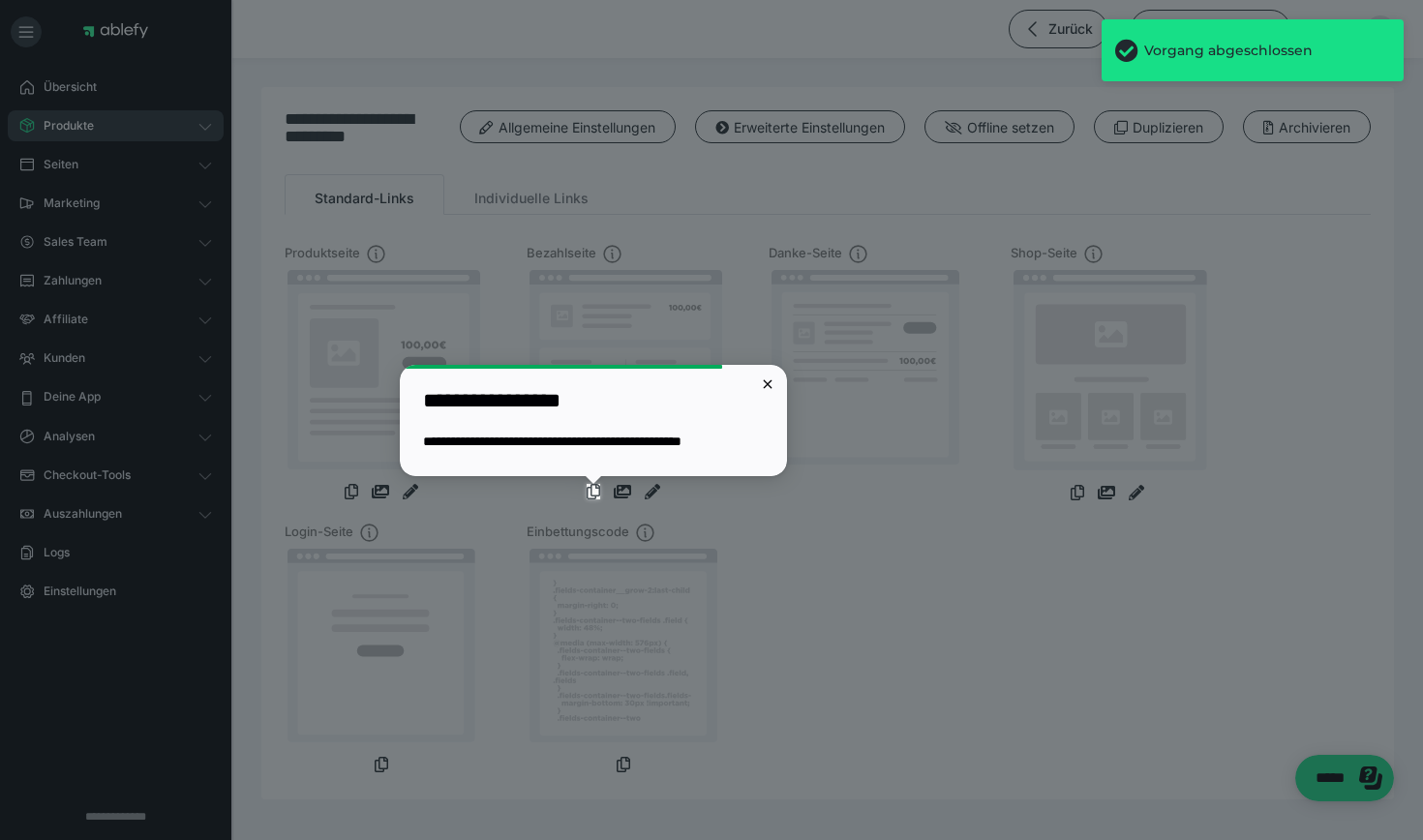 click at bounding box center (593, 492) 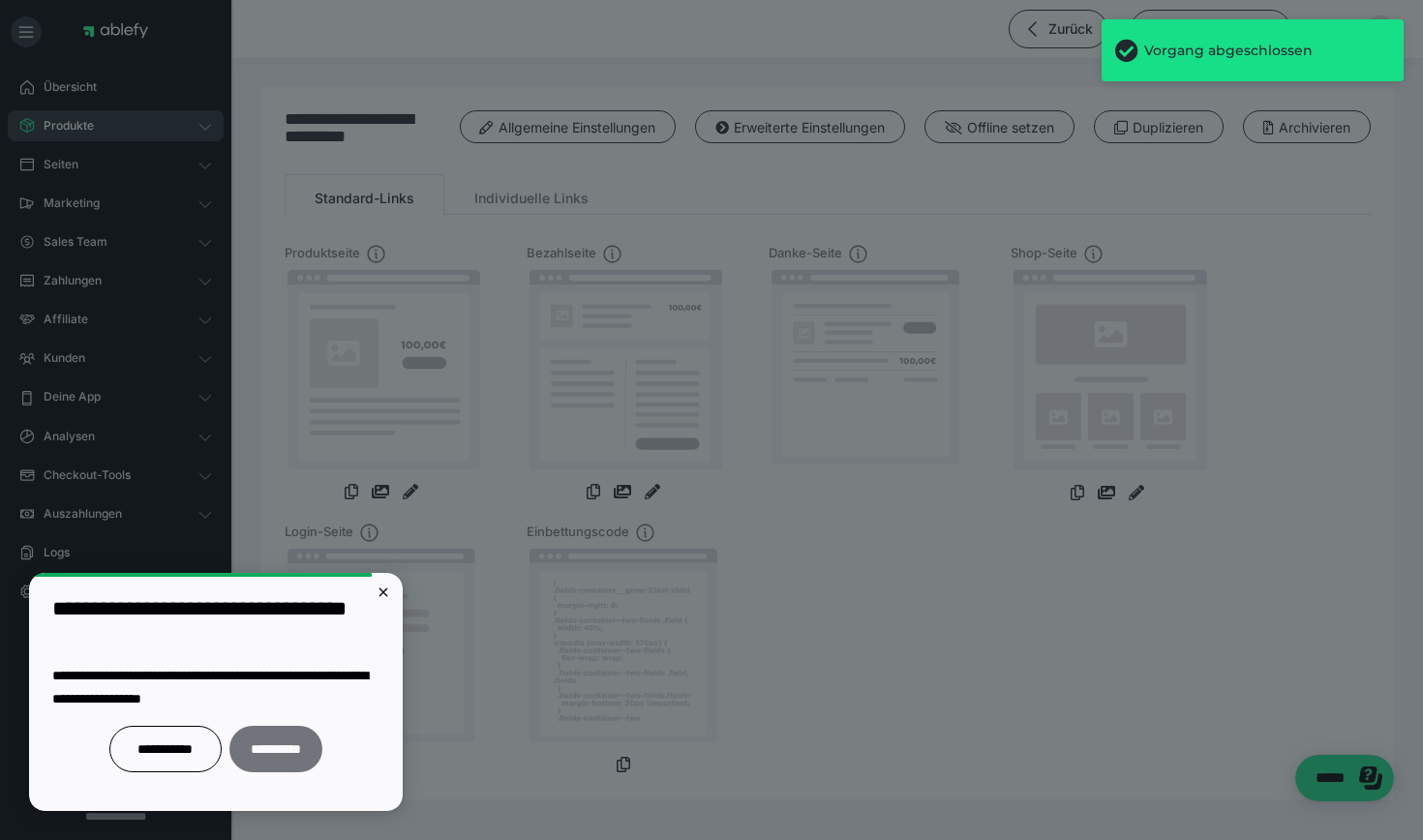 click on "**********" at bounding box center (276, 749) 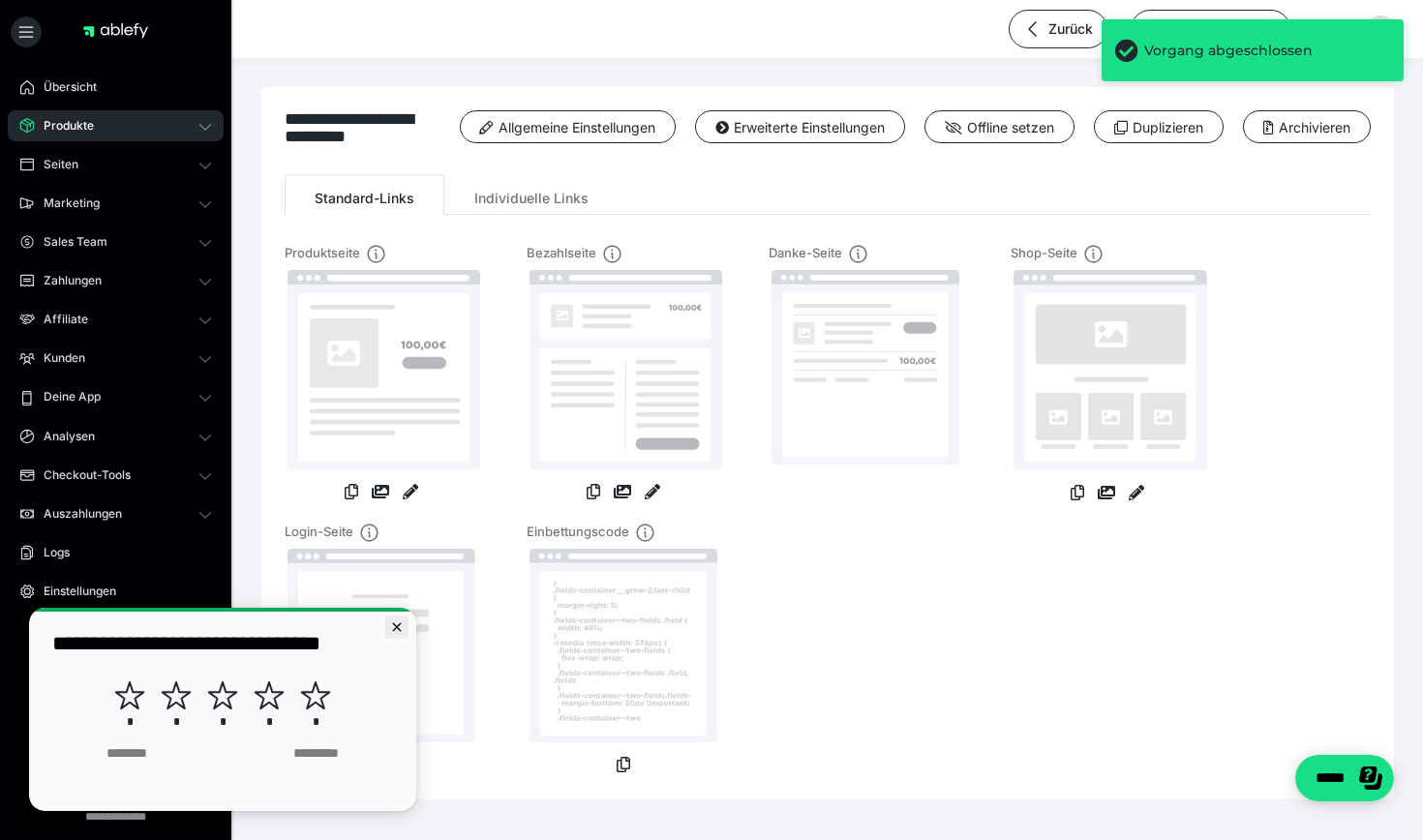 click 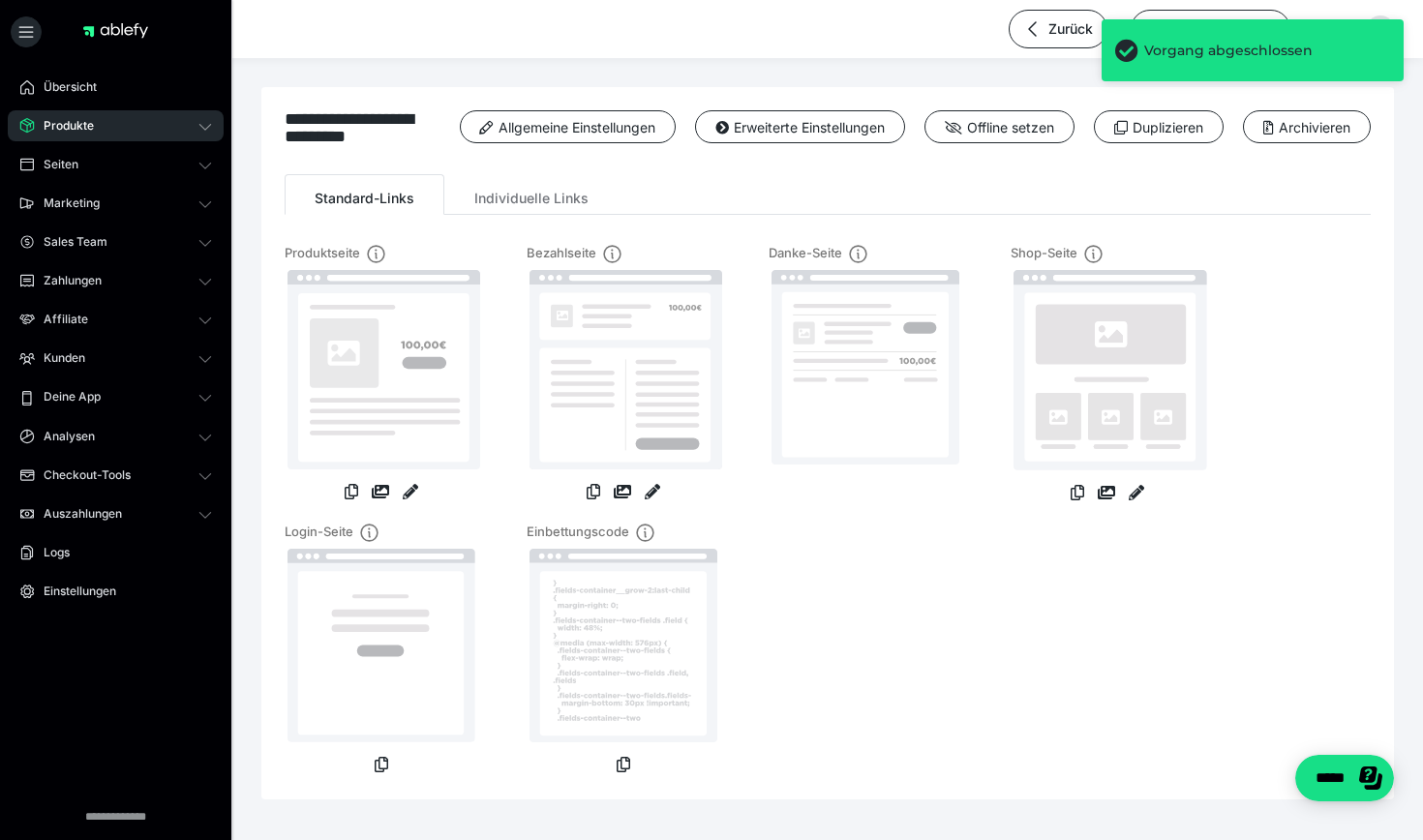 click at bounding box center [593, 494] 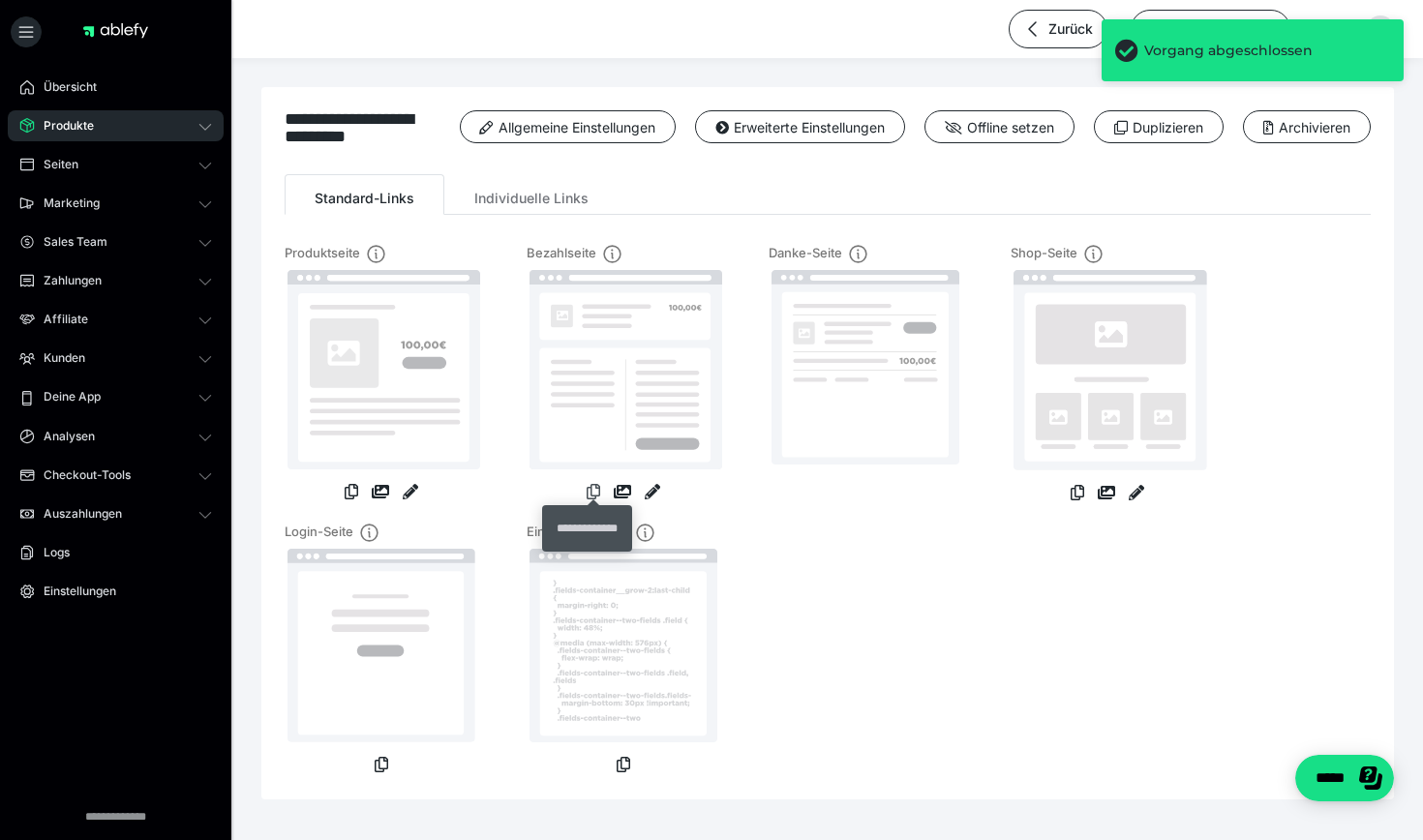 click at bounding box center [593, 492] 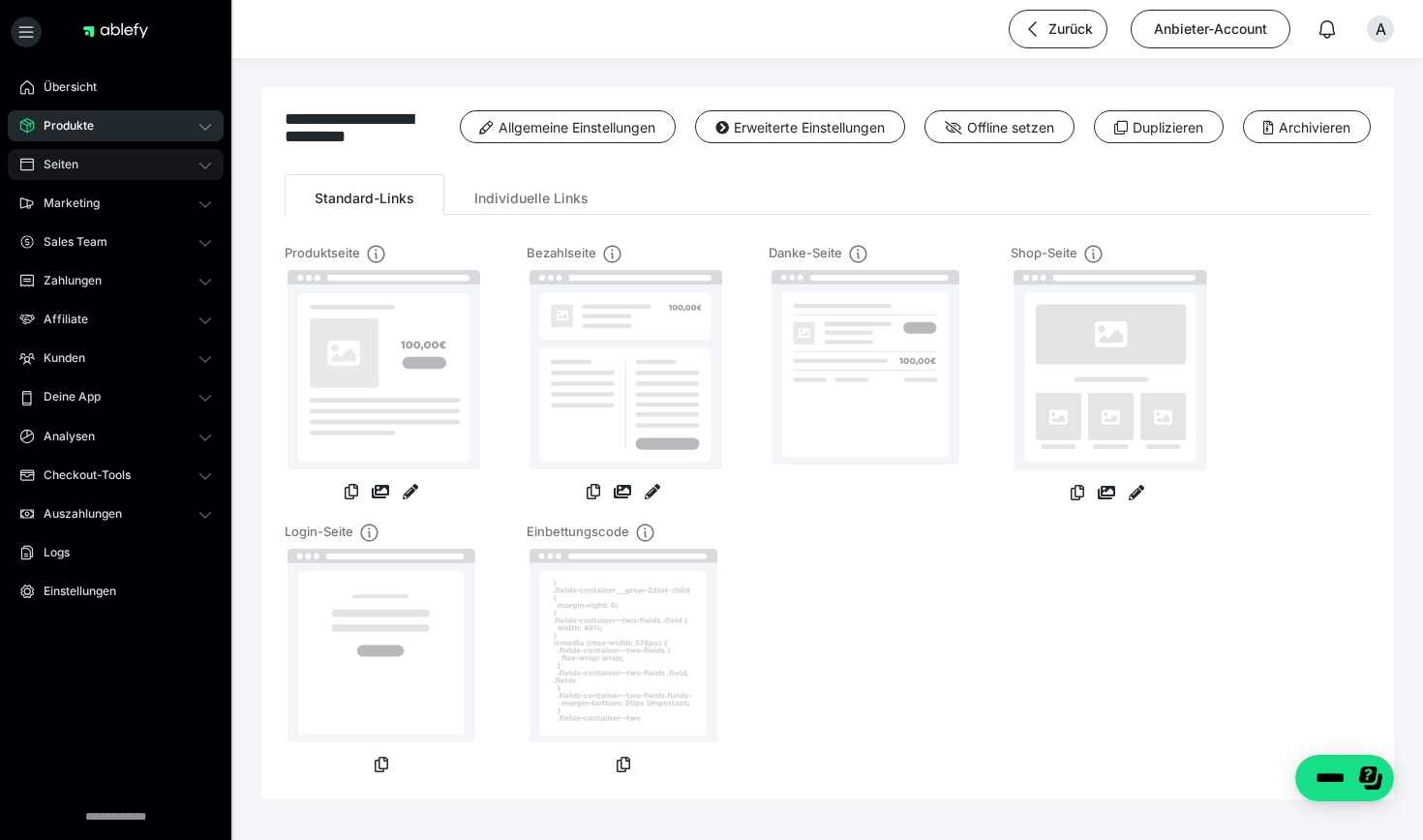 click on "Seiten" at bounding box center [115, 165] 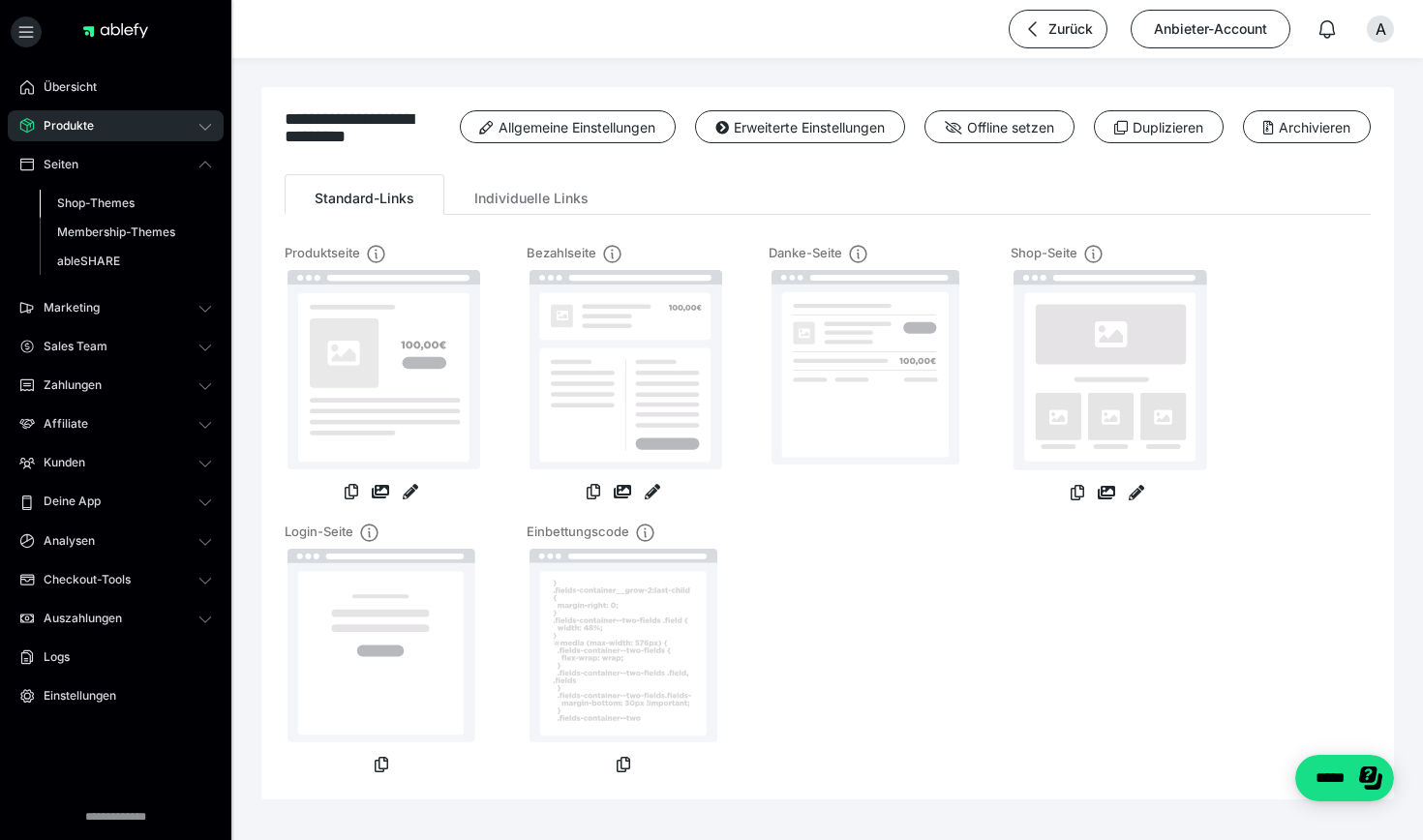 click on "Shop-Themes" at bounding box center [96, 202] 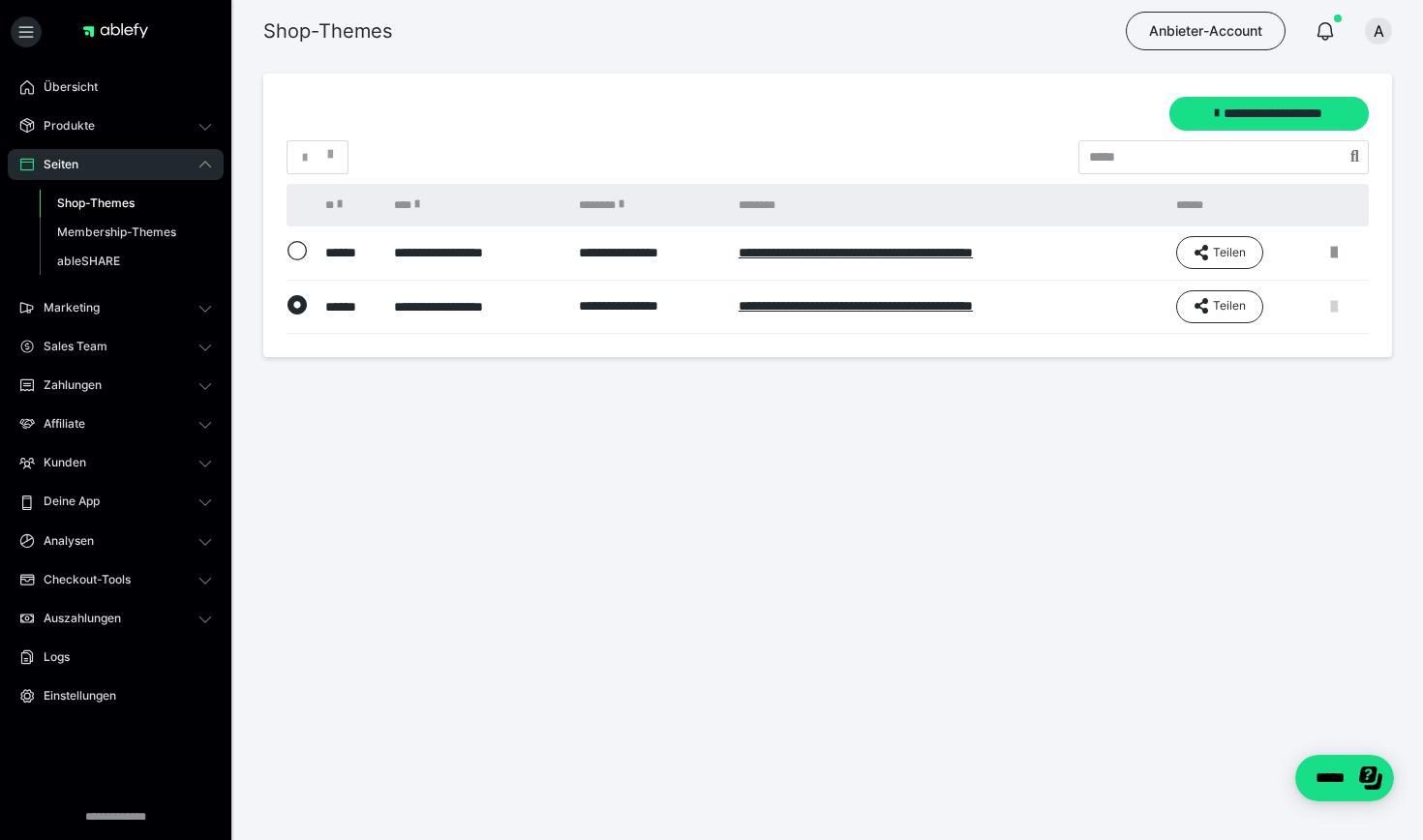 click at bounding box center [1334, 307] 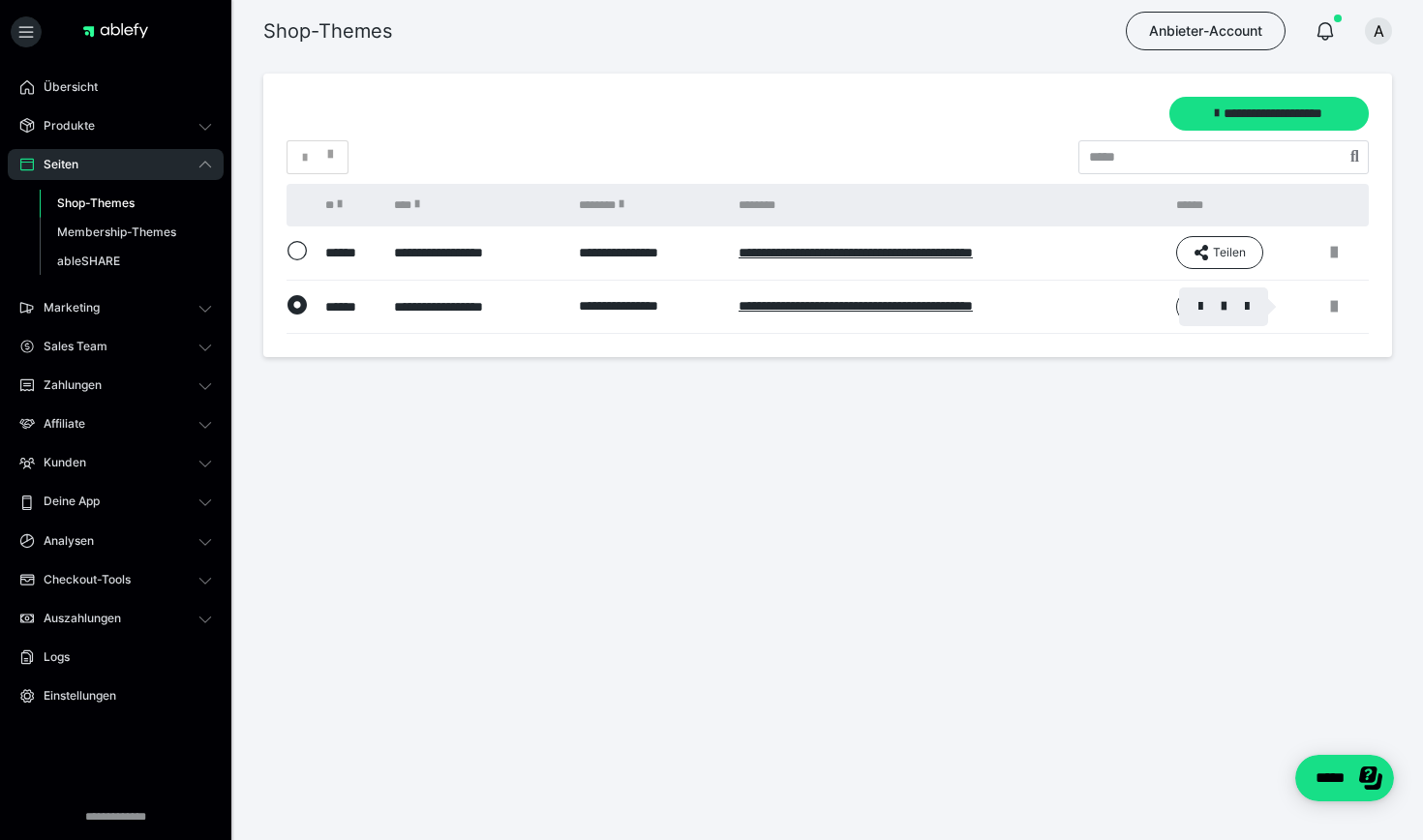 click at bounding box center [1224, 307] 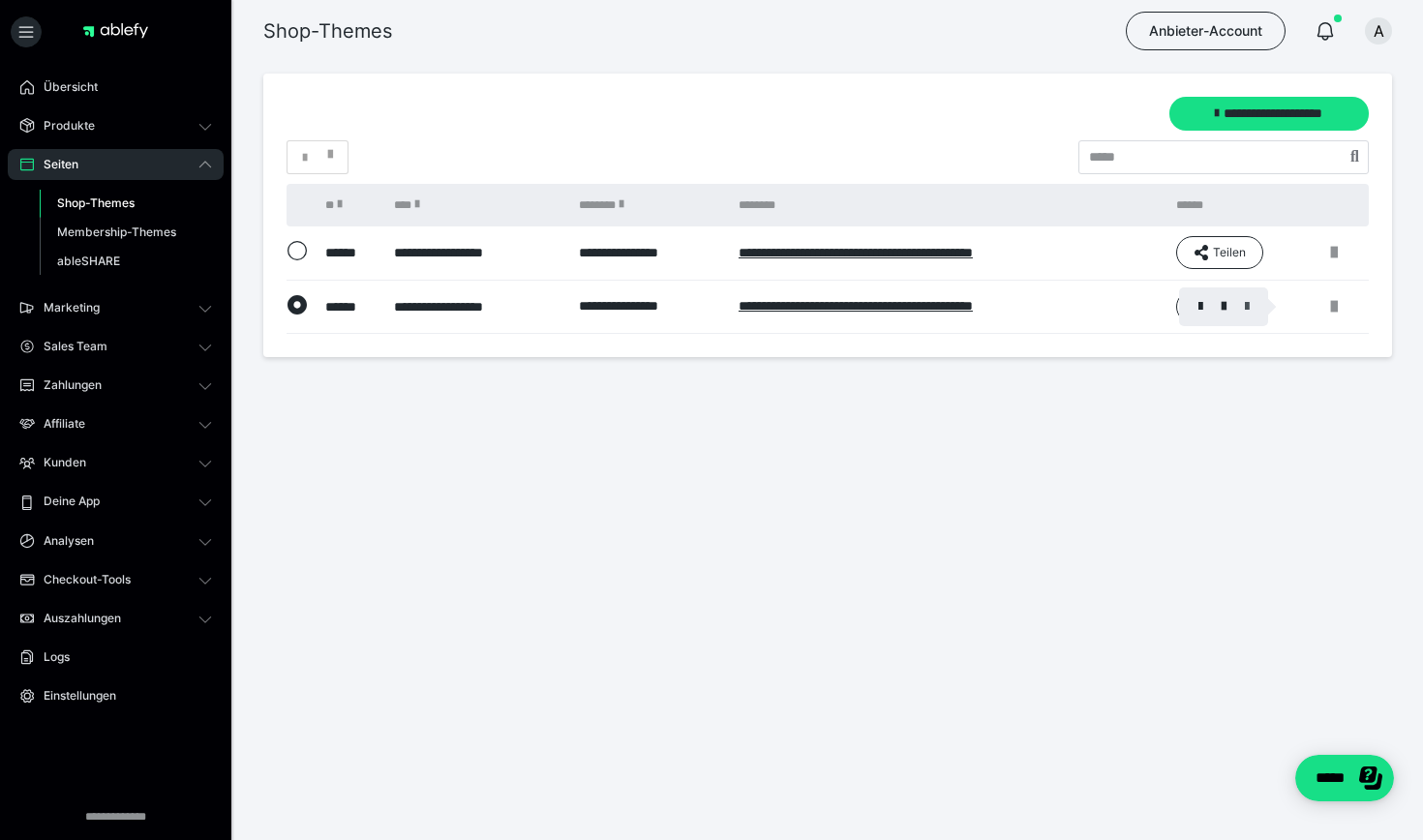 click at bounding box center [1247, 307] 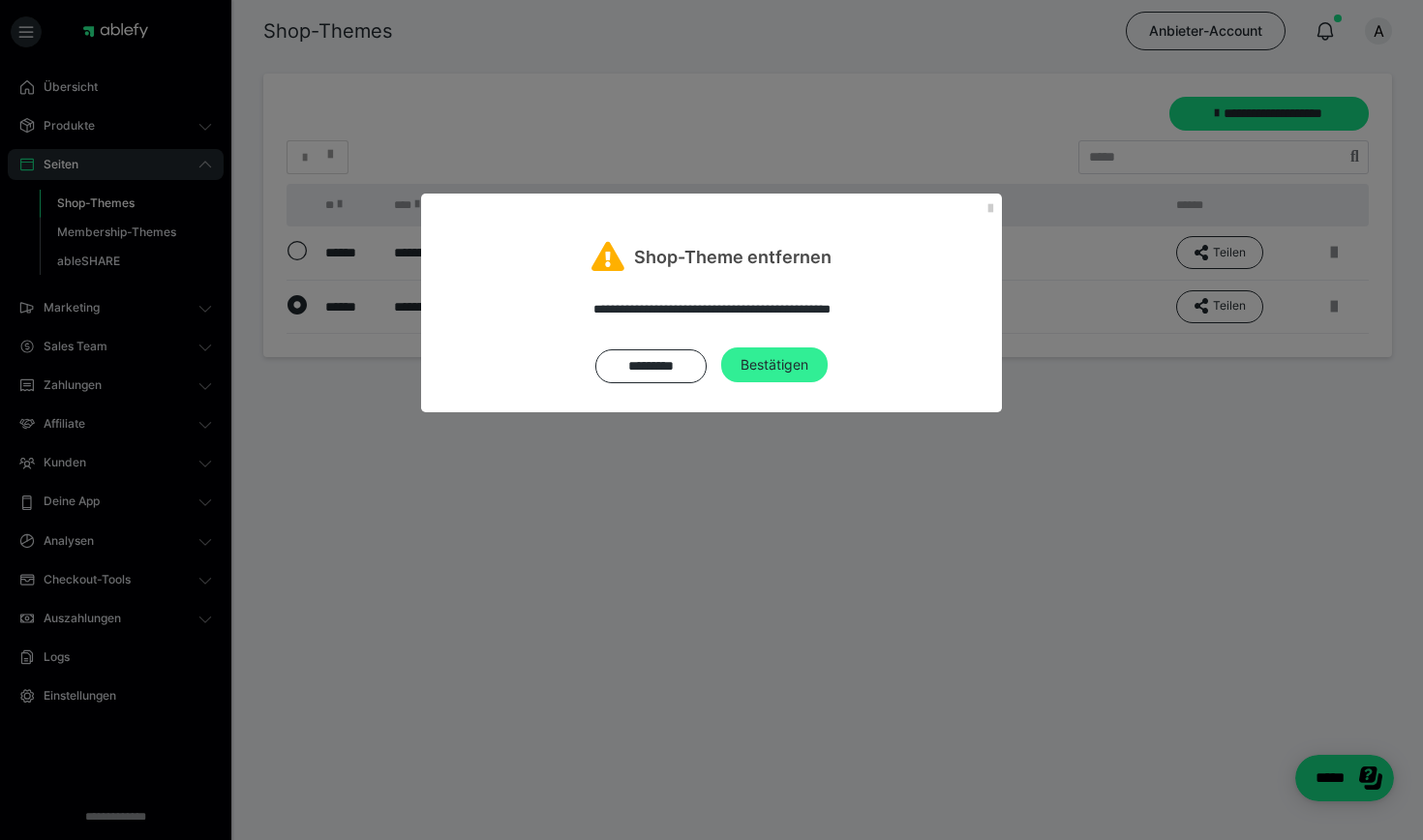 click on "Bestätigen" at bounding box center (774, 365) 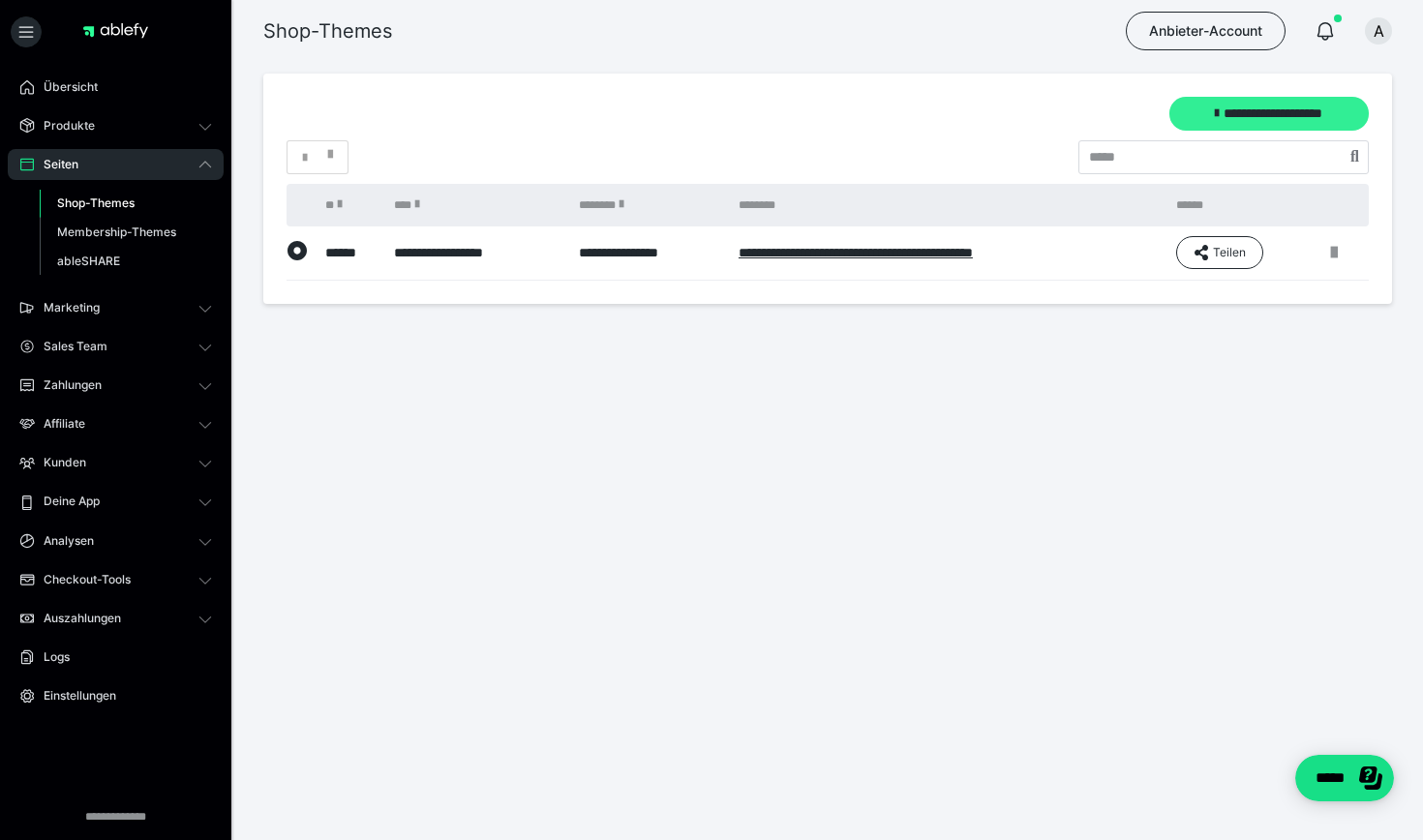 click on "**********" at bounding box center [1269, 113] 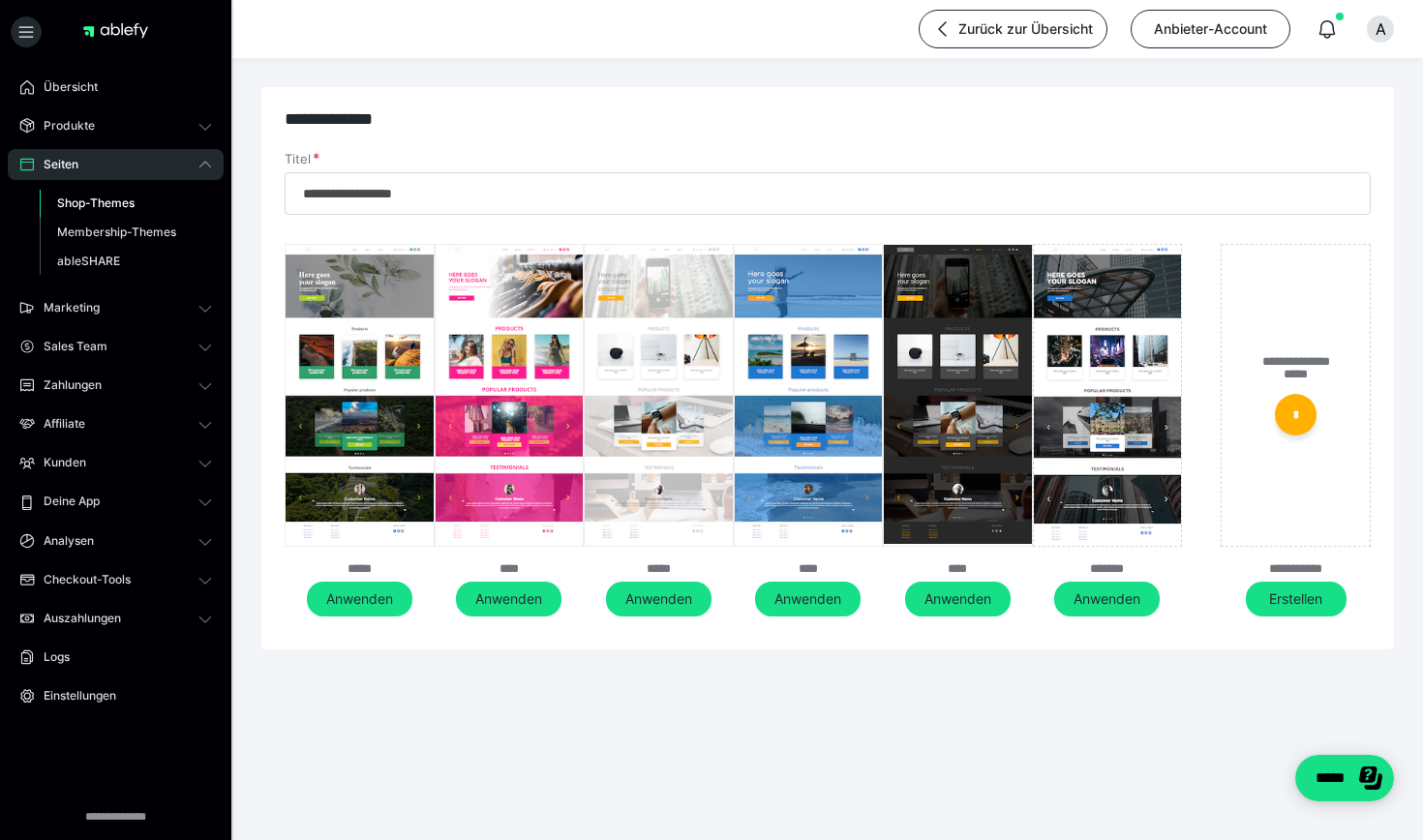 click at bounding box center [1296, 414] 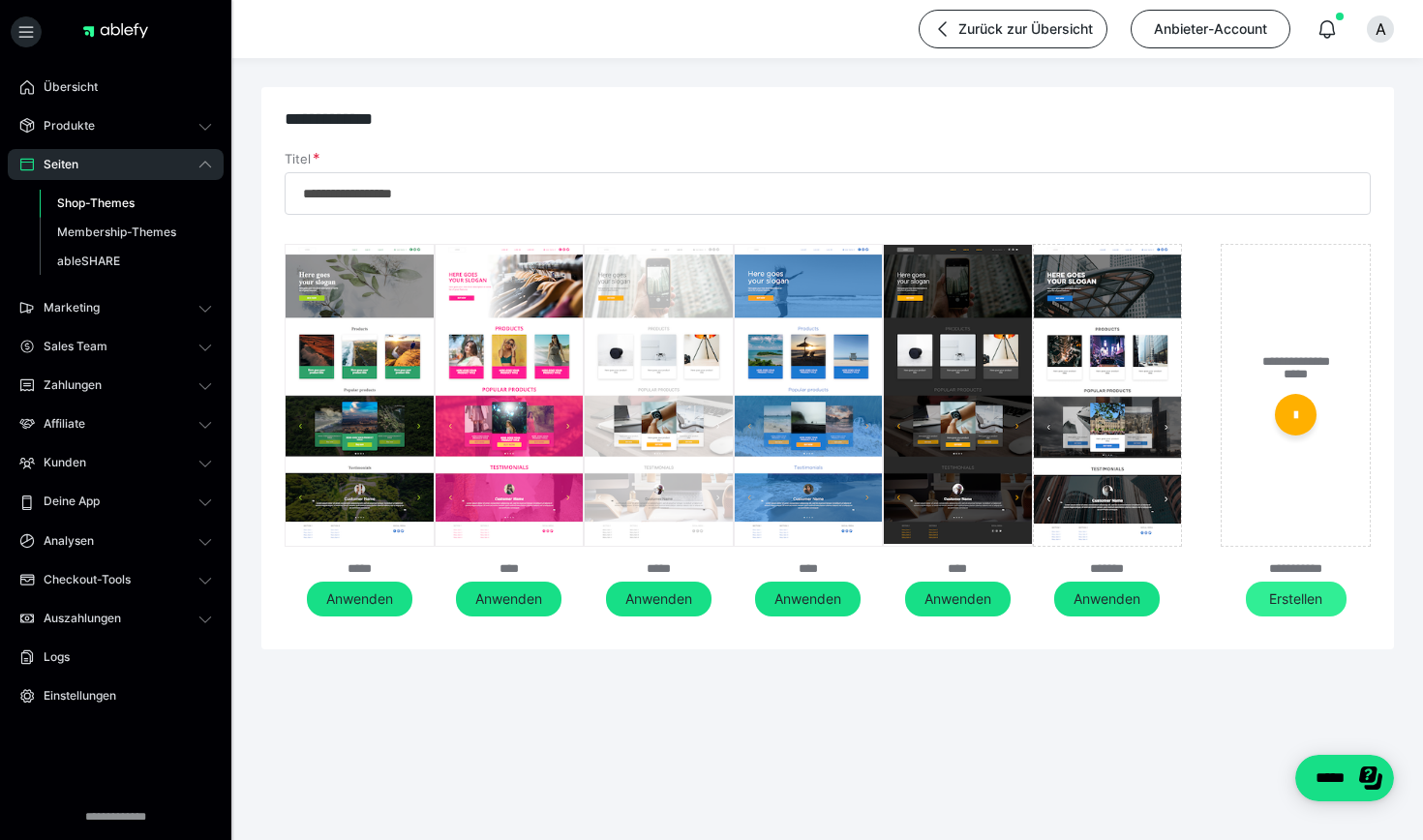 click on "Erstellen" at bounding box center [1296, 599] 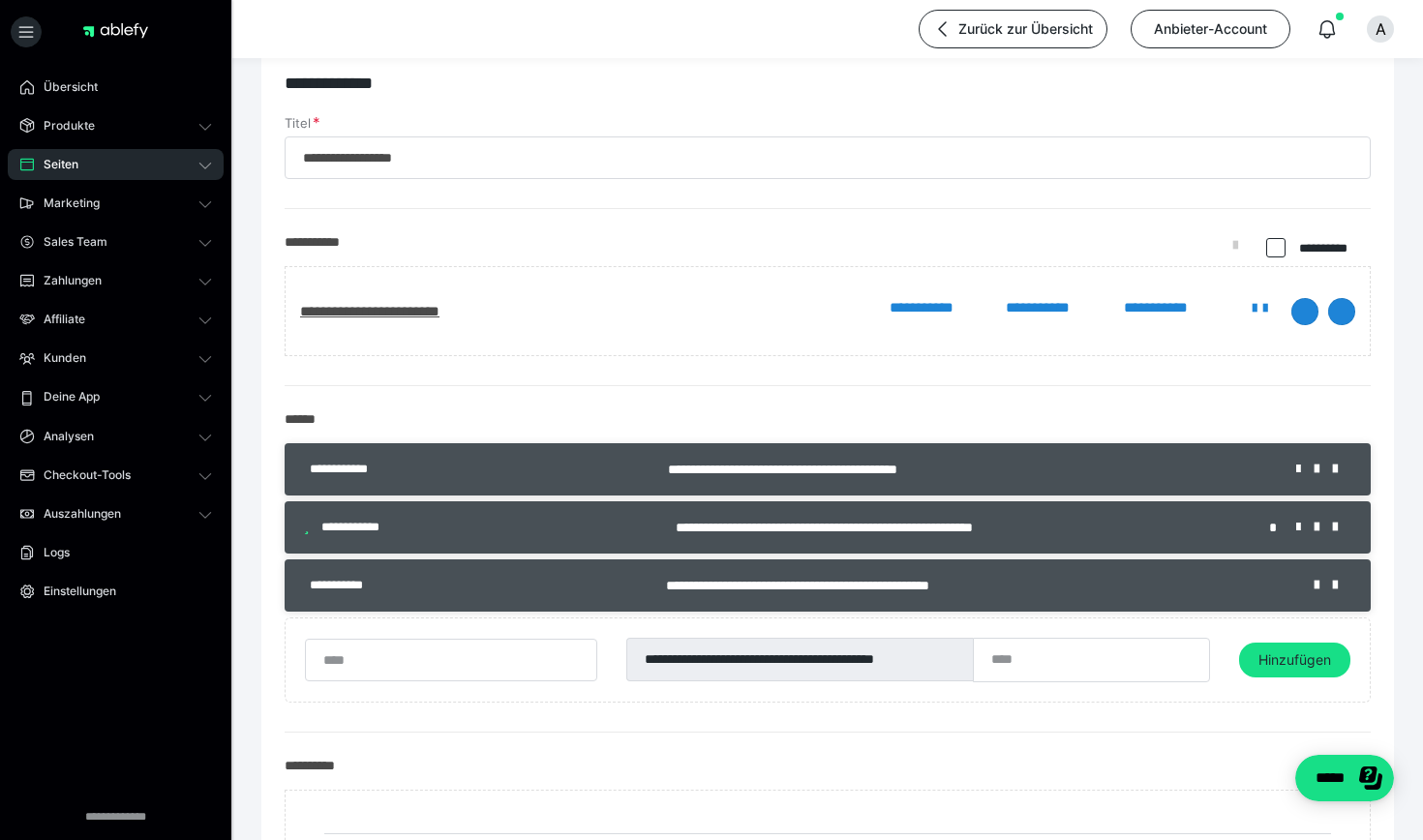 scroll, scrollTop: 33, scrollLeft: 0, axis: vertical 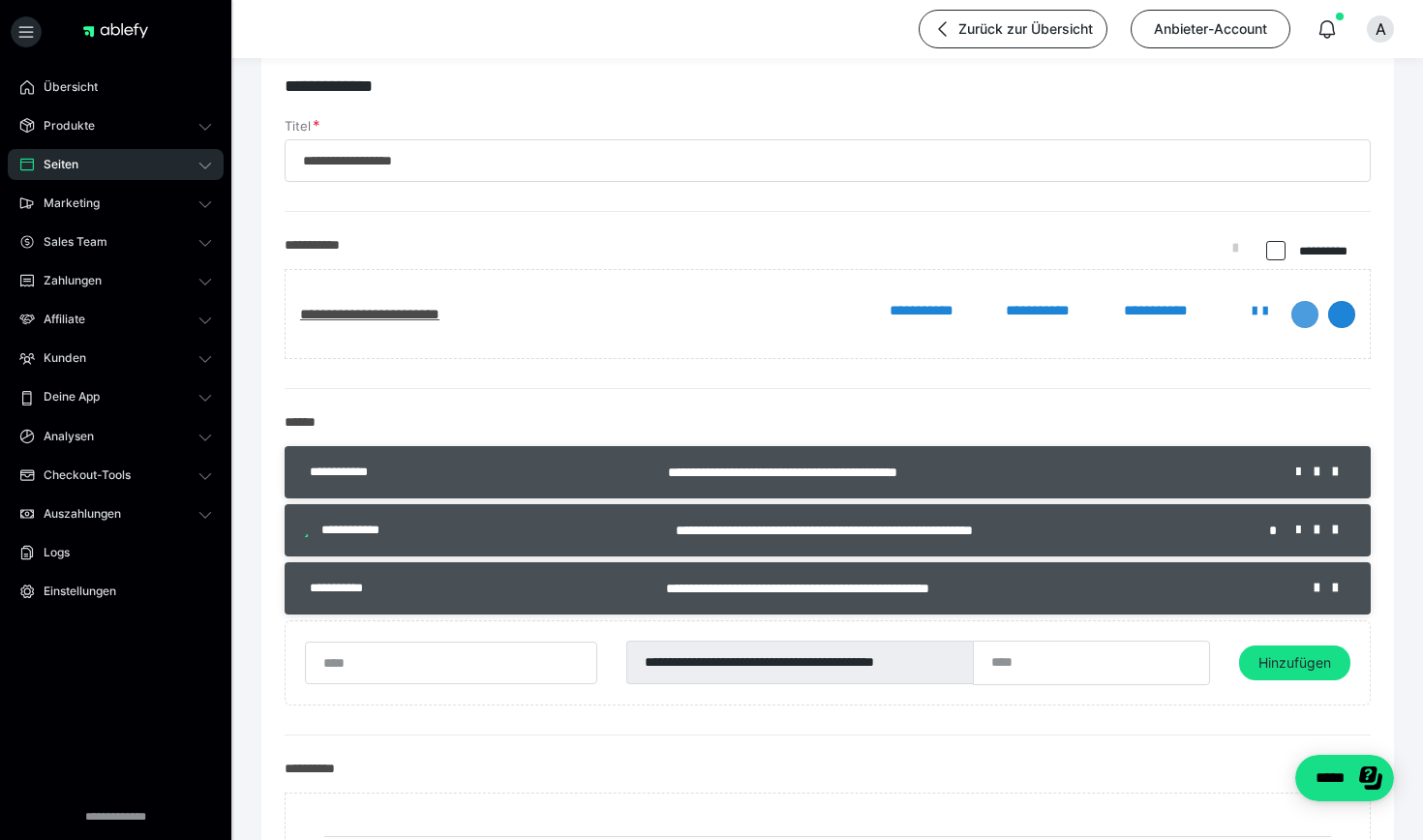 click at bounding box center [1305, 315] 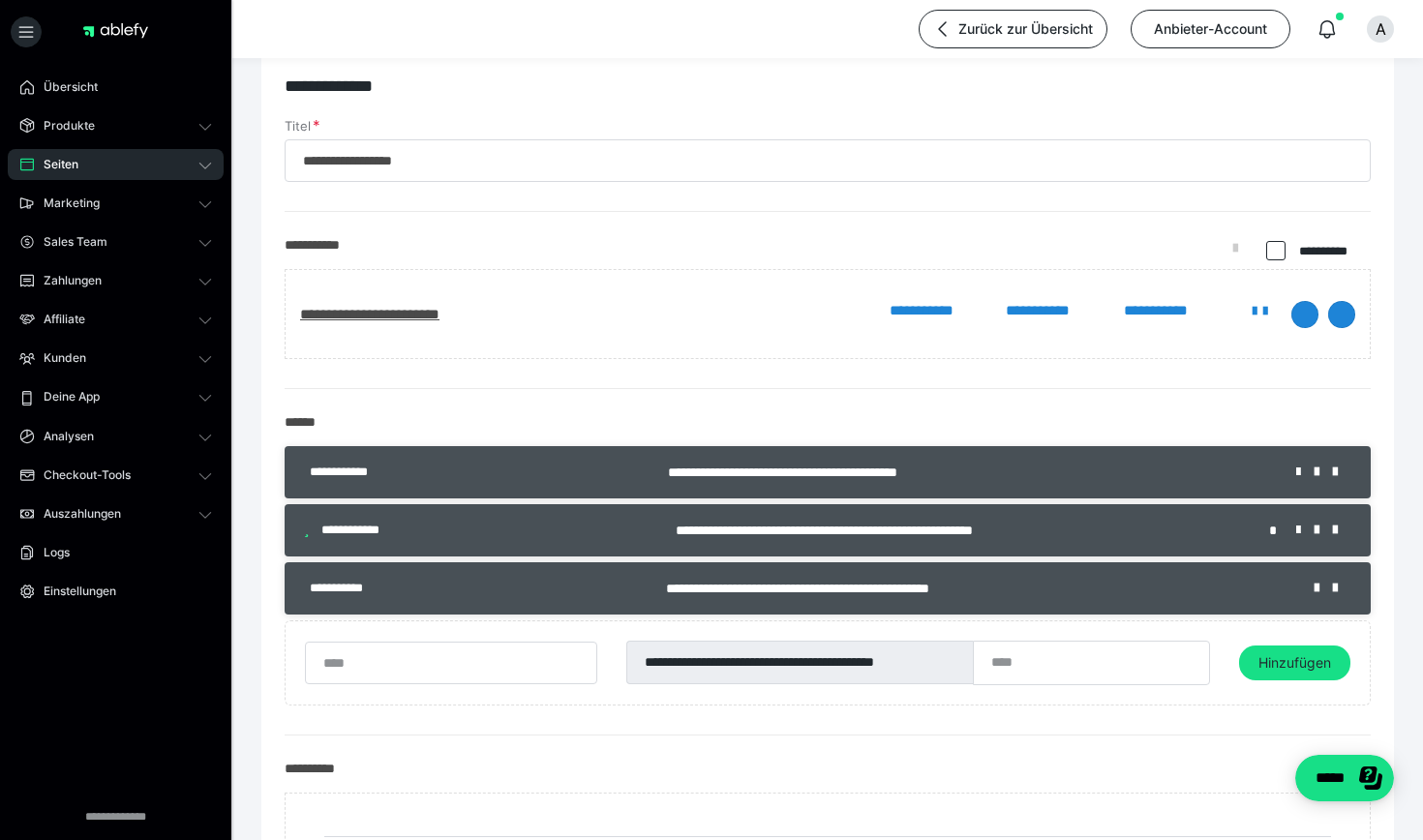 click on "**********" at bounding box center (828, 300) 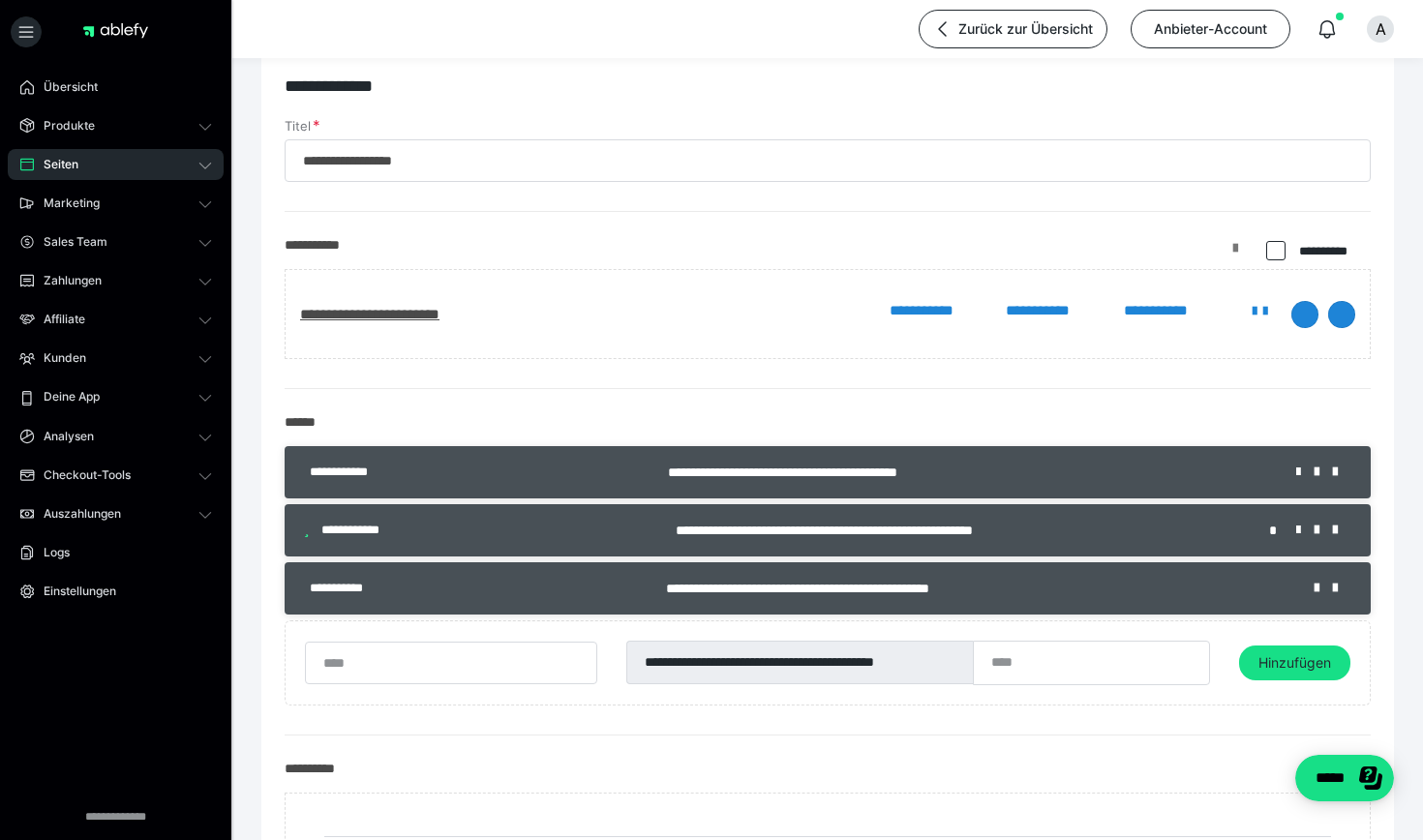 click at bounding box center [1235, 255] 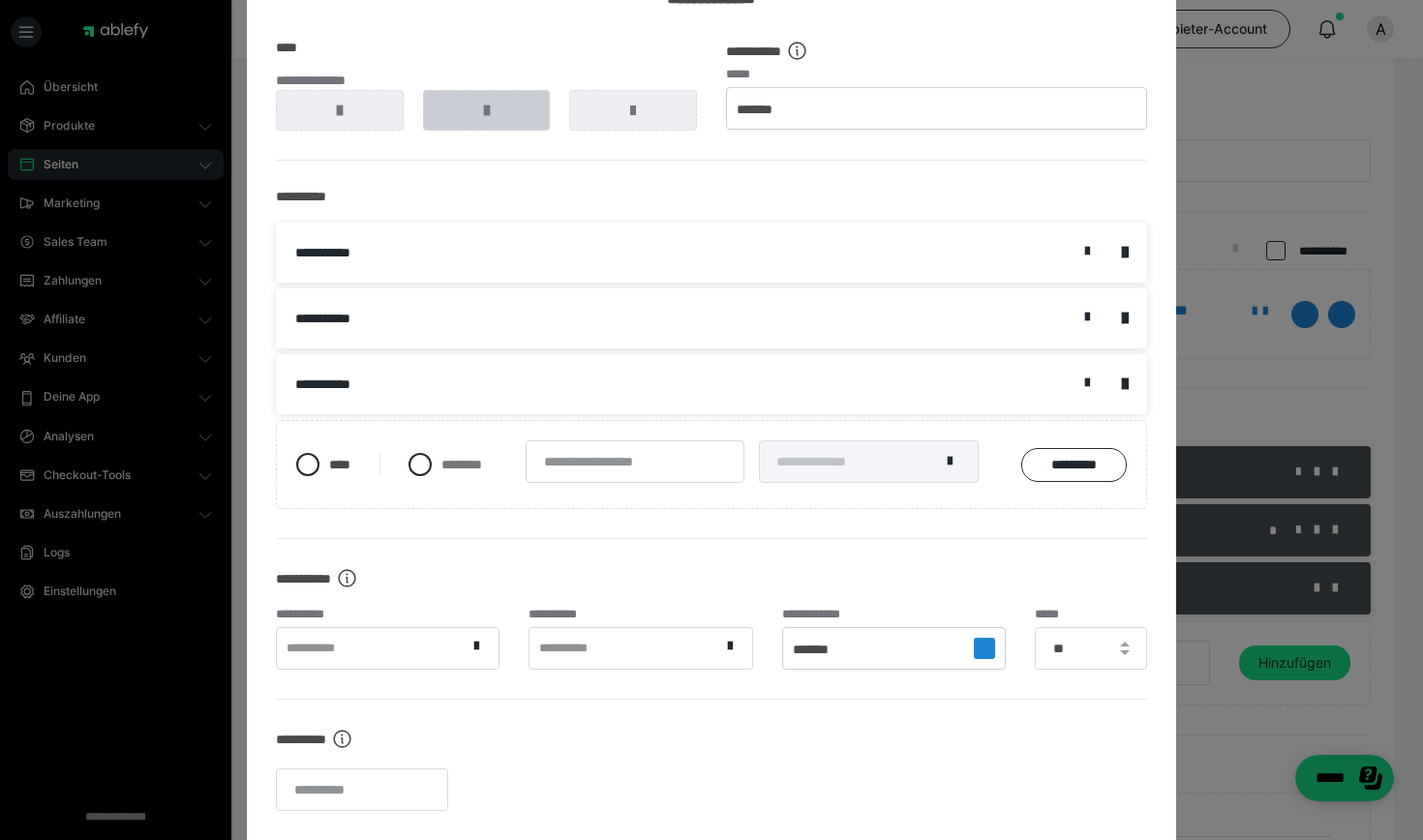 scroll, scrollTop: 95, scrollLeft: 0, axis: vertical 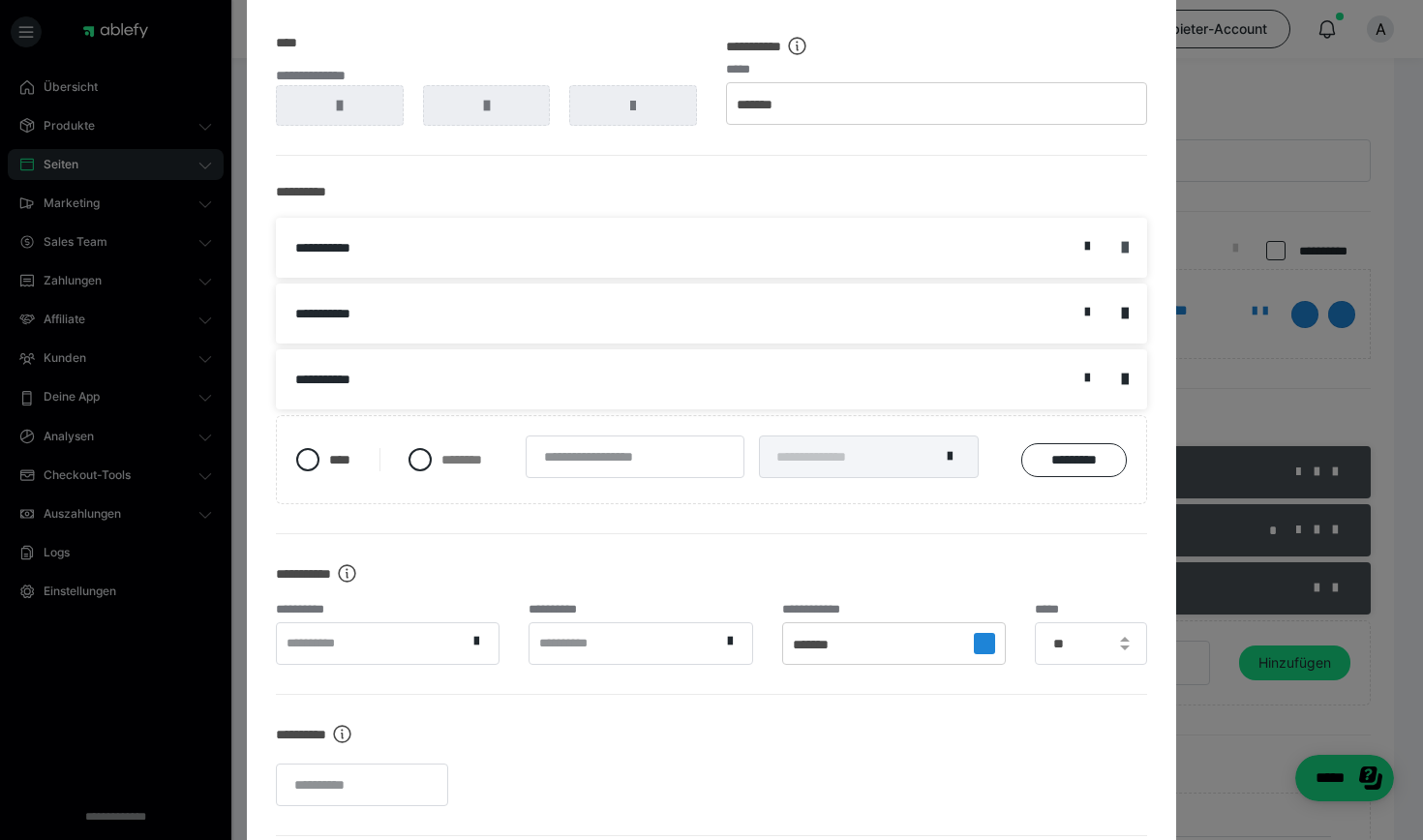 click at bounding box center [1125, 248] 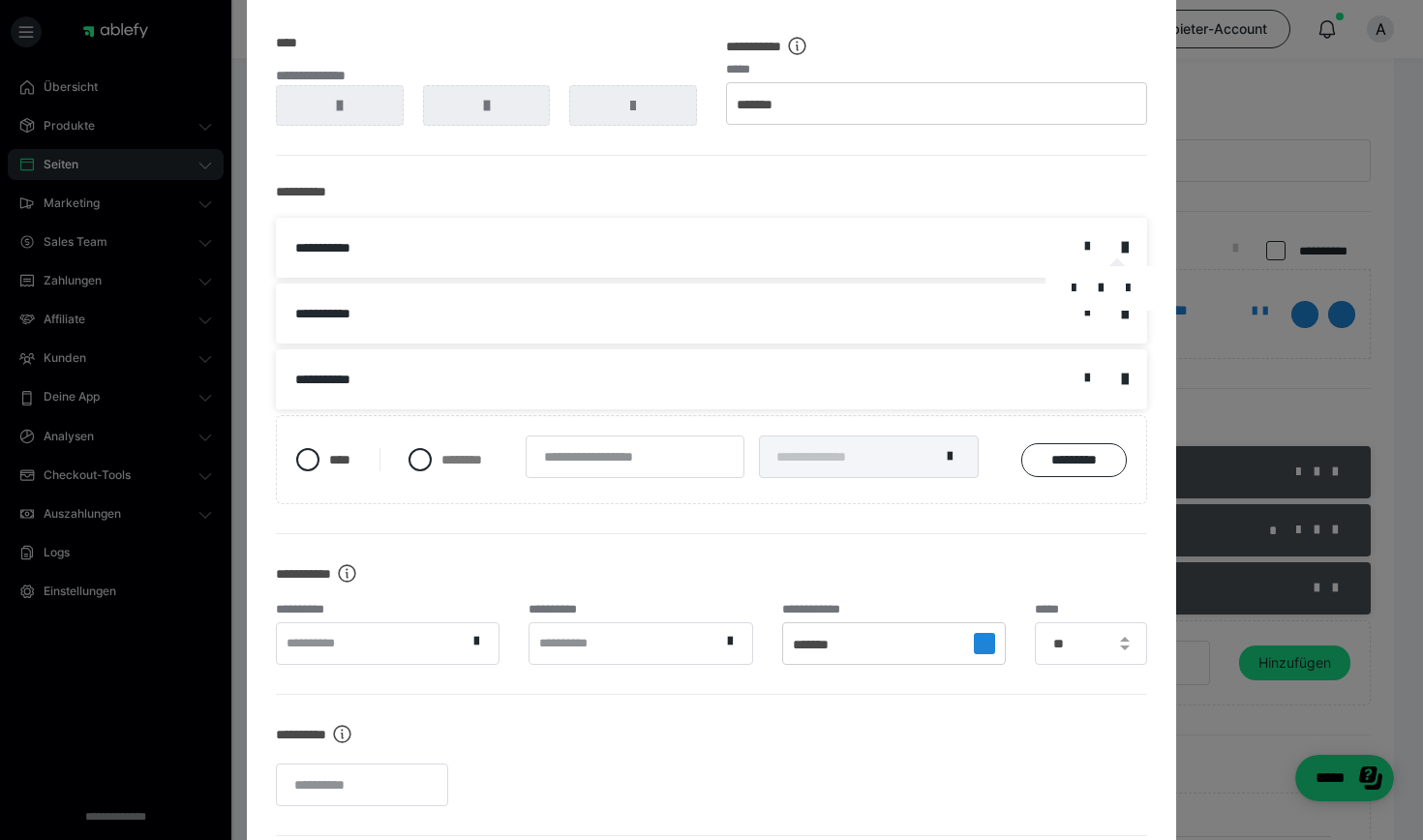 click at bounding box center (1128, 288) 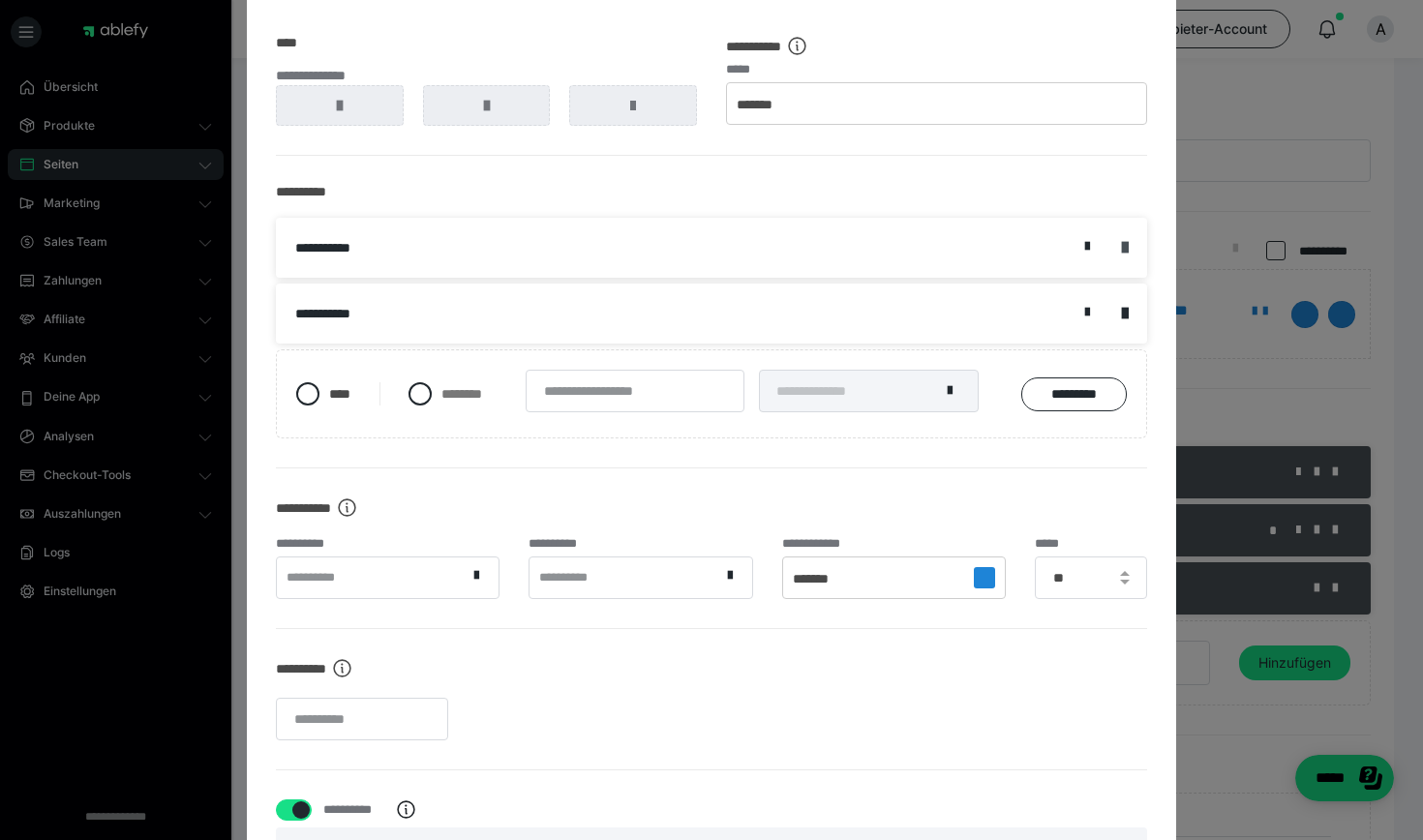 click at bounding box center [1125, 248] 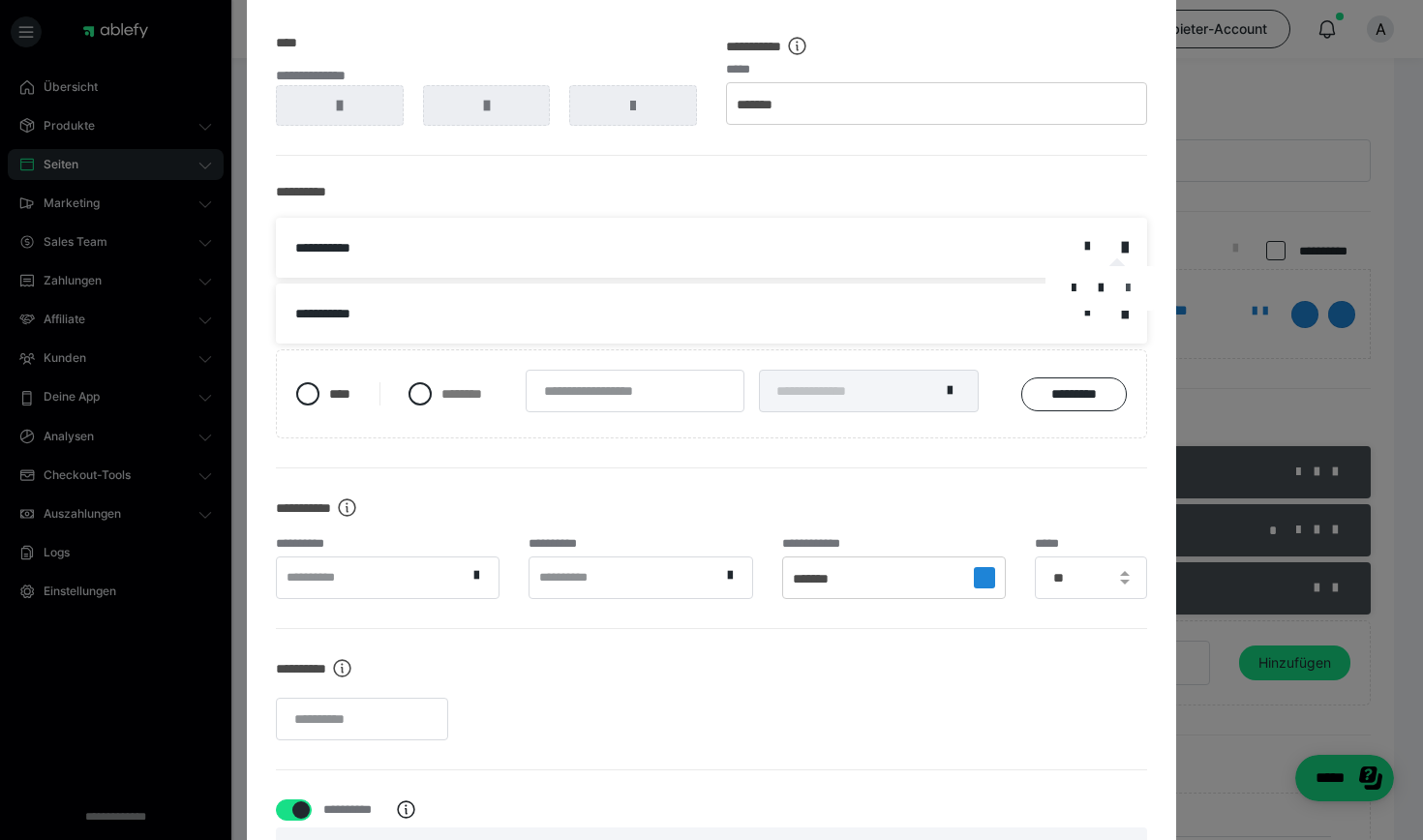 click at bounding box center (1128, 288) 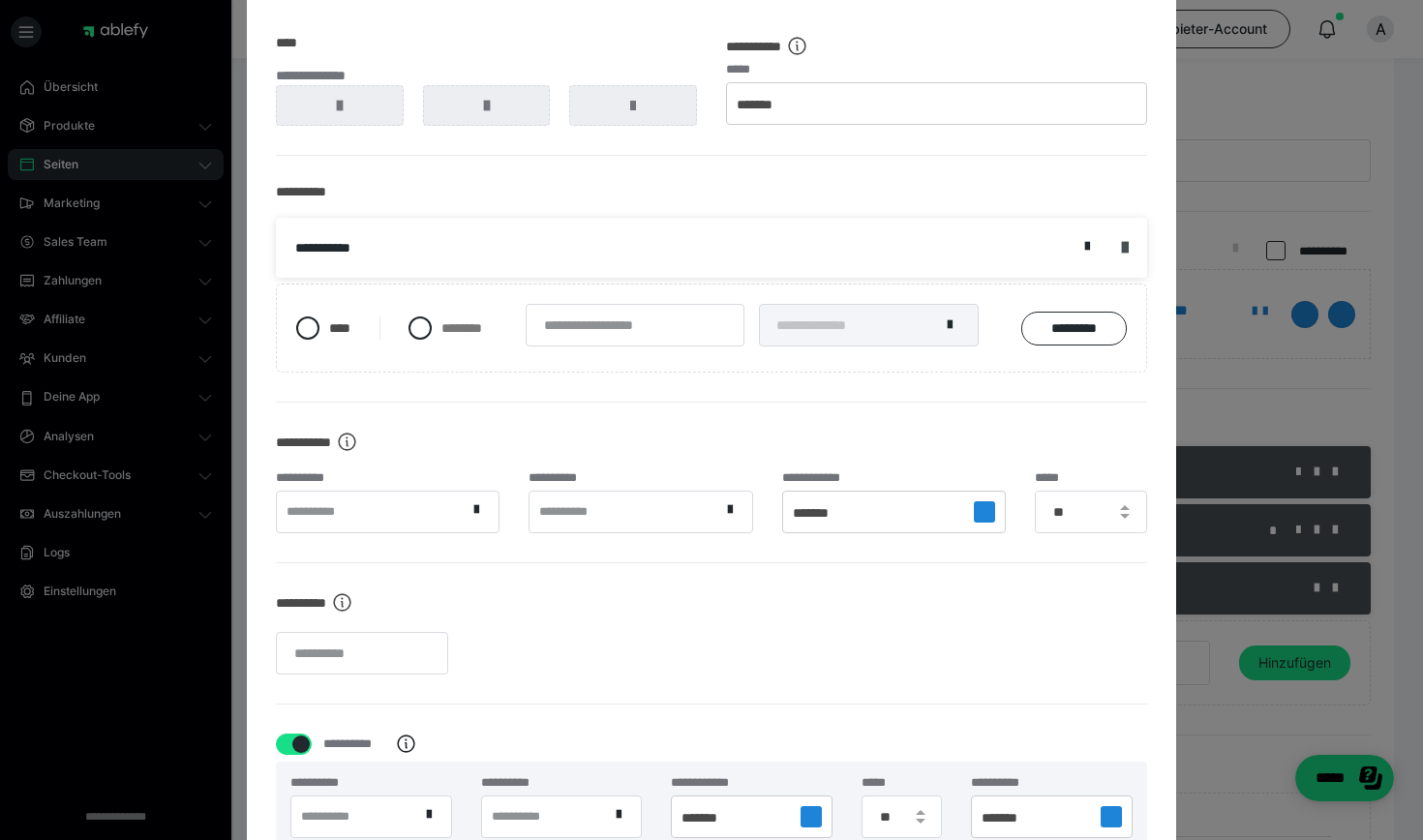 click at bounding box center [1125, 248] 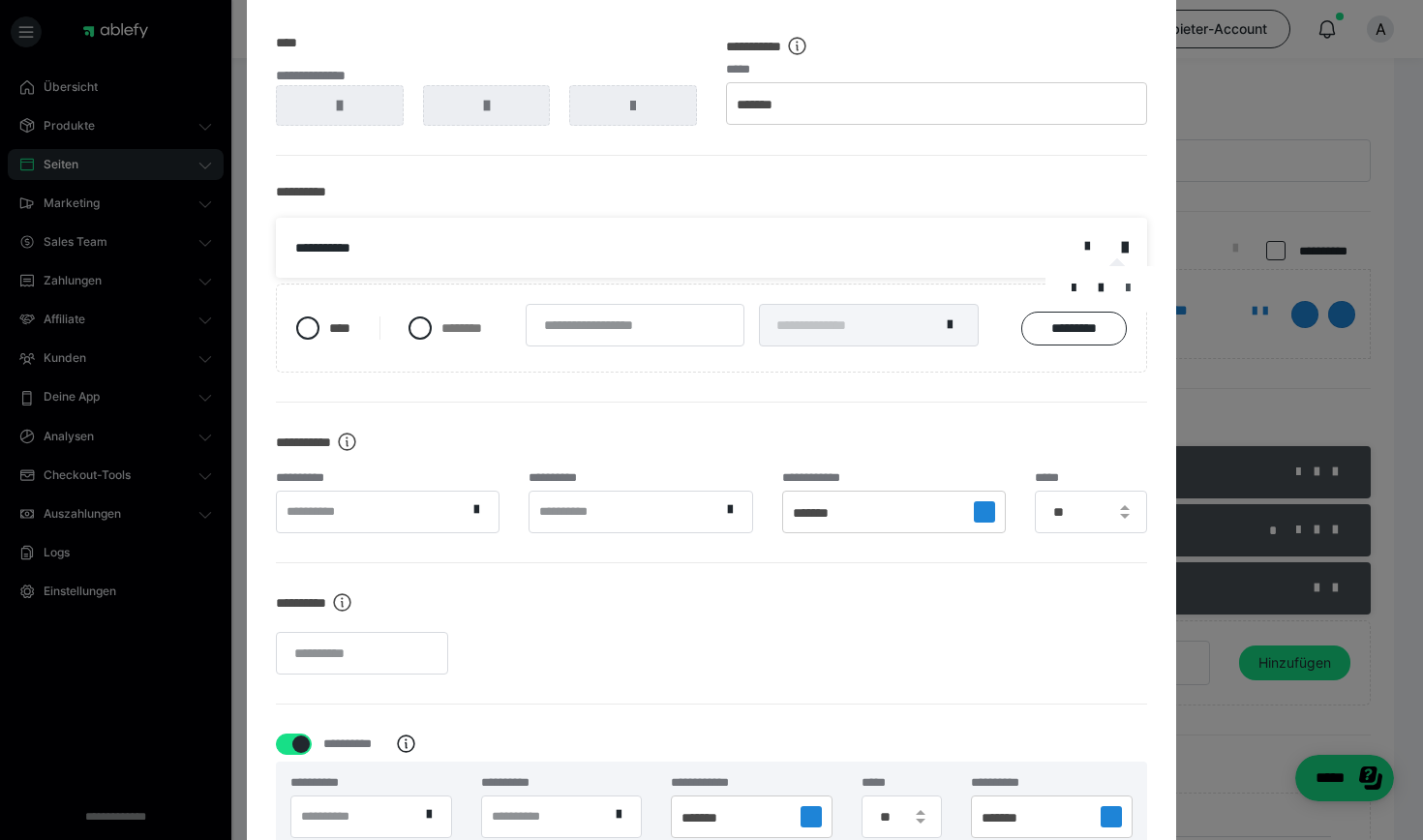 click at bounding box center [1128, 288] 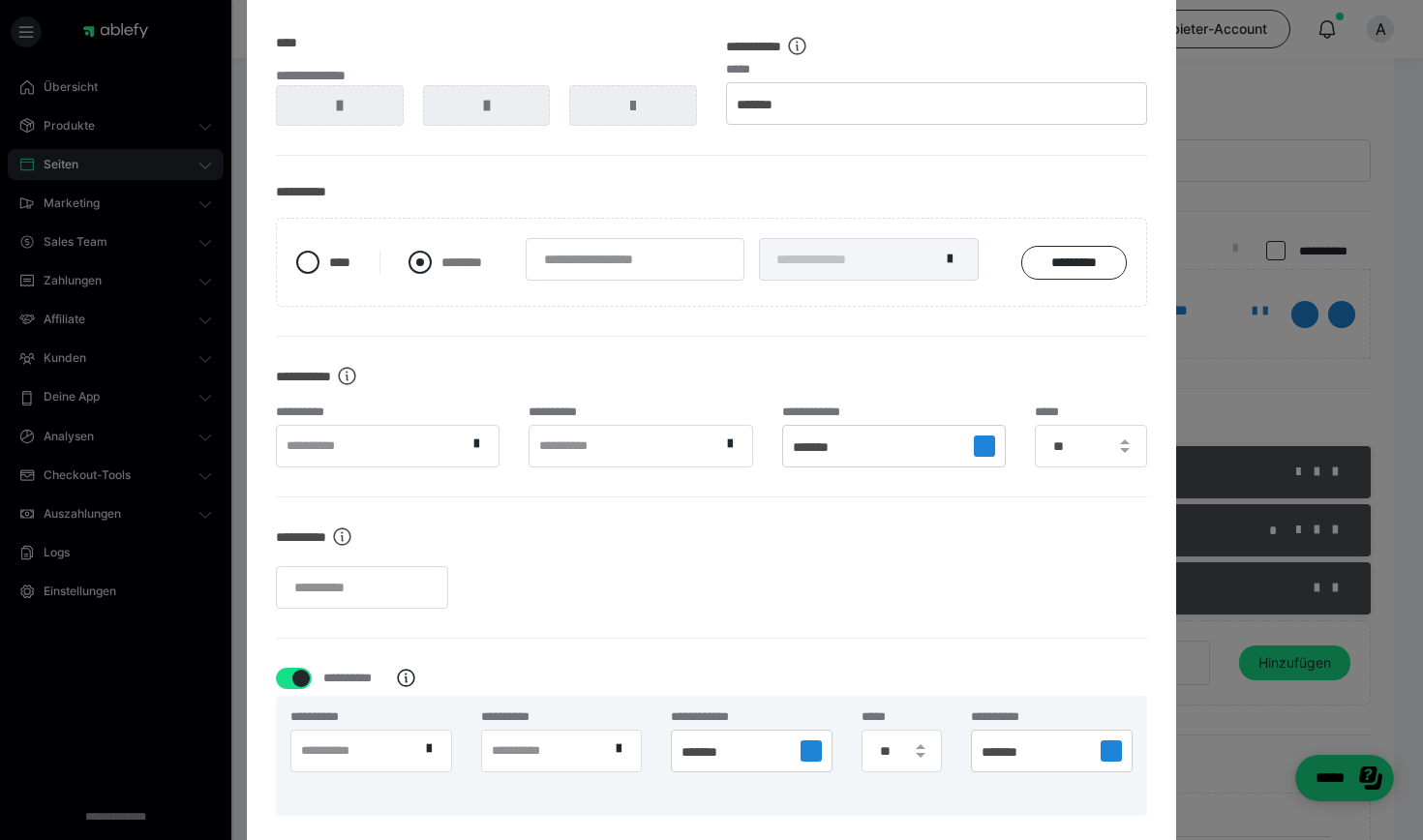 click at bounding box center (420, 262) 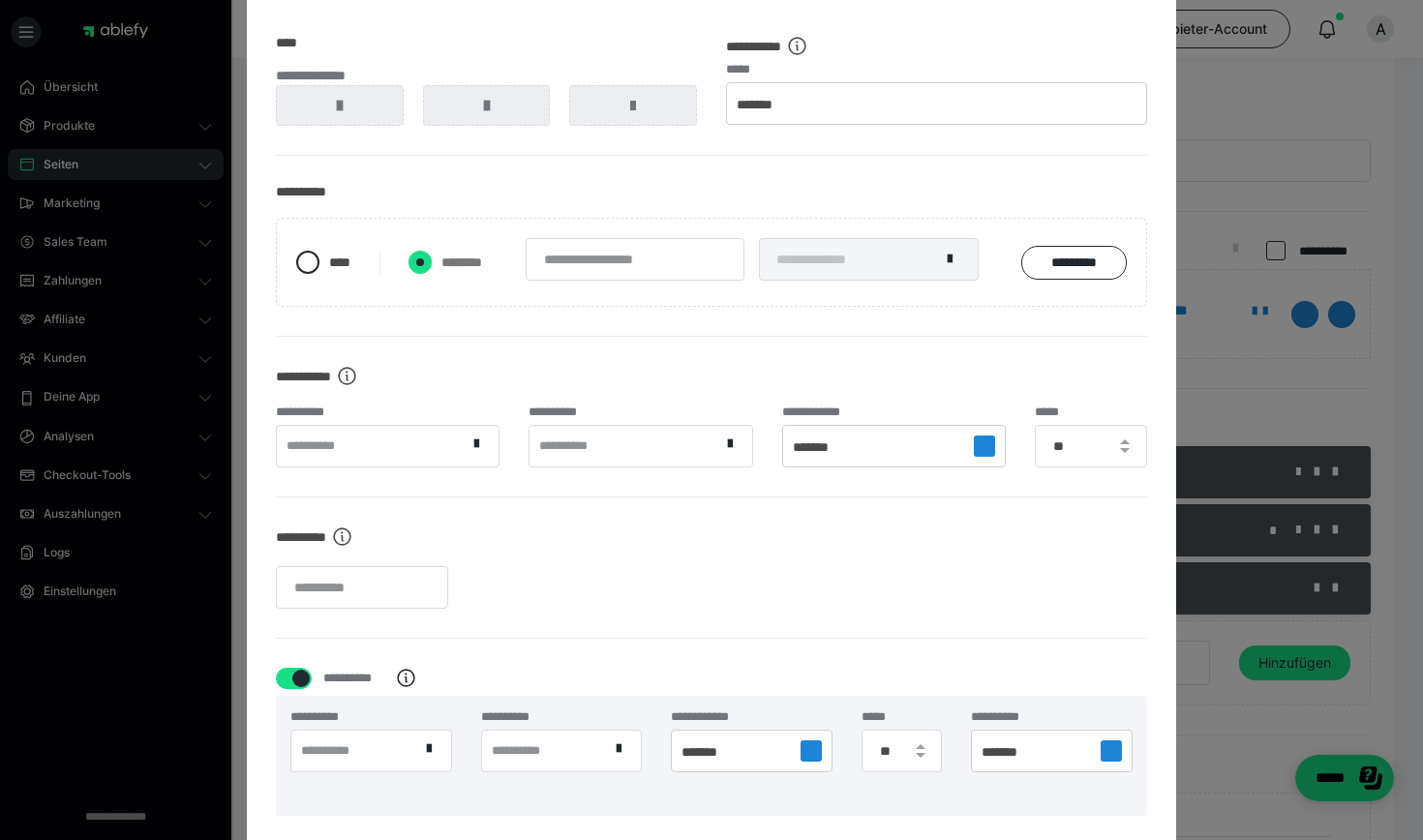radio on "****" 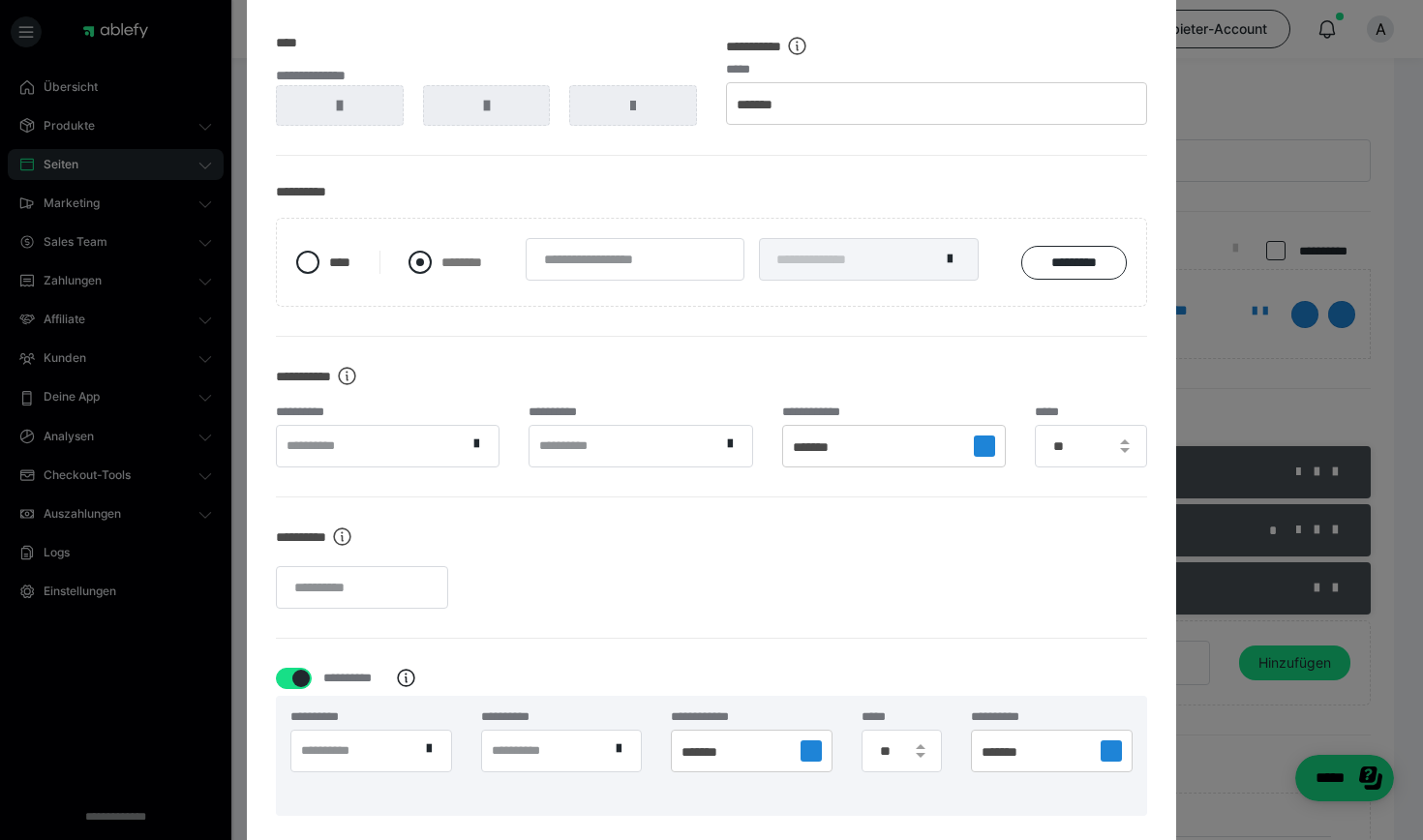 radio on "*****" 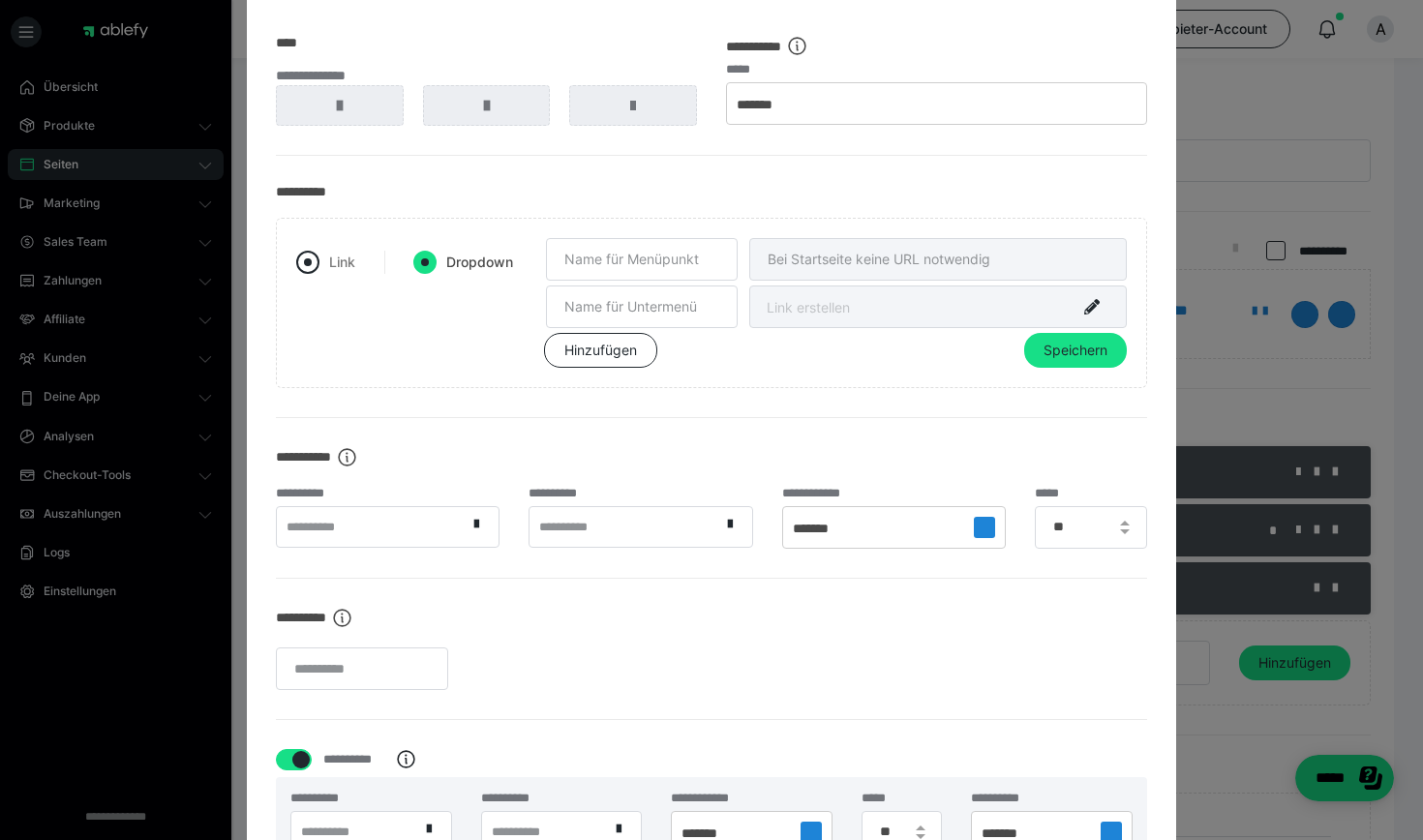 click at bounding box center (308, 262) 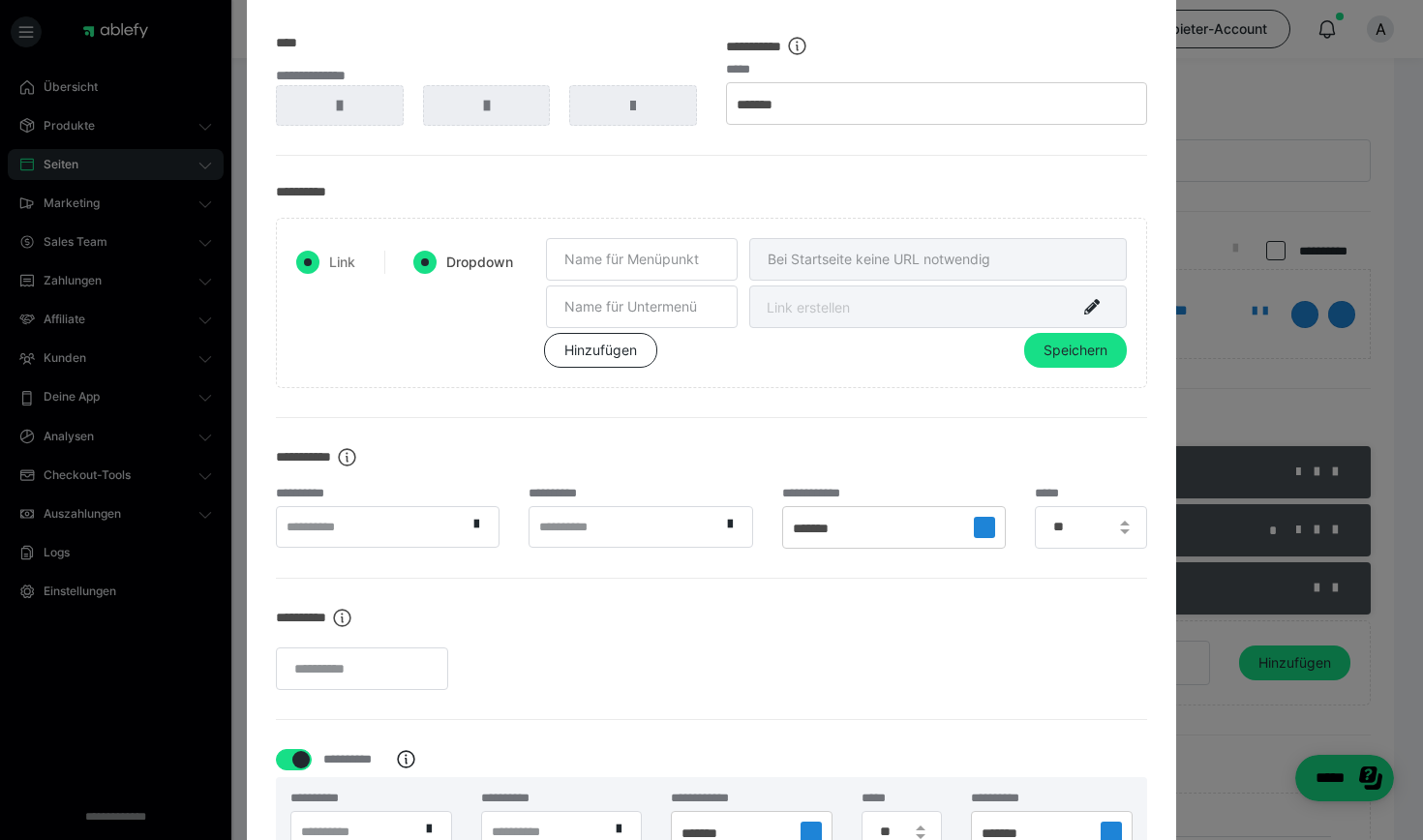 radio on "false" 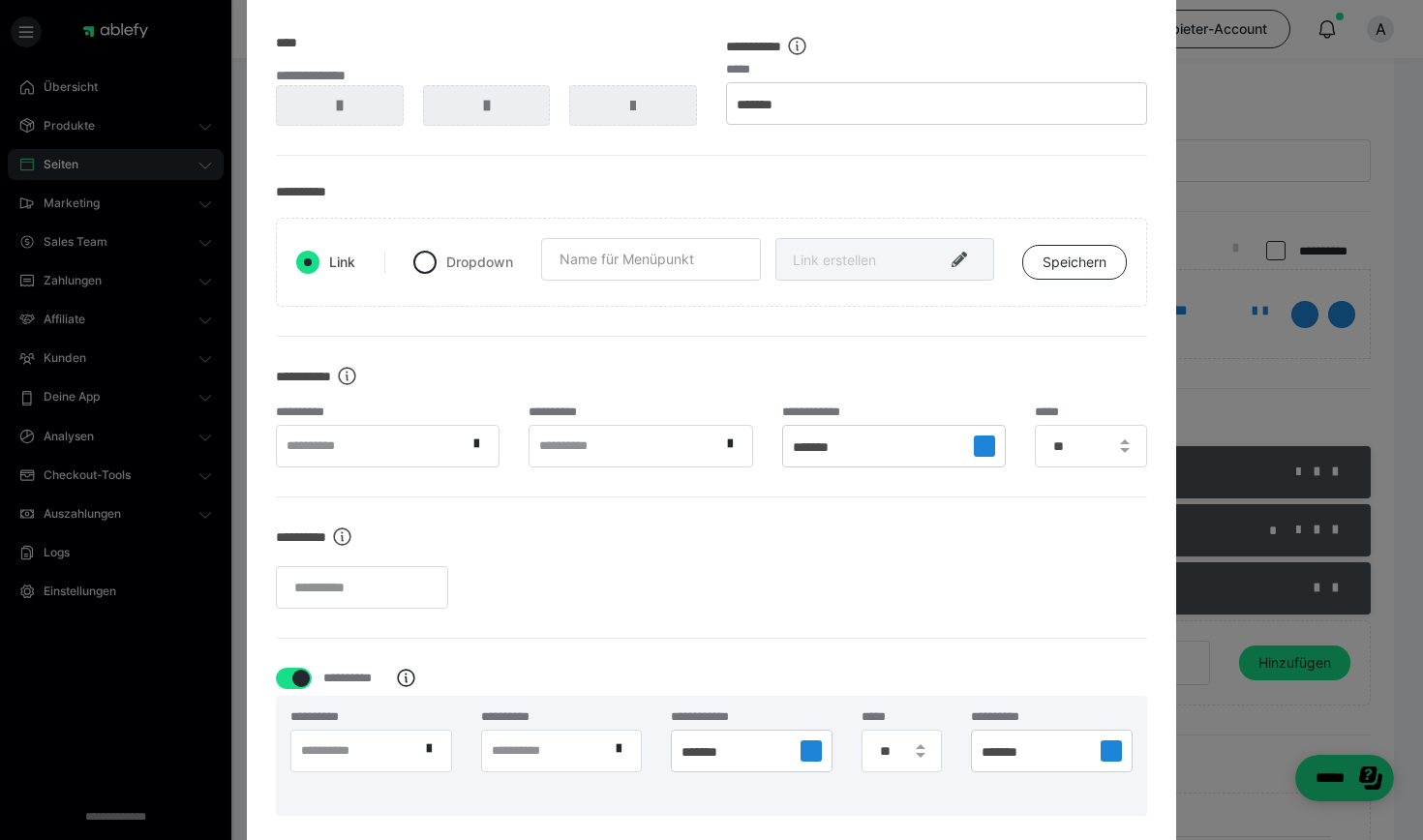 click at bounding box center (959, 259) 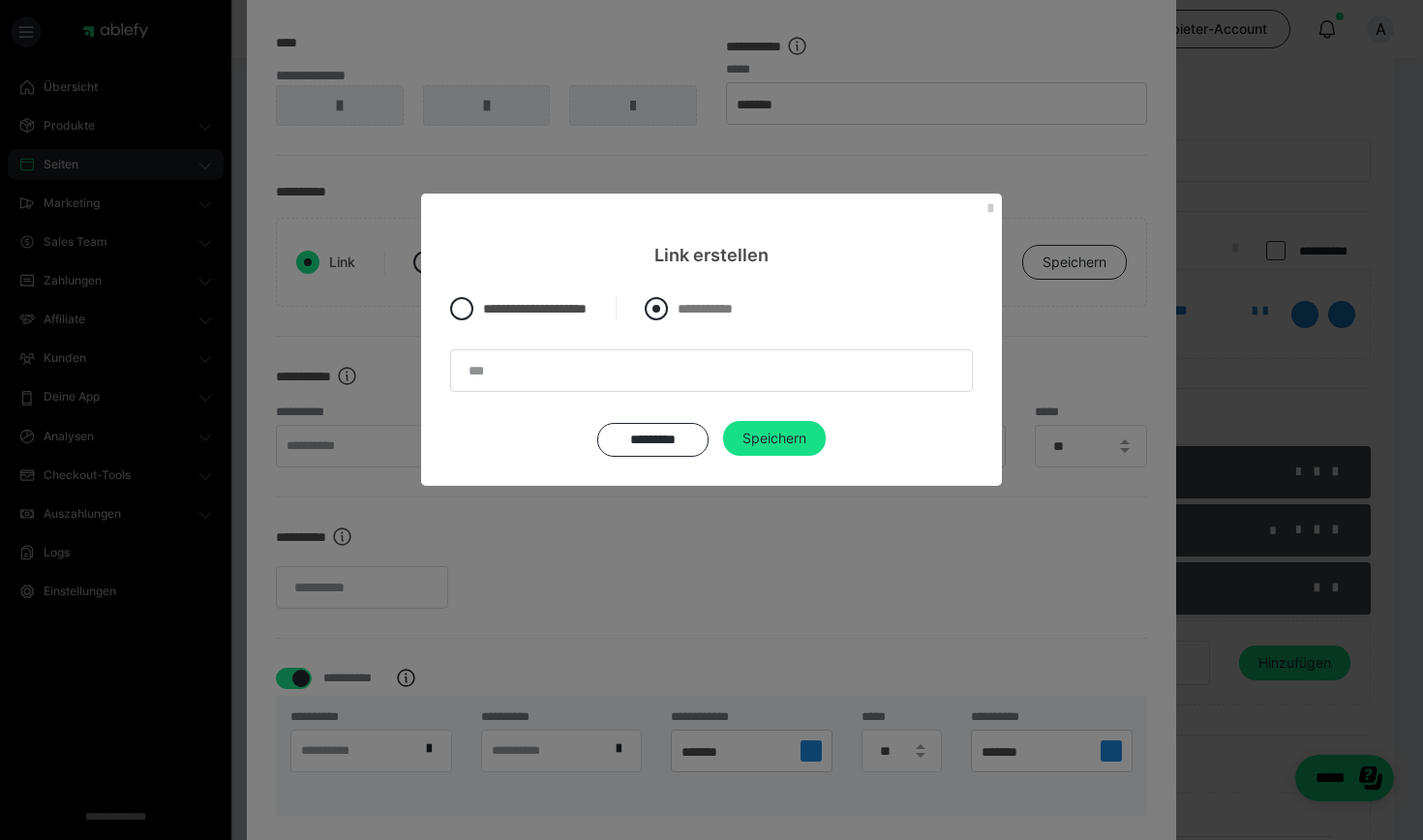 click at bounding box center [656, 309] 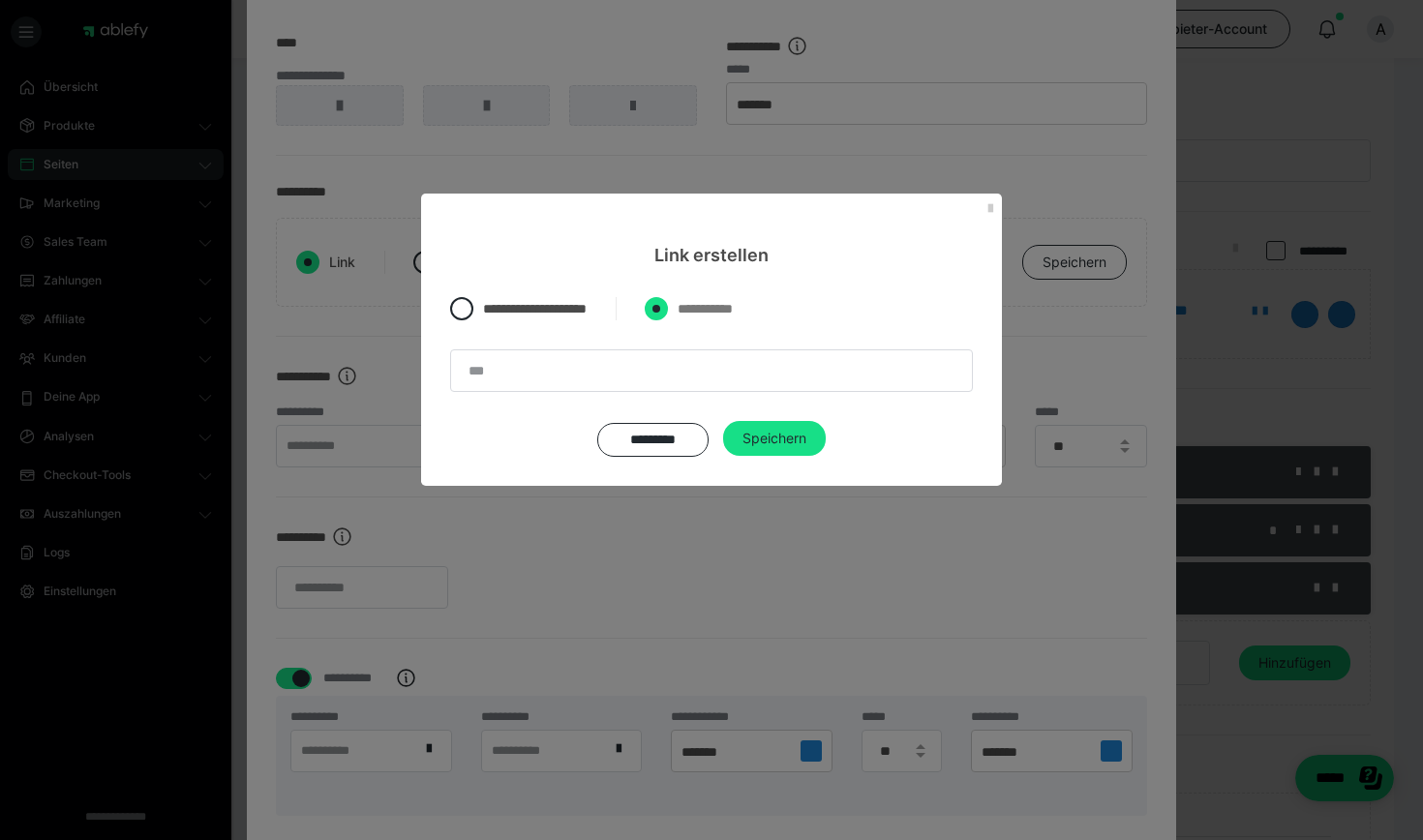 radio on "****" 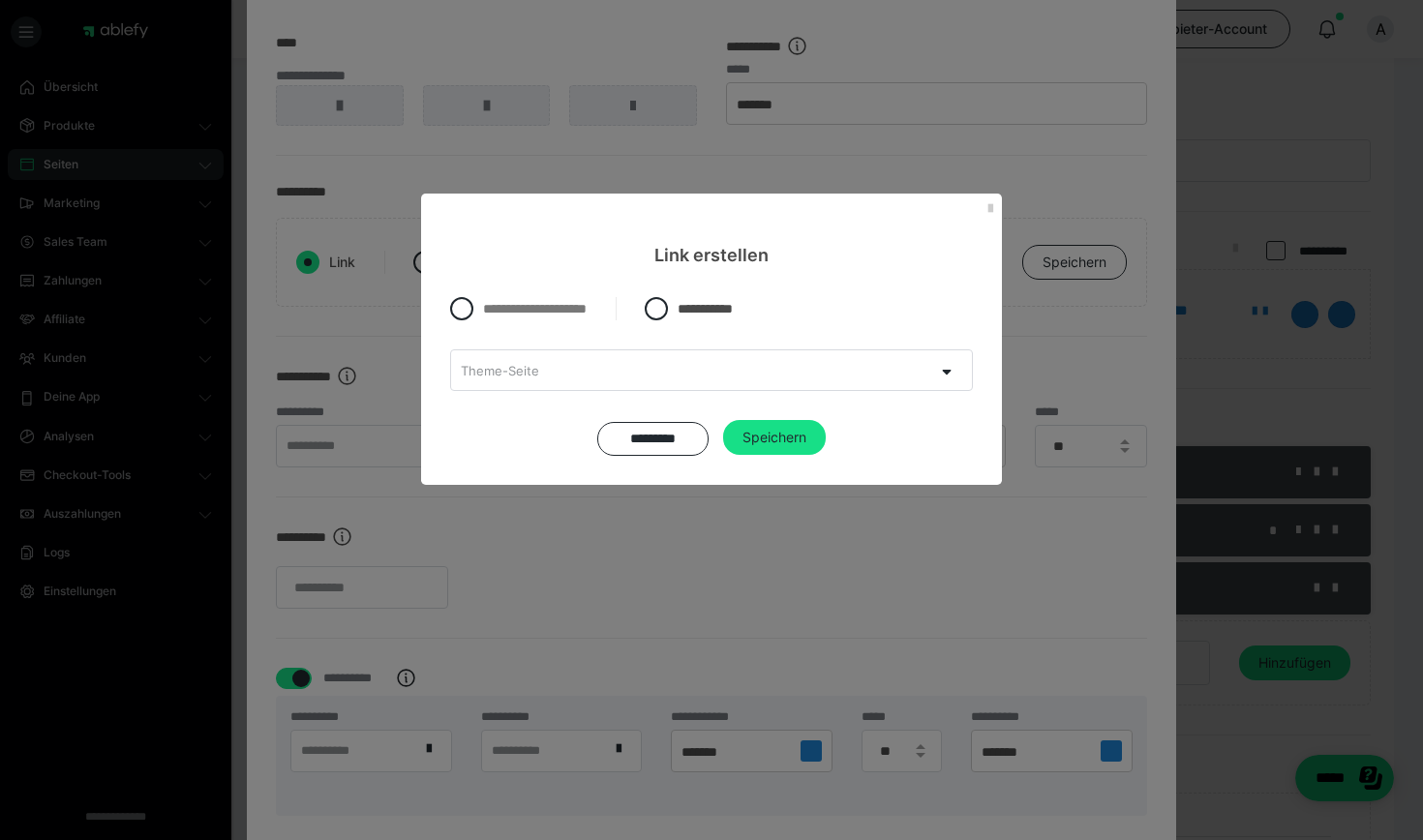 click on "Theme-Seite" at bounding box center [692, 370] 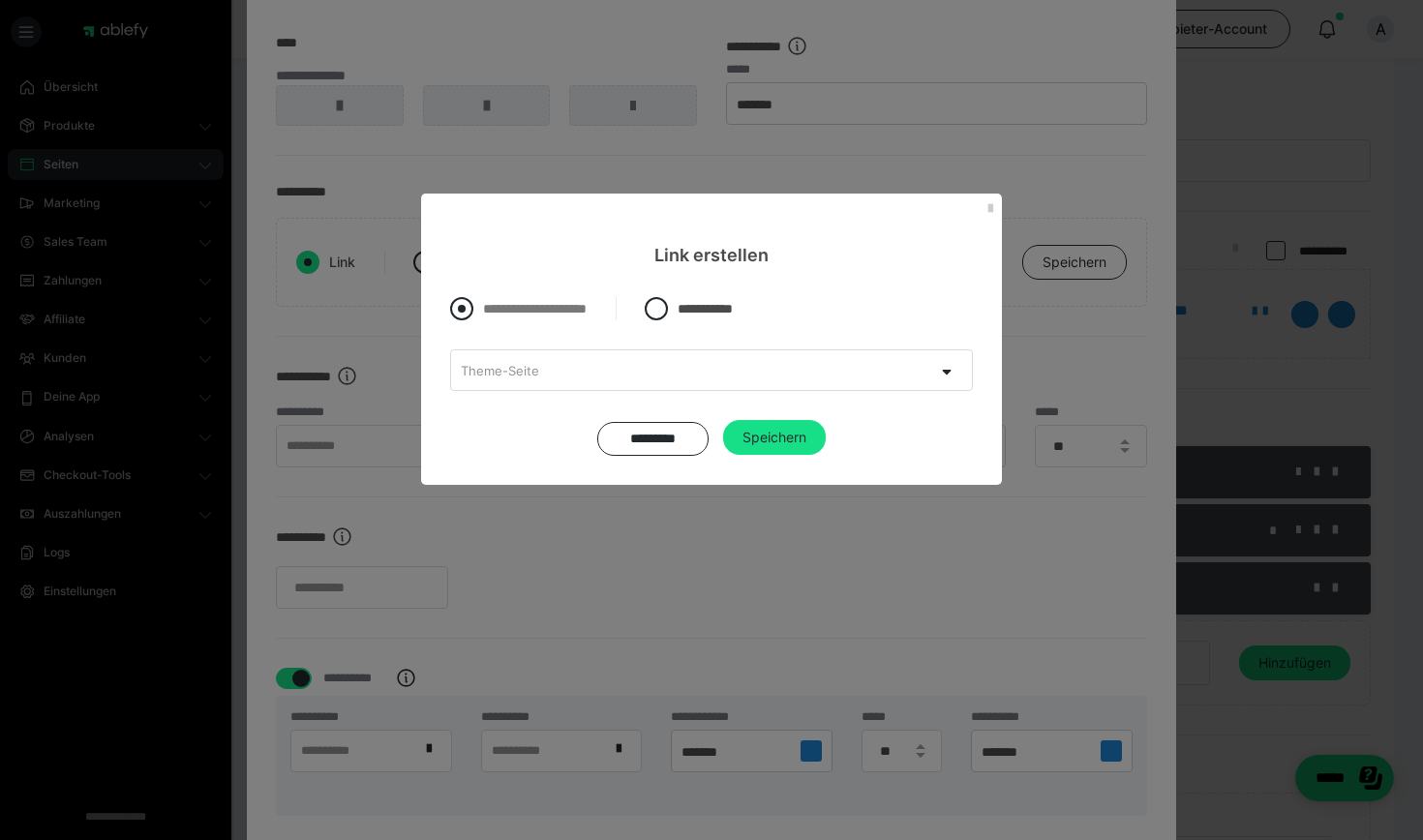 click at bounding box center [462, 309] 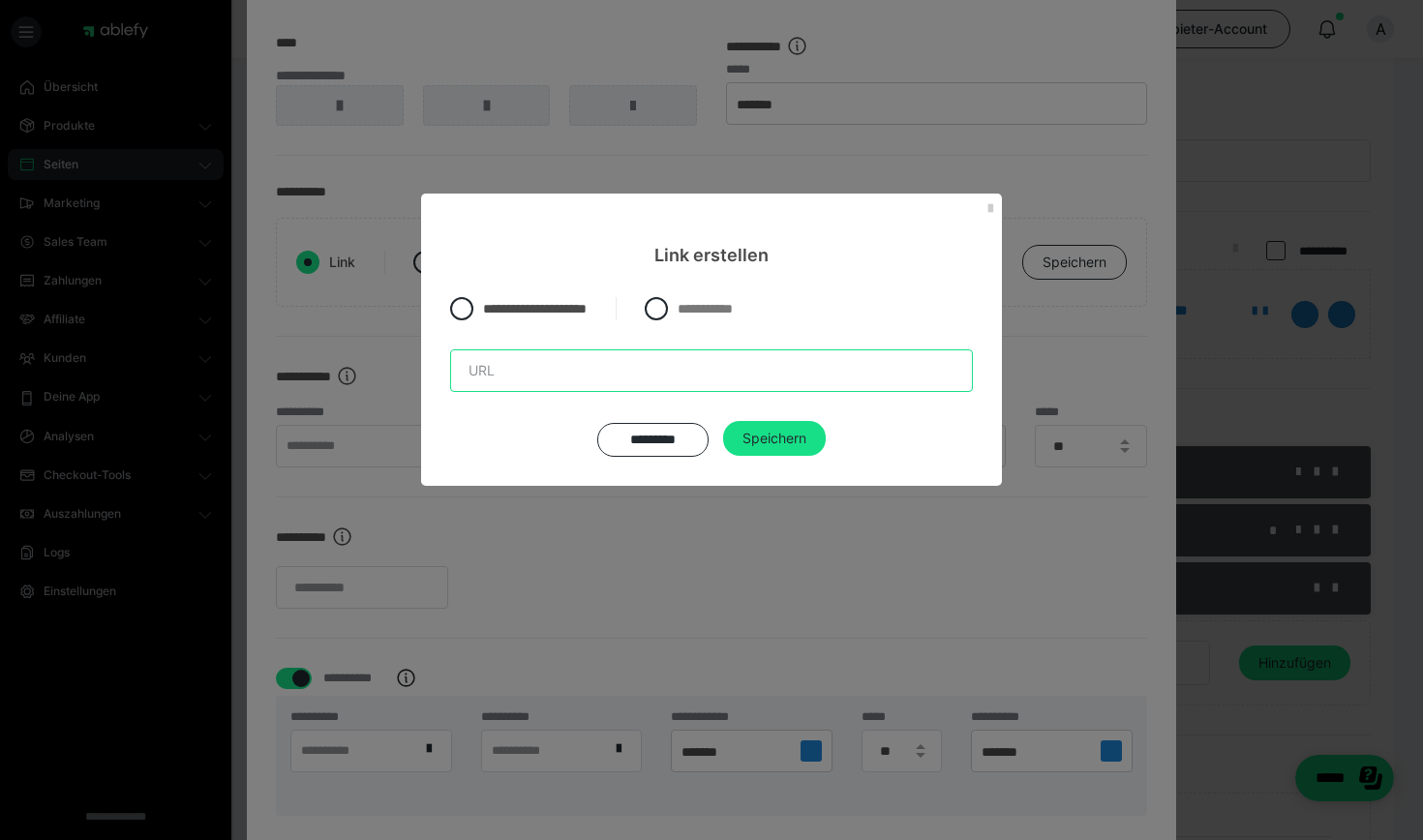 click at bounding box center [712, 371] 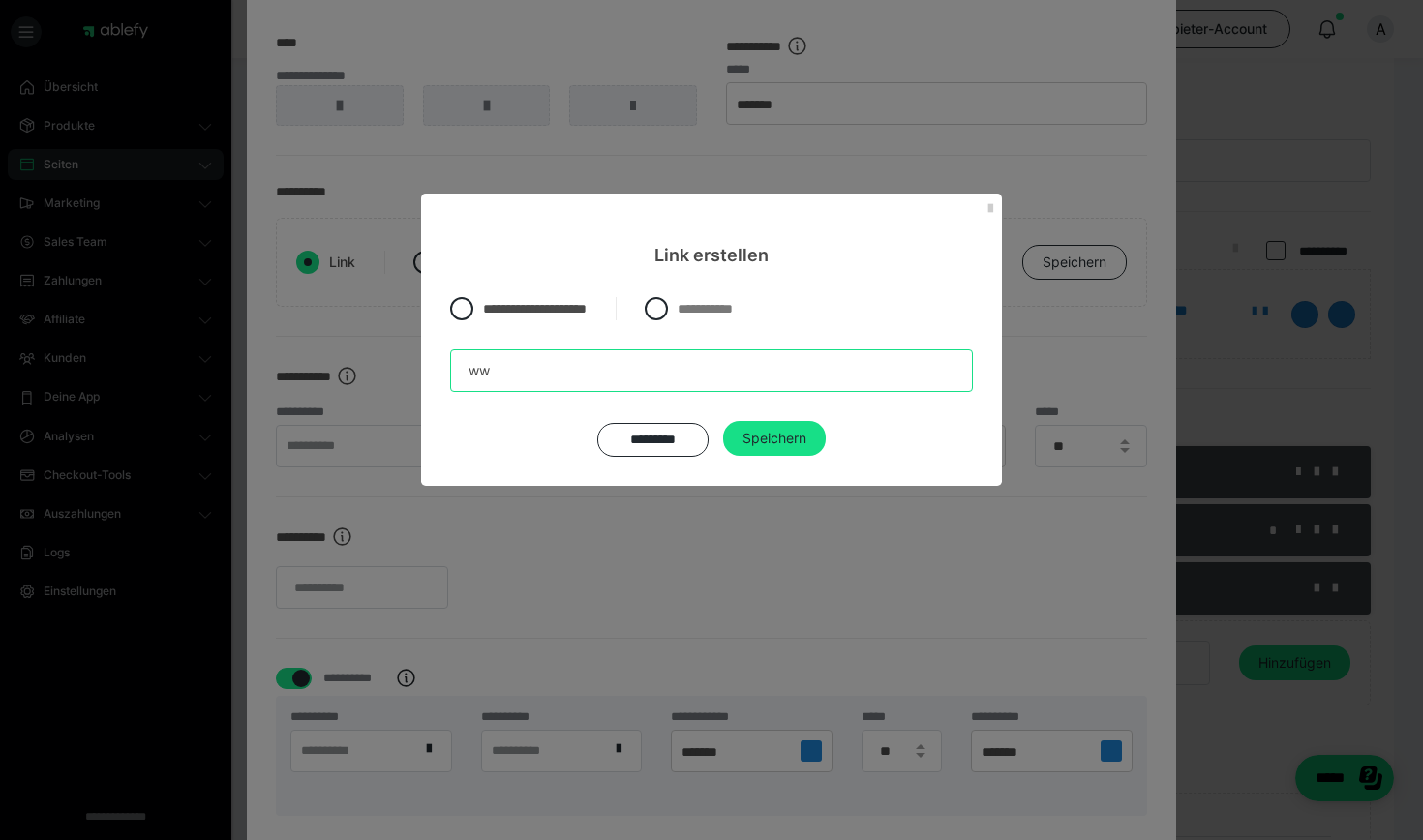 type on "w" 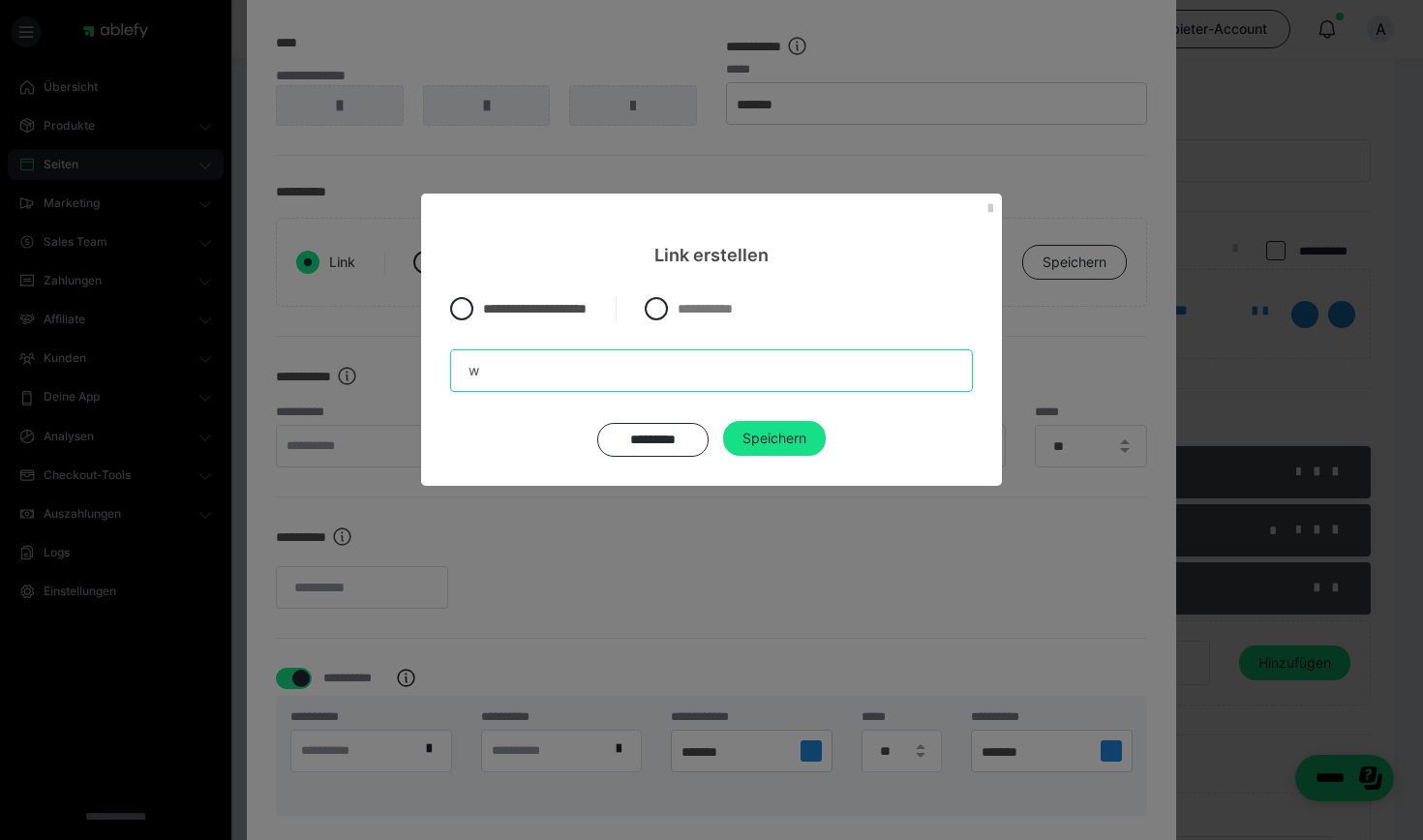 type 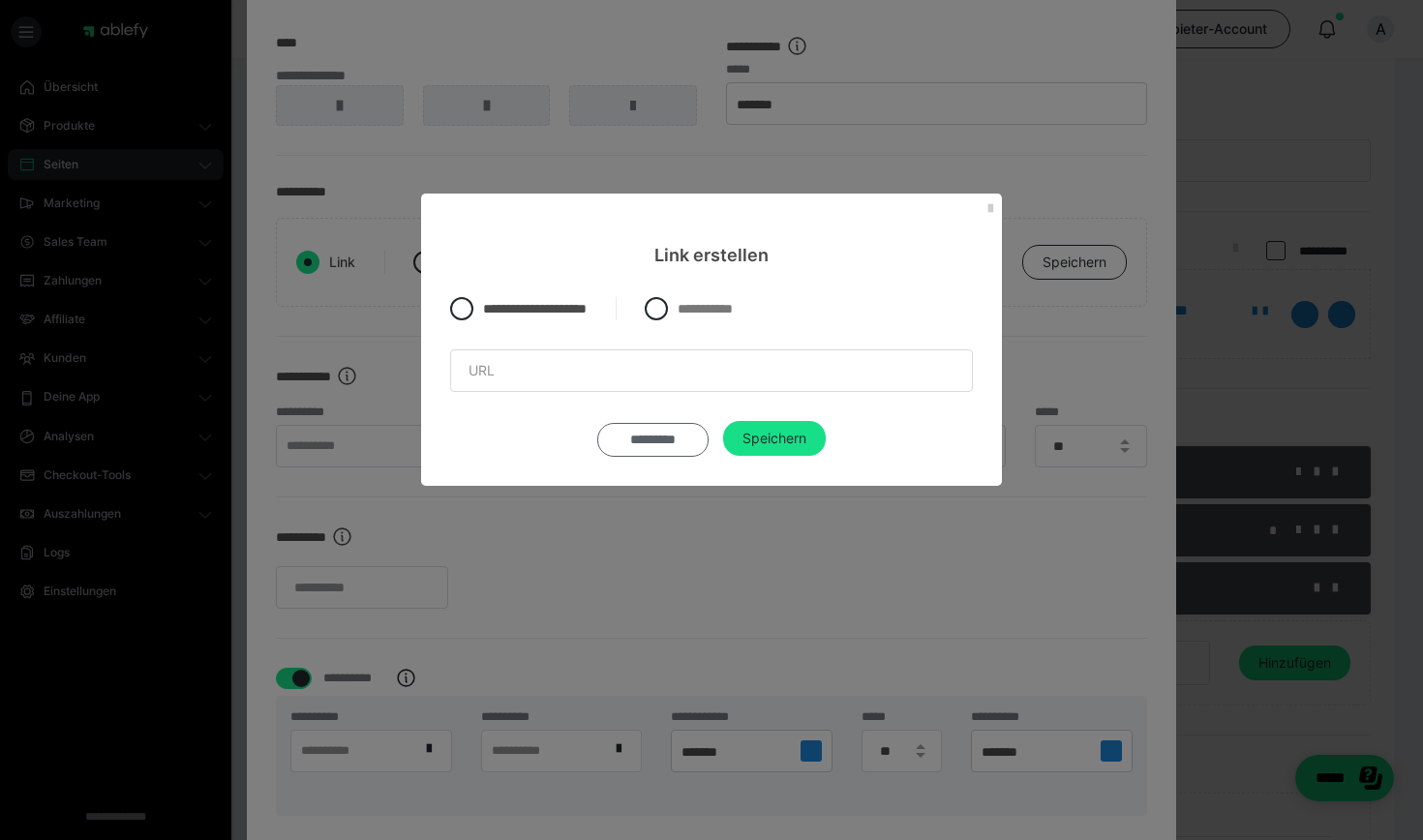 click on "*********" at bounding box center (652, 439) 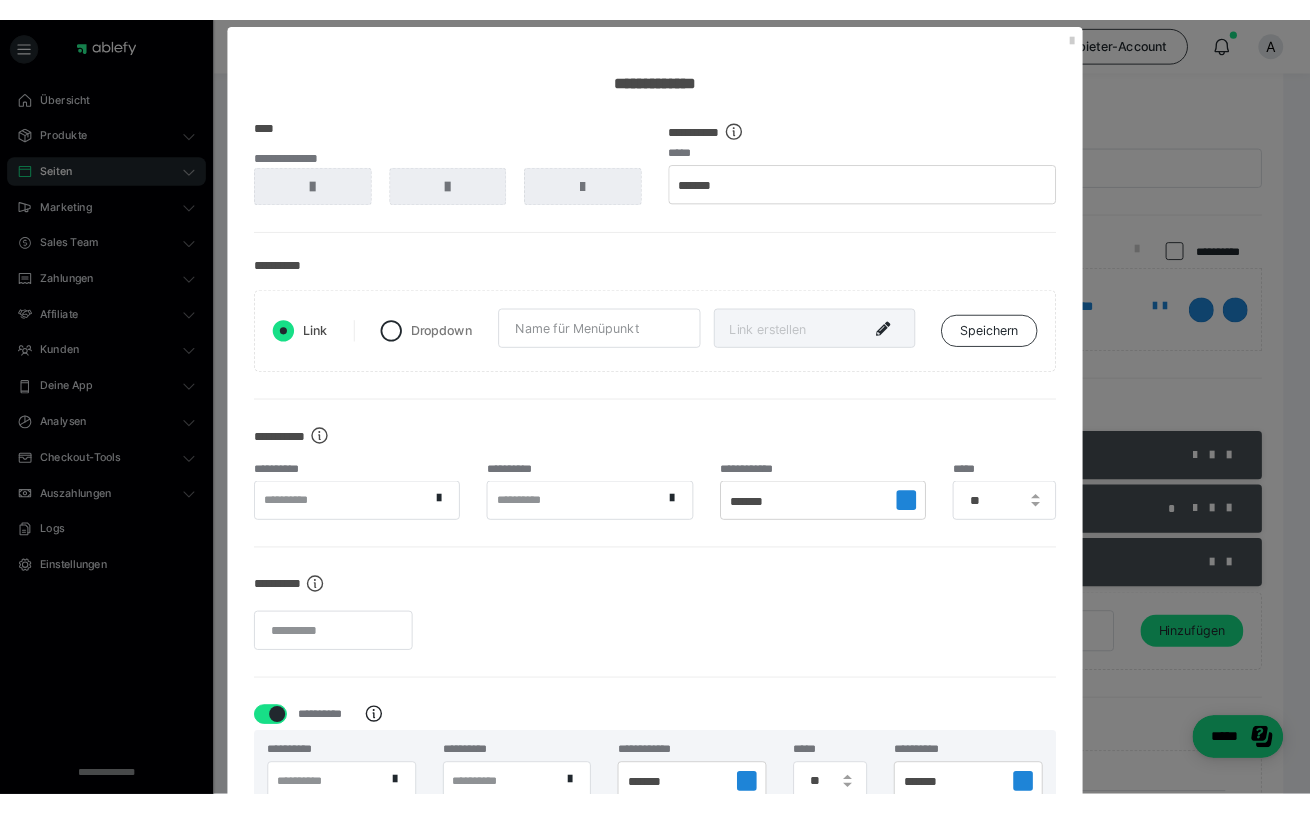 scroll, scrollTop: 0, scrollLeft: 0, axis: both 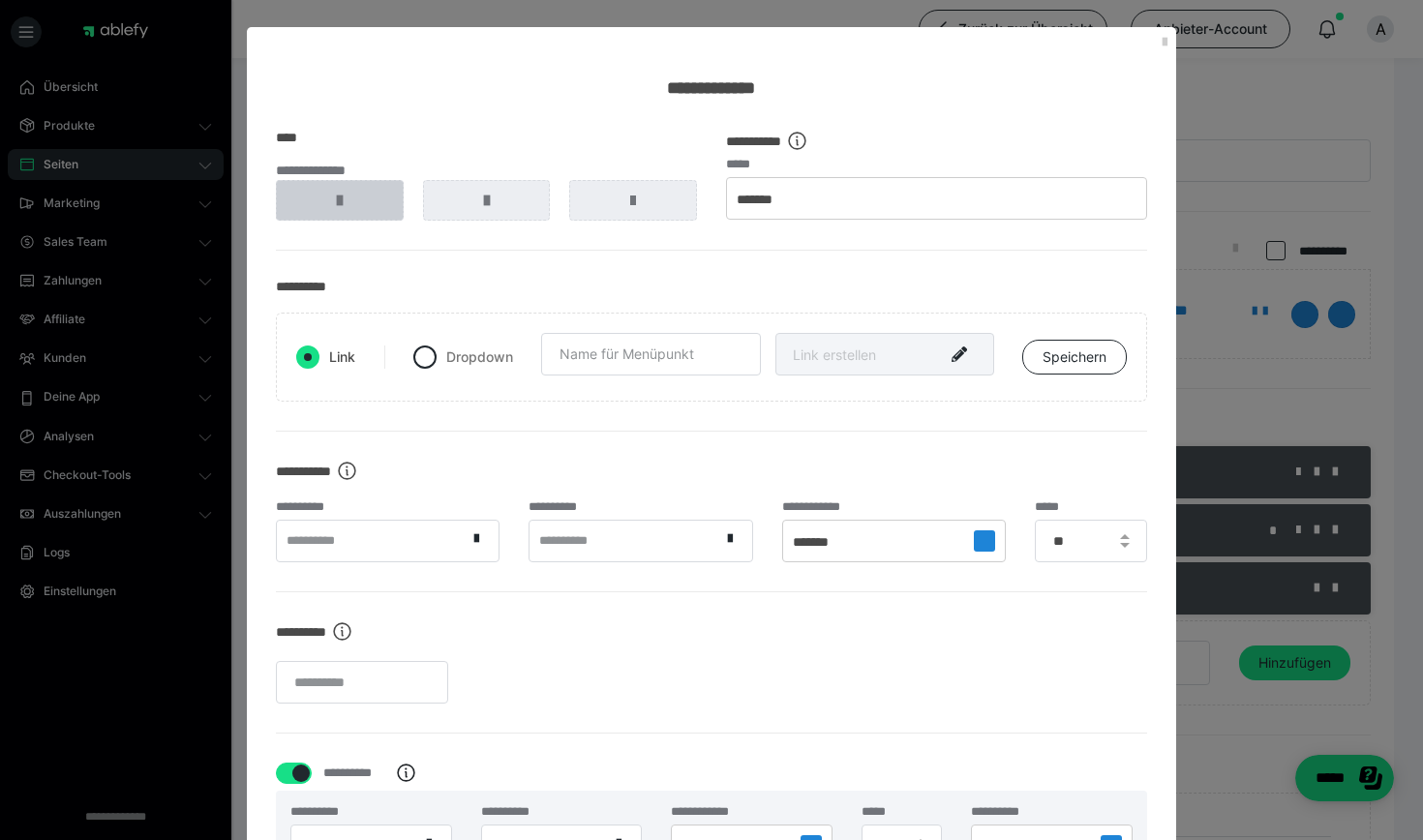 click at bounding box center [340, 200] 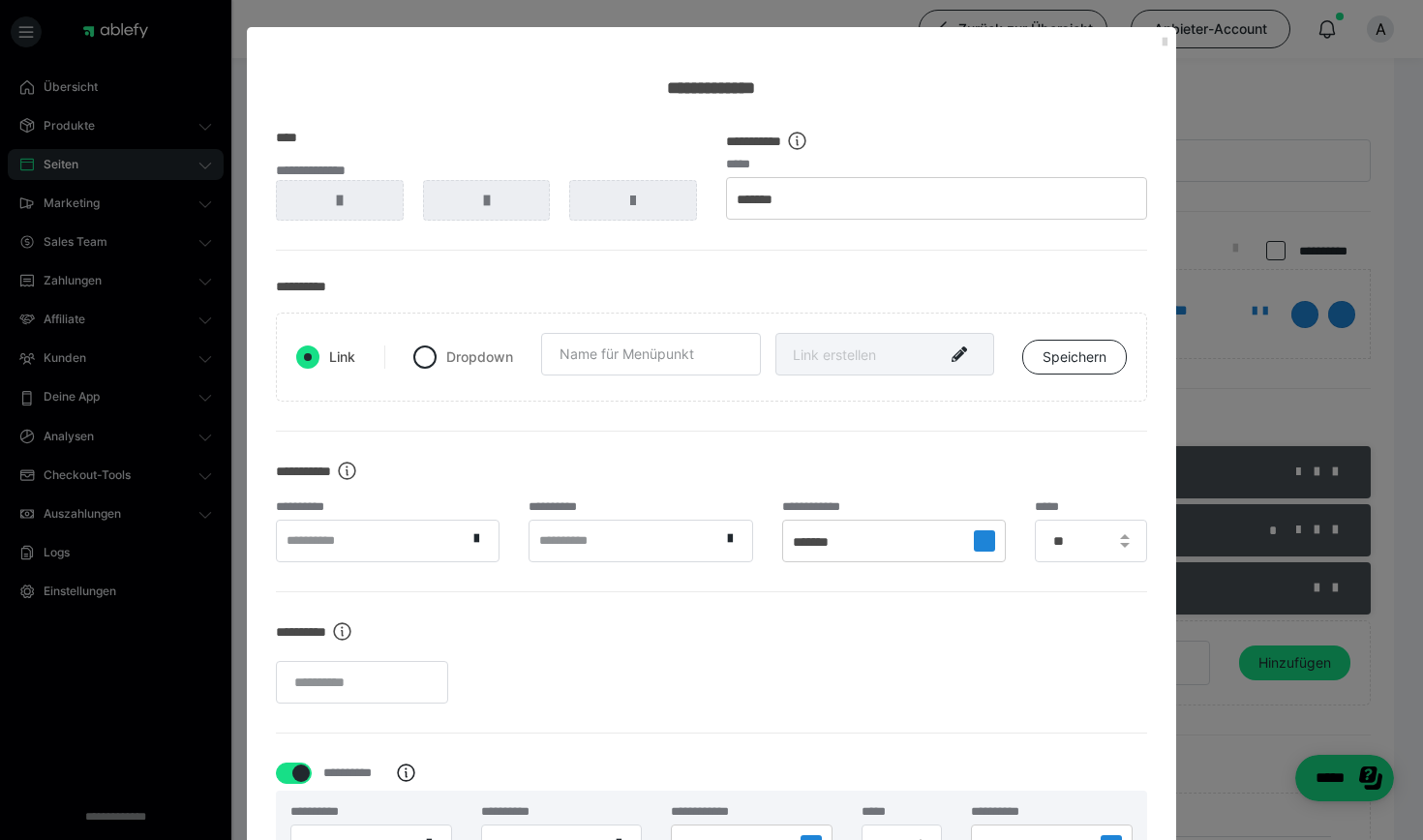 click at bounding box center [1165, 43] 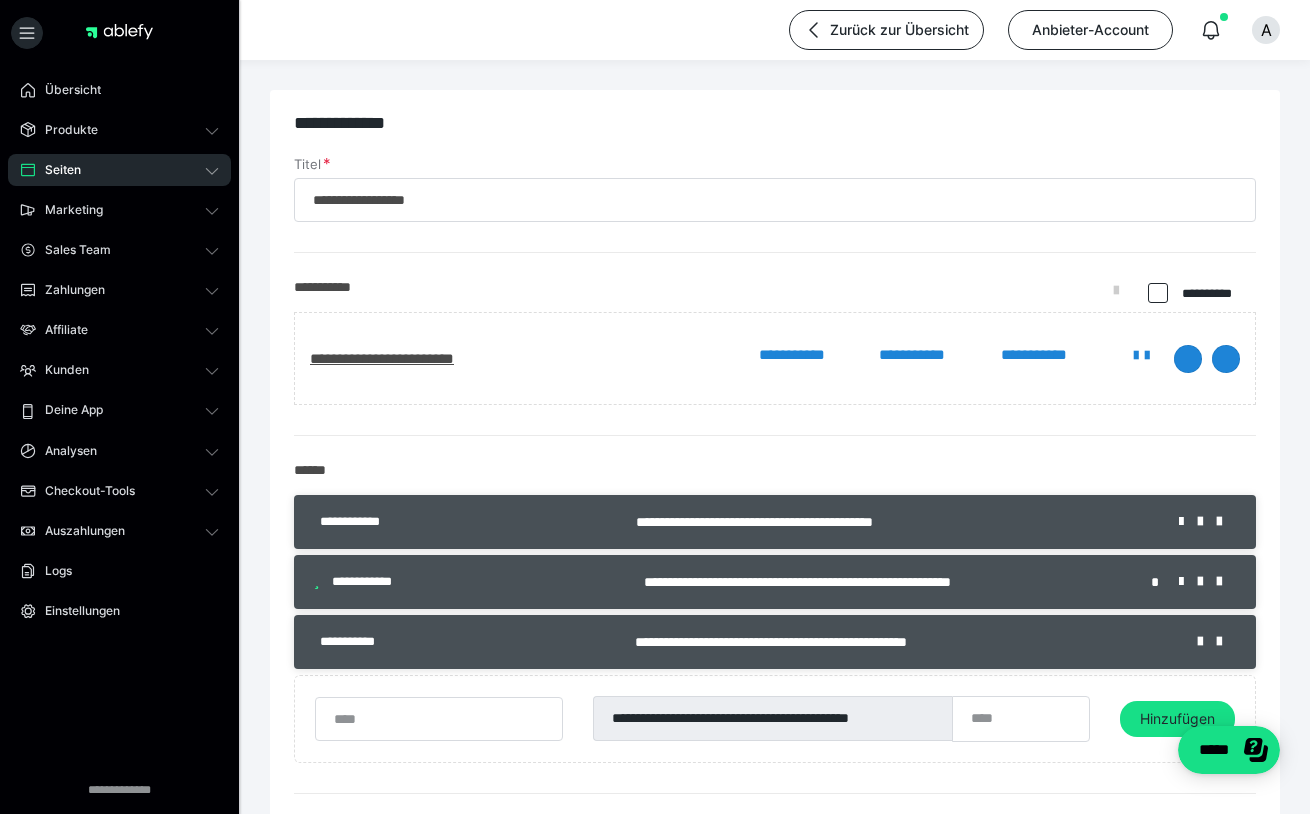 scroll, scrollTop: 0, scrollLeft: 0, axis: both 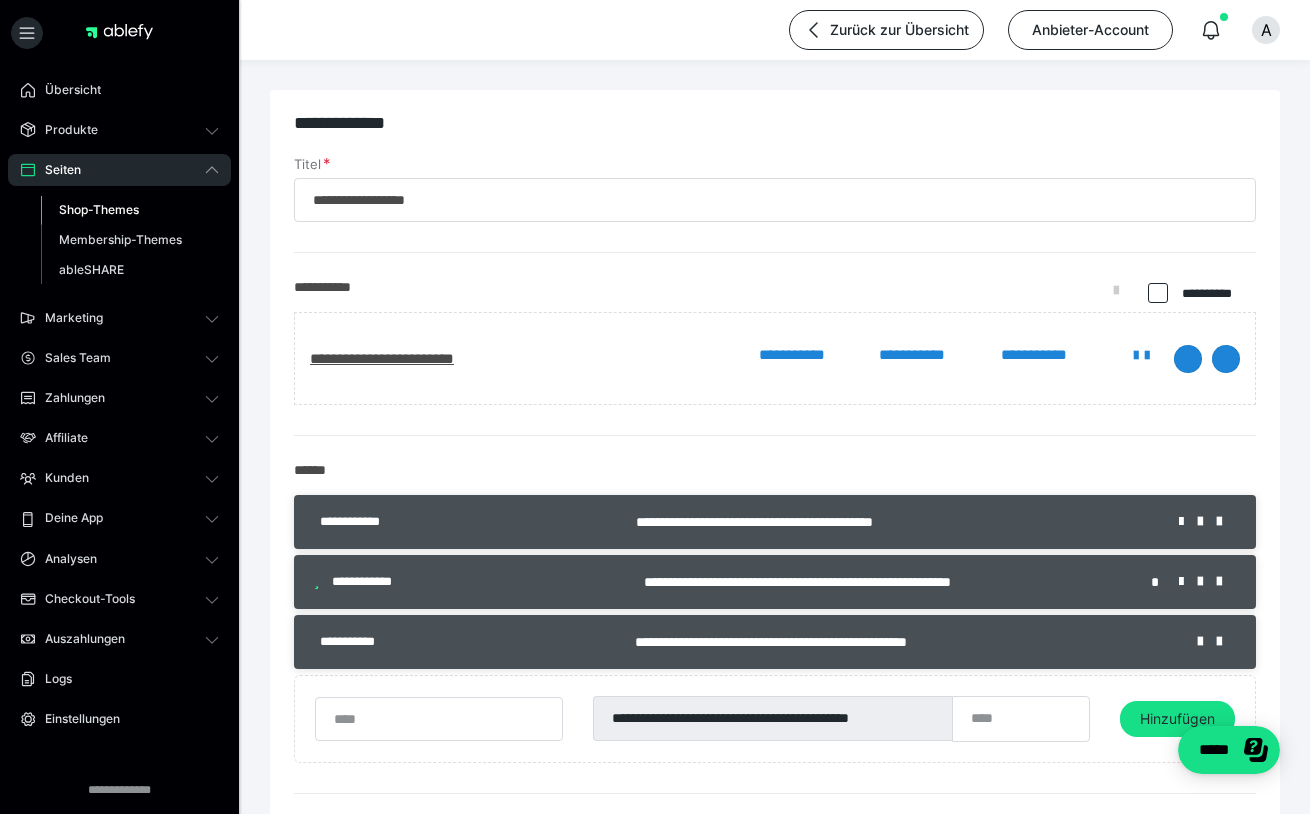 click on "Shop-Themes" at bounding box center [99, 209] 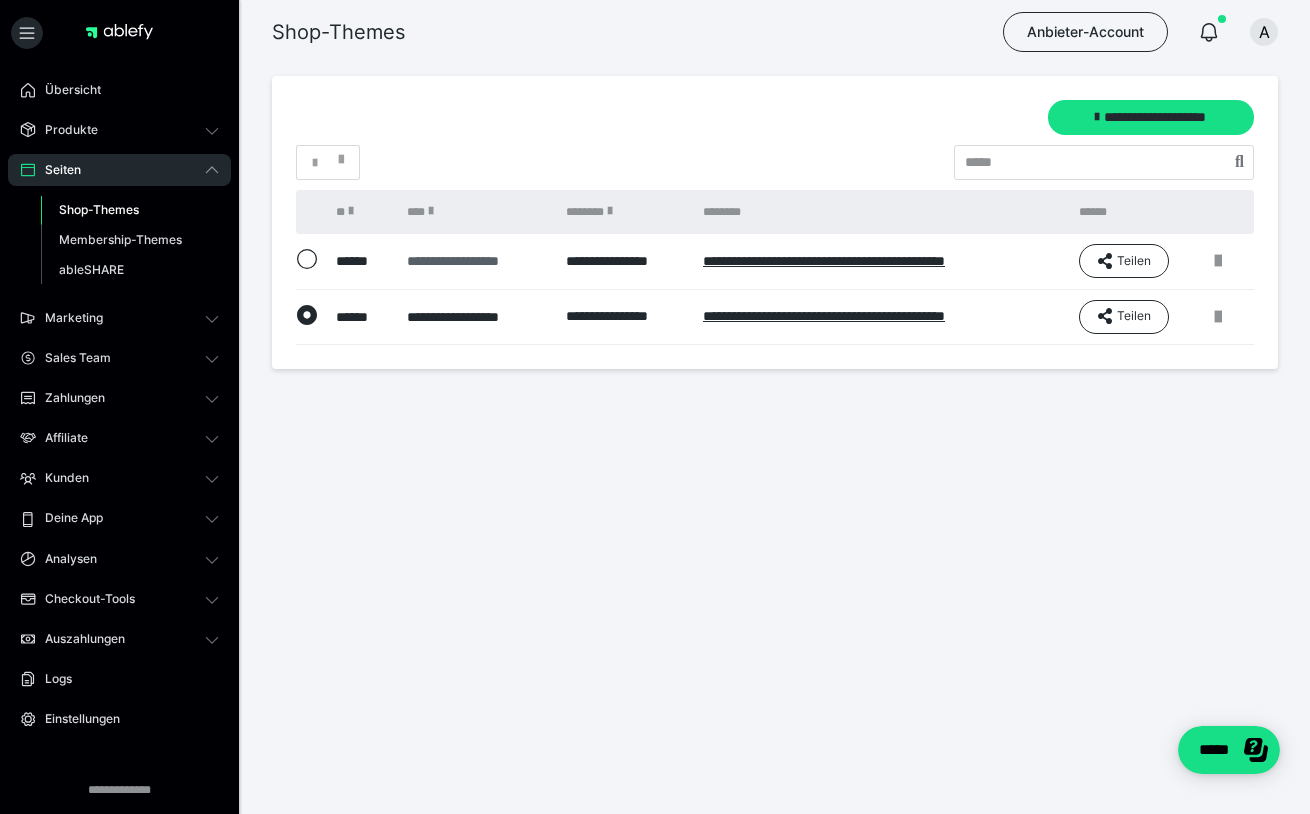 click on "**********" at bounding box center [476, 261] 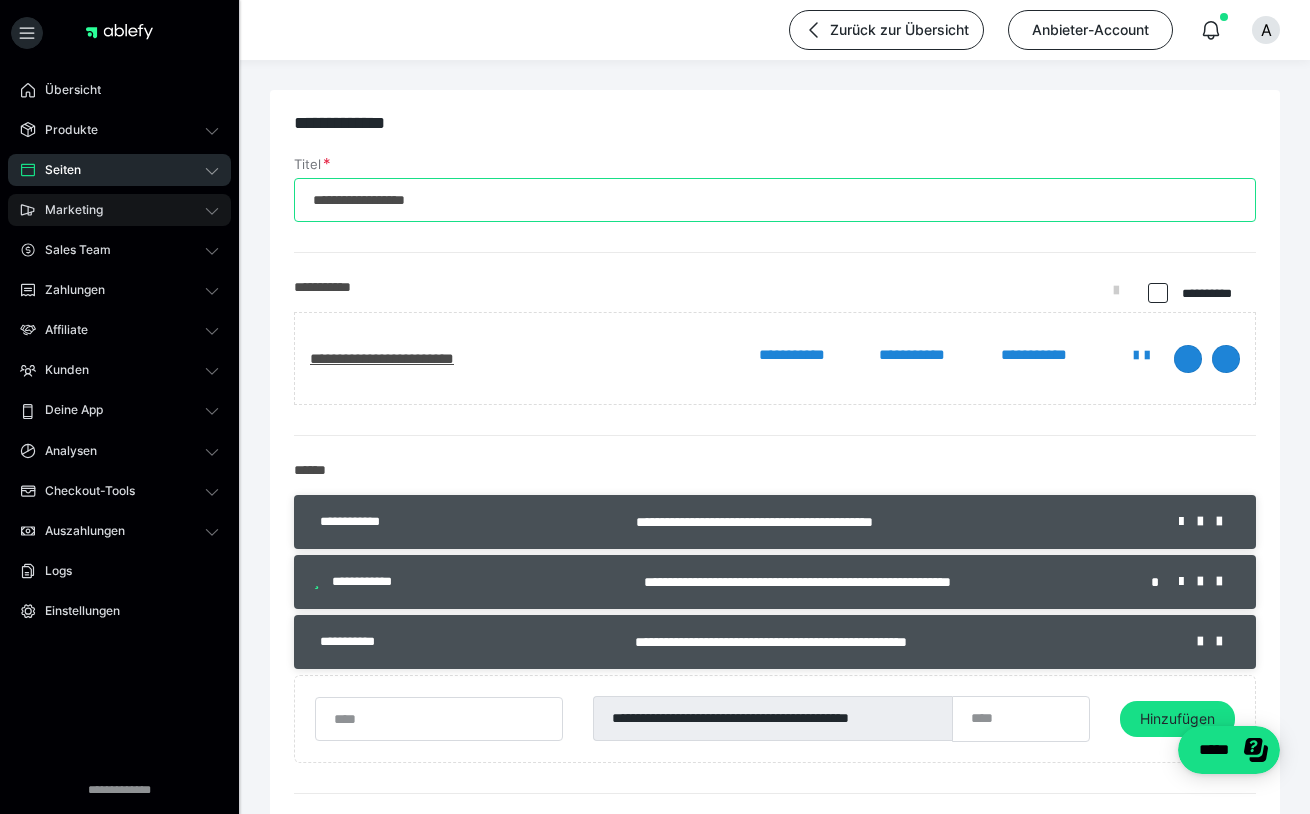 drag, startPoint x: 462, startPoint y: 198, endPoint x: 167, endPoint y: 199, distance: 295.0017 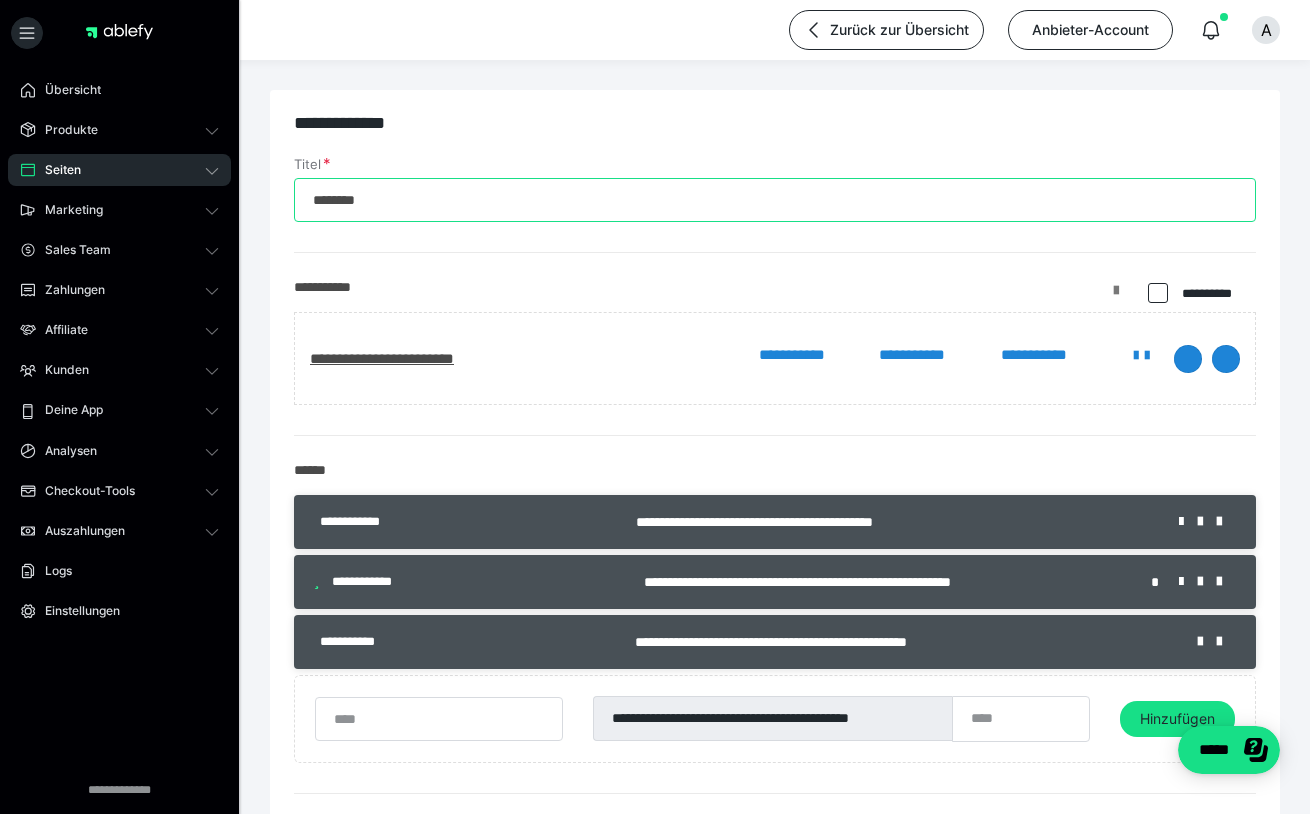 type on "********" 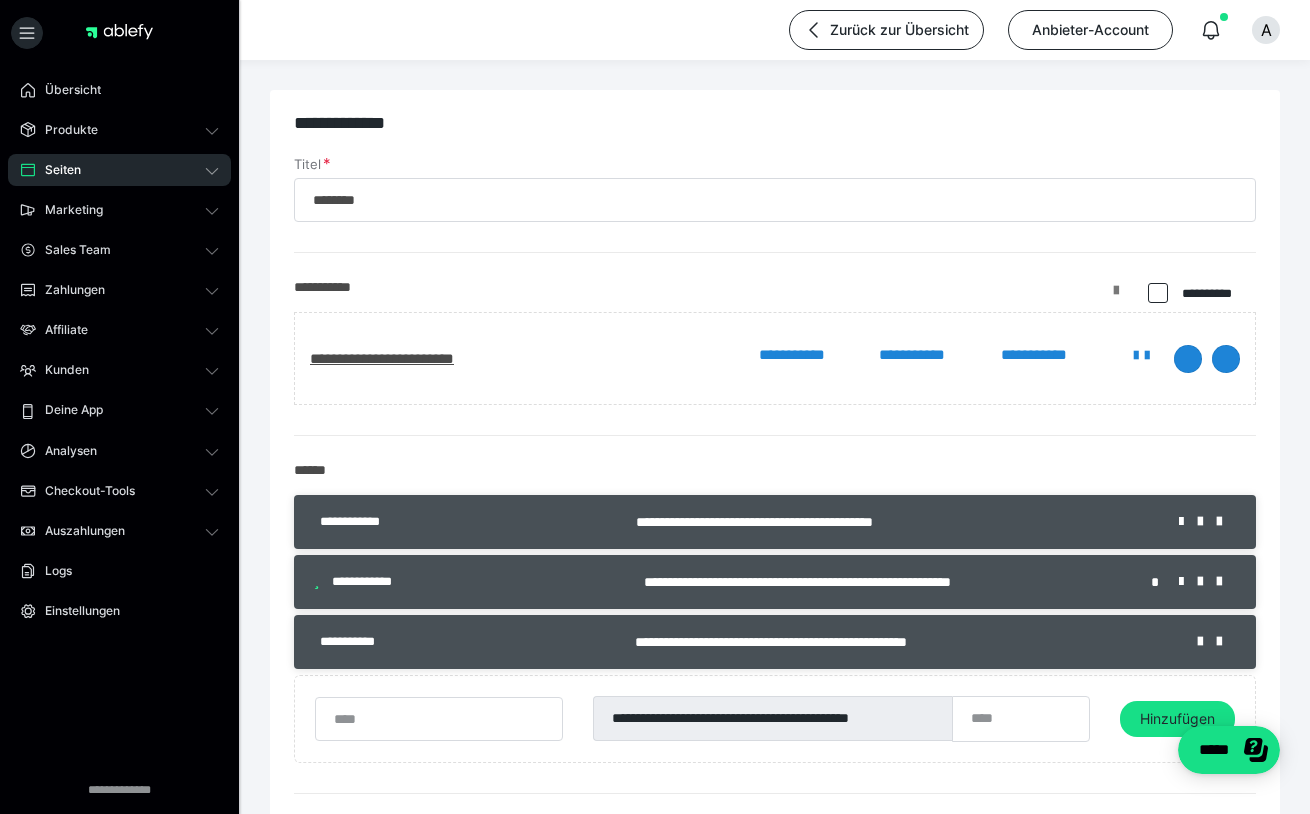 click on "**********" at bounding box center (775, 1100) 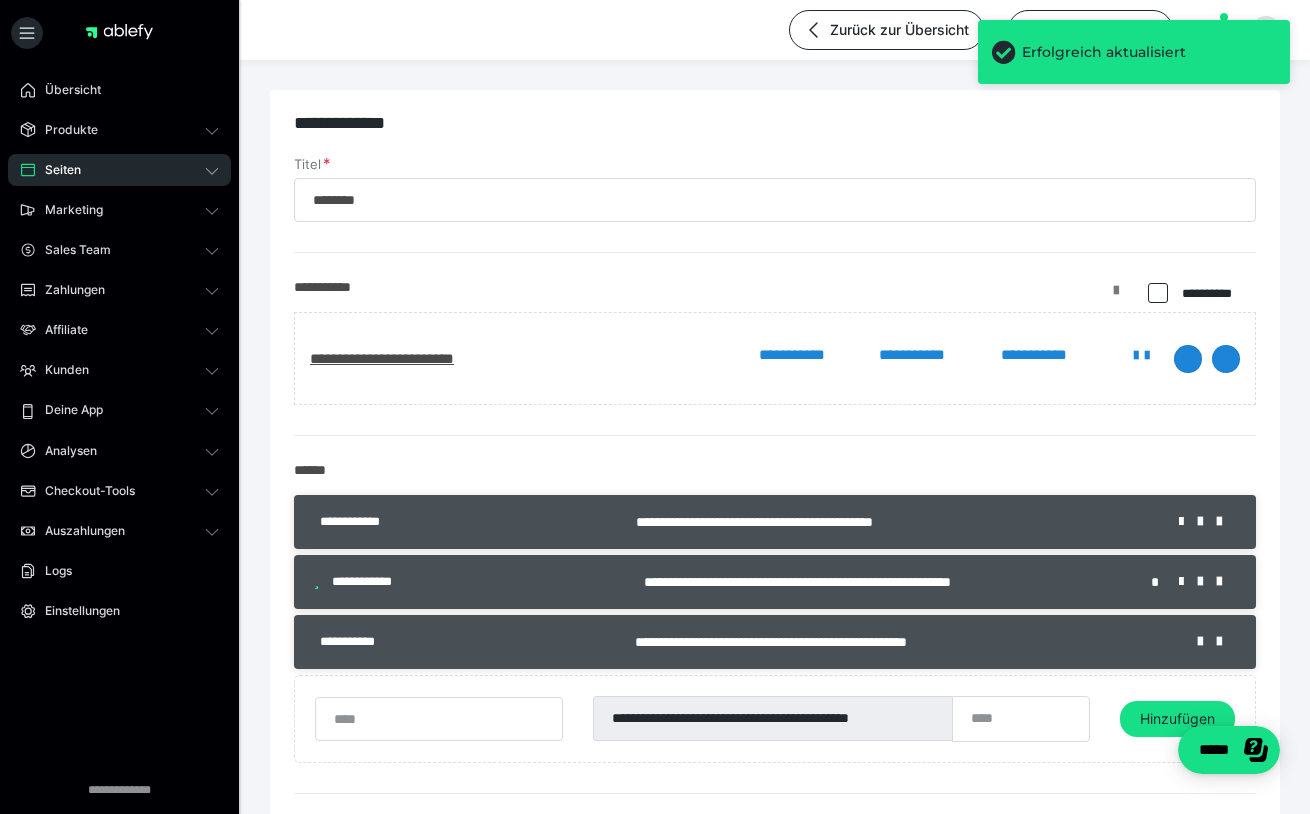 click at bounding box center [1116, 298] 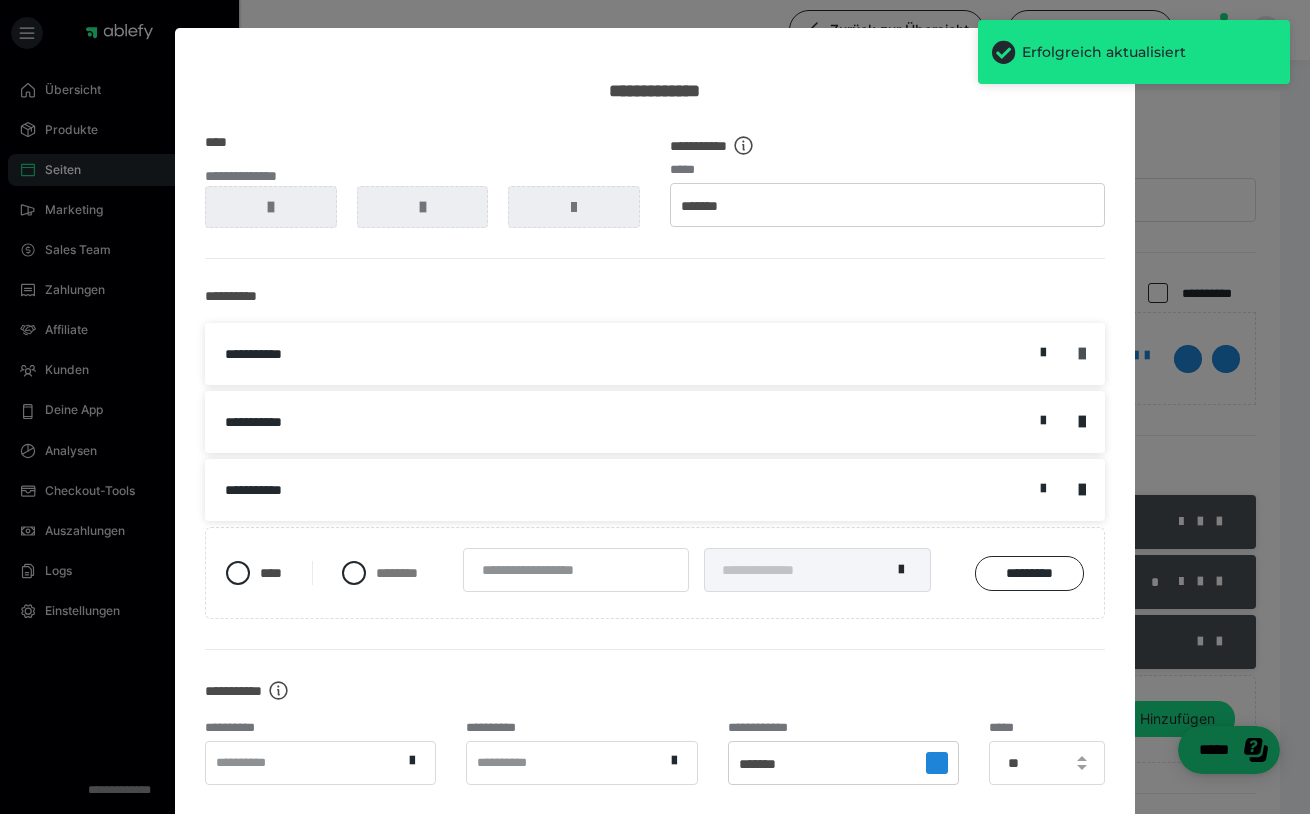 click at bounding box center [1082, 354] 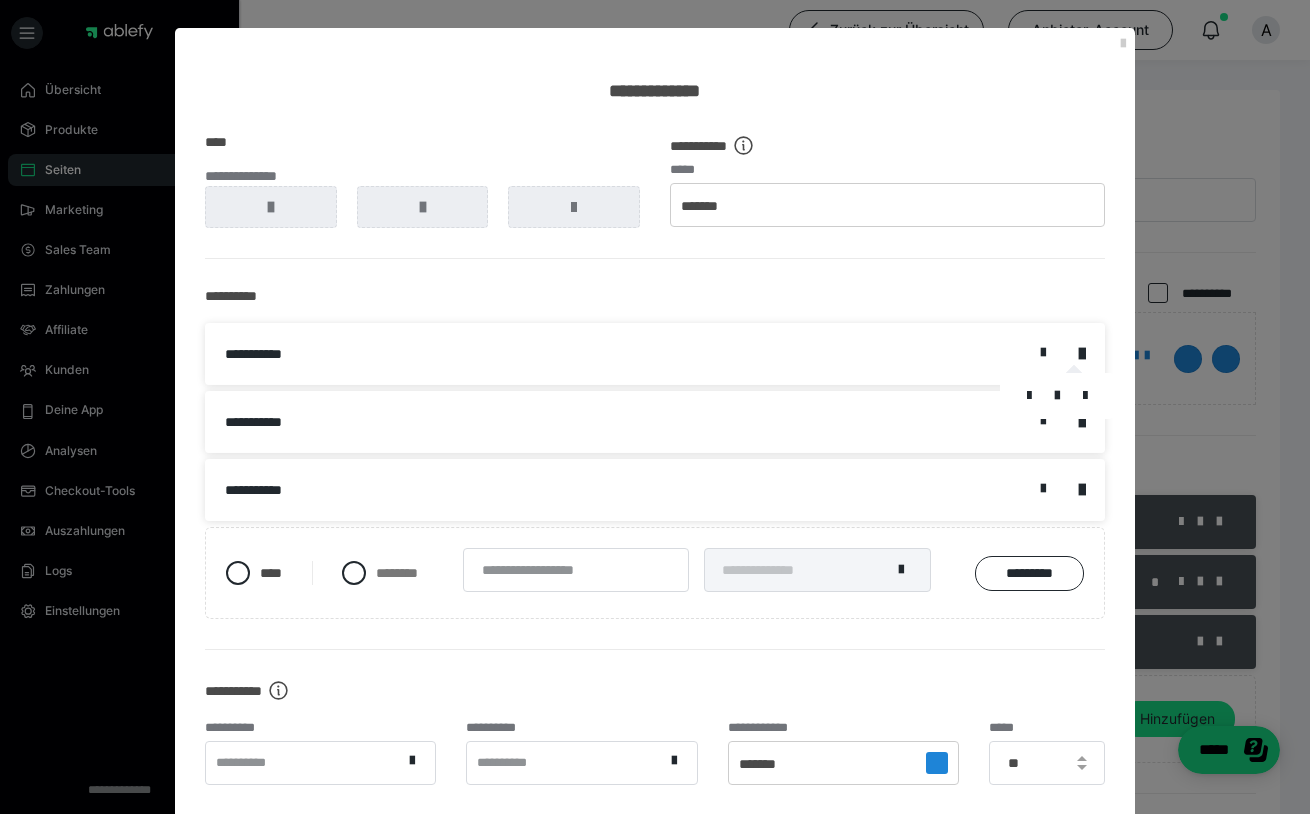 click at bounding box center [1085, 396] 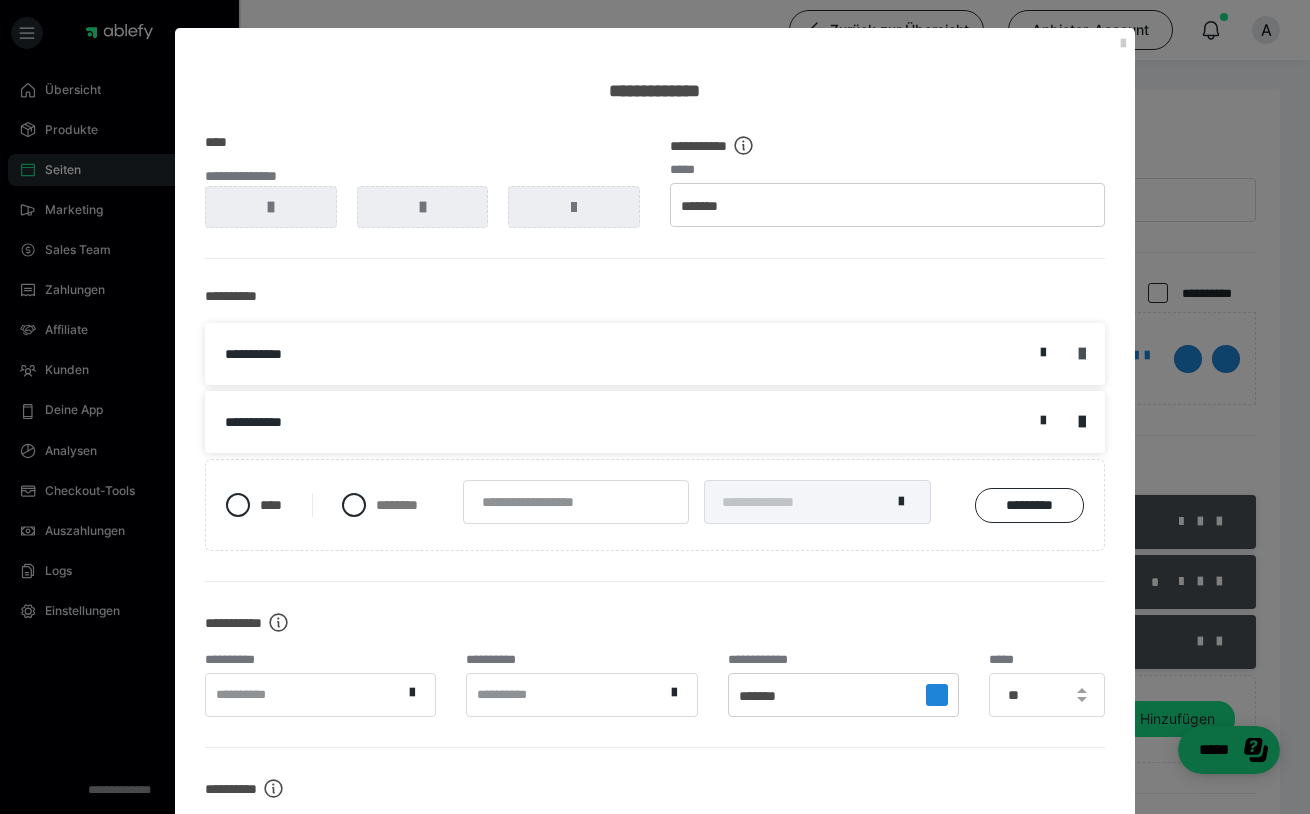 click at bounding box center (1082, 354) 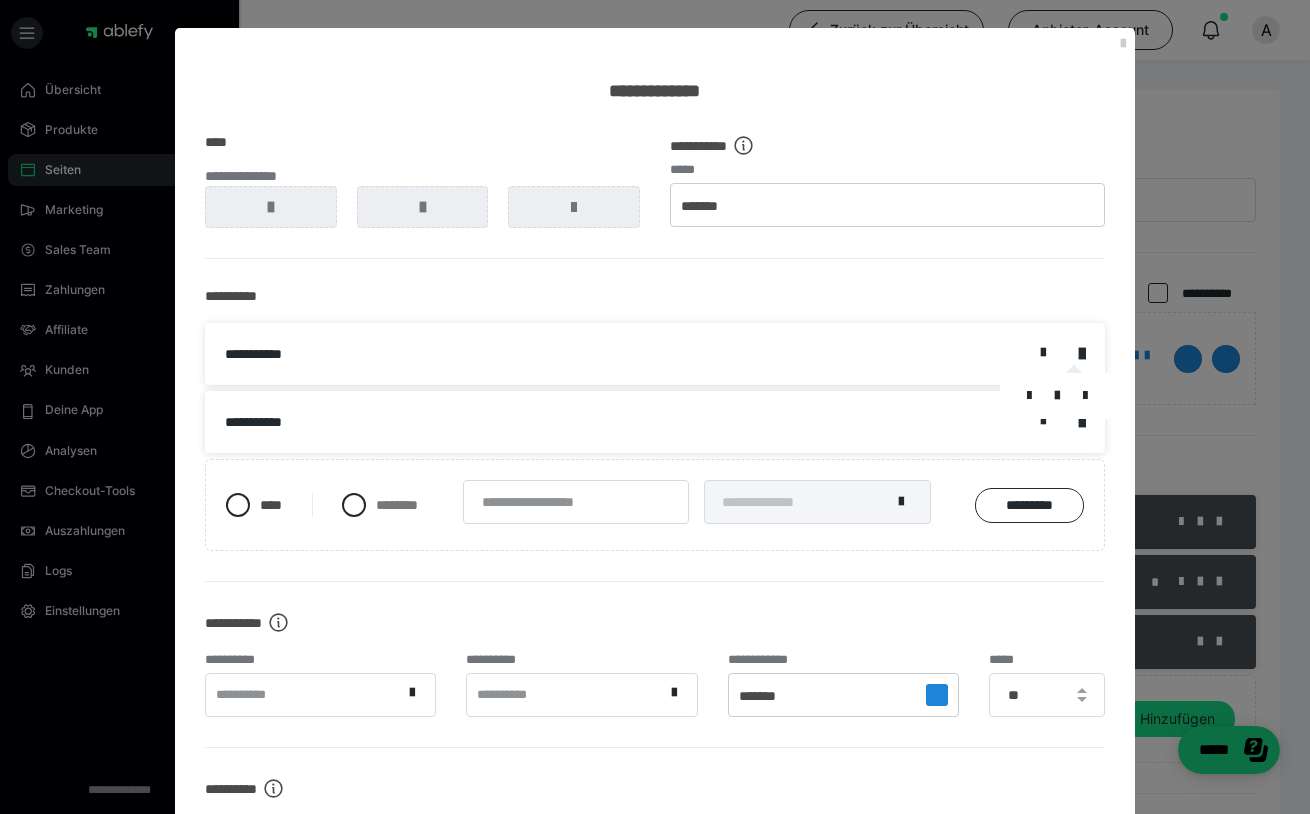 click at bounding box center (1057, 396) 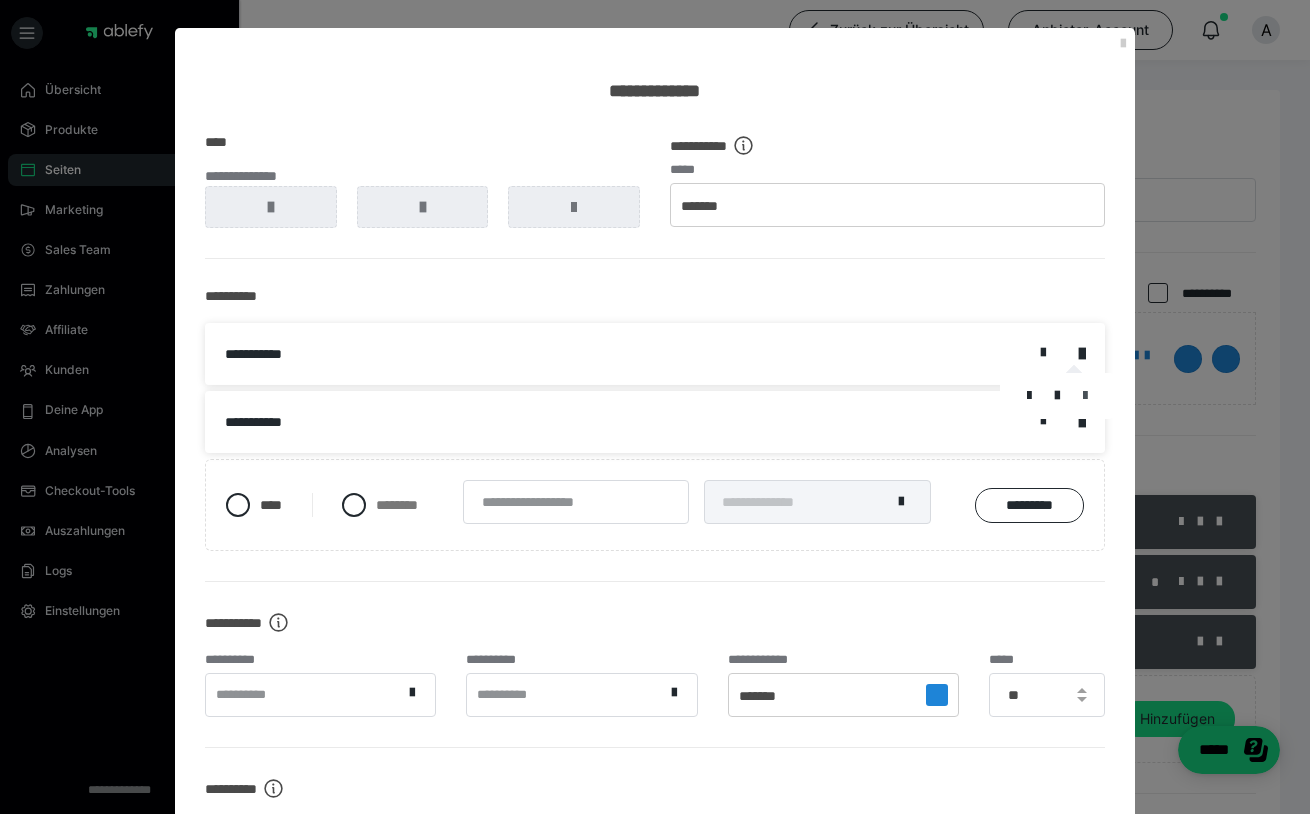 click at bounding box center (1085, 396) 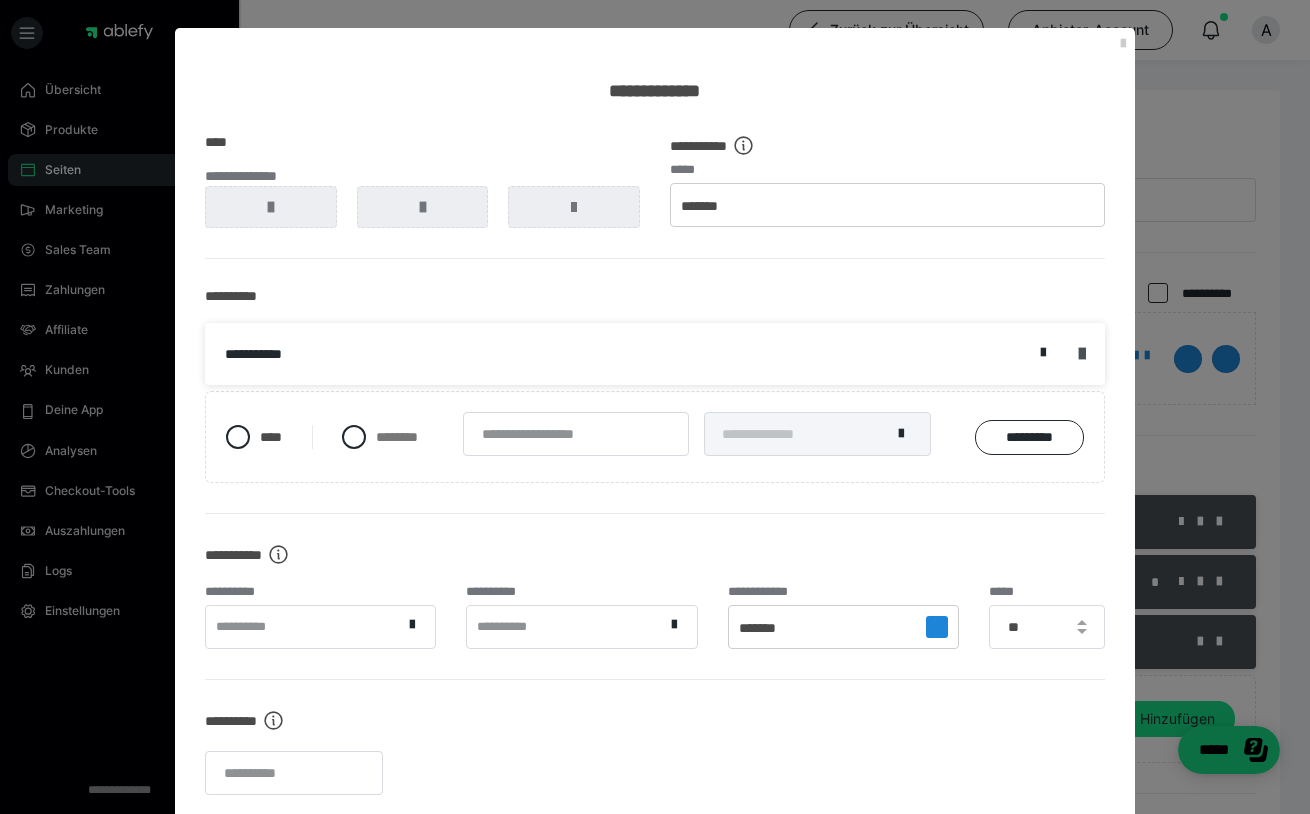 click at bounding box center (1082, 354) 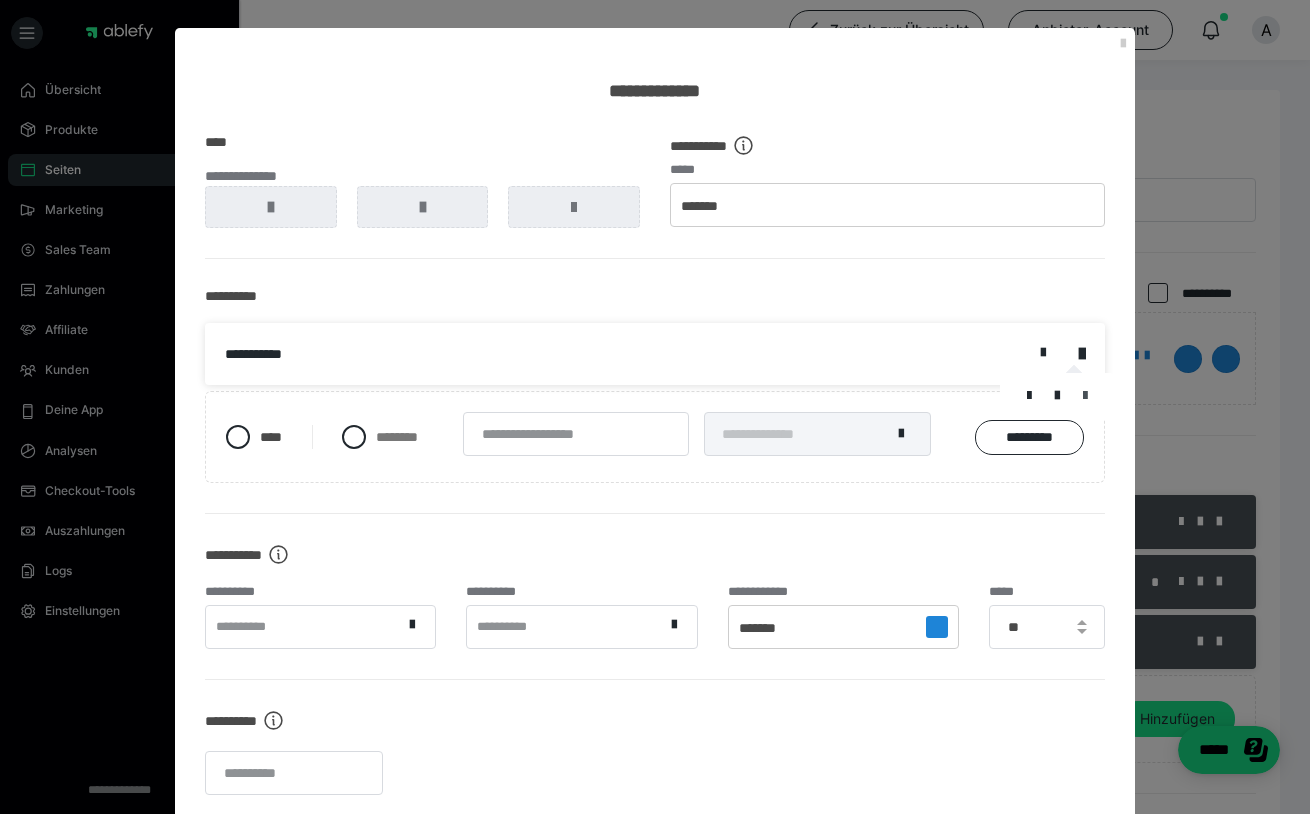 click at bounding box center (1085, 396) 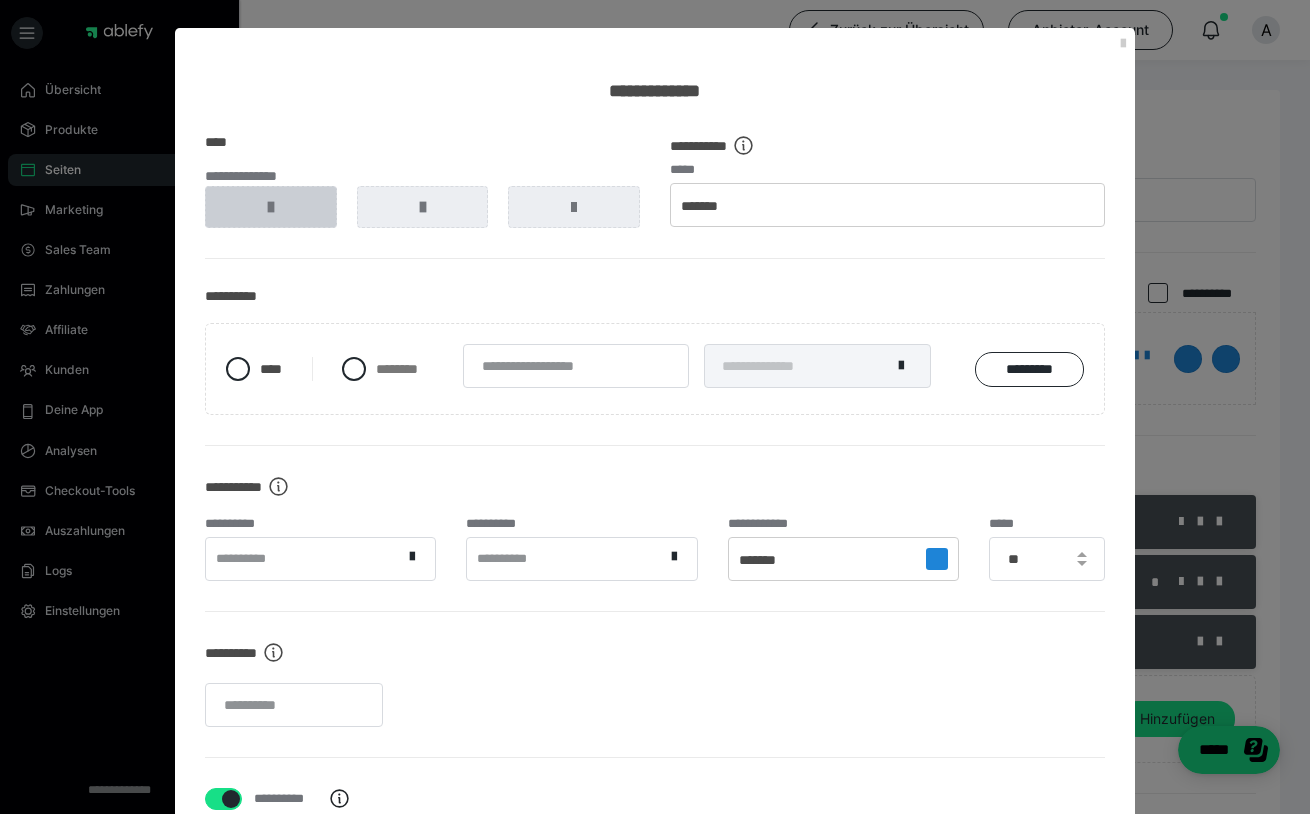click at bounding box center (271, 207) 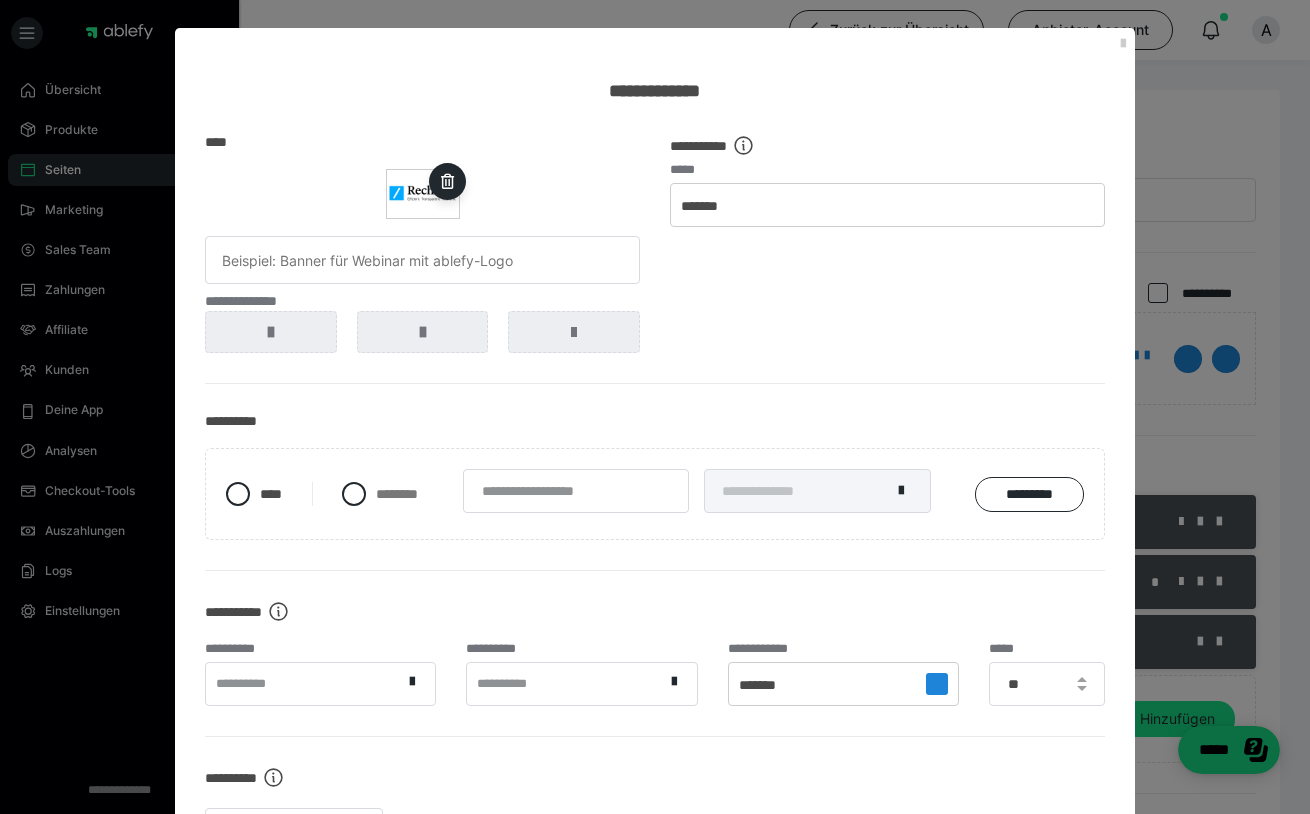 click on "*******" at bounding box center (710, 206) 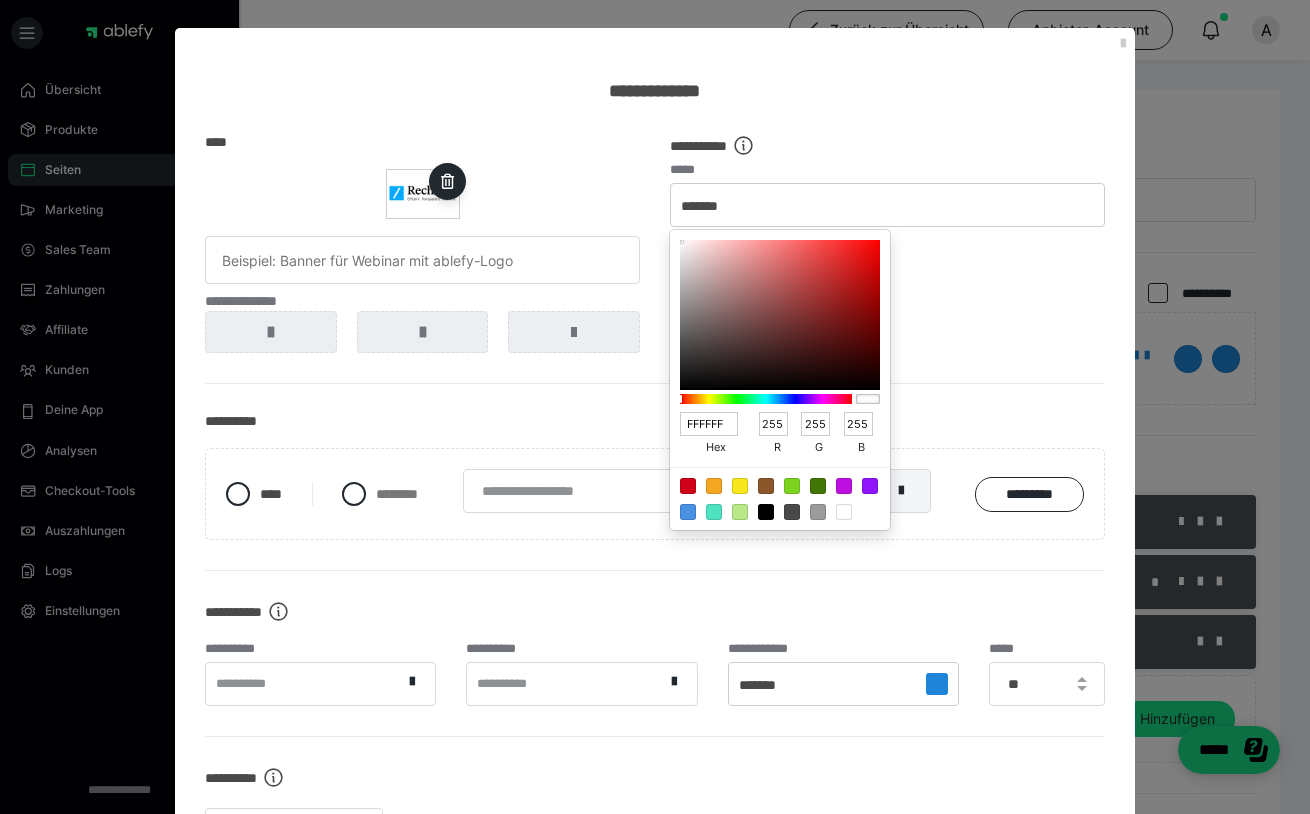 click at bounding box center [844, 512] 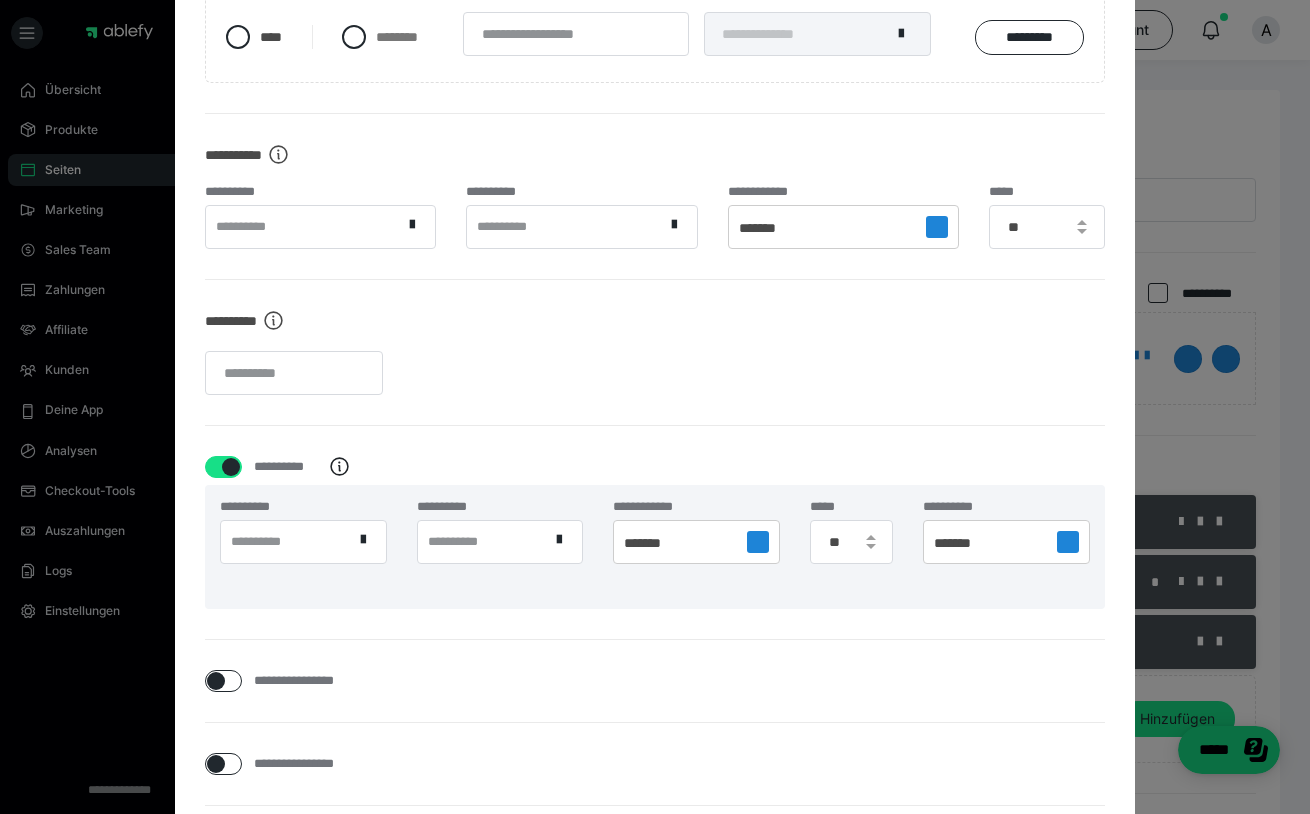 scroll, scrollTop: 458, scrollLeft: 0, axis: vertical 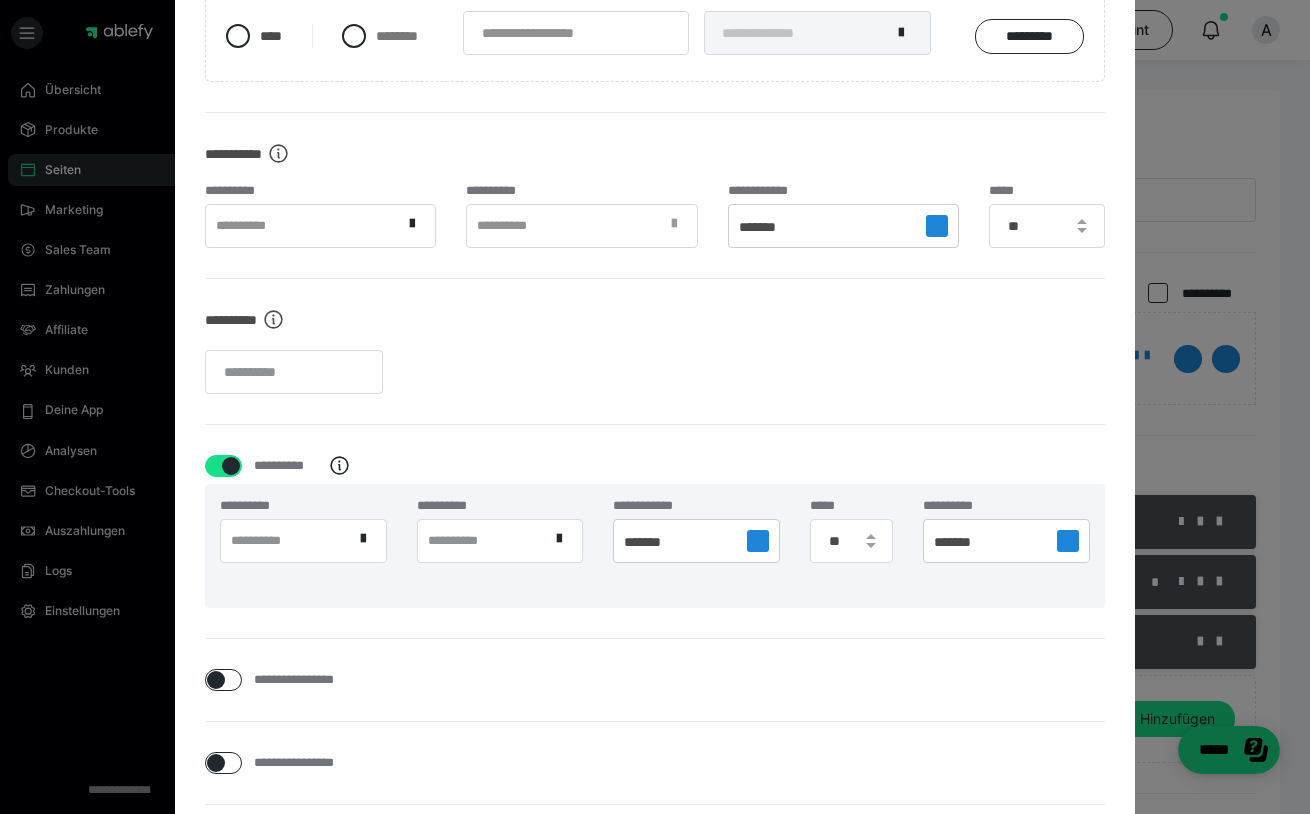 click at bounding box center [680, 226] 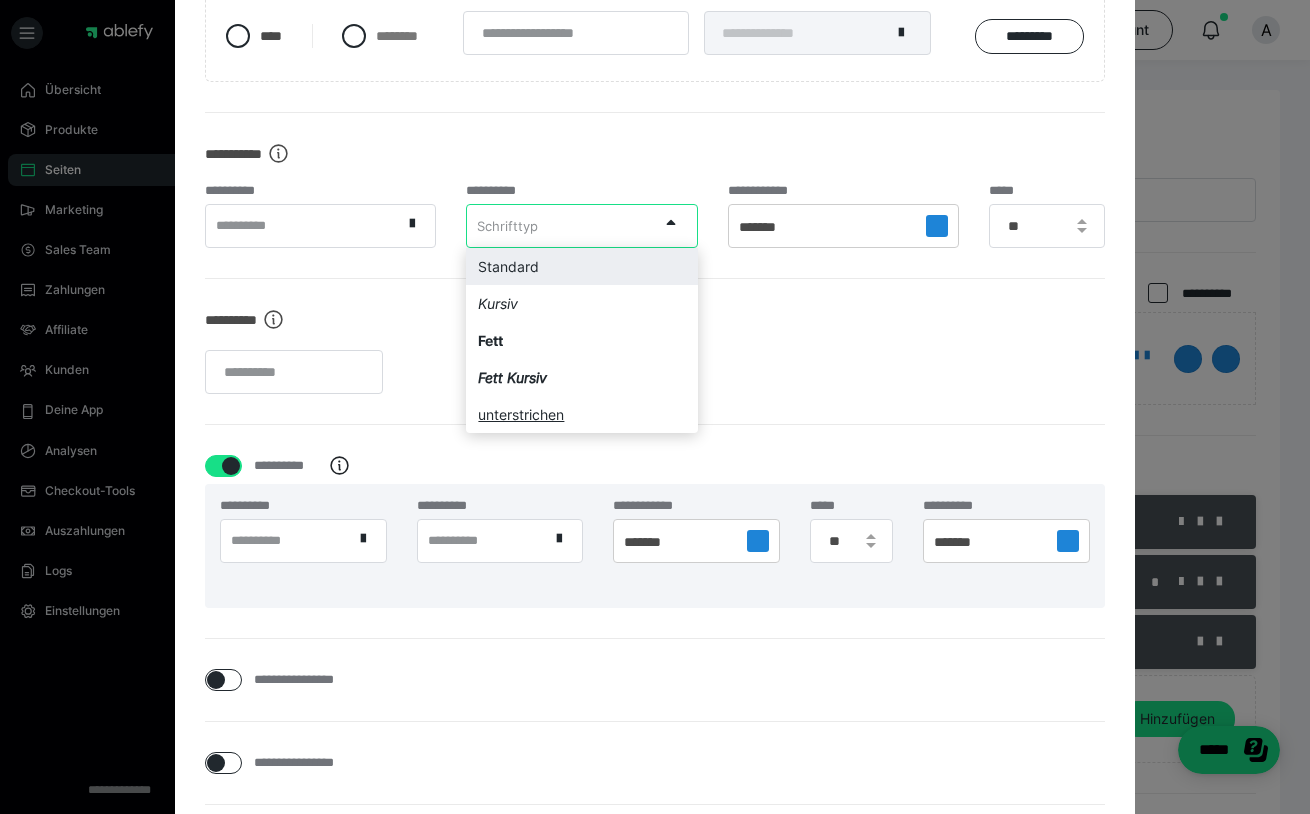 click on "Standard" at bounding box center (581, 266) 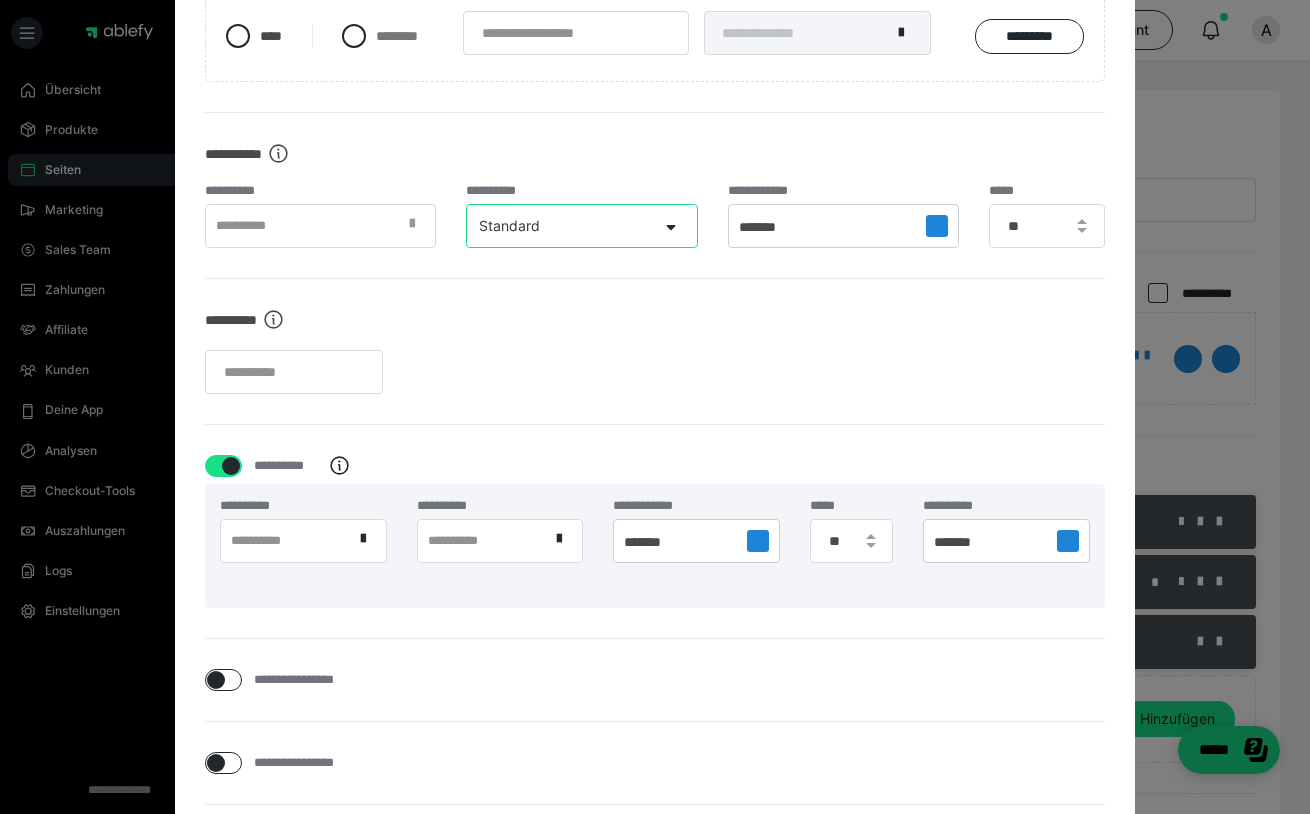 click at bounding box center (418, 226) 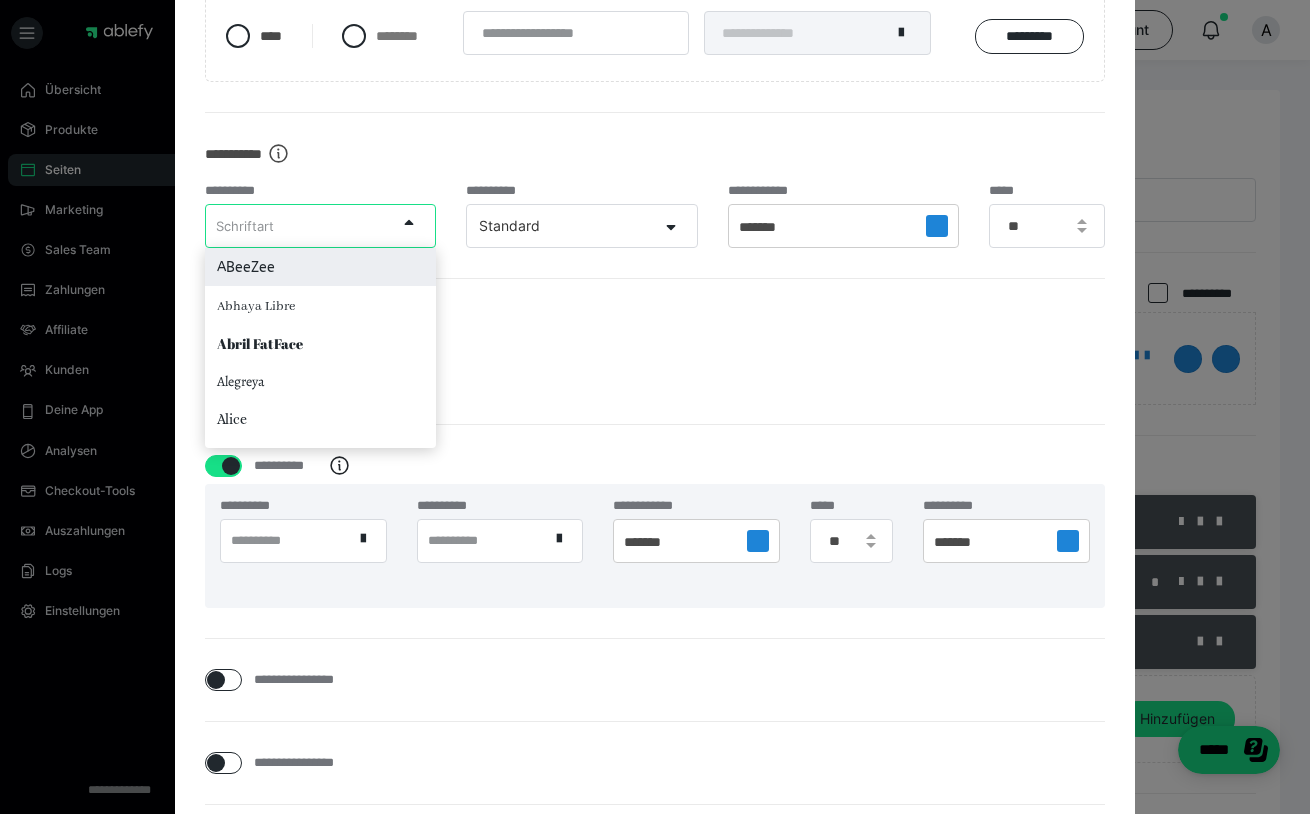 click on "**********" at bounding box center (655, 319) 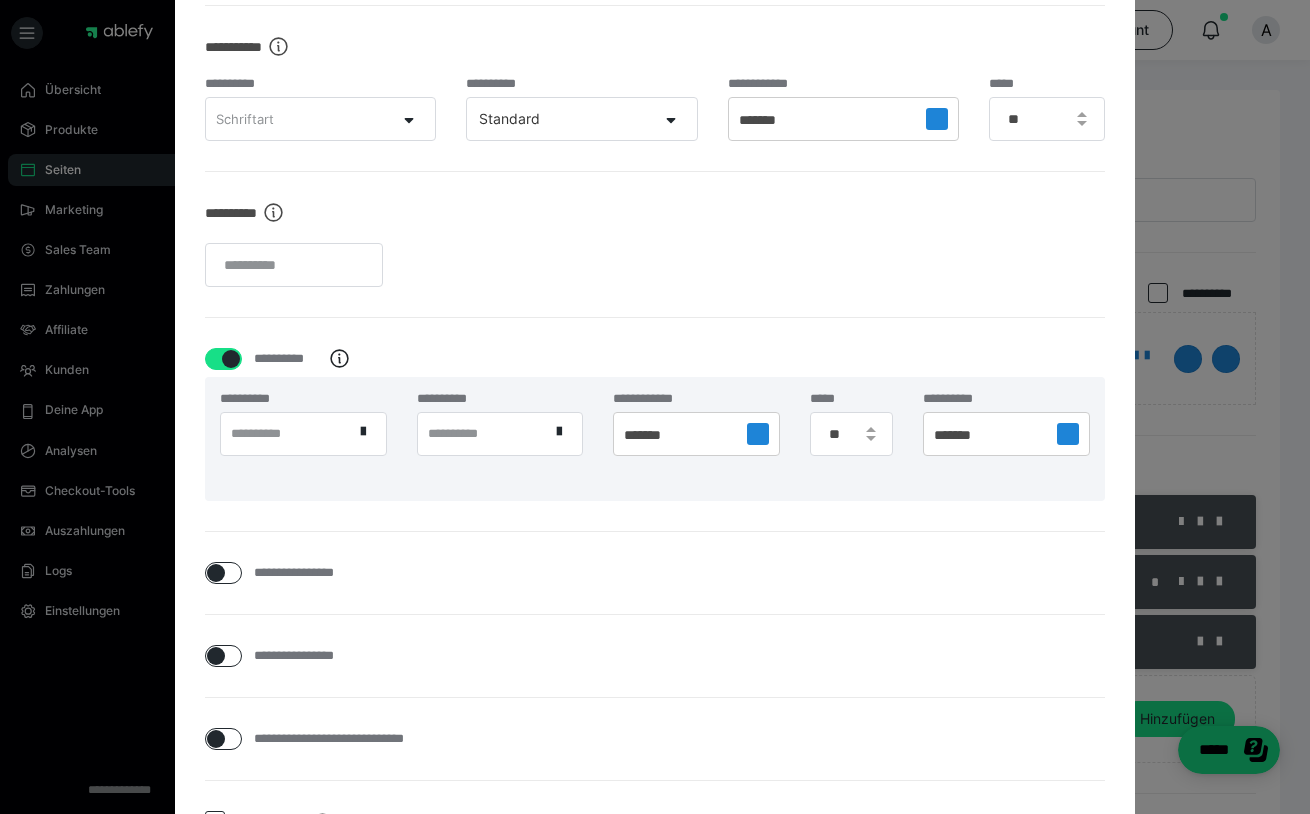 scroll, scrollTop: 567, scrollLeft: 0, axis: vertical 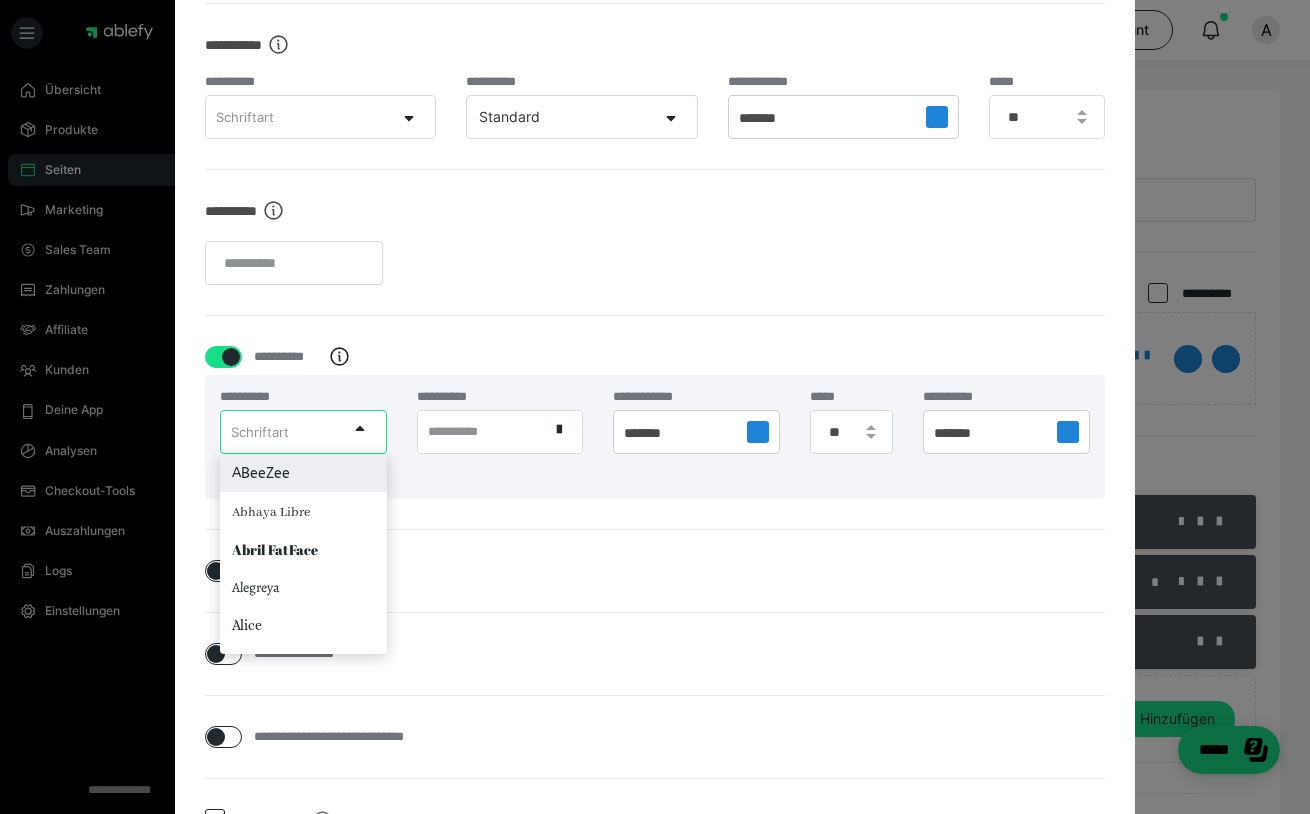 click at bounding box center (360, 428) 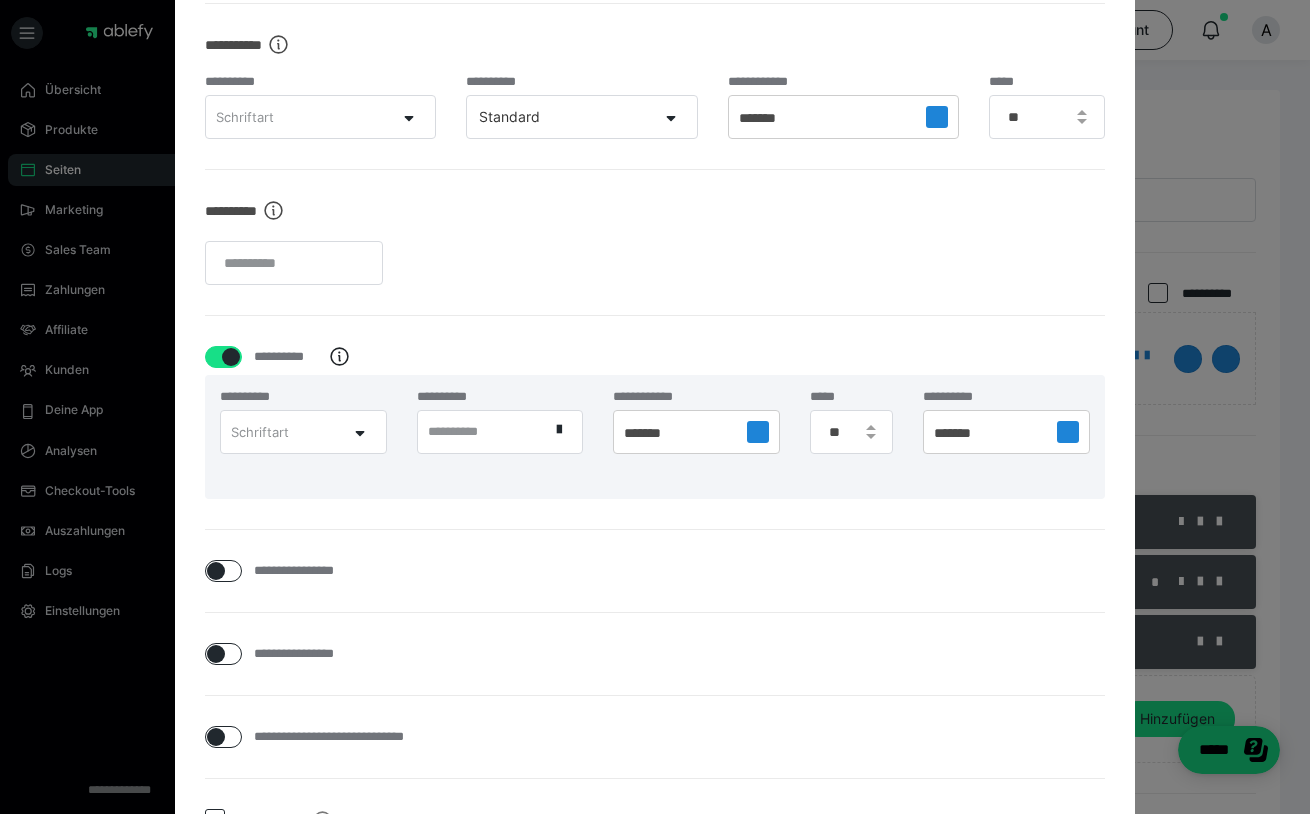 click on "**********" at bounding box center (655, 243) 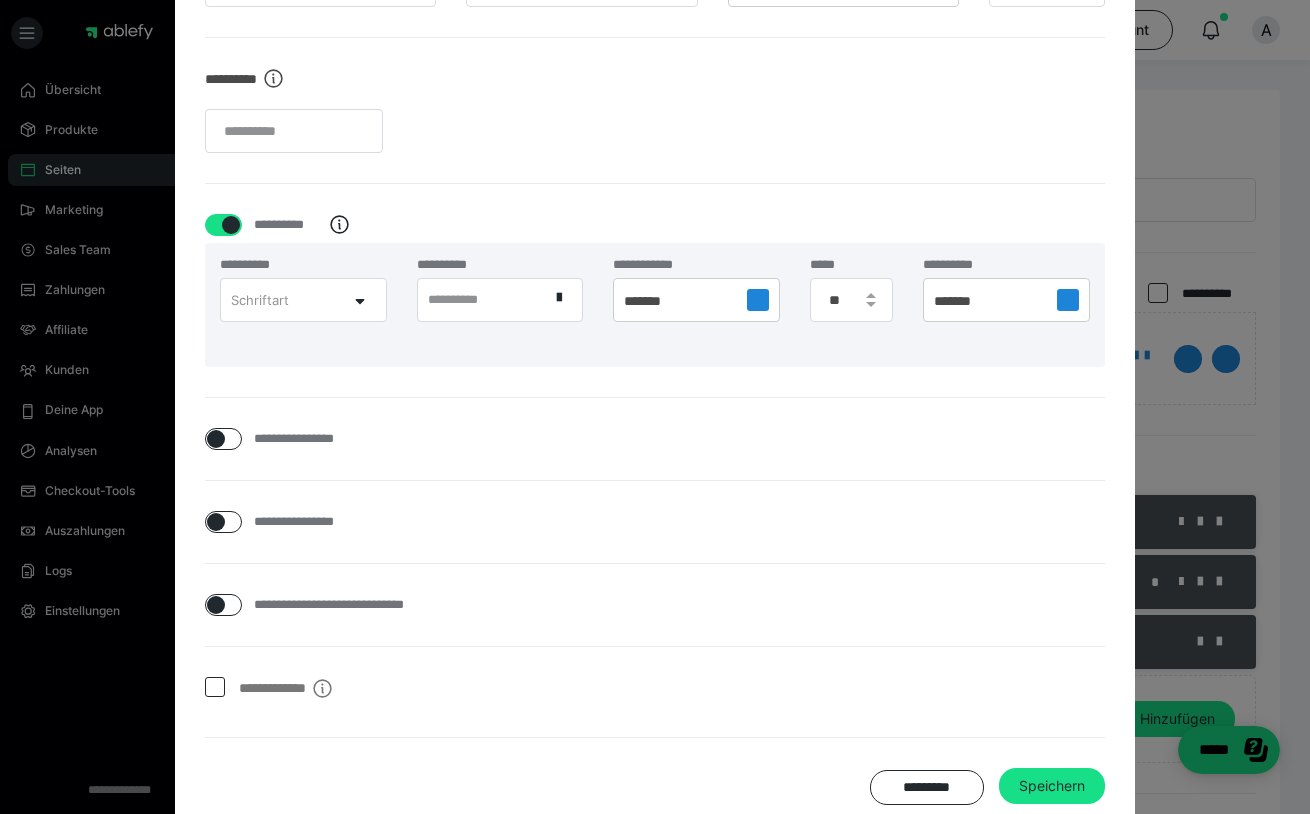 scroll, scrollTop: 704, scrollLeft: 0, axis: vertical 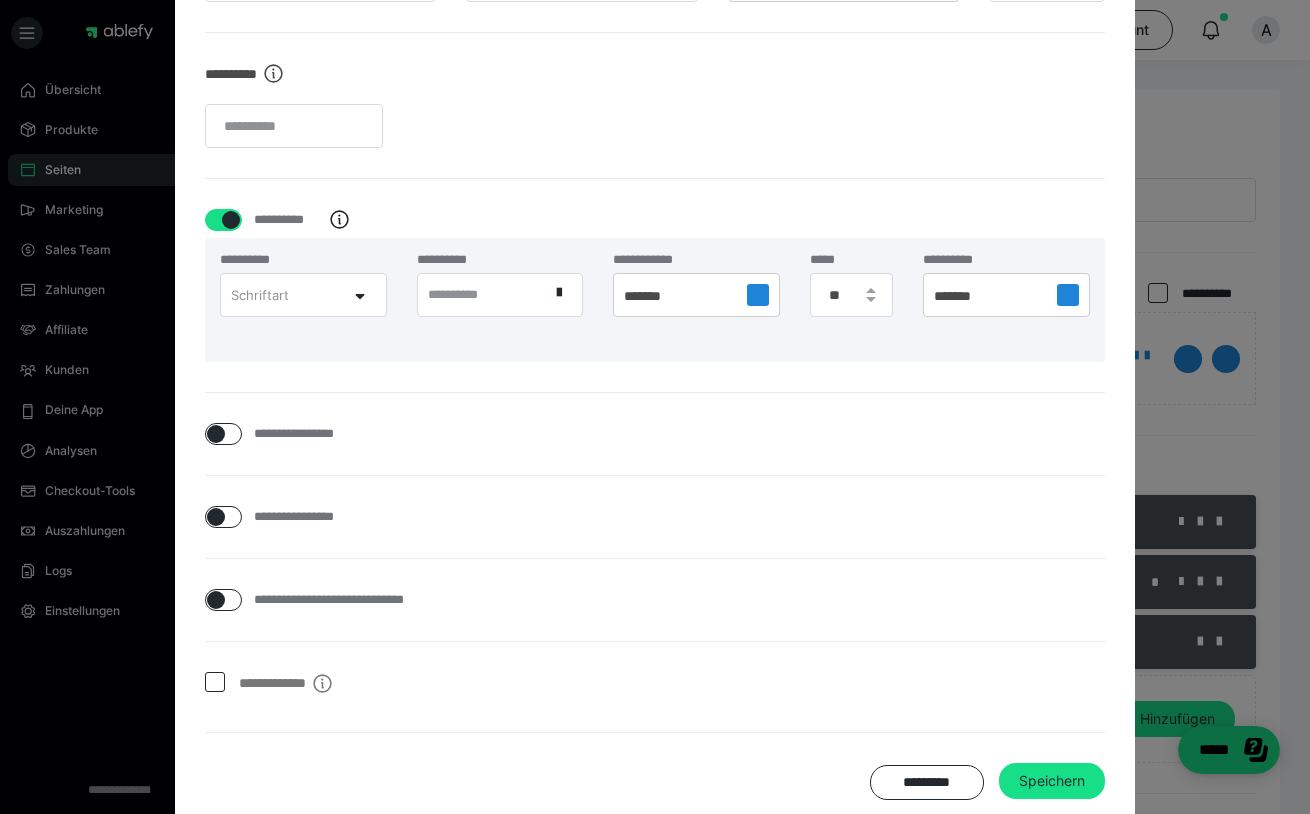 click at bounding box center [216, 434] 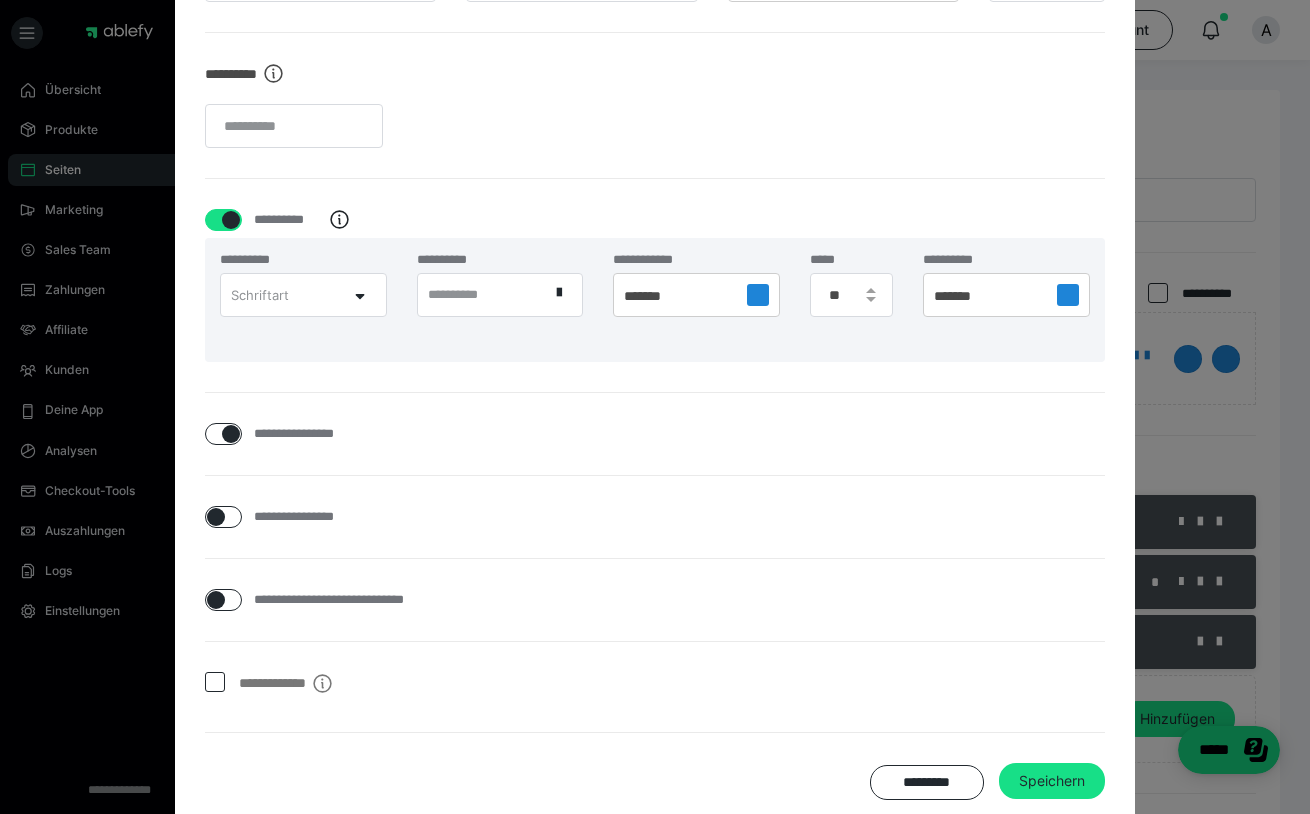checkbox on "****" 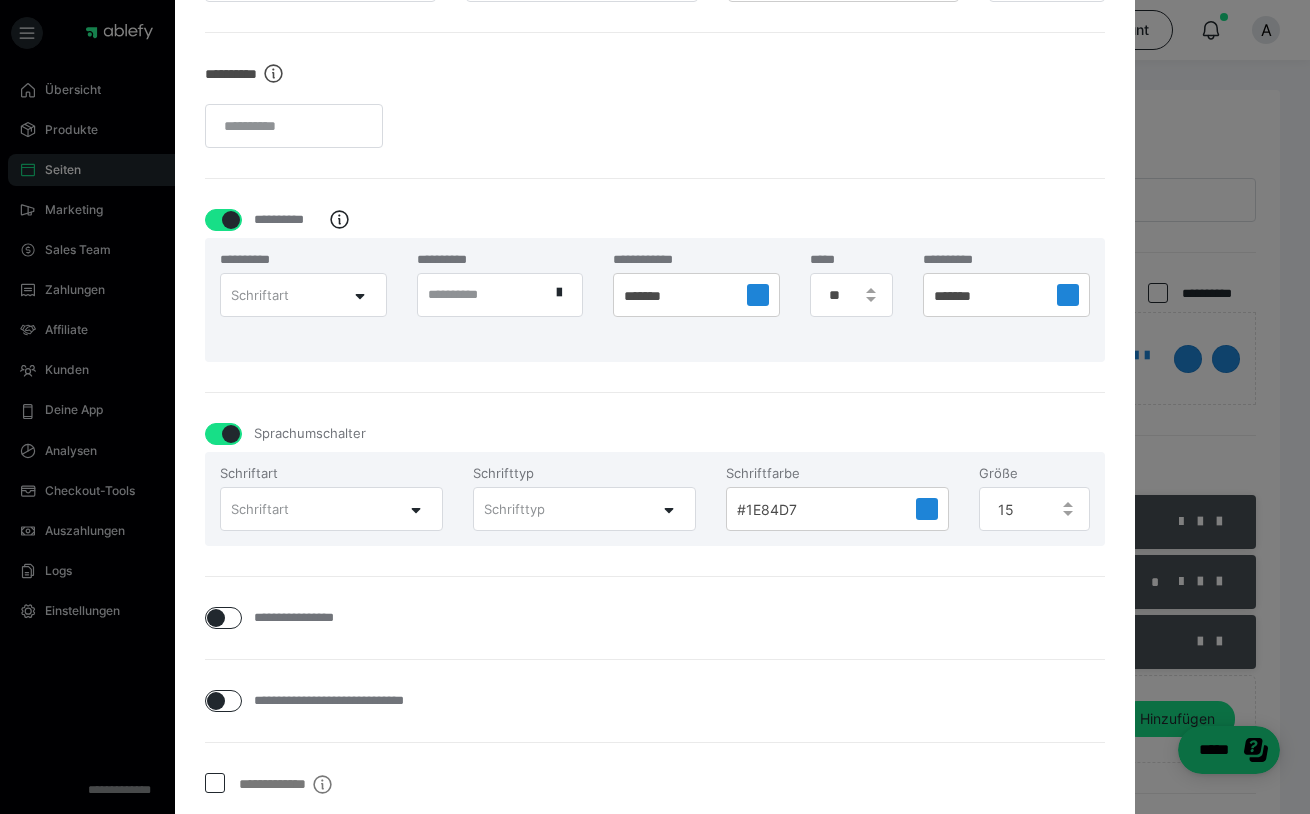 click at bounding box center [231, 434] 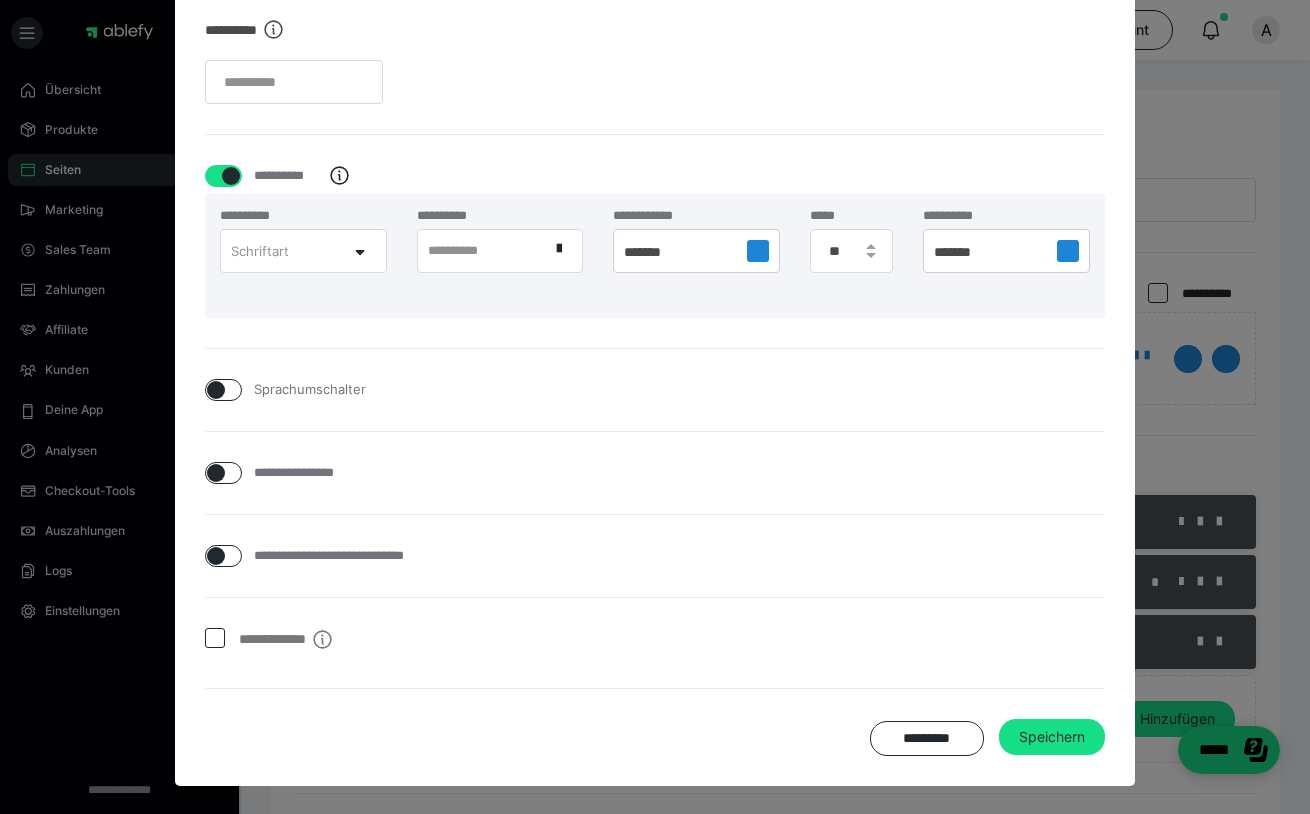 scroll, scrollTop: 751, scrollLeft: 0, axis: vertical 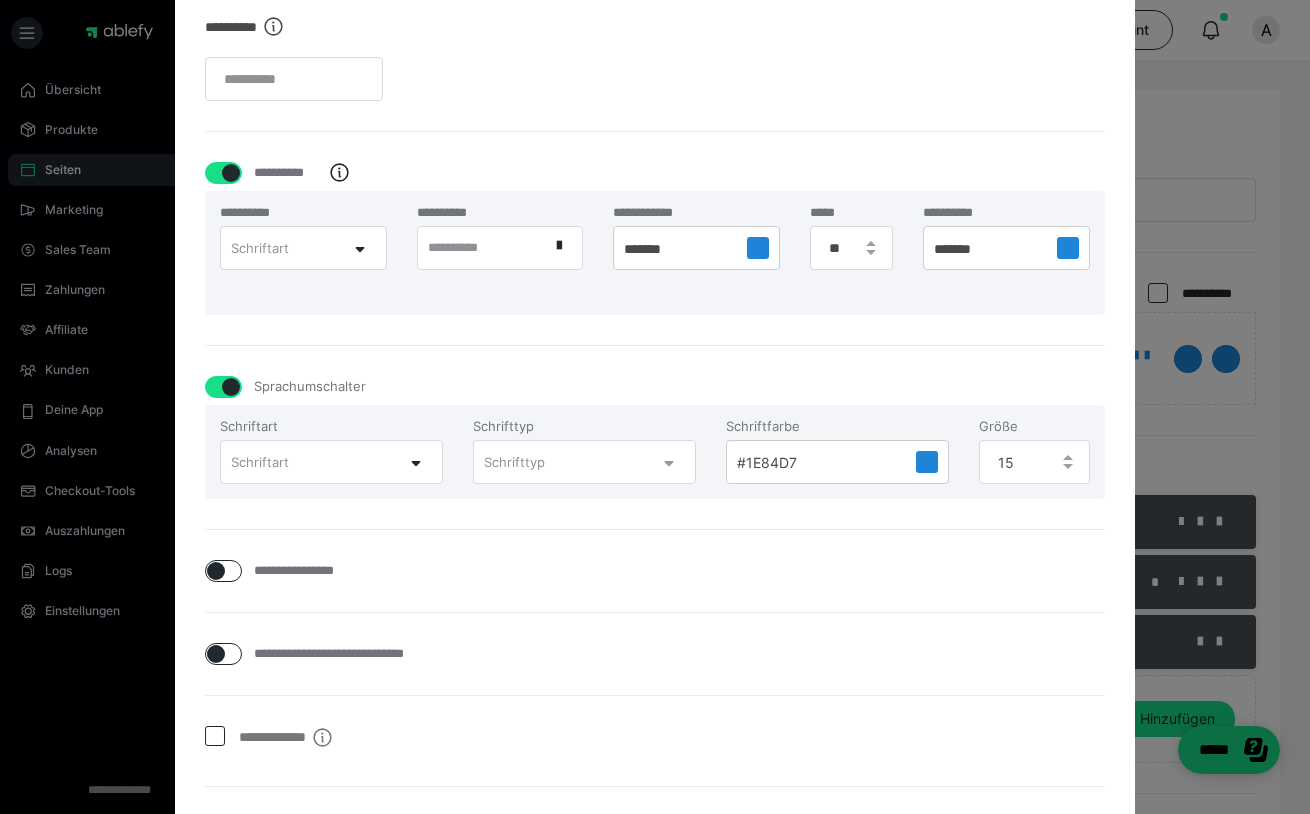 click at bounding box center (669, 460) 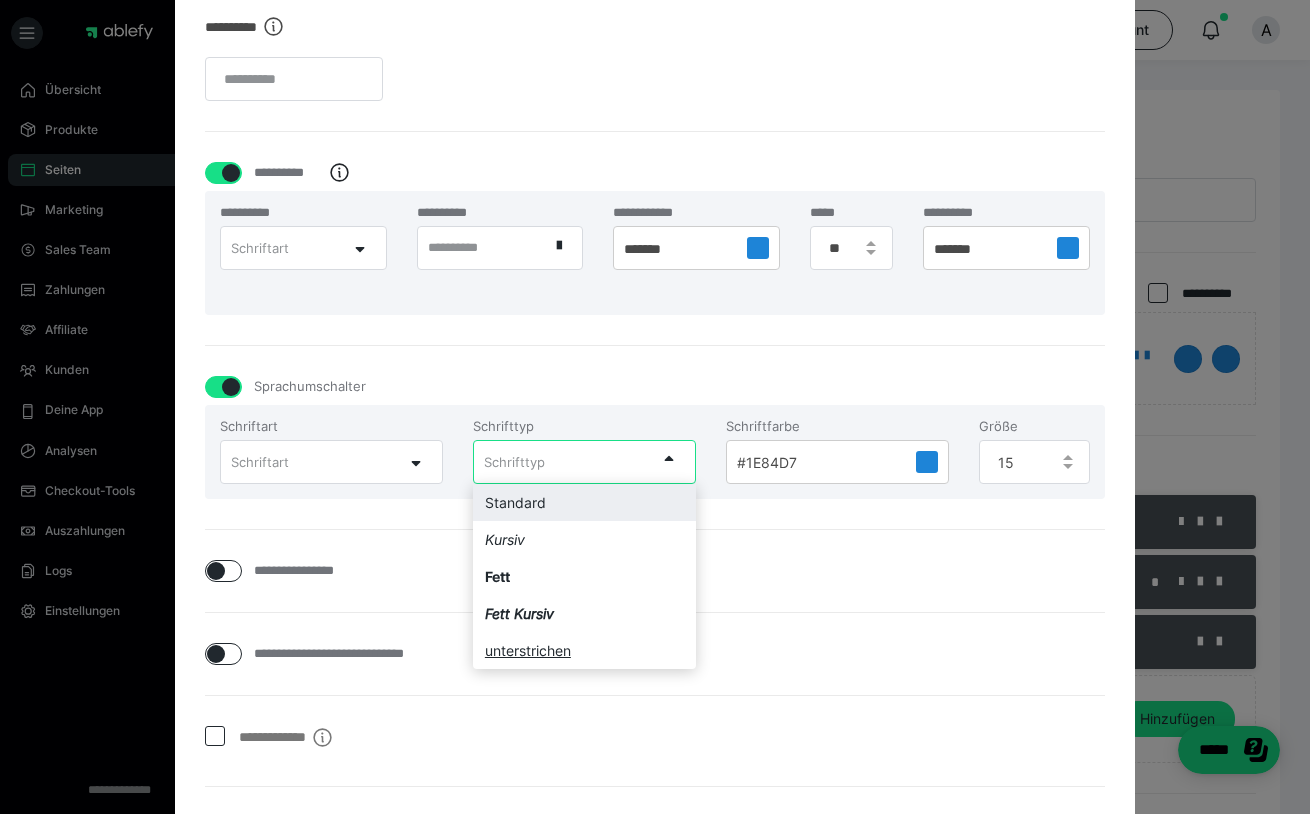 click on "Sprachumschalter" at bounding box center [655, 387] 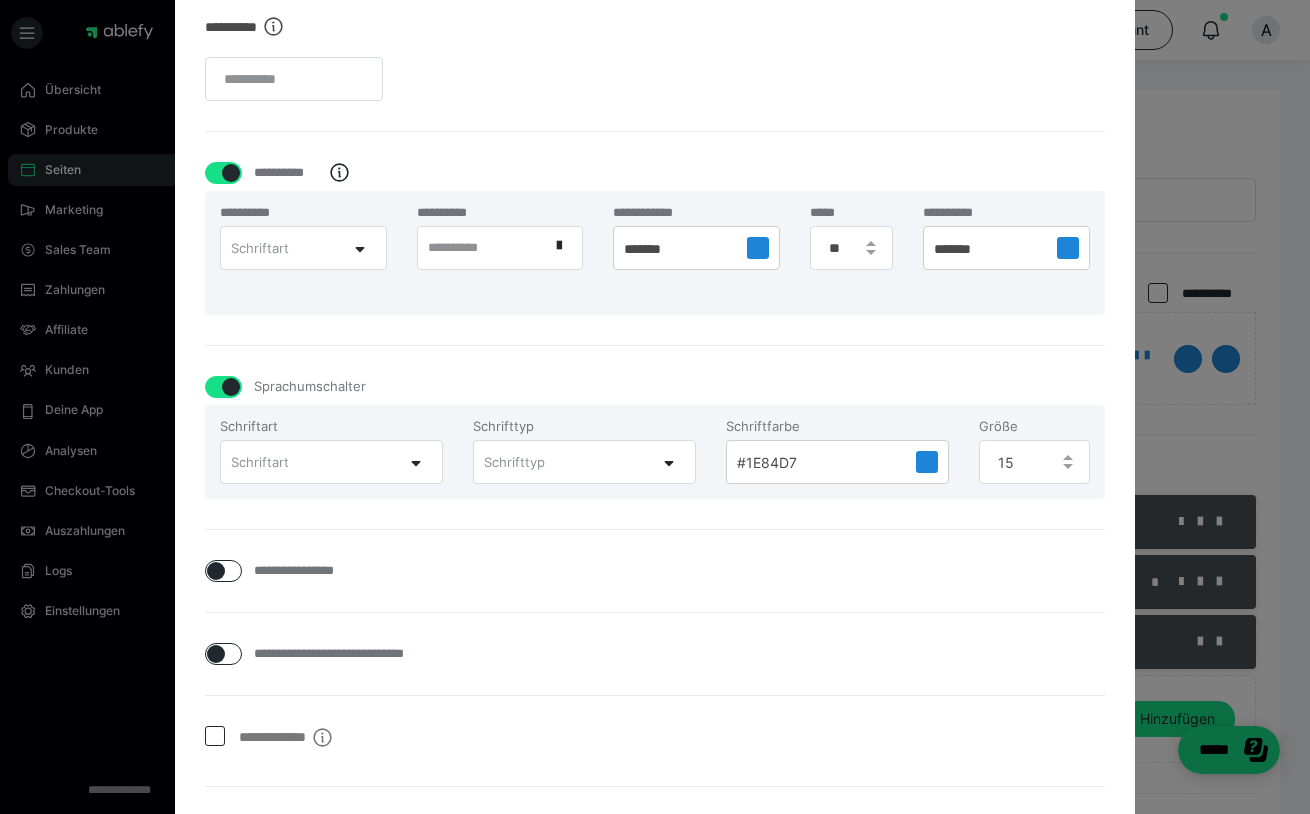 click at bounding box center [231, 387] 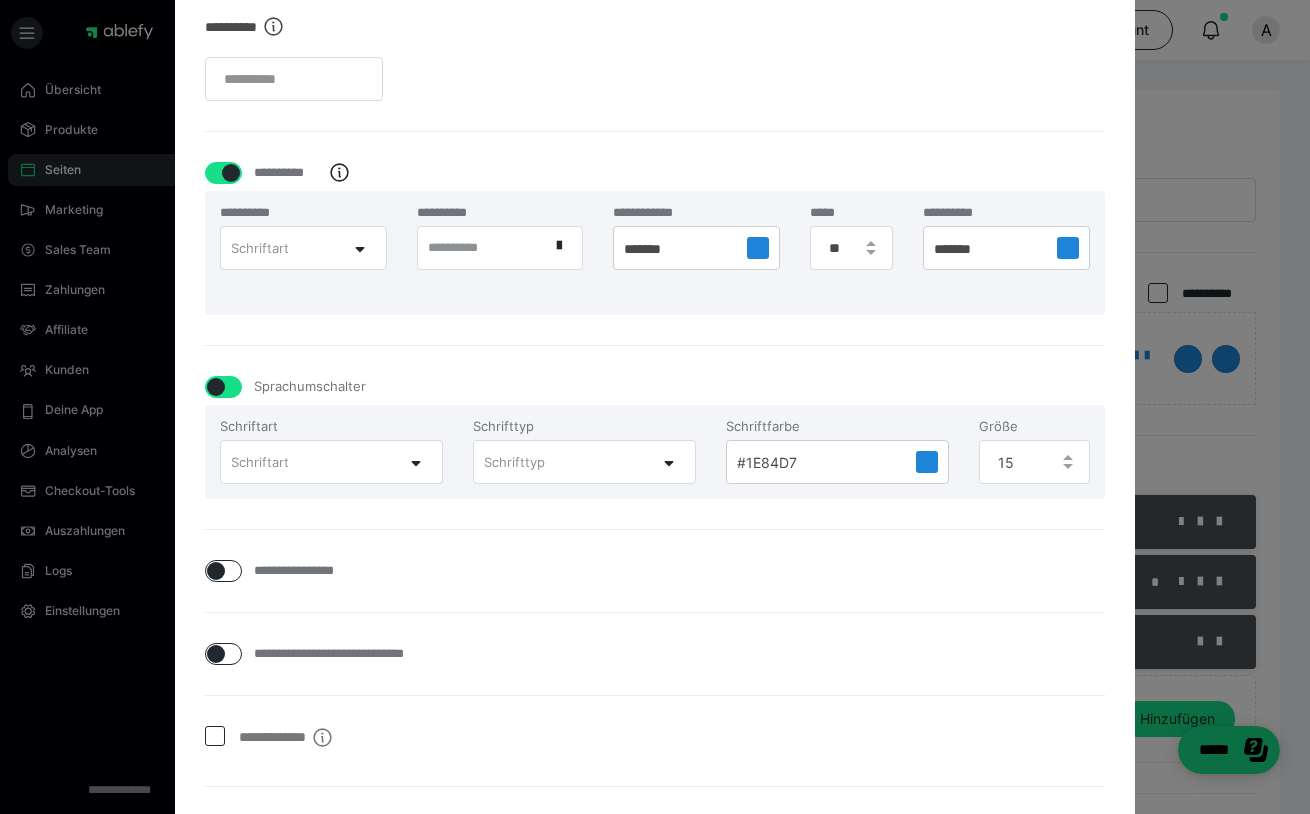 checkbox on "false" 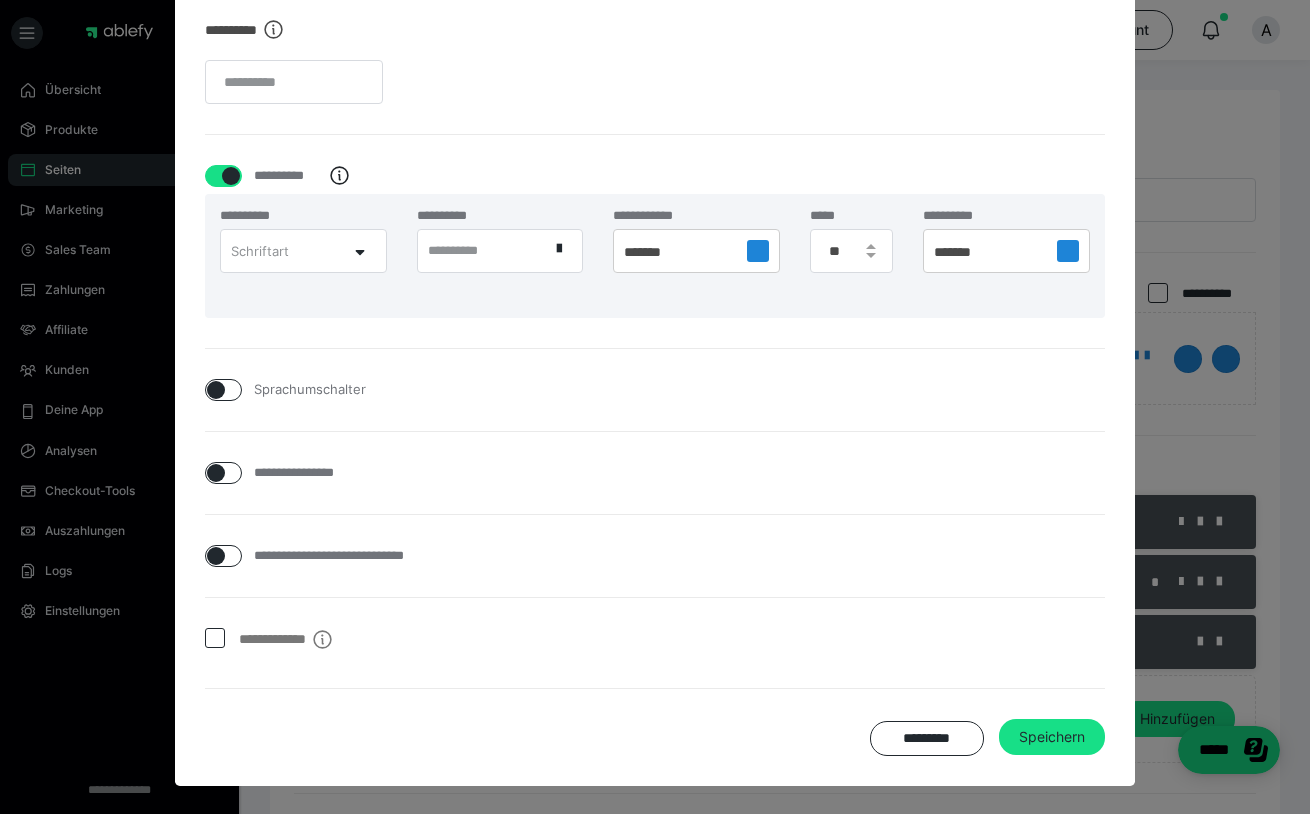 click at bounding box center [216, 473] 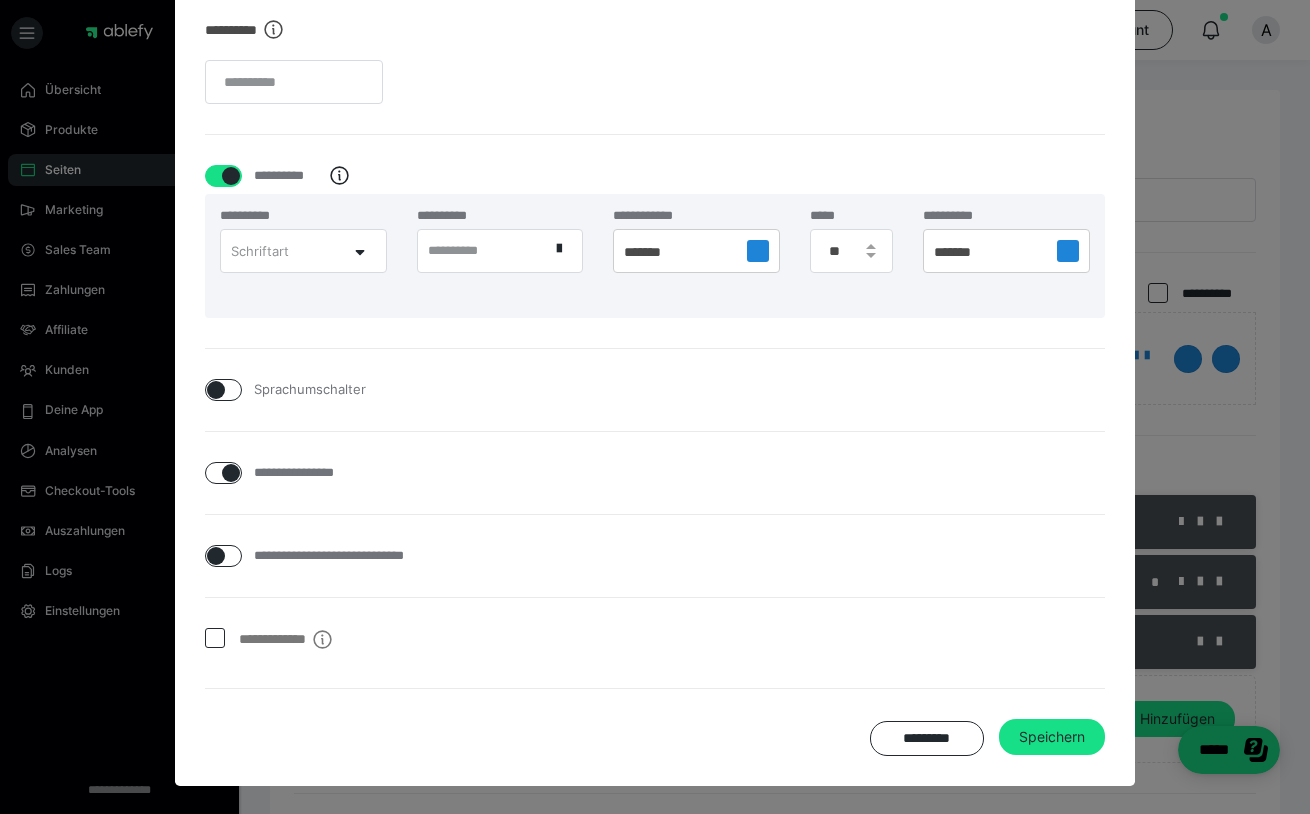 checkbox on "****" 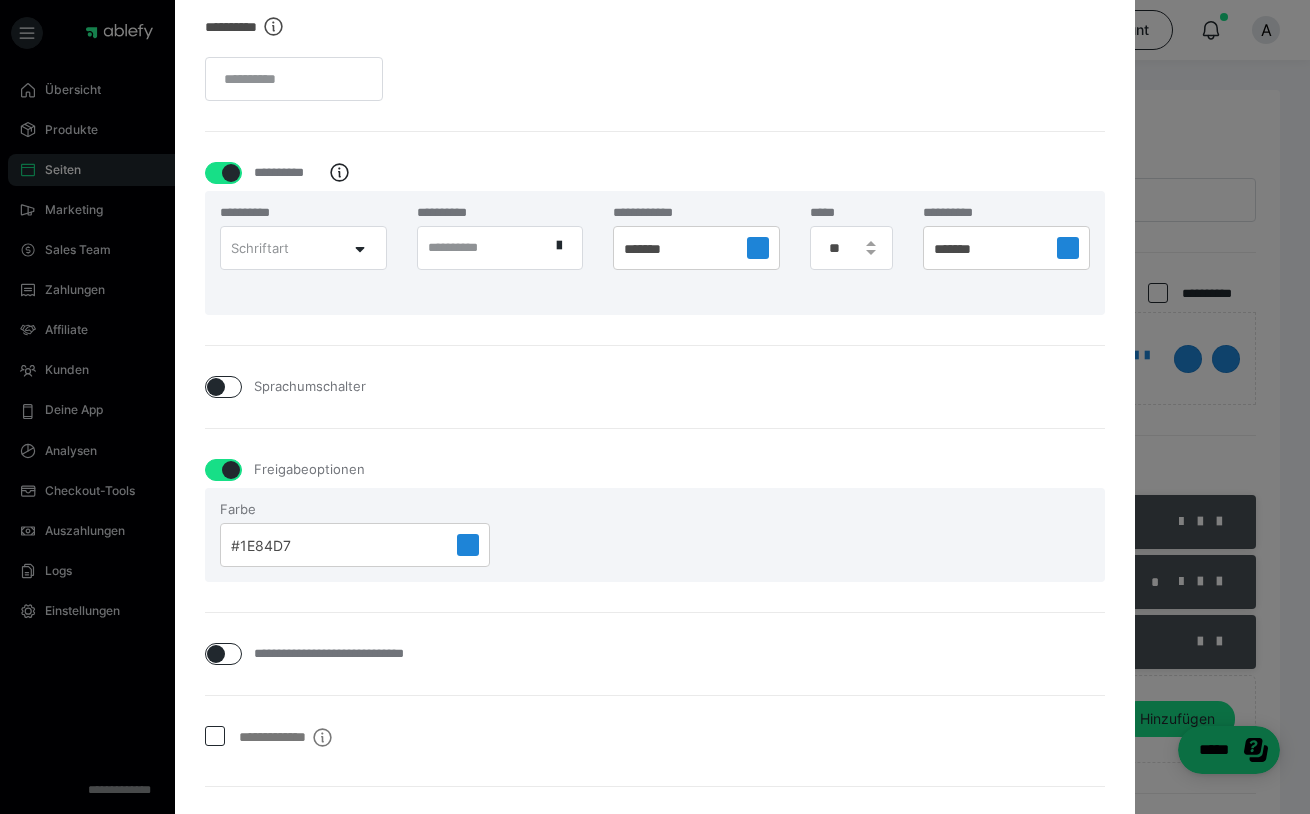 click at bounding box center [231, 470] 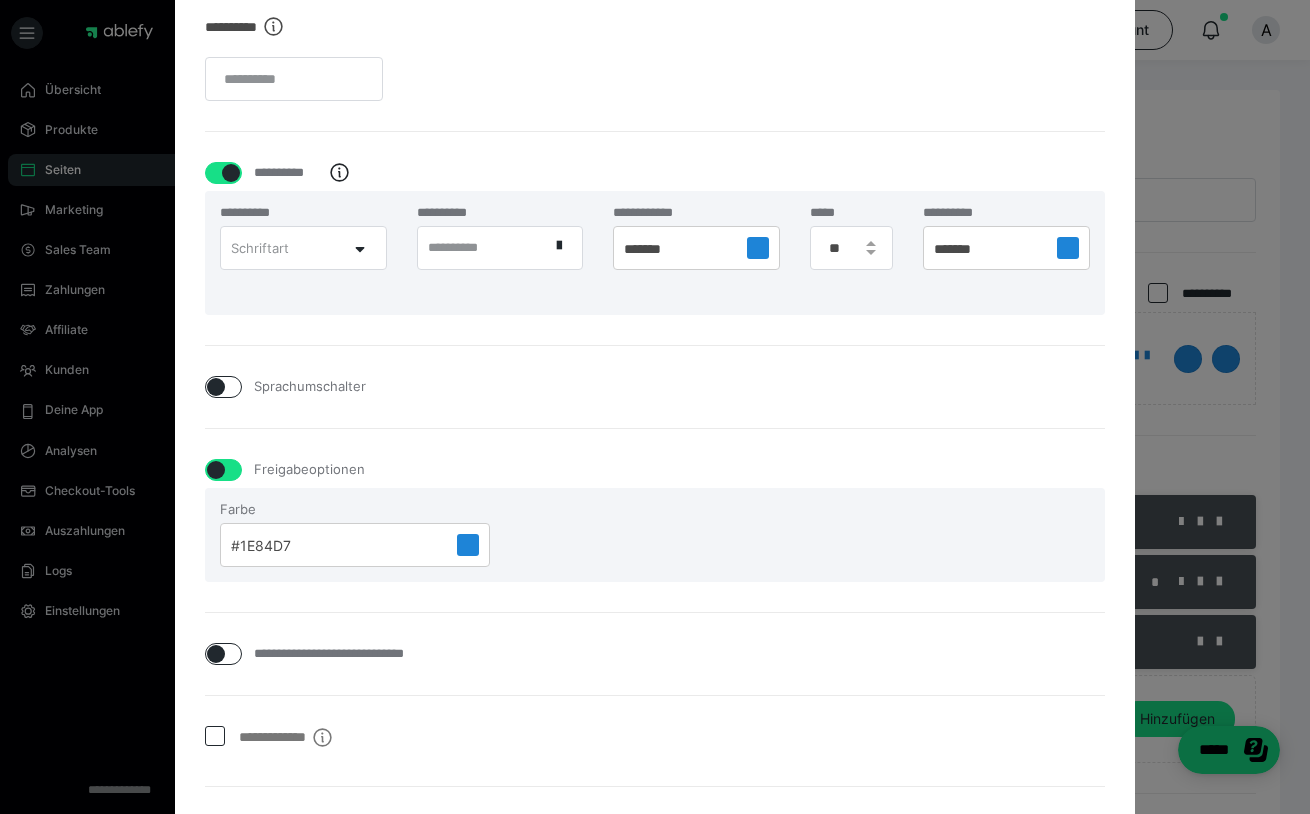 checkbox on "false" 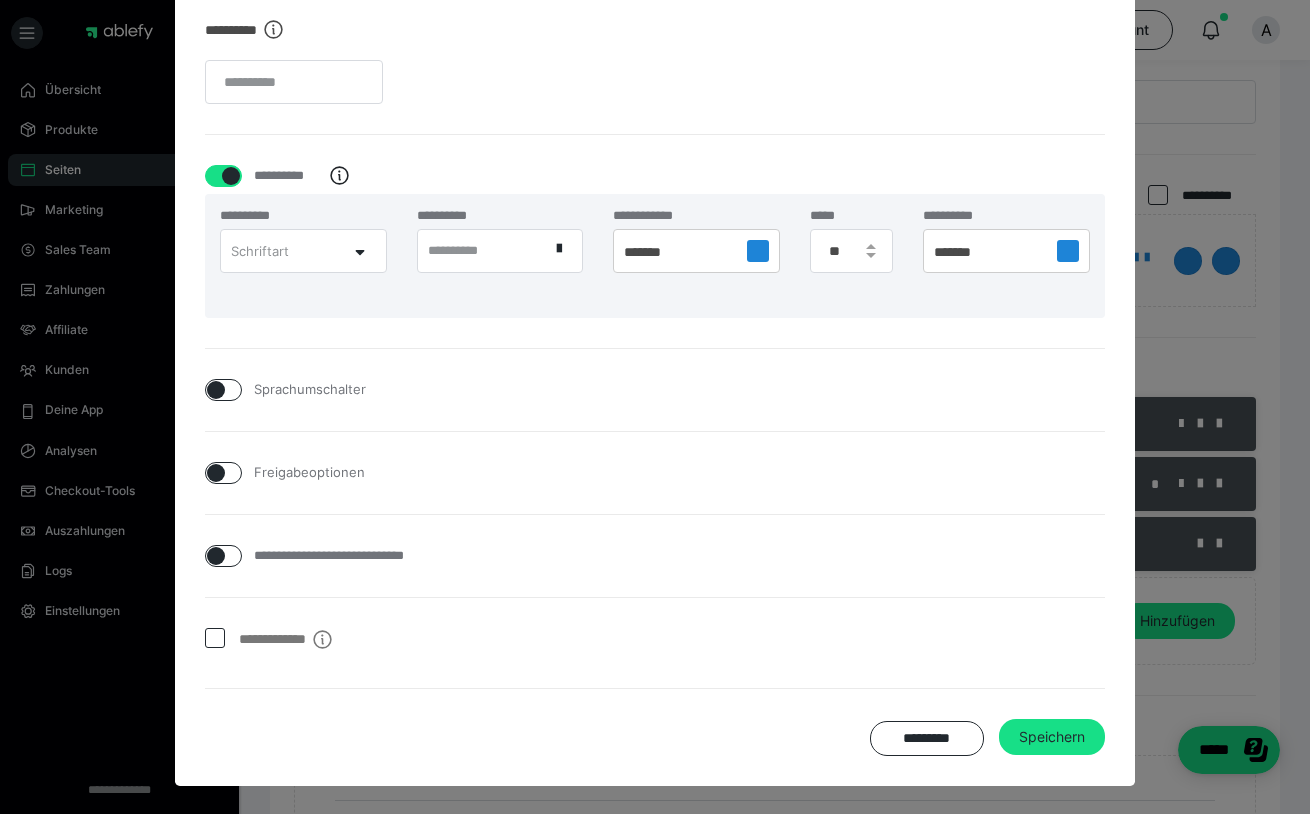 scroll, scrollTop: 117, scrollLeft: 0, axis: vertical 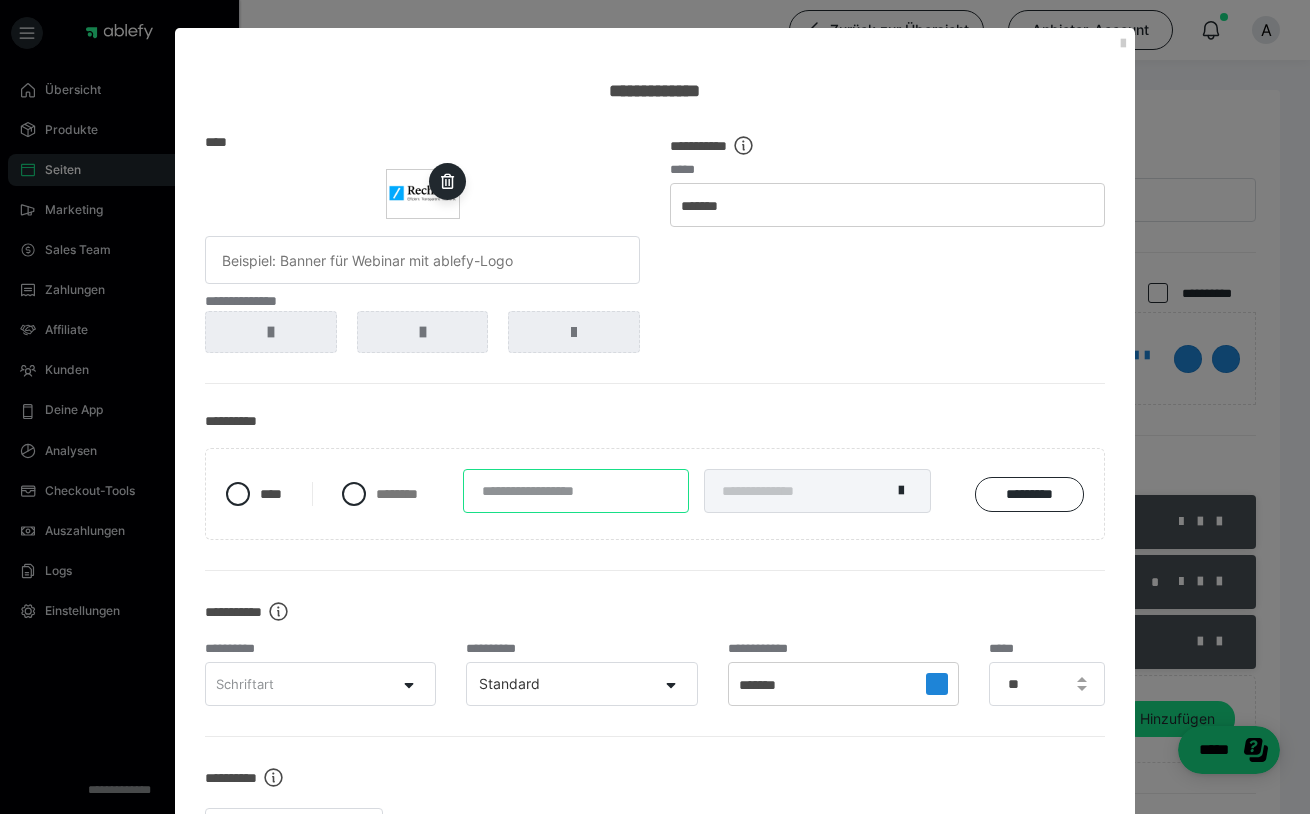 click at bounding box center (576, 491) 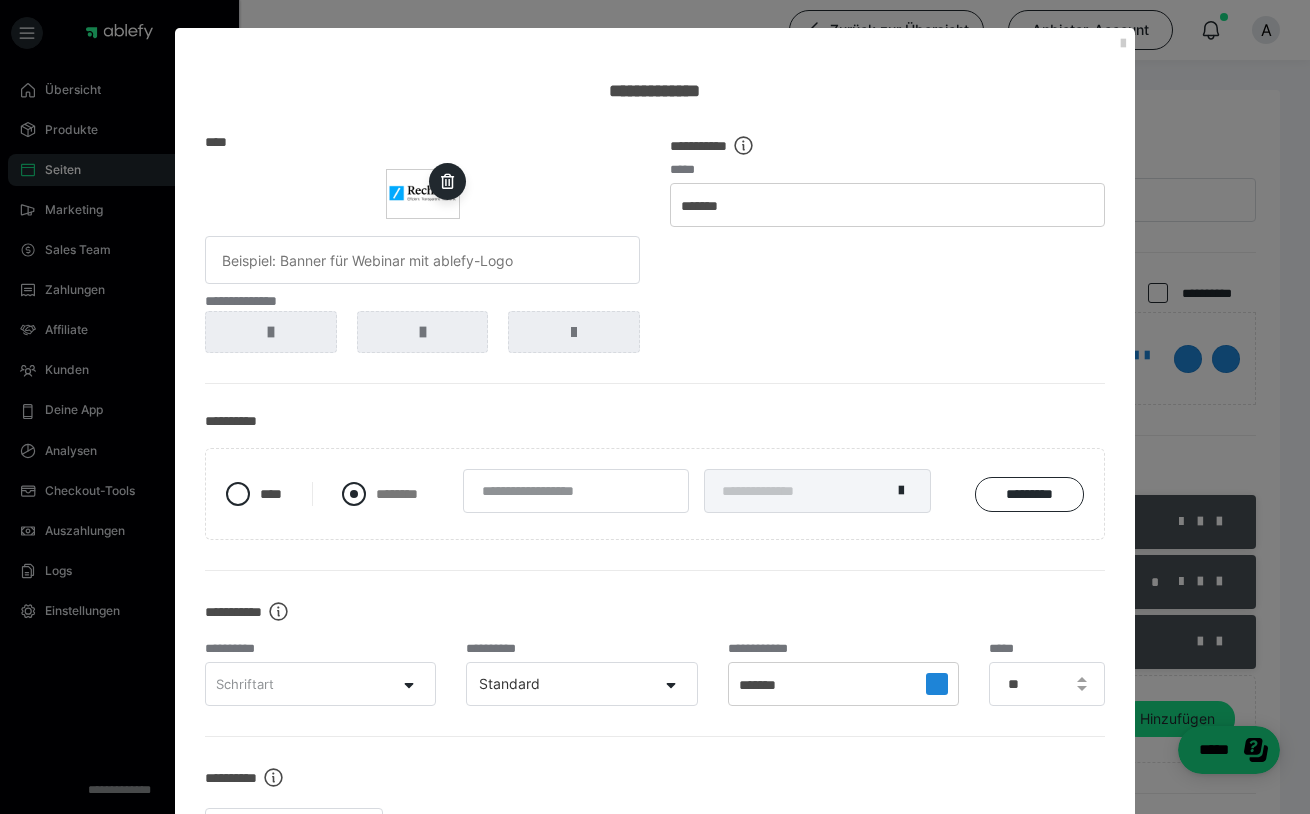 click at bounding box center [354, 494] 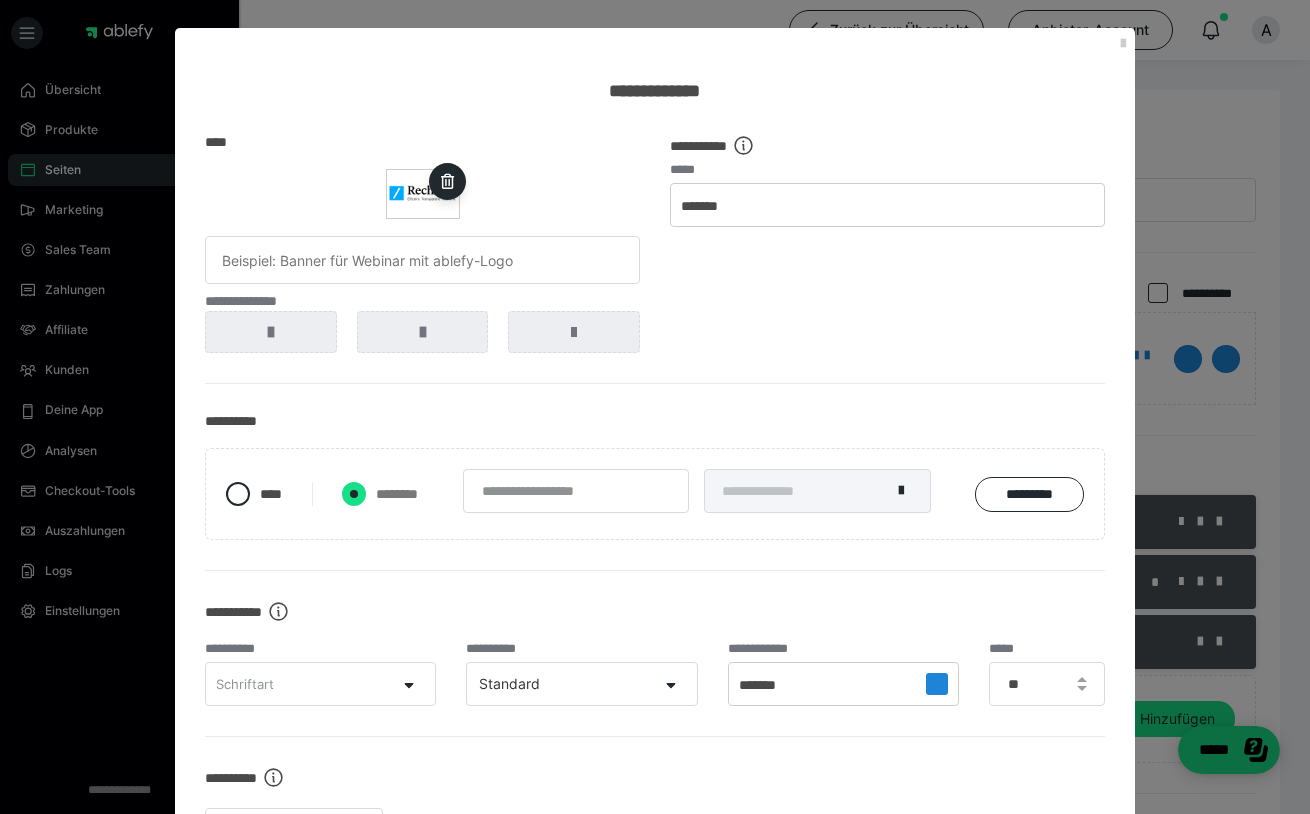 radio on "****" 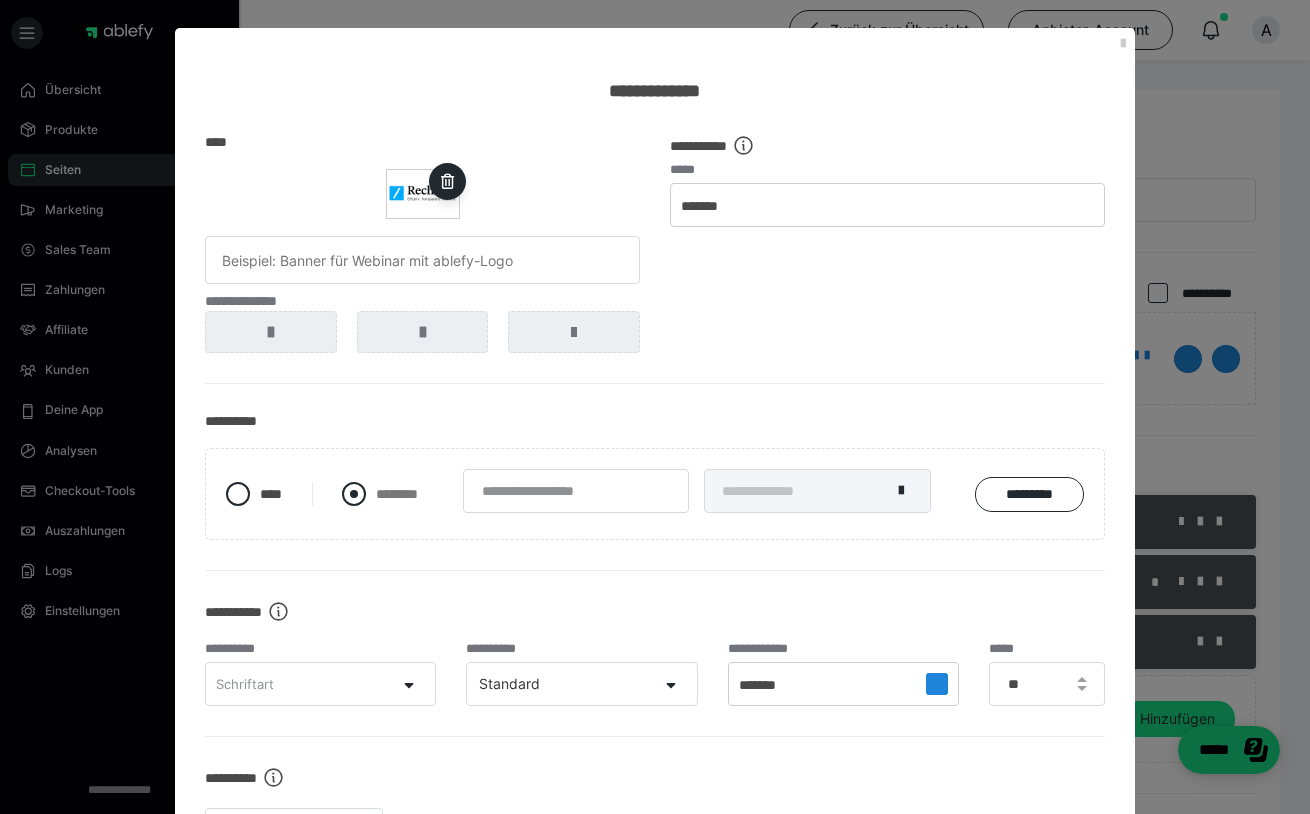 radio on "*****" 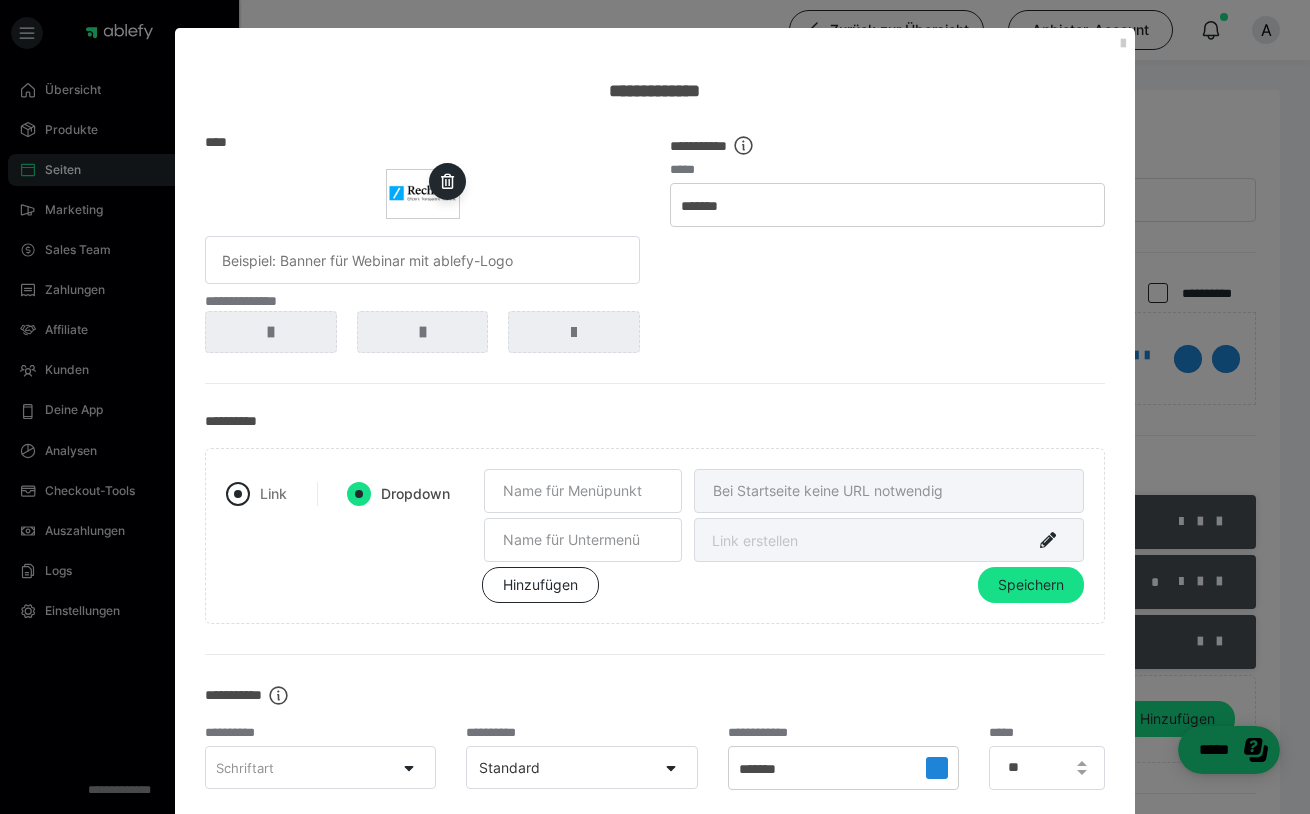 click at bounding box center [238, 494] 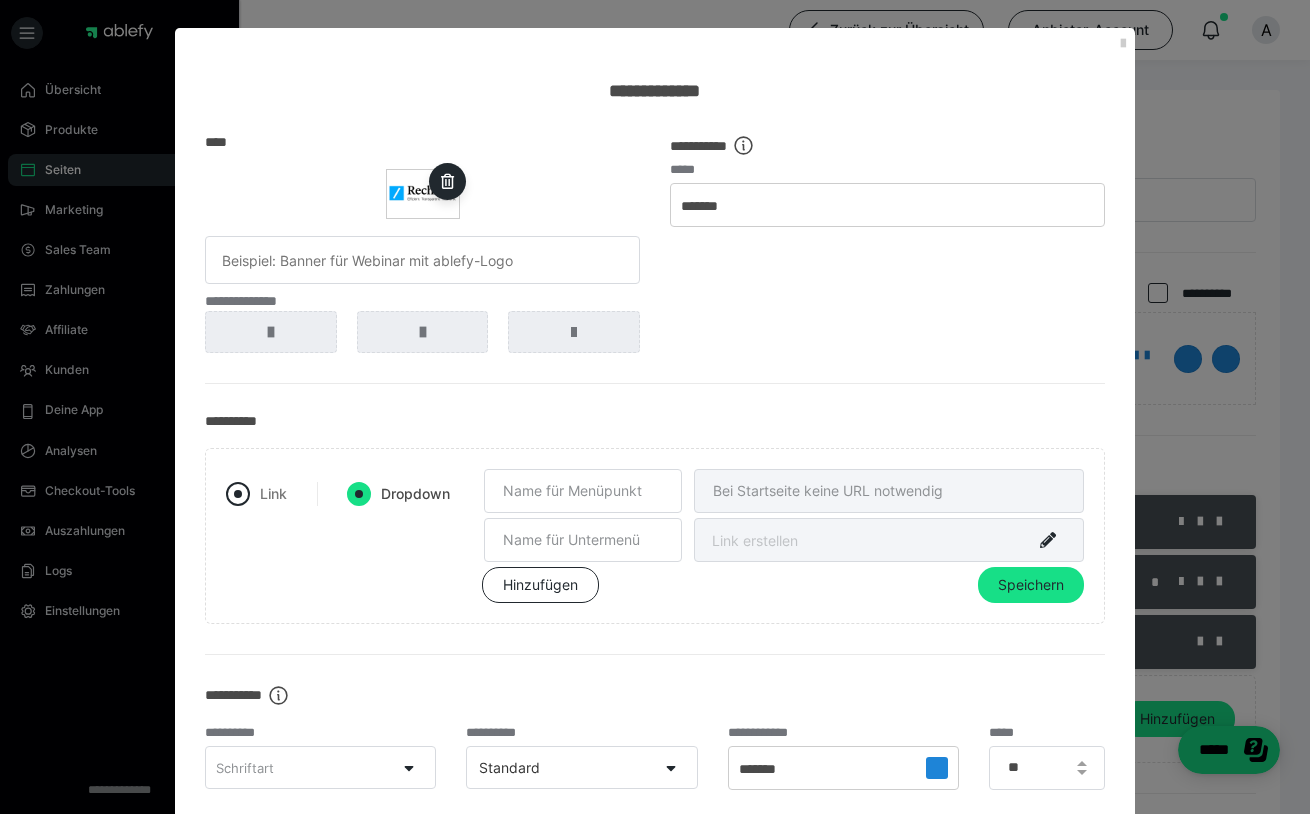 click on "Link" at bounding box center [266, 488] 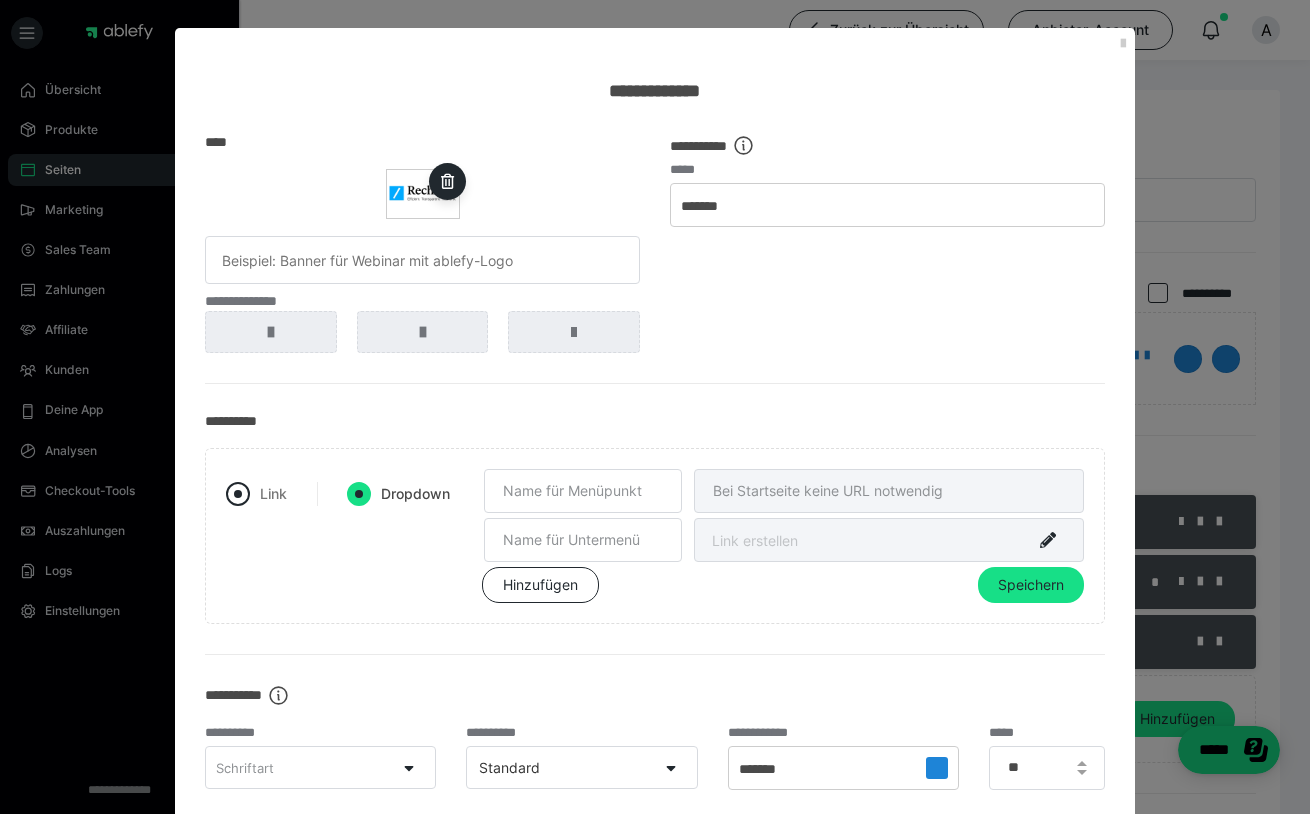 radio on "true" 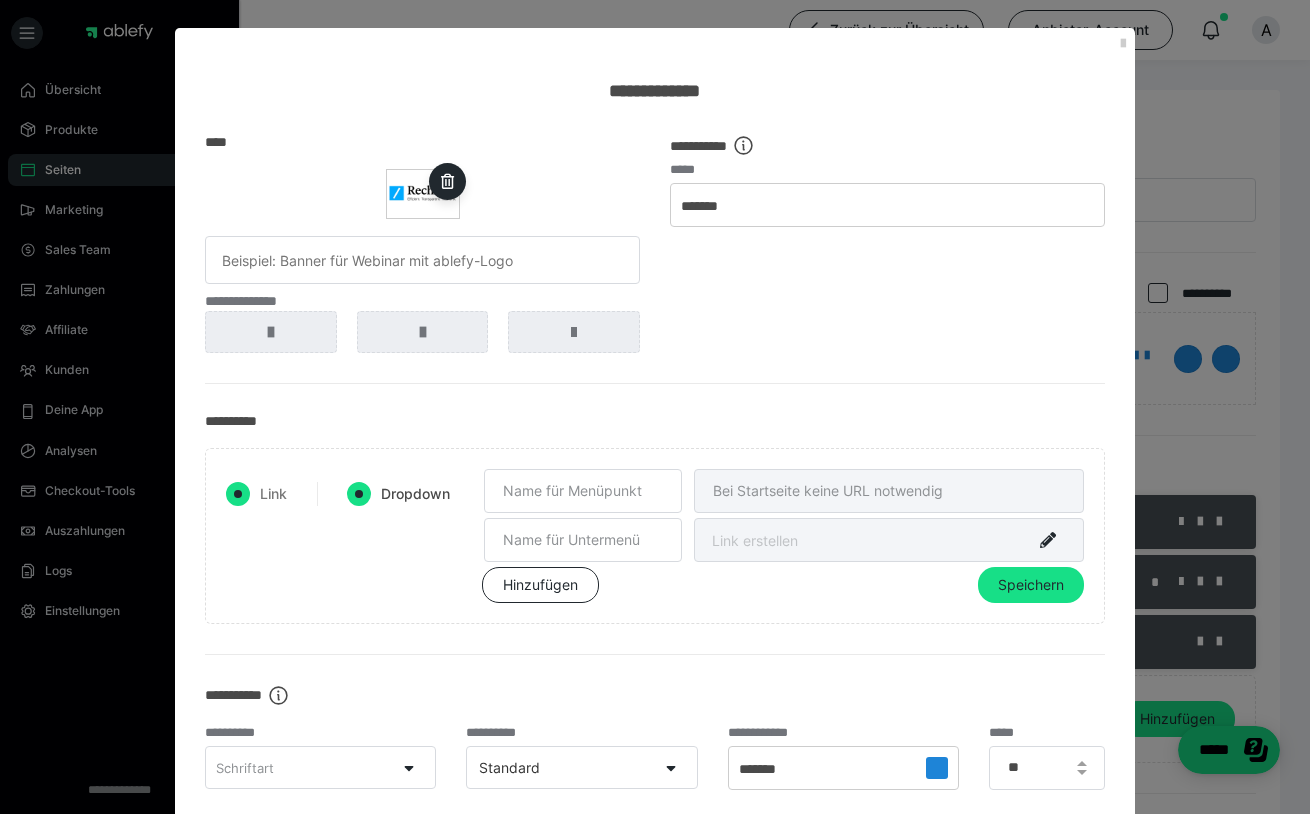 radio on "false" 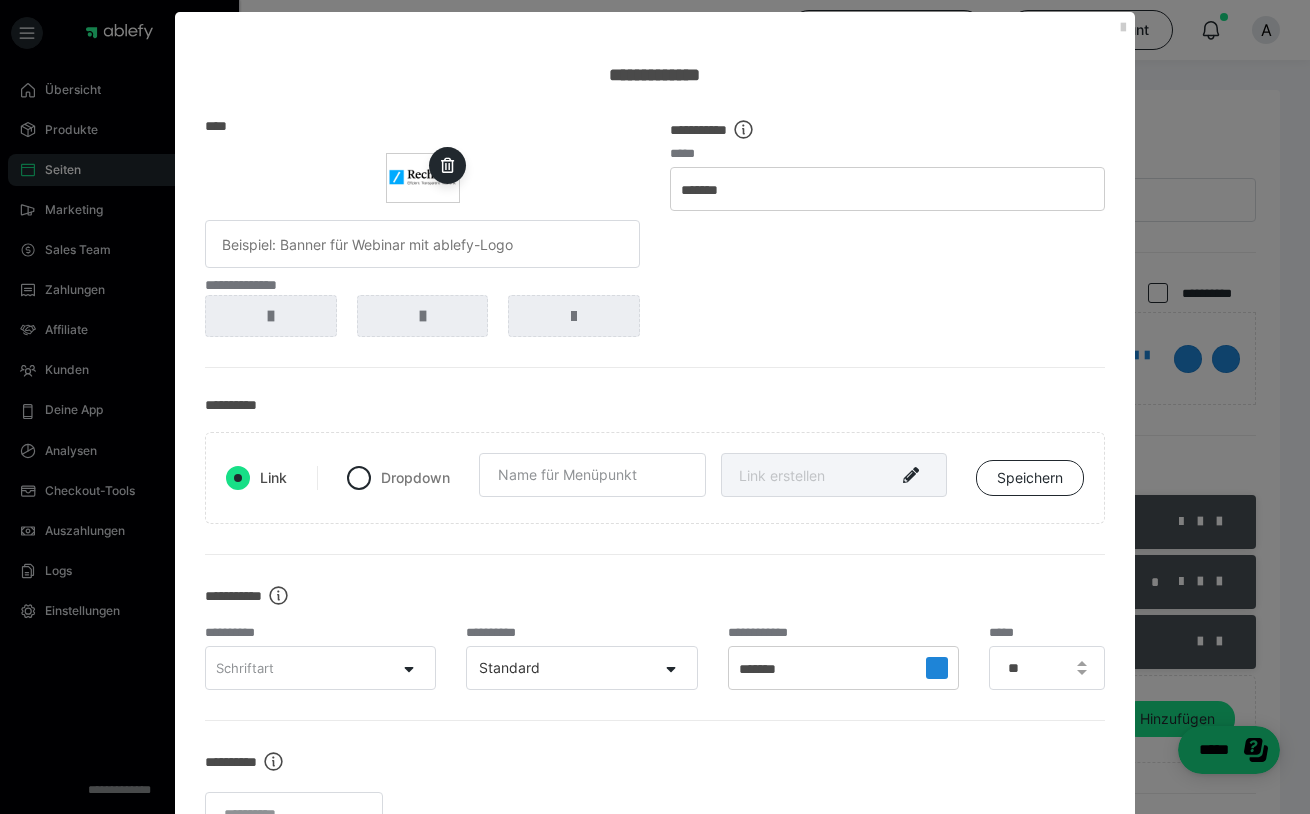 scroll, scrollTop: 0, scrollLeft: 0, axis: both 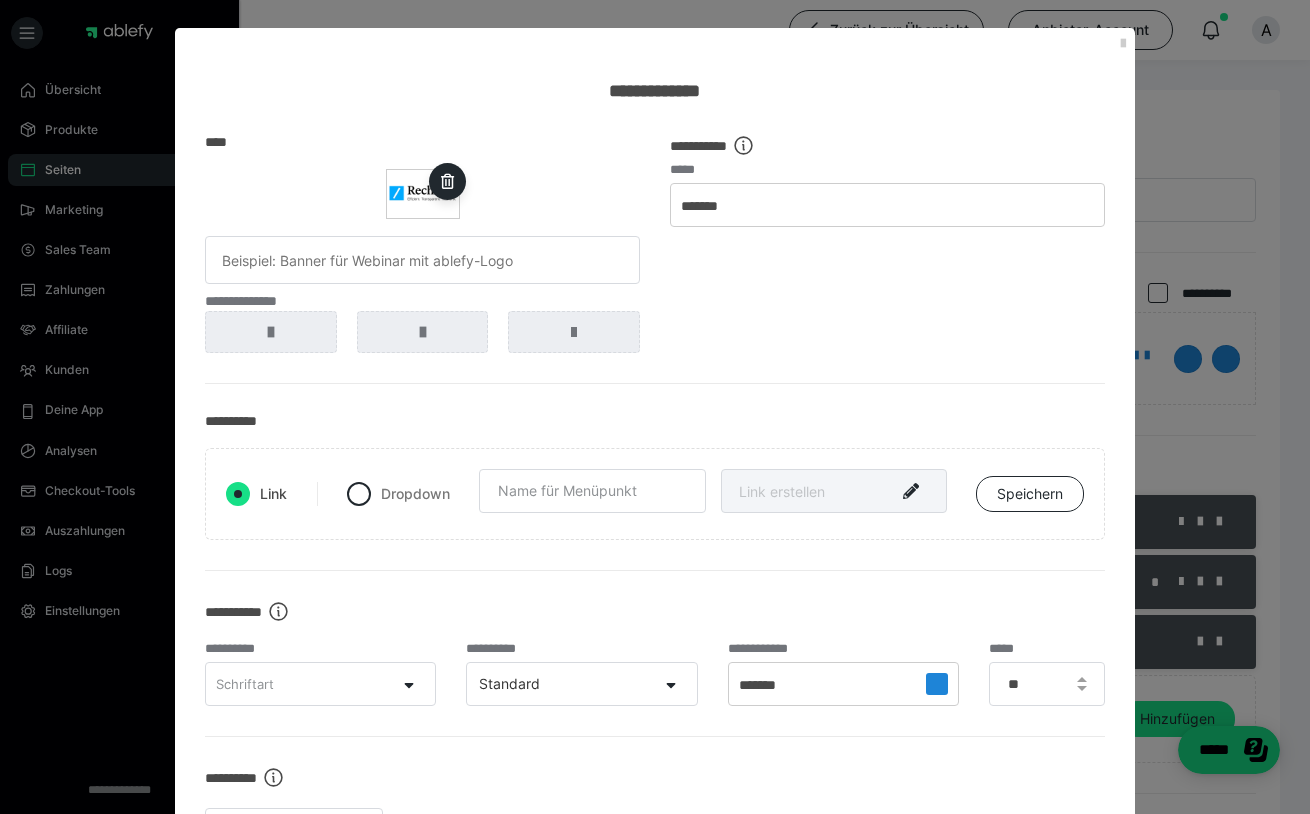 click at bounding box center [834, 491] 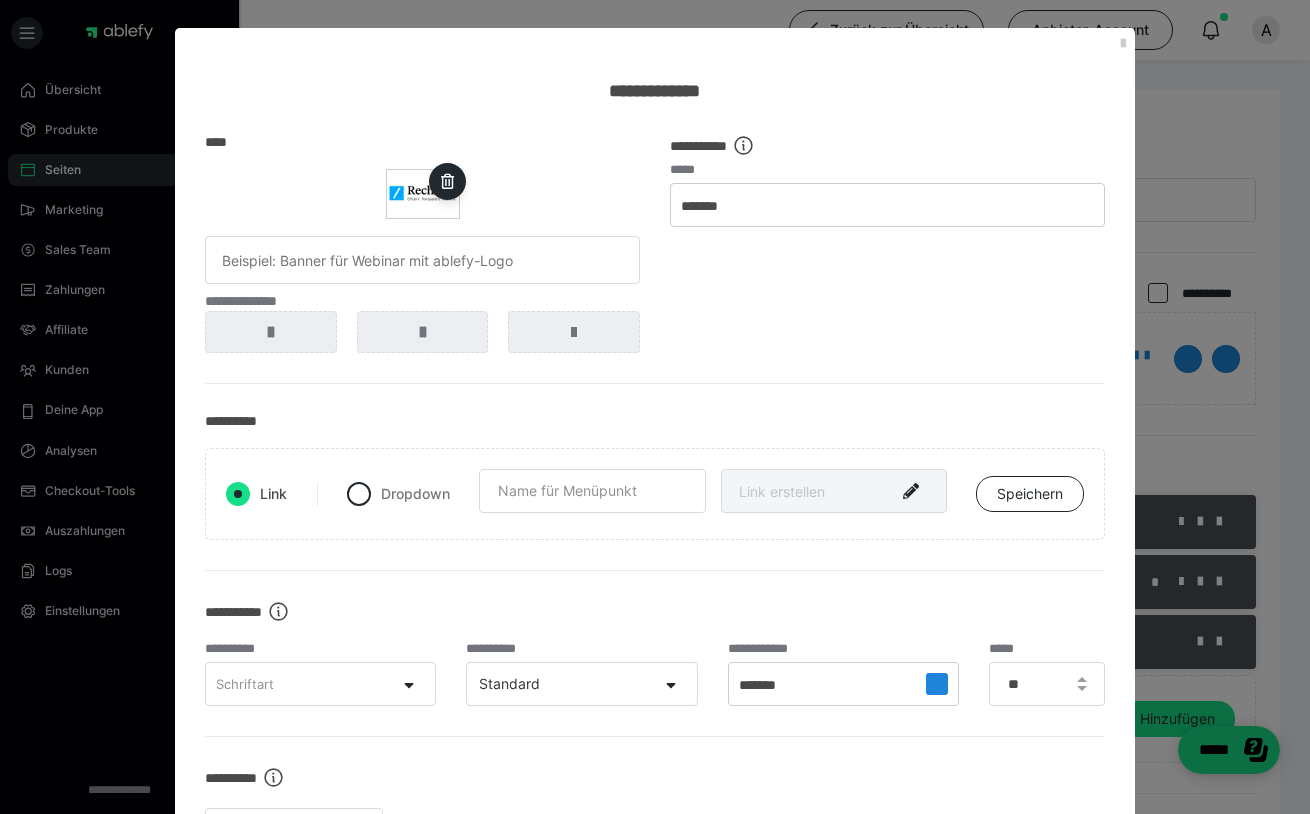 click at bounding box center (834, 491) 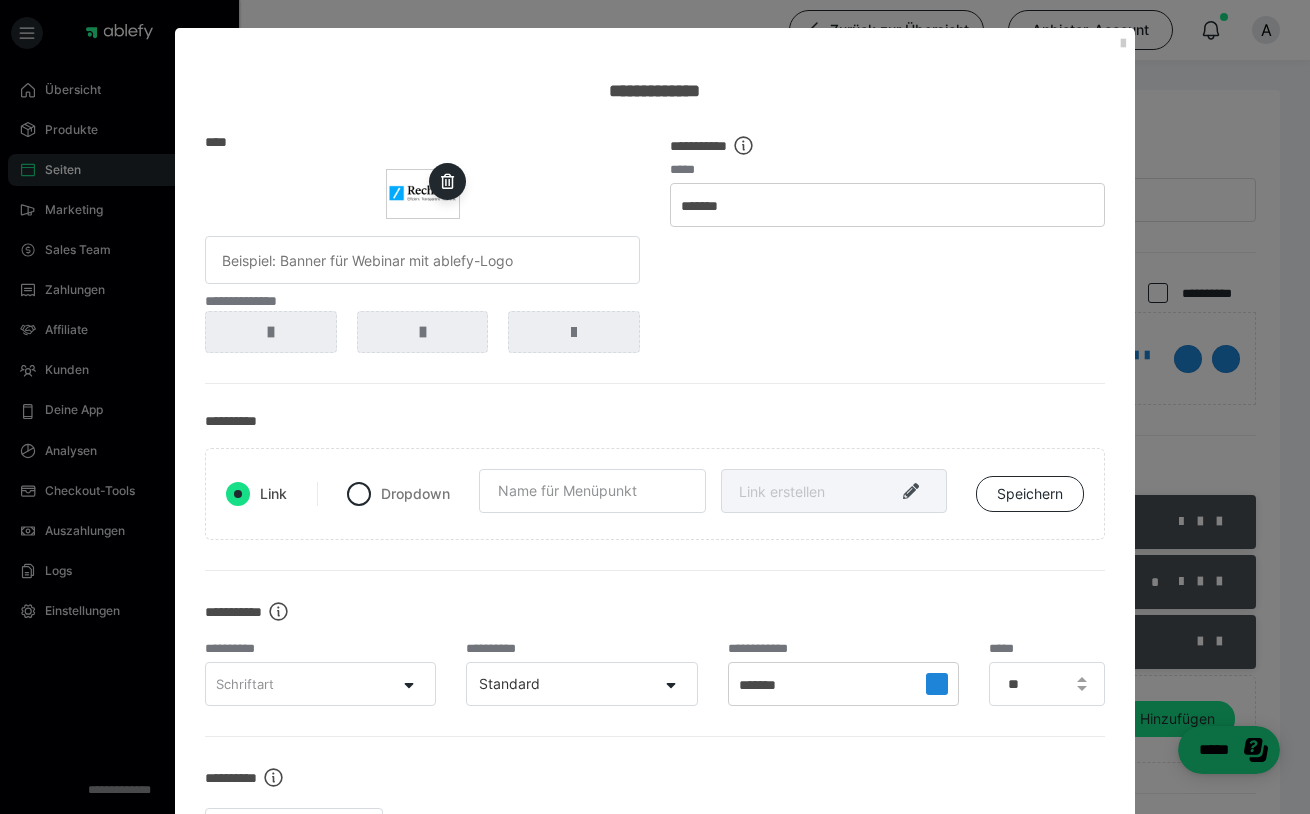 click at bounding box center [911, 491] 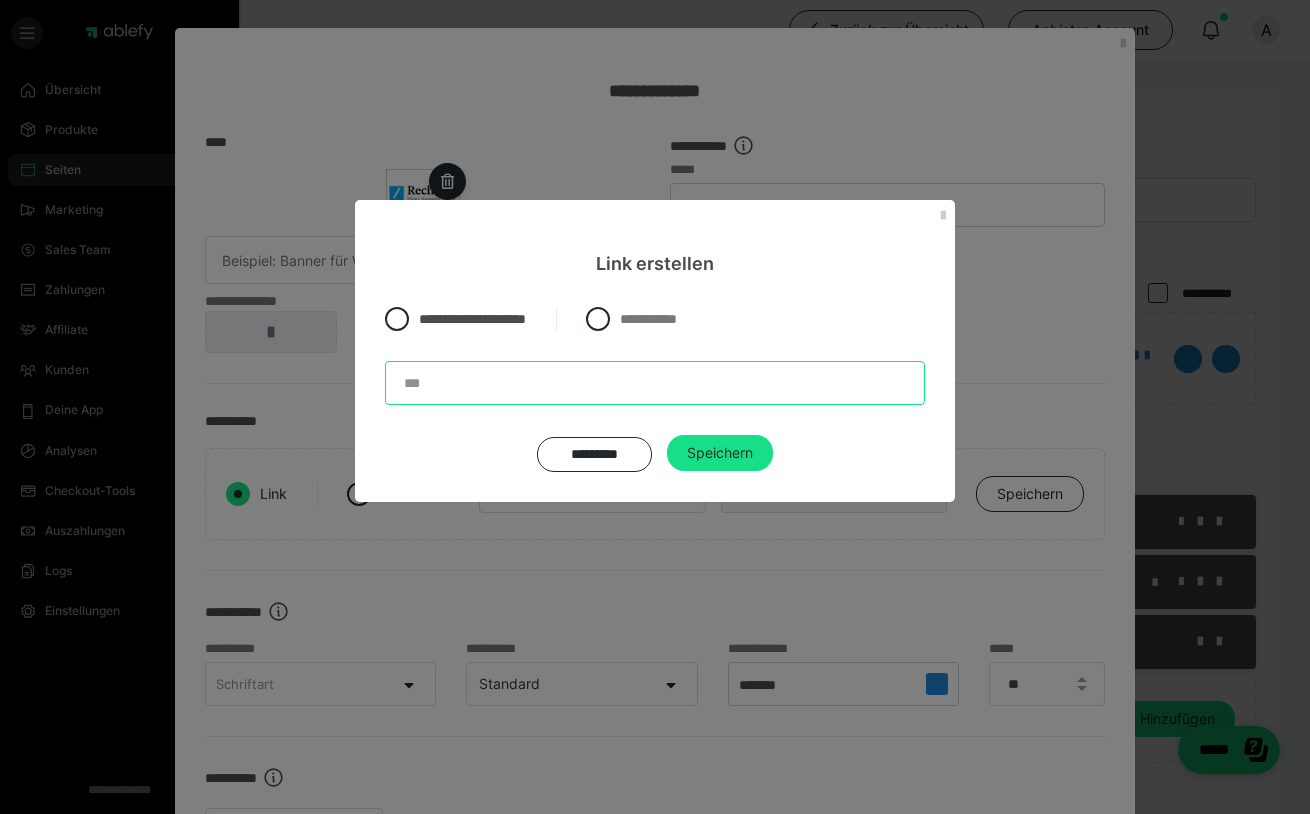 click at bounding box center [655, 383] 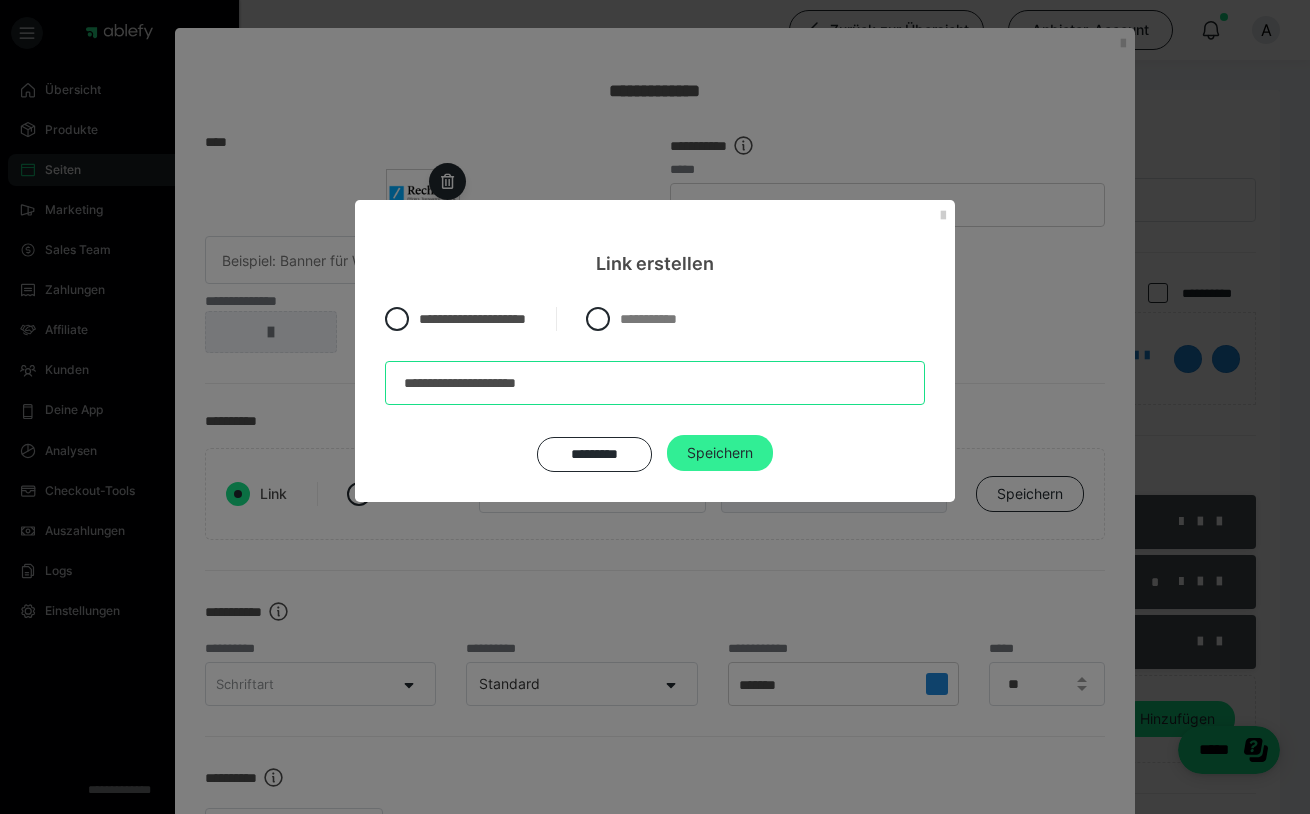 type on "**********" 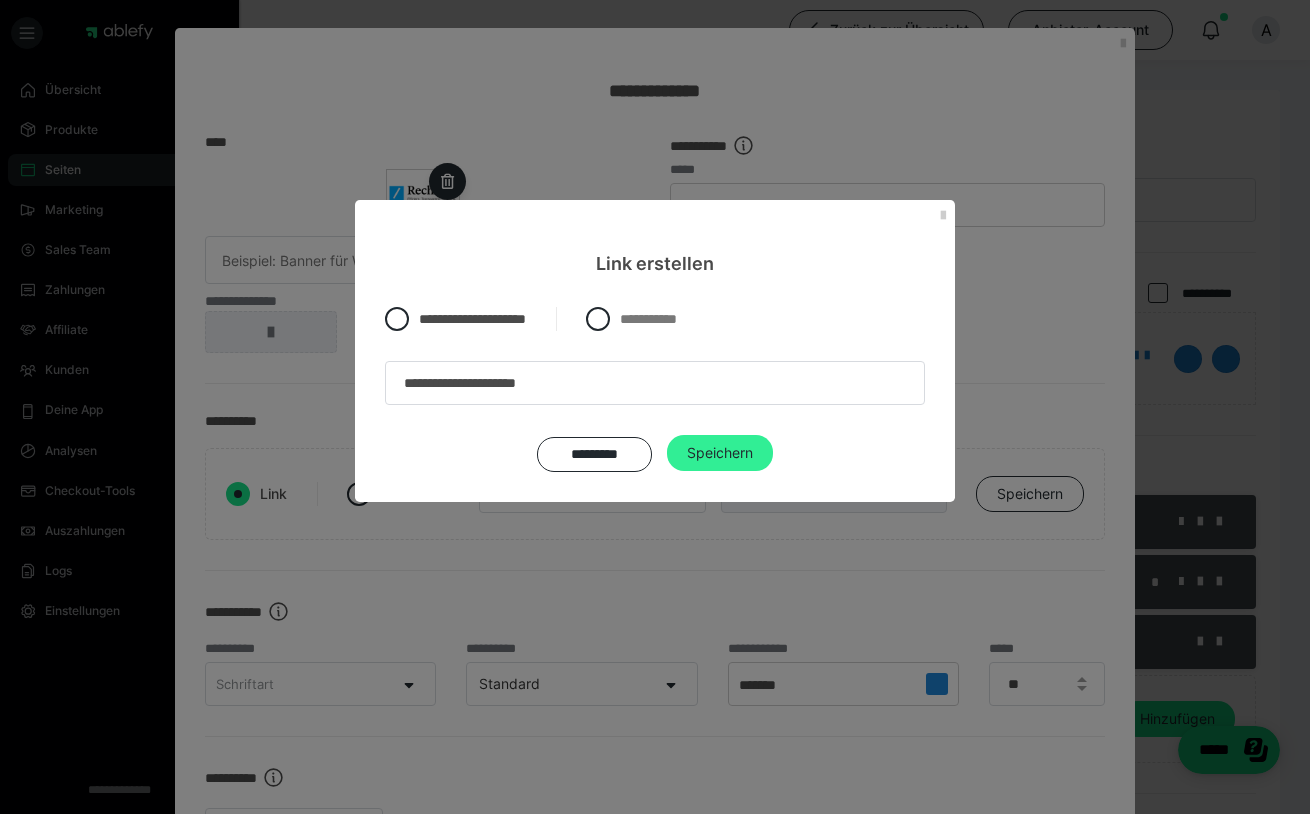 click on "Speichern" at bounding box center [720, 453] 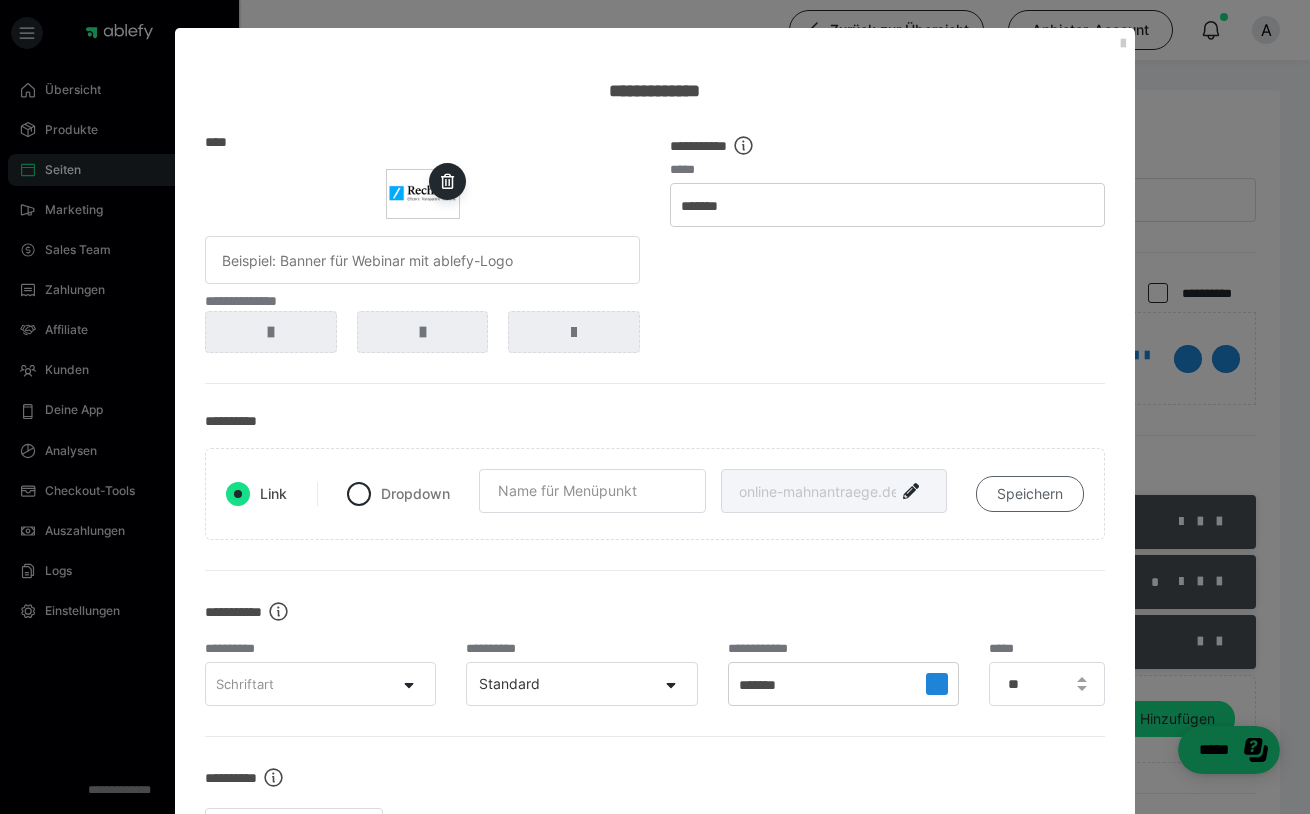 click on "Speichern" at bounding box center [1030, 494] 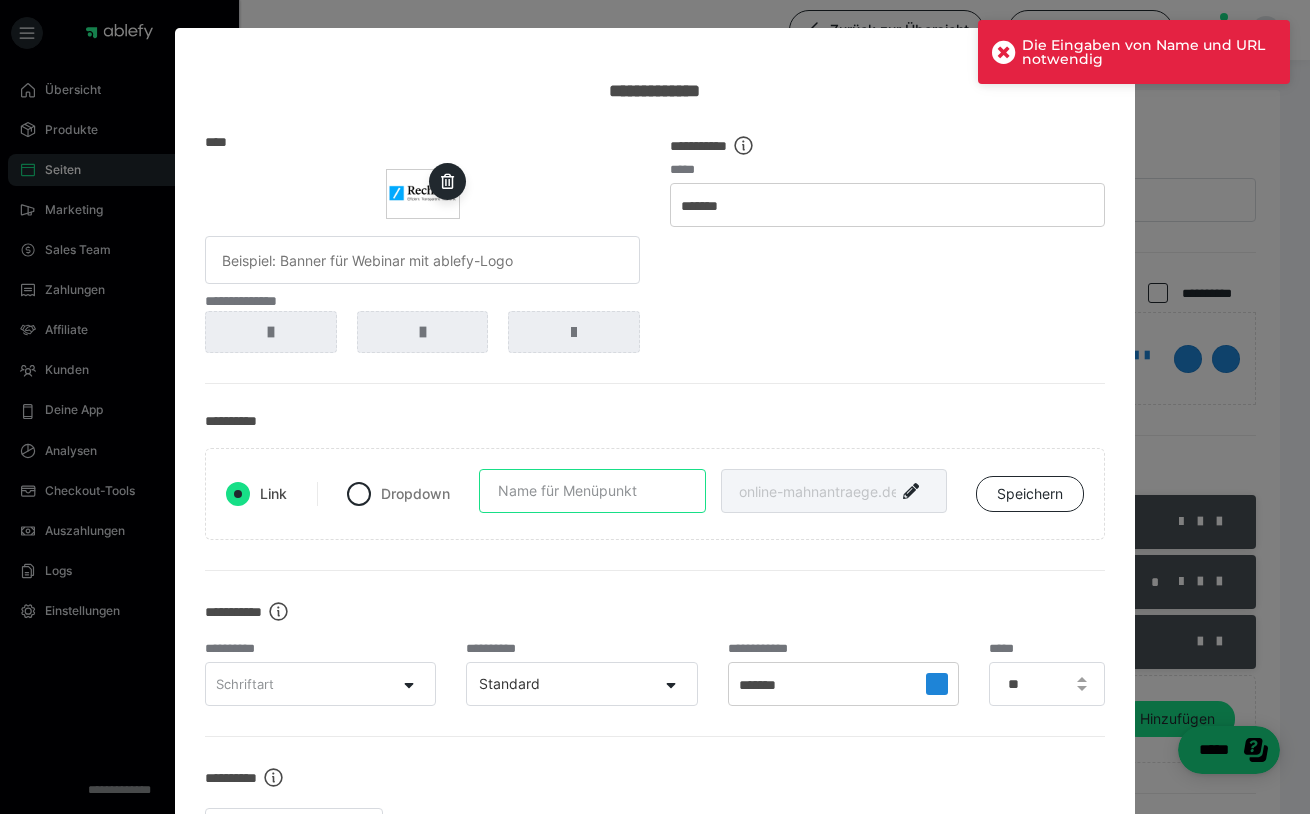 click at bounding box center [592, 491] 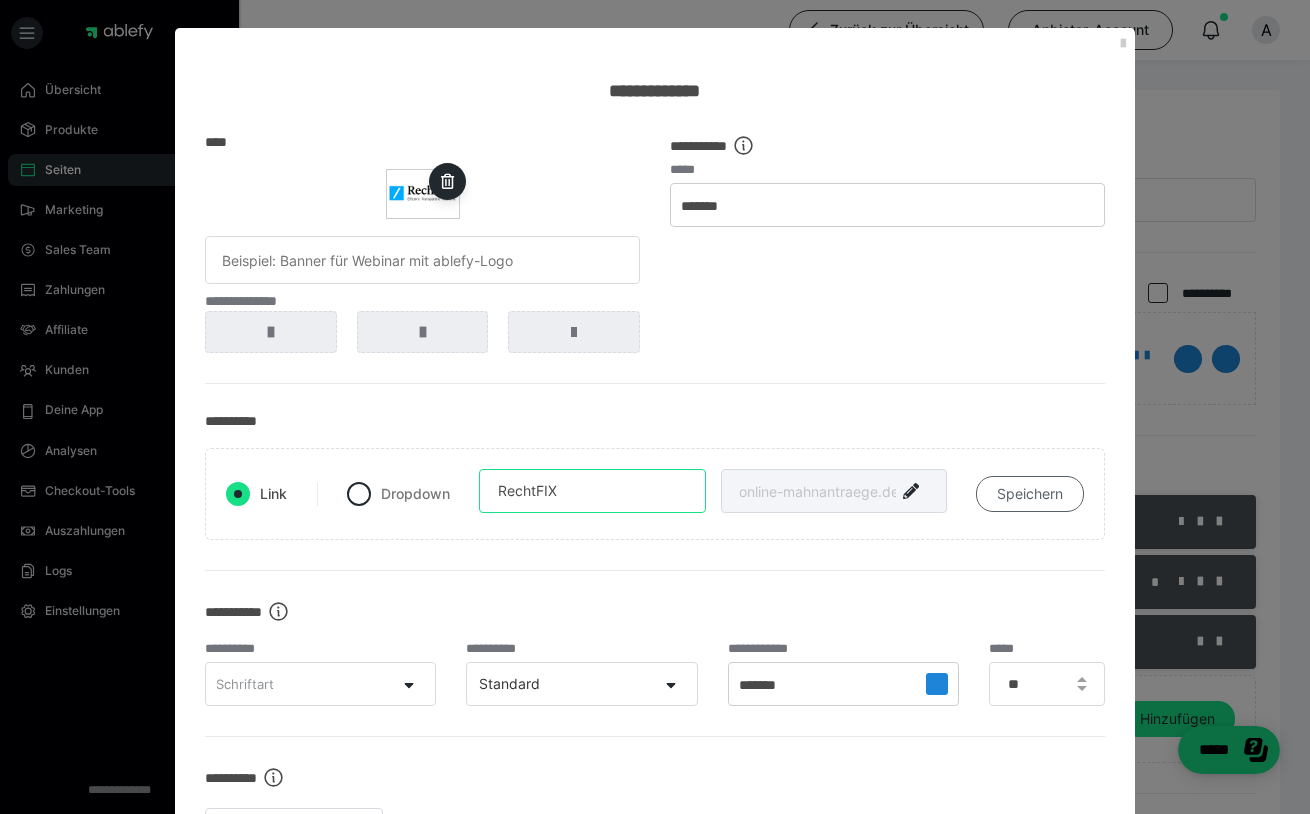 type on "RechtFIX" 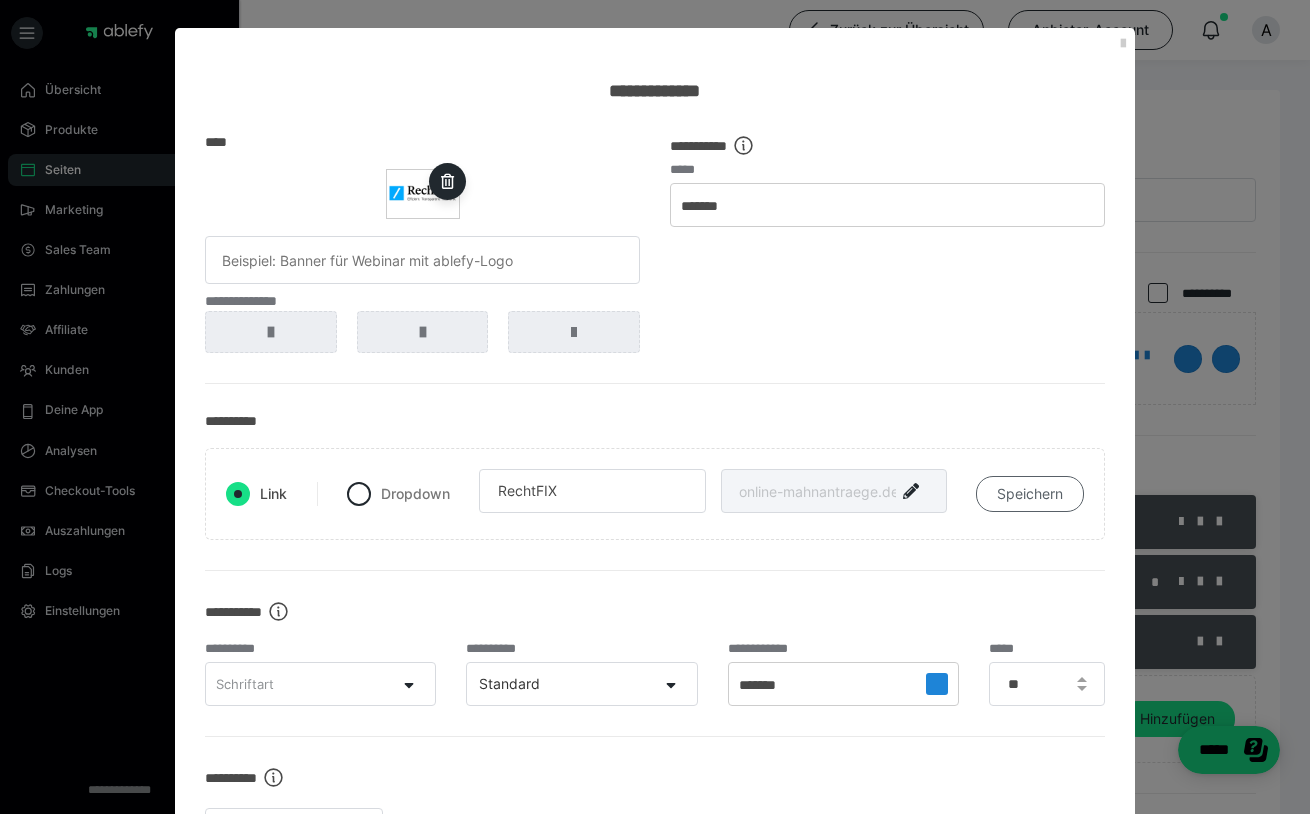 click on "Speichern" at bounding box center (1030, 494) 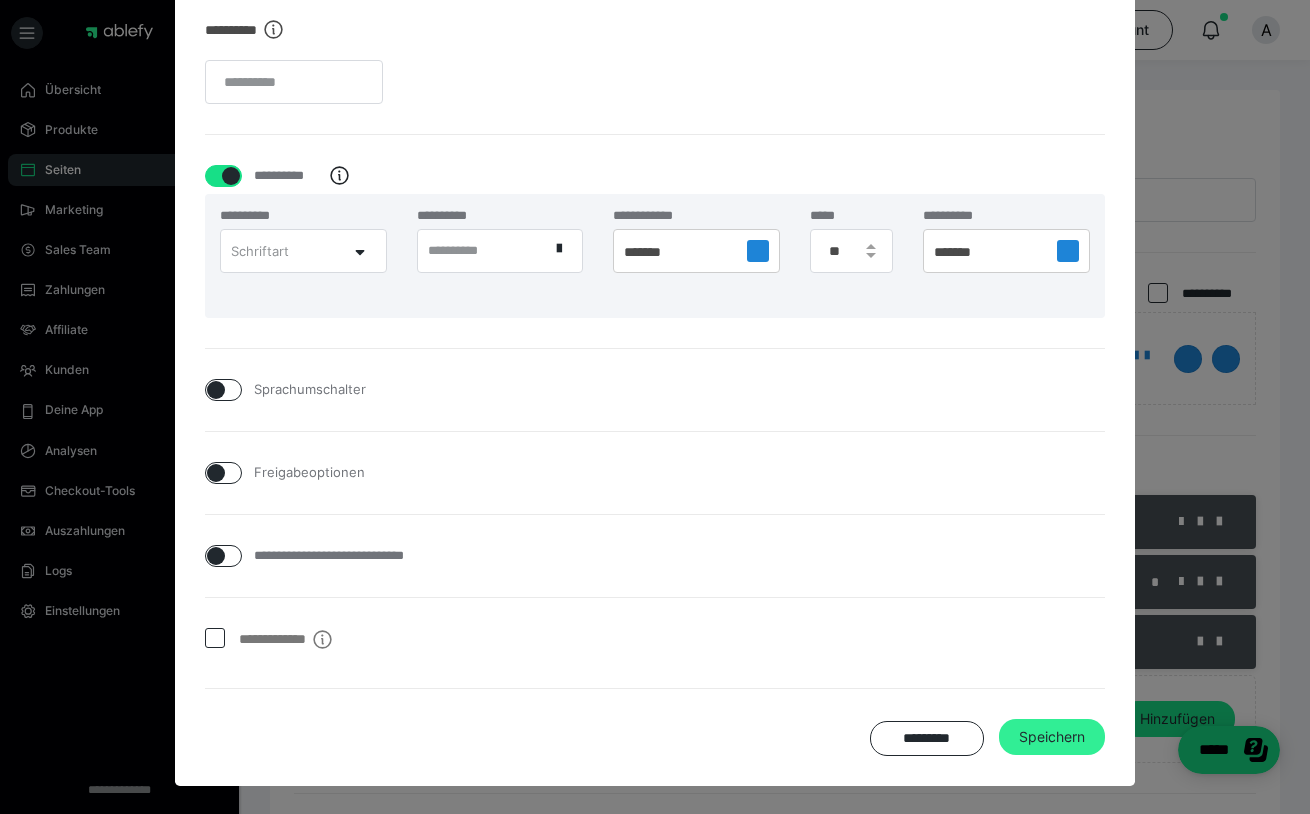 scroll, scrollTop: 819, scrollLeft: 0, axis: vertical 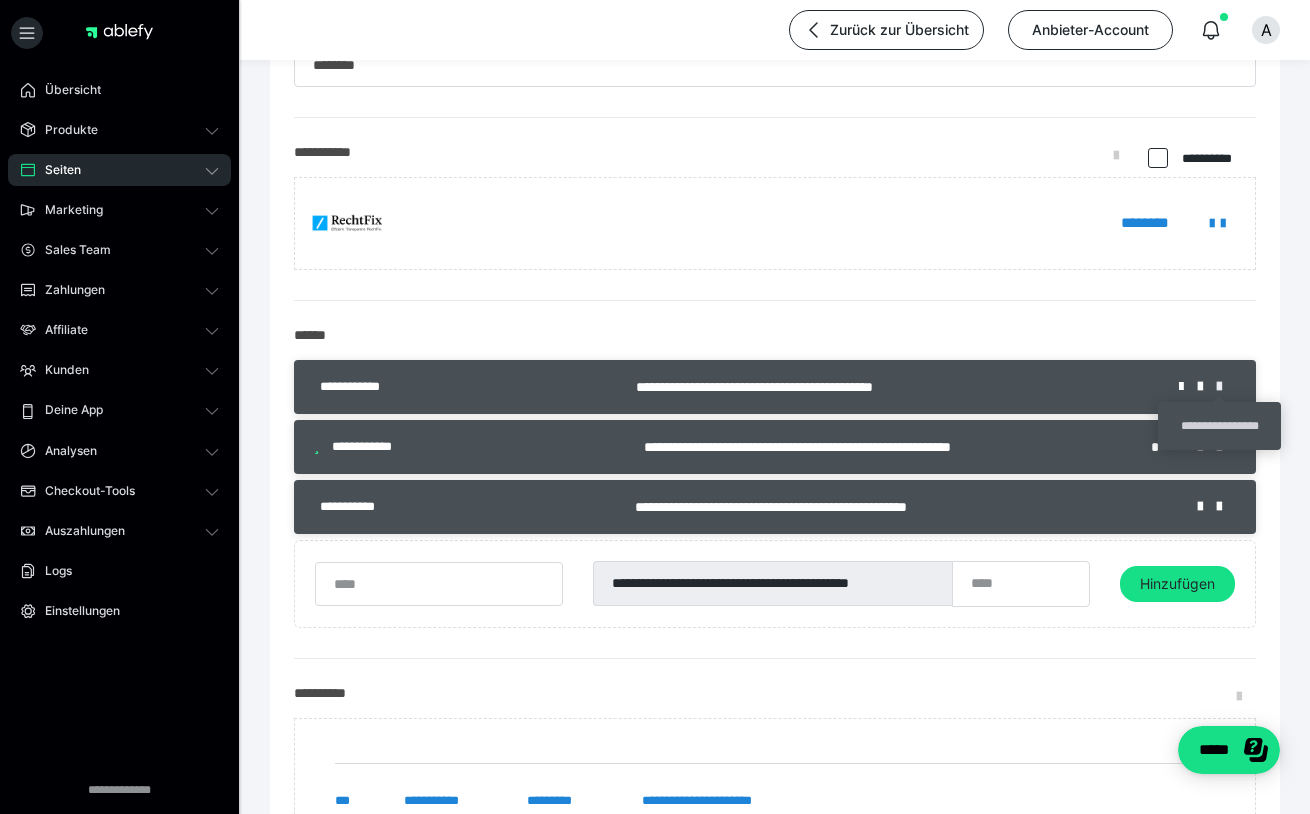 click at bounding box center [1226, 387] 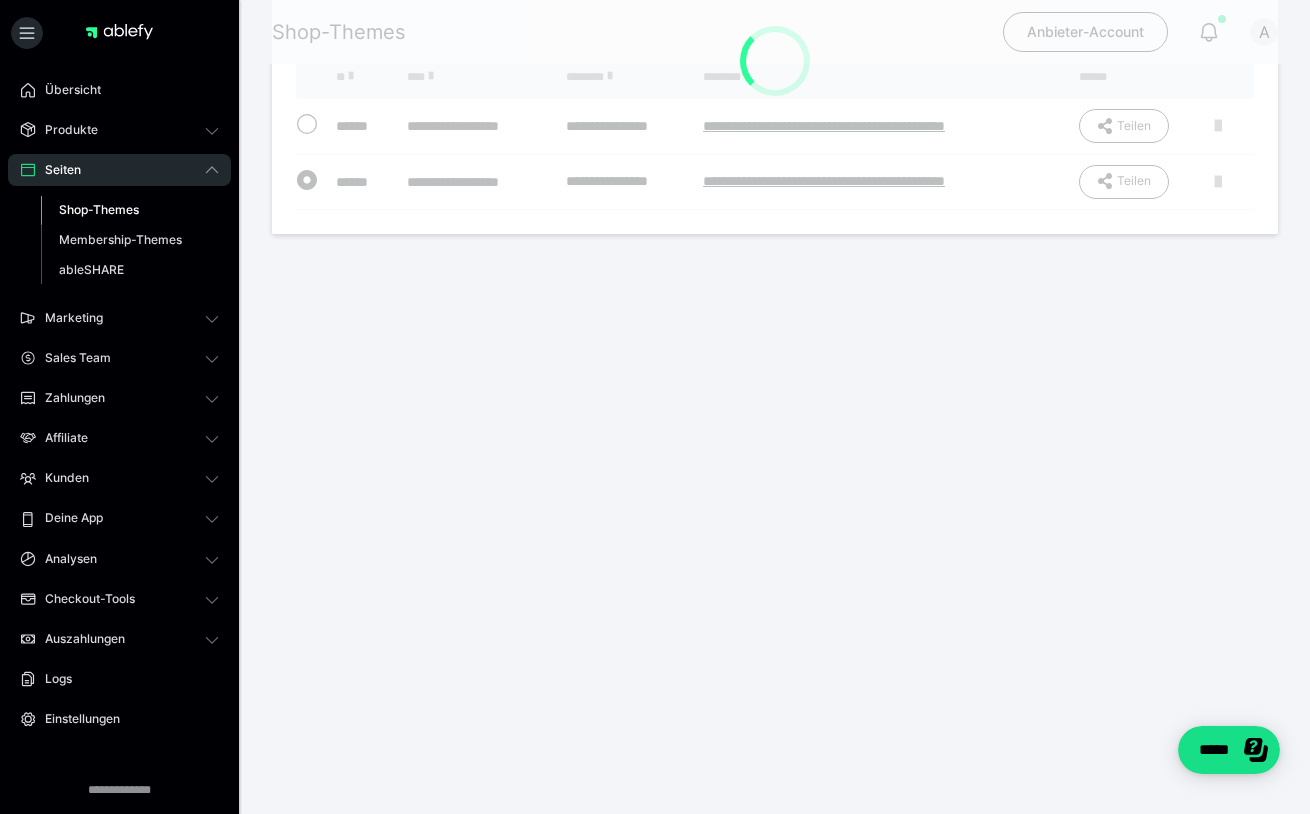 scroll, scrollTop: 0, scrollLeft: 0, axis: both 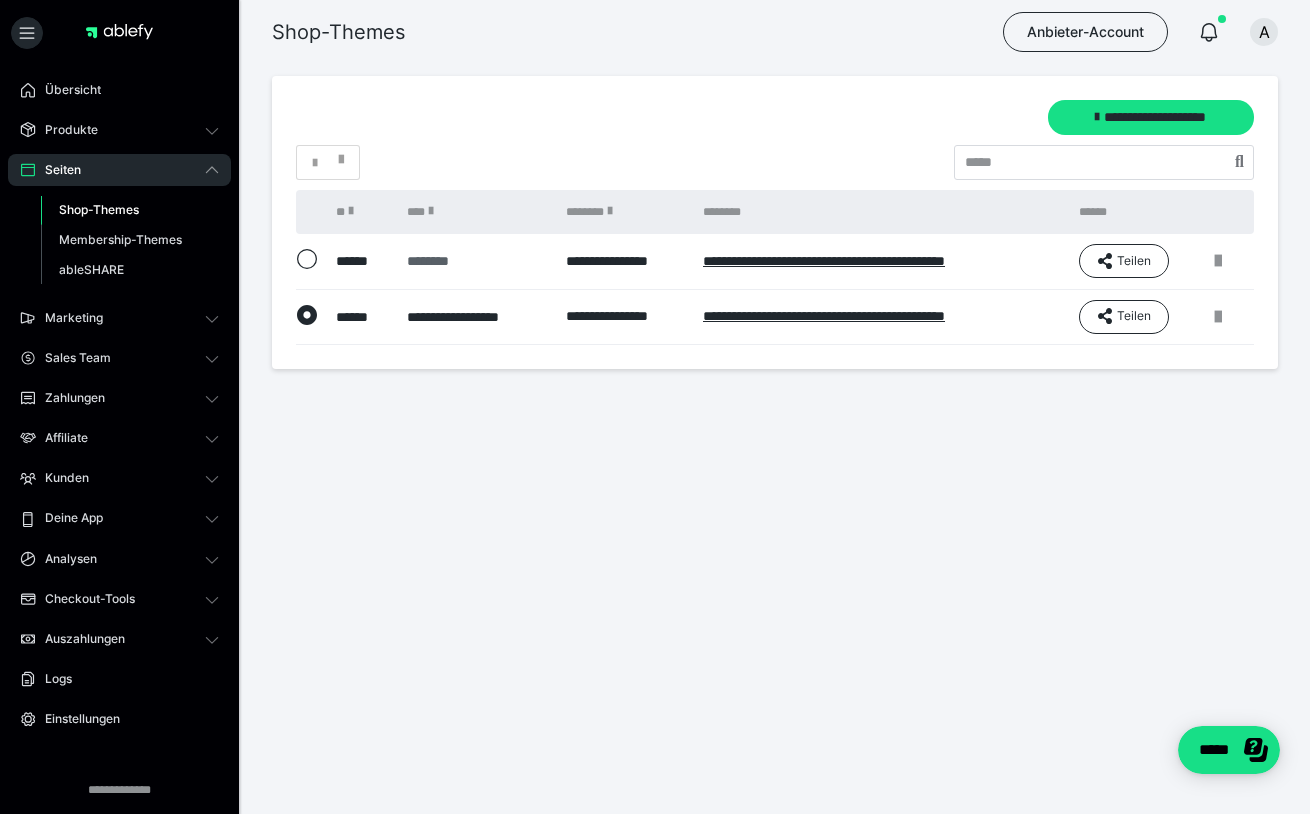click on "********" at bounding box center [476, 261] 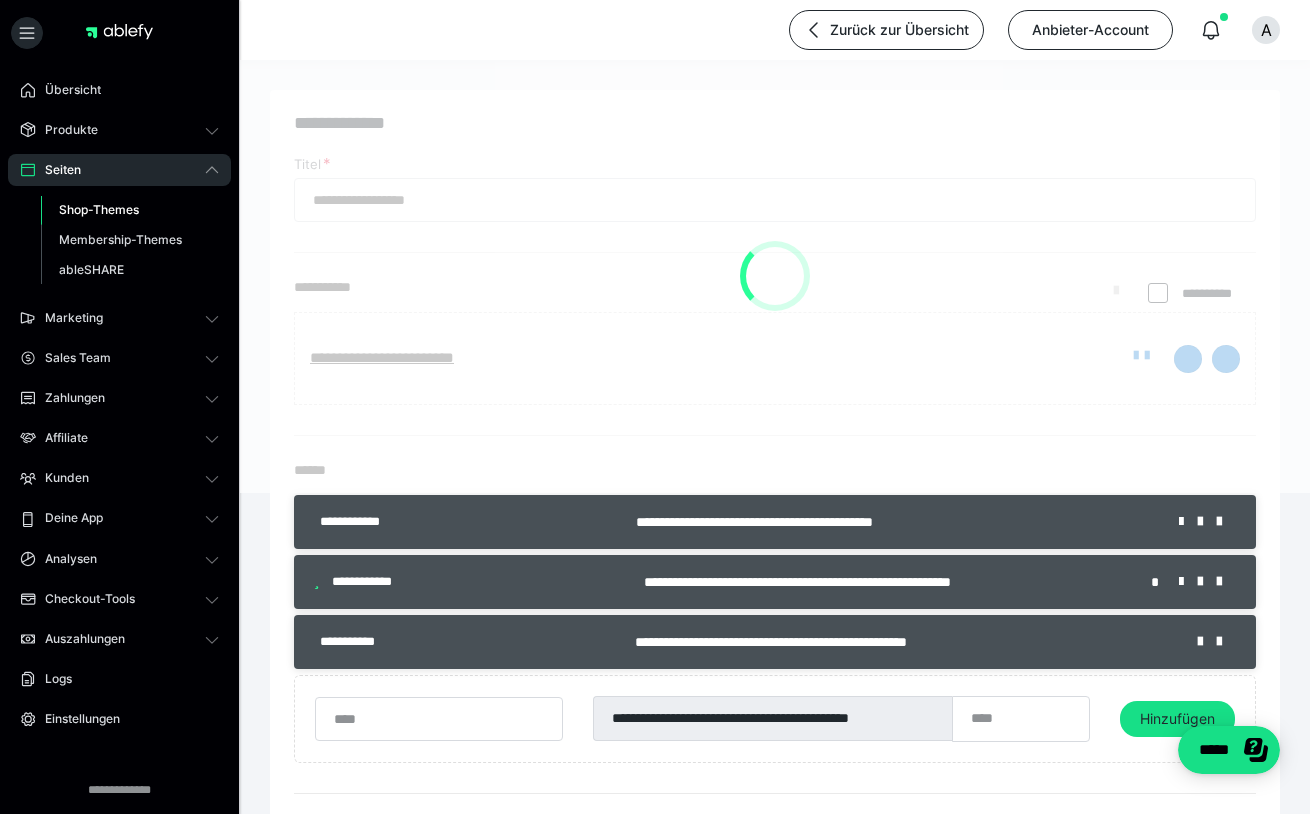 type on "********" 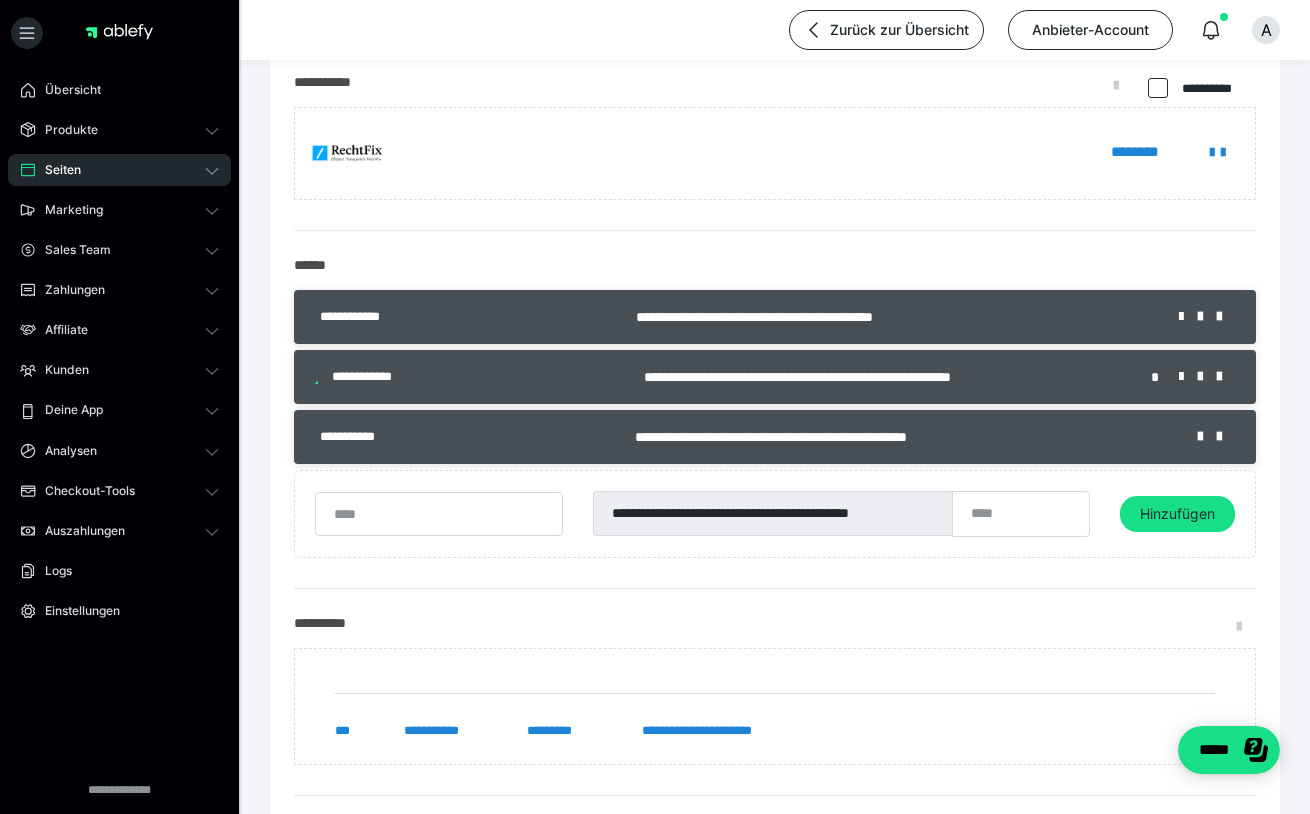 scroll, scrollTop: 208, scrollLeft: 0, axis: vertical 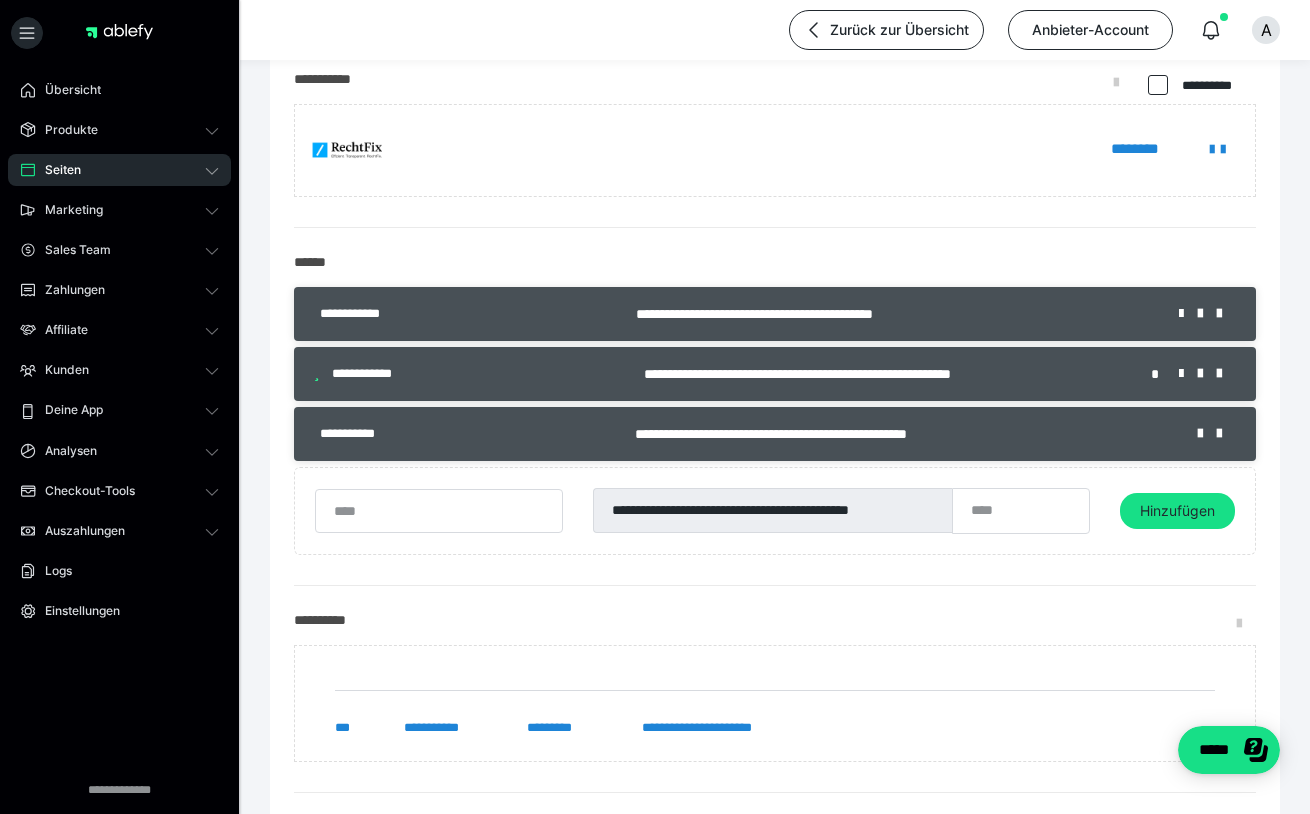 click on "**********" at bounding box center [775, 314] 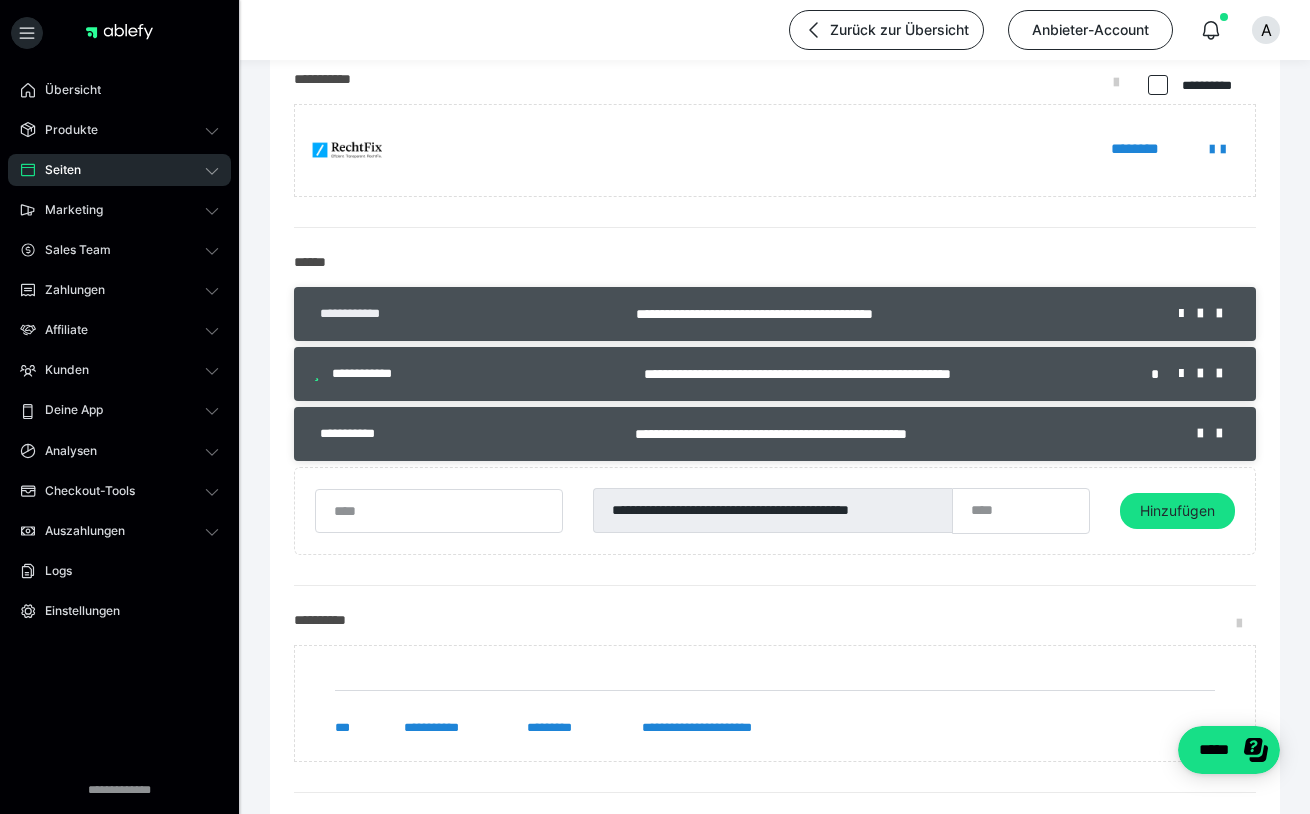 click on "**********" at bounding box center [361, 314] 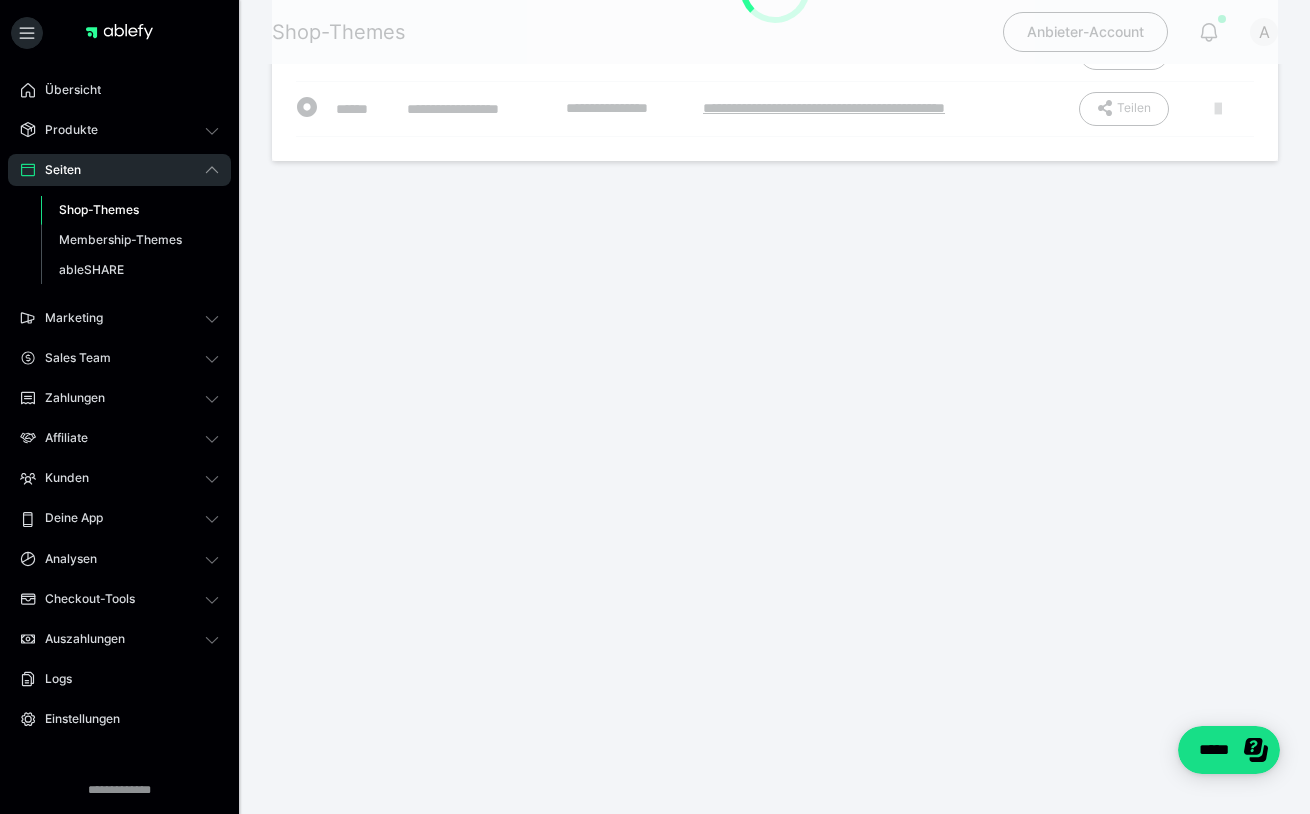 scroll, scrollTop: 0, scrollLeft: 0, axis: both 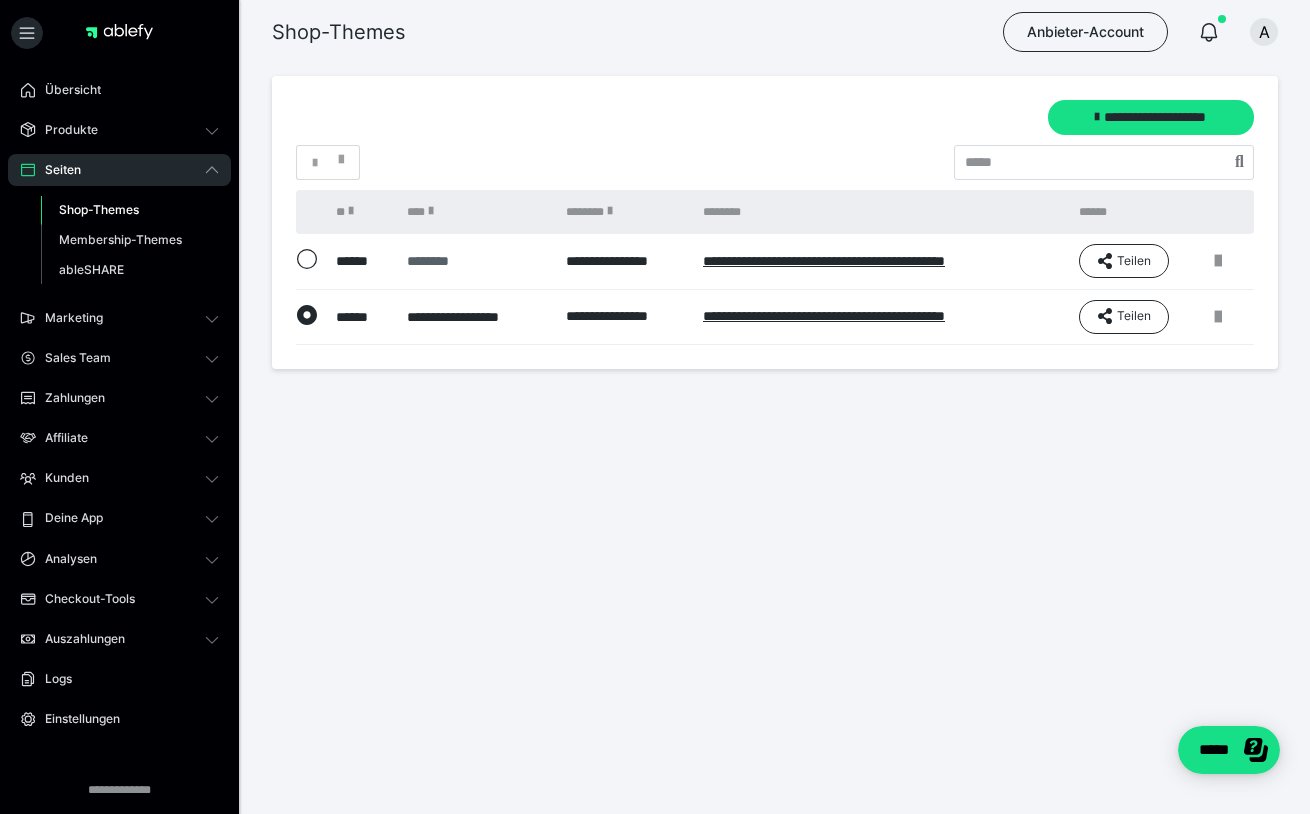 click on "********" at bounding box center [476, 261] 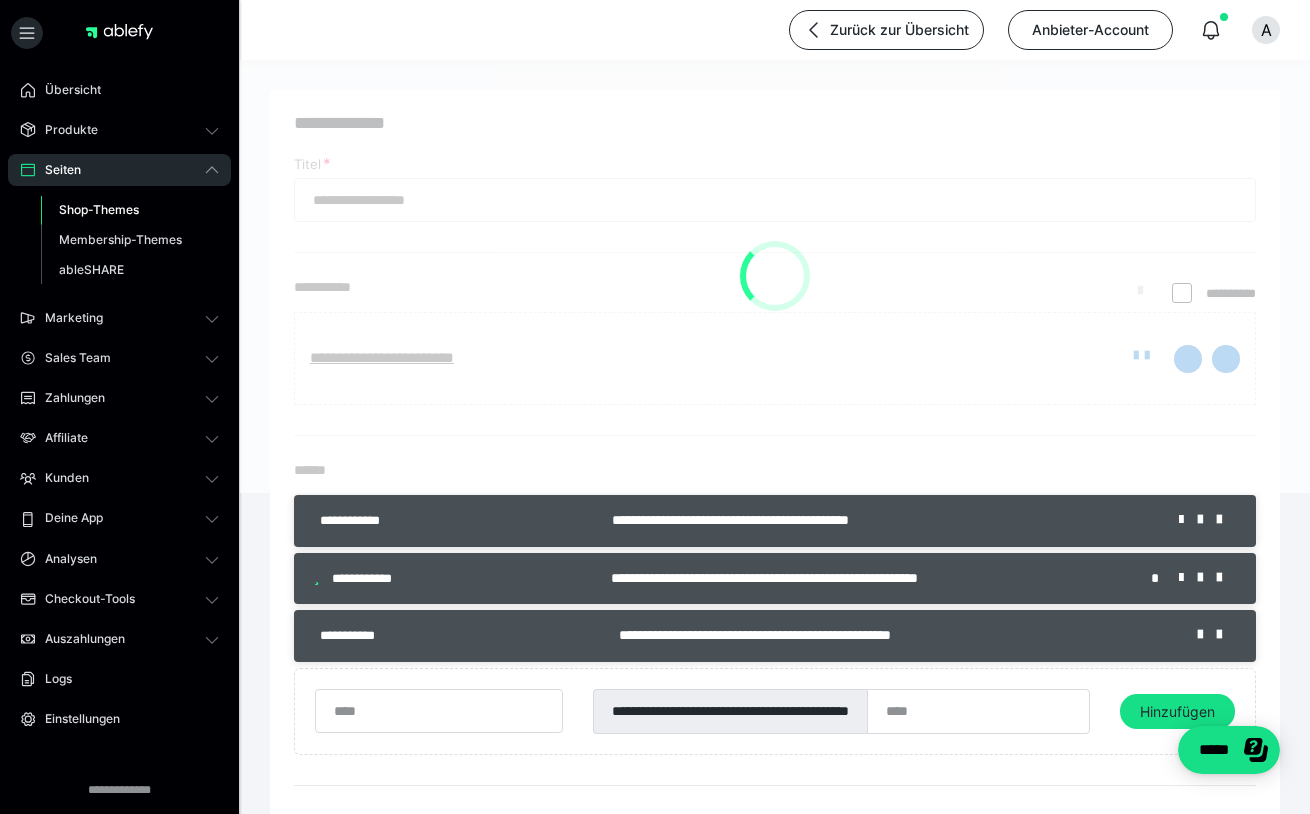 type on "********" 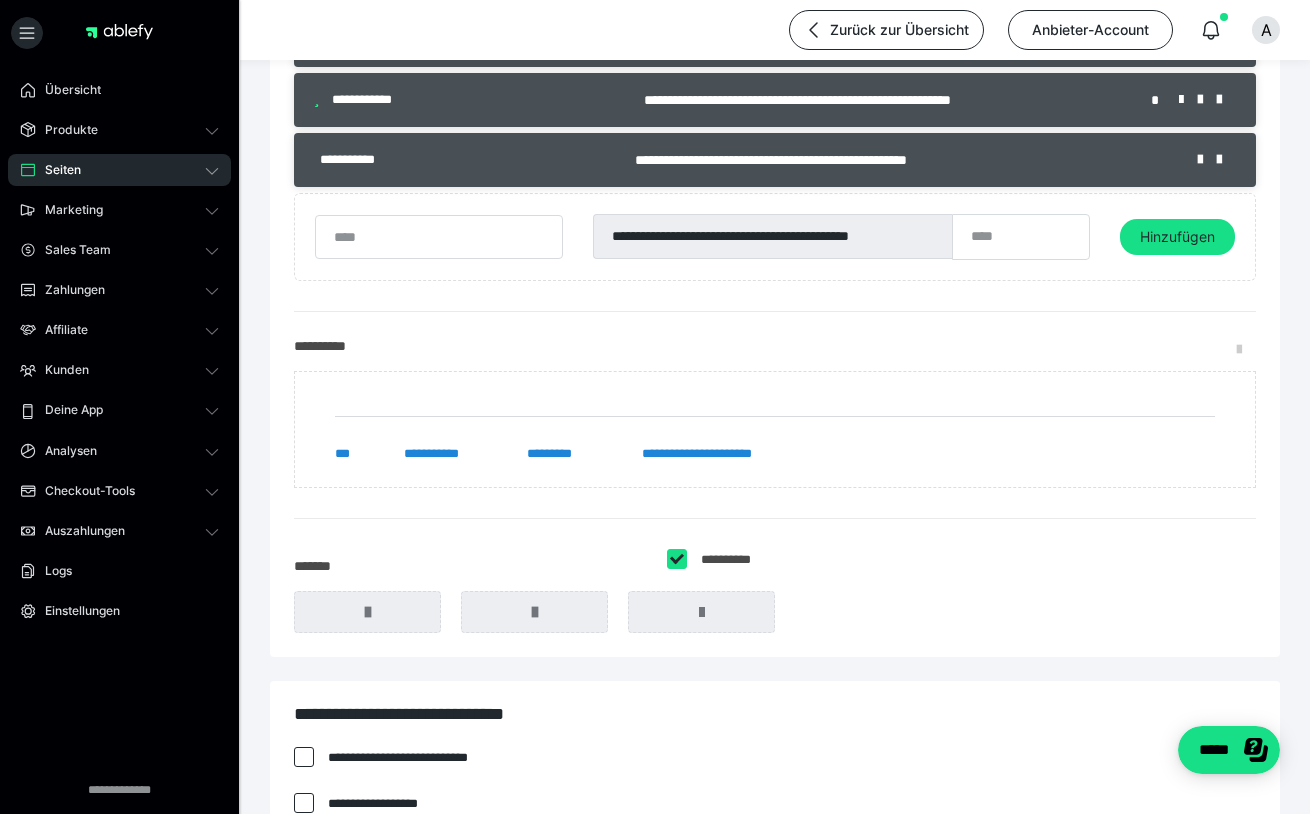 scroll, scrollTop: 482, scrollLeft: 0, axis: vertical 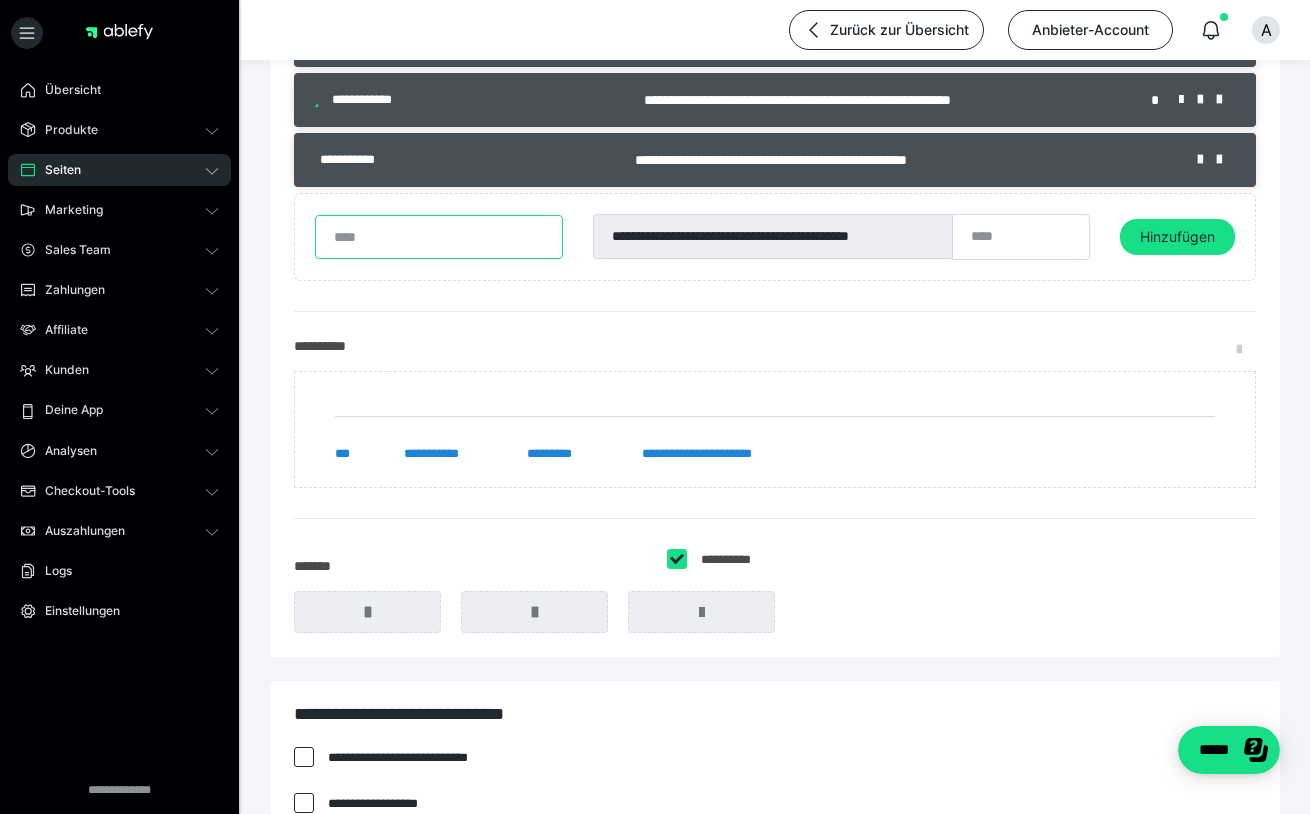 click at bounding box center [439, 237] 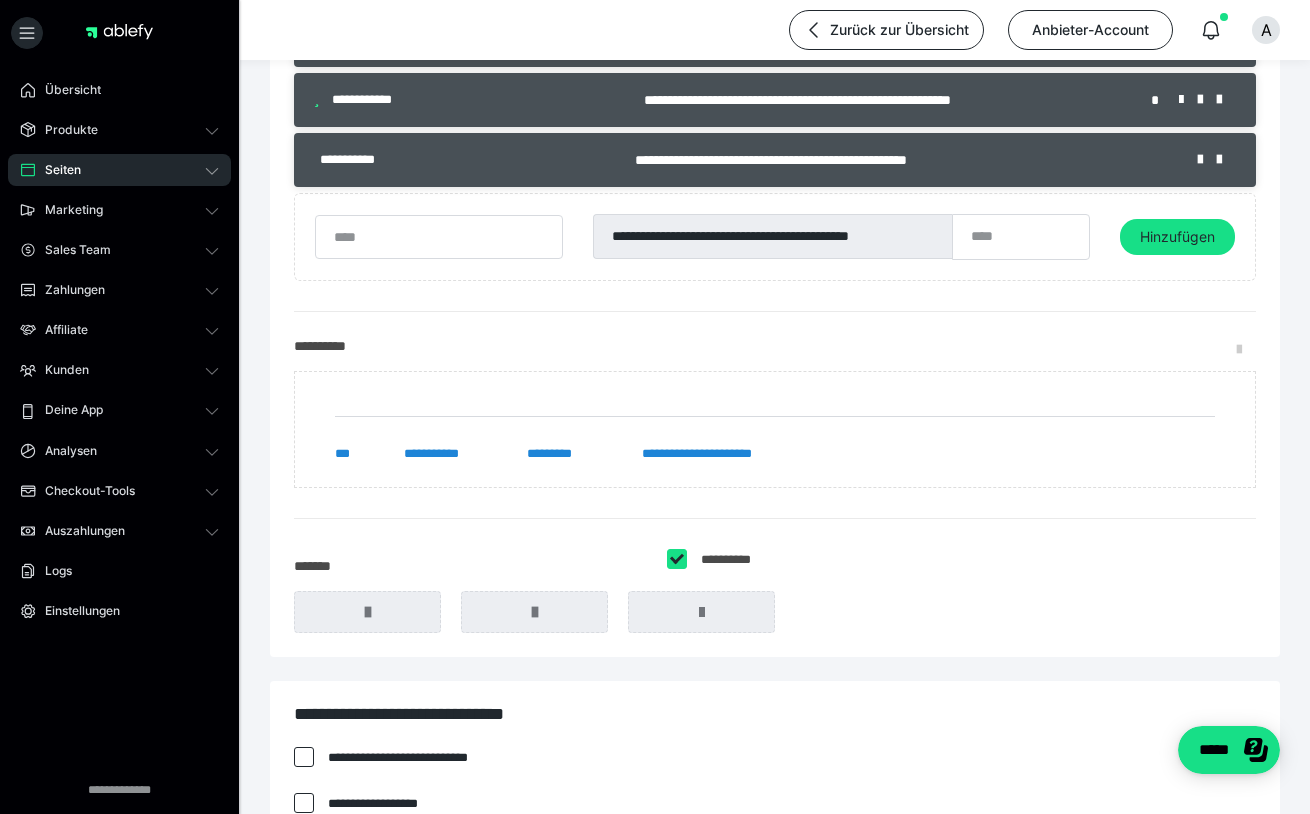 click on "**********" at bounding box center (775, 346) 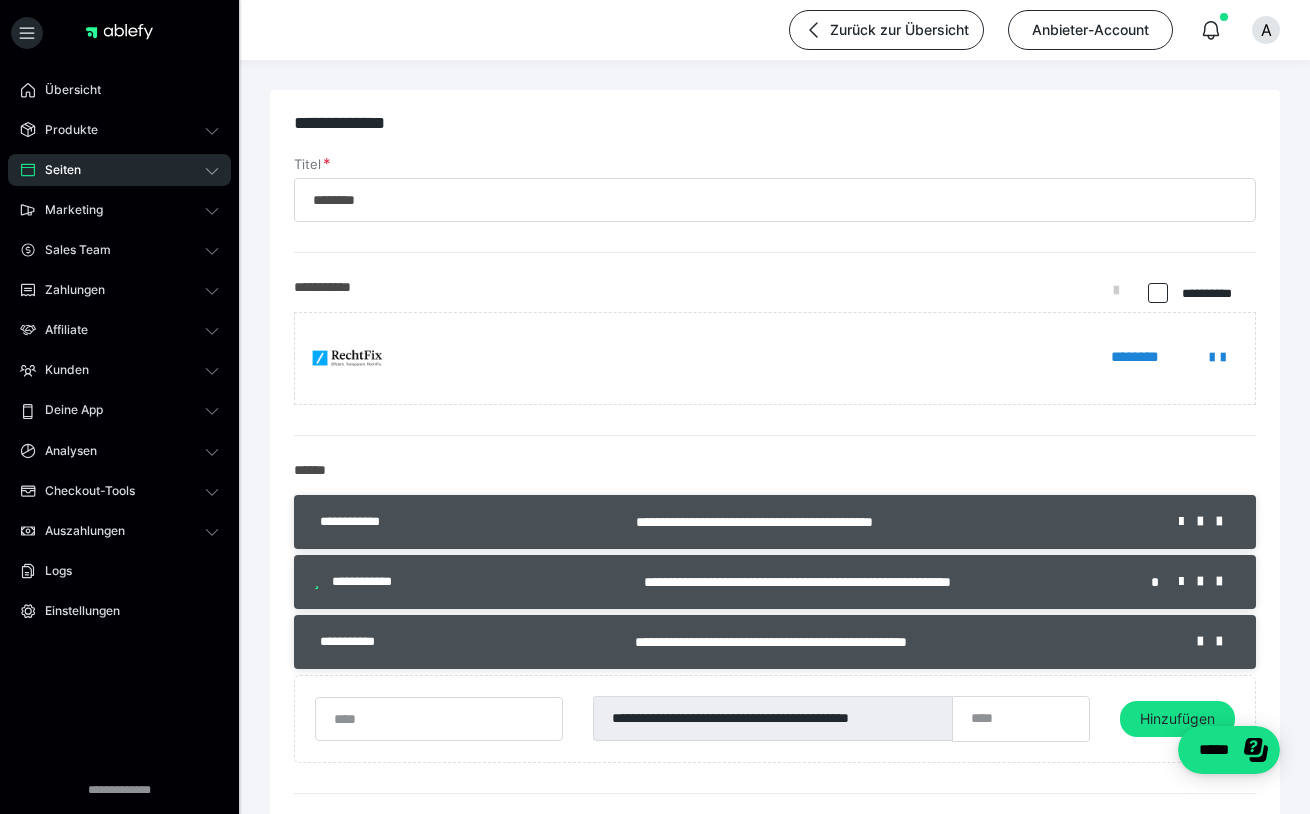 scroll, scrollTop: 0, scrollLeft: 0, axis: both 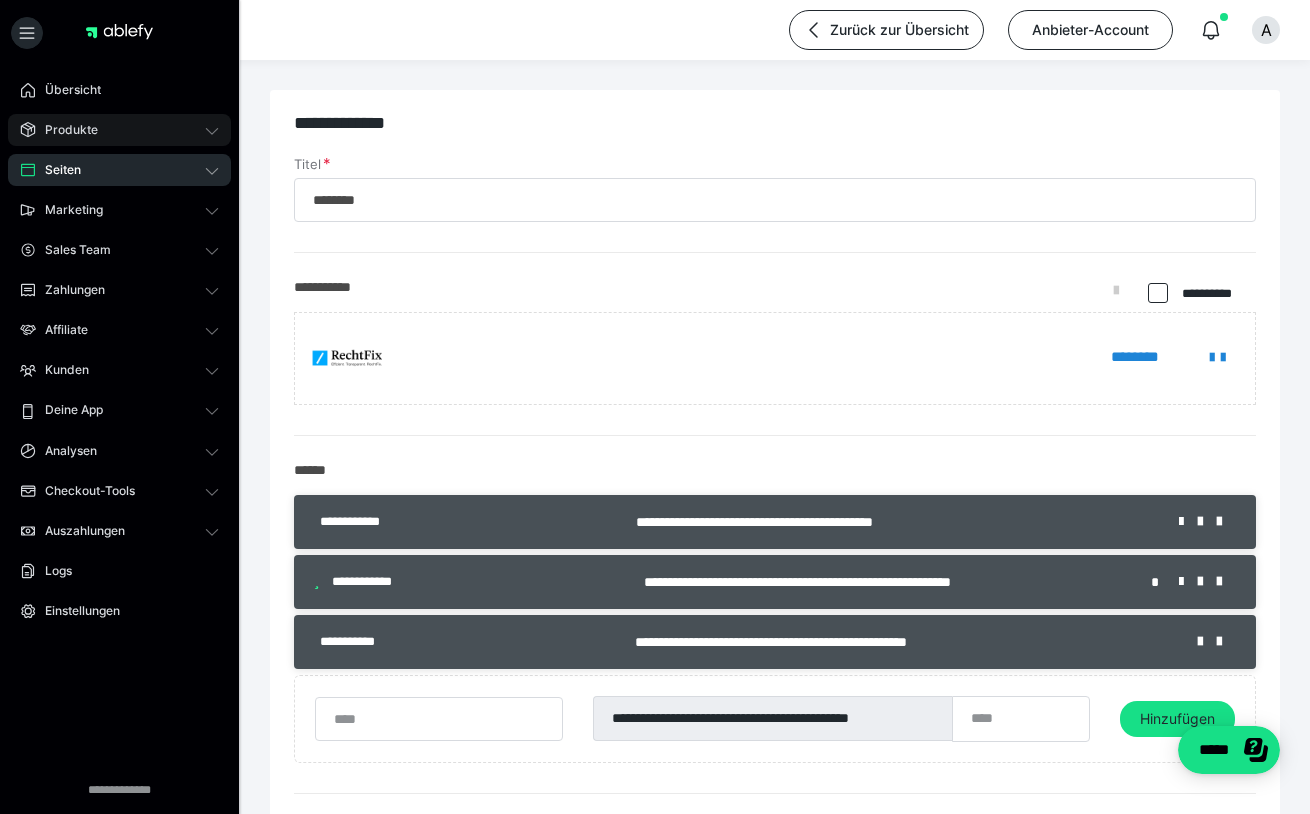 click on "Produkte" at bounding box center [64, 130] 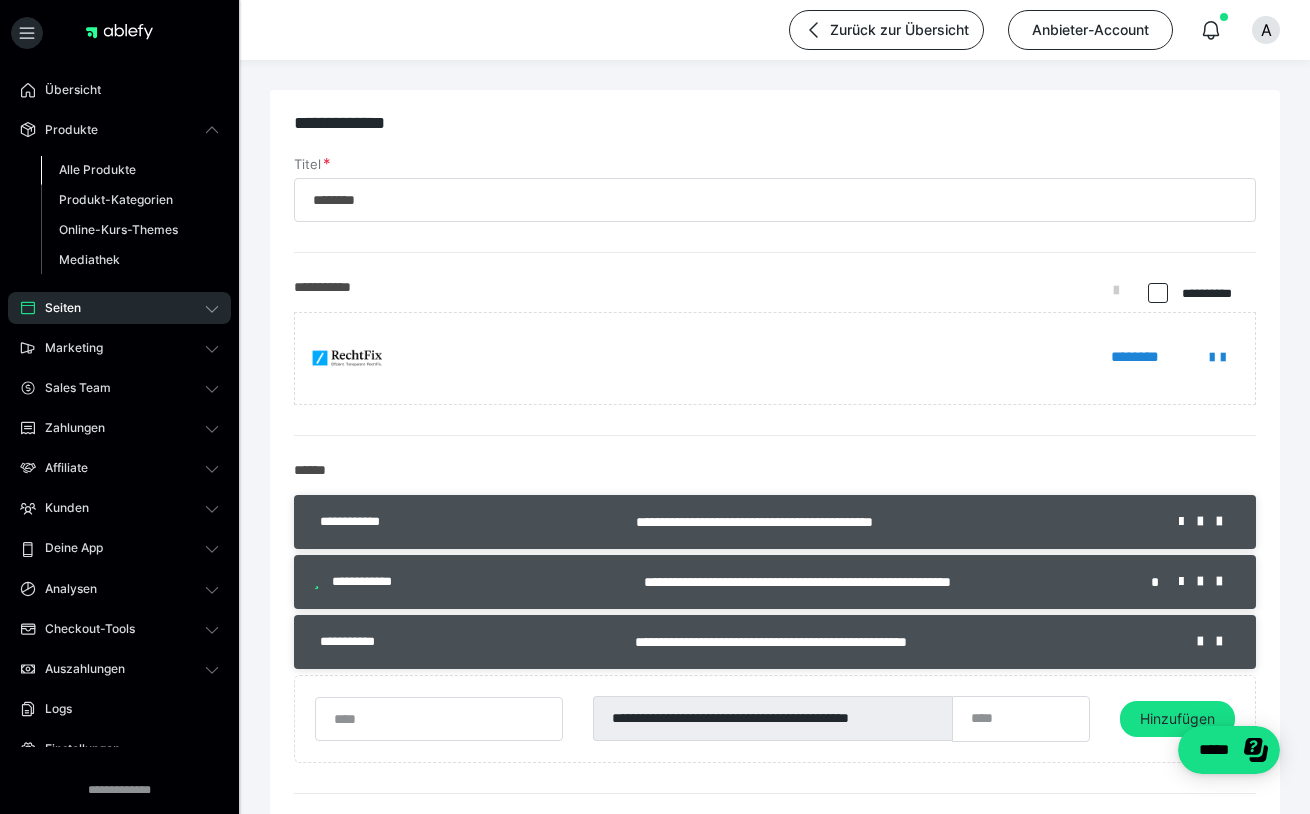 click on "Alle Produkte" at bounding box center (97, 169) 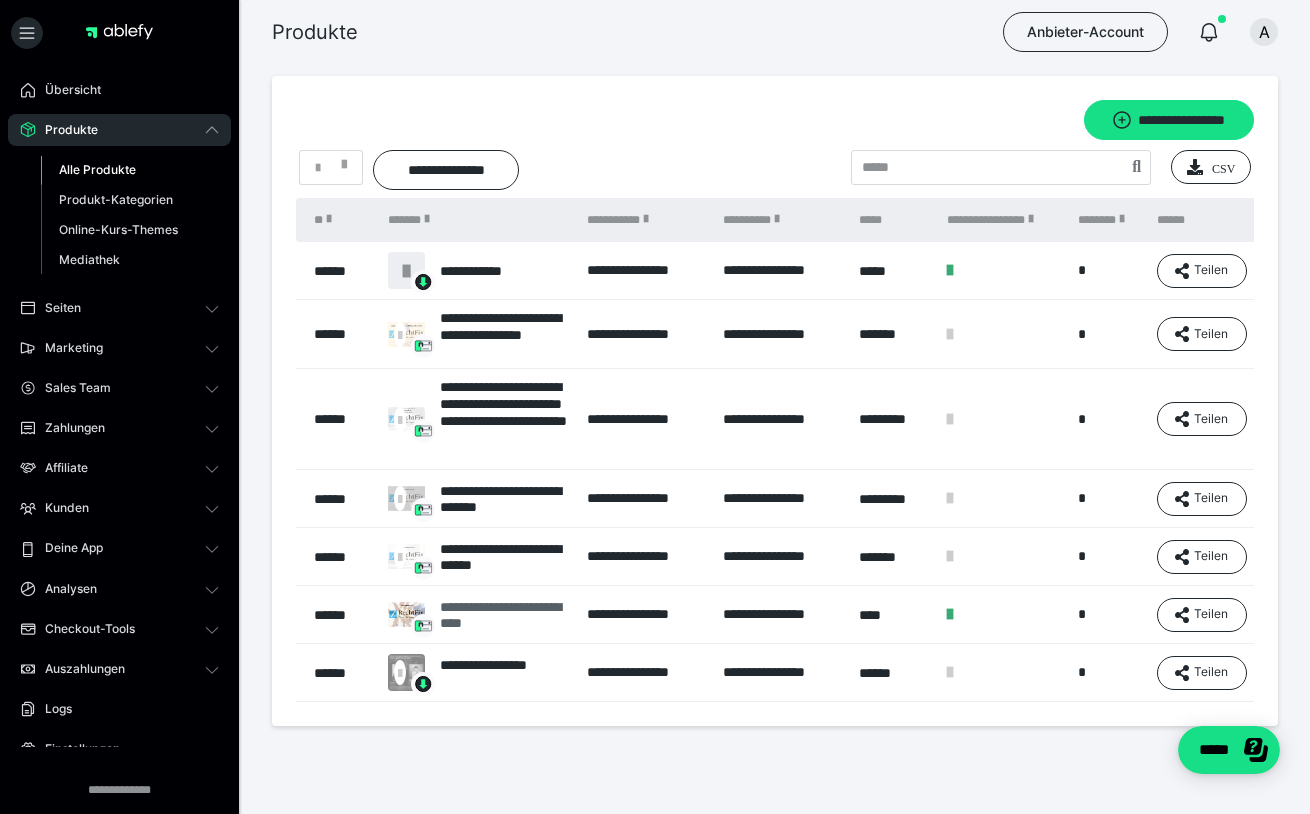 click on "**********" at bounding box center (503, 615) 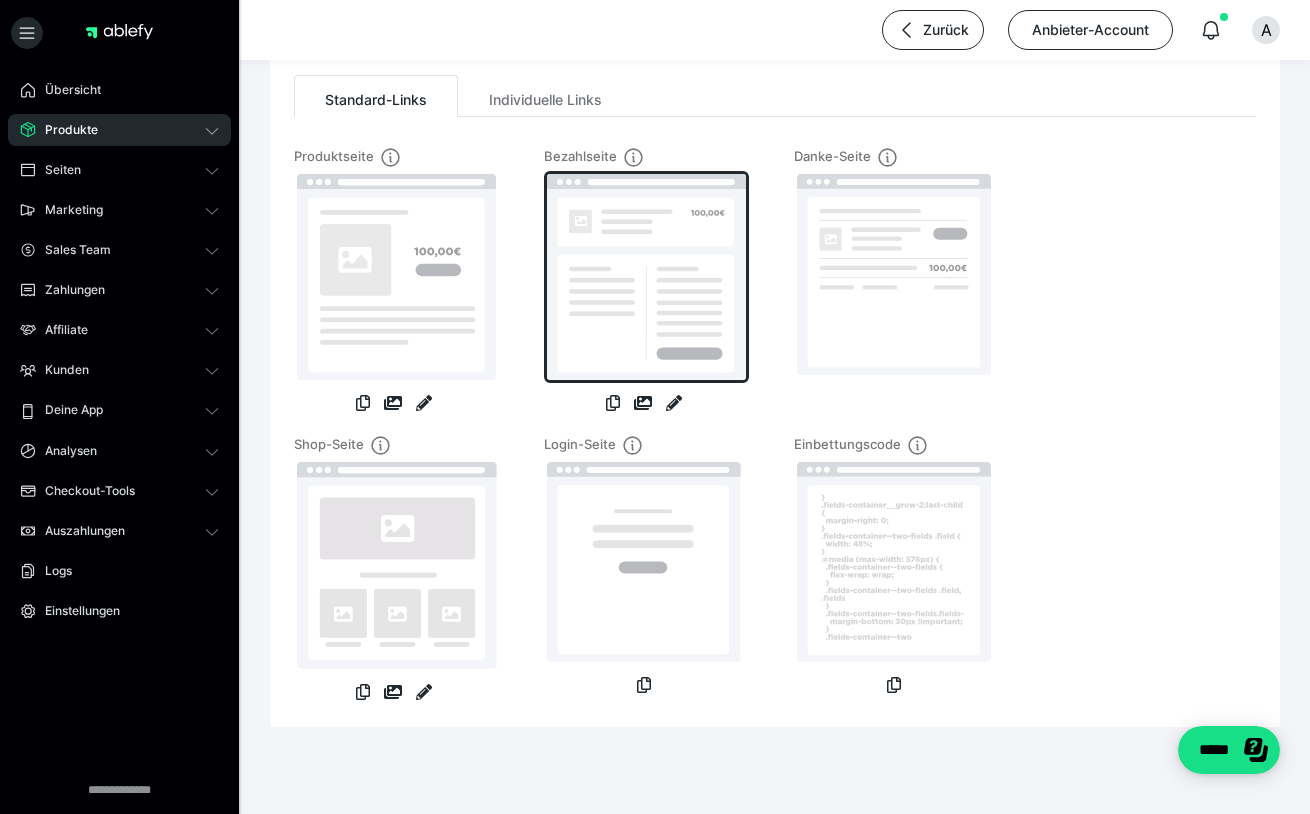 scroll, scrollTop: 158, scrollLeft: 0, axis: vertical 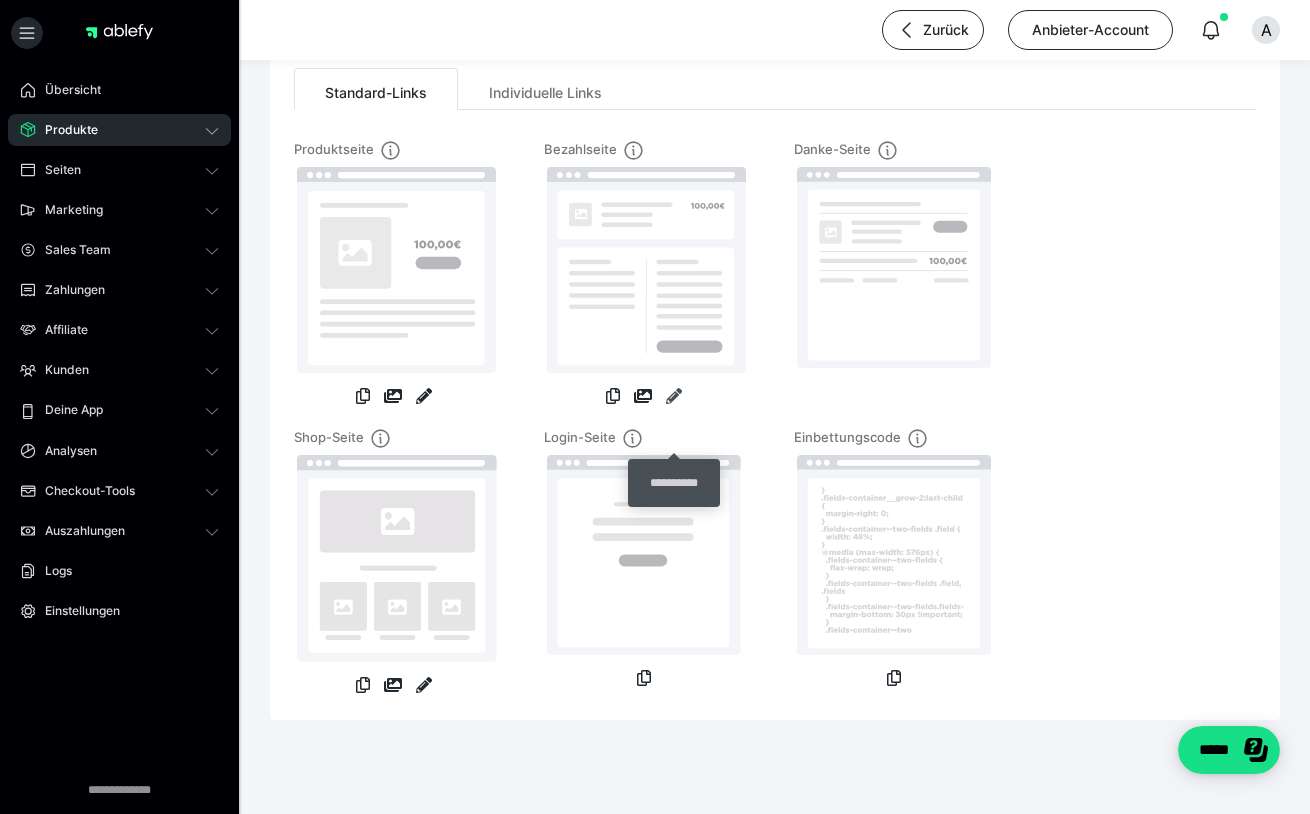 click at bounding box center [674, 396] 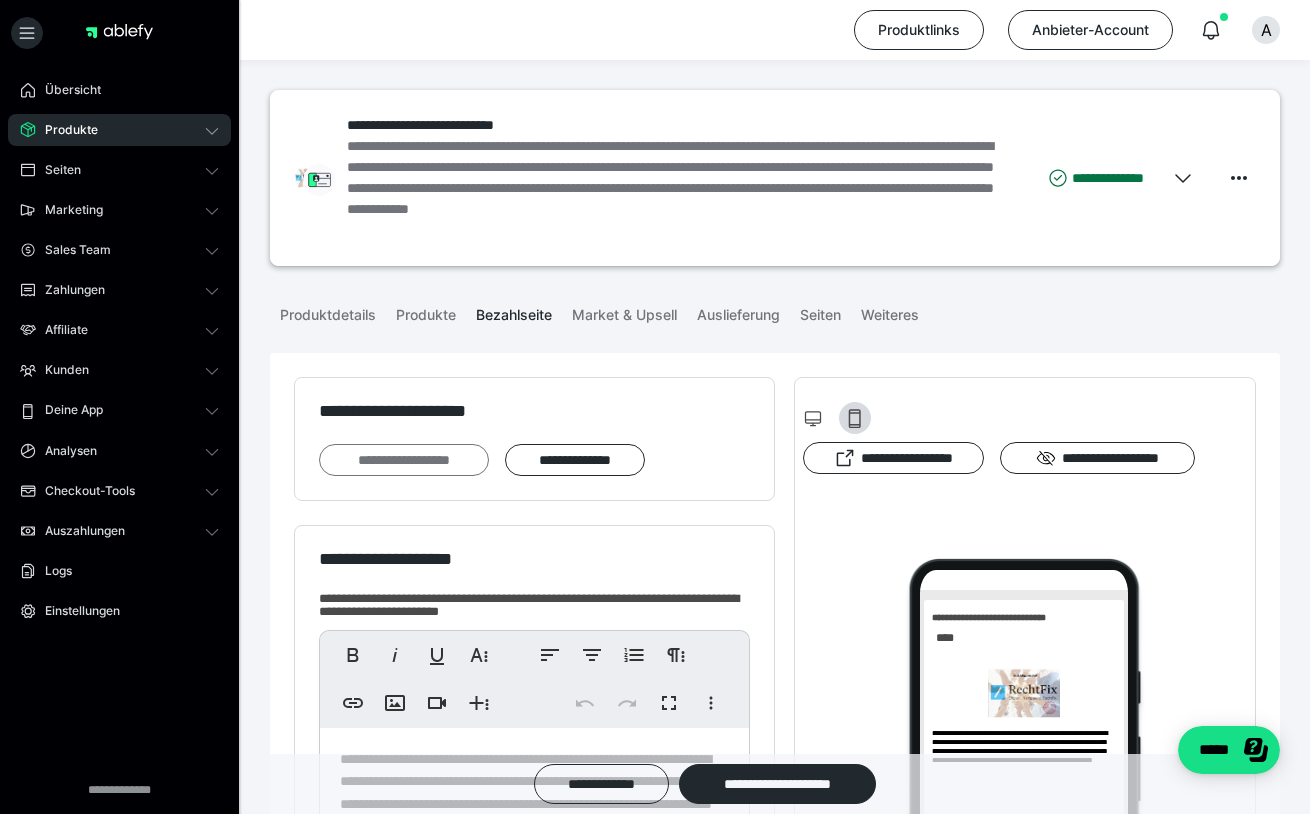 scroll, scrollTop: 0, scrollLeft: 0, axis: both 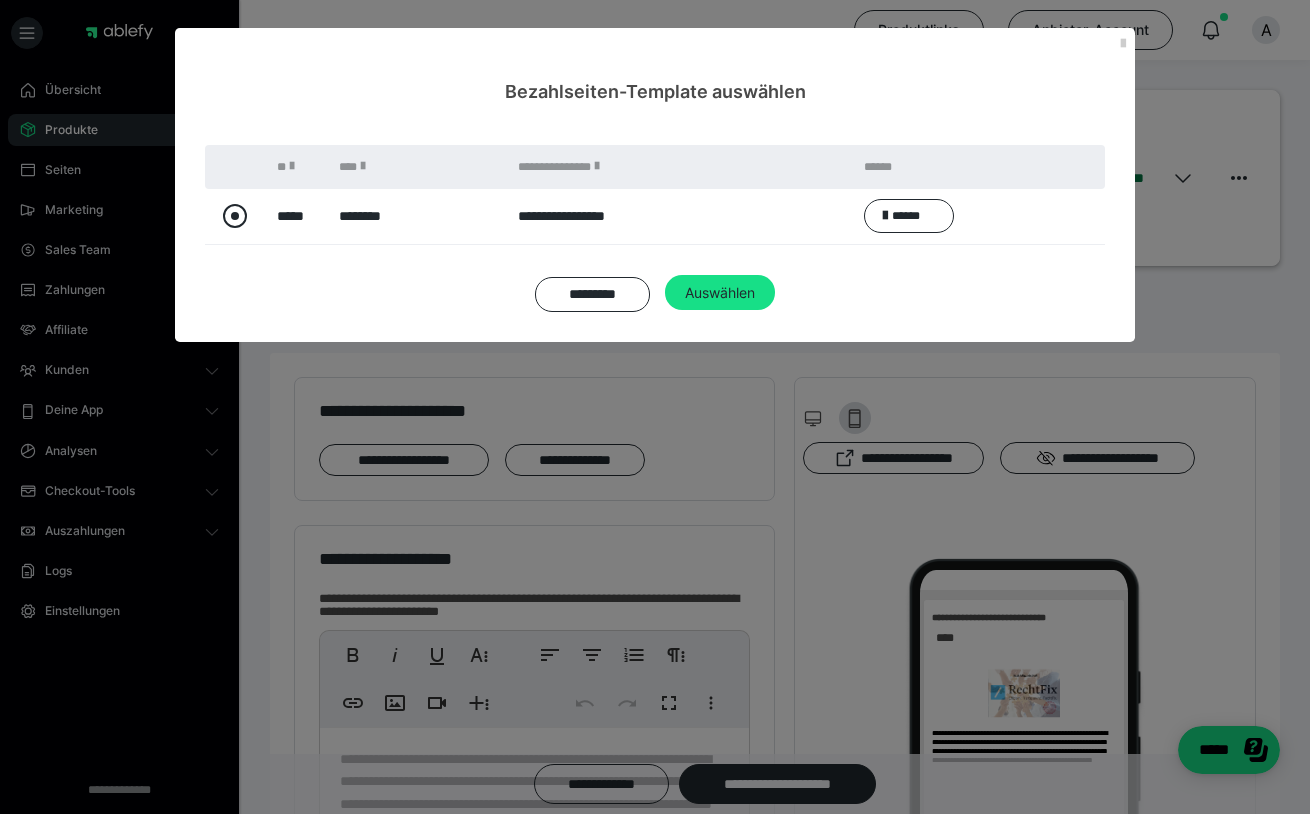 click at bounding box center (235, 216) 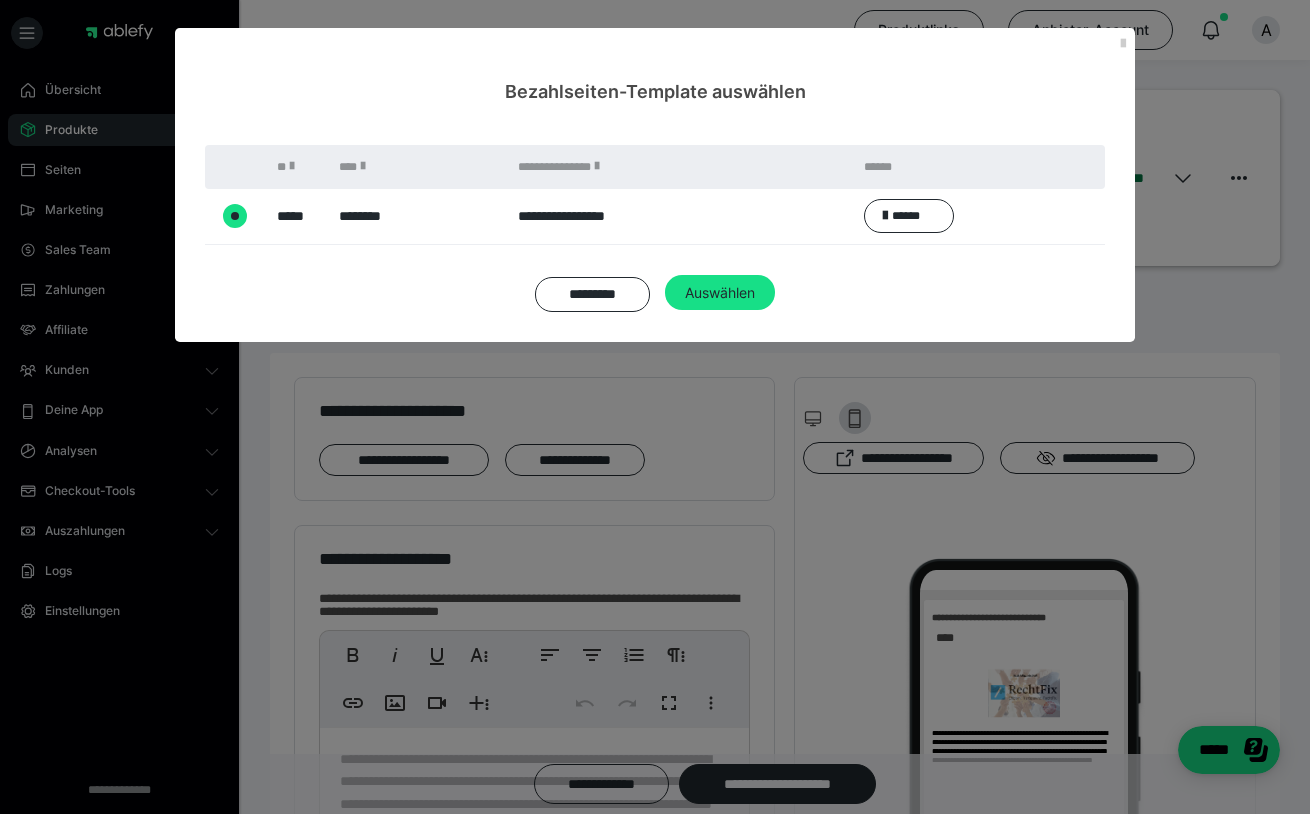 radio on "****" 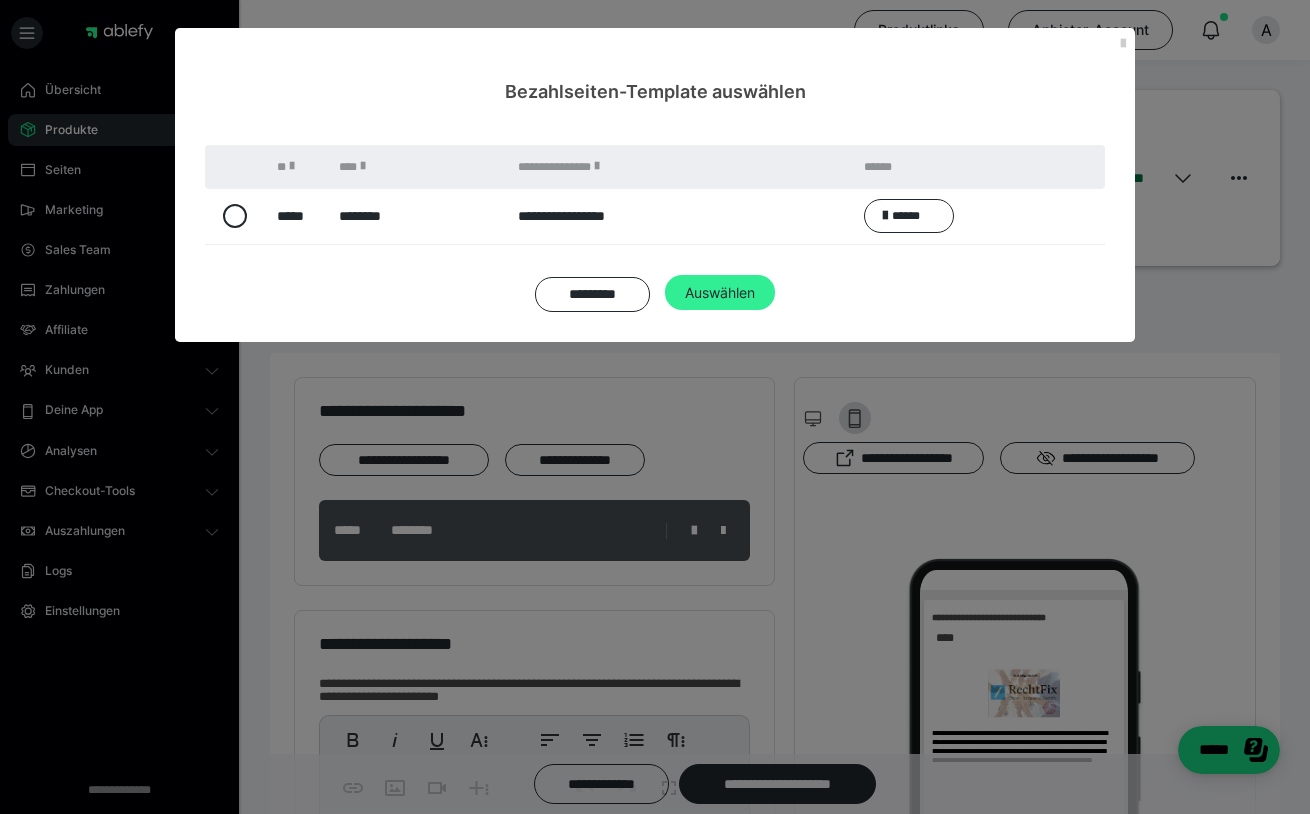 click on "Auswählen" at bounding box center (720, 293) 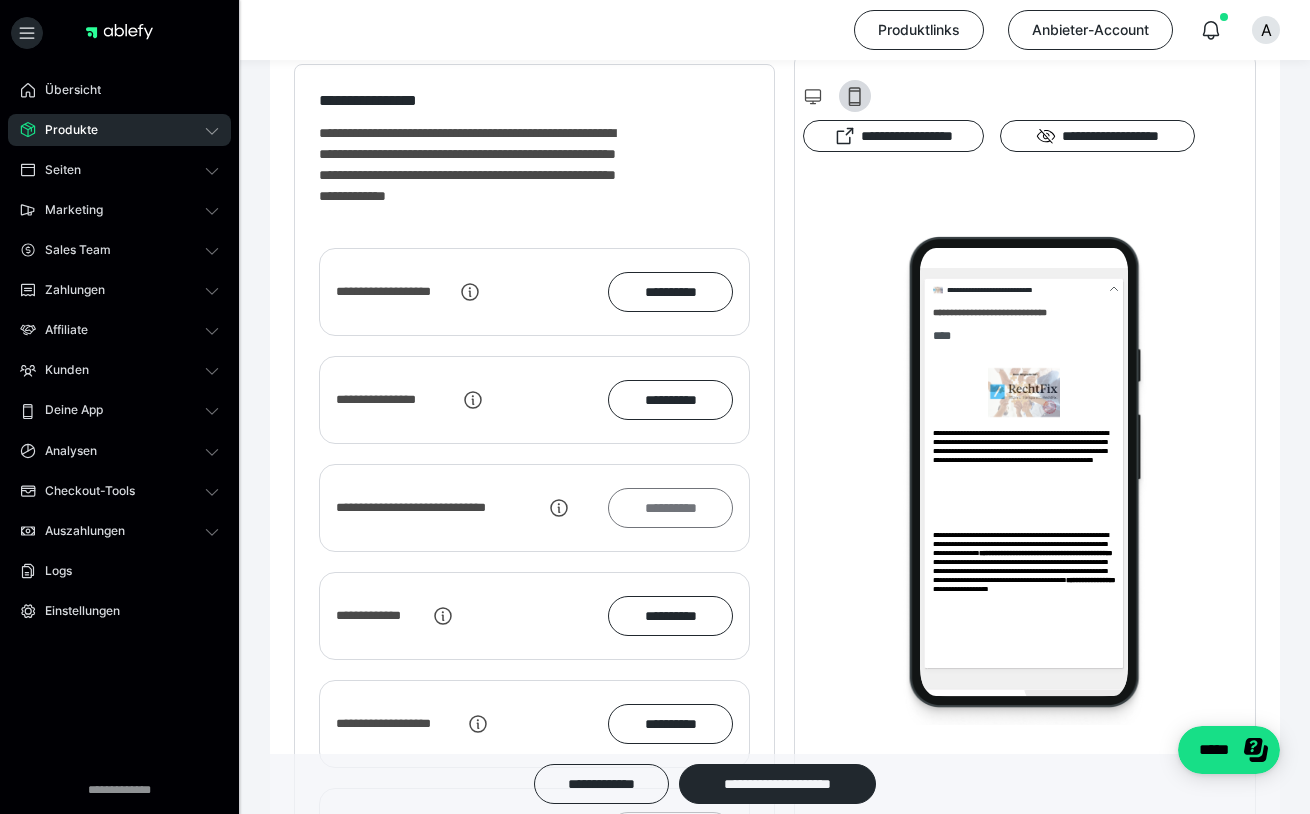 scroll, scrollTop: 2599, scrollLeft: 0, axis: vertical 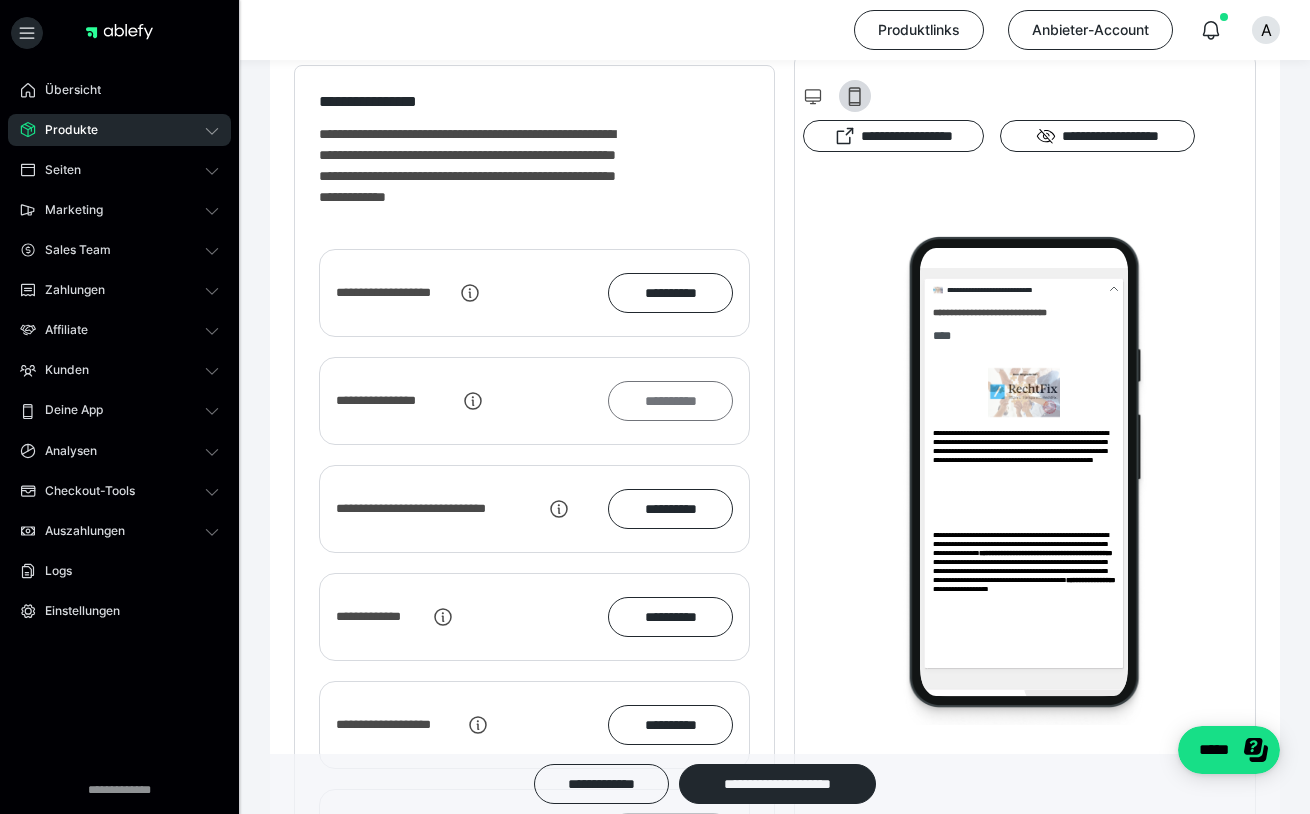 click on "**********" at bounding box center (670, 401) 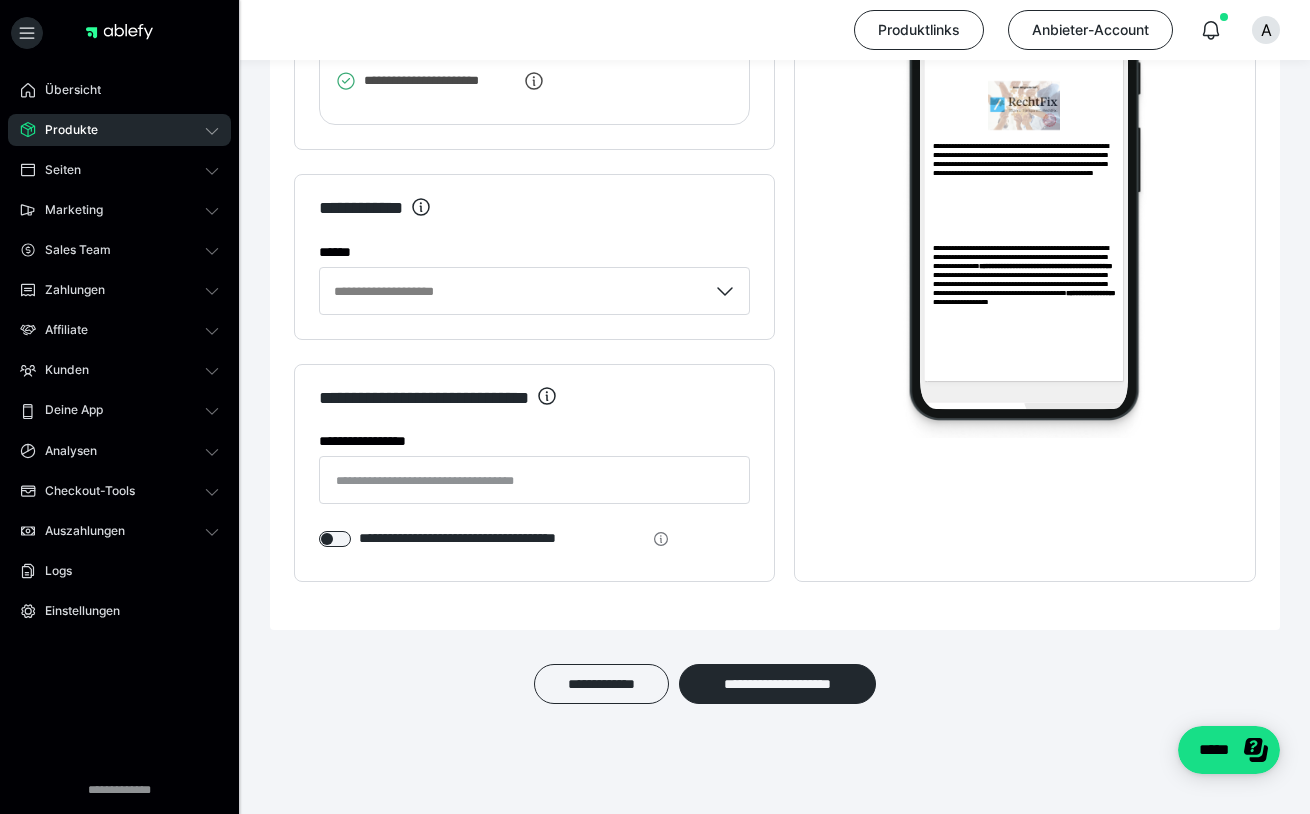 scroll, scrollTop: 3459, scrollLeft: 0, axis: vertical 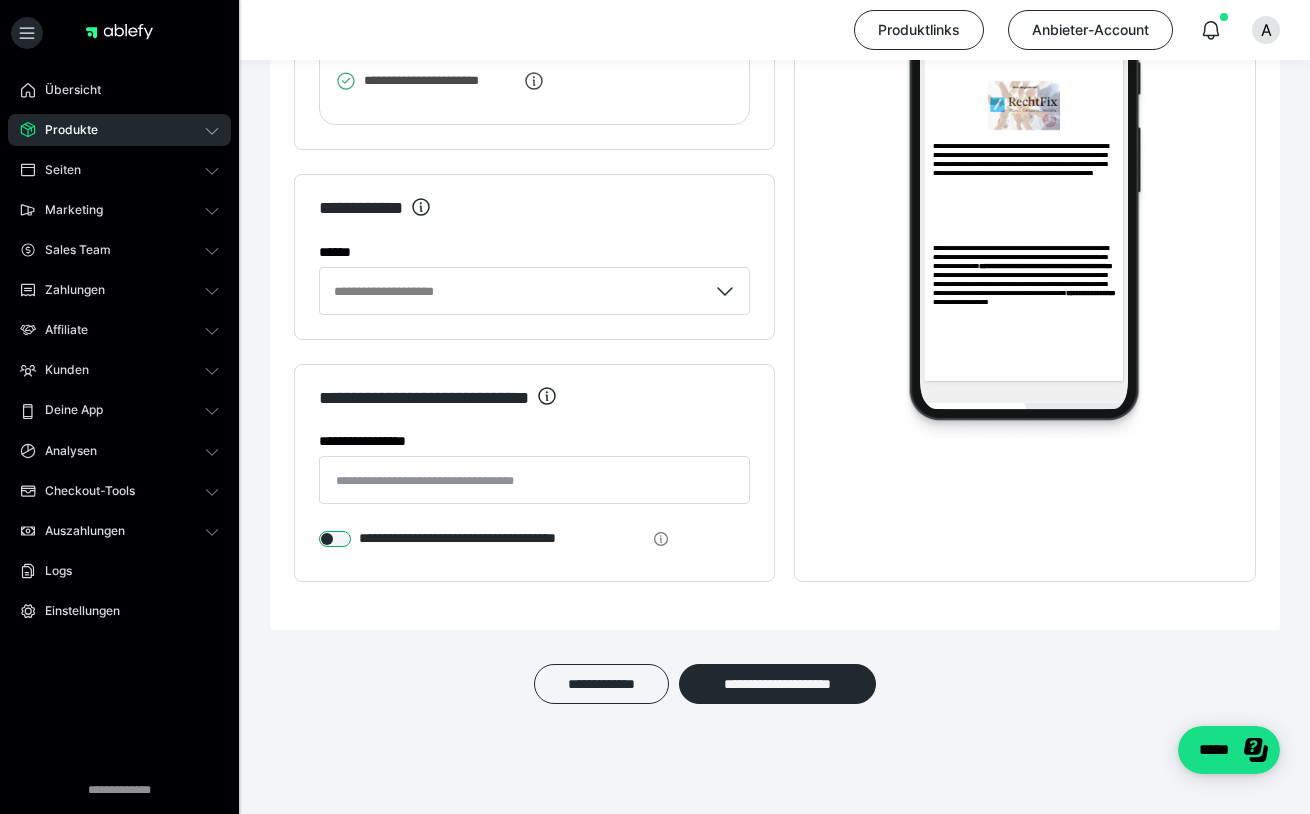 click at bounding box center (335, 539) 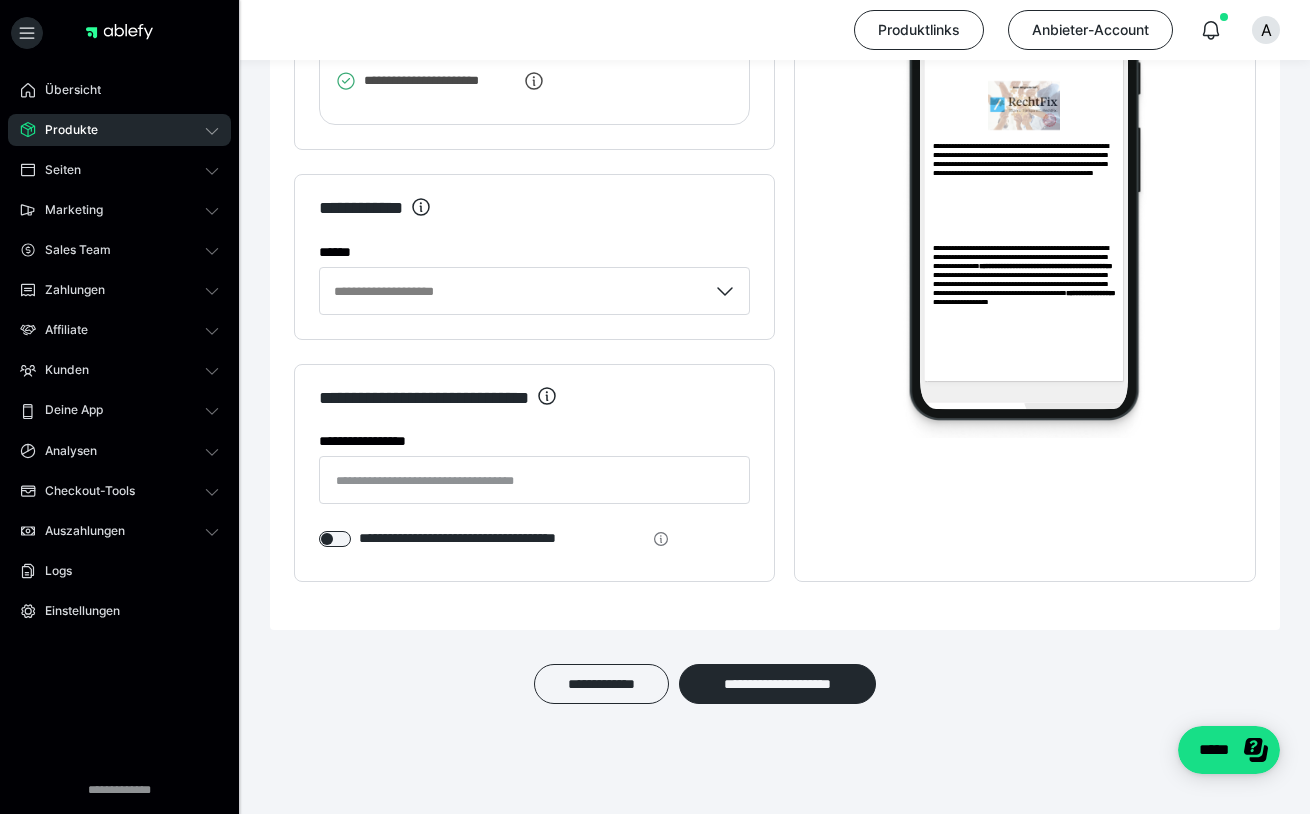 click on "**********" at bounding box center [534, 473] 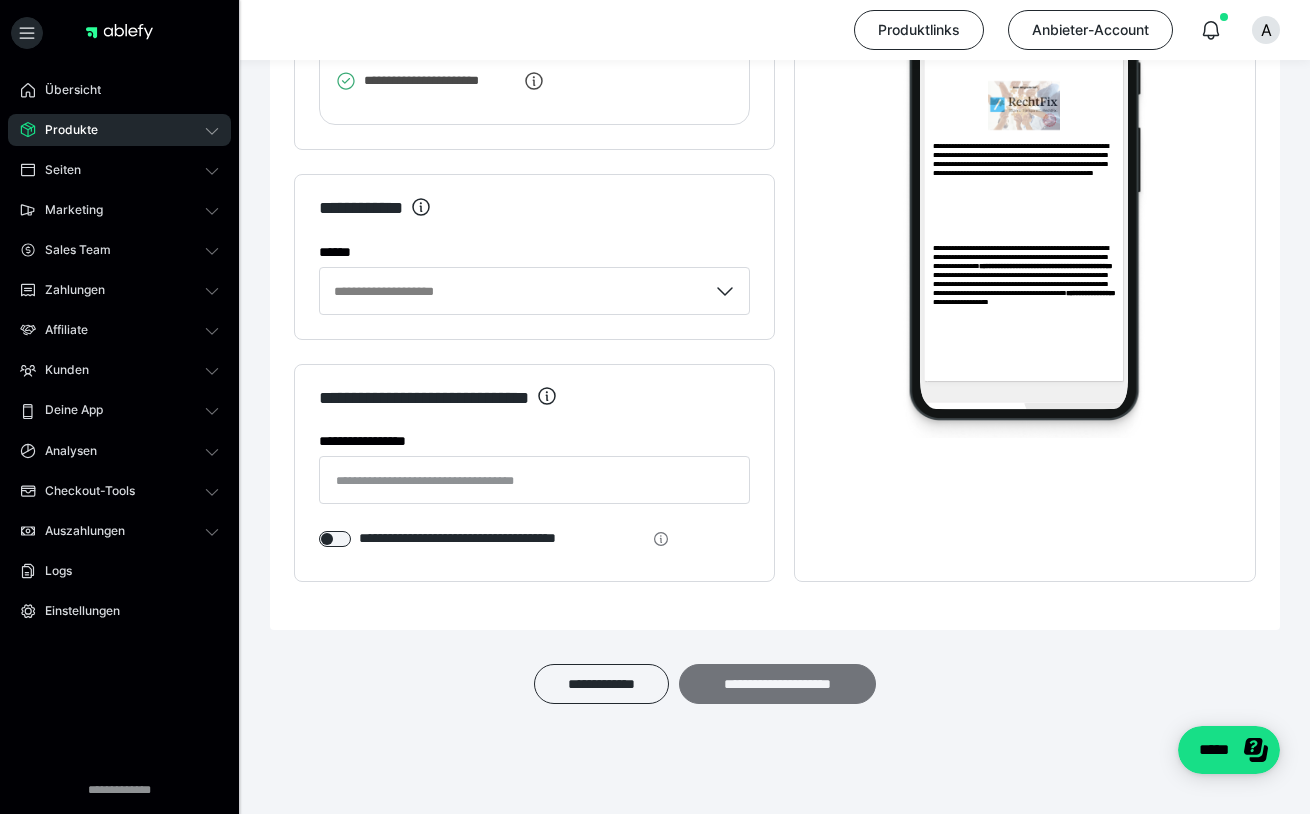 click on "**********" at bounding box center (777, 684) 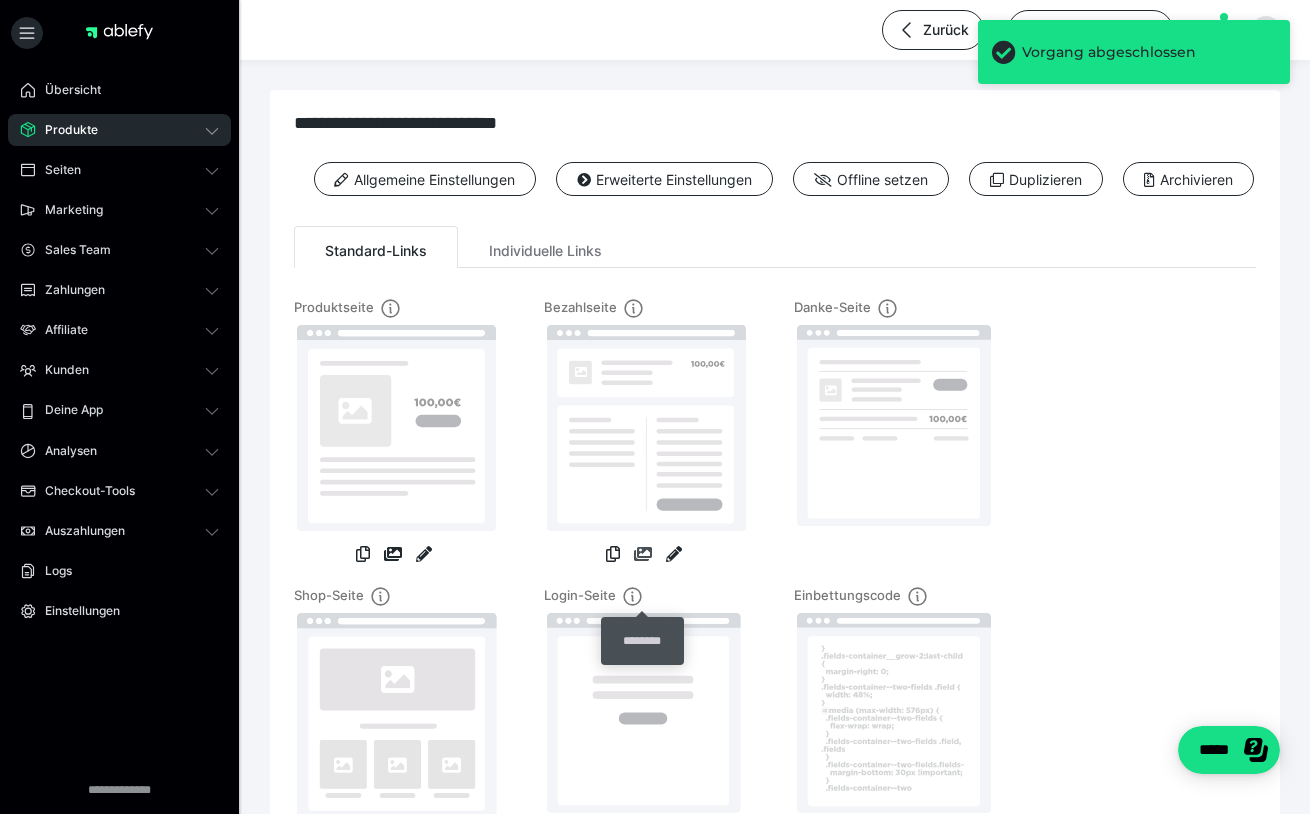 click at bounding box center [643, 554] 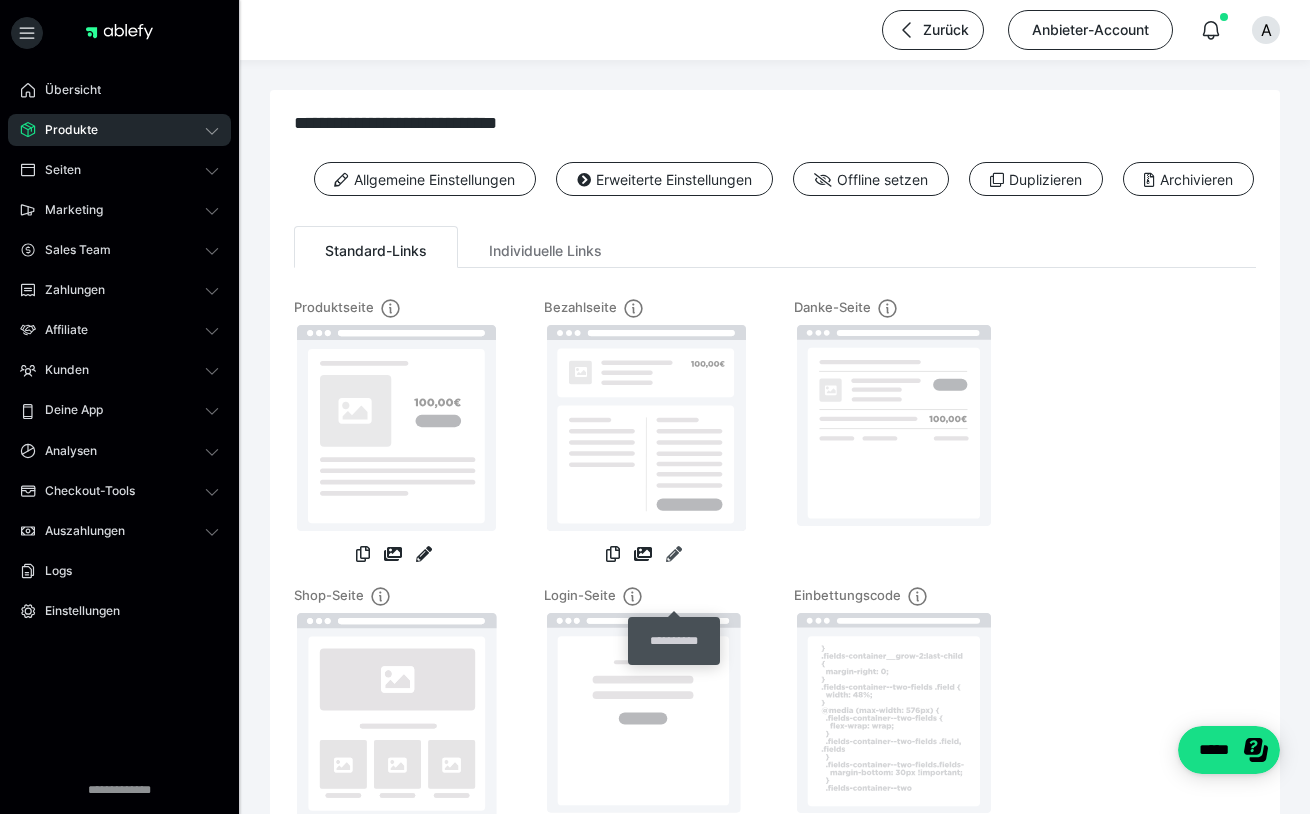 click at bounding box center (674, 554) 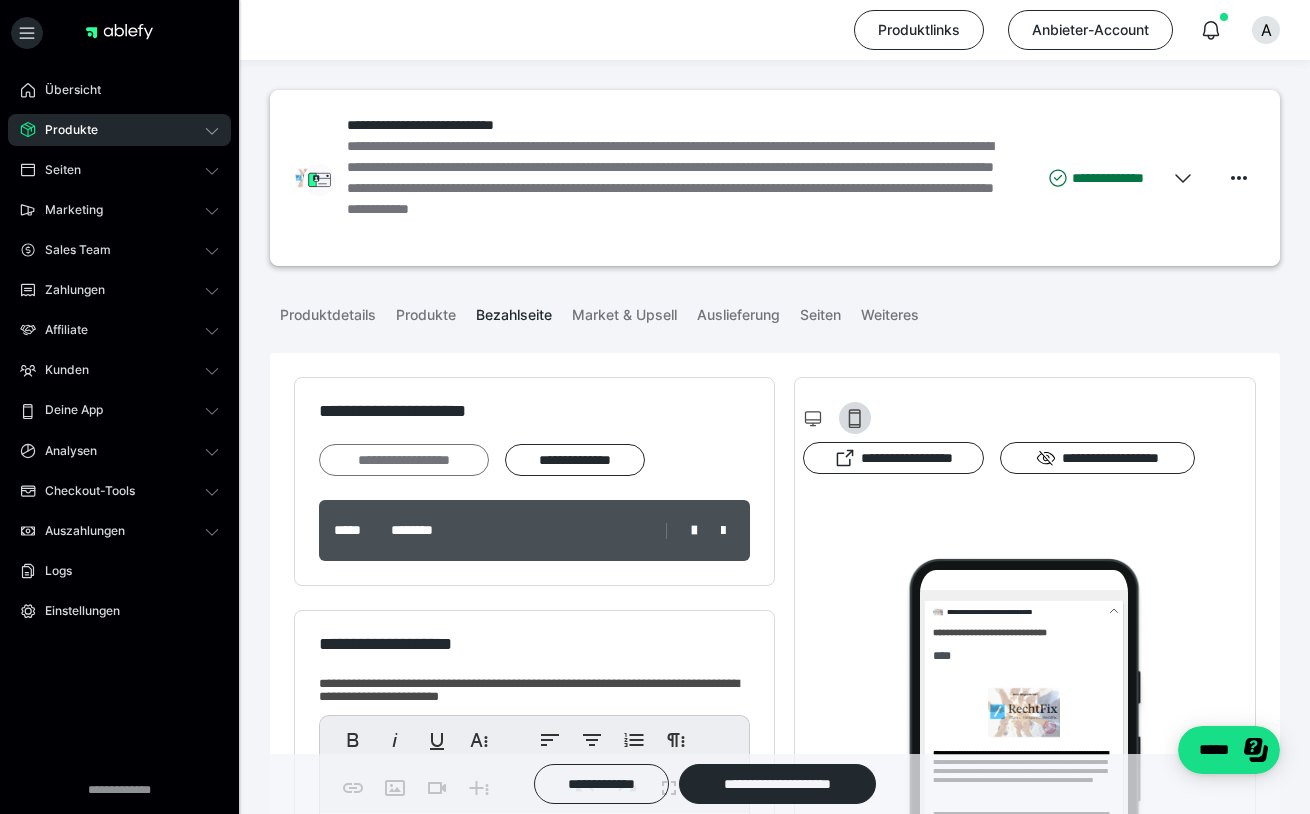 scroll, scrollTop: 0, scrollLeft: 0, axis: both 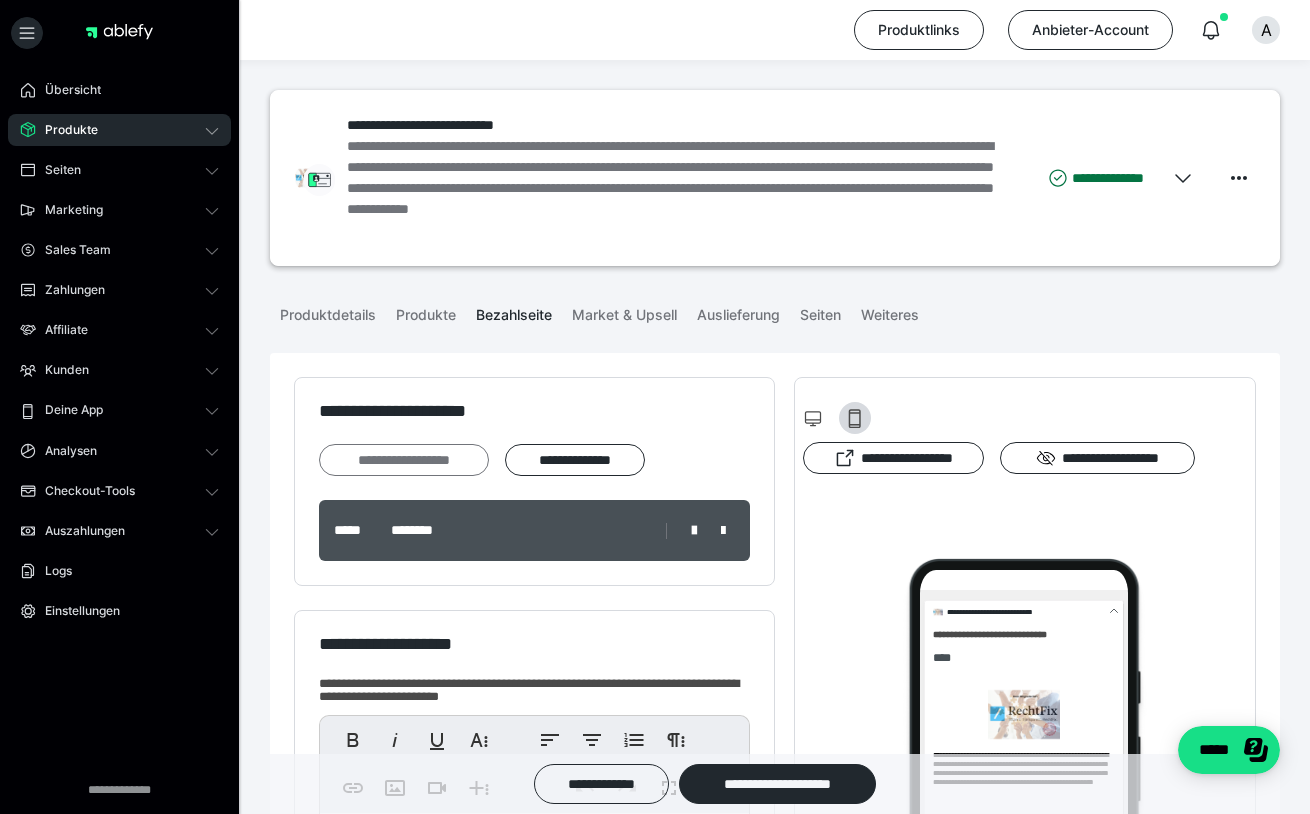 click on "**********" at bounding box center [404, 460] 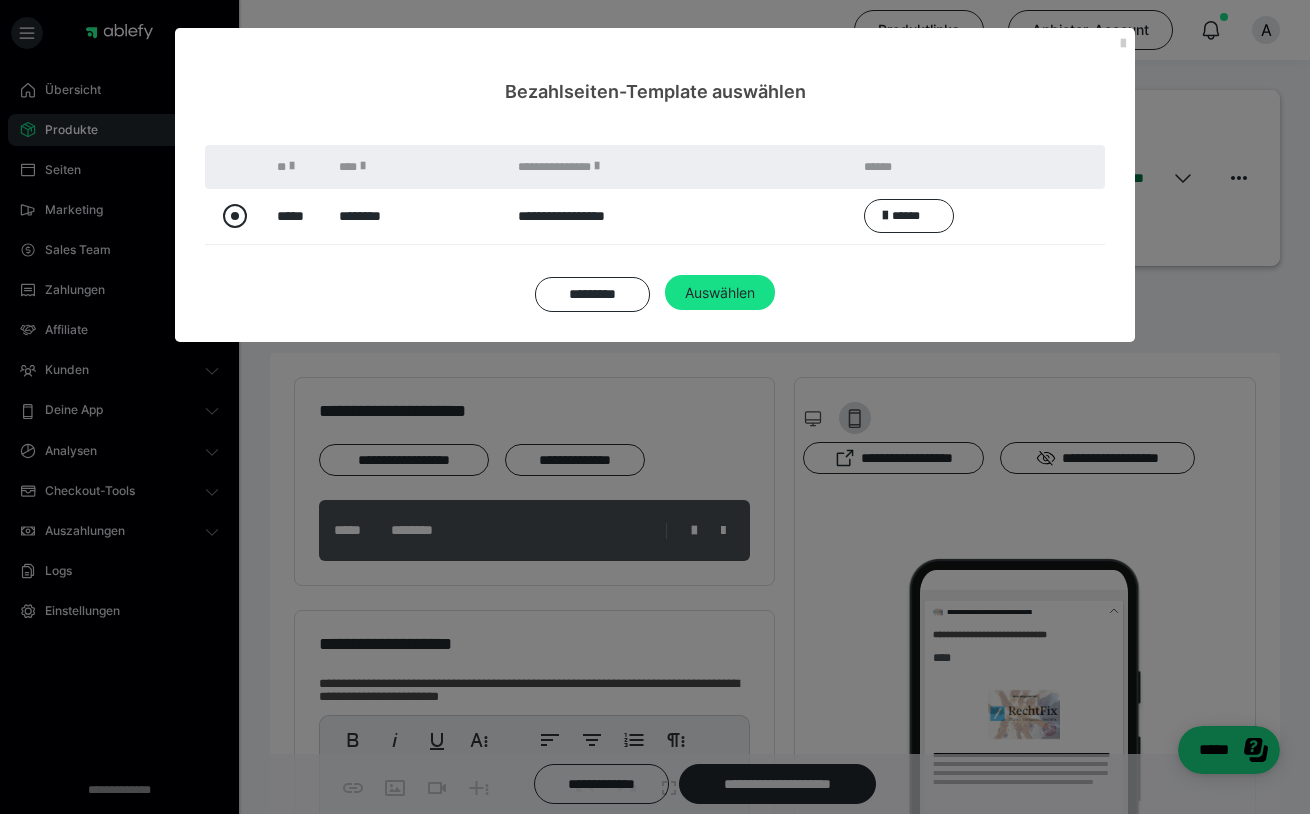 click at bounding box center (235, 216) 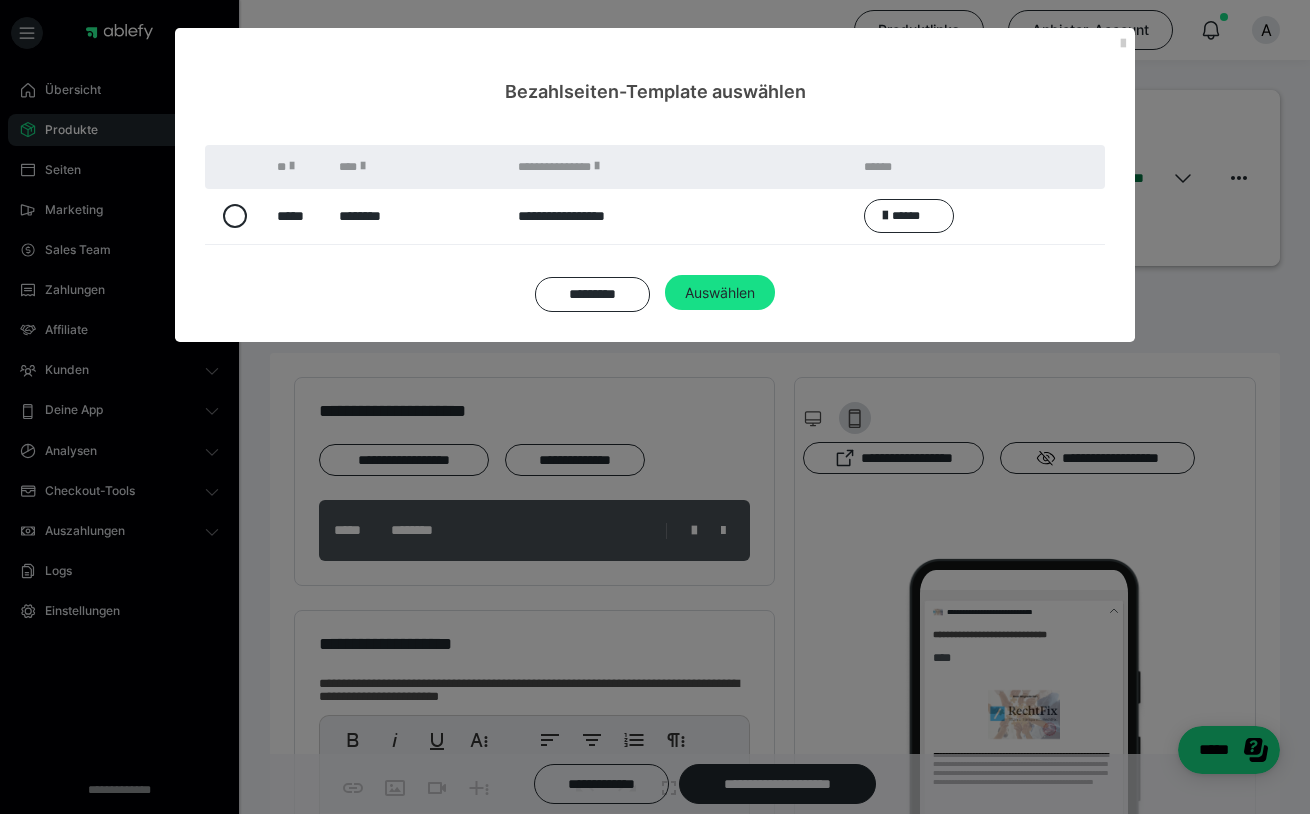 click on "*****" at bounding box center [298, 216] 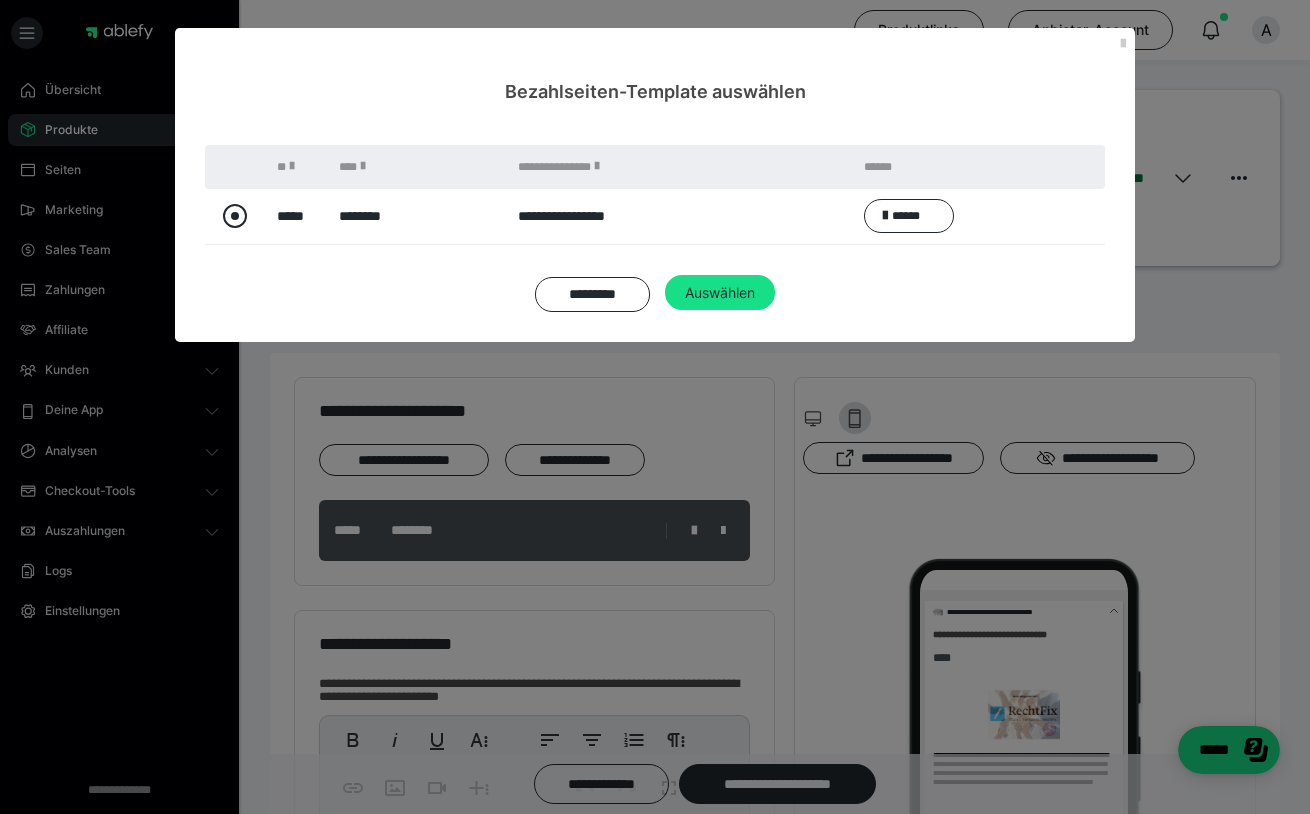 click at bounding box center [235, 216] 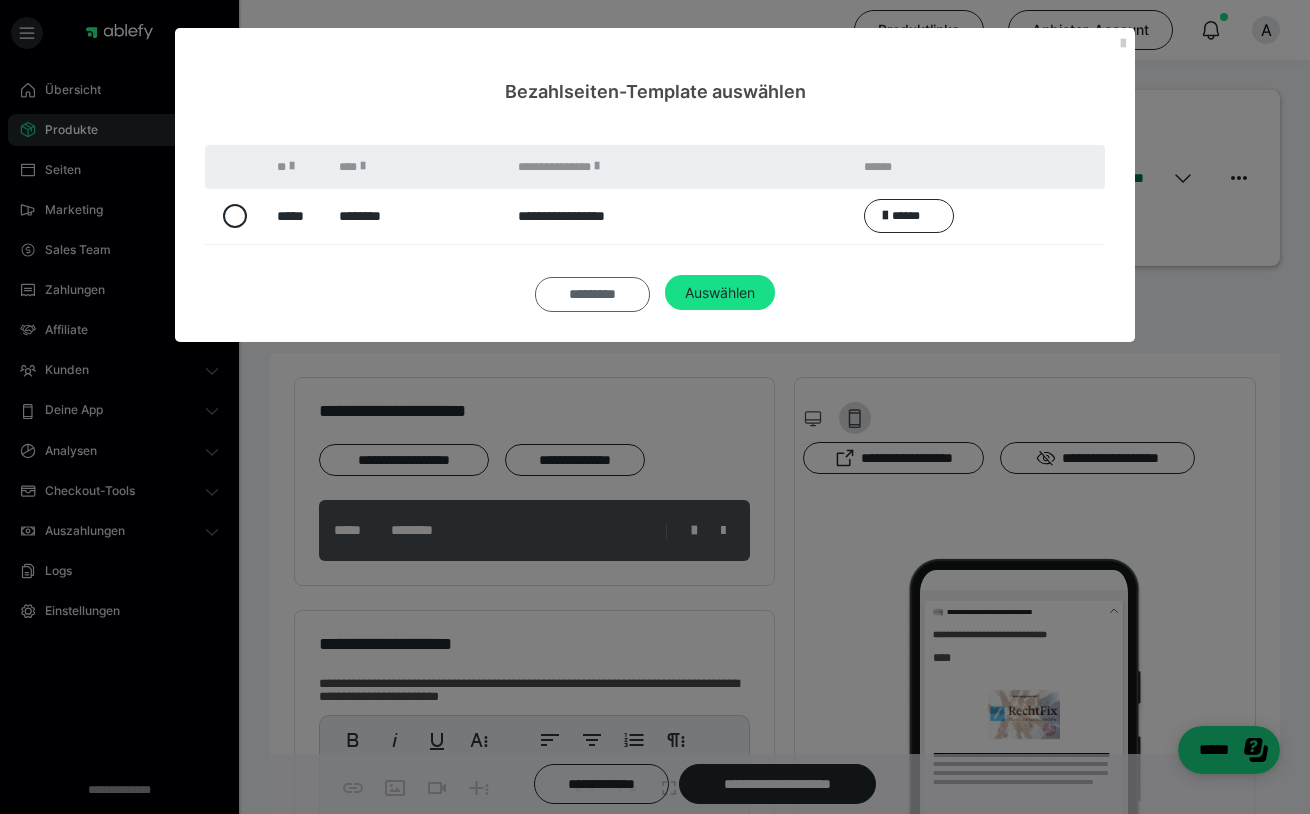 click on "*********" at bounding box center [592, 294] 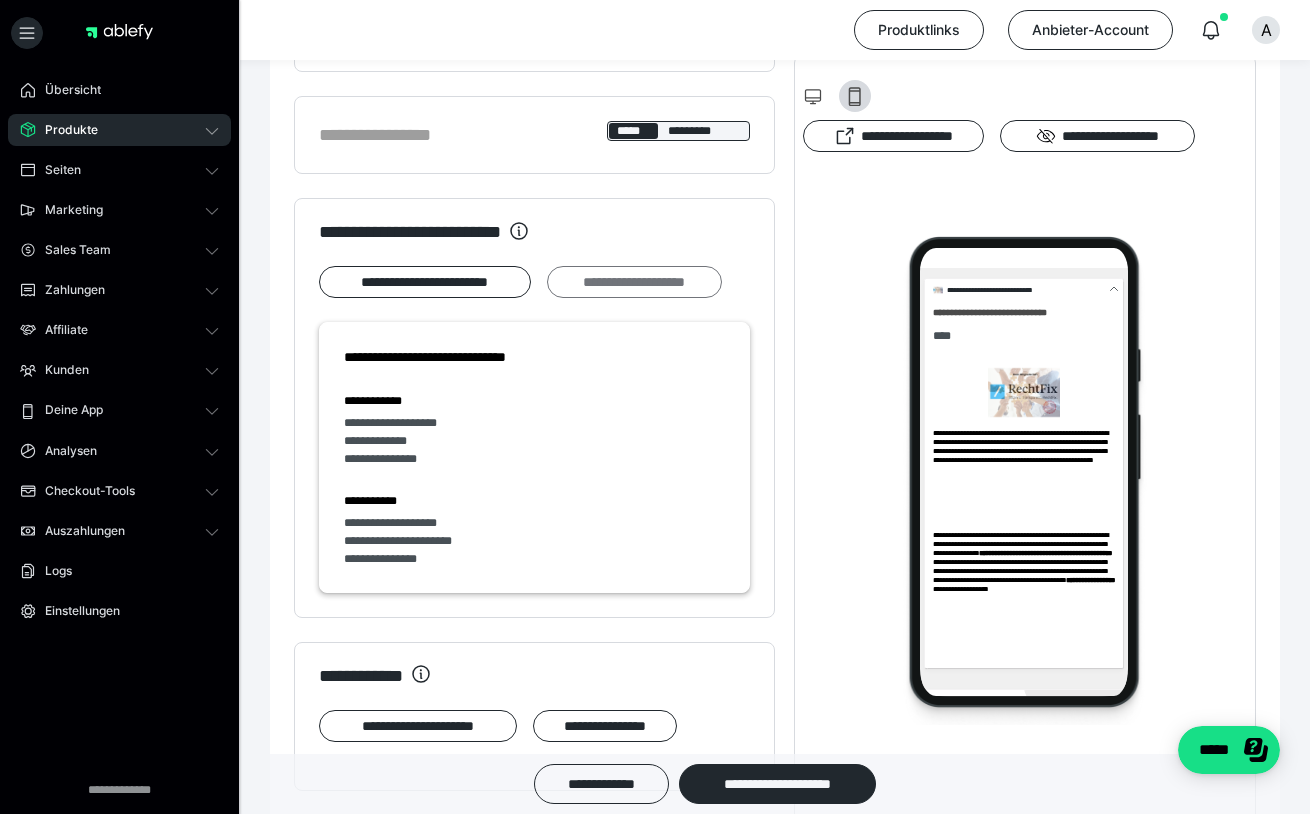 scroll, scrollTop: 1108, scrollLeft: 0, axis: vertical 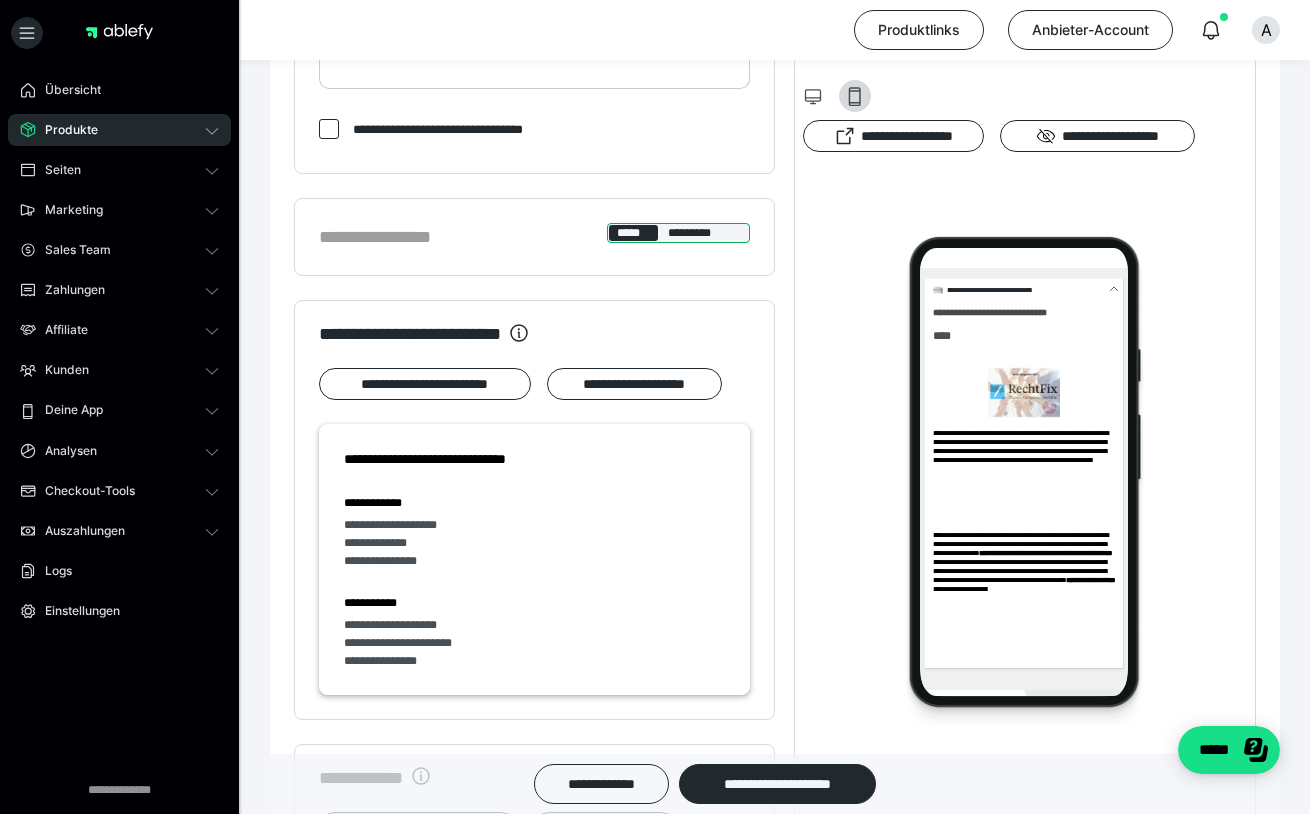 click on "*****" at bounding box center [634, 233] 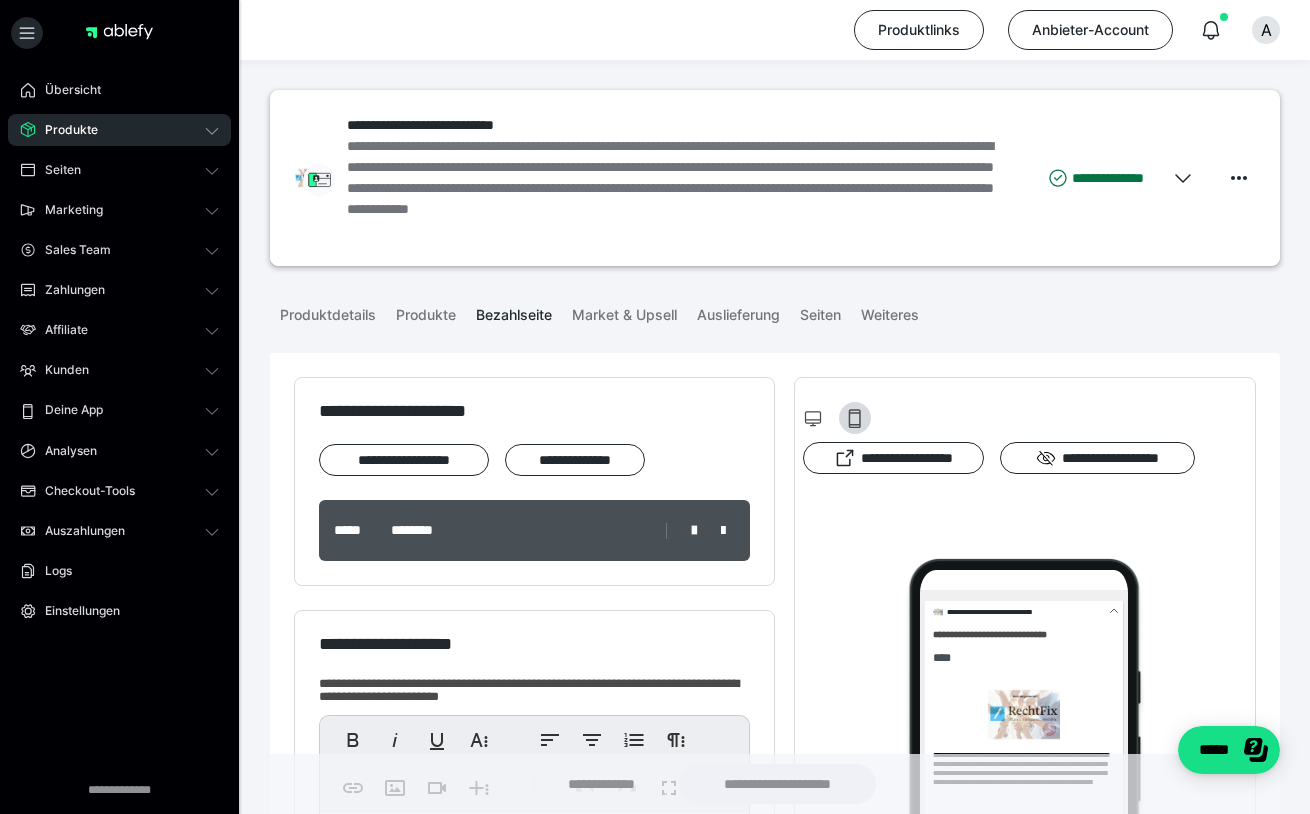 scroll, scrollTop: 0, scrollLeft: 0, axis: both 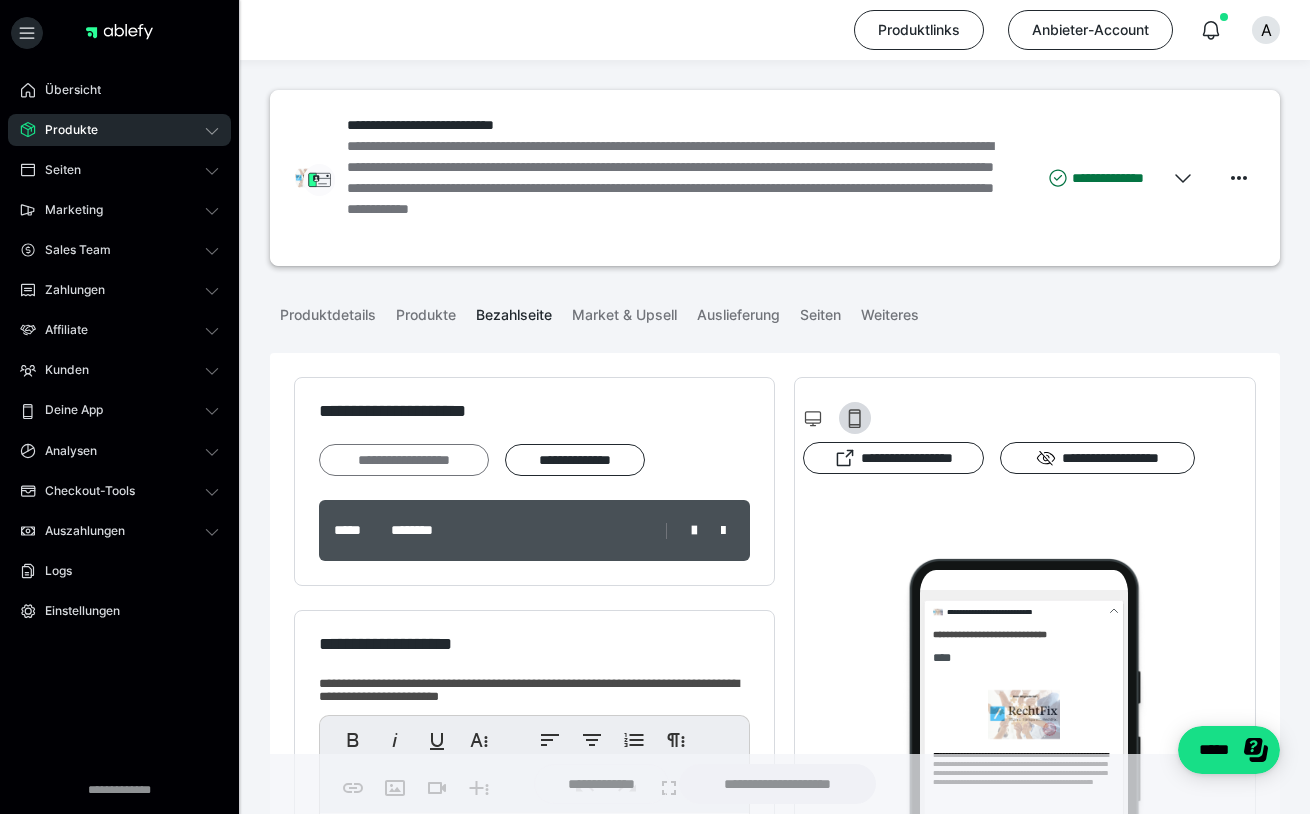 click on "**********" at bounding box center (404, 460) 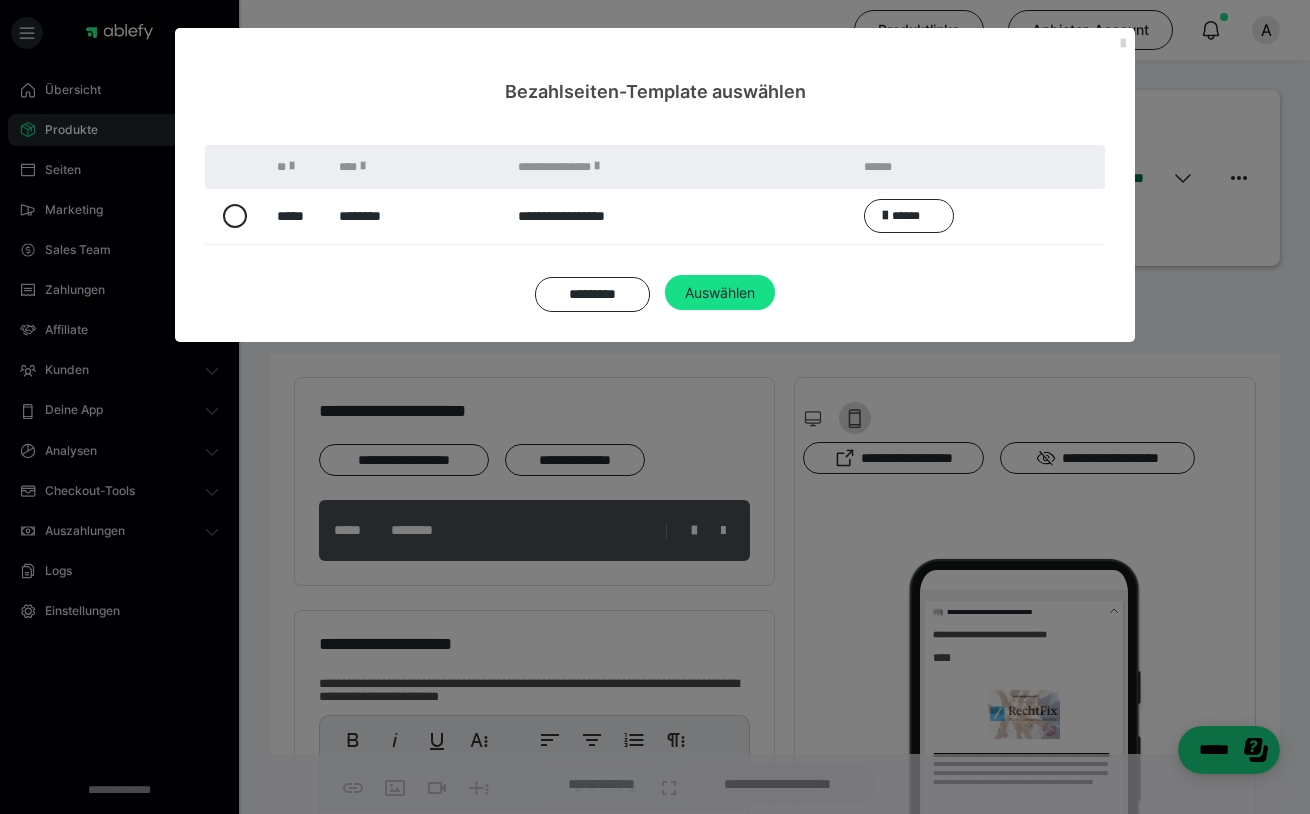click at bounding box center (1123, 44) 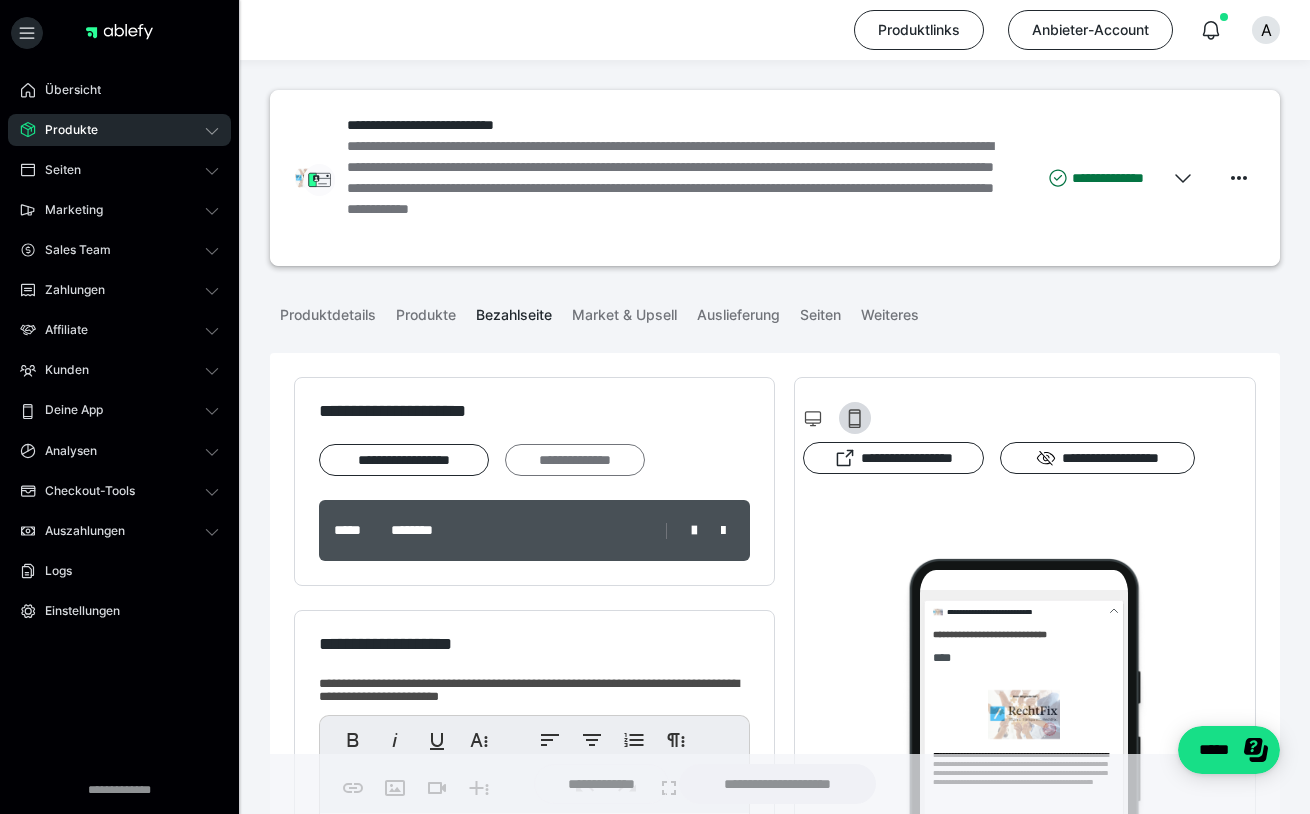 click on "**********" at bounding box center [575, 460] 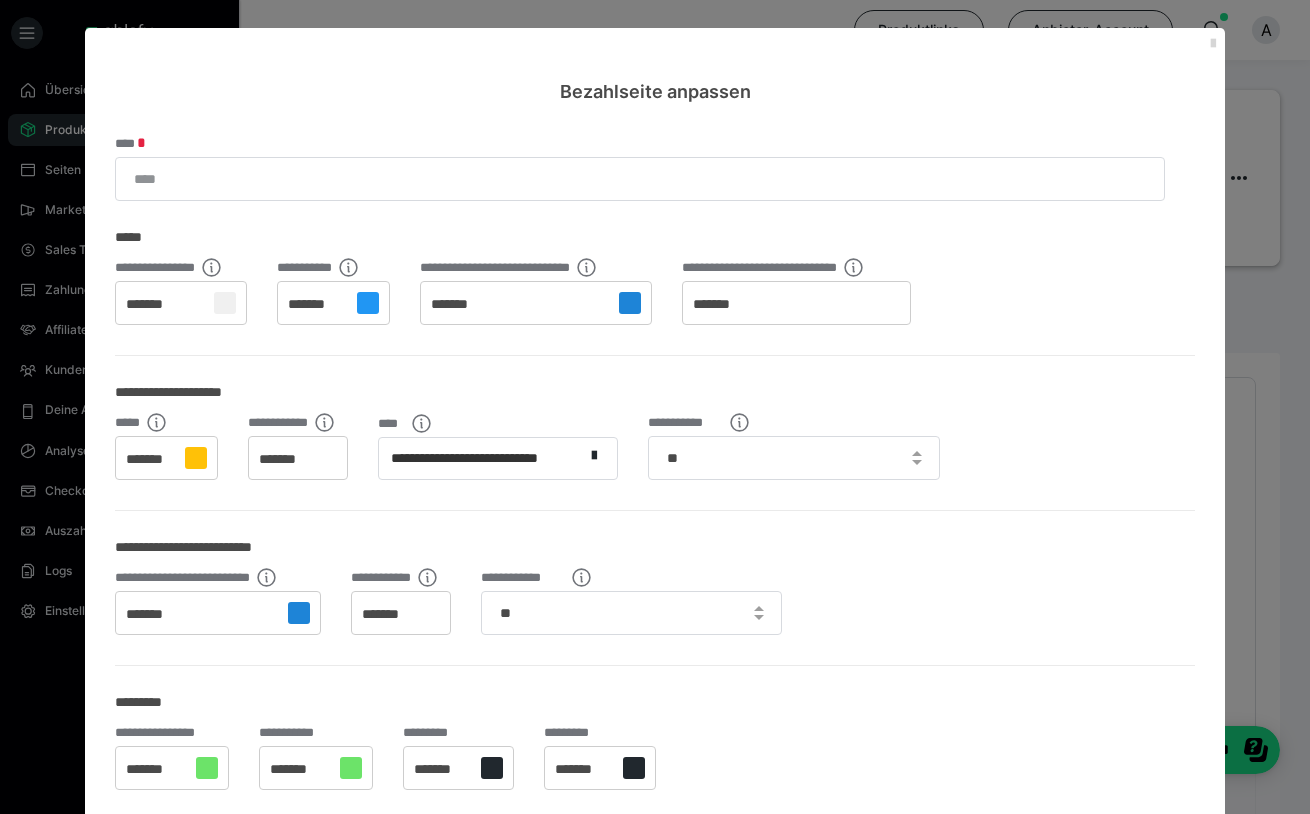 scroll, scrollTop: 0, scrollLeft: 0, axis: both 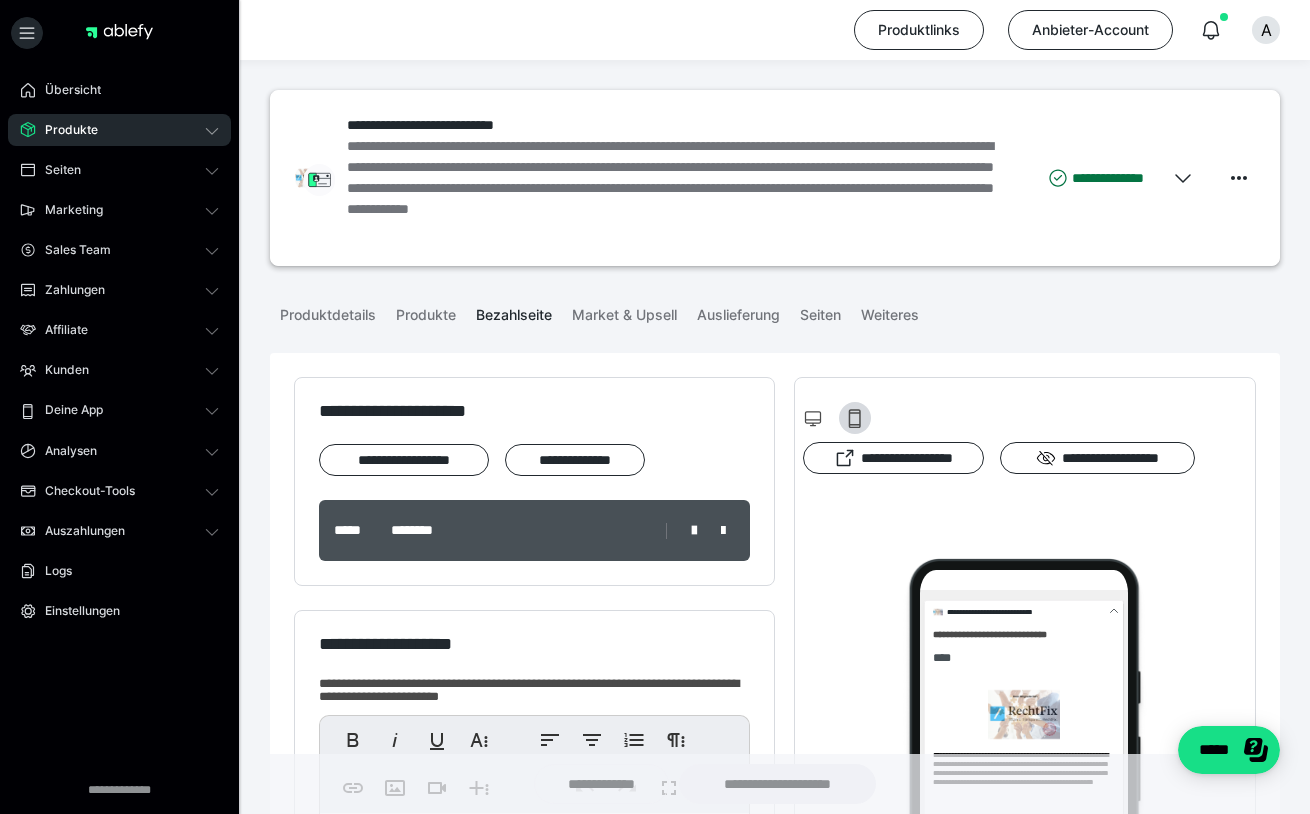 click 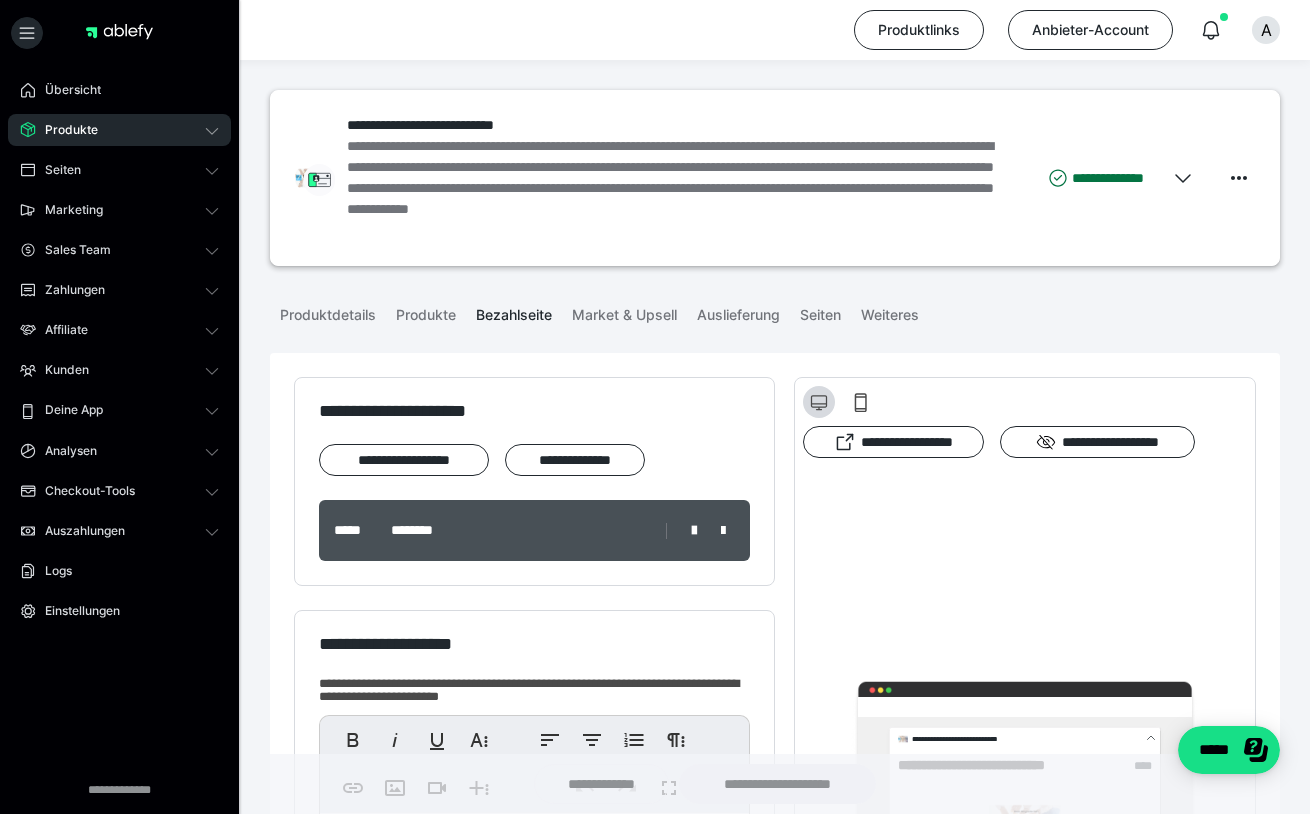 scroll, scrollTop: 16, scrollLeft: 0, axis: vertical 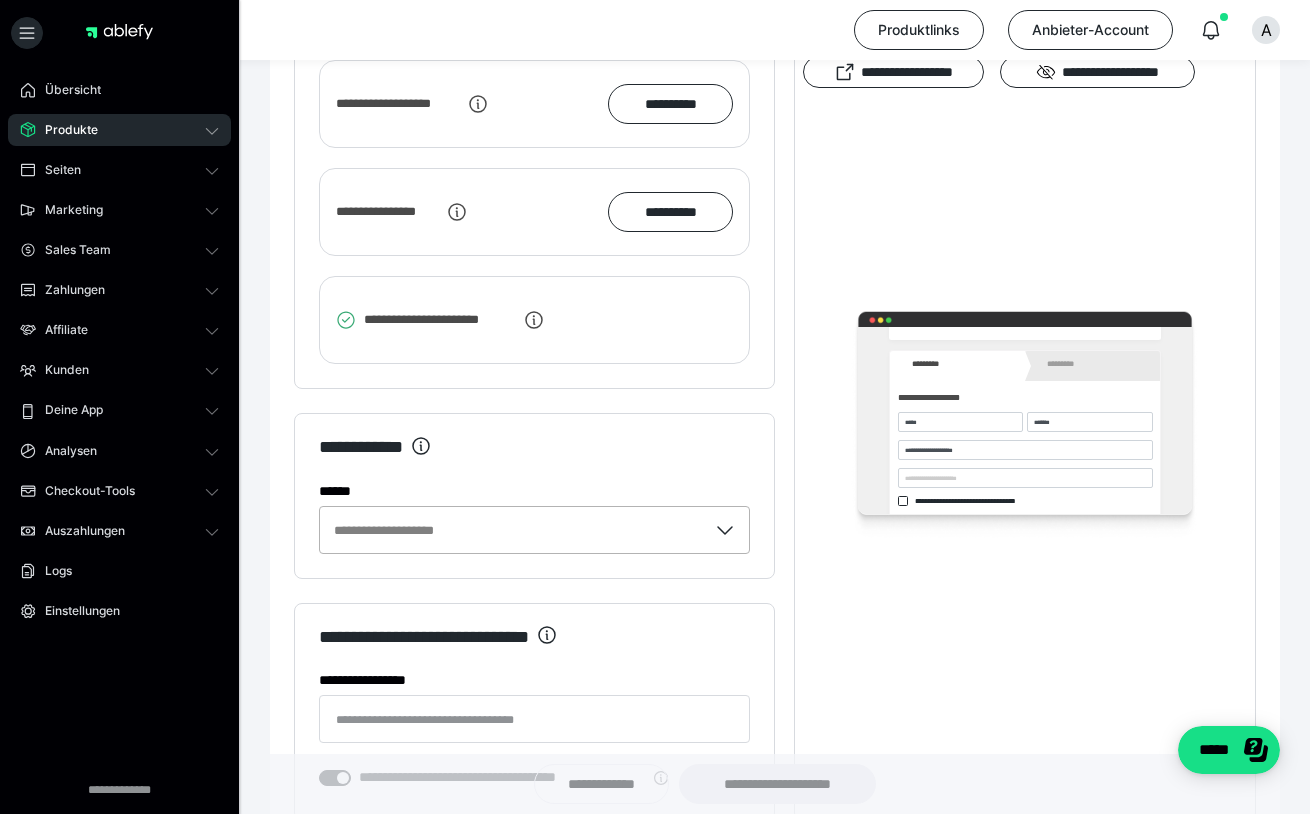 click on "**********" at bounding box center (513, 530) 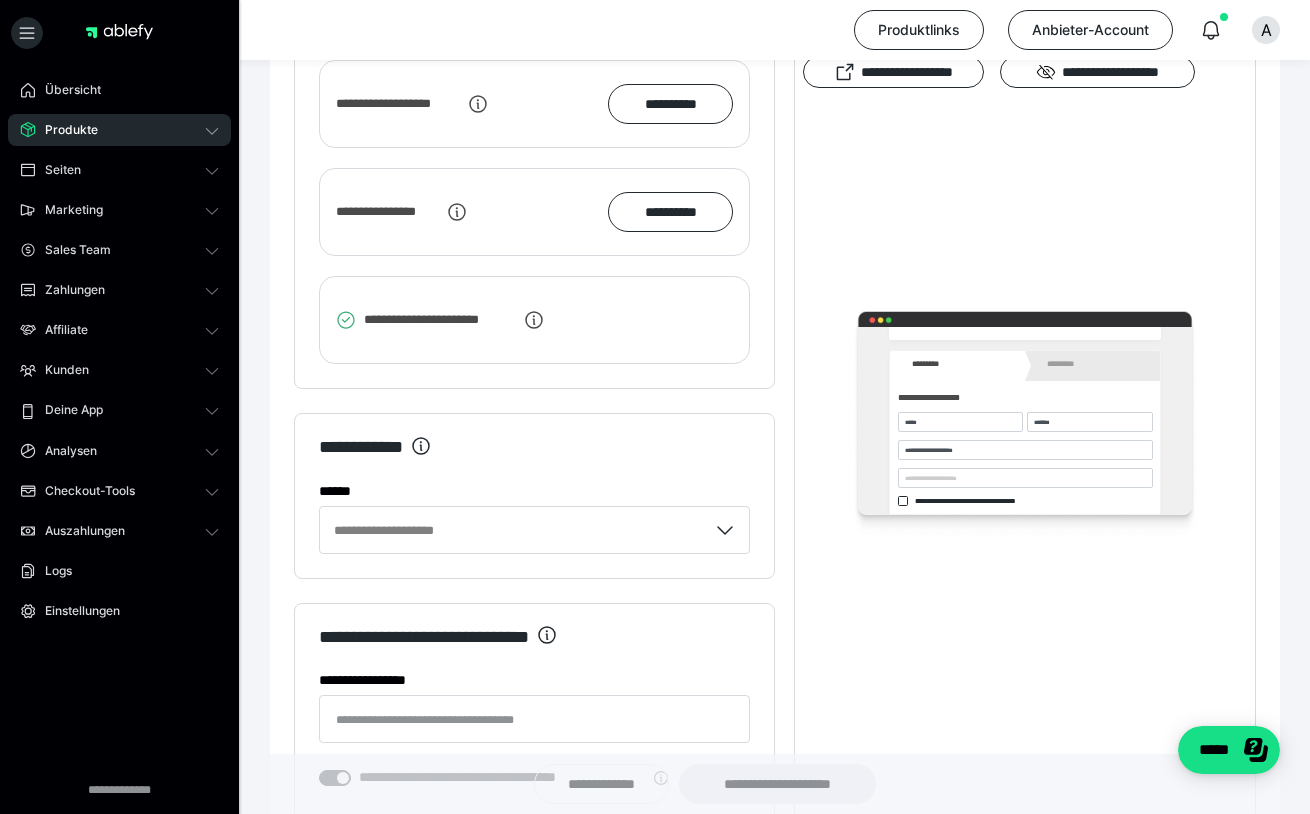 click on "**********" at bounding box center [534, 459] 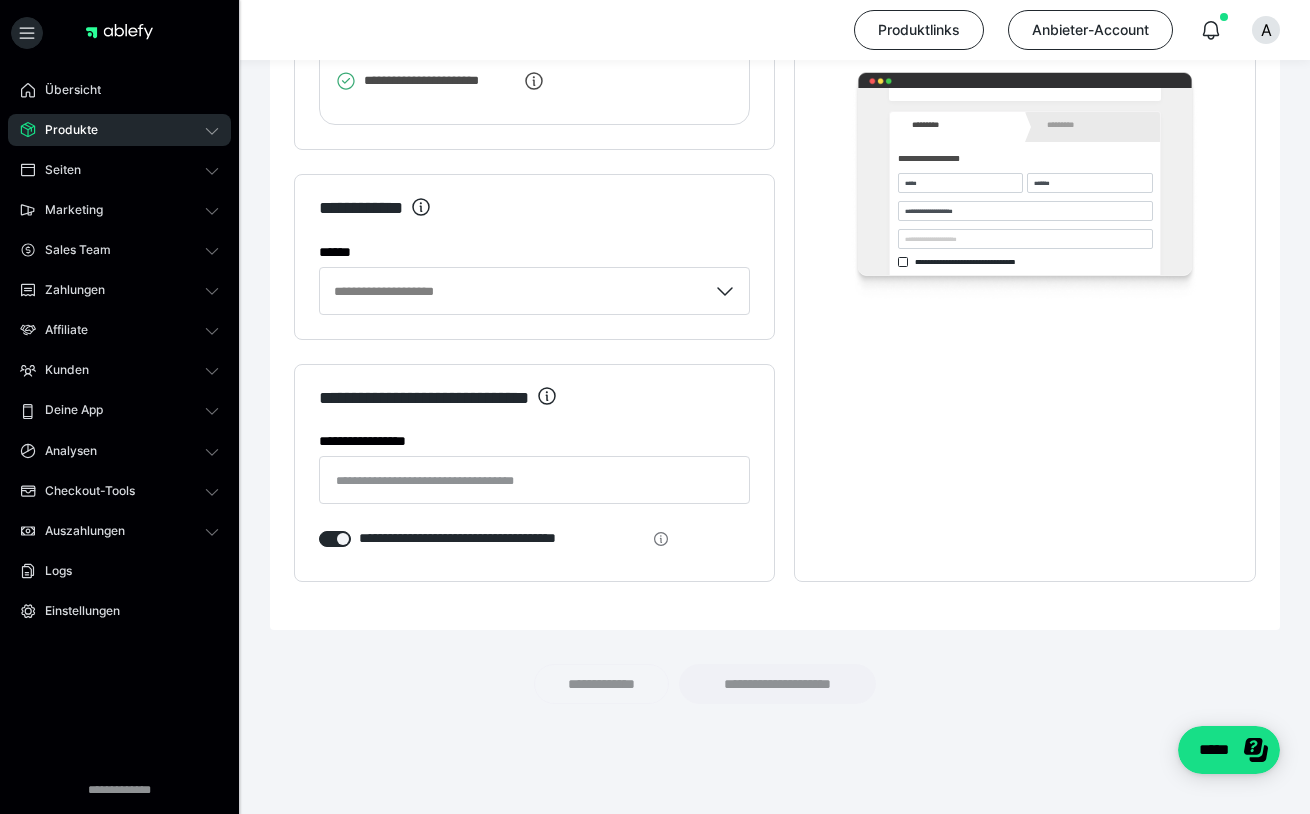 scroll, scrollTop: 3529, scrollLeft: 0, axis: vertical 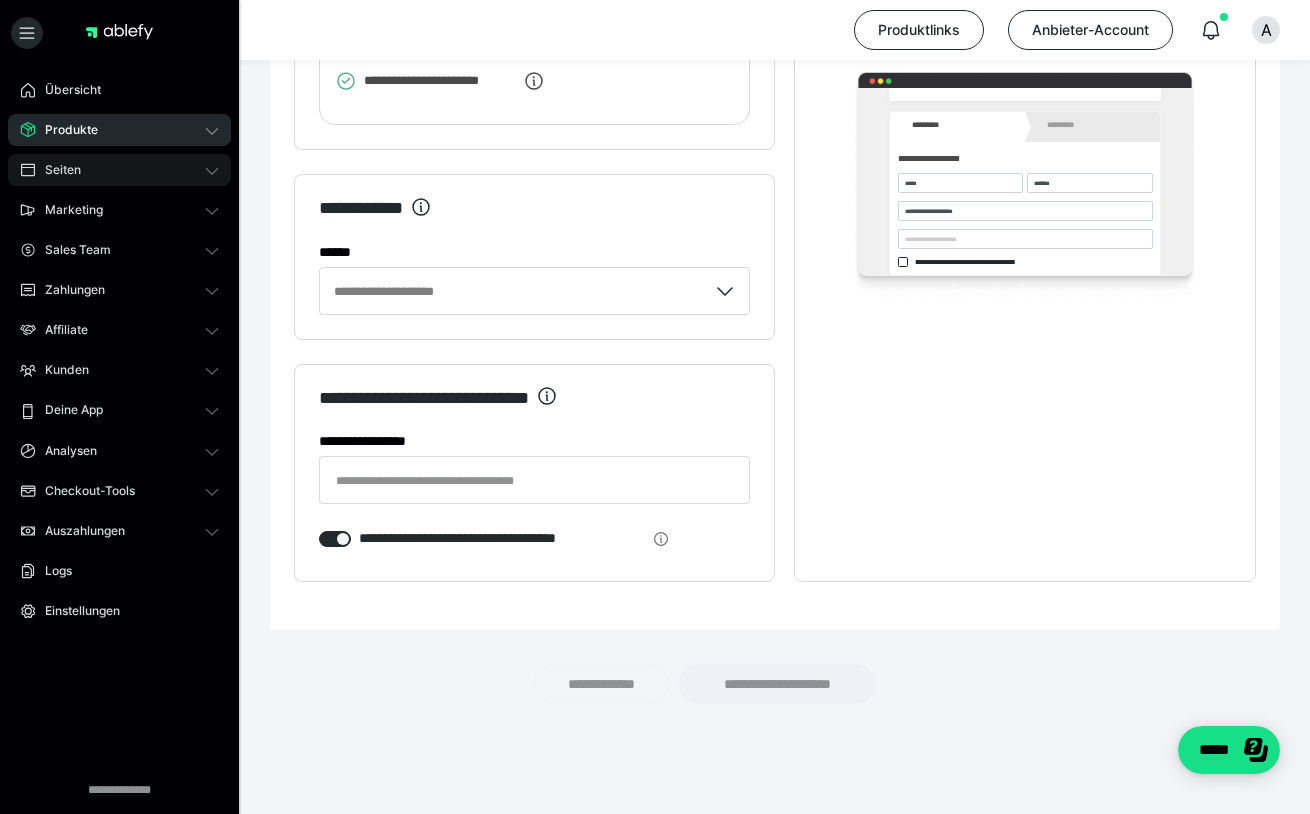 click on "Seiten" at bounding box center [119, 170] 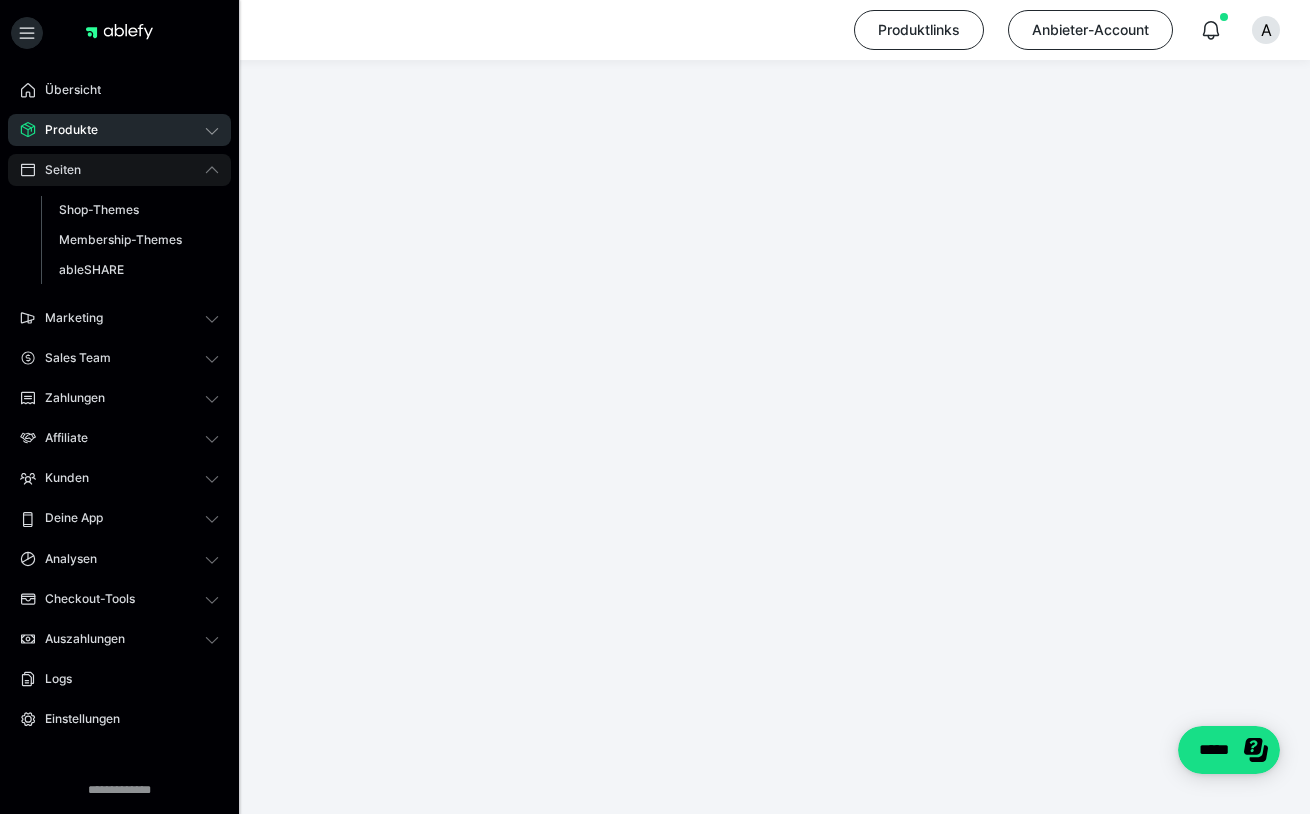 type on "**********" 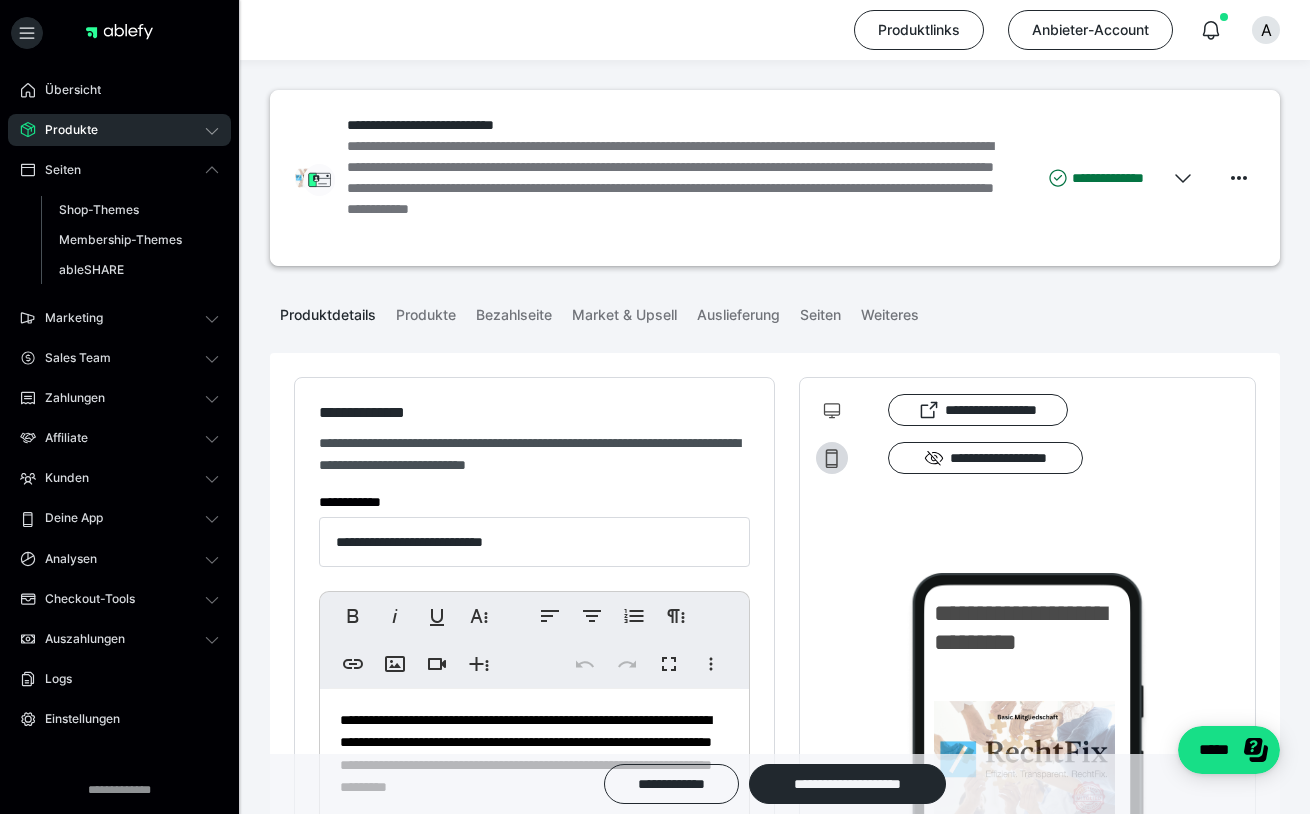 scroll, scrollTop: 0, scrollLeft: 0, axis: both 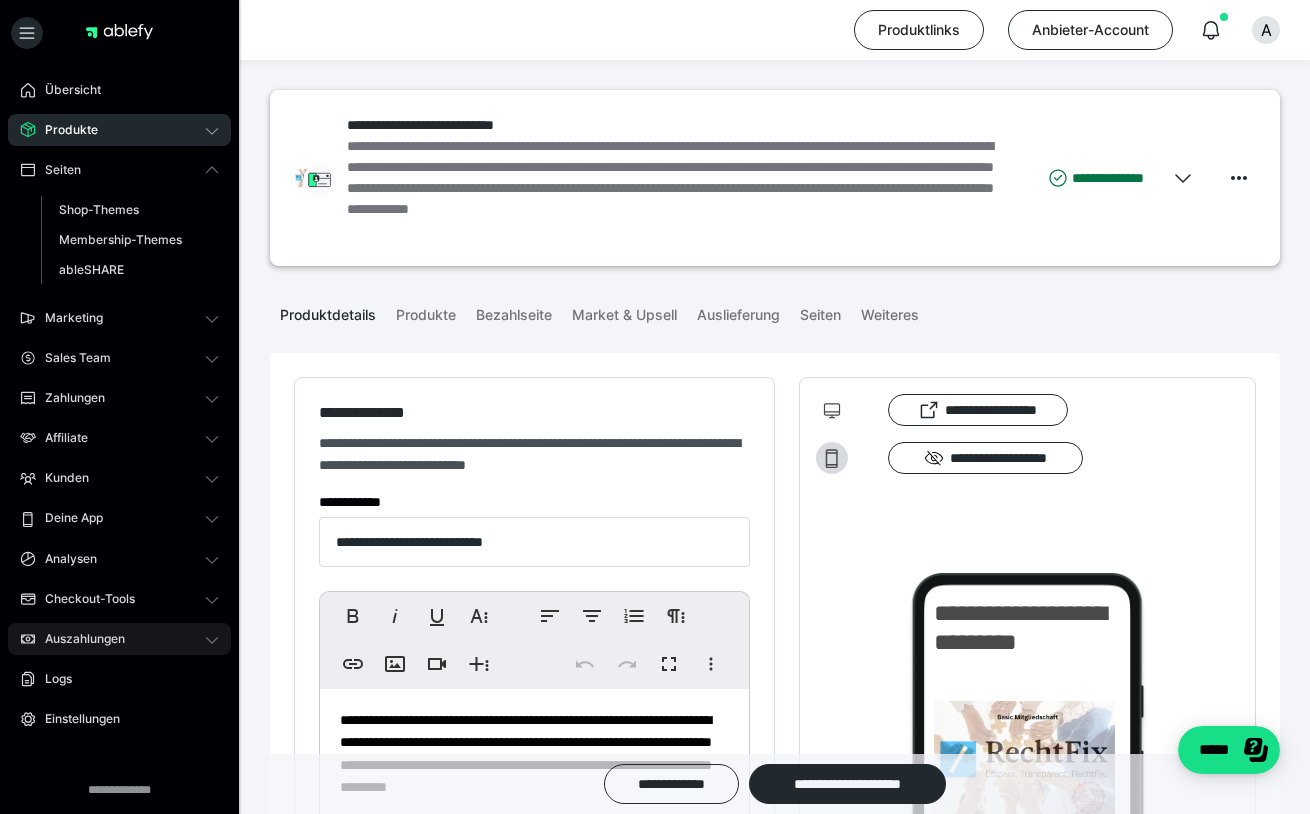 click 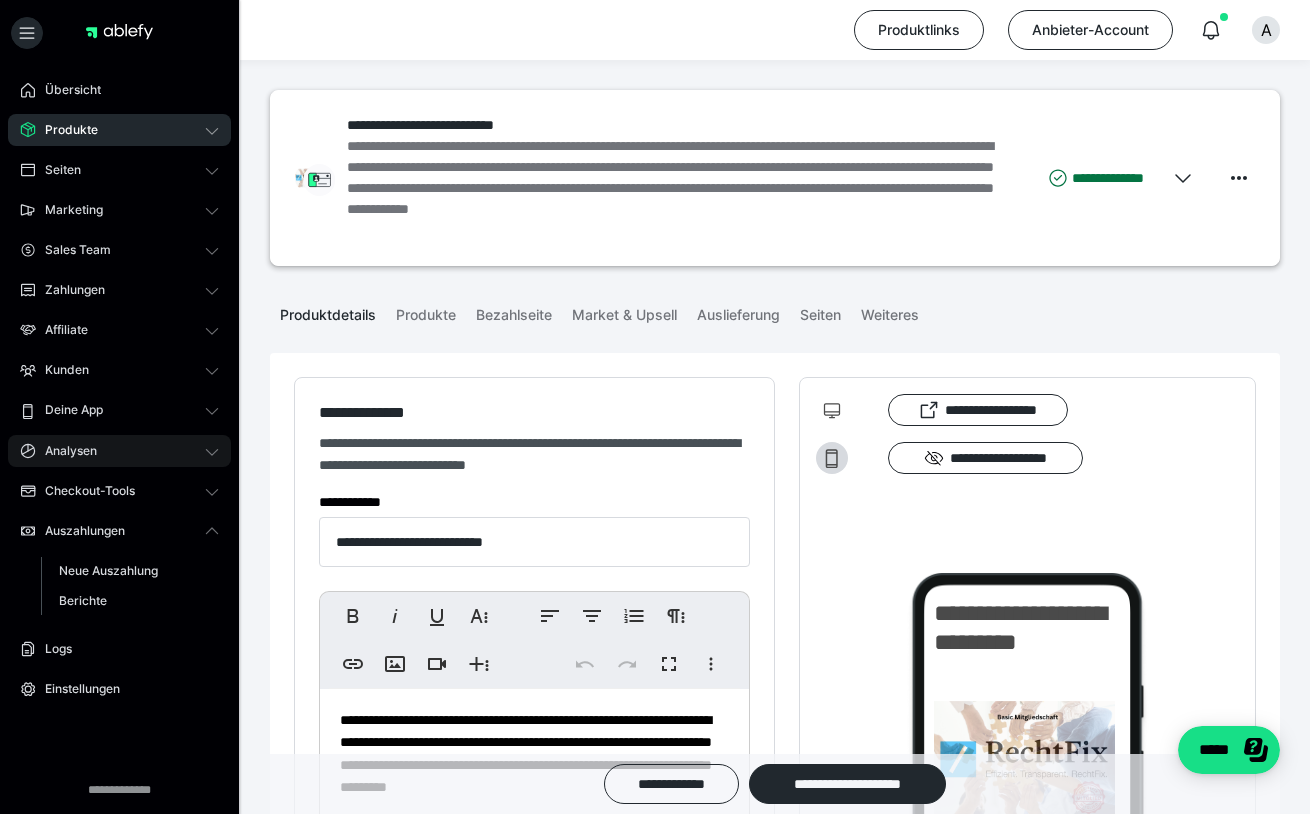 click 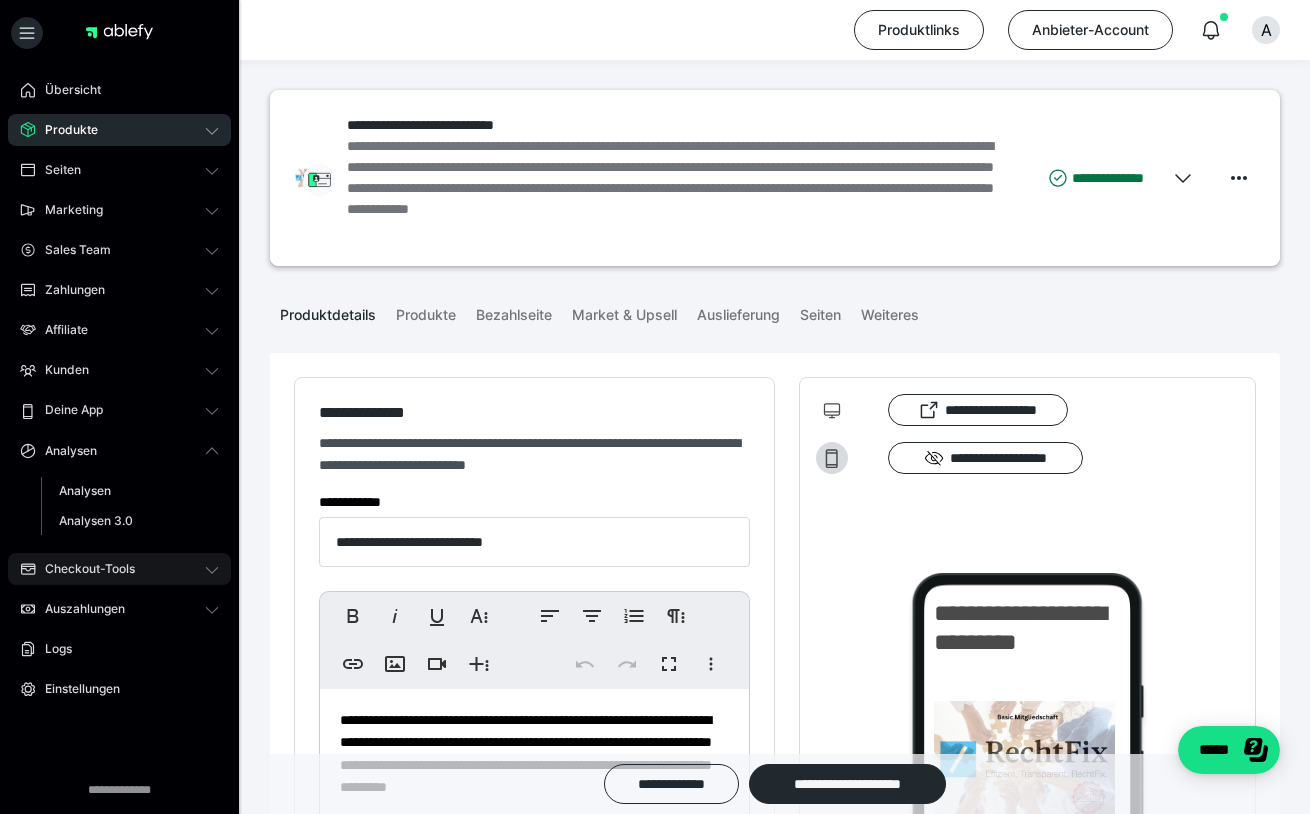 click 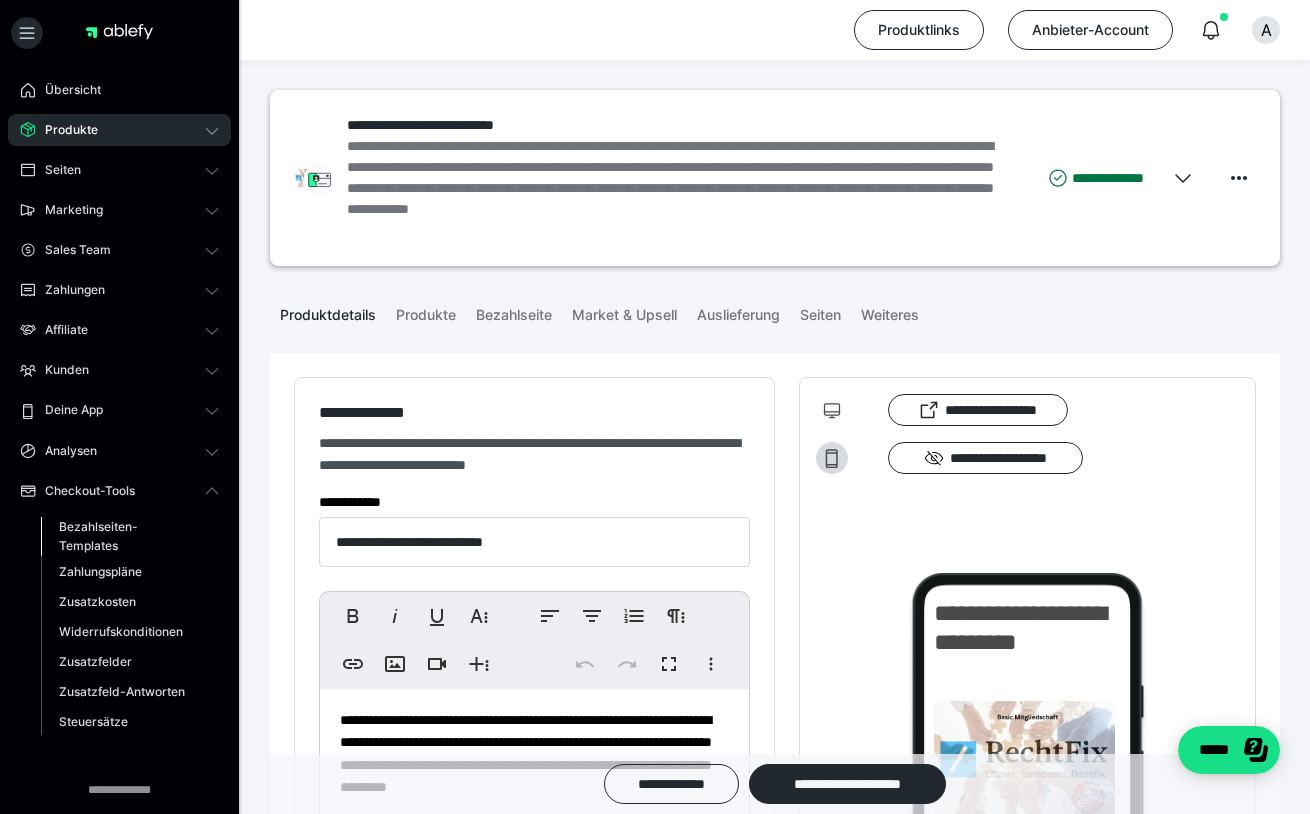 click on "Bezahlseiten-Templates" at bounding box center [126, 536] 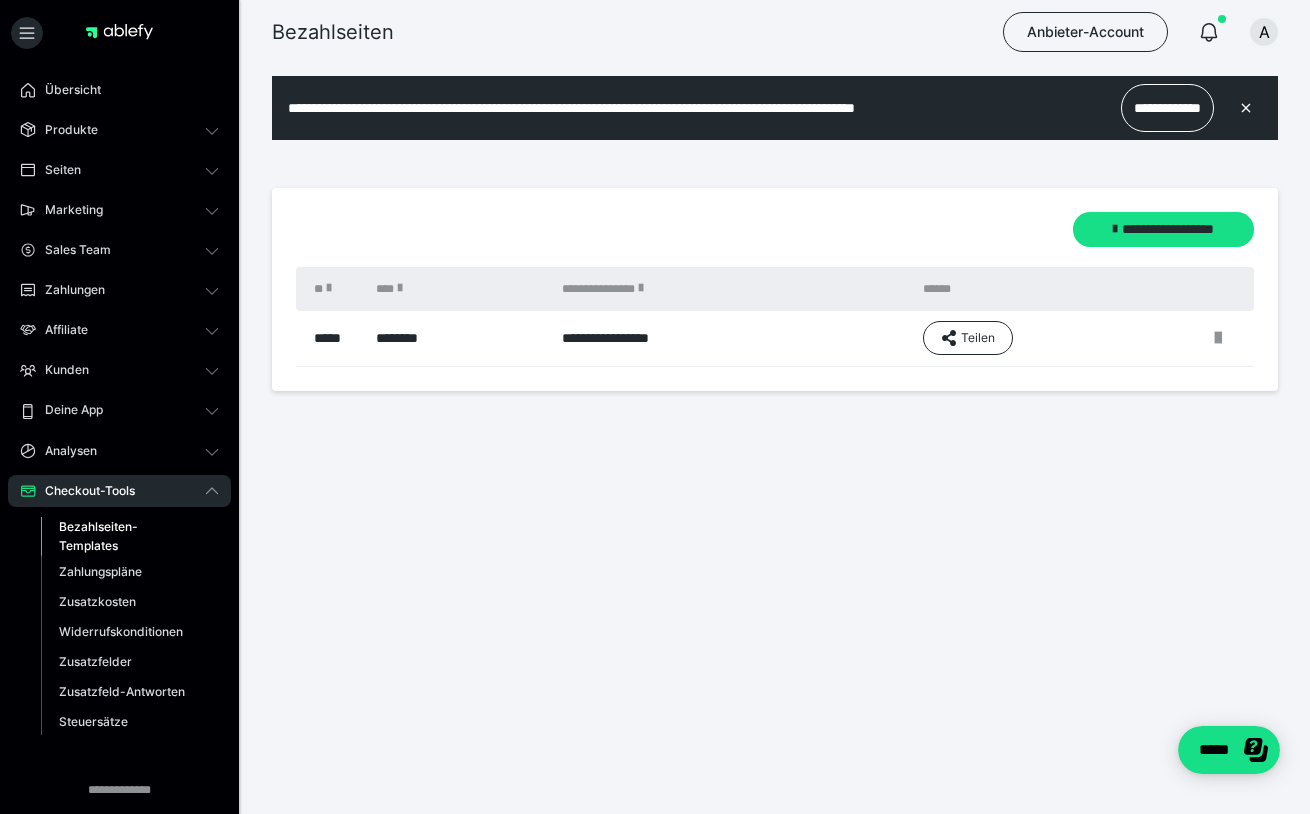 scroll, scrollTop: 0, scrollLeft: 0, axis: both 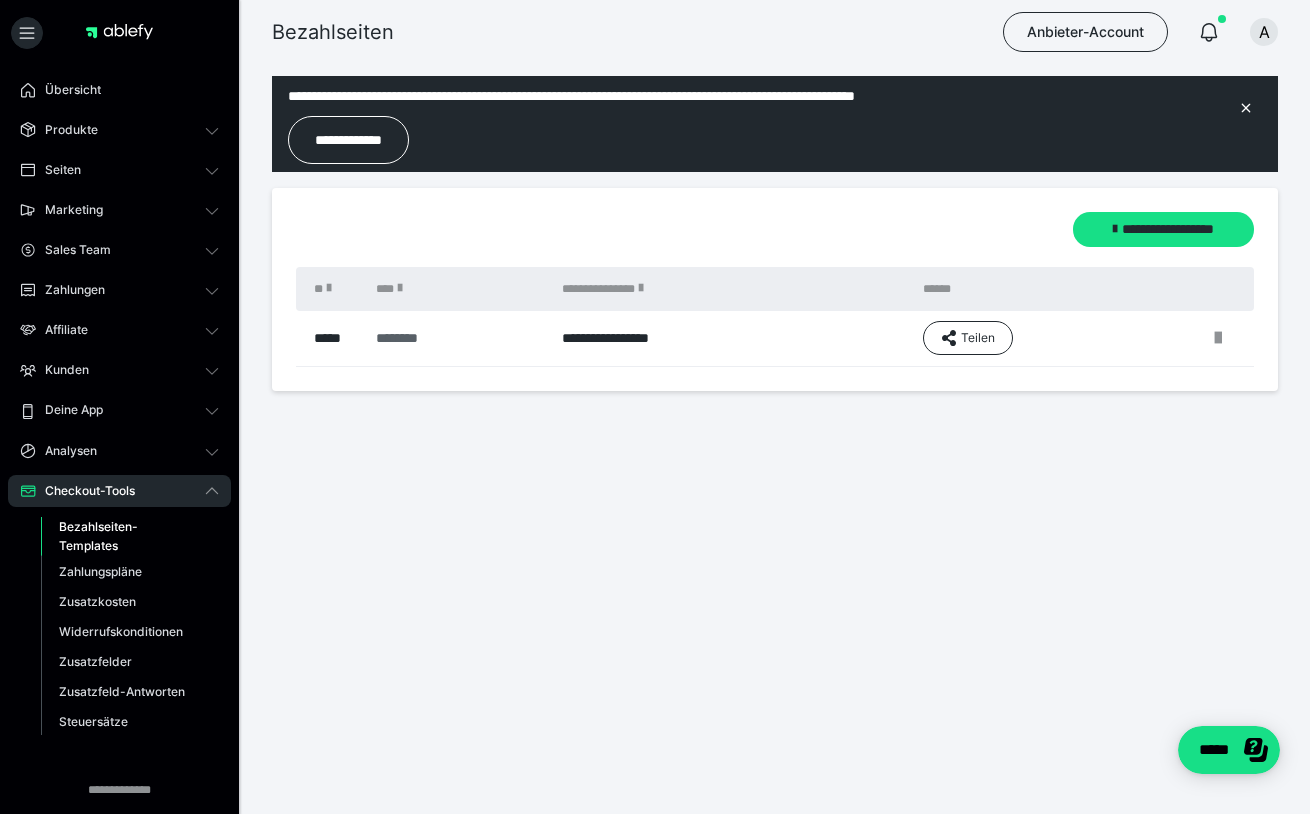 click on "********" at bounding box center [450, 338] 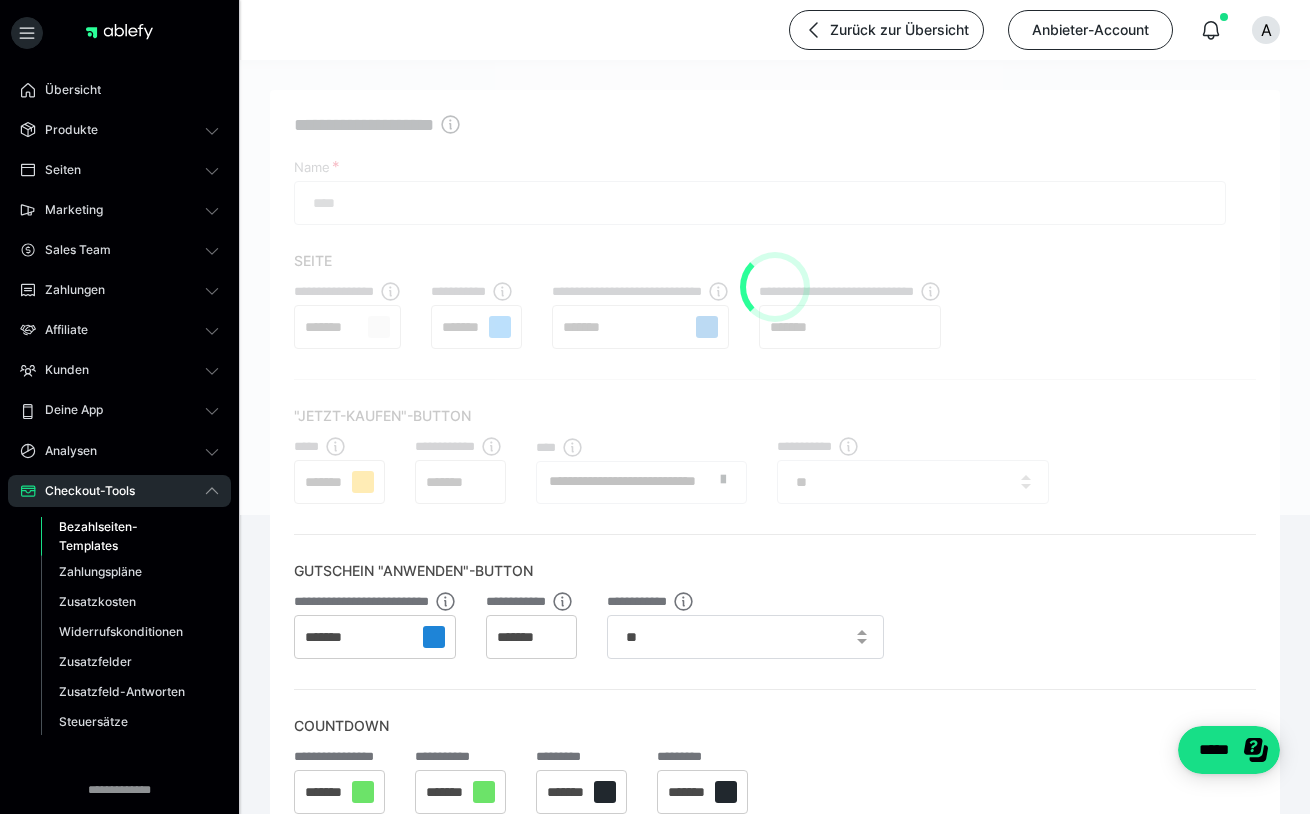 type on "********" 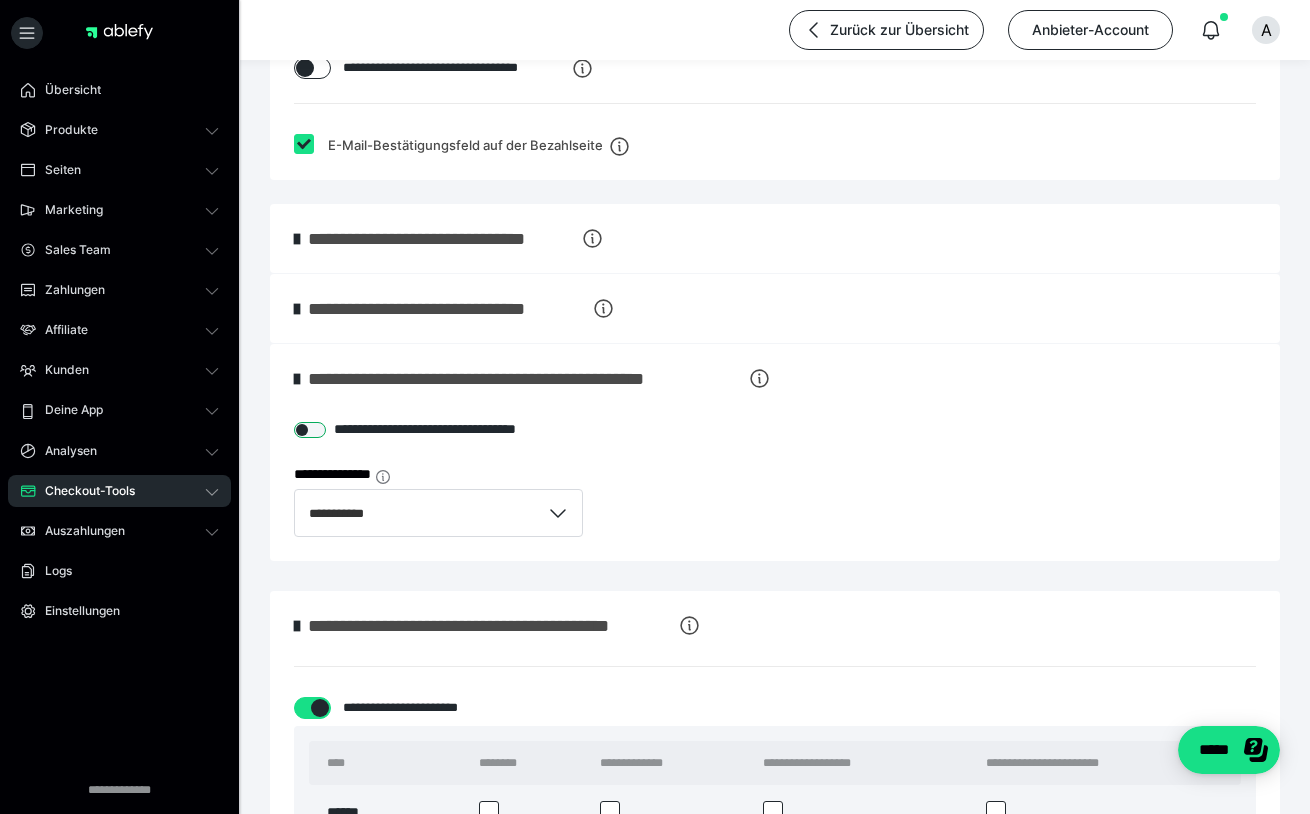 scroll, scrollTop: 910, scrollLeft: 0, axis: vertical 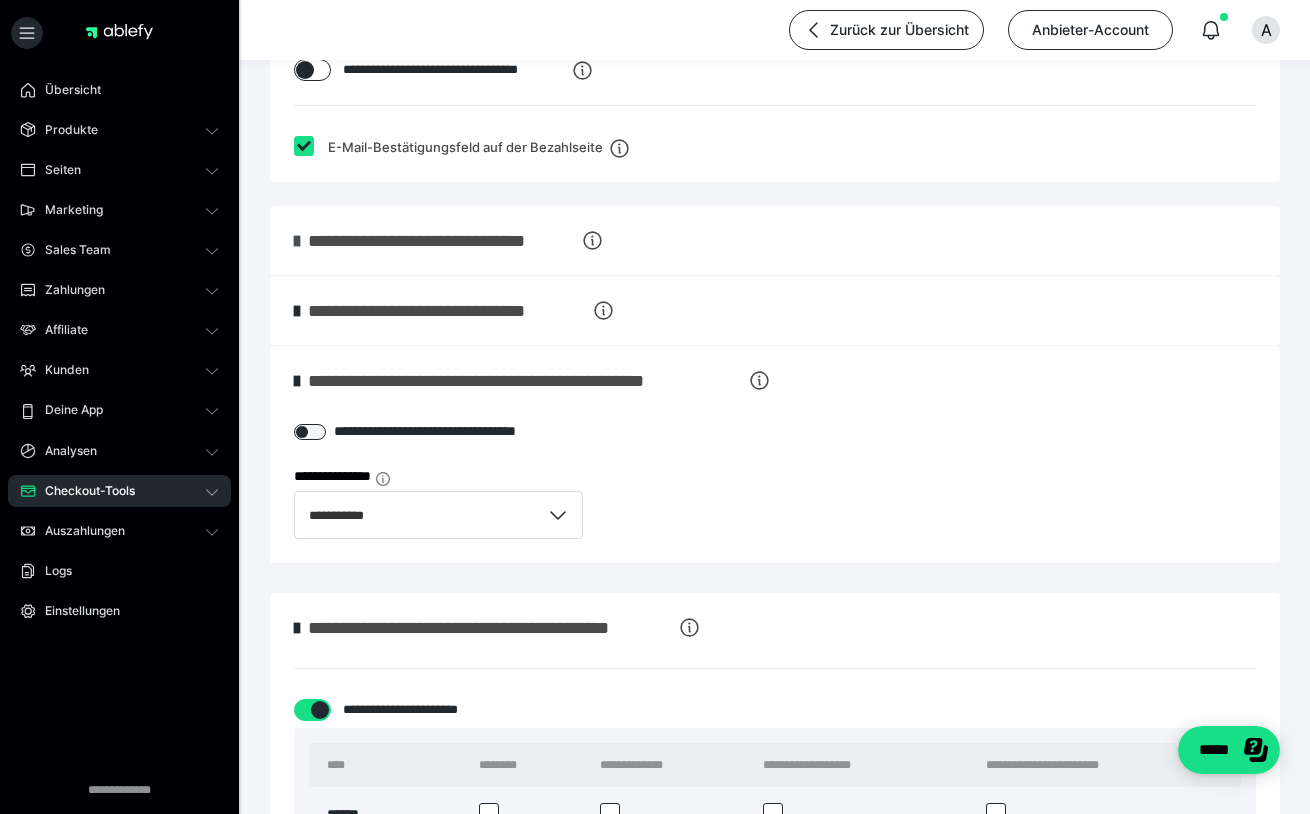 click at bounding box center [297, 241] 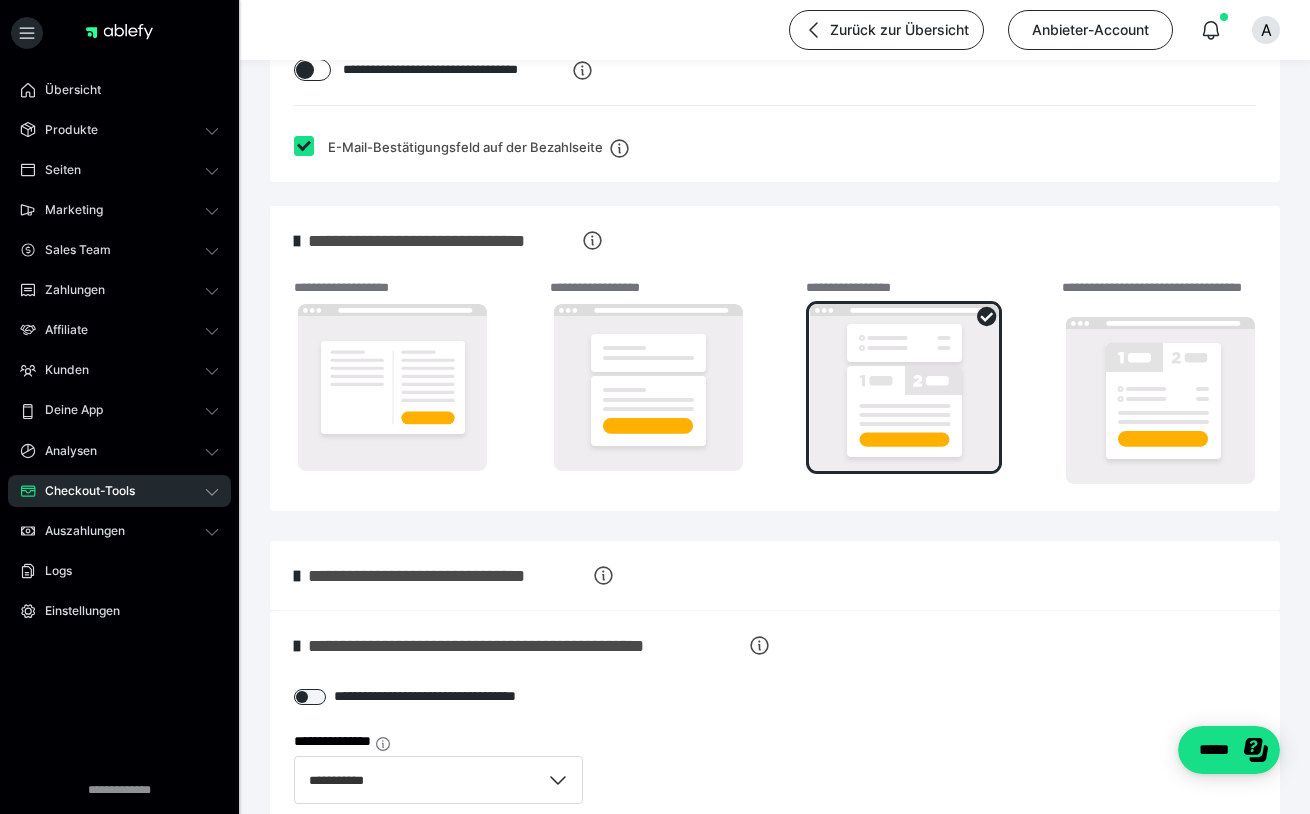 click 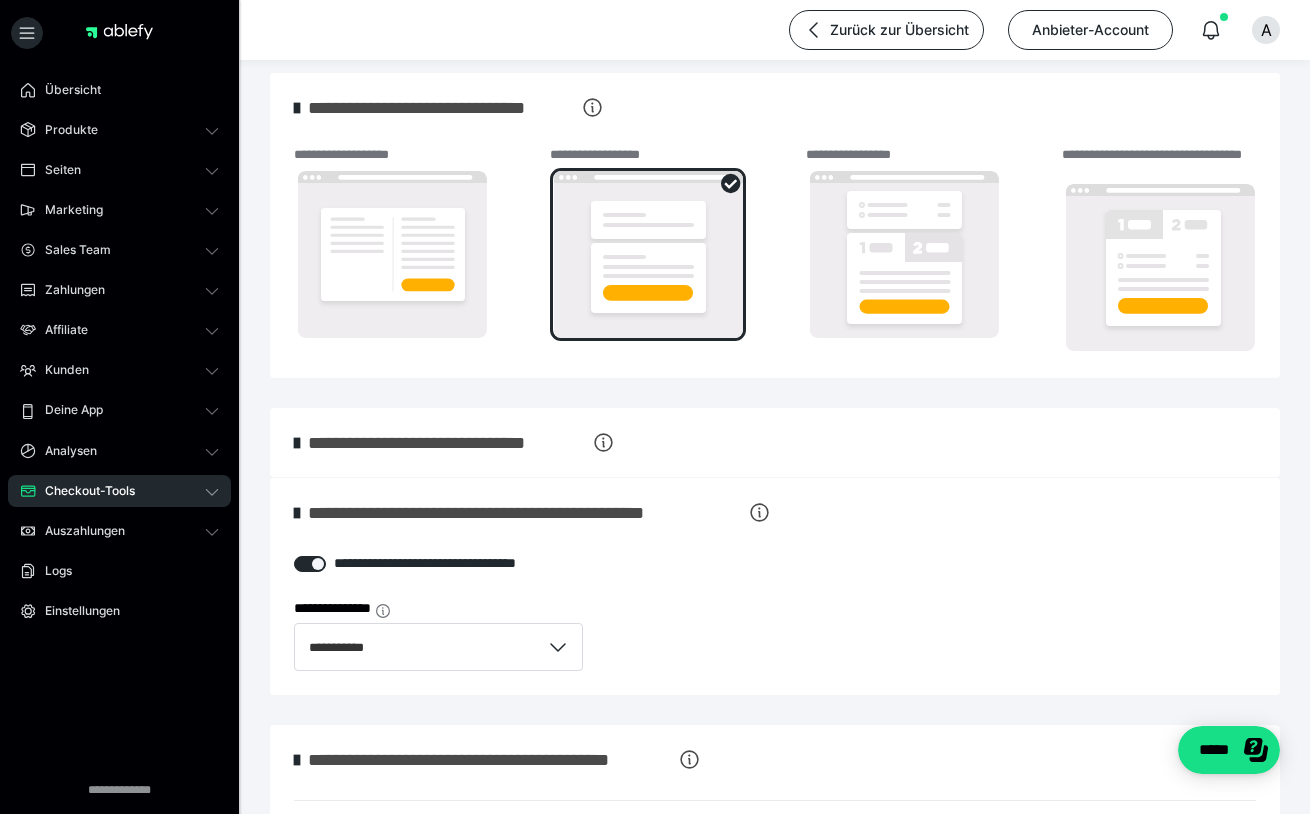 scroll, scrollTop: 1045, scrollLeft: 0, axis: vertical 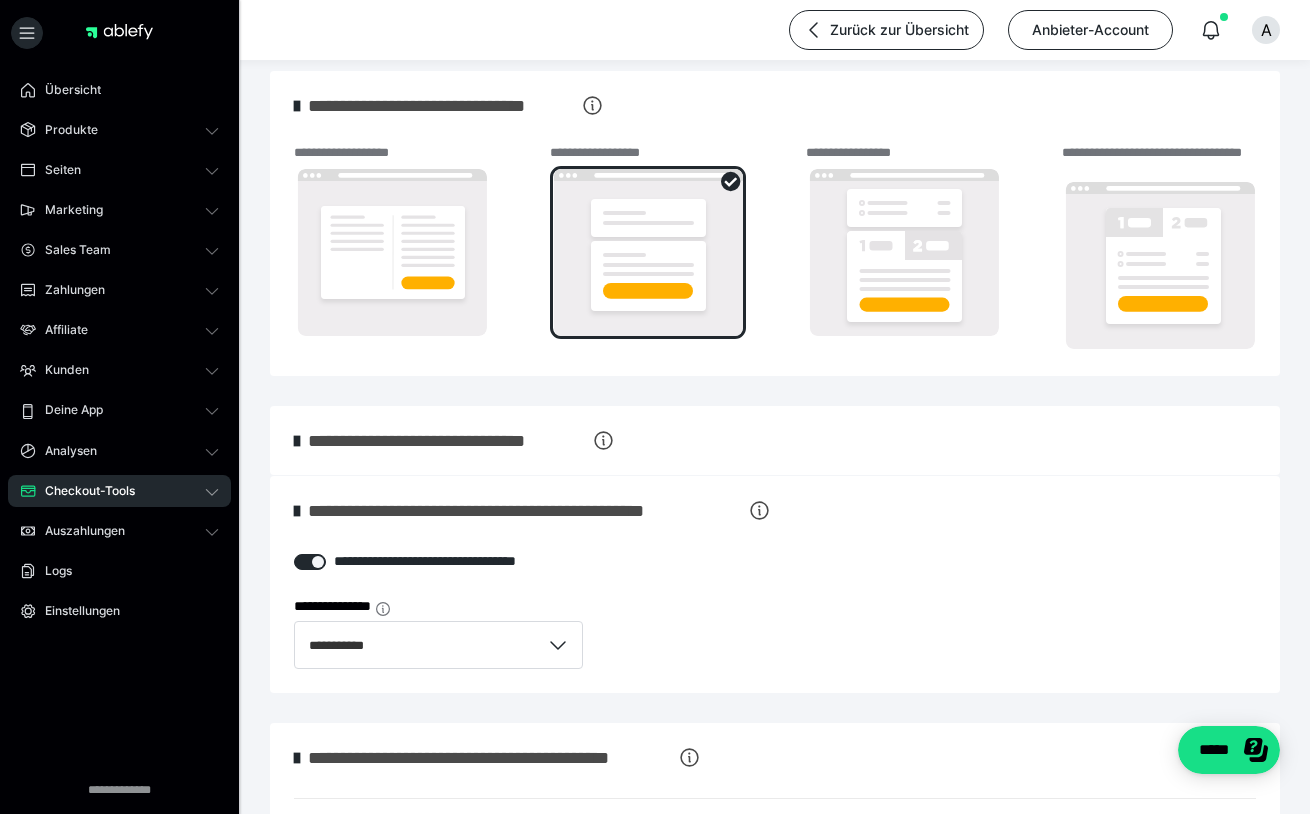 click on "**********" at bounding box center (447, 441) 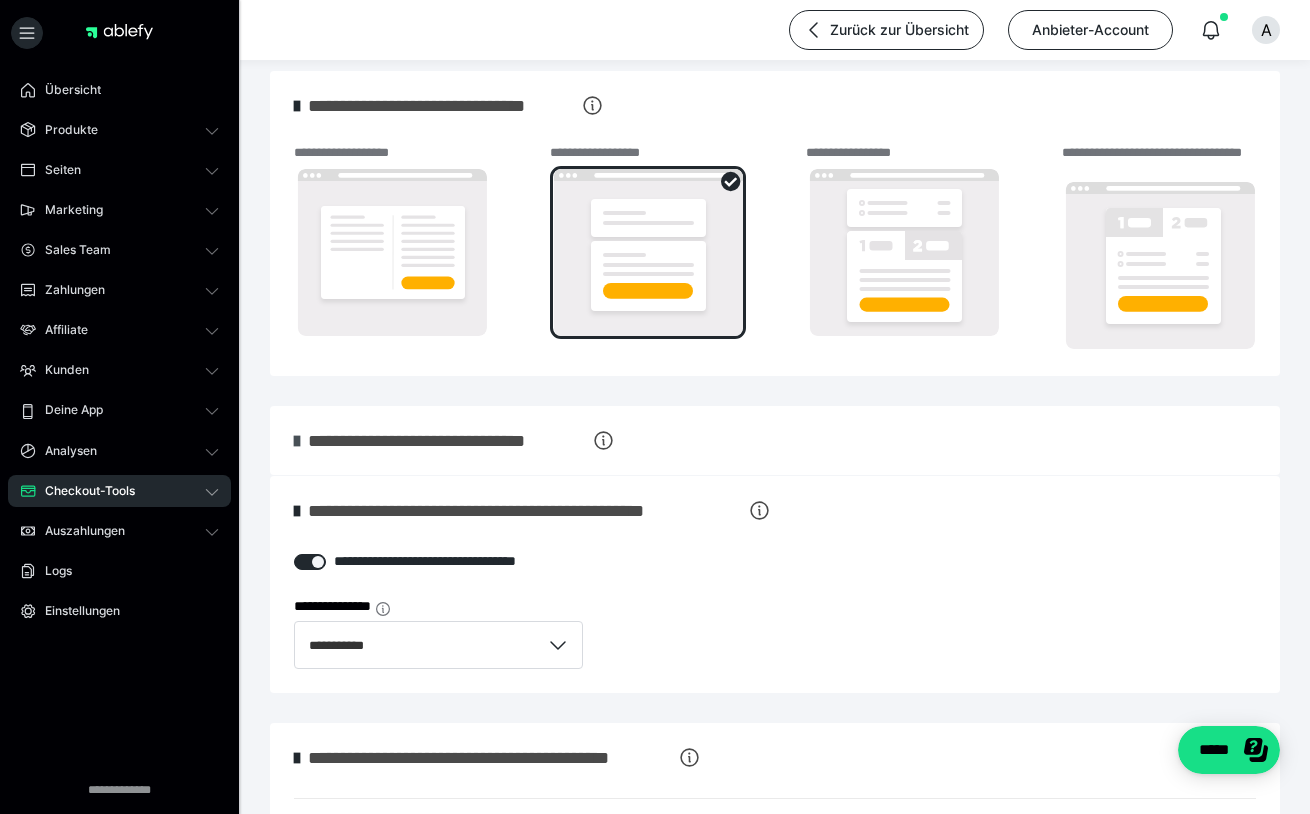 click at bounding box center [297, 441] 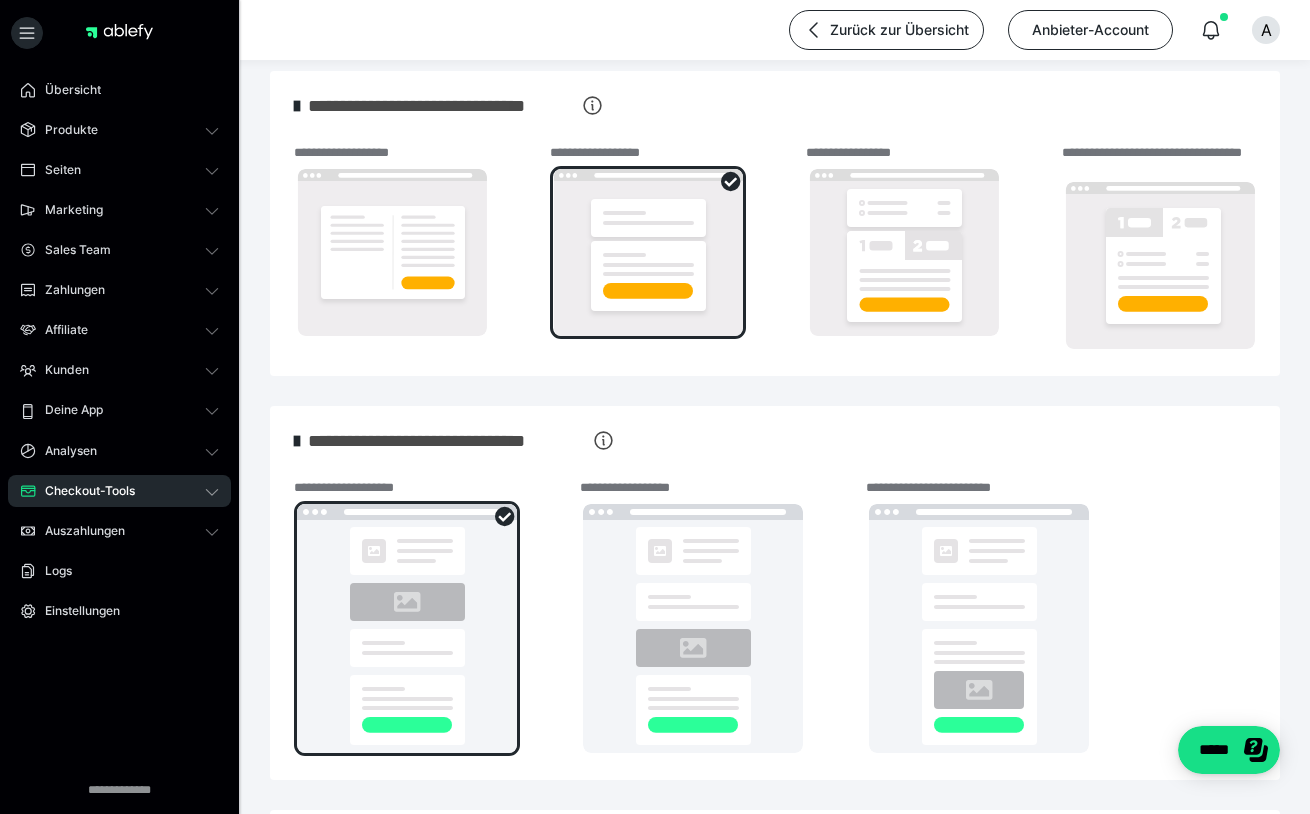 click 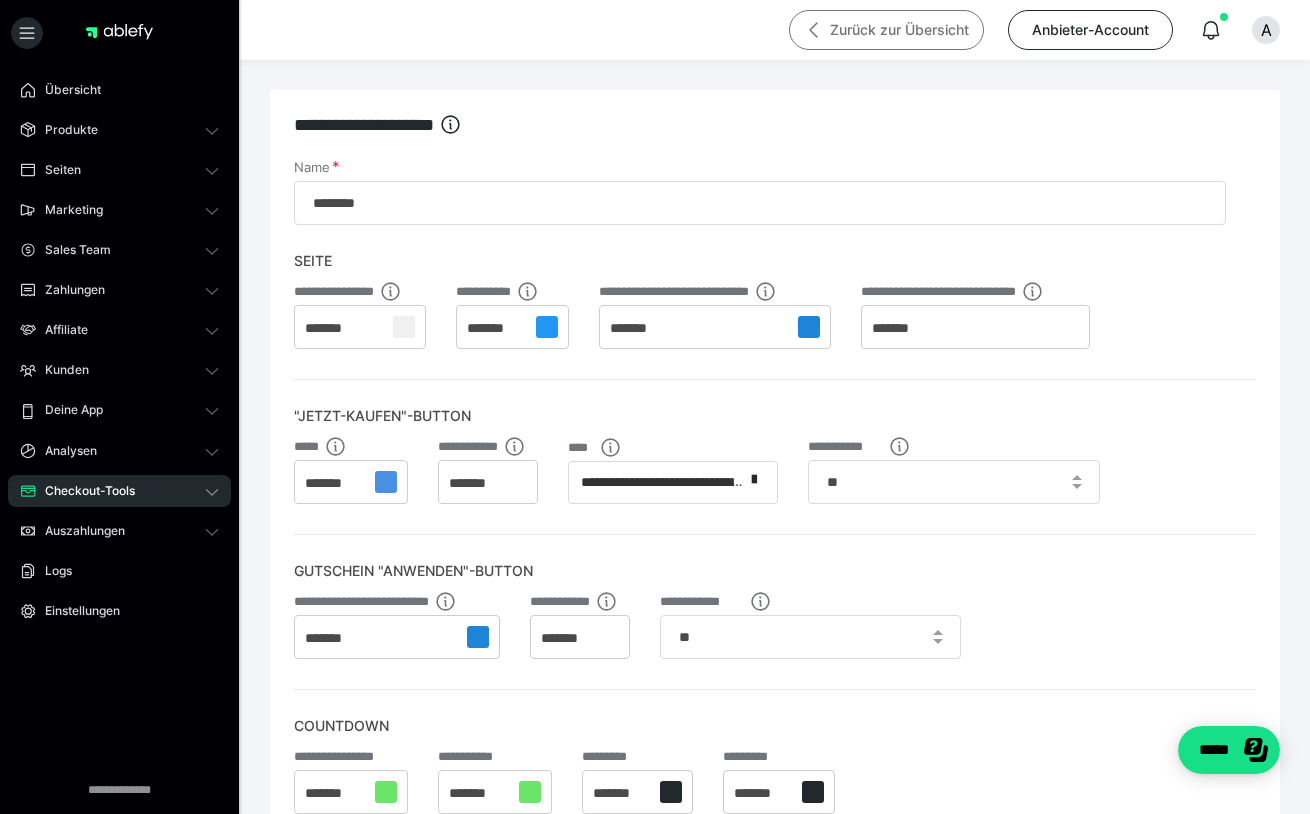 scroll, scrollTop: 0, scrollLeft: 0, axis: both 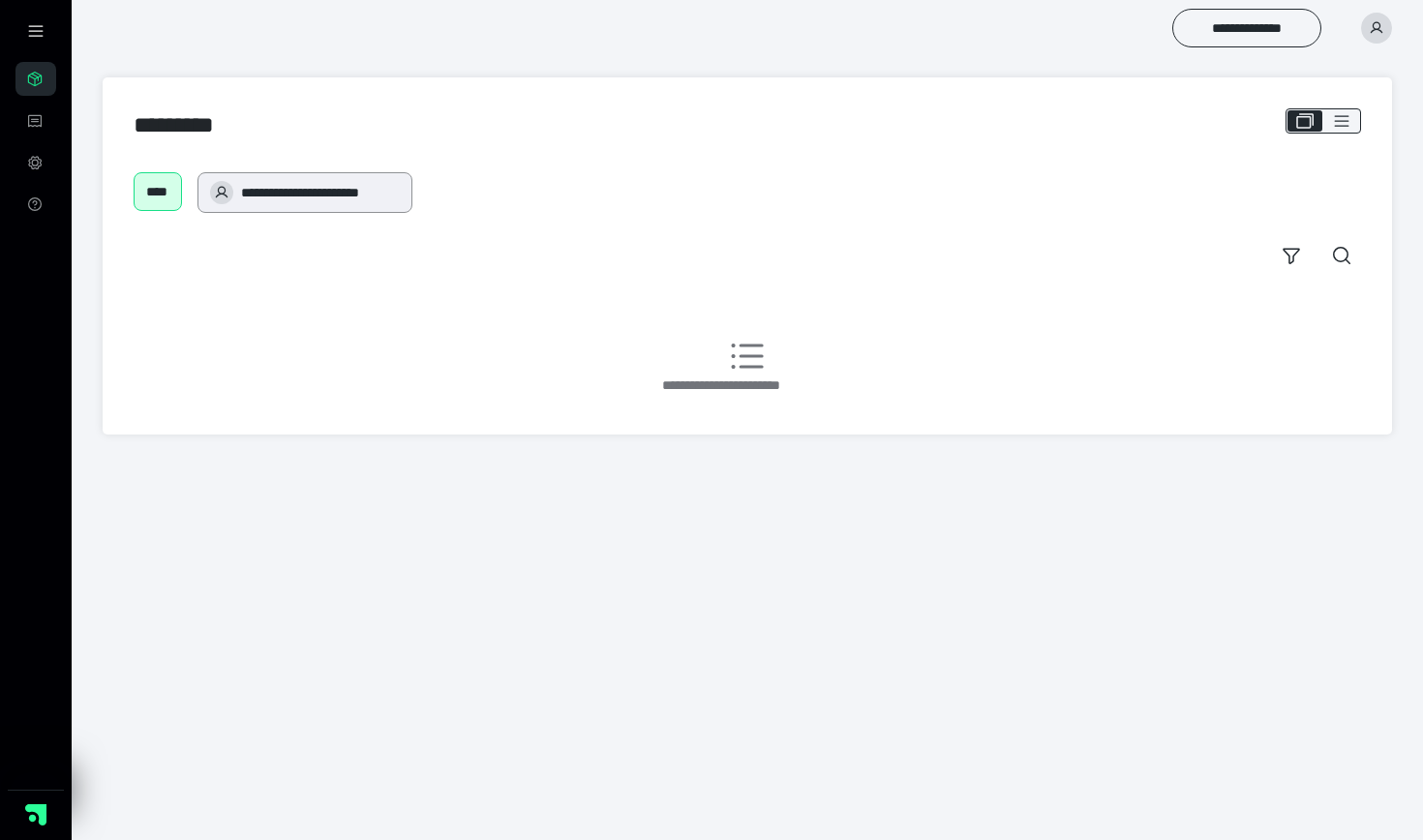 click on "**********" at bounding box center [305, 193] 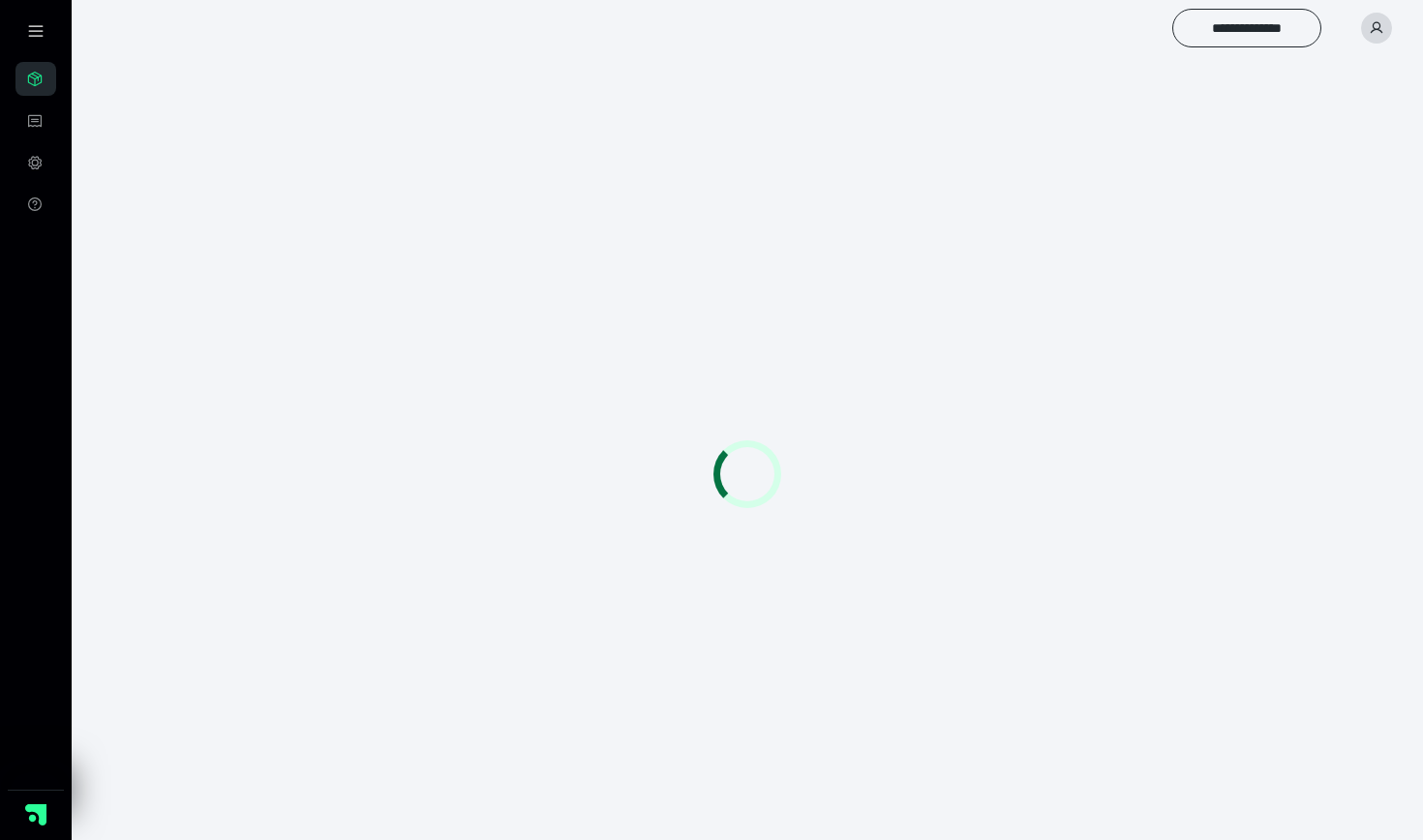 scroll, scrollTop: 0, scrollLeft: 0, axis: both 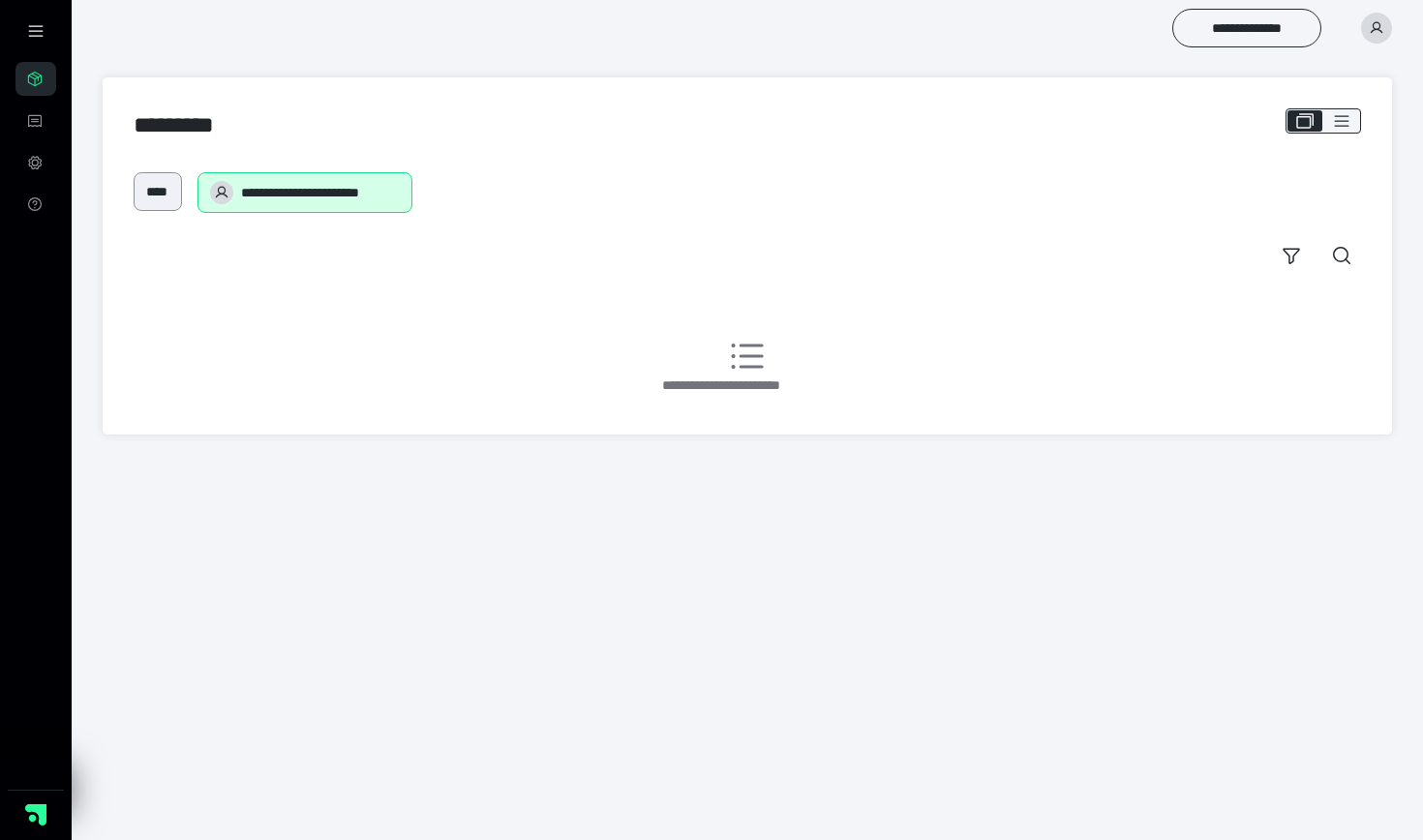 click on "****" at bounding box center (158, 192) 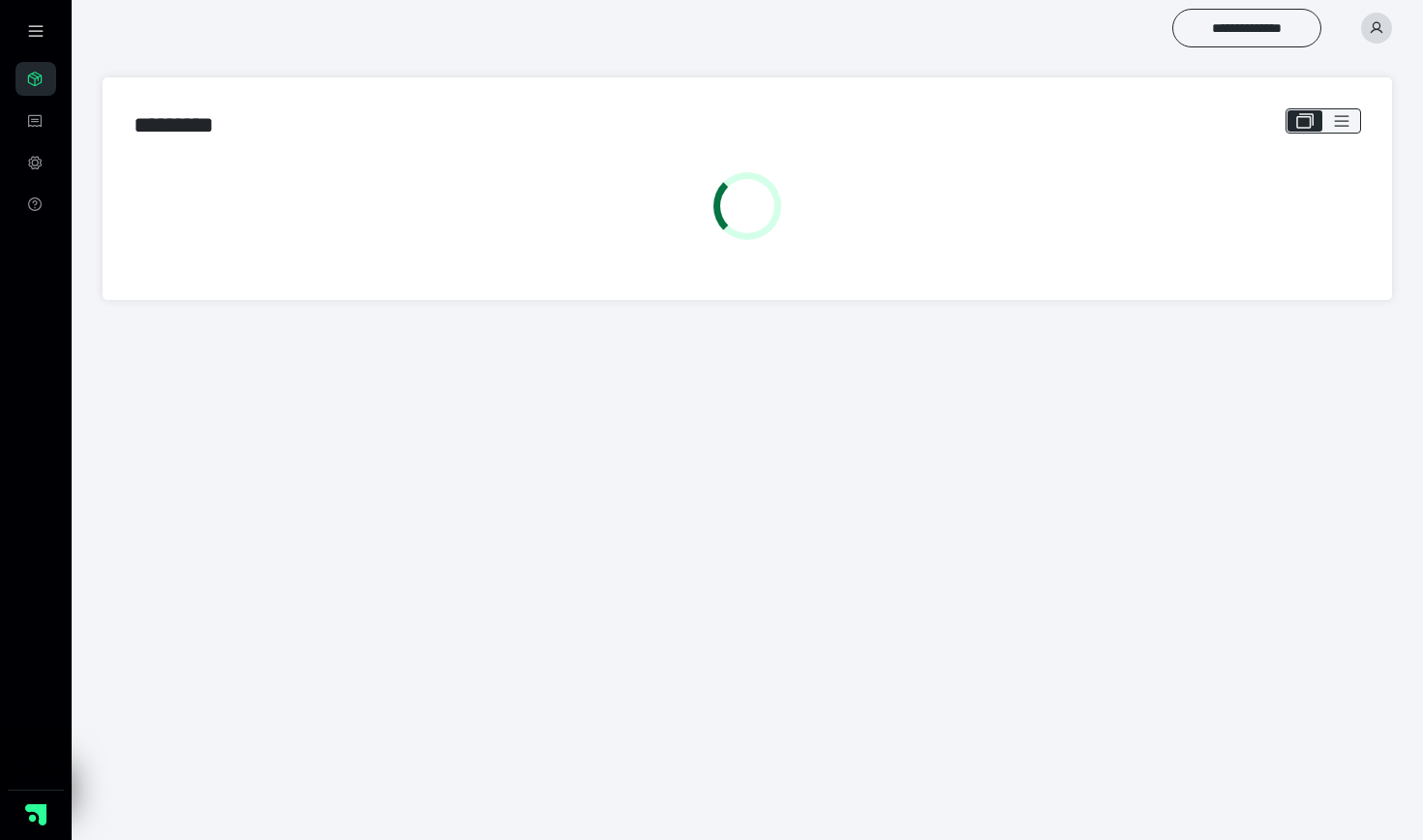 scroll, scrollTop: 0, scrollLeft: 0, axis: both 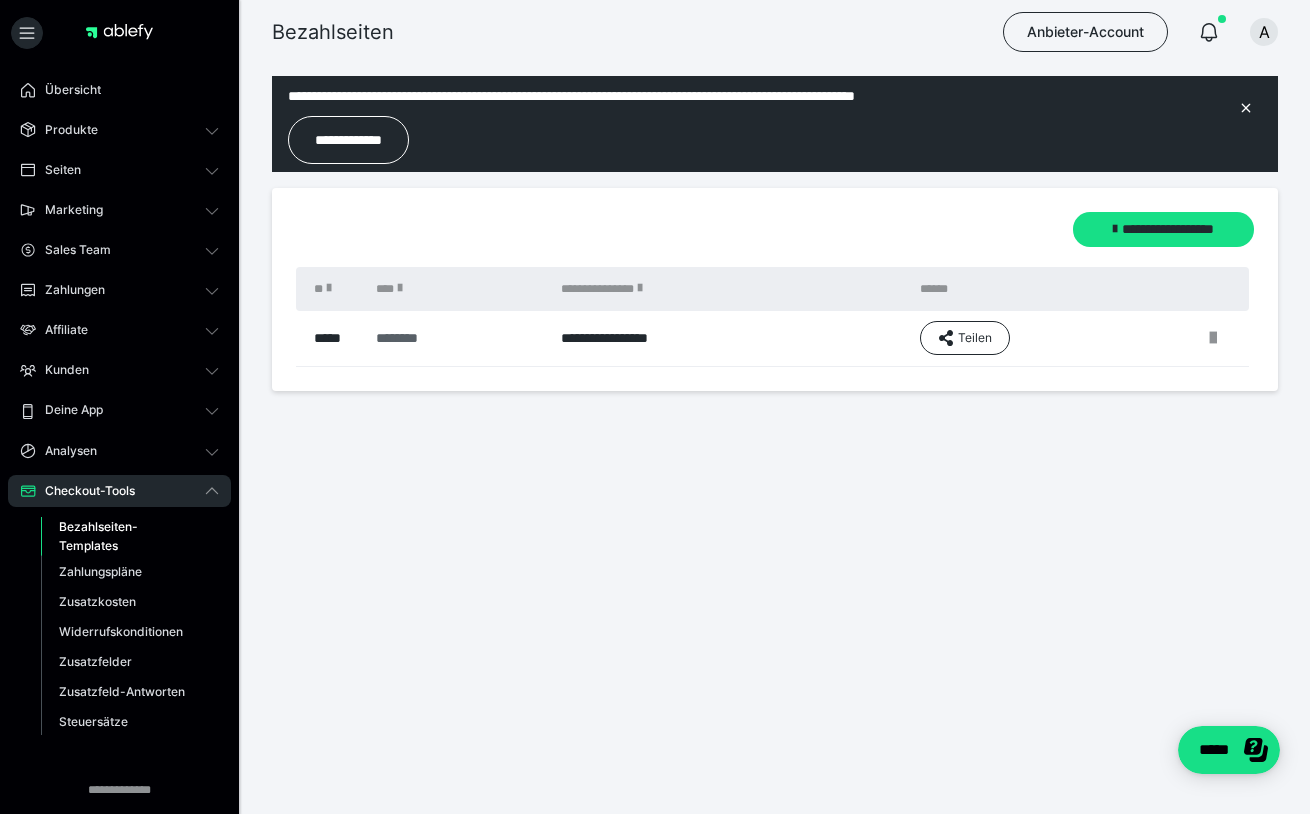 click on "********" at bounding box center (450, 338) 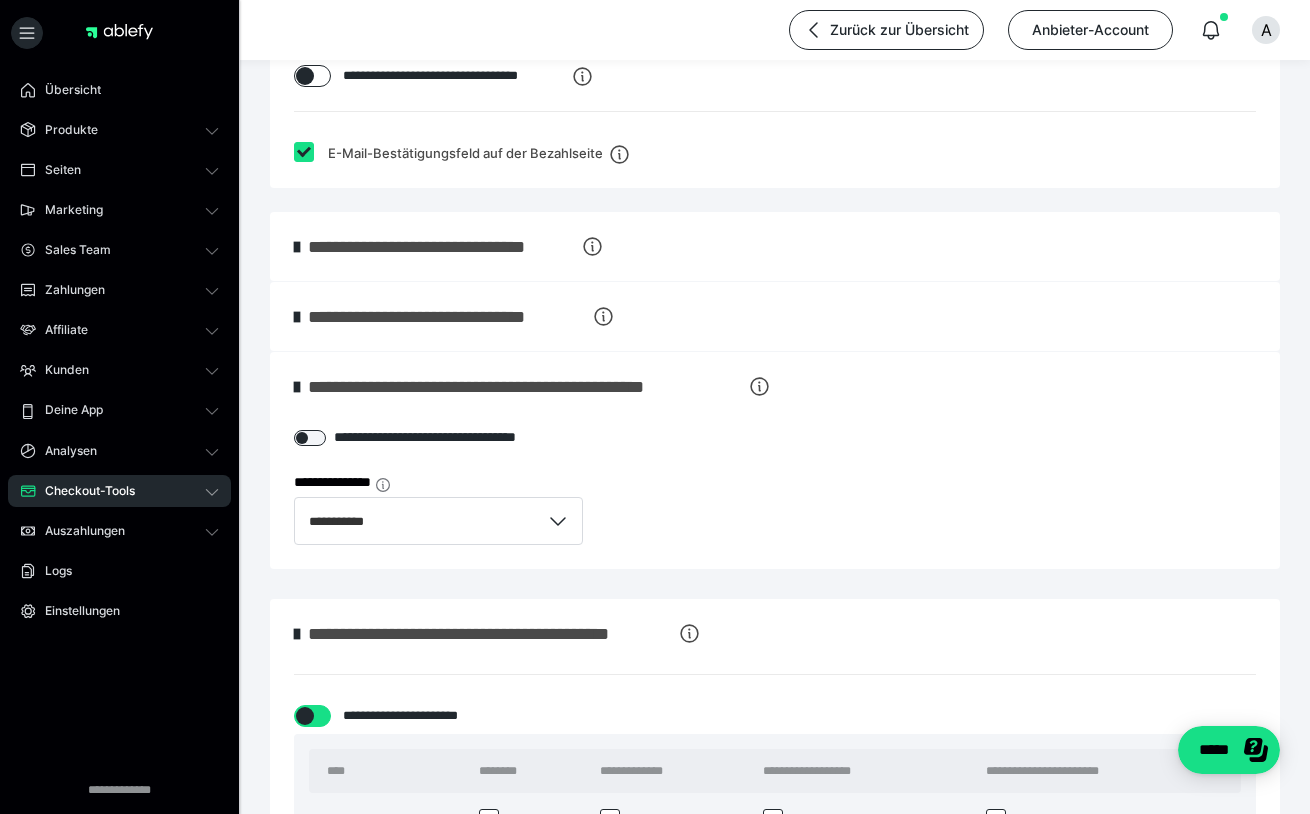 scroll, scrollTop: 898, scrollLeft: 0, axis: vertical 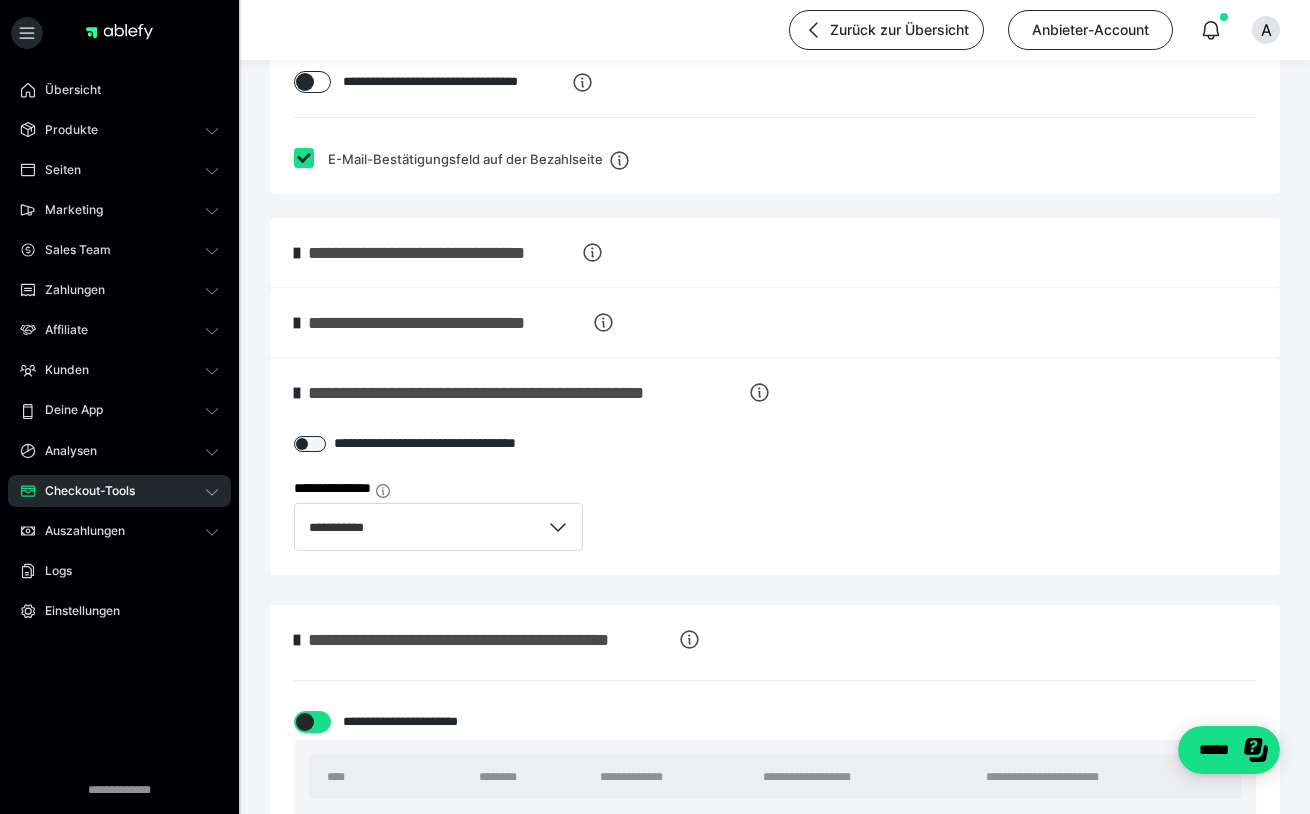 click at bounding box center [297, 393] 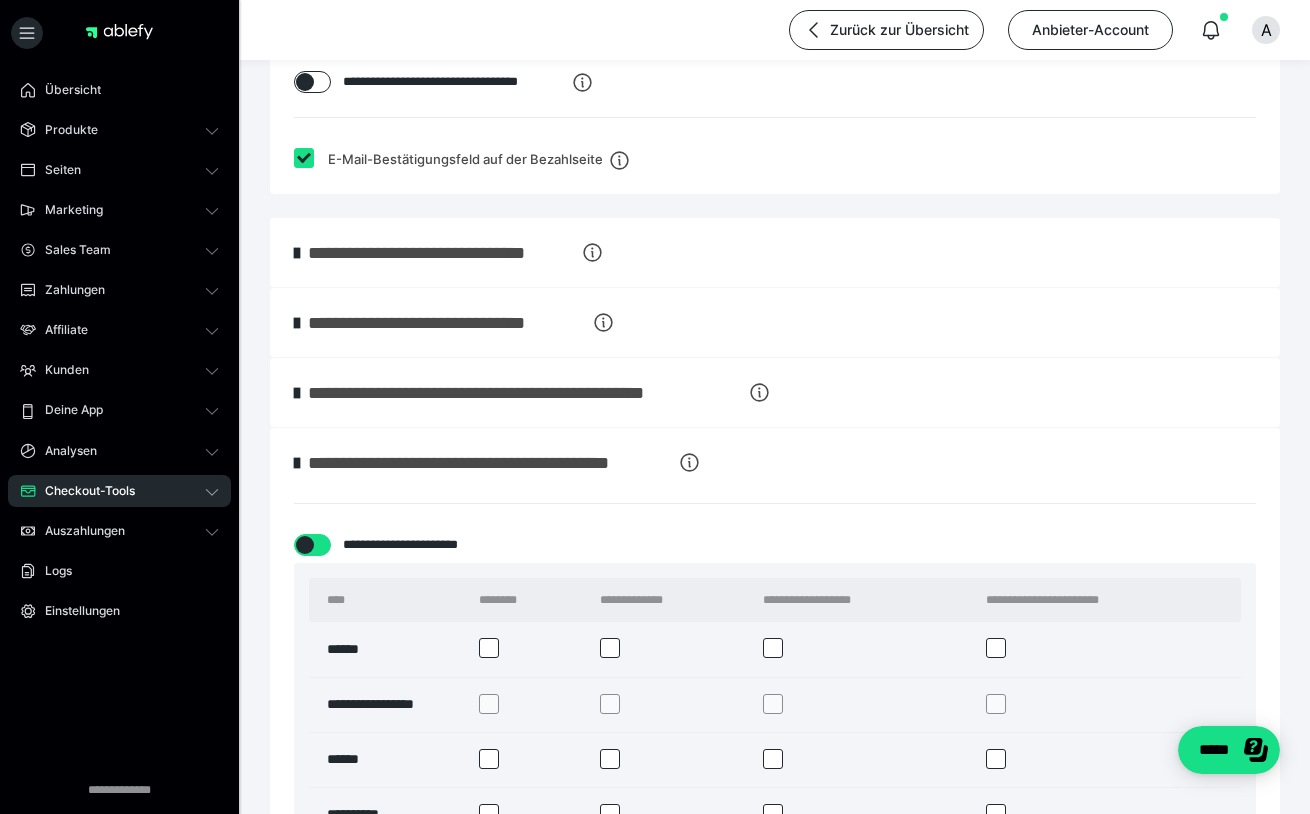 click on "**********" at bounding box center [775, 322] 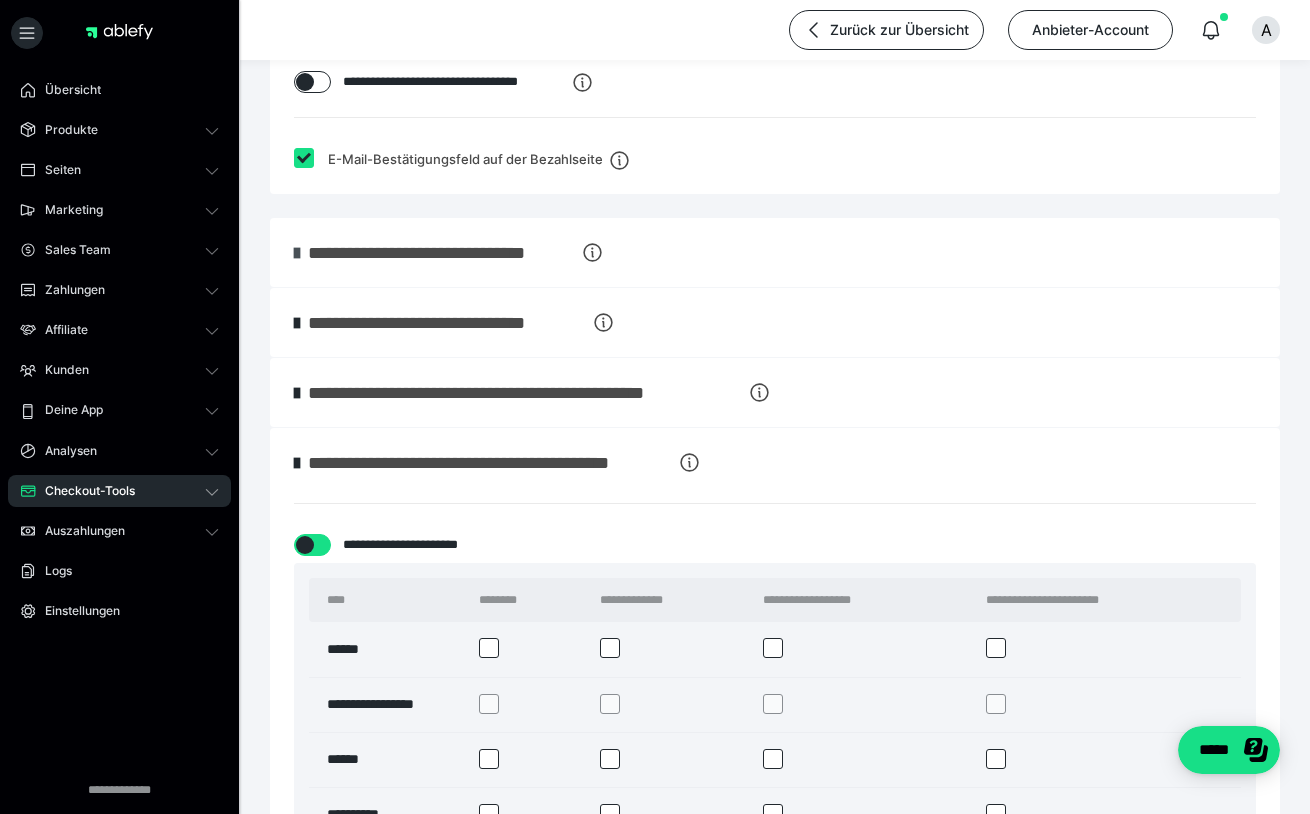 click at bounding box center (297, 253) 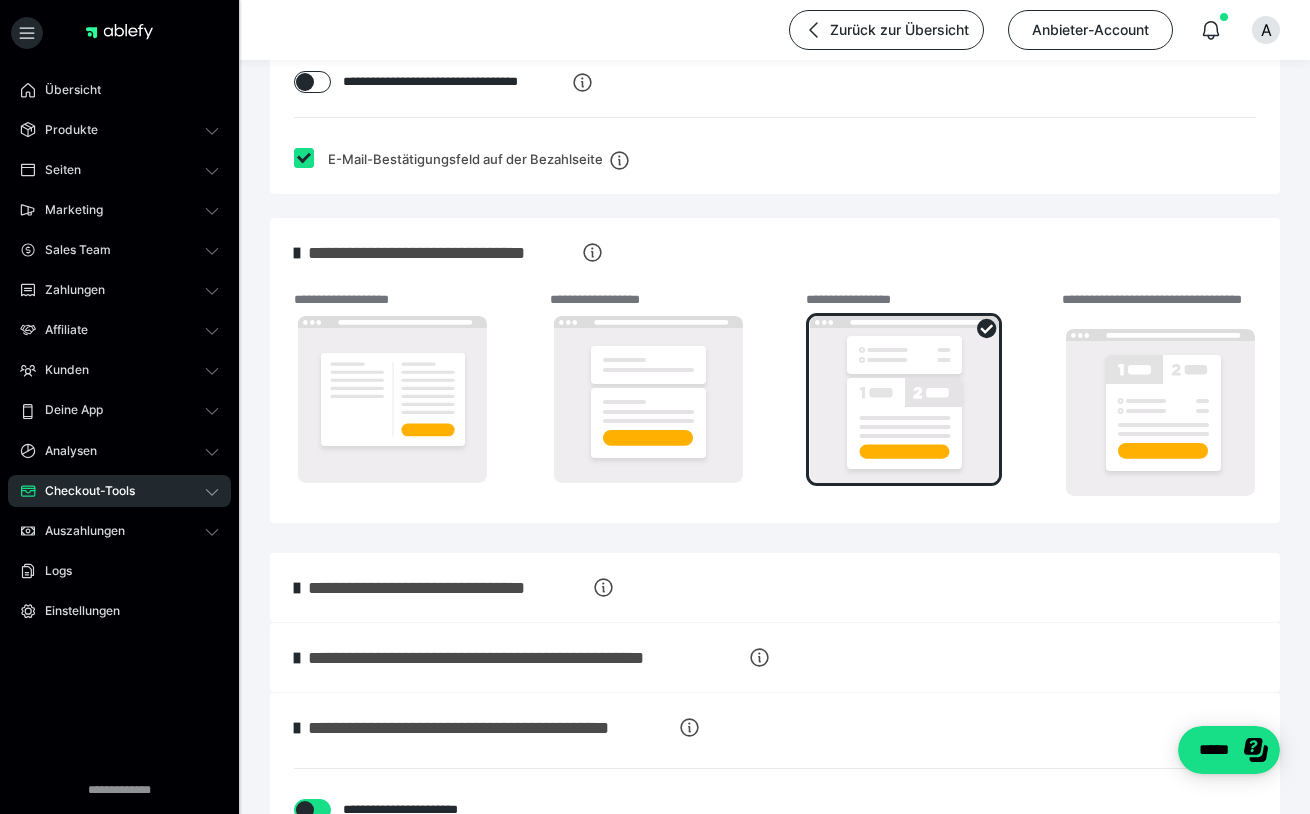 click 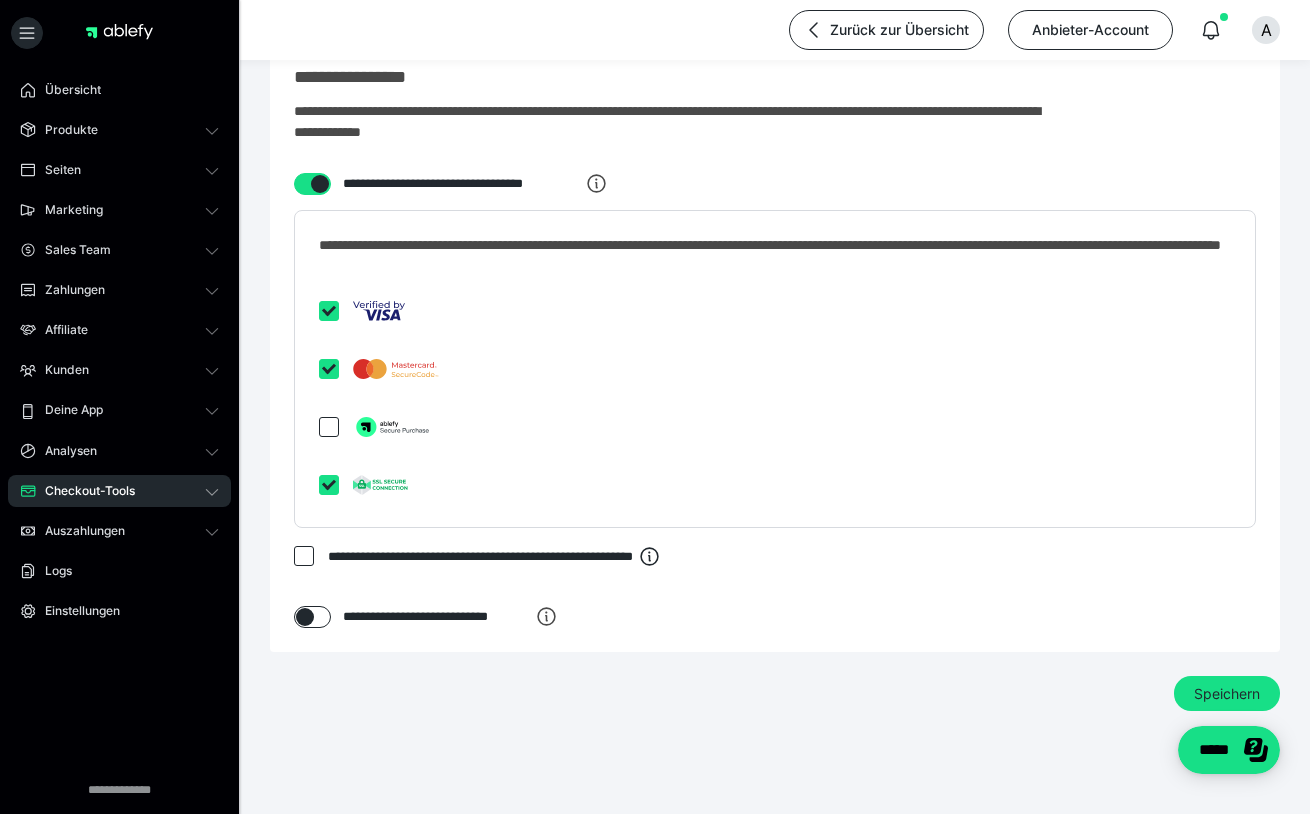 scroll, scrollTop: 4296, scrollLeft: 0, axis: vertical 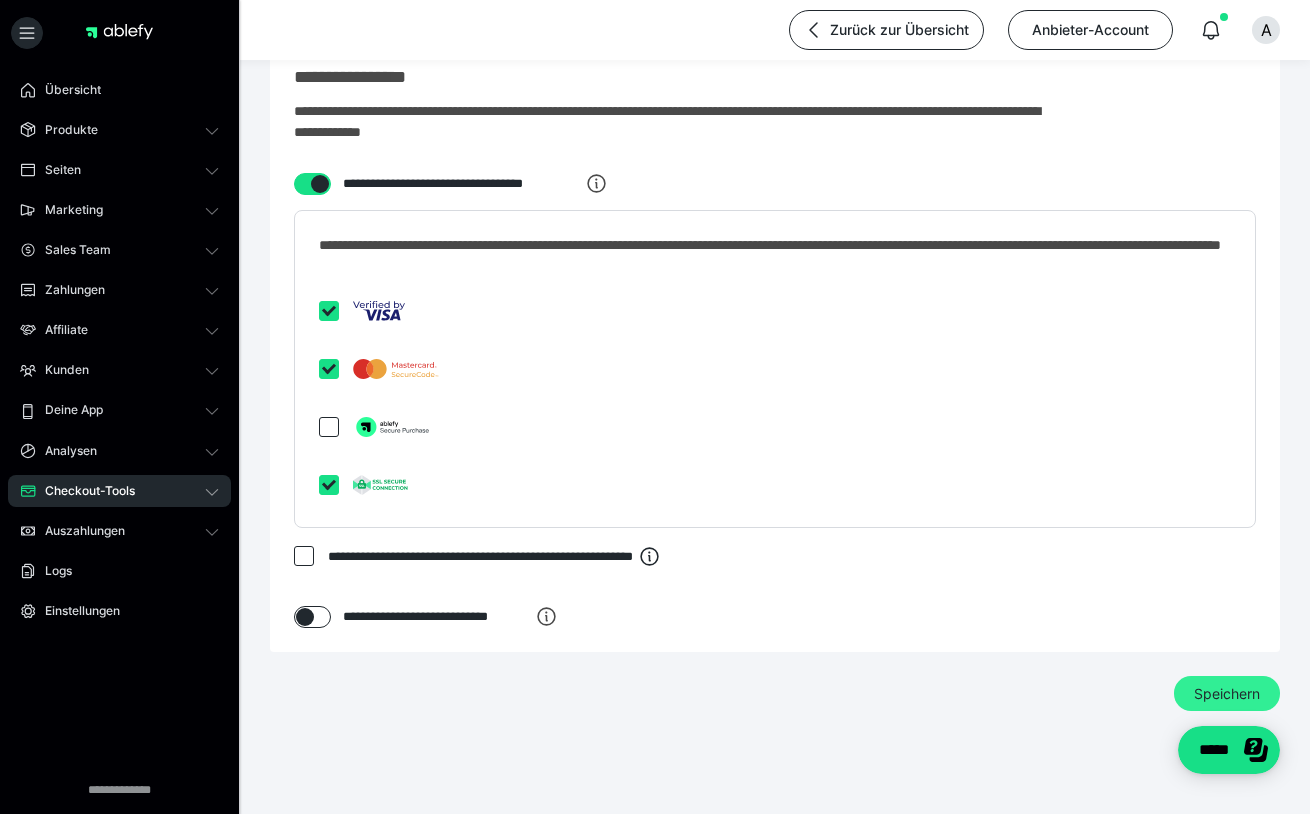 click on "Speichern" at bounding box center (1227, 694) 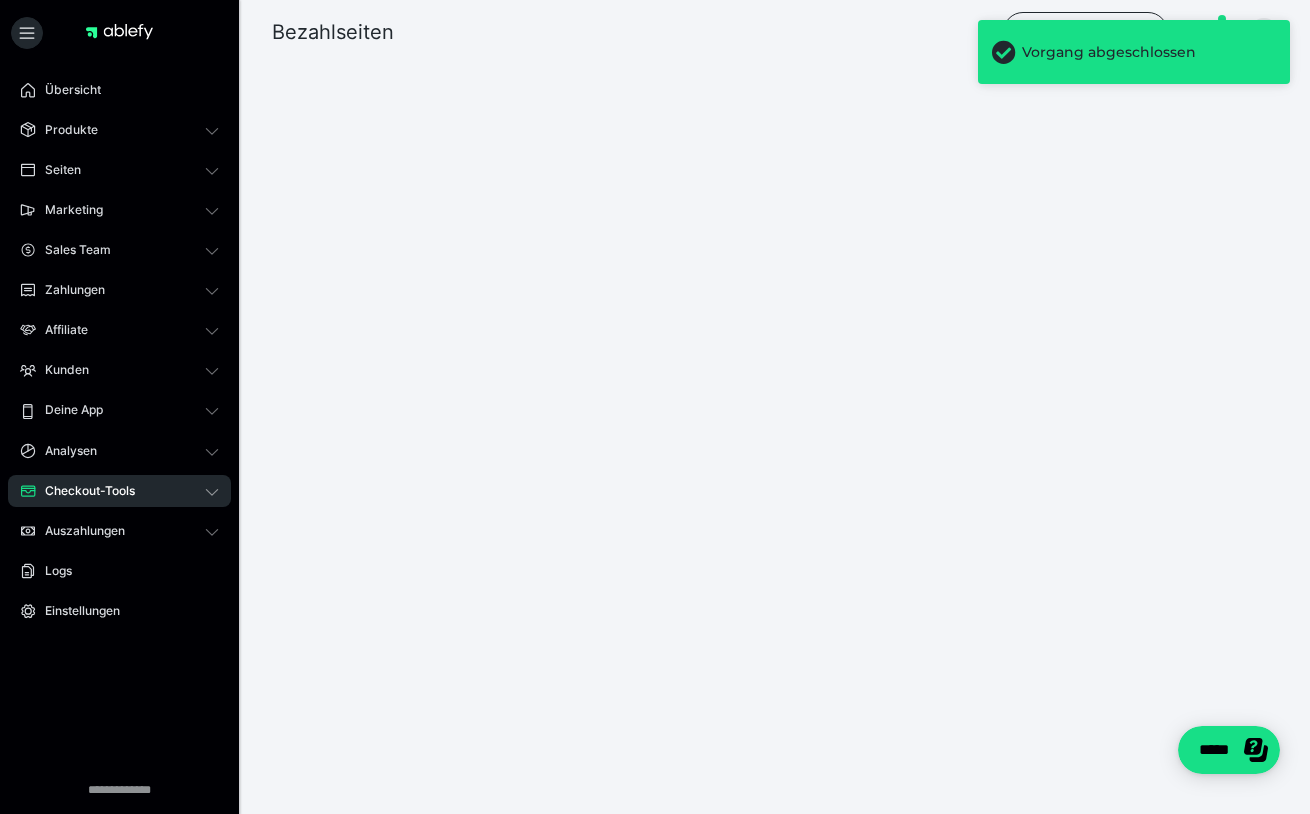 scroll, scrollTop: 0, scrollLeft: 0, axis: both 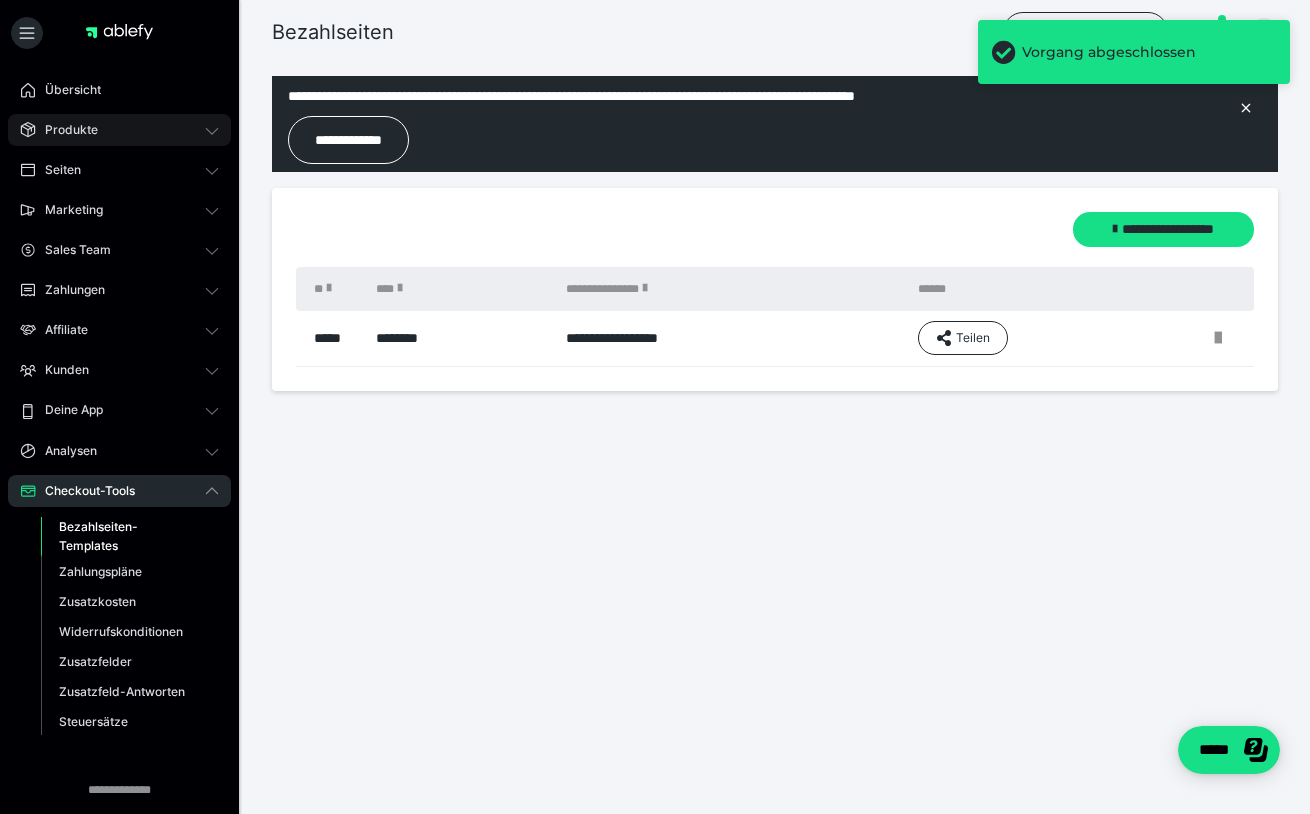 click on "Produkte" at bounding box center [64, 130] 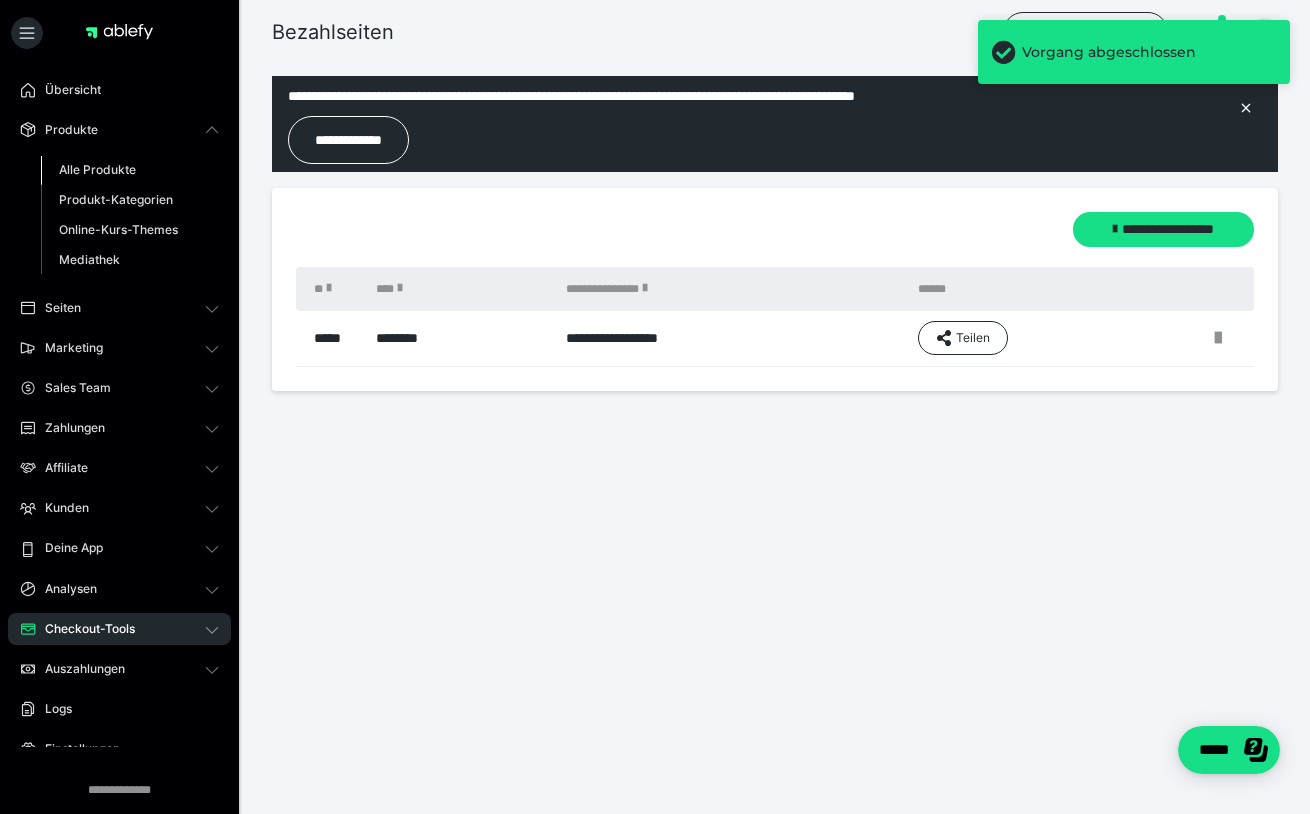click on "Alle Produkte" at bounding box center (97, 169) 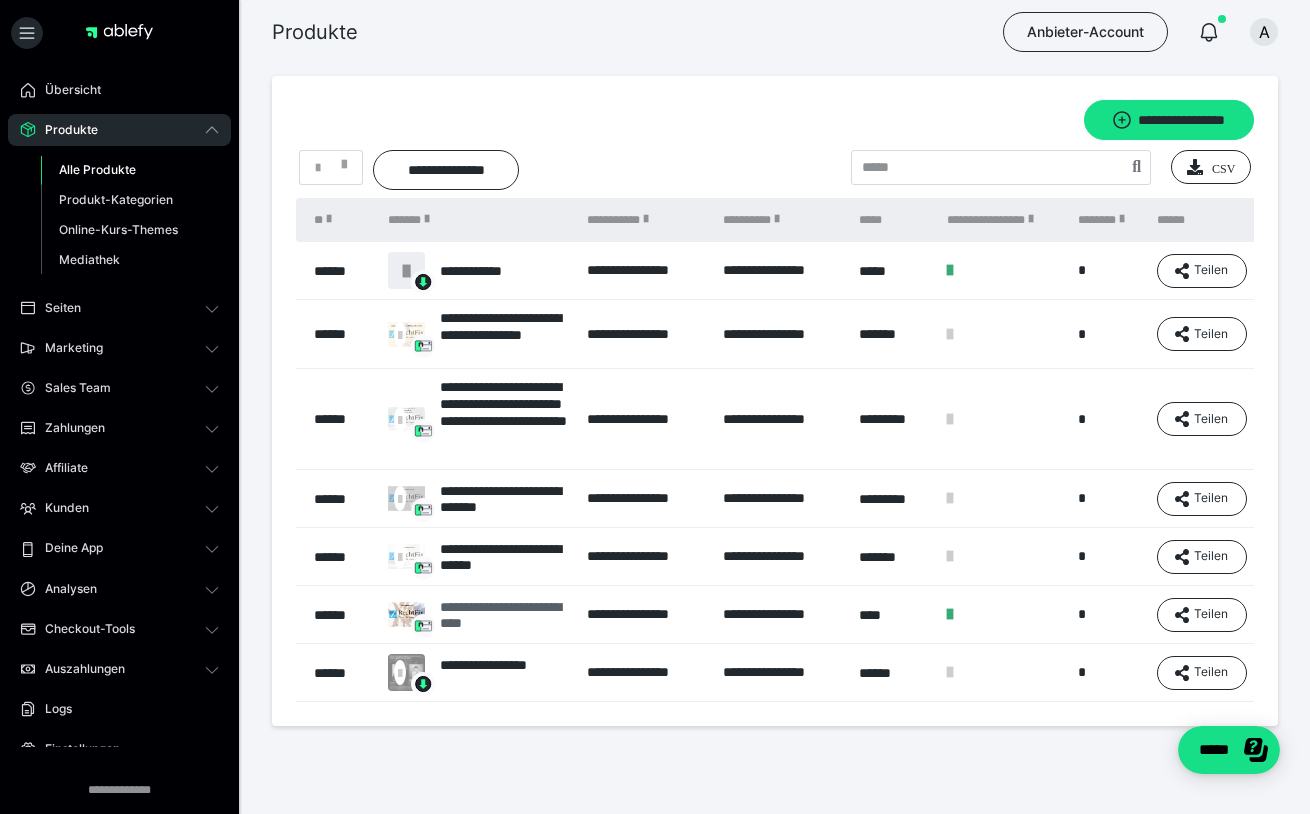click on "**********" at bounding box center (503, 615) 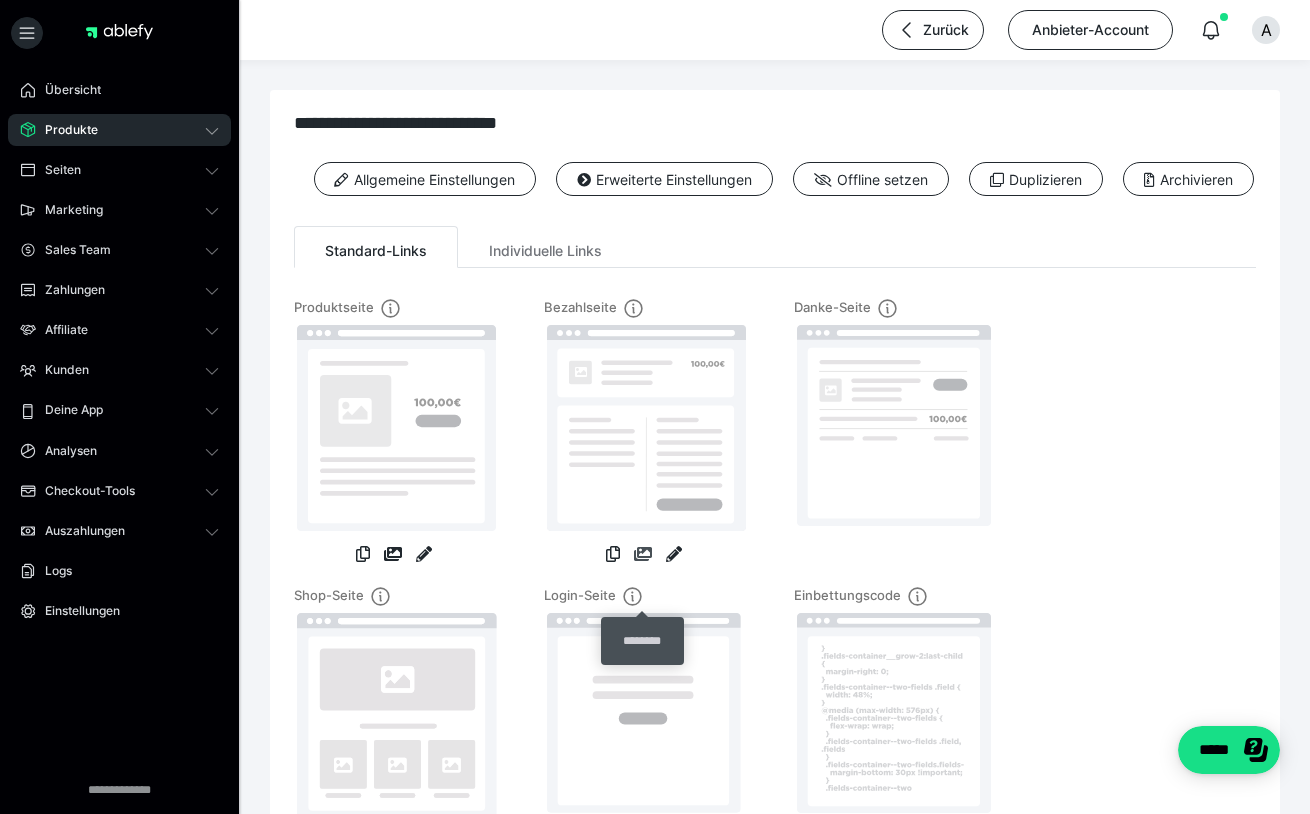 click at bounding box center (643, 554) 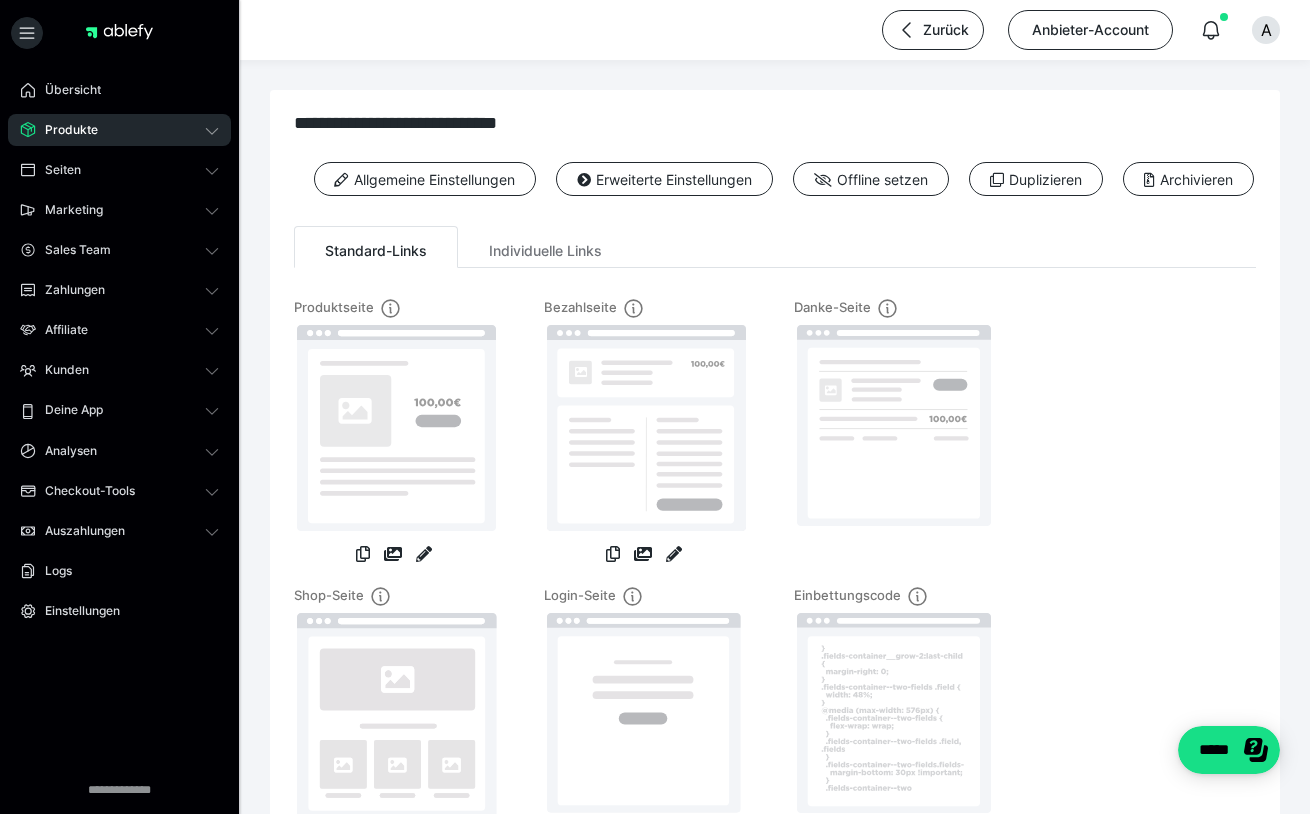 click on "Produkte" at bounding box center [119, 130] 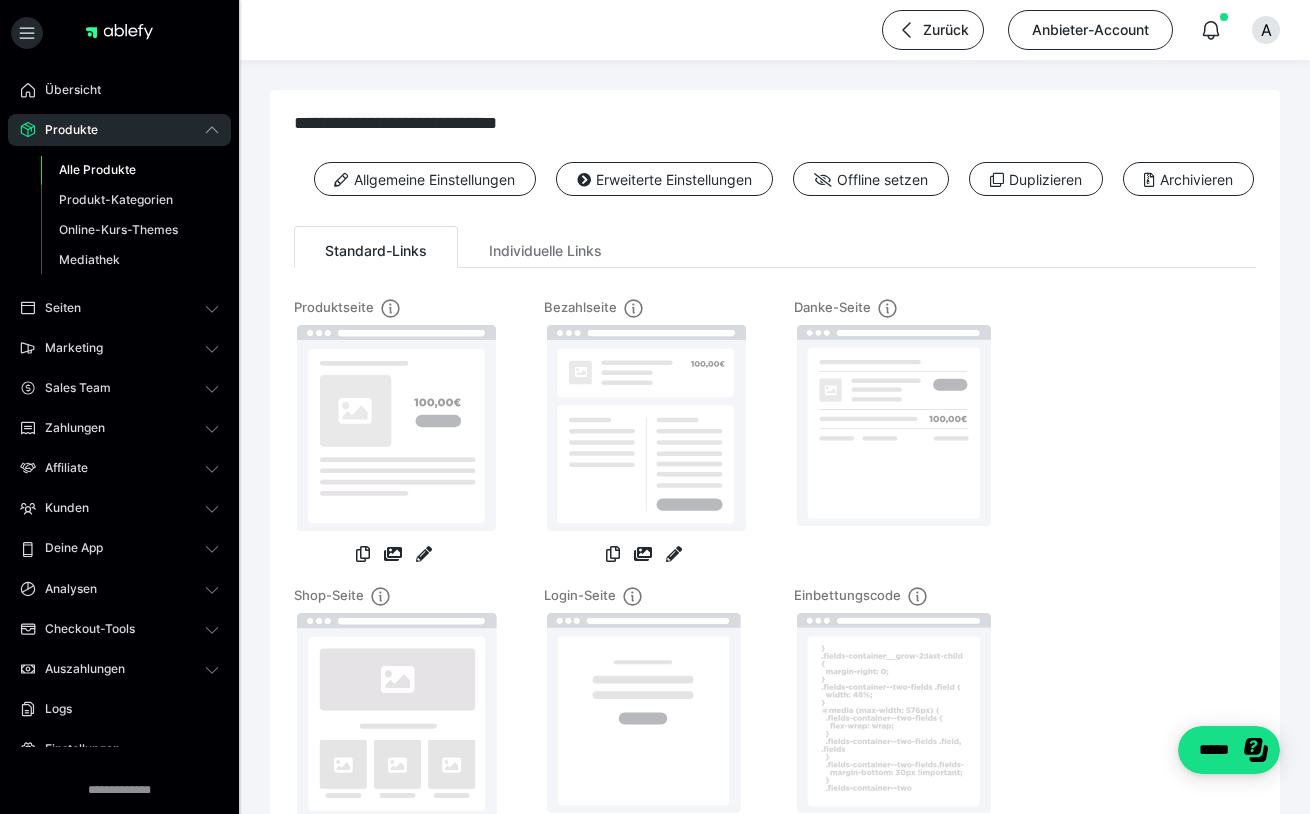 click on "Alle Produkte" at bounding box center [97, 169] 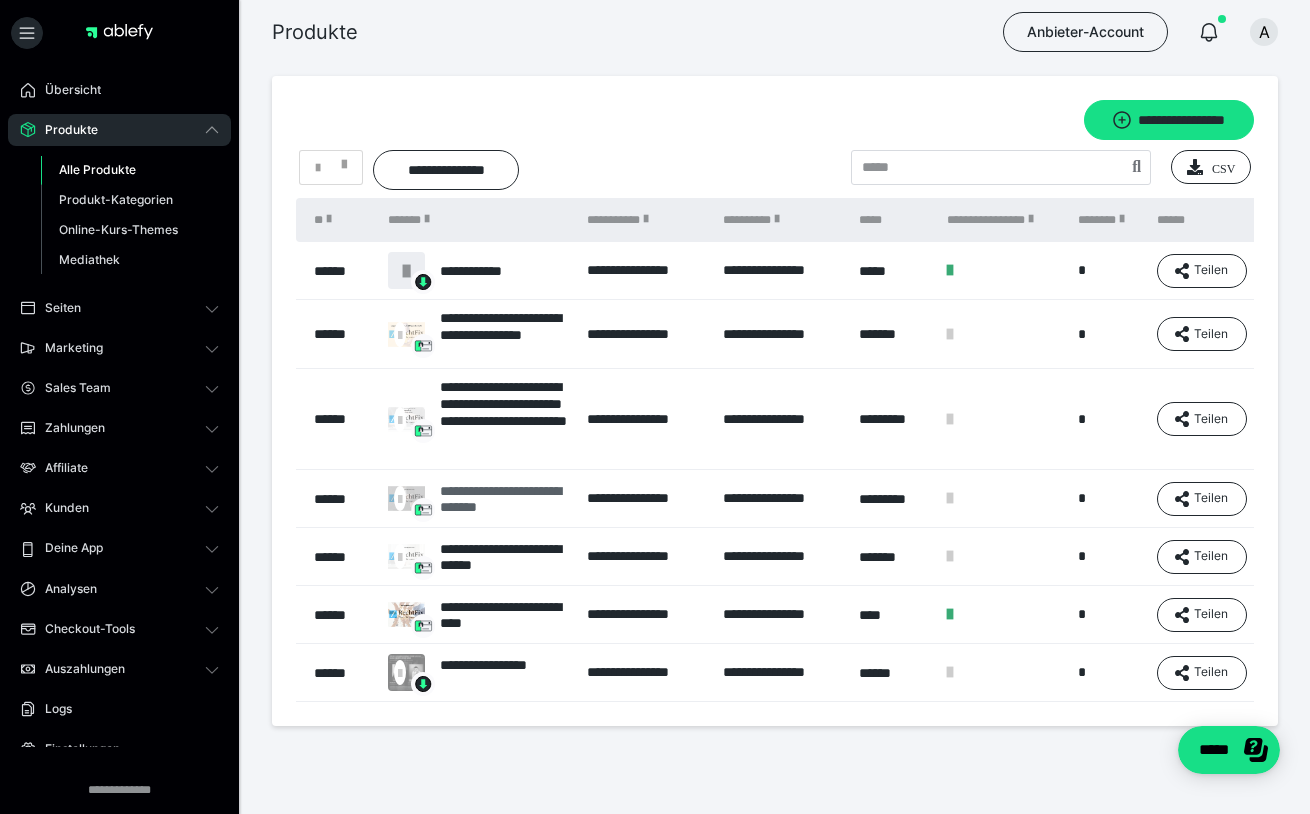 click on "**********" at bounding box center (503, 499) 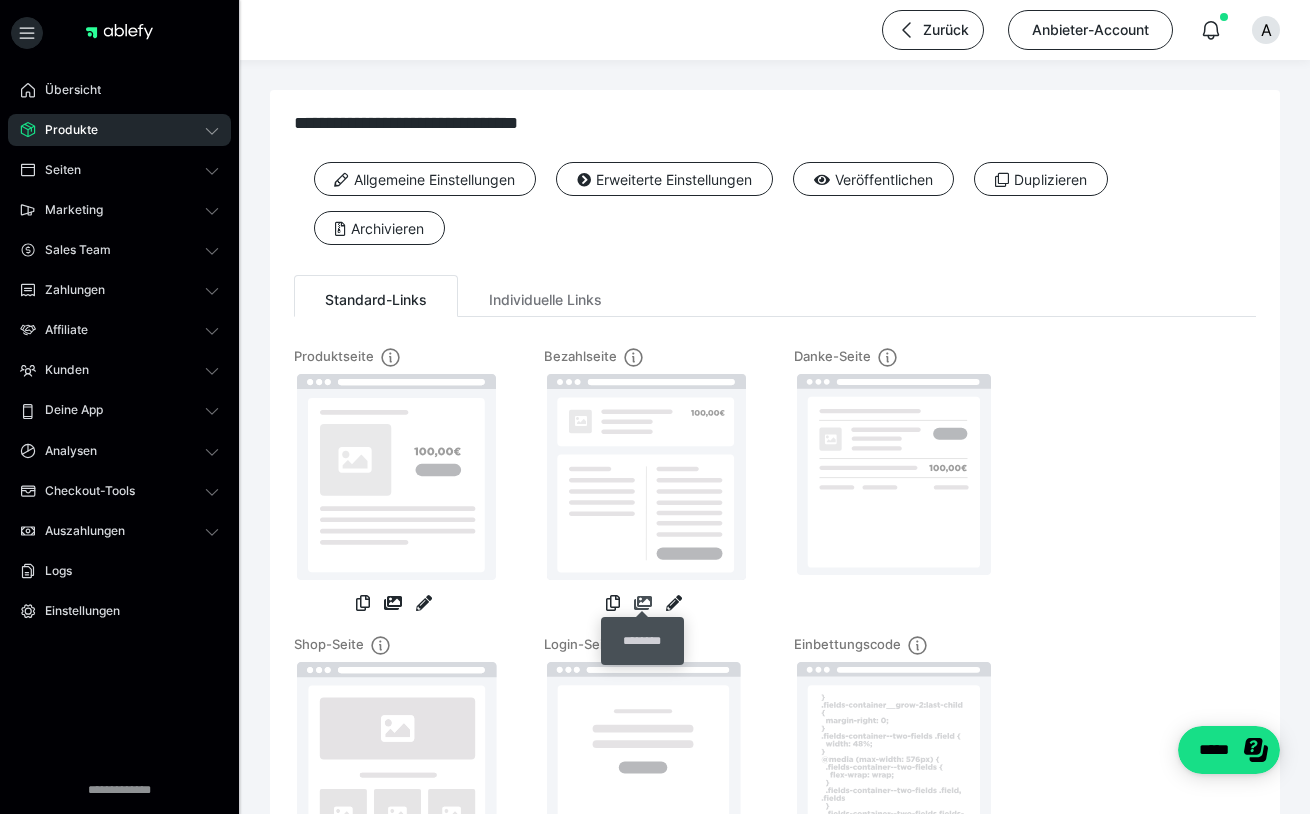 click at bounding box center (643, 603) 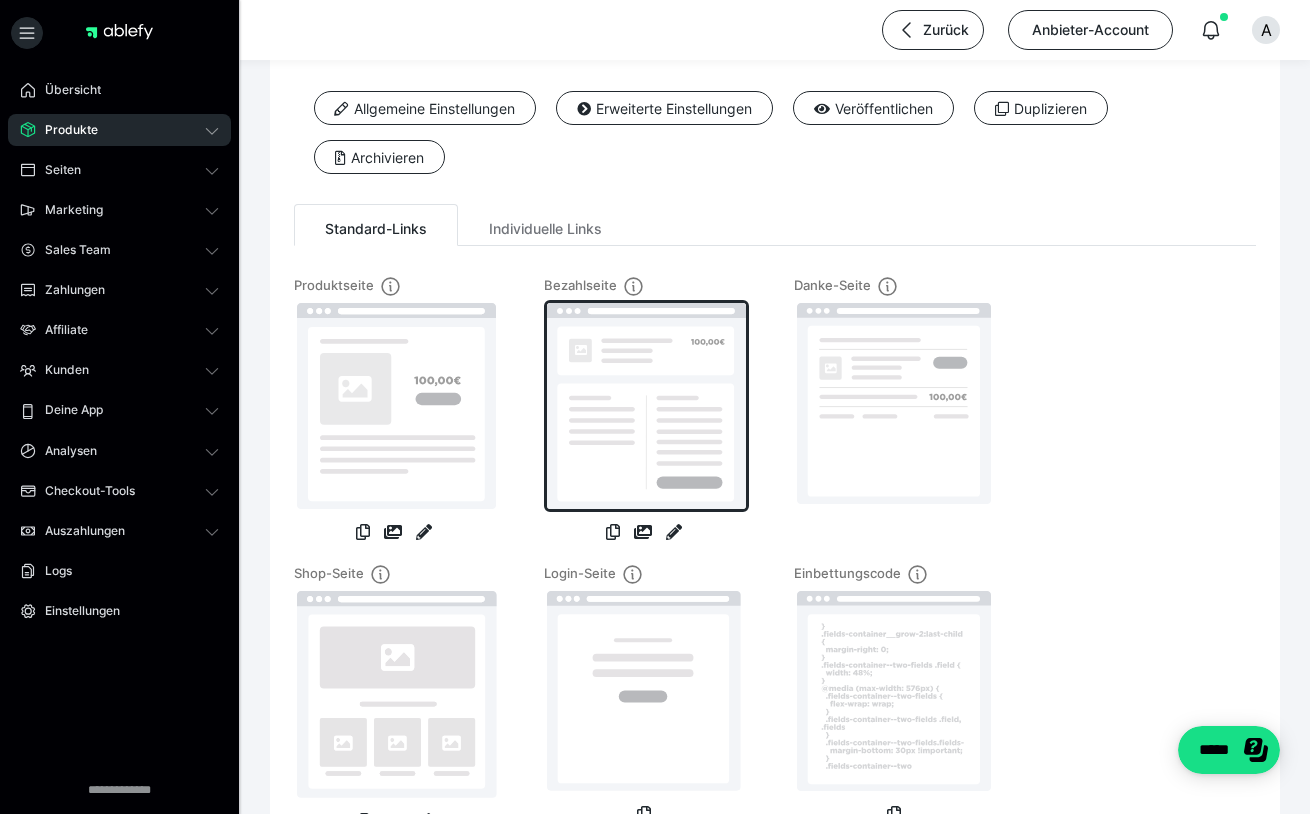 scroll, scrollTop: 101, scrollLeft: 0, axis: vertical 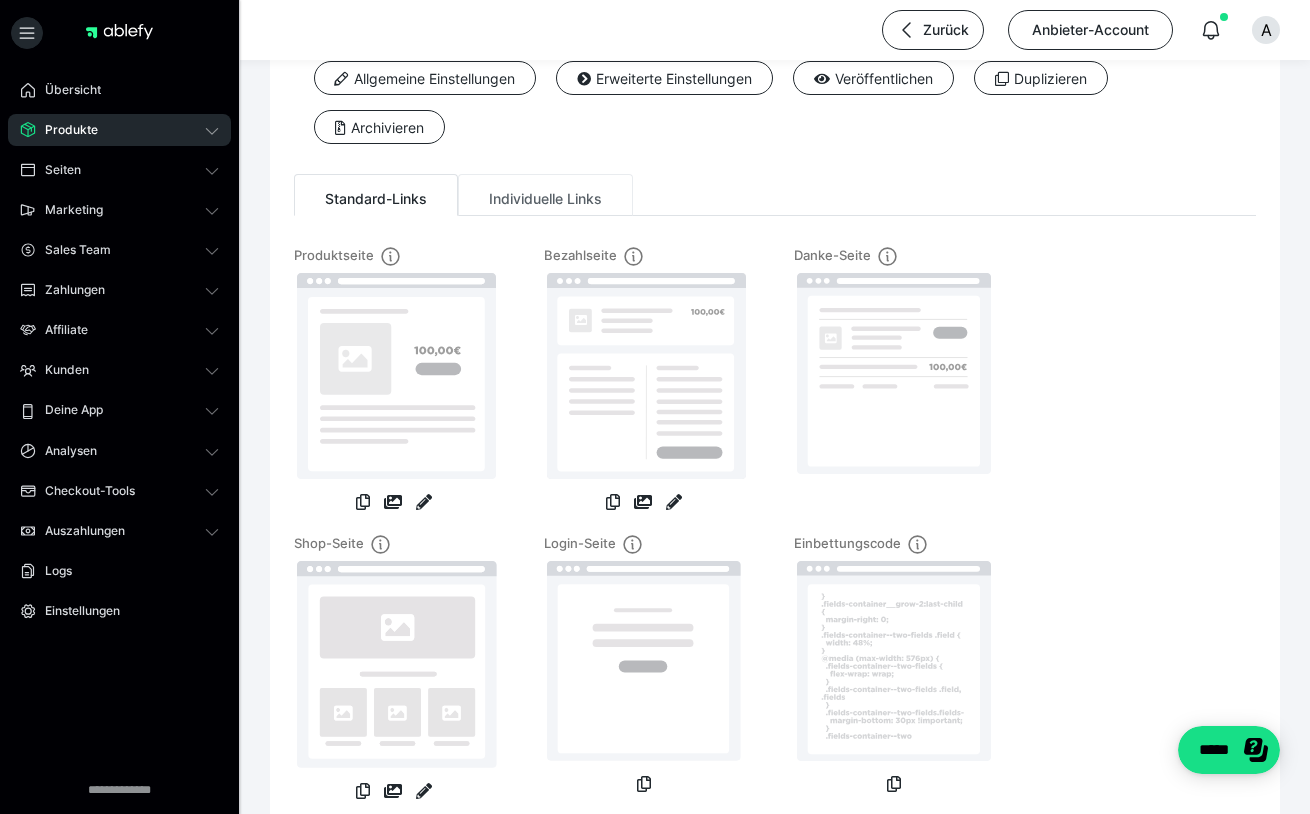click on "Individuelle Links" at bounding box center [545, 195] 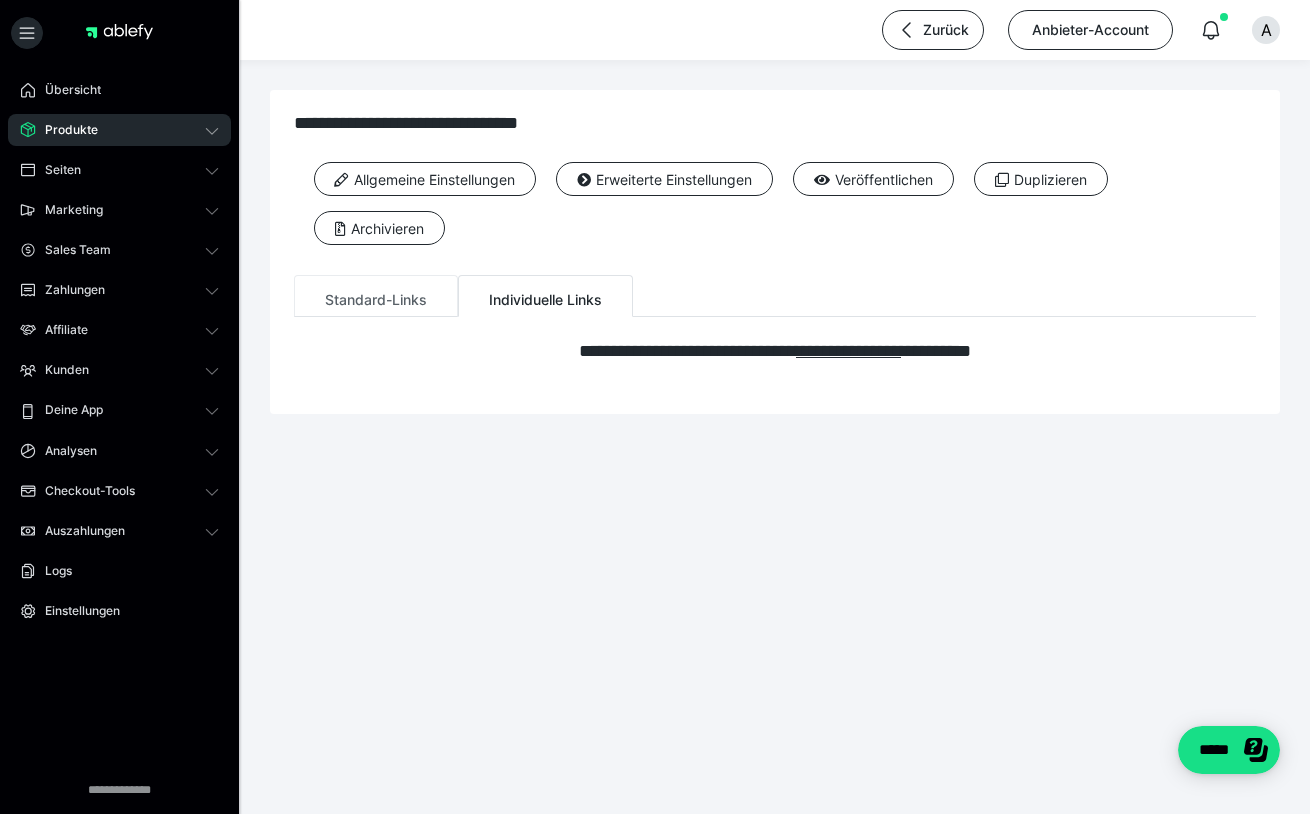 click on "Standard-Links" at bounding box center (376, 296) 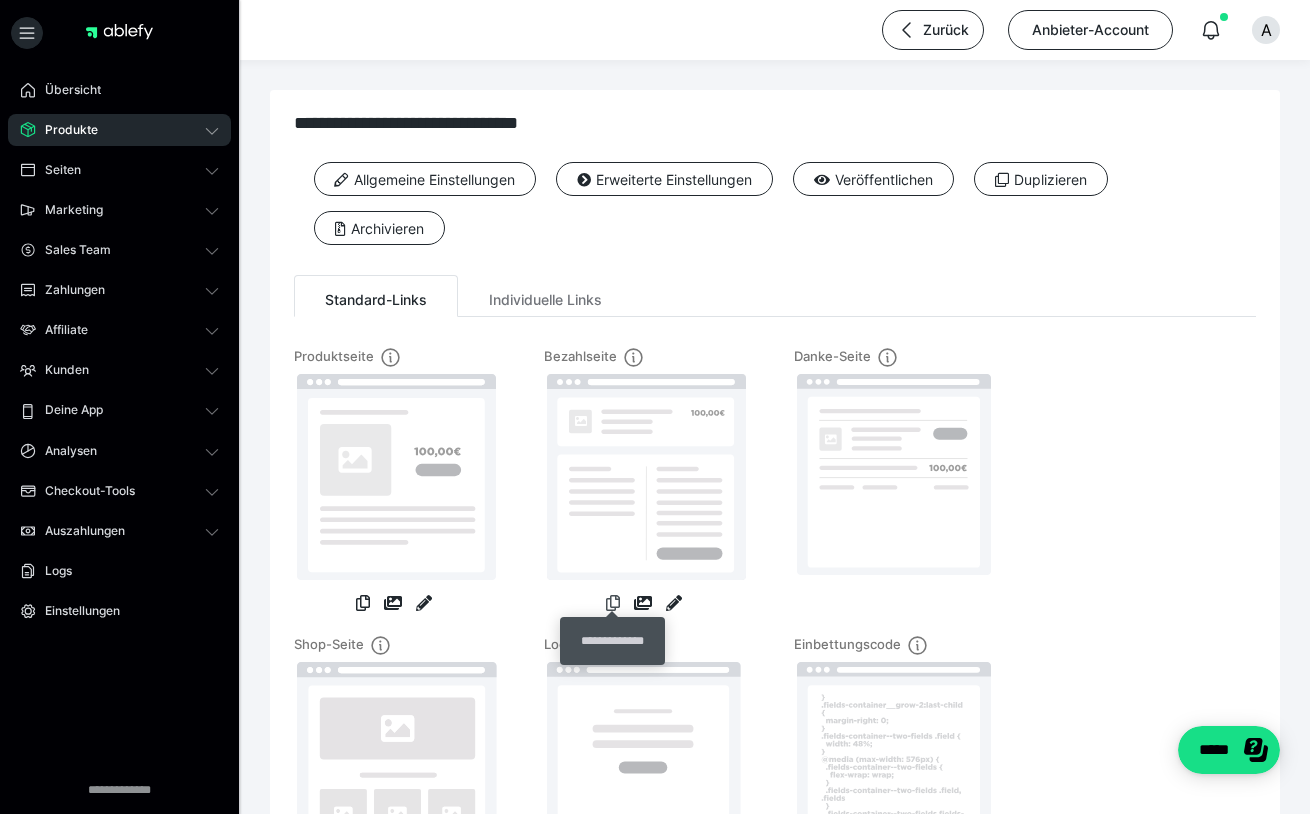 click at bounding box center [613, 603] 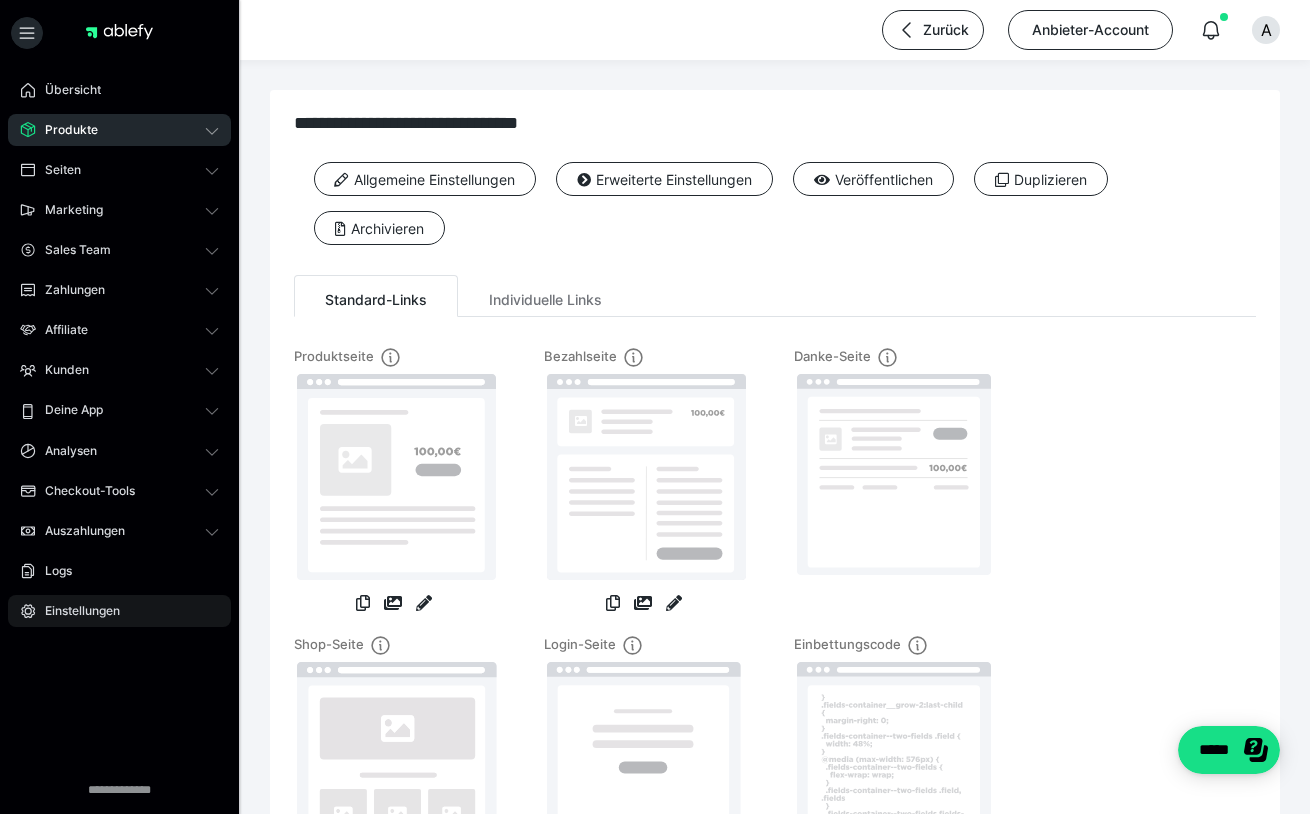 click on "Einstellungen" at bounding box center (75, 611) 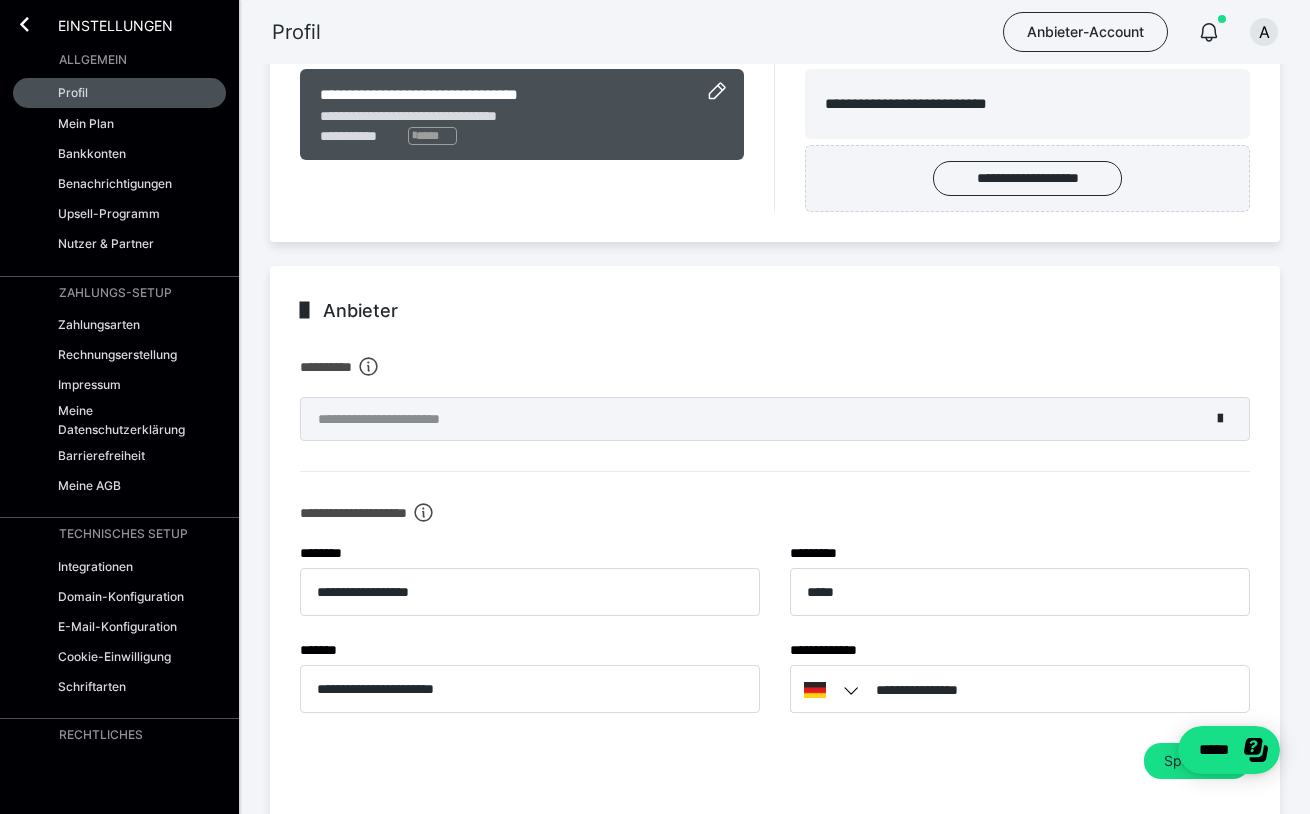 scroll, scrollTop: 225, scrollLeft: 0, axis: vertical 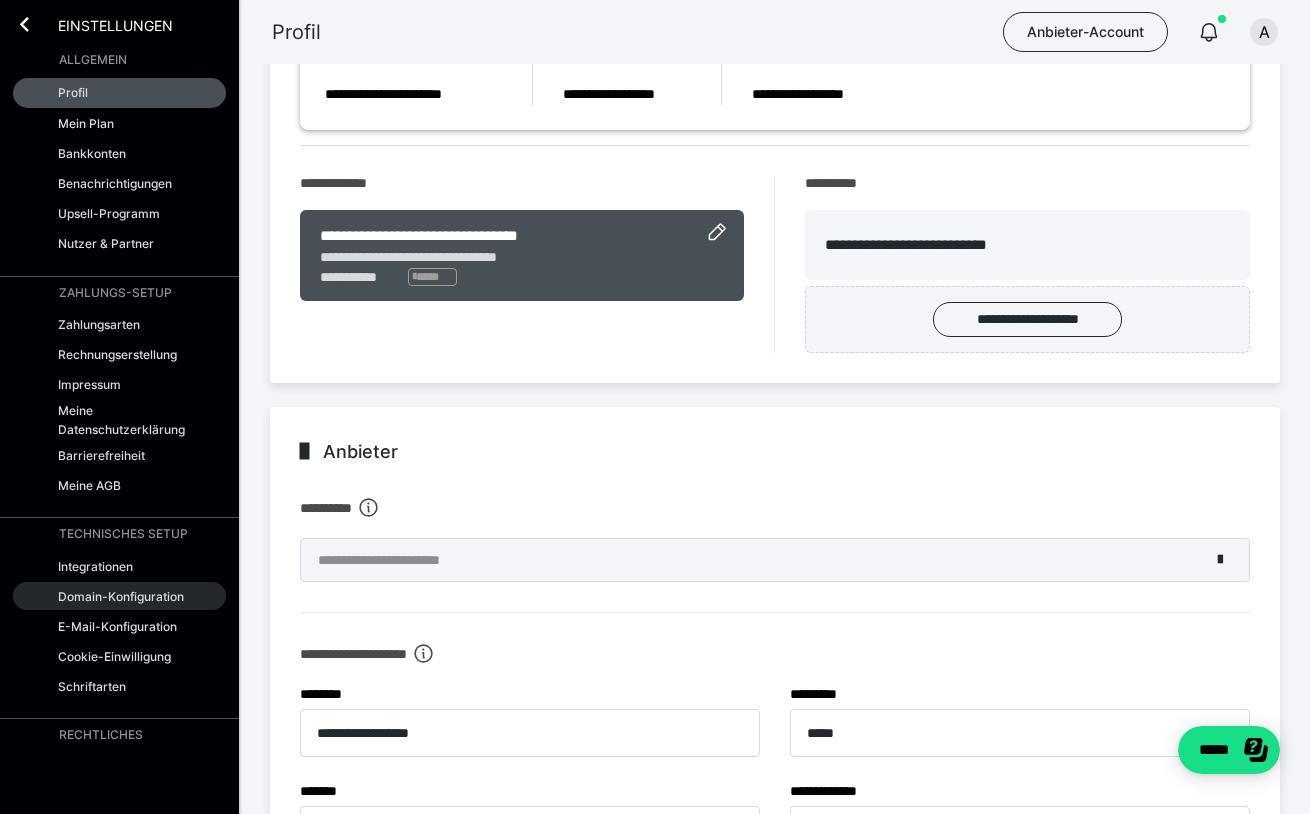 click on "Domain-Konfiguration" at bounding box center (121, 596) 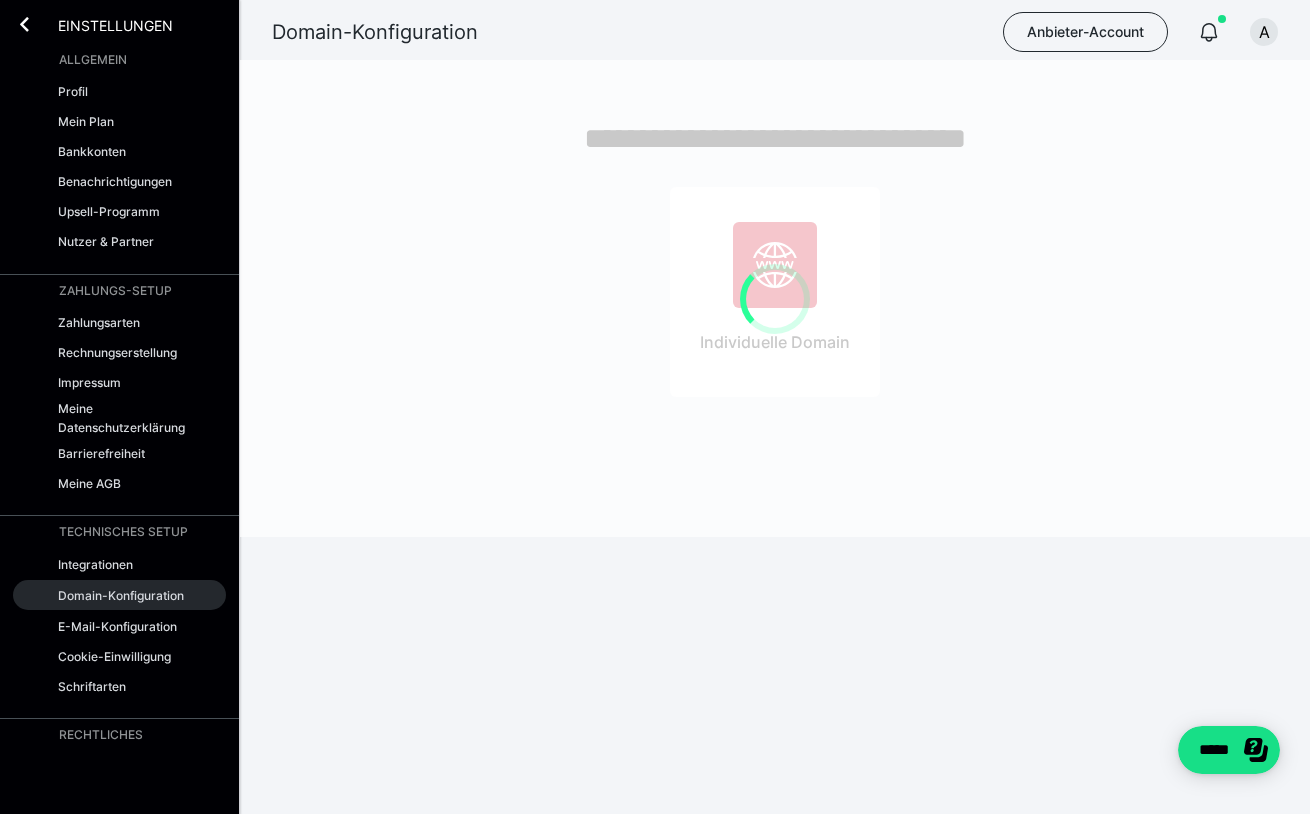 scroll, scrollTop: 0, scrollLeft: 0, axis: both 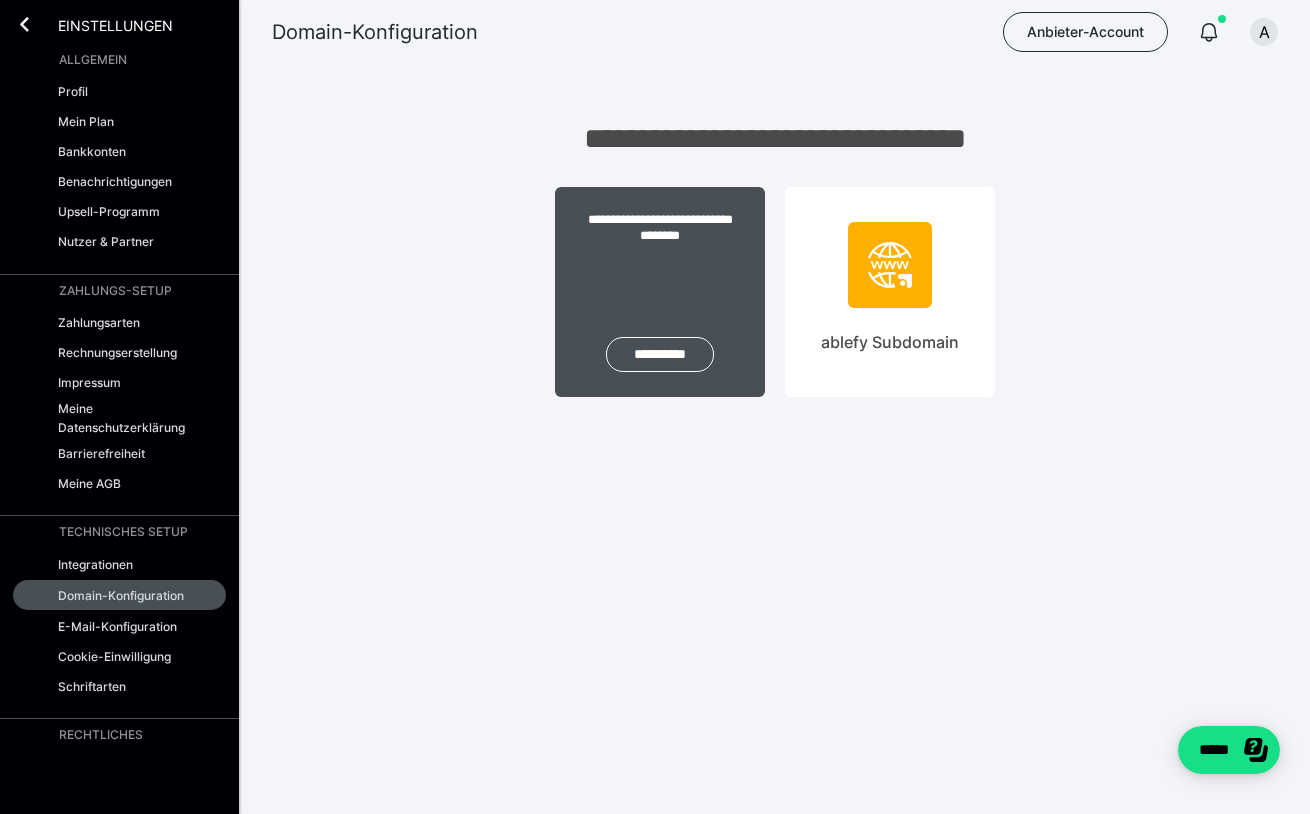 click on "**********" at bounding box center [660, 292] 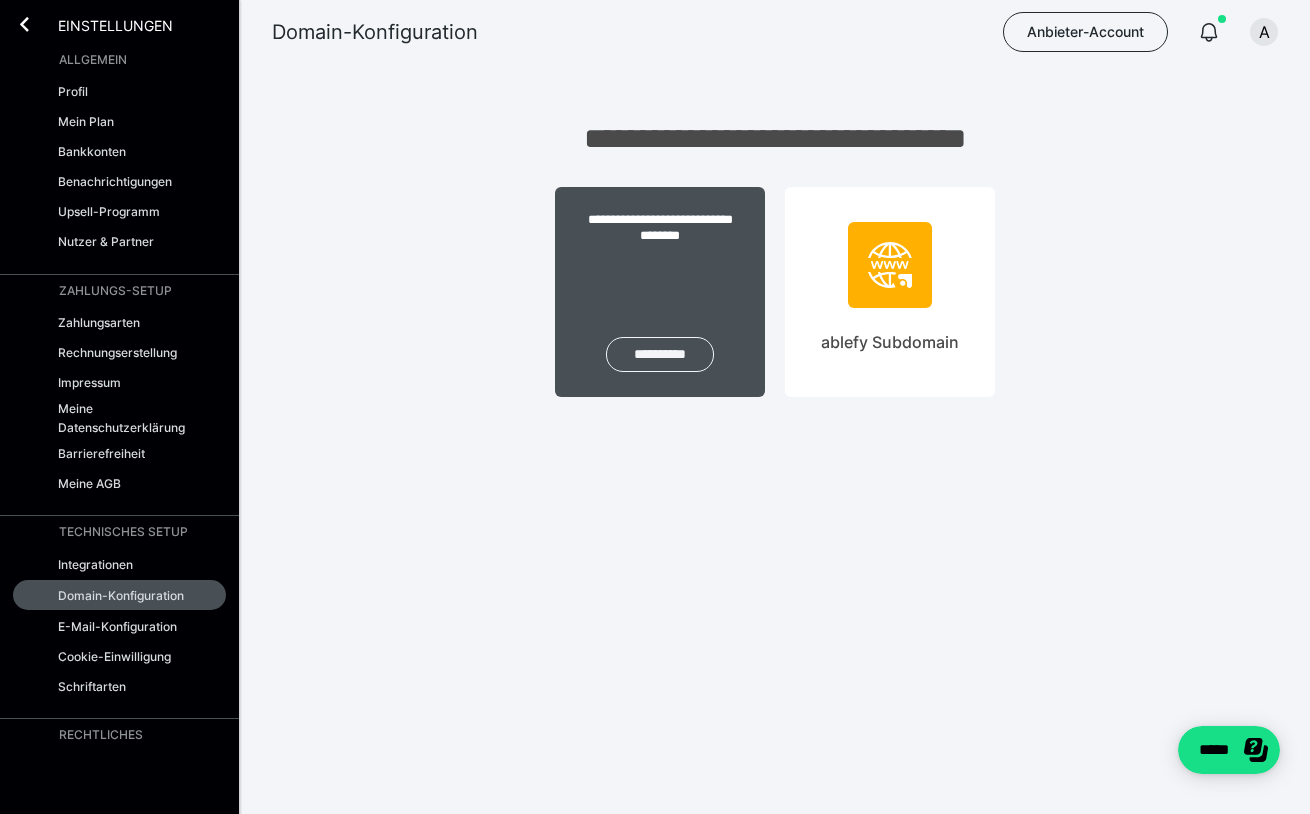 click on "**********" at bounding box center [660, 354] 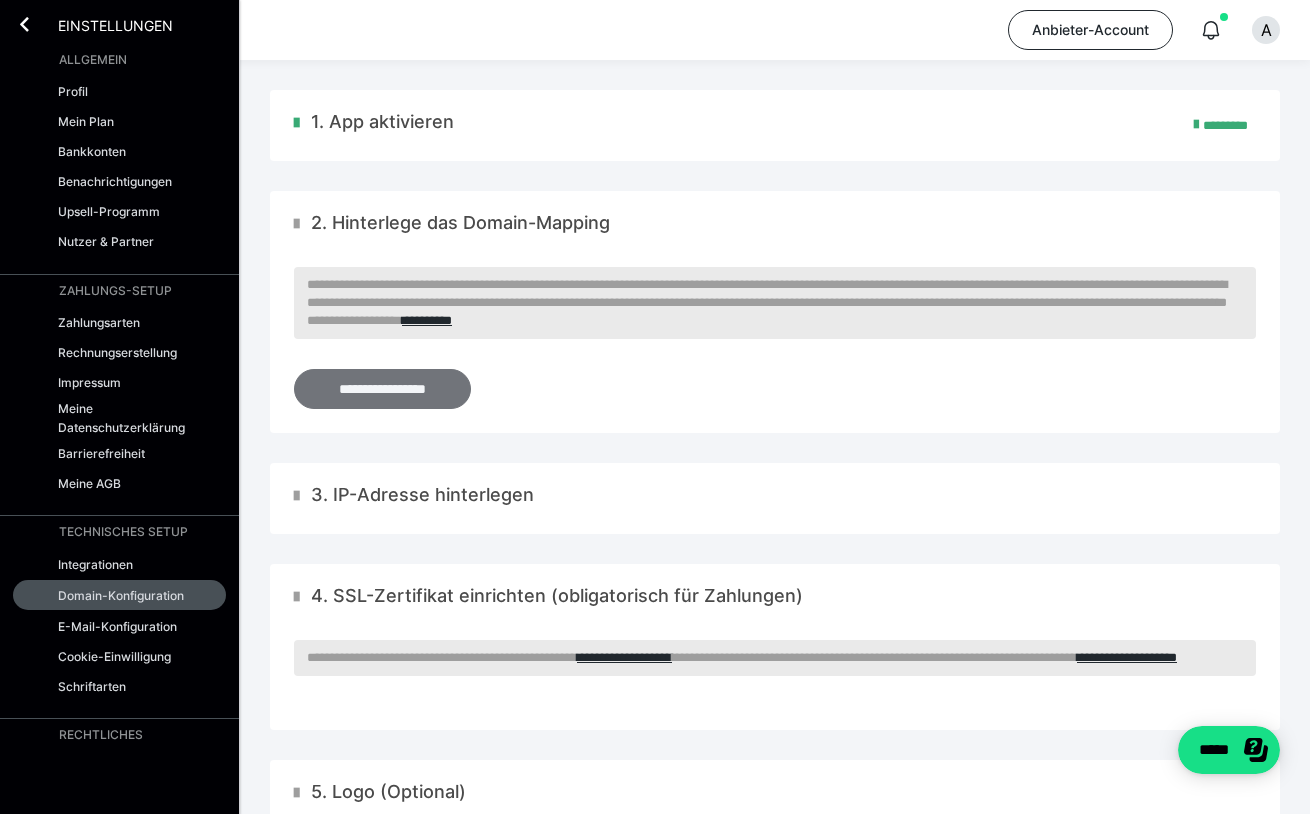 click on "**********" at bounding box center (382, 389) 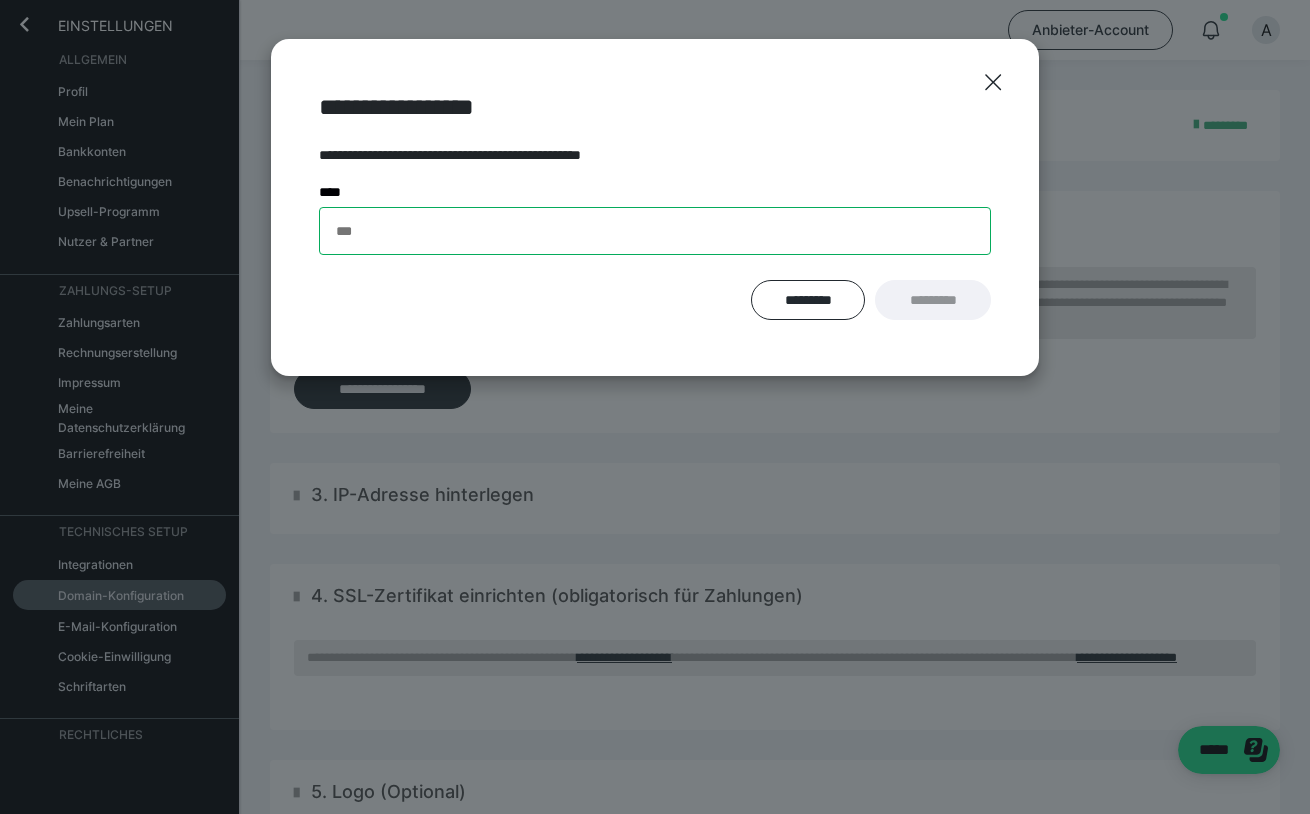 click on "*** *" at bounding box center (655, 231) 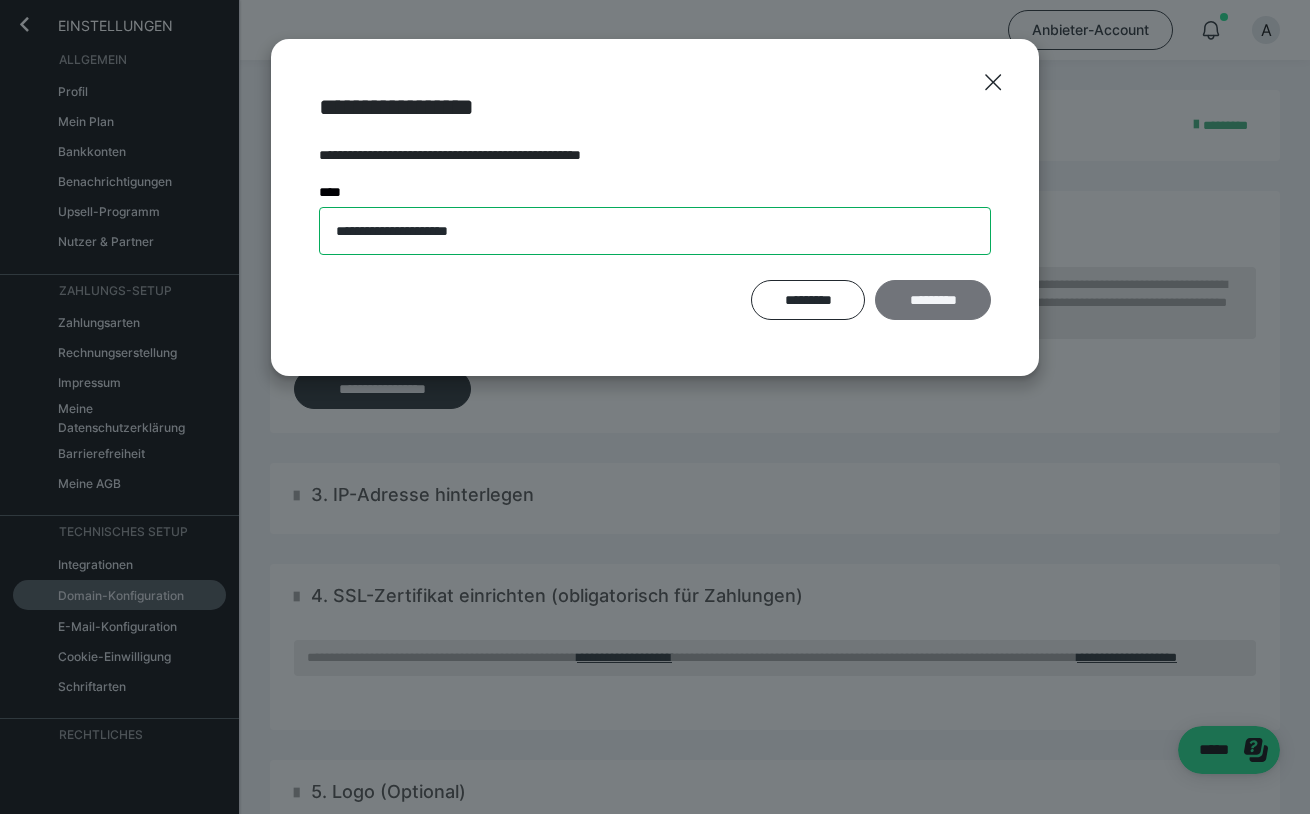 type on "**********" 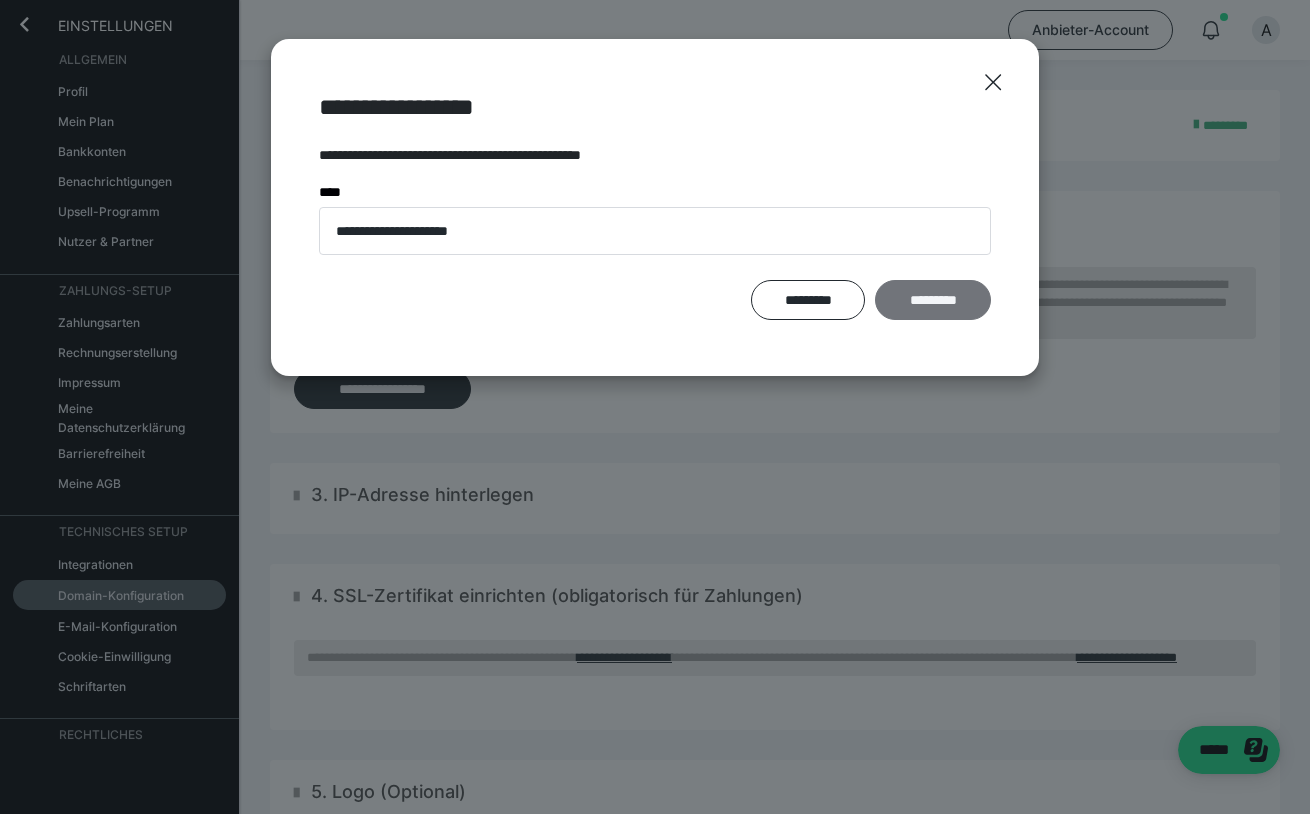 click on "*********" at bounding box center [933, 300] 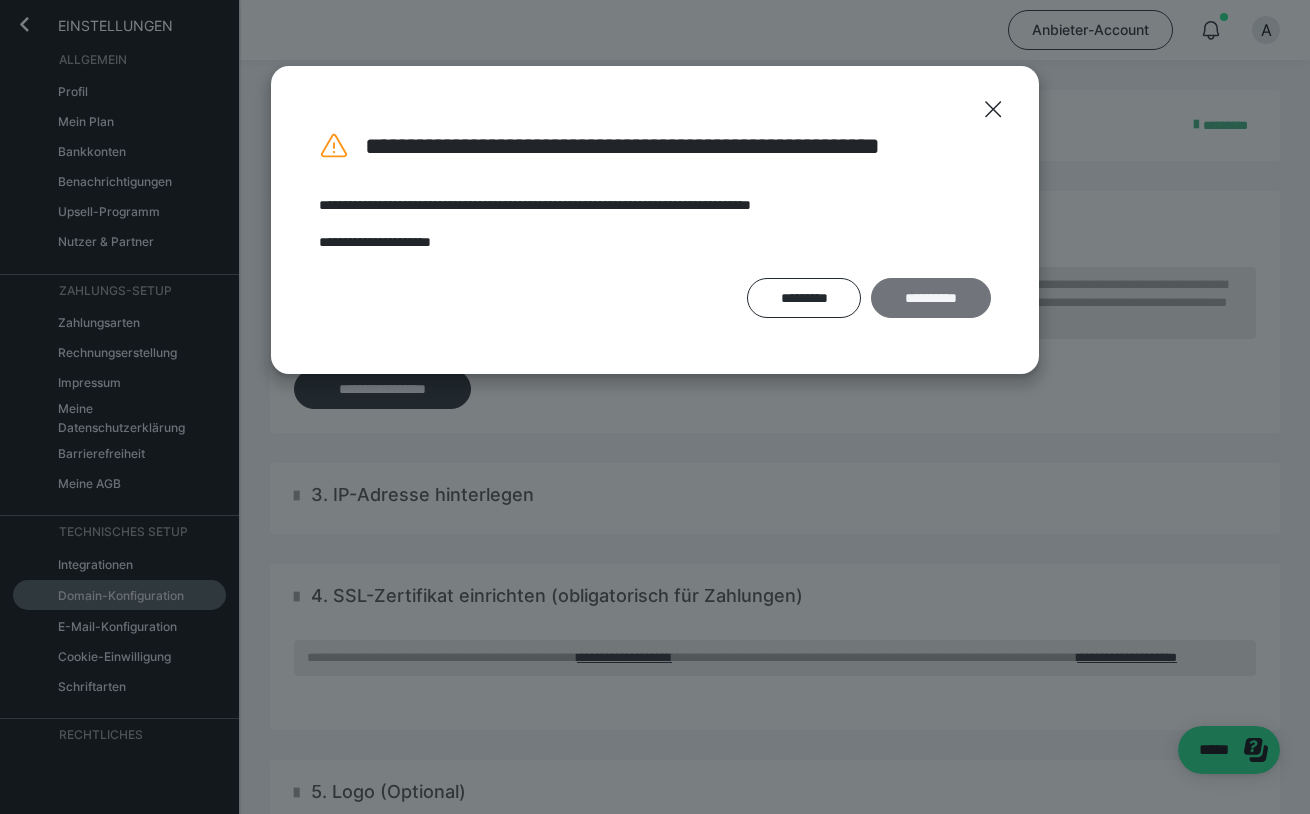 click on "**********" at bounding box center [931, 298] 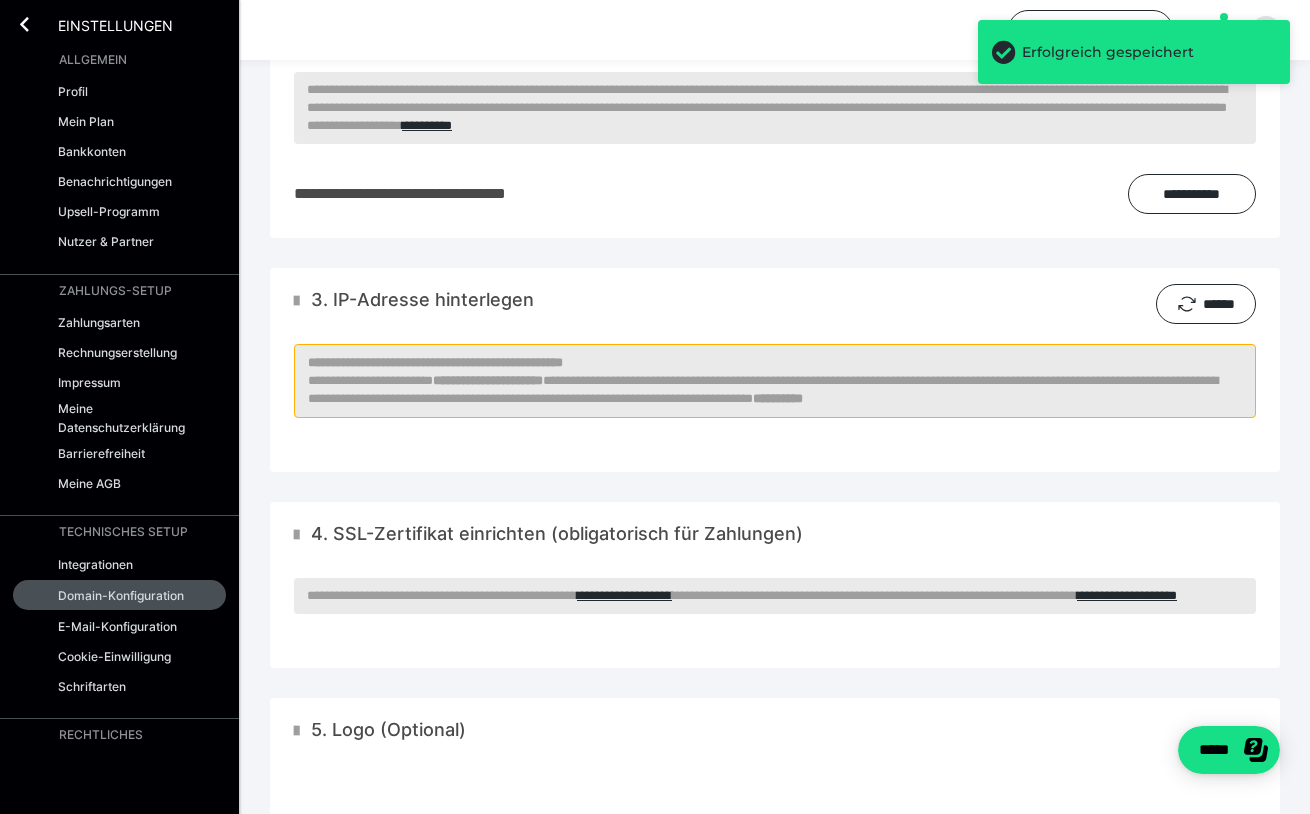 scroll, scrollTop: 198, scrollLeft: 0, axis: vertical 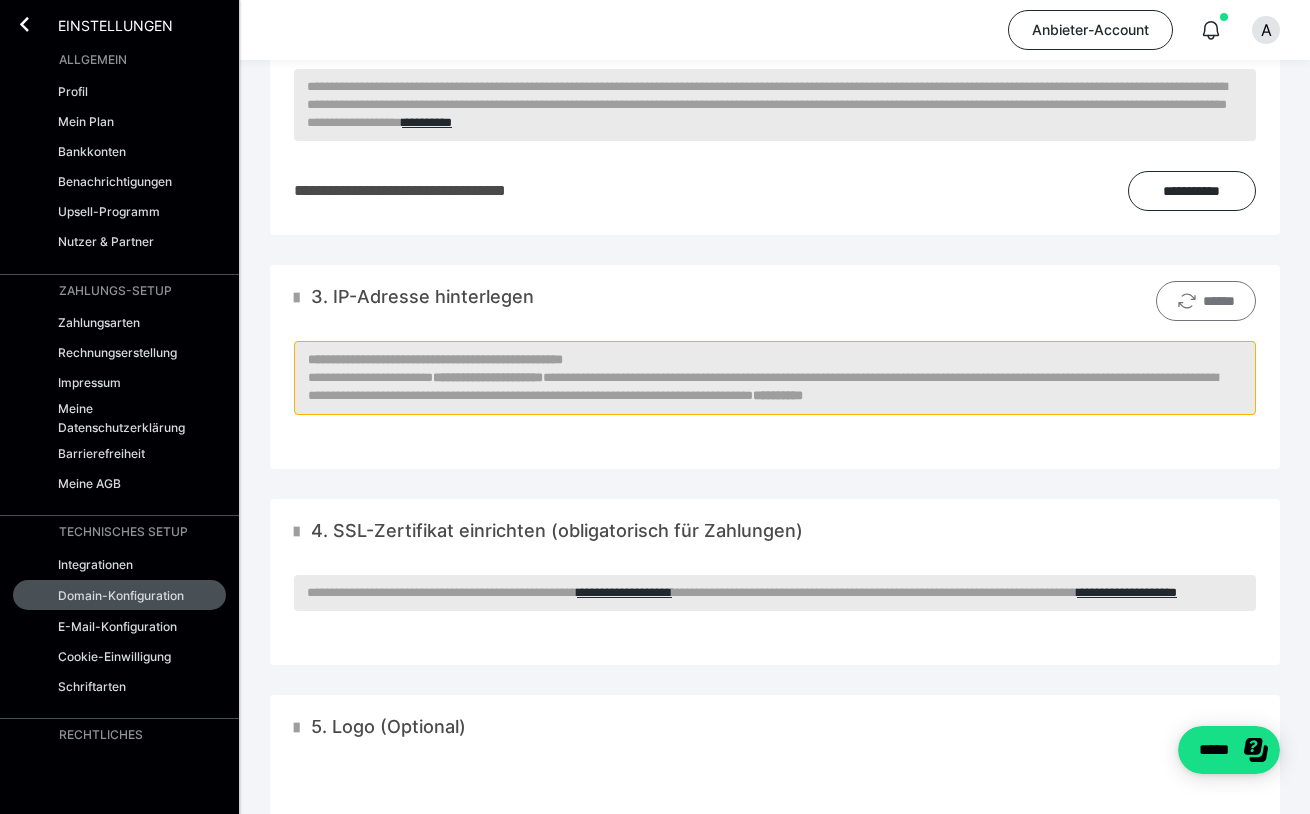 click on "******" at bounding box center (1206, 301) 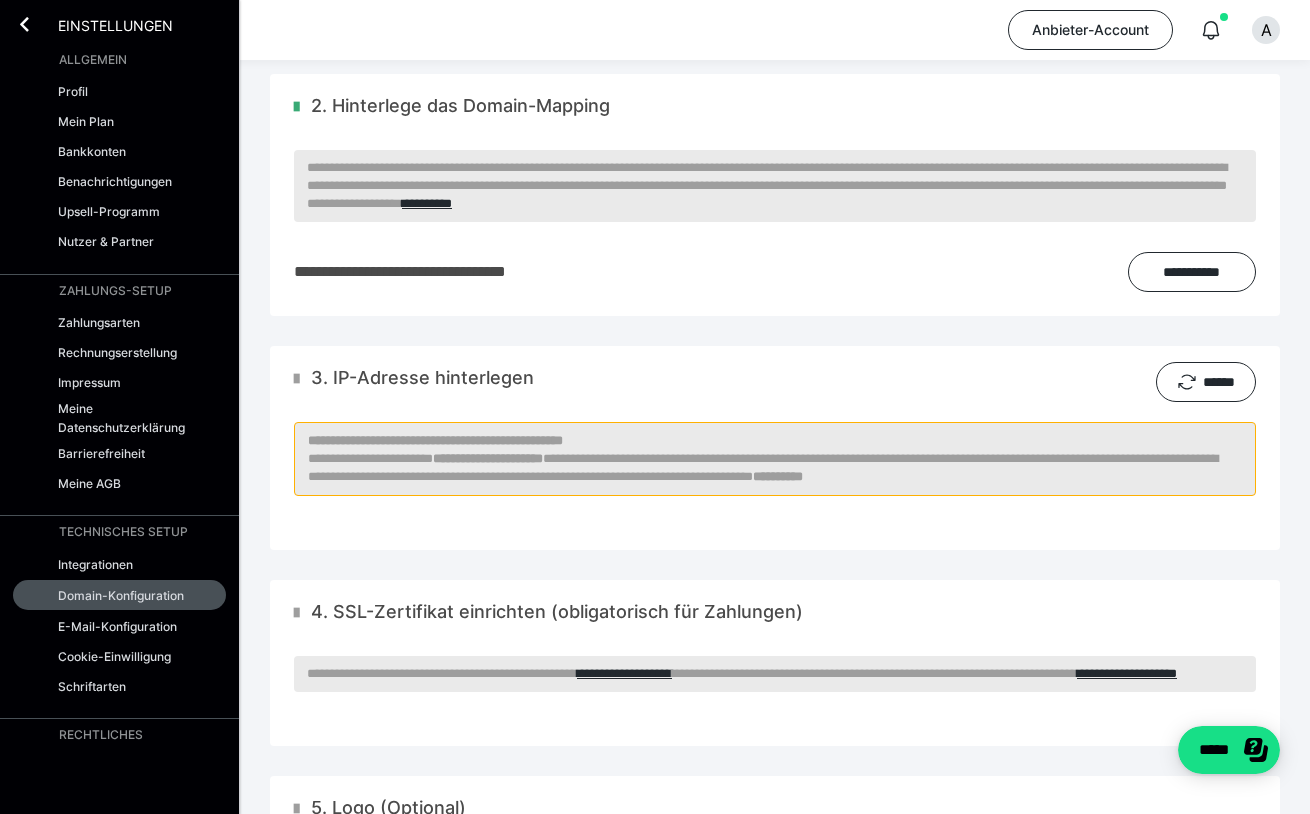 scroll, scrollTop: 117, scrollLeft: 0, axis: vertical 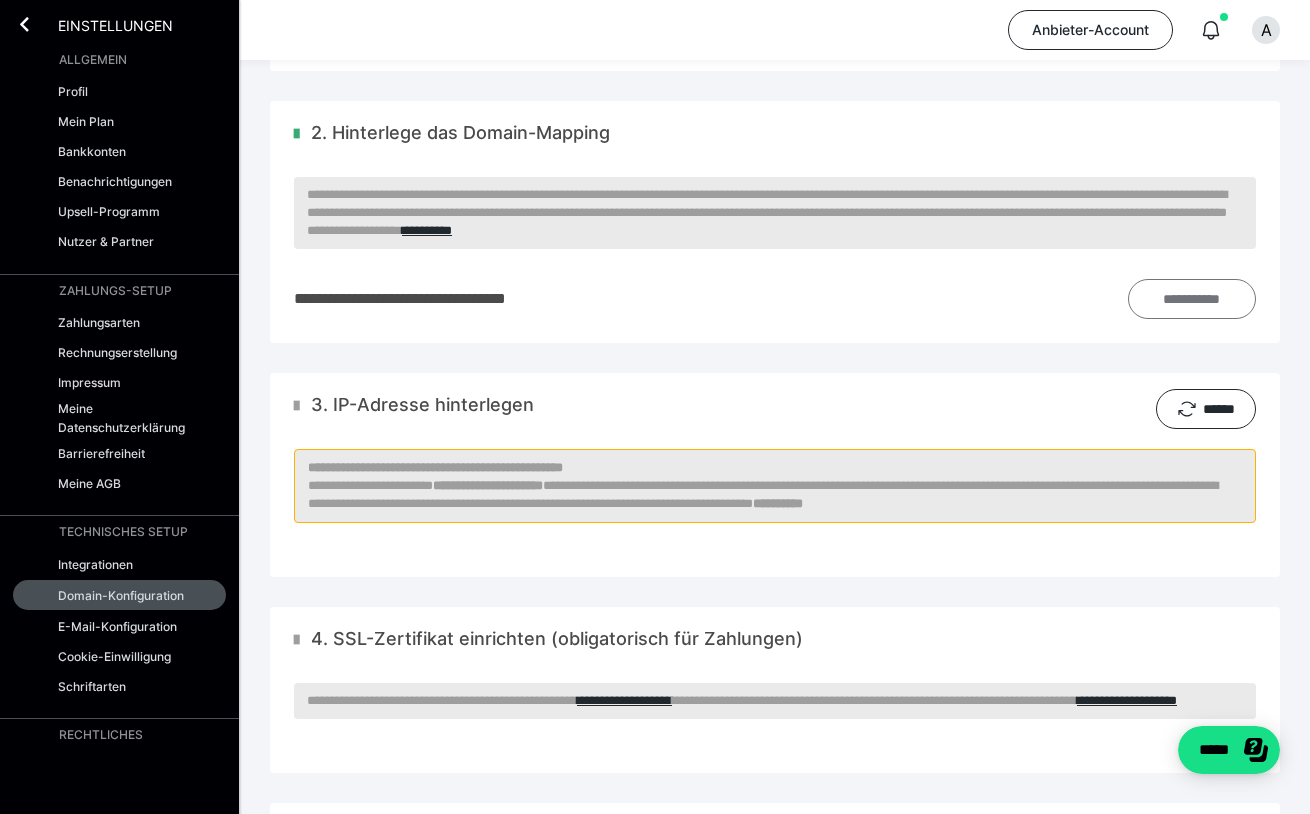 click on "**********" at bounding box center [1192, 299] 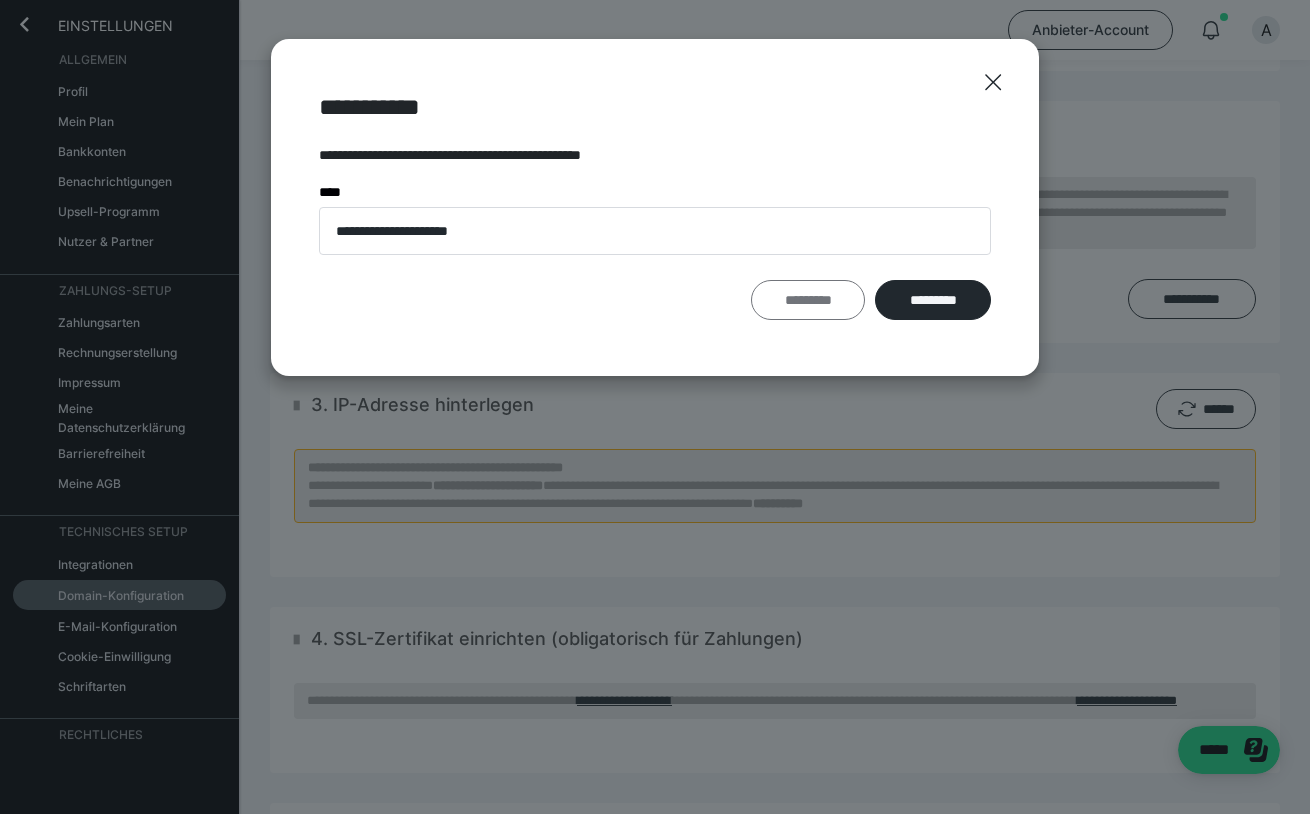 click on "*********" at bounding box center (808, 300) 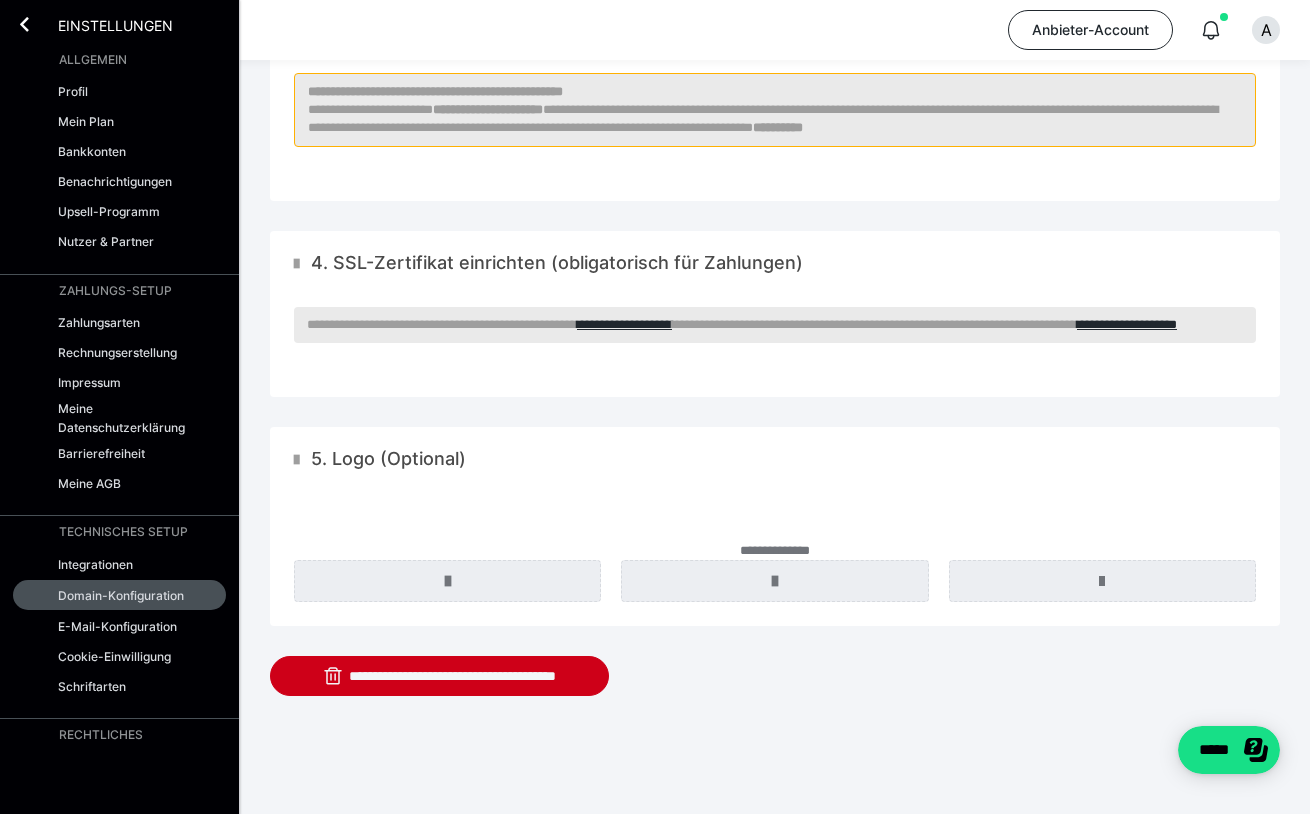 scroll, scrollTop: 466, scrollLeft: 0, axis: vertical 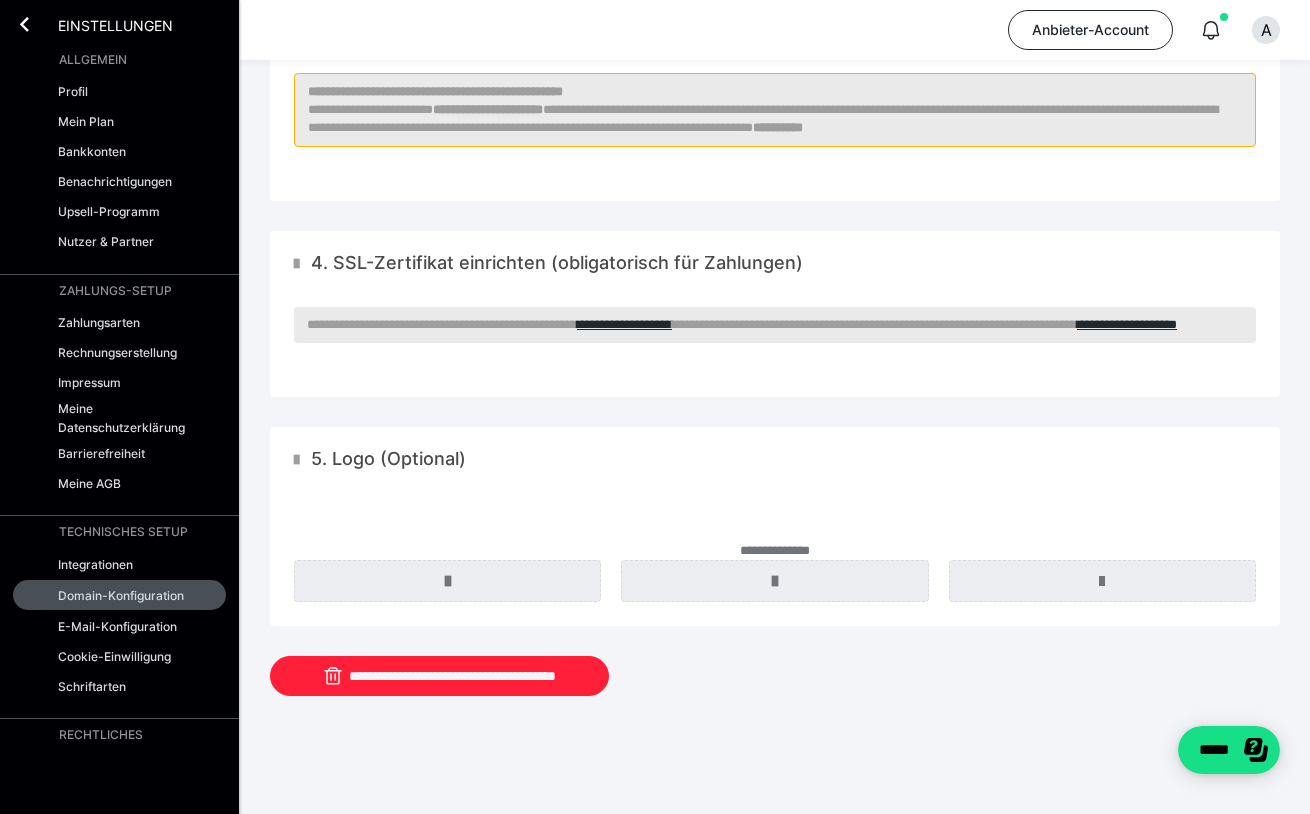 click on "**********" at bounding box center (439, 676) 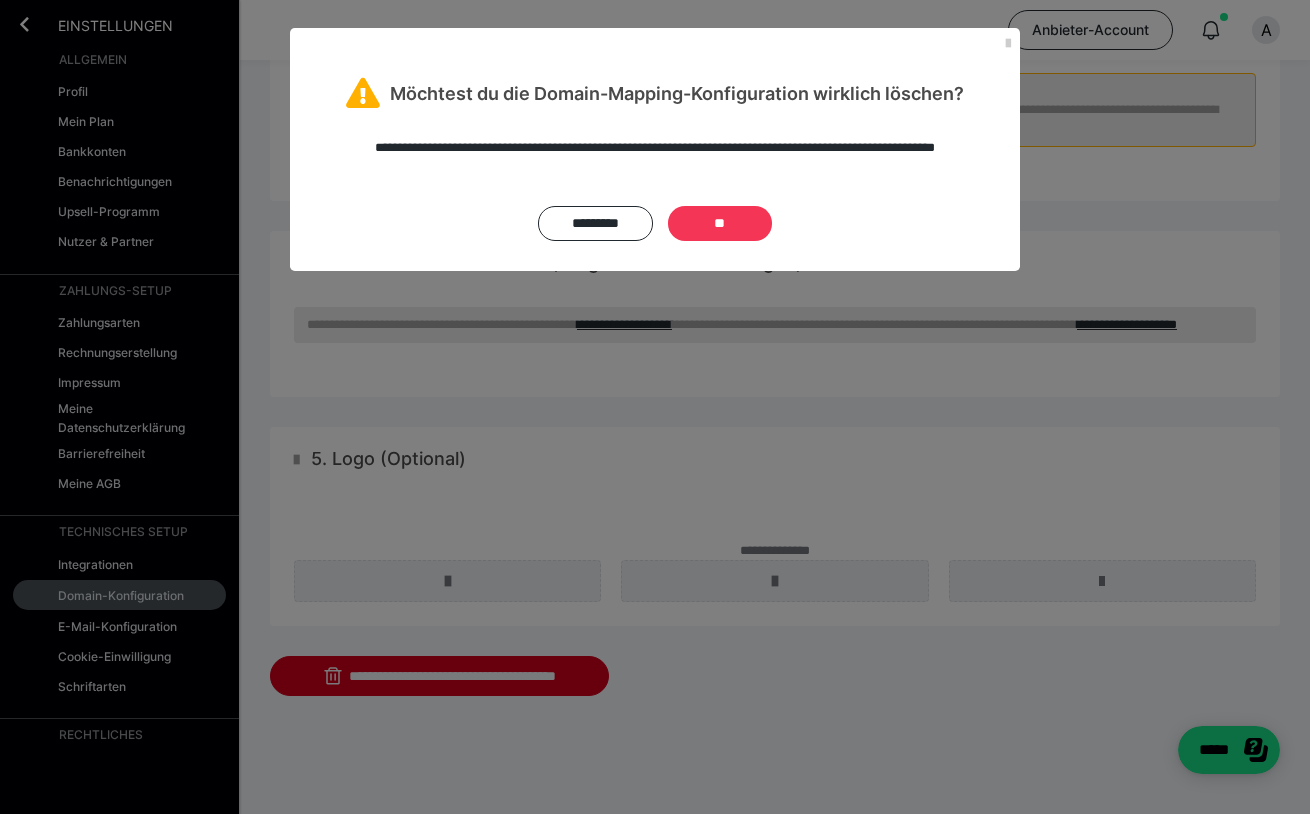 click on "**" at bounding box center [720, 223] 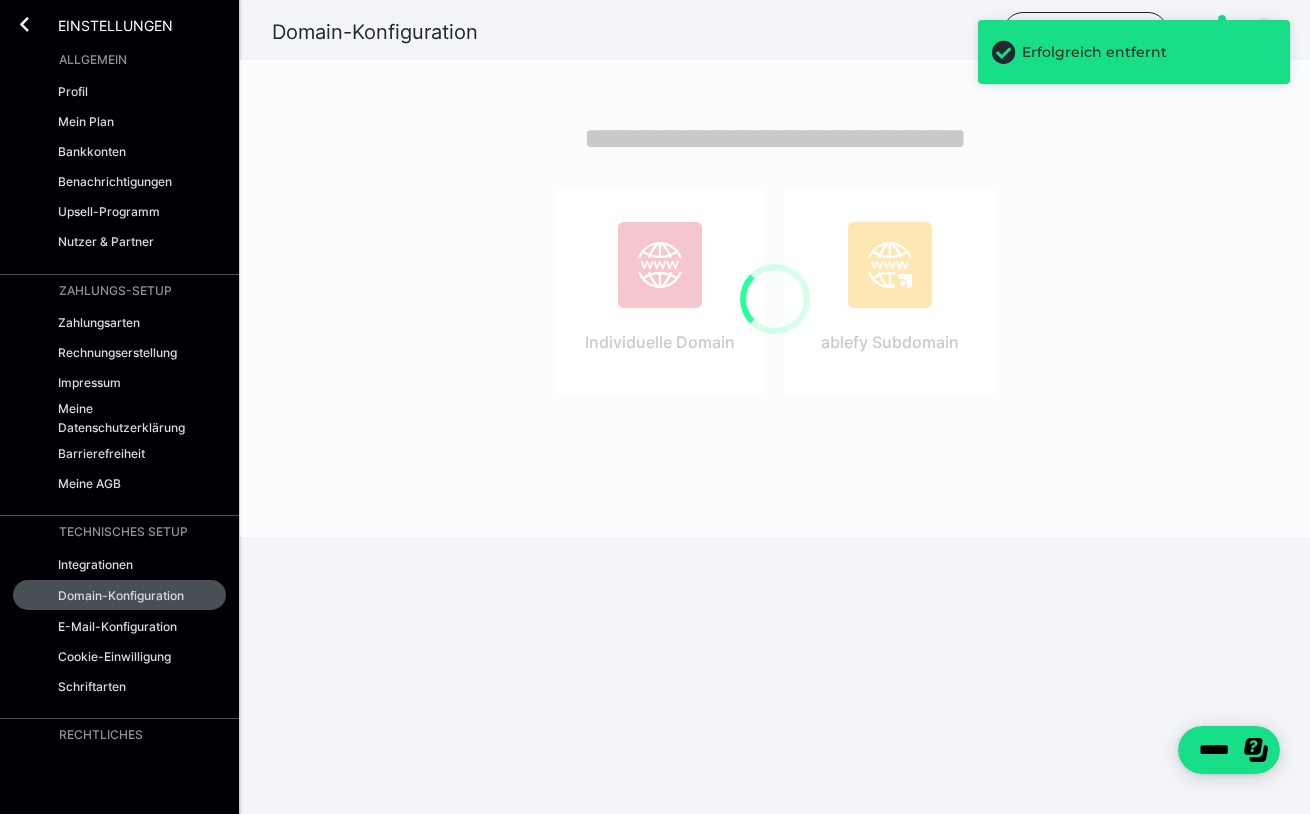 scroll, scrollTop: 0, scrollLeft: 0, axis: both 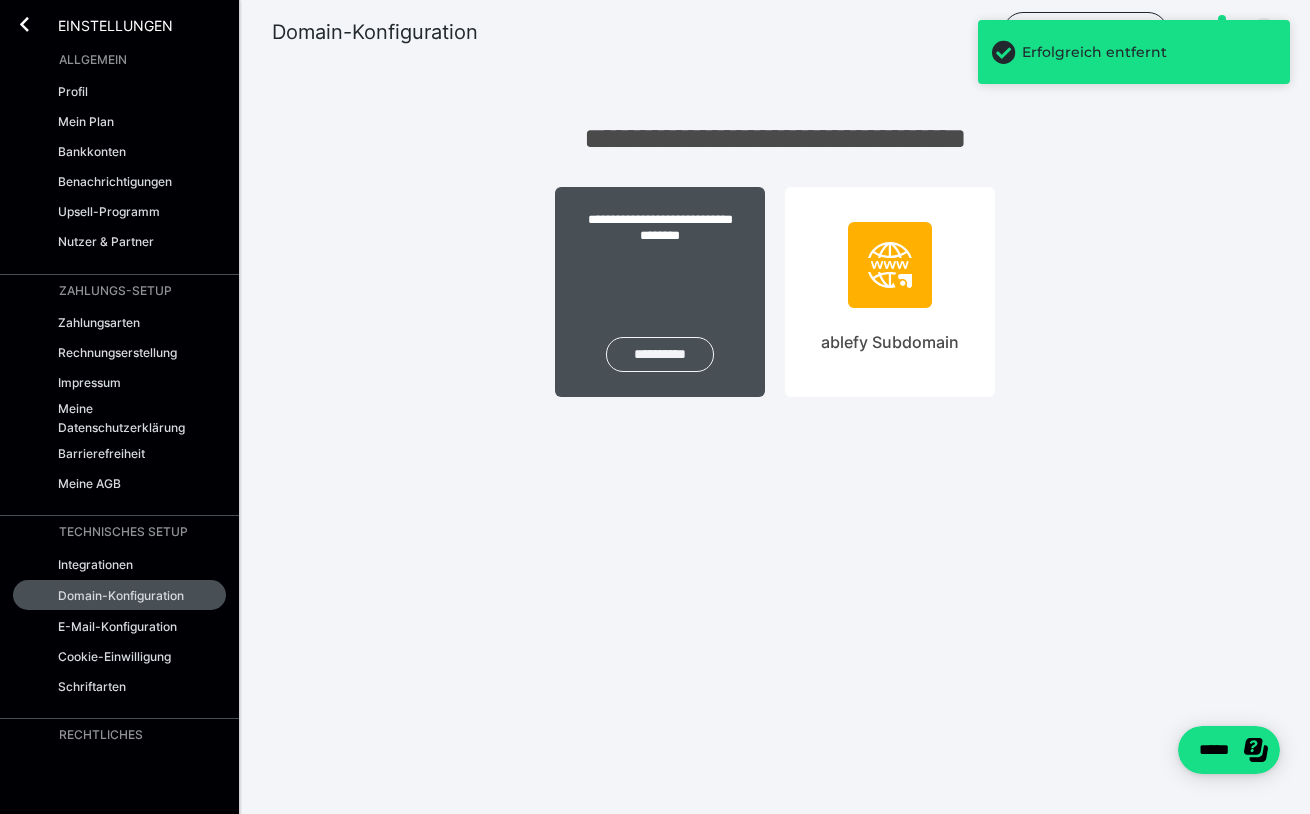 click on "**********" at bounding box center (660, 354) 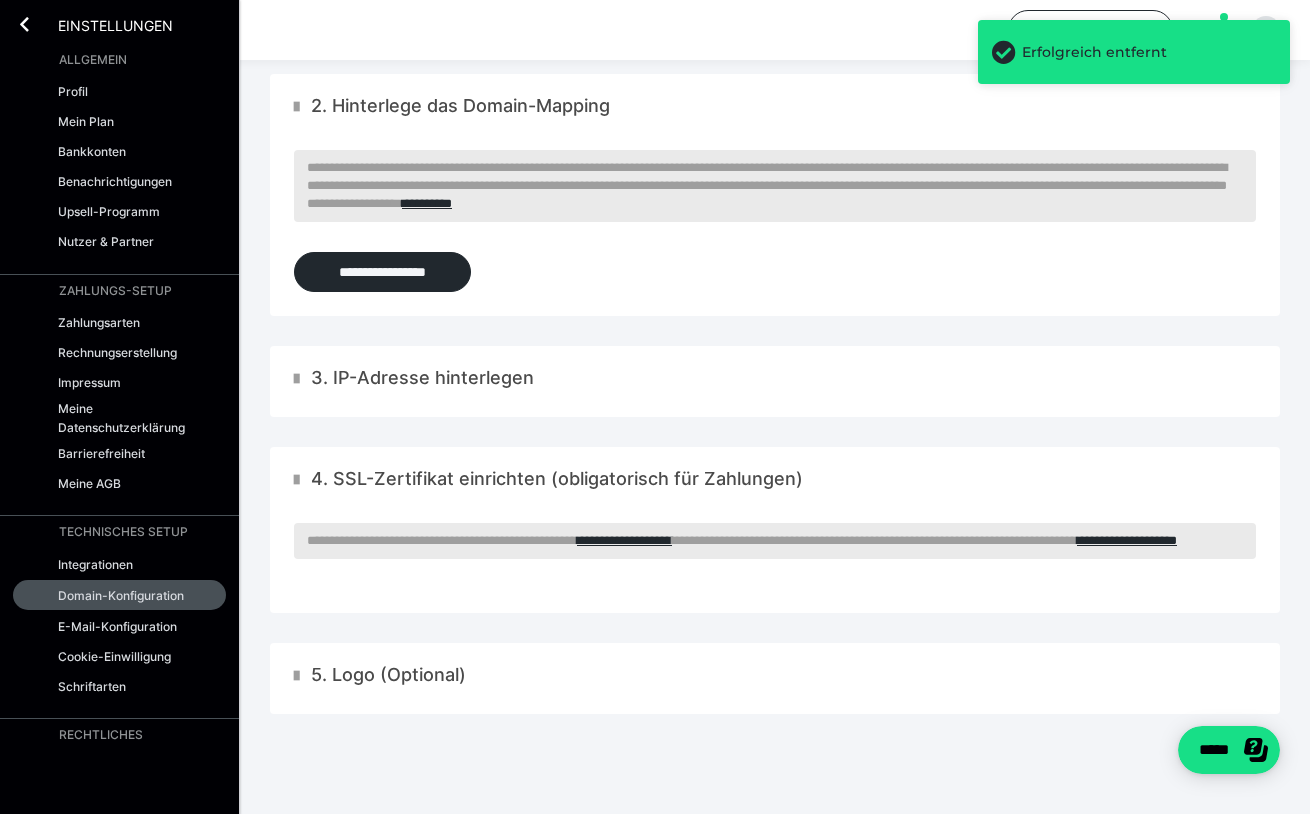 scroll, scrollTop: 126, scrollLeft: 0, axis: vertical 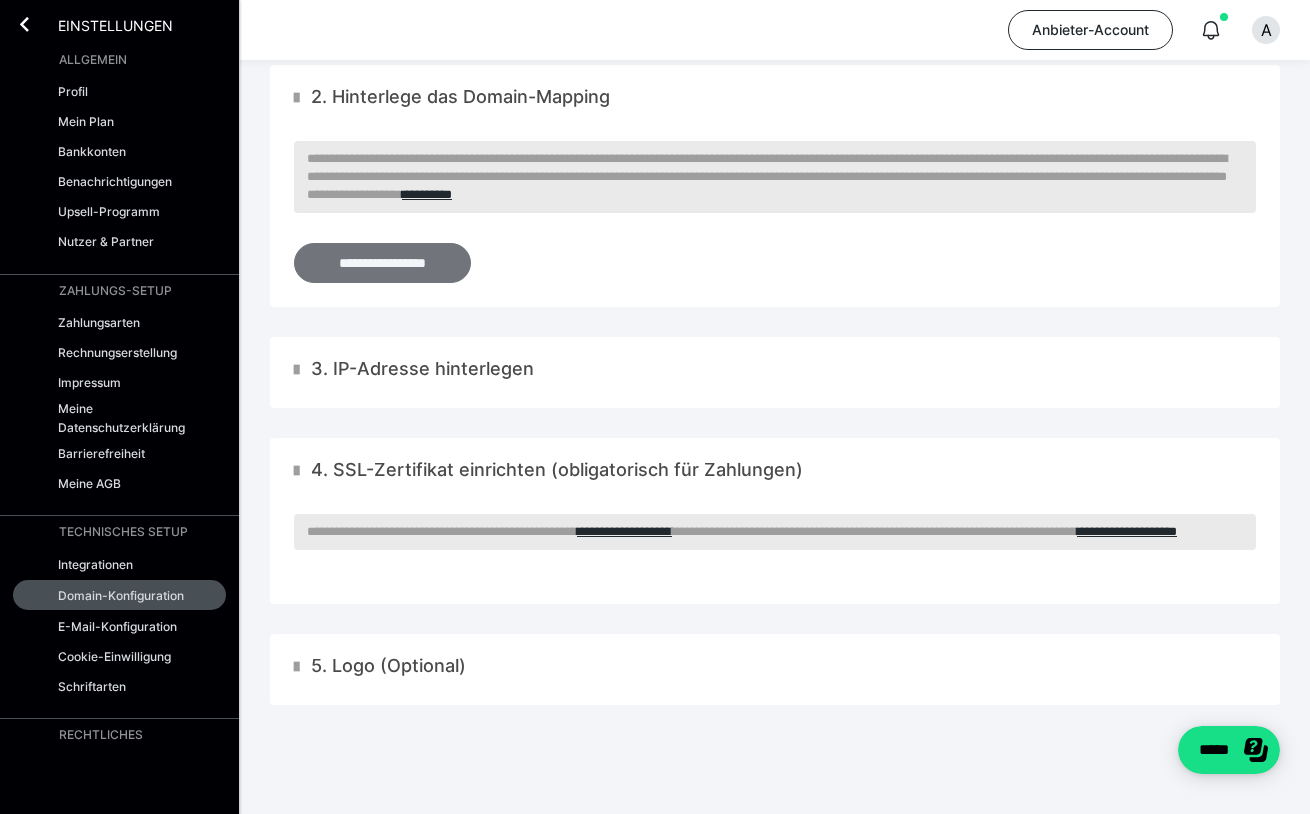 click on "**********" at bounding box center [382, 263] 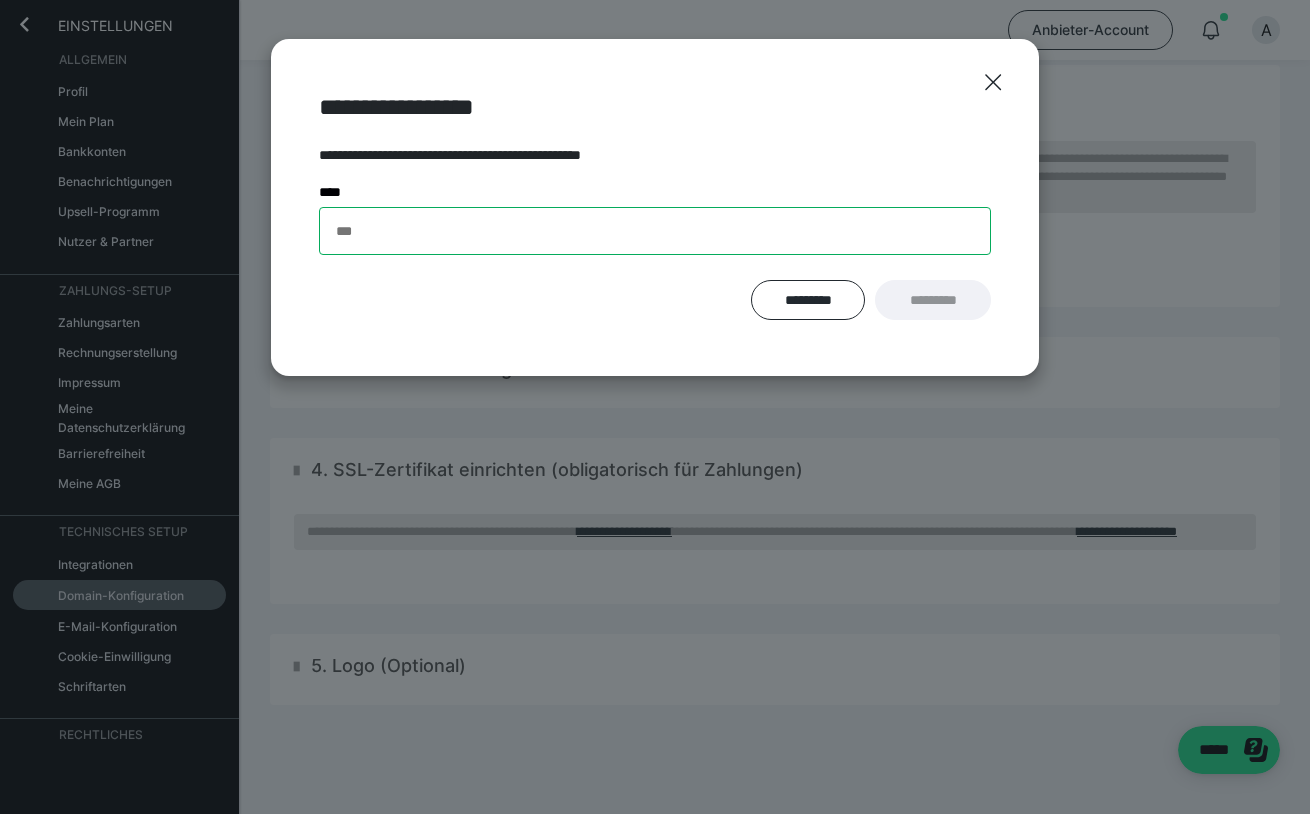 click on "*** *" at bounding box center (655, 231) 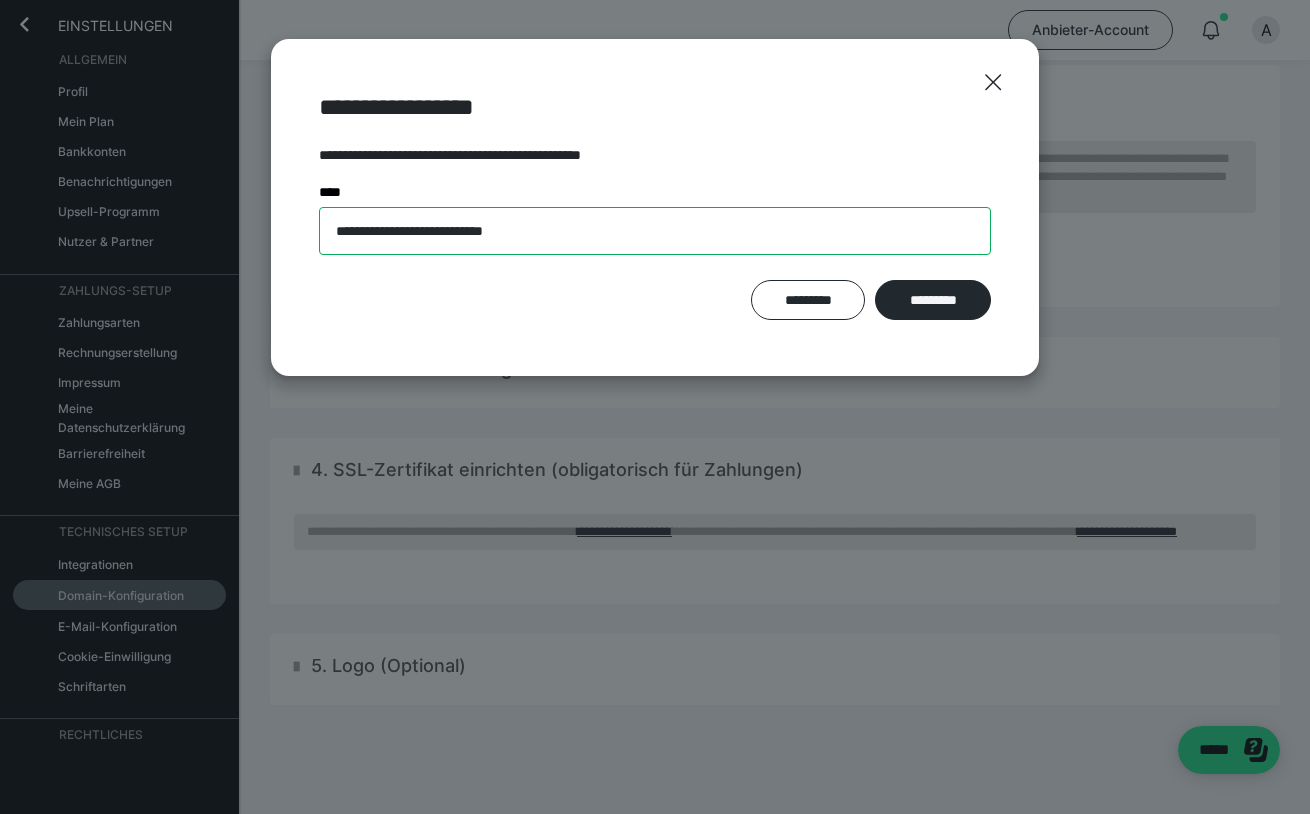 type on "**********" 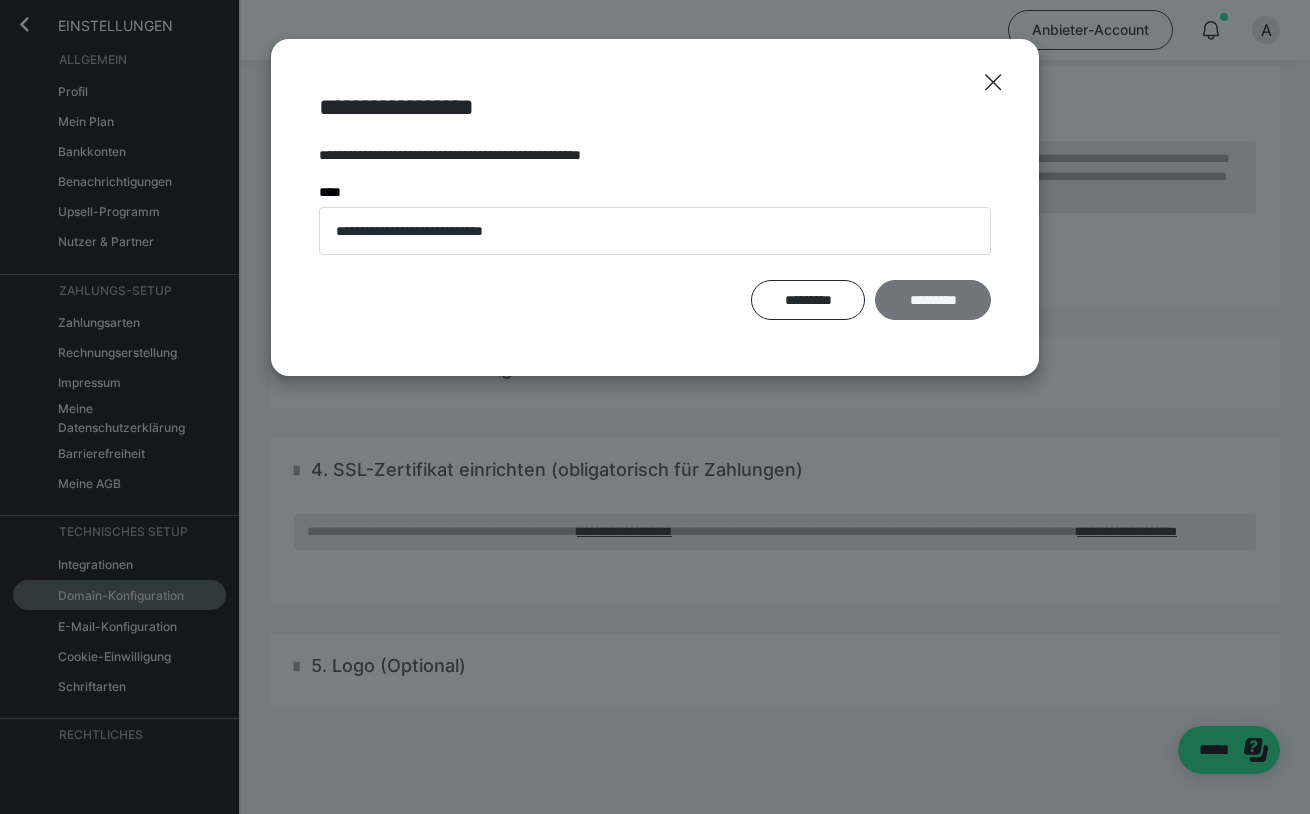click on "*********" at bounding box center [933, 300] 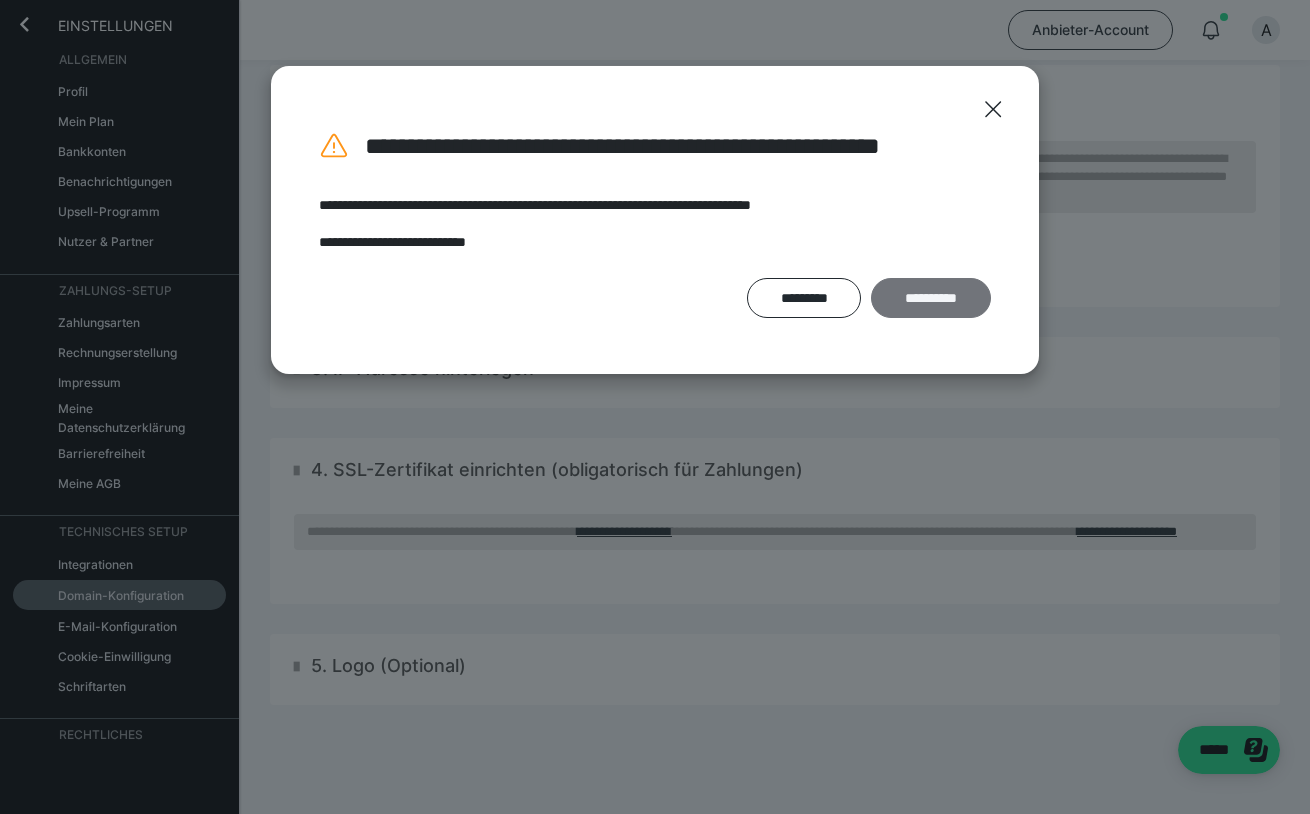 click on "**********" at bounding box center [931, 298] 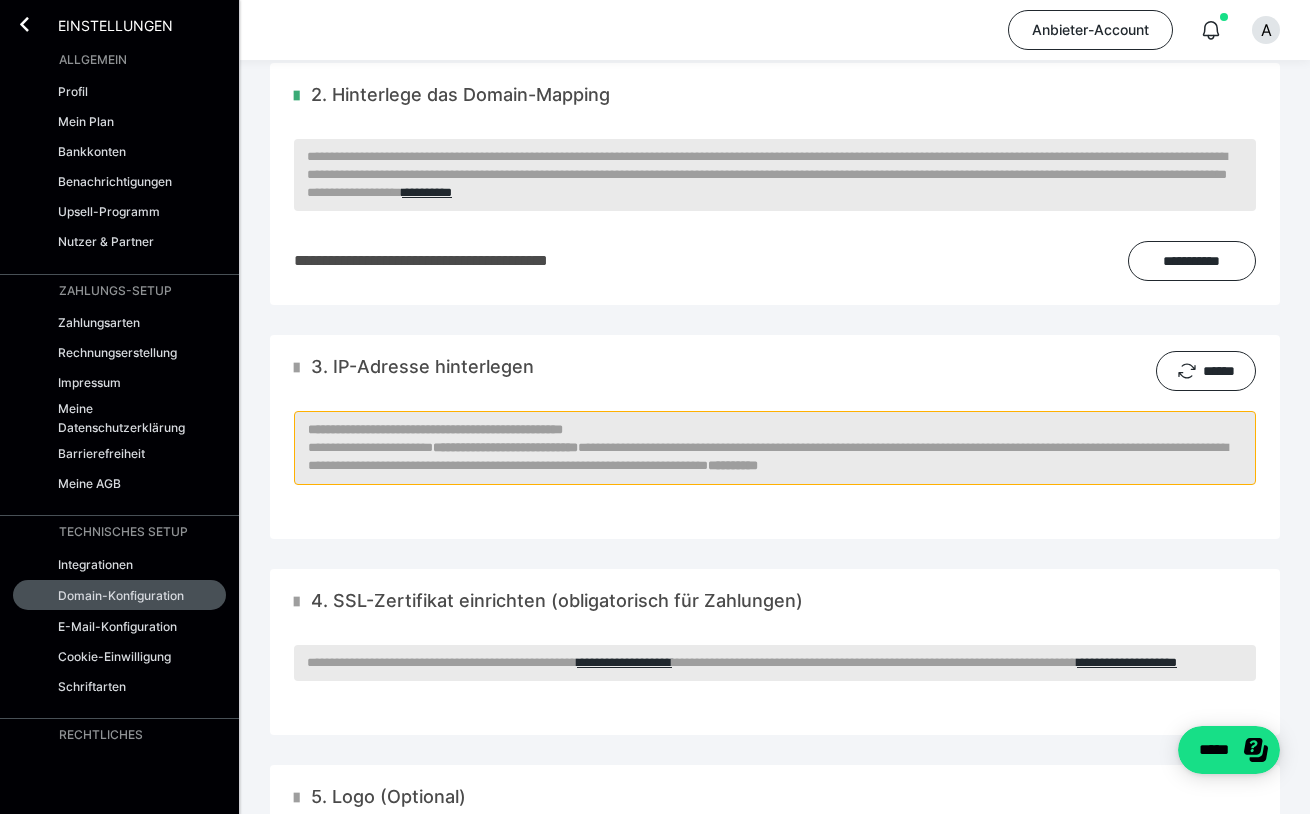 scroll, scrollTop: 137, scrollLeft: 0, axis: vertical 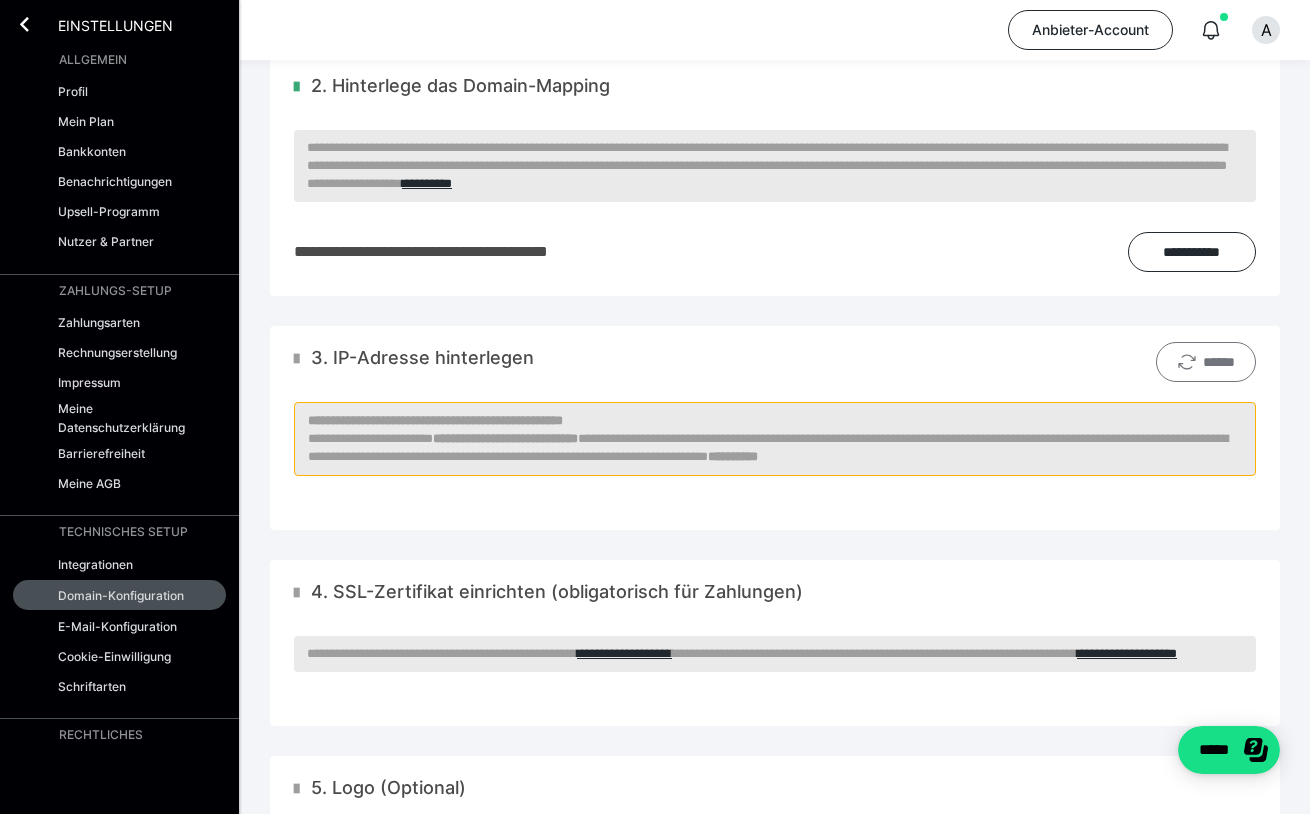 click on "******" at bounding box center (1206, 362) 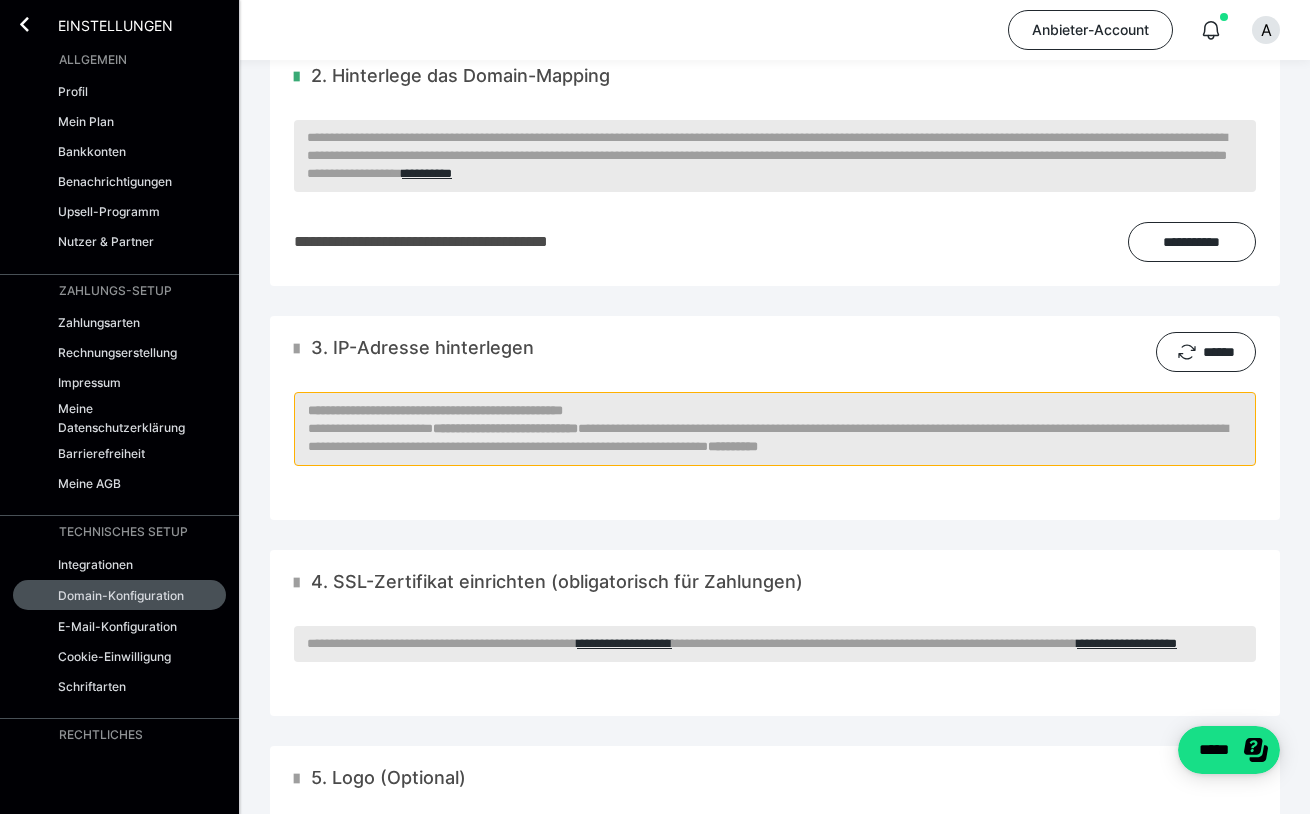 scroll, scrollTop: 107, scrollLeft: 0, axis: vertical 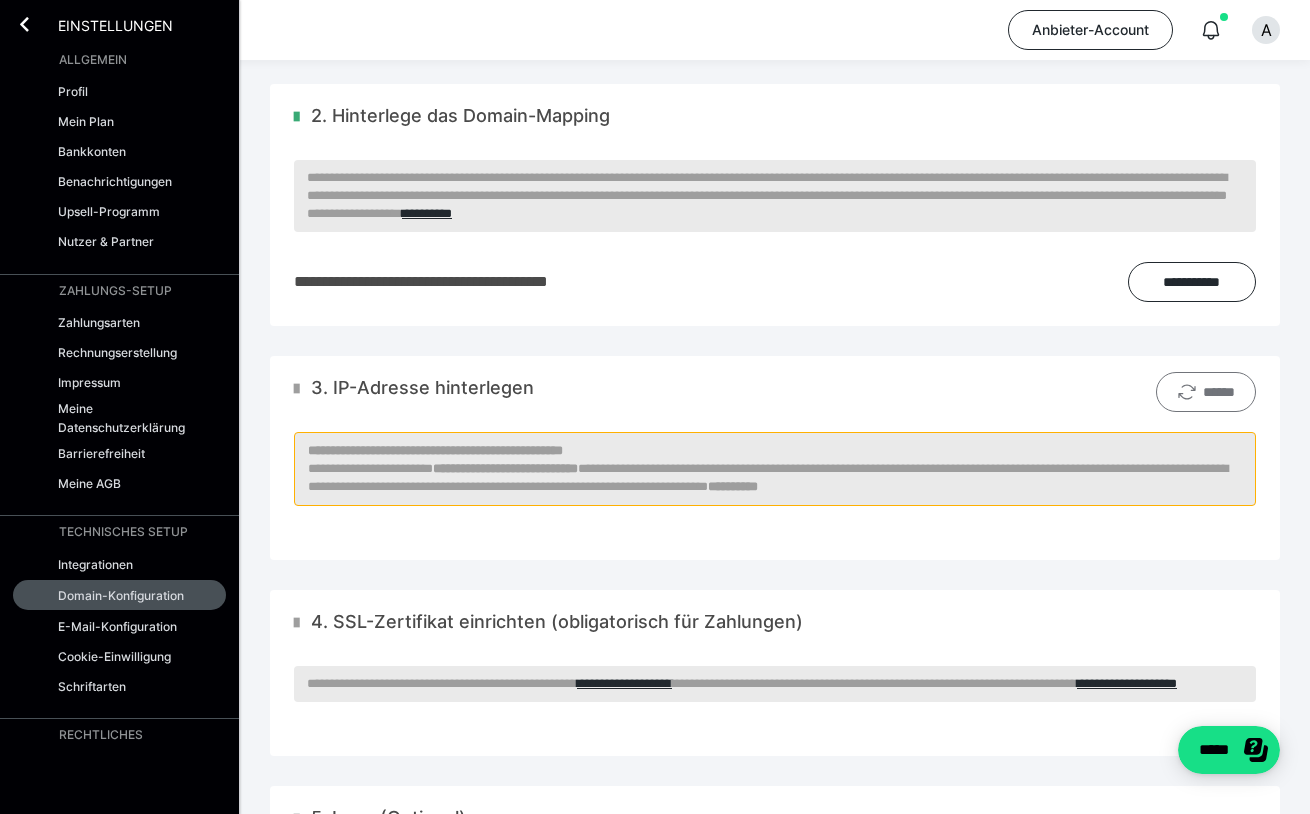 click 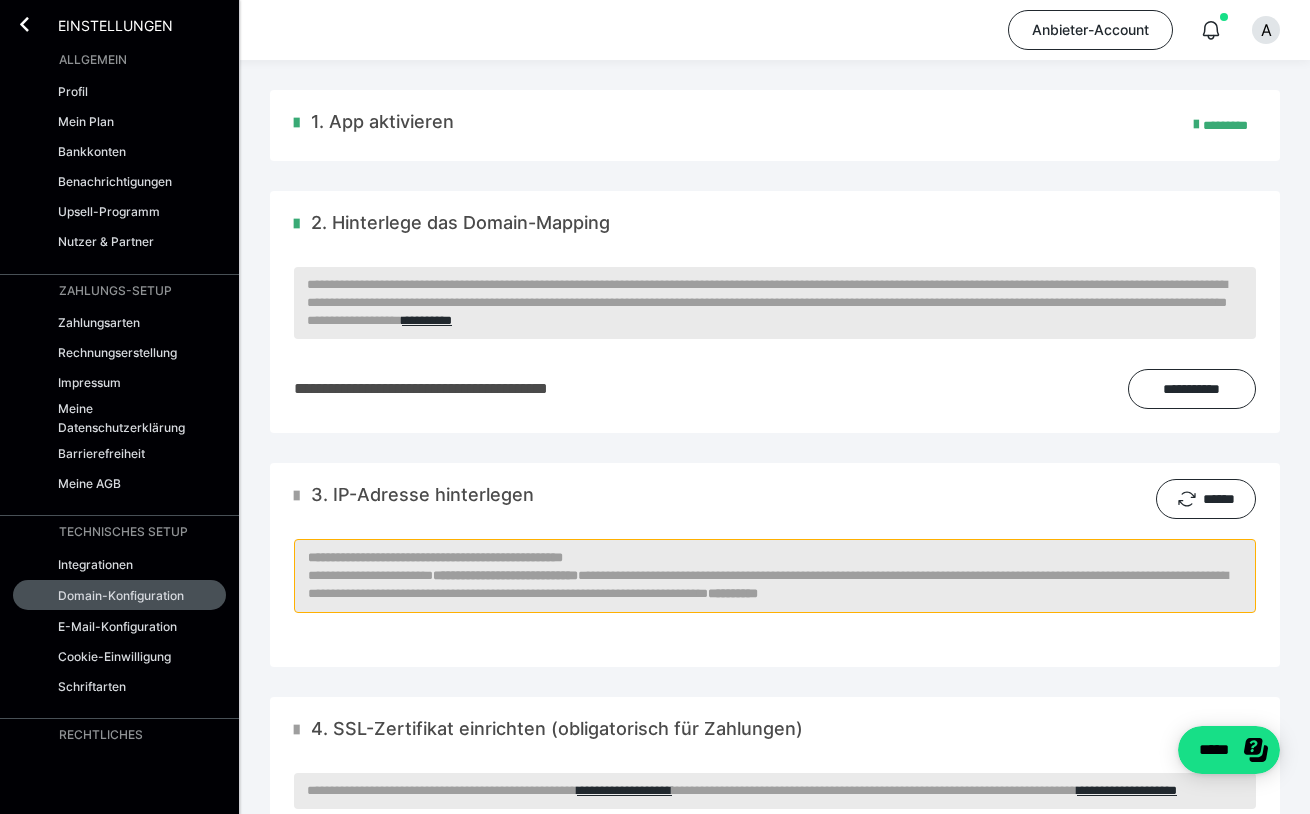 scroll, scrollTop: 0, scrollLeft: 0, axis: both 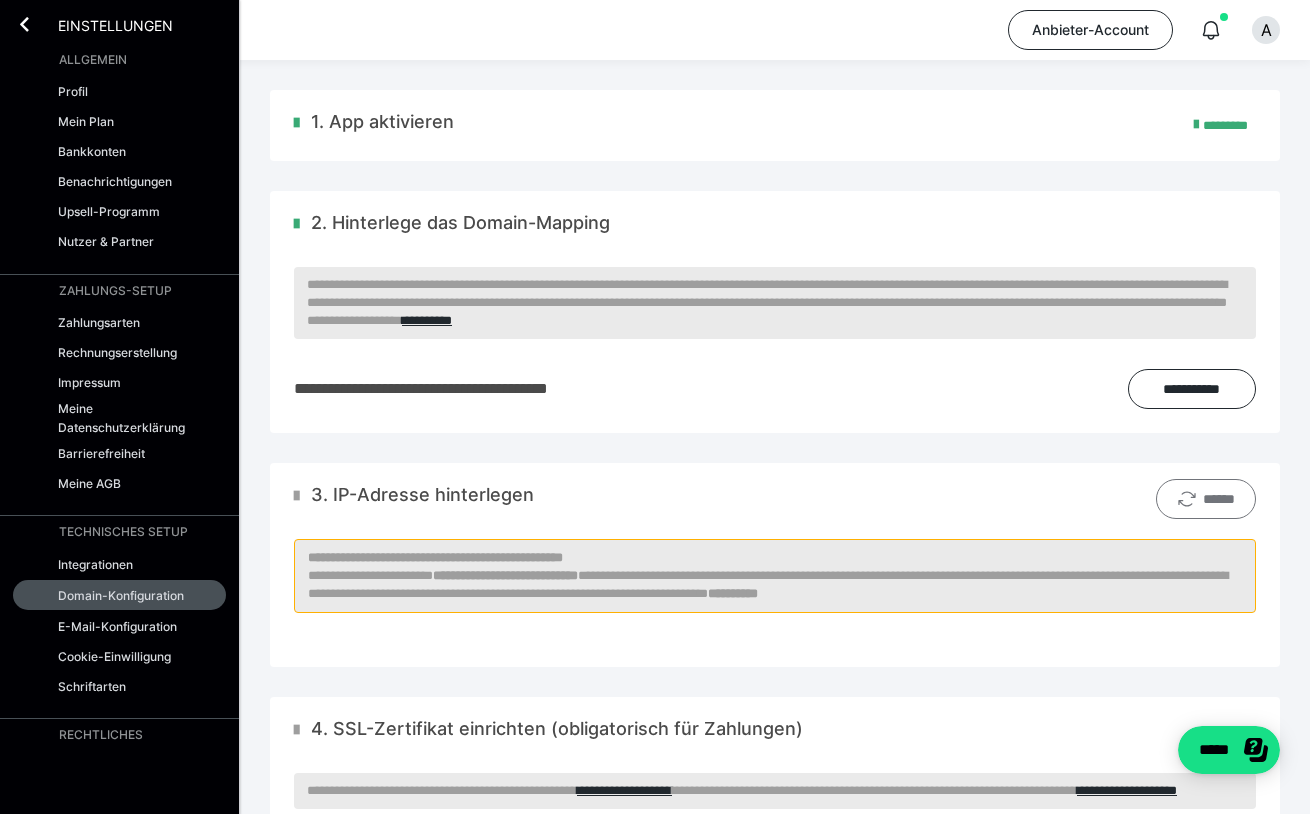 click 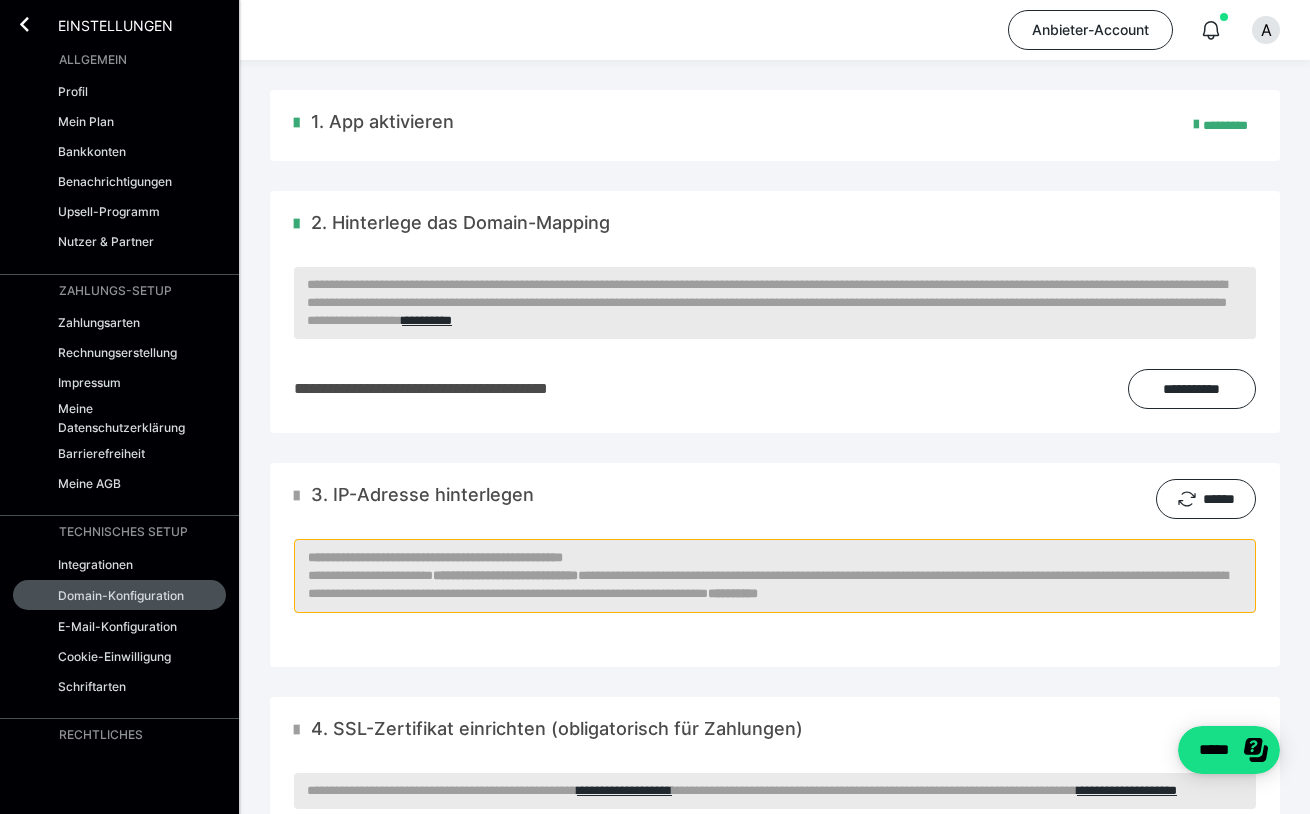 click on "**********" at bounding box center [462, 389] 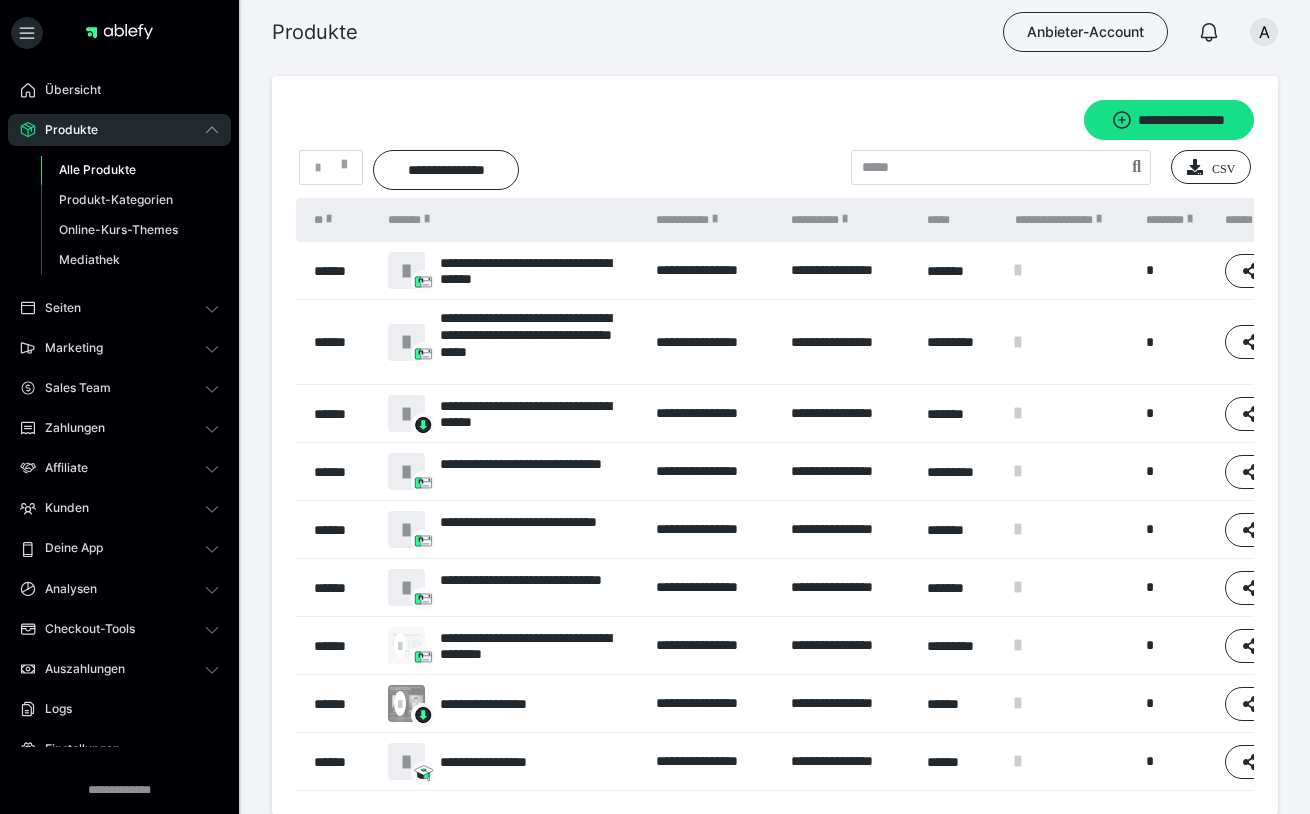 scroll, scrollTop: 67, scrollLeft: 0, axis: vertical 